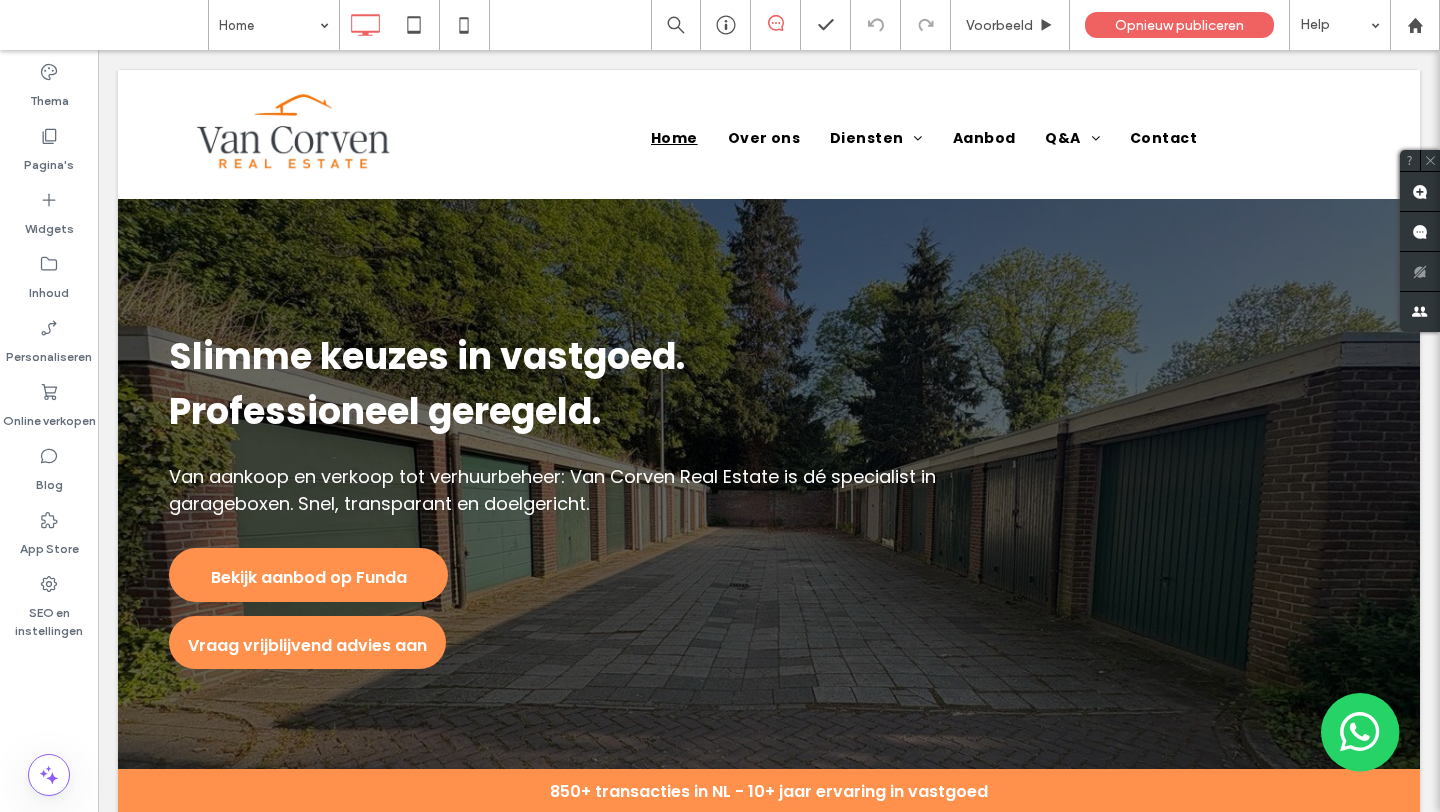 scroll, scrollTop: 0, scrollLeft: 0, axis: both 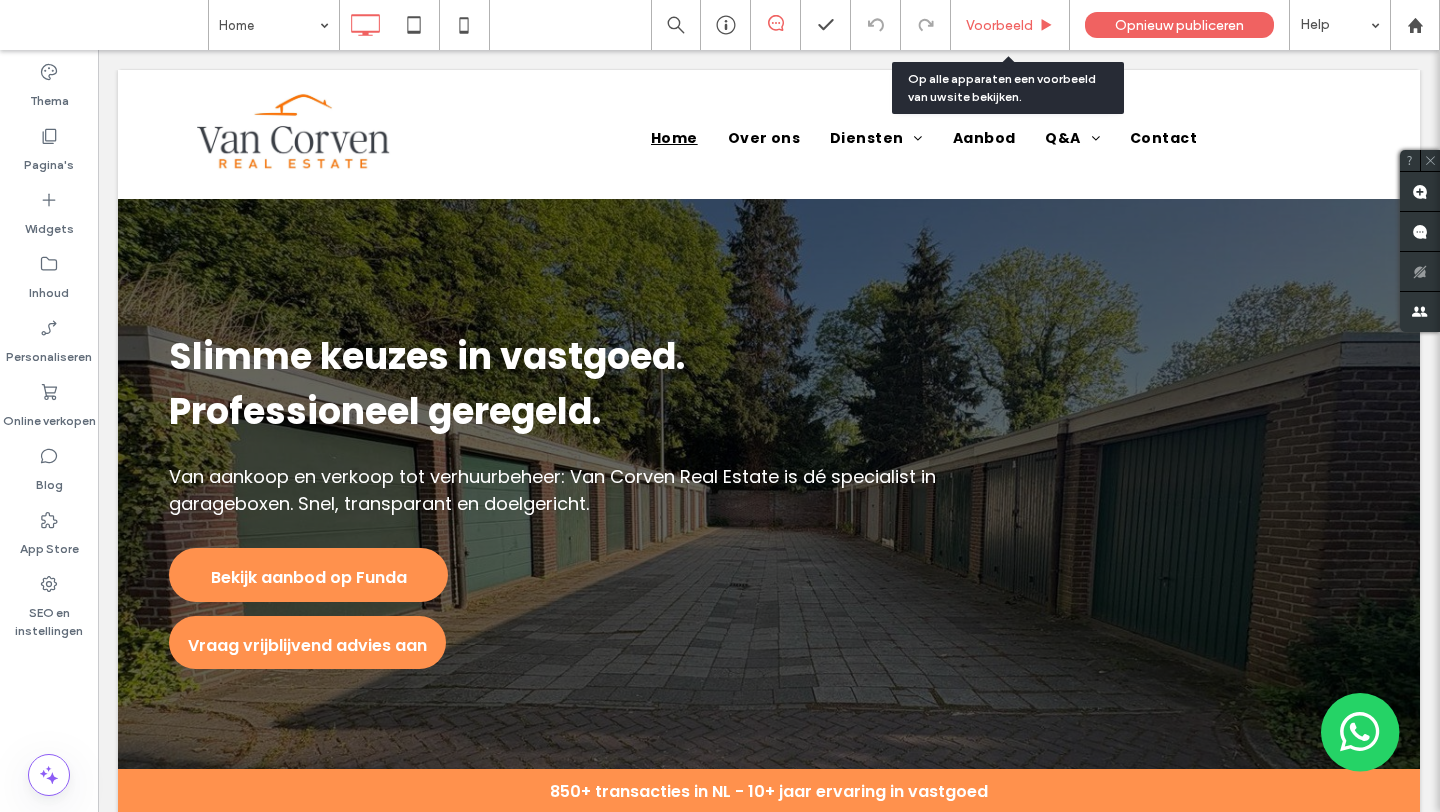 click on "Voorbeeld" at bounding box center [1010, 25] 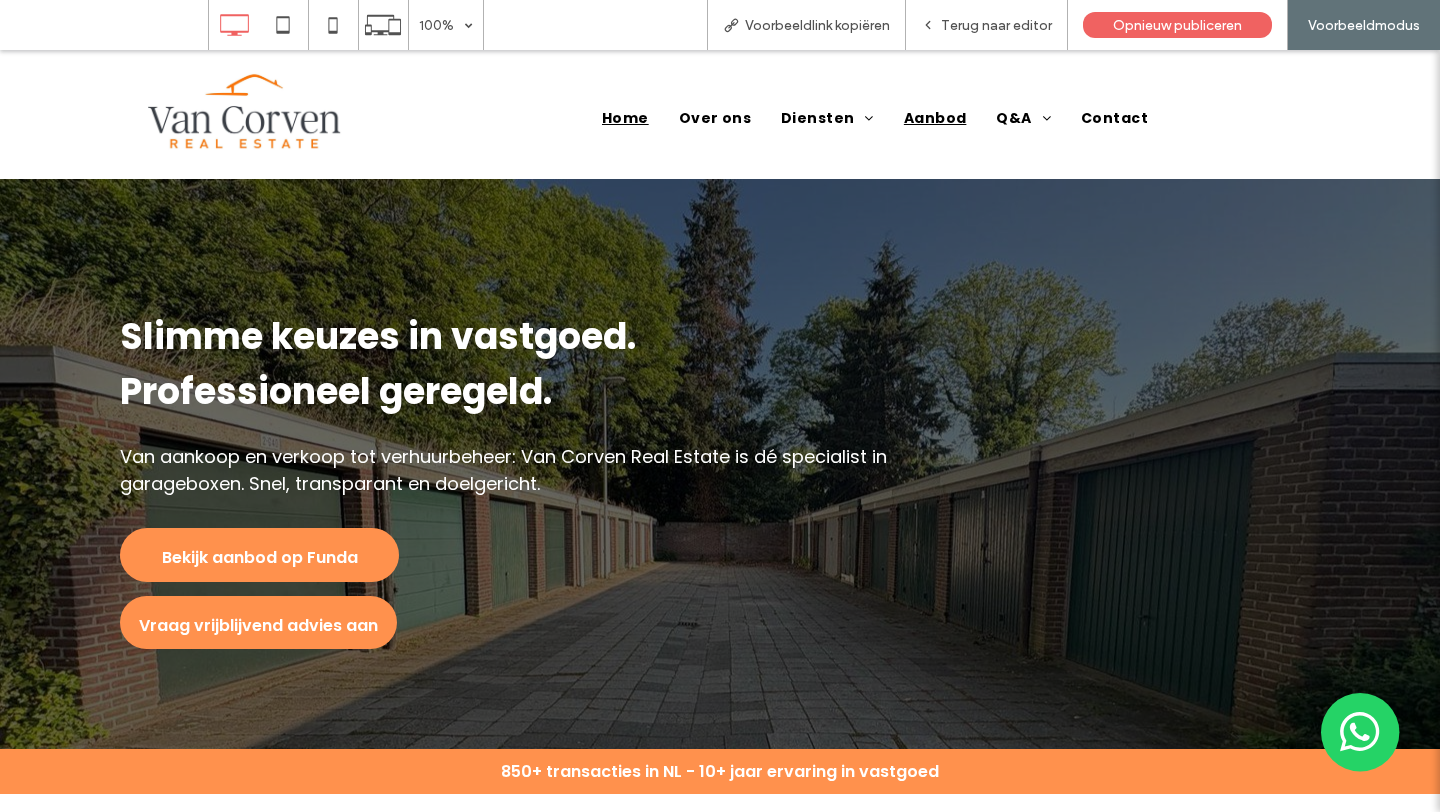 click on "Aanbod" at bounding box center [935, 118] 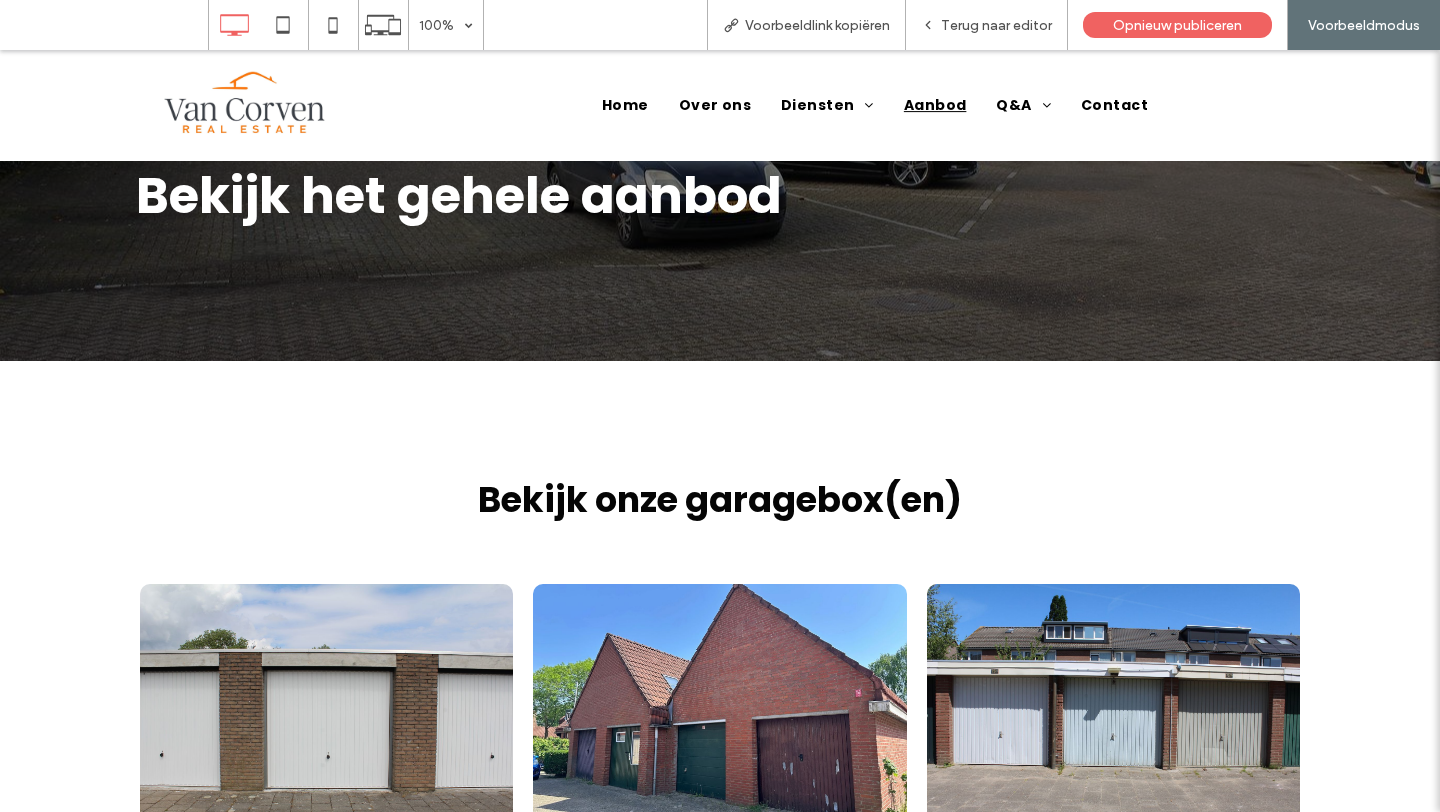 scroll, scrollTop: 397, scrollLeft: 0, axis: vertical 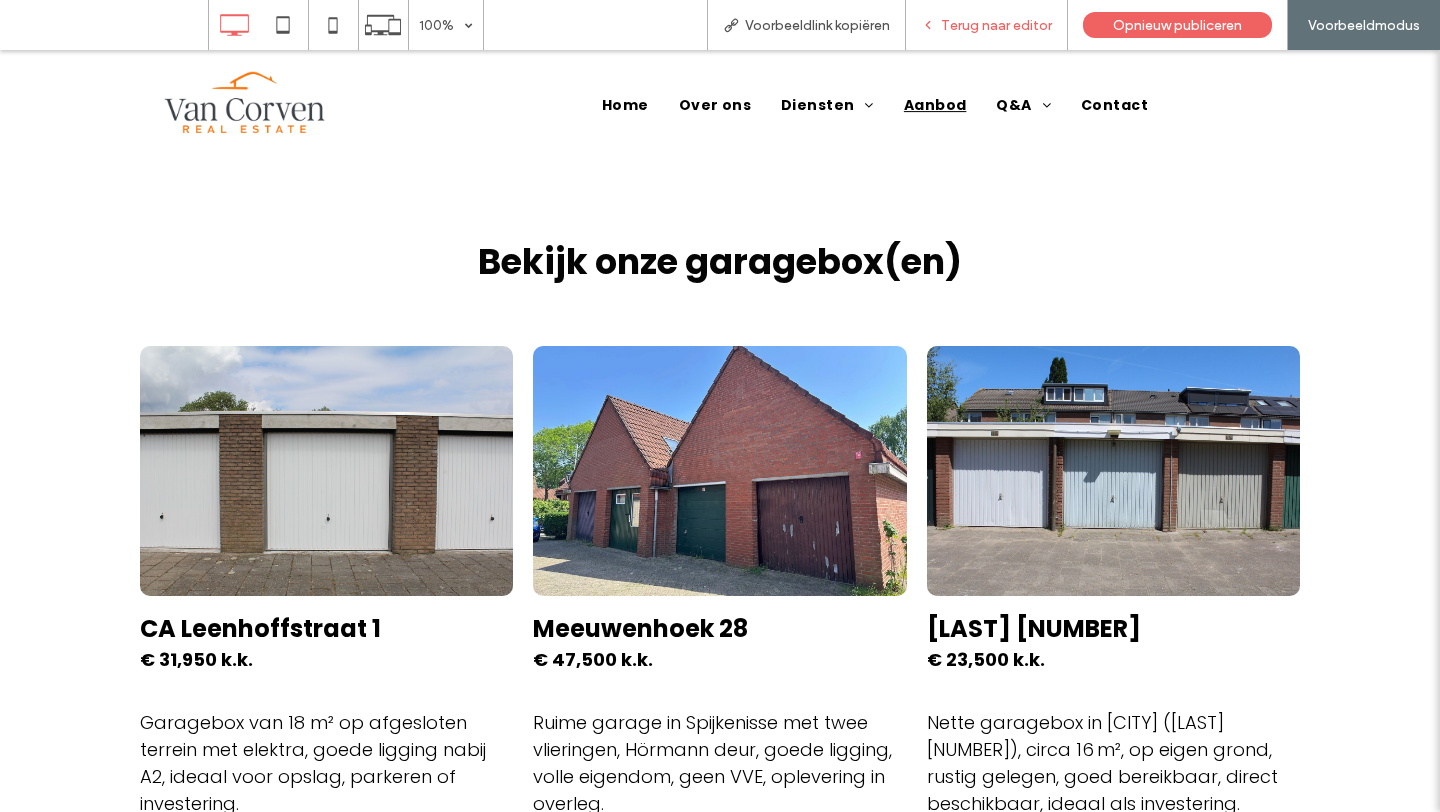 click on "Terug naar editor" at bounding box center [987, 25] 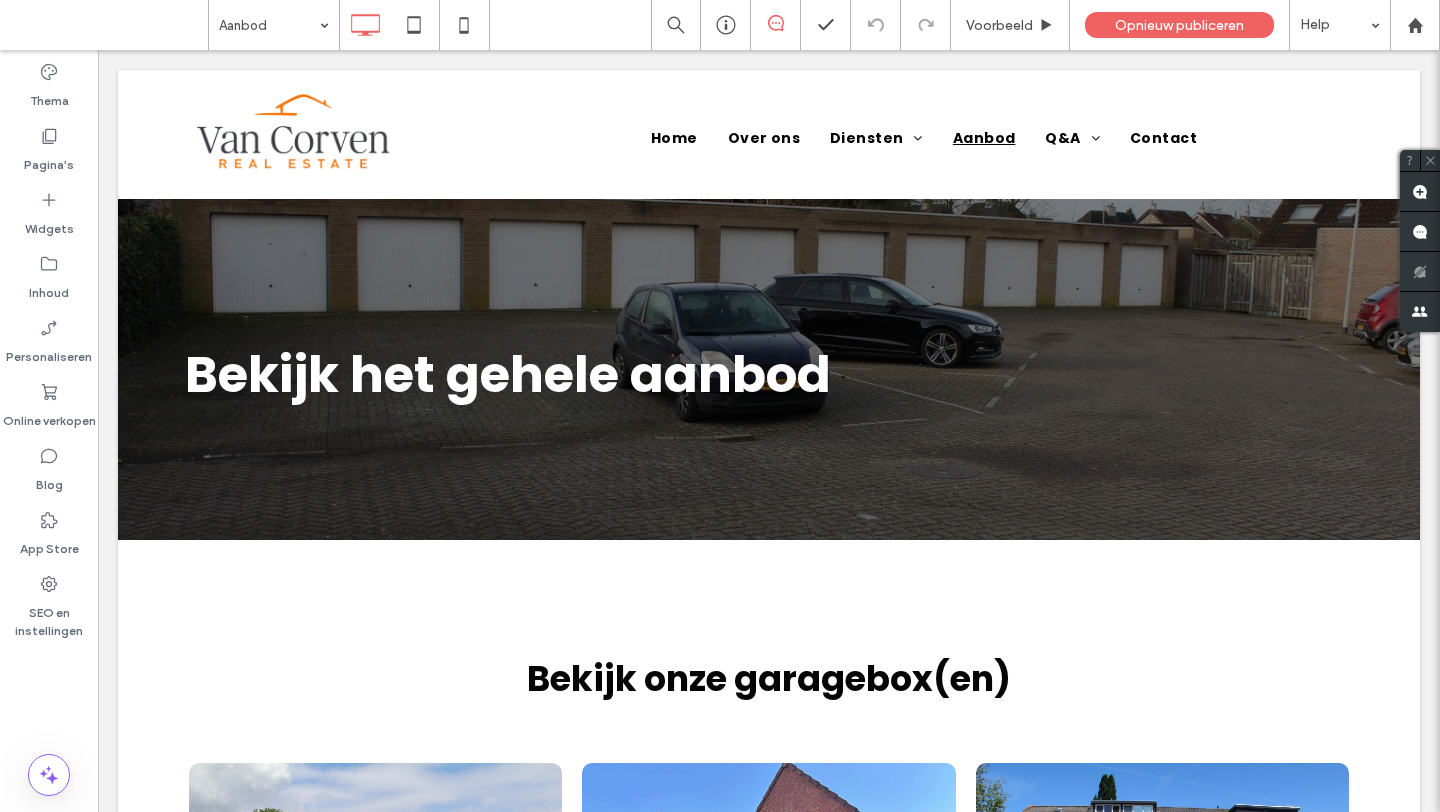 scroll, scrollTop: 0, scrollLeft: 0, axis: both 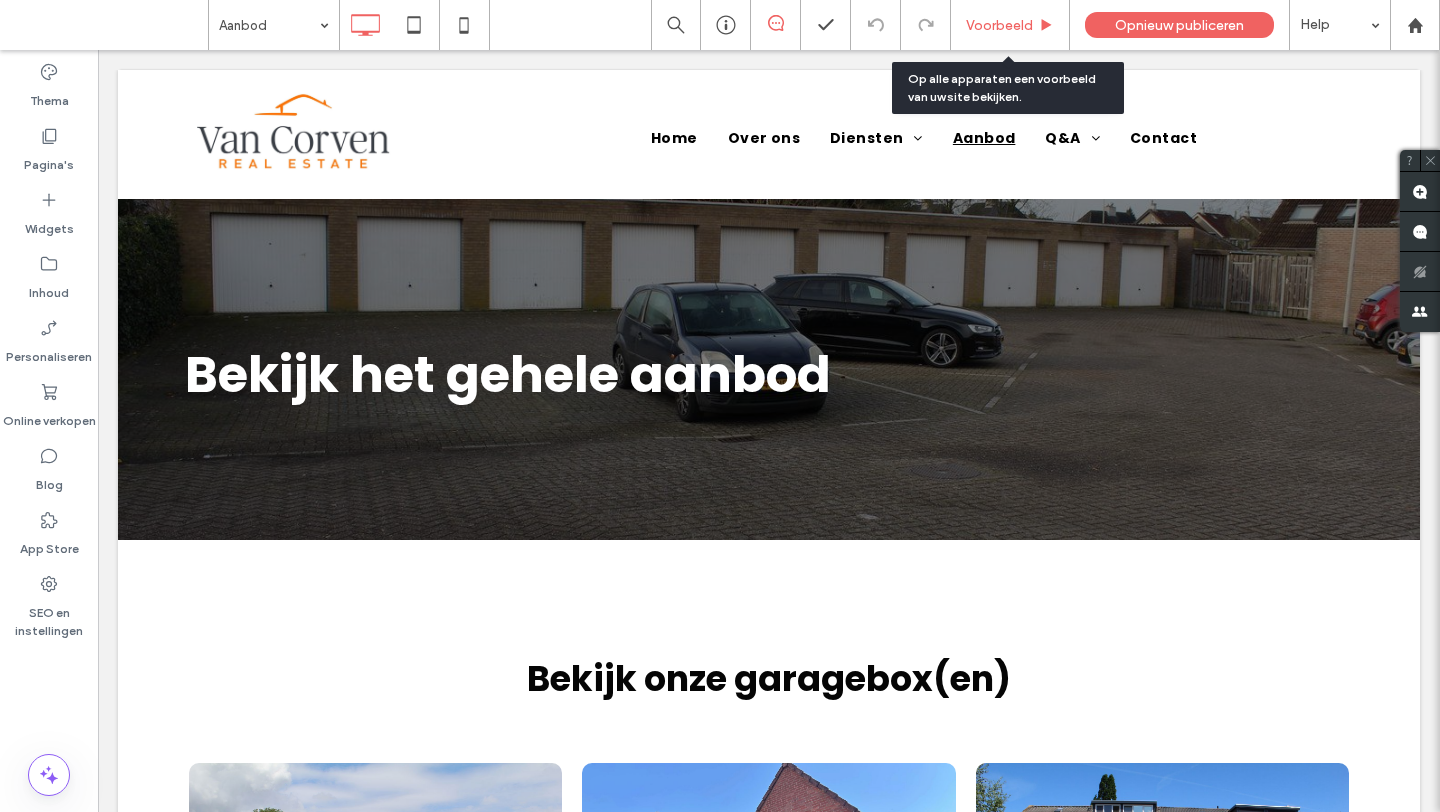 click on "Voorbeeld" at bounding box center [1010, 25] 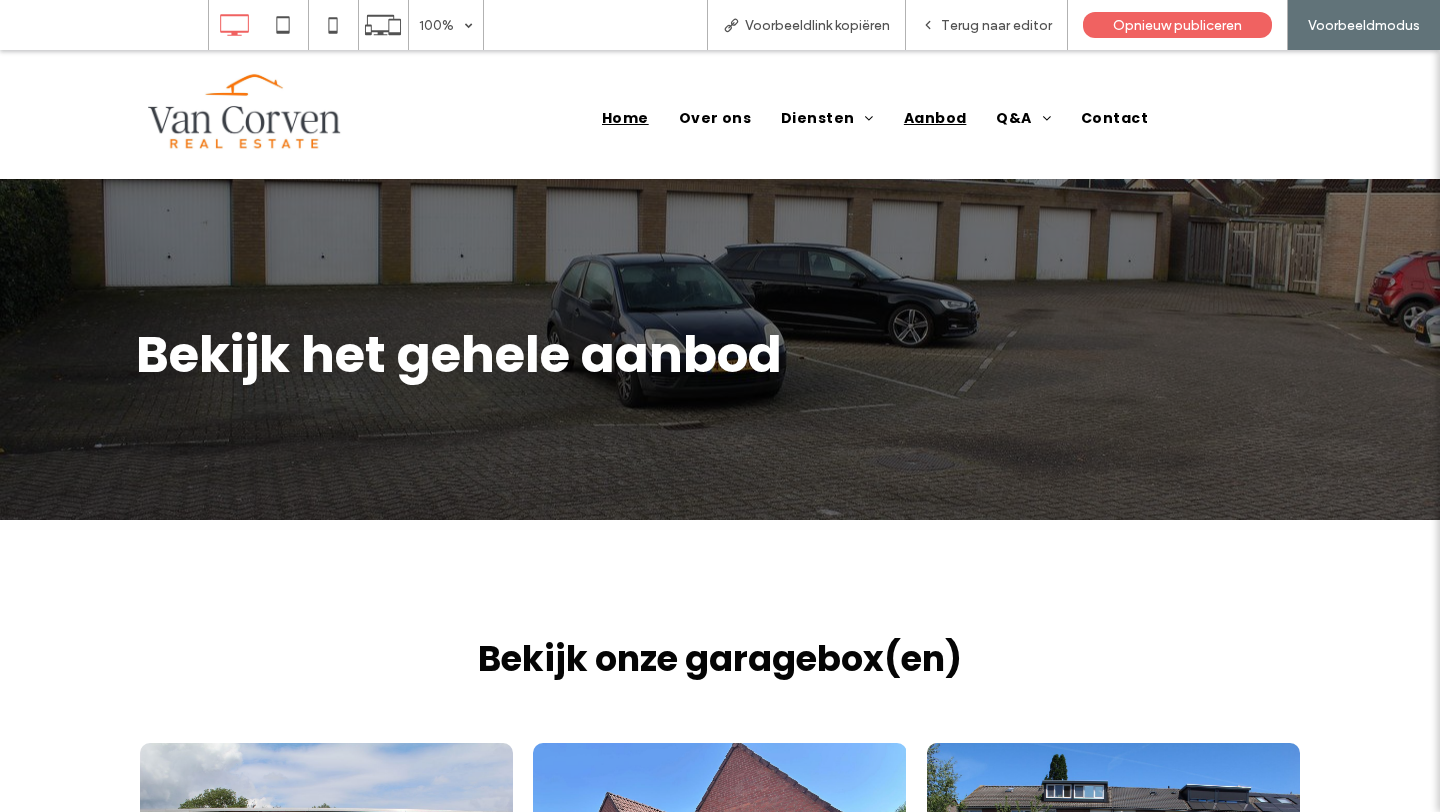 click on "Home" at bounding box center (625, 118) 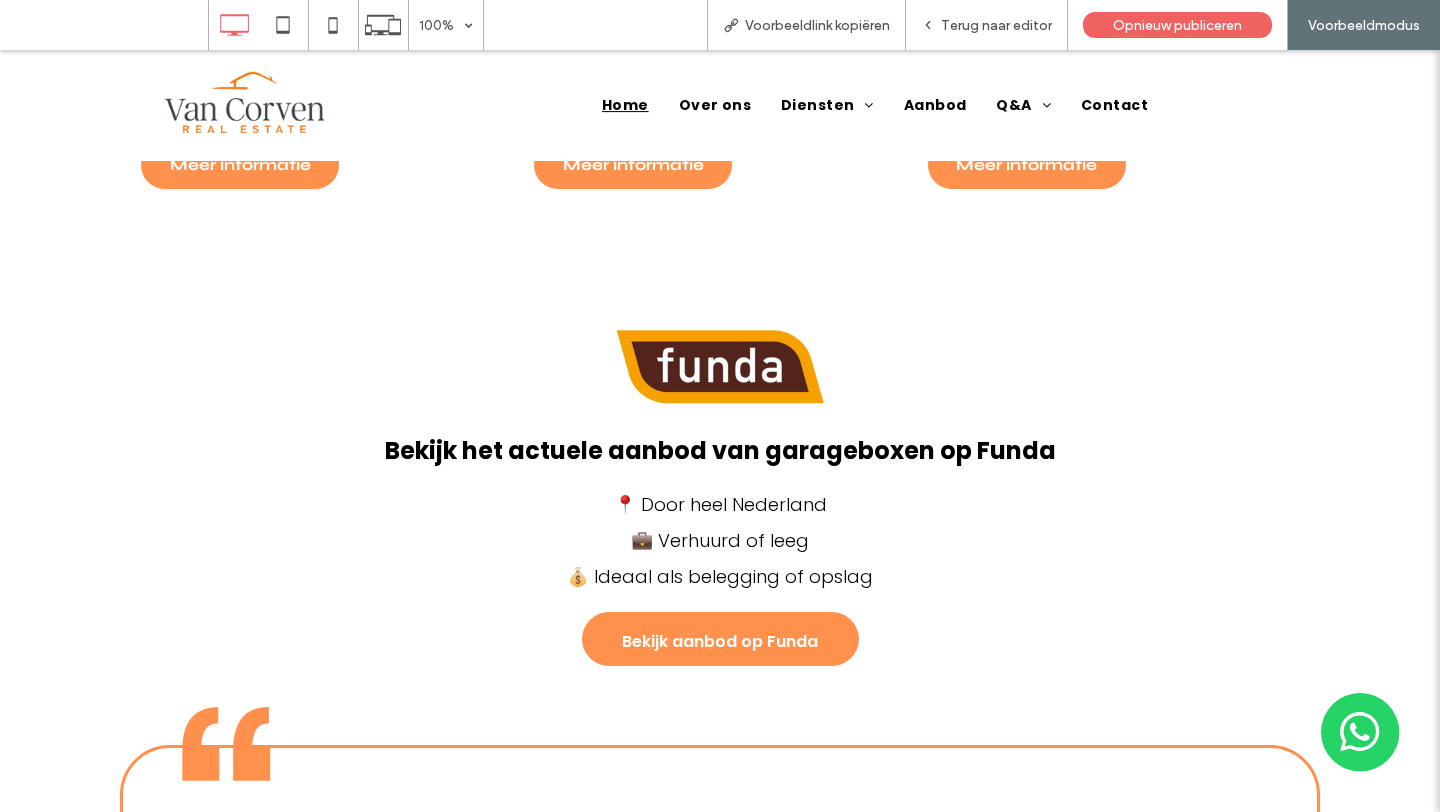 scroll, scrollTop: 1950, scrollLeft: 0, axis: vertical 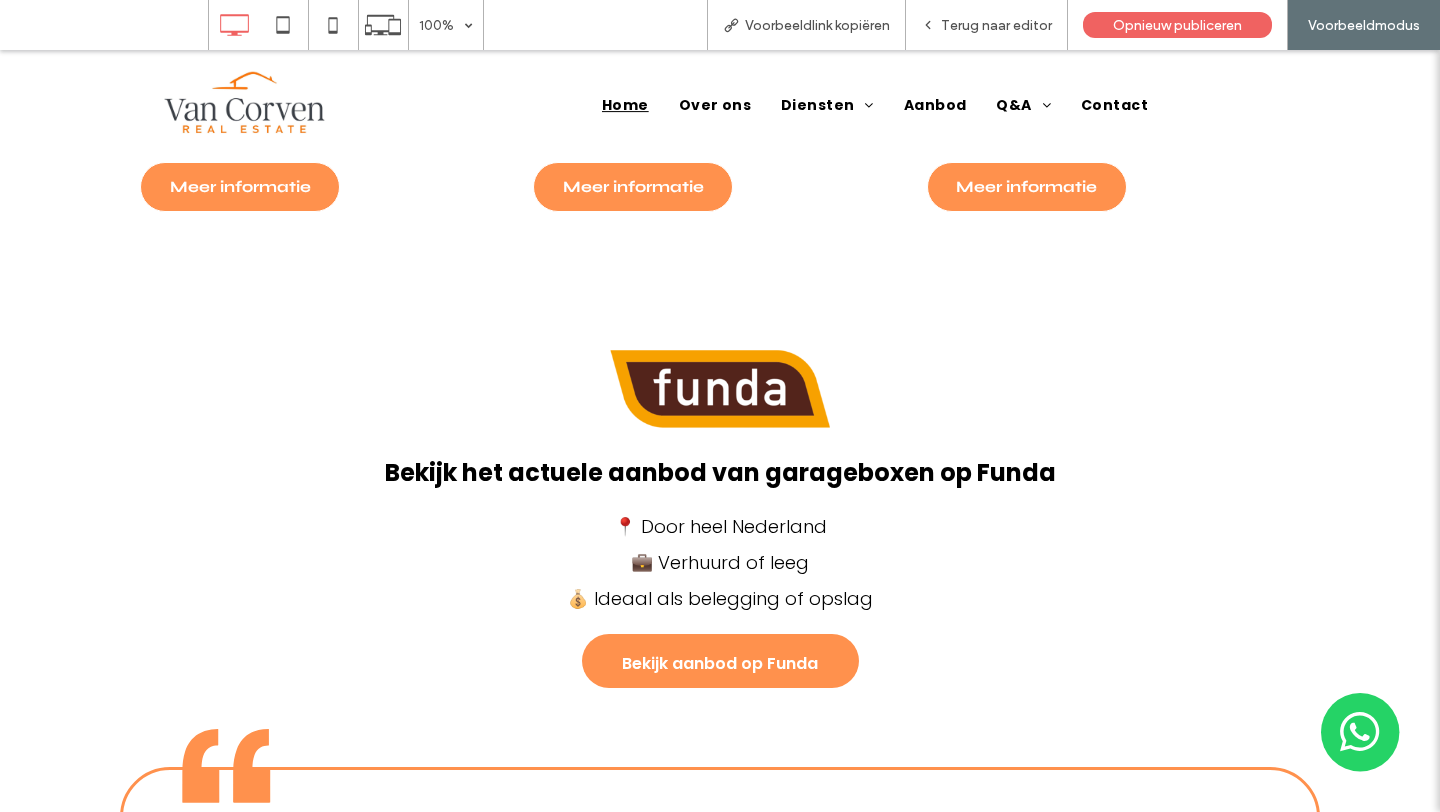 click at bounding box center (720, 386) 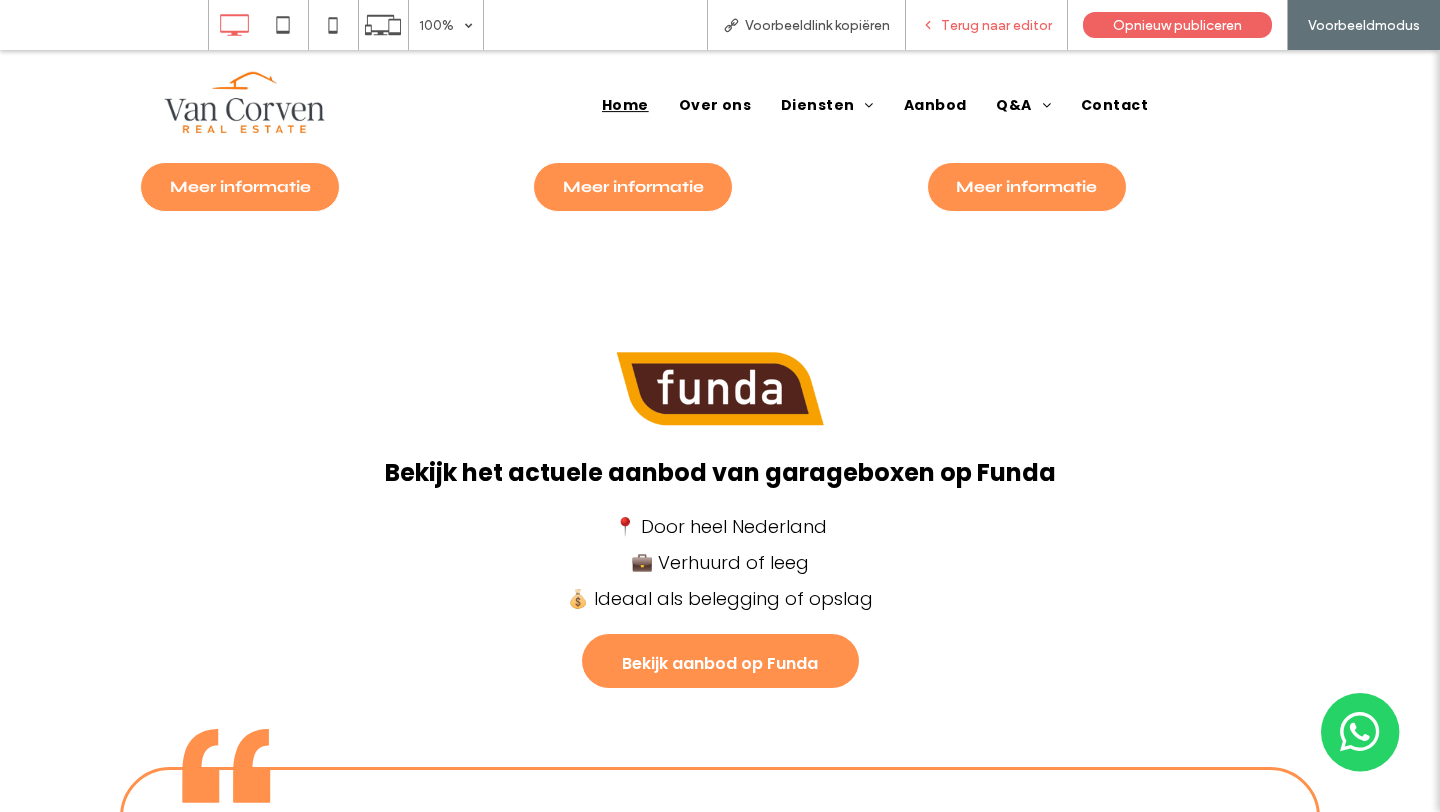 click on "Terug naar editor" at bounding box center (996, 25) 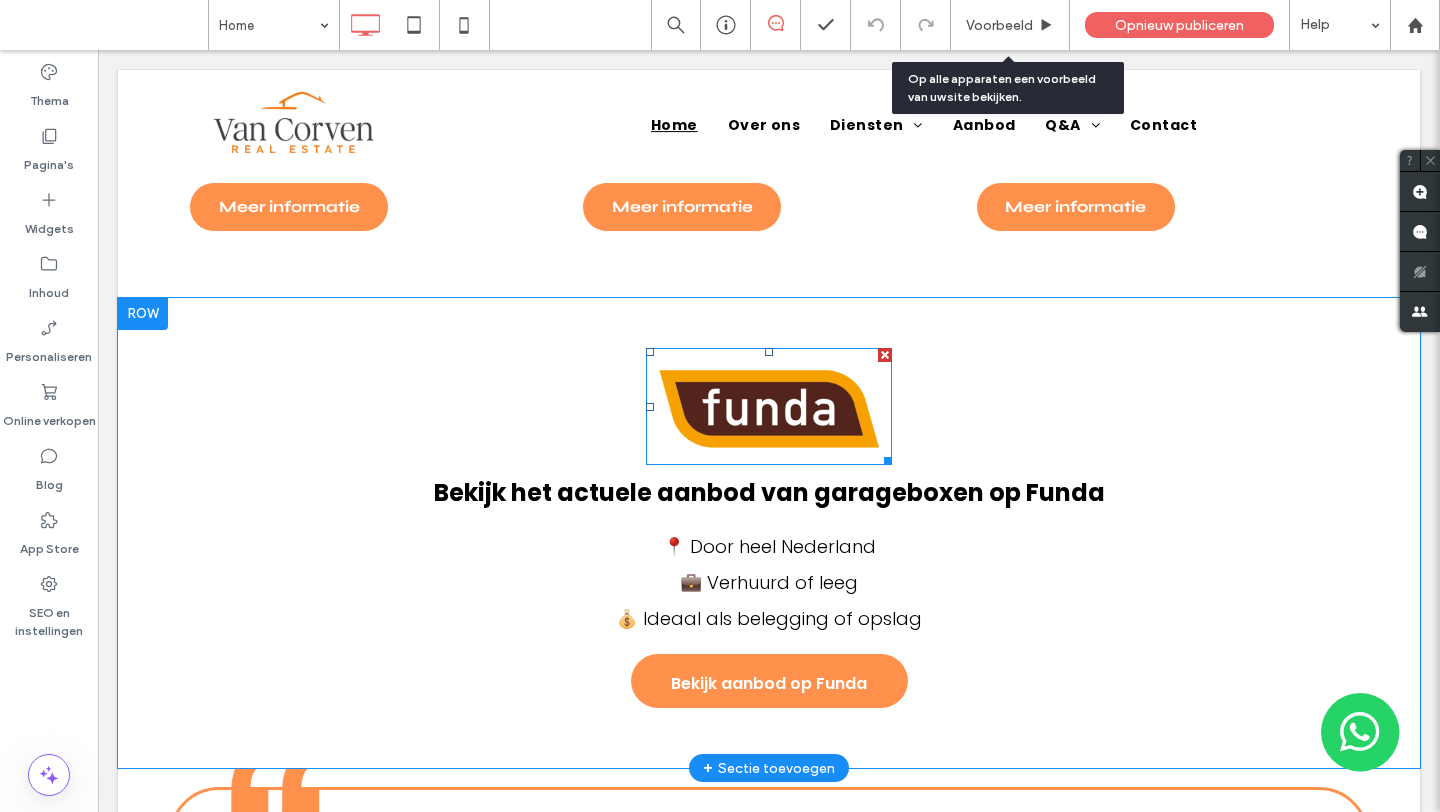 click at bounding box center [769, 406] 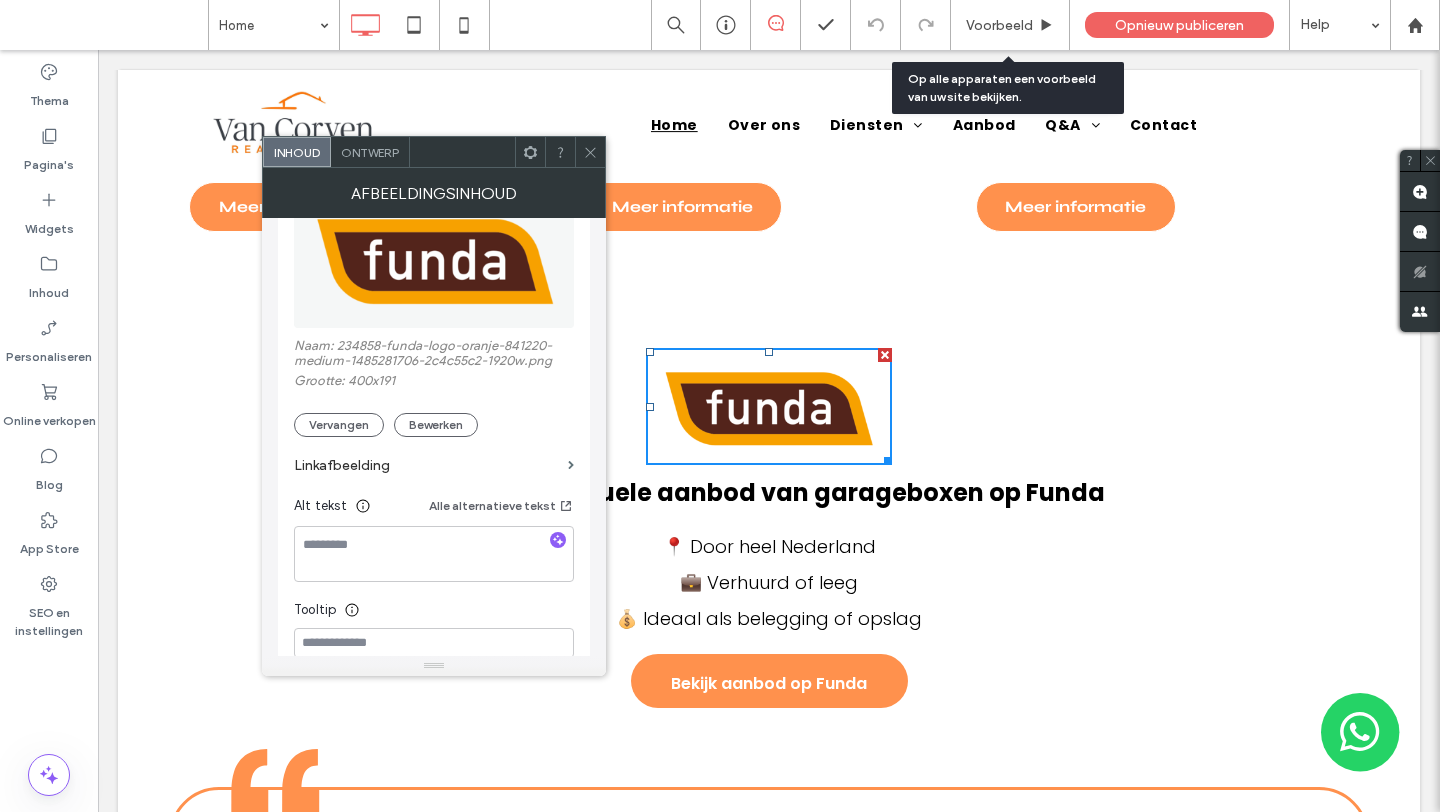 scroll, scrollTop: 329, scrollLeft: 0, axis: vertical 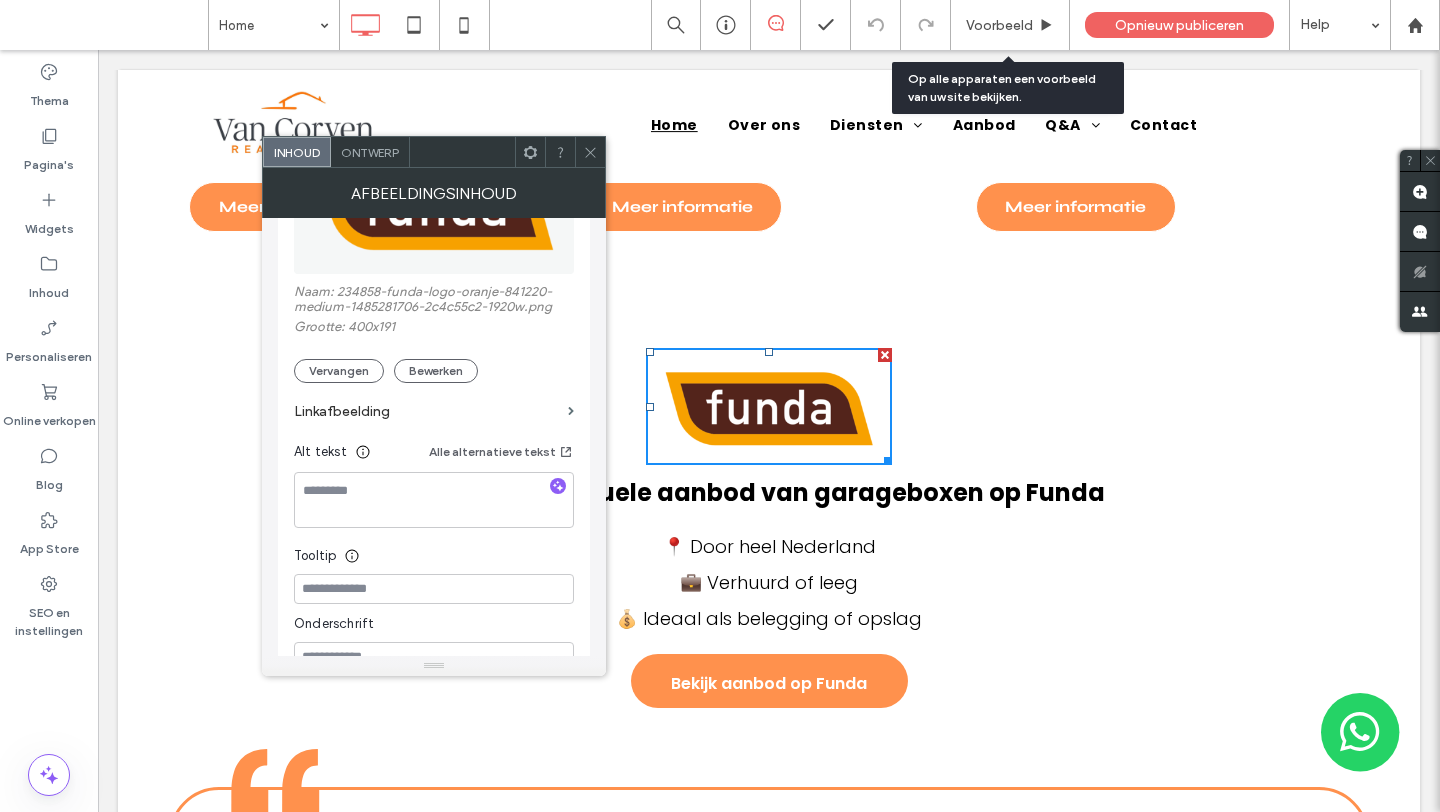 click on "Linkafbeelding" at bounding box center (427, 411) 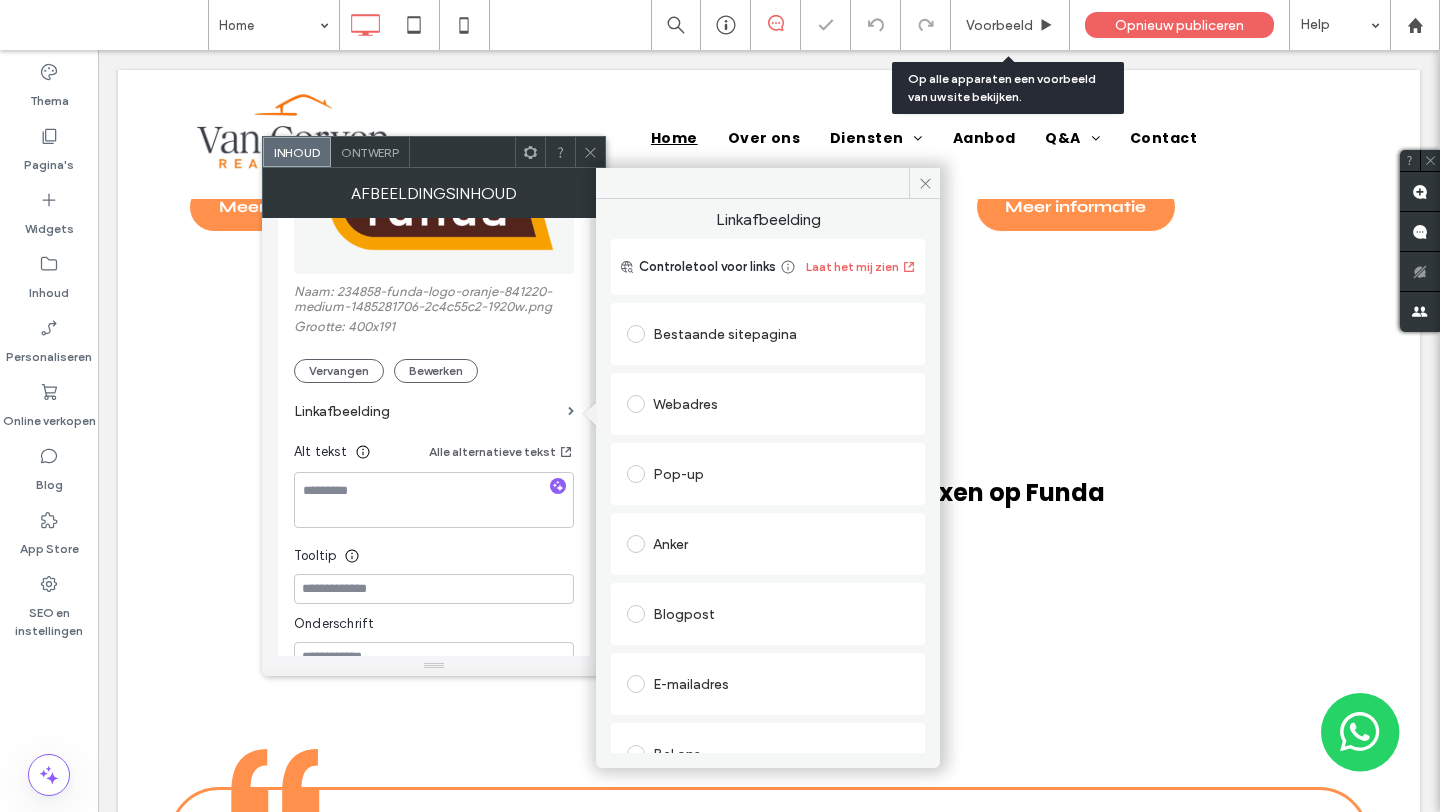 click on "Webadres" at bounding box center [768, 404] 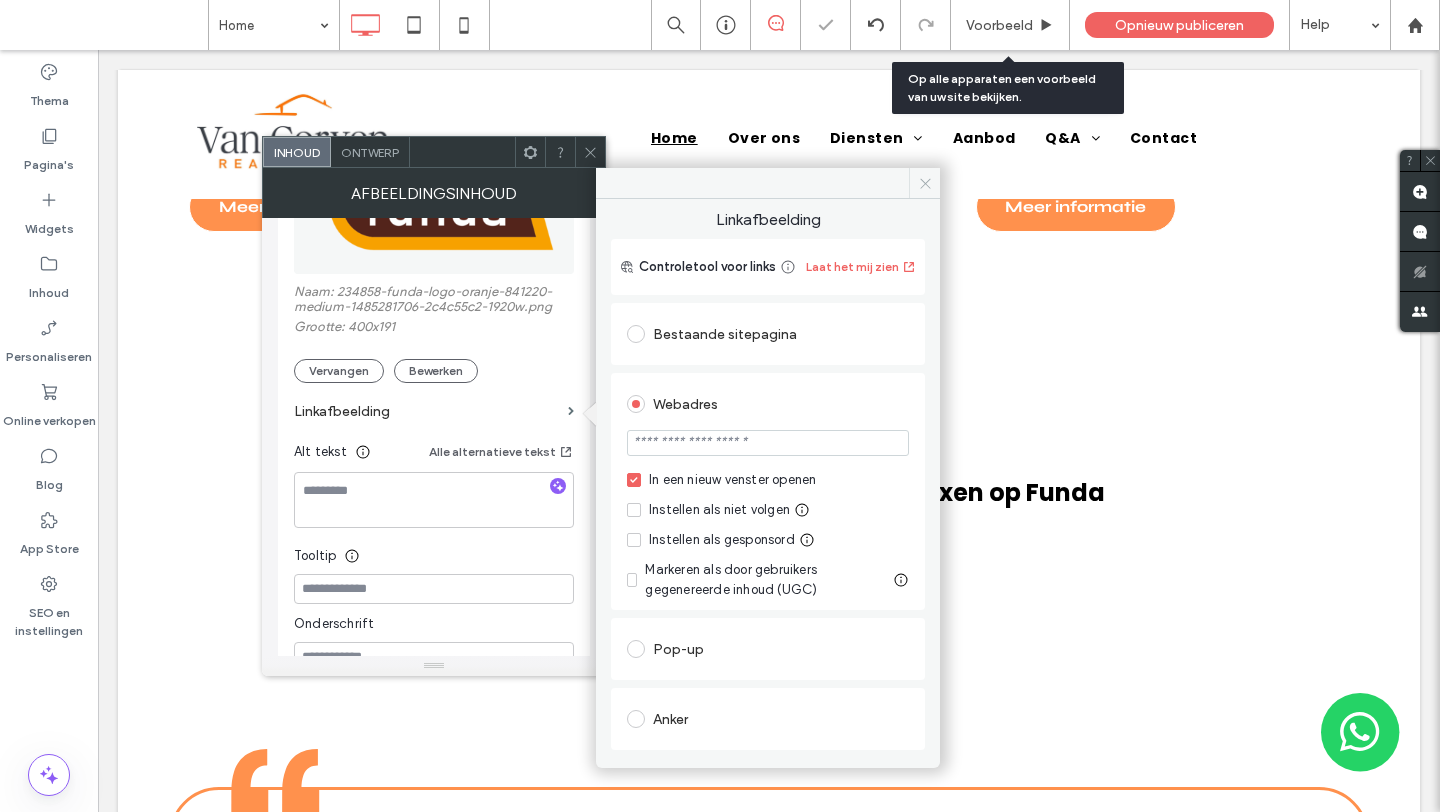 click 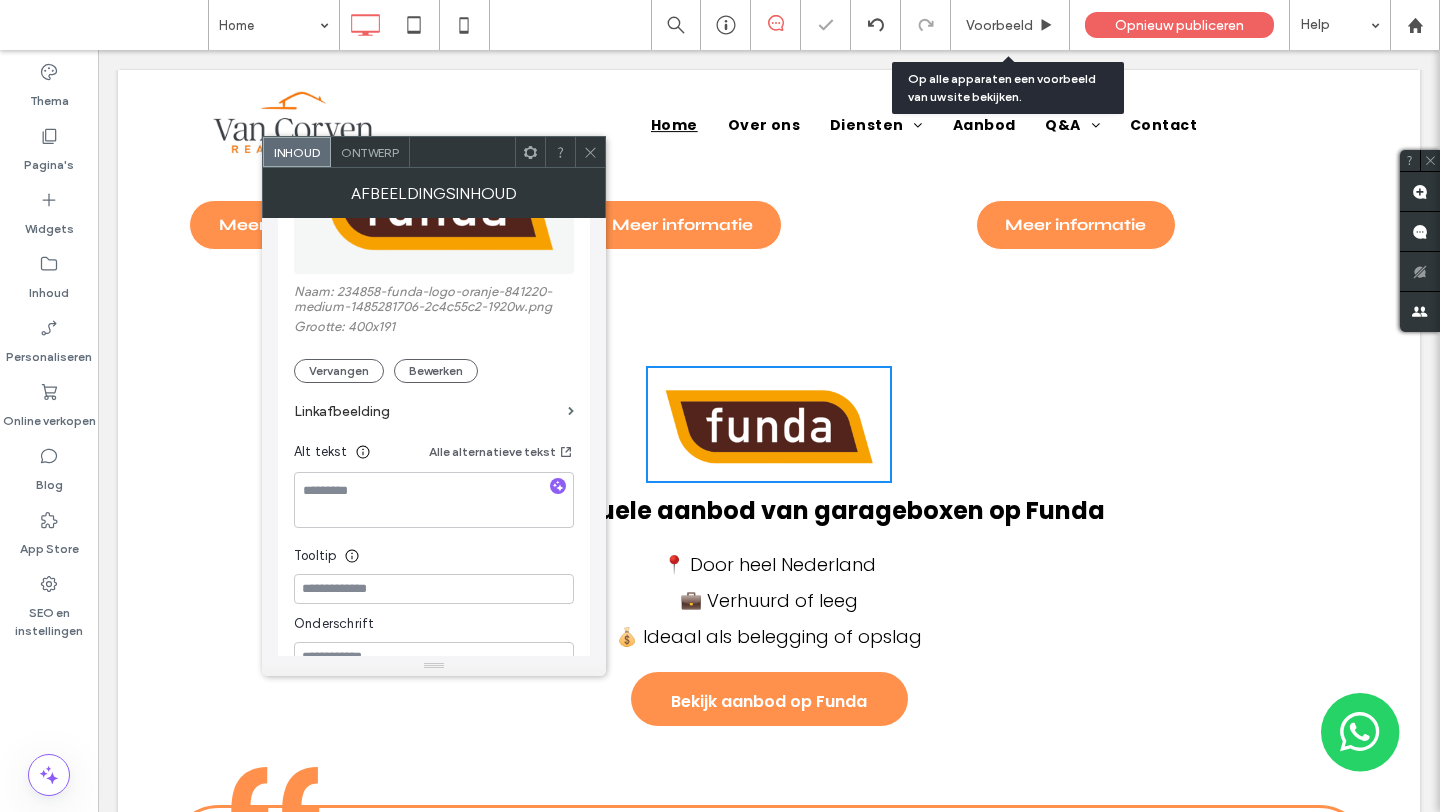 scroll, scrollTop: 1968, scrollLeft: 0, axis: vertical 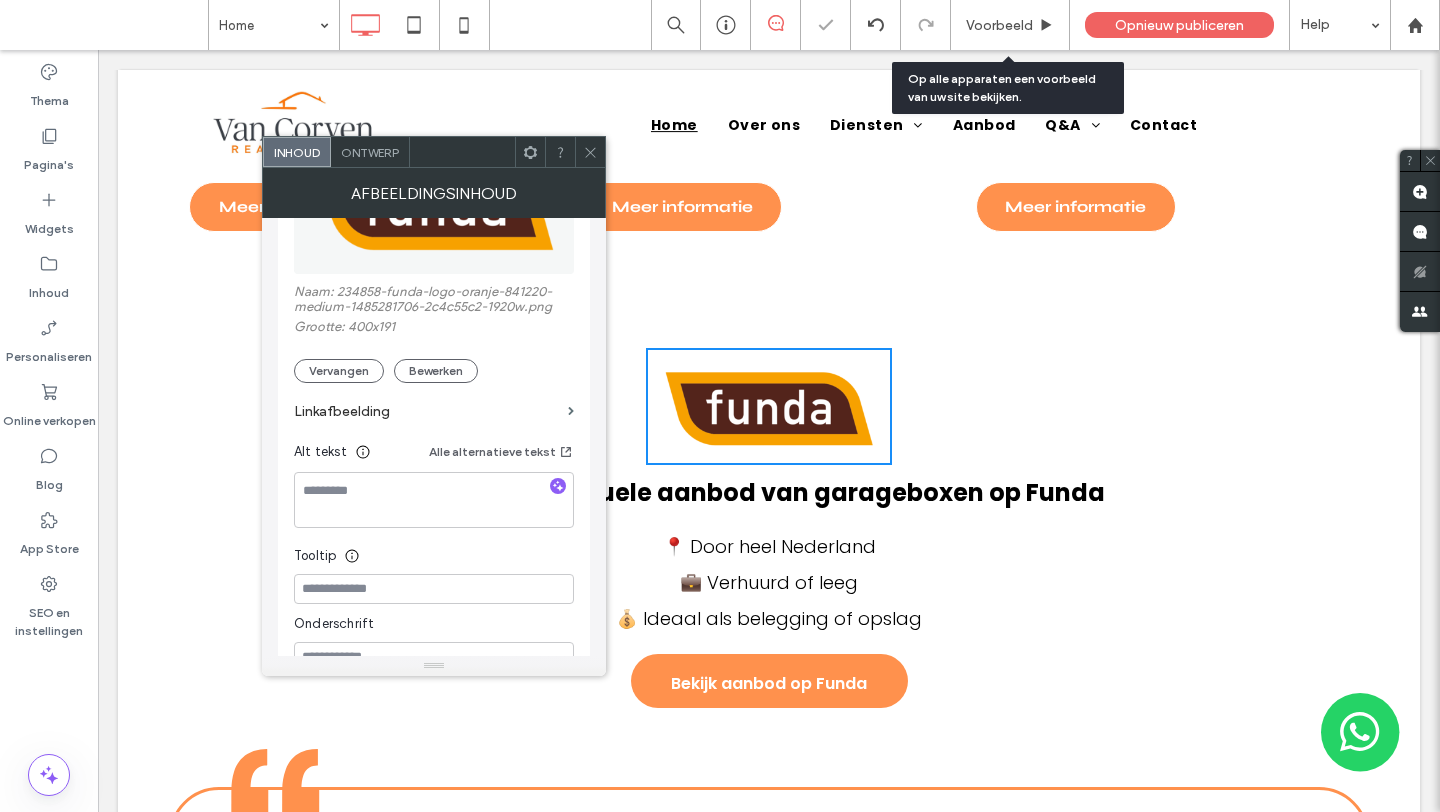 click 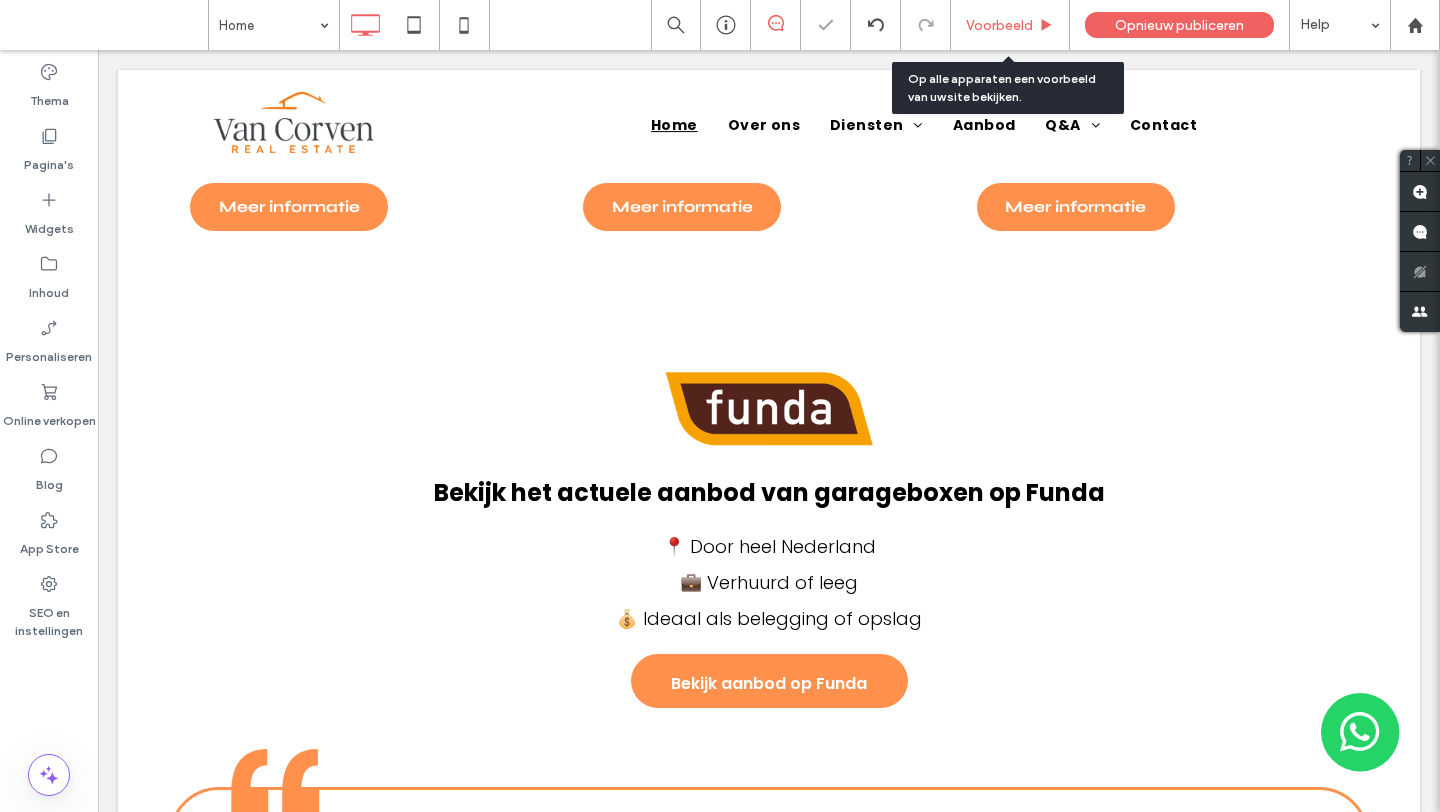click on "Voorbeeld" at bounding box center [999, 25] 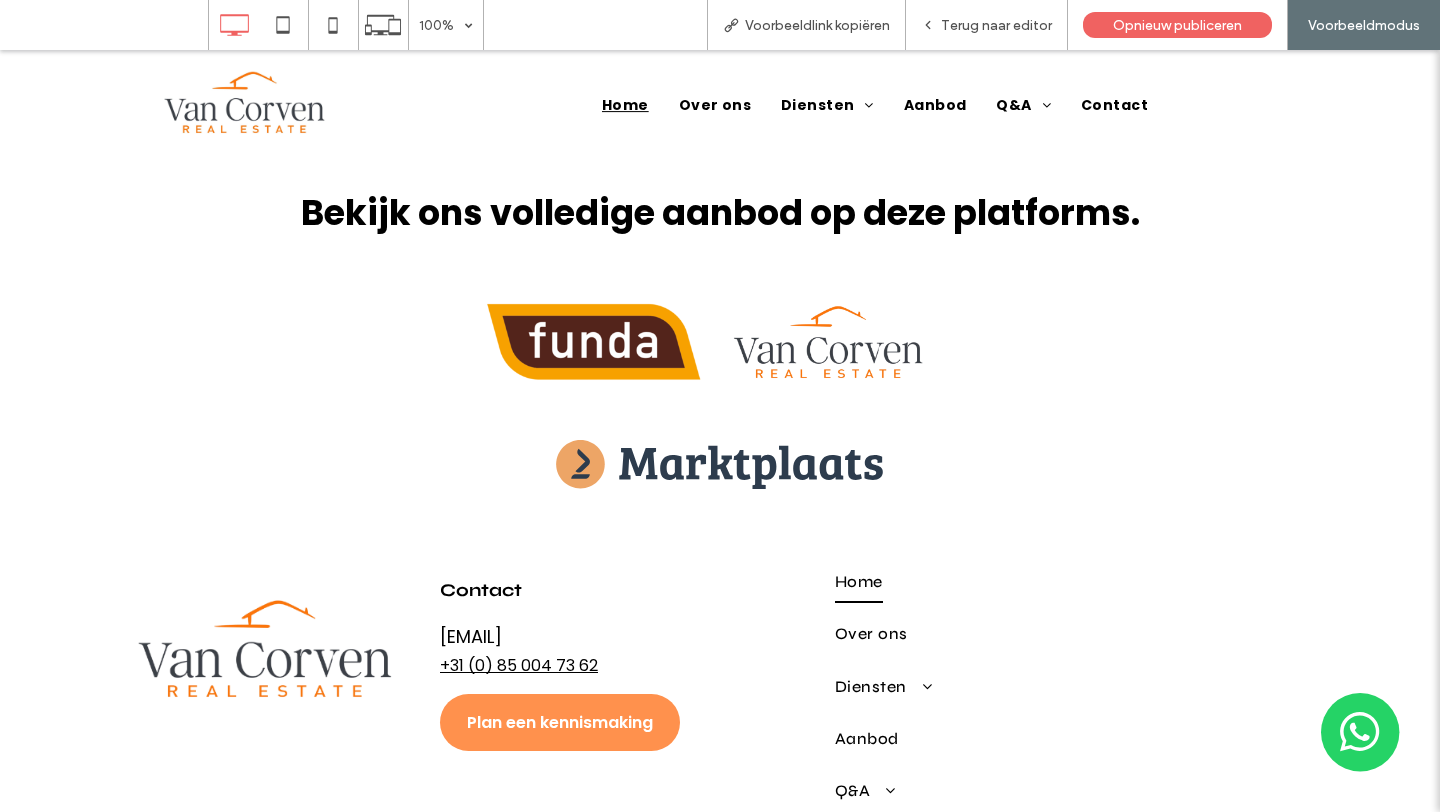scroll, scrollTop: 3511, scrollLeft: 0, axis: vertical 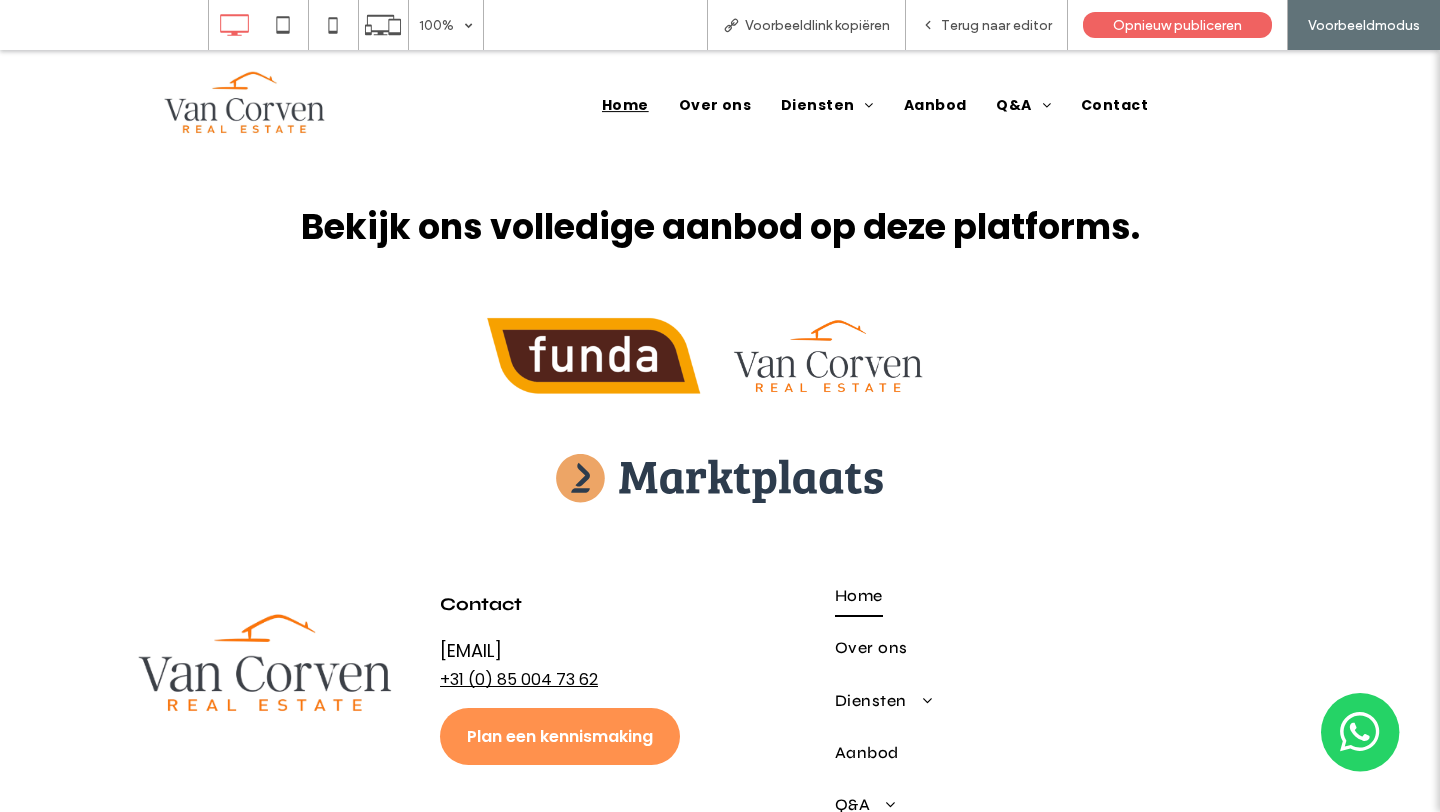 click at bounding box center (593, 353) 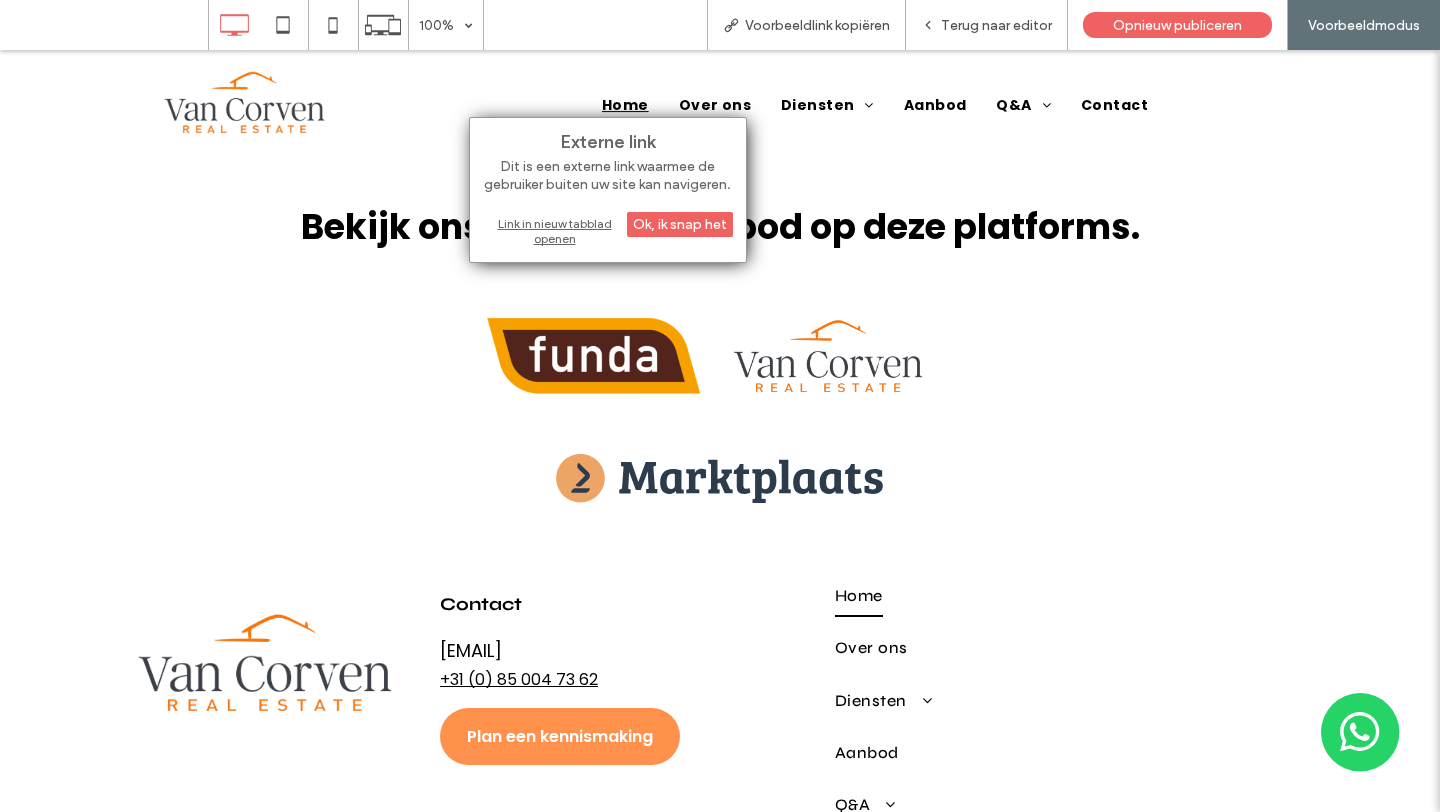 click on "Link in nieuw tabblad openen" at bounding box center (608, 231) 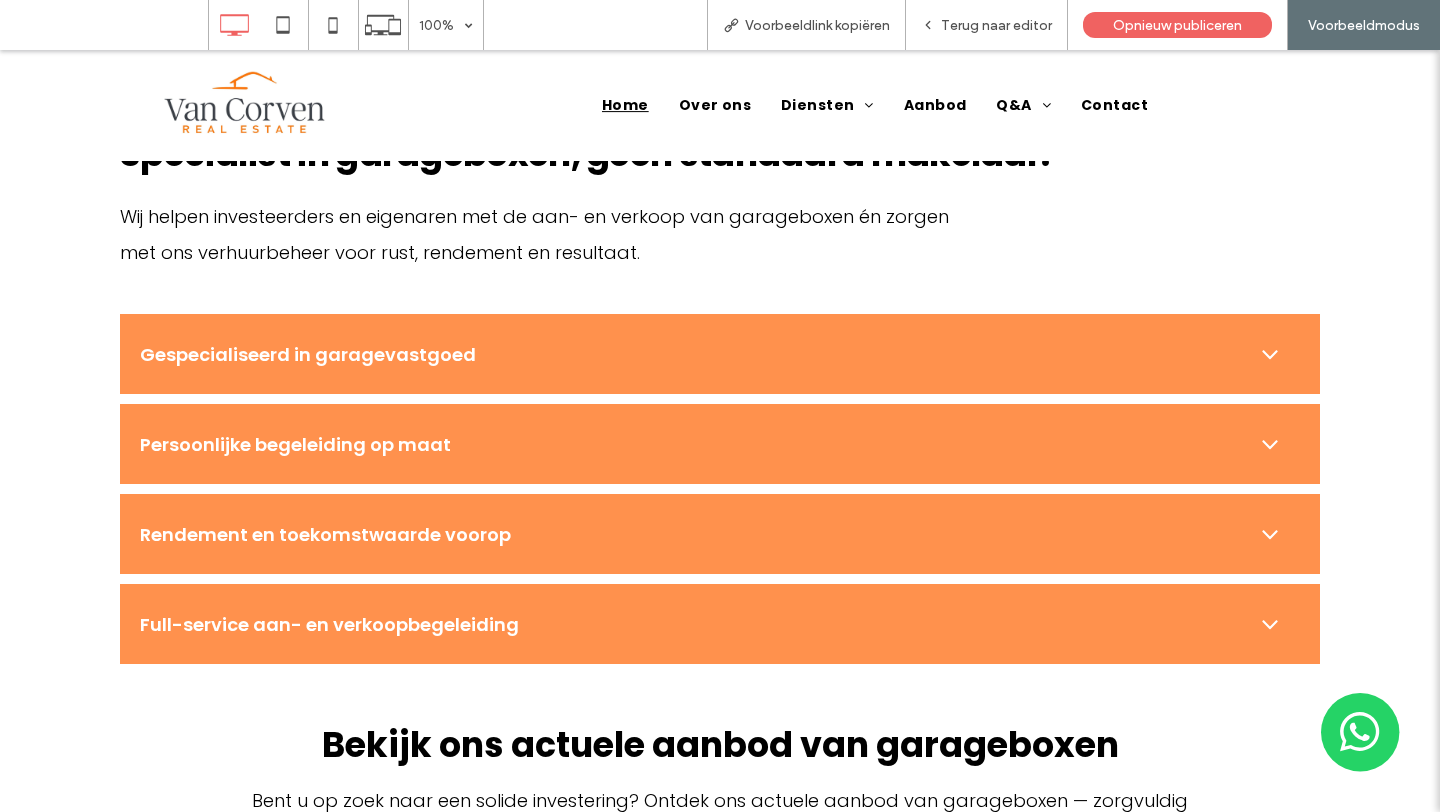 scroll, scrollTop: 1581, scrollLeft: 0, axis: vertical 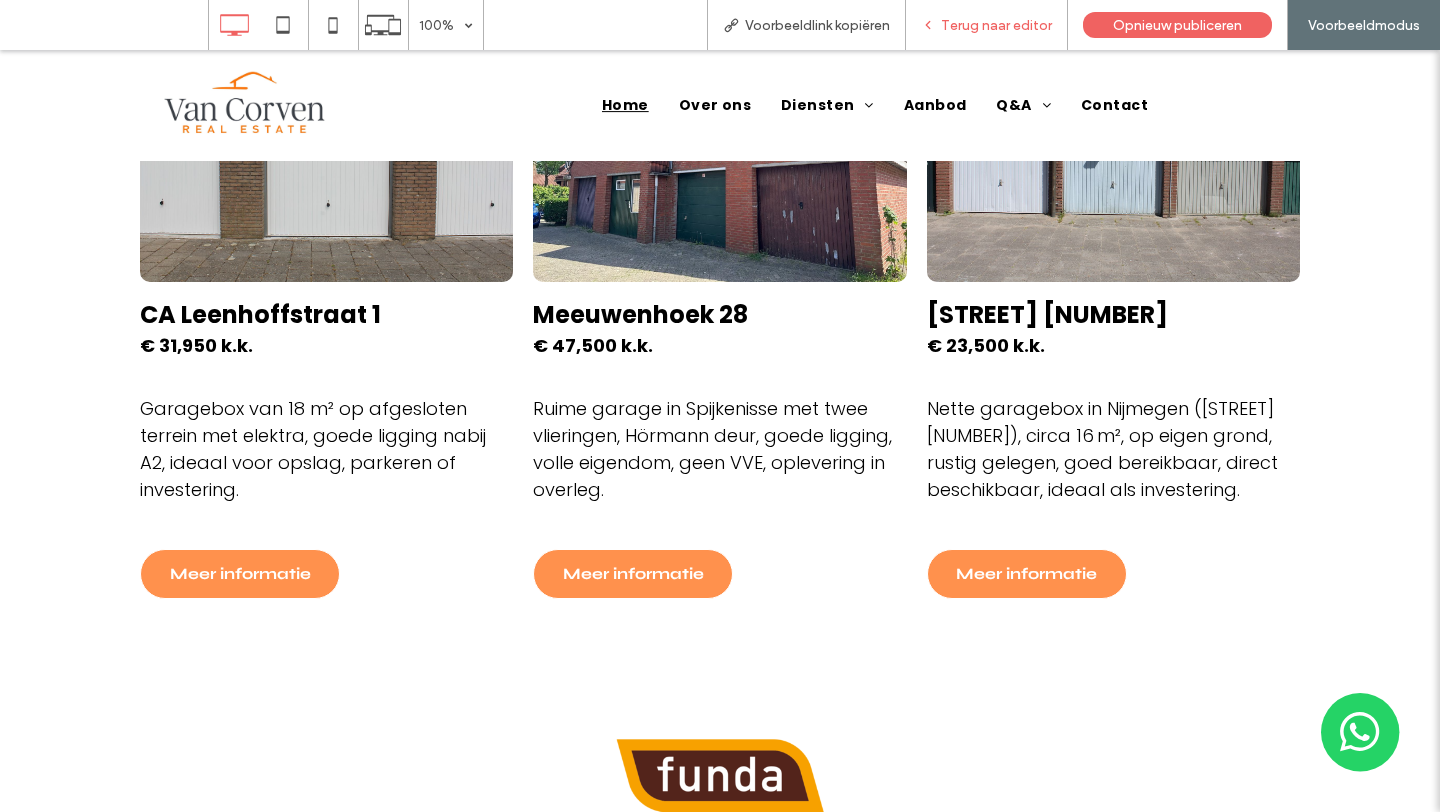 click on "Terug naar editor" at bounding box center (987, 25) 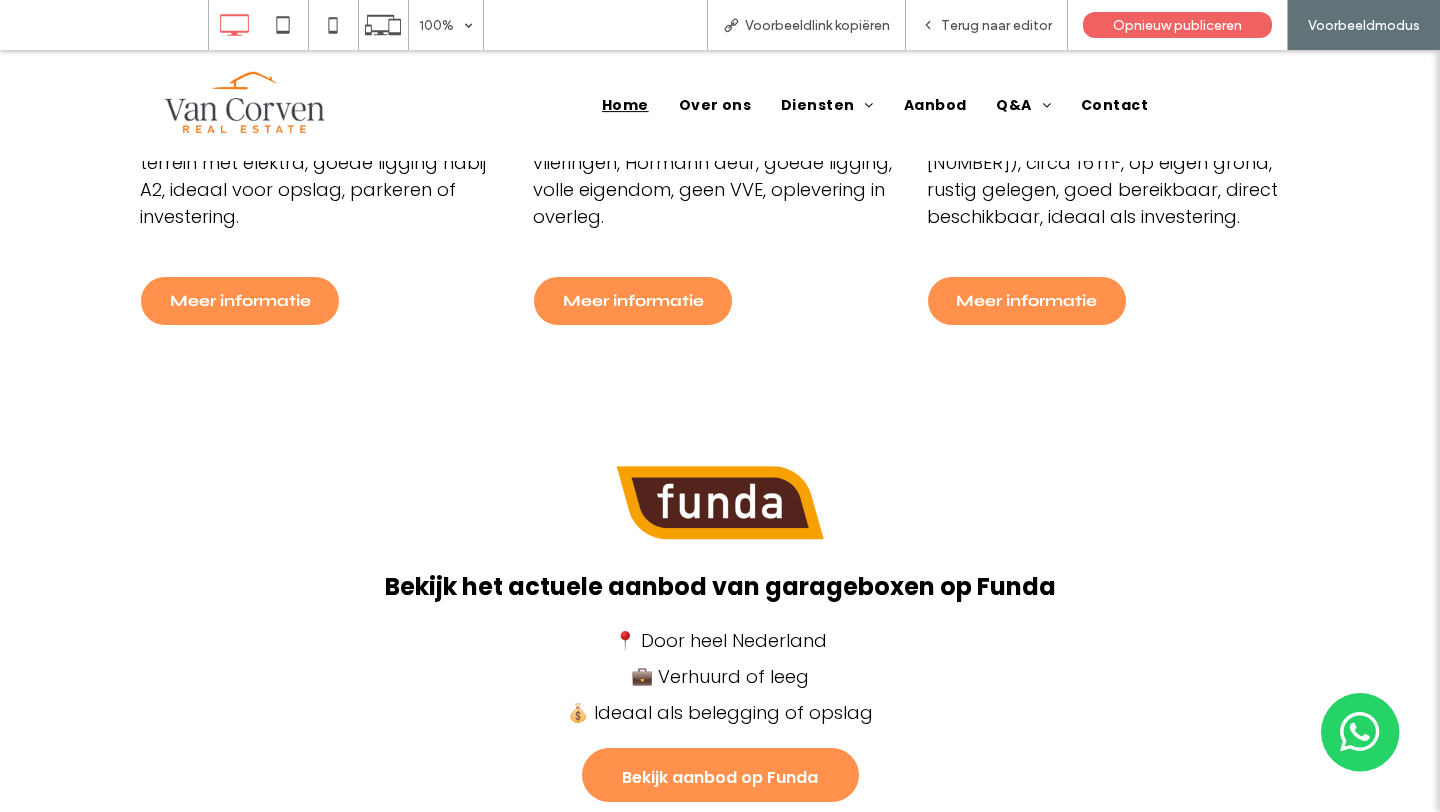 scroll, scrollTop: 1853, scrollLeft: 0, axis: vertical 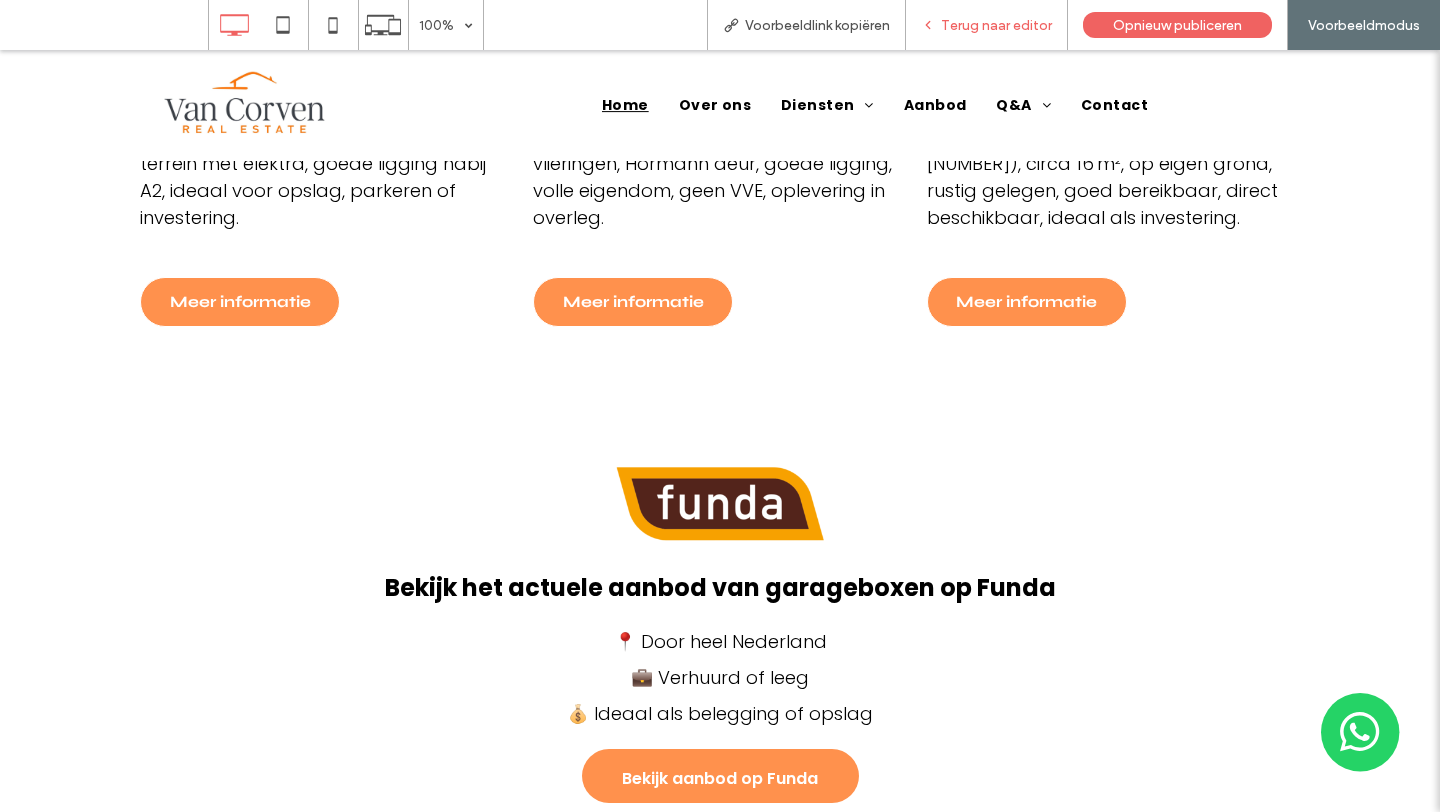 click on "Terug naar editor" at bounding box center [987, 25] 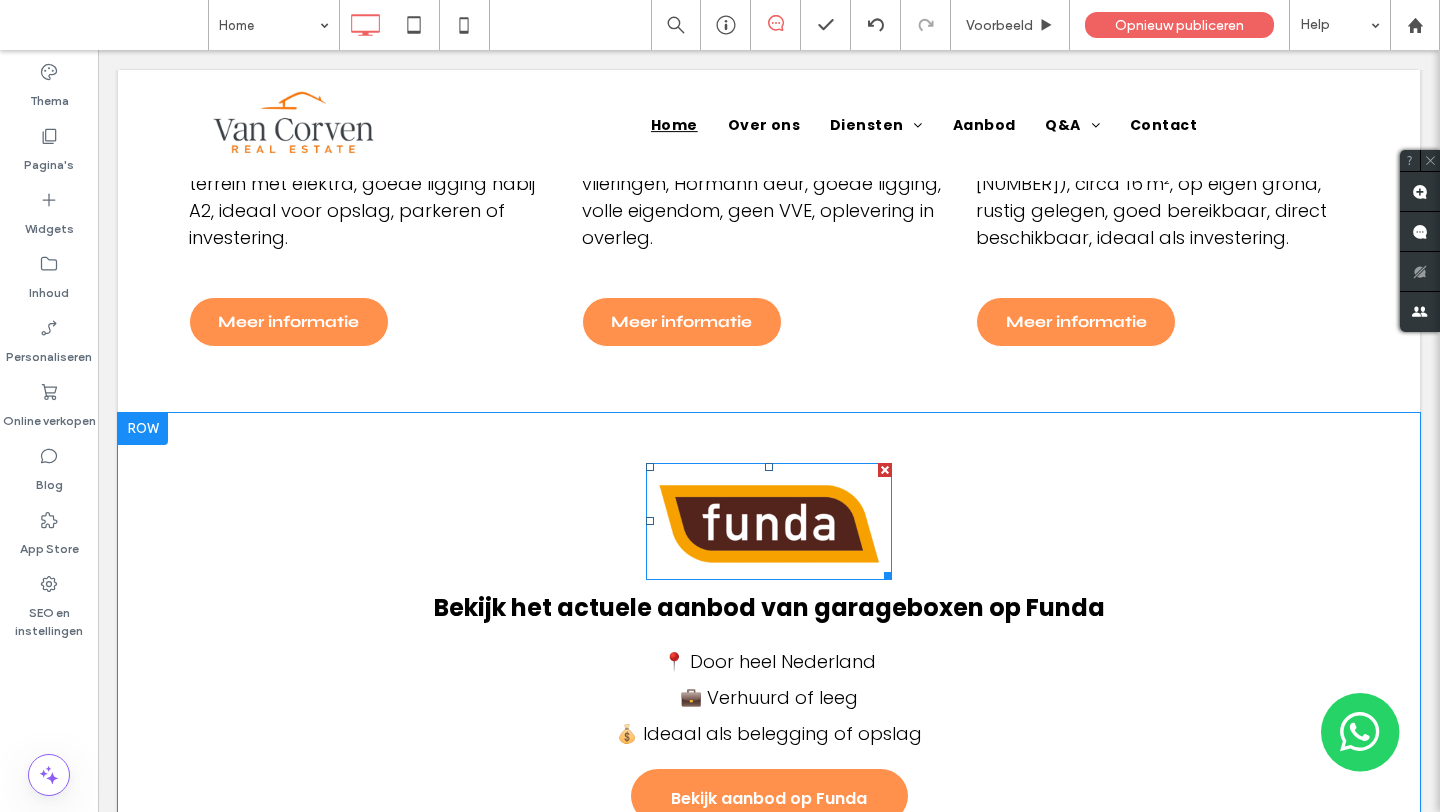 click at bounding box center (769, 521) 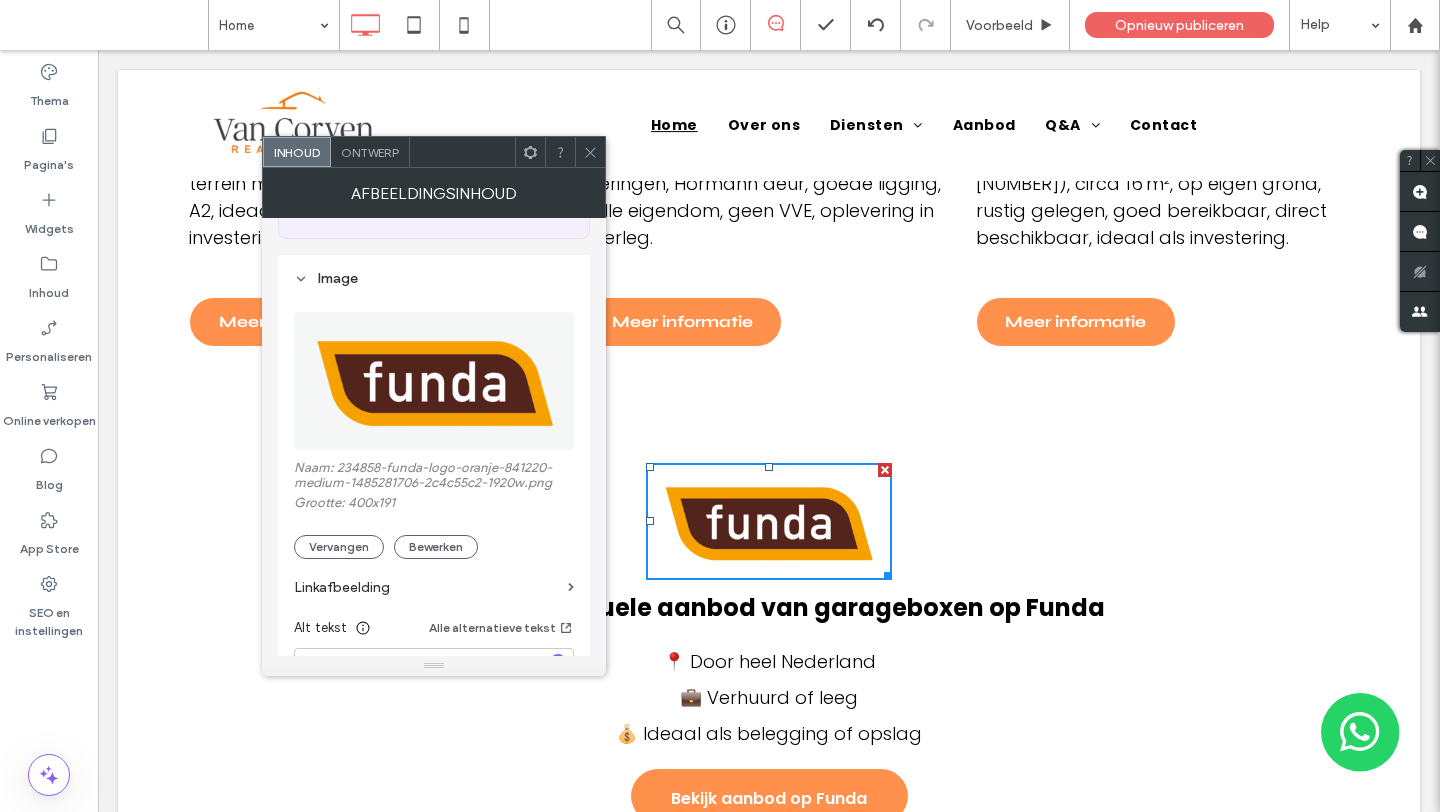 scroll, scrollTop: 210, scrollLeft: 0, axis: vertical 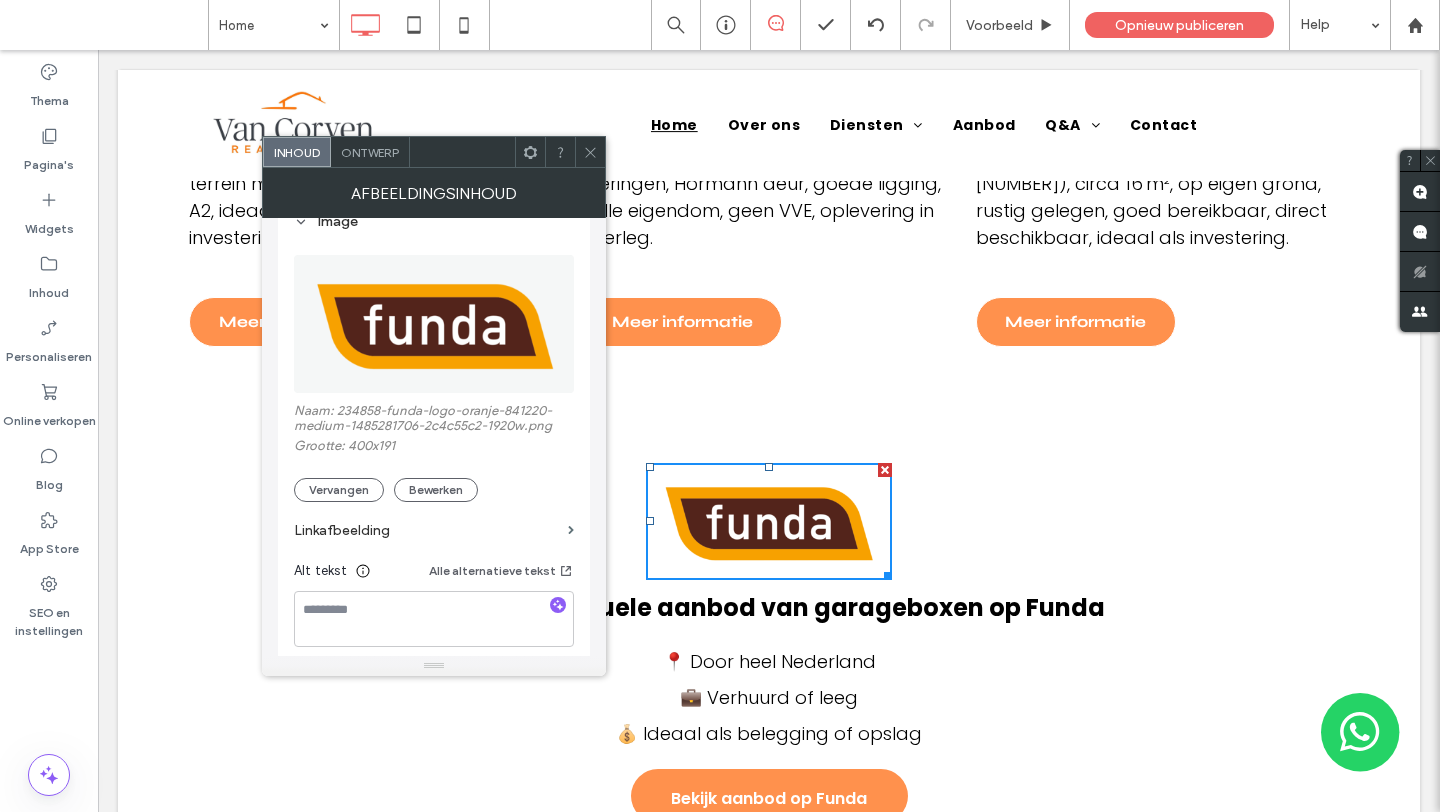 click on "Linkafbeelding" at bounding box center [427, 530] 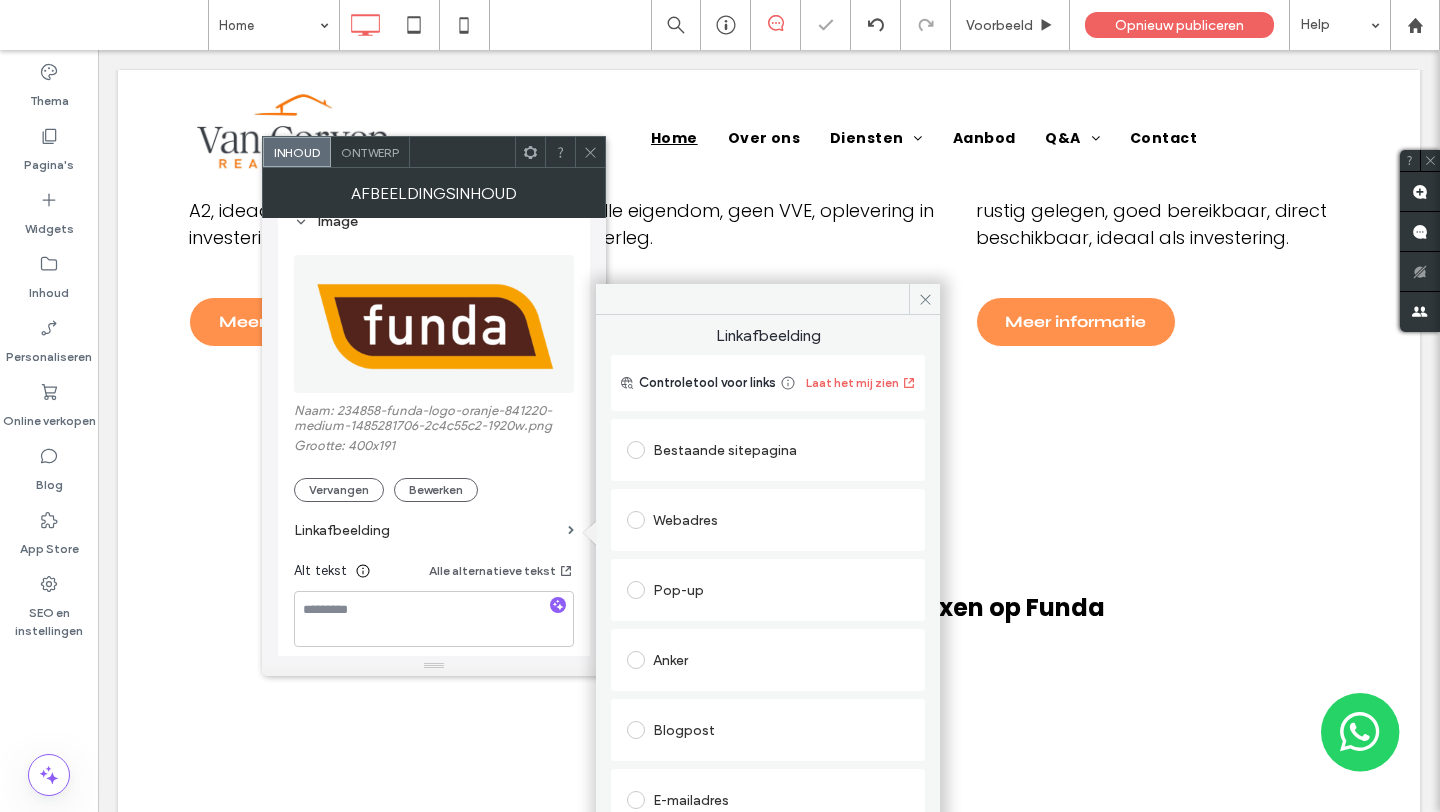 click on "Webadres" at bounding box center [768, 520] 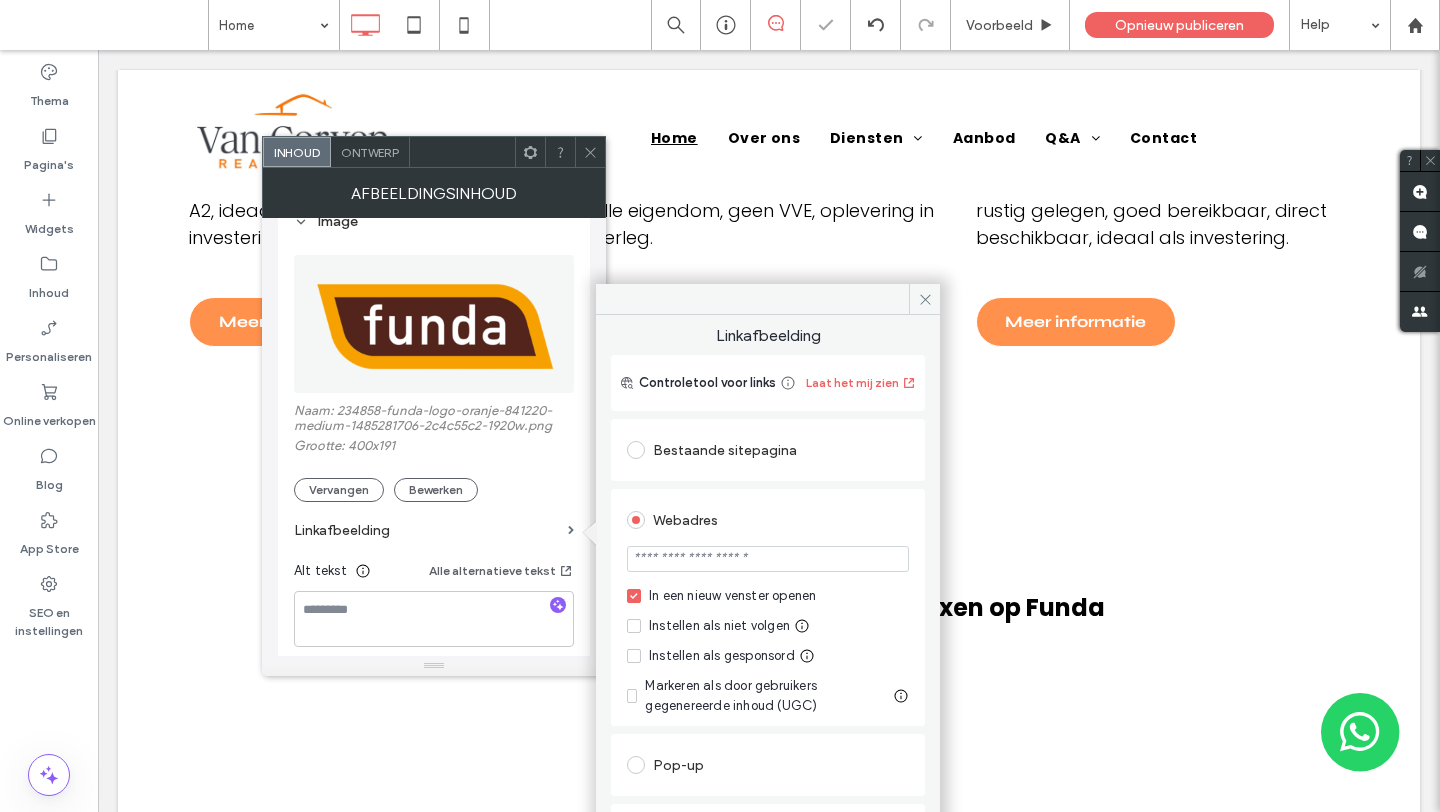 click at bounding box center [768, 559] 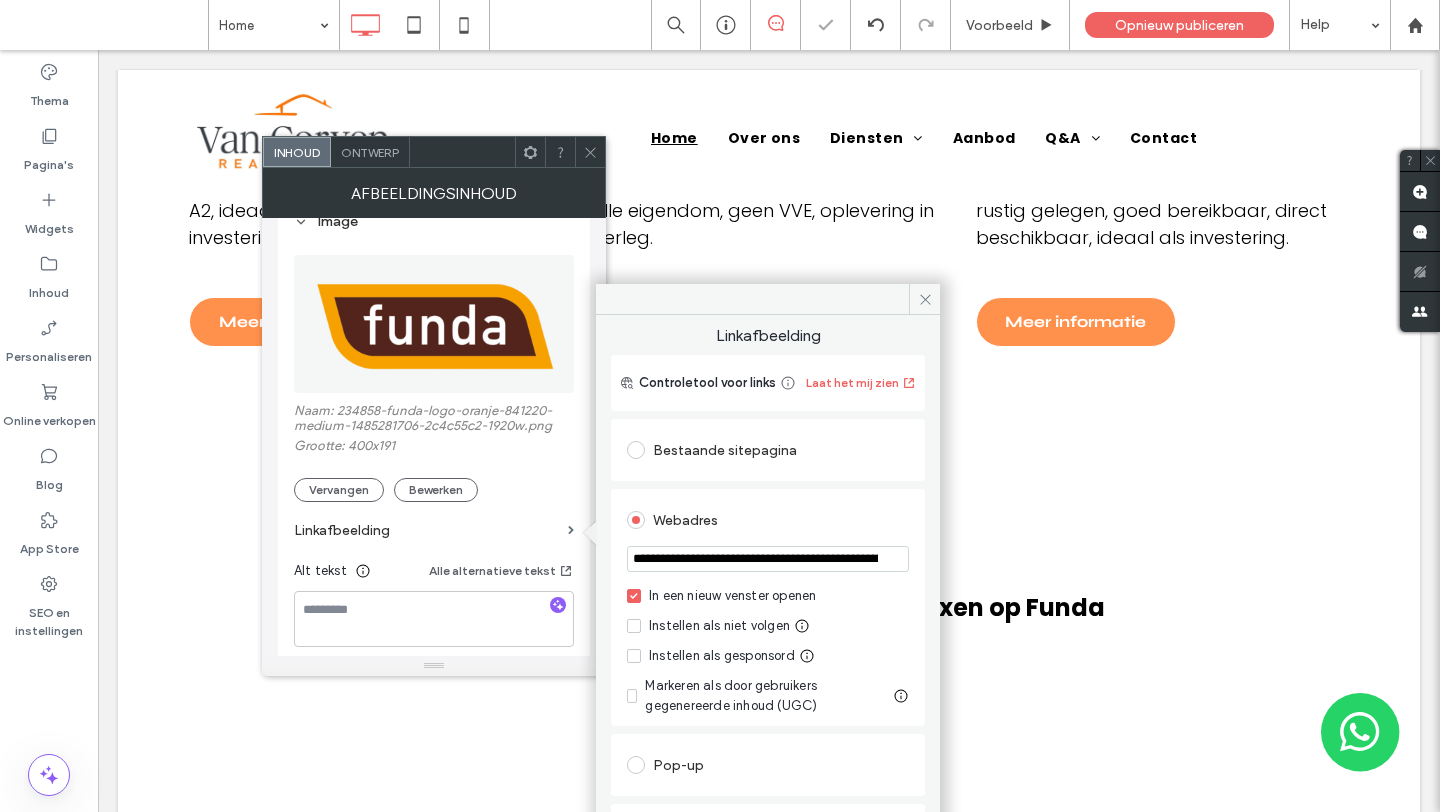 scroll, scrollTop: 0, scrollLeft: 327, axis: horizontal 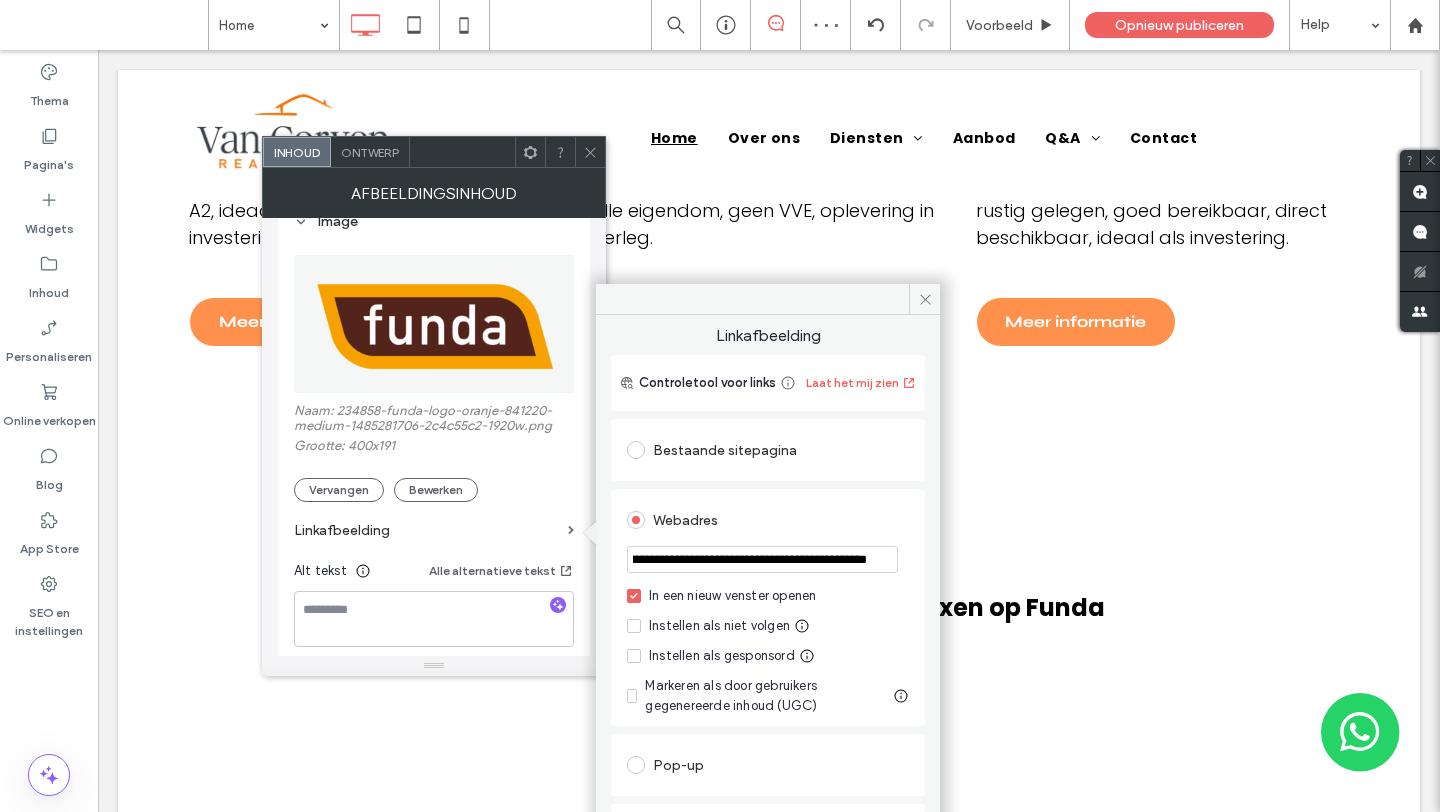 type on "**********" 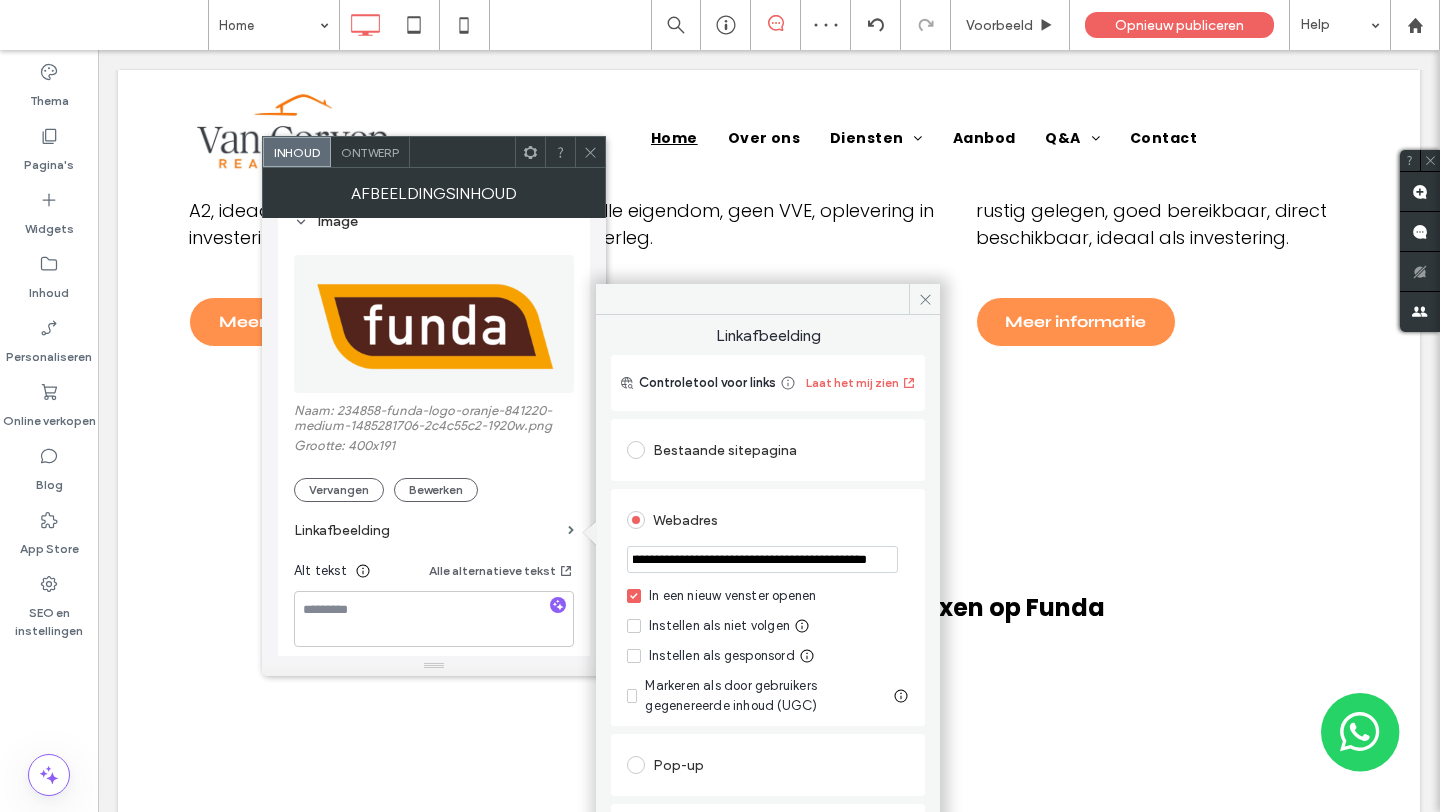 click on "**********" at bounding box center [768, 780] 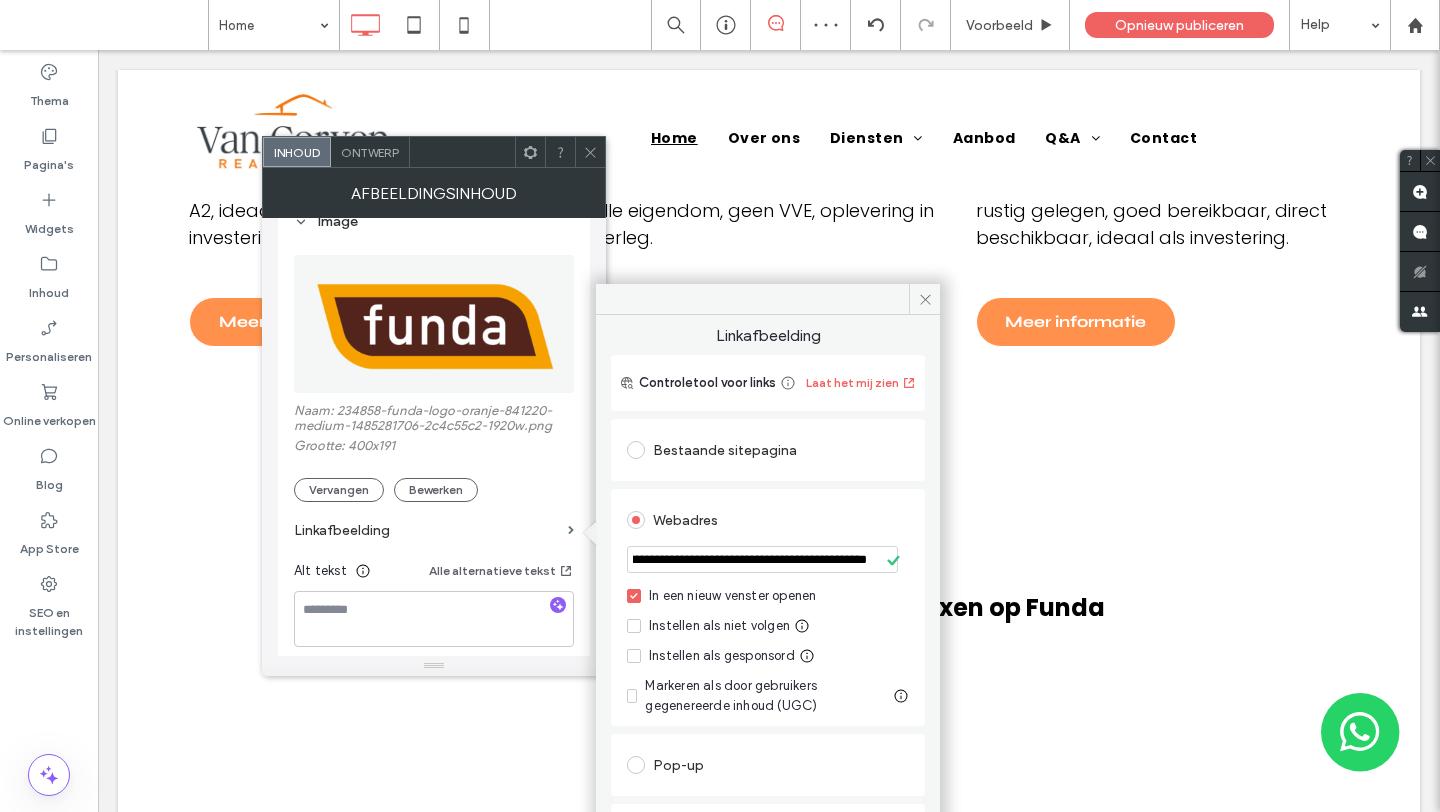 scroll, scrollTop: 0, scrollLeft: 0, axis: both 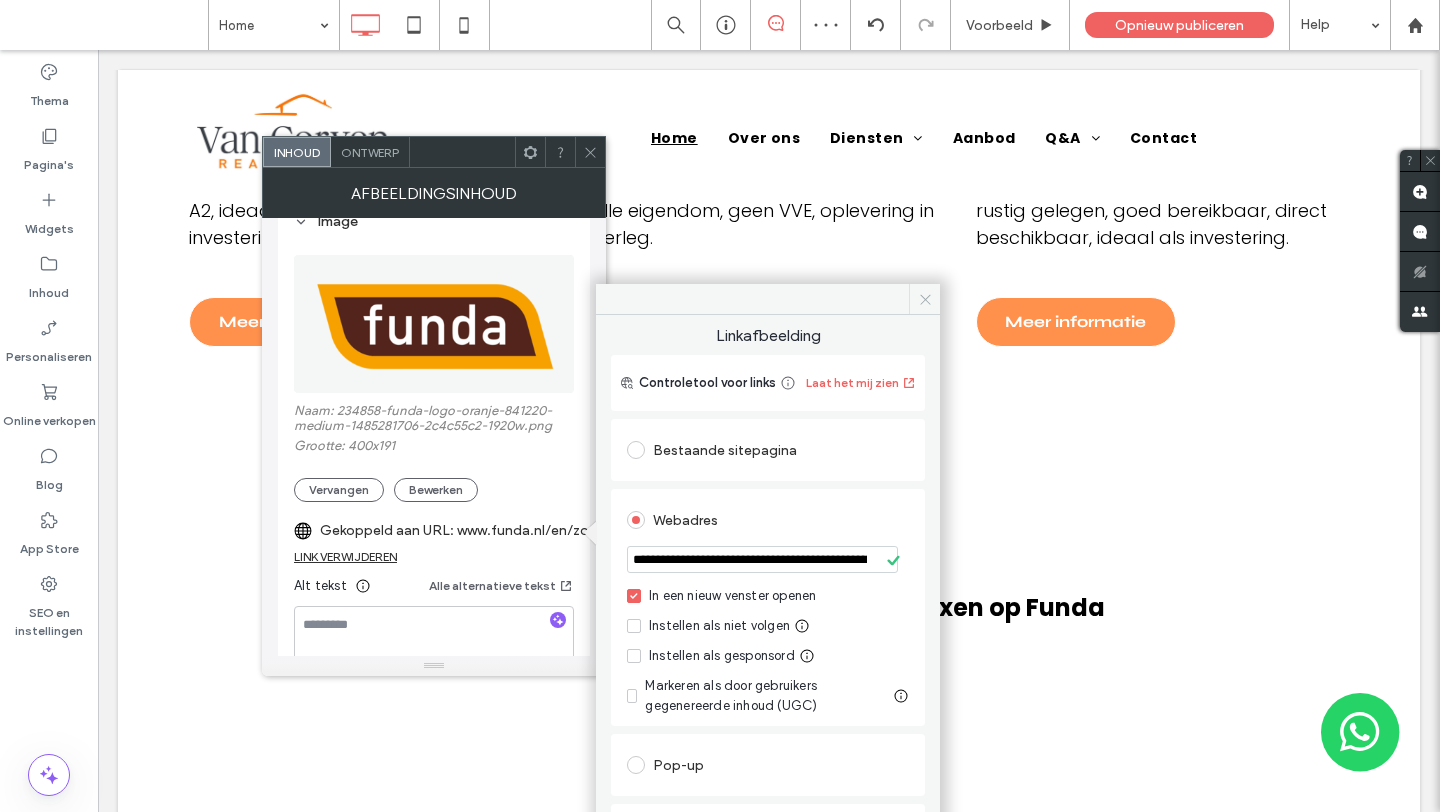 click 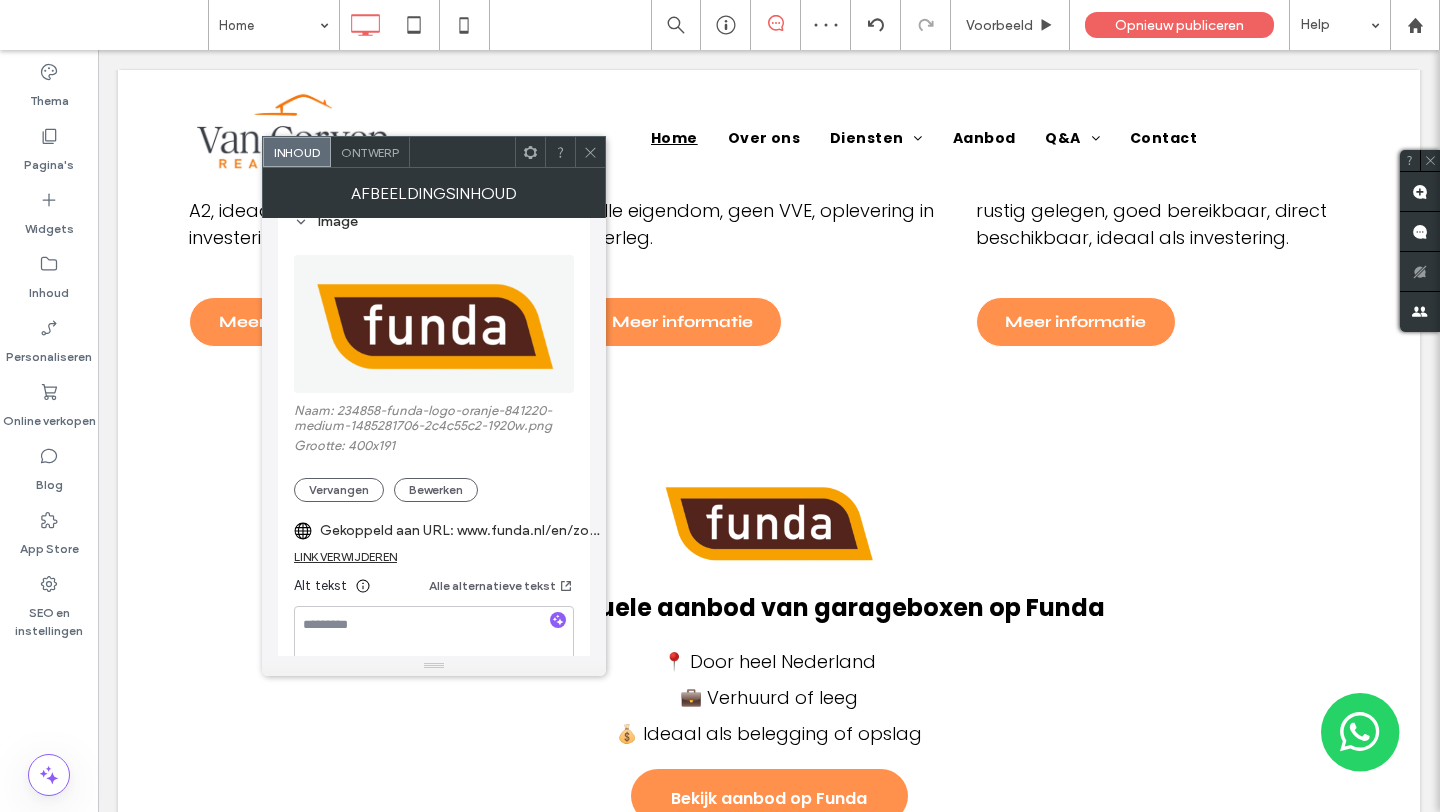 click at bounding box center (590, 152) 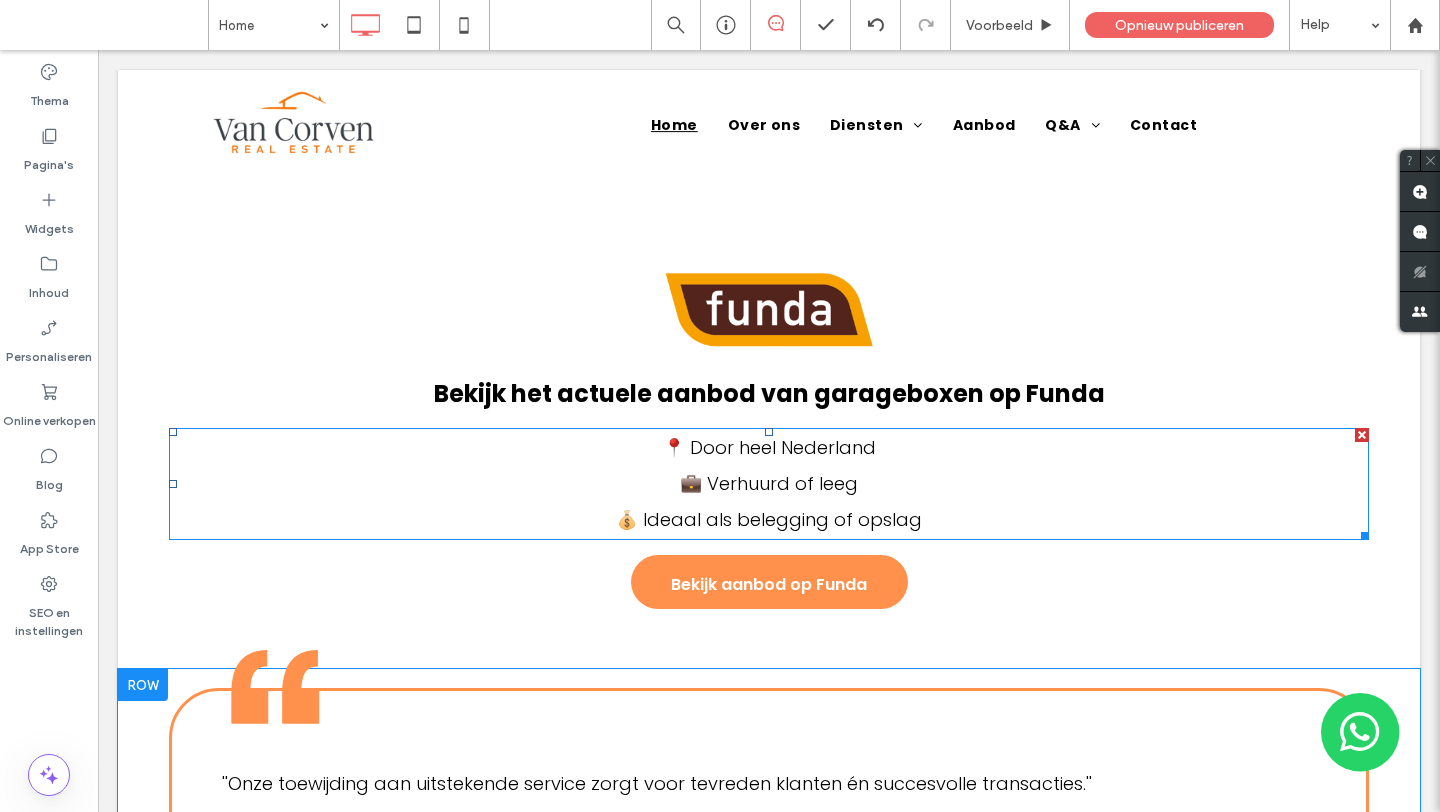 scroll, scrollTop: 2106, scrollLeft: 0, axis: vertical 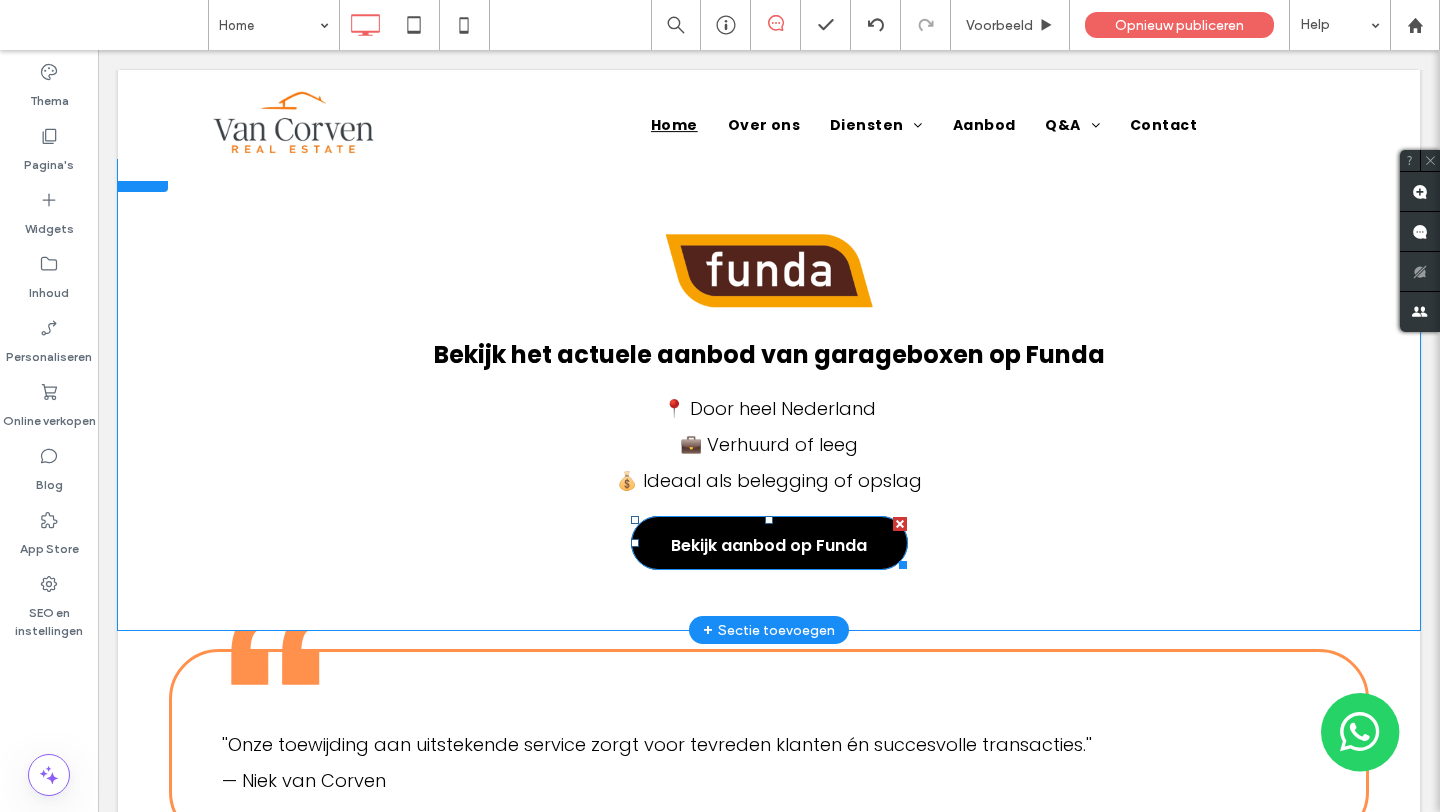 click on "Bekijk aanbod op Funda" at bounding box center (769, 545) 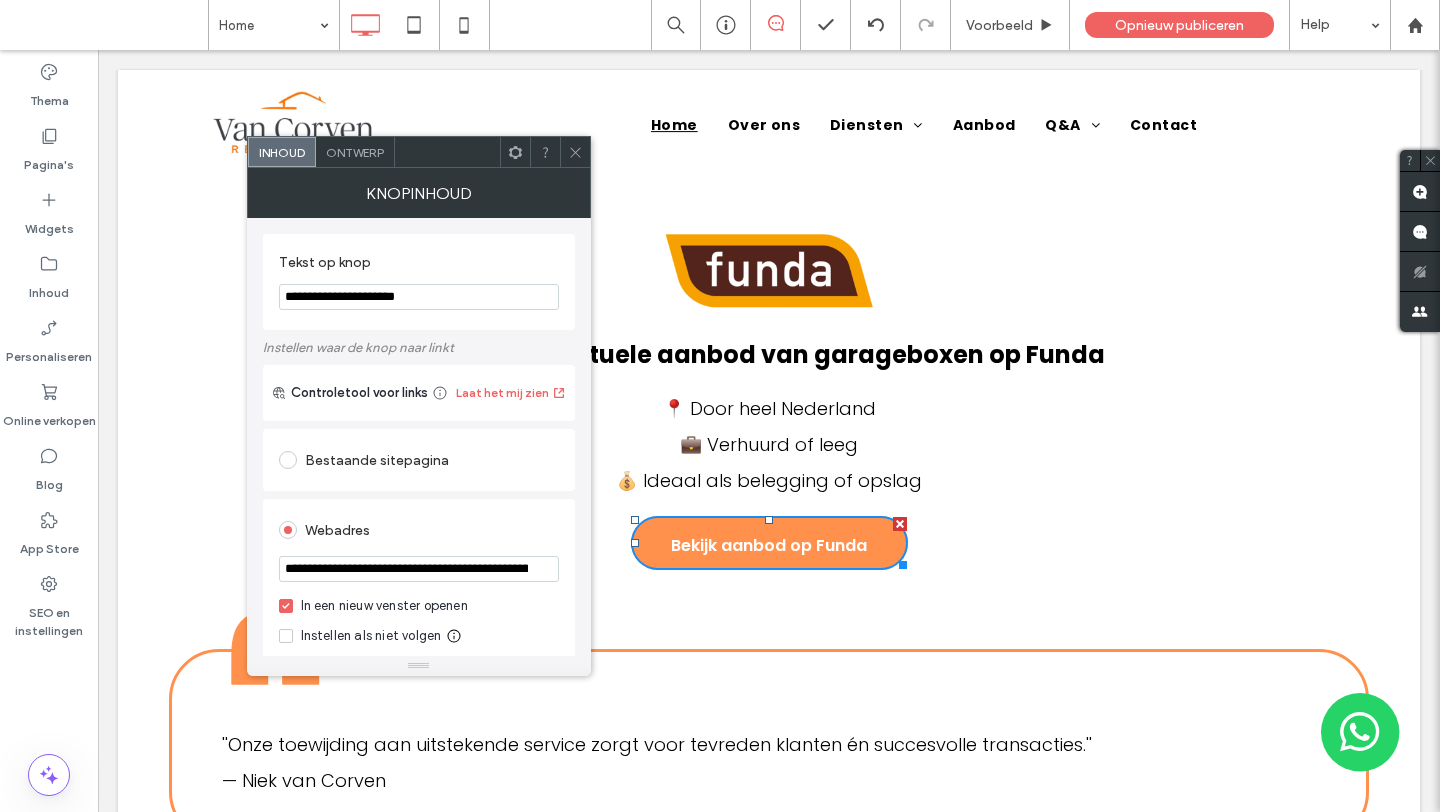 click at bounding box center [575, 152] 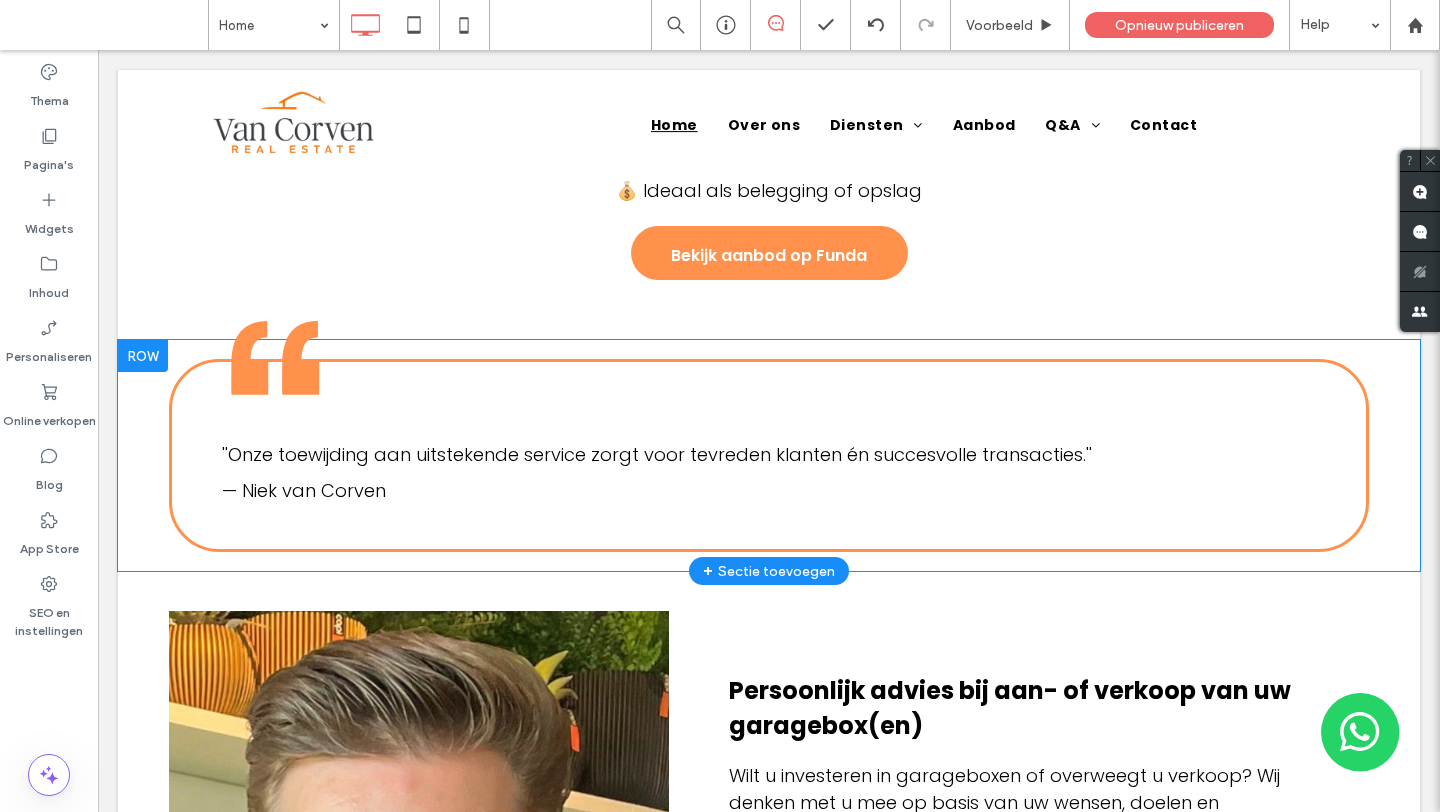 scroll, scrollTop: 3076, scrollLeft: 0, axis: vertical 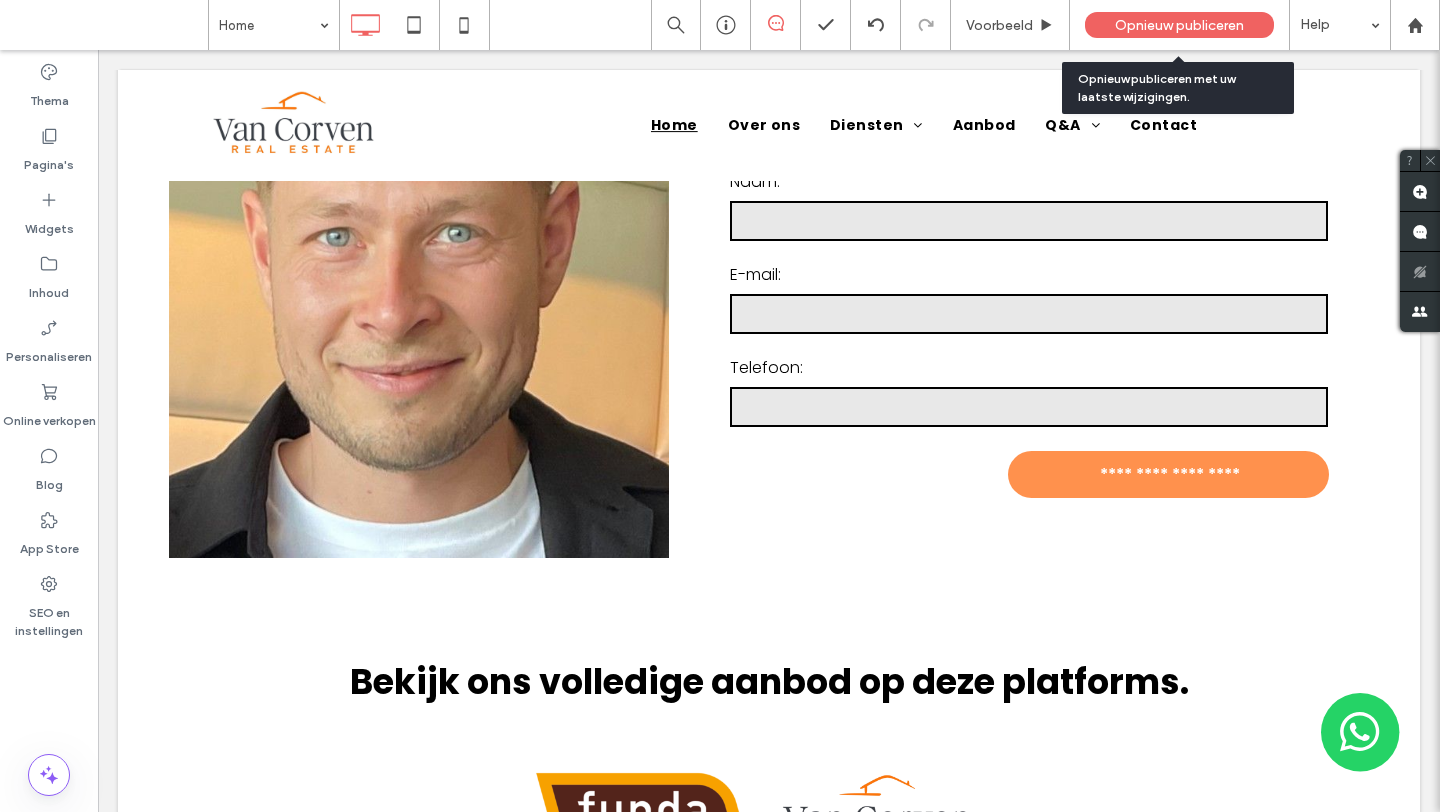 click on "Opnieuw publiceren" at bounding box center [1179, 25] 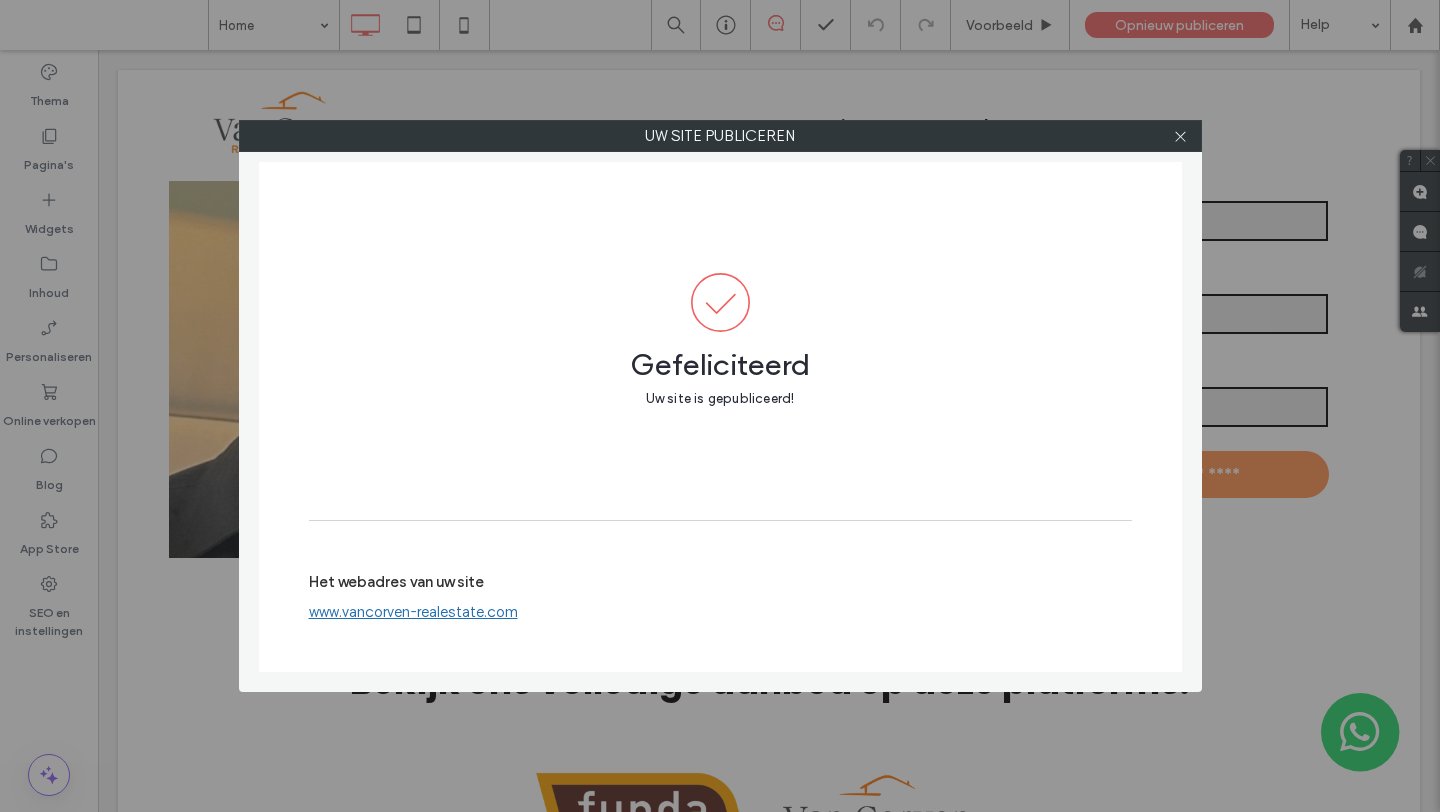 click at bounding box center (1181, 136) 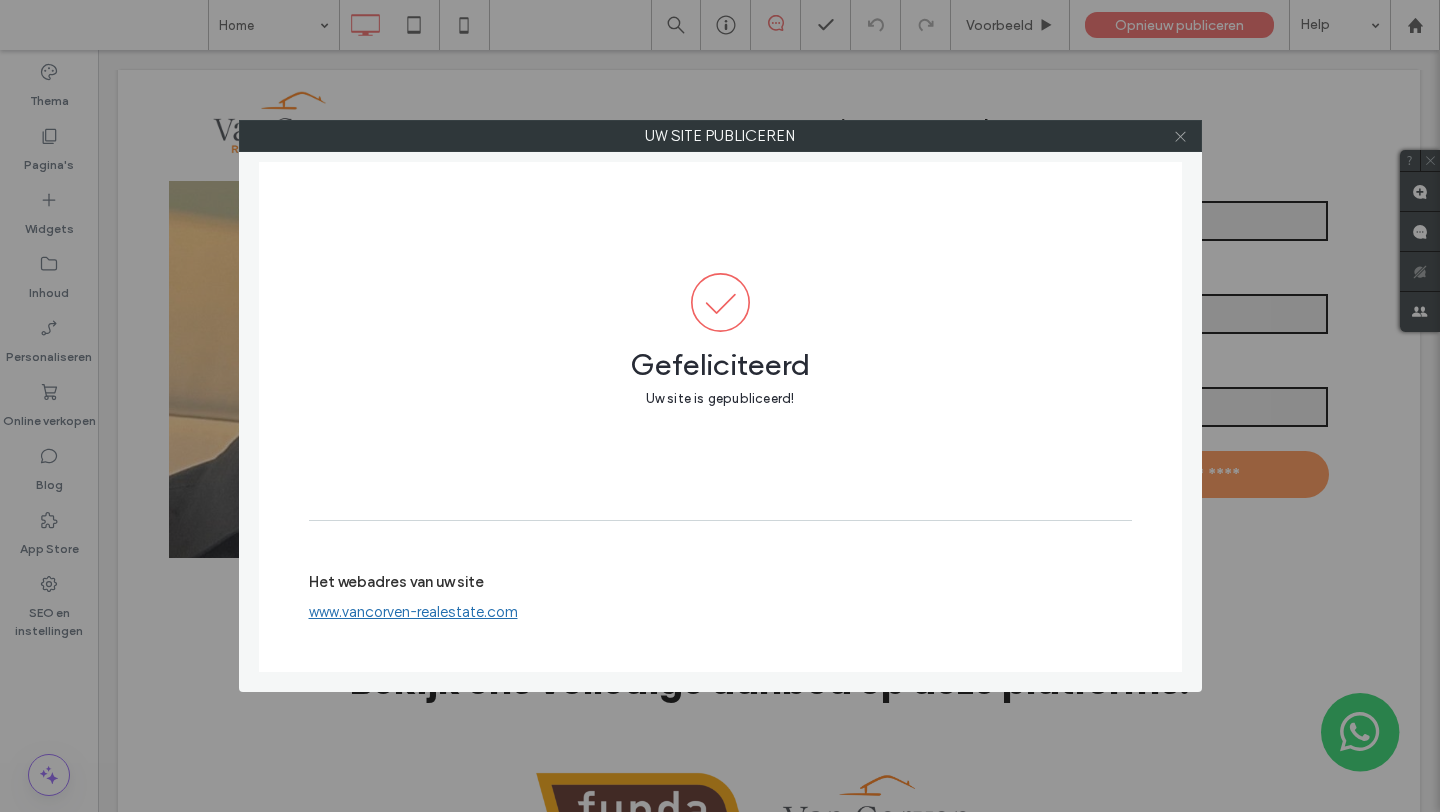 click at bounding box center [1180, 136] 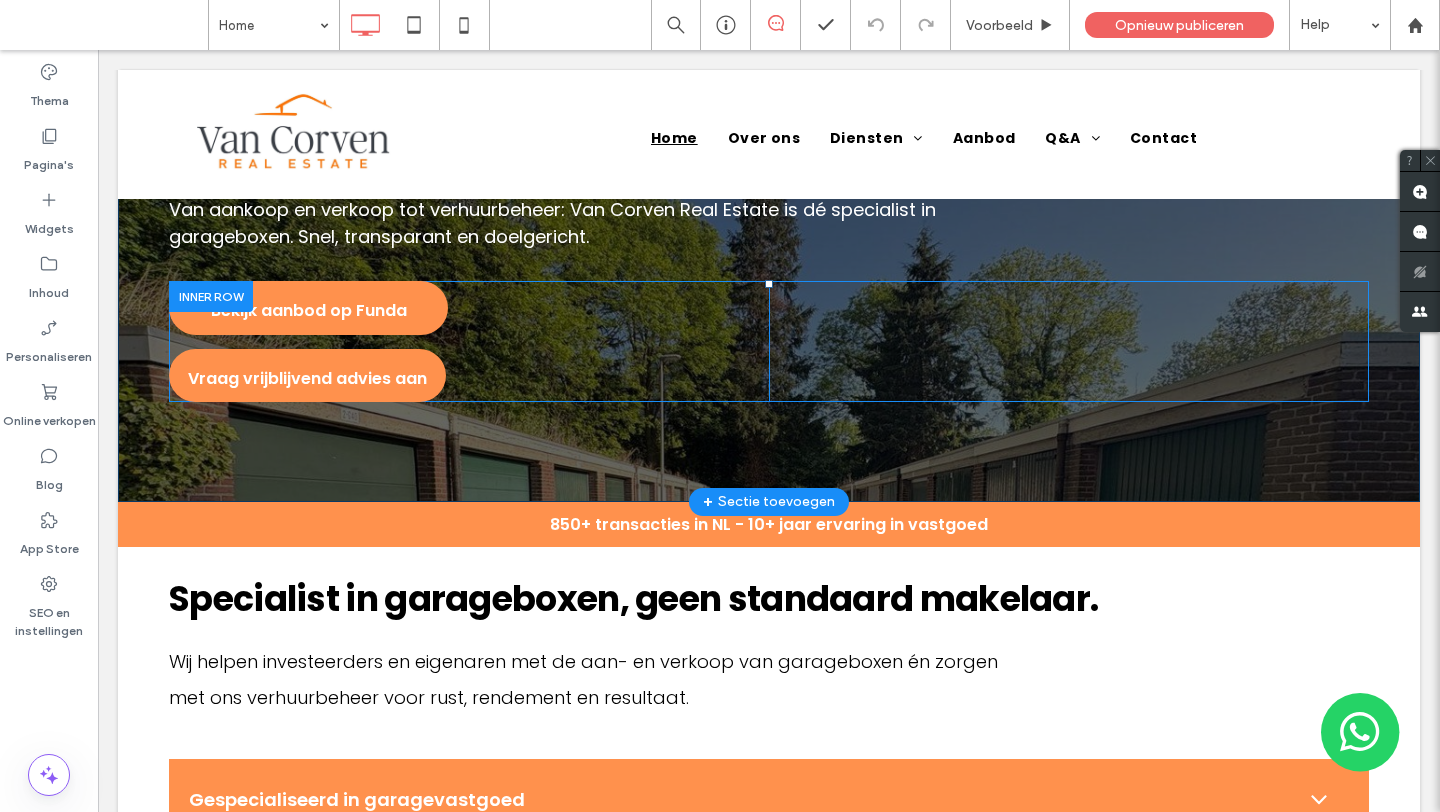 scroll, scrollTop: 0, scrollLeft: 0, axis: both 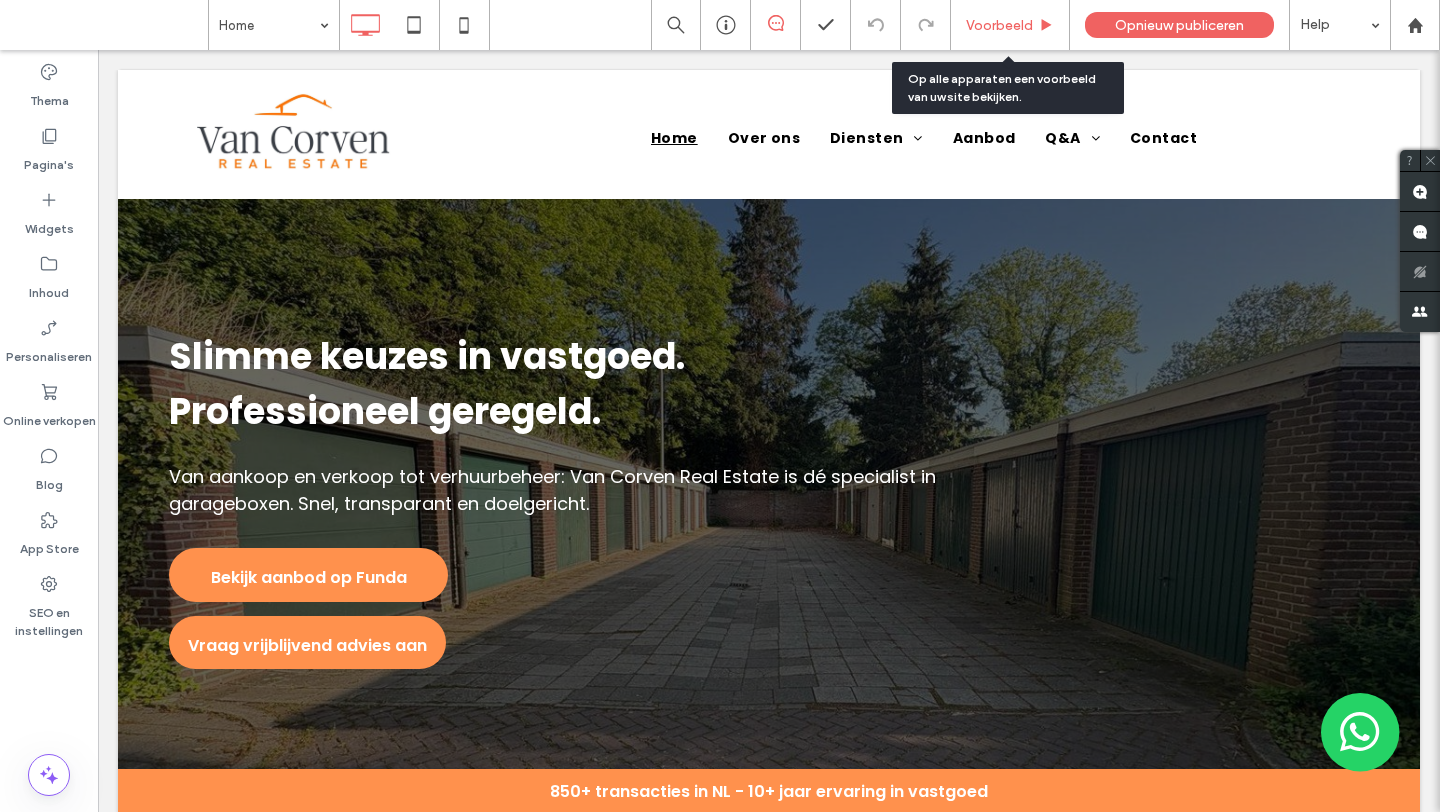 click on "Voorbeeld" at bounding box center [1010, 25] 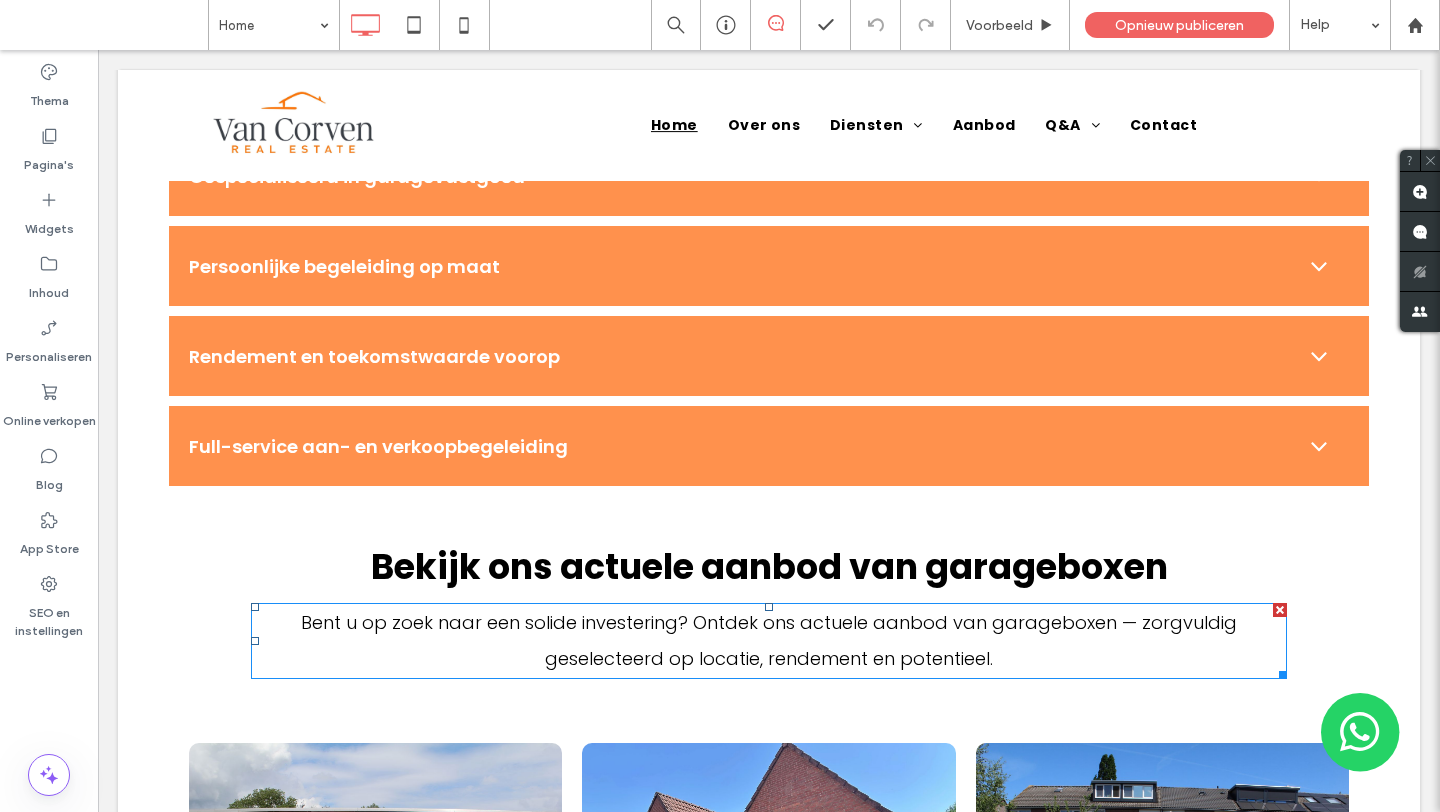 scroll, scrollTop: 1282, scrollLeft: 0, axis: vertical 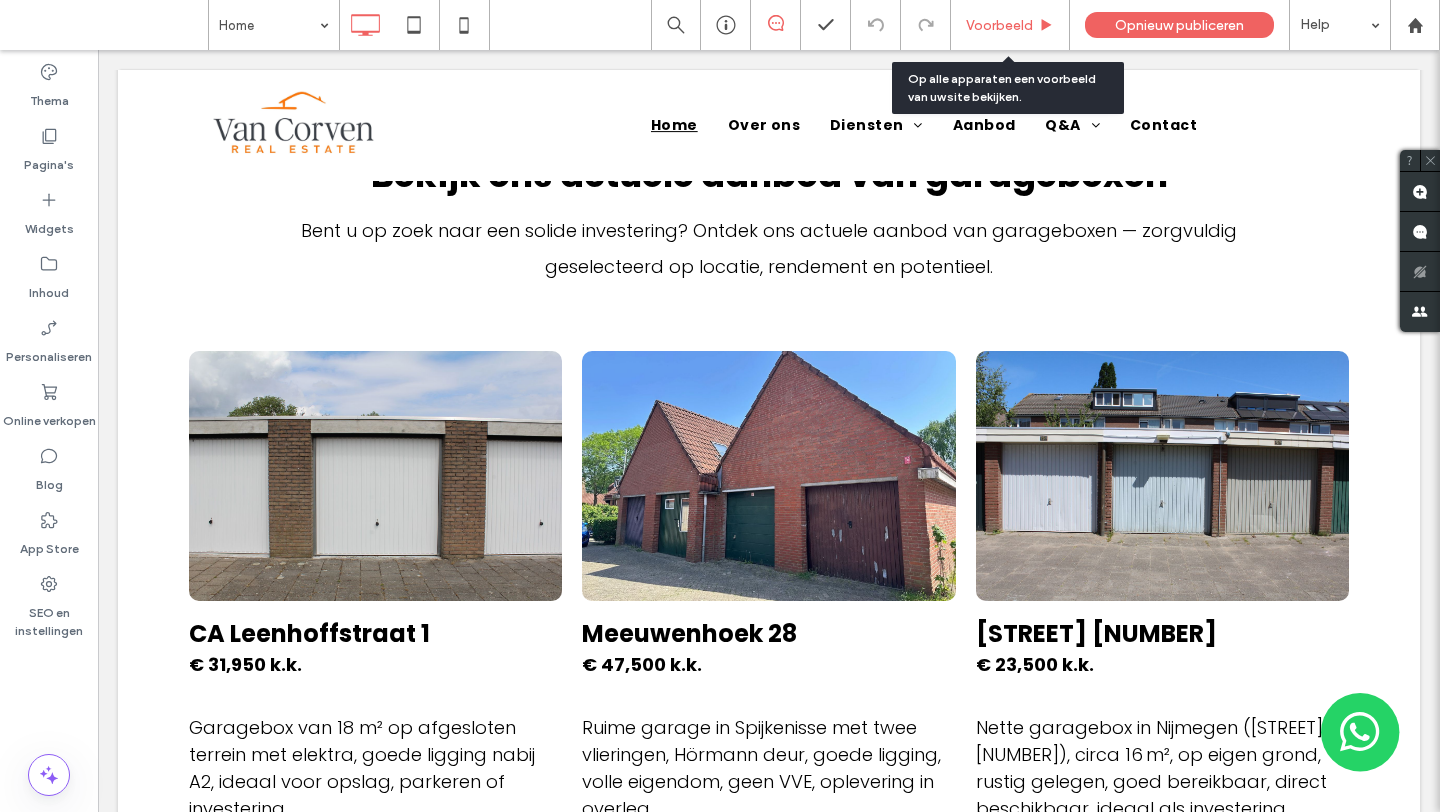 click on "Voorbeeld" at bounding box center [999, 25] 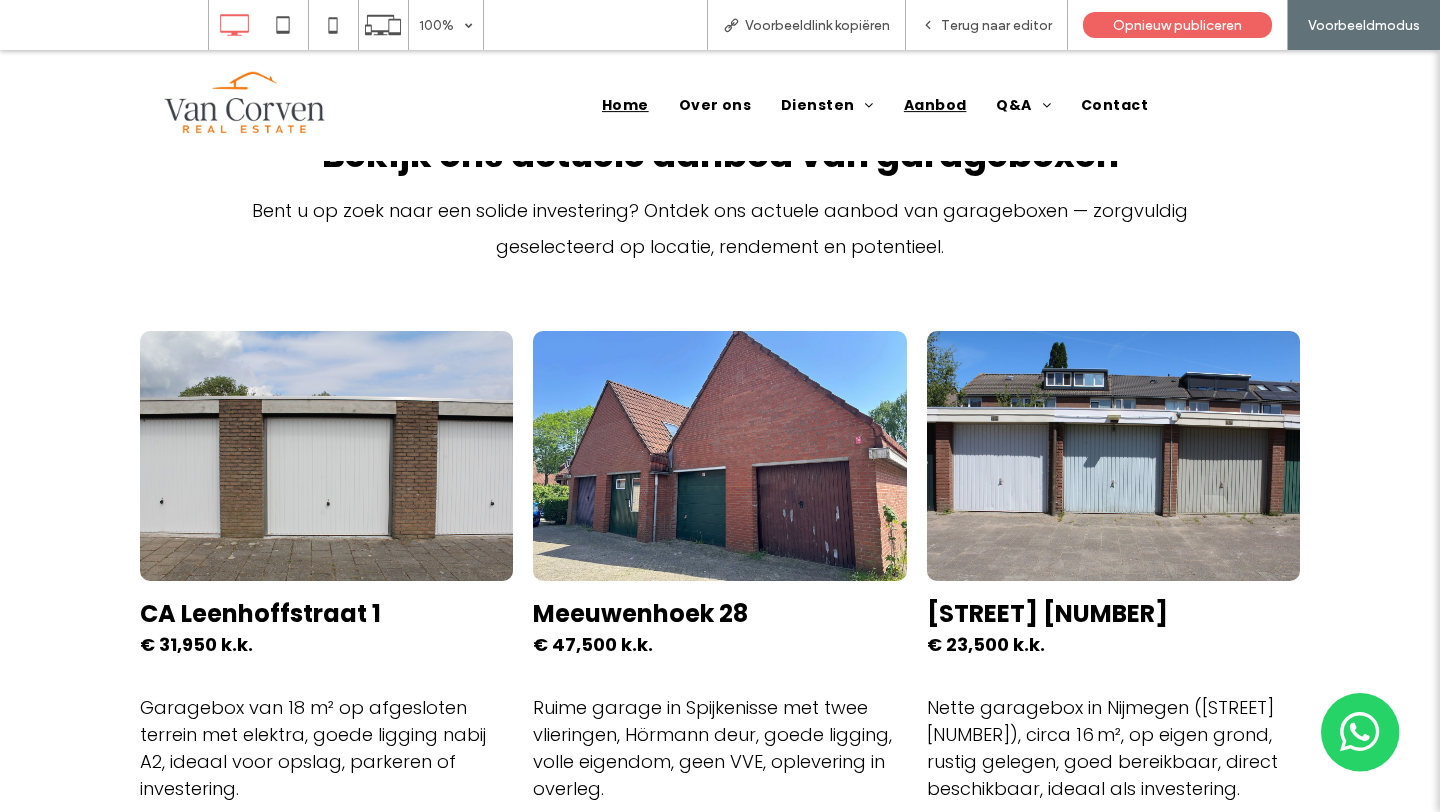 click on "Aanbod" at bounding box center [935, 106] 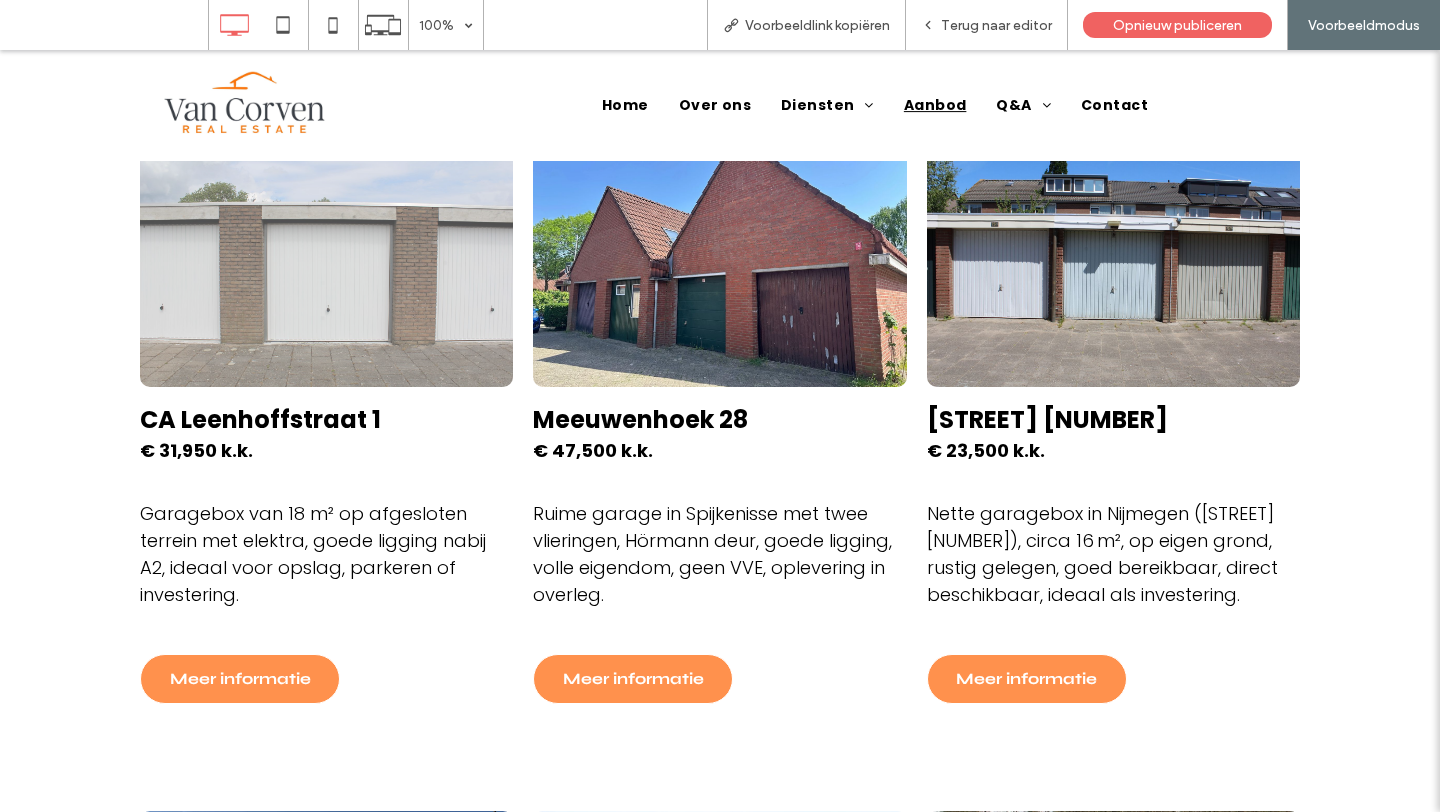 scroll, scrollTop: 546, scrollLeft: 0, axis: vertical 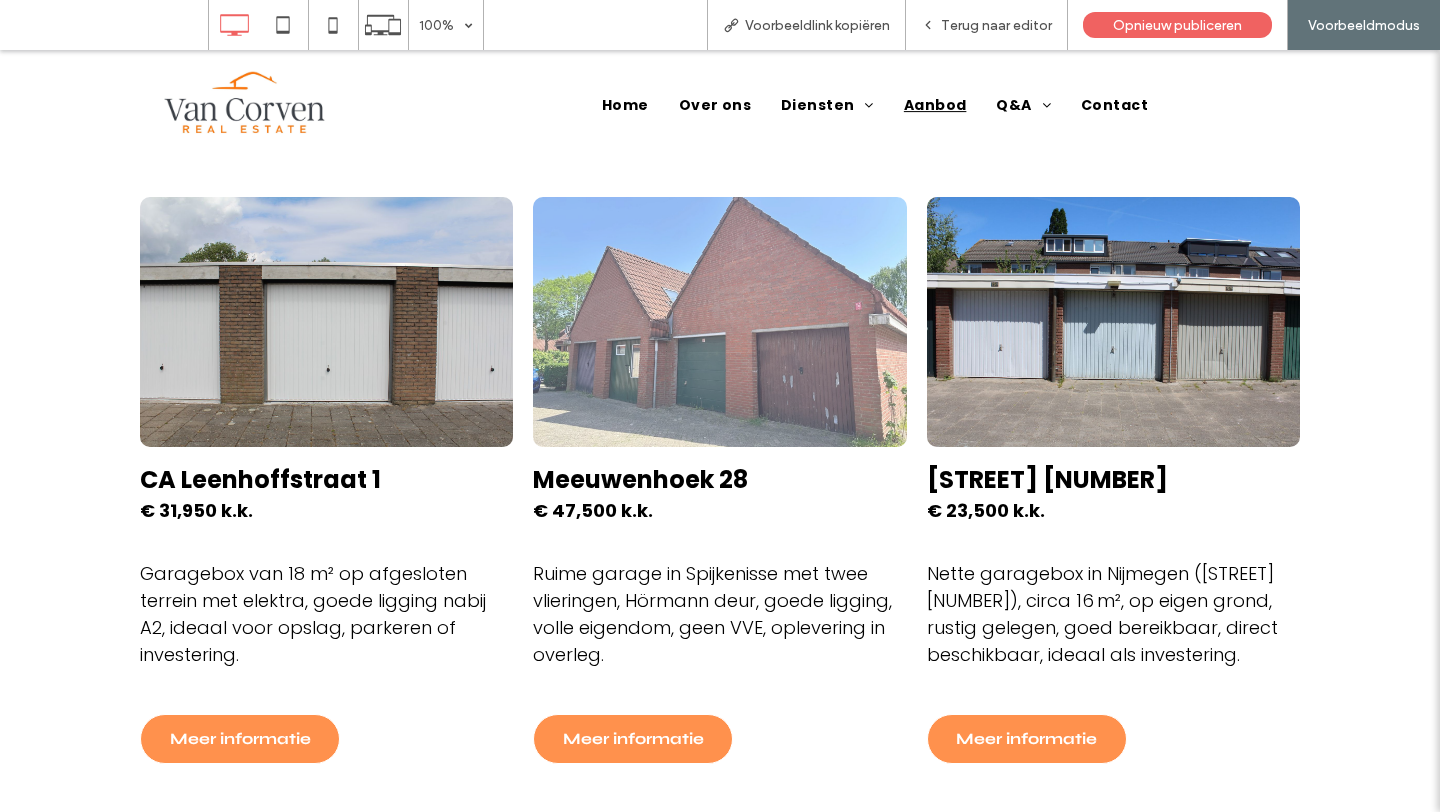 click on "Ruime garage in Spijkenisse met twee vlieringen, Hörmann deur, goede ligging, volle eigendom, geen VVE, oplevering in overleg." at bounding box center [719, 614] 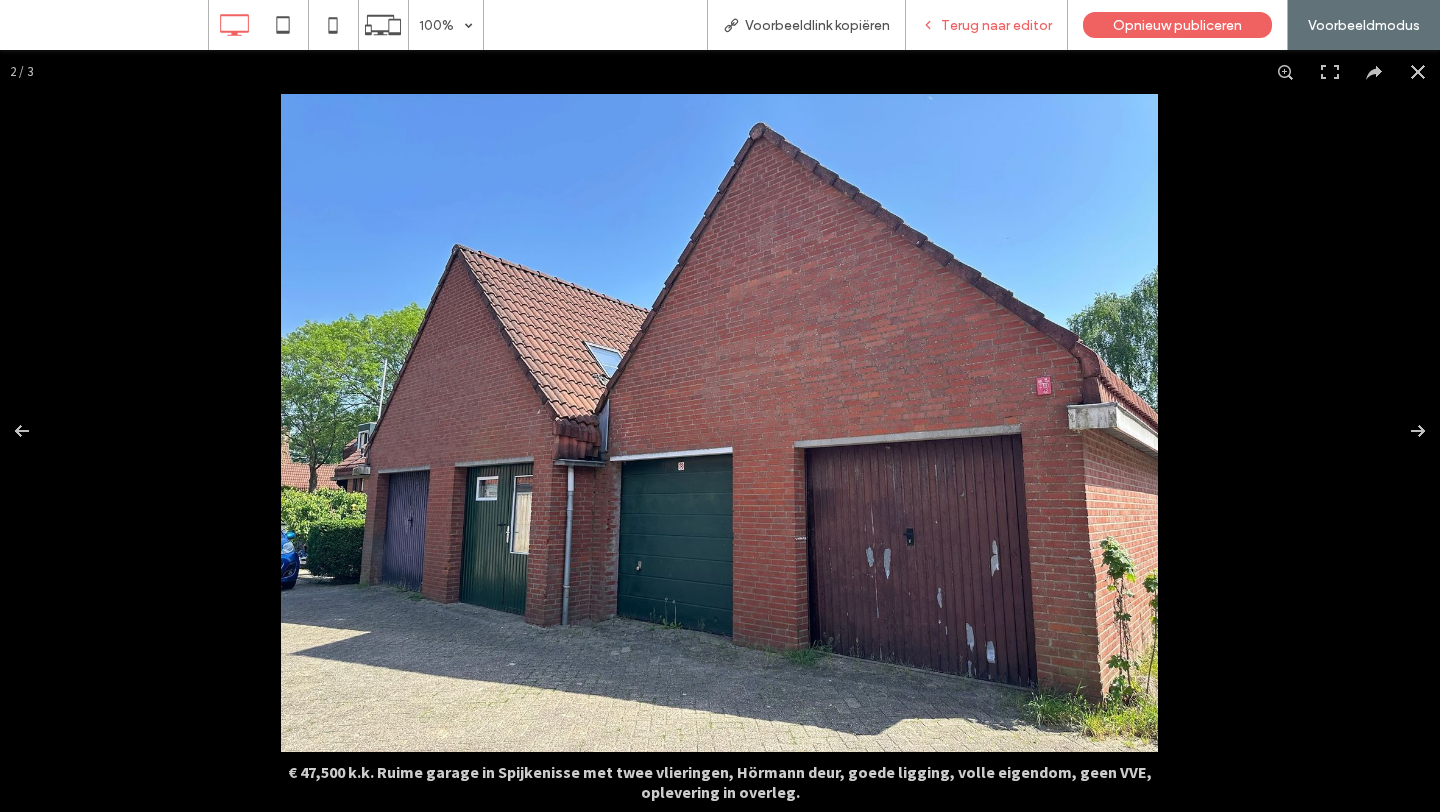 click on "Terug naar editor" at bounding box center (987, 25) 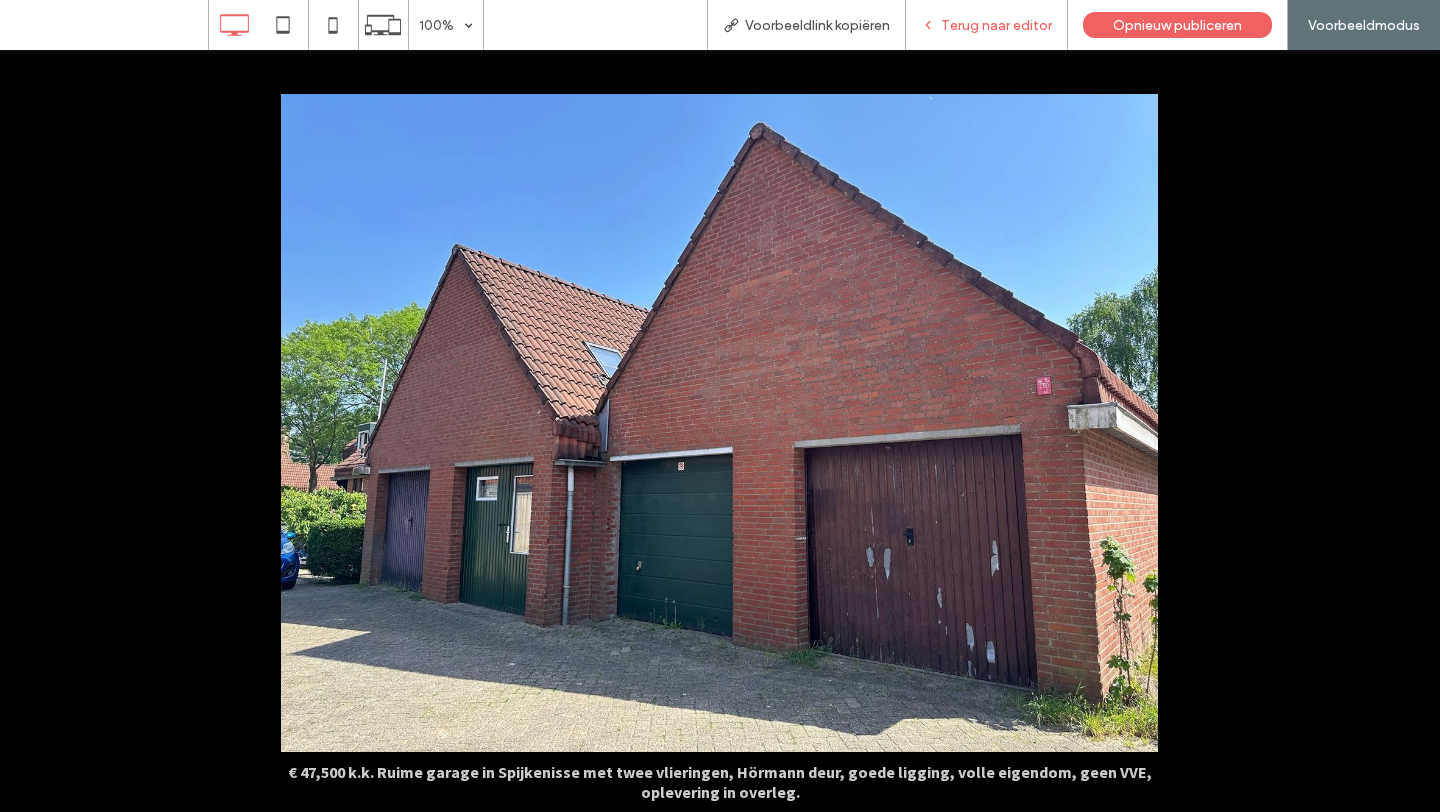 click on "Terug naar editor" at bounding box center (996, 25) 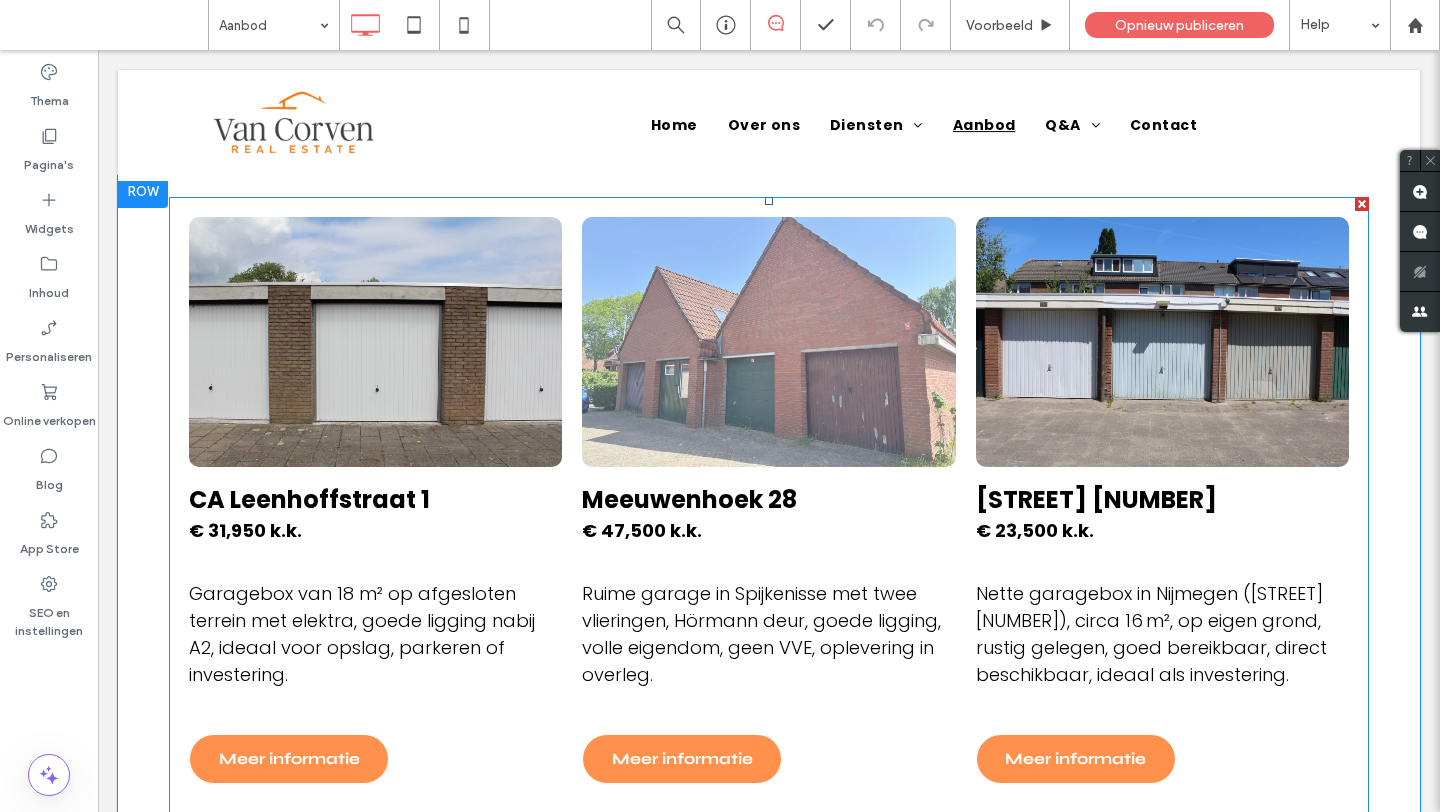 click on "Meeuwenhoek 28" at bounding box center [689, 499] 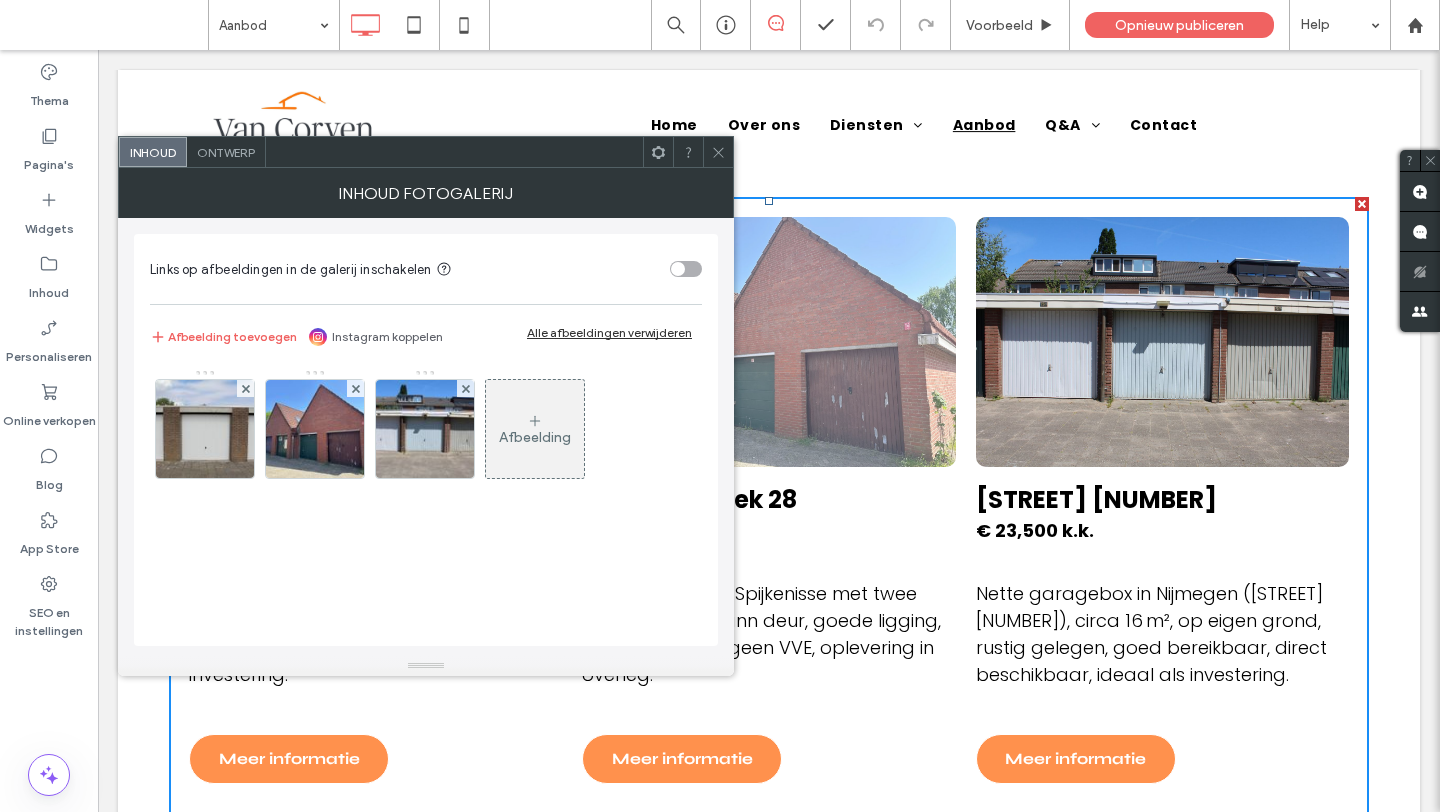 click on "Meeuwenhoek 28" at bounding box center (689, 499) 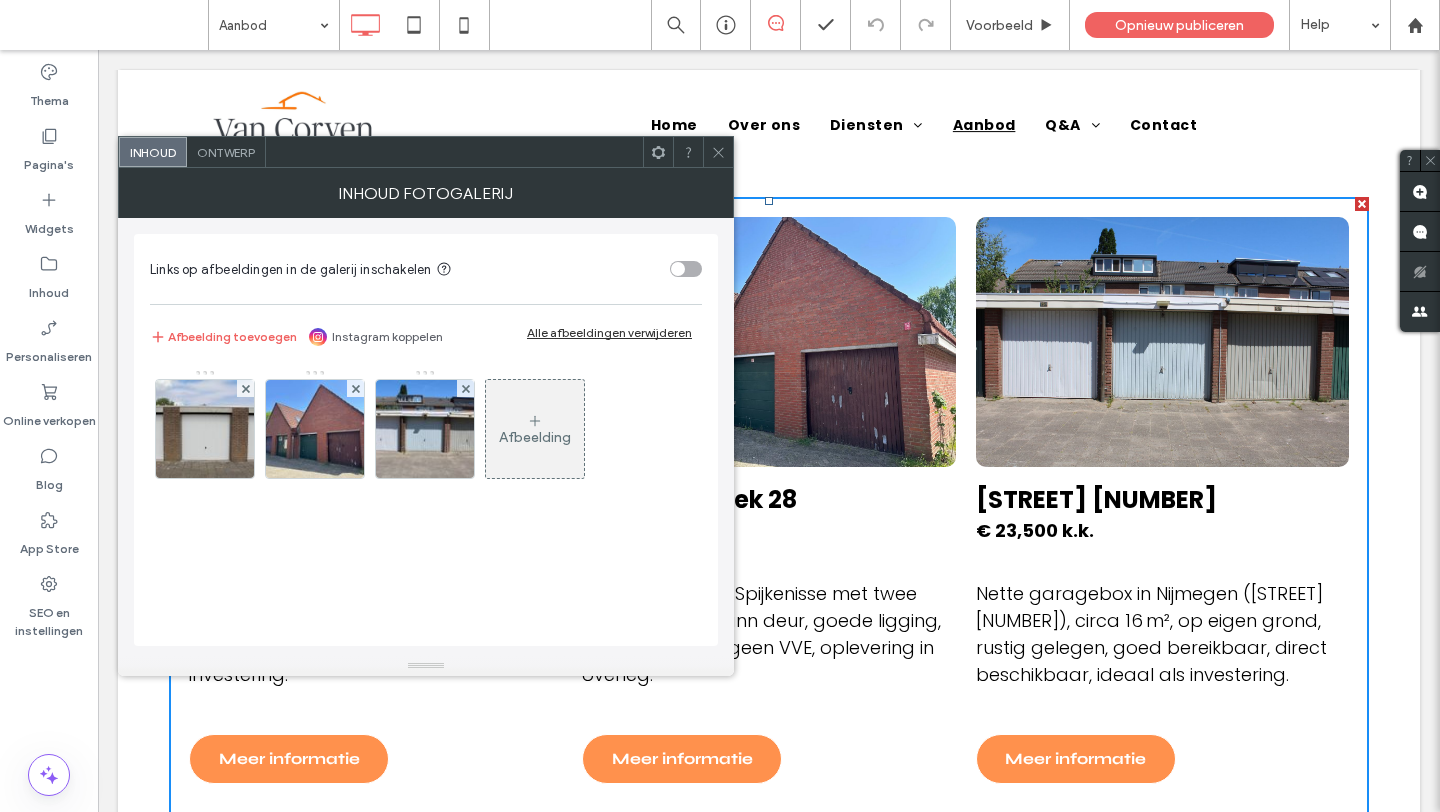 click 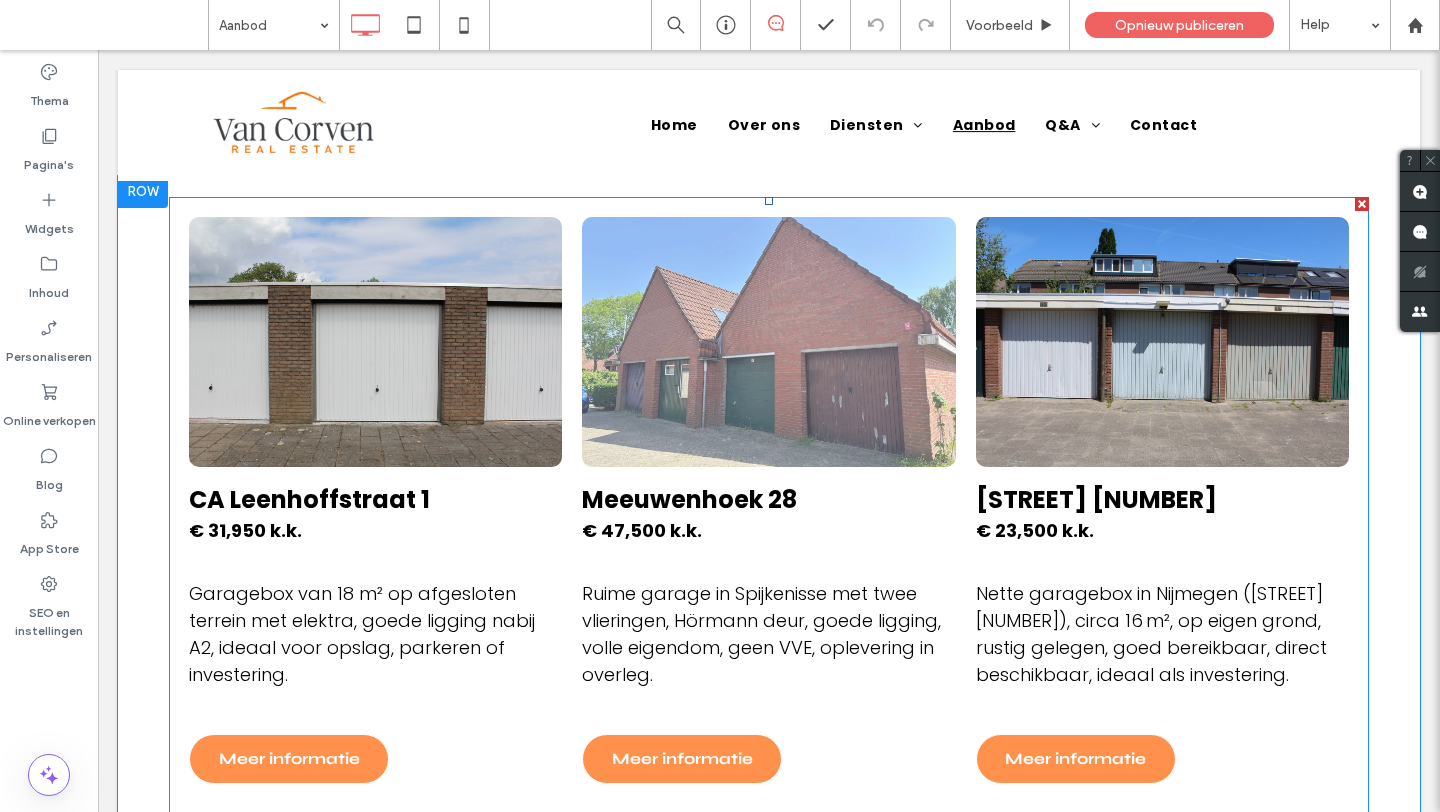 click at bounding box center [768, 342] 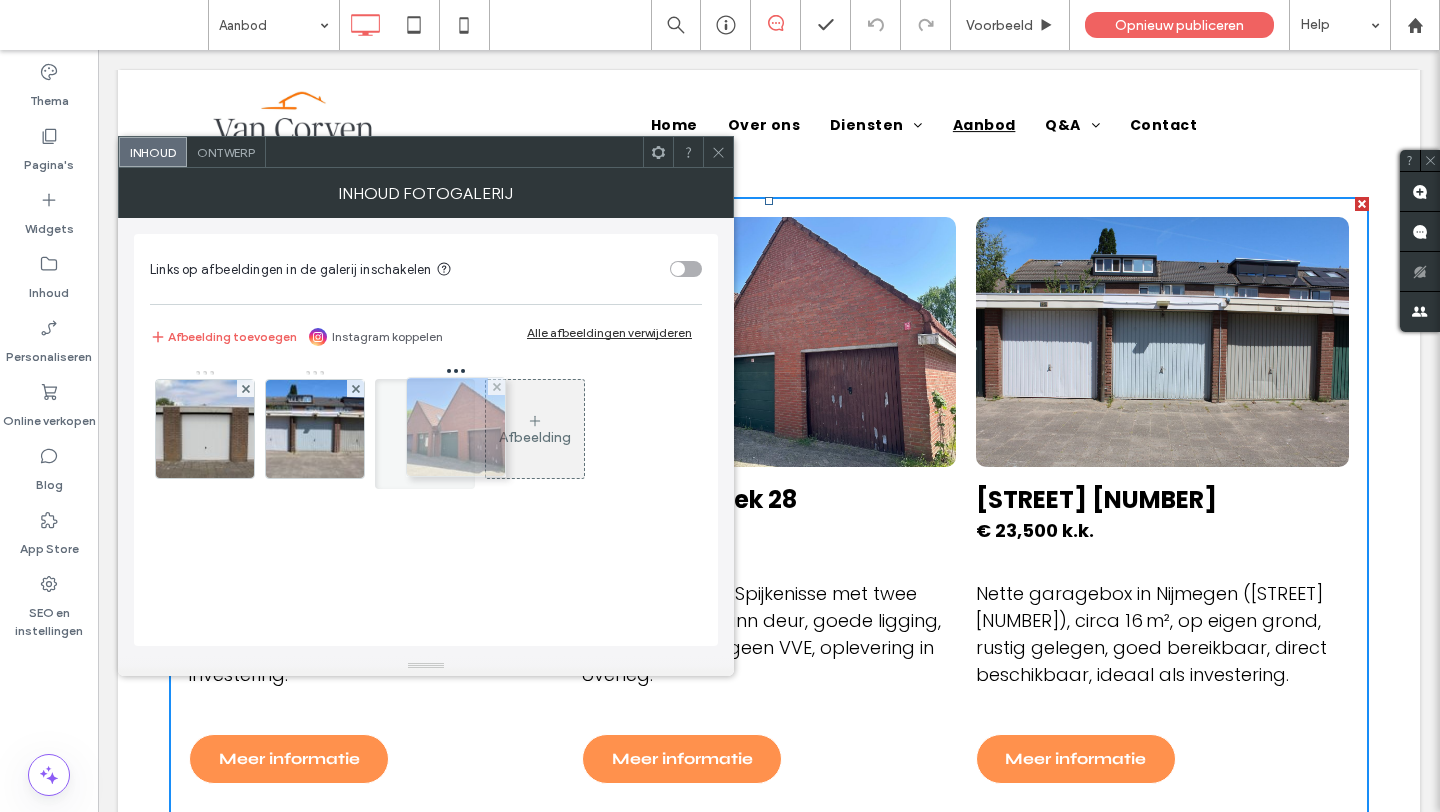drag, startPoint x: 344, startPoint y: 471, endPoint x: 477, endPoint y: 470, distance: 133.00375 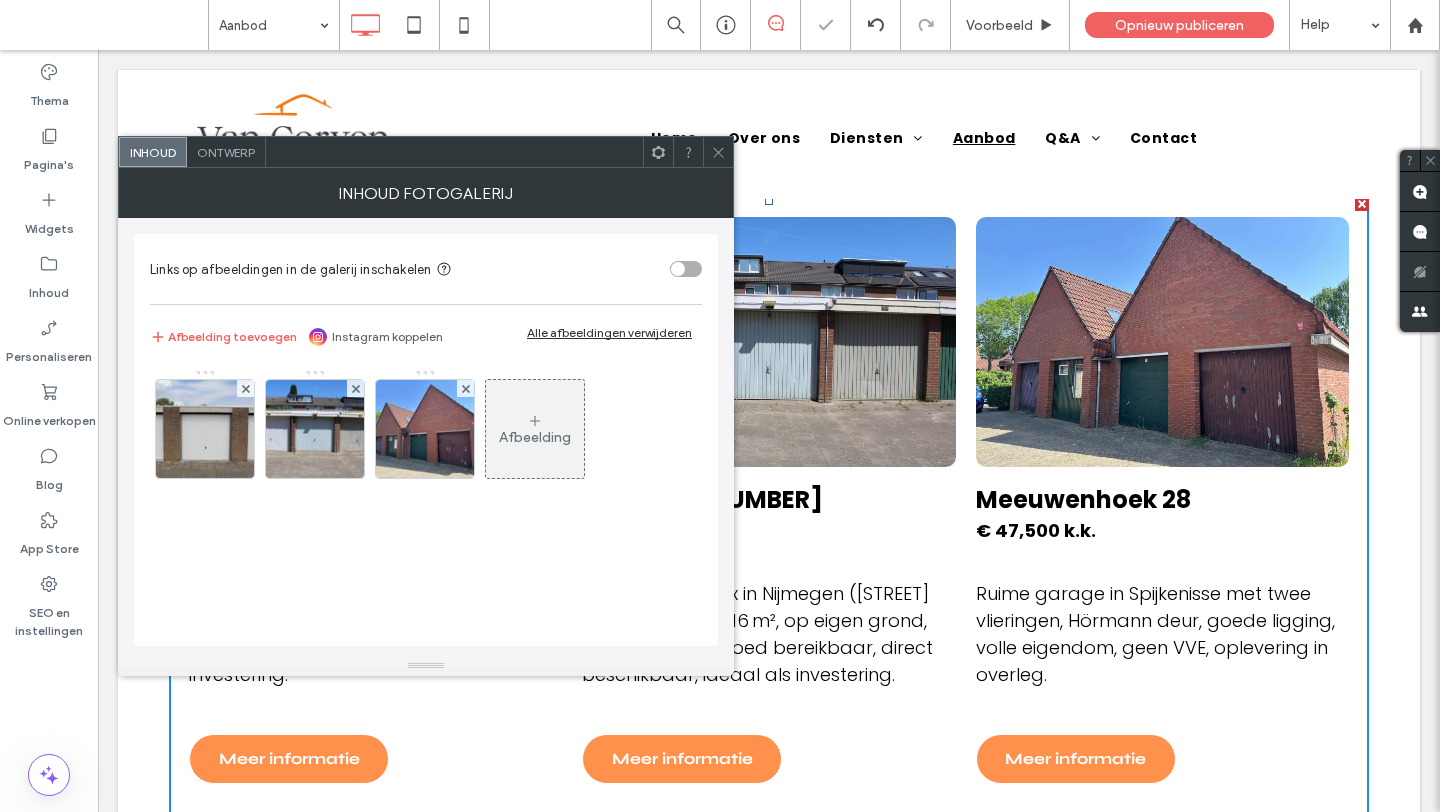 click at bounding box center [718, 152] 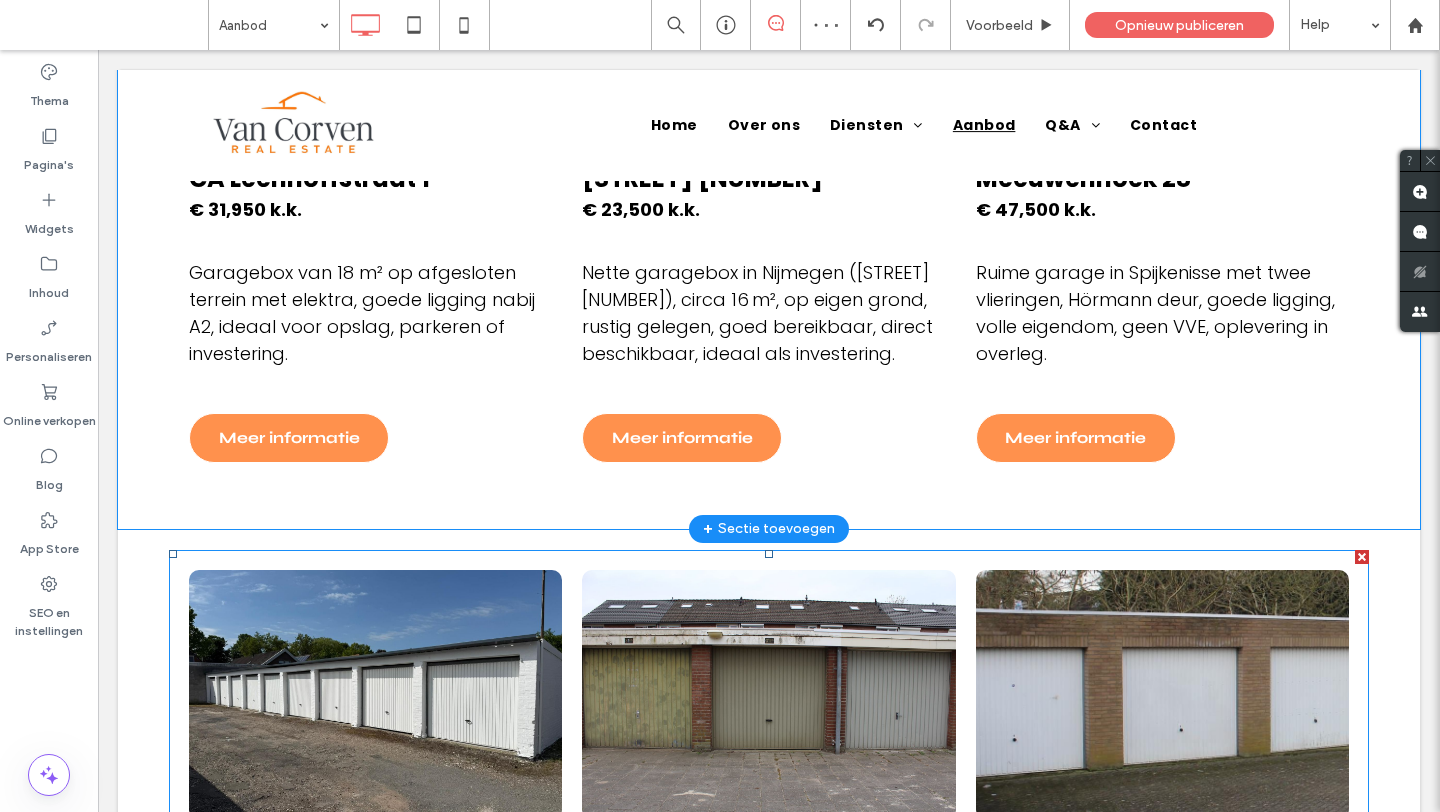 scroll, scrollTop: 1049, scrollLeft: 0, axis: vertical 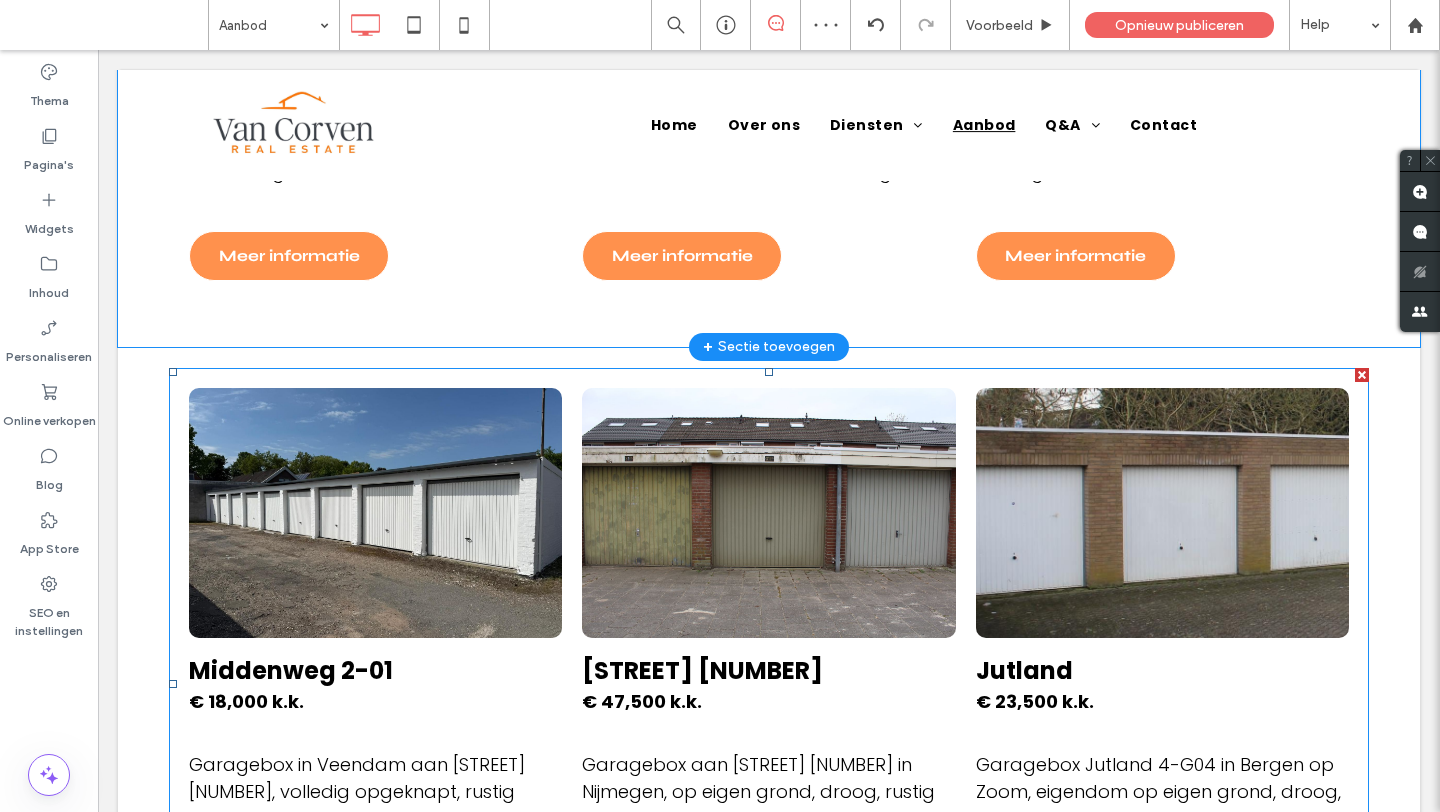 click on "€ 47,500 k.k. Garagebox aan Malvert 3107 in Nijmegen, op eigen grond, droog, rustig gelegen, lage lasten, direct beschikbaar en ideaal als investering." at bounding box center [768, 791] 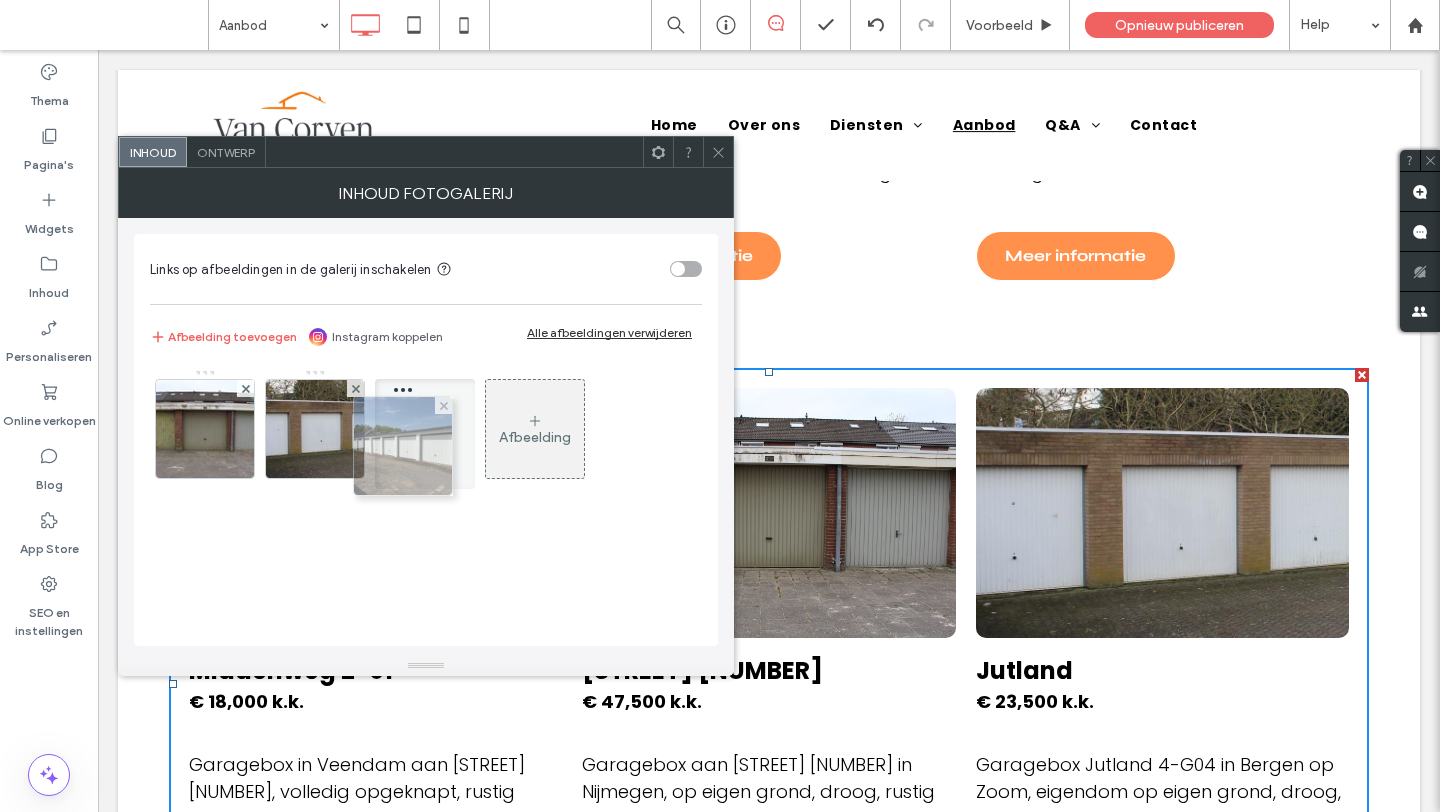 drag, startPoint x: 225, startPoint y: 438, endPoint x: 418, endPoint y: 455, distance: 193.74725 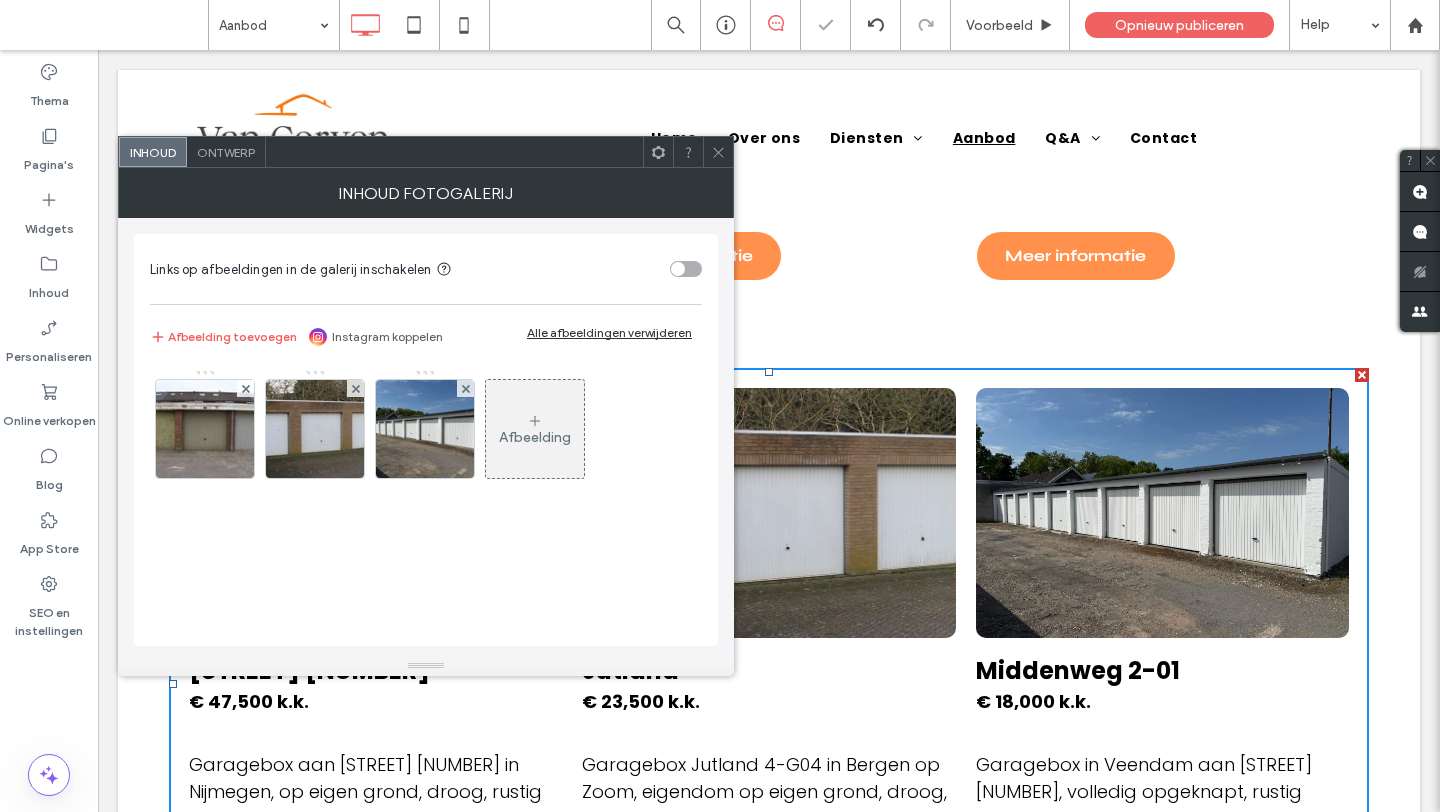 click 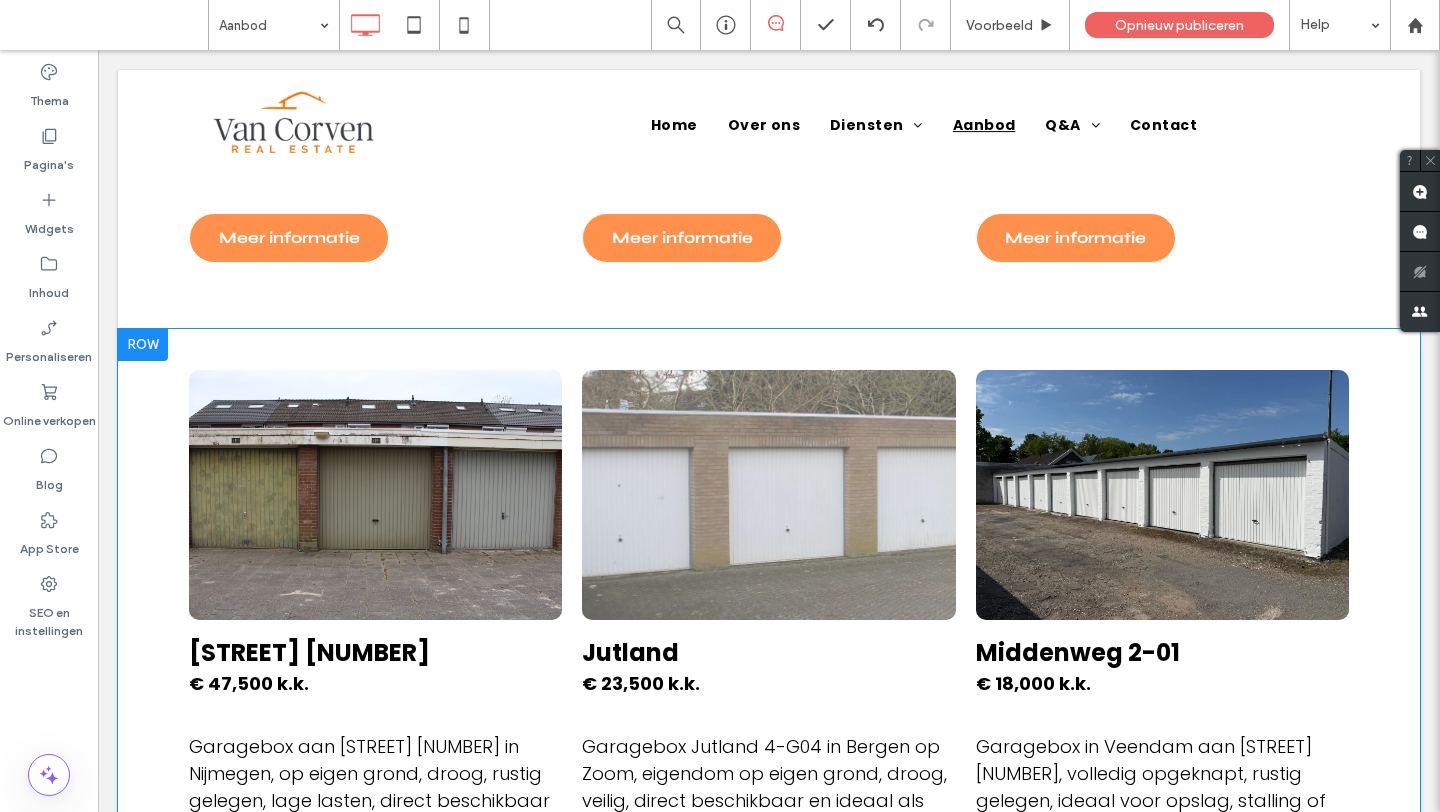 scroll, scrollTop: 1014, scrollLeft: 0, axis: vertical 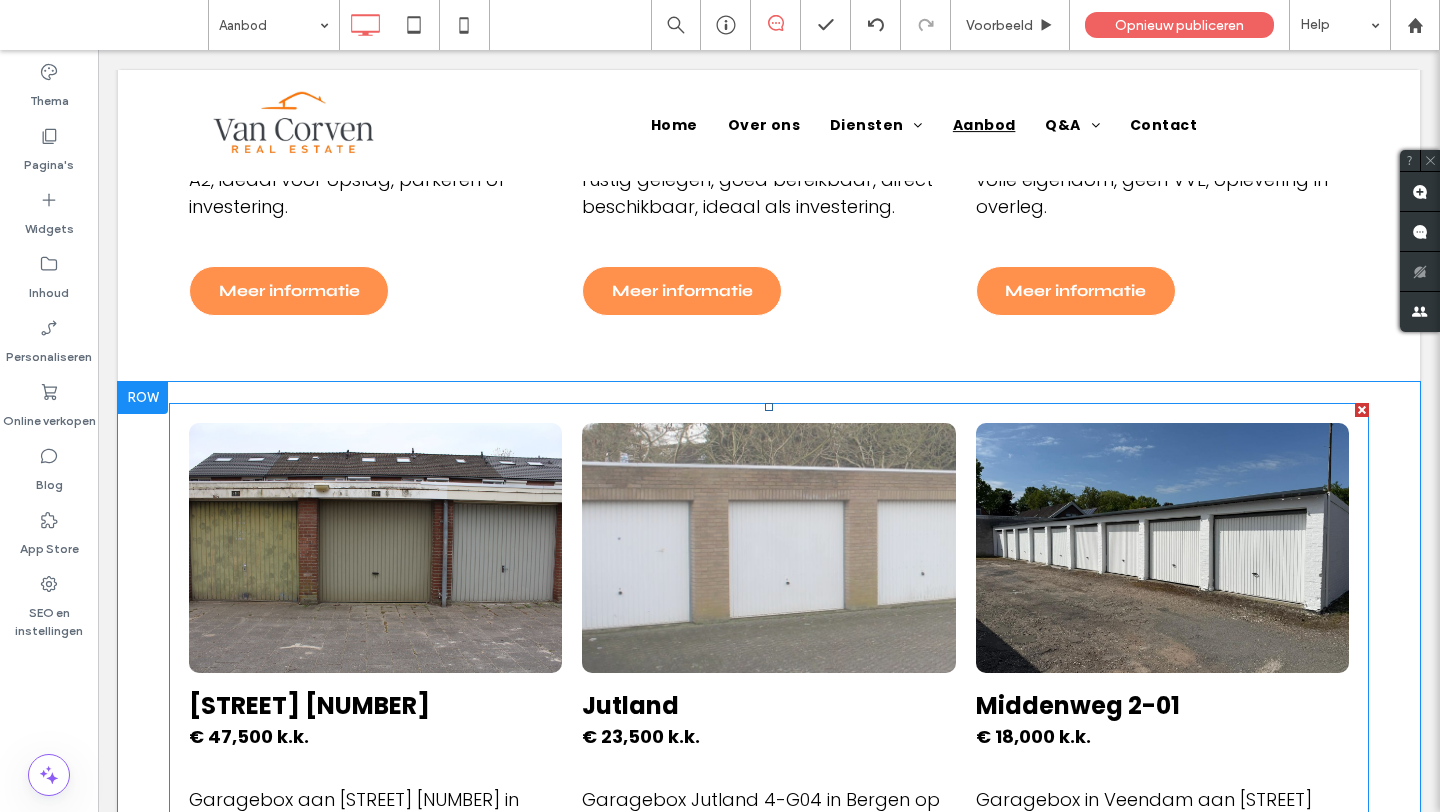 click at bounding box center (768, 548) 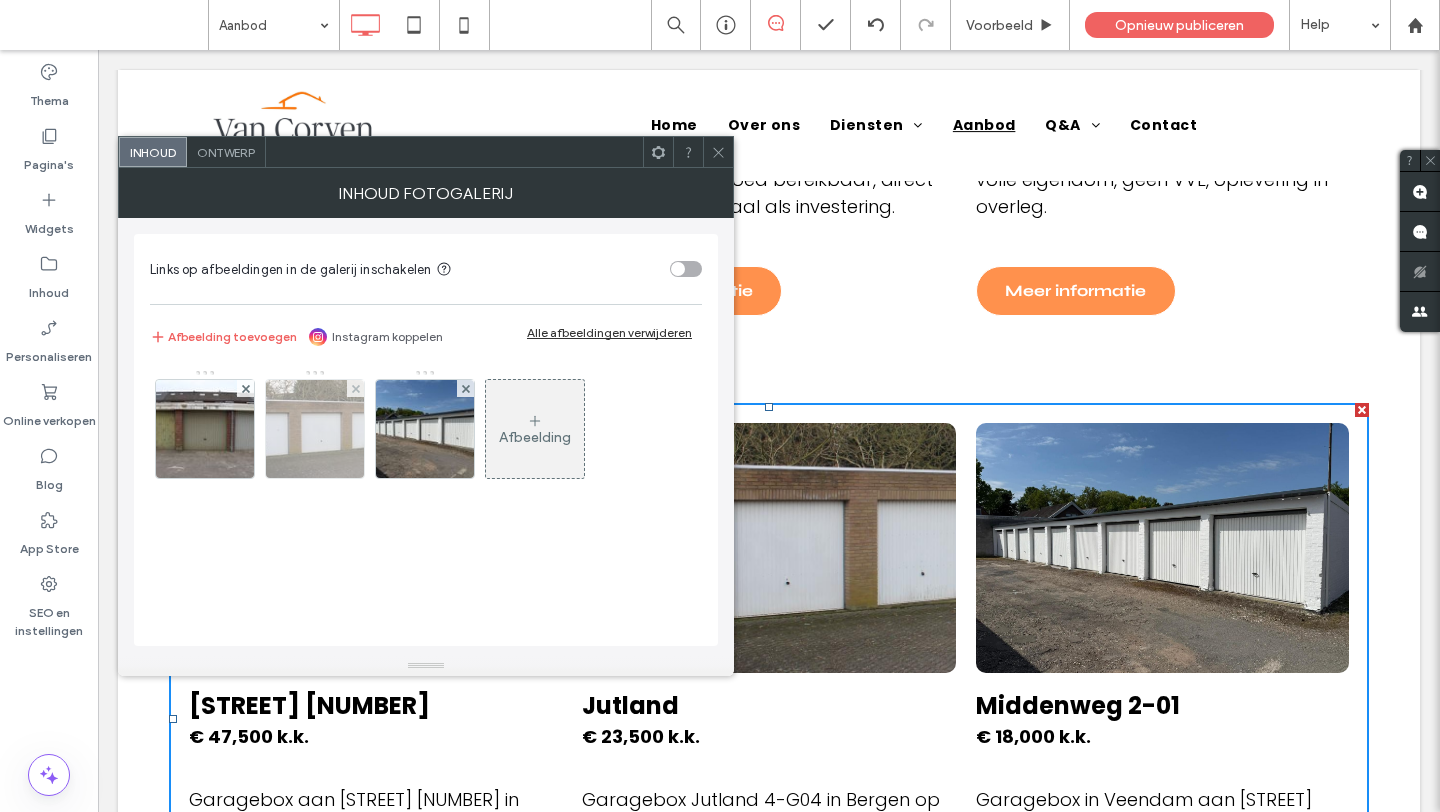 click at bounding box center [315, 429] 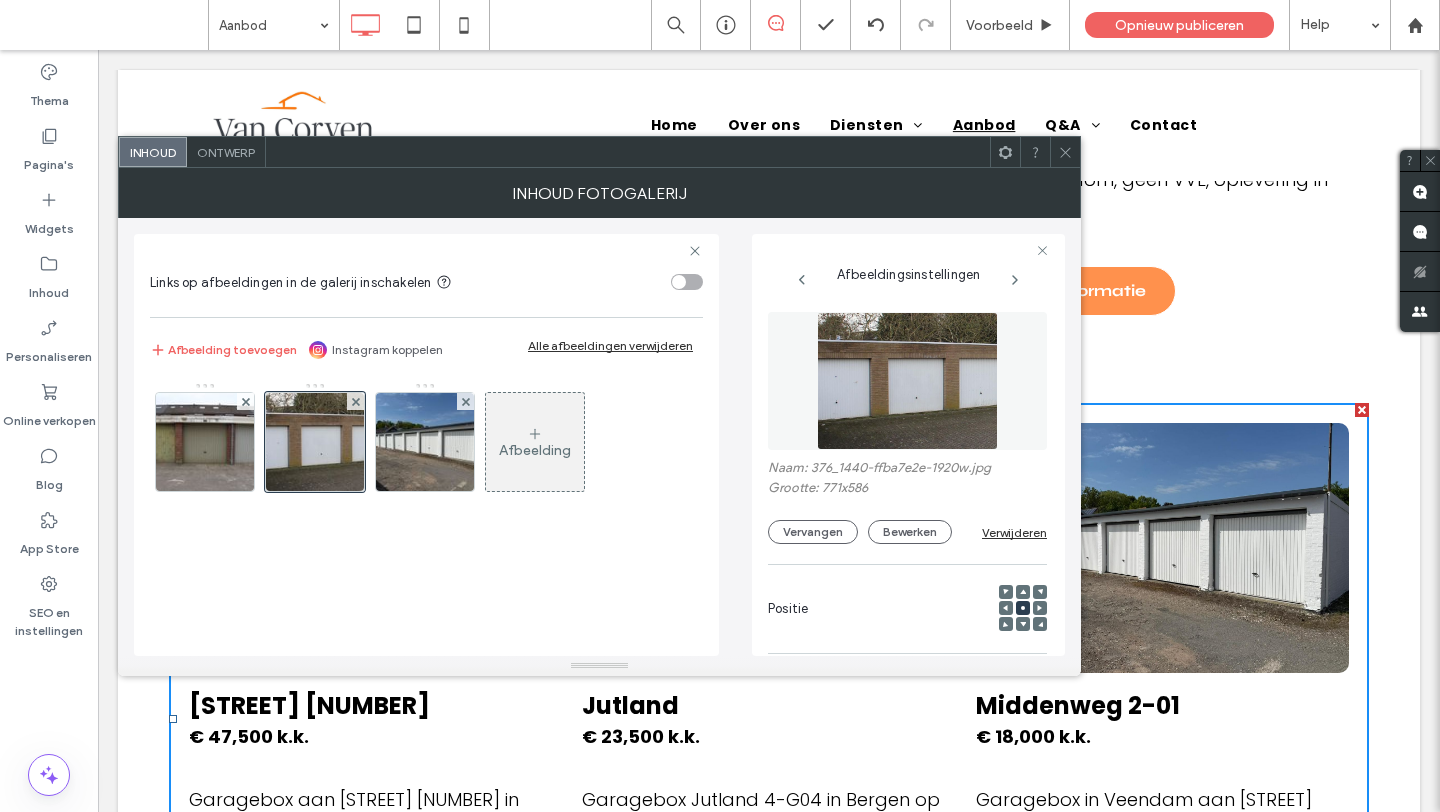 scroll, scrollTop: 0, scrollLeft: 3, axis: horizontal 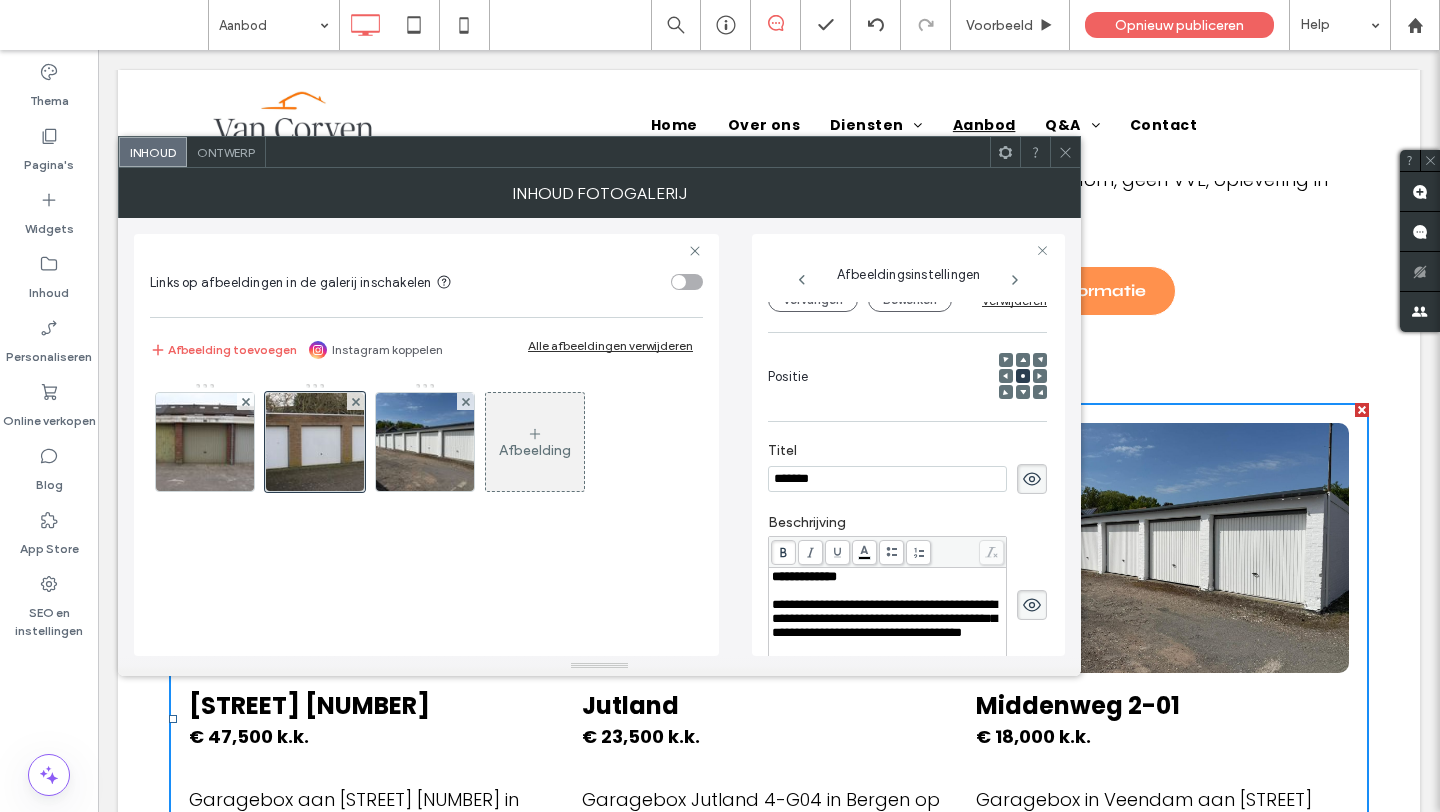 click on "*******" at bounding box center [887, 479] 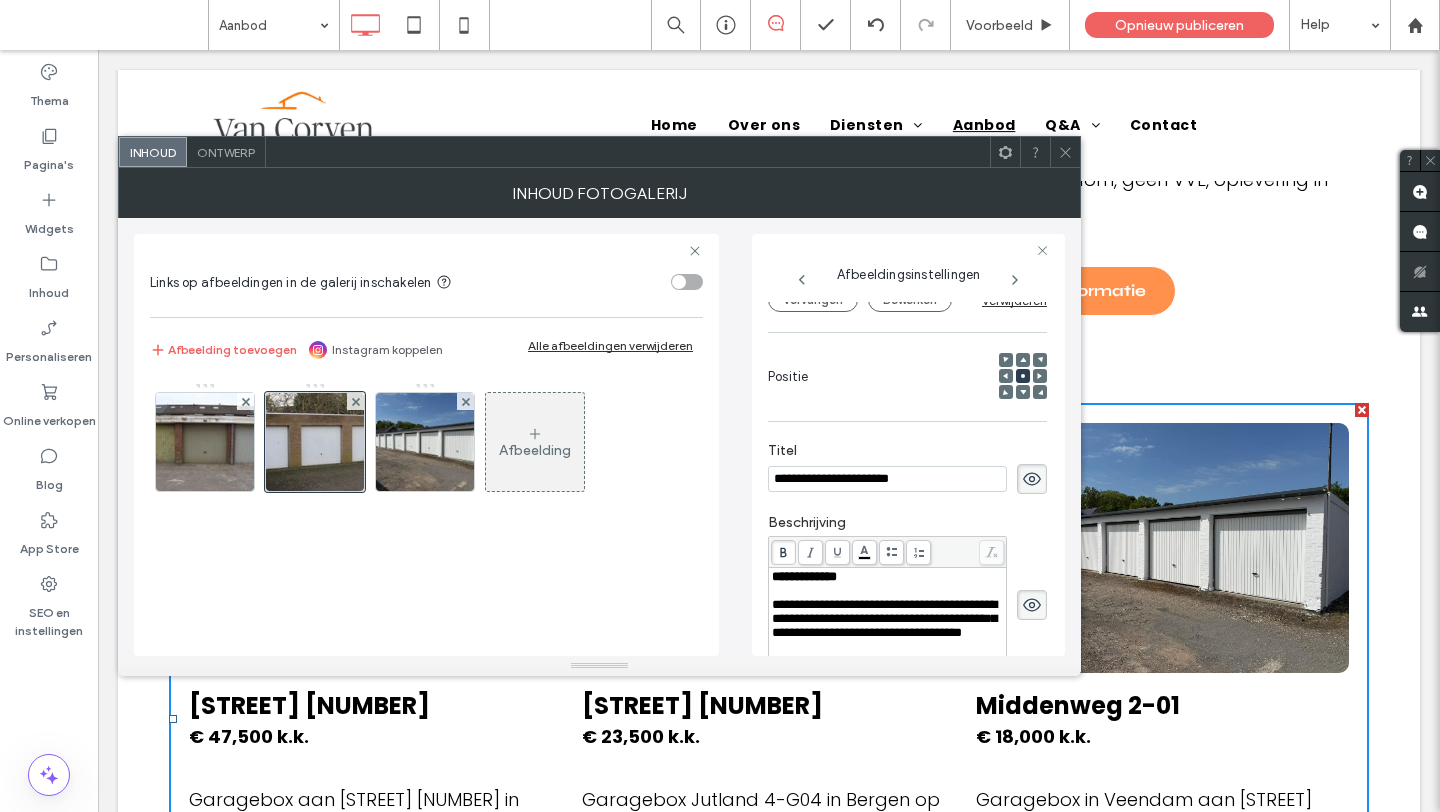 type on "**********" 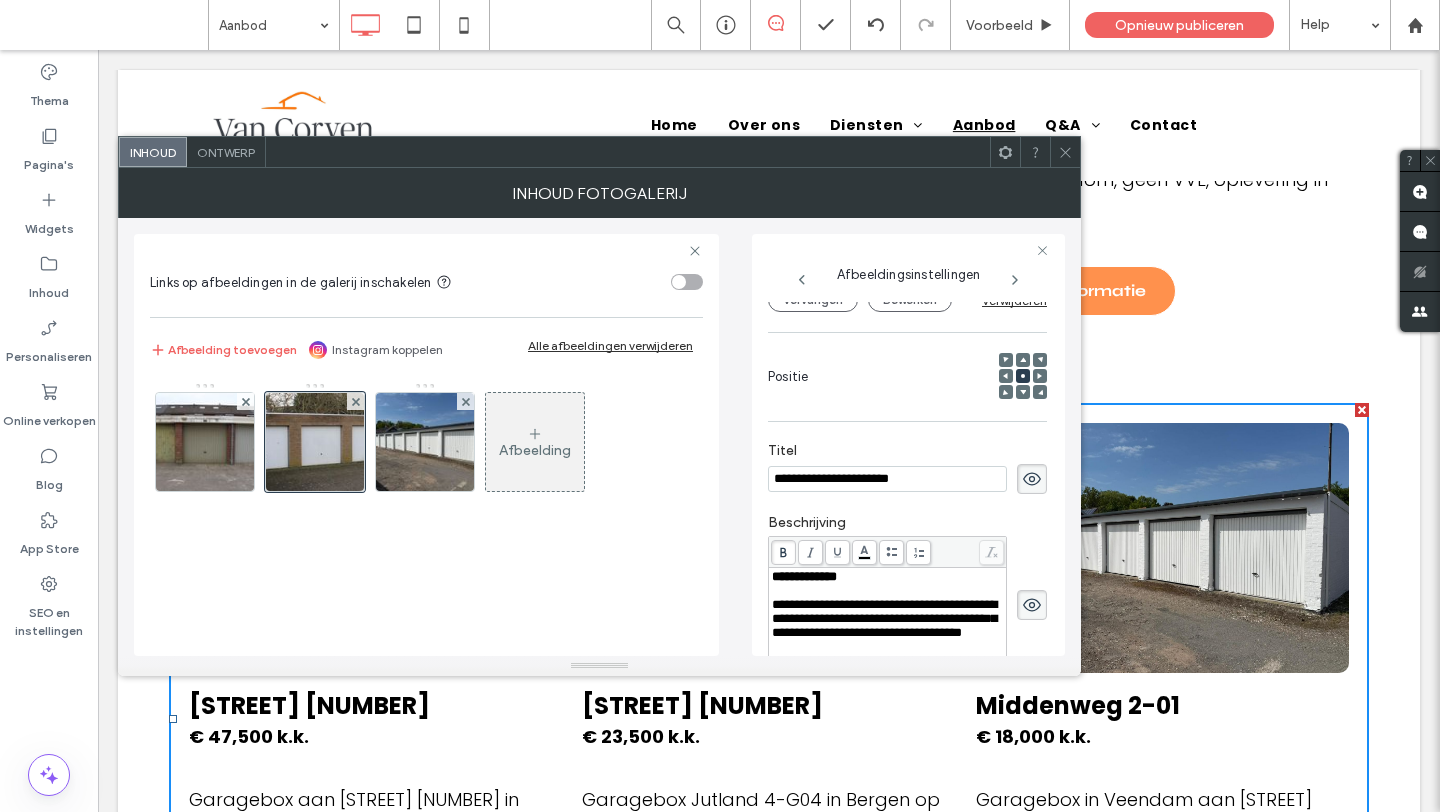 click on "**********" at bounding box center [907, 593] 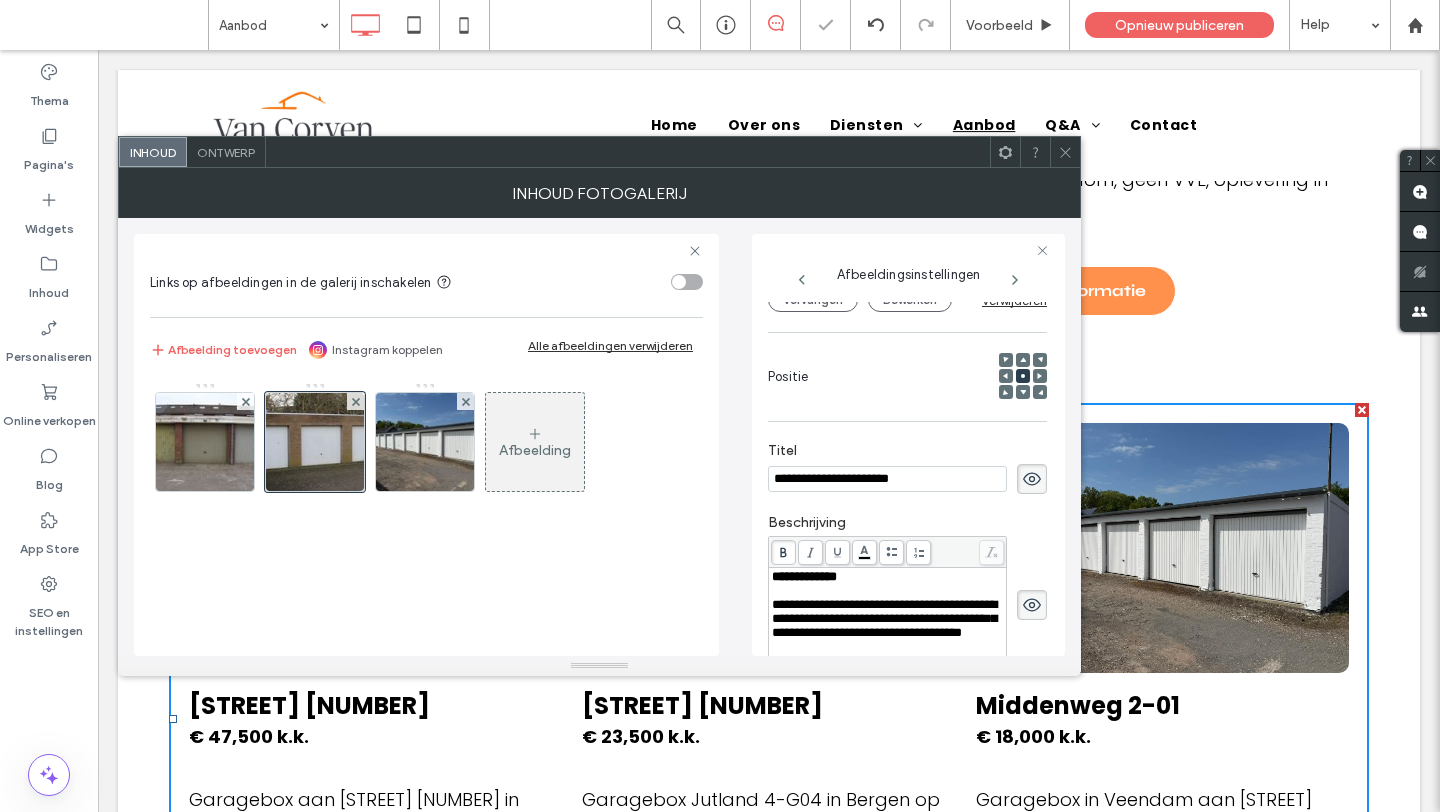 click on "**********" at bounding box center (804, 576) 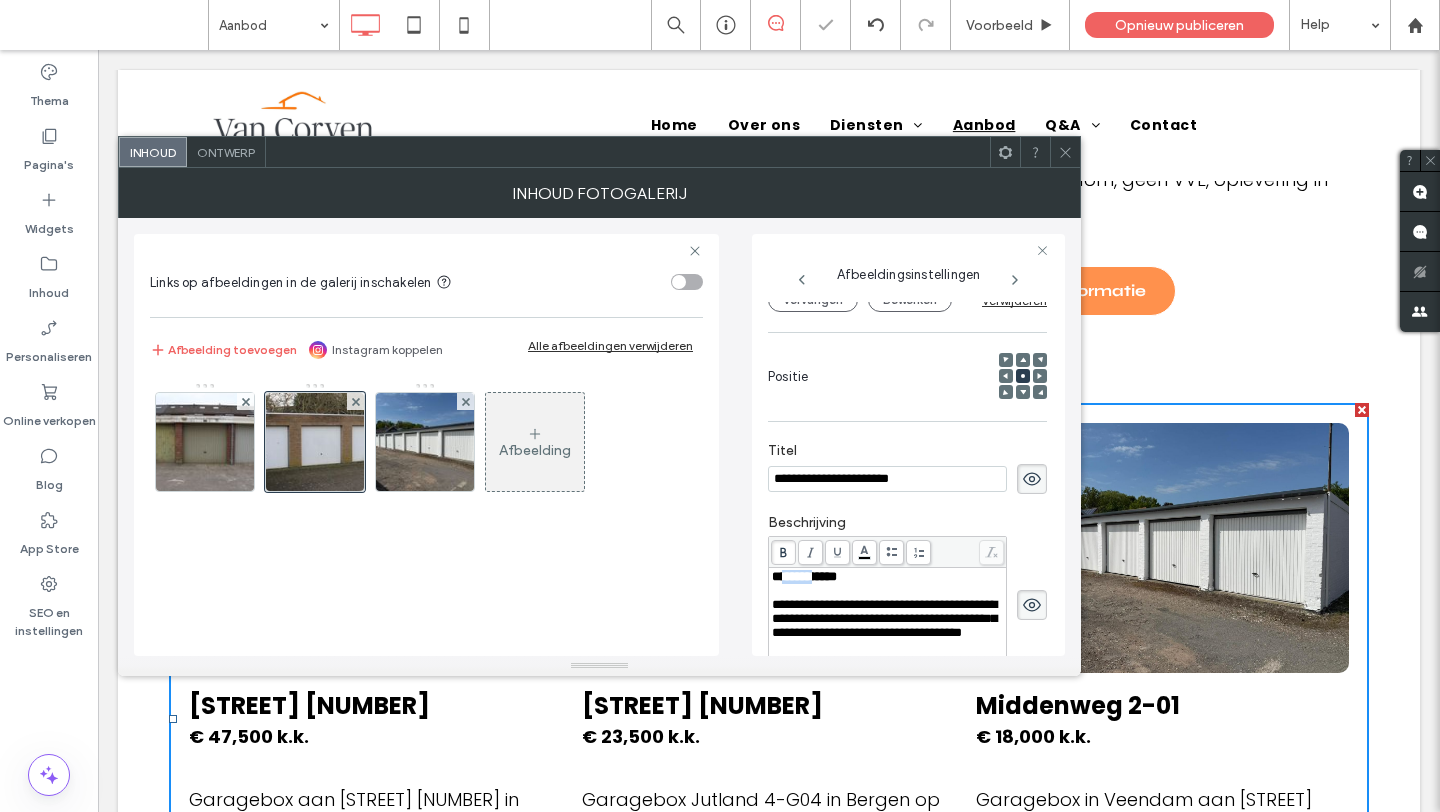 click on "**********" at bounding box center [804, 576] 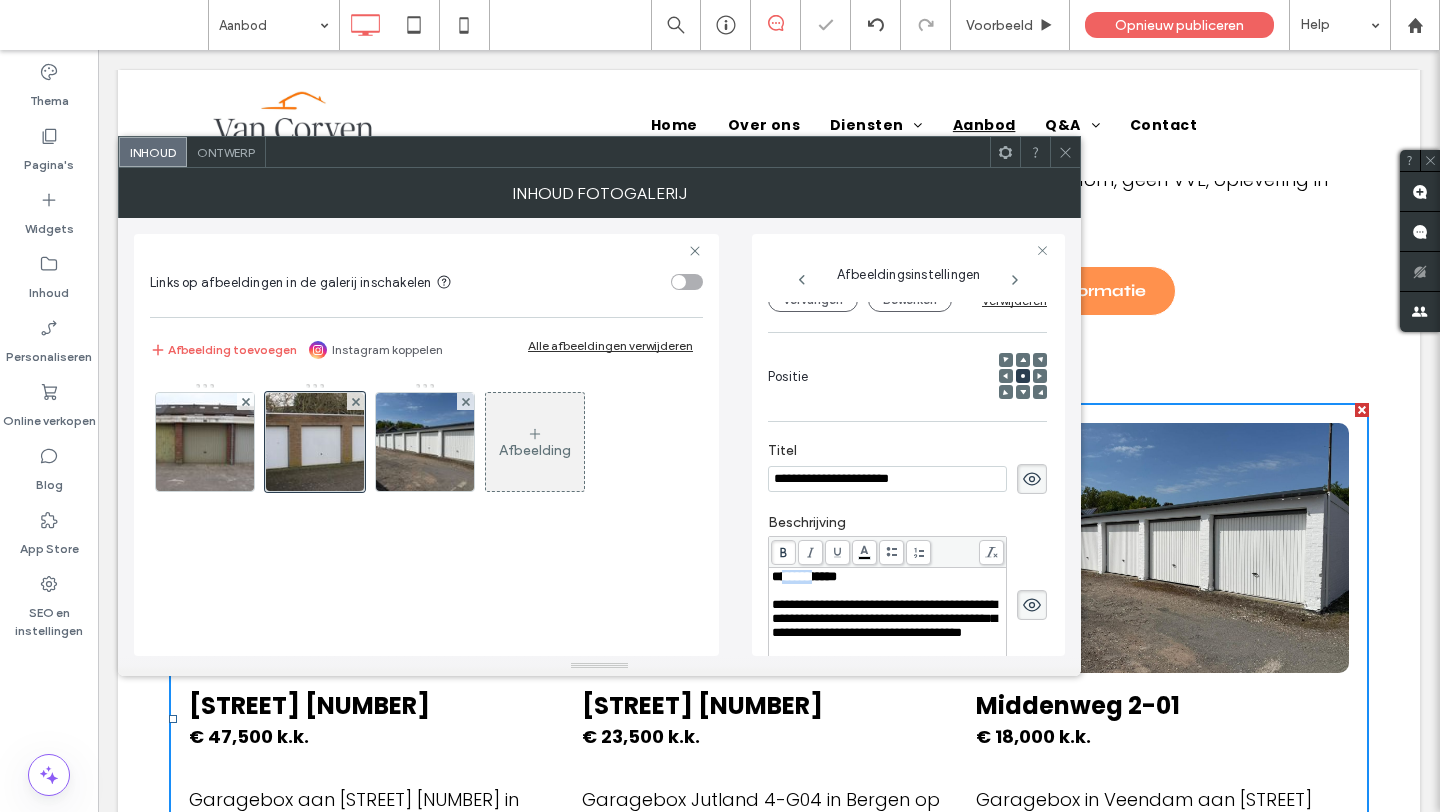 click on "**********" at bounding box center (804, 576) 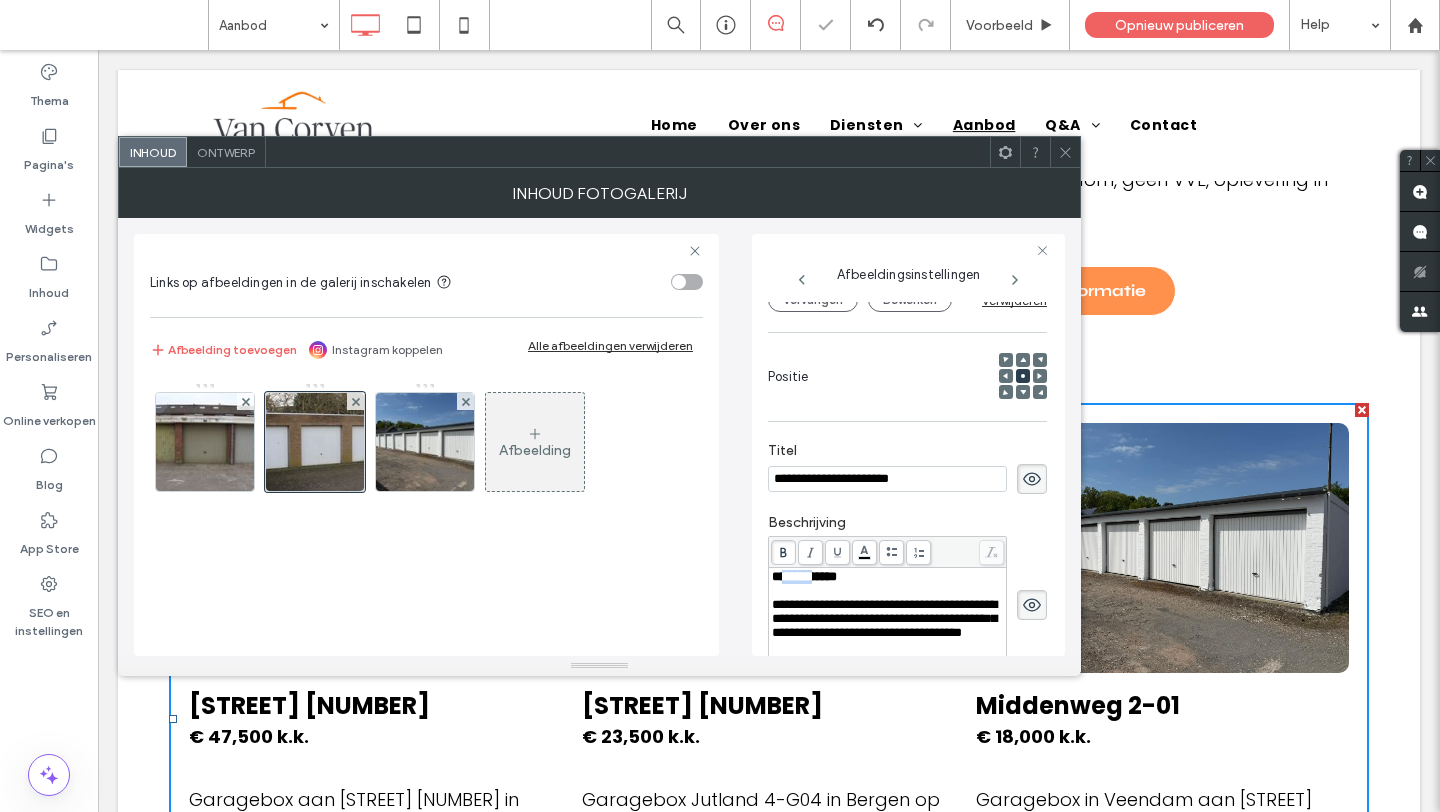 click on "**********" at bounding box center [804, 576] 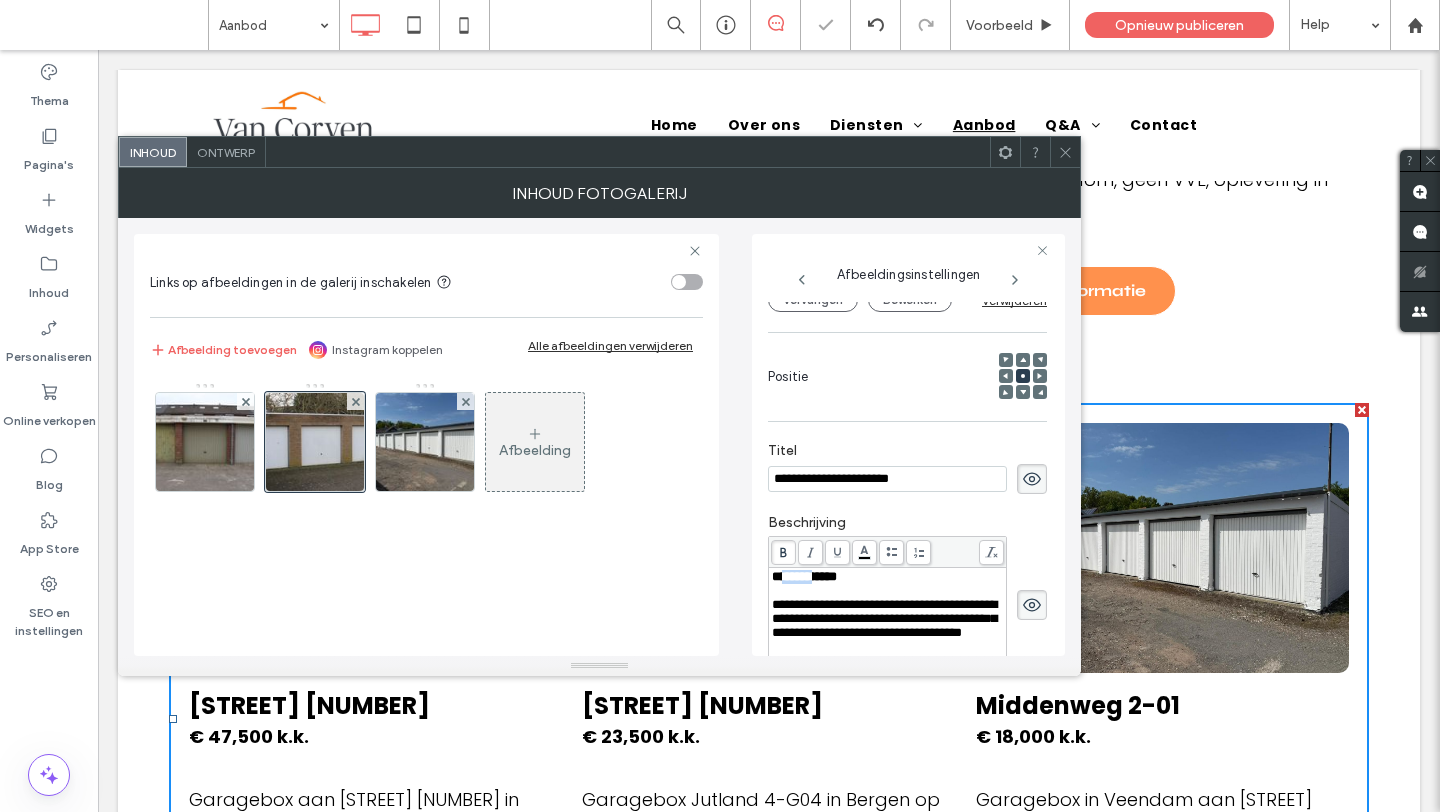 click on "**********" at bounding box center (804, 576) 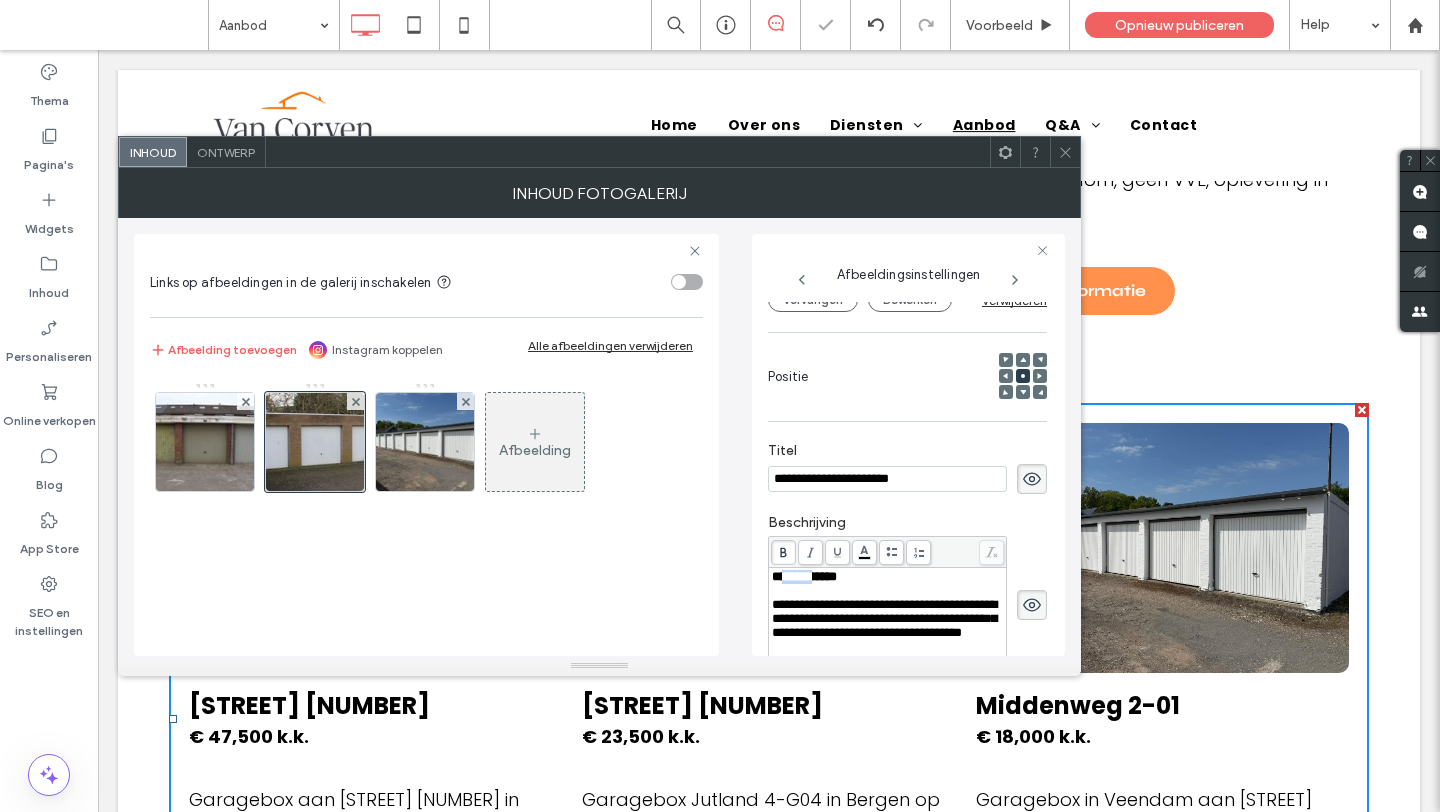 click on "**********" at bounding box center [804, 576] 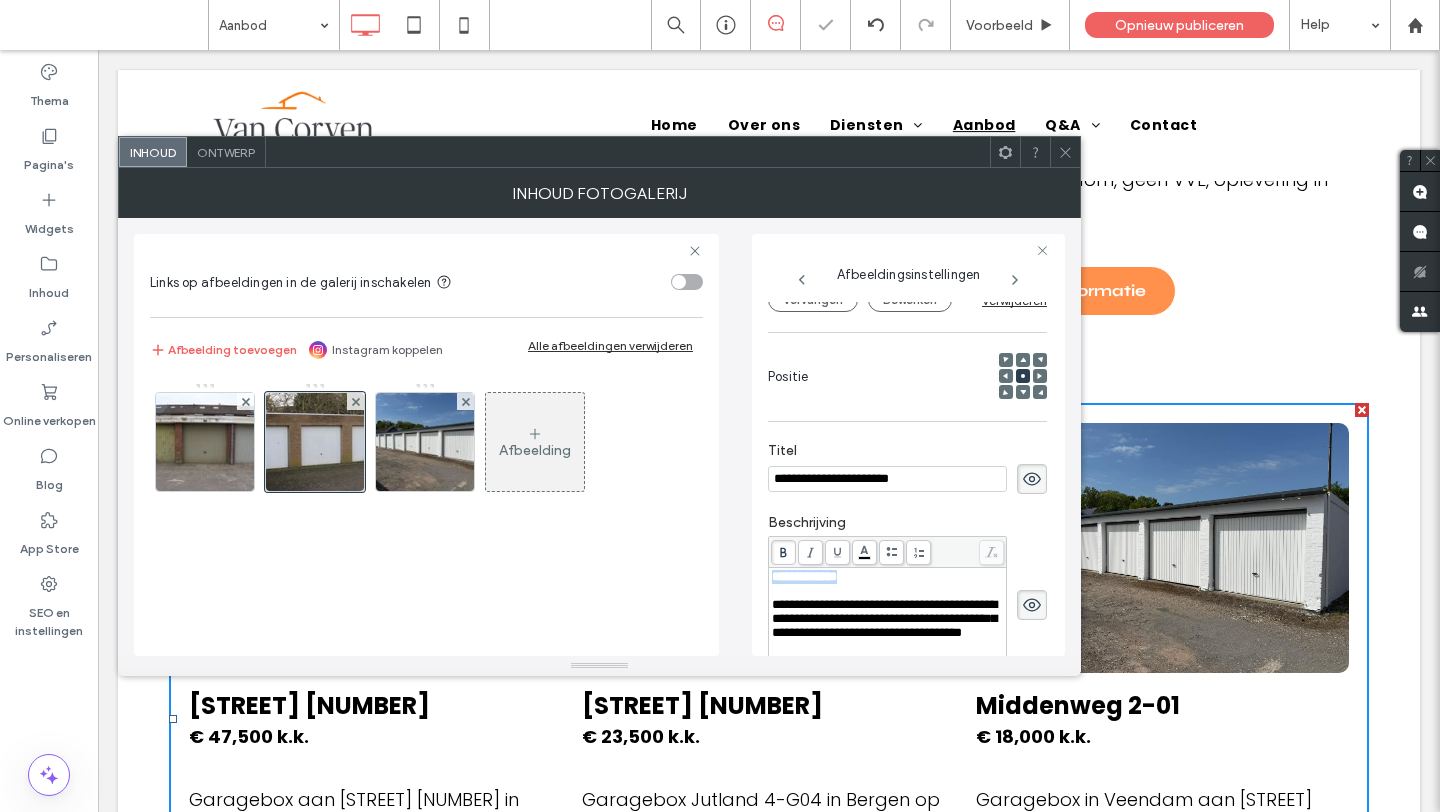 click on "**********" at bounding box center [804, 576] 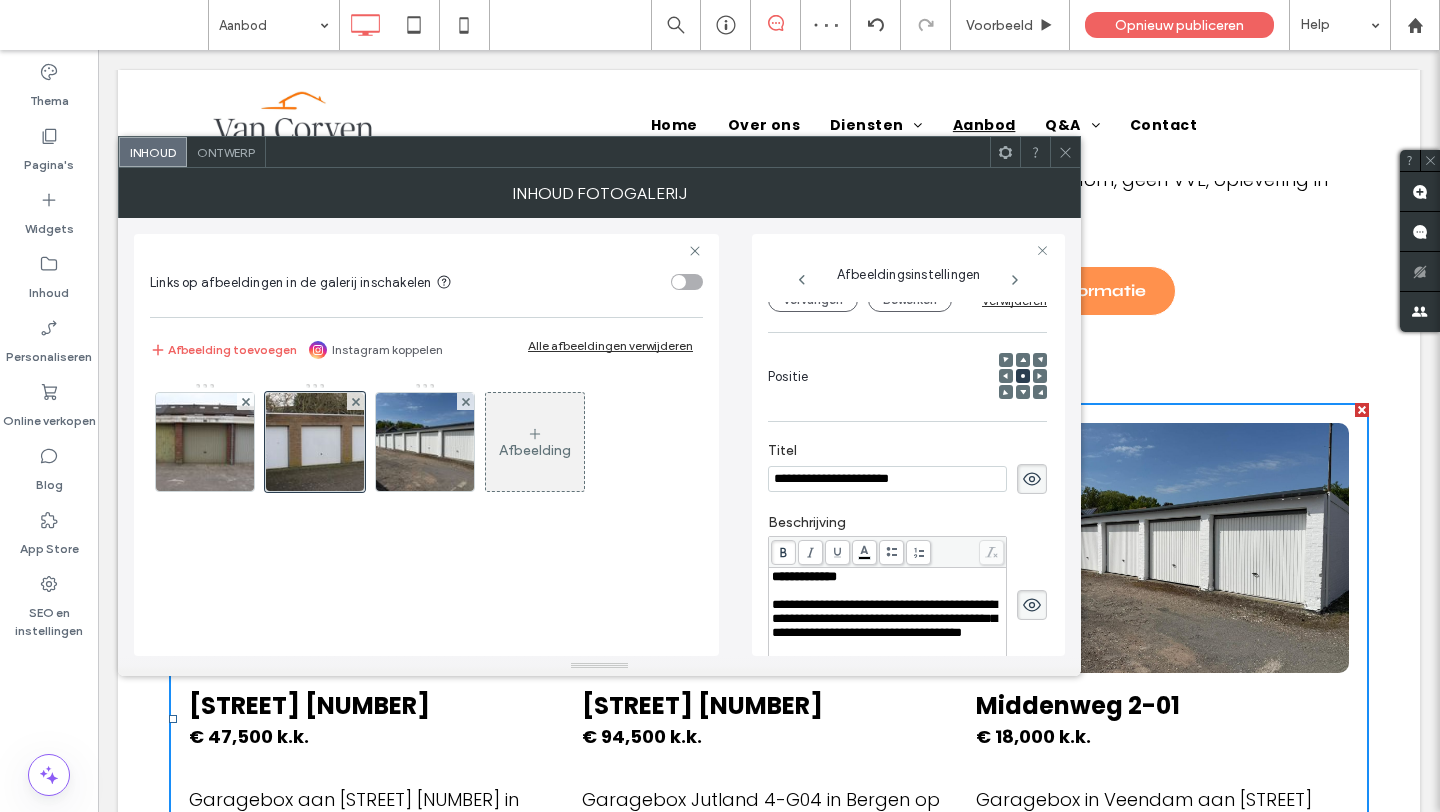 click on "**********" at bounding box center (908, 445) 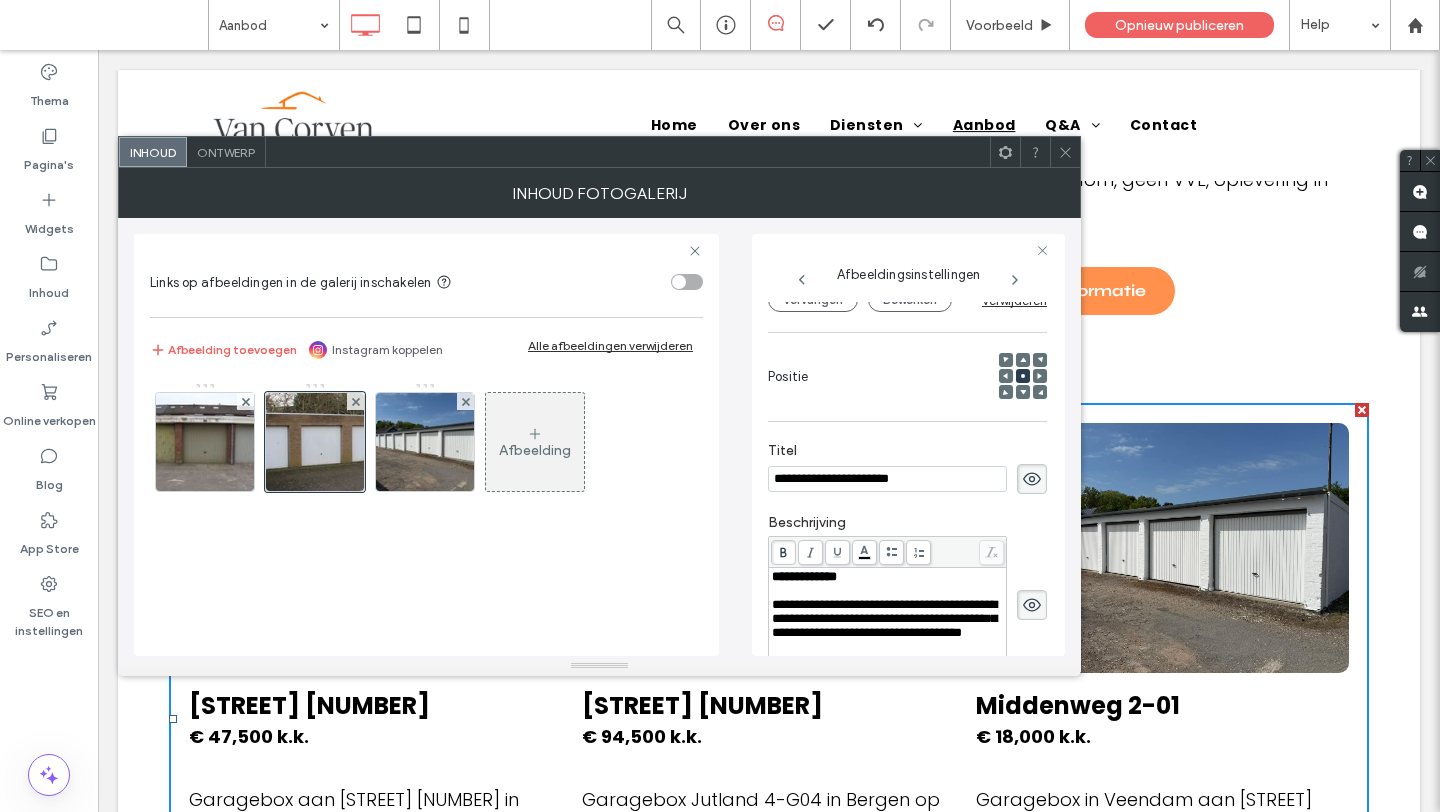 scroll, scrollTop: 348, scrollLeft: 0, axis: vertical 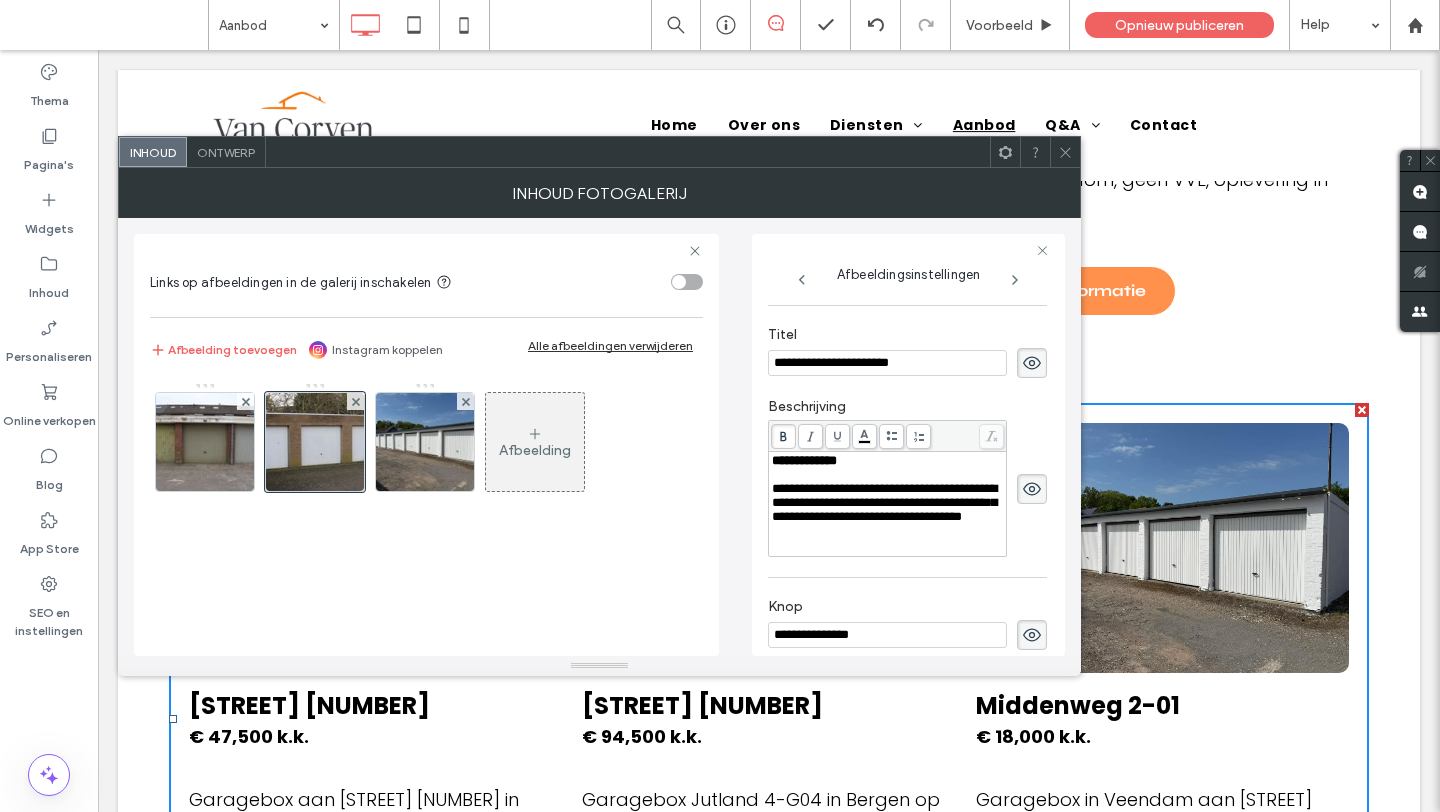 click on "**********" at bounding box center (884, 502) 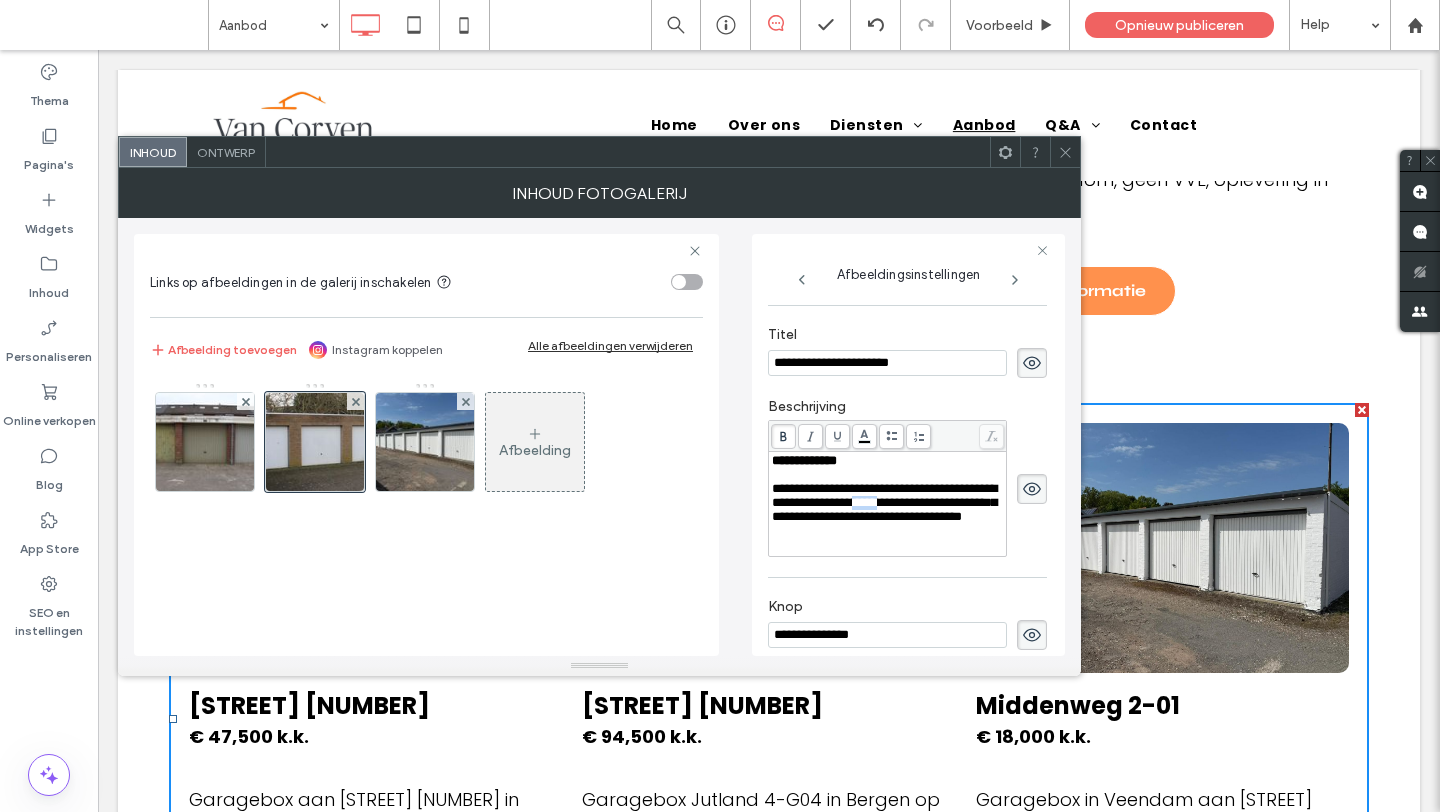 click on "**********" at bounding box center (884, 502) 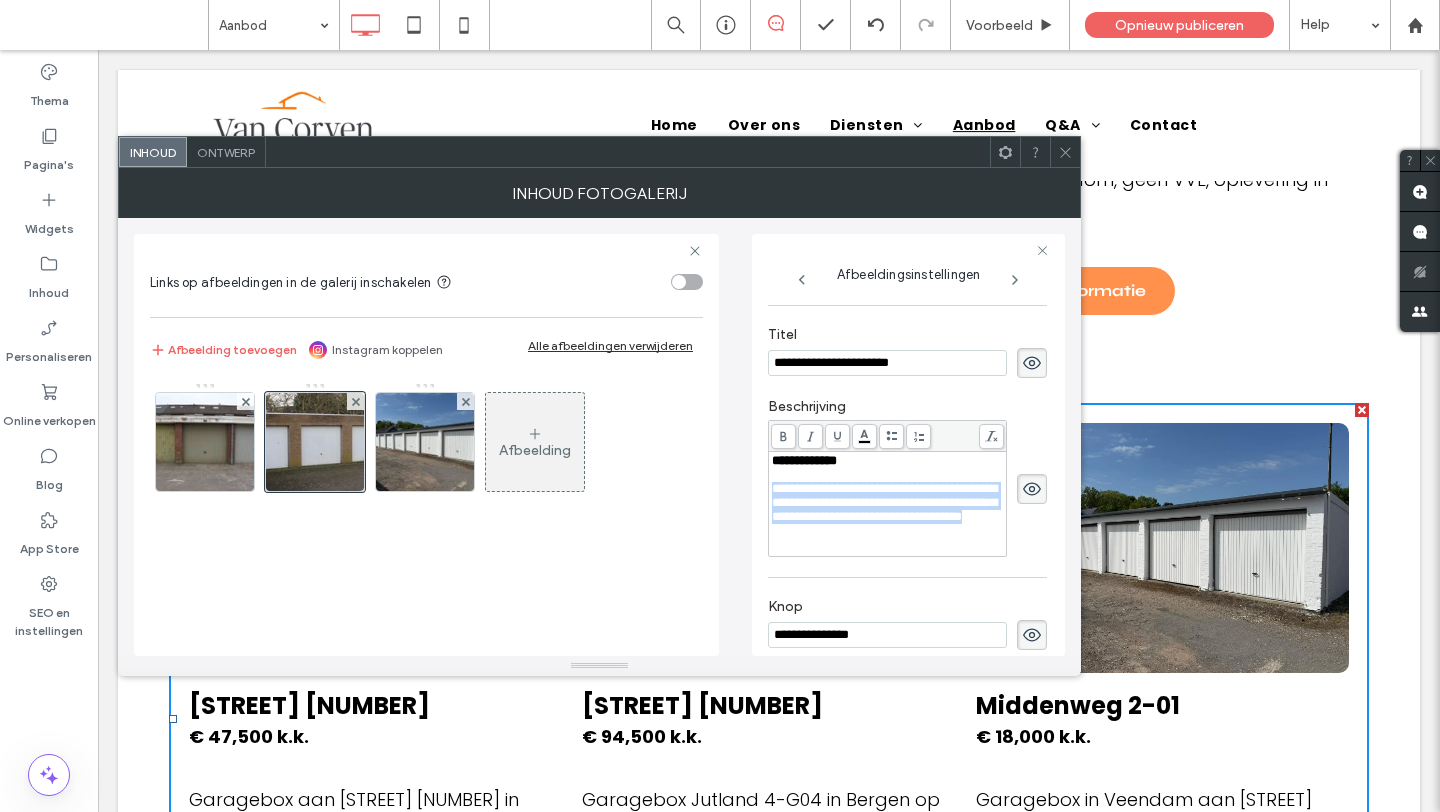 click on "**********" at bounding box center [884, 502] 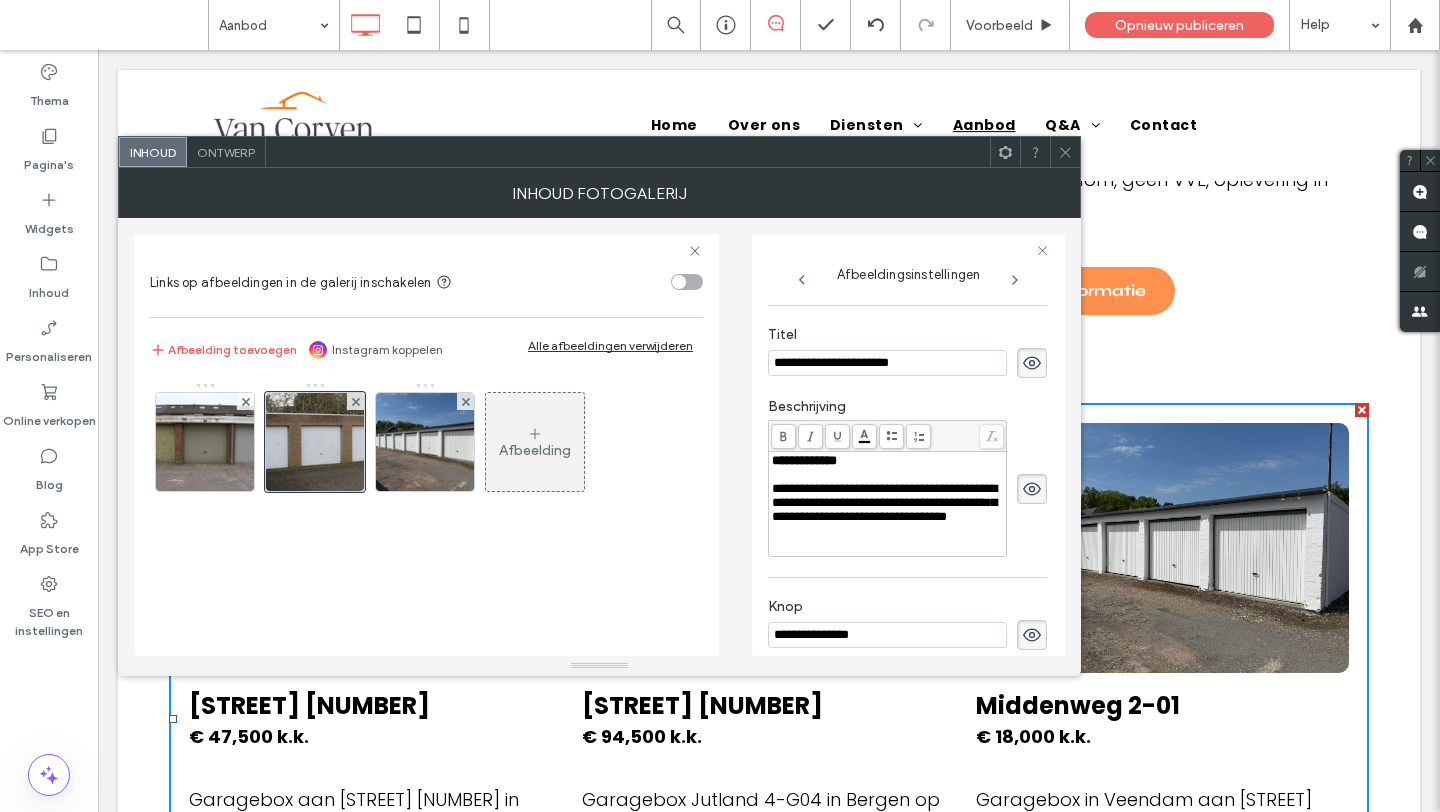 click on "**********" at bounding box center [908, 445] 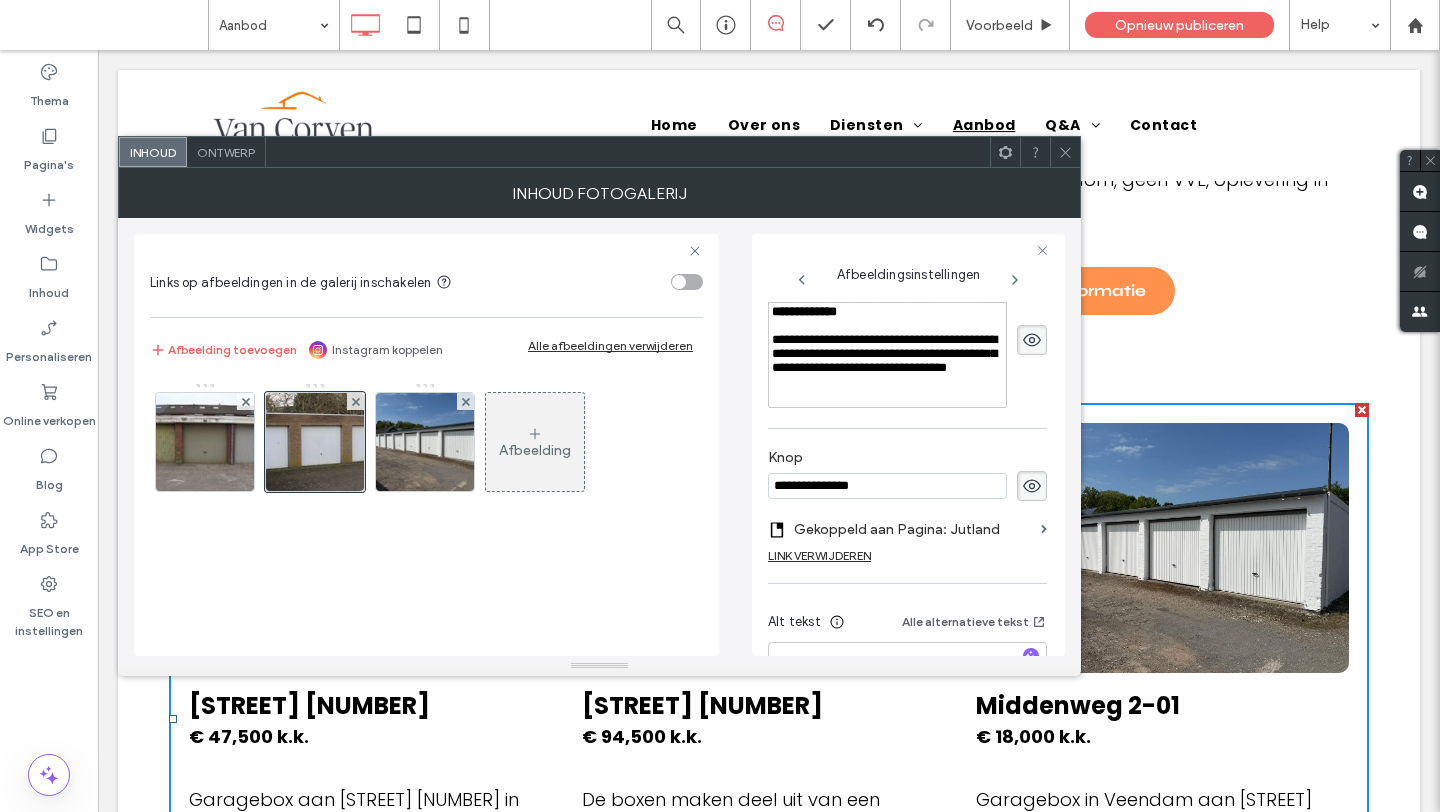 scroll, scrollTop: 0, scrollLeft: 0, axis: both 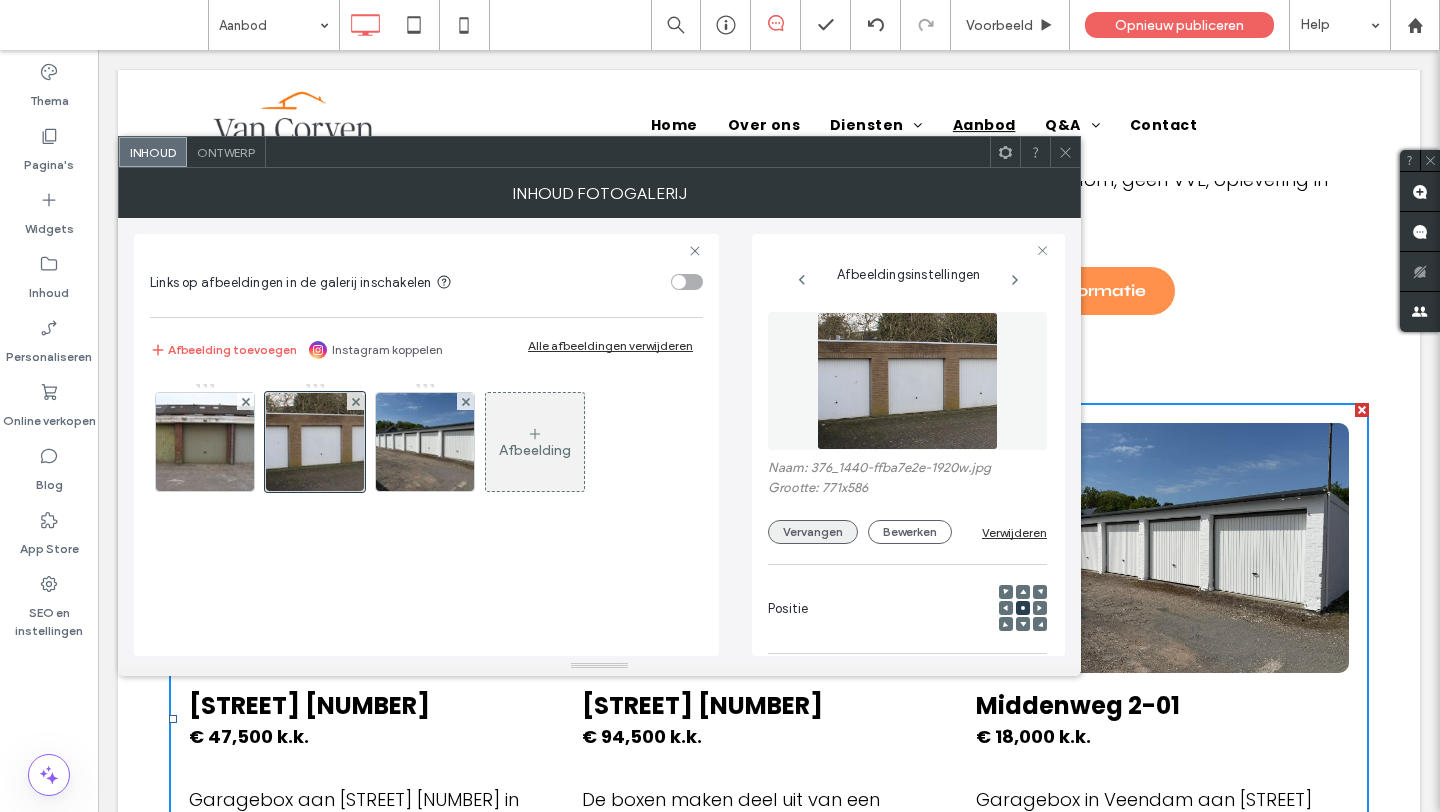 click on "Vervangen" at bounding box center [813, 532] 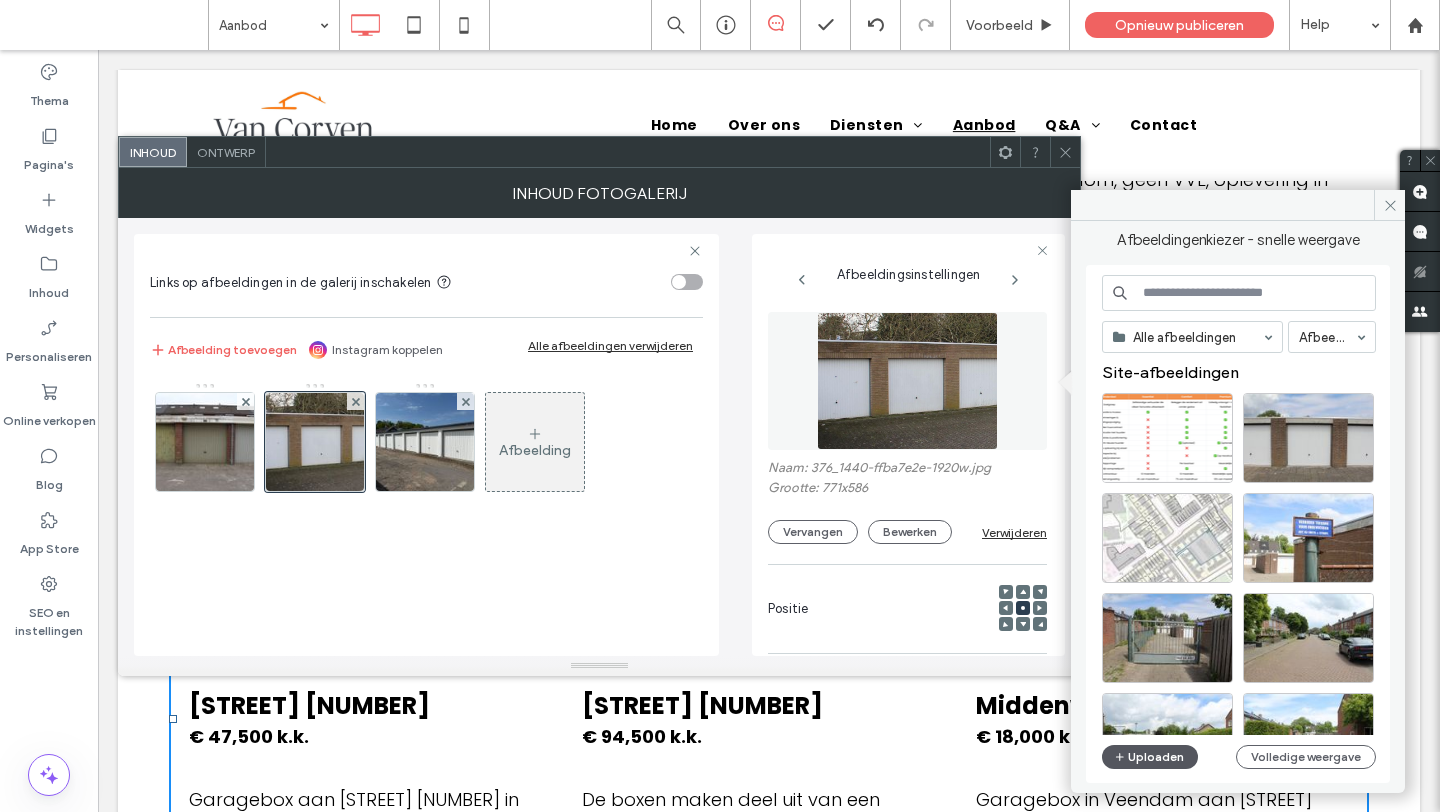 click on "Uploaden" at bounding box center [1150, 757] 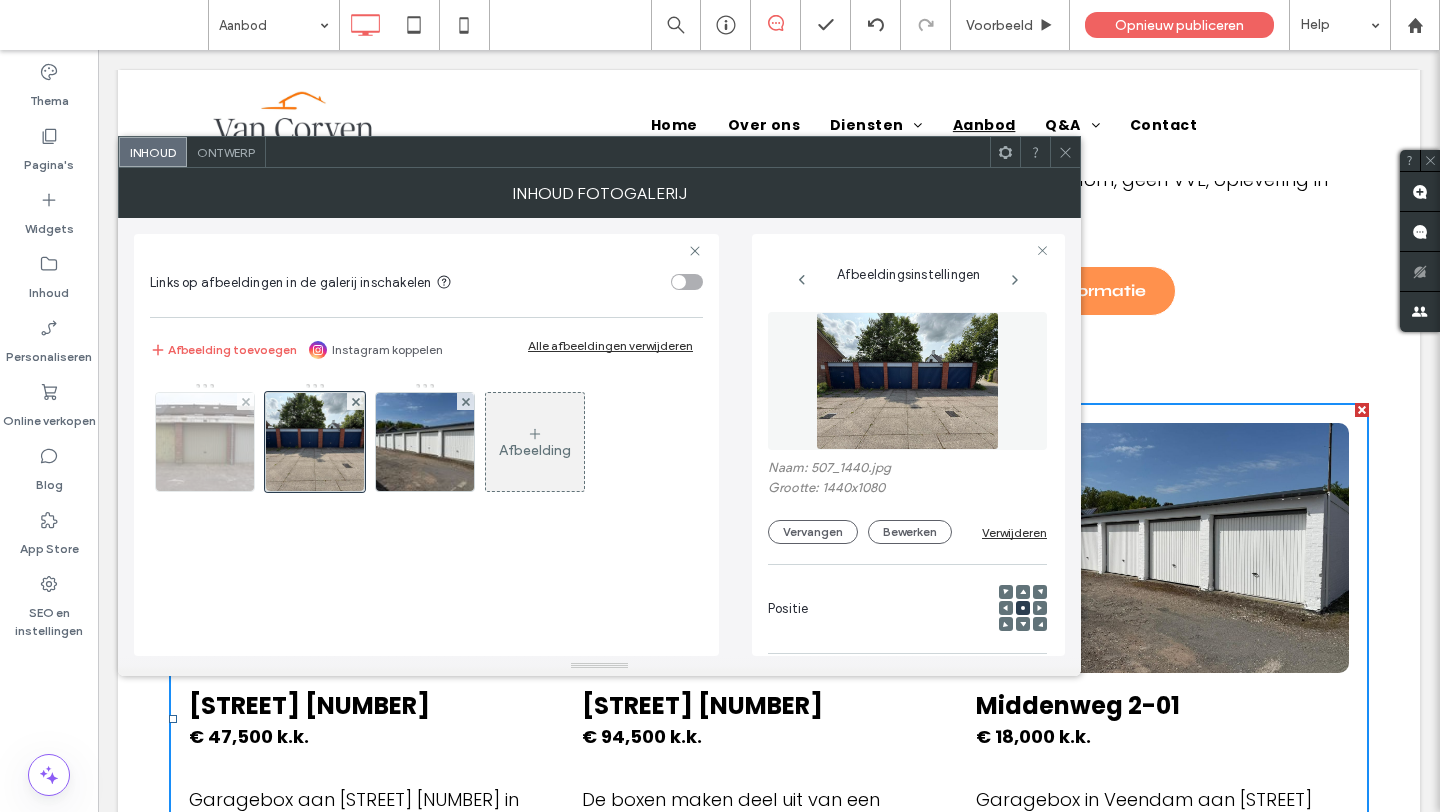 click at bounding box center (205, 442) 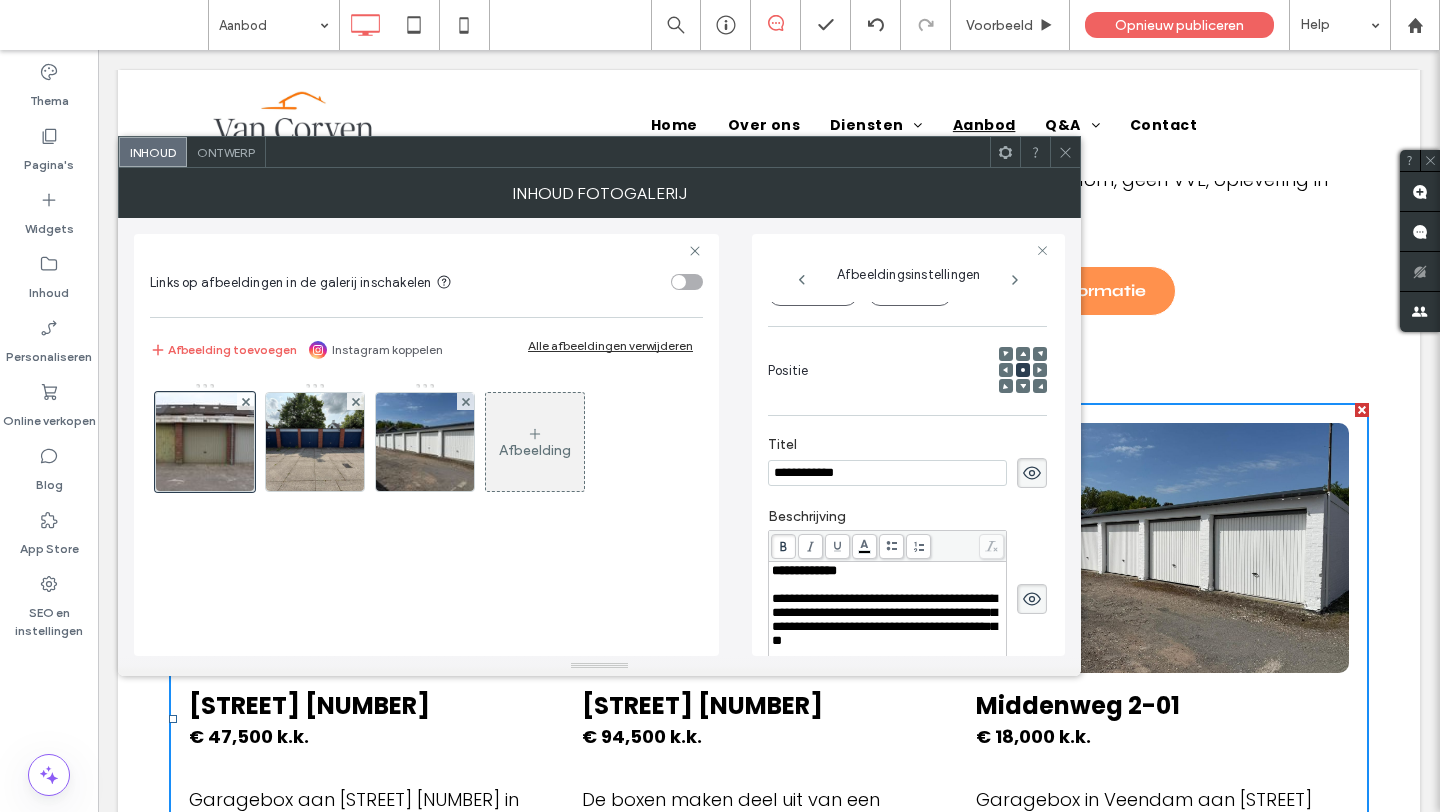click on "**********" at bounding box center (907, 473) 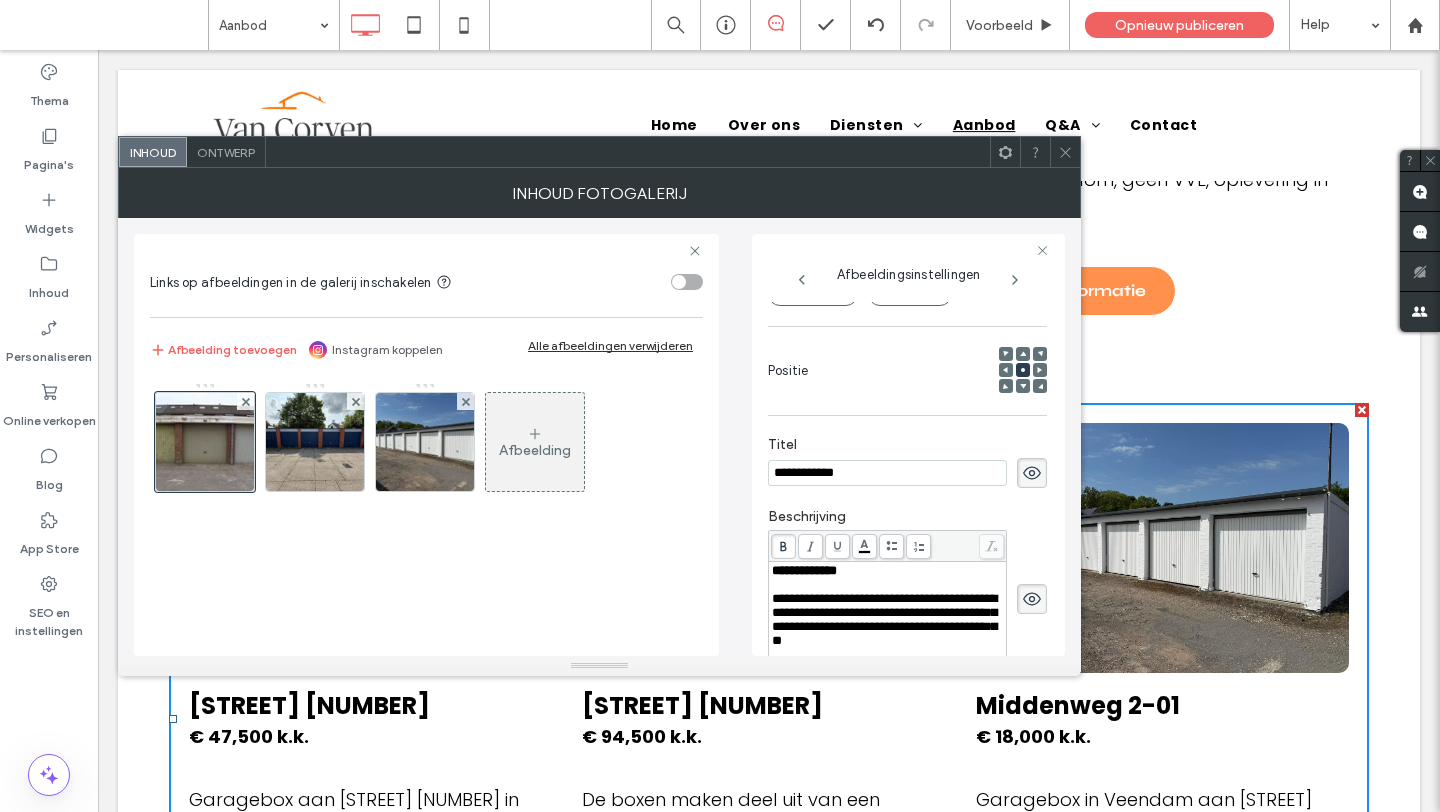 click on "**********" at bounding box center (907, 473) 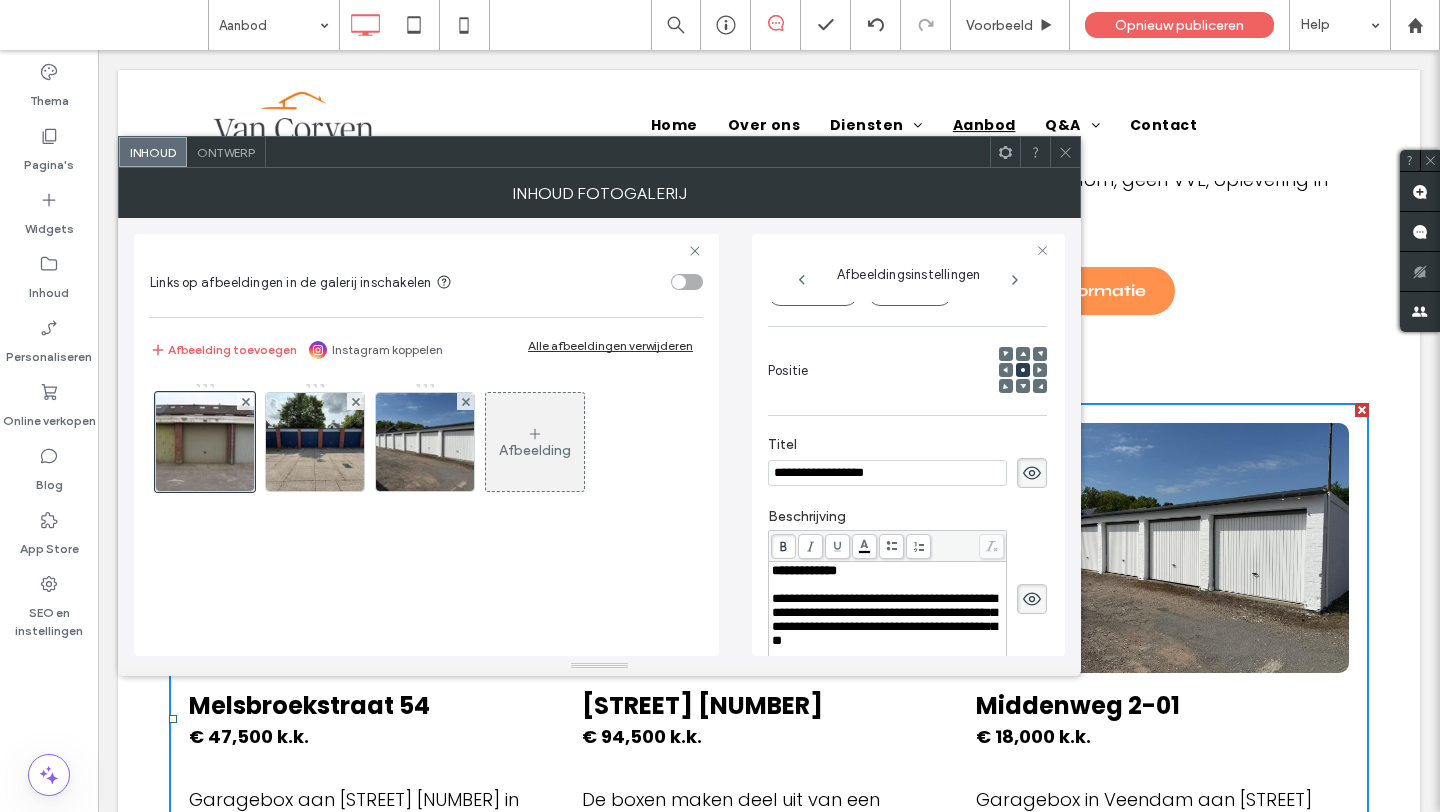type on "**********" 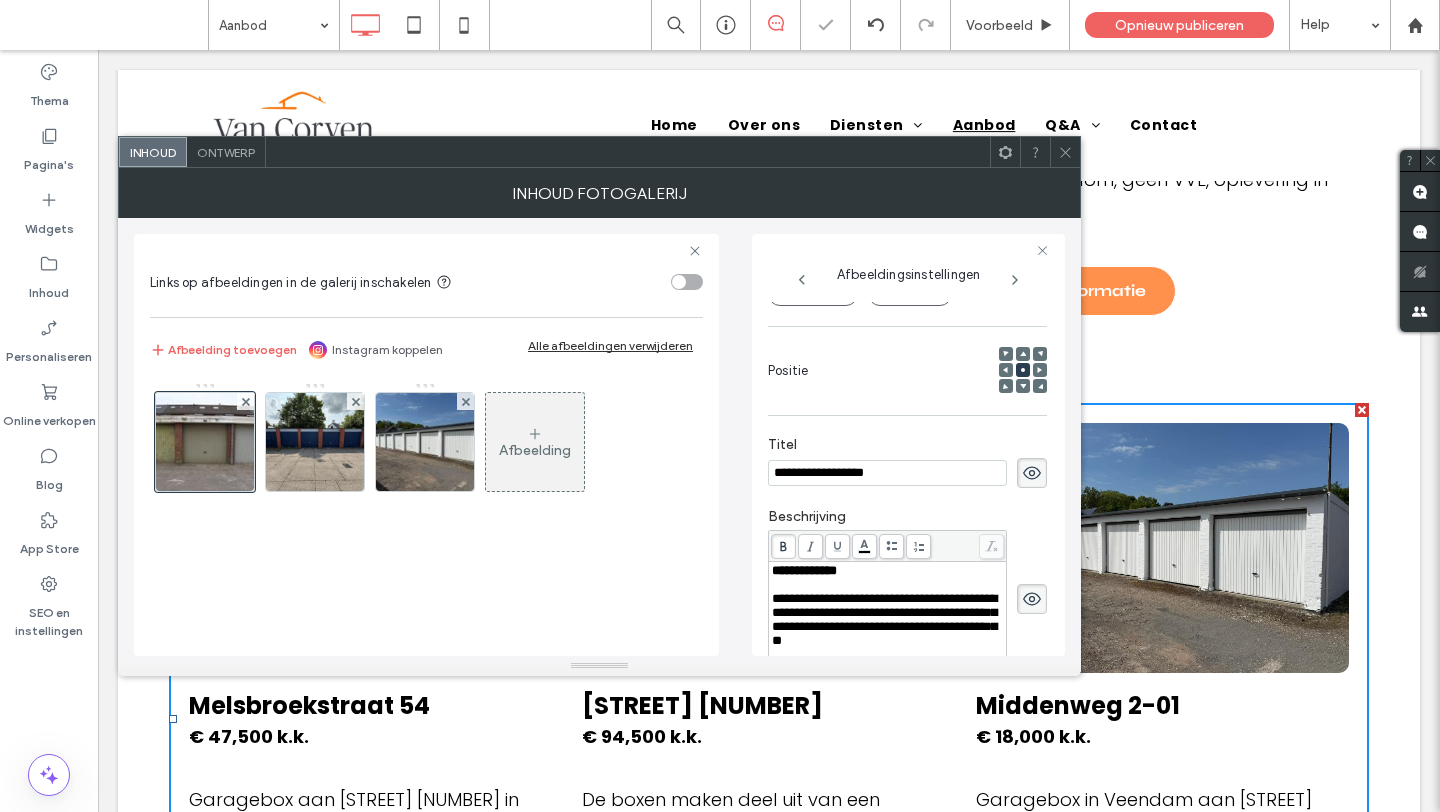 click on "**********" at bounding box center [907, 587] 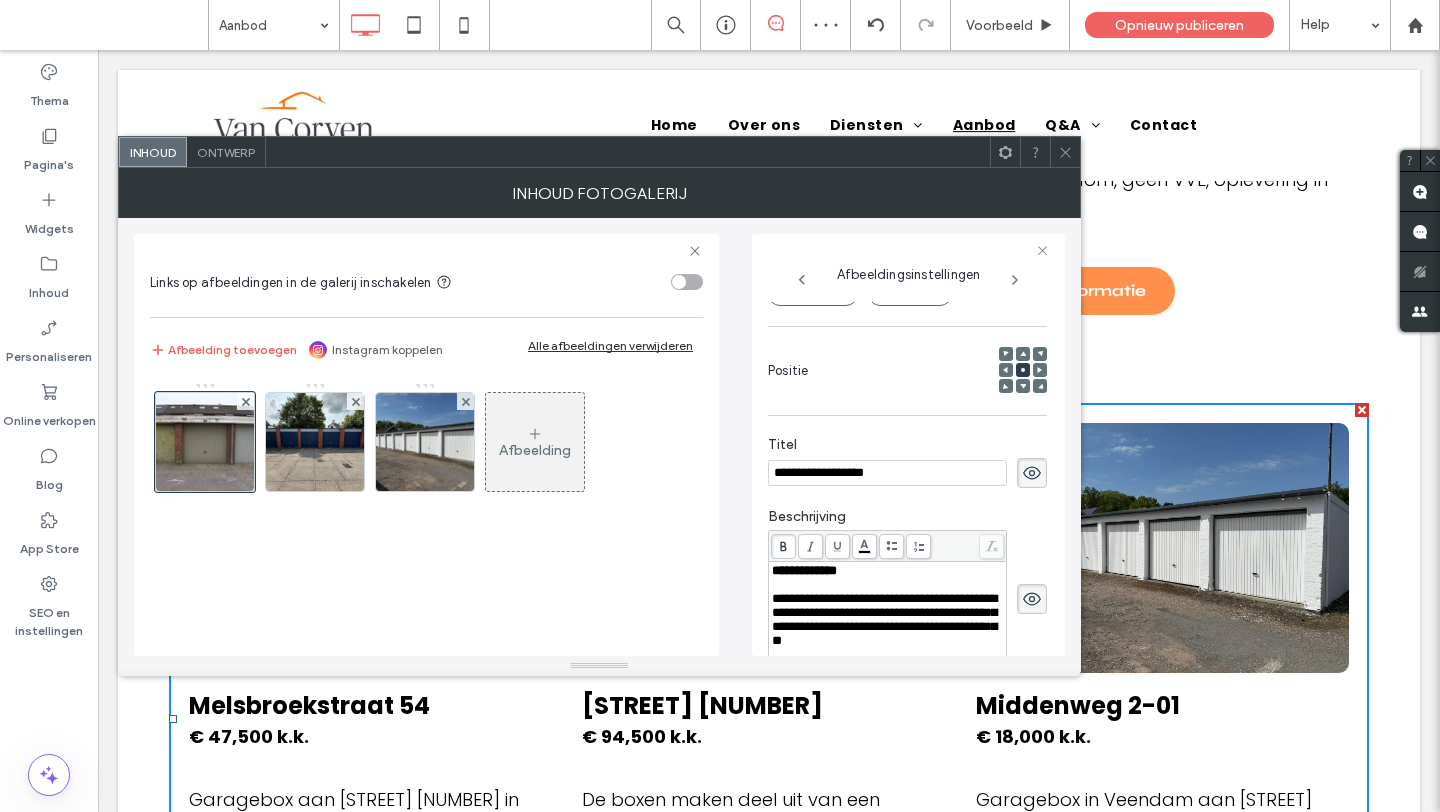 click on "**********" at bounding box center [804, 570] 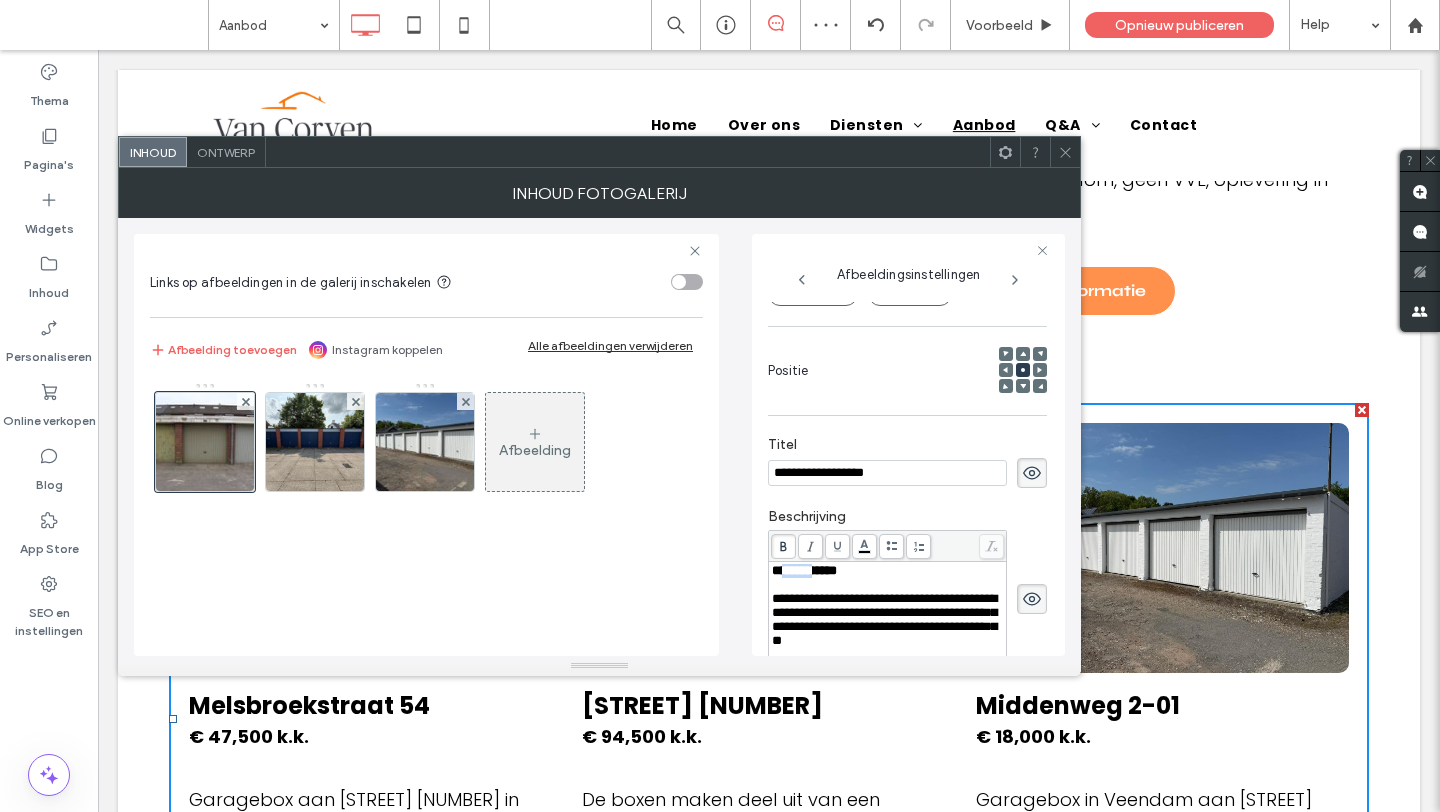 click on "**********" at bounding box center [804, 570] 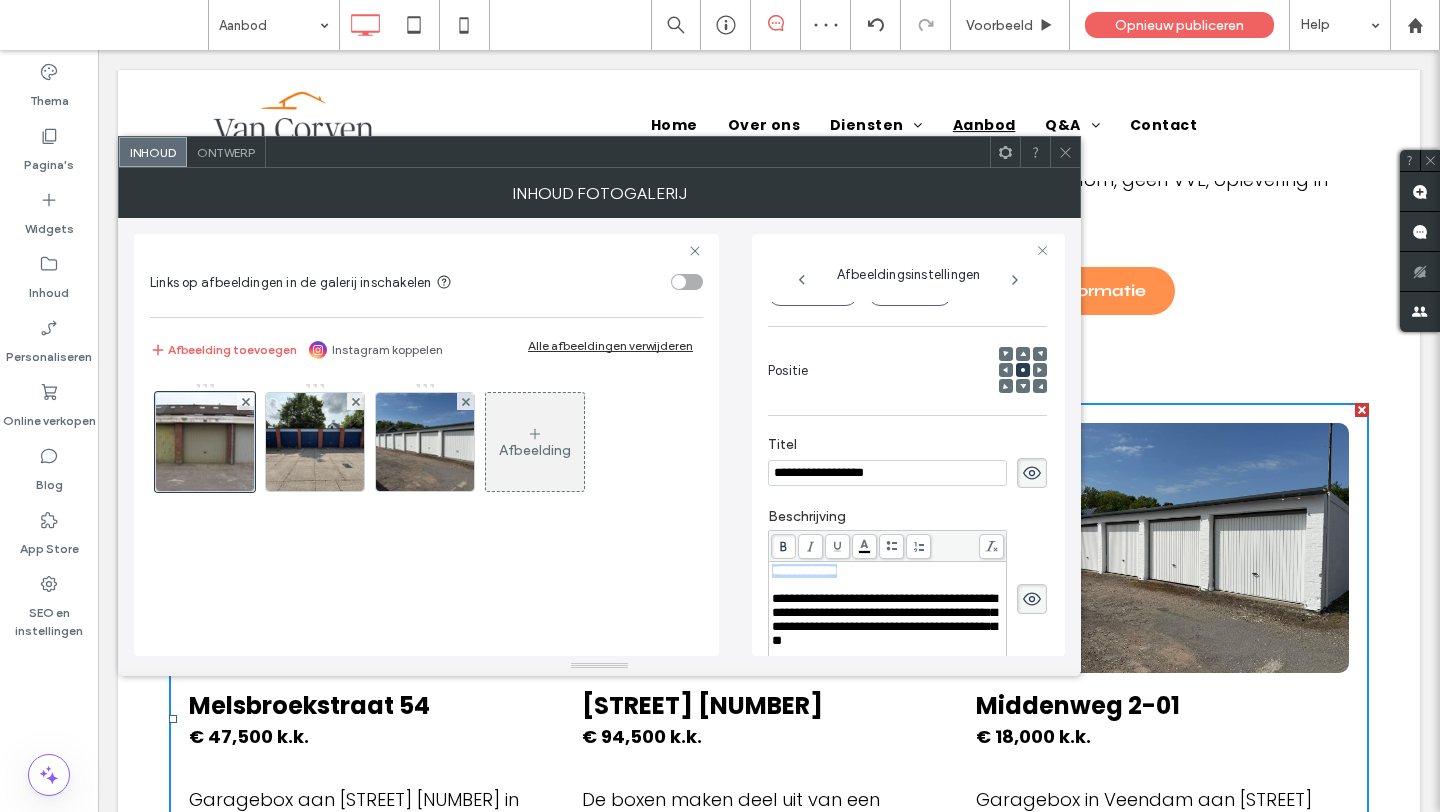 click on "**********" at bounding box center (804, 570) 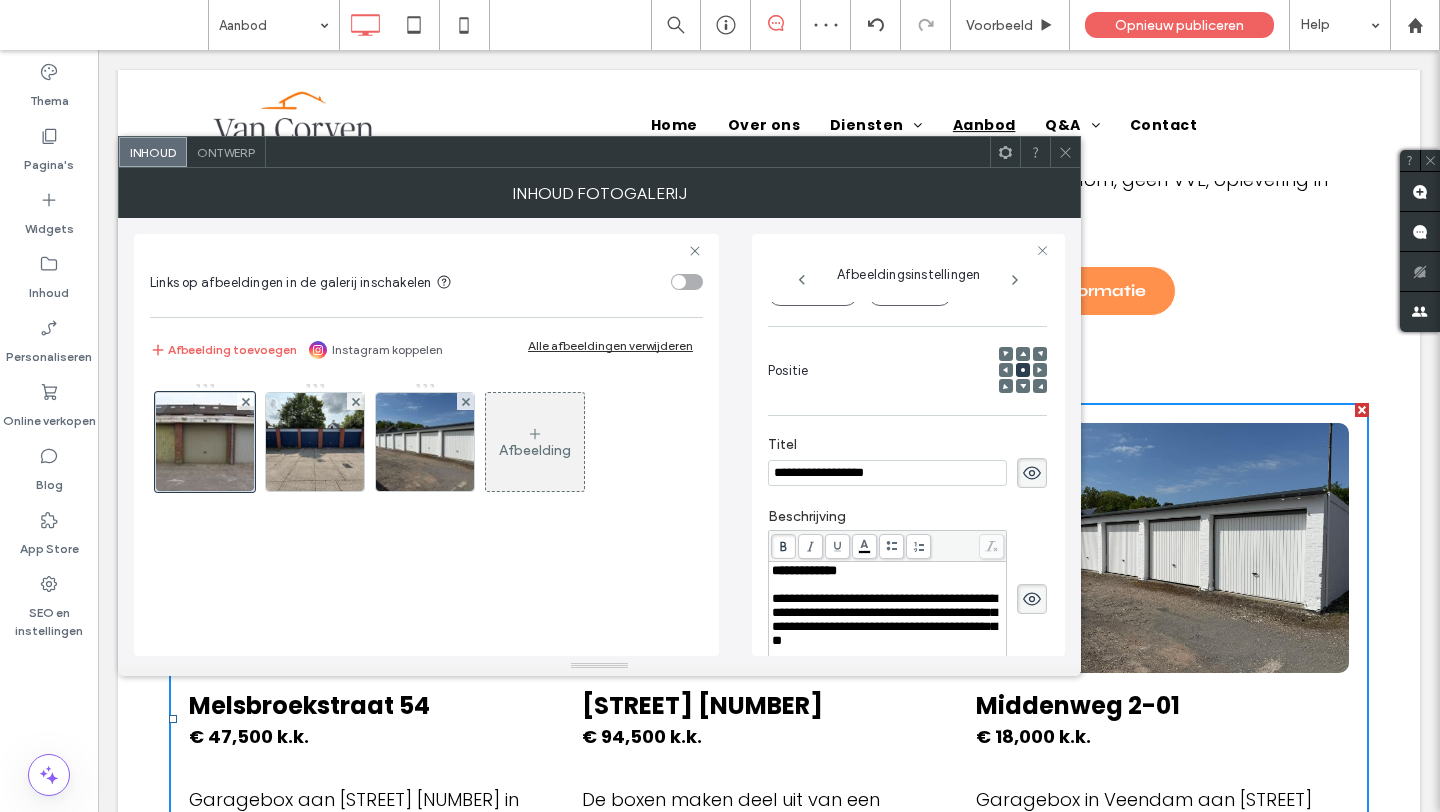click on "**********" at bounding box center [908, 445] 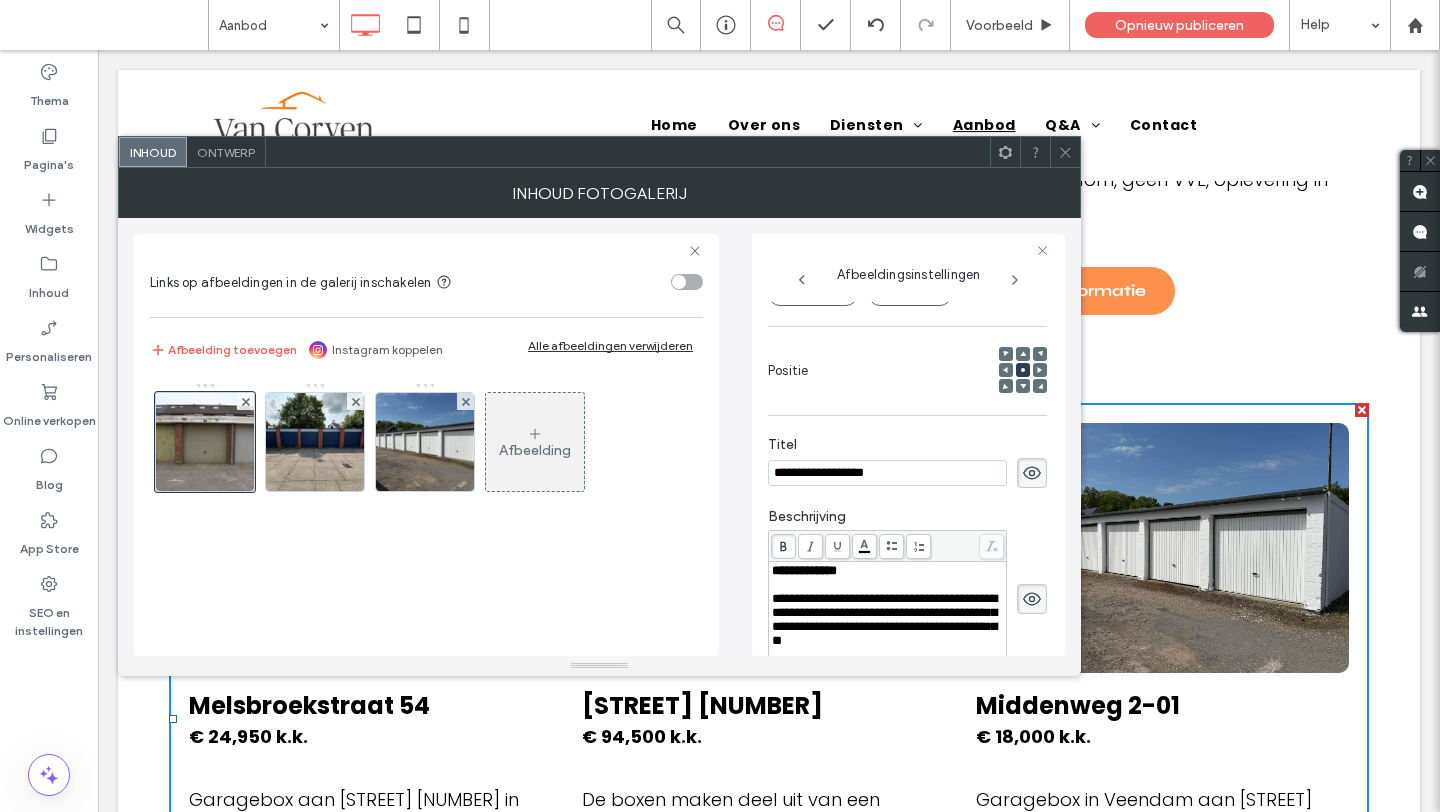 click on "**********" at bounding box center (884, 619) 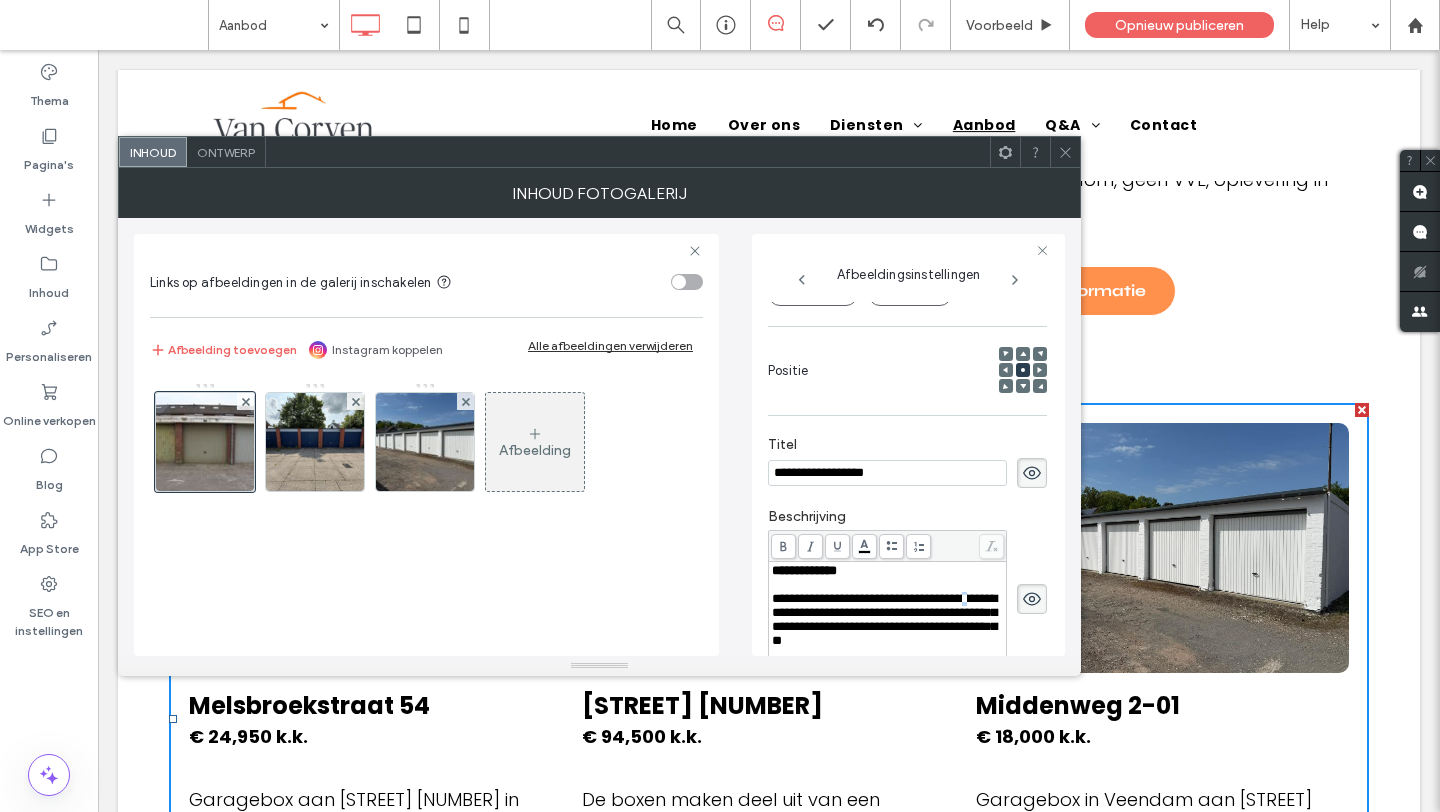click on "**********" at bounding box center [884, 619] 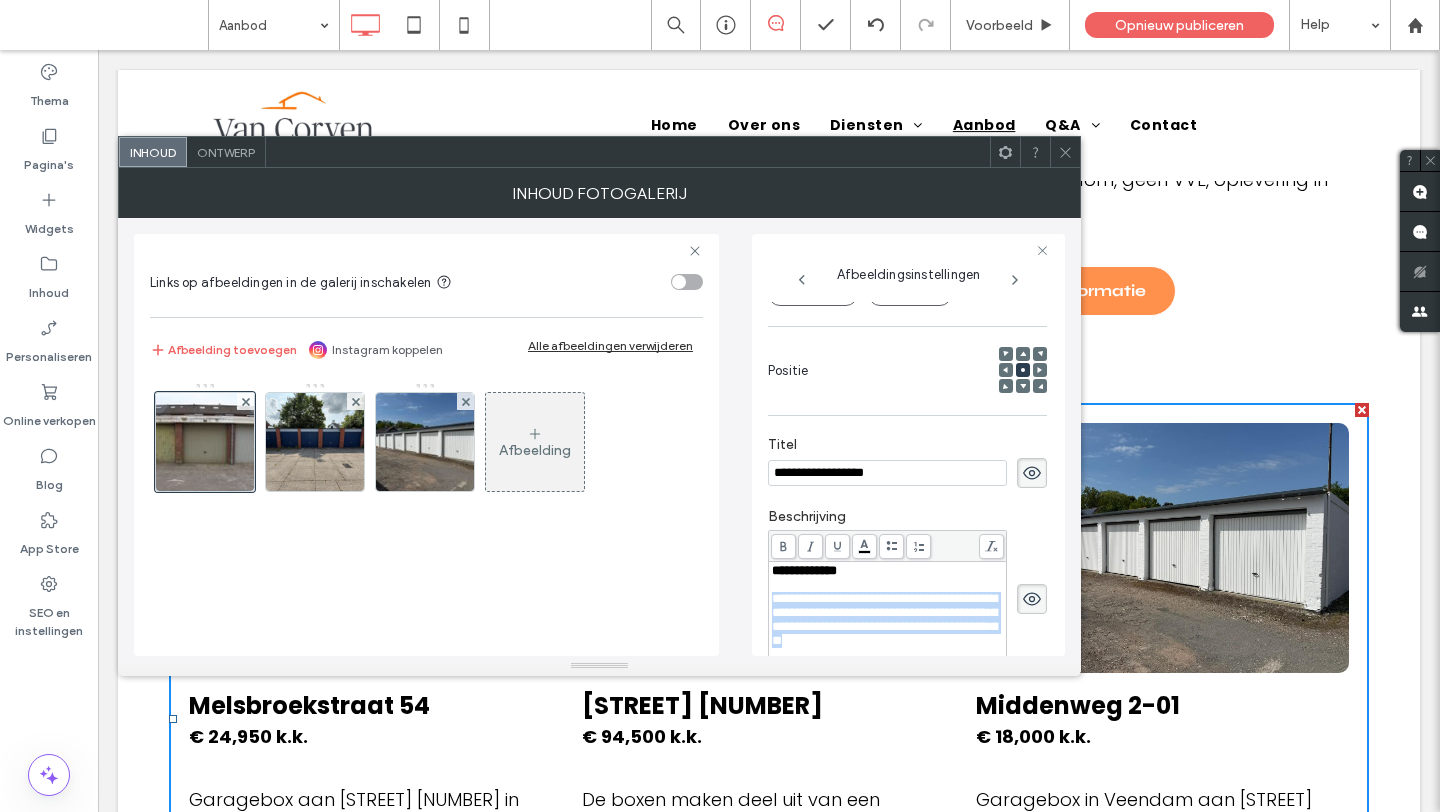 click on "**********" at bounding box center (884, 619) 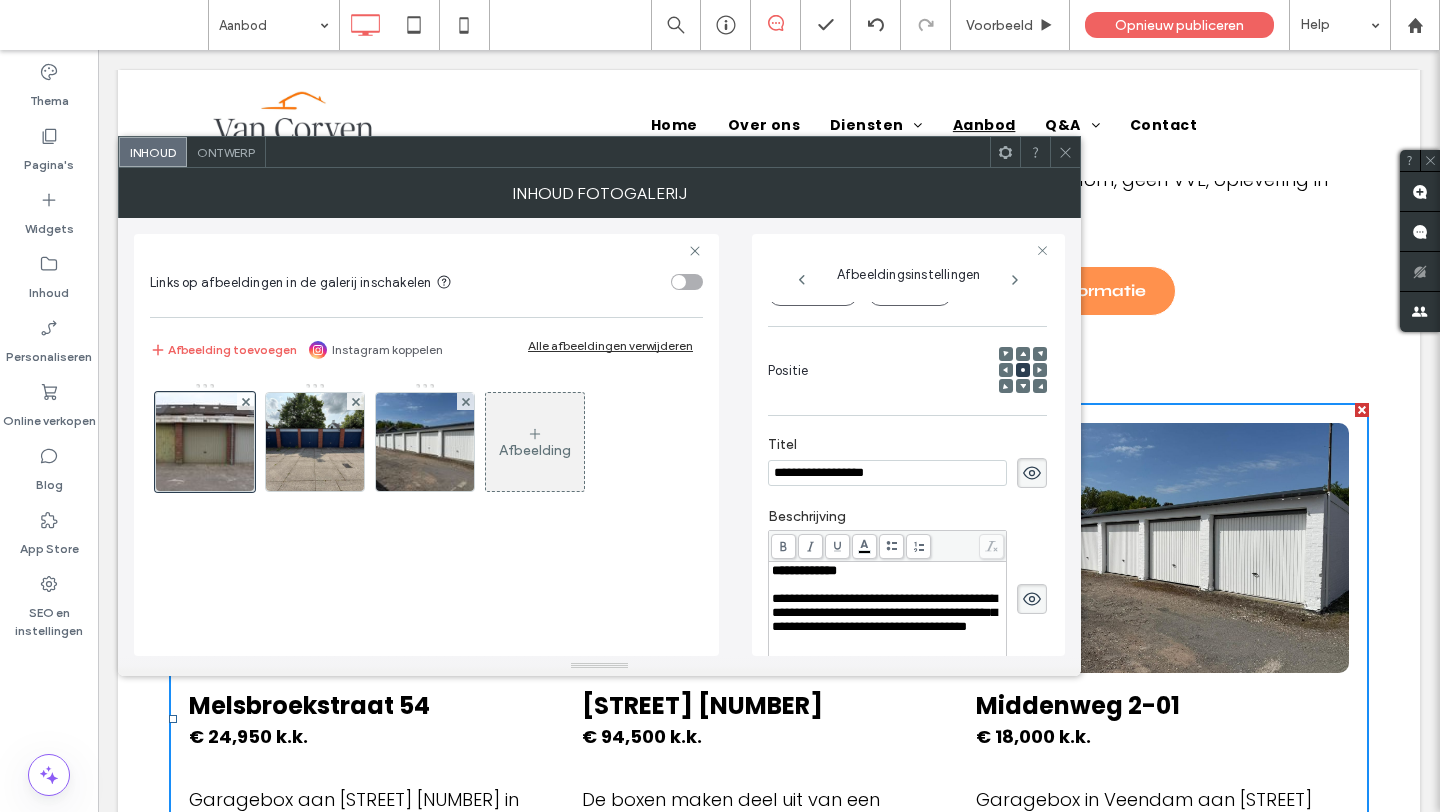 click on "**********" at bounding box center (908, 445) 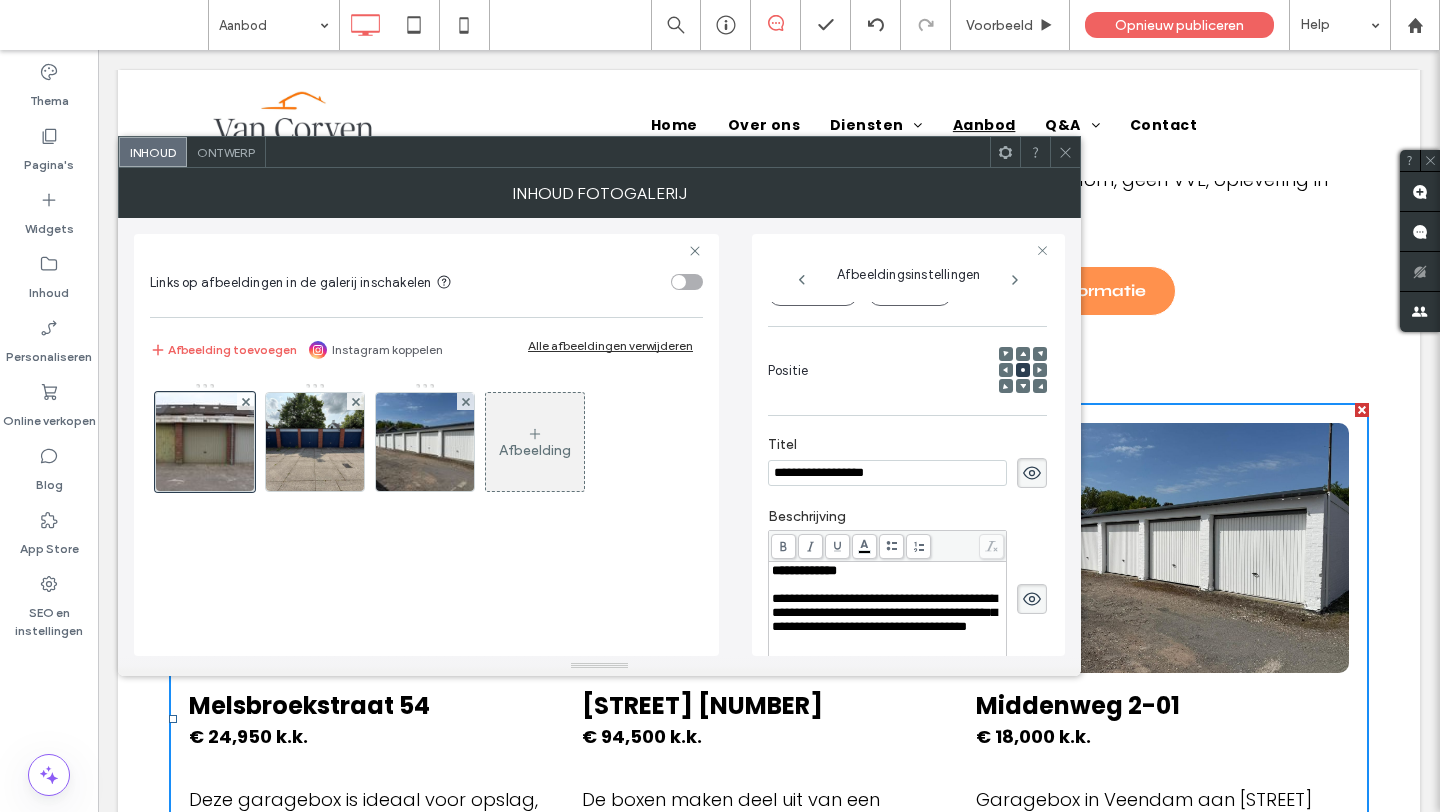 click on "**********" at bounding box center (887, 473) 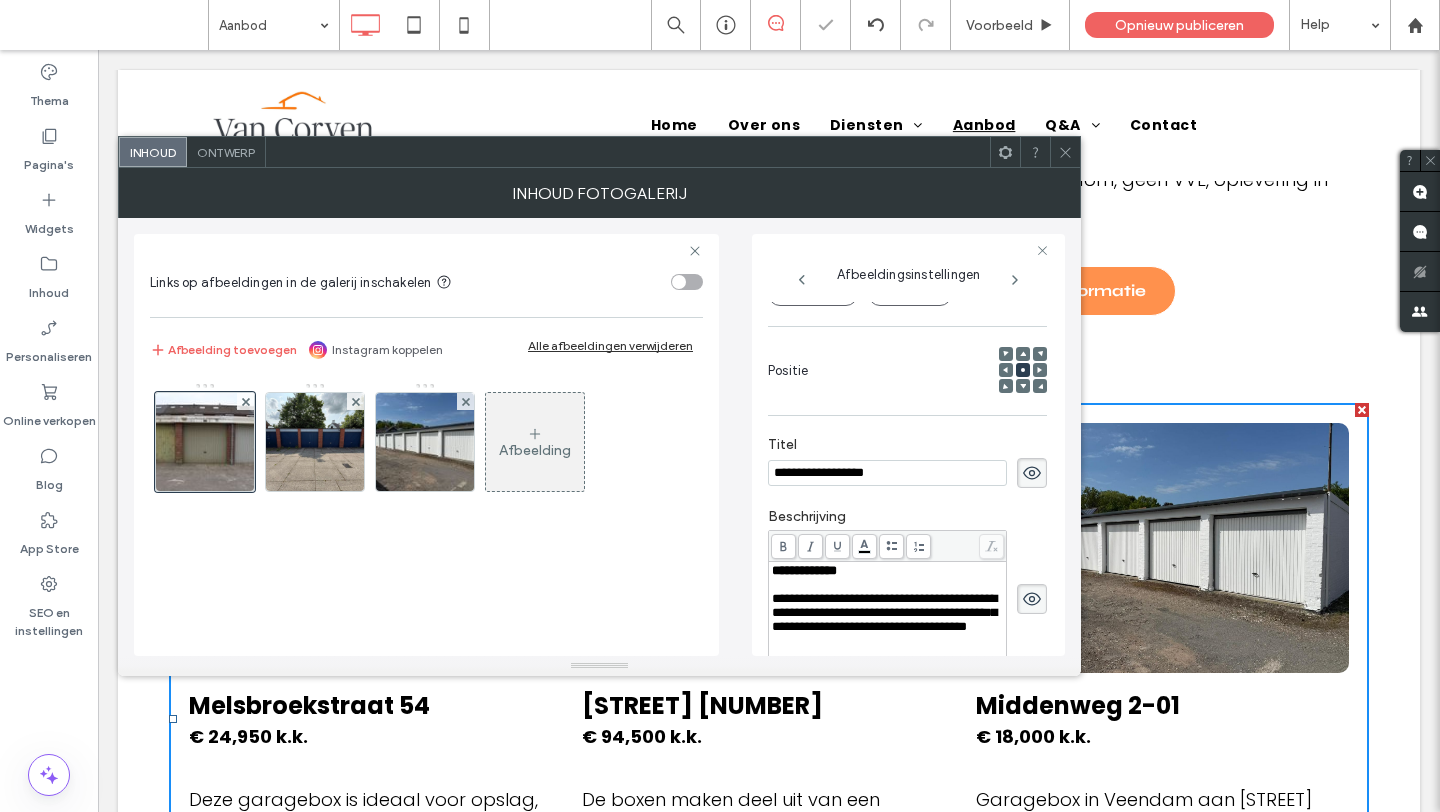 scroll, scrollTop: 0, scrollLeft: 0, axis: both 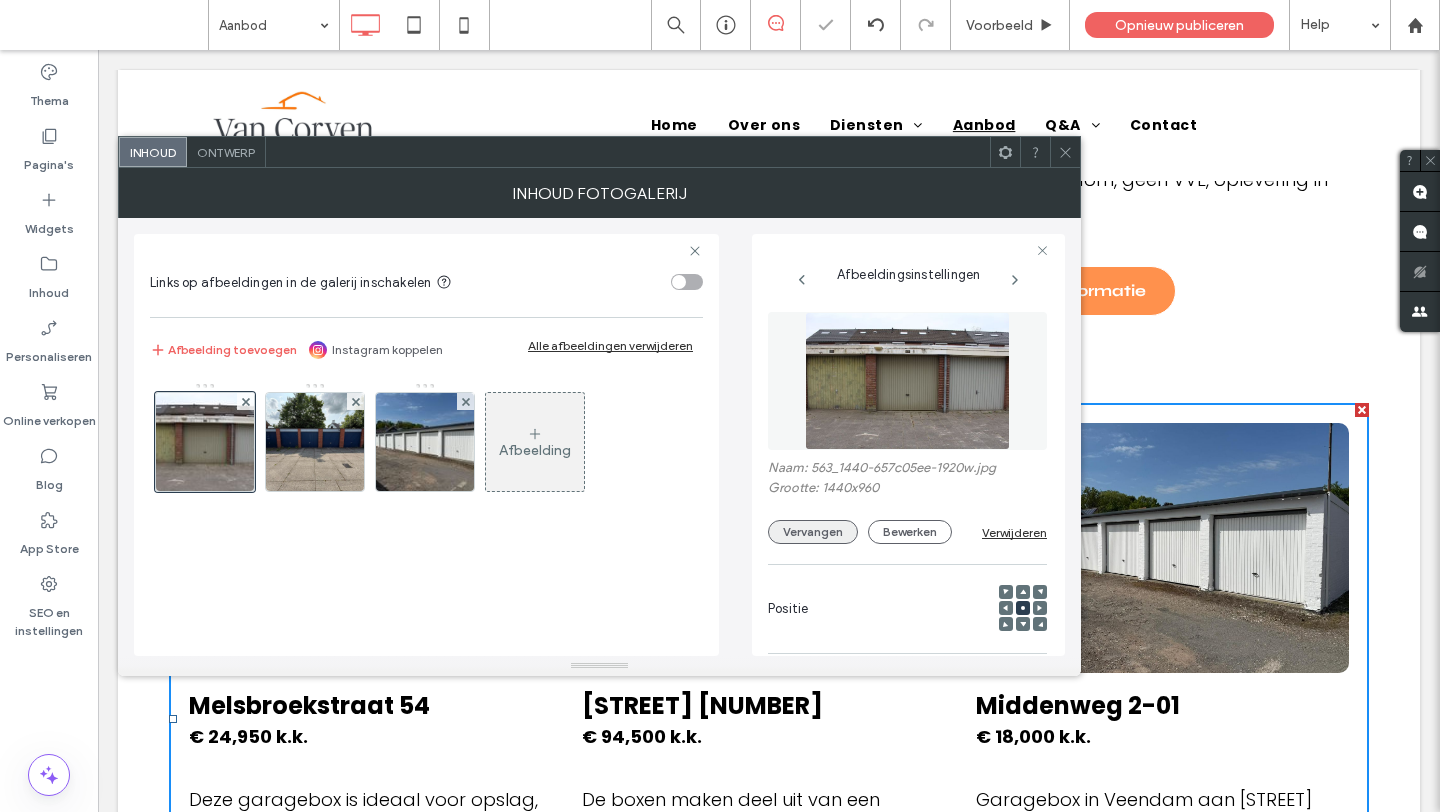 click on "Vervangen" at bounding box center [813, 532] 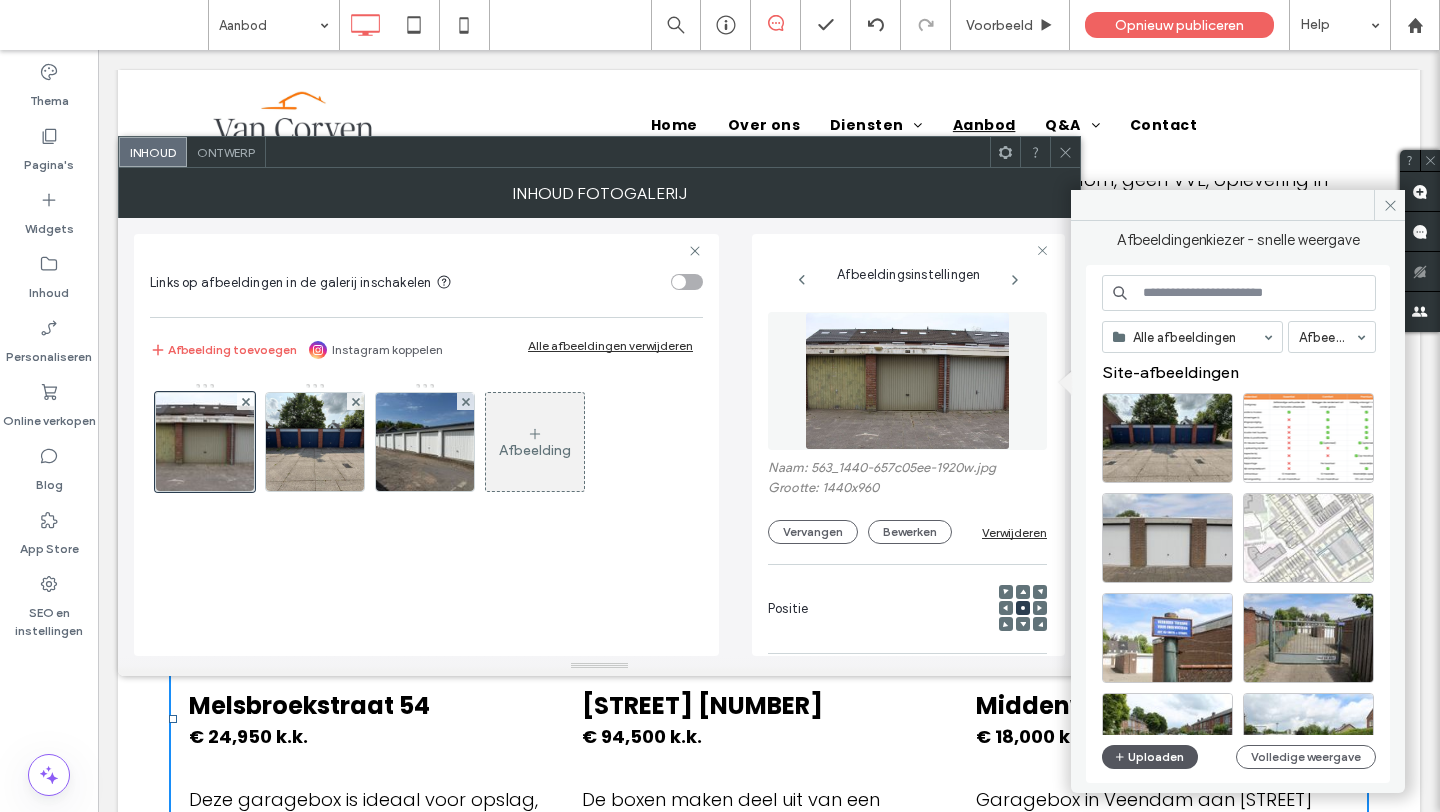 click on "Uploaden" at bounding box center (1150, 757) 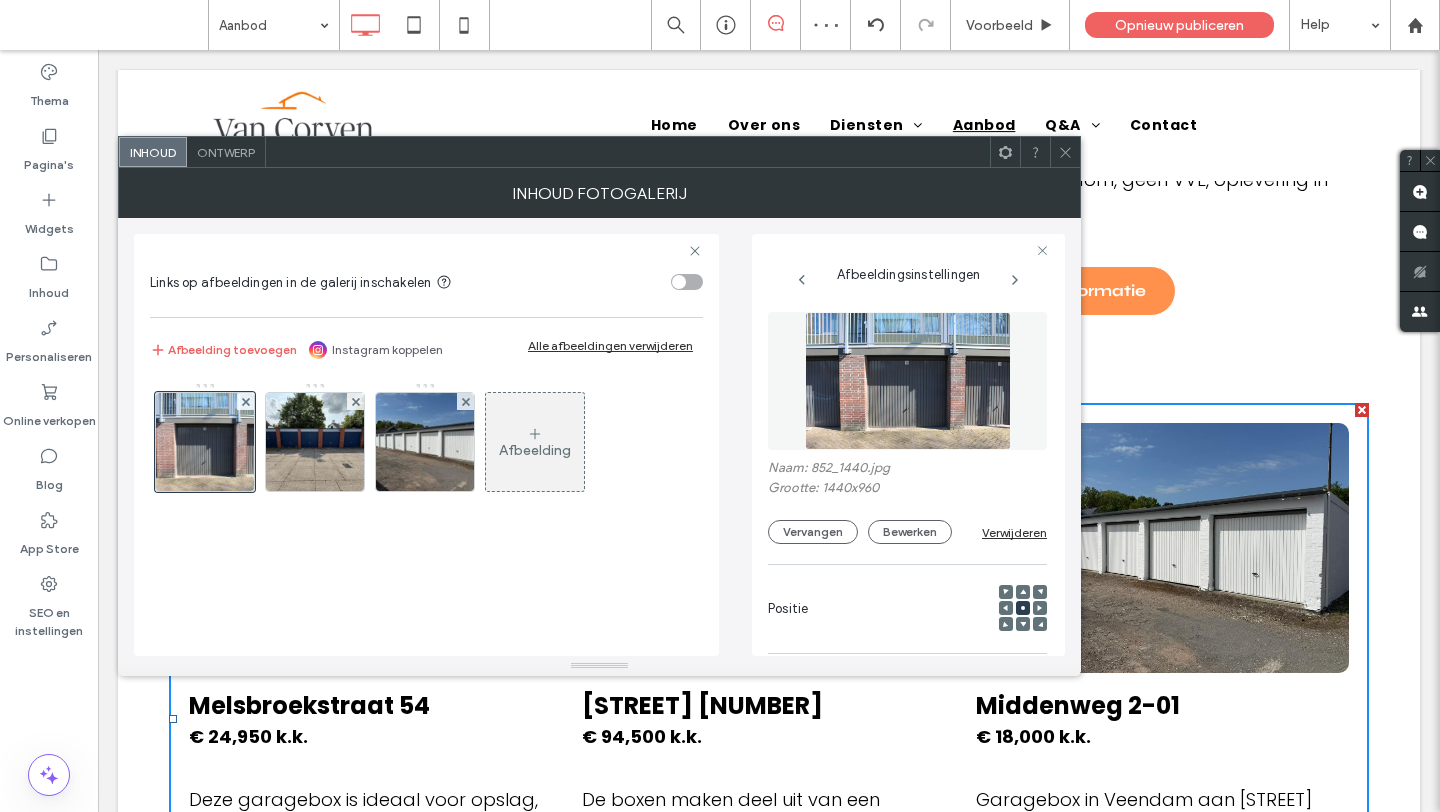 click 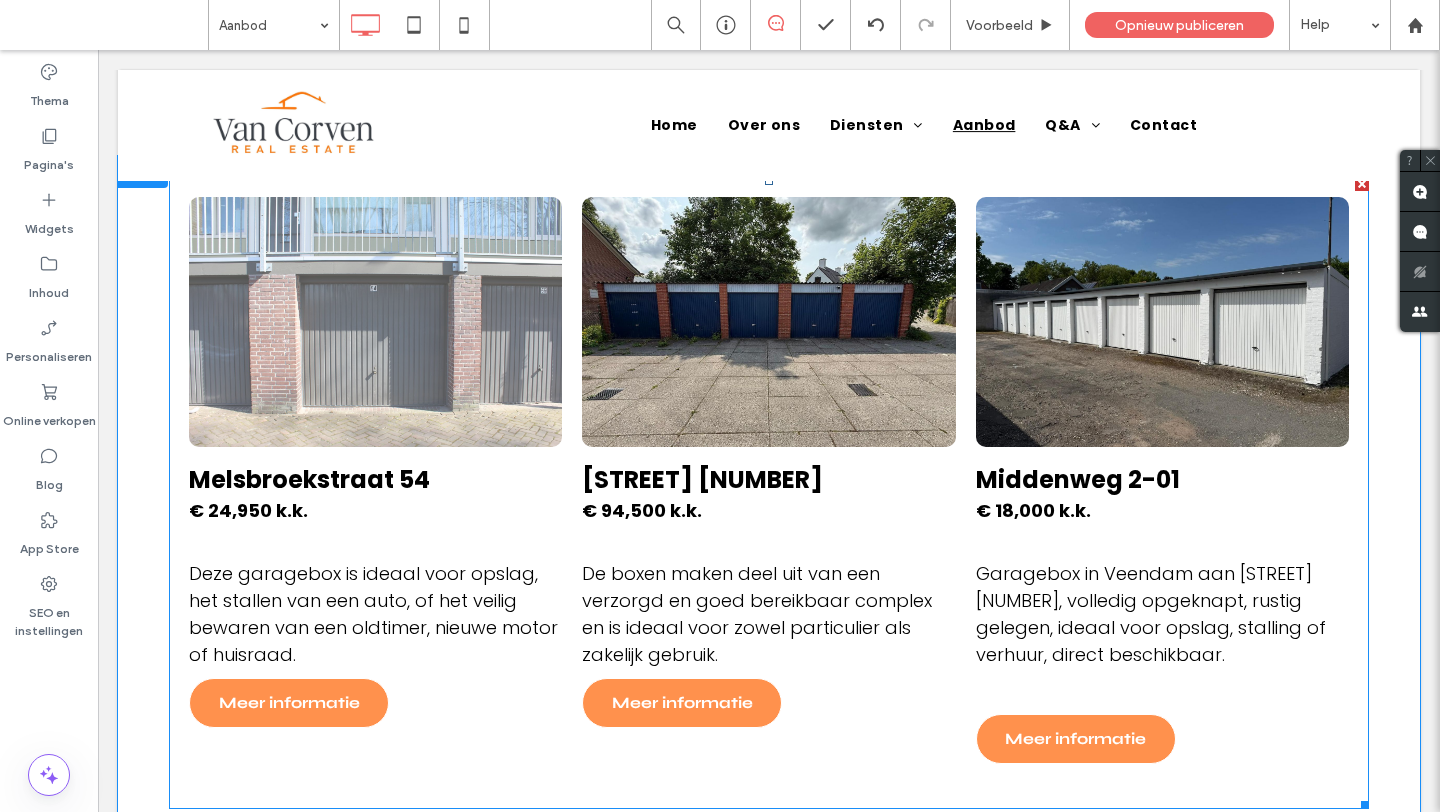 scroll, scrollTop: 1262, scrollLeft: 0, axis: vertical 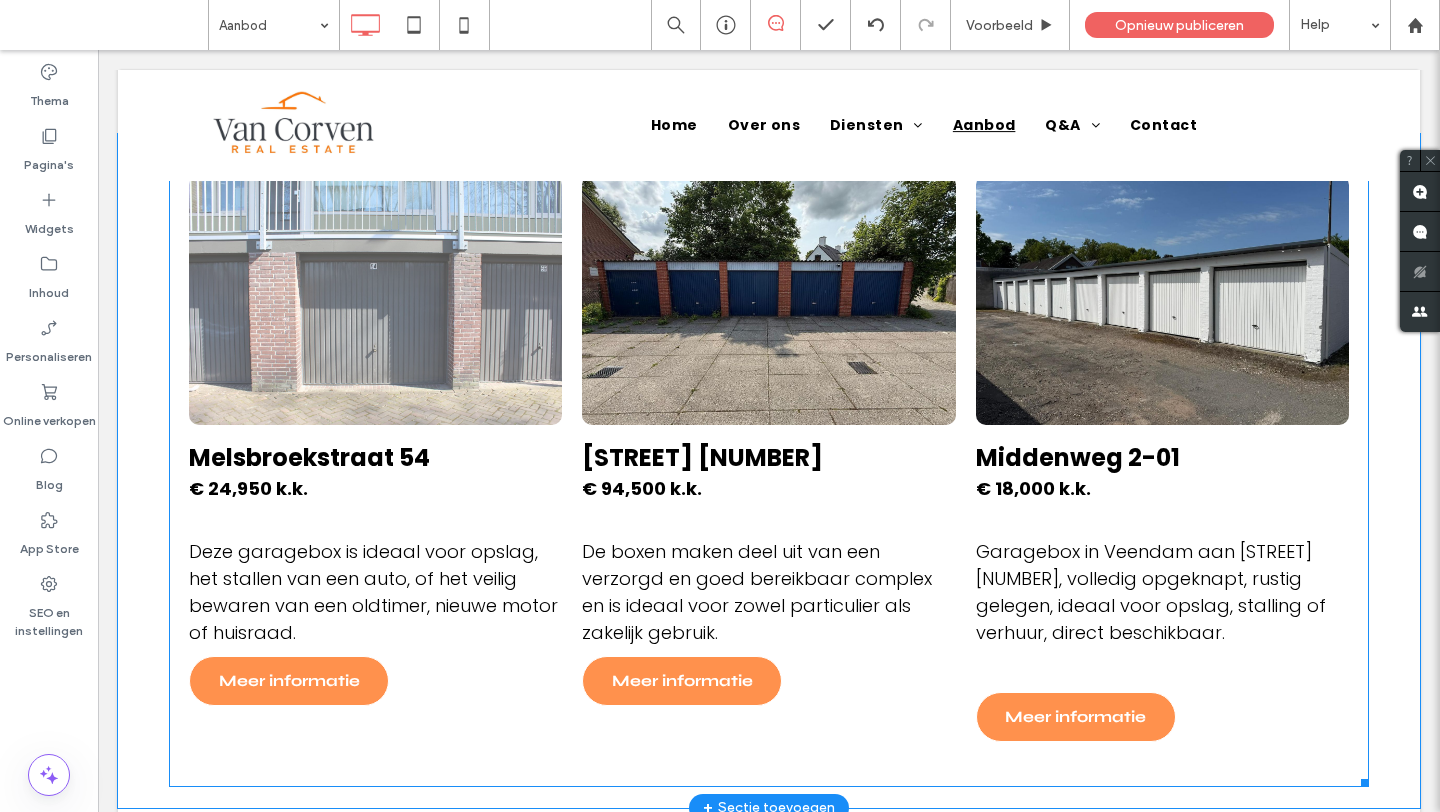 click on "Deze garagebox is ideaal voor opslag, het stallen van een auto, of het veilig bewaren van een oldtimer, nieuwe motor of huisraad." at bounding box center (375, 592) 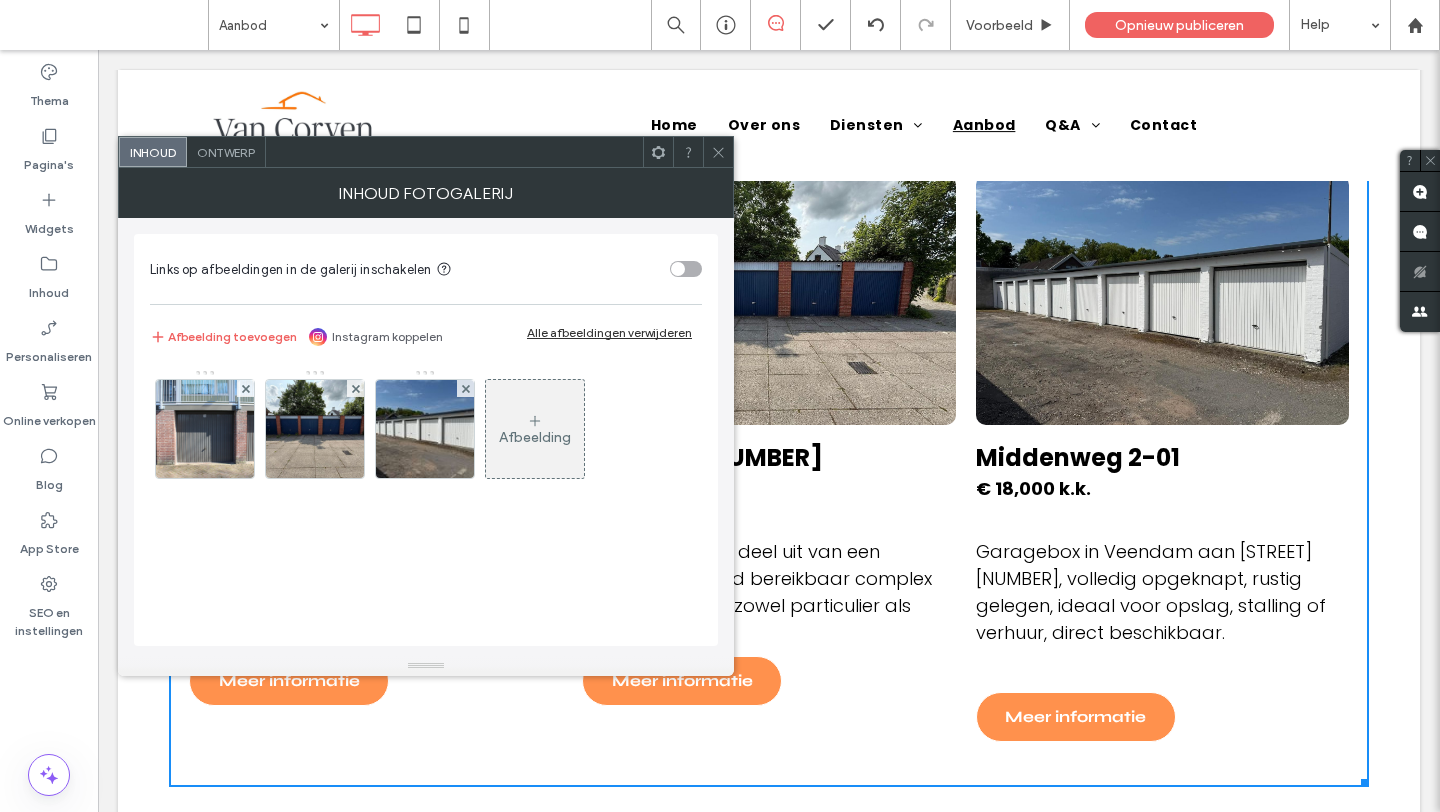 click on "Ontwerp" at bounding box center [226, 152] 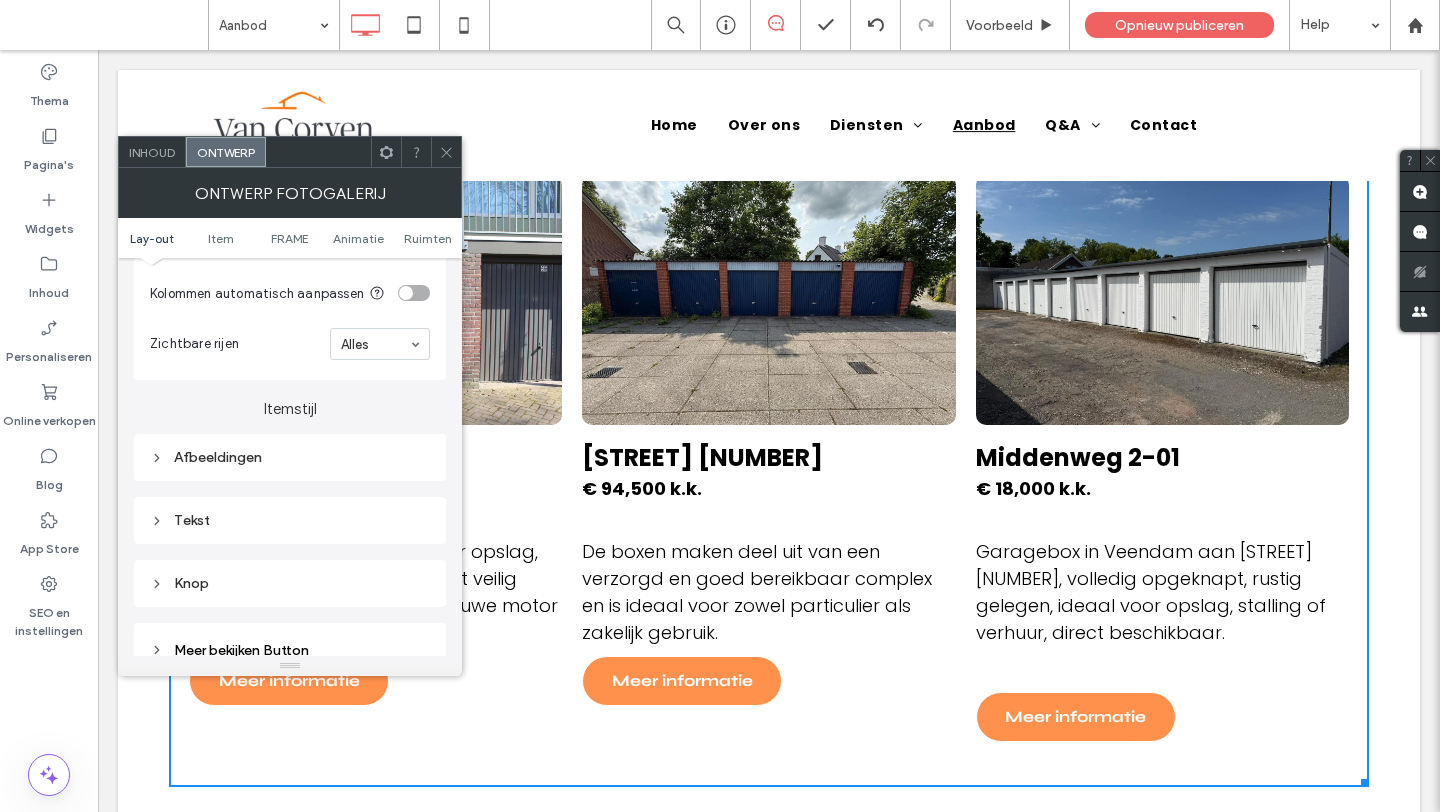 scroll, scrollTop: 305, scrollLeft: 0, axis: vertical 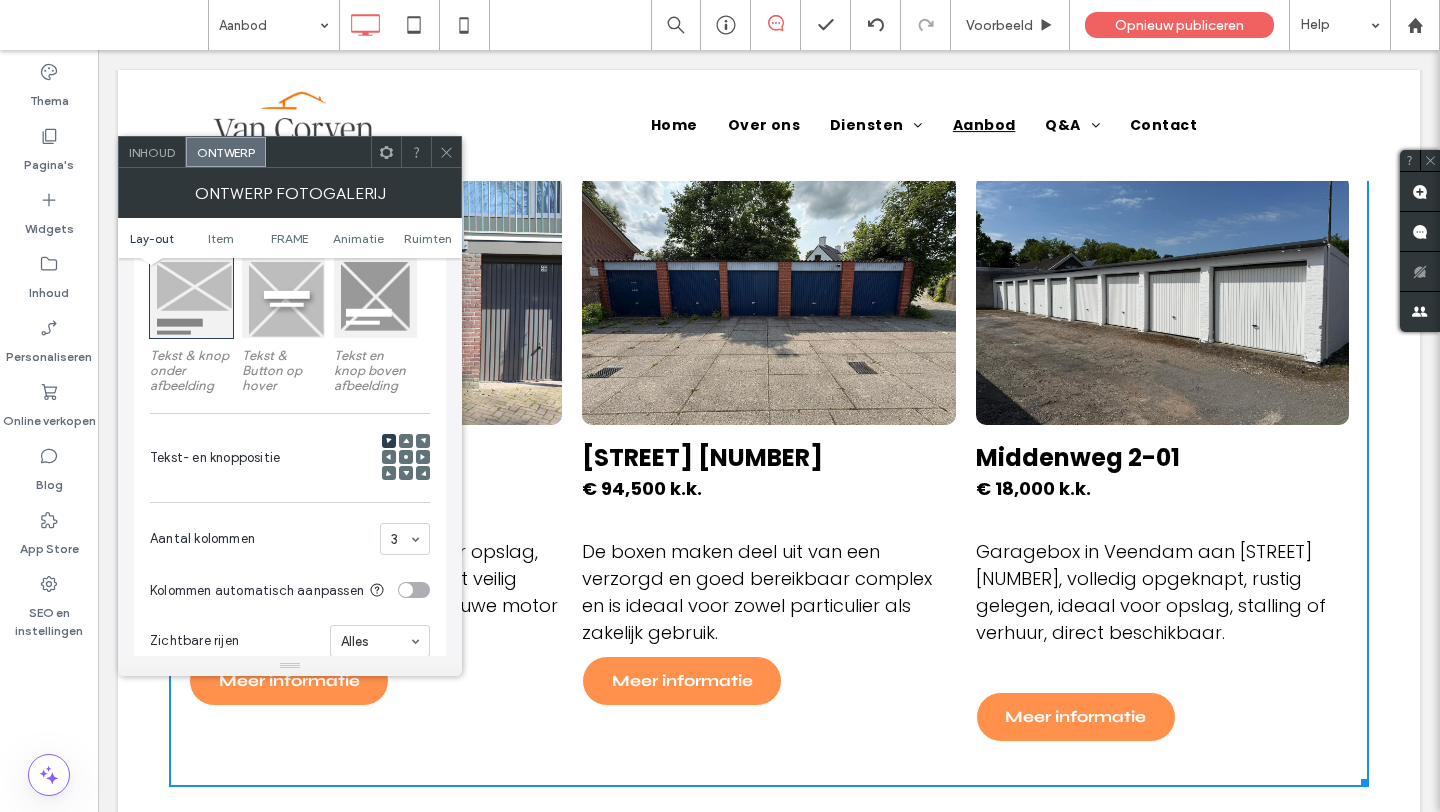 click on "Inhoud" at bounding box center [152, 152] 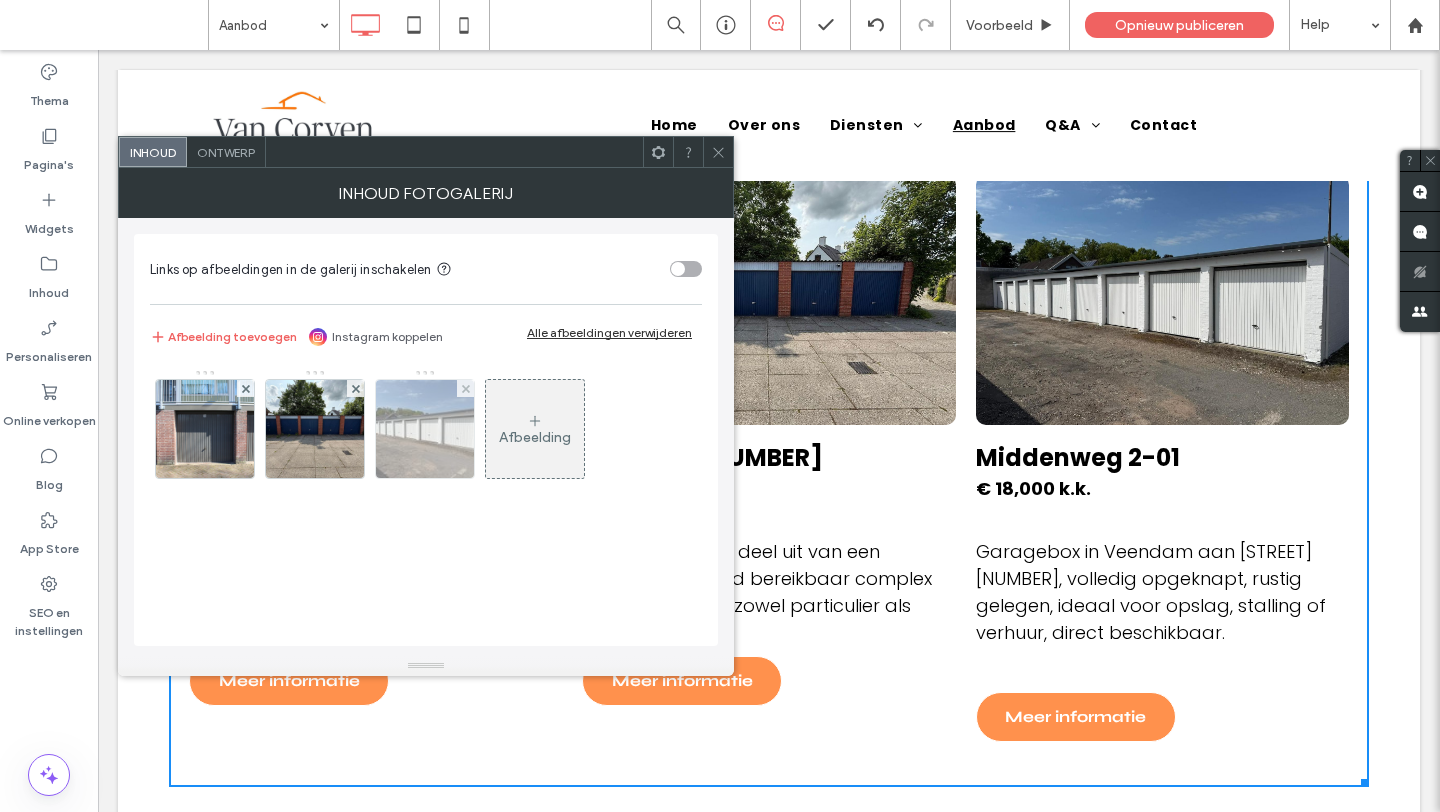 click at bounding box center (425, 429) 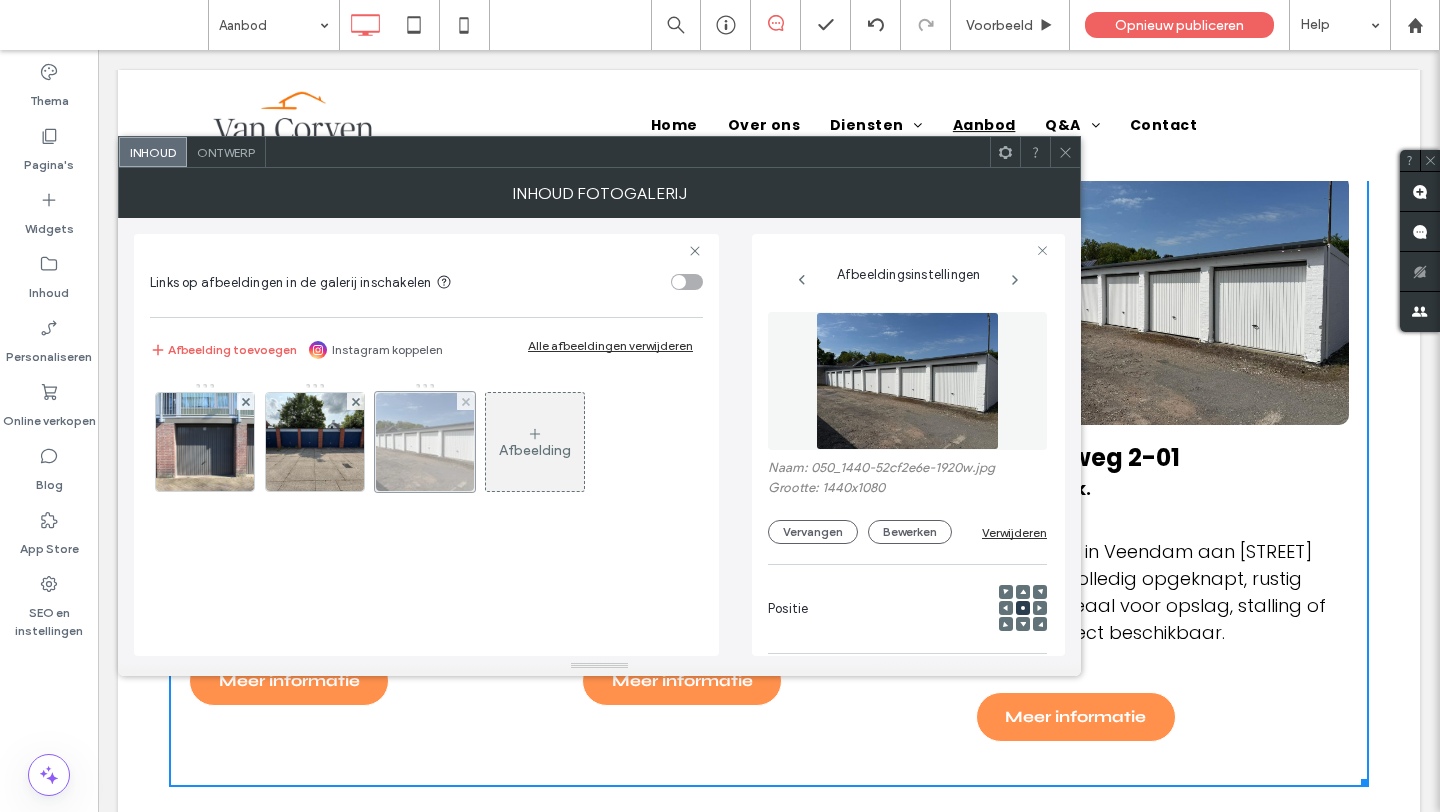 scroll, scrollTop: 0, scrollLeft: 18, axis: horizontal 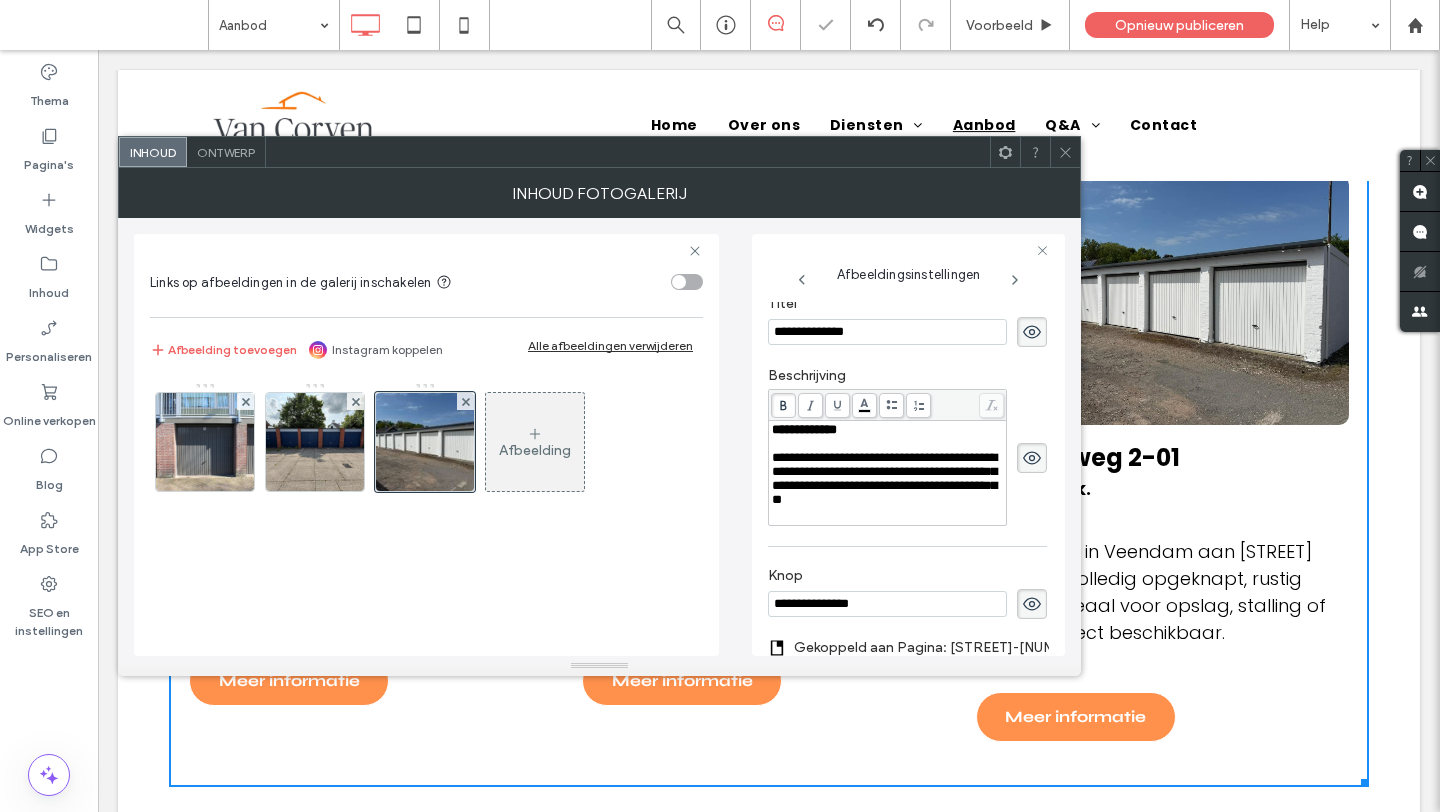 click at bounding box center (888, 514) 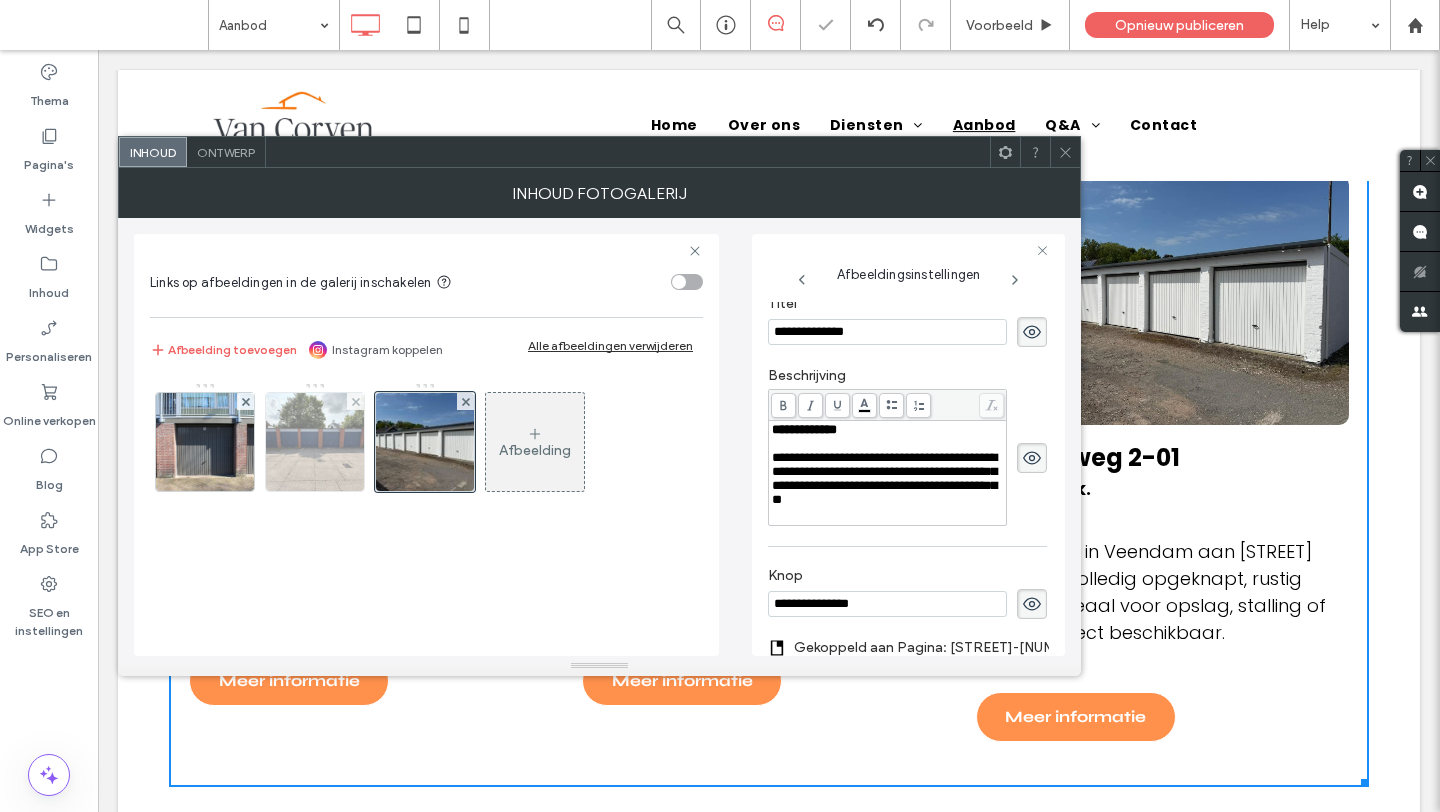 click at bounding box center [315, 442] 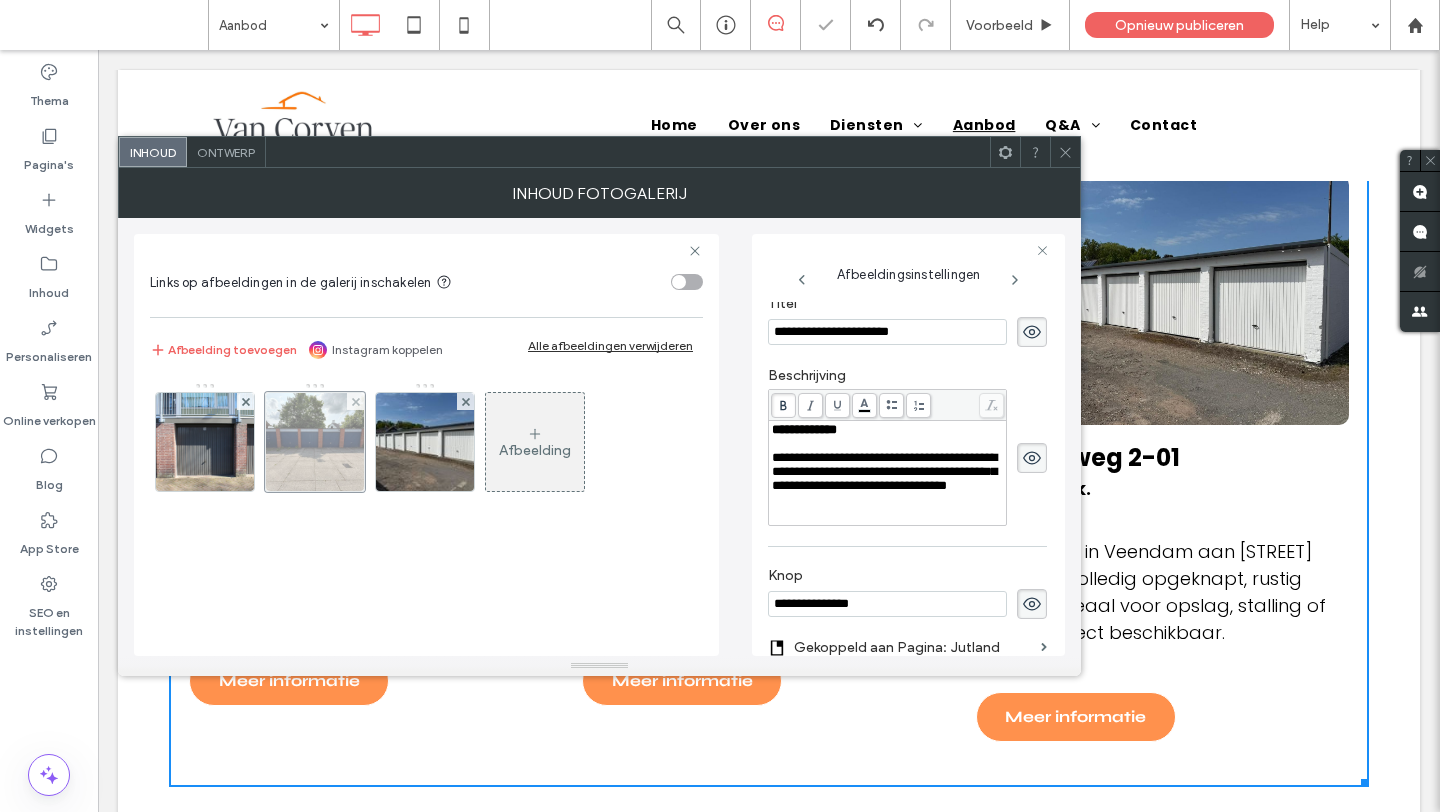 scroll, scrollTop: 339, scrollLeft: 0, axis: vertical 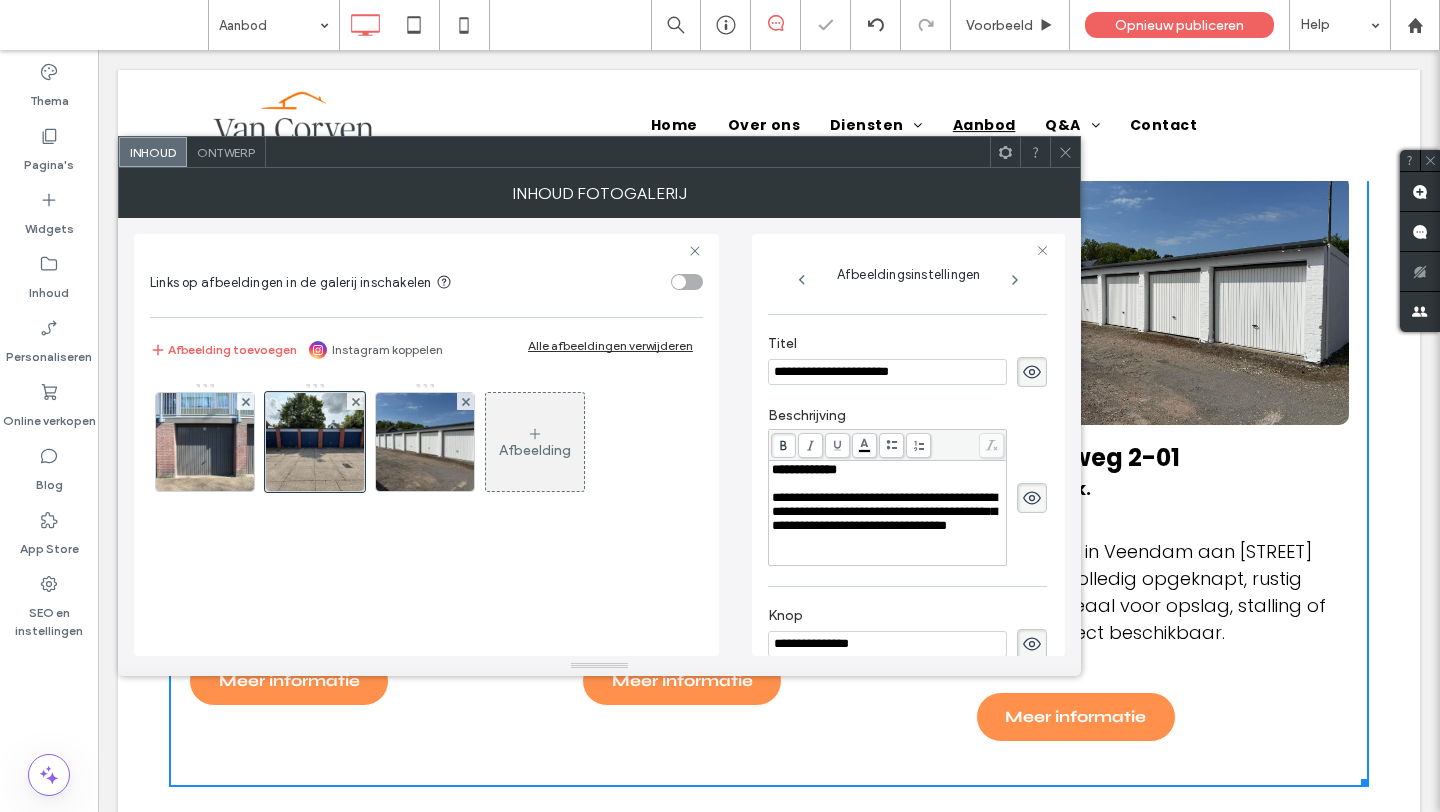 click on "**********" at bounding box center (888, 512) 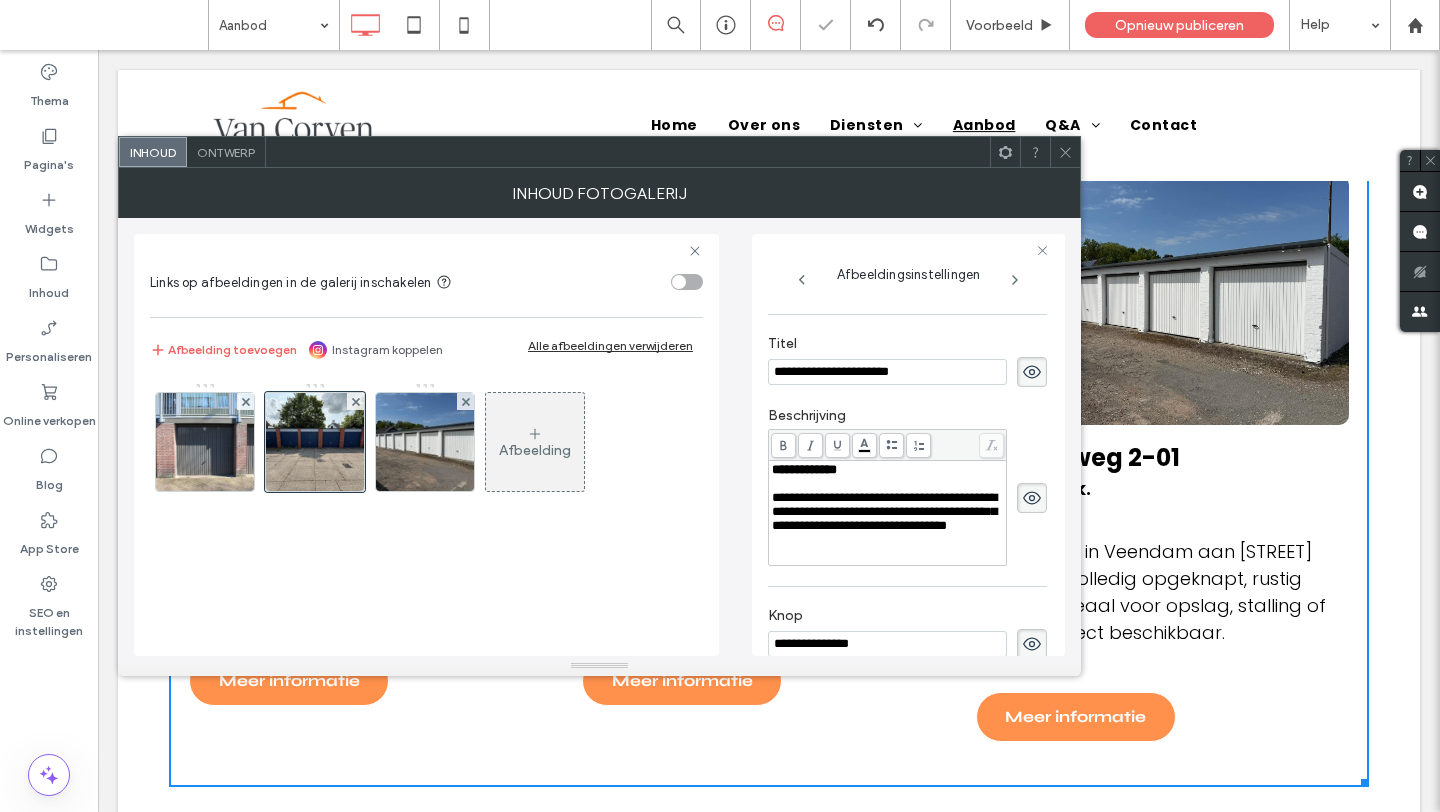 click on "**********" at bounding box center (599, 437) 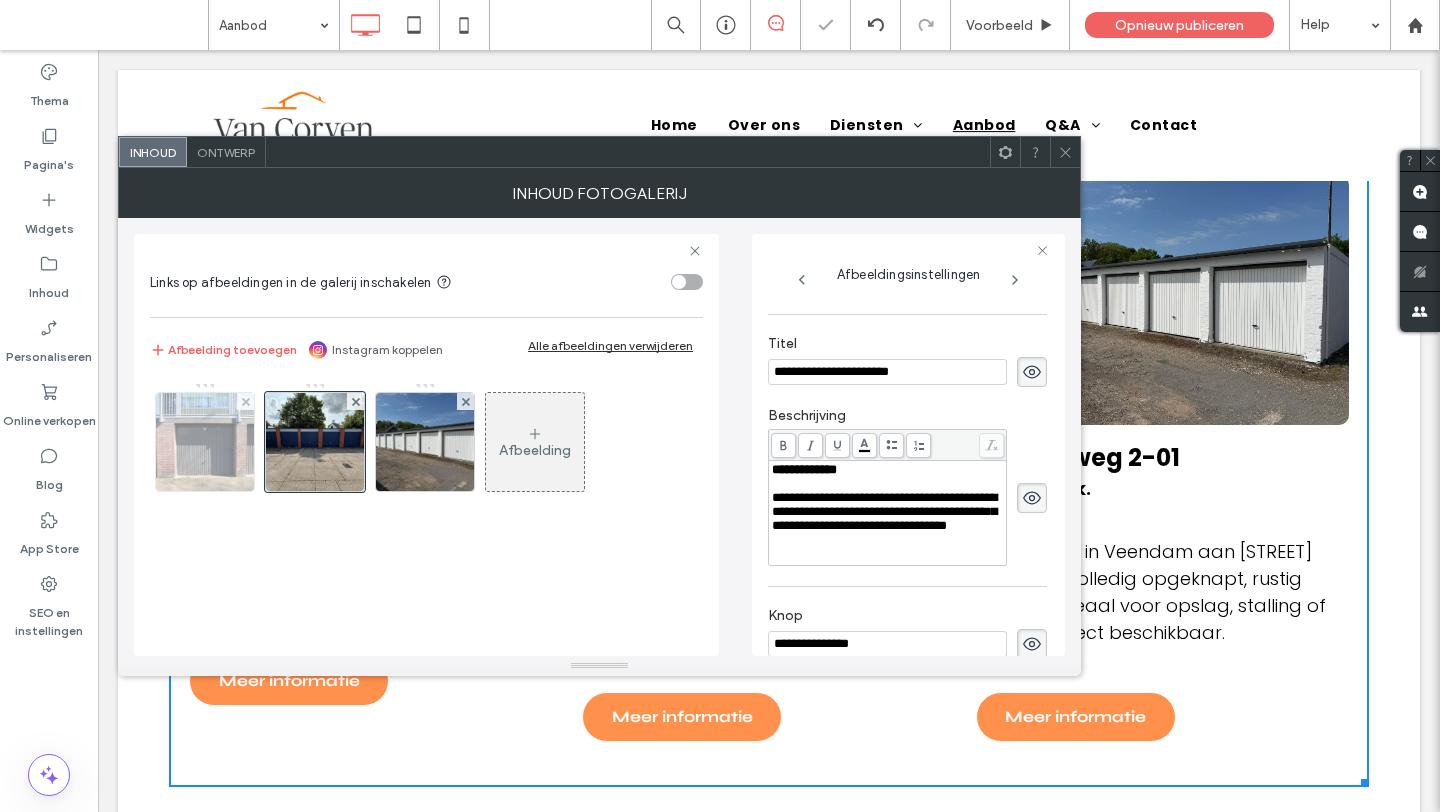 click at bounding box center [205, 442] 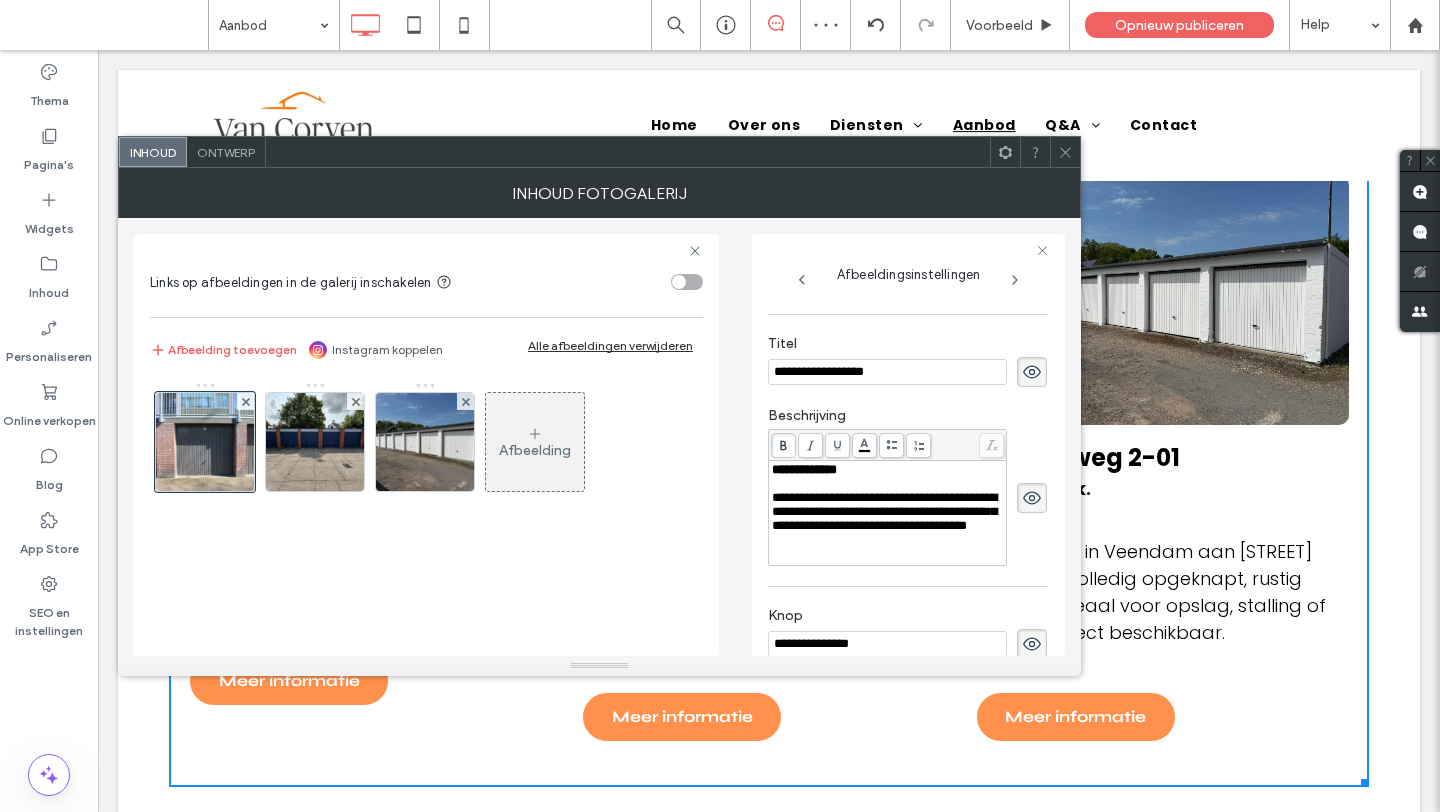 click on "**********" at bounding box center (888, 512) 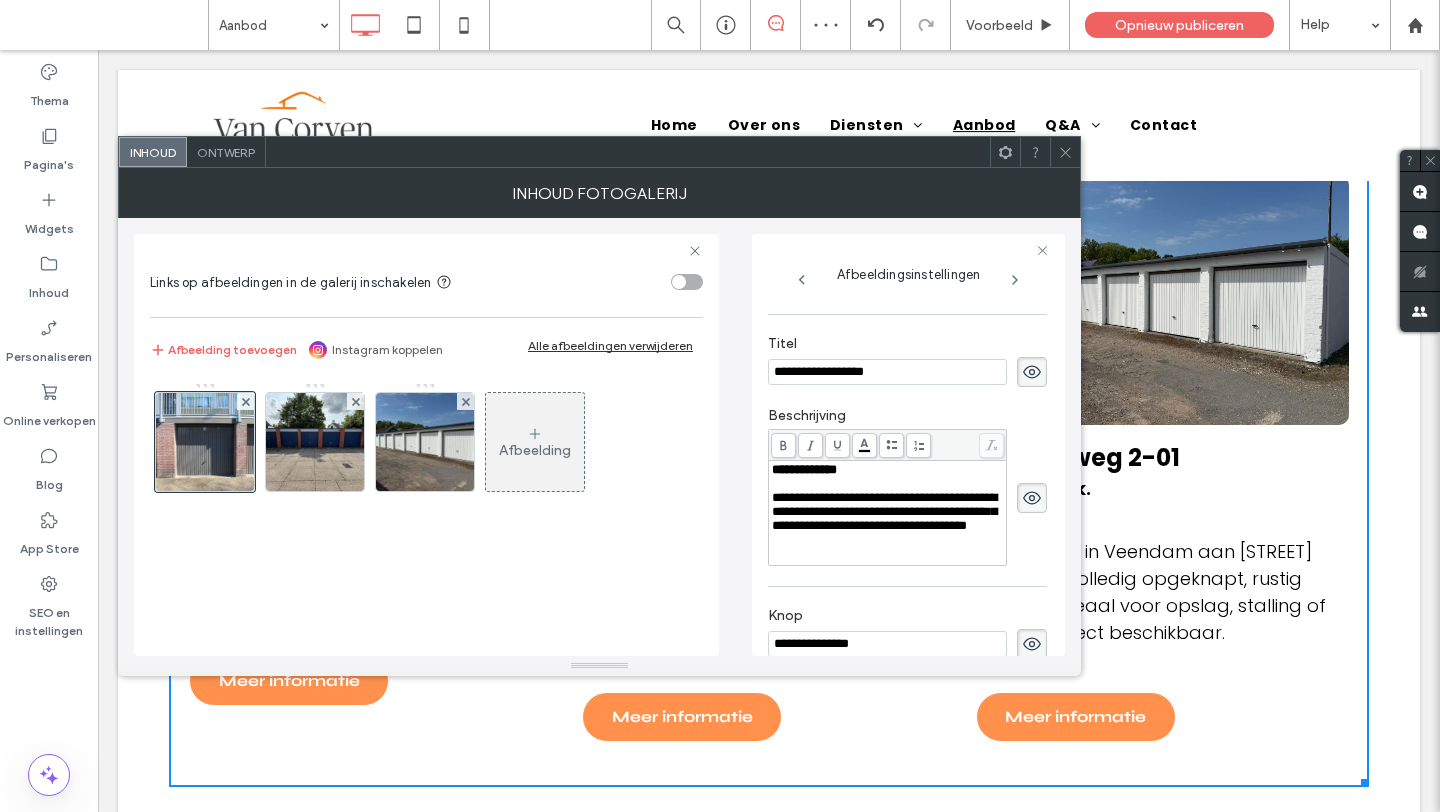 click on "**********" at bounding box center (599, 437) 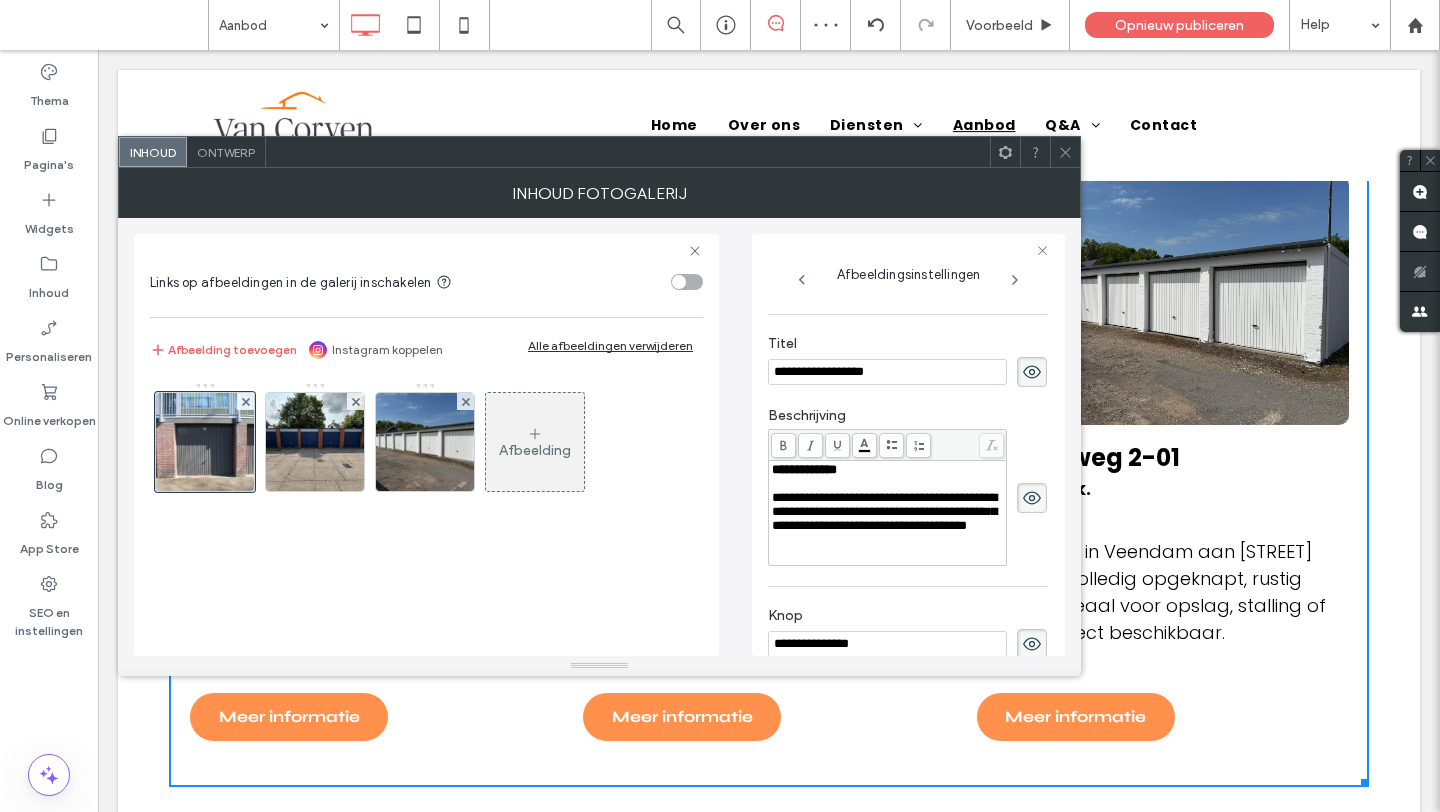 click 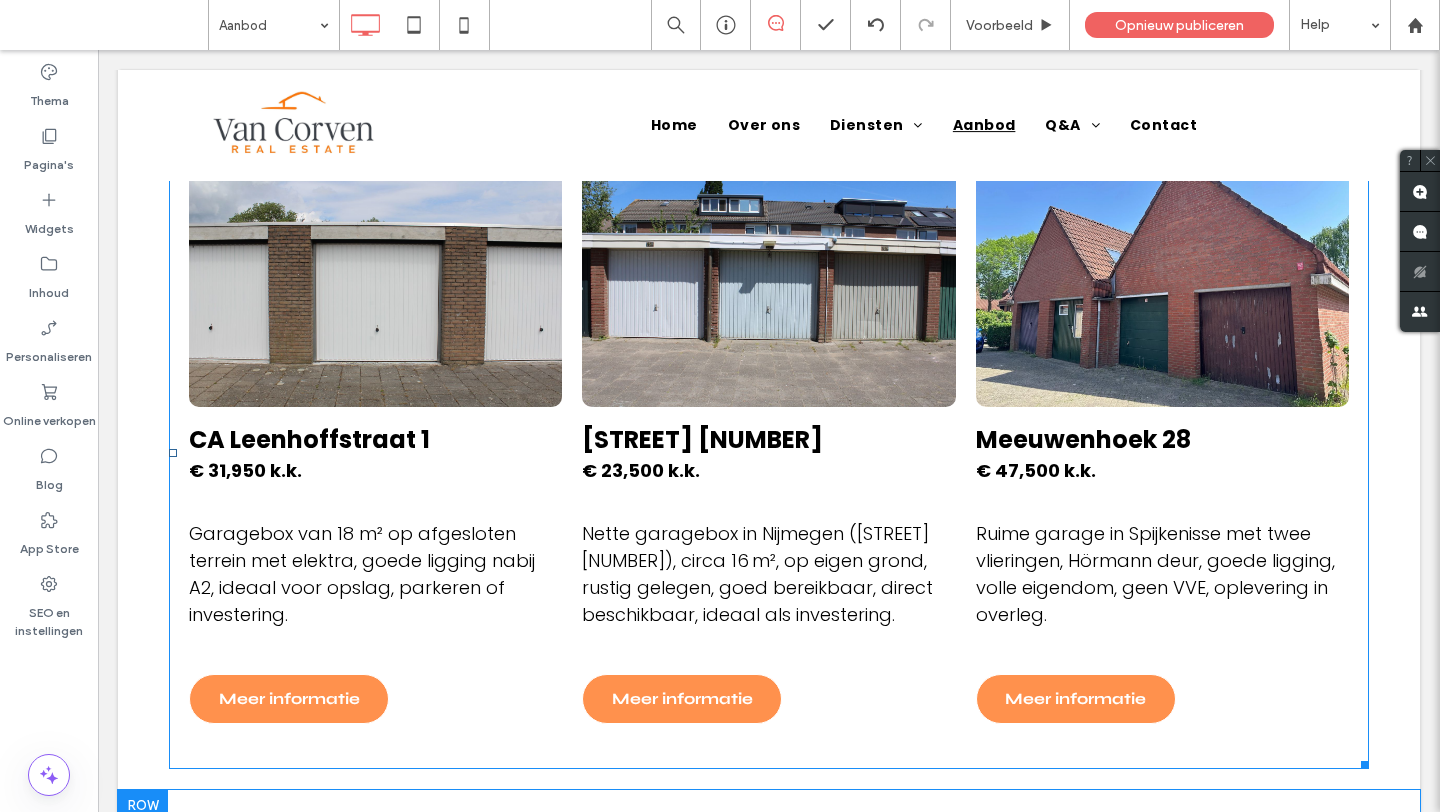 scroll, scrollTop: 523, scrollLeft: 0, axis: vertical 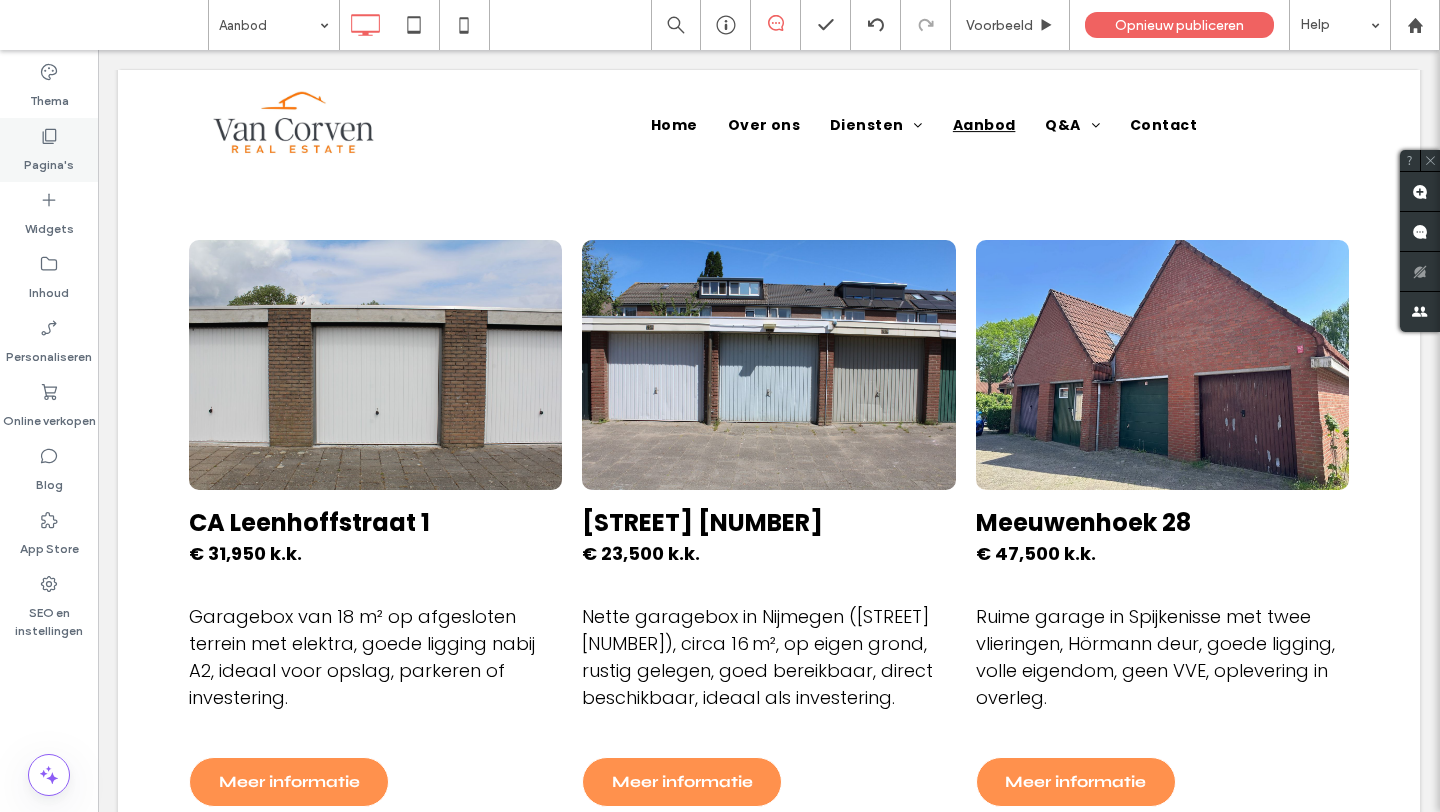 click on "Pagina's" at bounding box center (49, 160) 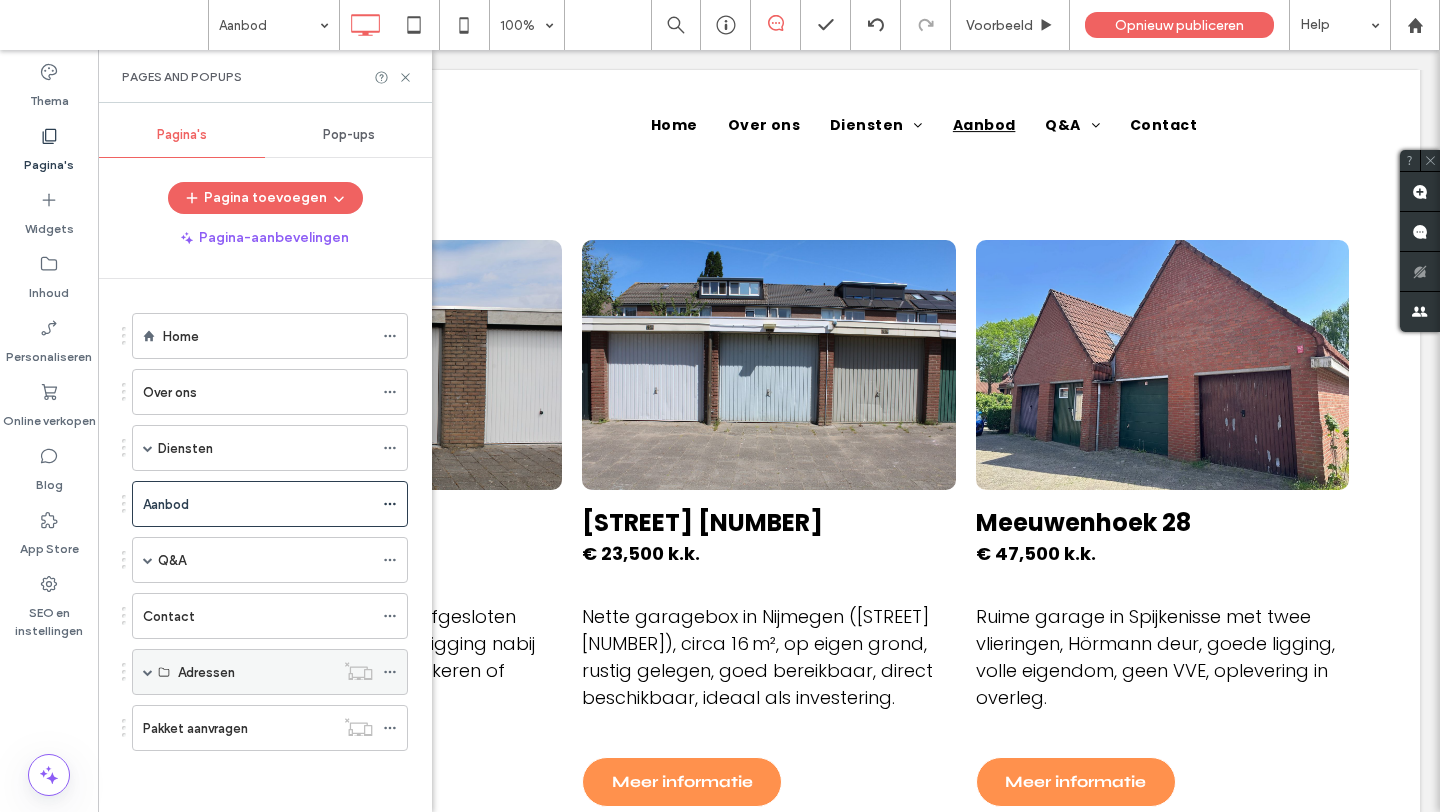 click at bounding box center [148, 672] 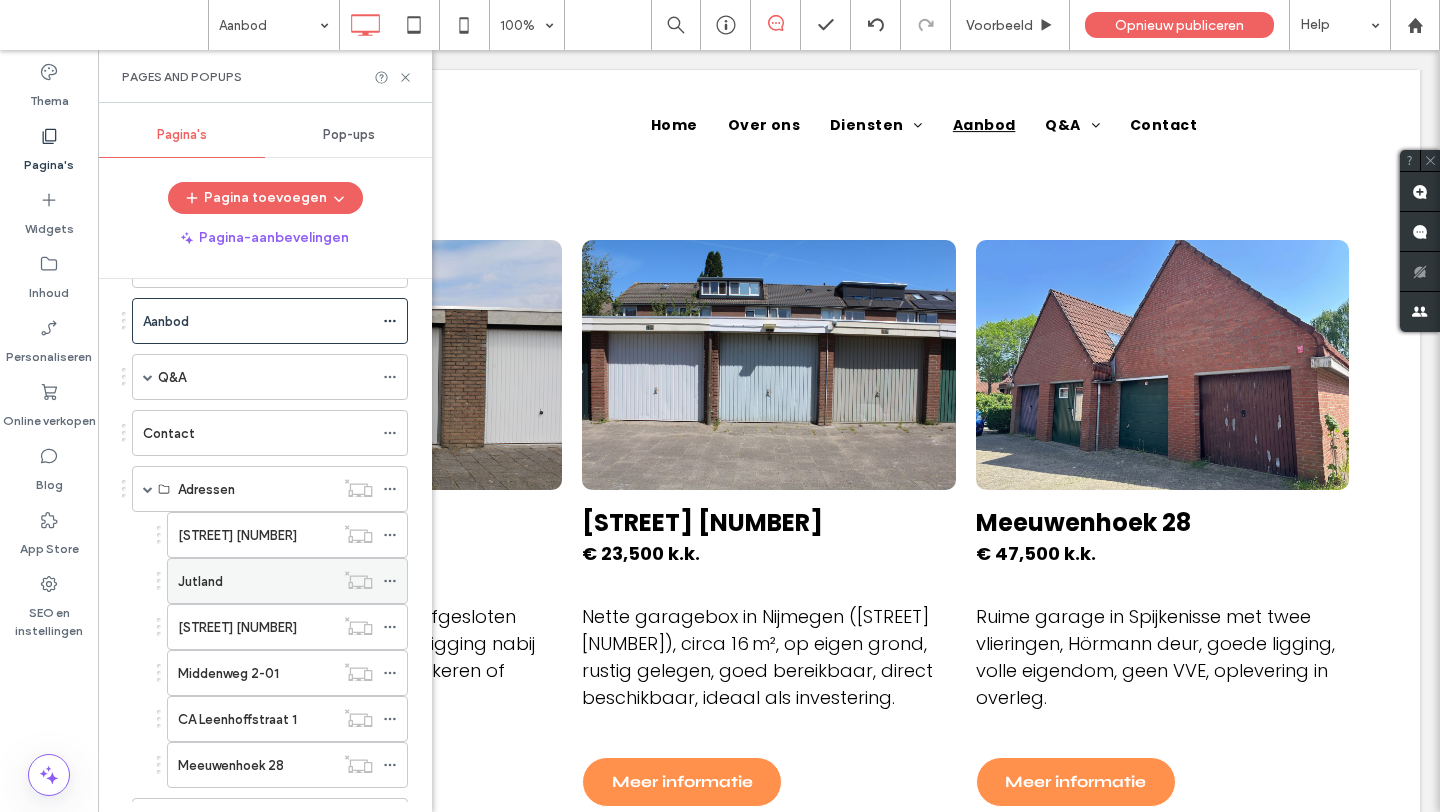 scroll, scrollTop: 275, scrollLeft: 0, axis: vertical 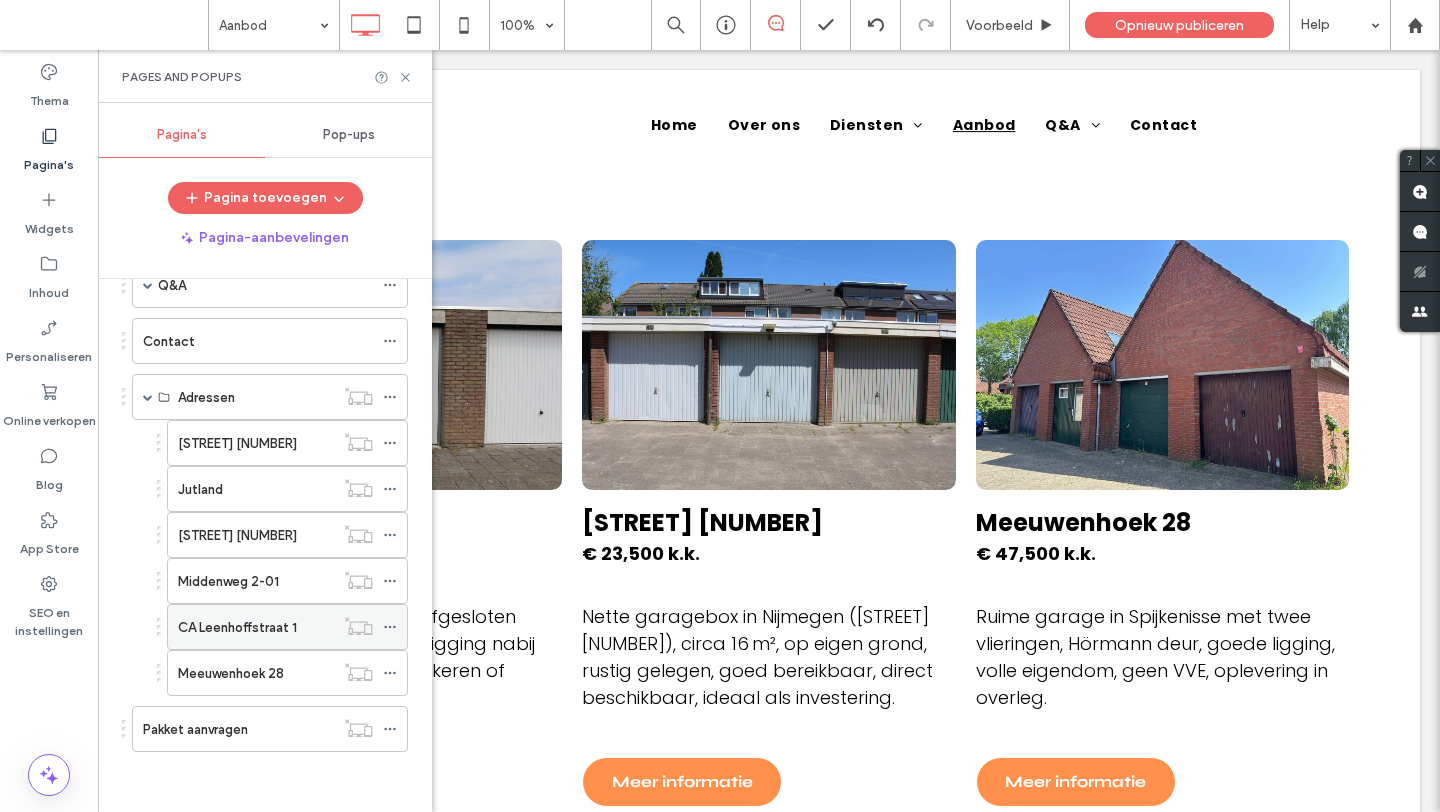 click 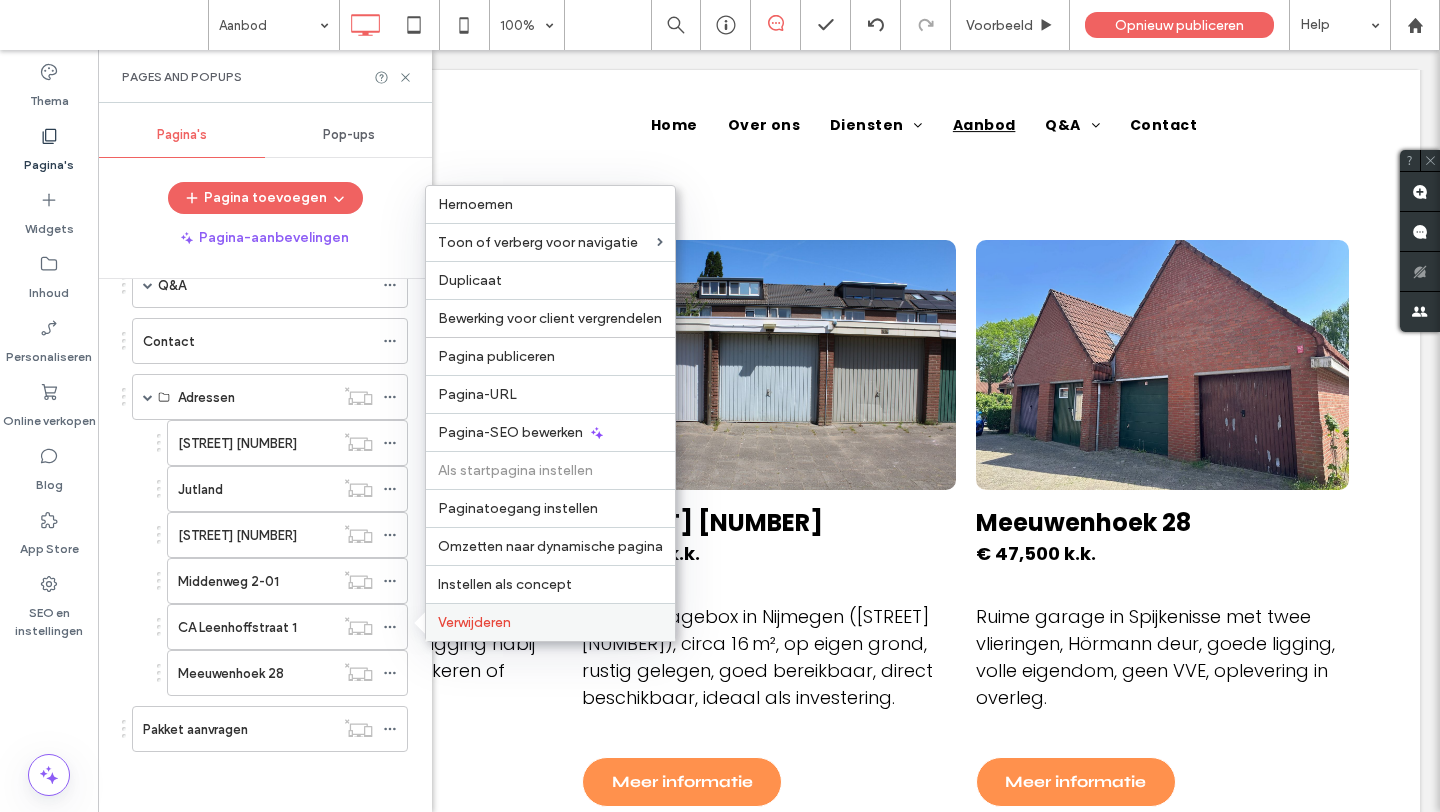 click on "Verwijderen" at bounding box center [474, 622] 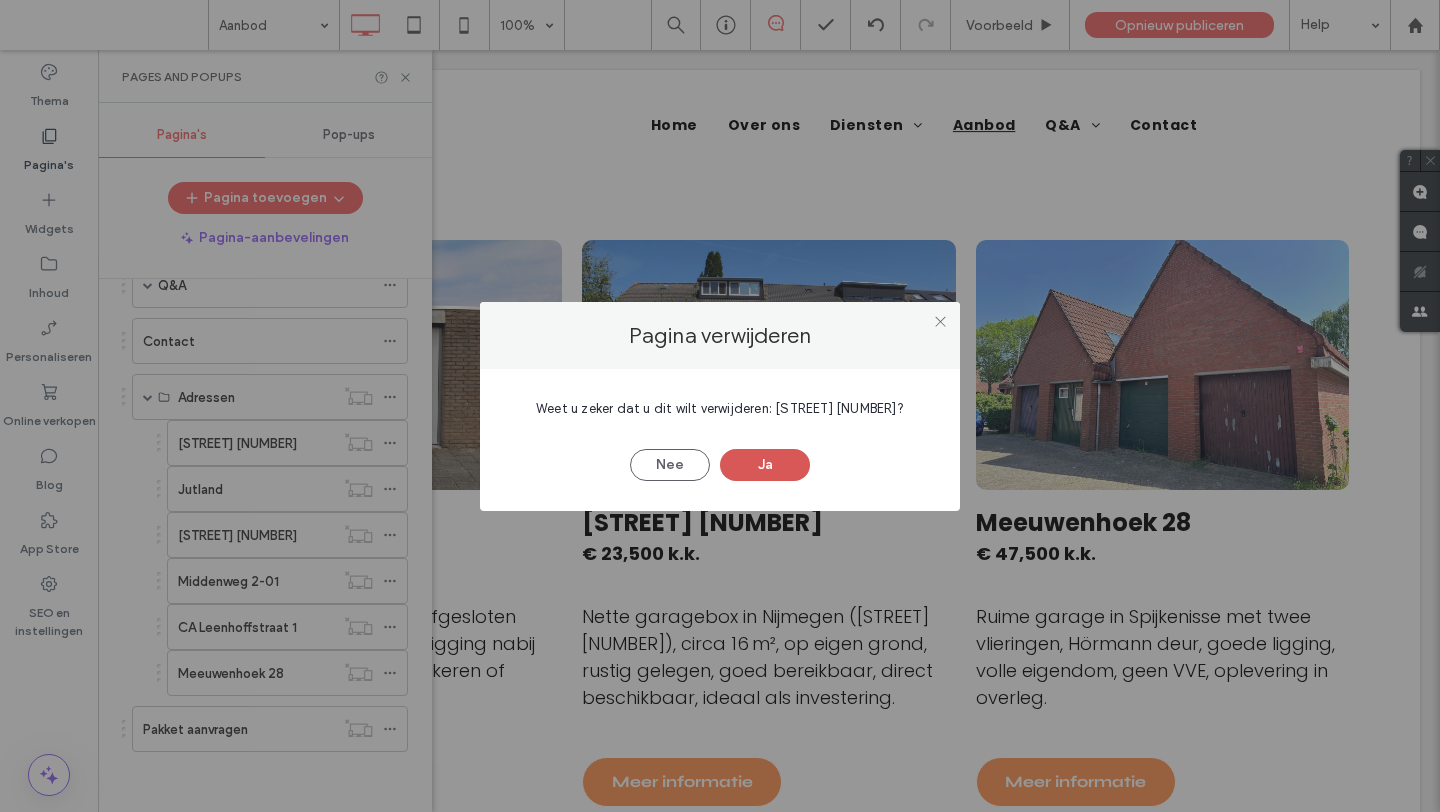 click on "Ja" at bounding box center [765, 465] 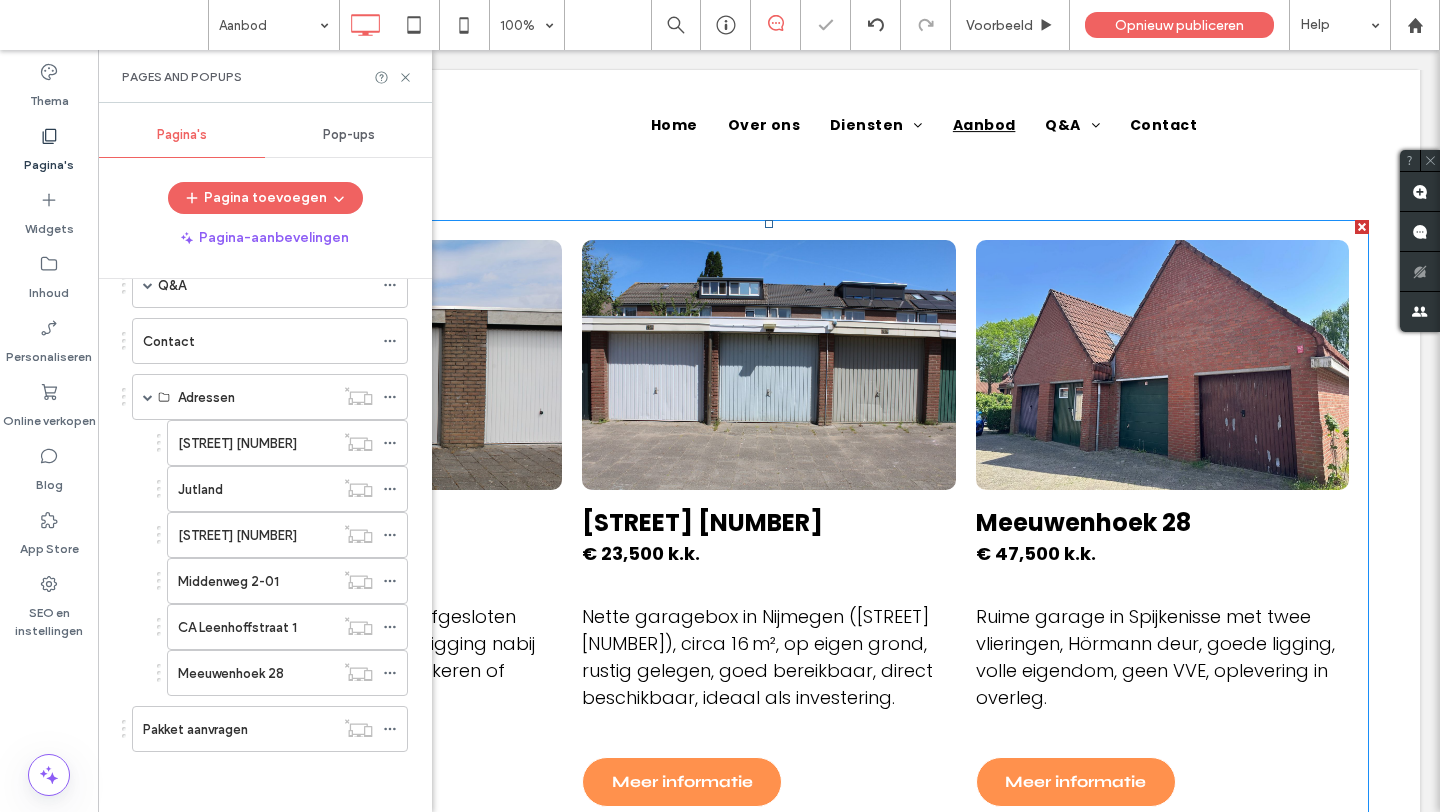 scroll, scrollTop: 229, scrollLeft: 0, axis: vertical 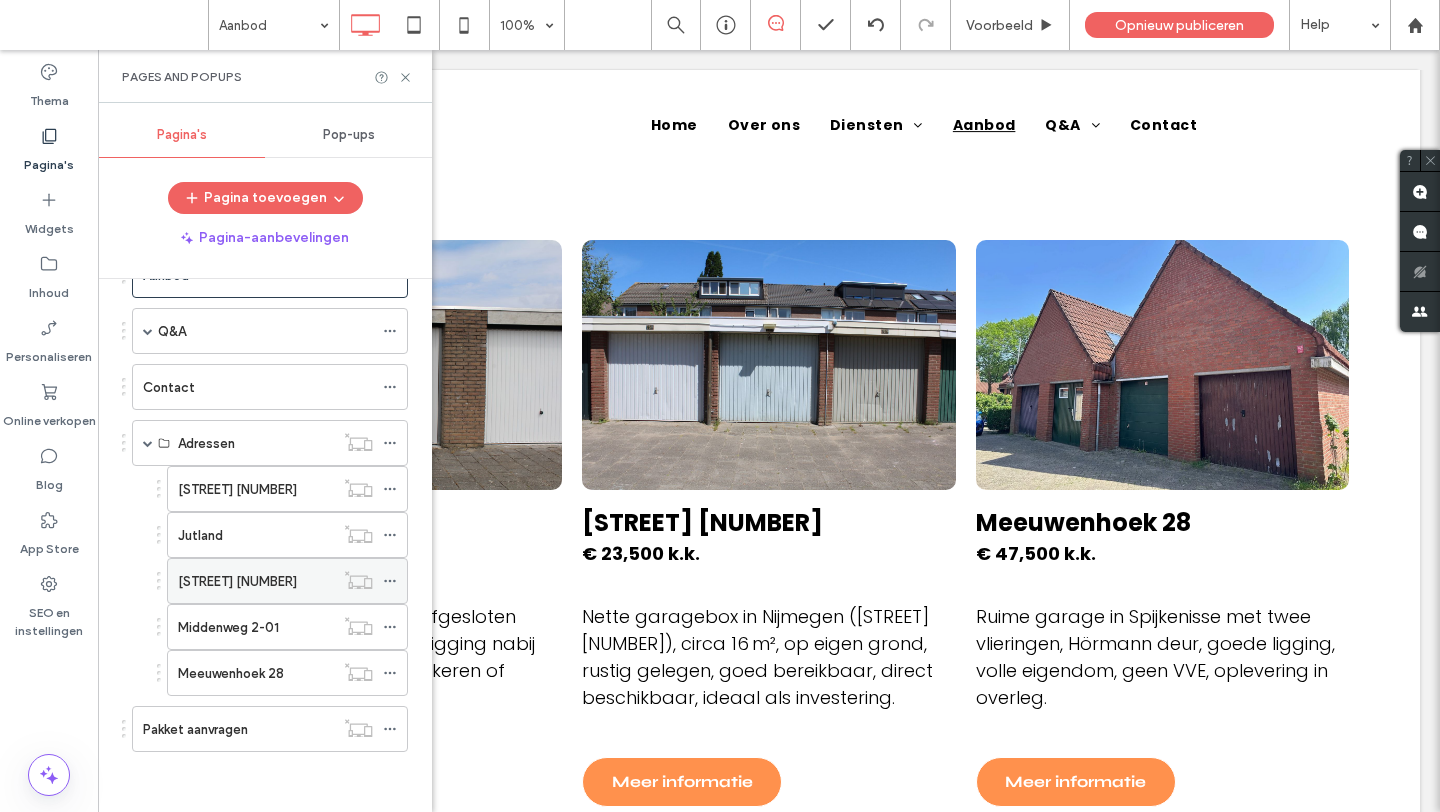 click 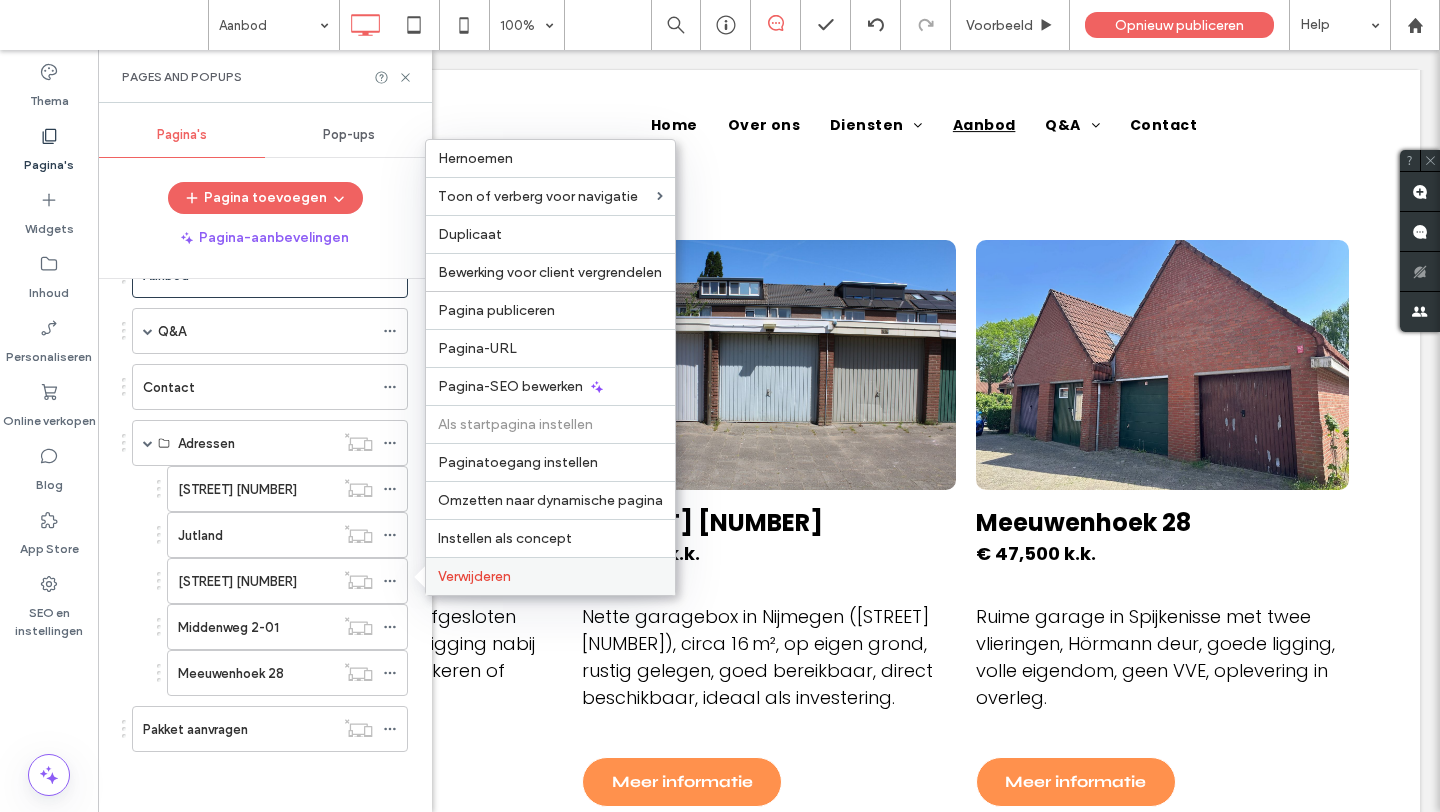 click on "Verwijderen" at bounding box center (550, 576) 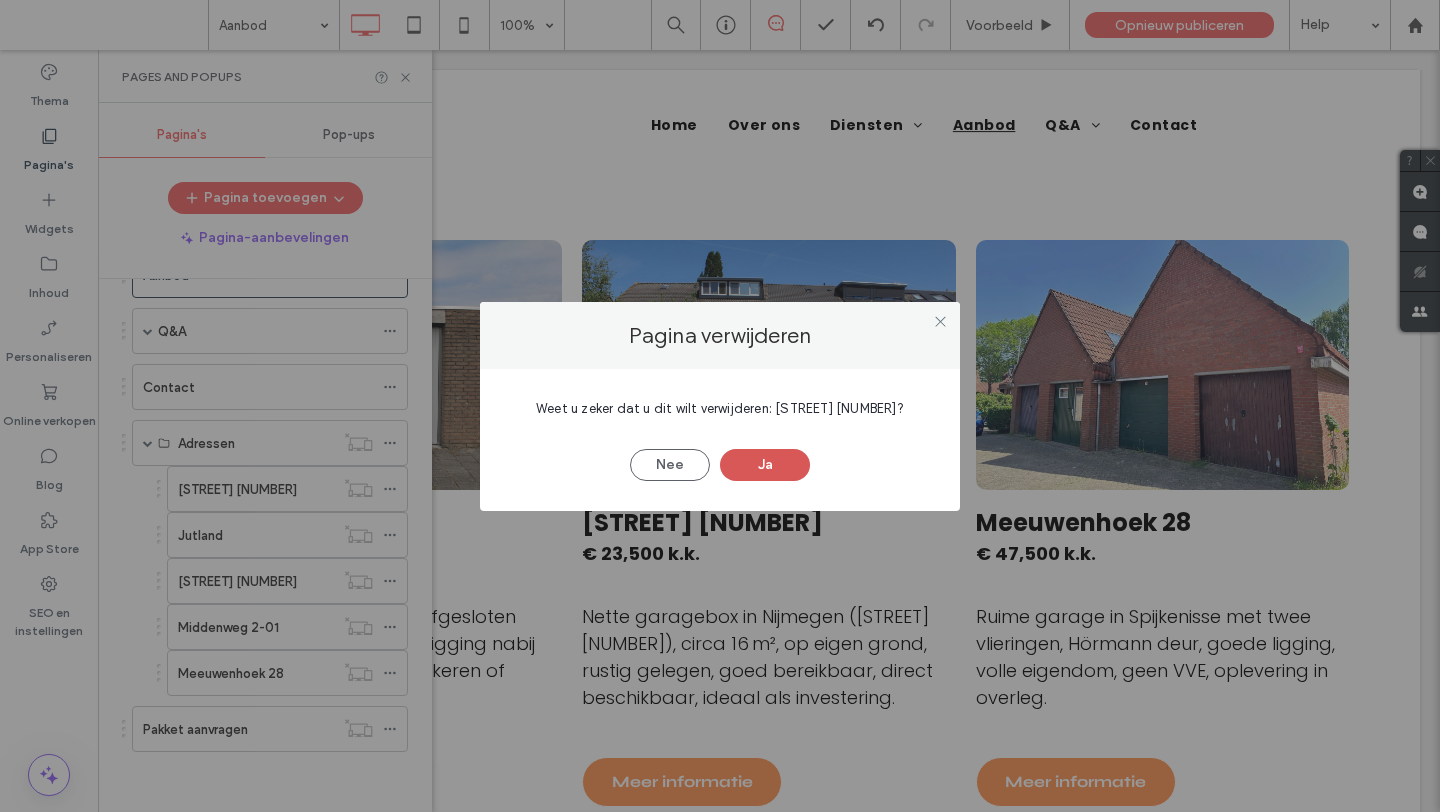 click on "Ja" at bounding box center (765, 465) 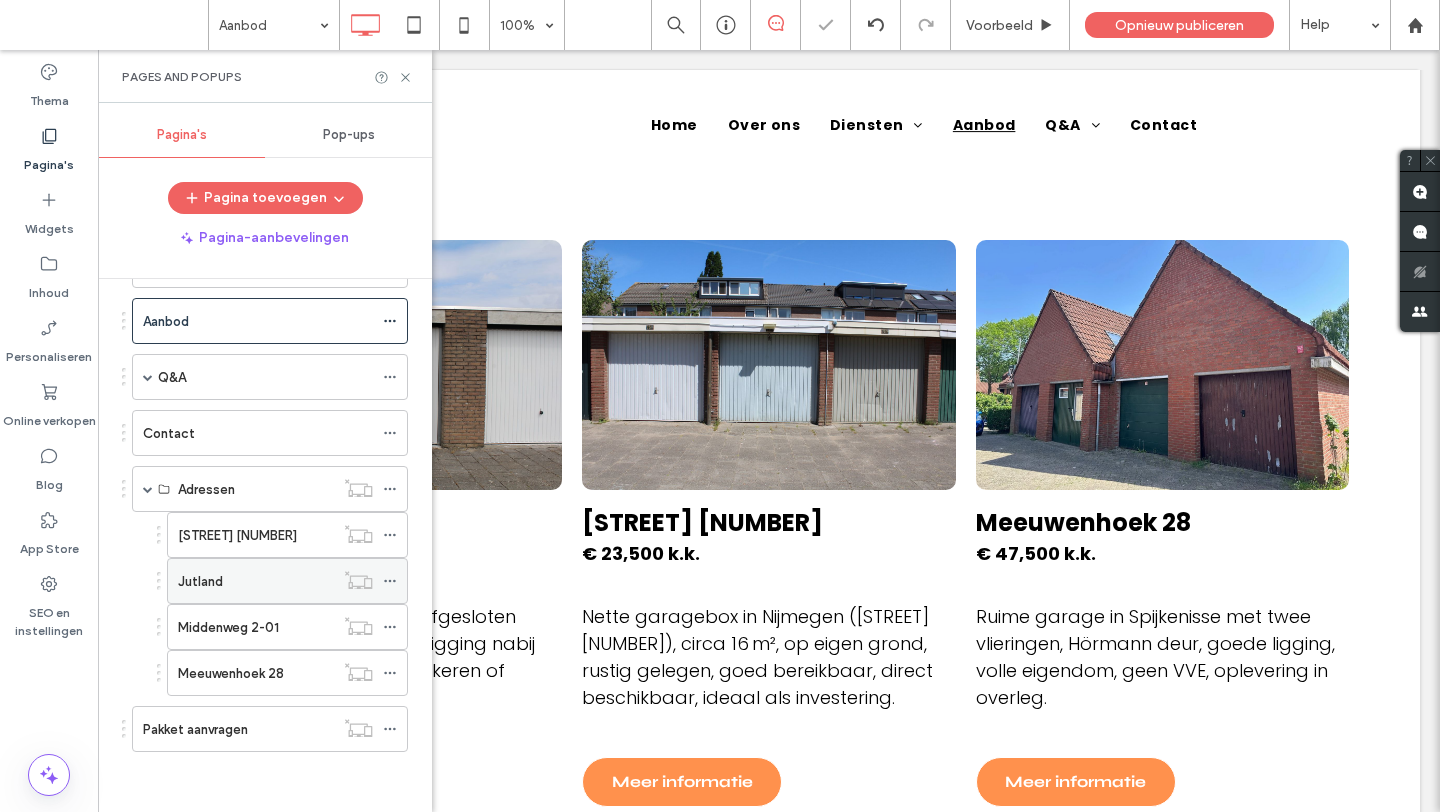 scroll, scrollTop: 183, scrollLeft: 0, axis: vertical 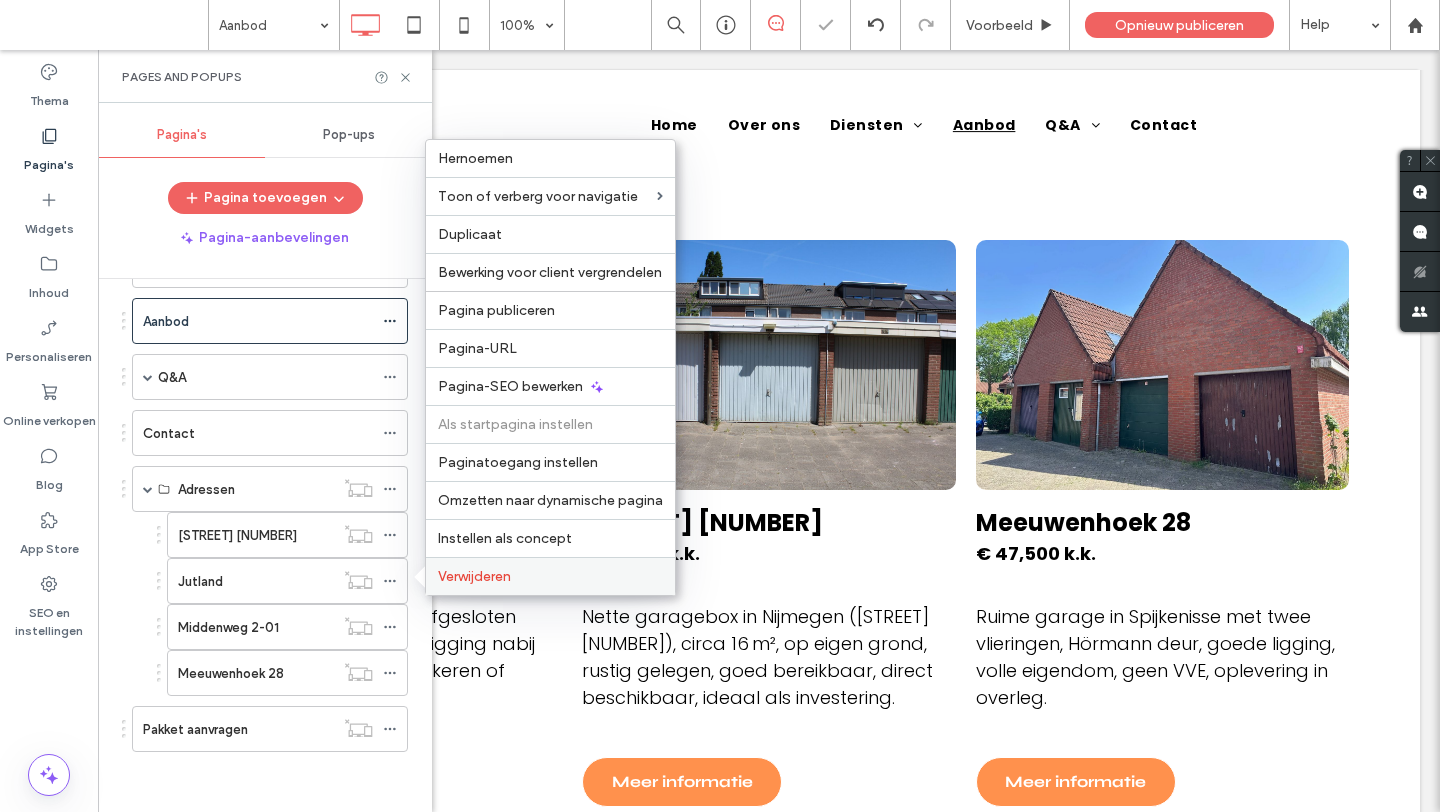 click on "Verwijderen" at bounding box center [474, 576] 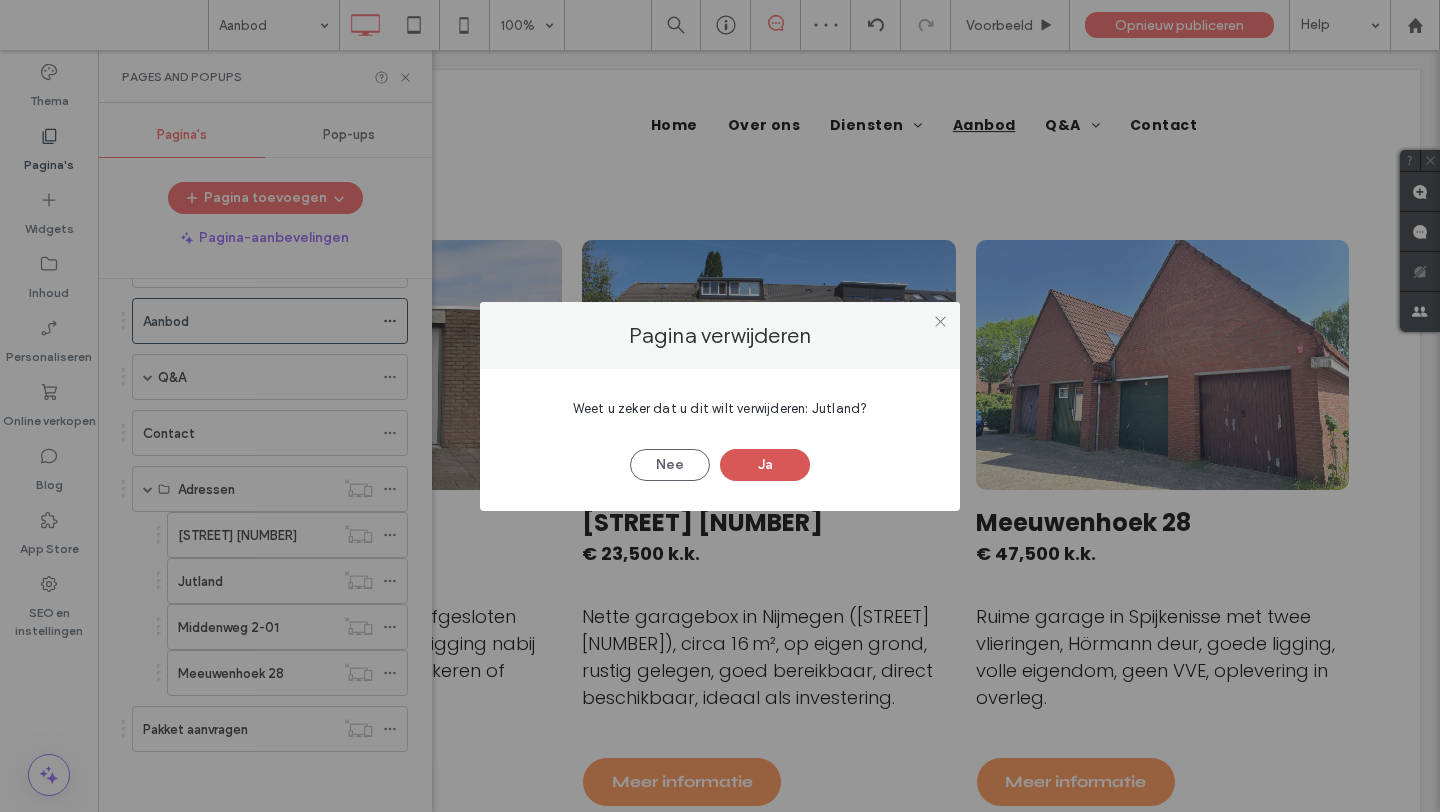 click on "Ja" at bounding box center (765, 465) 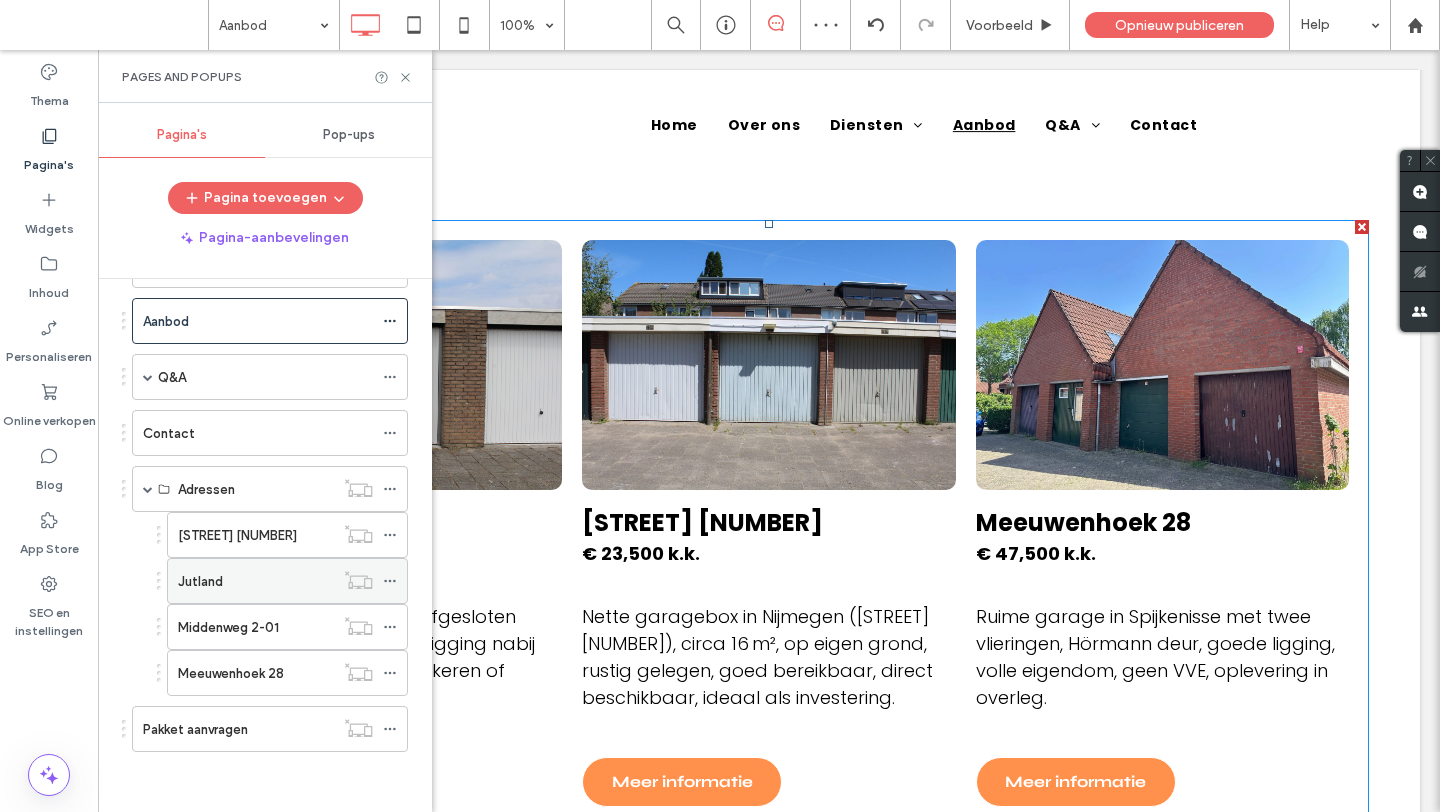 scroll, scrollTop: 137, scrollLeft: 0, axis: vertical 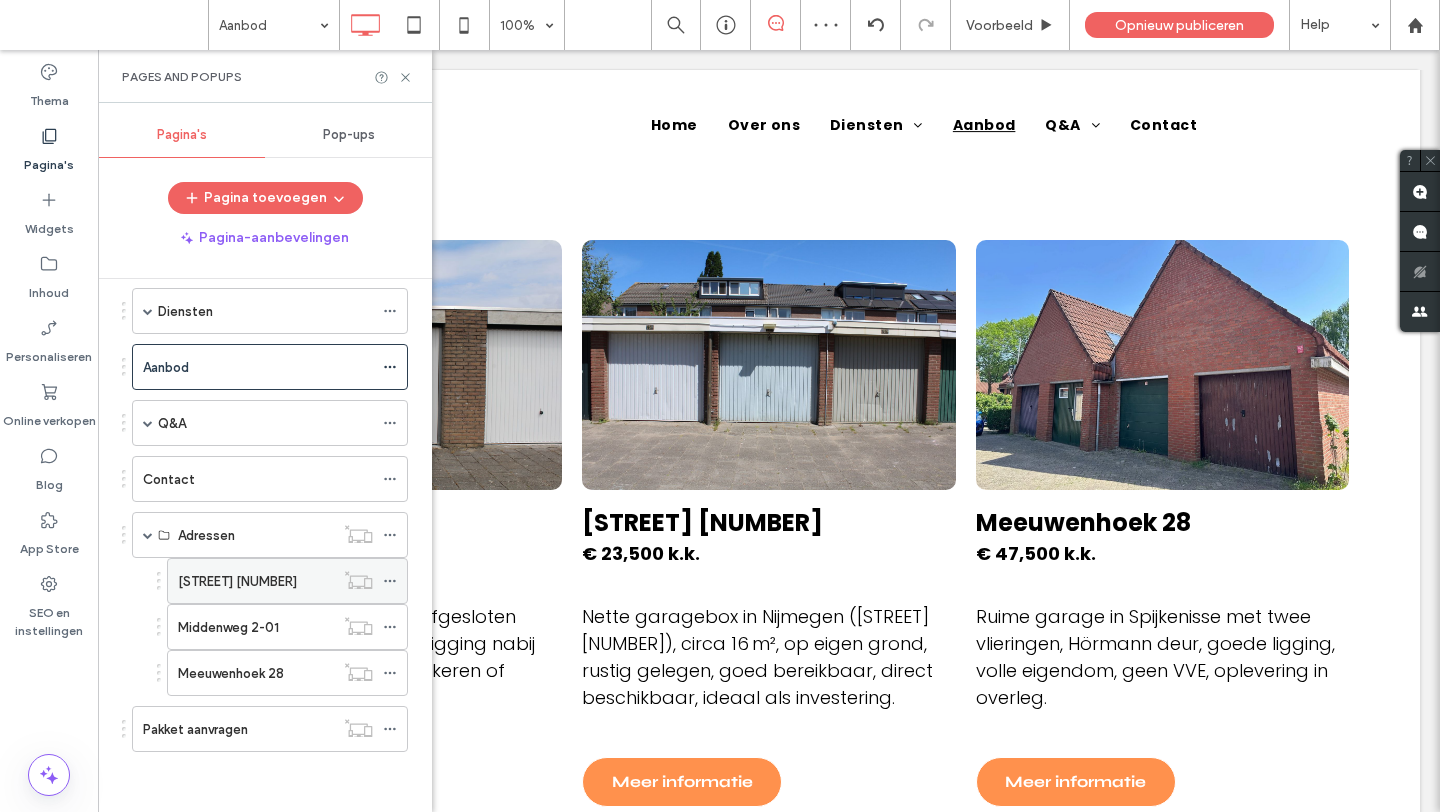 click 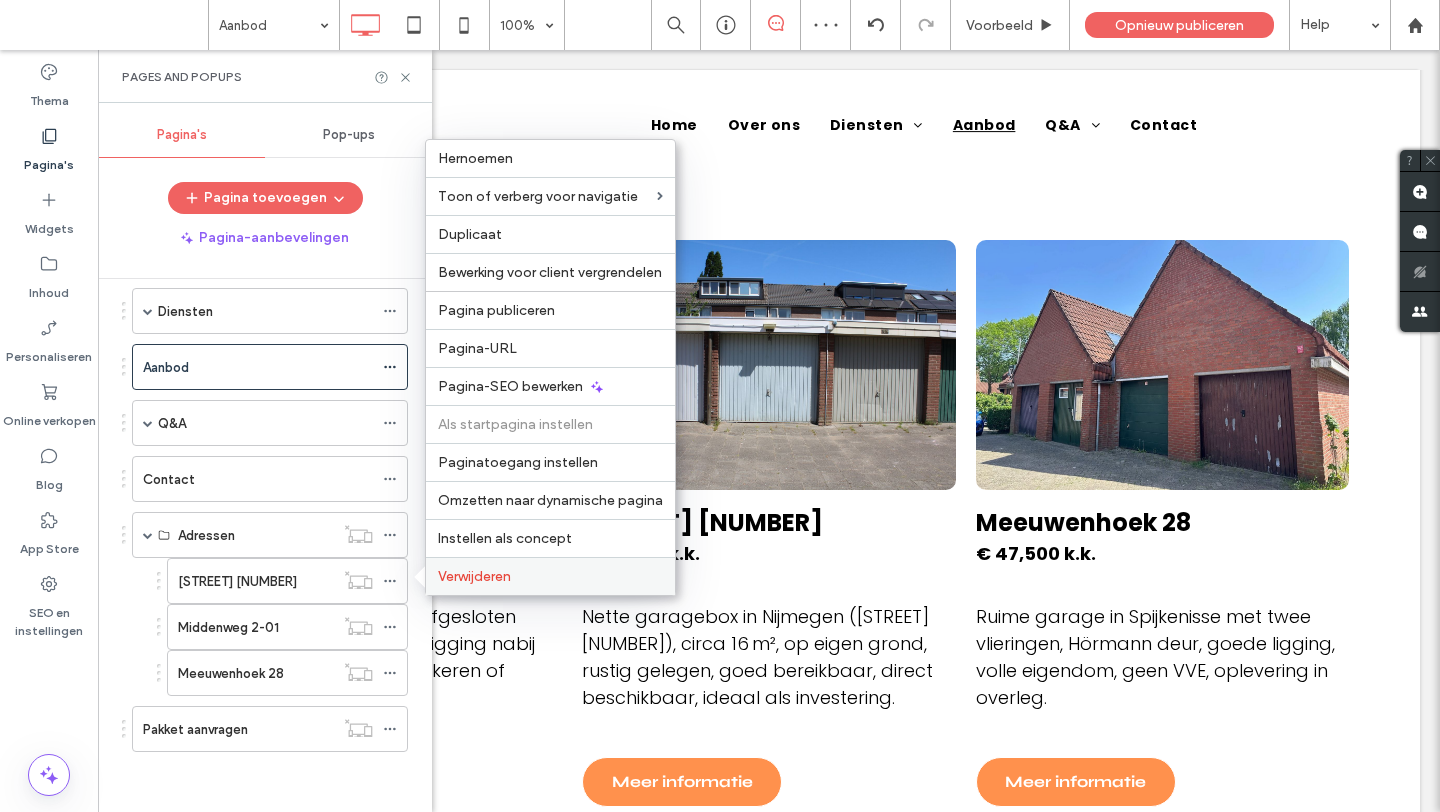 click on "Verwijderen" at bounding box center [550, 576] 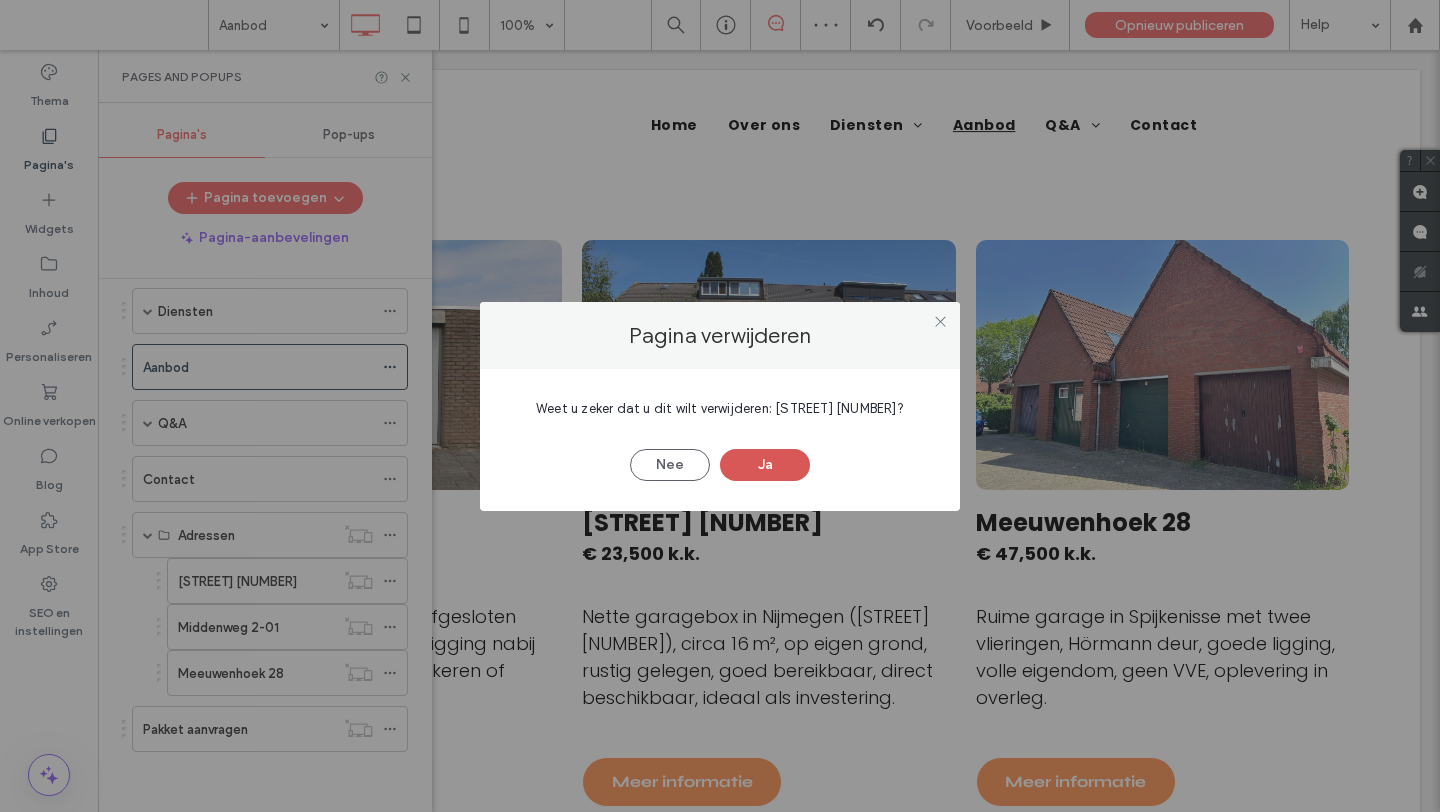click on "Ja" at bounding box center [765, 465] 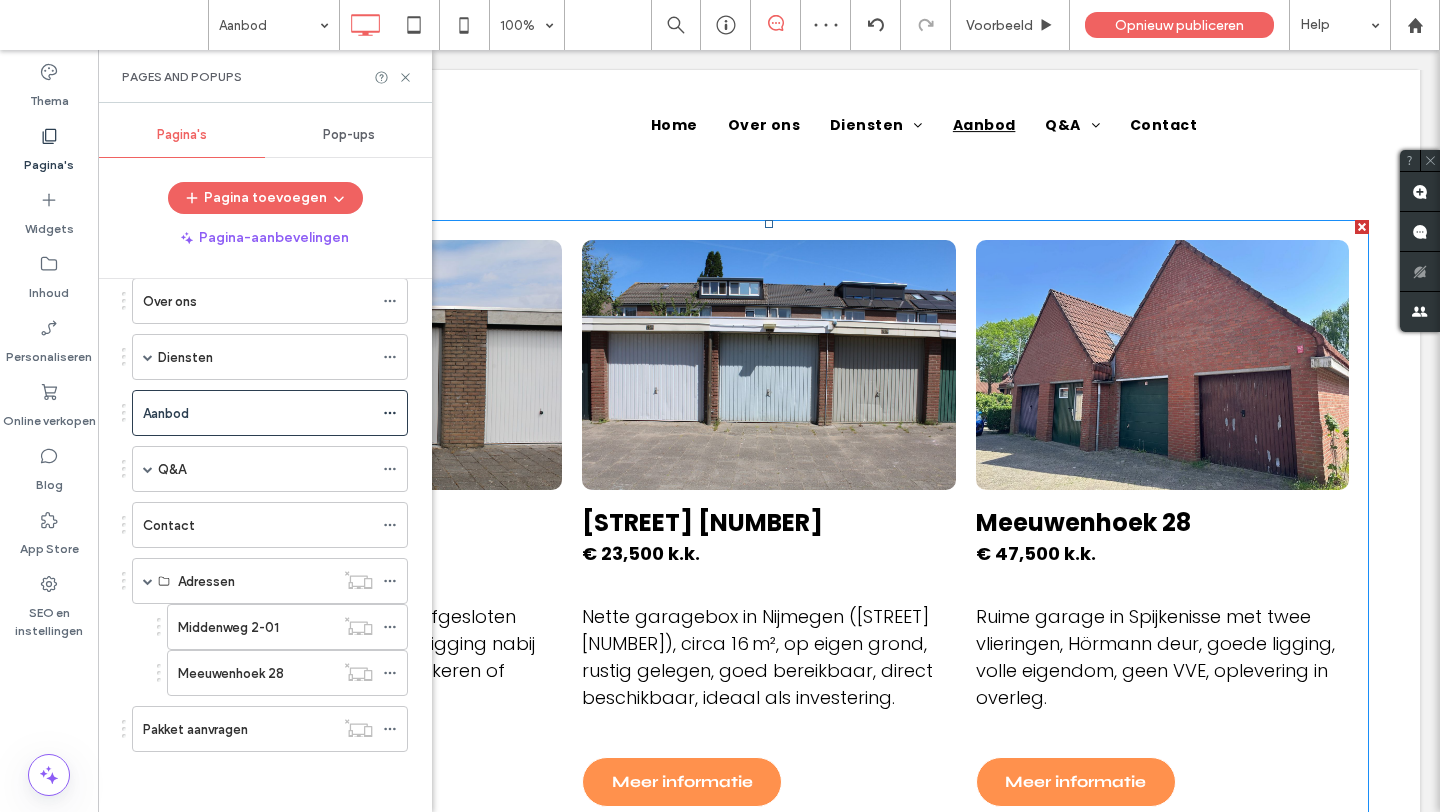 scroll, scrollTop: 91, scrollLeft: 0, axis: vertical 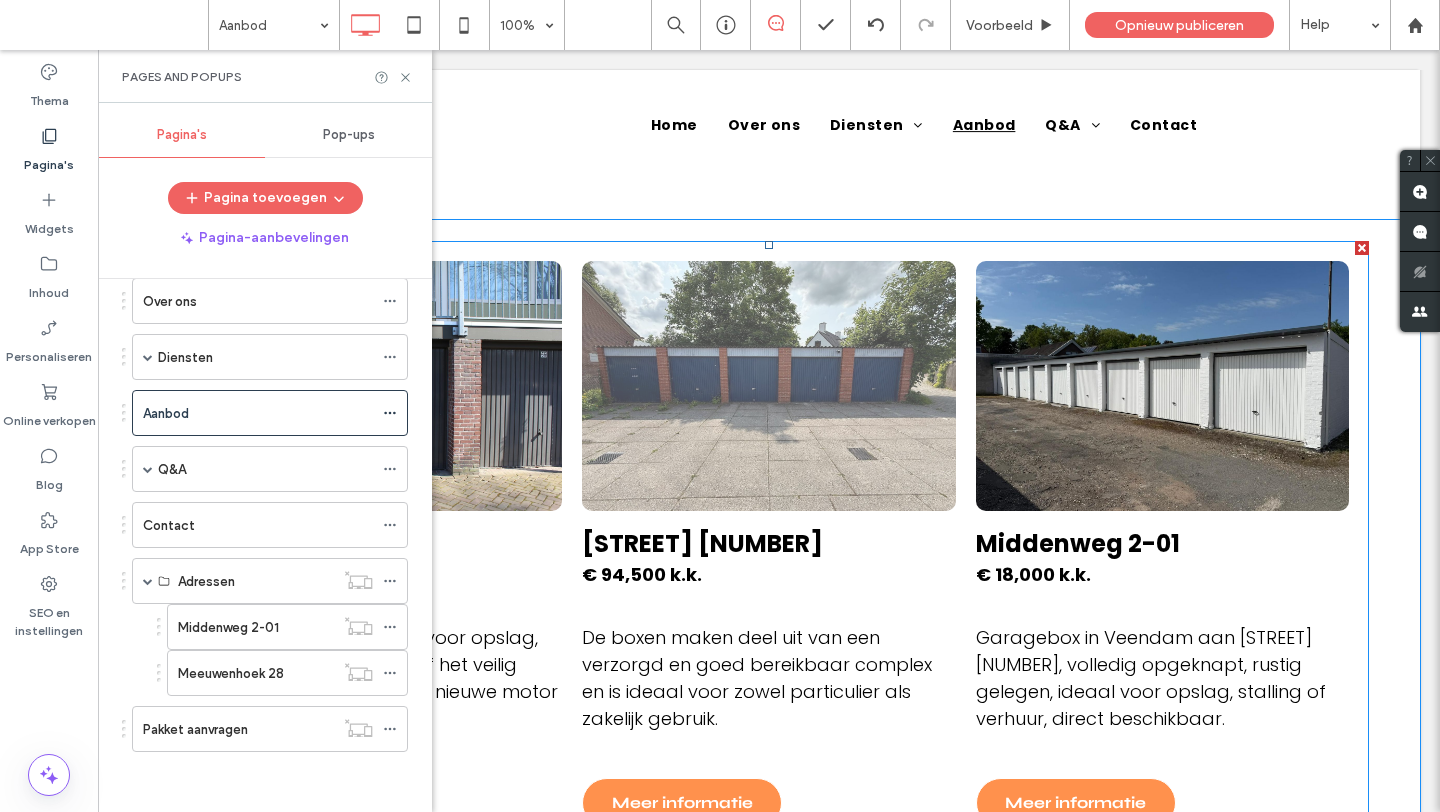 click on "Burg van Barneveldweg 6" at bounding box center [702, 543] 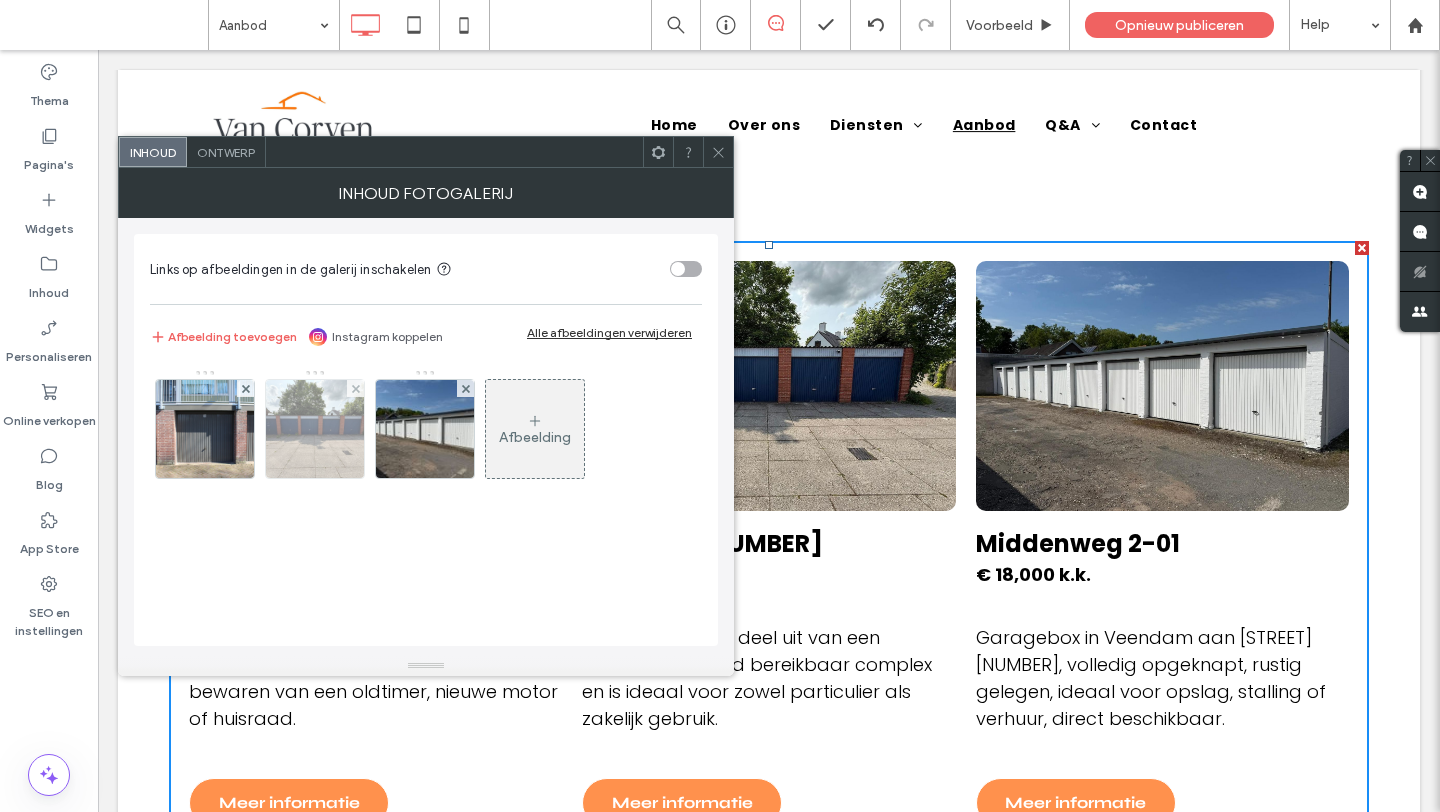 click at bounding box center (315, 429) 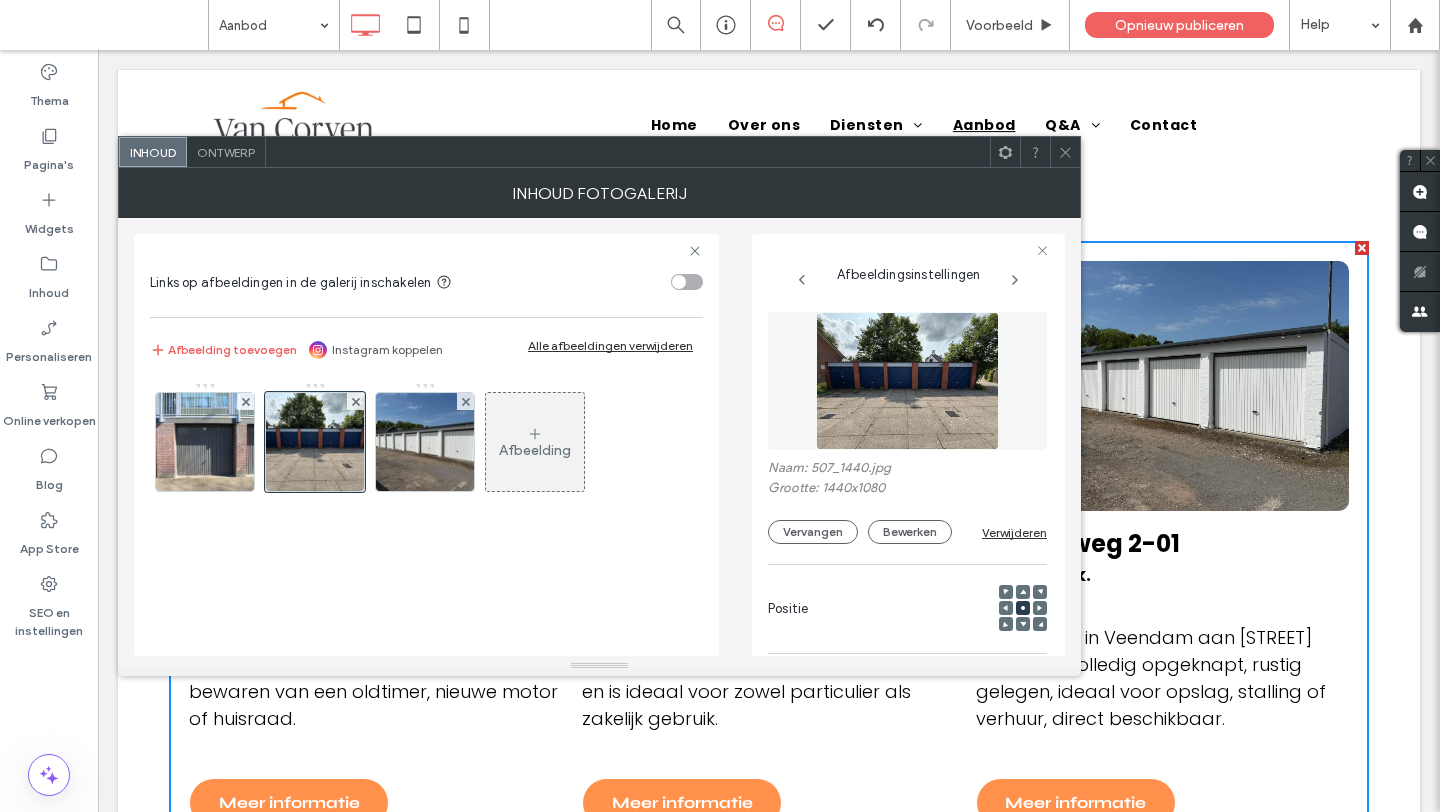 scroll, scrollTop: 0, scrollLeft: 27, axis: horizontal 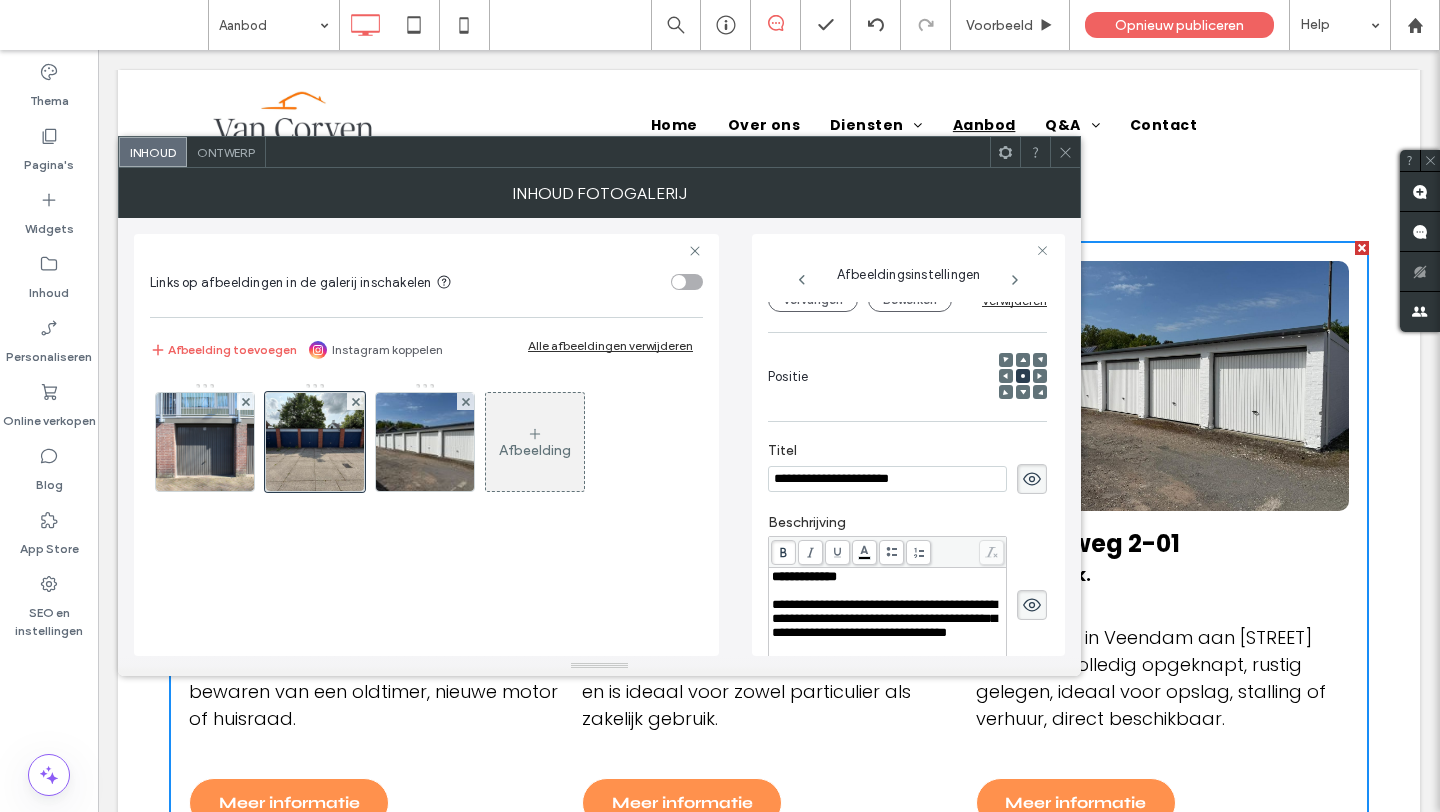 click on "**********" at bounding box center (887, 479) 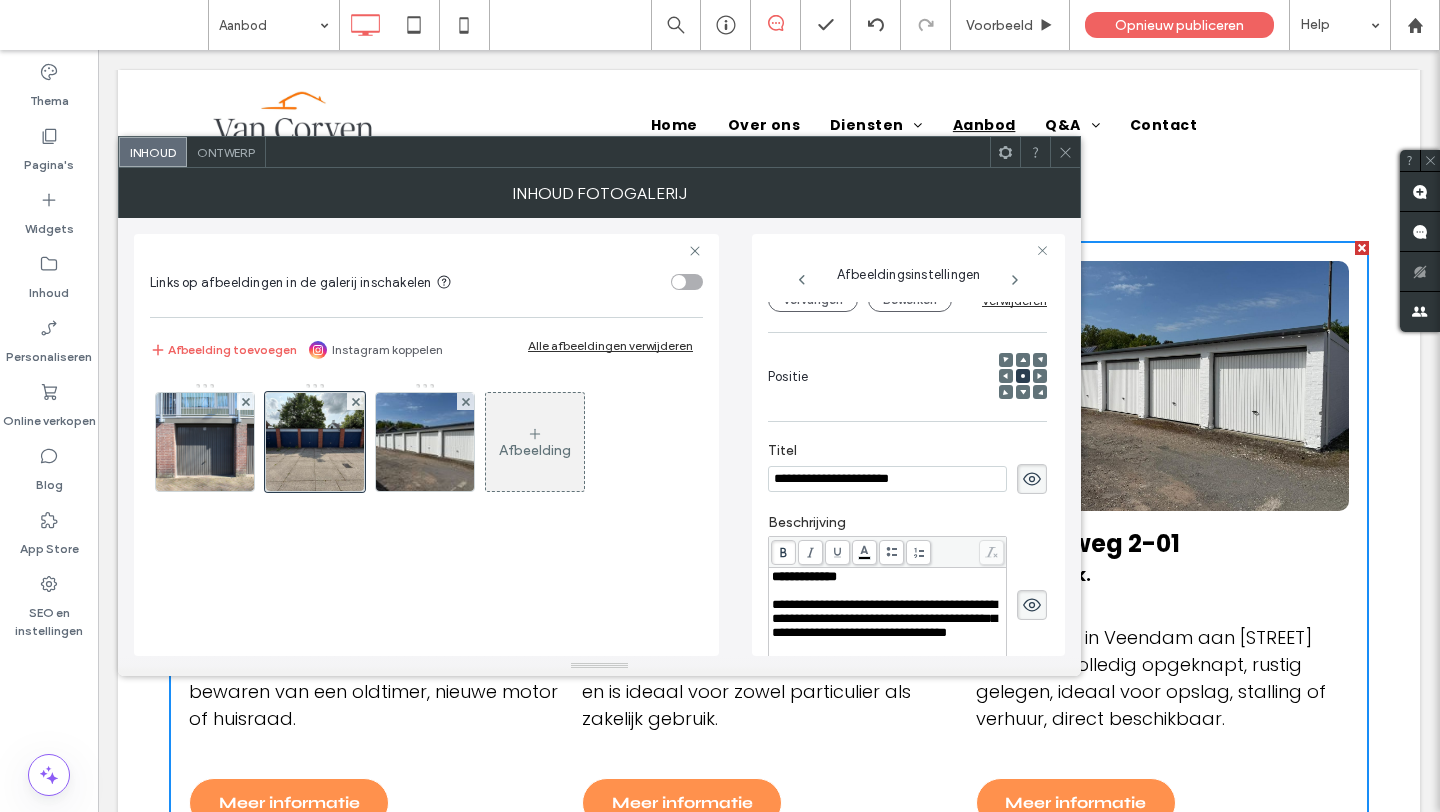 click on "**********" at bounding box center [887, 479] 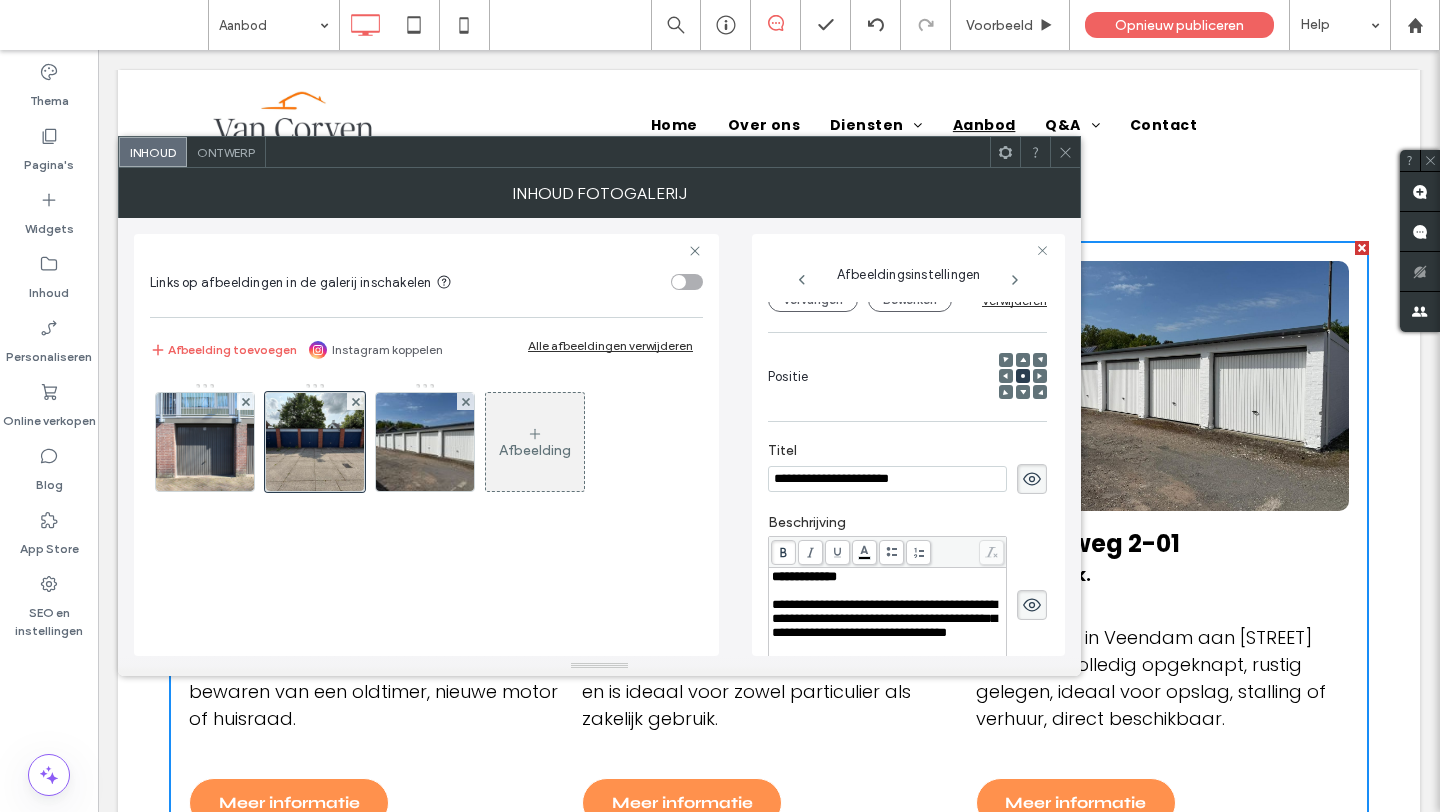 click 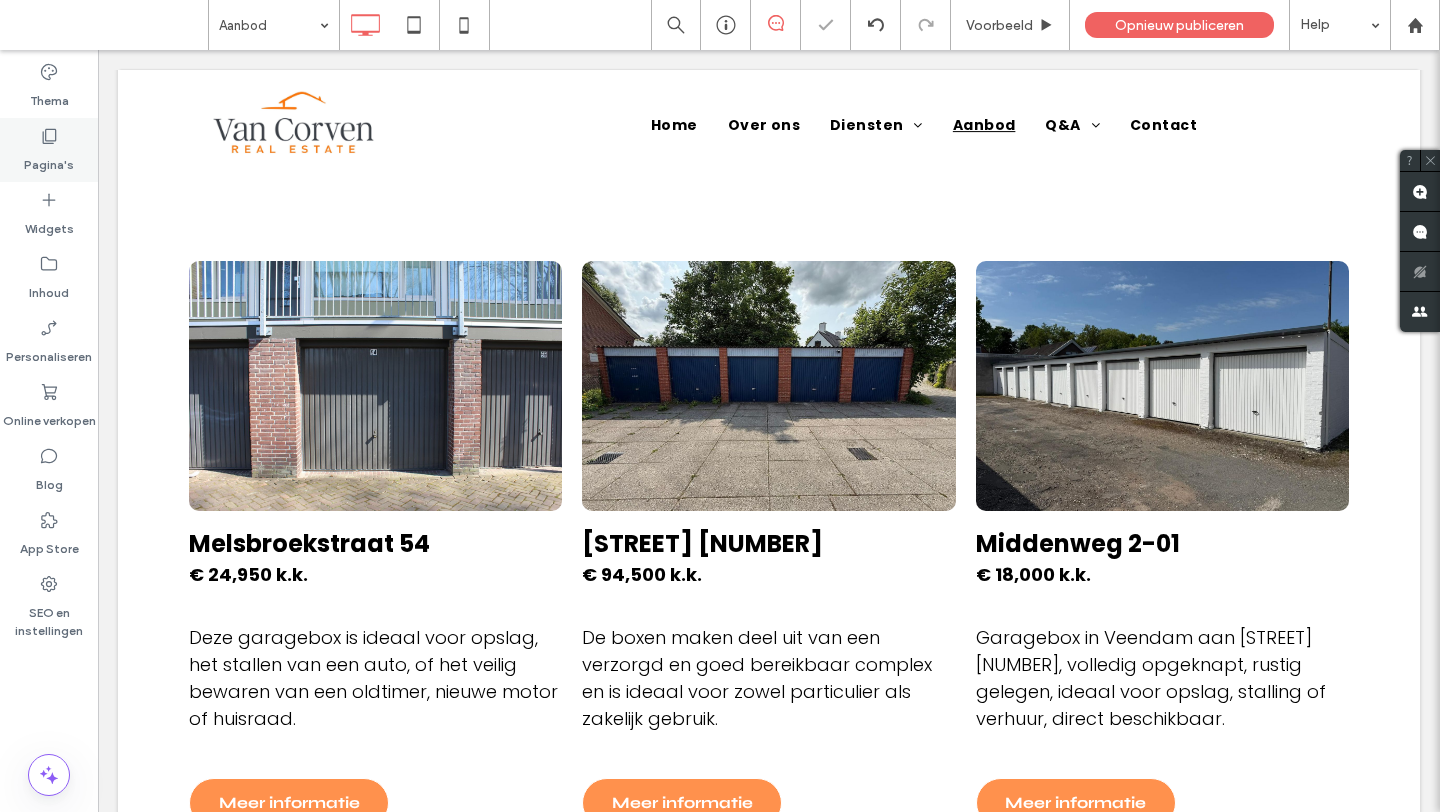 click on "Pagina's" at bounding box center [49, 150] 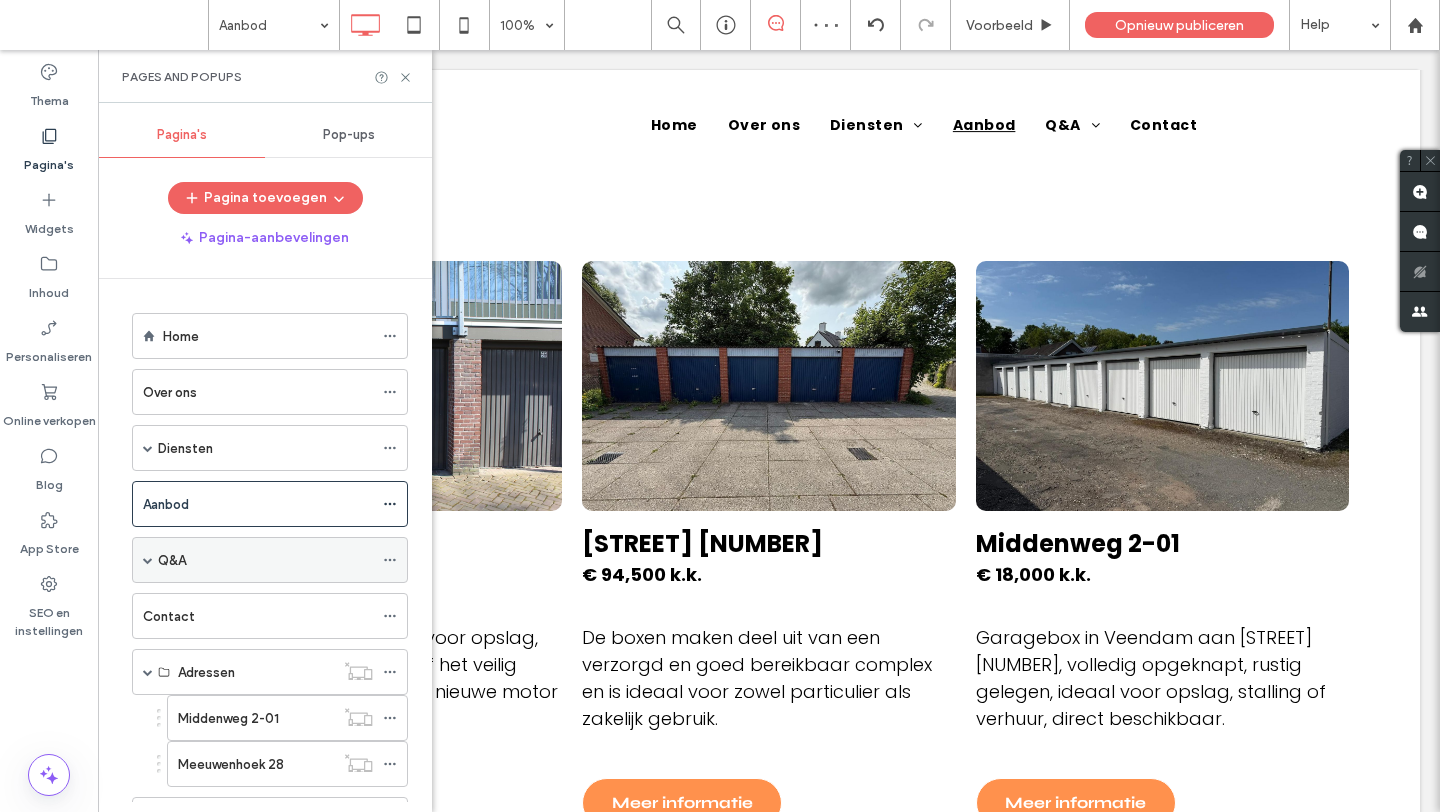scroll, scrollTop: 91, scrollLeft: 0, axis: vertical 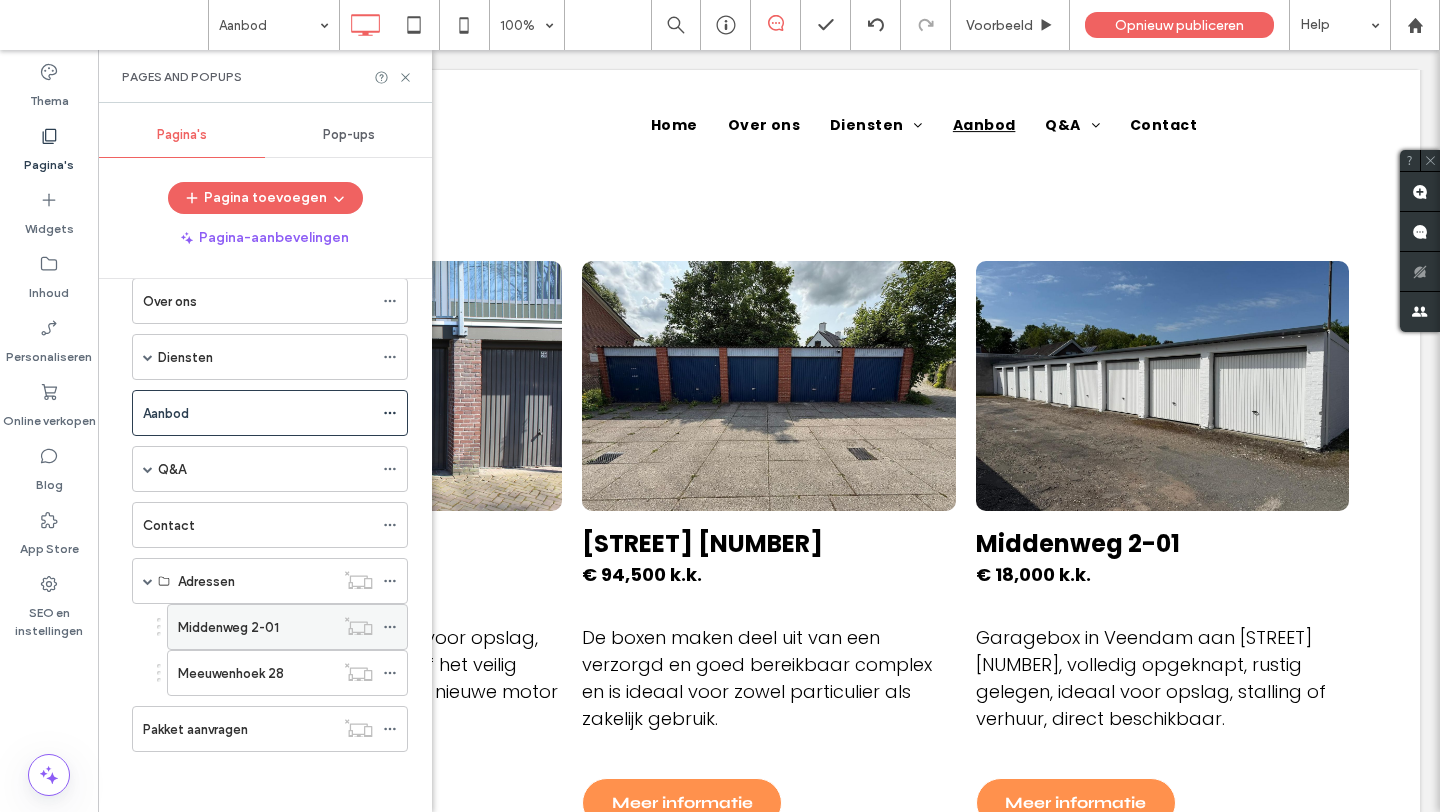 click 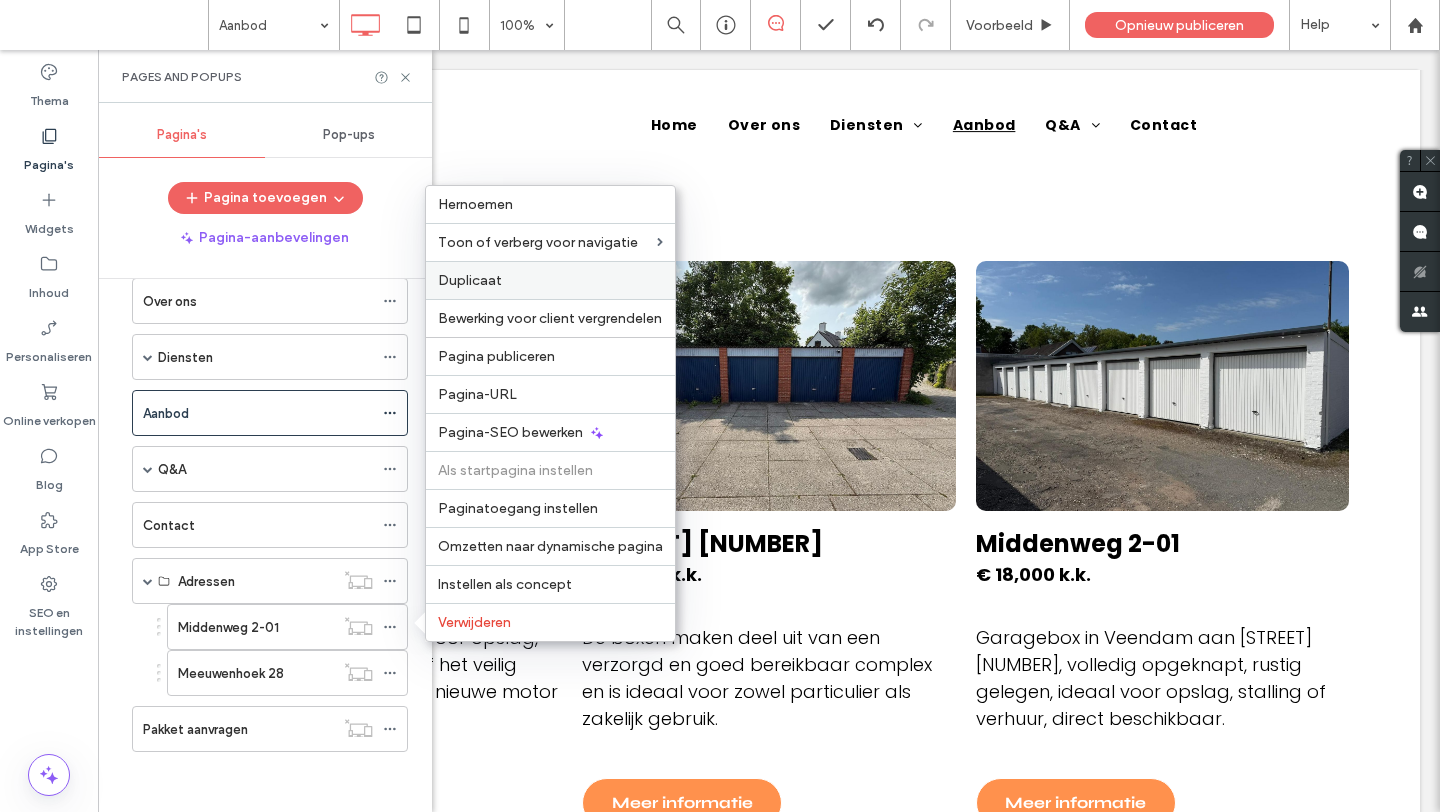click on "Duplicaat" at bounding box center (470, 280) 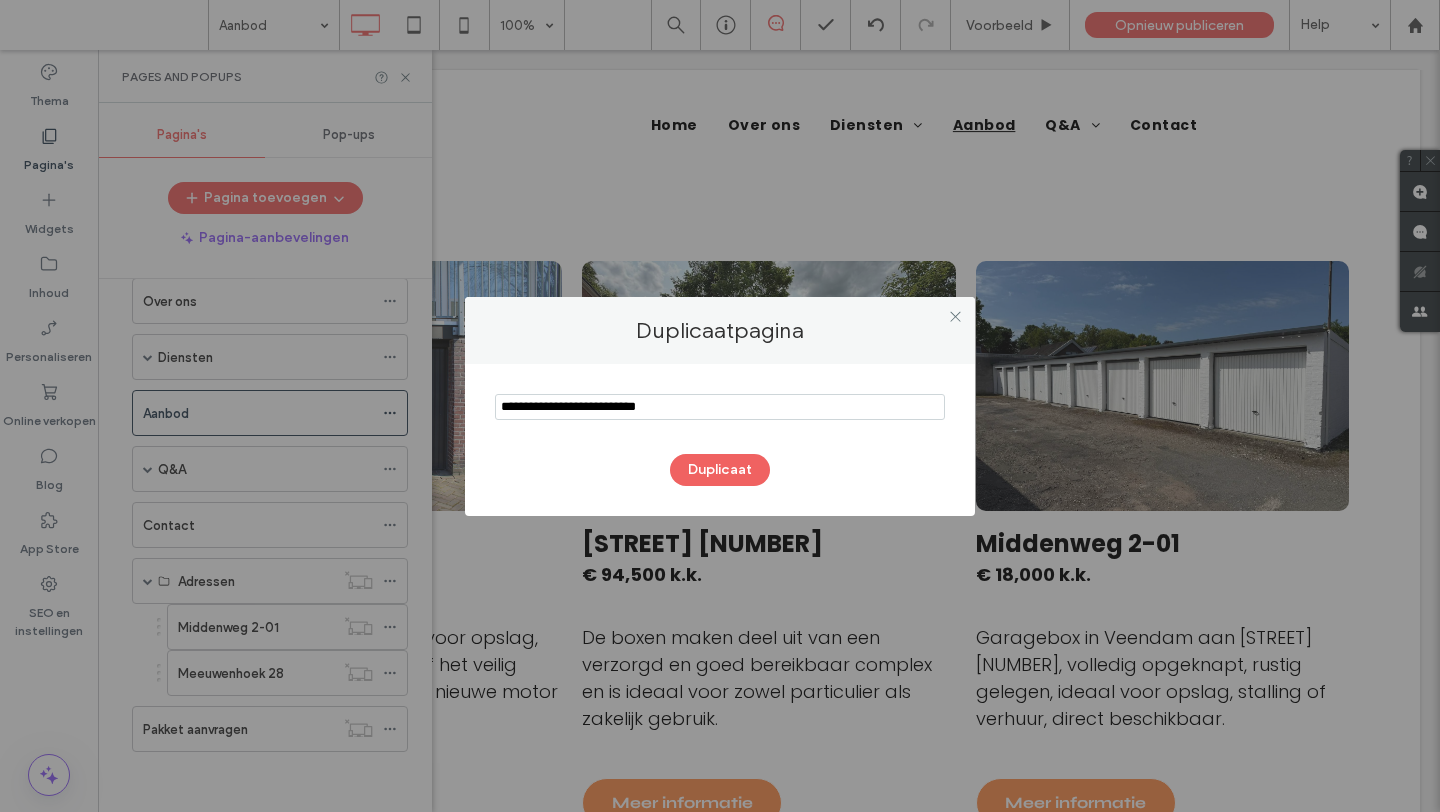 click at bounding box center [720, 407] 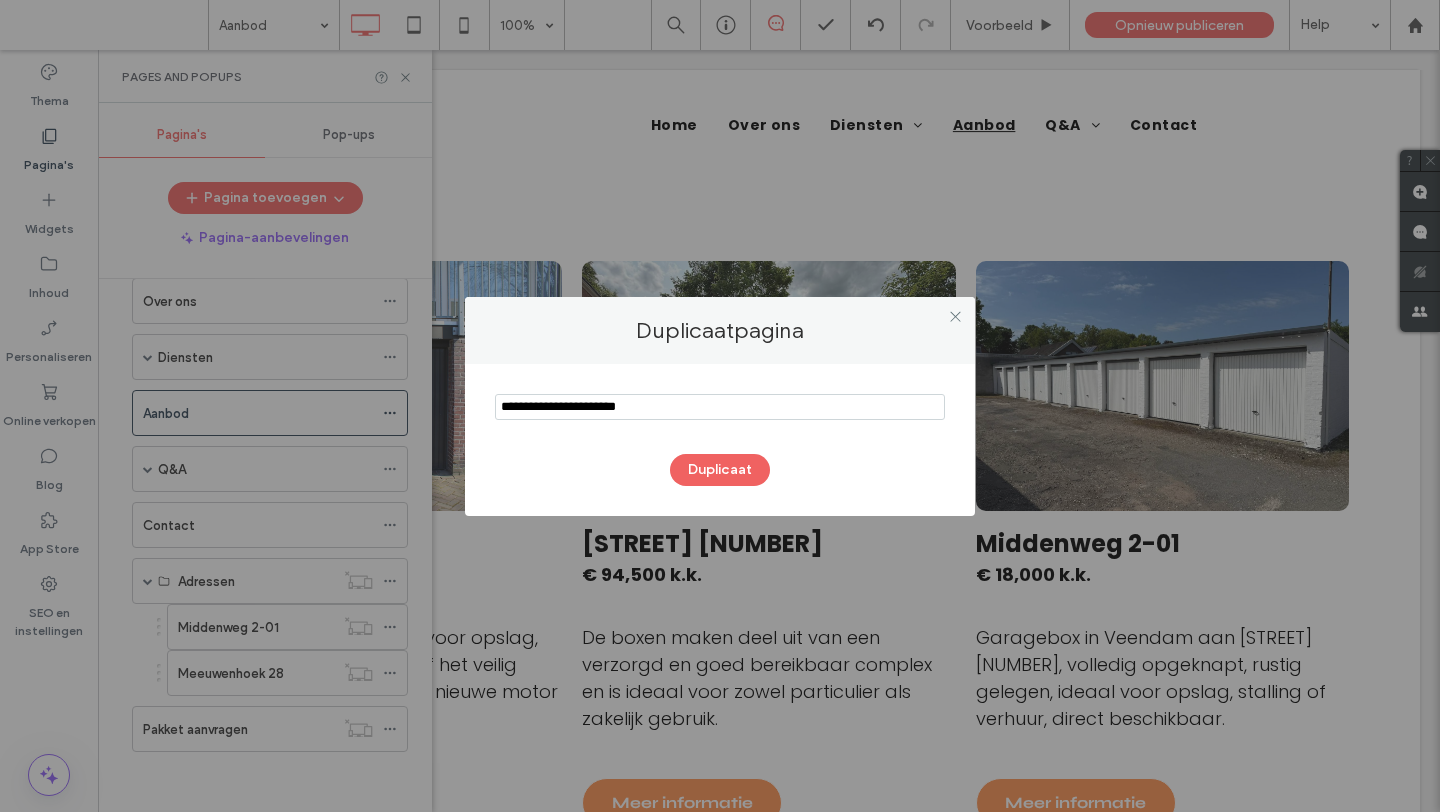 type on "**********" 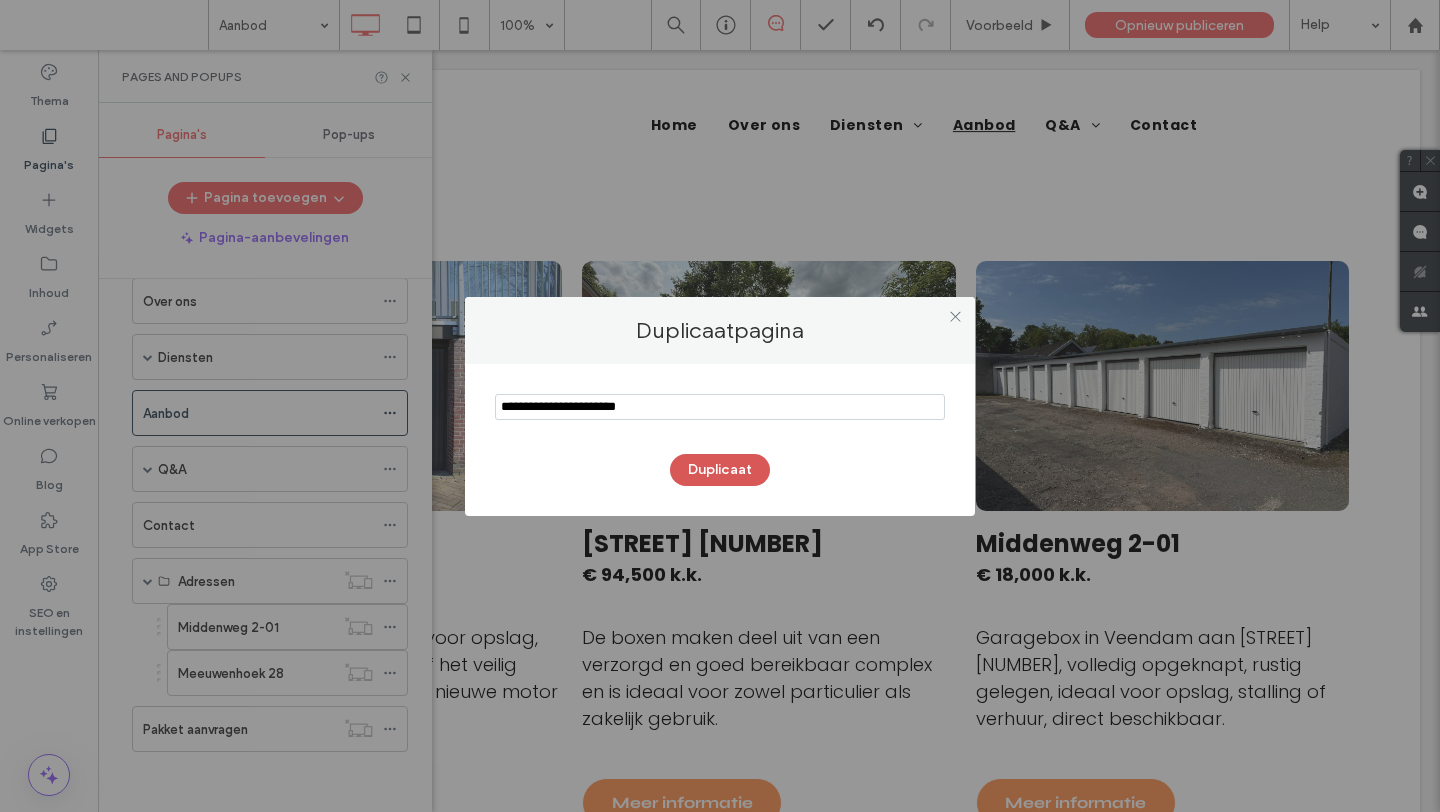 click on "Duplicaat" at bounding box center [720, 470] 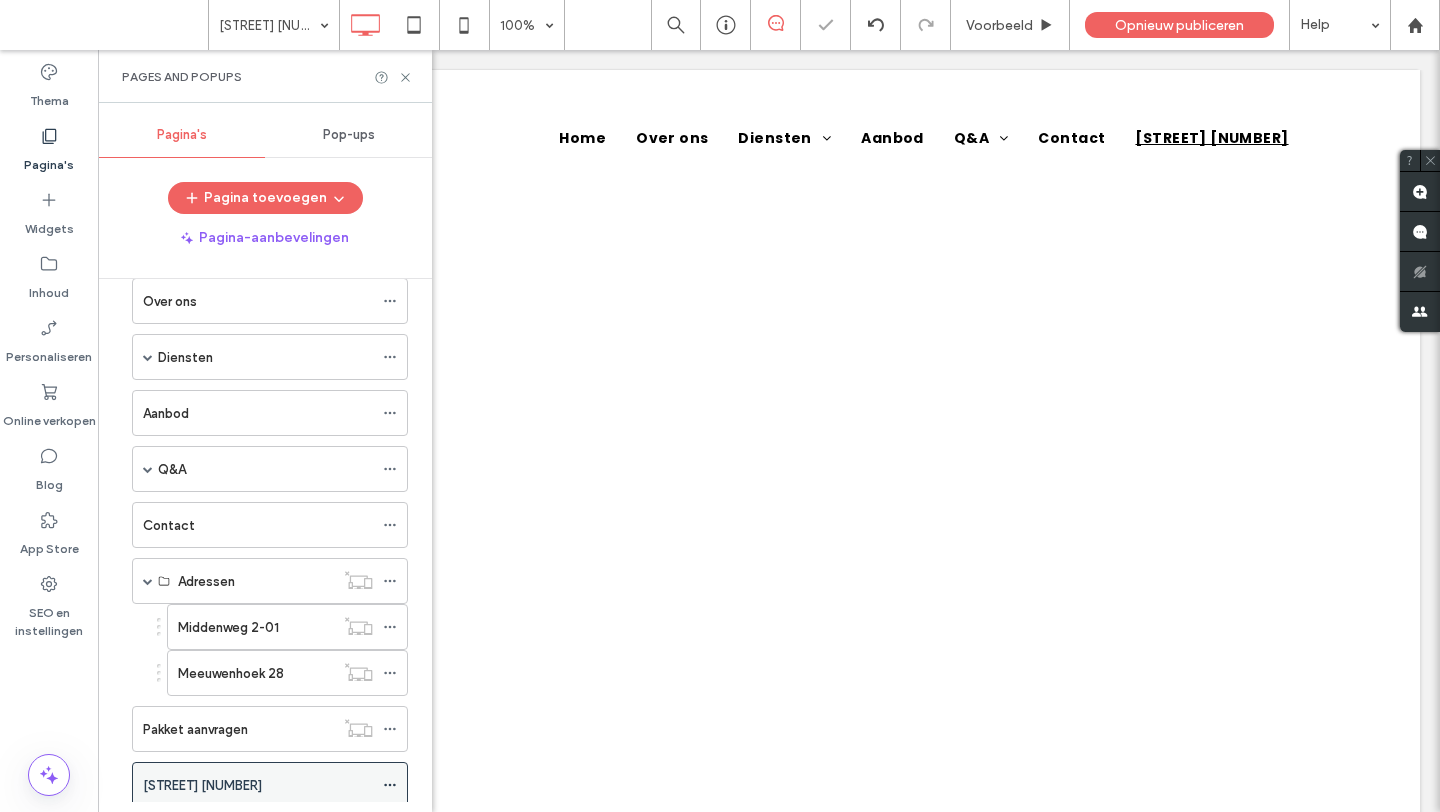 click 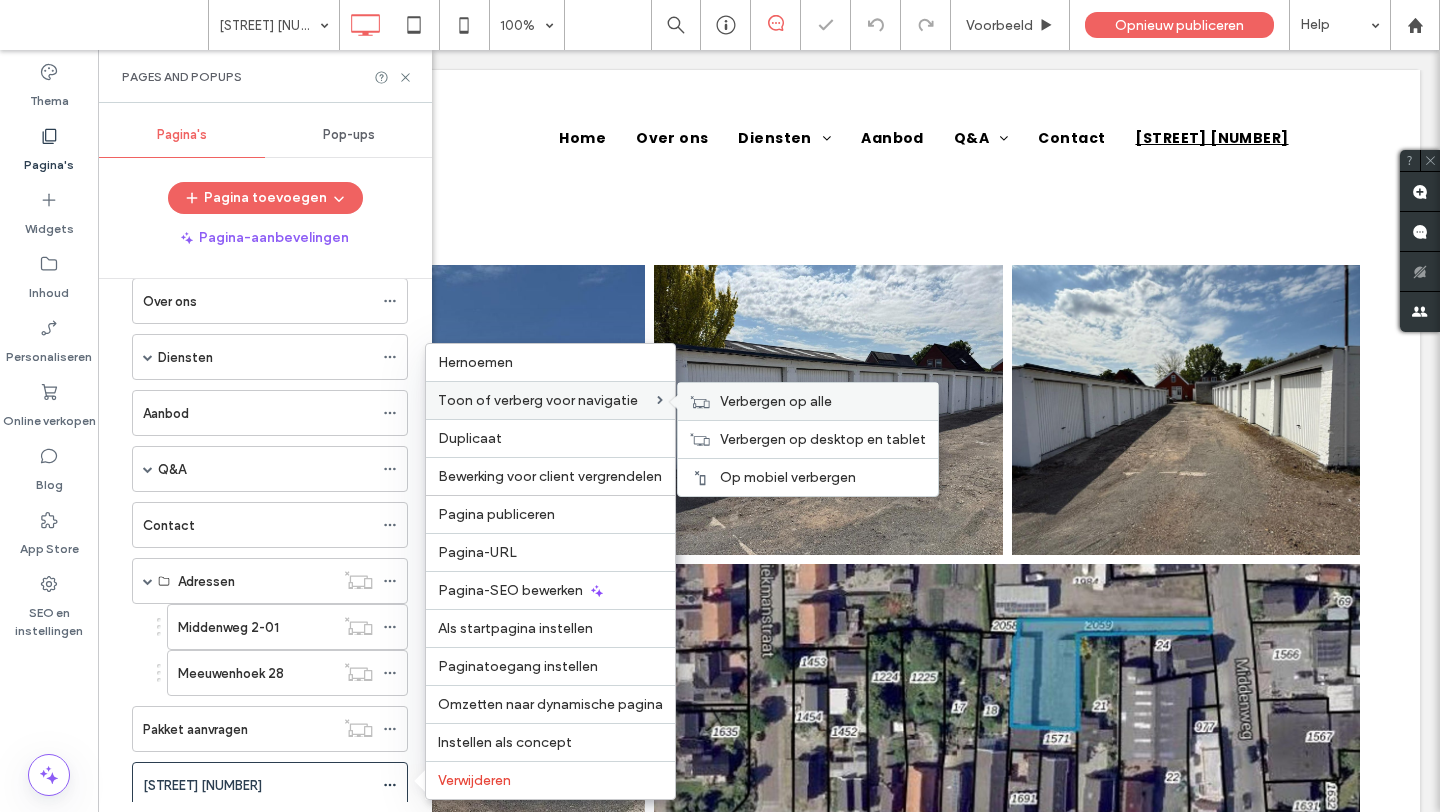 click on "Verbergen op alle" at bounding box center [776, 401] 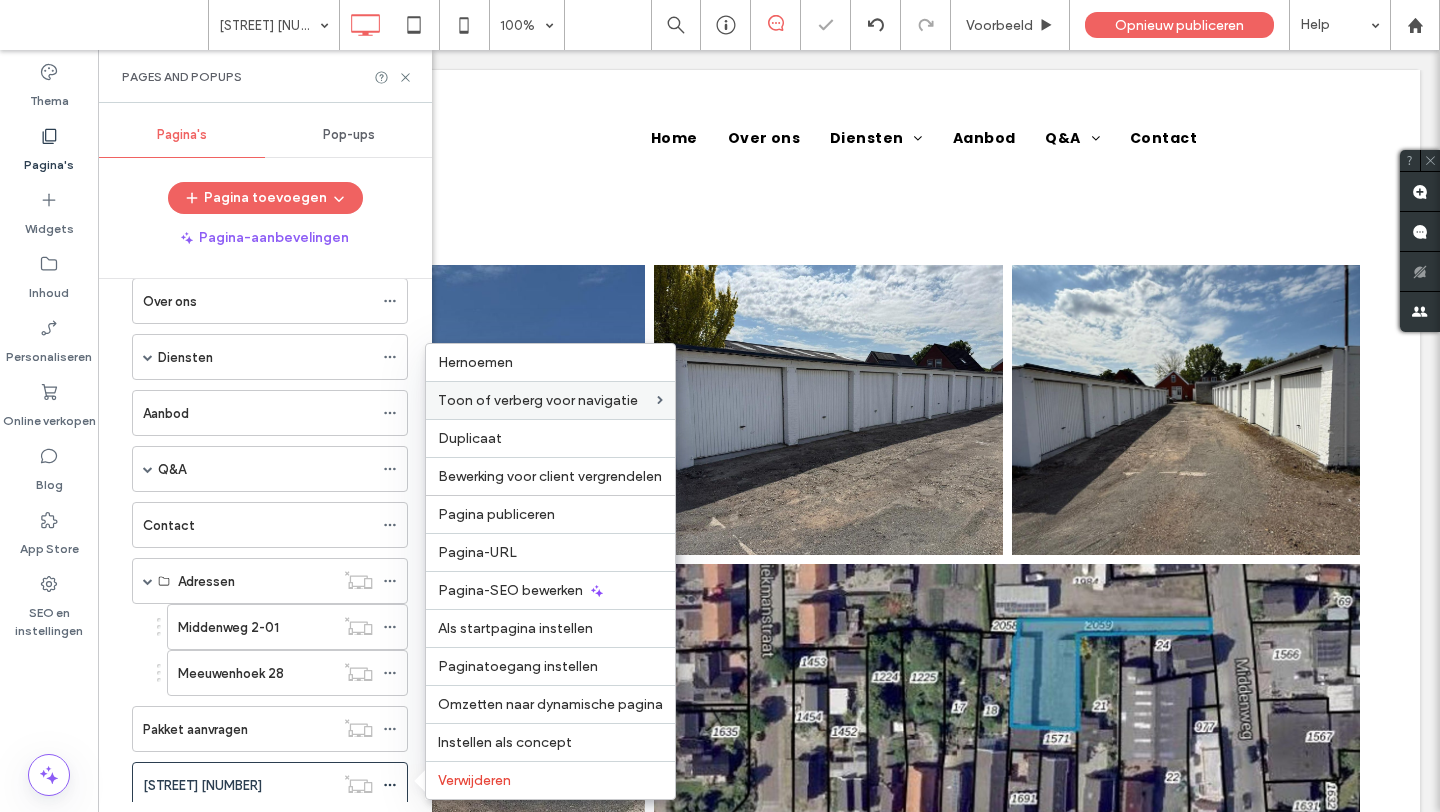 click on "Middenweg 2-01 Meeuwenhoek 28" at bounding box center [265, 650] 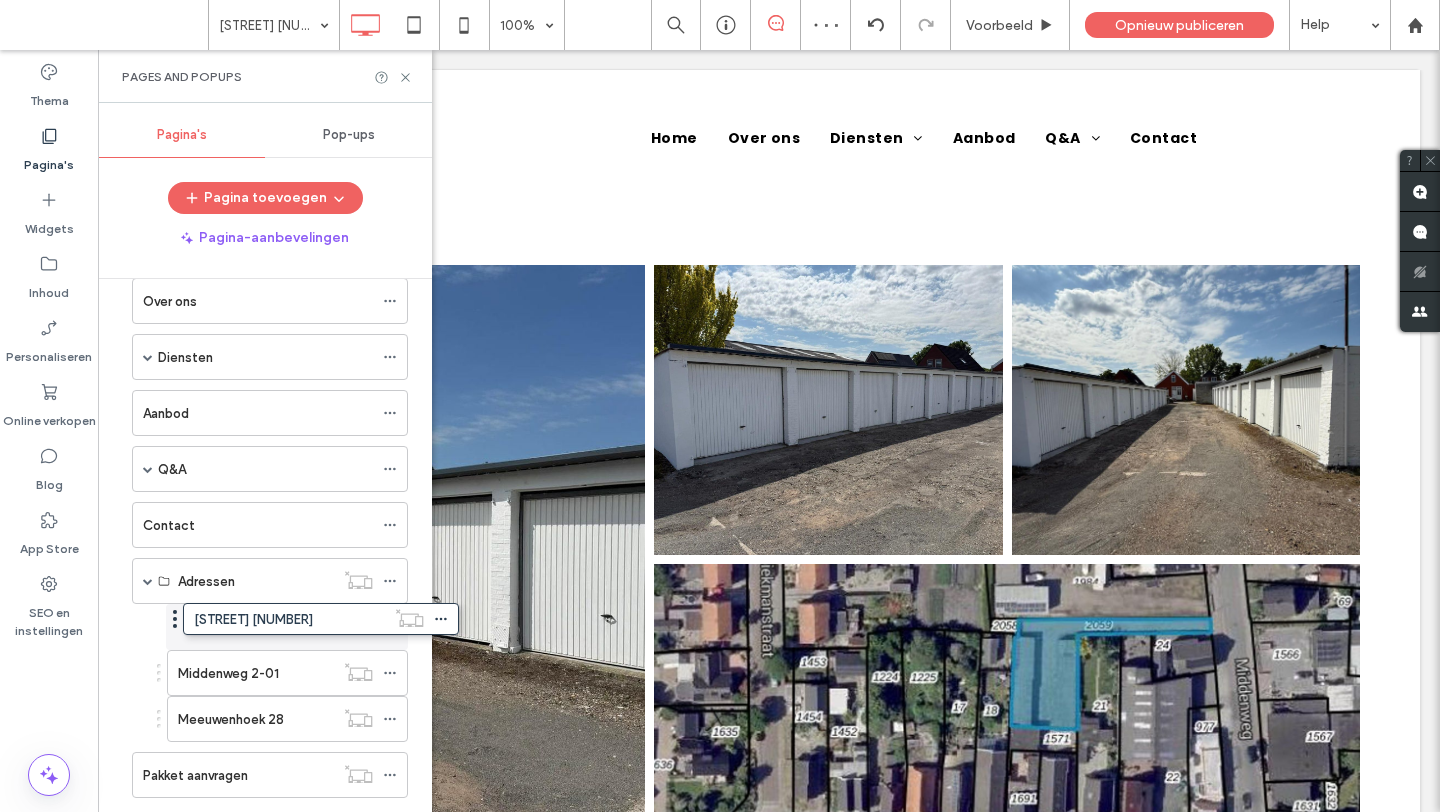 drag, startPoint x: 123, startPoint y: 775, endPoint x: 173, endPoint y: 618, distance: 164.76953 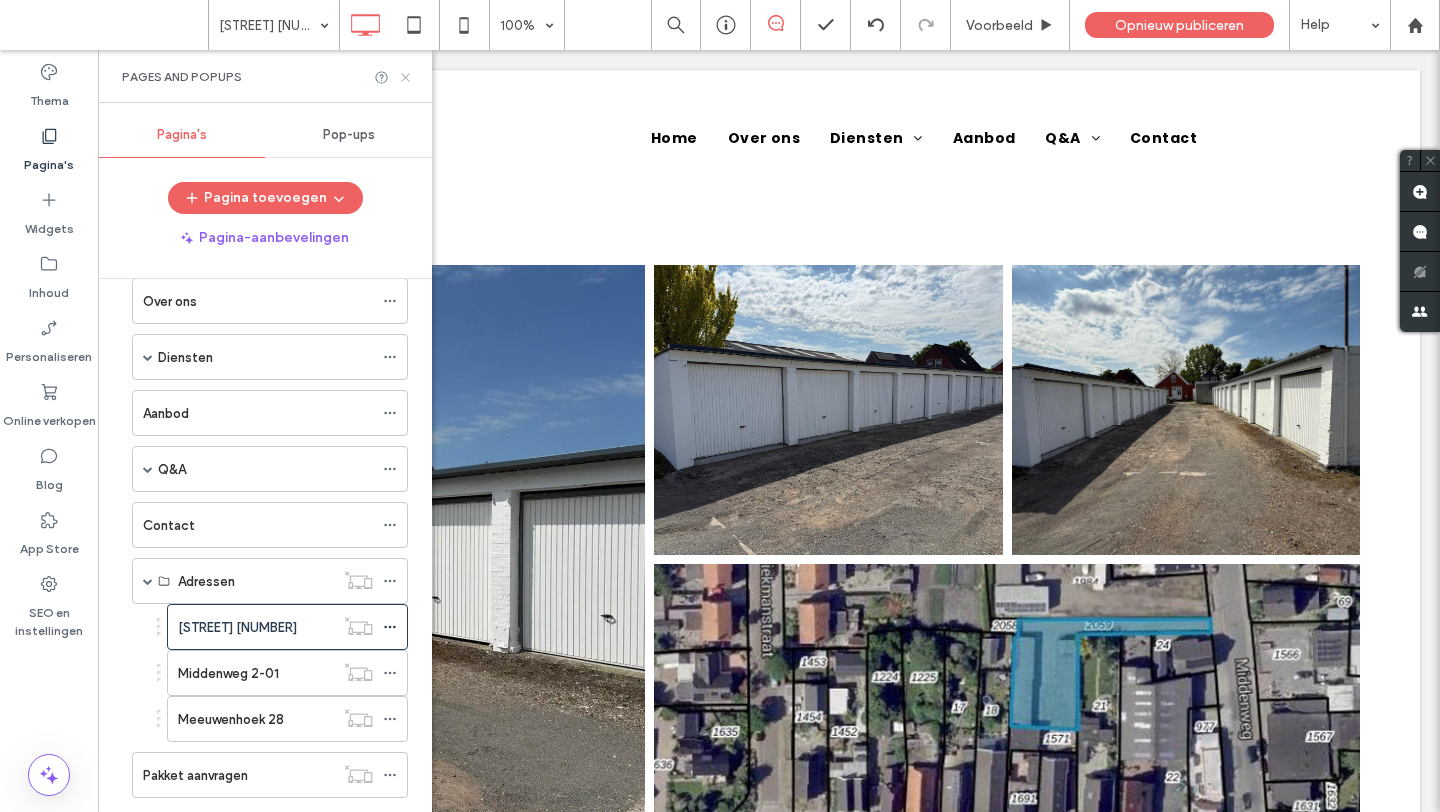 click 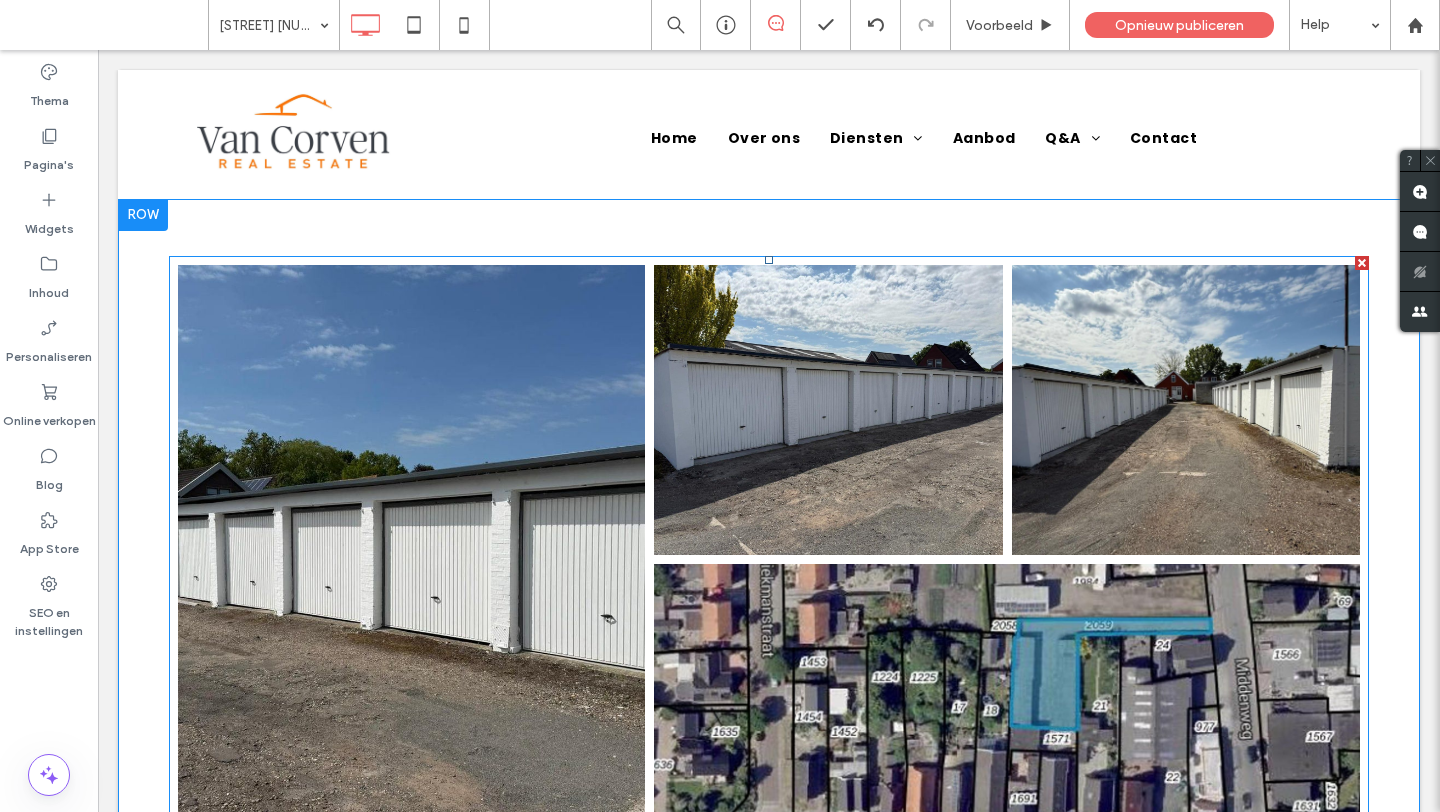 click at bounding box center [411, 561] 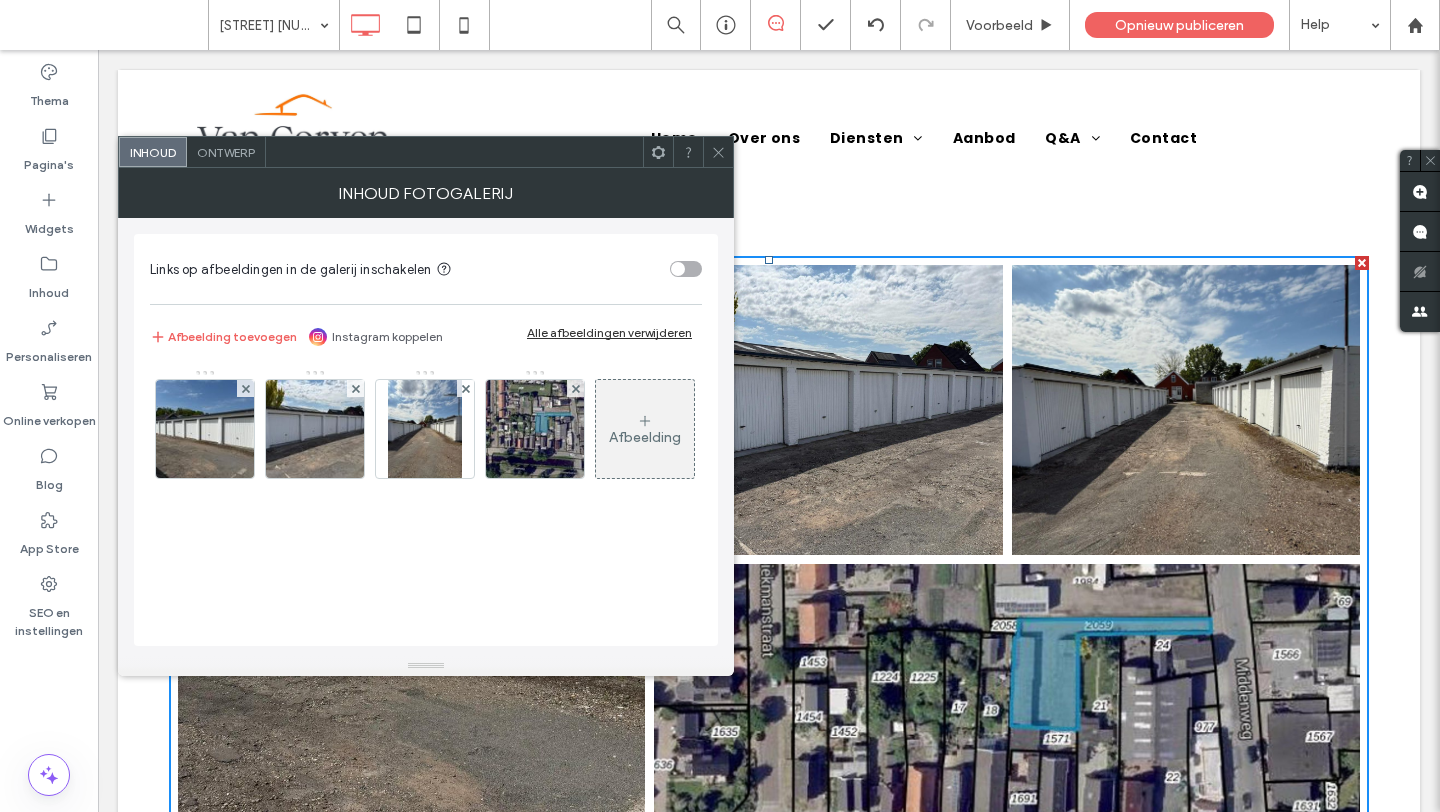 click on "Alle afbeeldingen verwijderen" at bounding box center (609, 332) 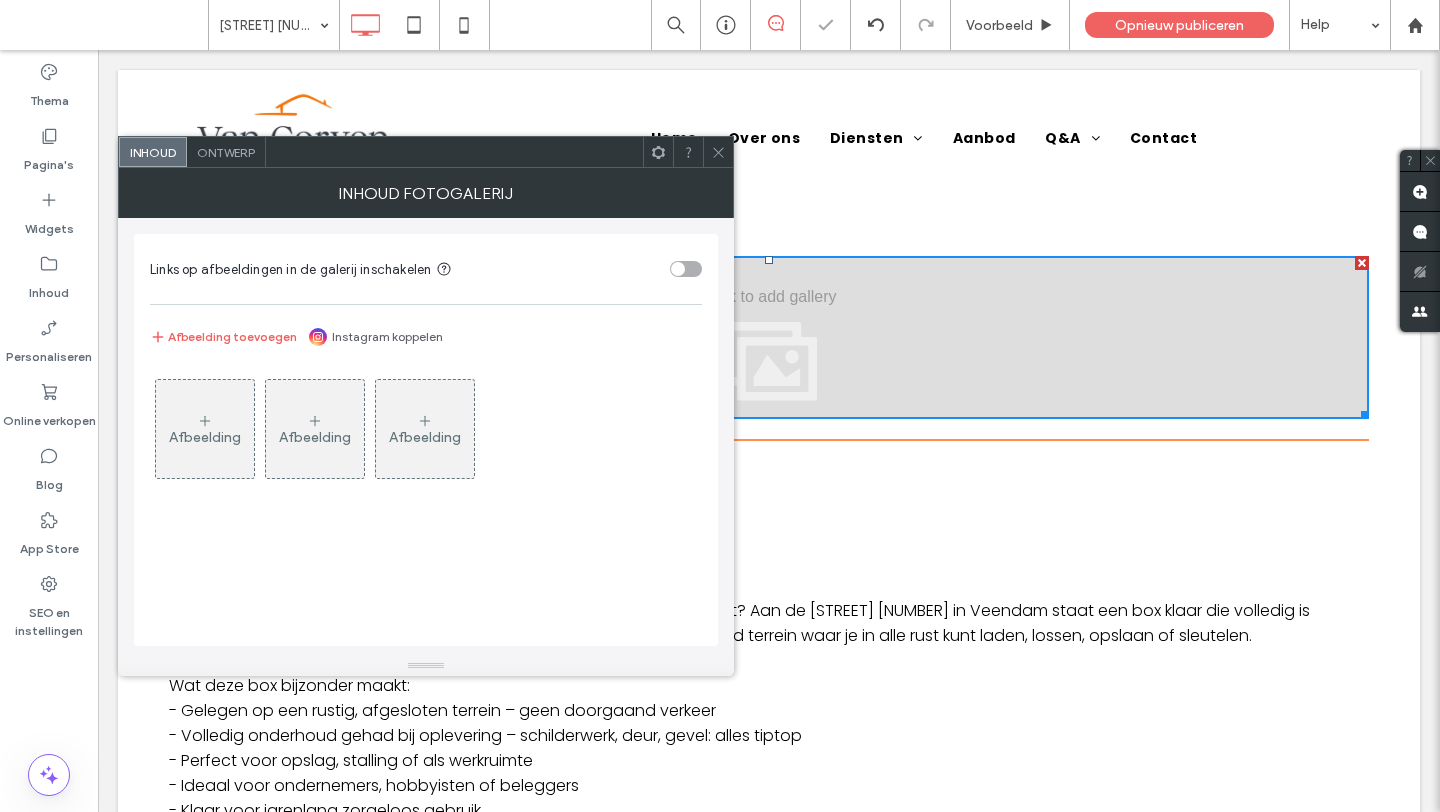 click on "Afbeelding" at bounding box center (205, 429) 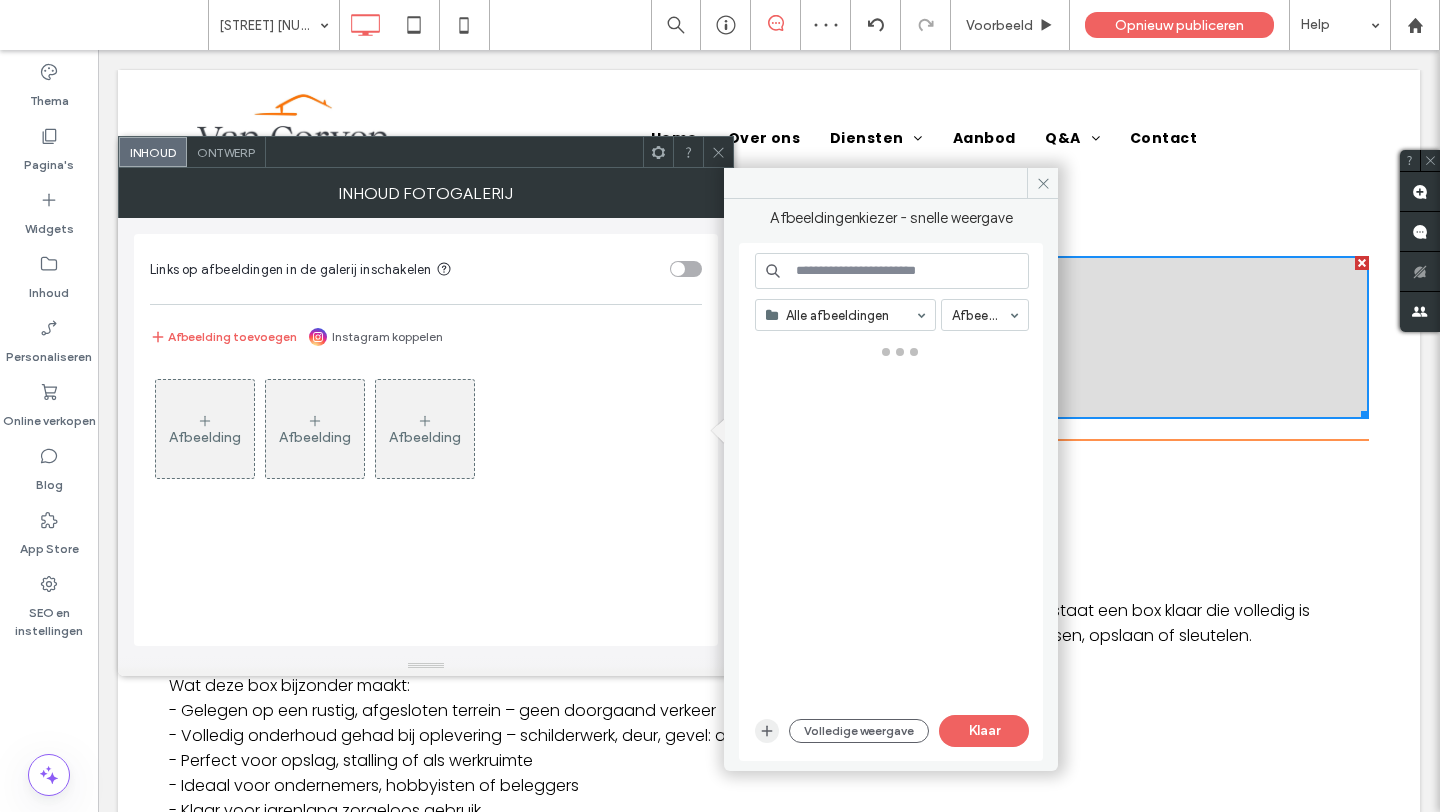 click 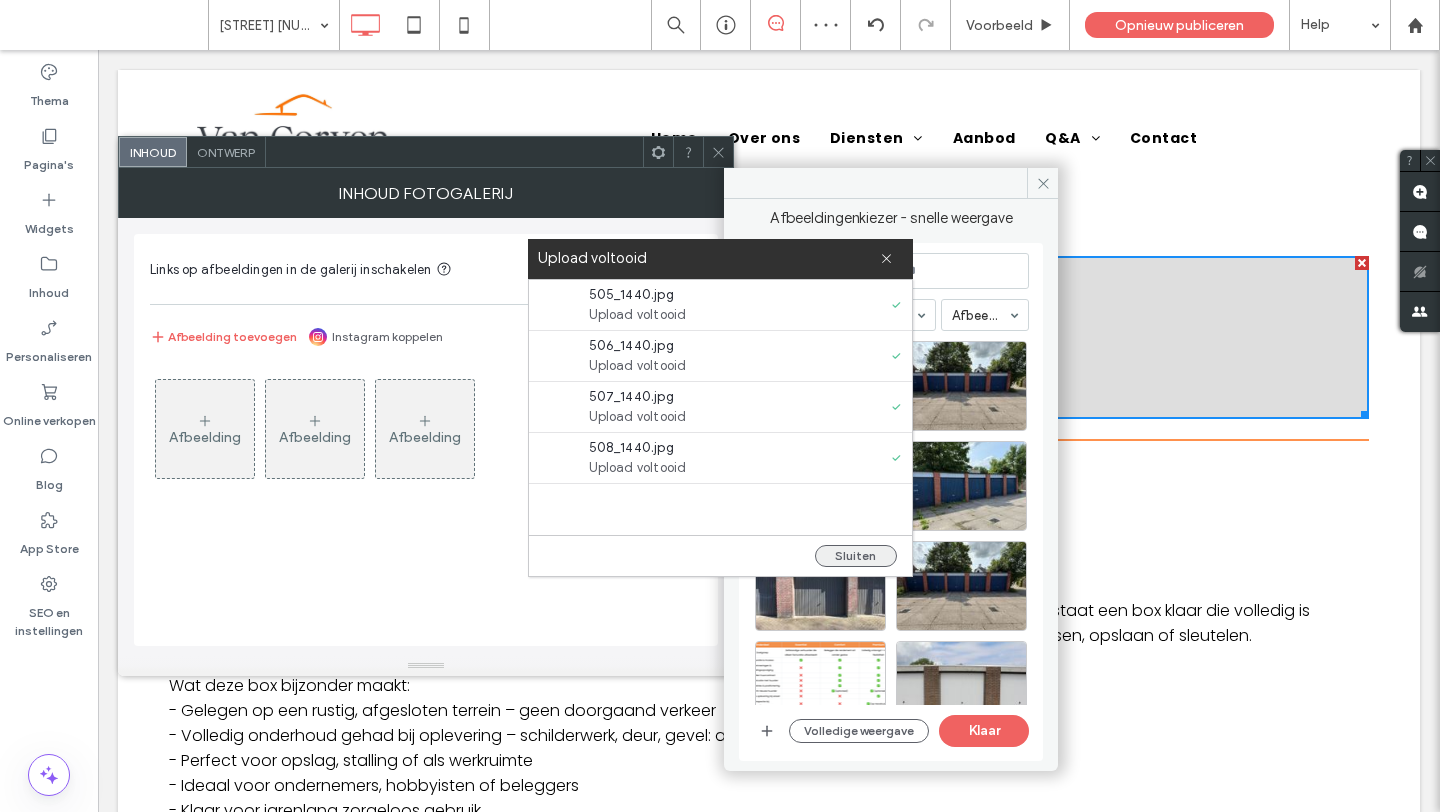 click on "Sluiten" at bounding box center [856, 556] 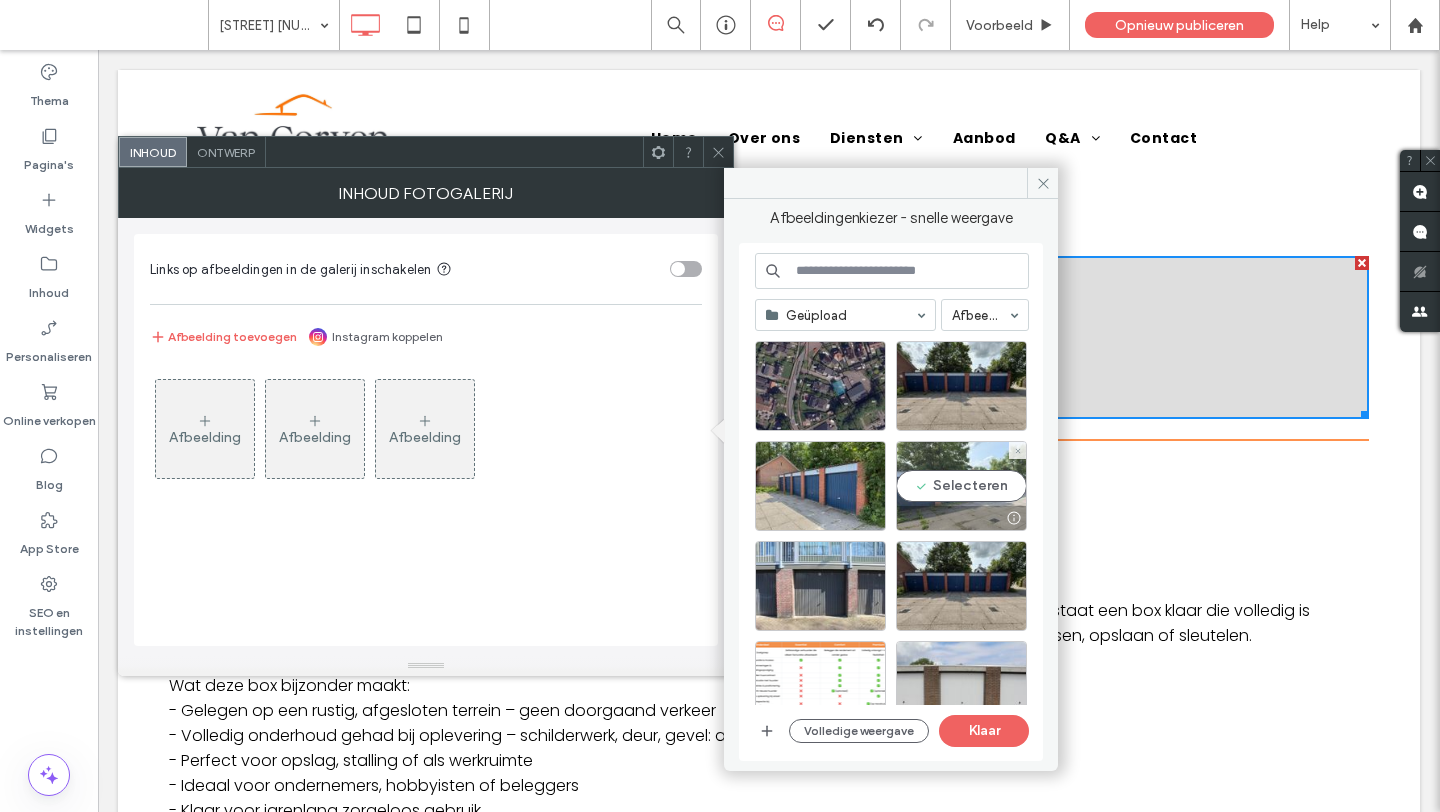 click on "Selecteren" at bounding box center [961, 486] 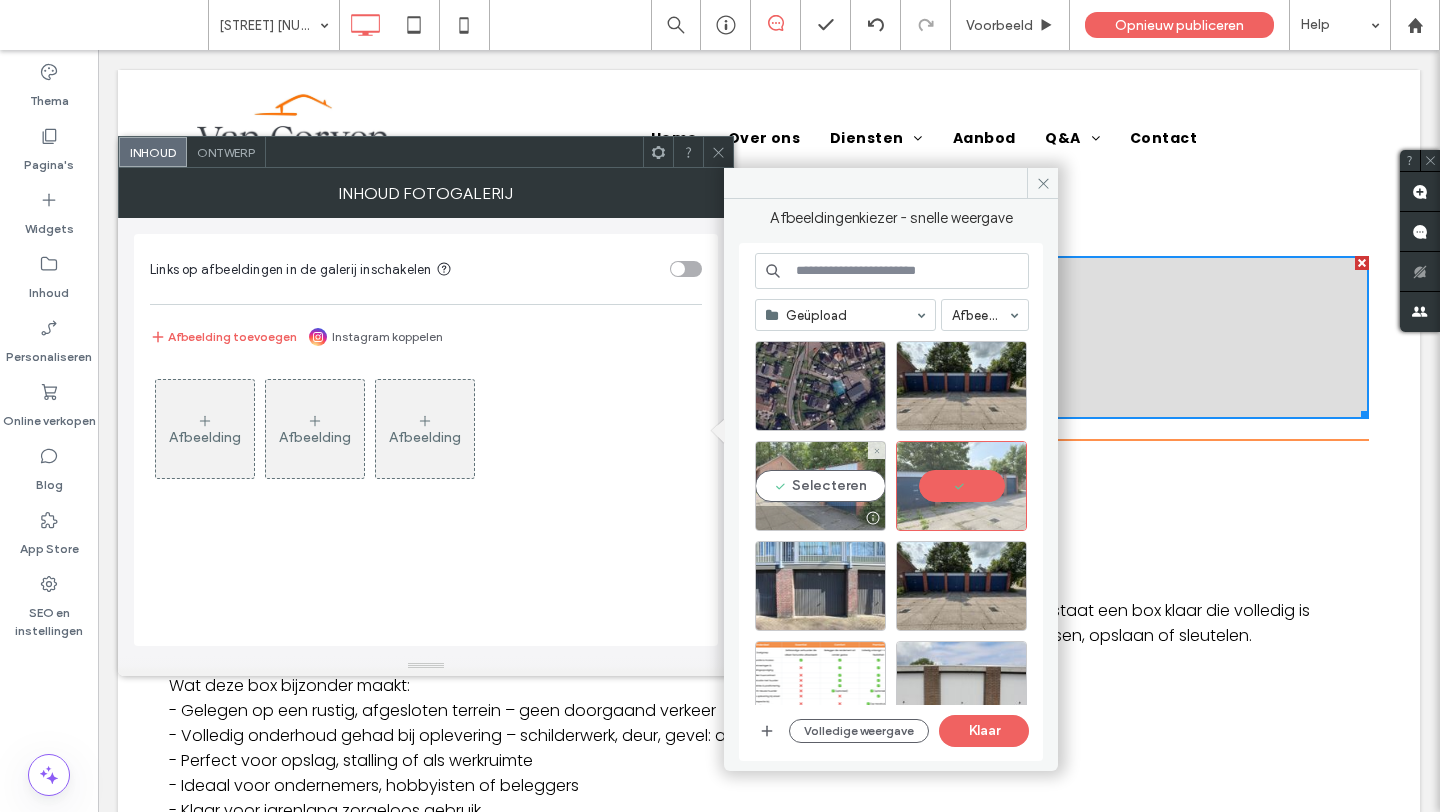 click on "Selecteren" at bounding box center [820, 486] 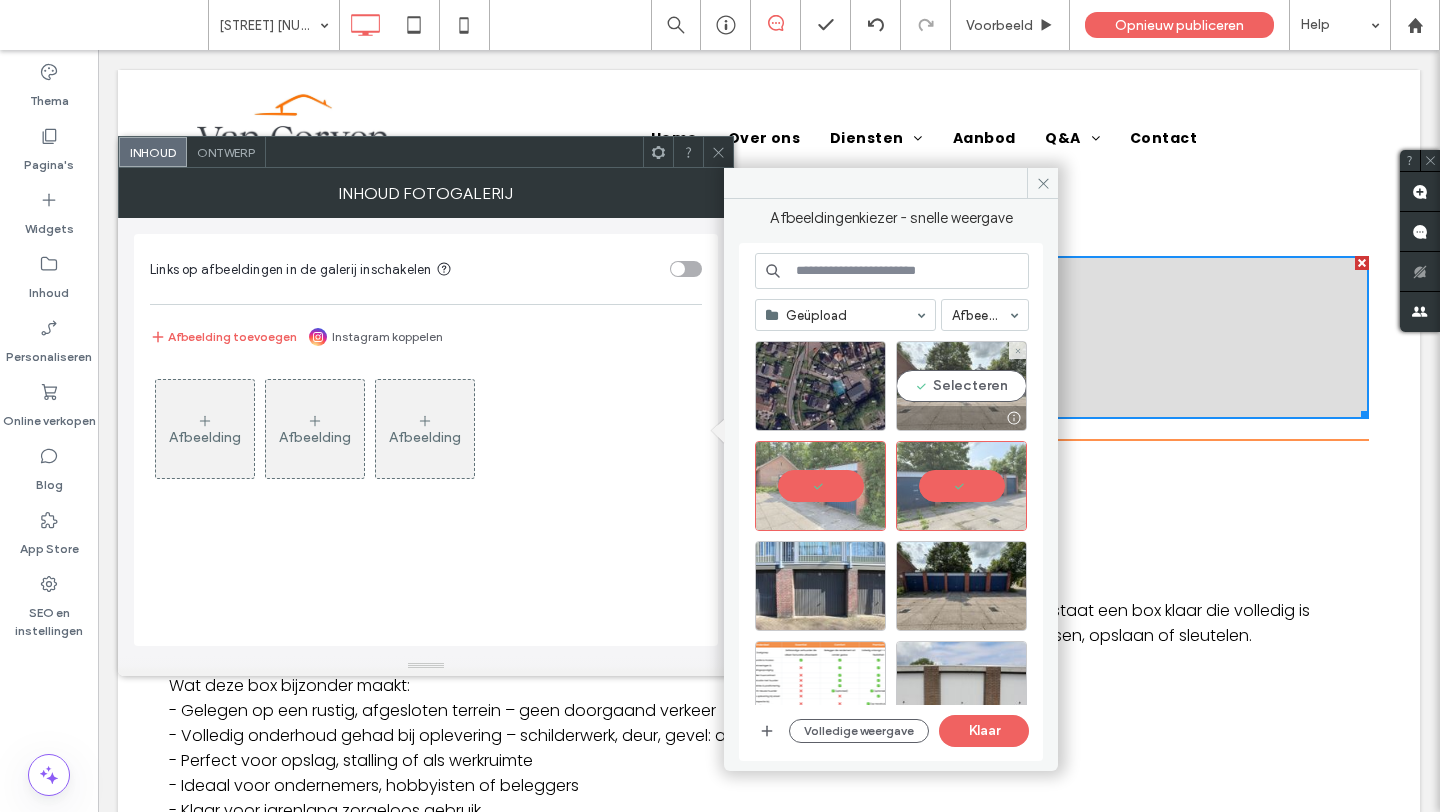 click on "Selecteren" at bounding box center [961, 386] 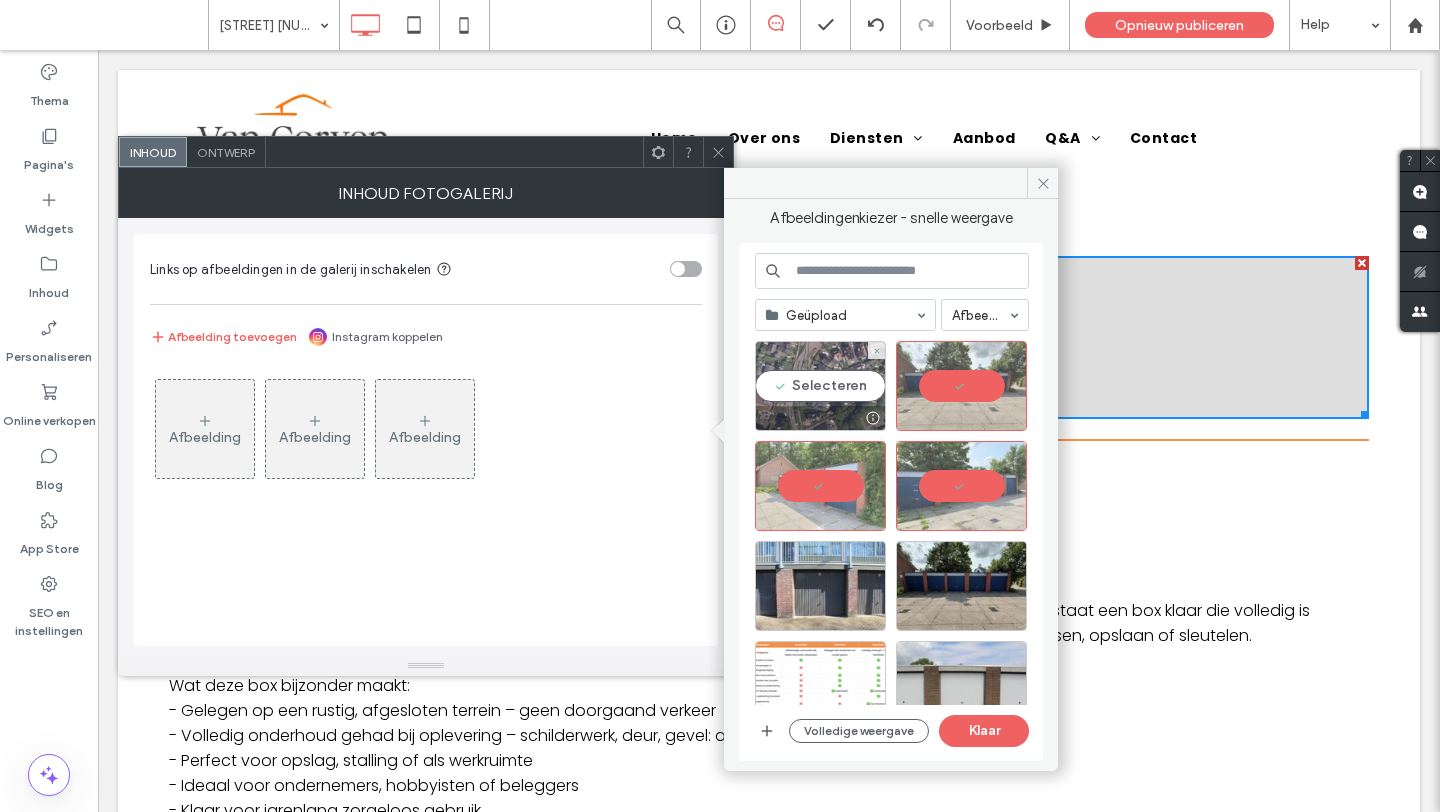 click on "Selecteren" at bounding box center [820, 386] 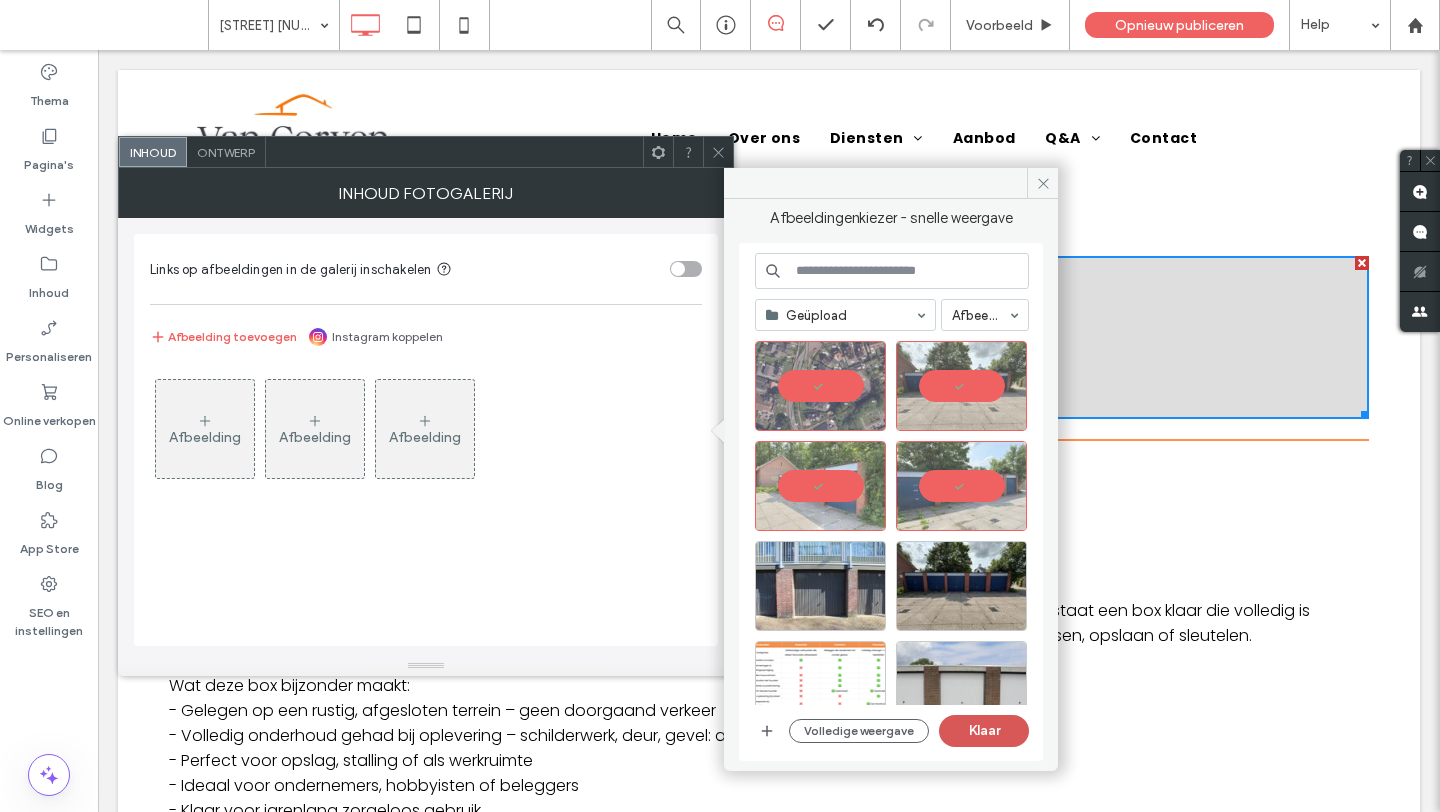 click on "Klaar" at bounding box center (984, 731) 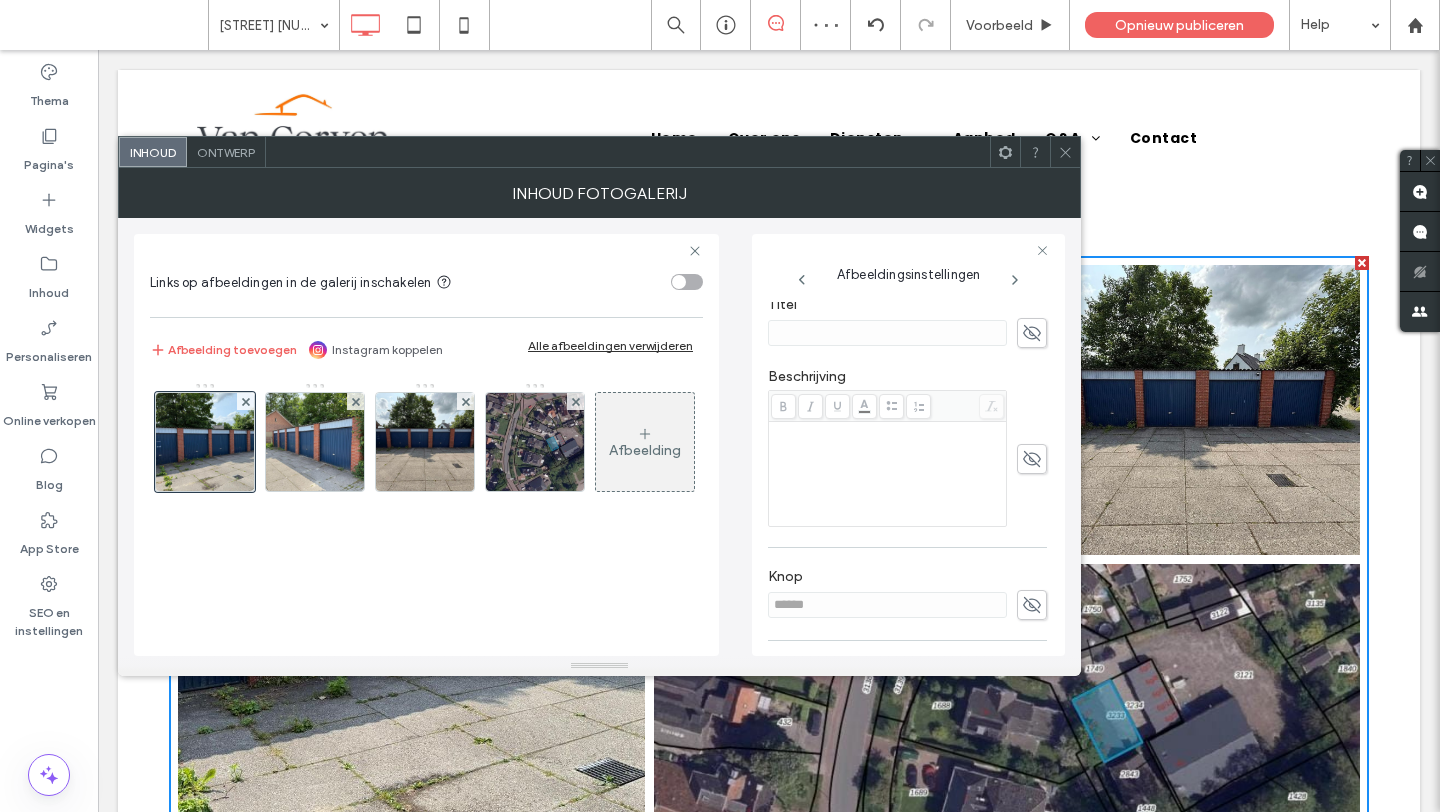 scroll, scrollTop: 503, scrollLeft: 0, axis: vertical 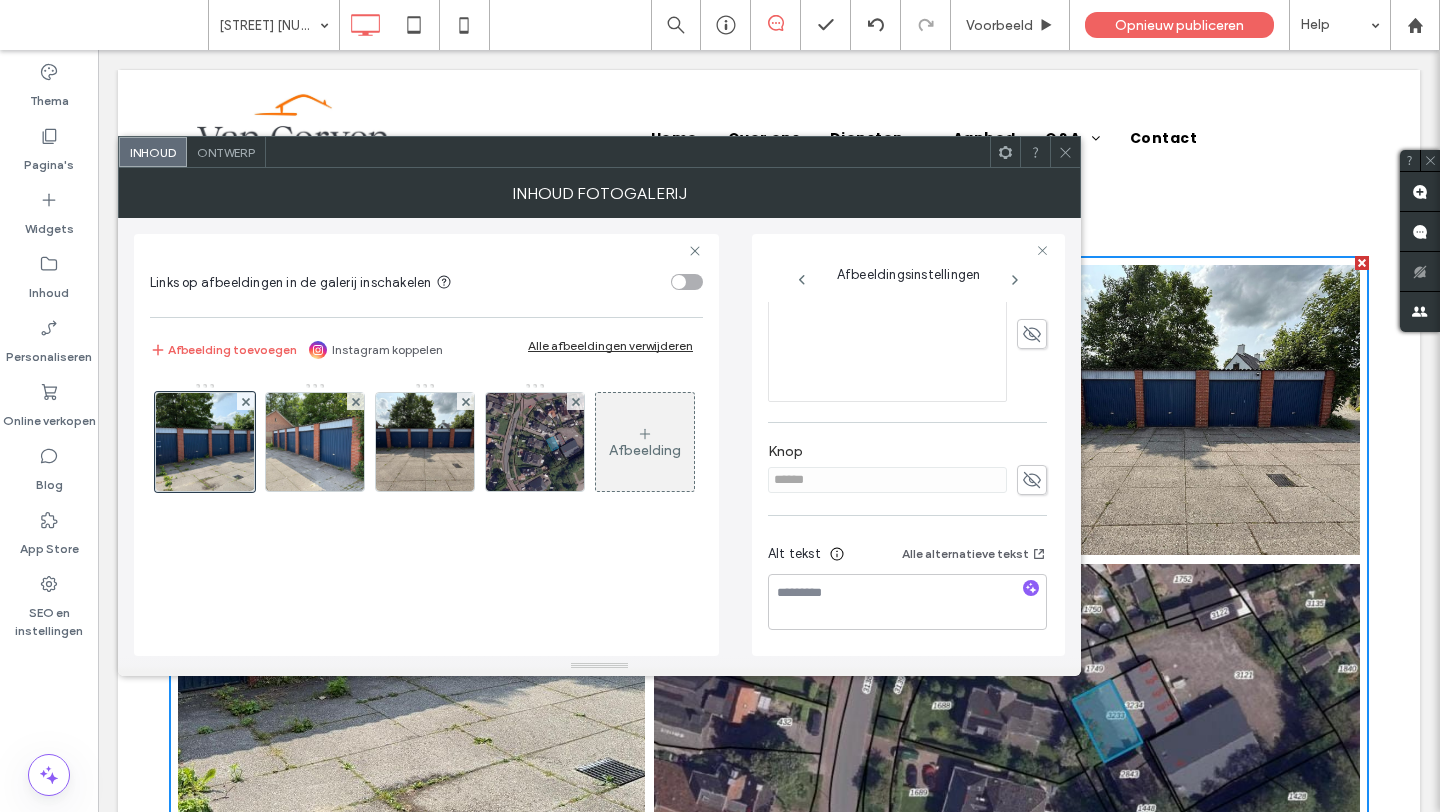 click 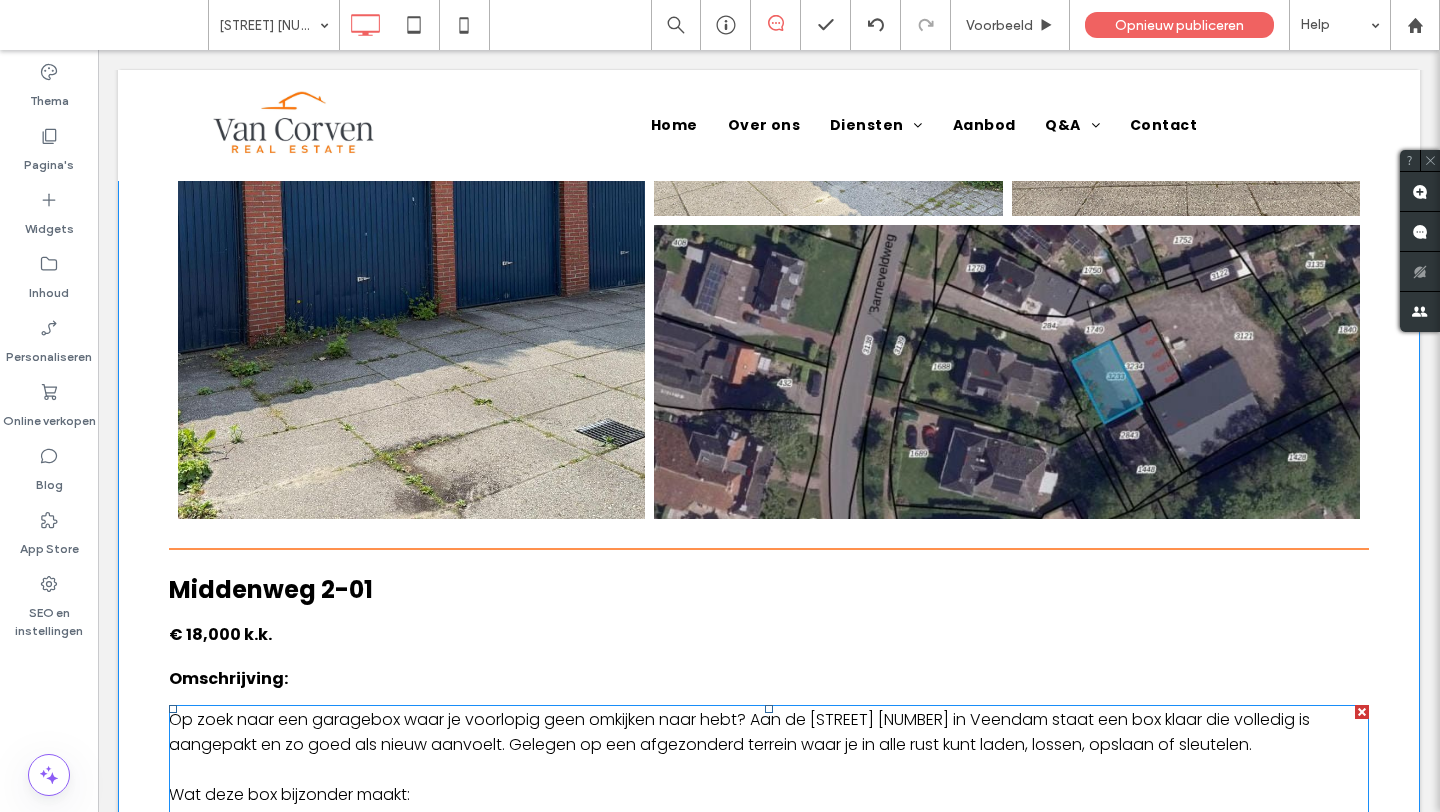 scroll, scrollTop: 466, scrollLeft: 0, axis: vertical 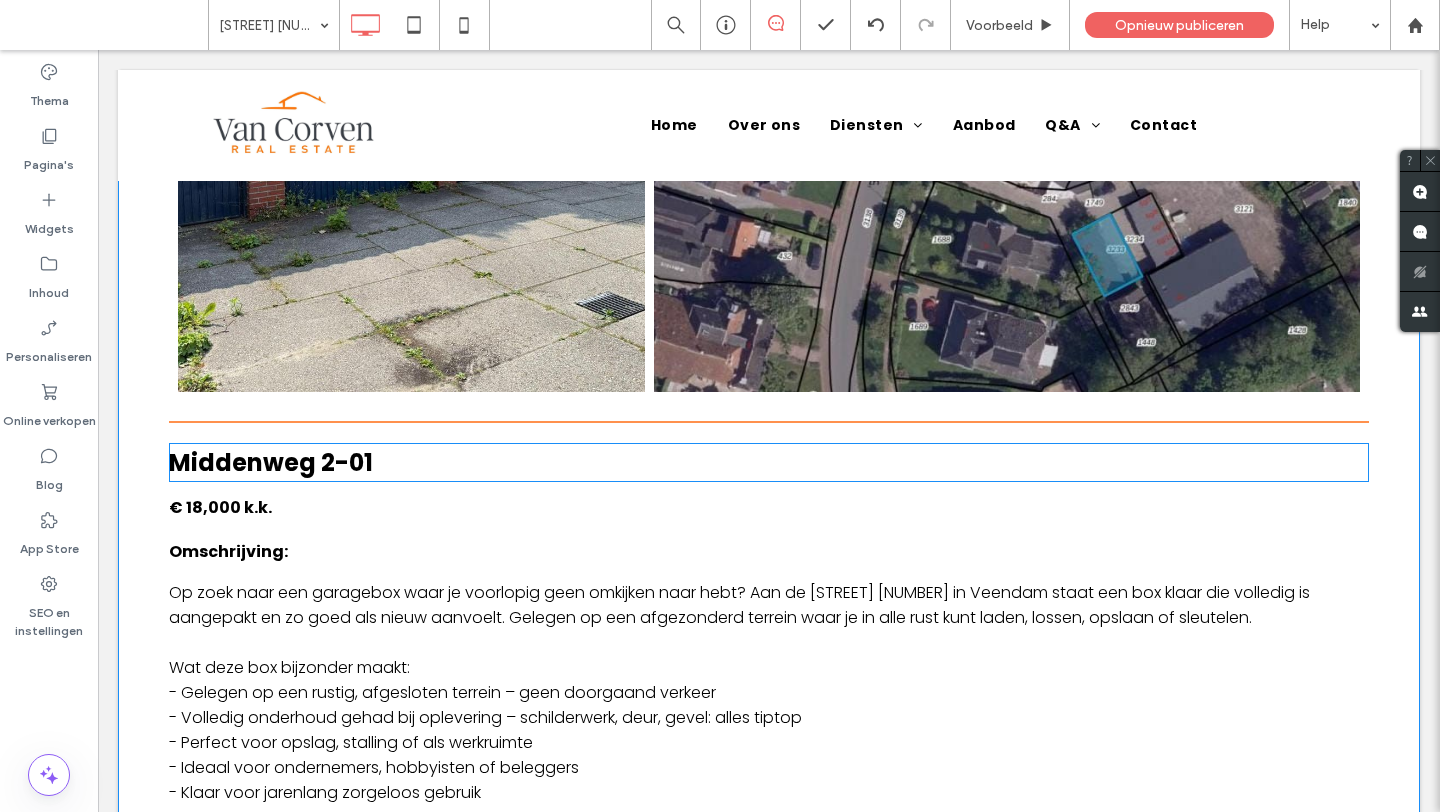 click on "Middenweg 2-01" at bounding box center (271, 462) 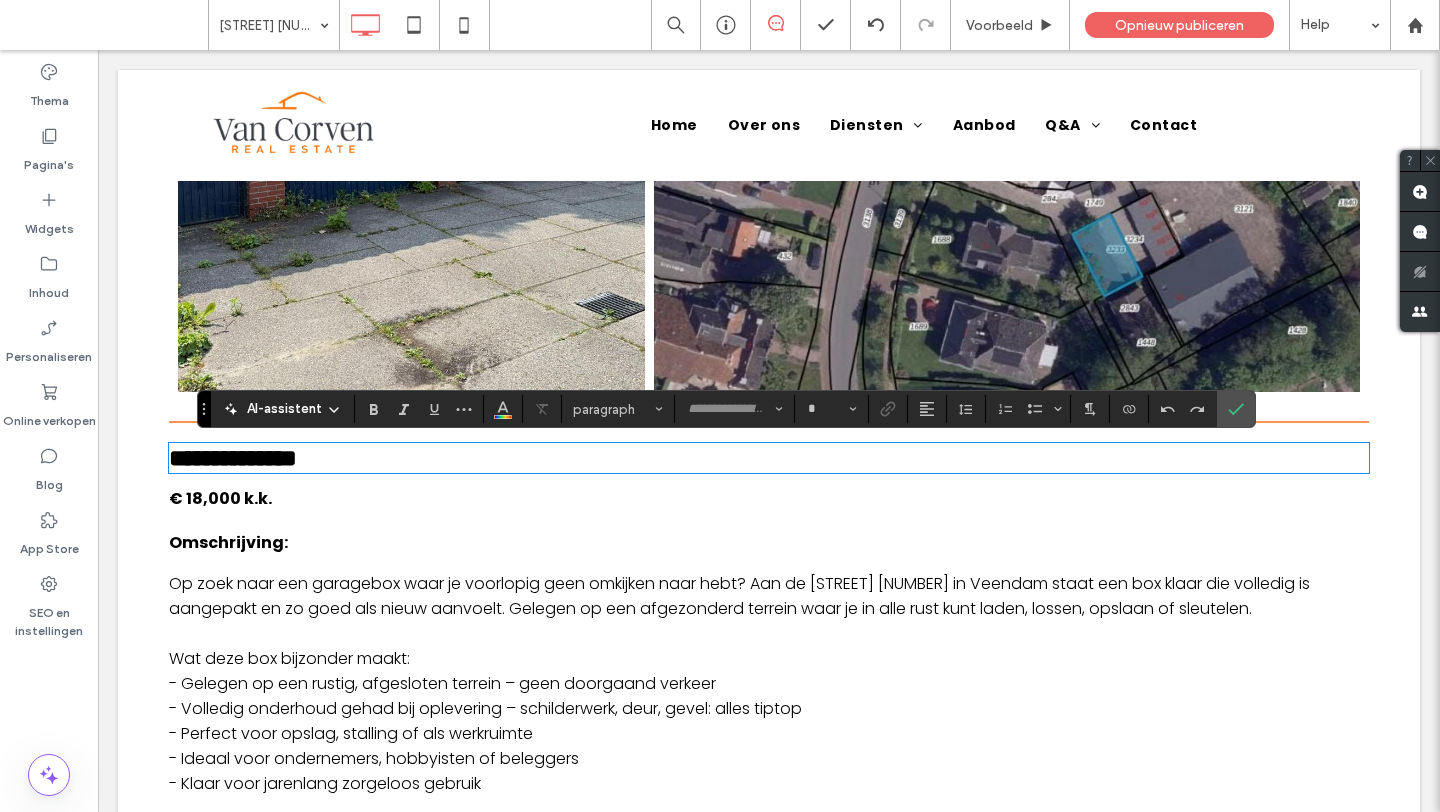 type on "*******" 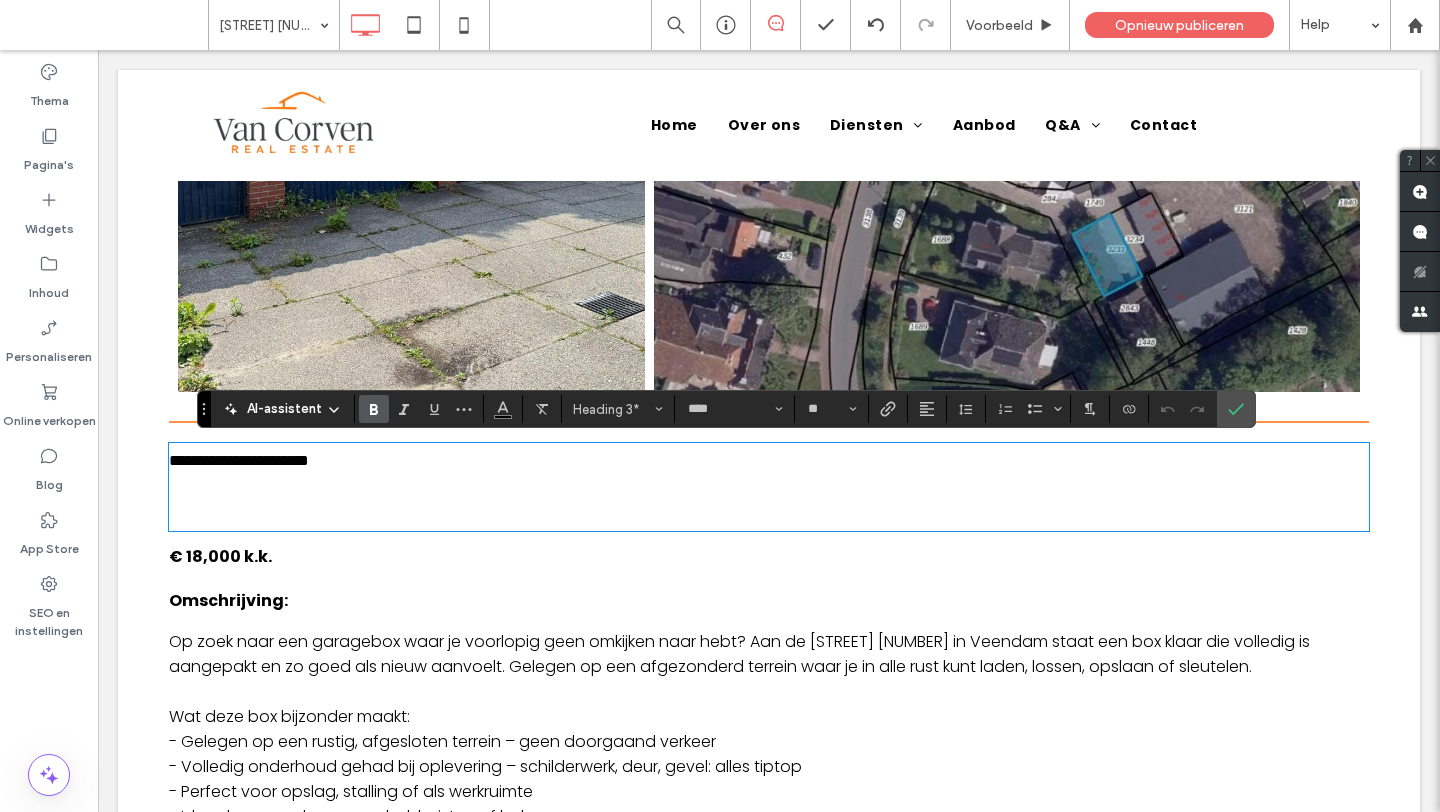 scroll, scrollTop: 0, scrollLeft: 0, axis: both 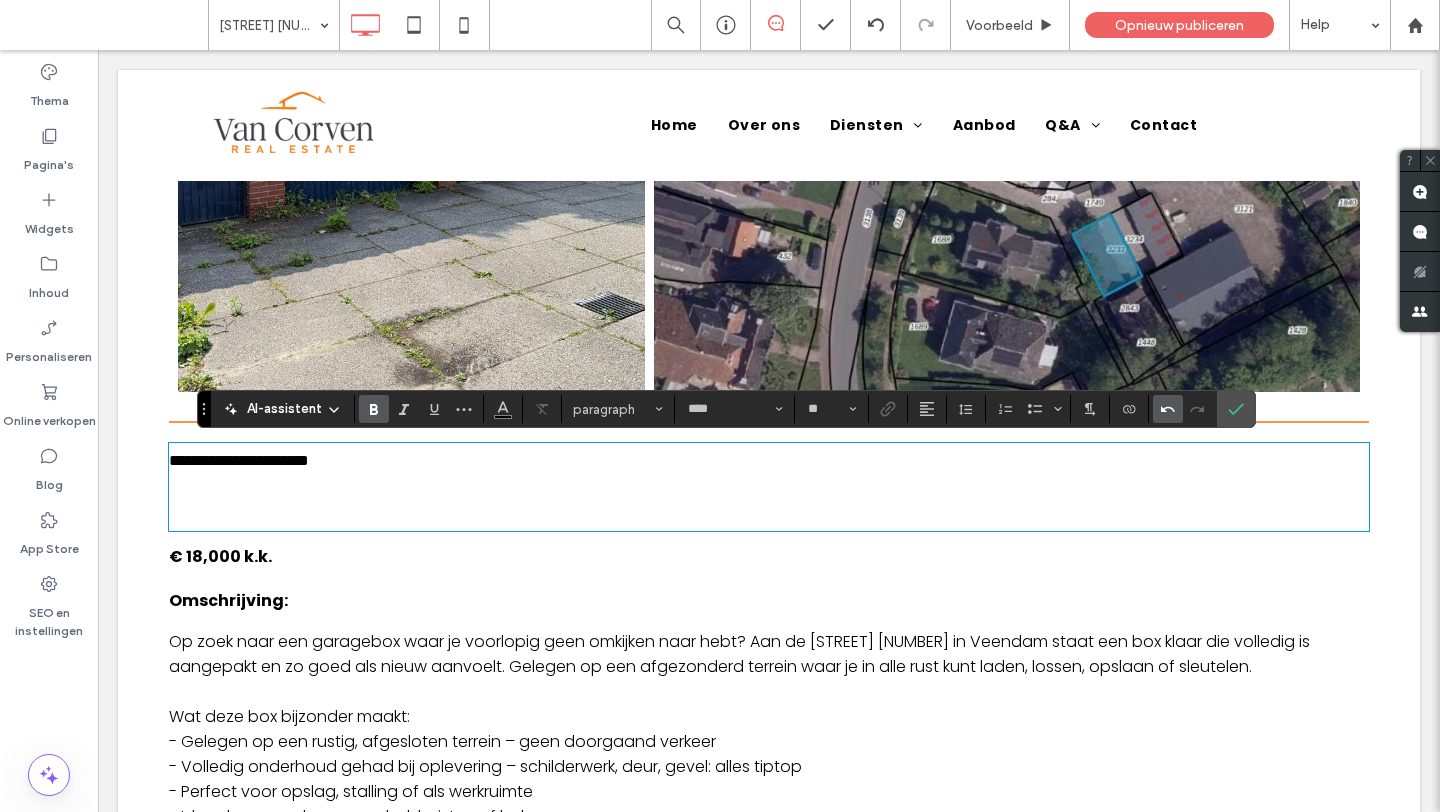 click at bounding box center (1168, 409) 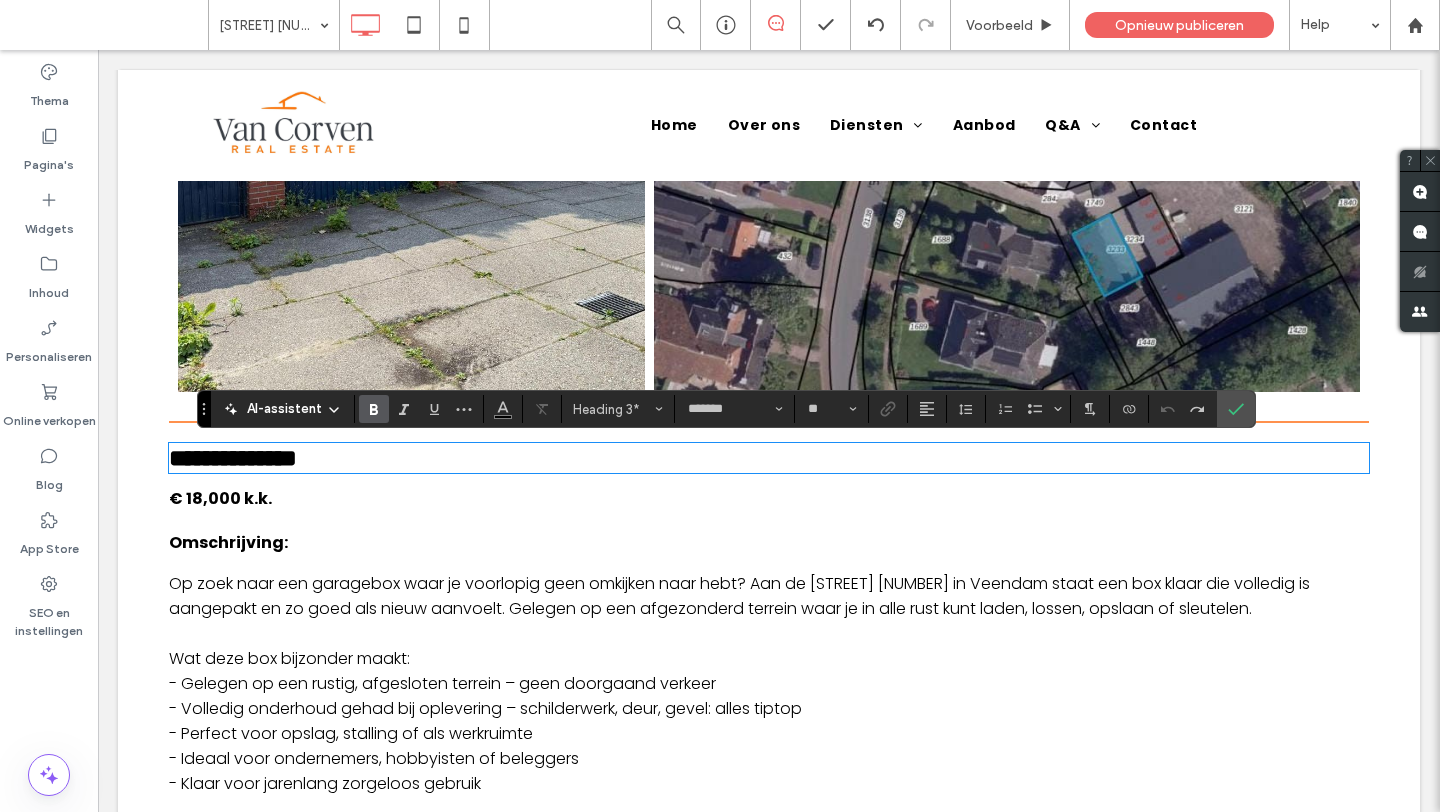 click on "**********" at bounding box center [233, 458] 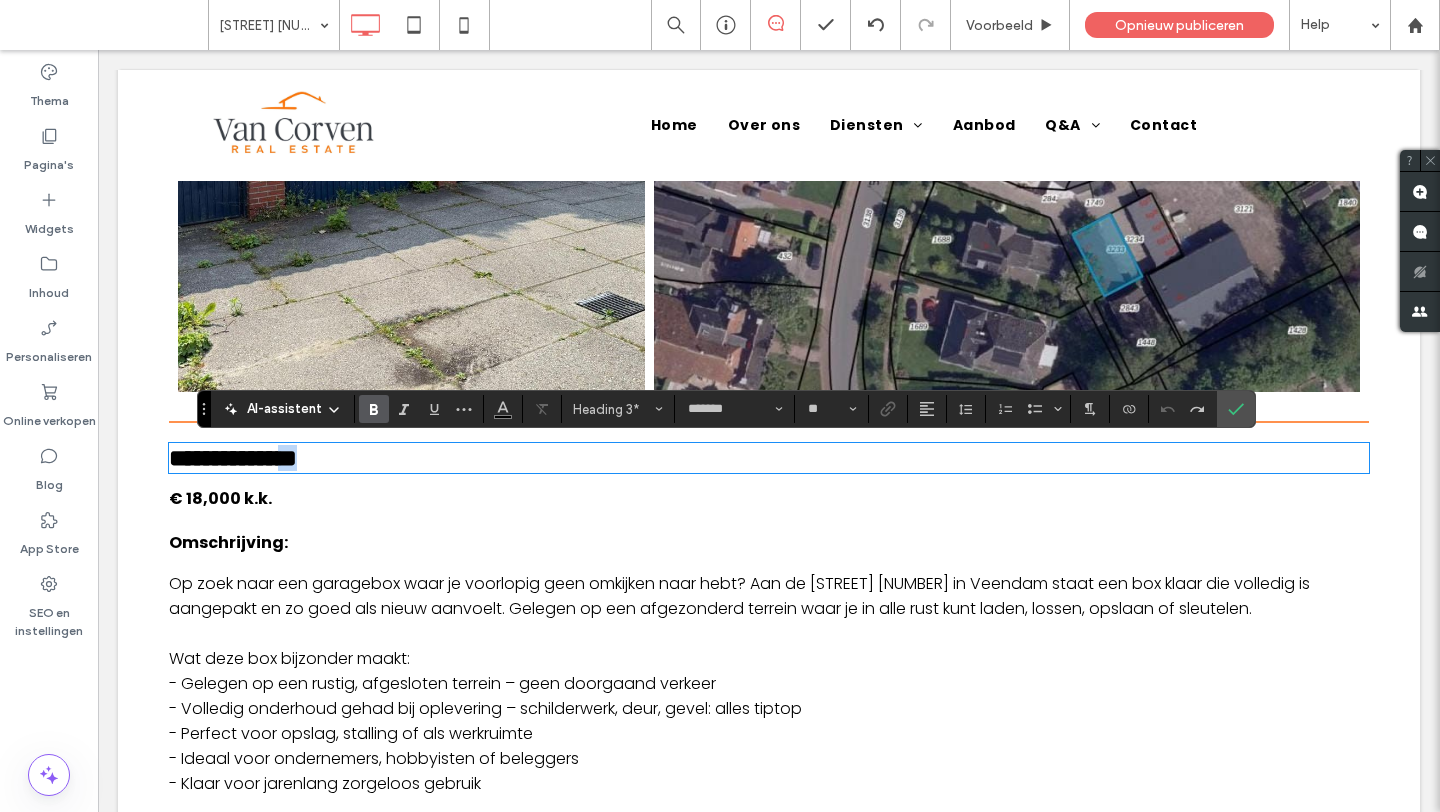click on "**********" at bounding box center [233, 458] 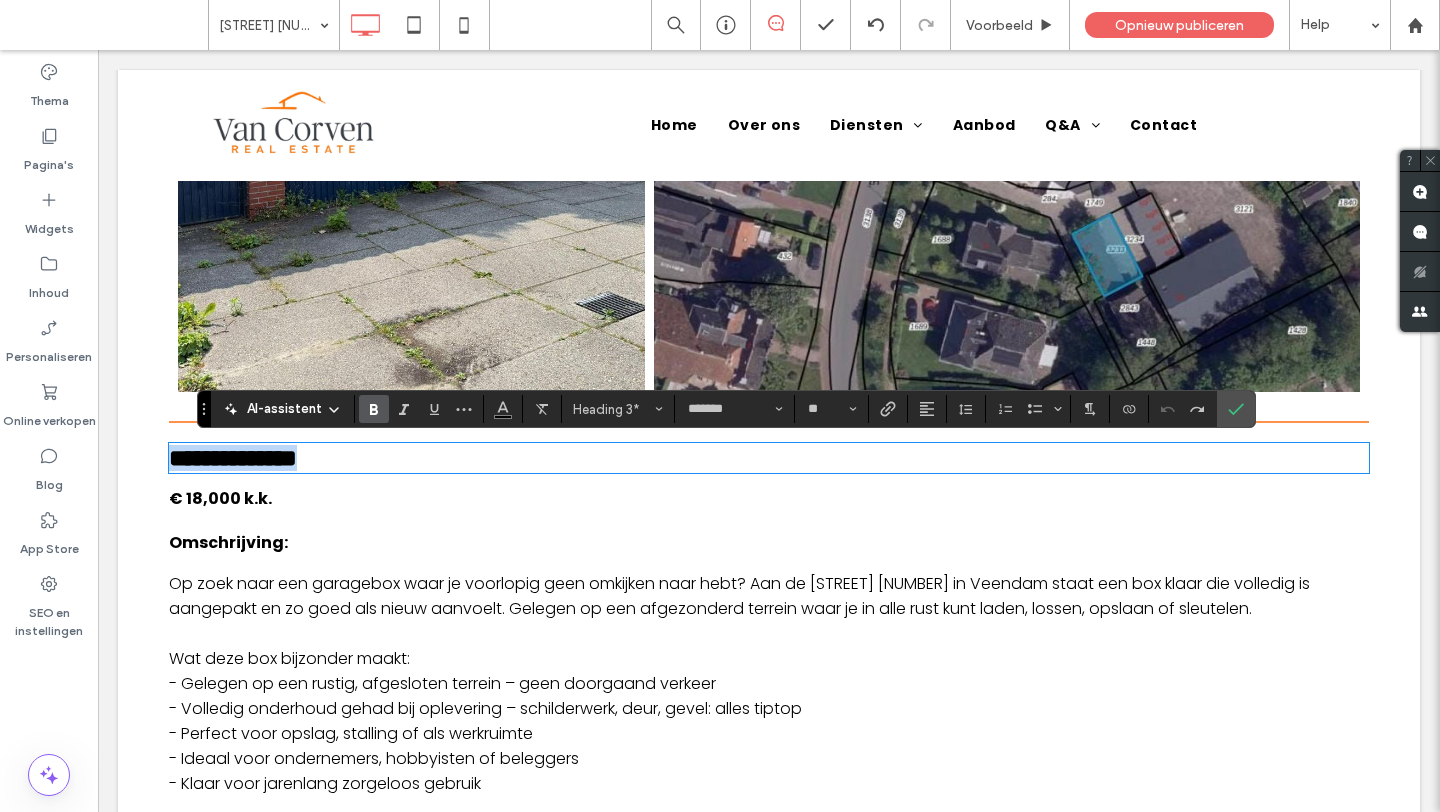 click on "**********" at bounding box center (233, 458) 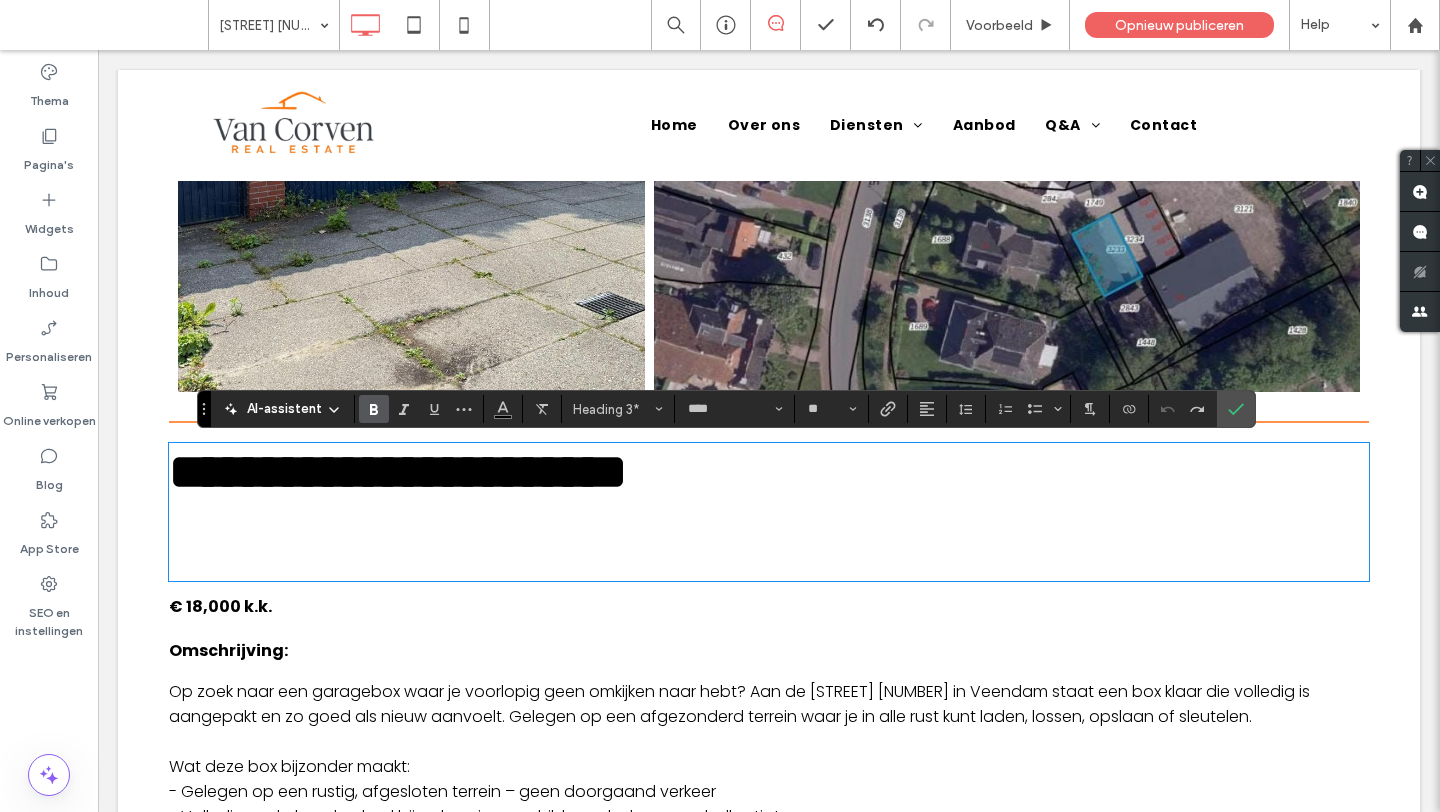 scroll, scrollTop: 0, scrollLeft: 0, axis: both 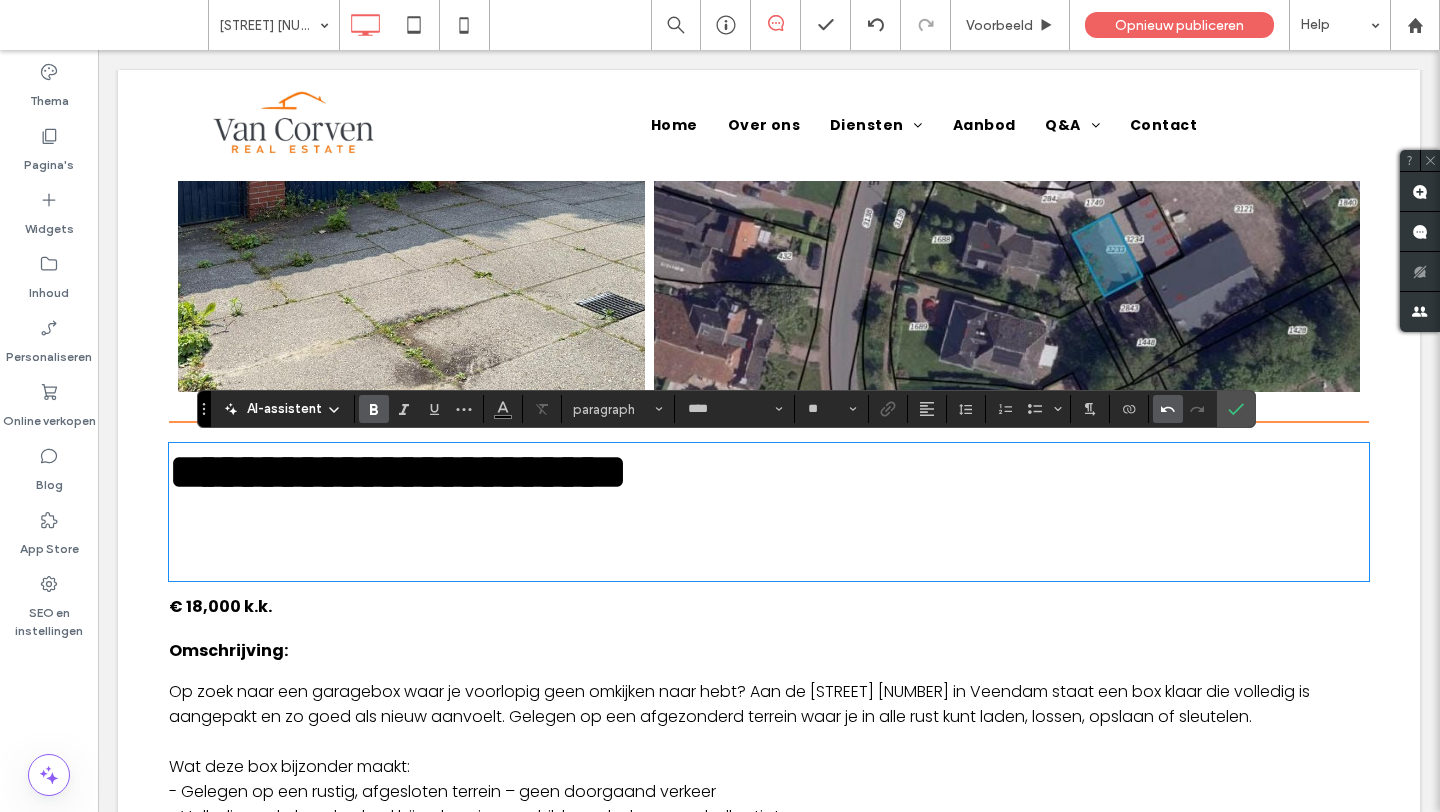 click 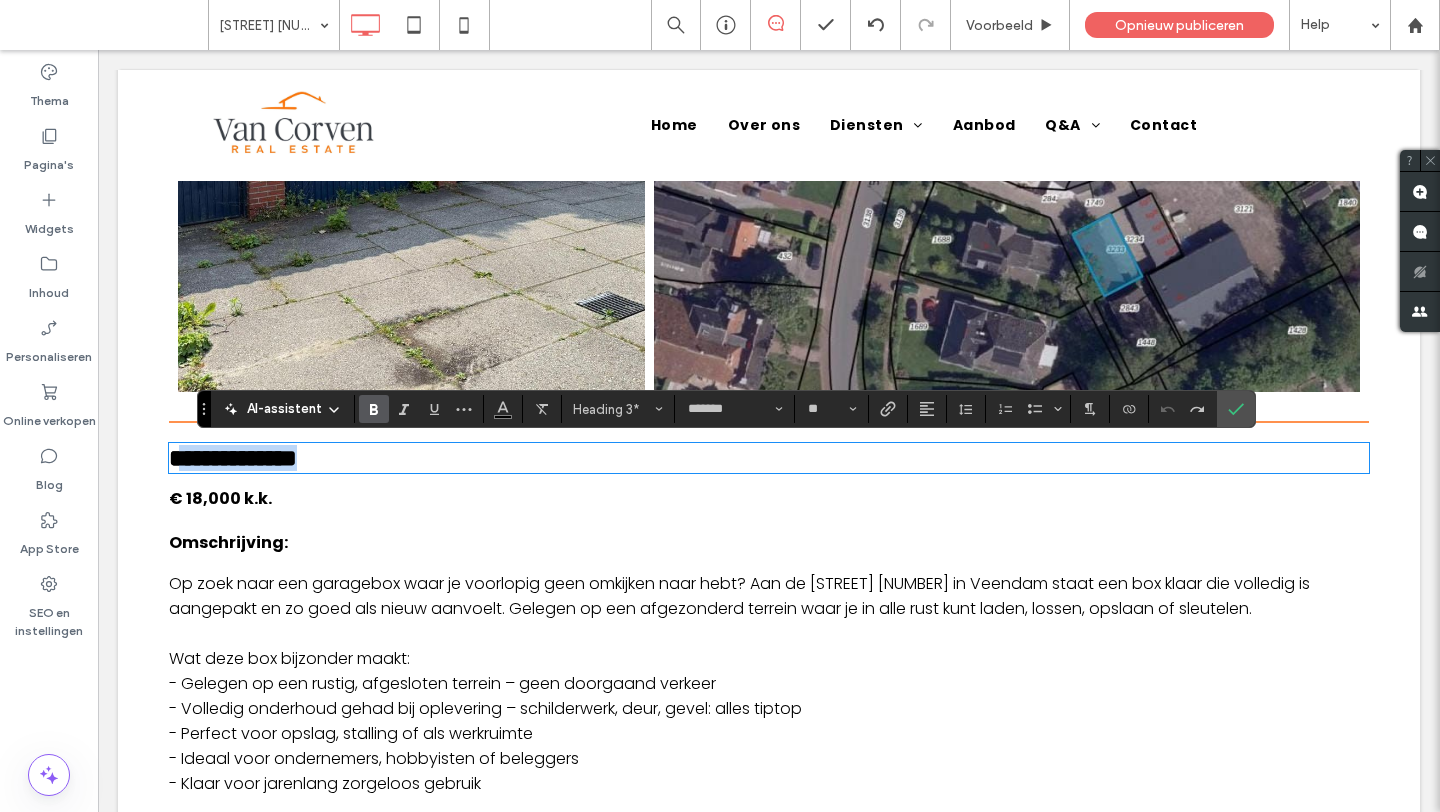 drag, startPoint x: 410, startPoint y: 470, endPoint x: 188, endPoint y: 463, distance: 222.11034 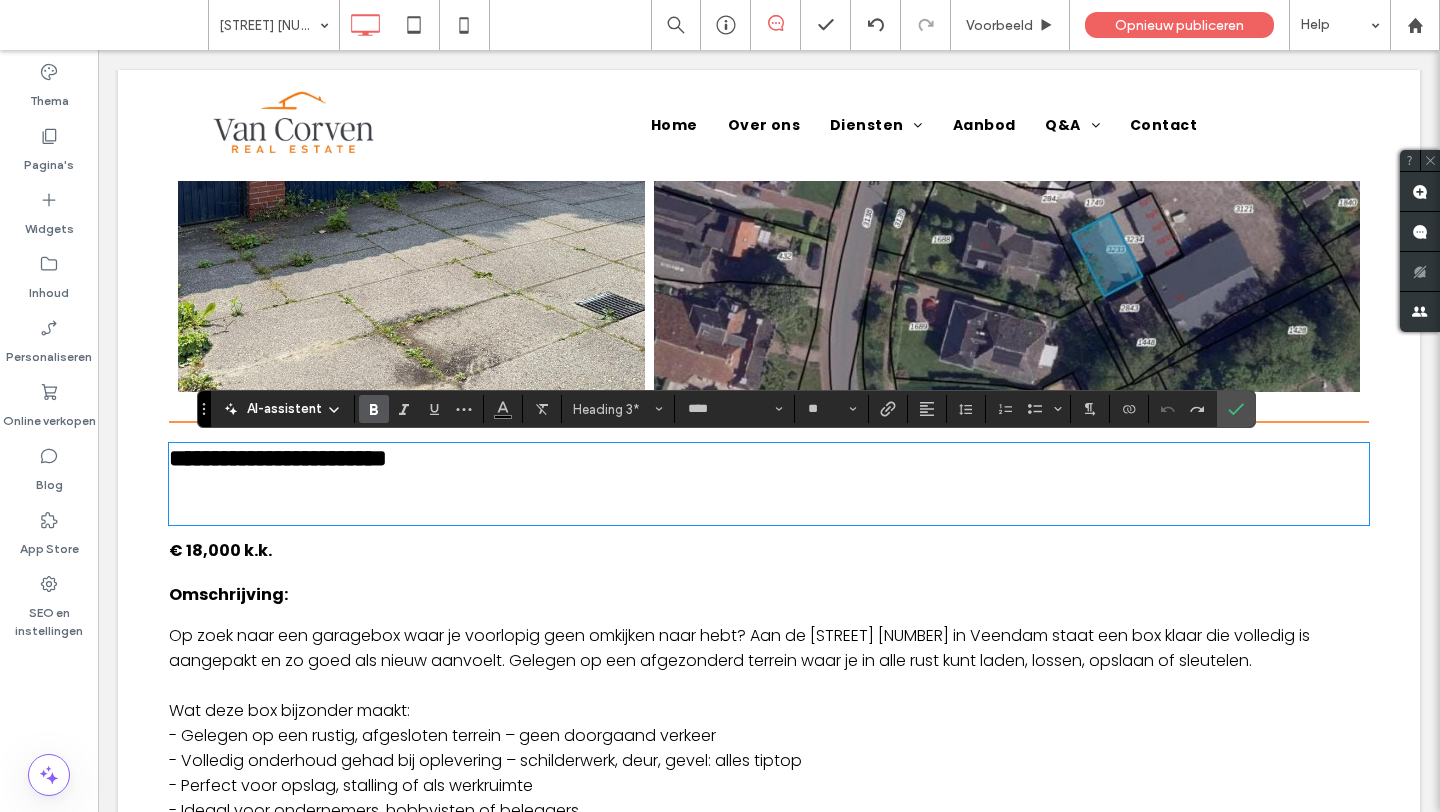 scroll, scrollTop: 0, scrollLeft: 0, axis: both 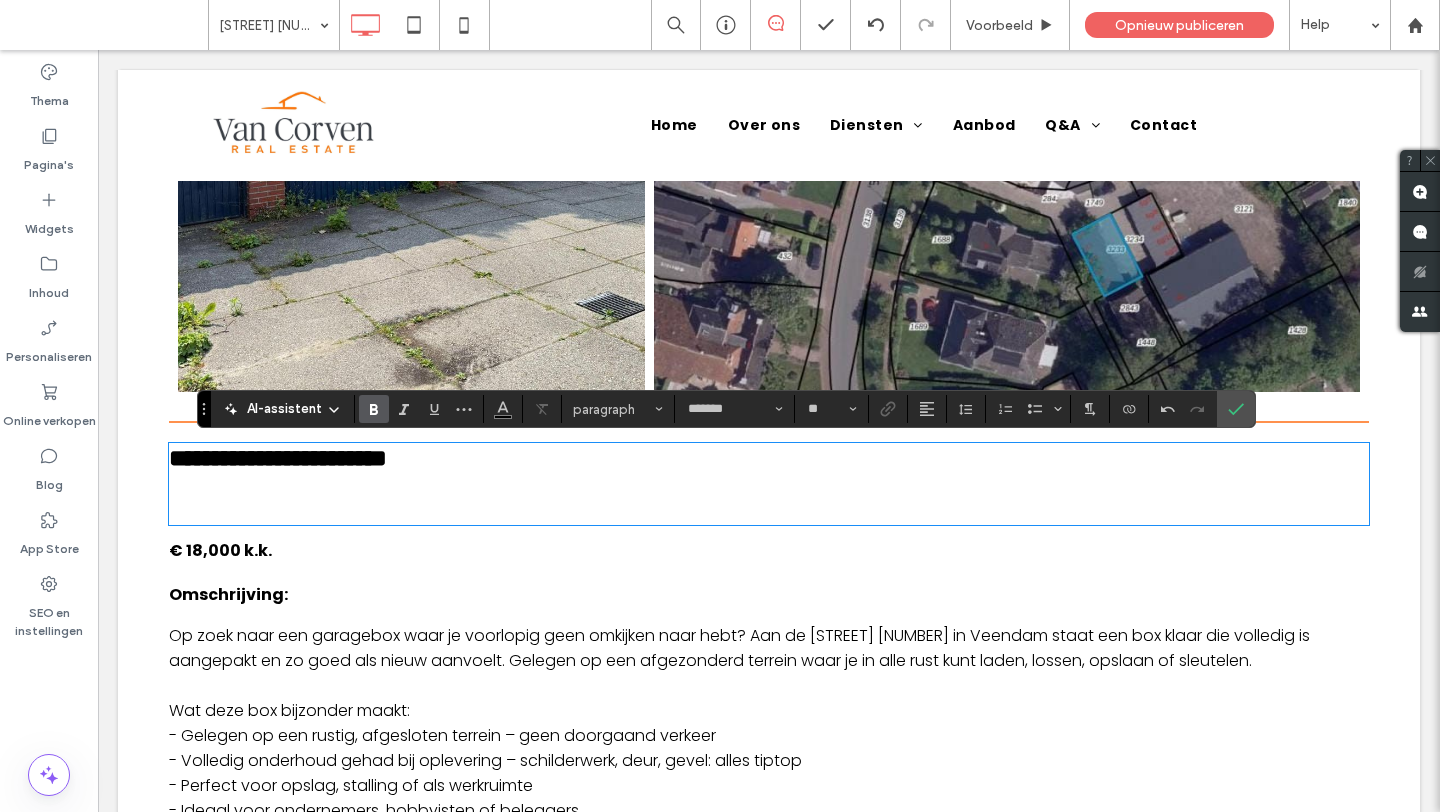 click on "**********" at bounding box center (287, 458) 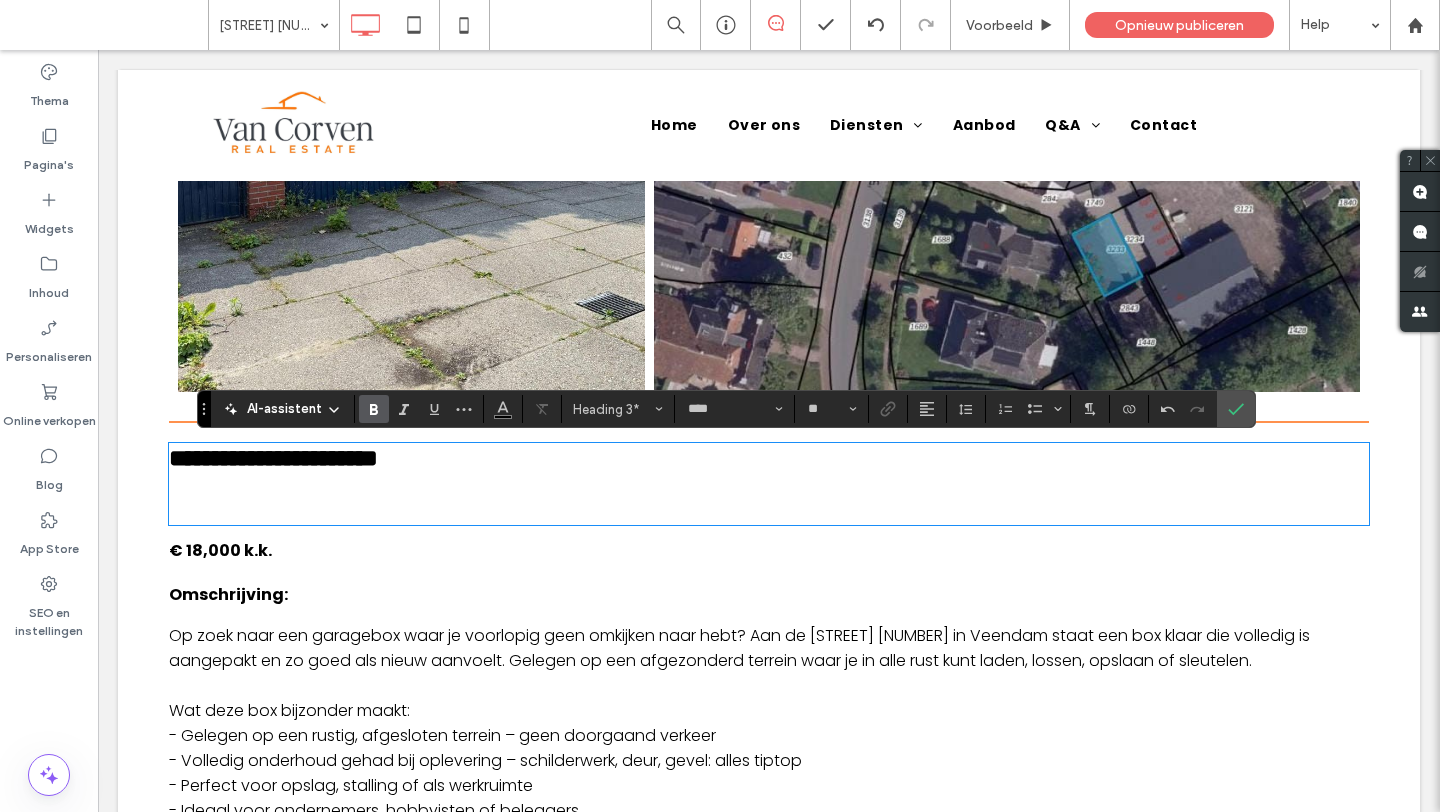 click at bounding box center (769, 510) 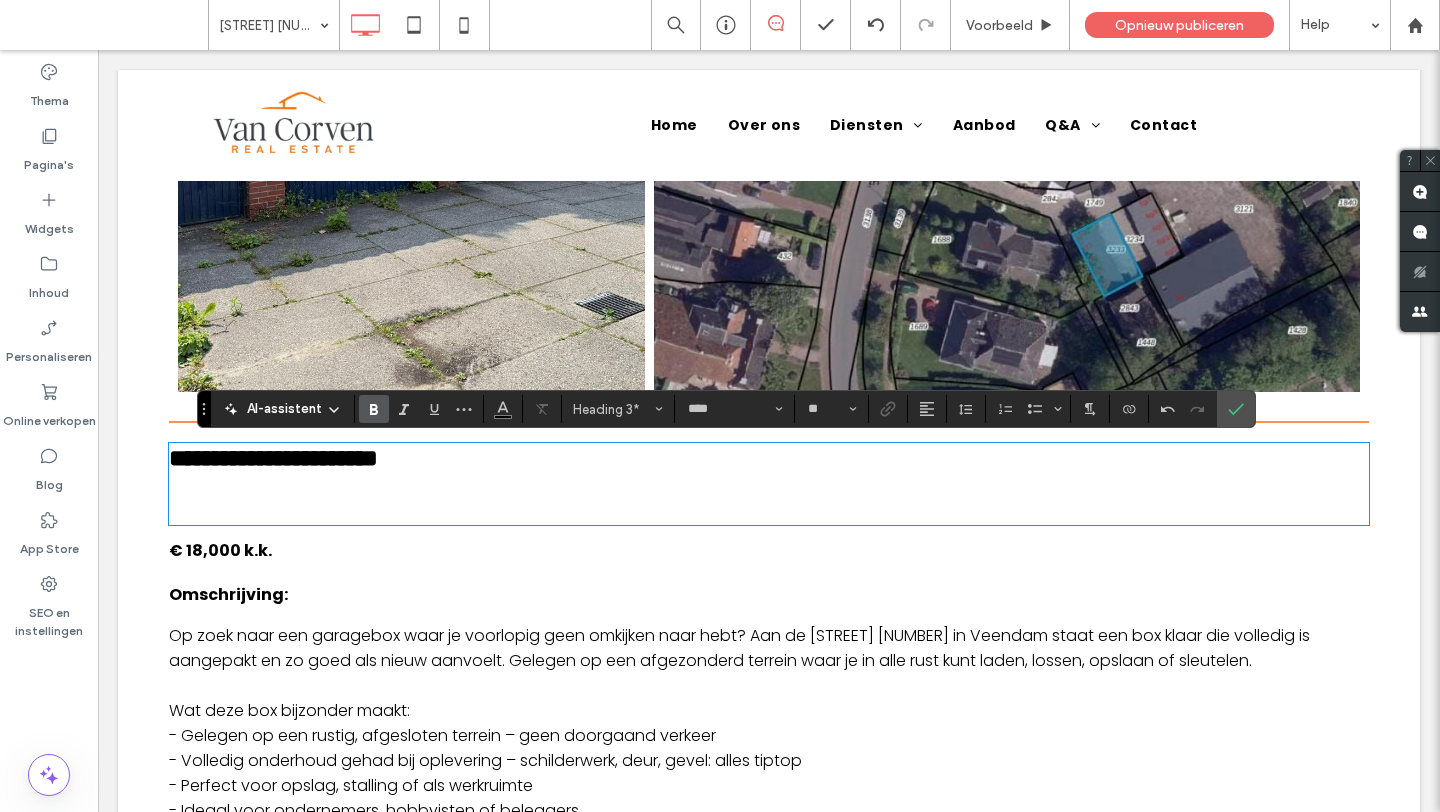 type on "*******" 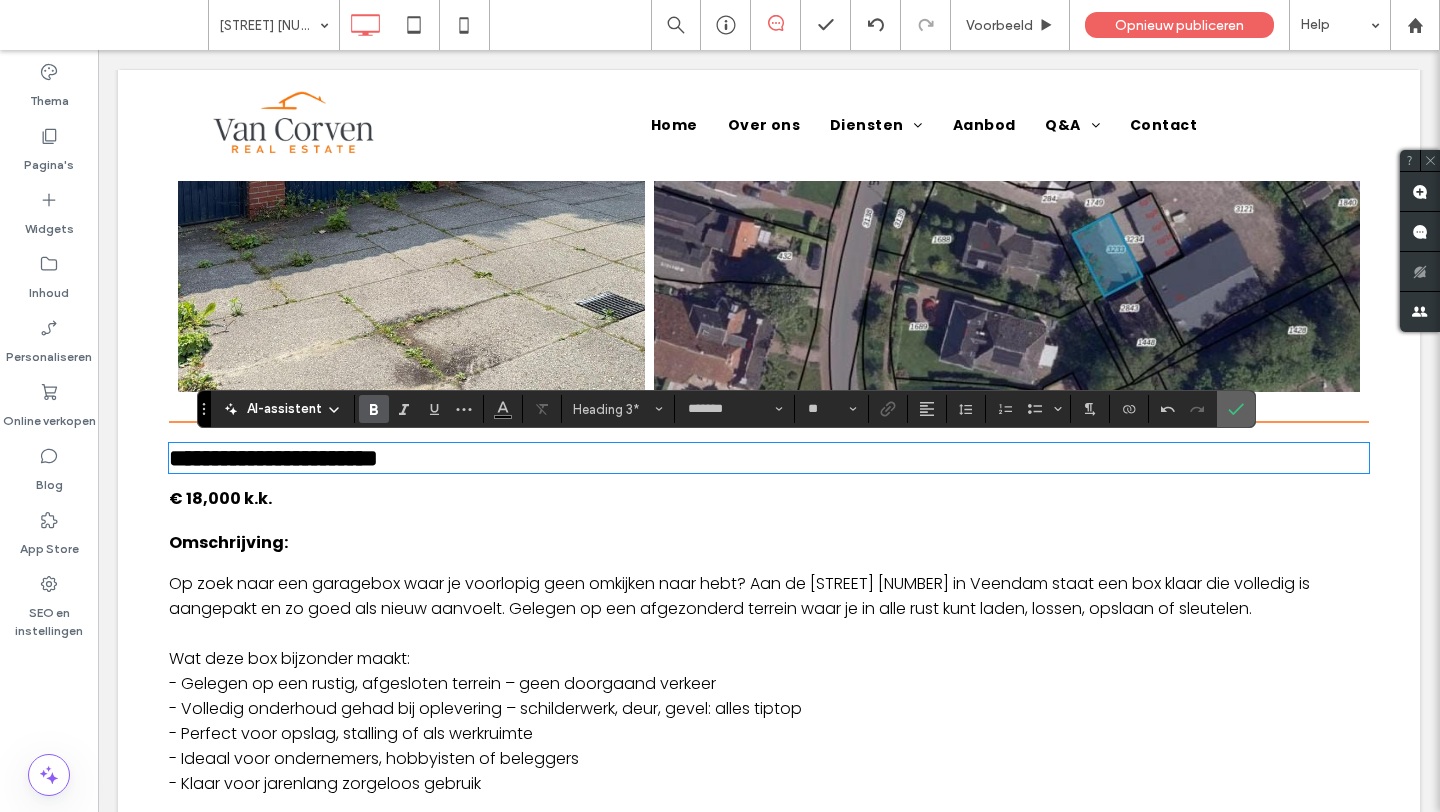 click at bounding box center [1236, 409] 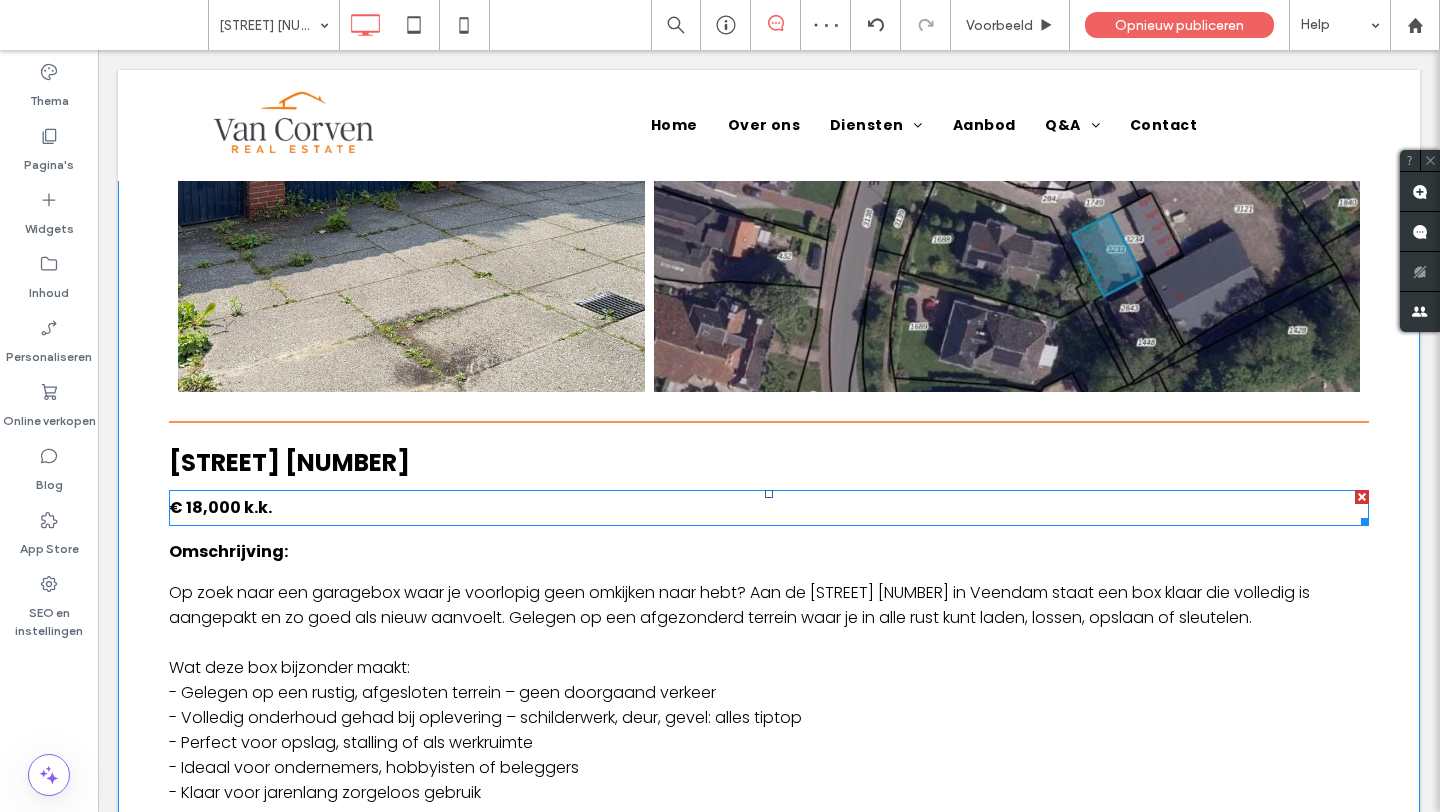 click on "€ 18,000 k.k." at bounding box center (220, 507) 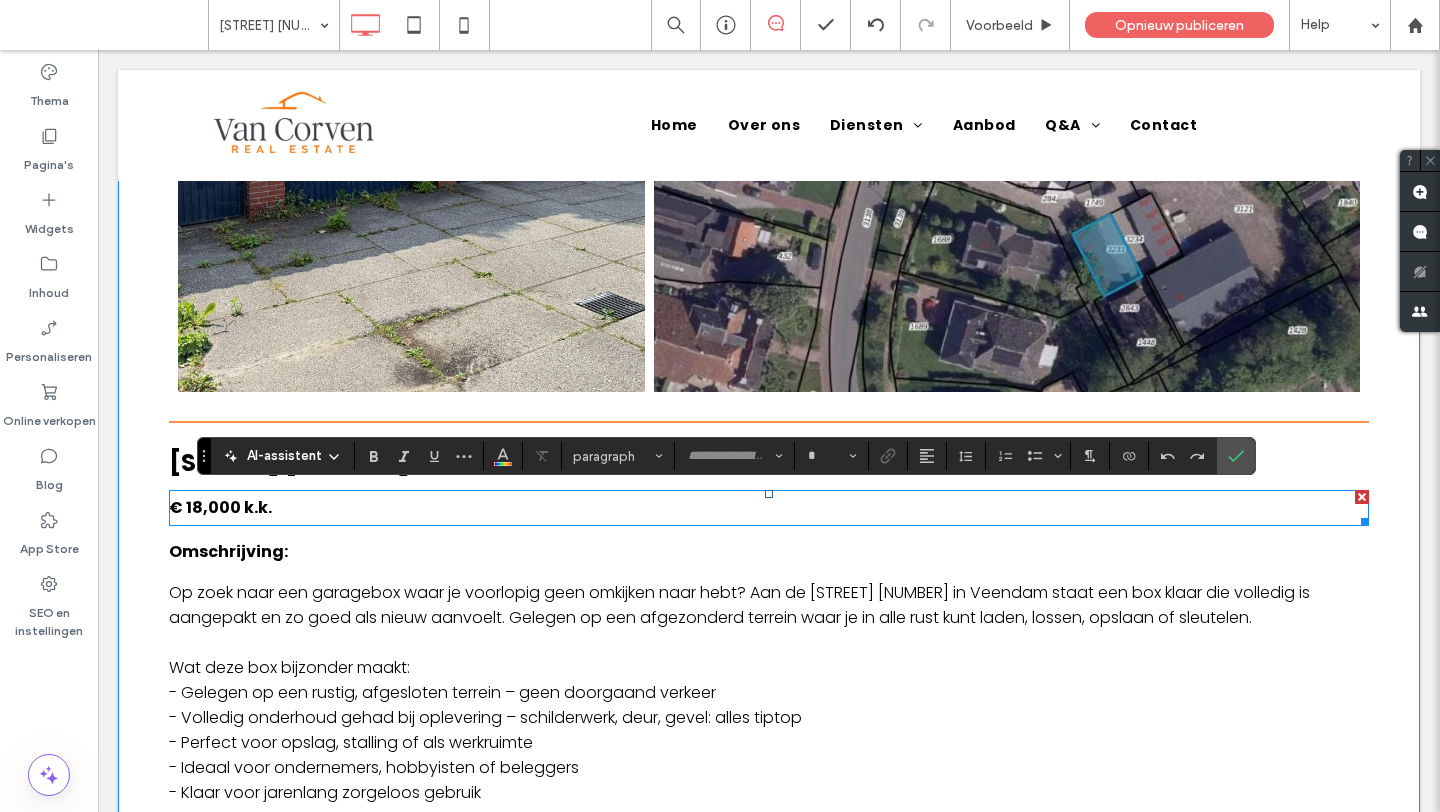 type on "*******" 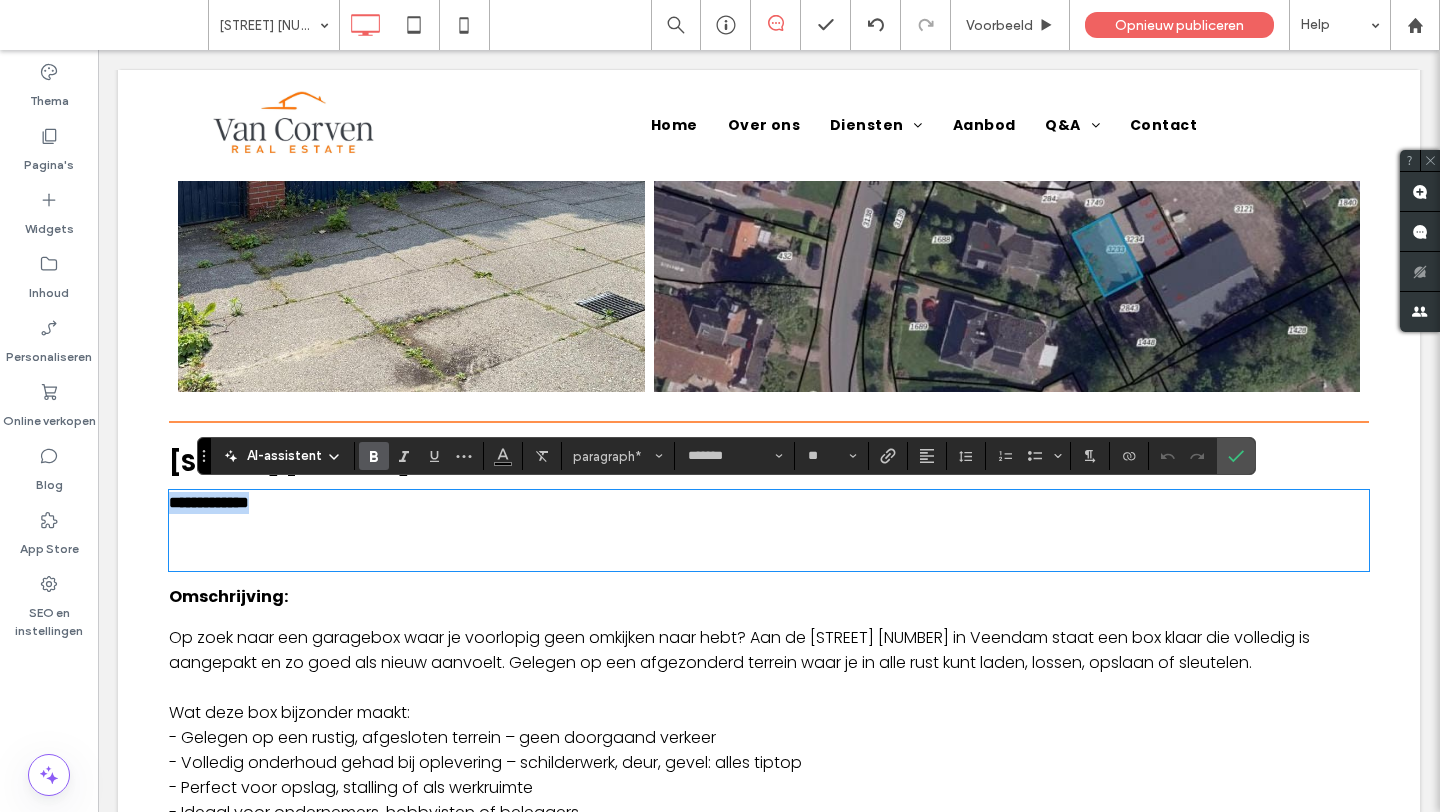 scroll, scrollTop: 0, scrollLeft: 0, axis: both 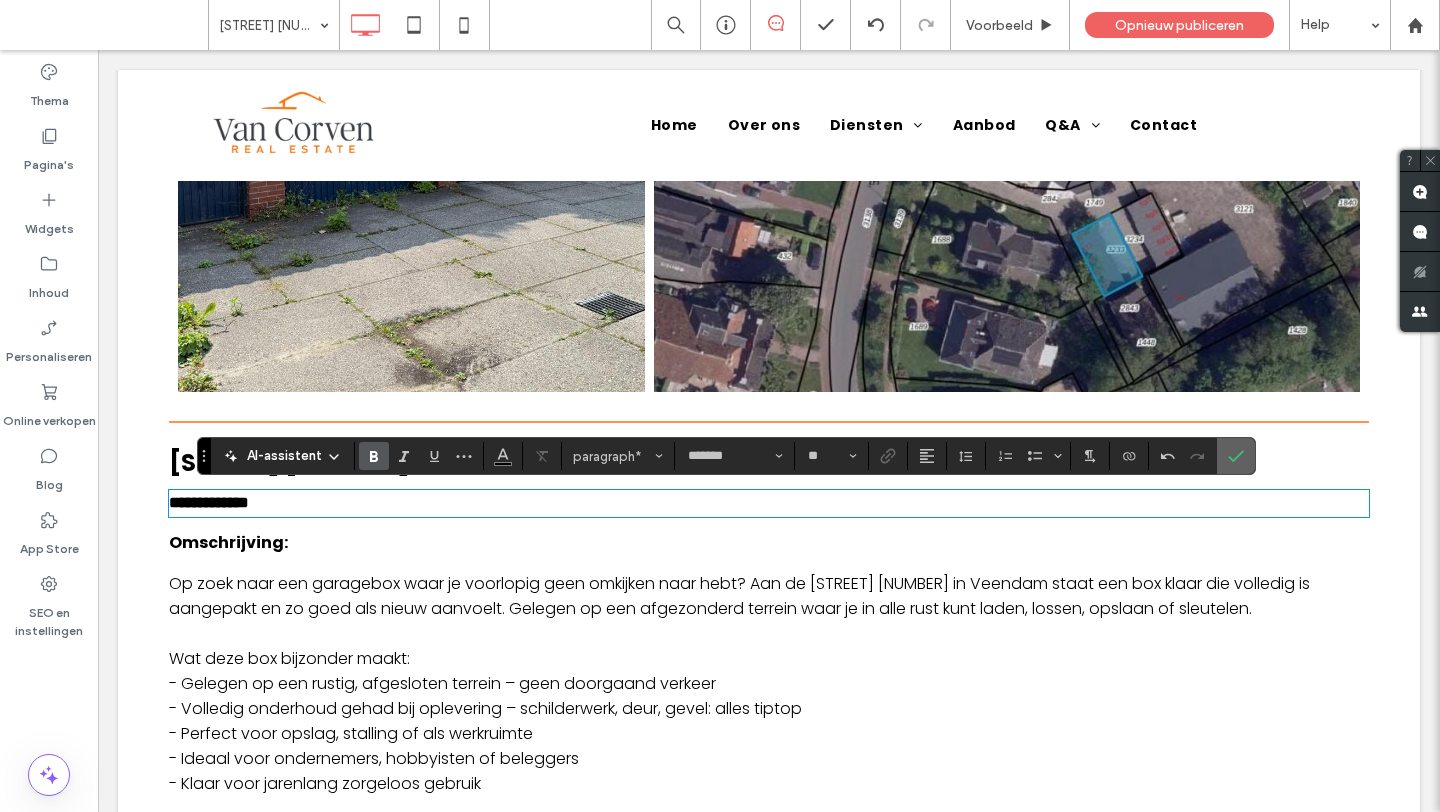 click at bounding box center [1236, 456] 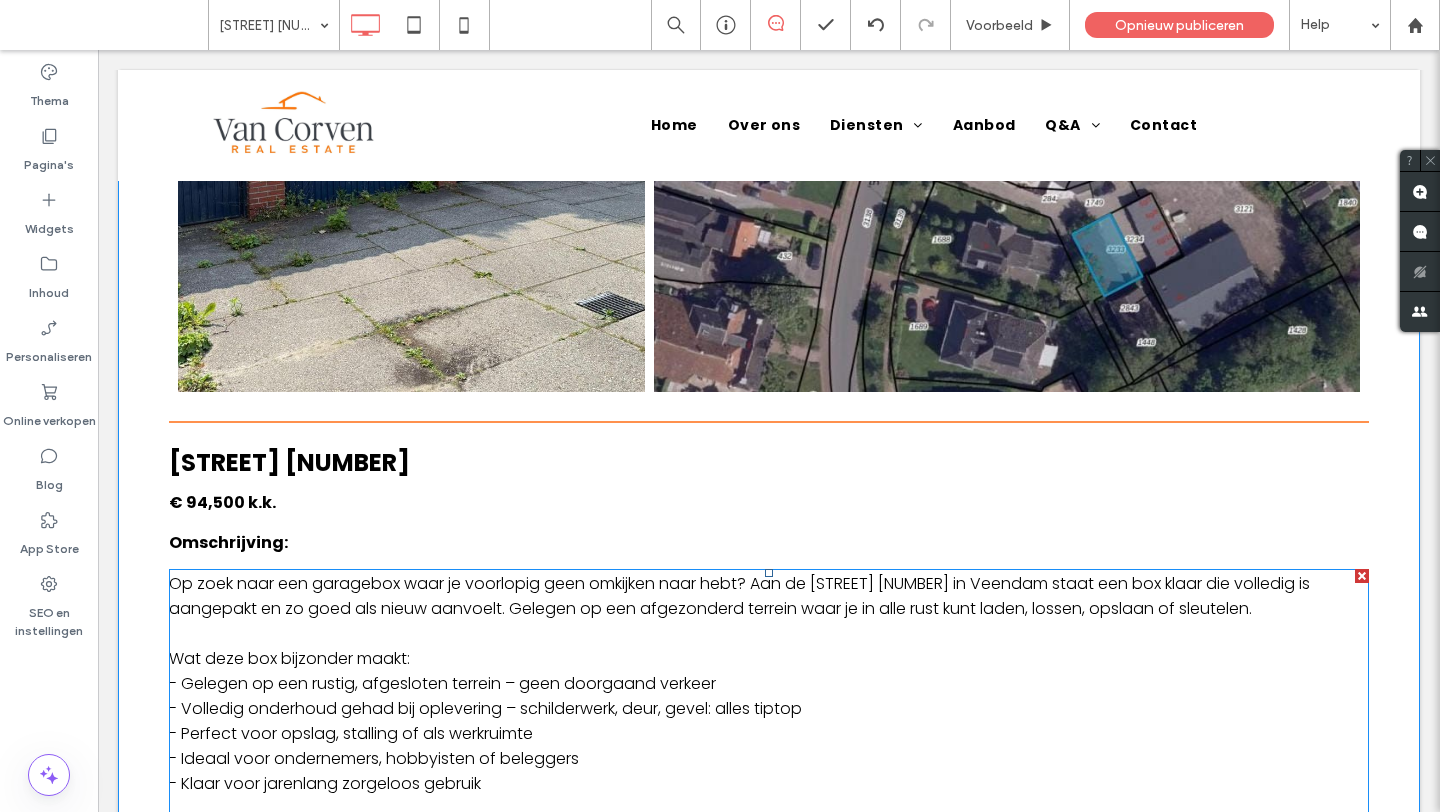 click on "Op zoek naar een garagebox waar je voorlopig geen omkijken naar hebt? Aan de Middenweg 2-01 in Veendam staat een box klaar die volledig is aangepakt en zo goed als nieuw aanvoelt. Gelegen op een afgezonderd terrein waar je in alle rust kunt laden, lossen, opslaan of sleutelen." at bounding box center (739, 596) 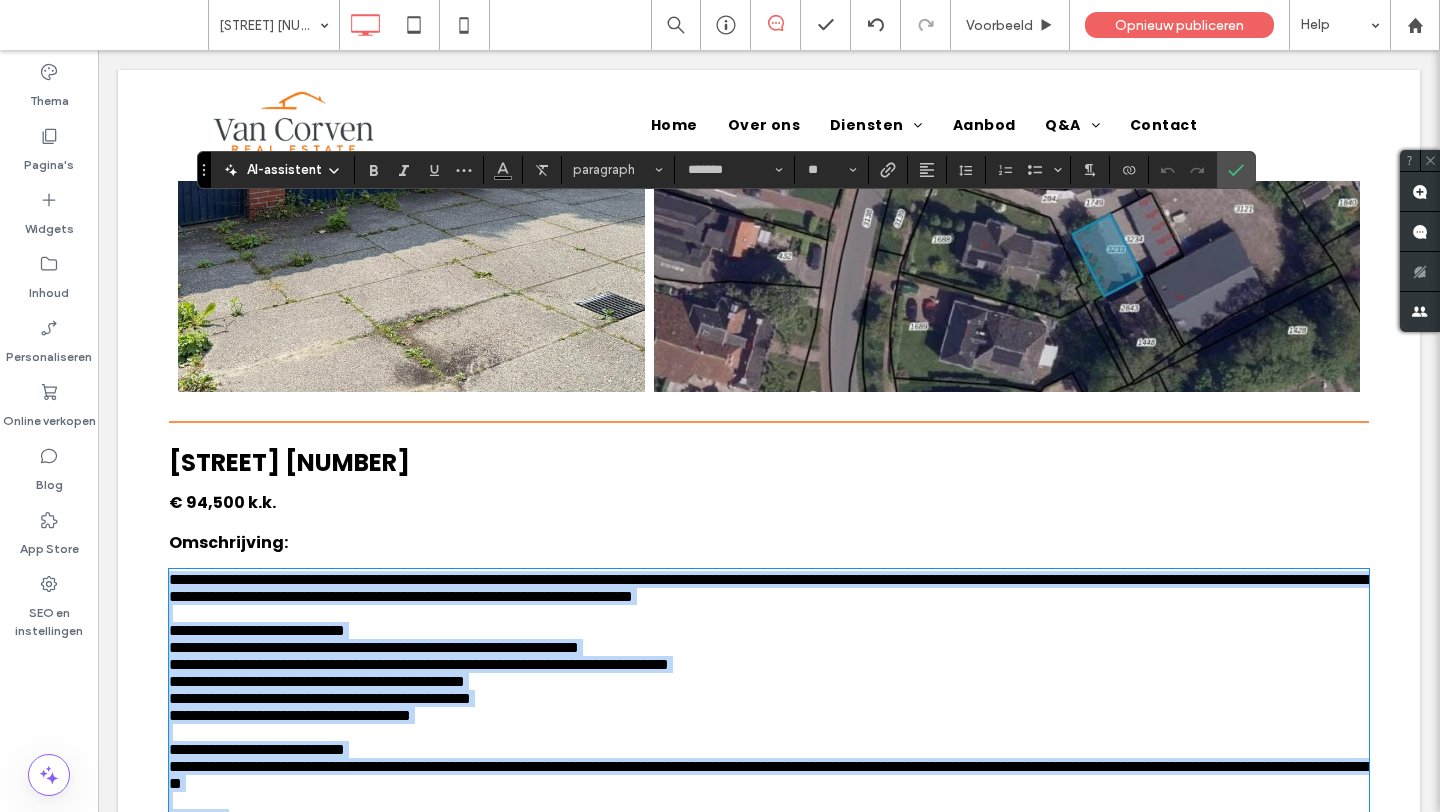 scroll, scrollTop: 831, scrollLeft: 0, axis: vertical 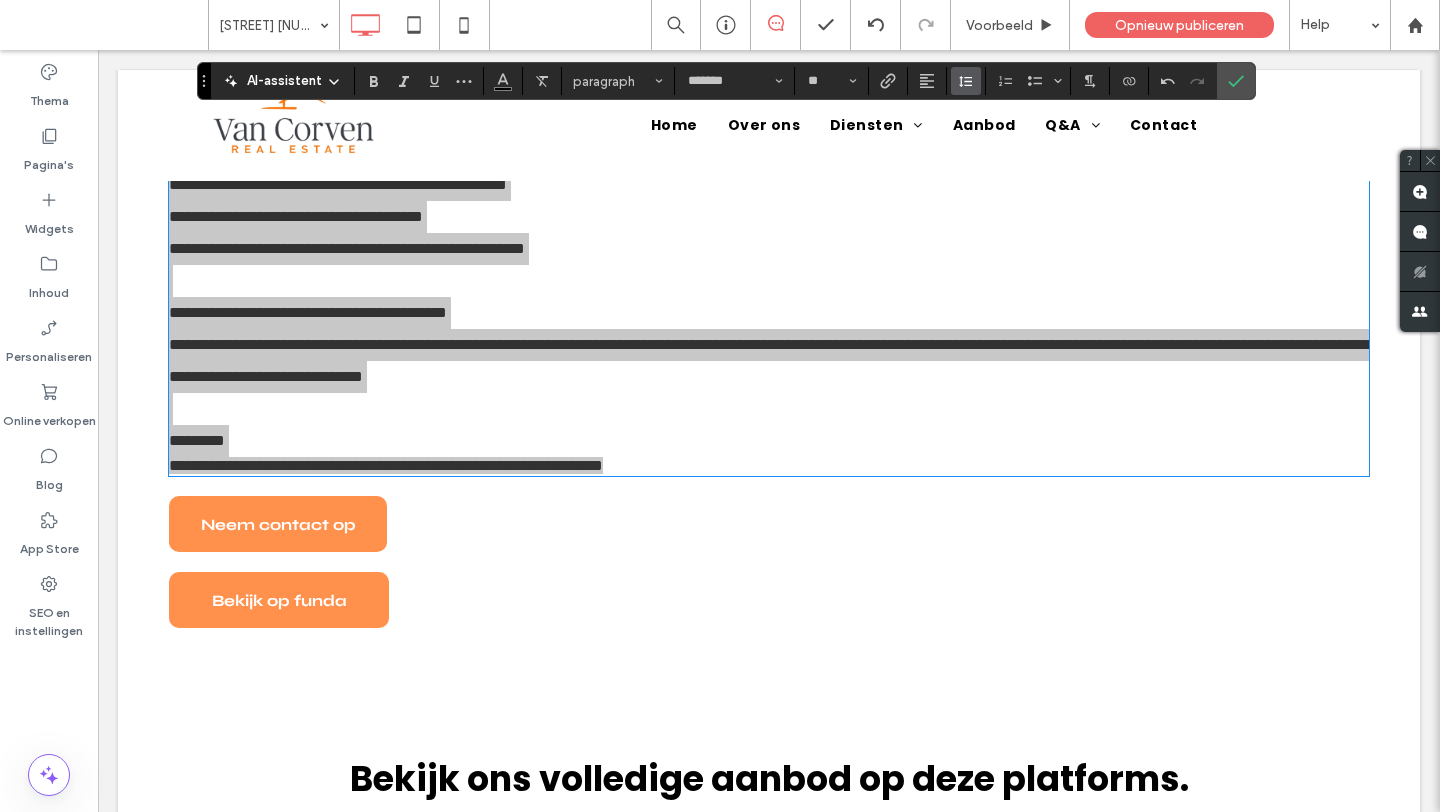 click at bounding box center [966, 81] 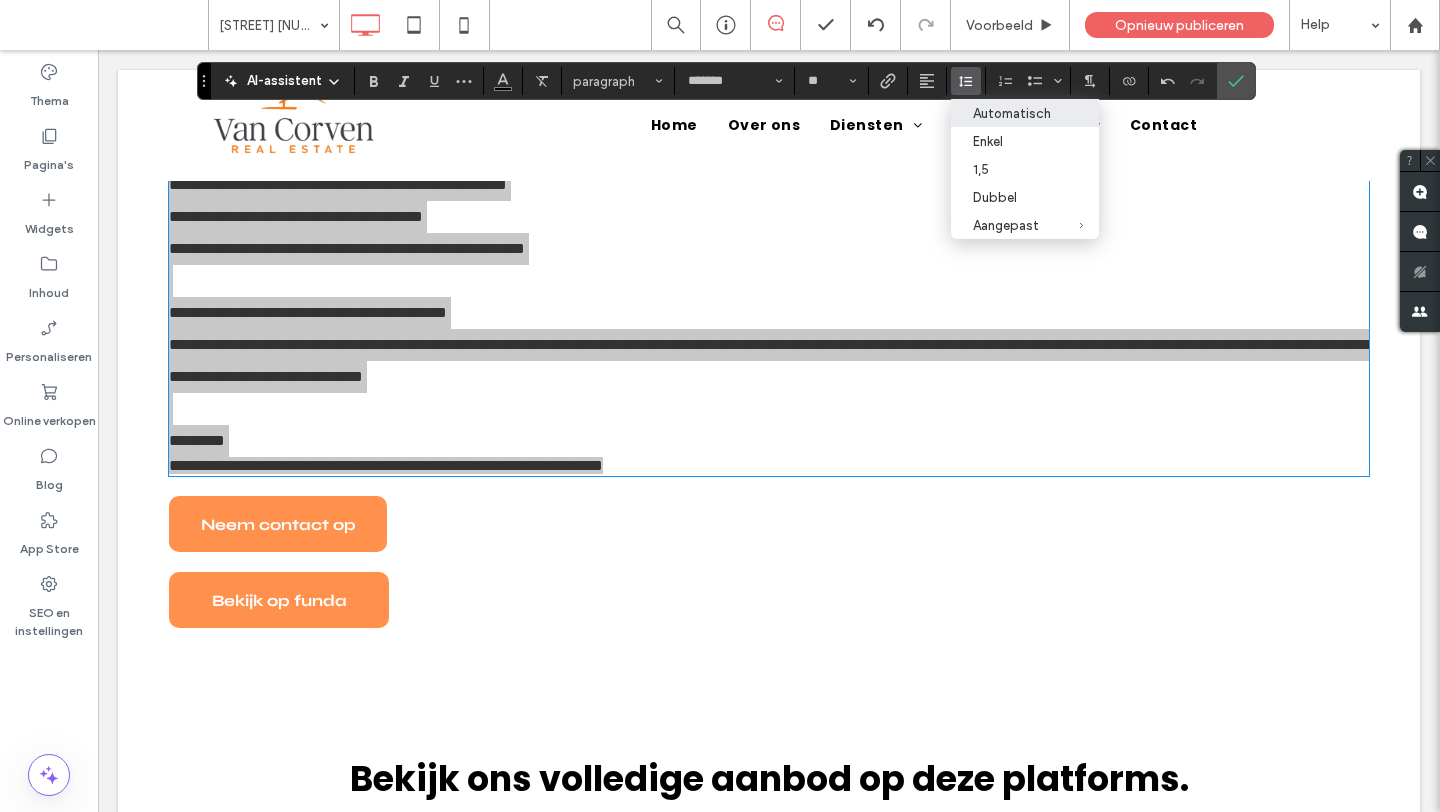 click on "Automatisch" at bounding box center [1025, 113] 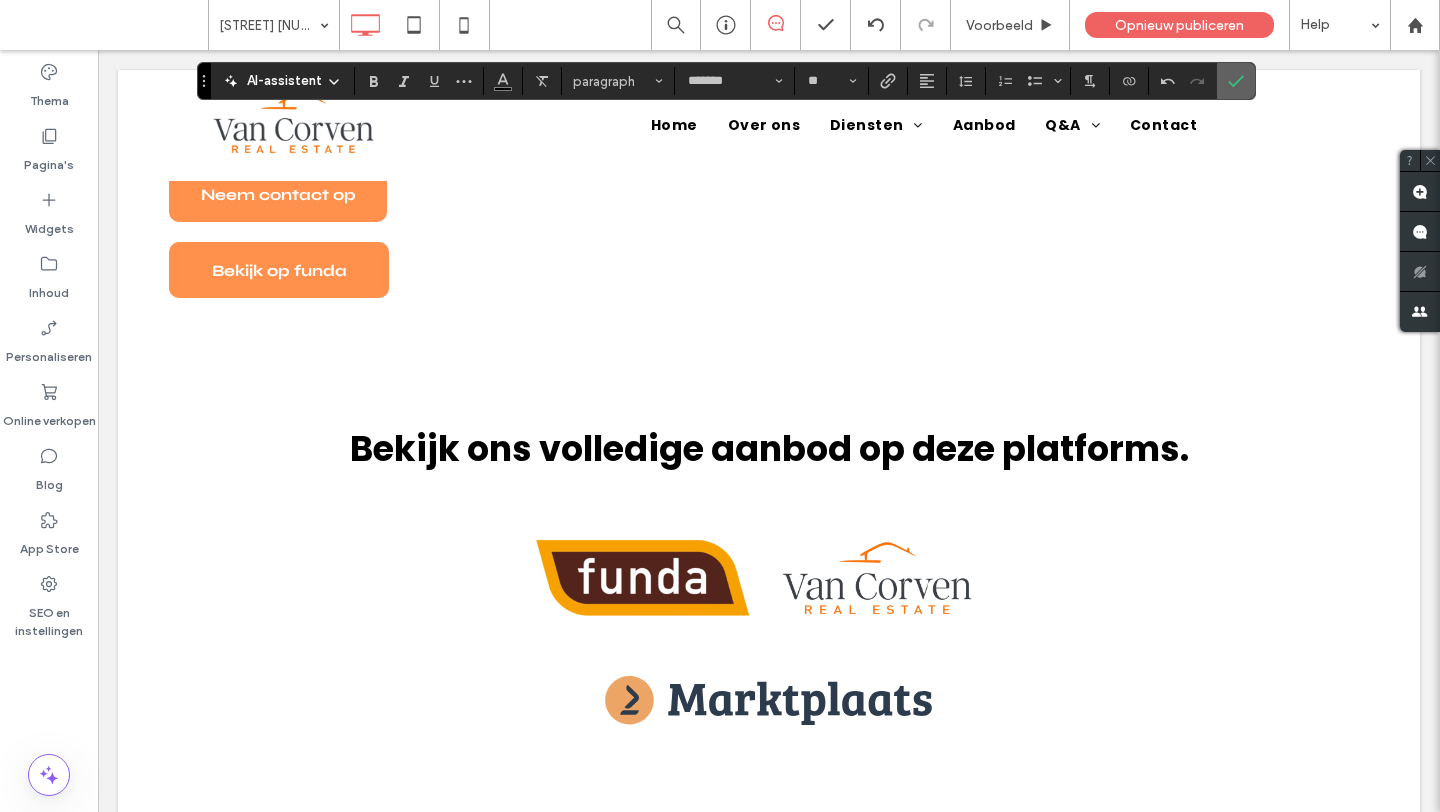 click 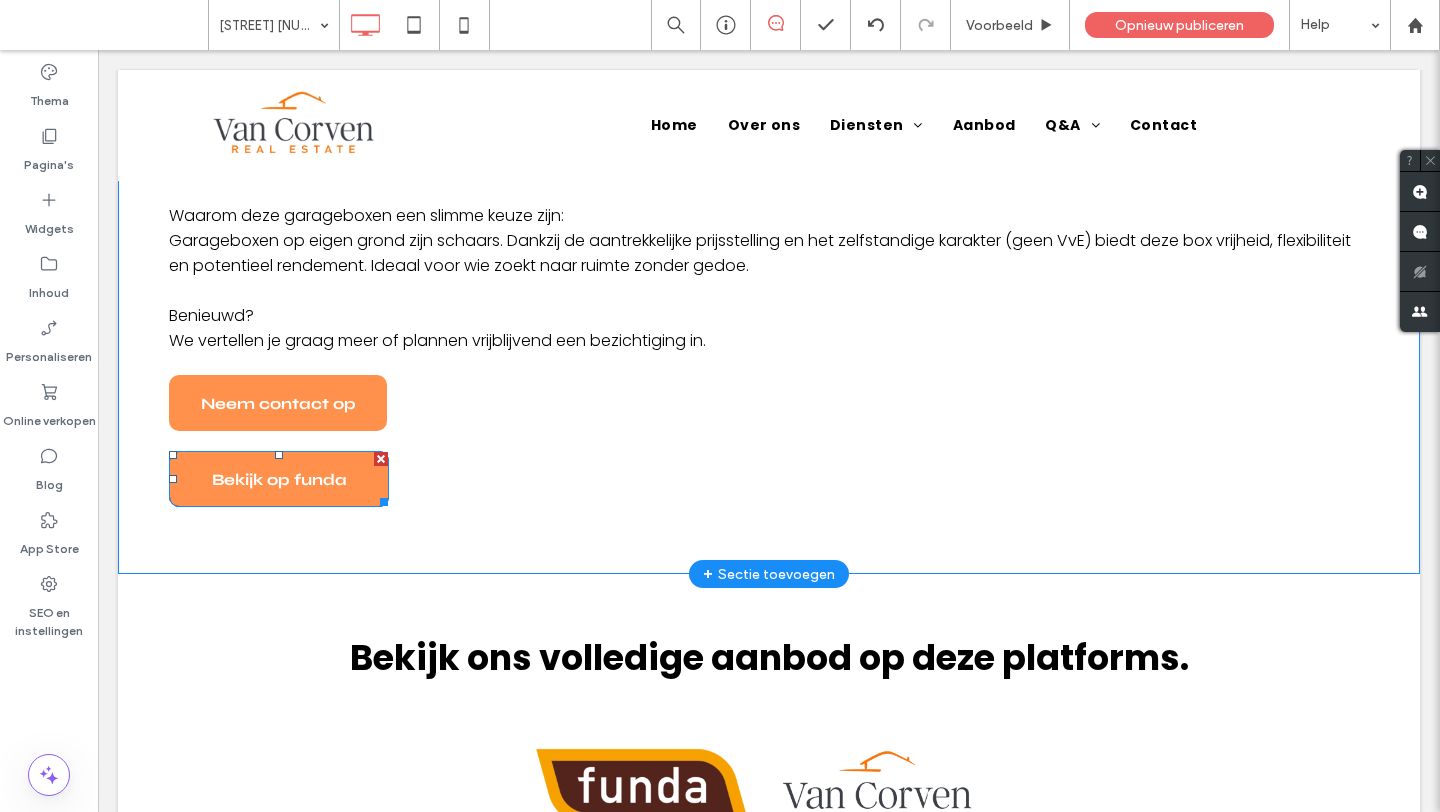 click on "Bekijk op funda" at bounding box center (279, 479) 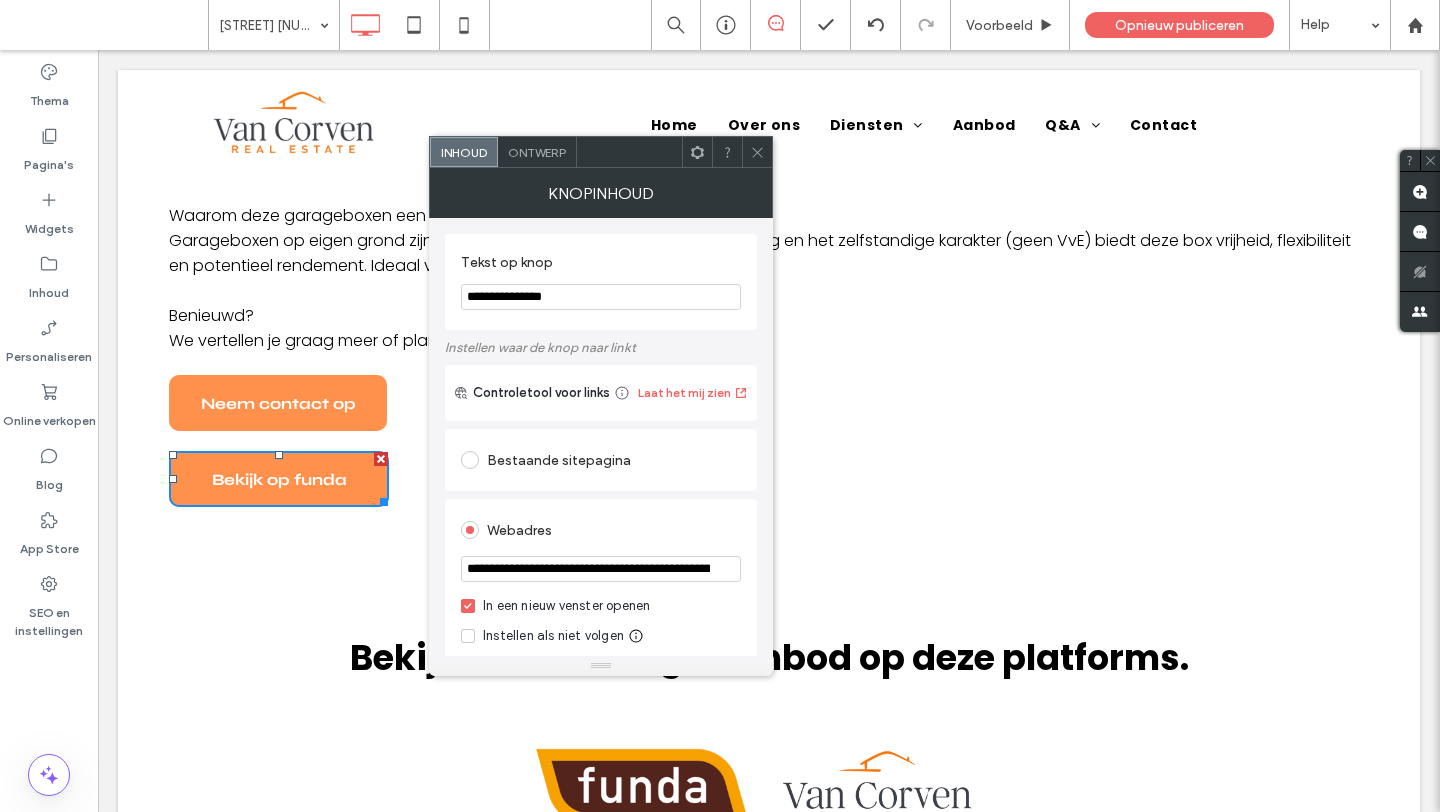click on "**********" at bounding box center [601, 569] 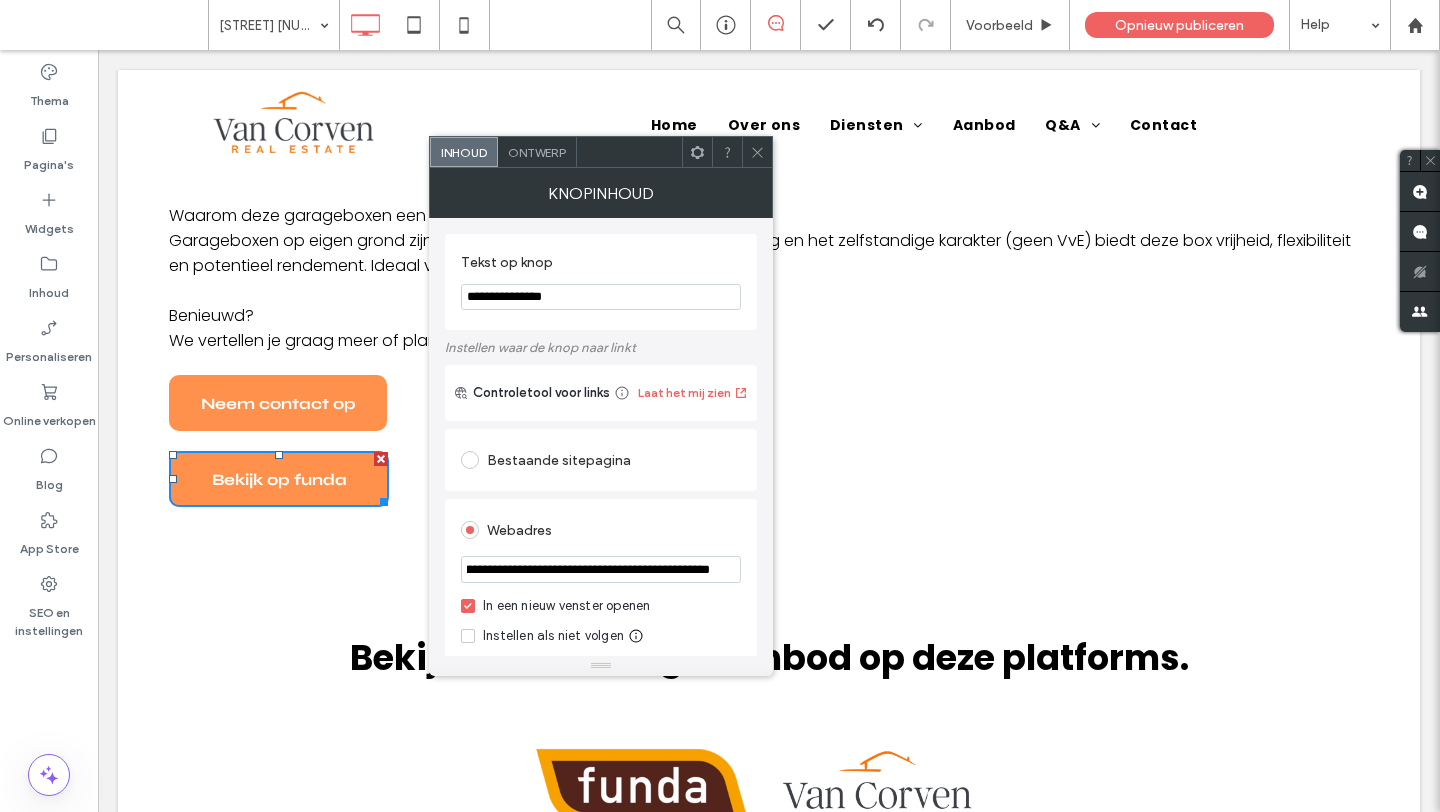 type on "**********" 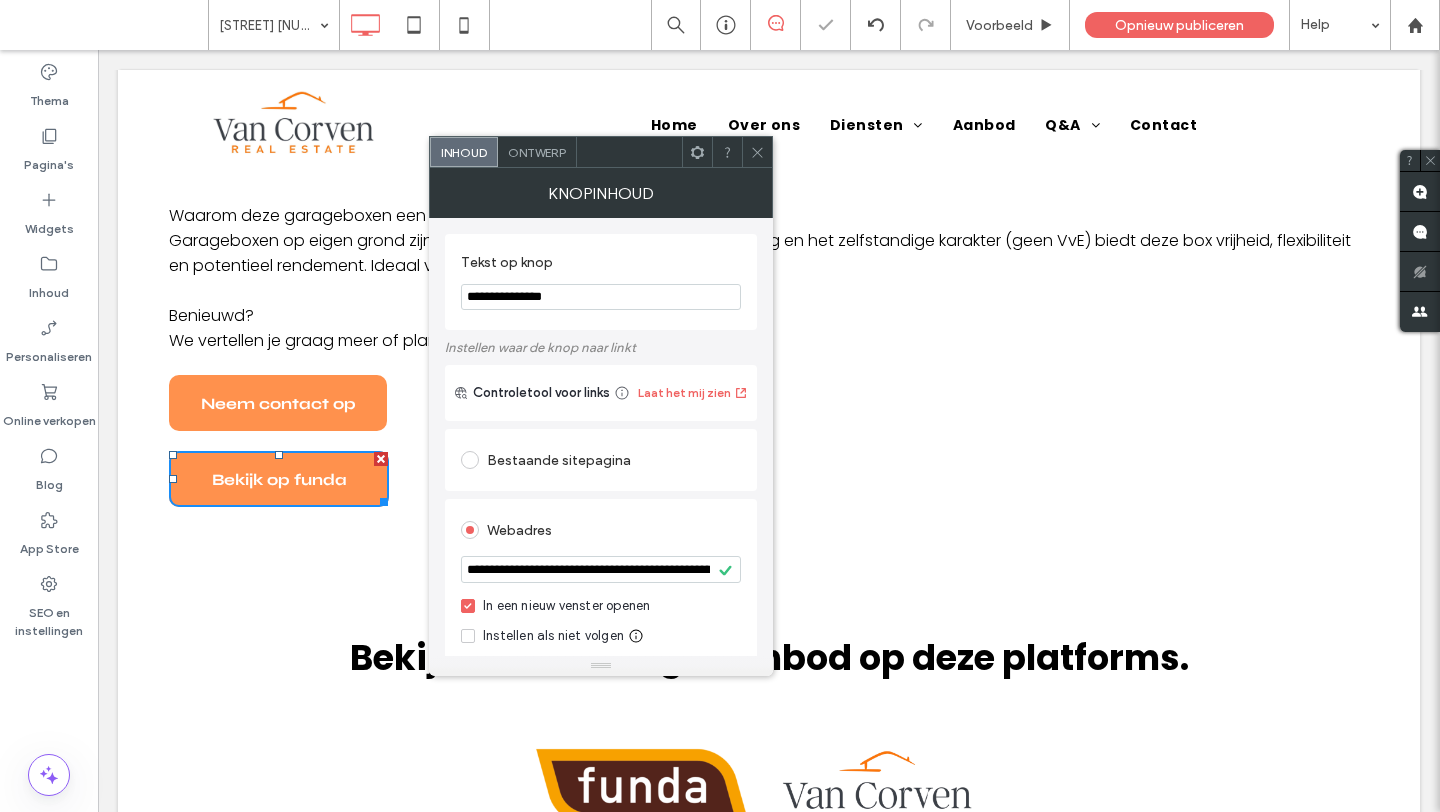 click at bounding box center (757, 152) 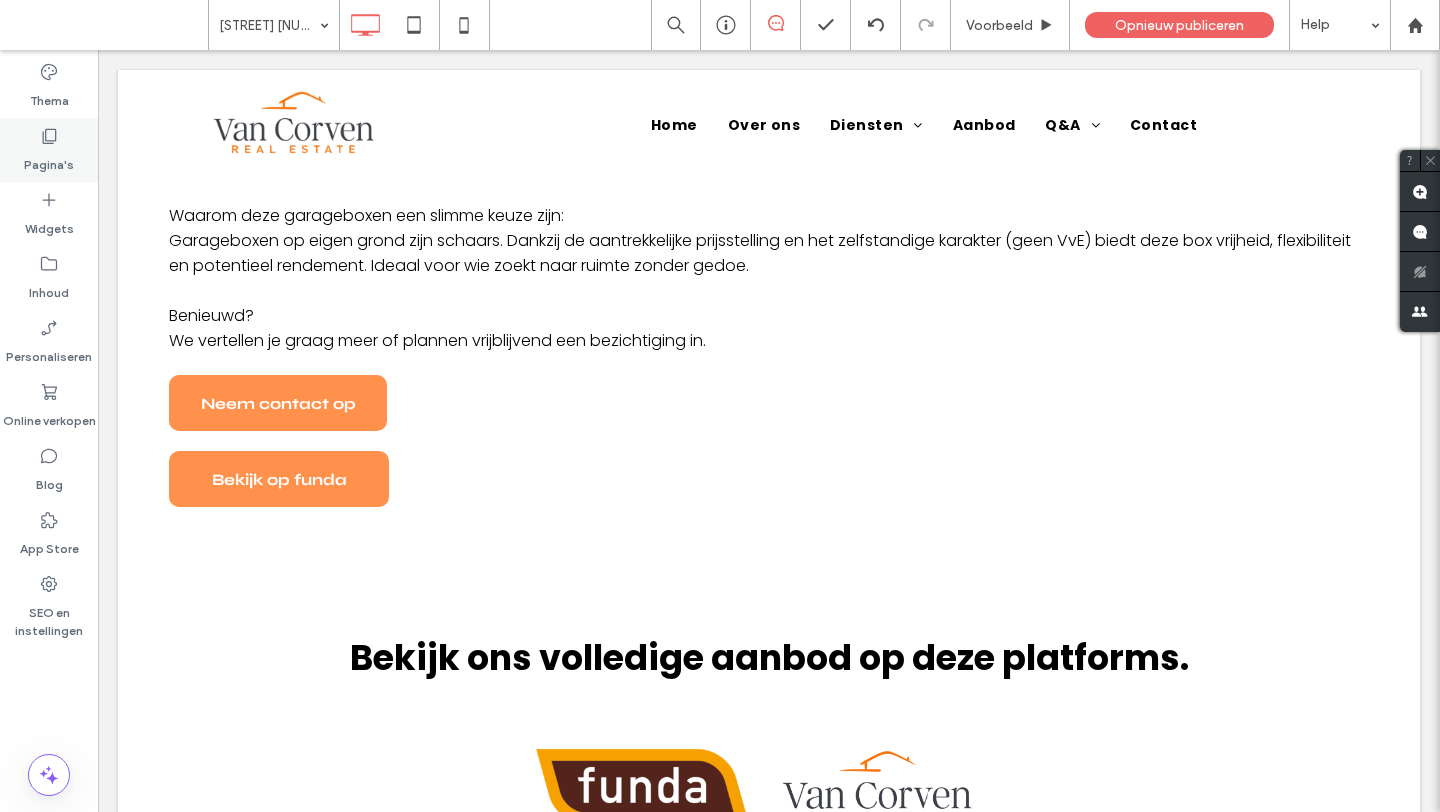 click on "Pagina's" at bounding box center [49, 160] 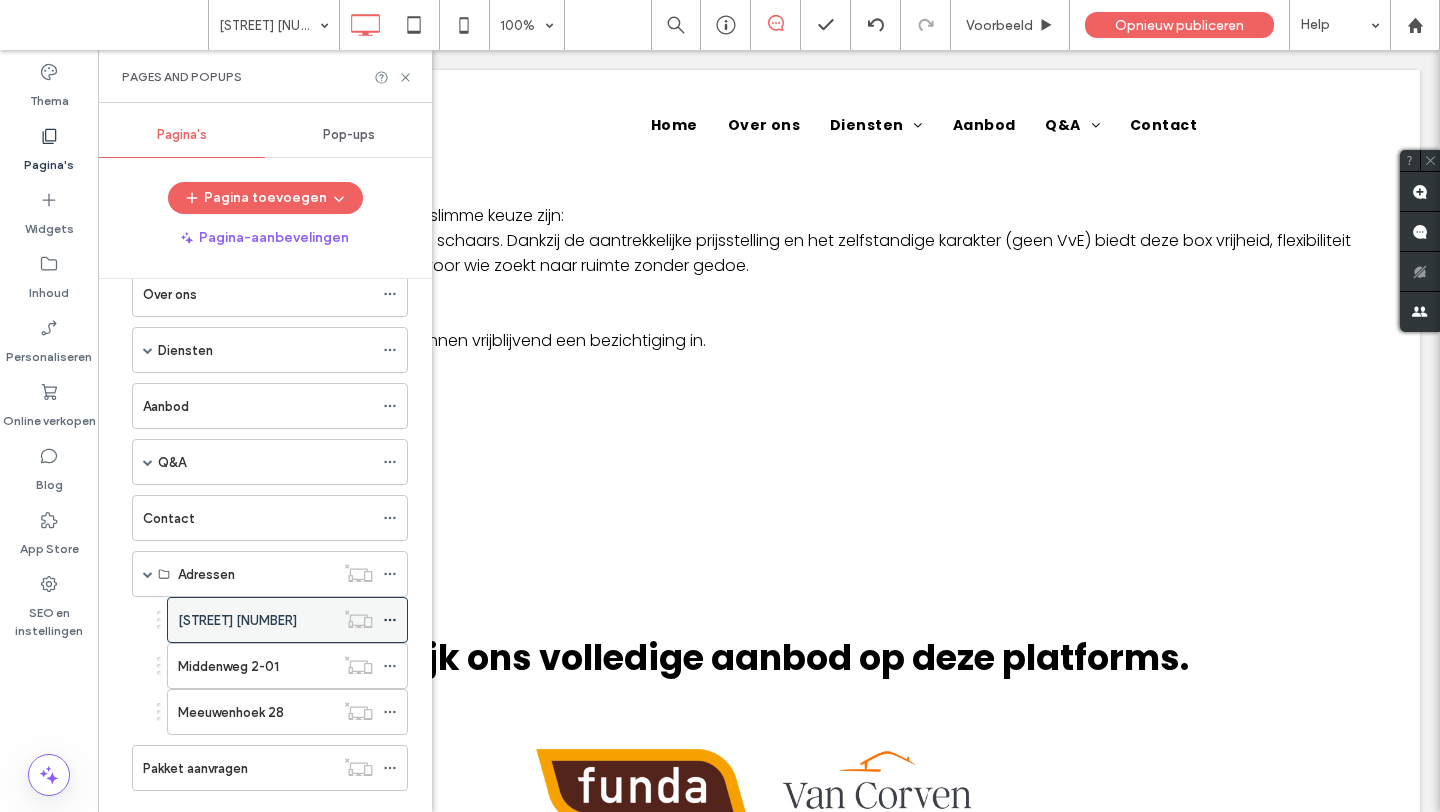 scroll, scrollTop: 0, scrollLeft: 0, axis: both 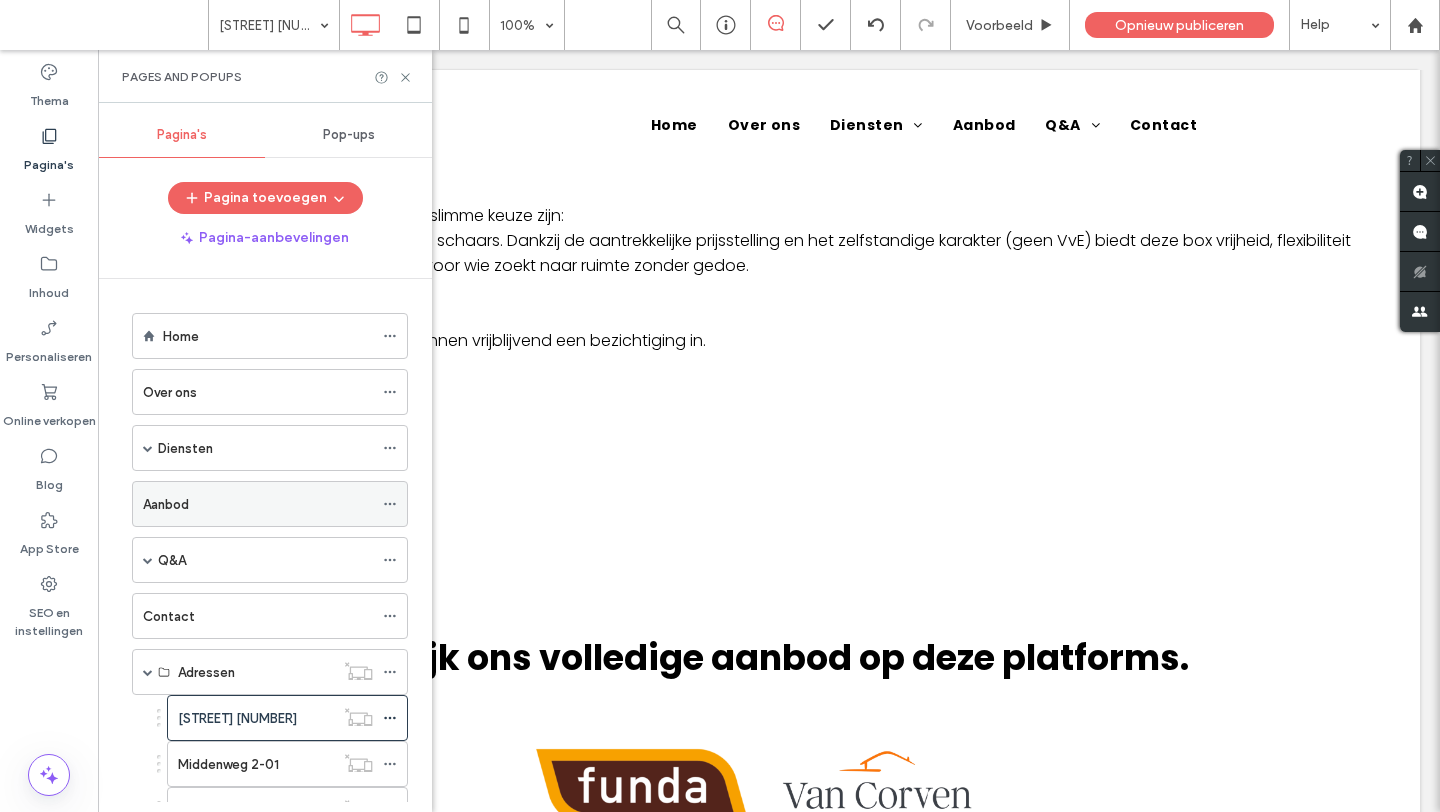 click on "Aanbod" at bounding box center (258, 504) 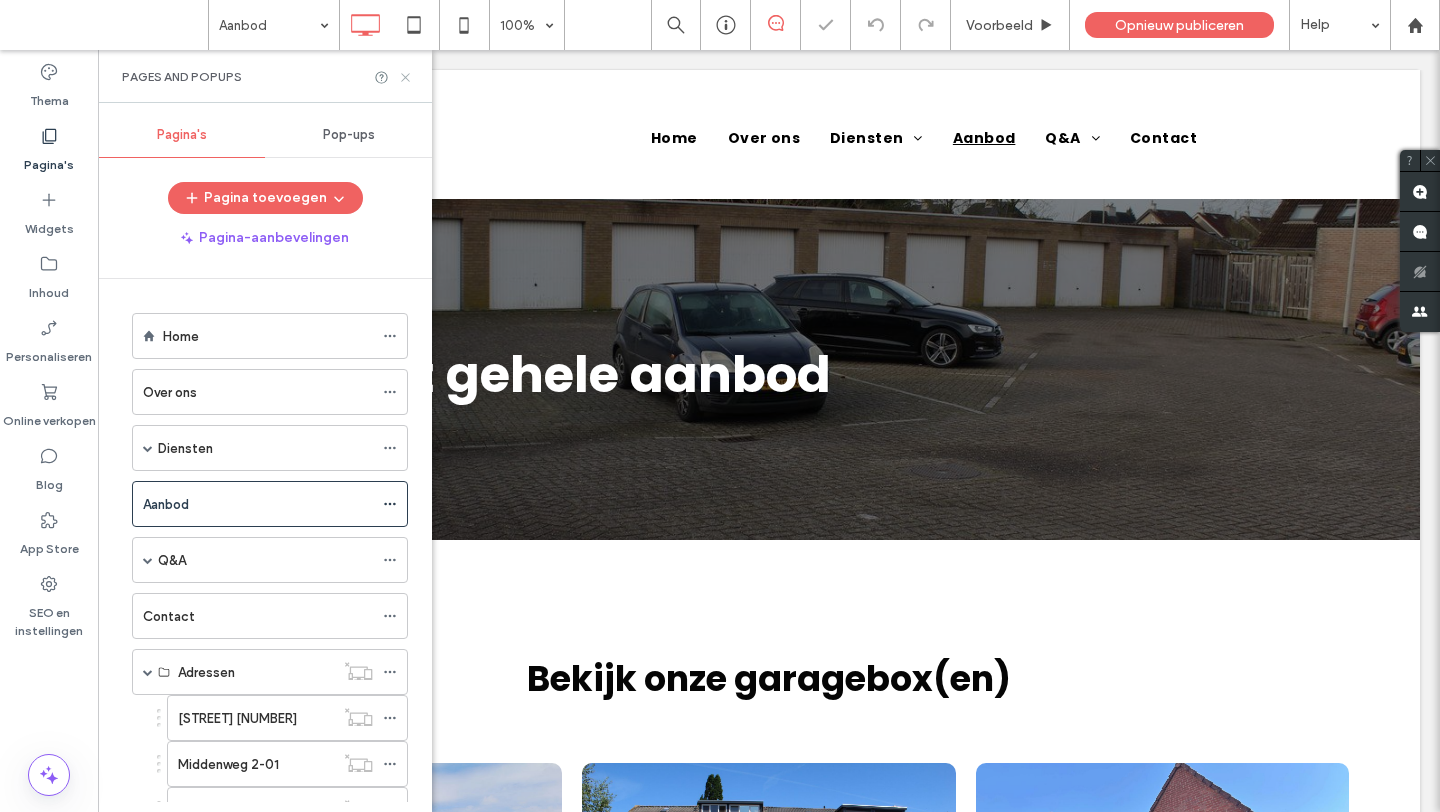 scroll, scrollTop: 0, scrollLeft: 0, axis: both 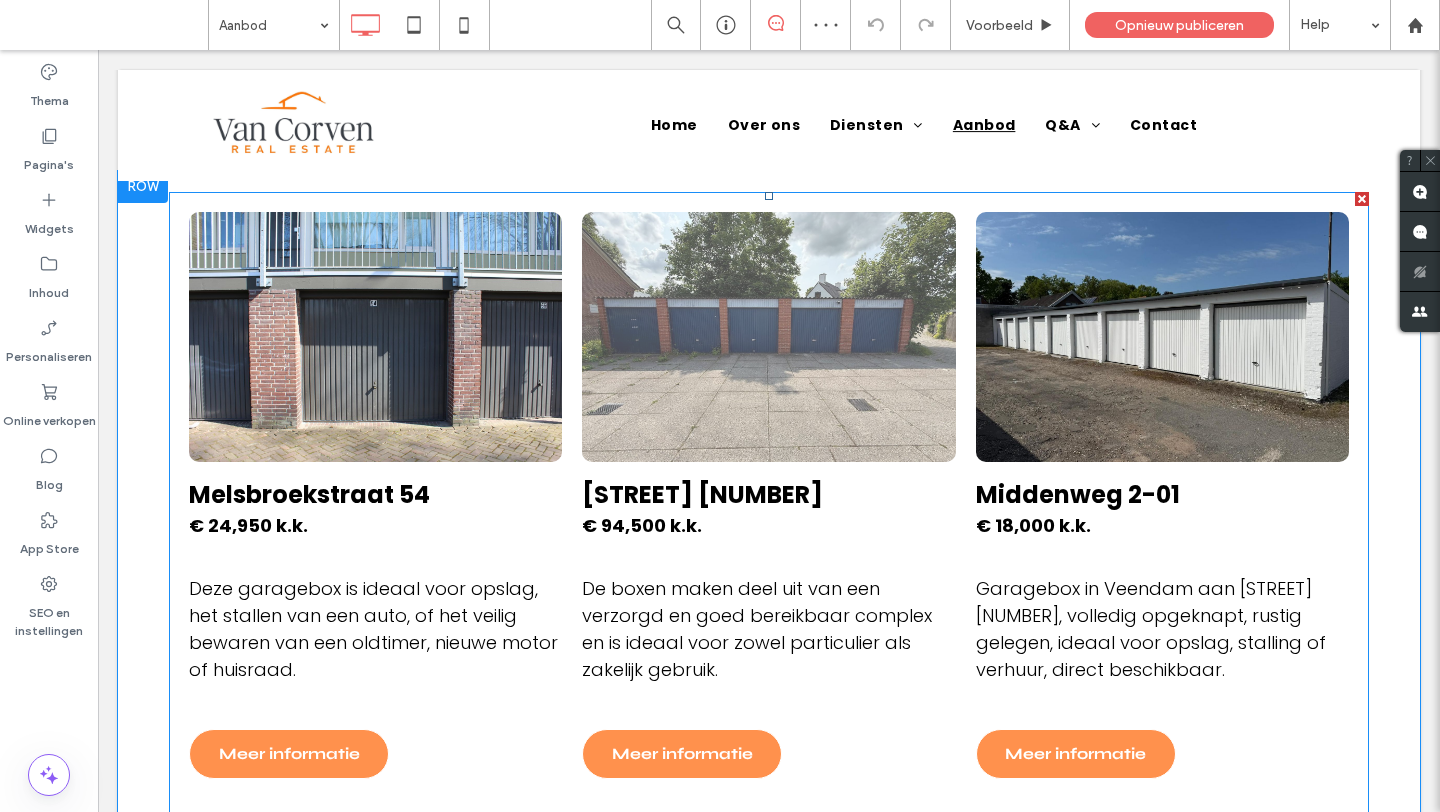 click on "€ 94,500 k.k. De boxen maken deel uit van een verzorgd en goed bereikbaar complex en is ideaal voor zowel particulier als zakelijk gebruik." at bounding box center (768, 615) 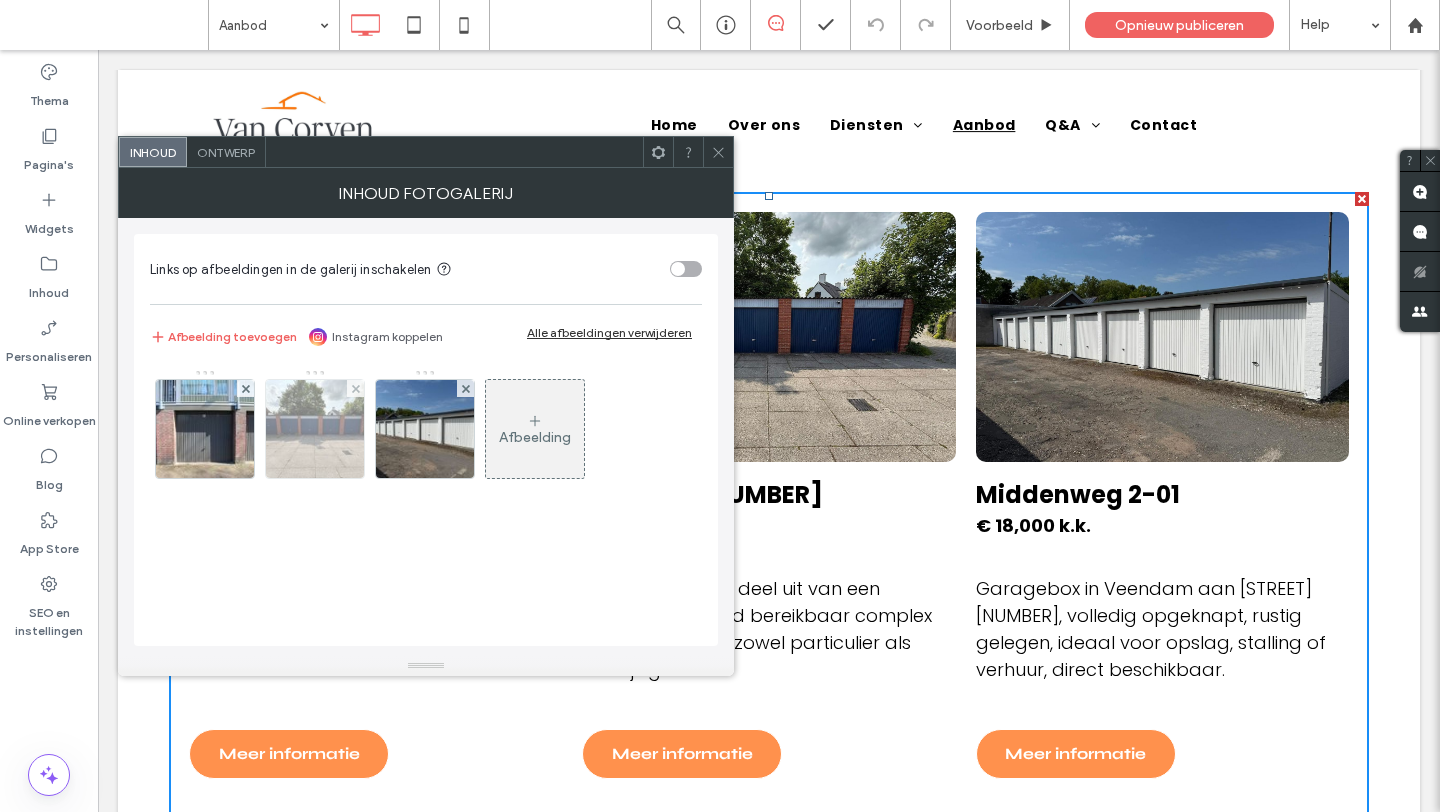 click at bounding box center [315, 429] 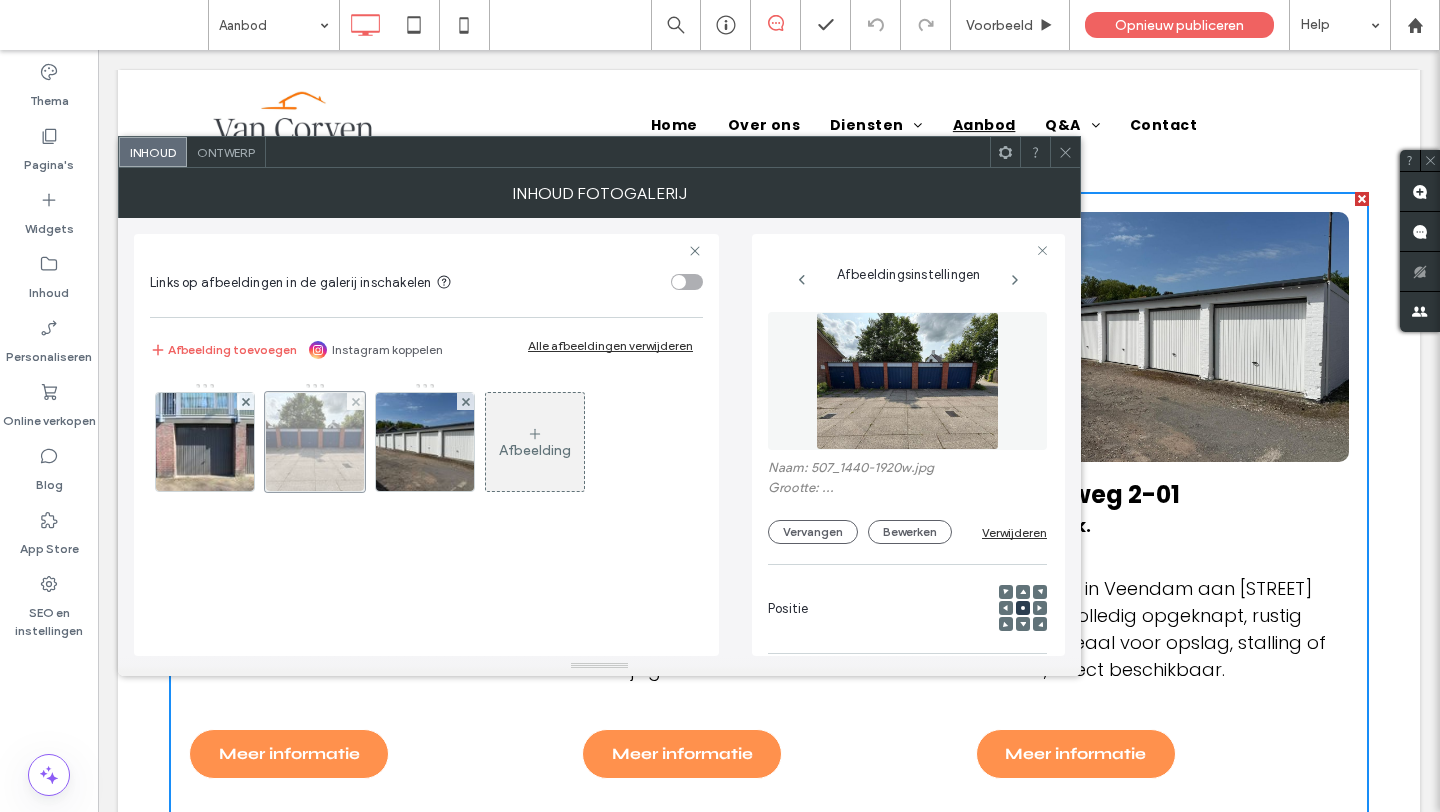 scroll, scrollTop: 0, scrollLeft: 26, axis: horizontal 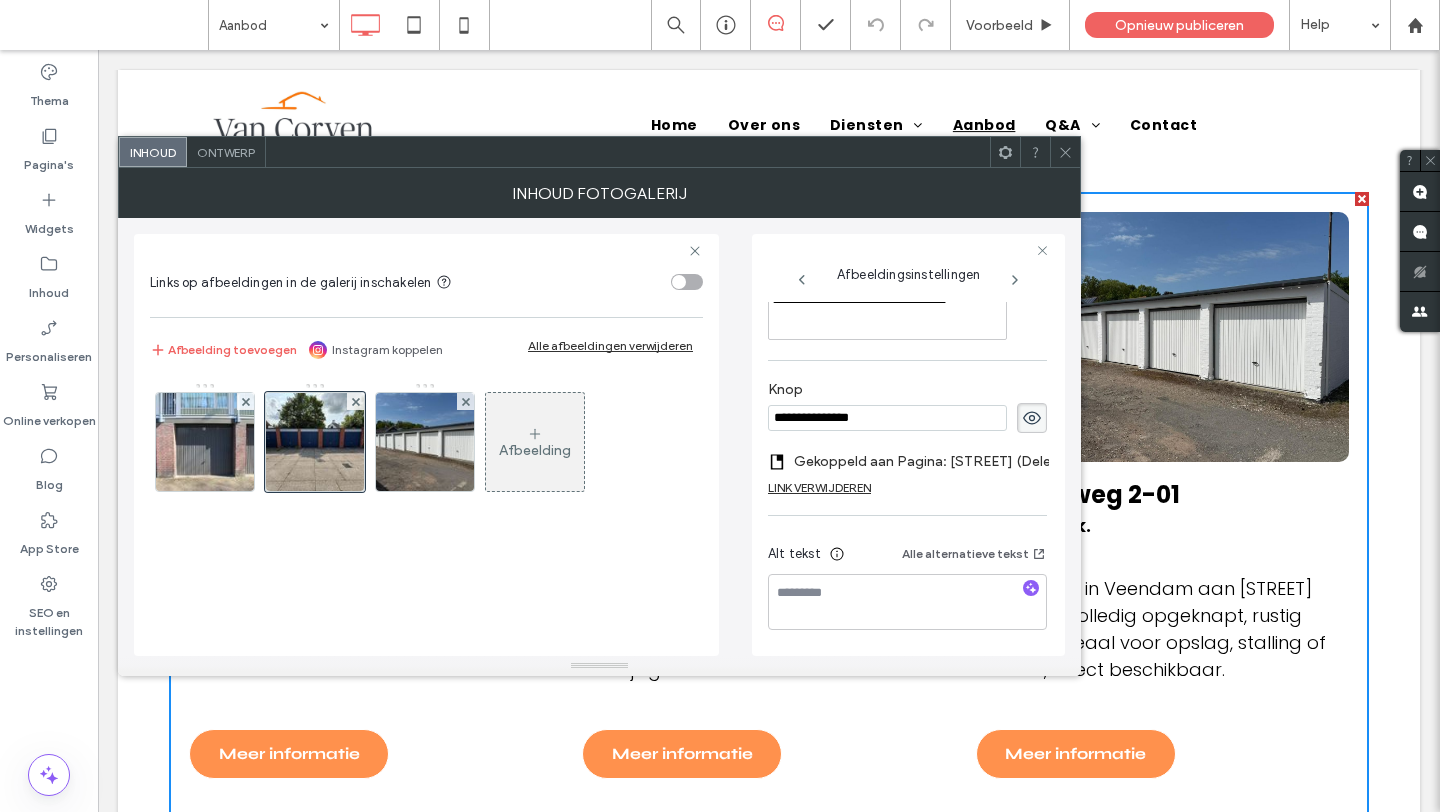 click on "Gekoppeld aan Pagina: jutland (Deleted)" at bounding box center (933, 461) 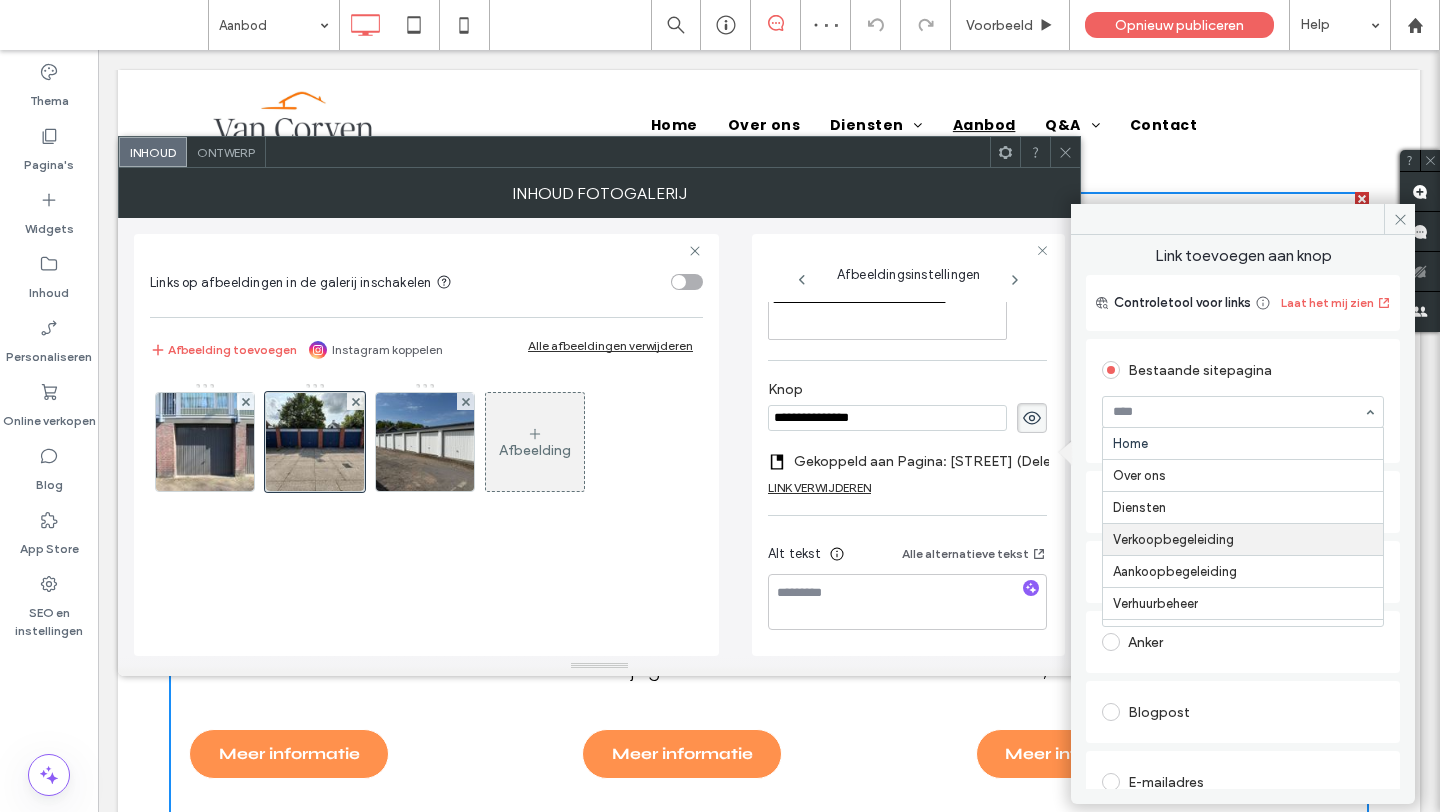 scroll, scrollTop: 217, scrollLeft: 0, axis: vertical 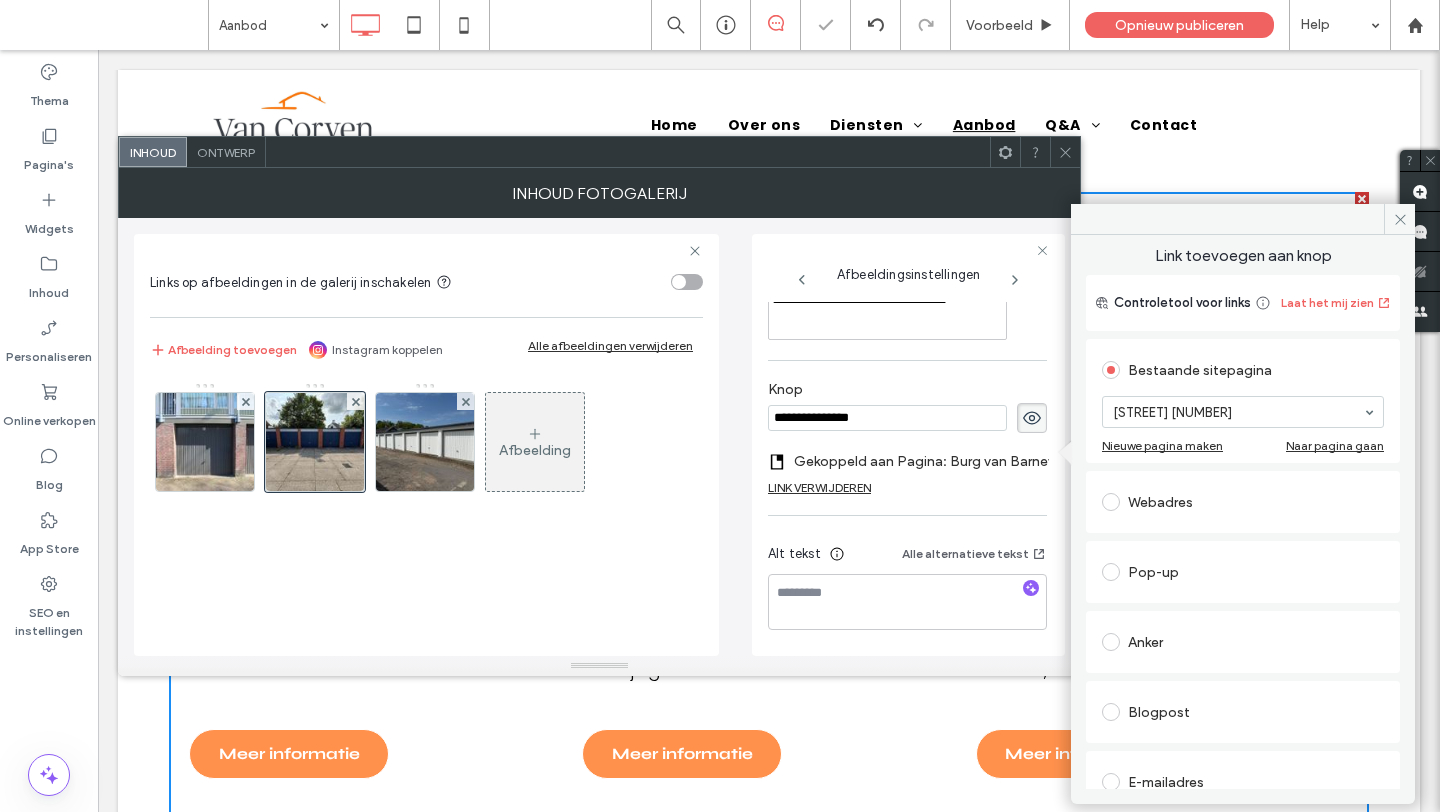click 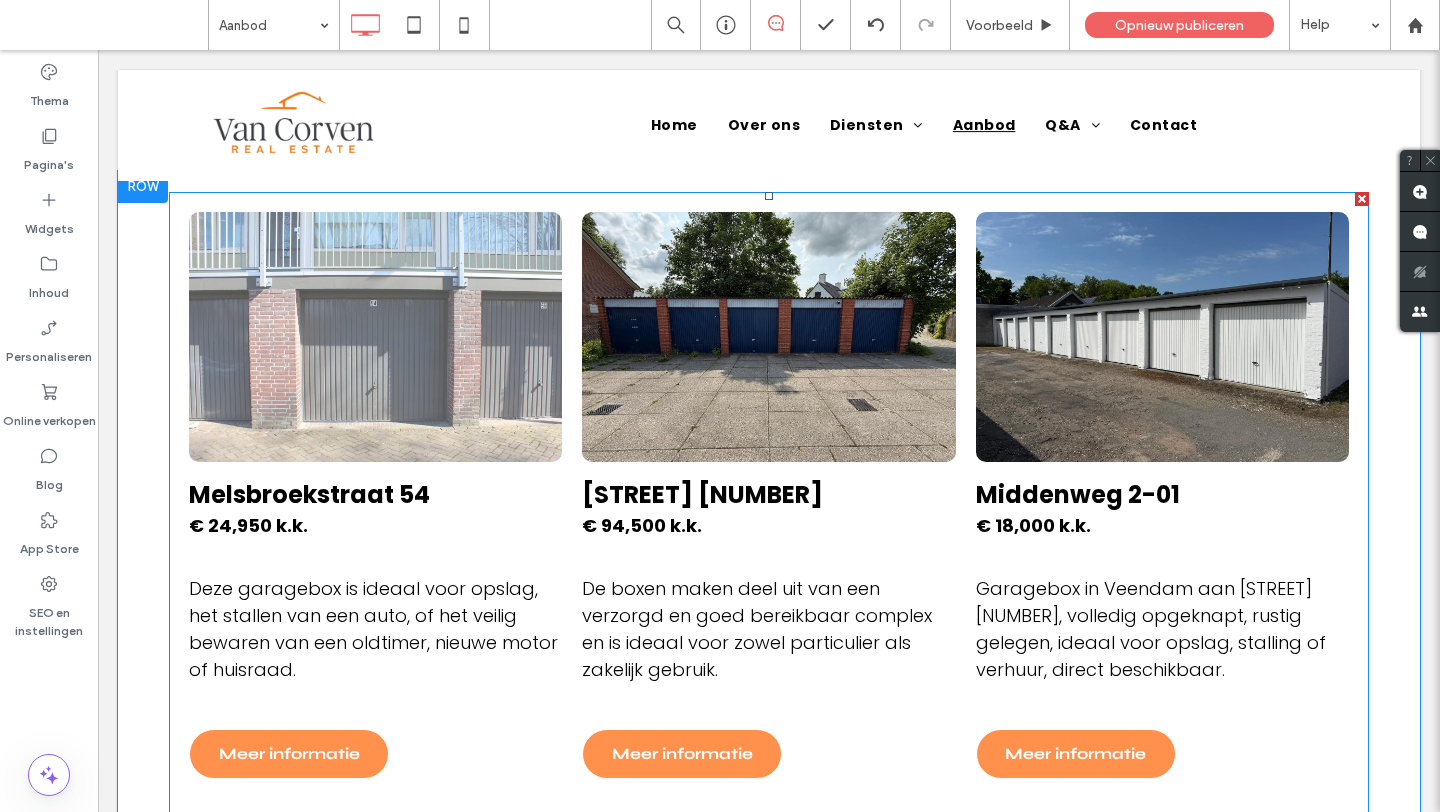 click on "Deze garagebox is ideaal voor opslag, het stallen van een auto, of het veilig bewaren van een oldtimer, nieuwe motor of huisraad." at bounding box center (375, 629) 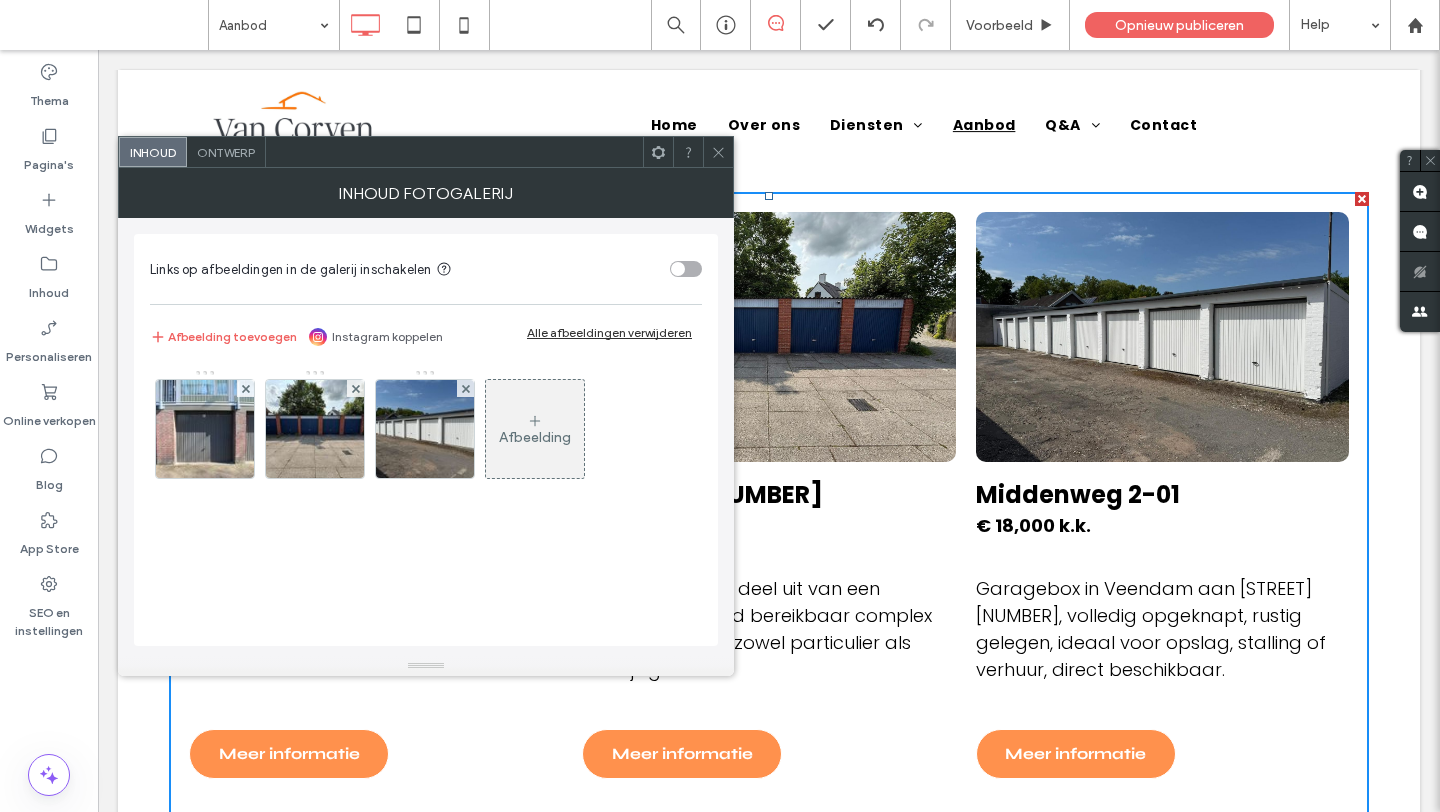 click 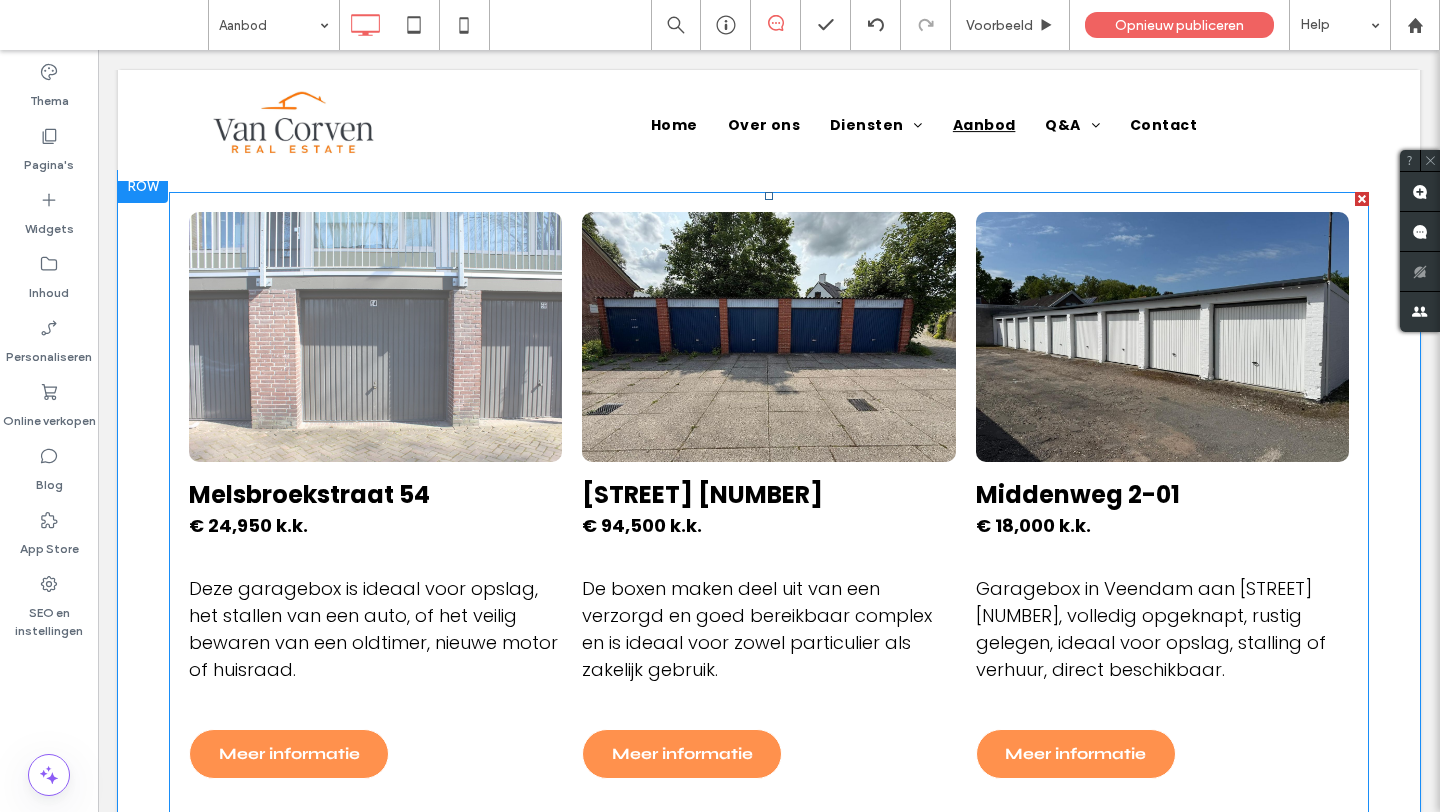 click at bounding box center [375, 337] 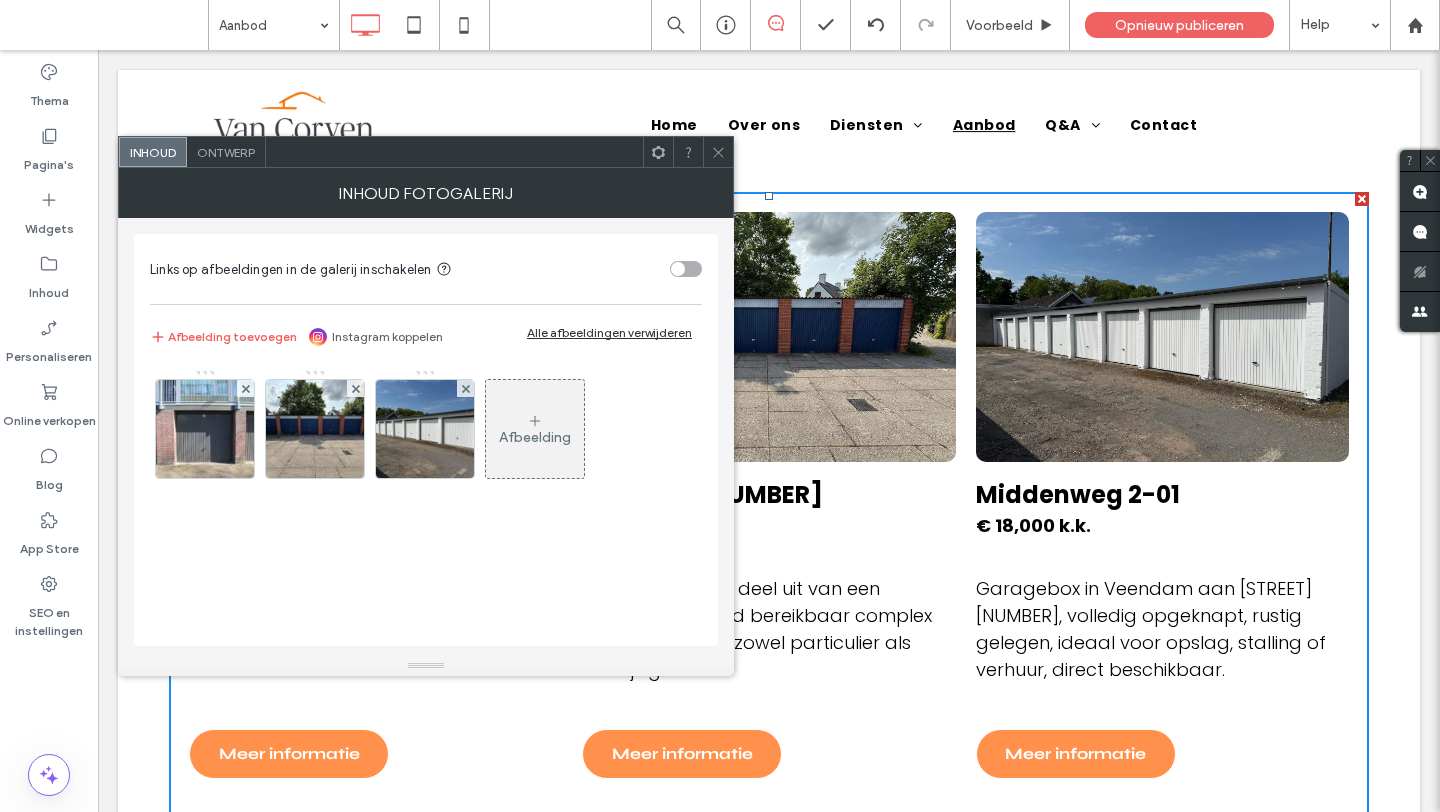 click 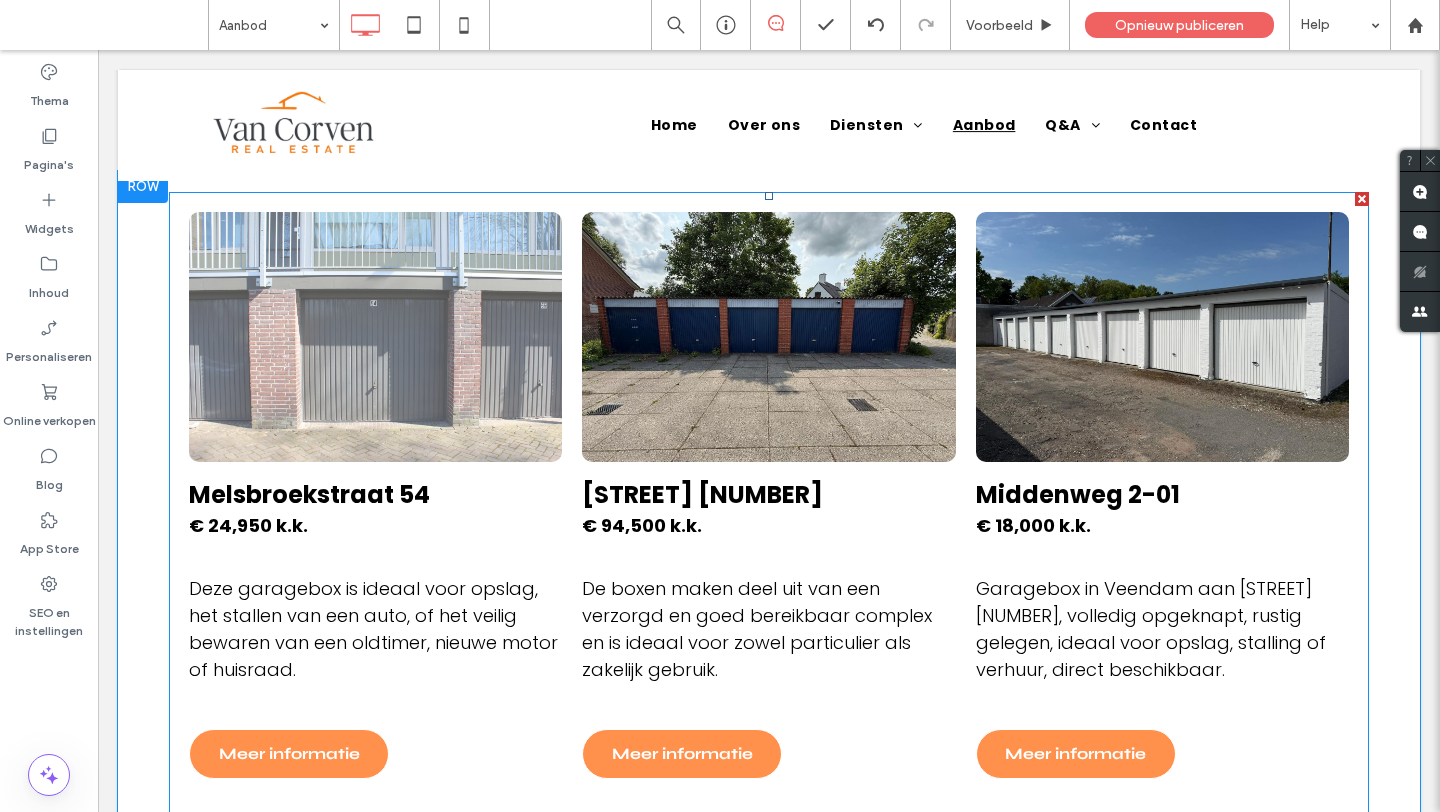 click on "€ 24,950 k.k." at bounding box center [375, 525] 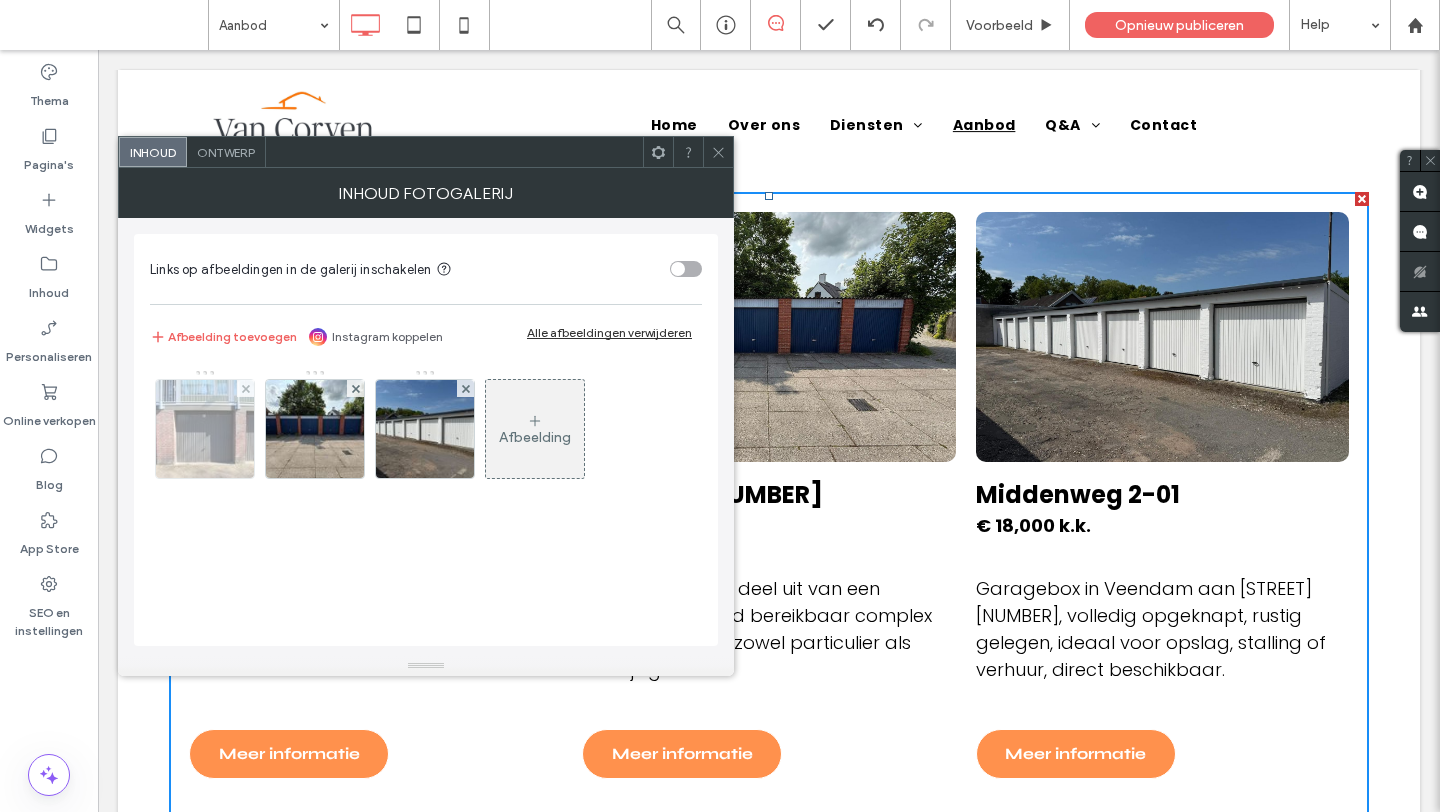 click at bounding box center [205, 429] 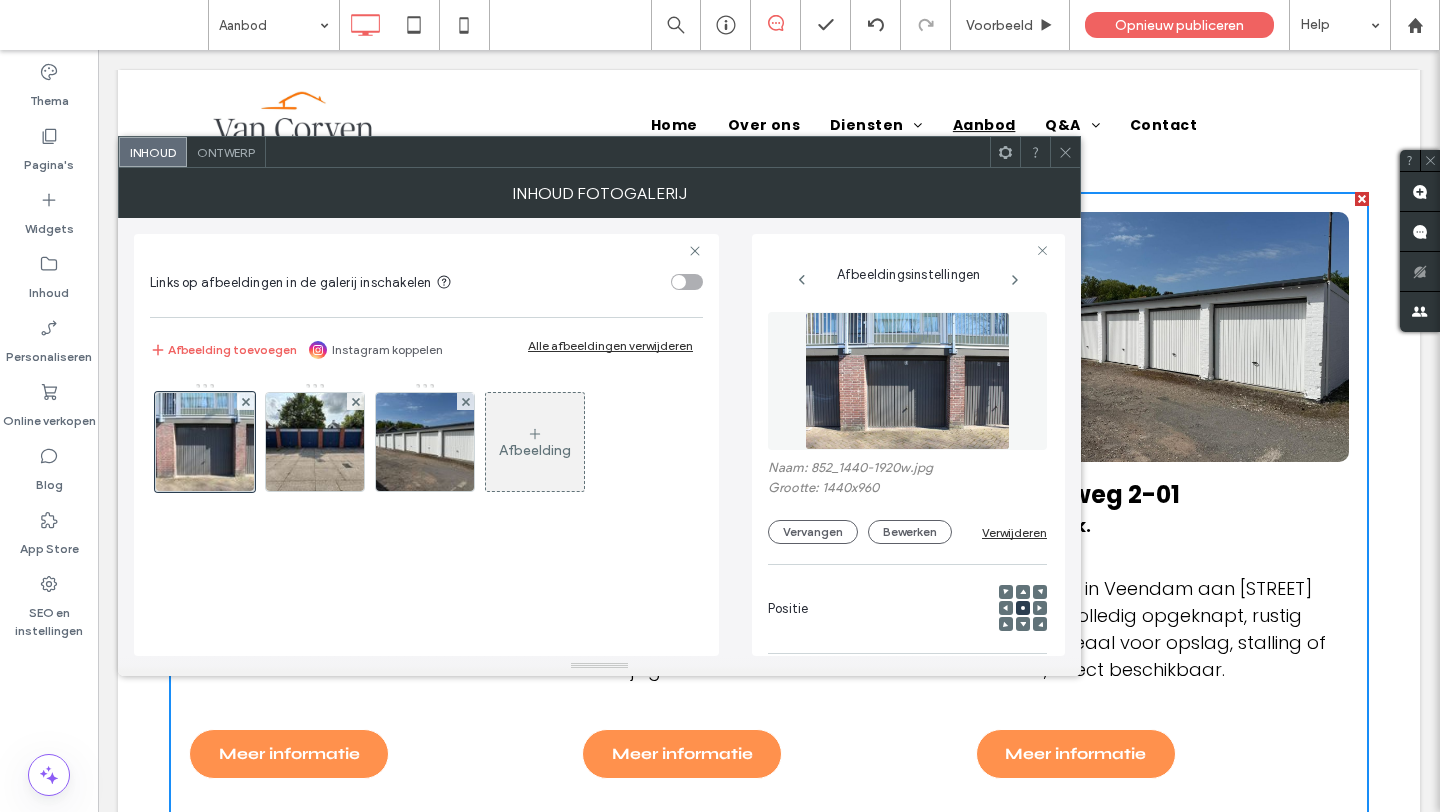 scroll, scrollTop: 0, scrollLeft: 26, axis: horizontal 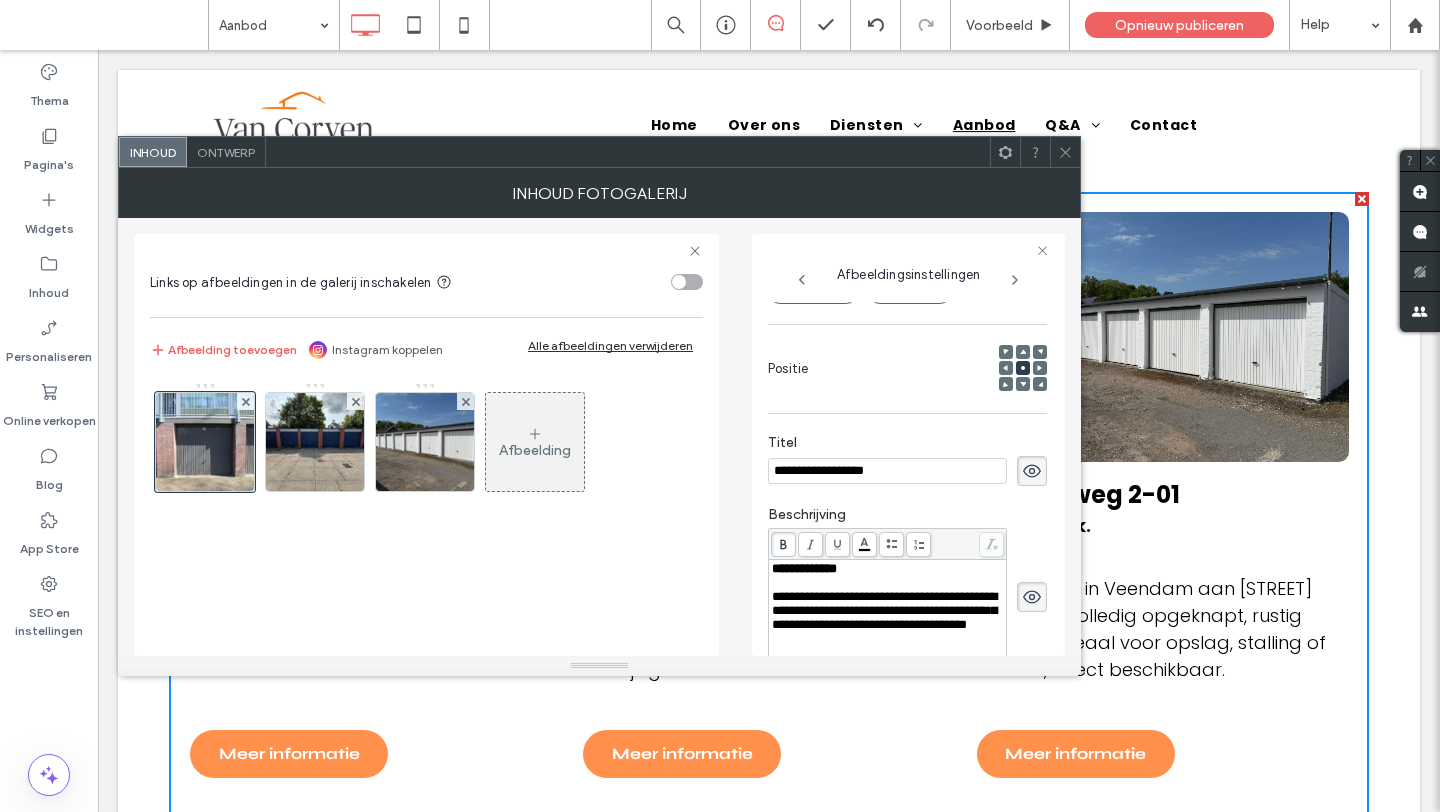 click 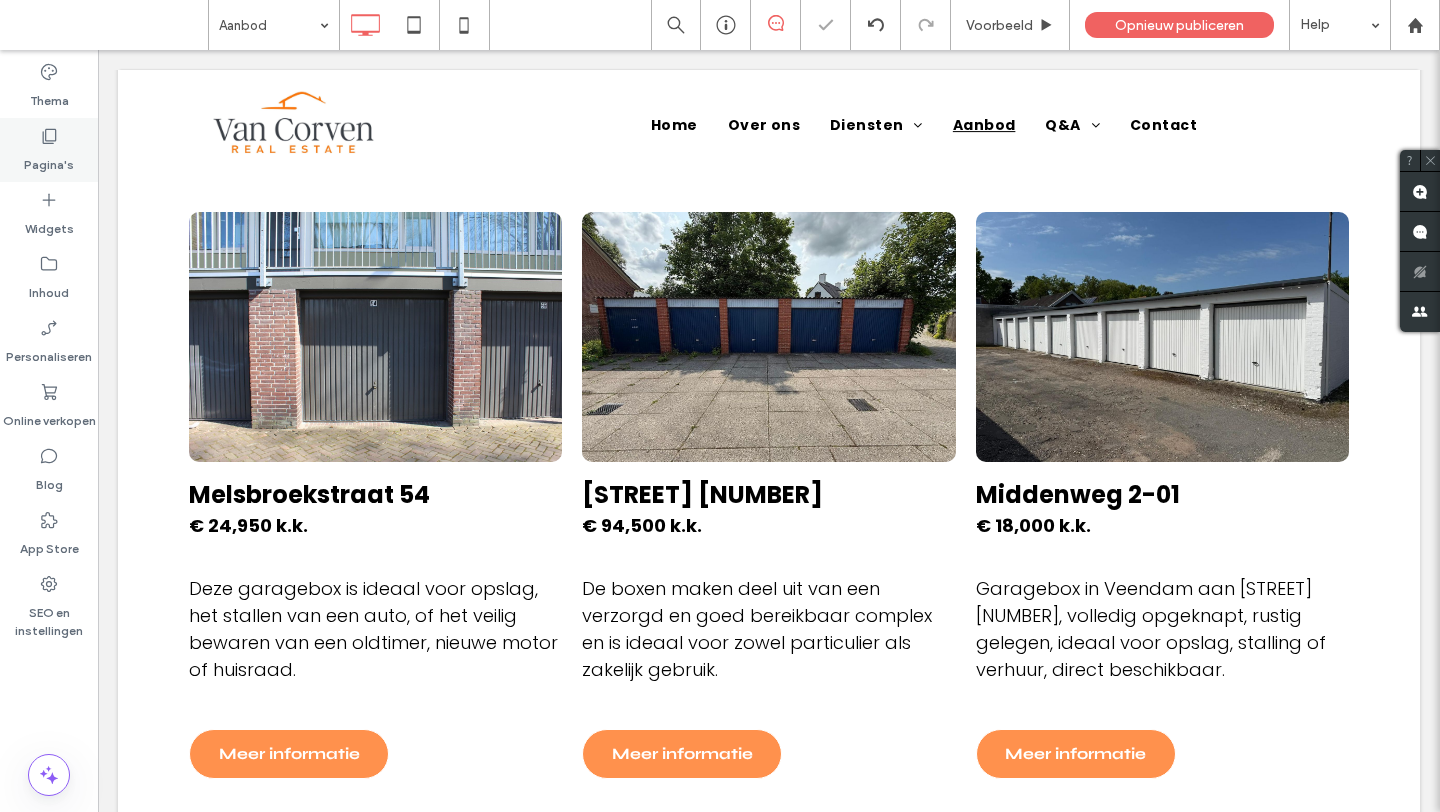 click on "Pagina's" at bounding box center (49, 160) 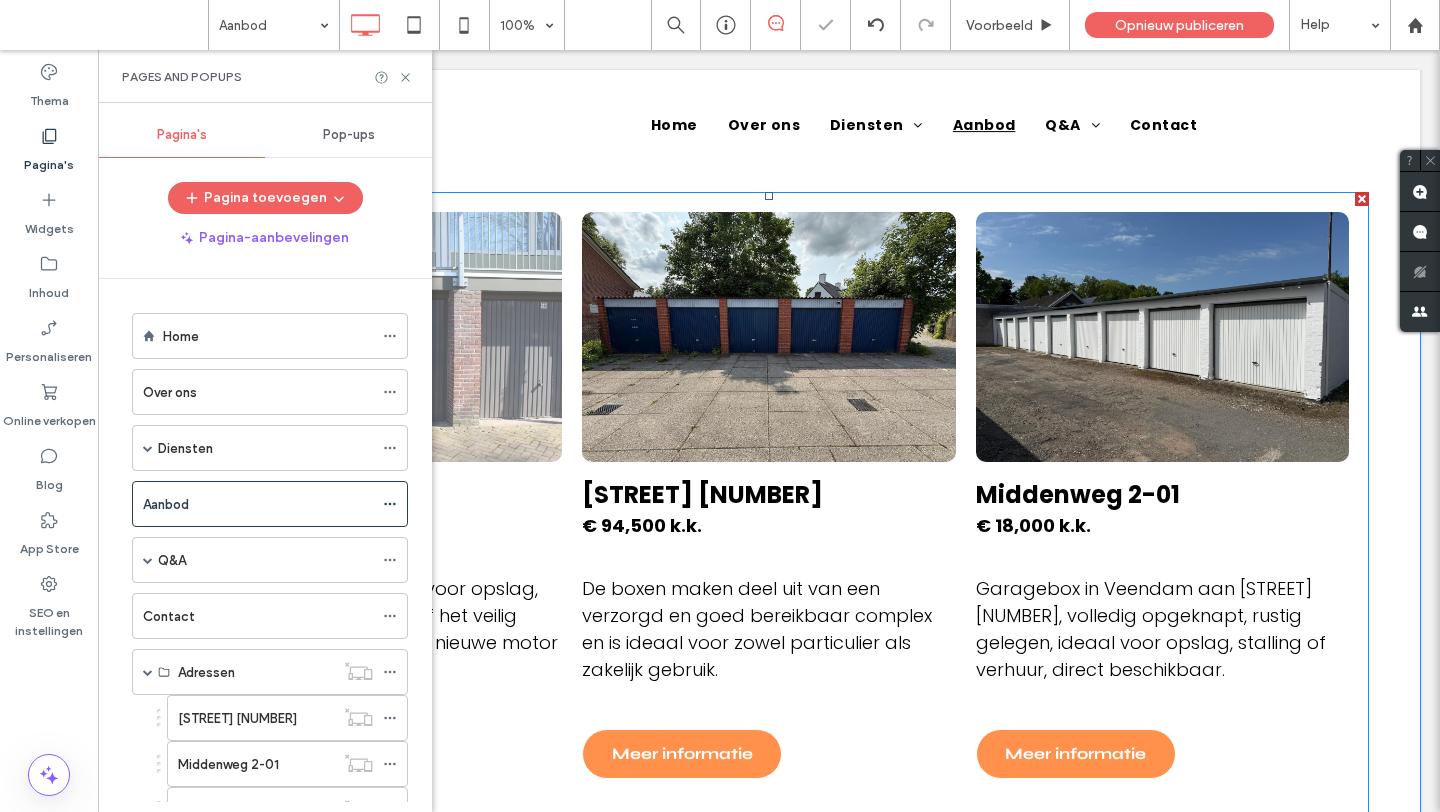 scroll, scrollTop: 137, scrollLeft: 0, axis: vertical 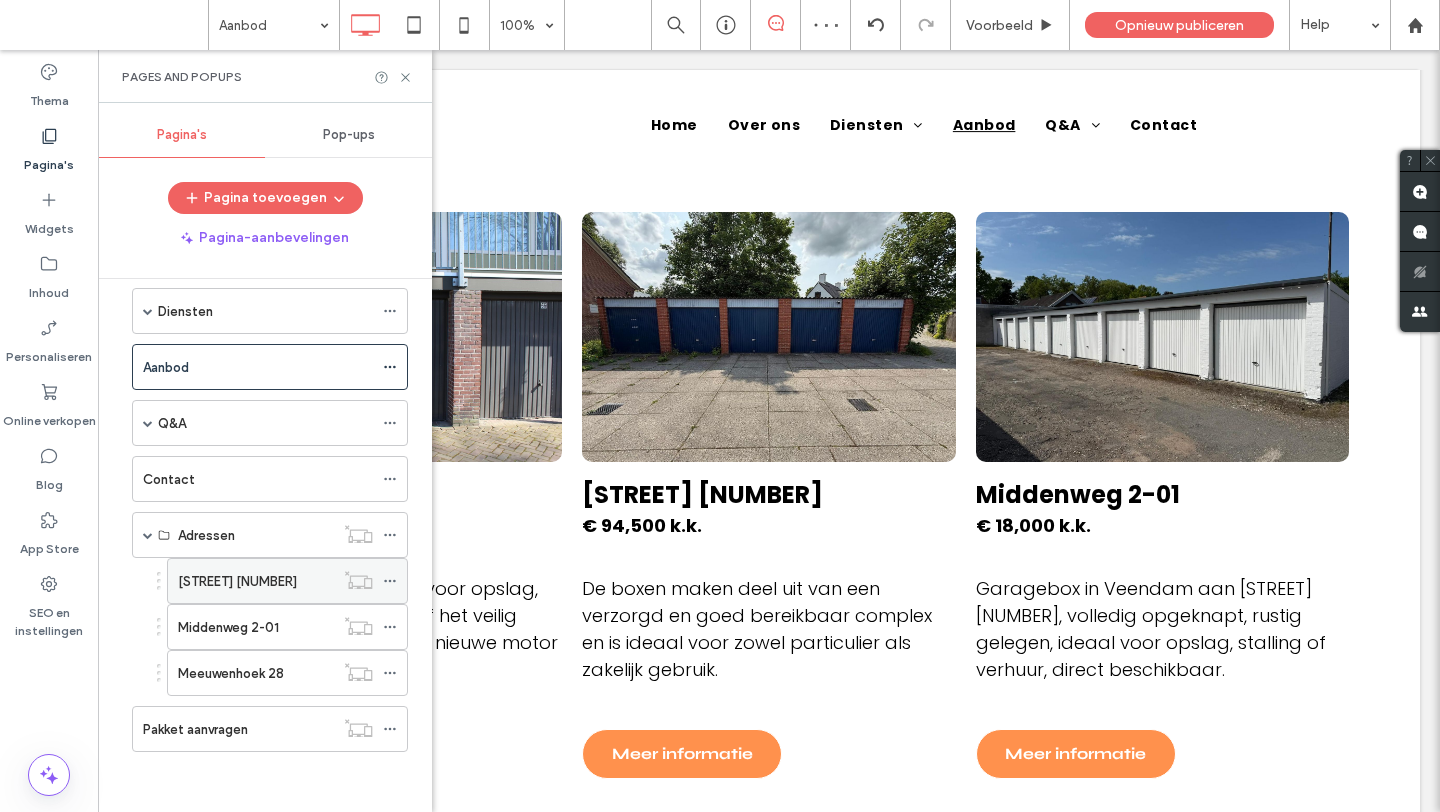 click 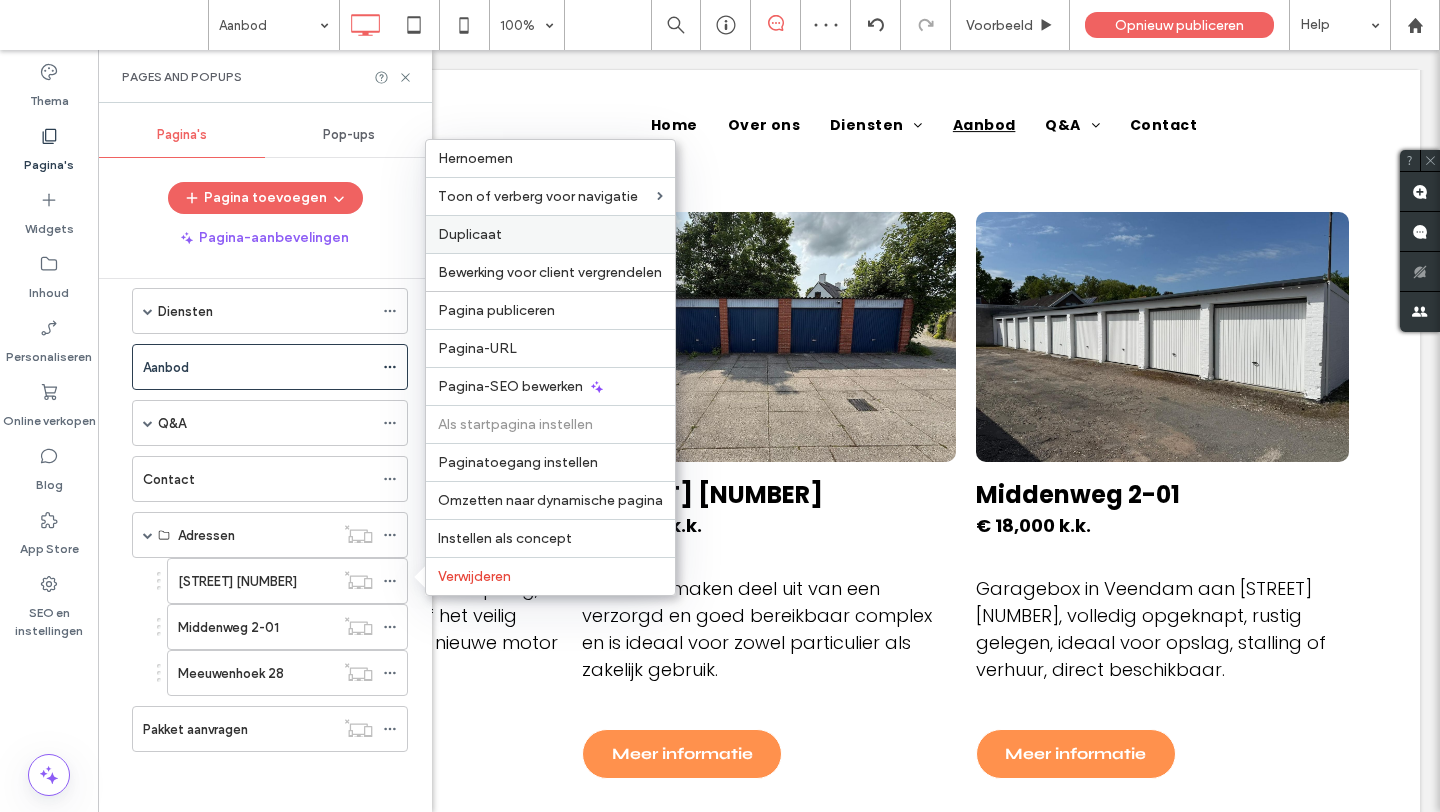 click on "Duplicaat" at bounding box center [550, 234] 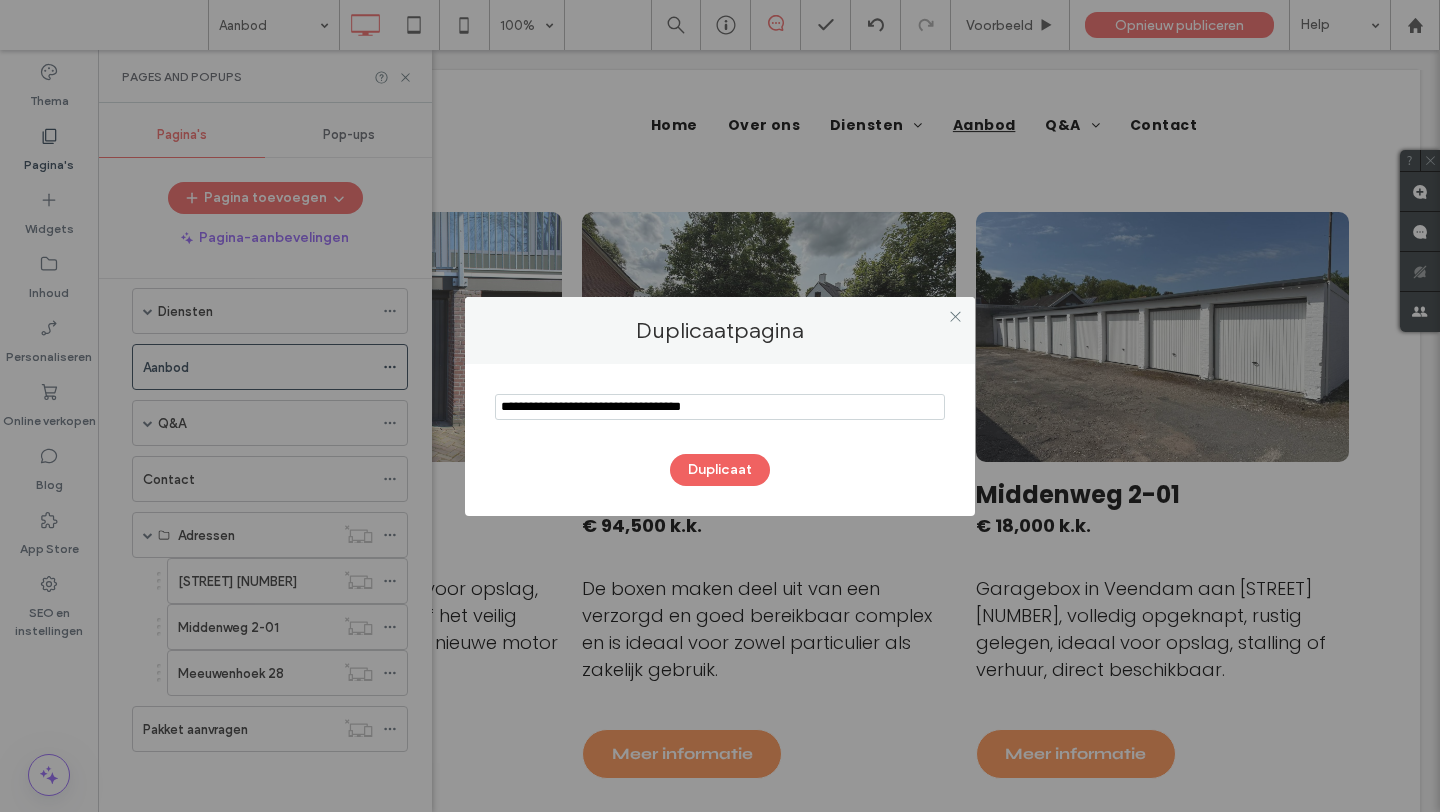 click at bounding box center [720, 407] 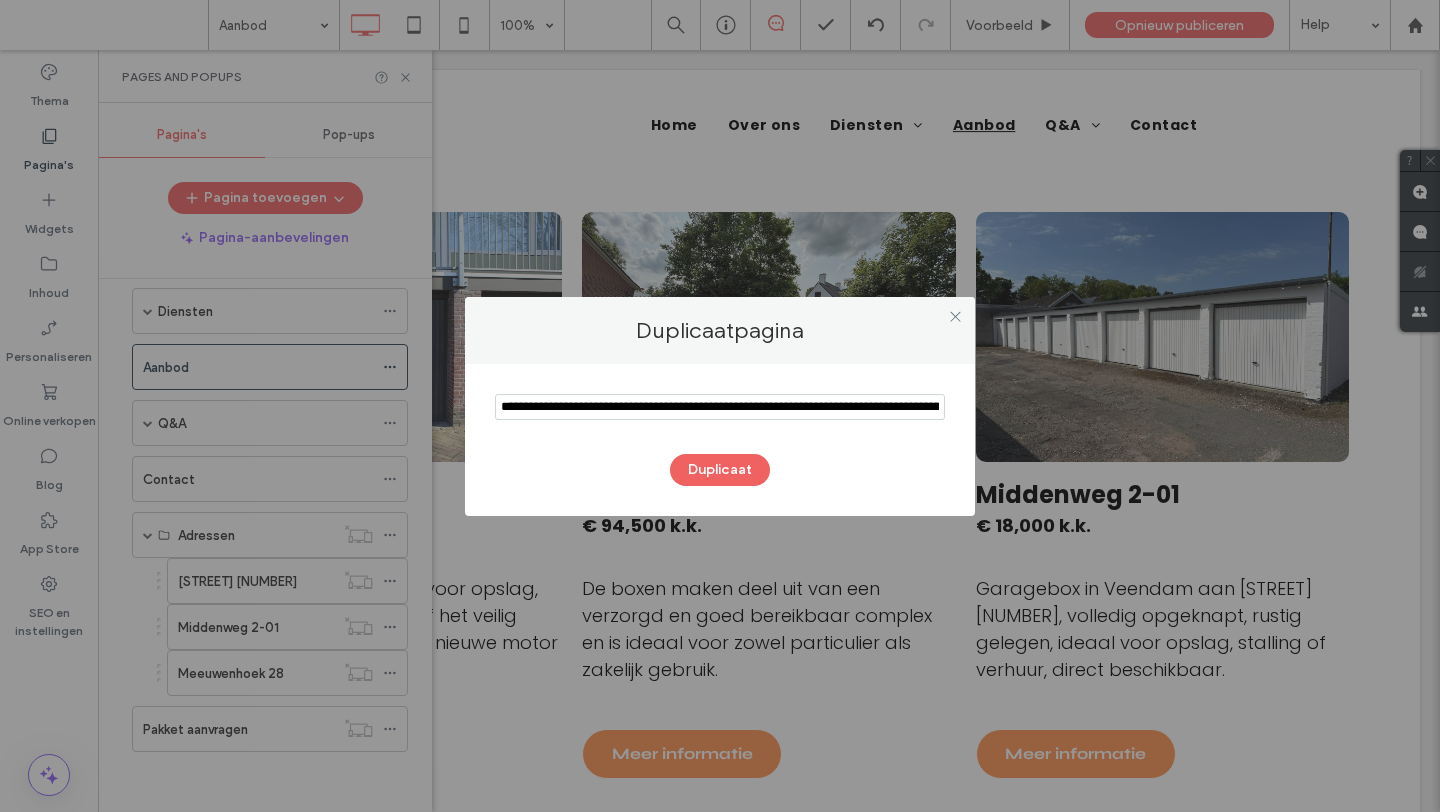 scroll, scrollTop: 0, scrollLeft: 158, axis: horizontal 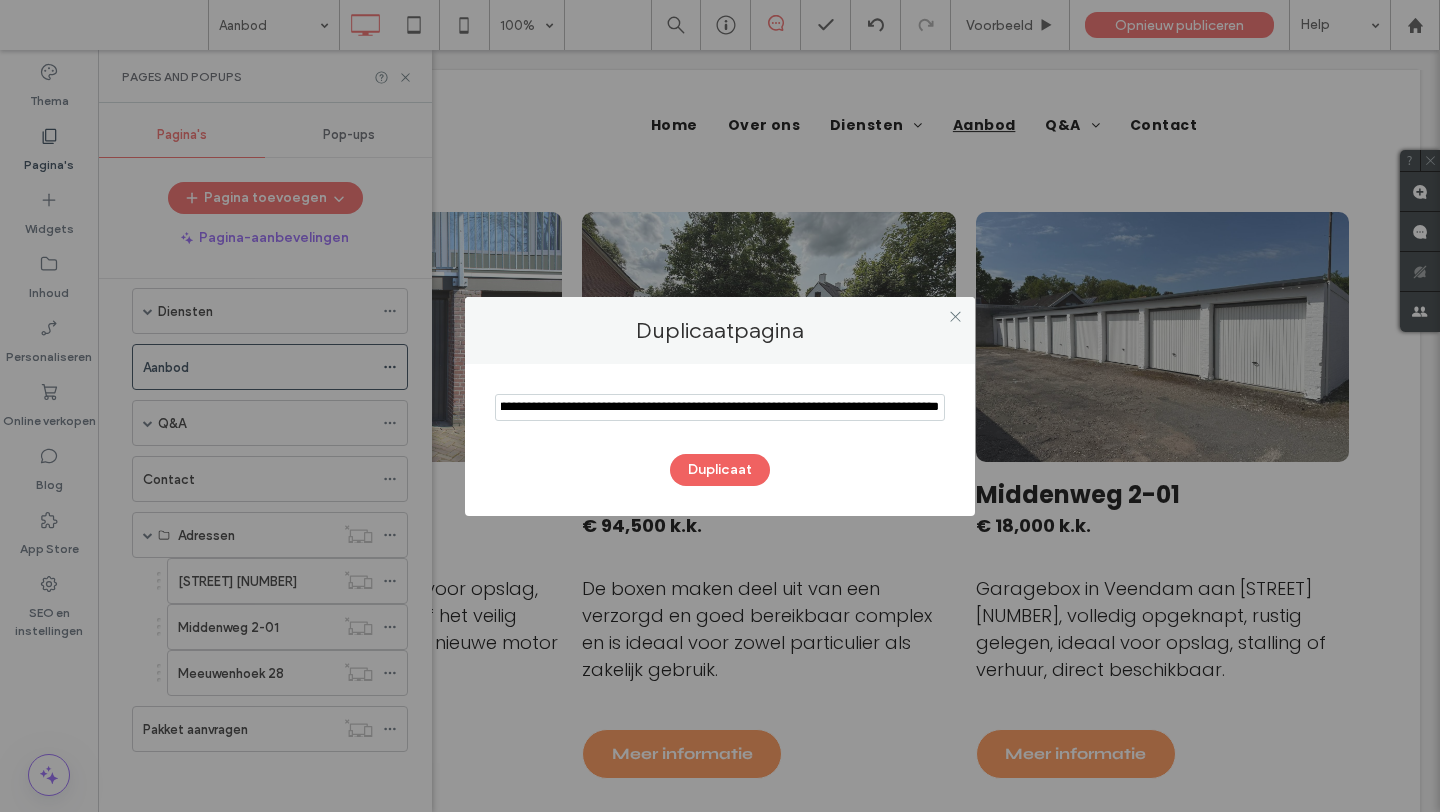 click at bounding box center [720, 407] 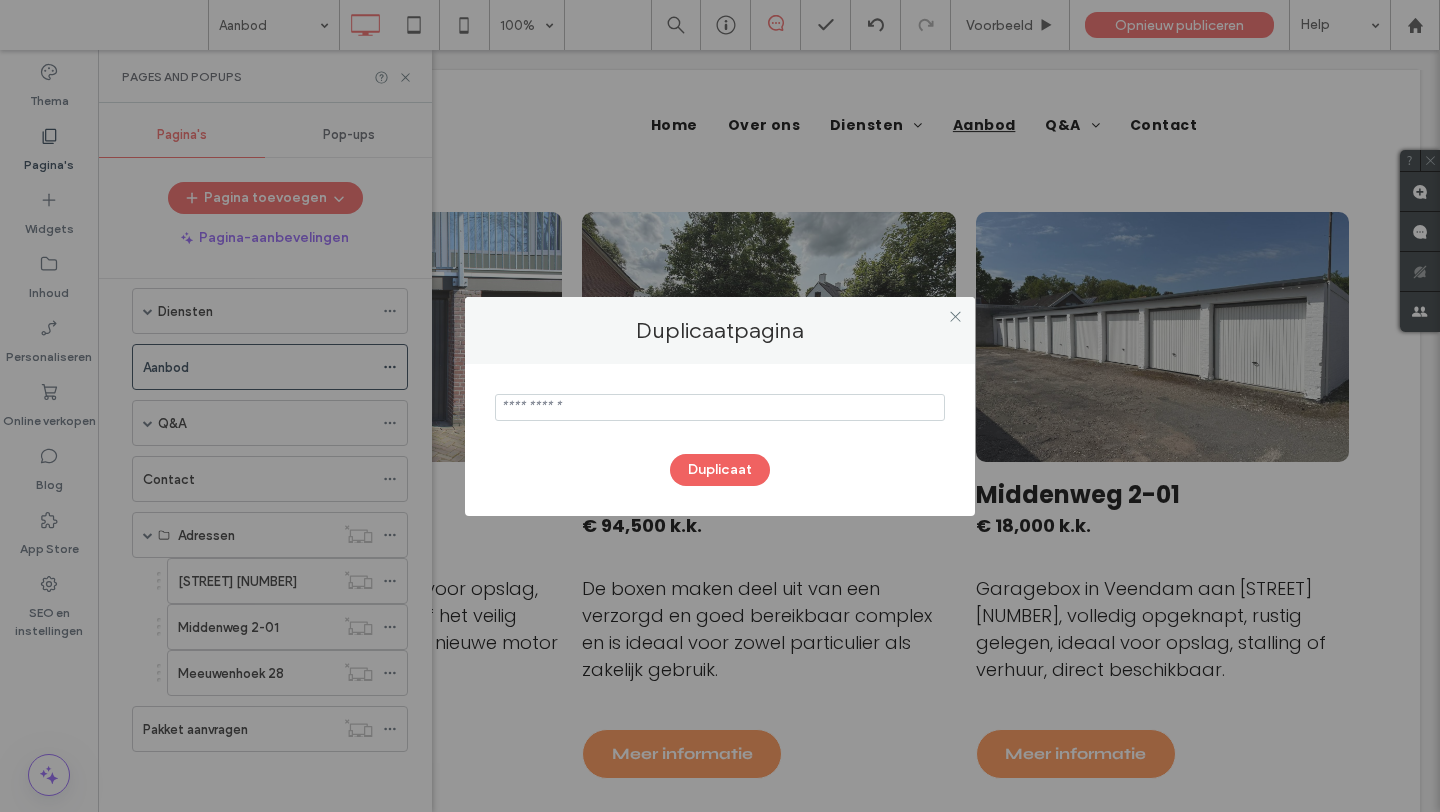 scroll, scrollTop: 0, scrollLeft: 0, axis: both 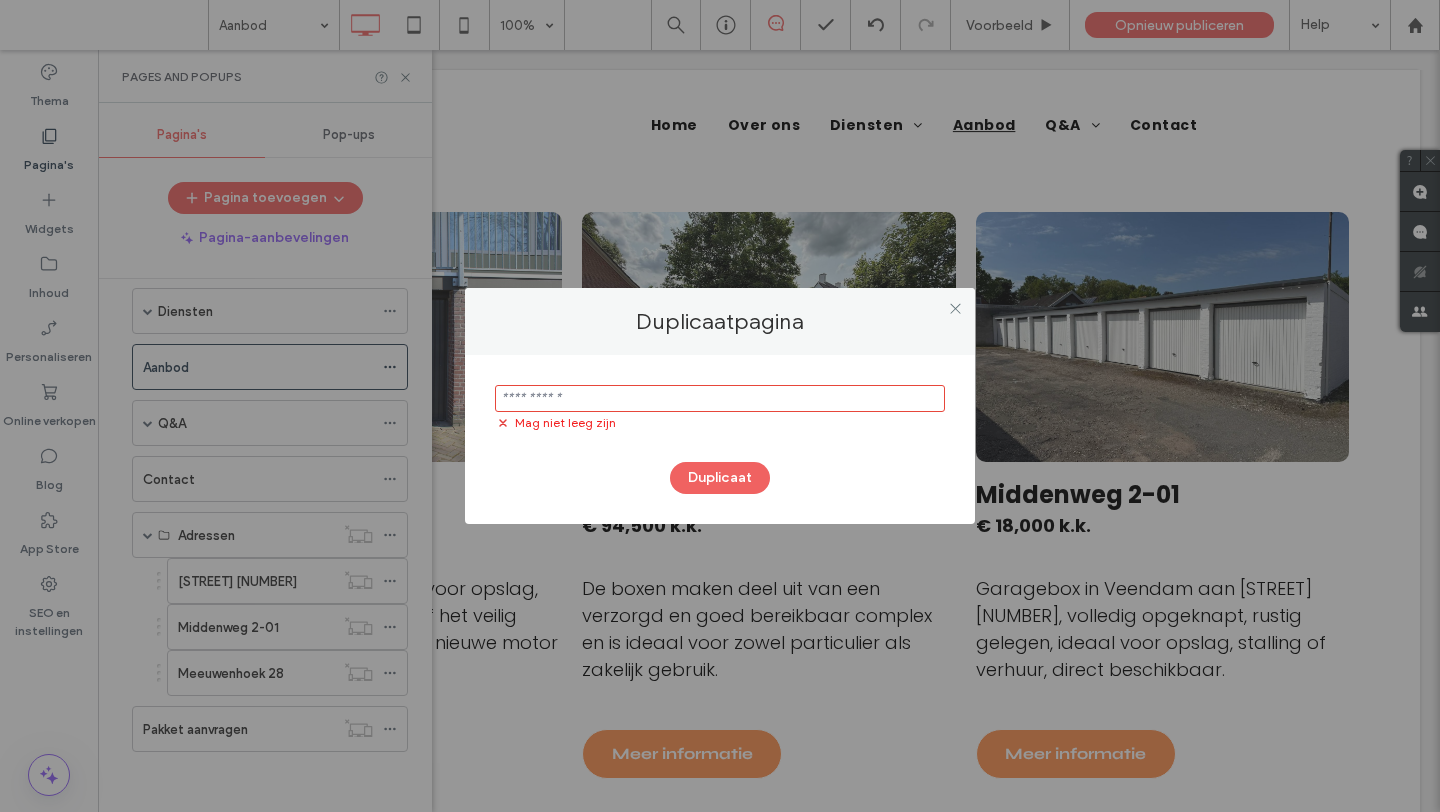 click at bounding box center (720, 398) 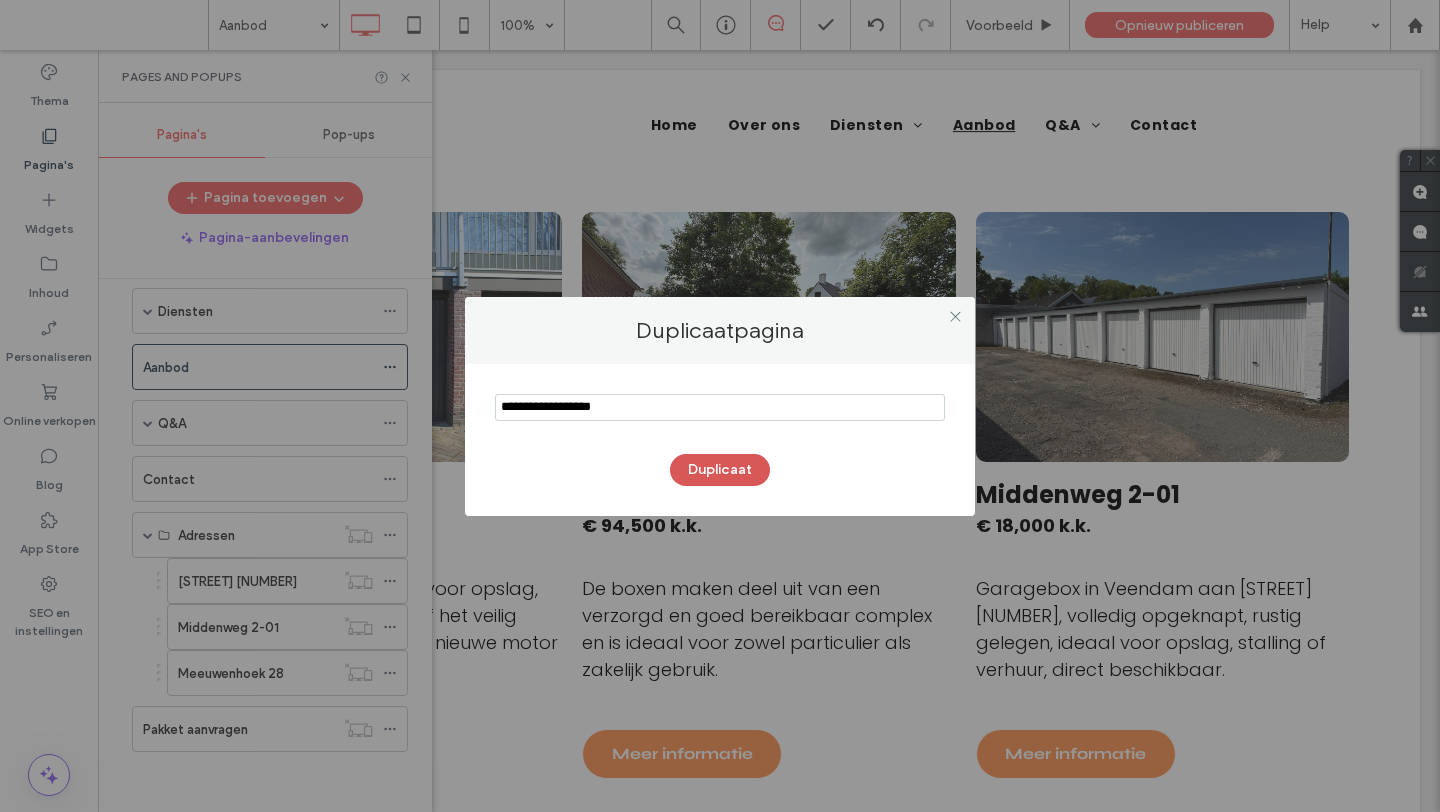 type on "**********" 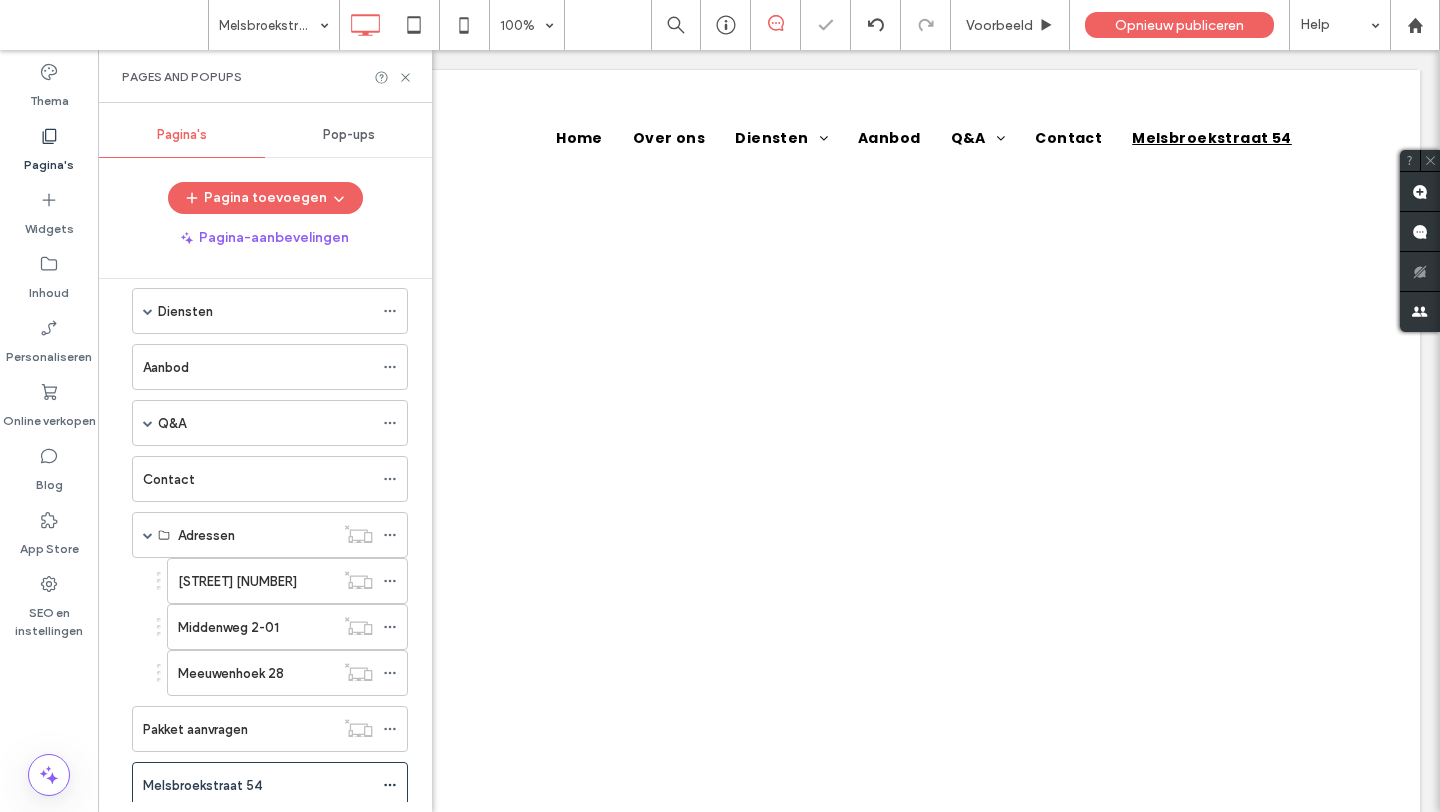 scroll, scrollTop: 0, scrollLeft: 0, axis: both 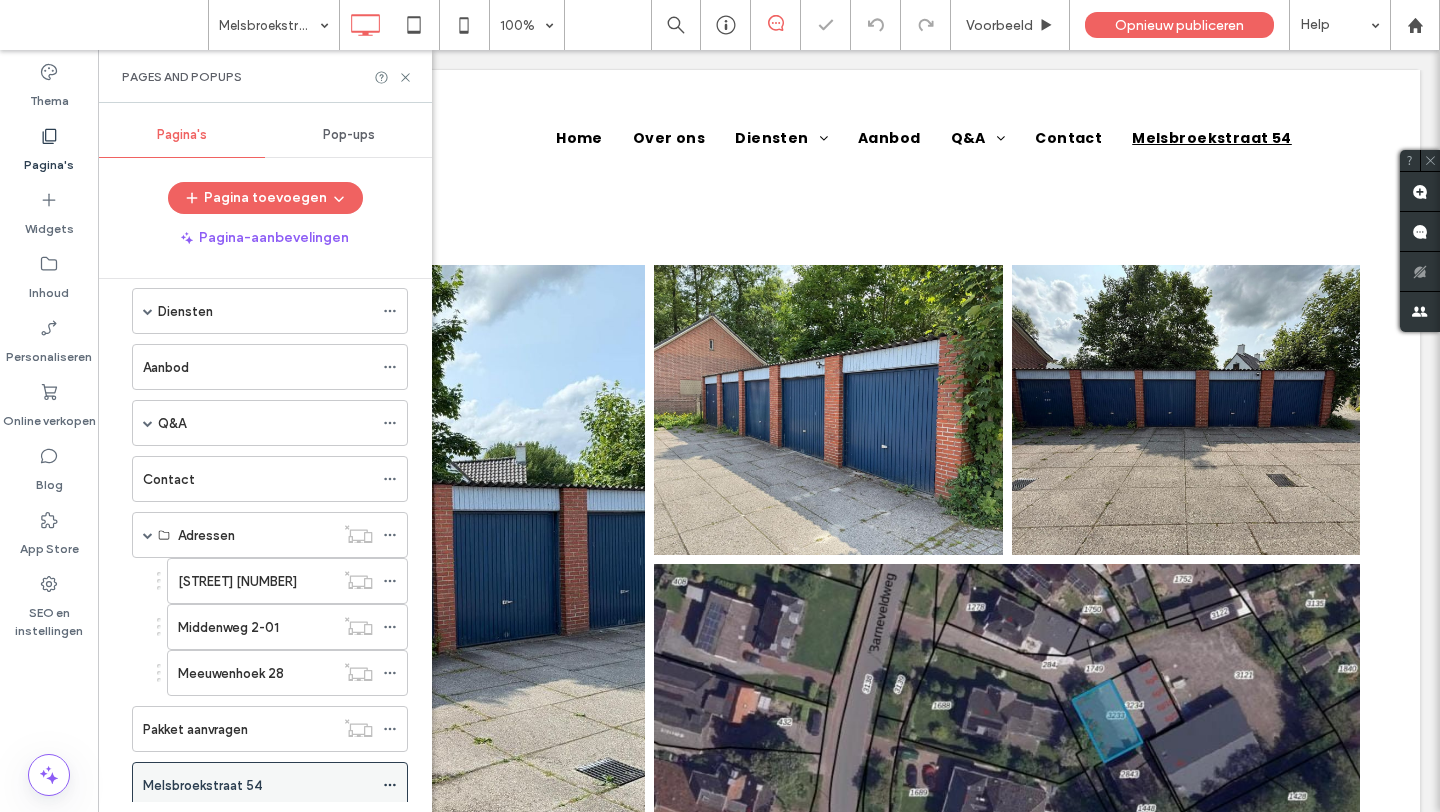 click 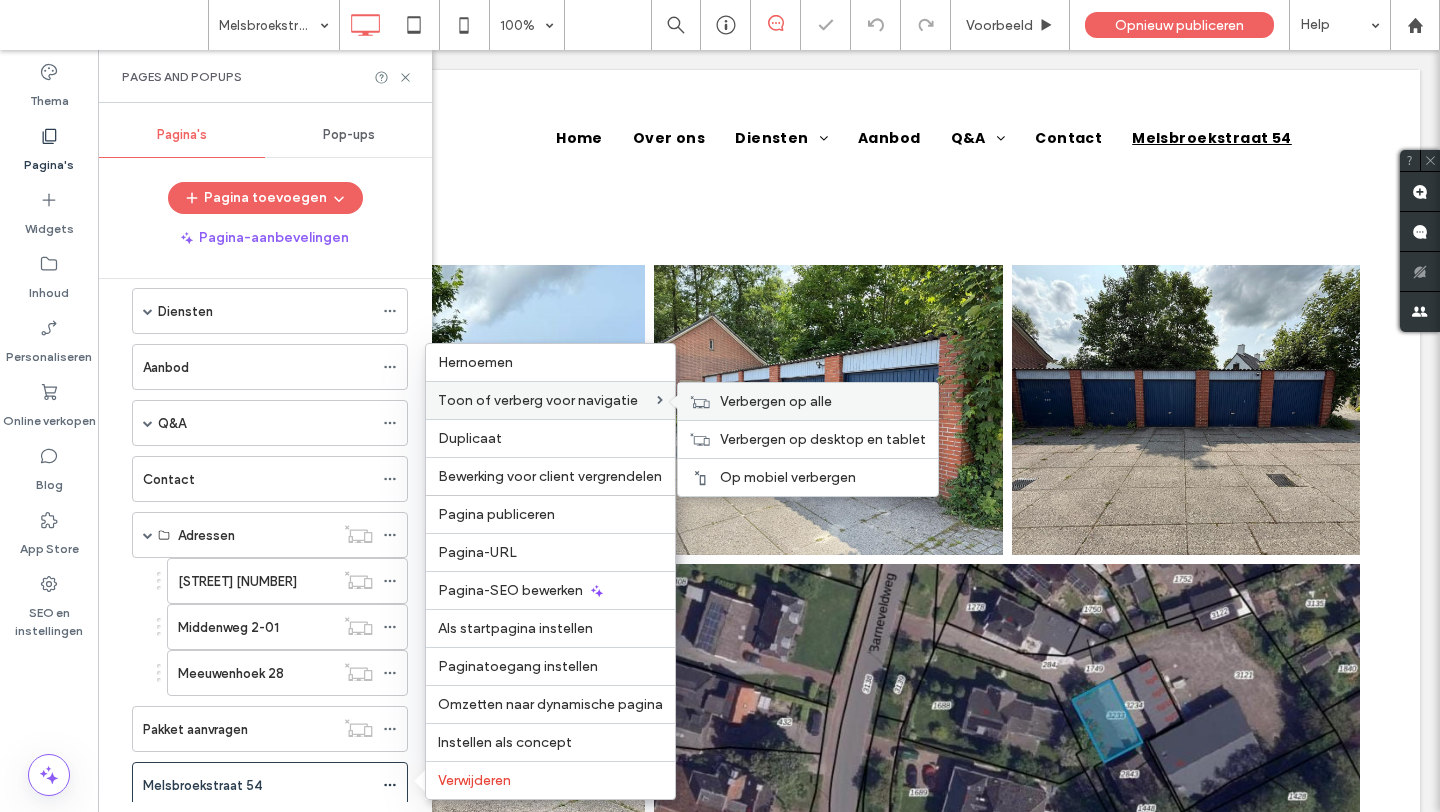 click on "Verbergen op alle" at bounding box center (776, 401) 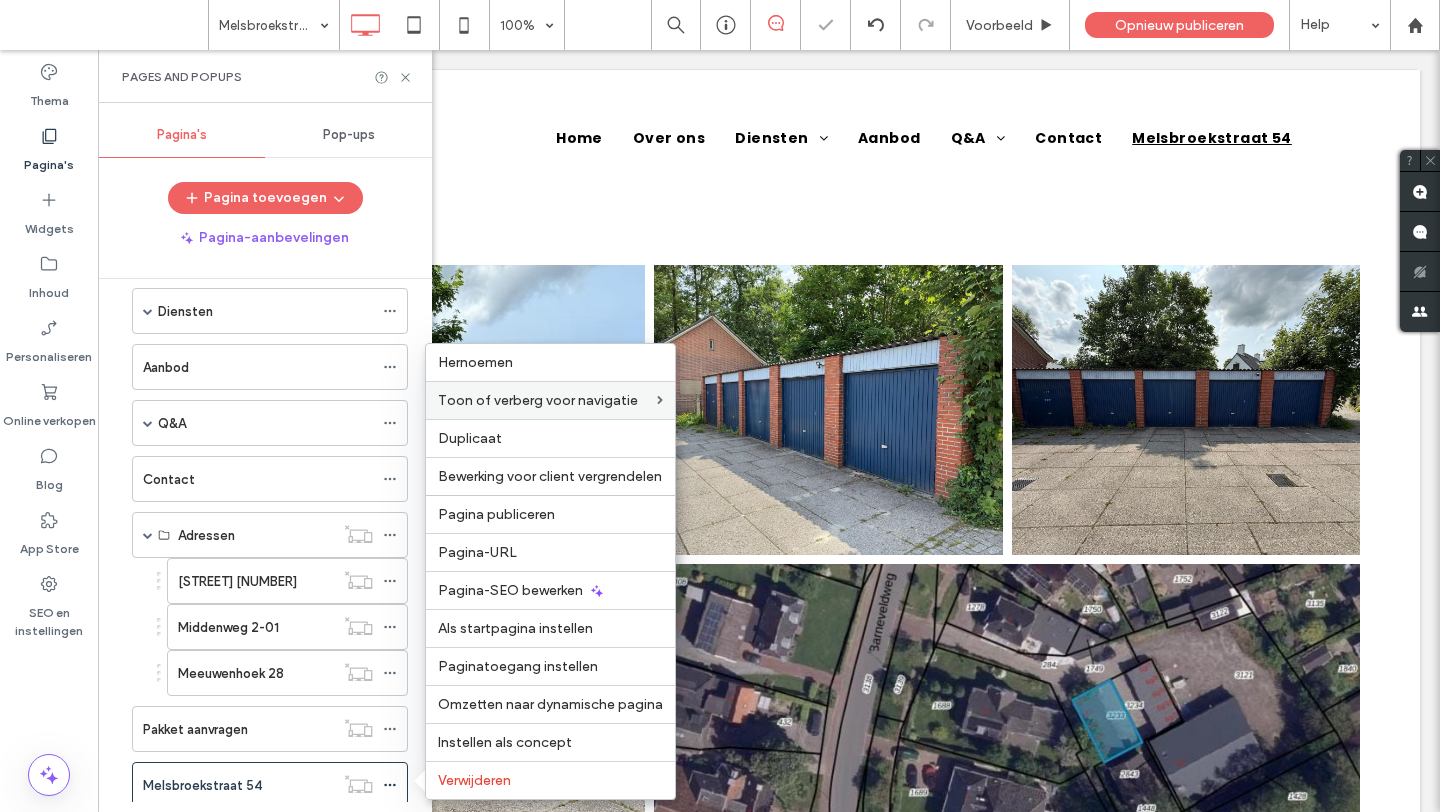 click on "Burg van Barneveldweg 6 Middenweg 2-01 Meeuwenhoek 28" at bounding box center [275, 627] 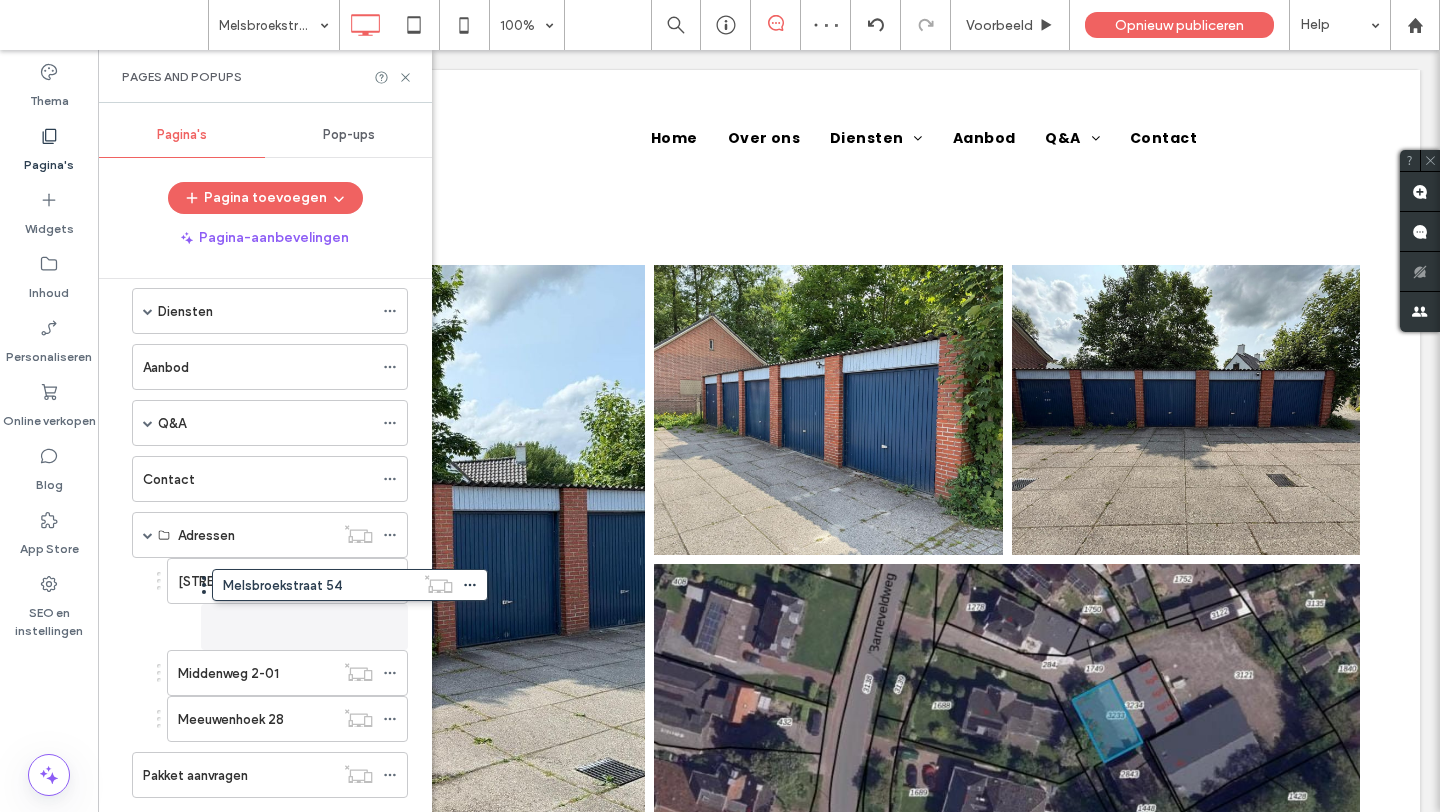 scroll, scrollTop: 157, scrollLeft: 0, axis: vertical 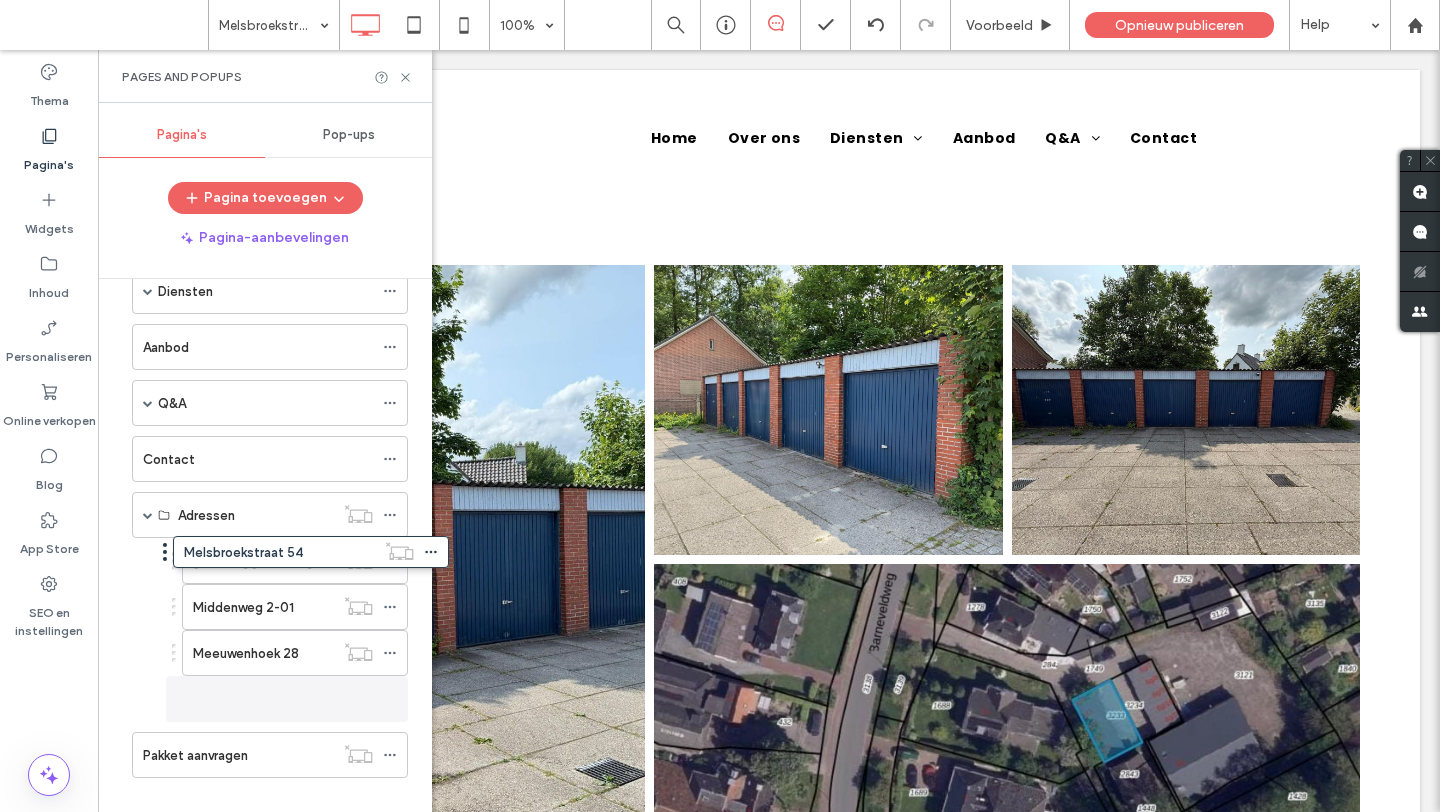 drag, startPoint x: 122, startPoint y: 786, endPoint x: 163, endPoint y: 560, distance: 229.68892 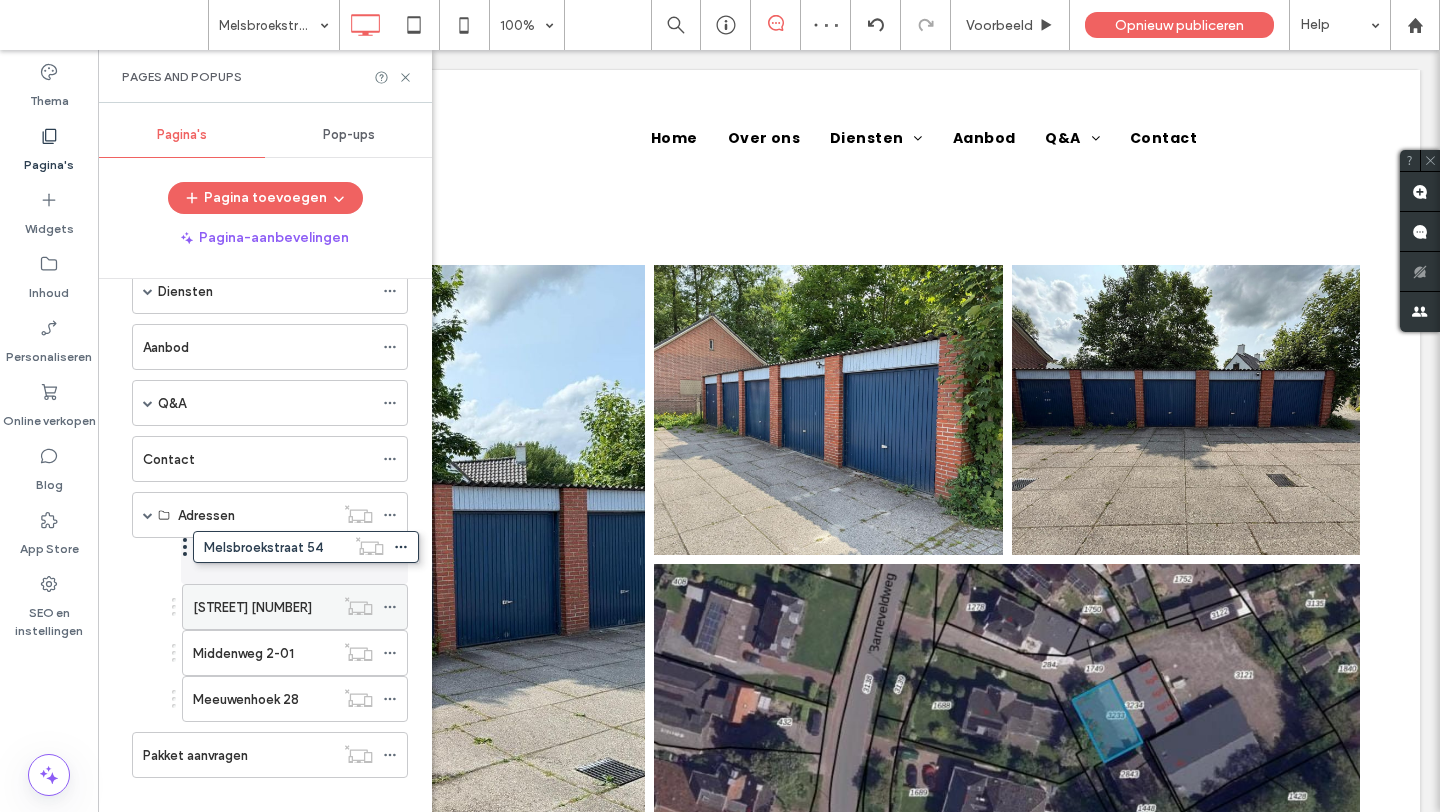 drag, startPoint x: 173, startPoint y: 699, endPoint x: 183, endPoint y: 549, distance: 150.33296 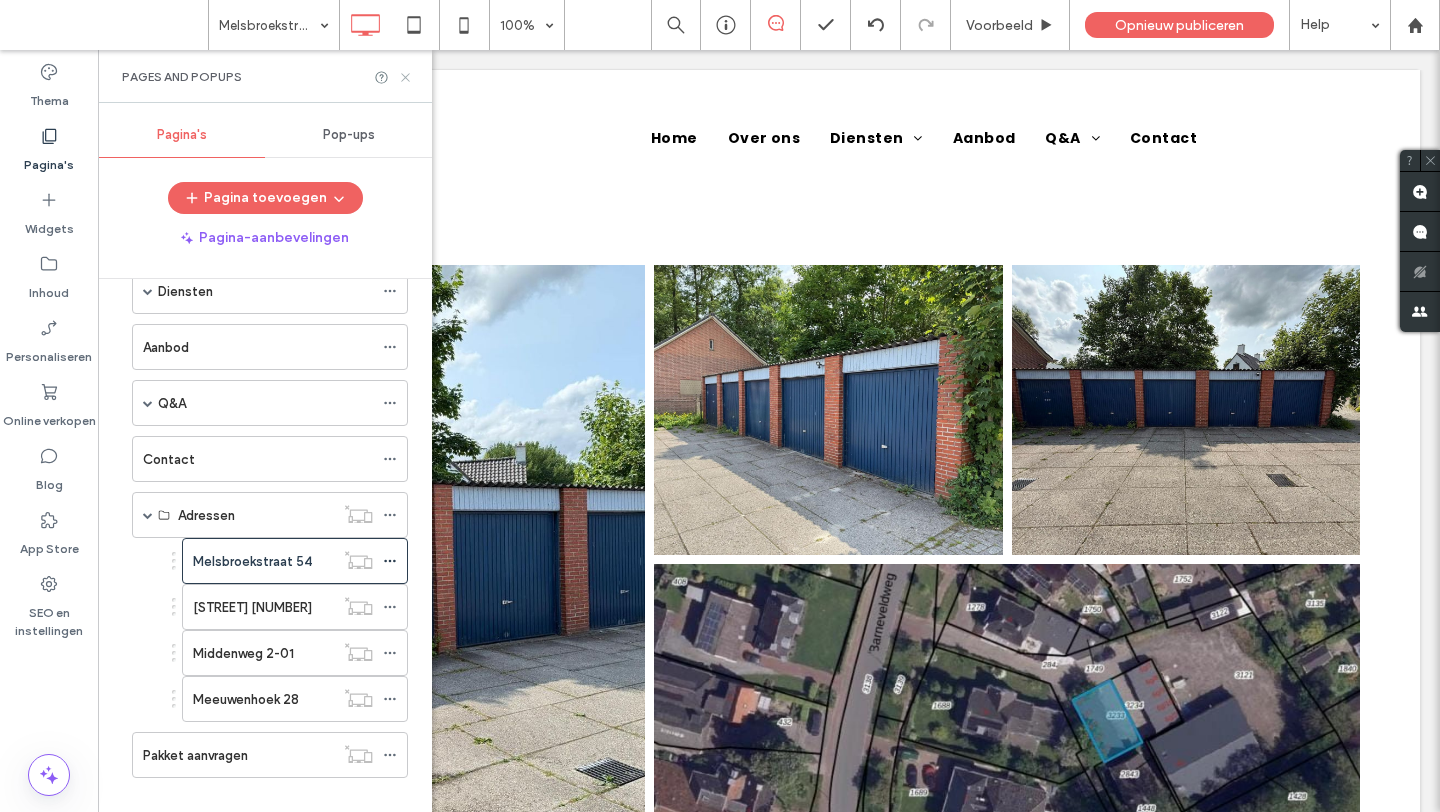 click 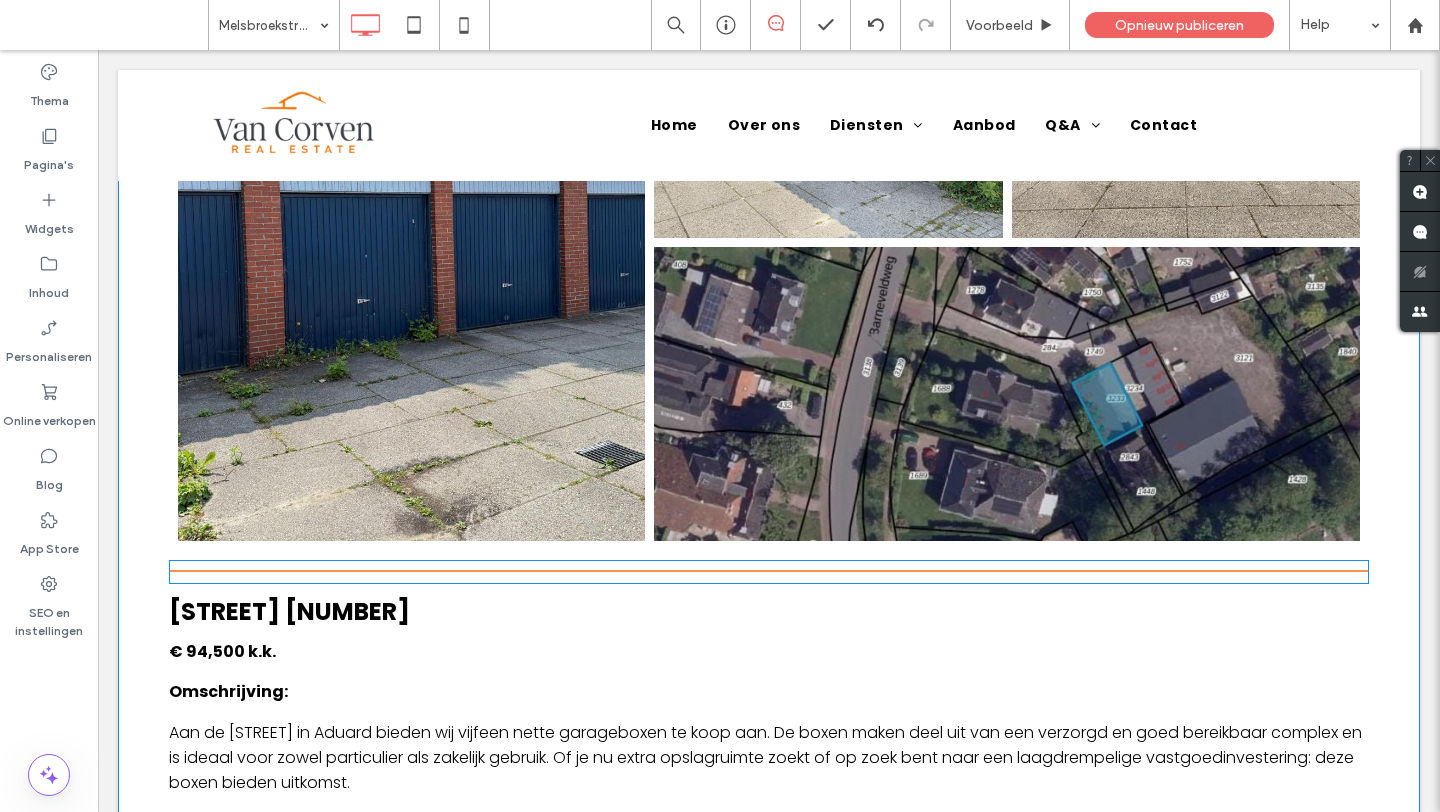 scroll, scrollTop: 452, scrollLeft: 0, axis: vertical 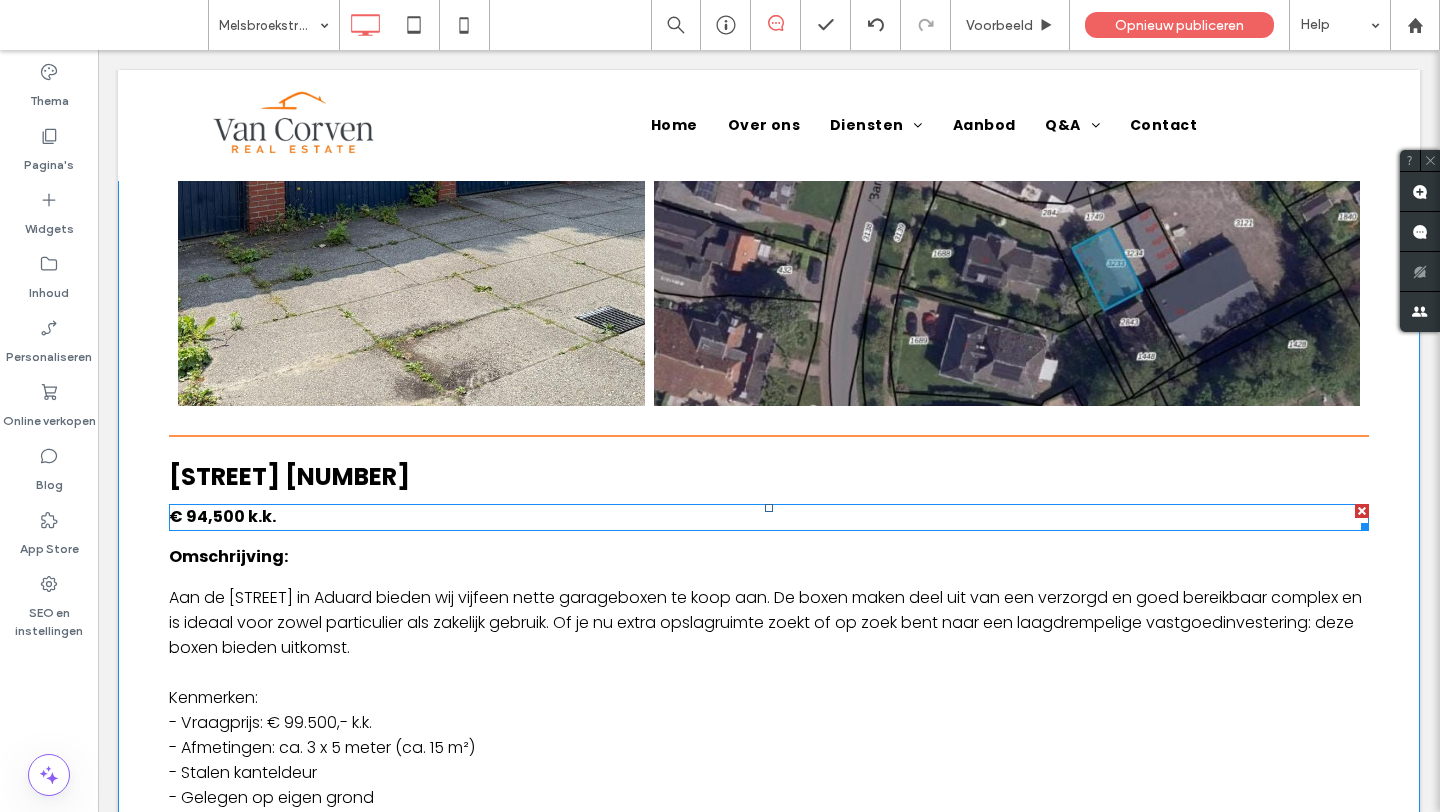 click on "€ 94,500 k.k." at bounding box center (222, 516) 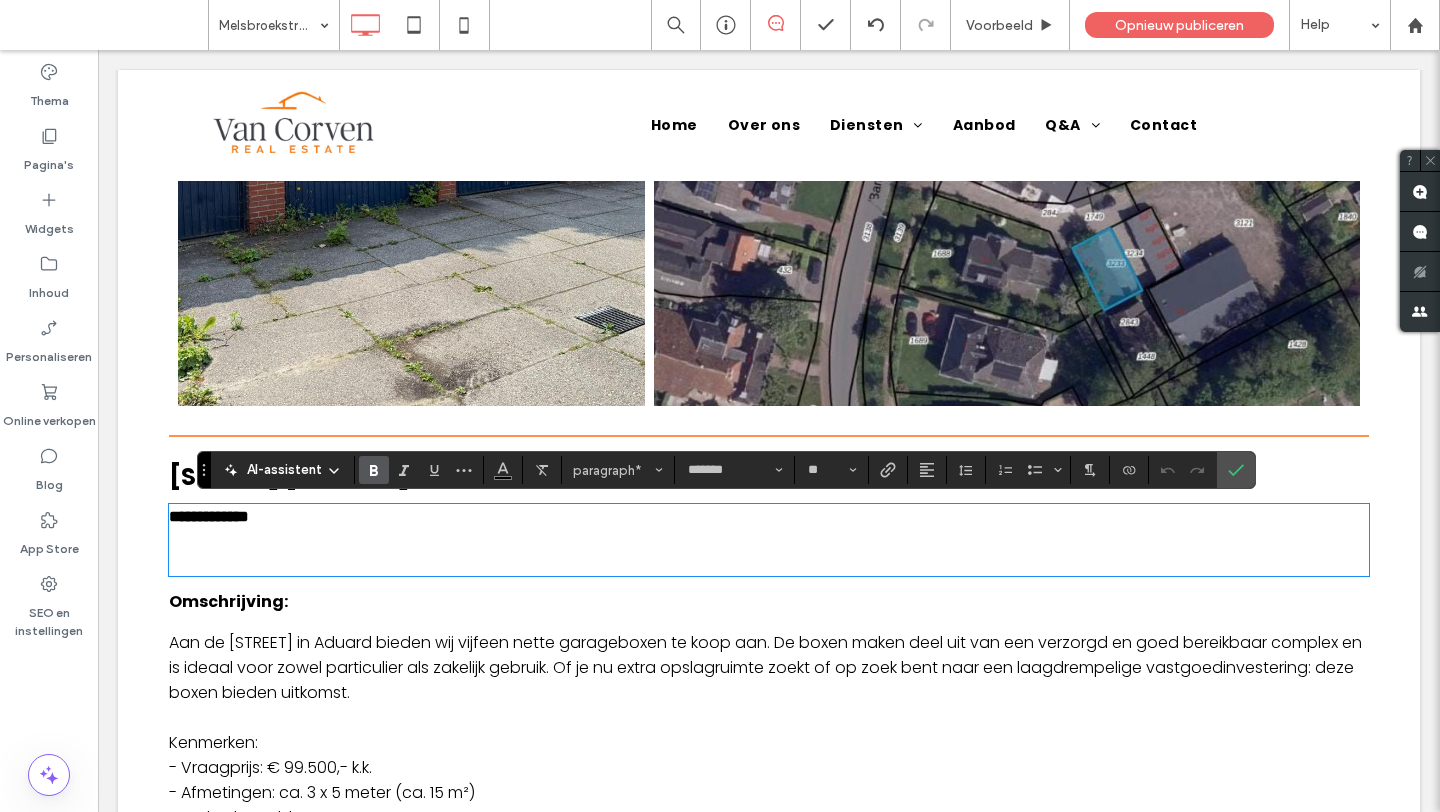scroll, scrollTop: 0, scrollLeft: 0, axis: both 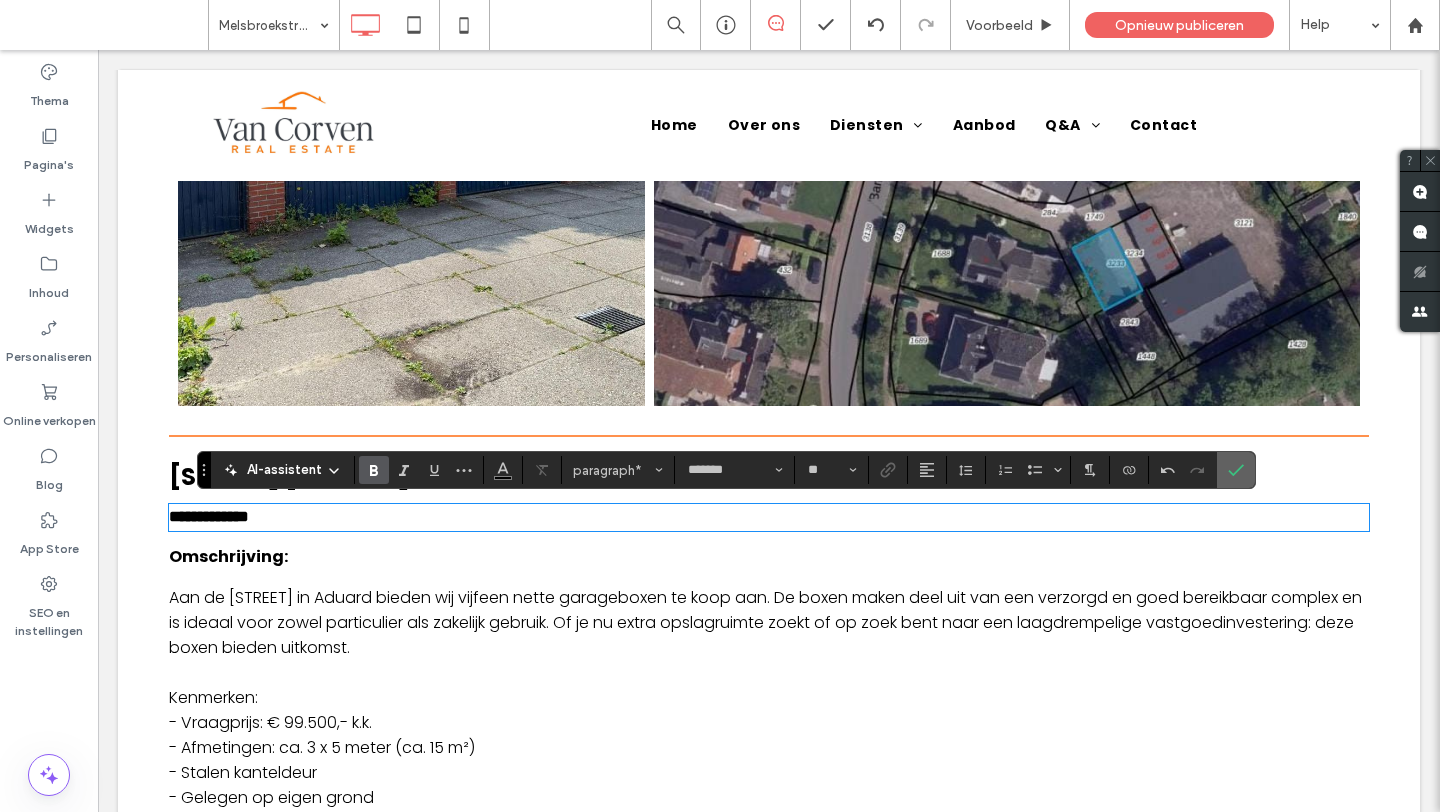 click at bounding box center [1236, 470] 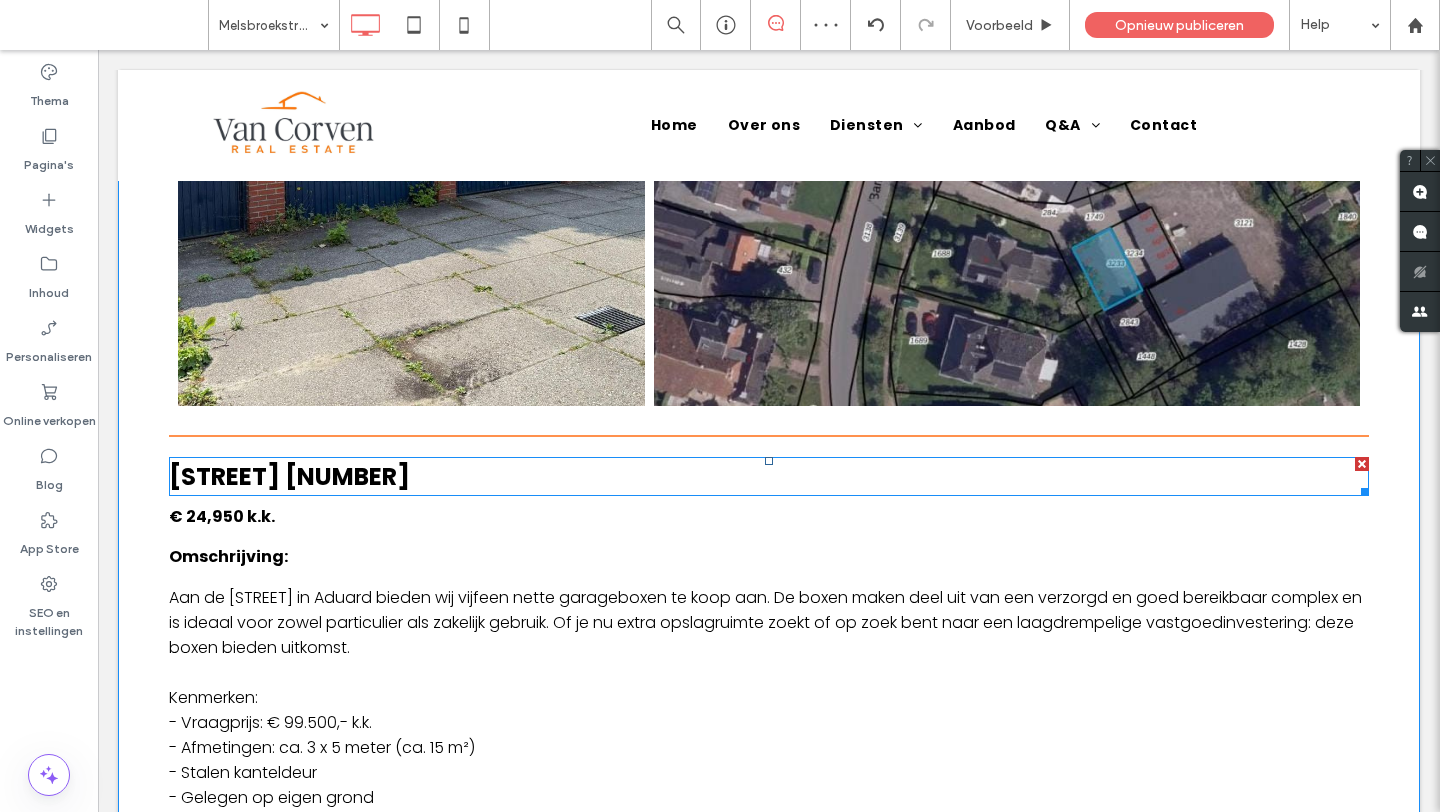 click on "Burg van Barneveldweg 6" at bounding box center [289, 476] 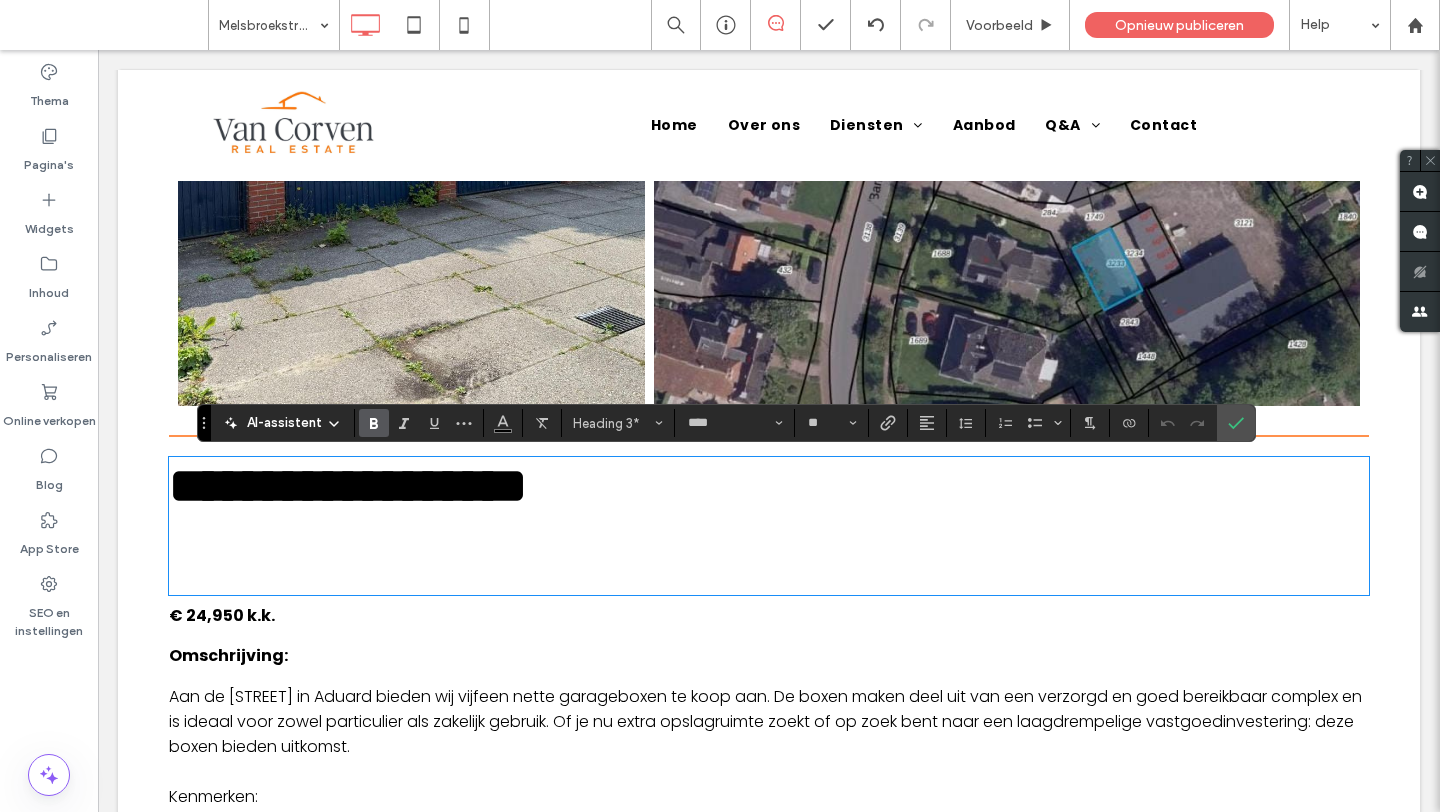 scroll, scrollTop: 0, scrollLeft: 0, axis: both 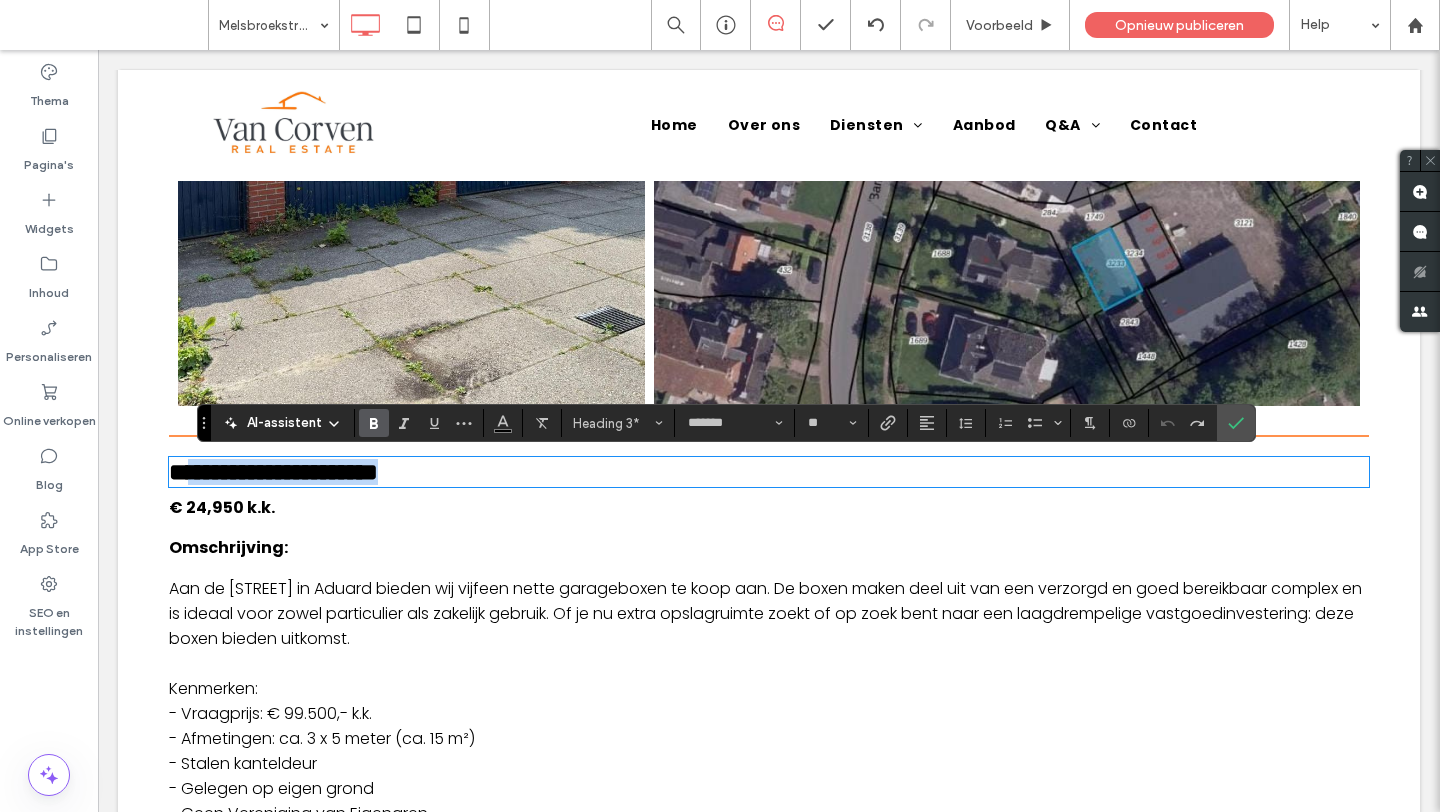 drag, startPoint x: 537, startPoint y: 479, endPoint x: 201, endPoint y: 476, distance: 336.0134 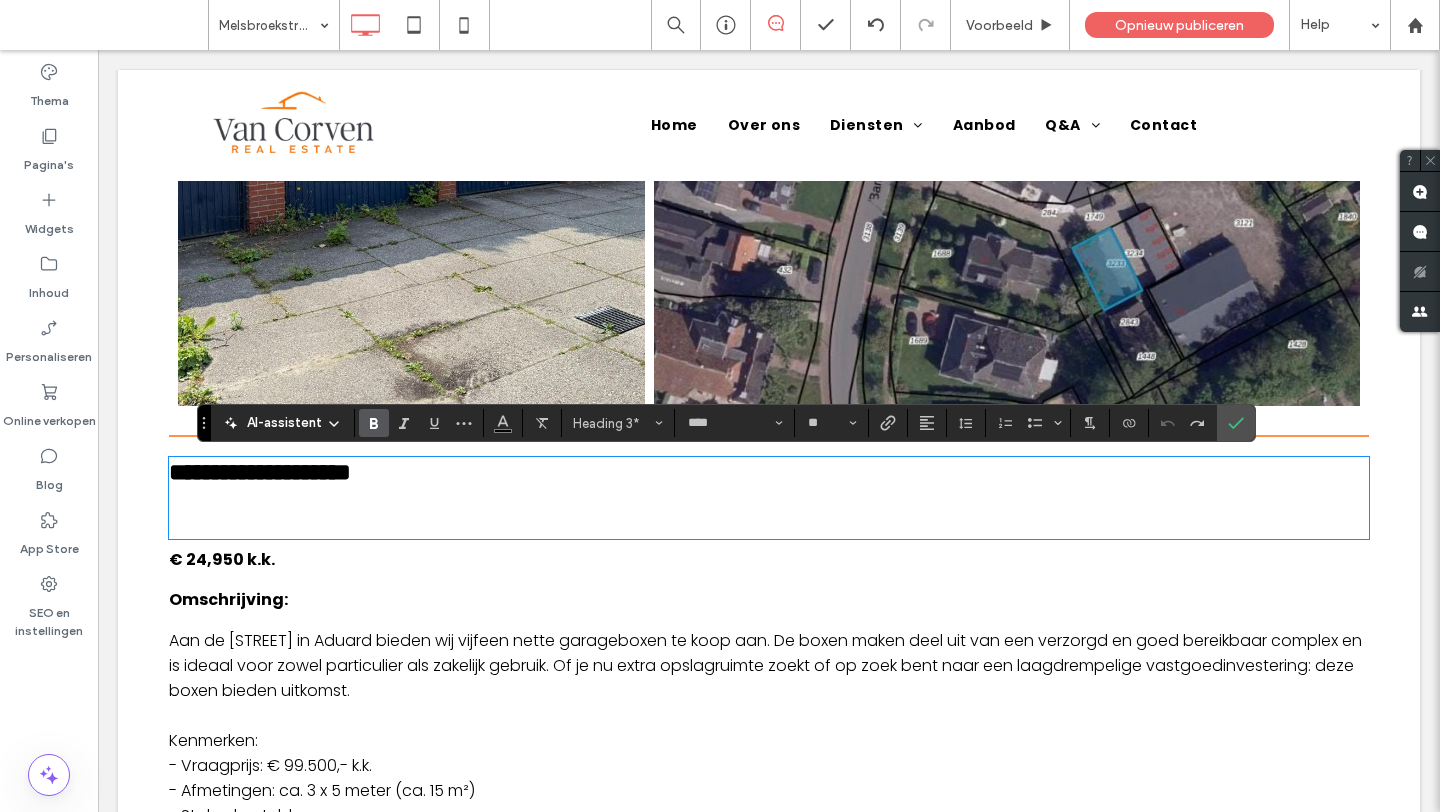 scroll, scrollTop: 0, scrollLeft: 0, axis: both 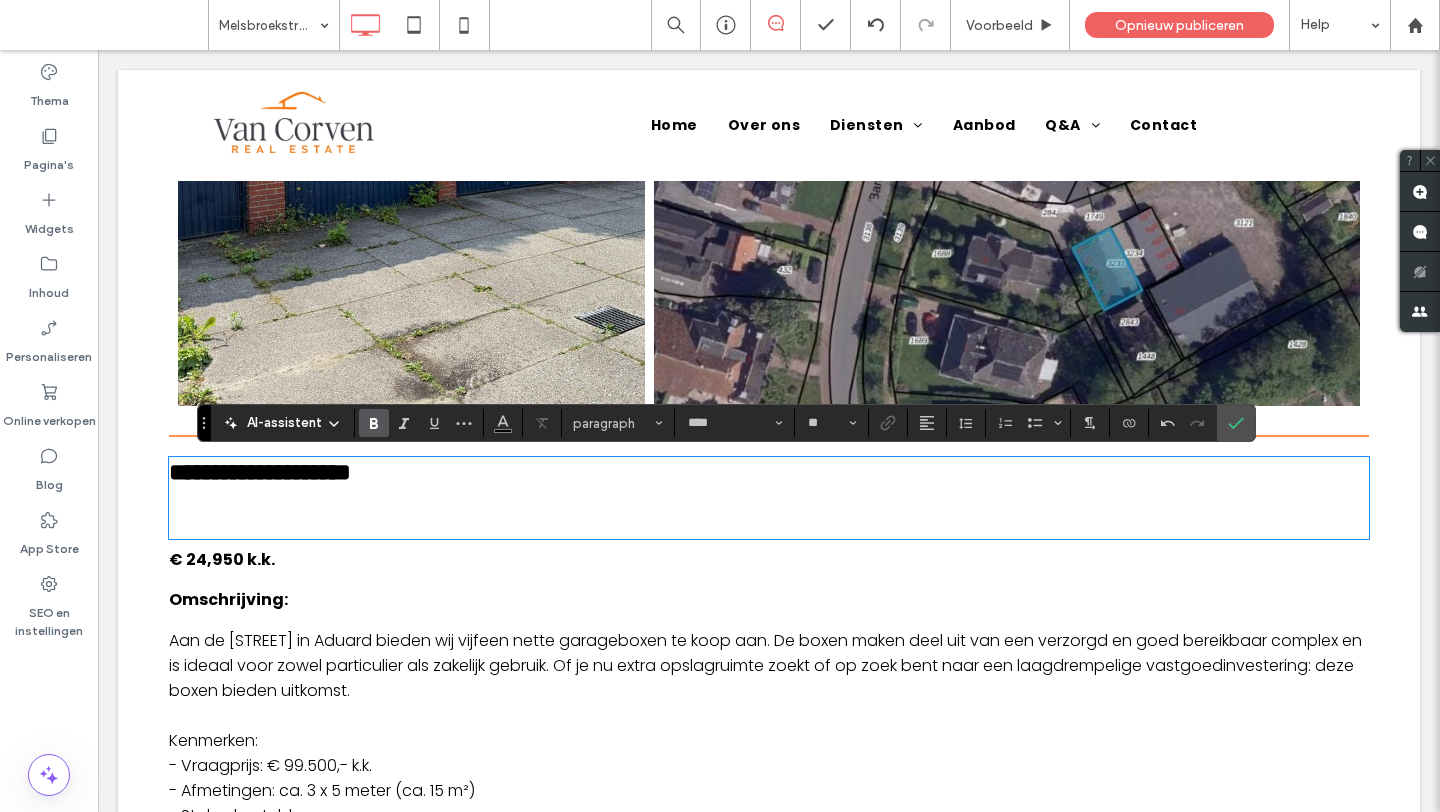 type on "*******" 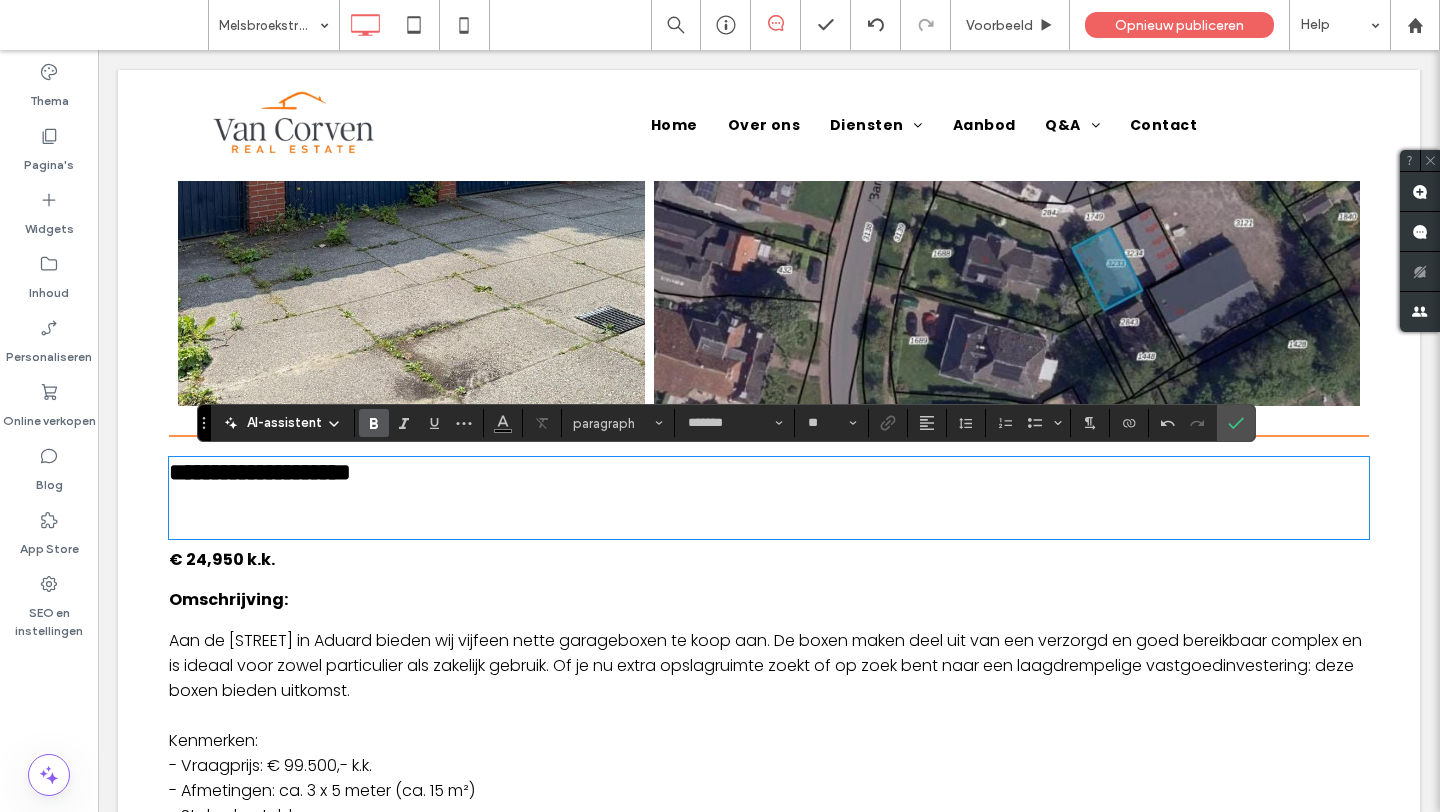 click on "**********" at bounding box center [260, 472] 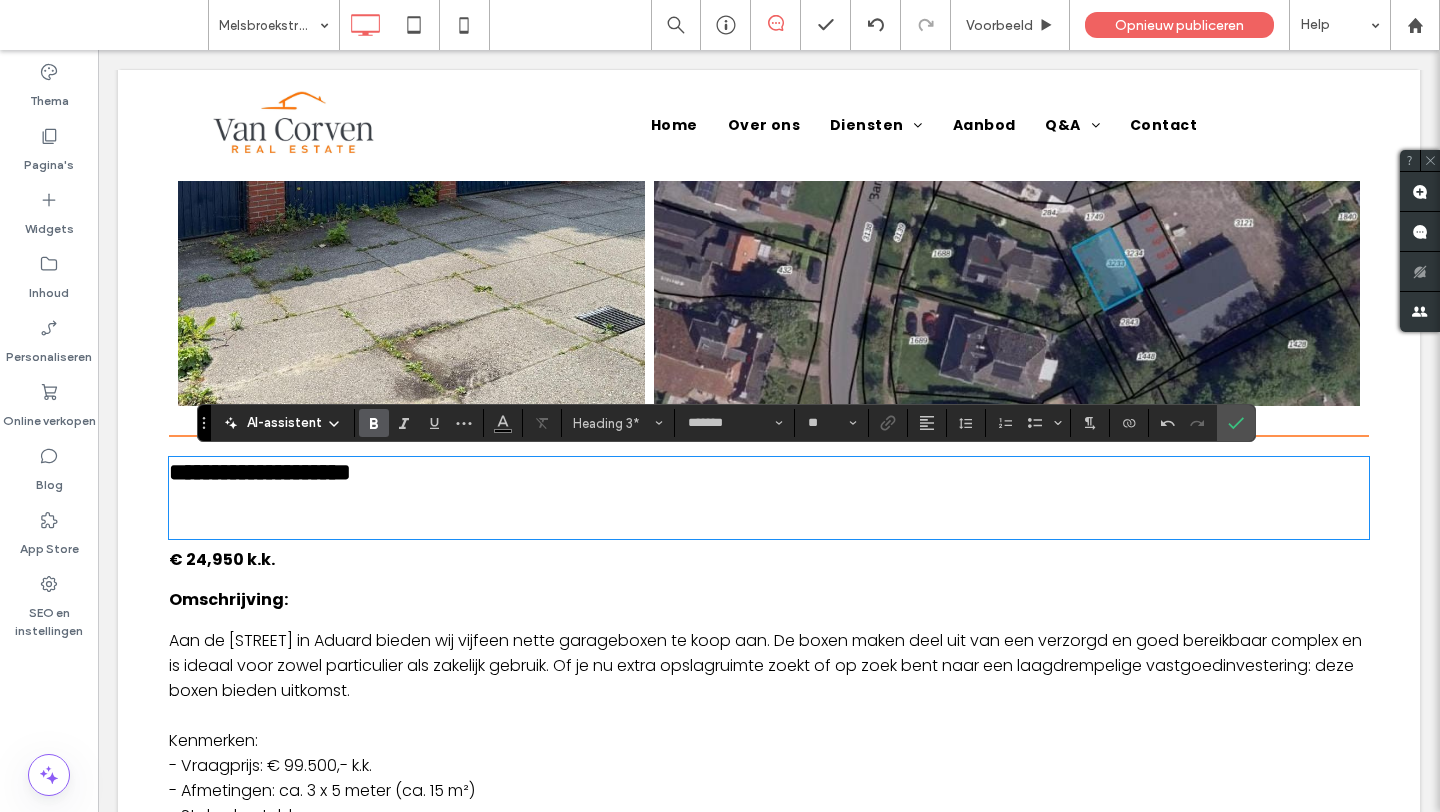 type 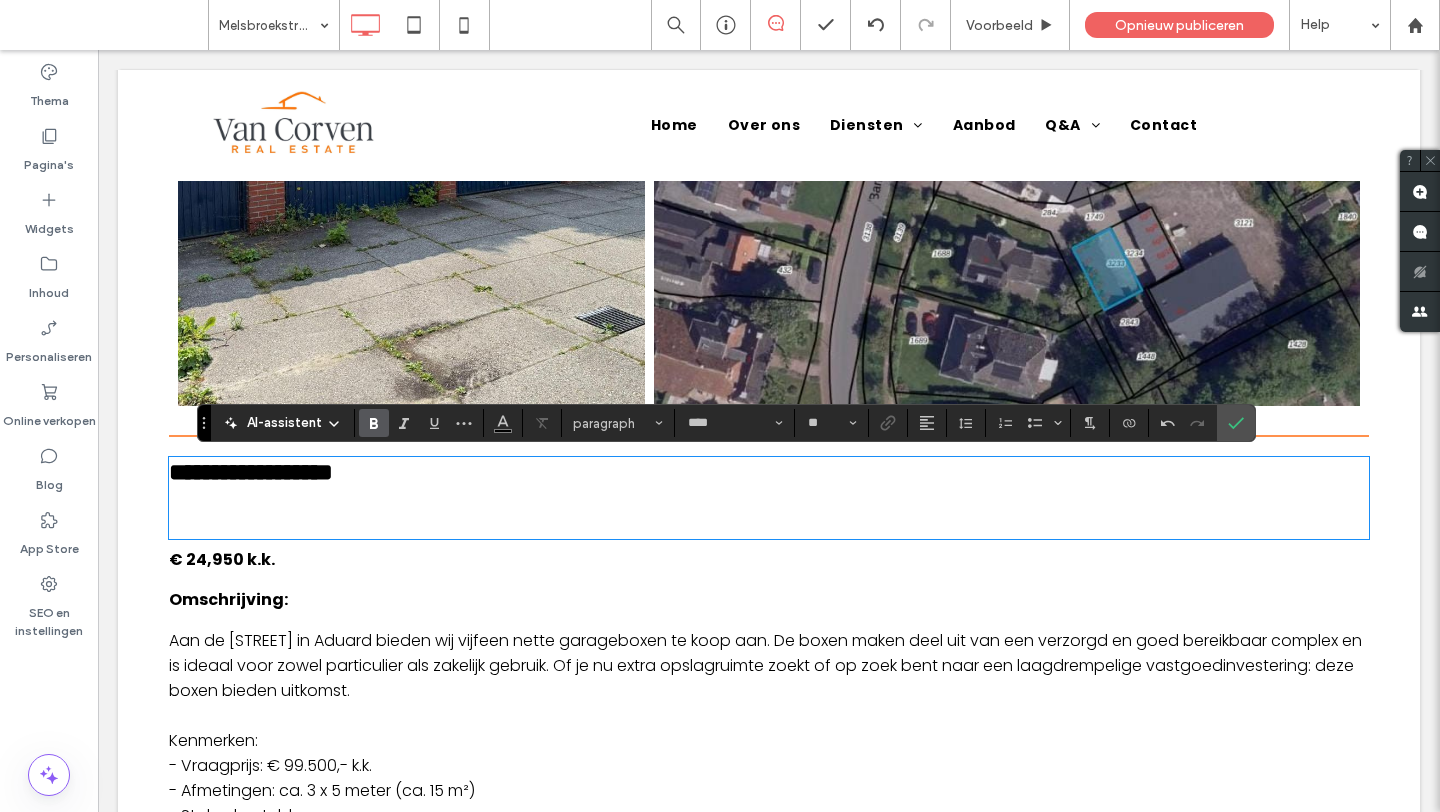 click at bounding box center [769, 524] 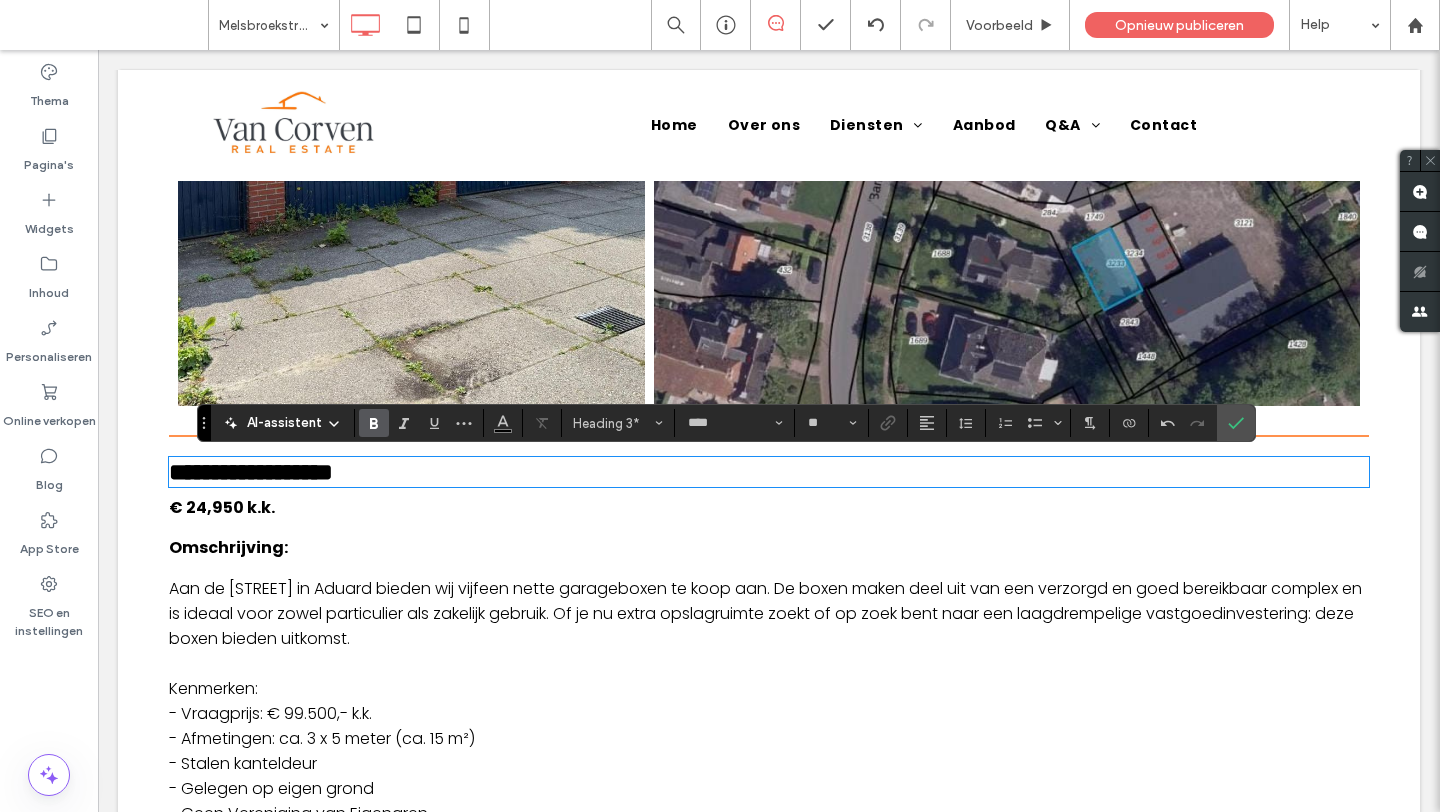 type on "*******" 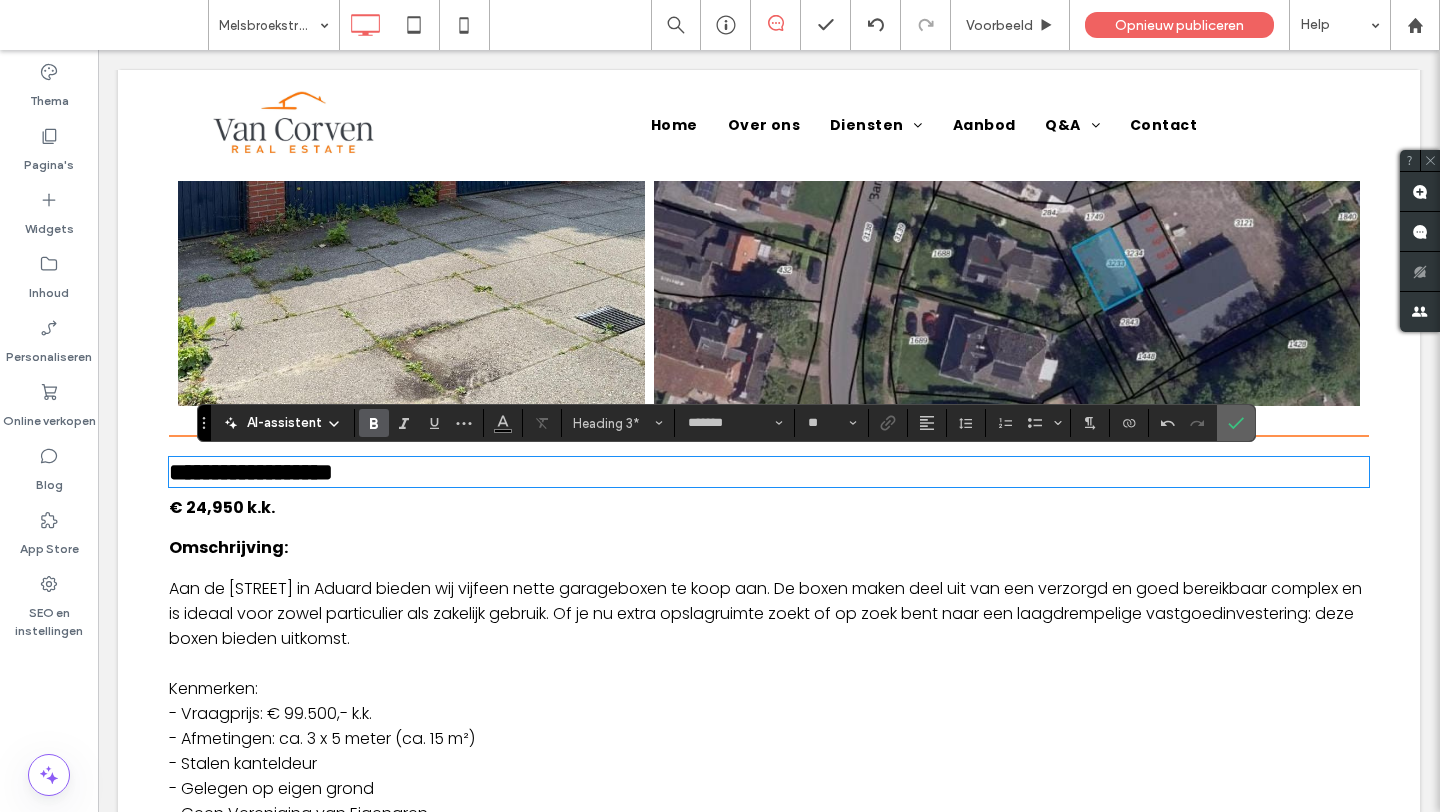 click at bounding box center (1236, 423) 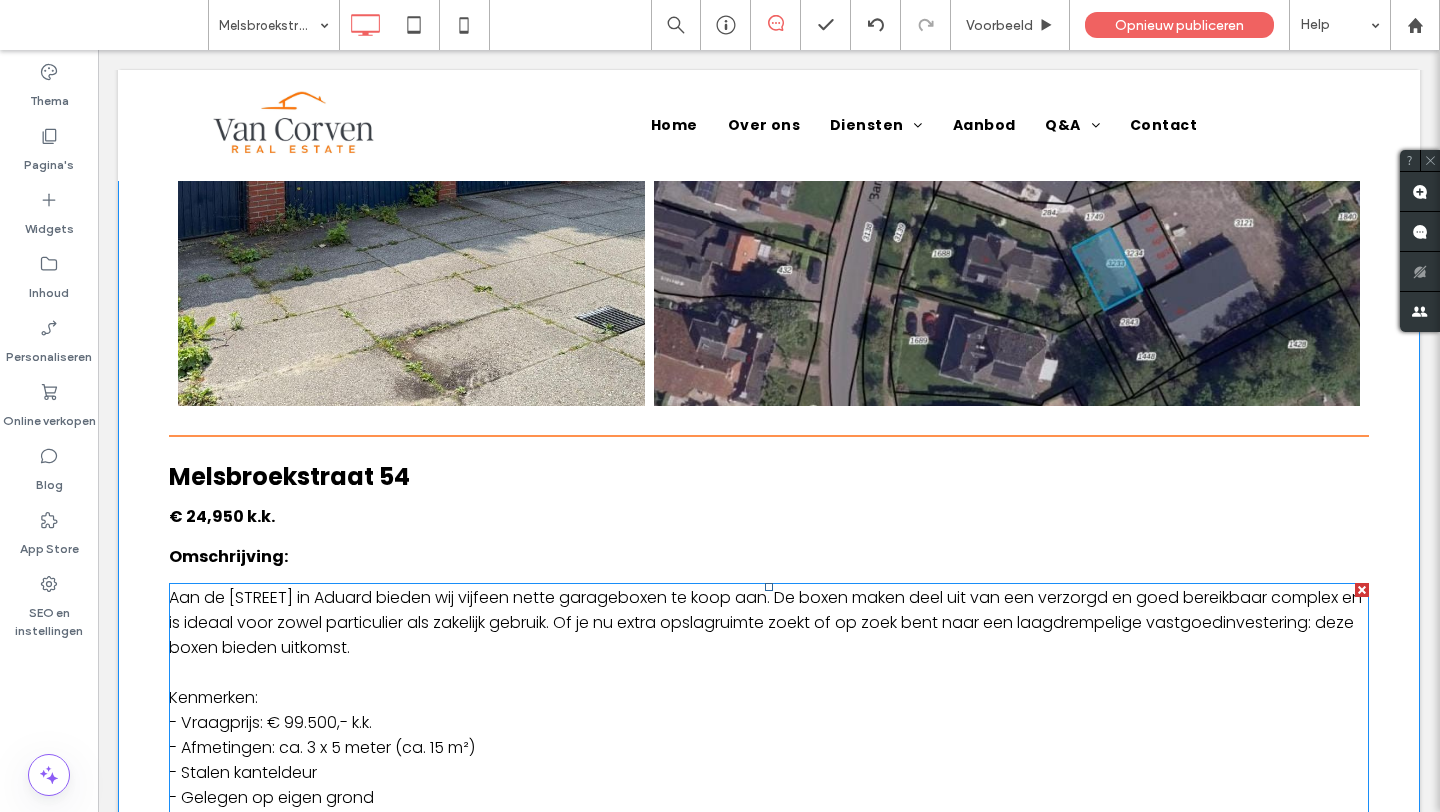 click on "- Vraagprijs: € 99.500,- k.k." at bounding box center (270, 722) 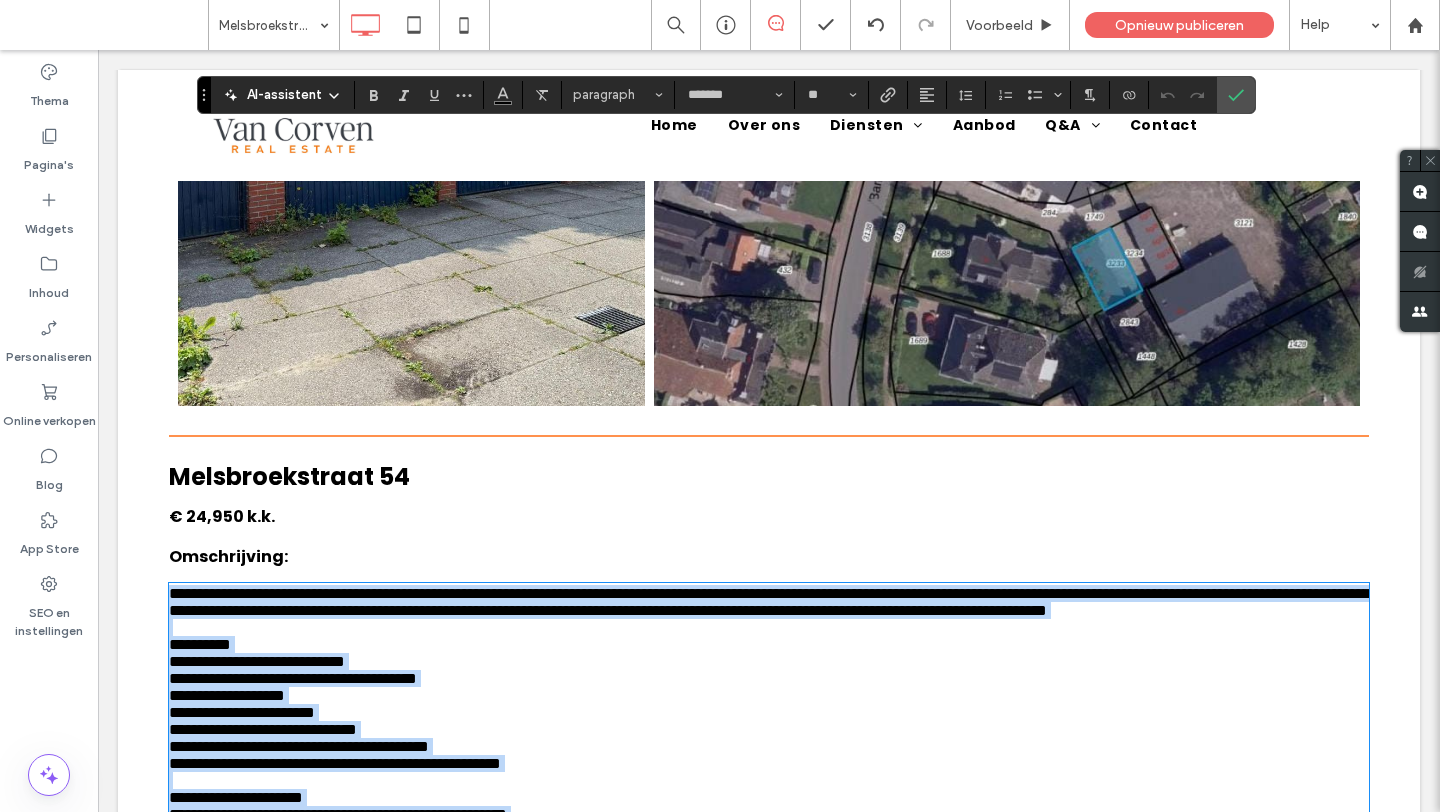 scroll, scrollTop: 906, scrollLeft: 0, axis: vertical 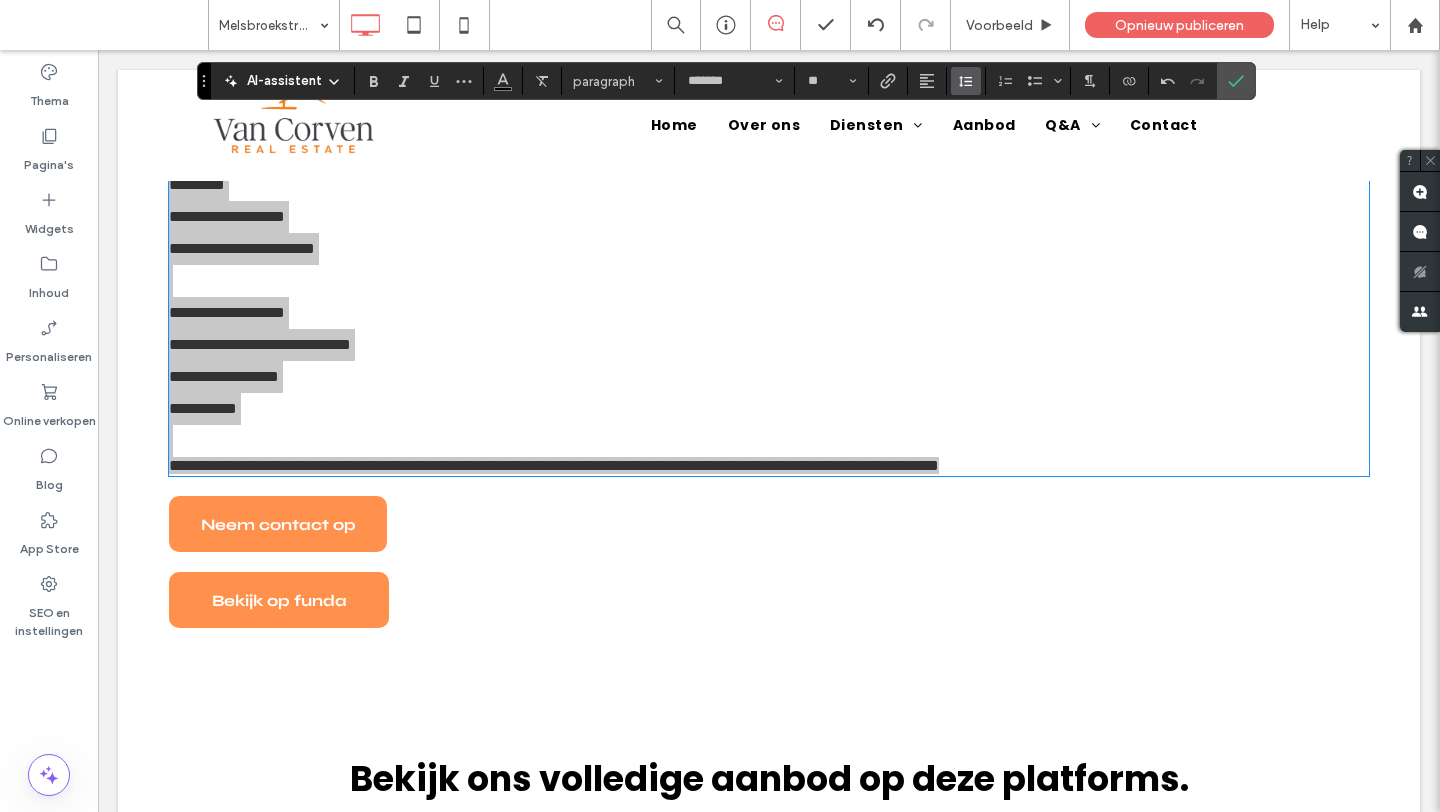 click 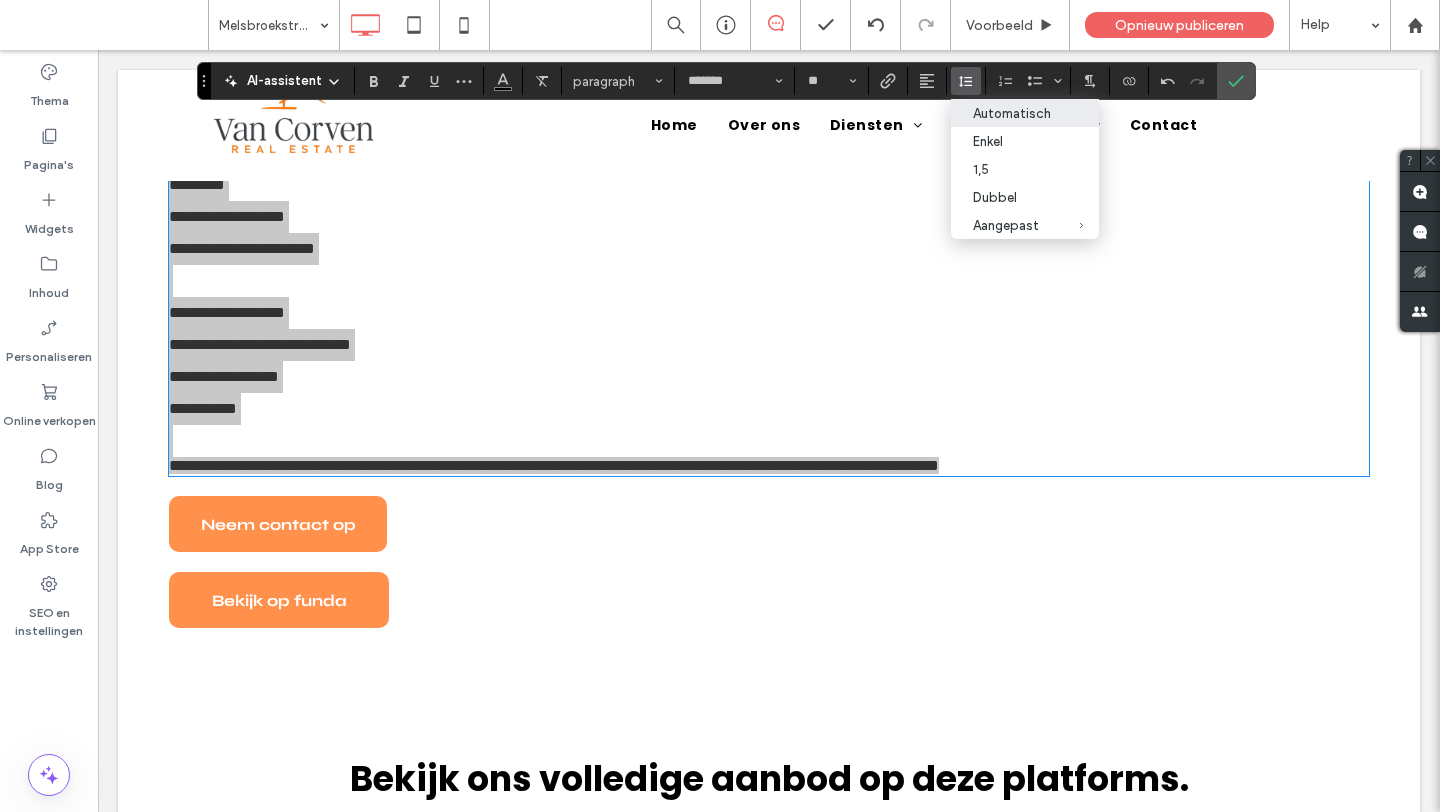 click on "Automatisch" at bounding box center [1025, 113] 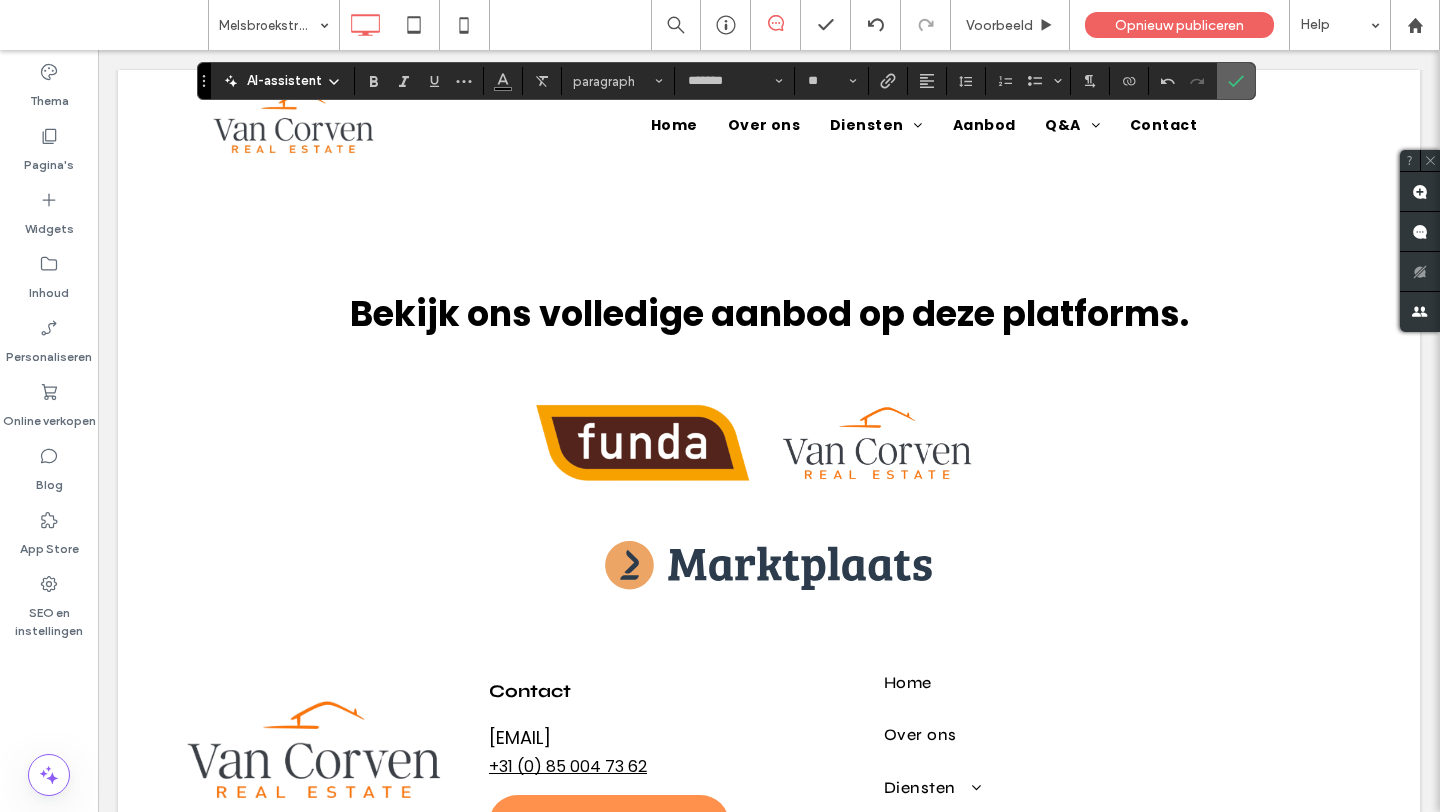click 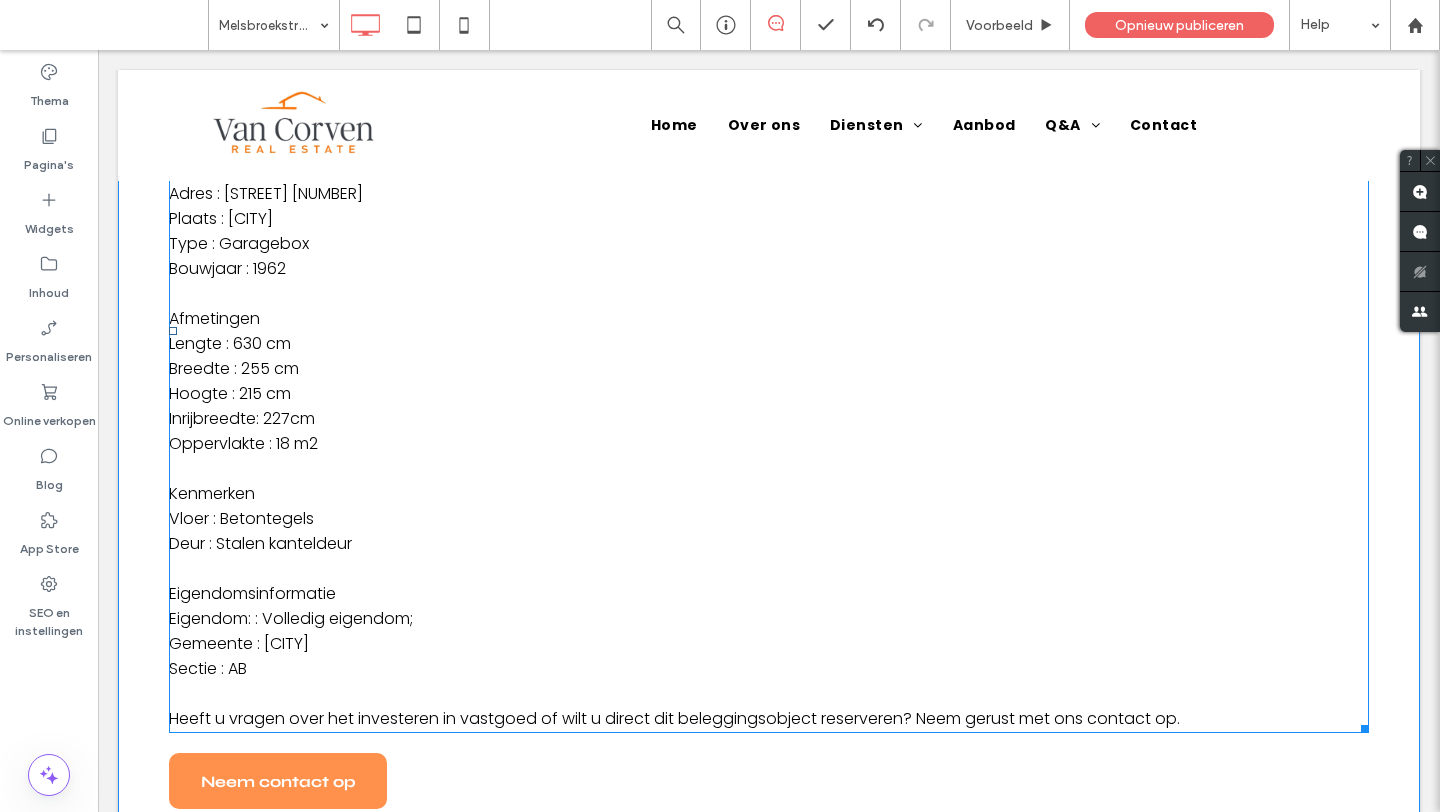 scroll, scrollTop: 1290, scrollLeft: 0, axis: vertical 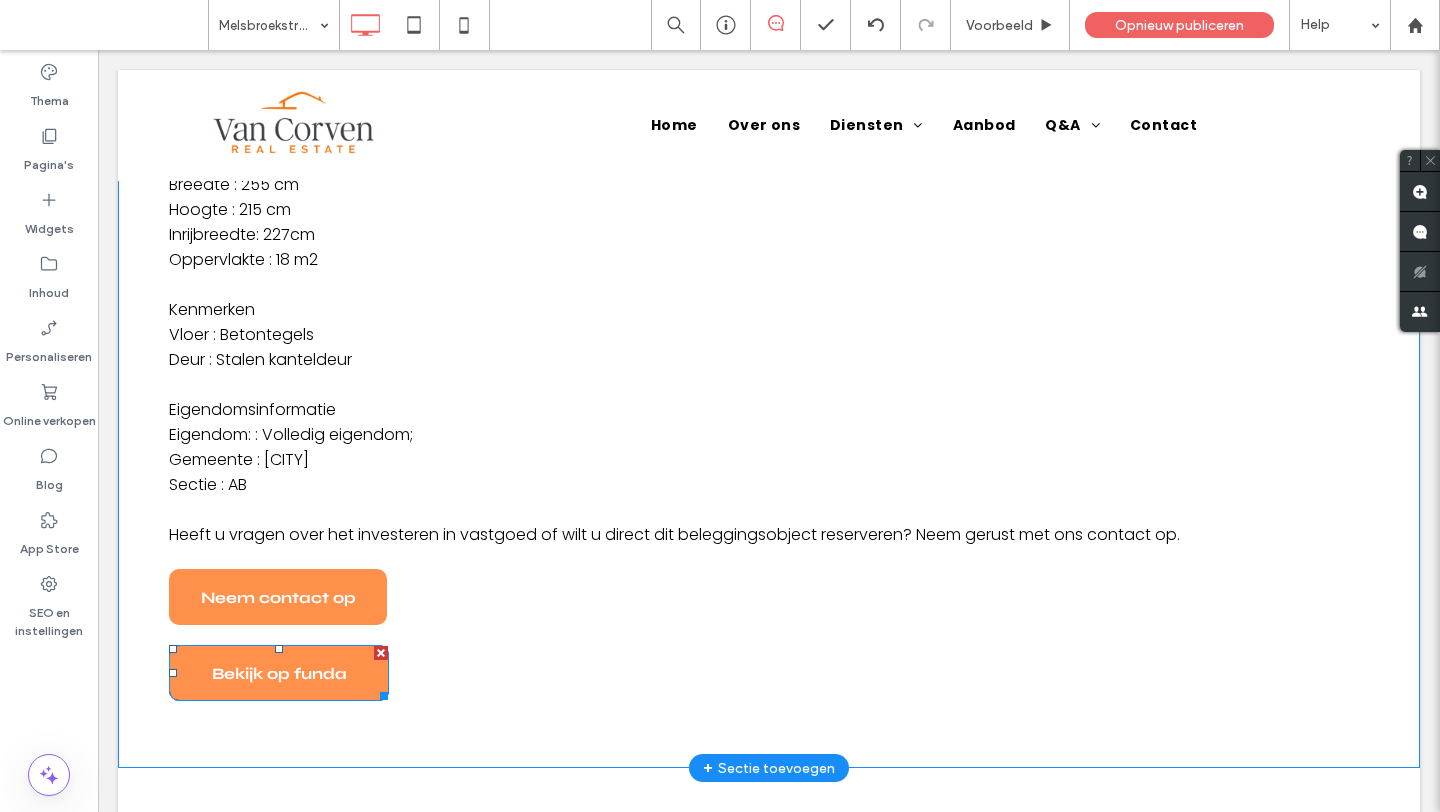 click on "Bekijk op funda" at bounding box center (279, 673) 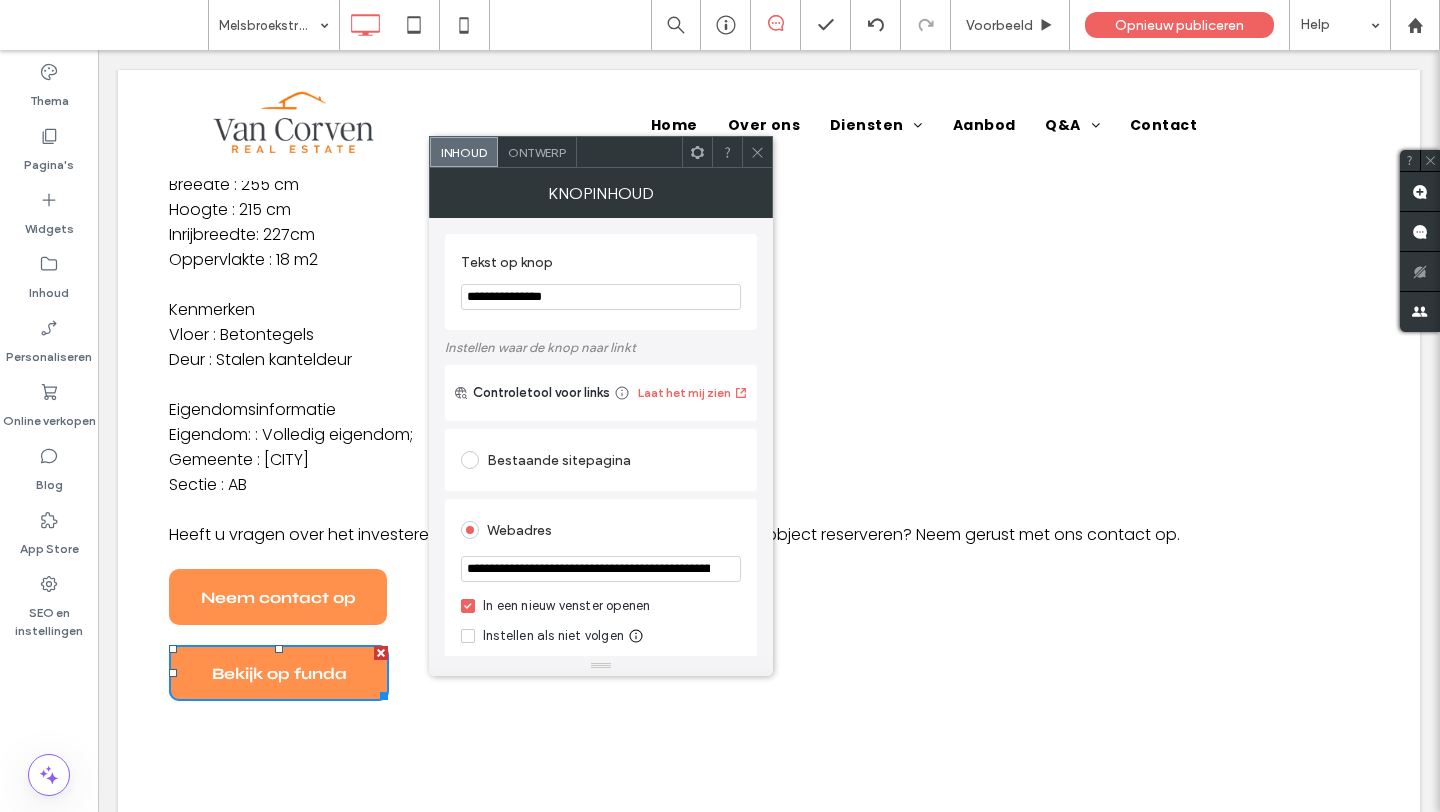 click on "**********" at bounding box center [601, 569] 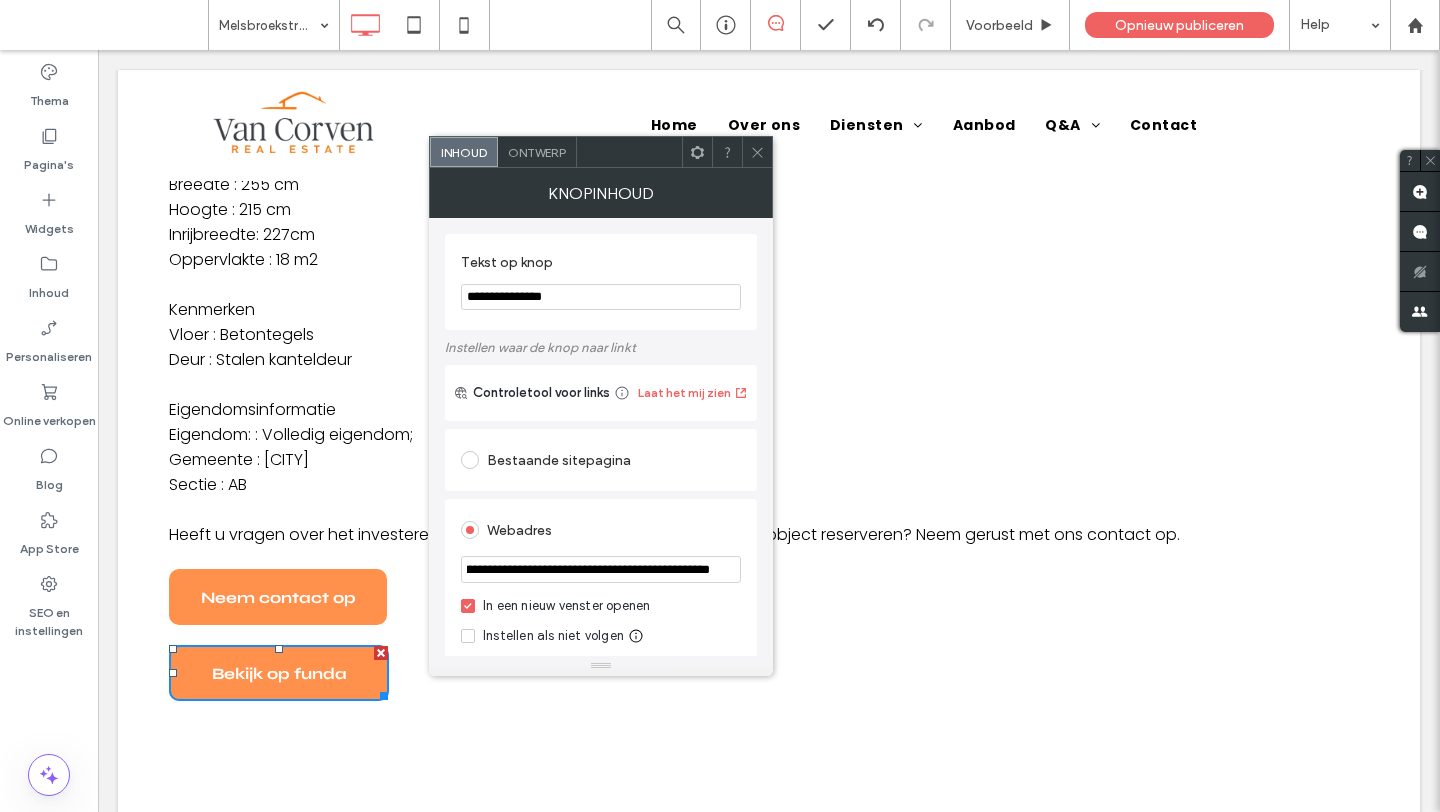type on "**********" 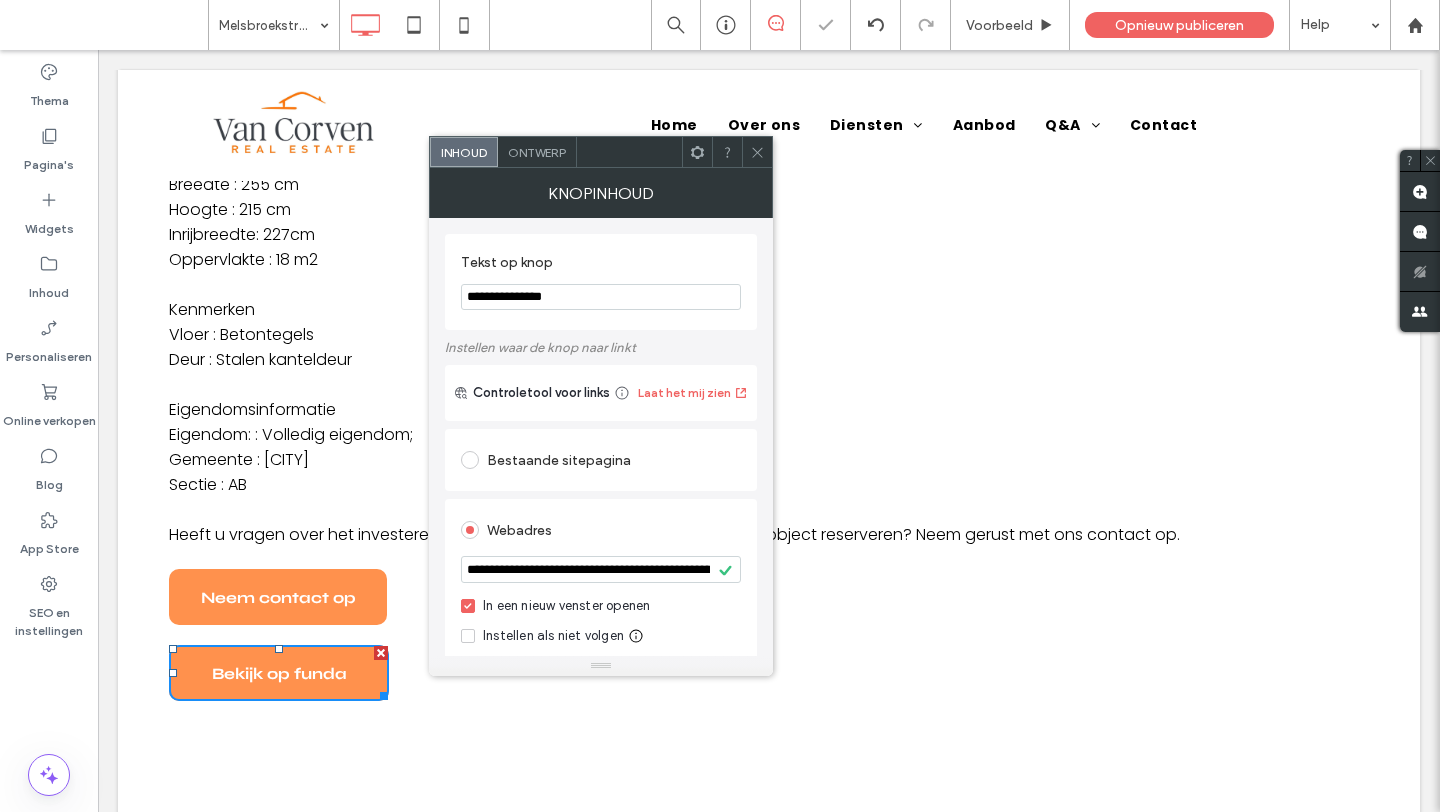 click 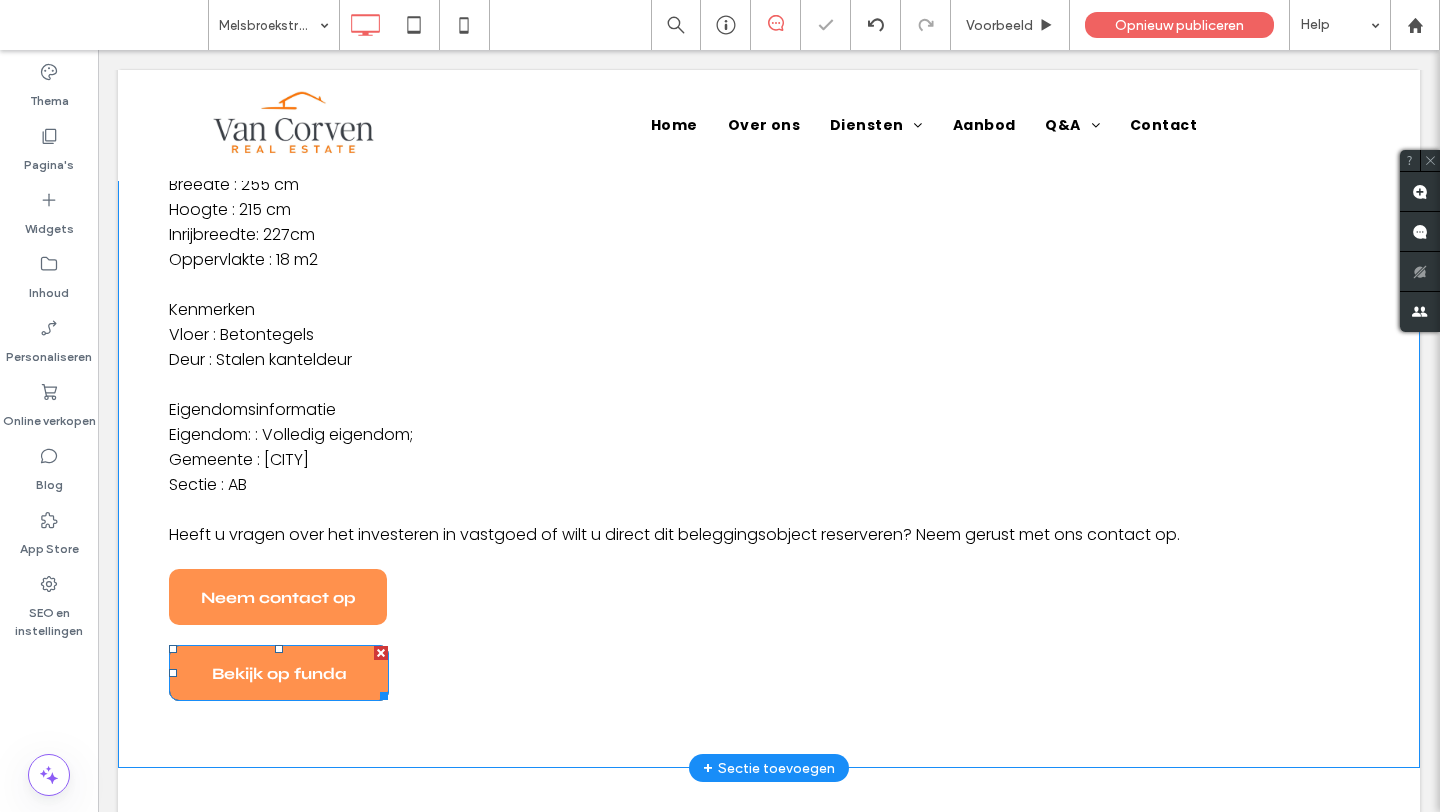 scroll, scrollTop: 0, scrollLeft: 0, axis: both 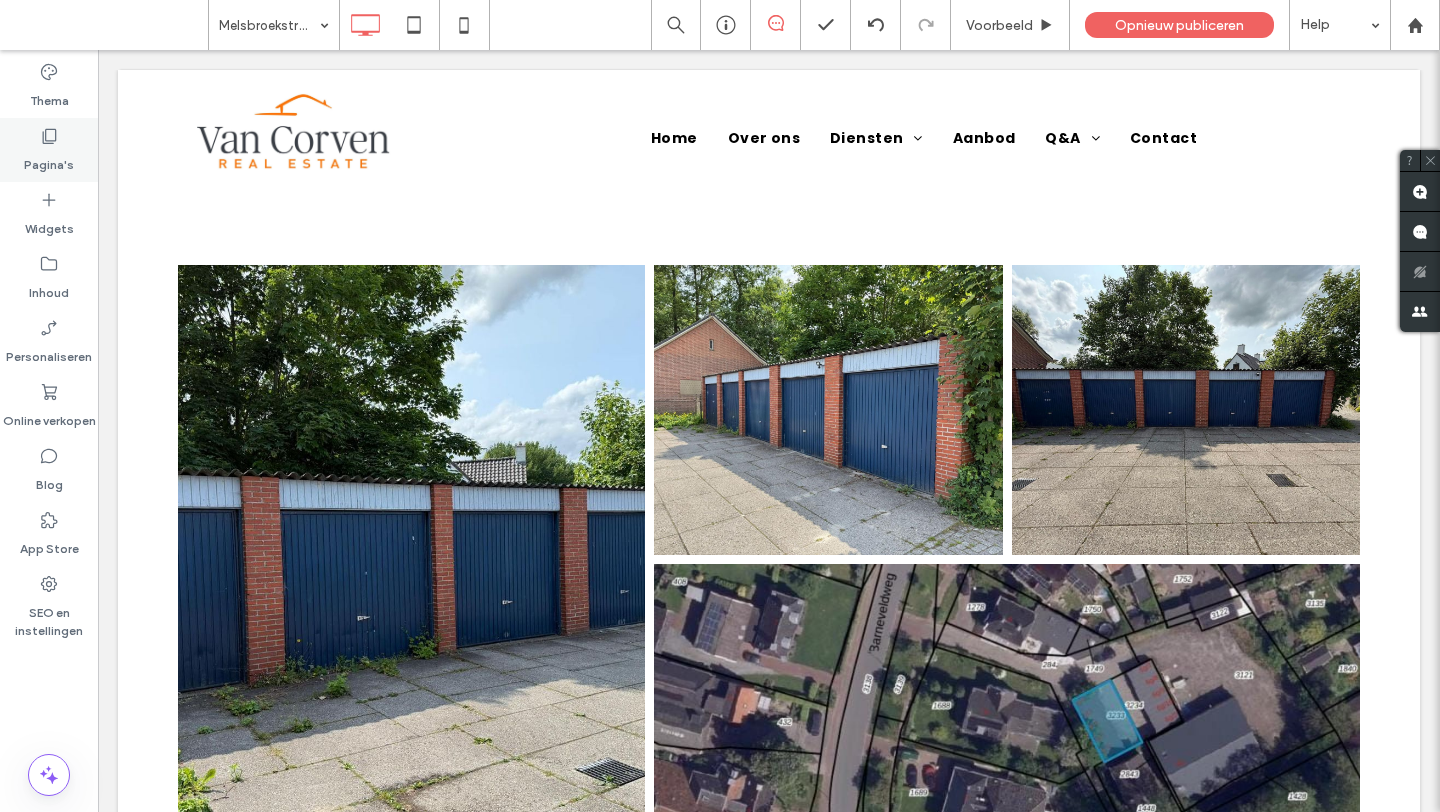 click on "Pagina's" at bounding box center (49, 160) 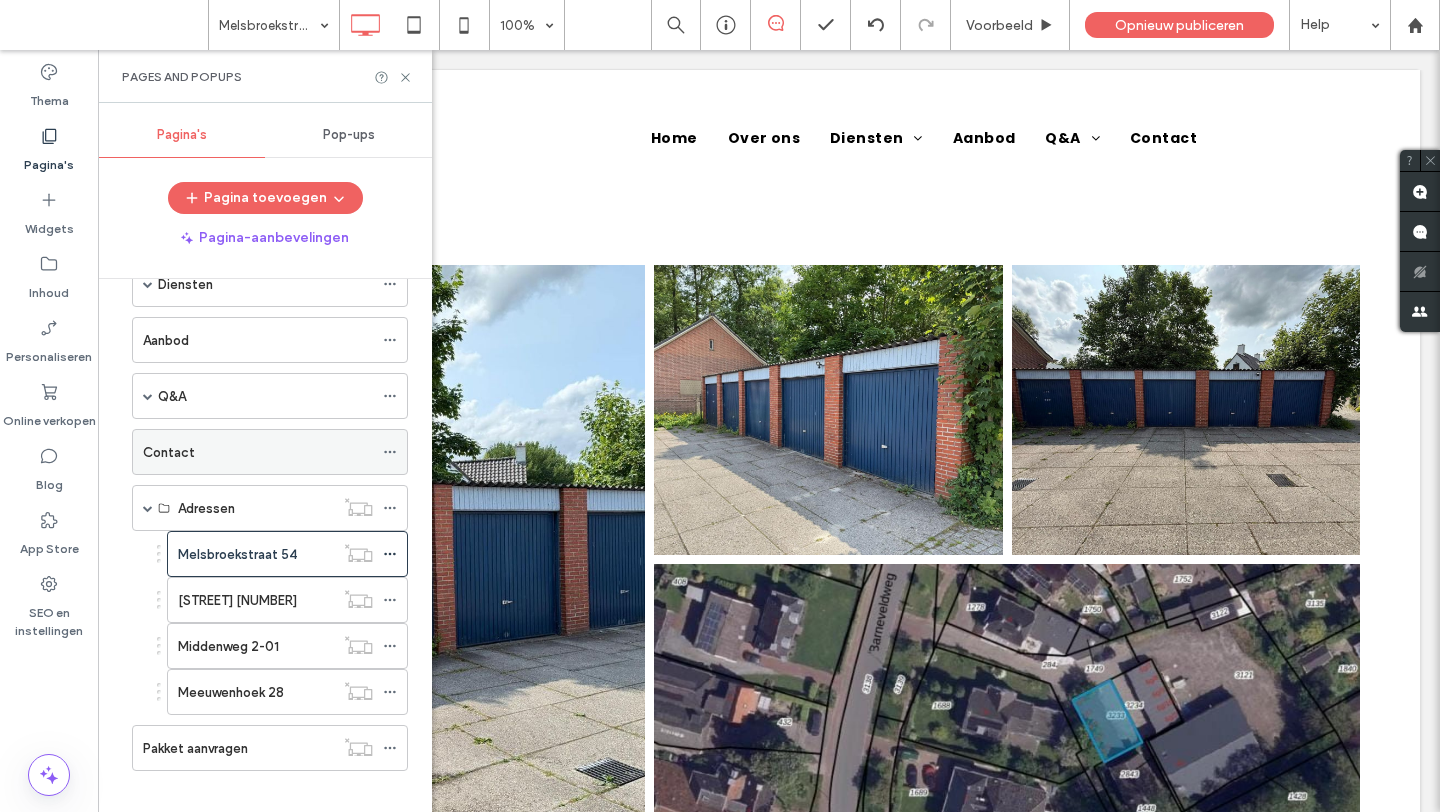 scroll, scrollTop: 167, scrollLeft: 0, axis: vertical 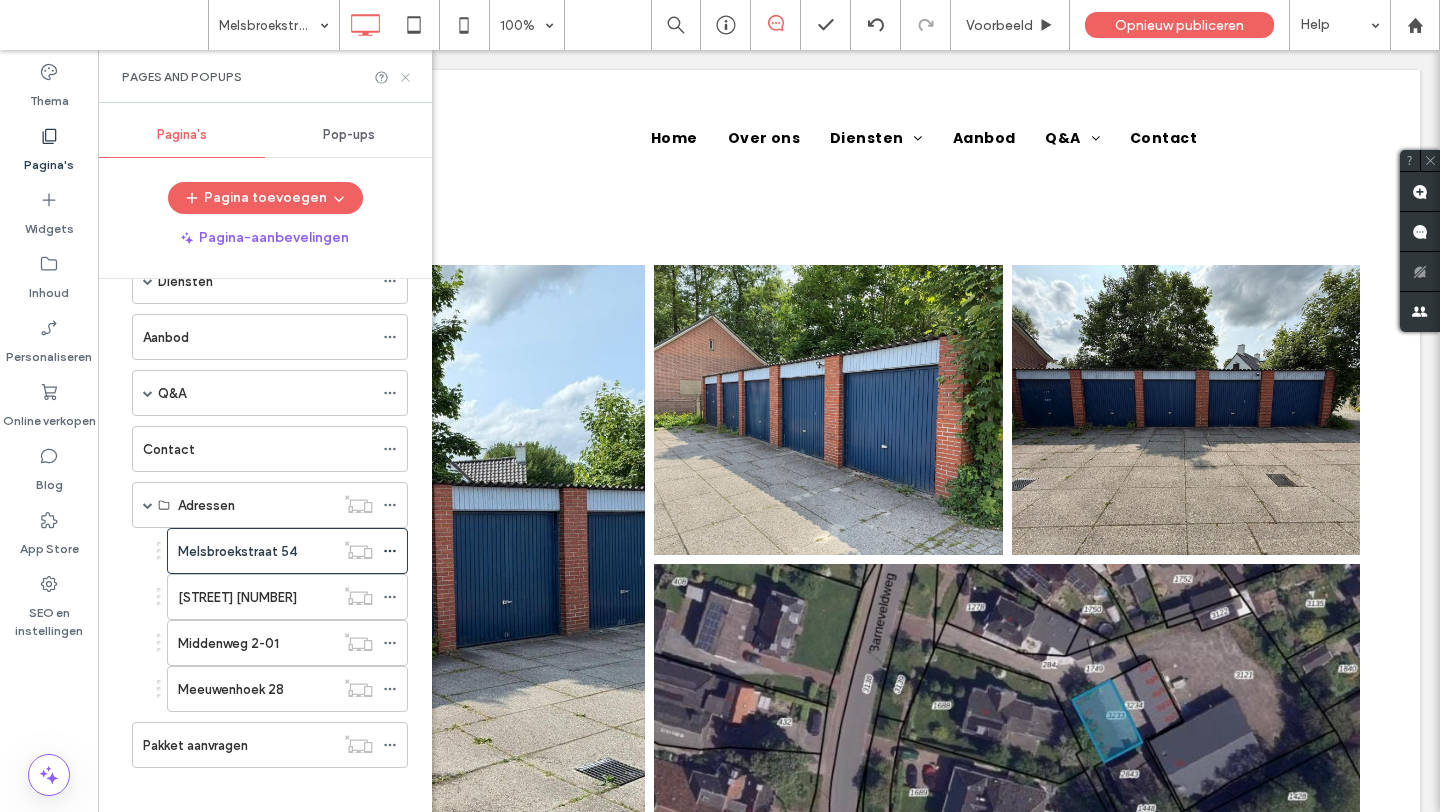 click 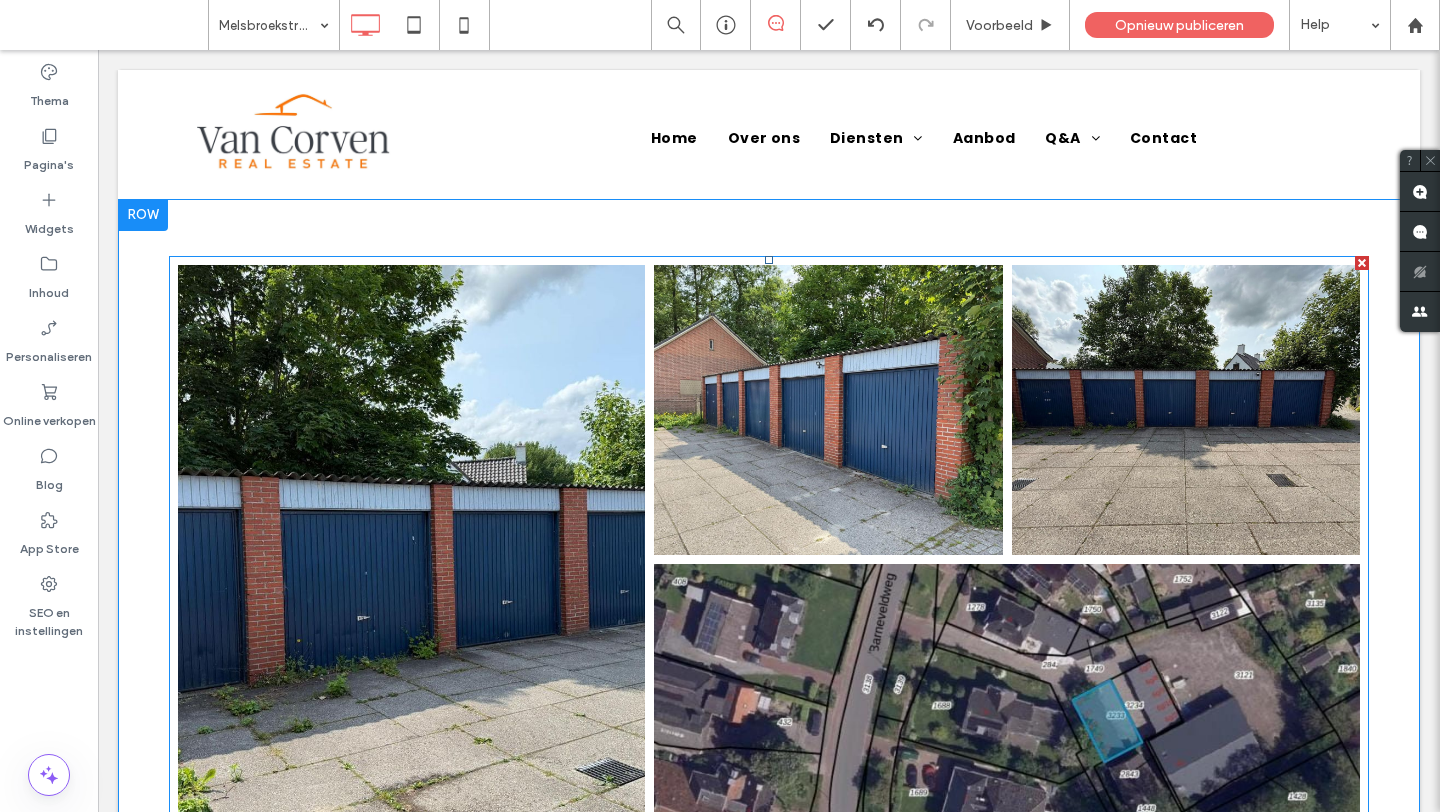 click at bounding box center [411, 561] 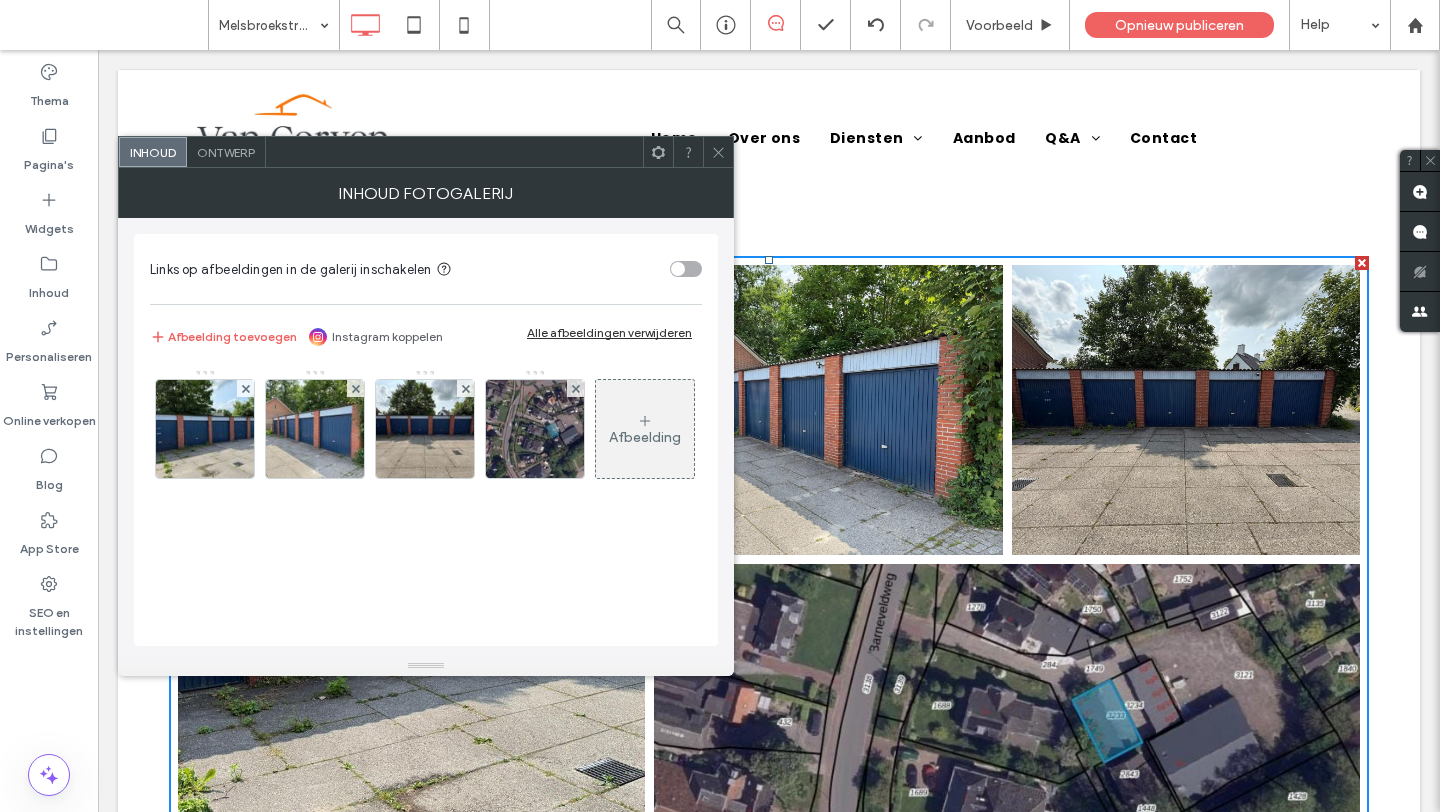 click on "Alle afbeeldingen verwijderen" at bounding box center [609, 332] 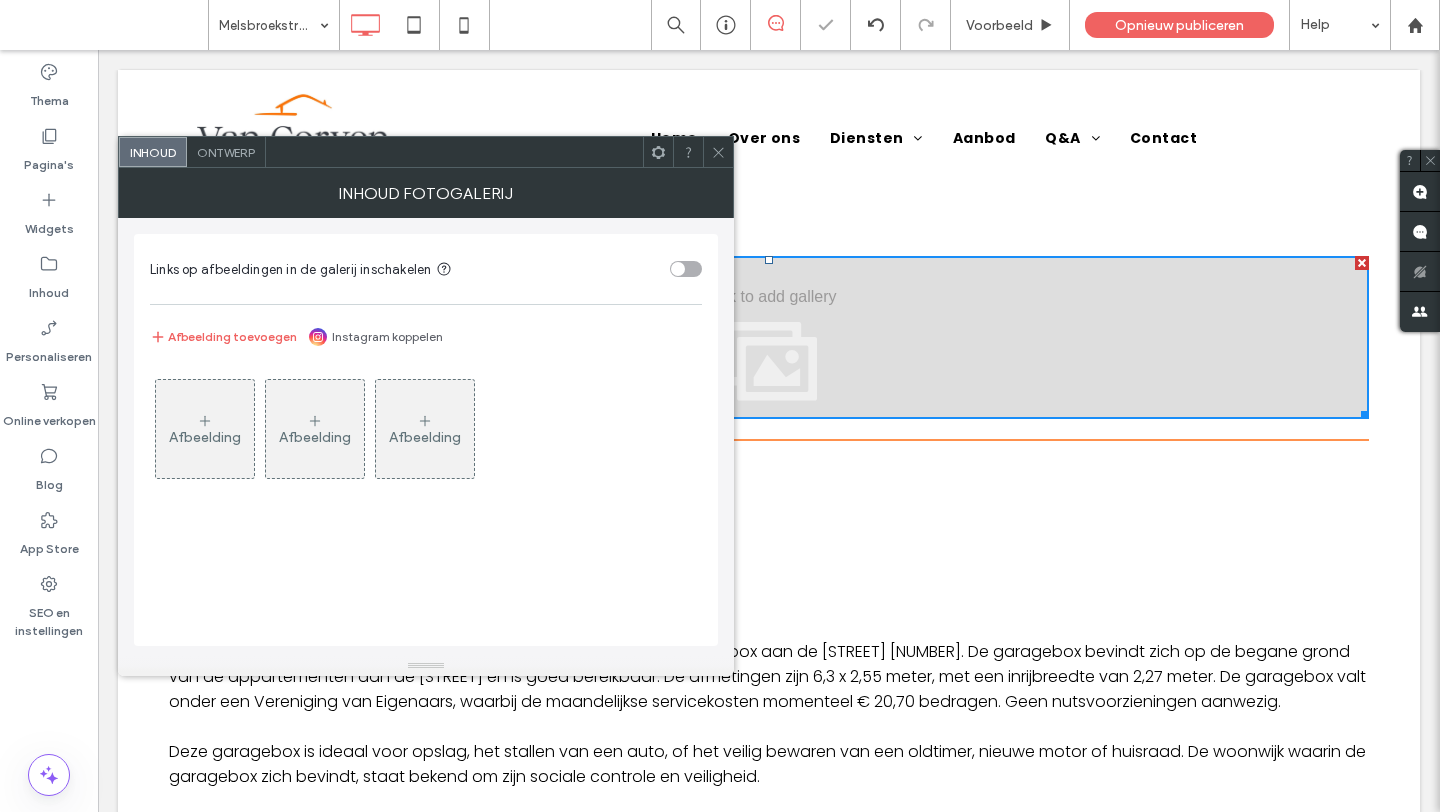 click on "Afbeelding" at bounding box center (205, 437) 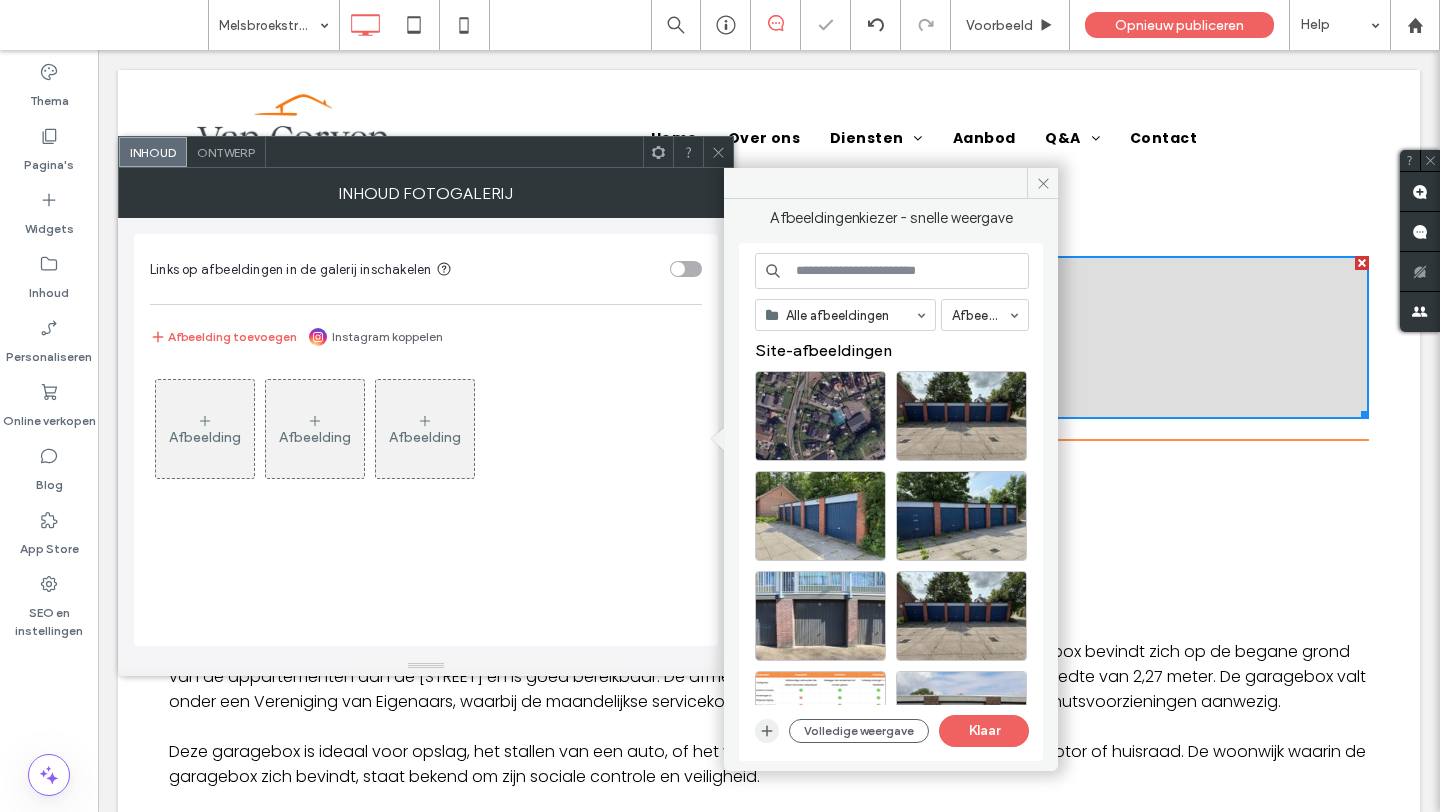 click 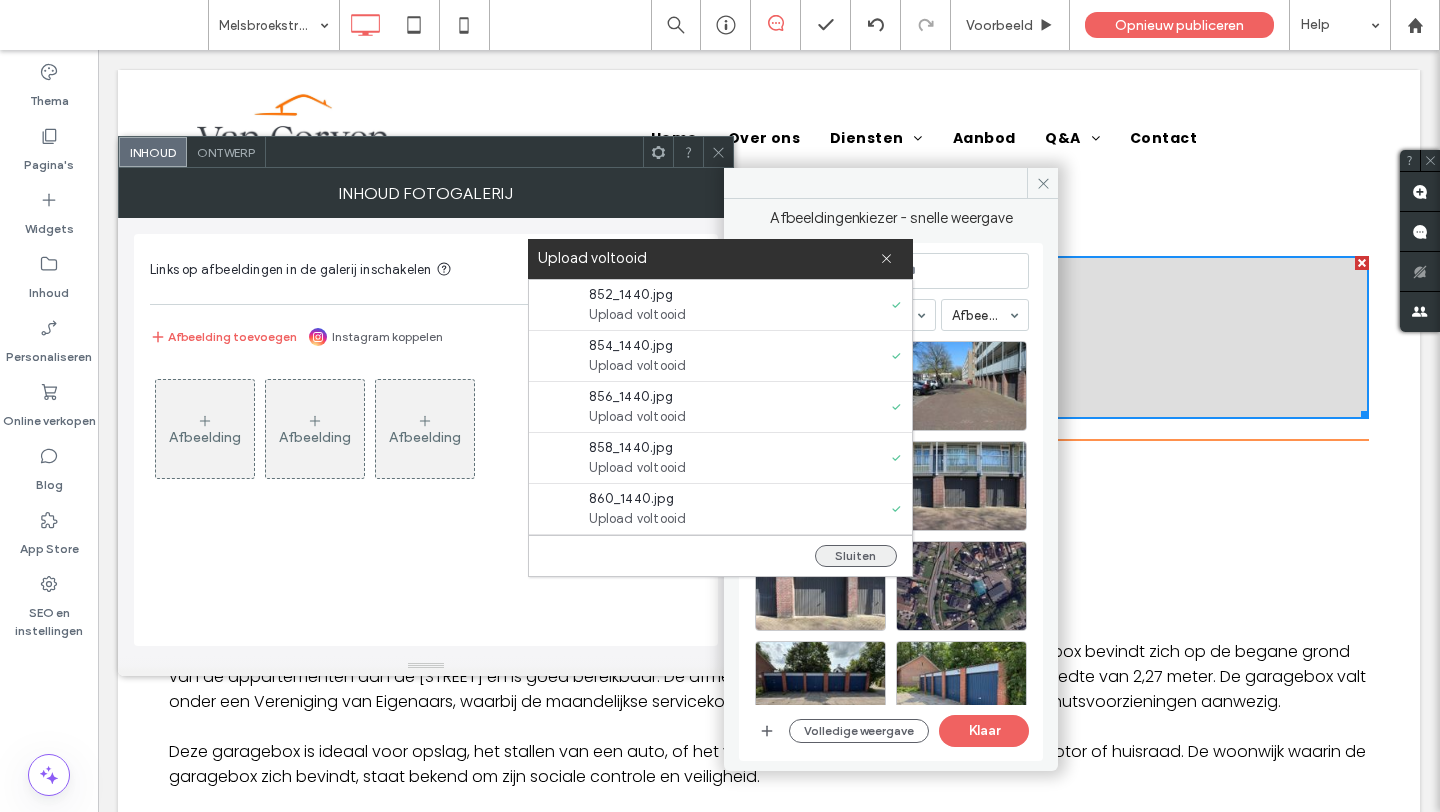click on "Sluiten" at bounding box center (856, 556) 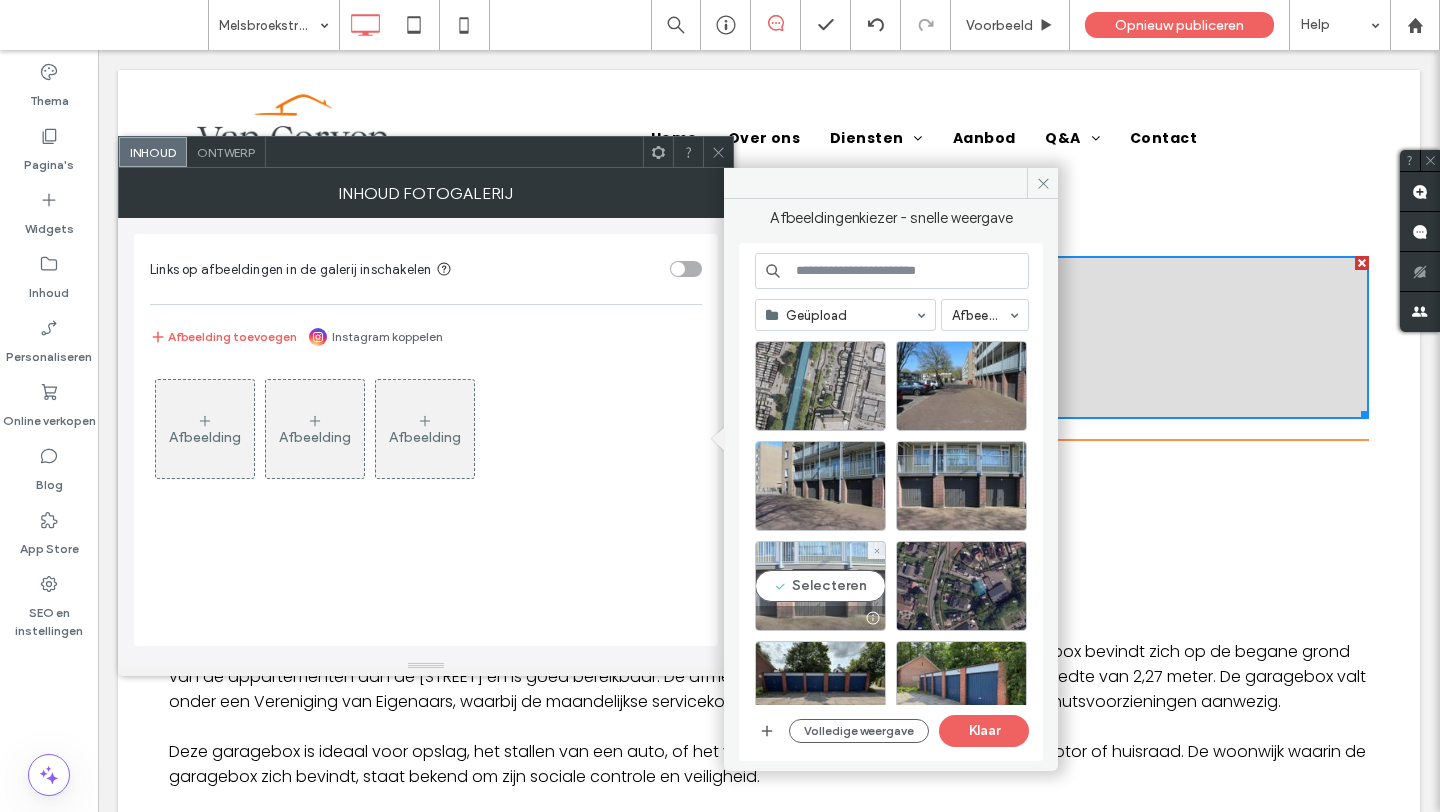 click on "Selecteren" at bounding box center (820, 586) 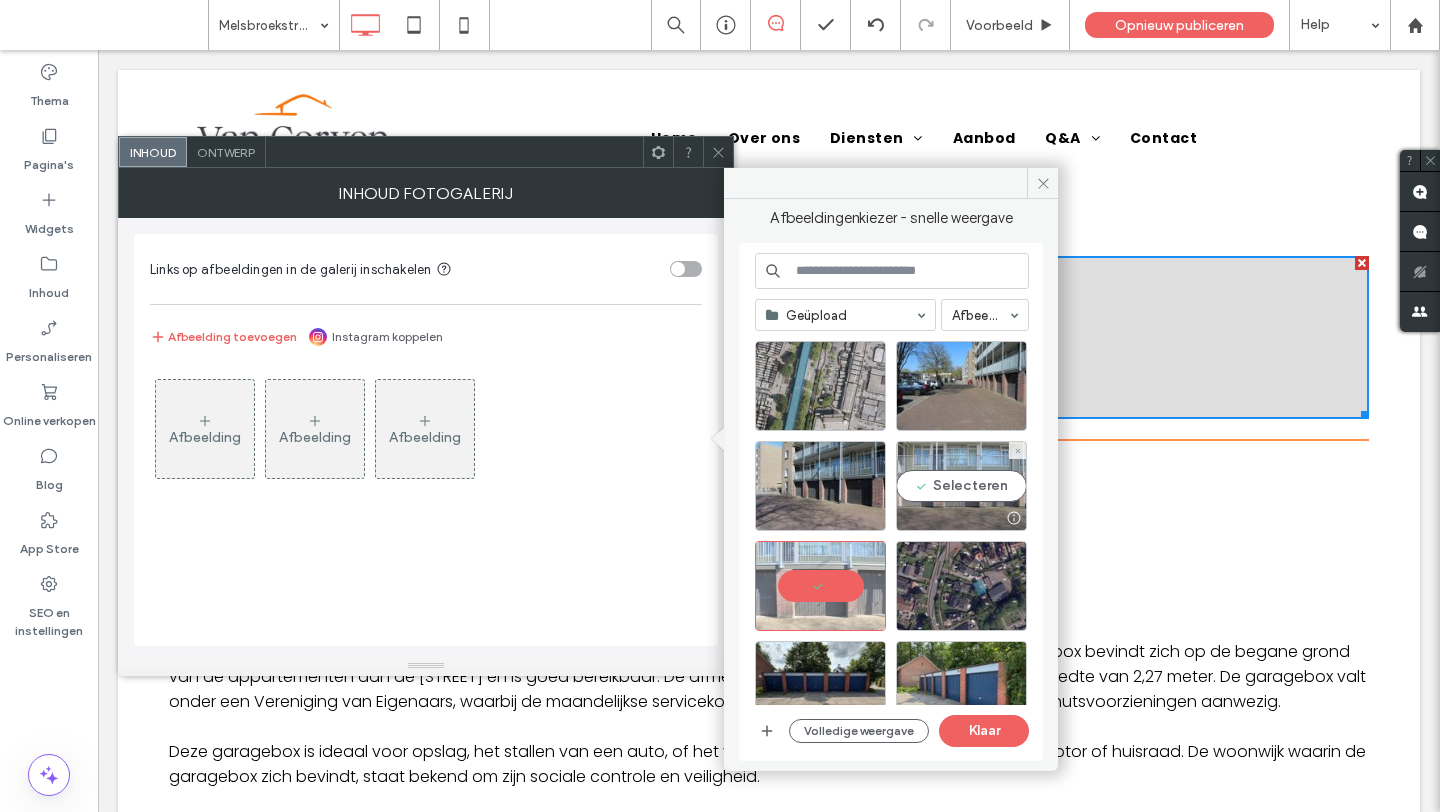 click on "Selecteren" at bounding box center [961, 486] 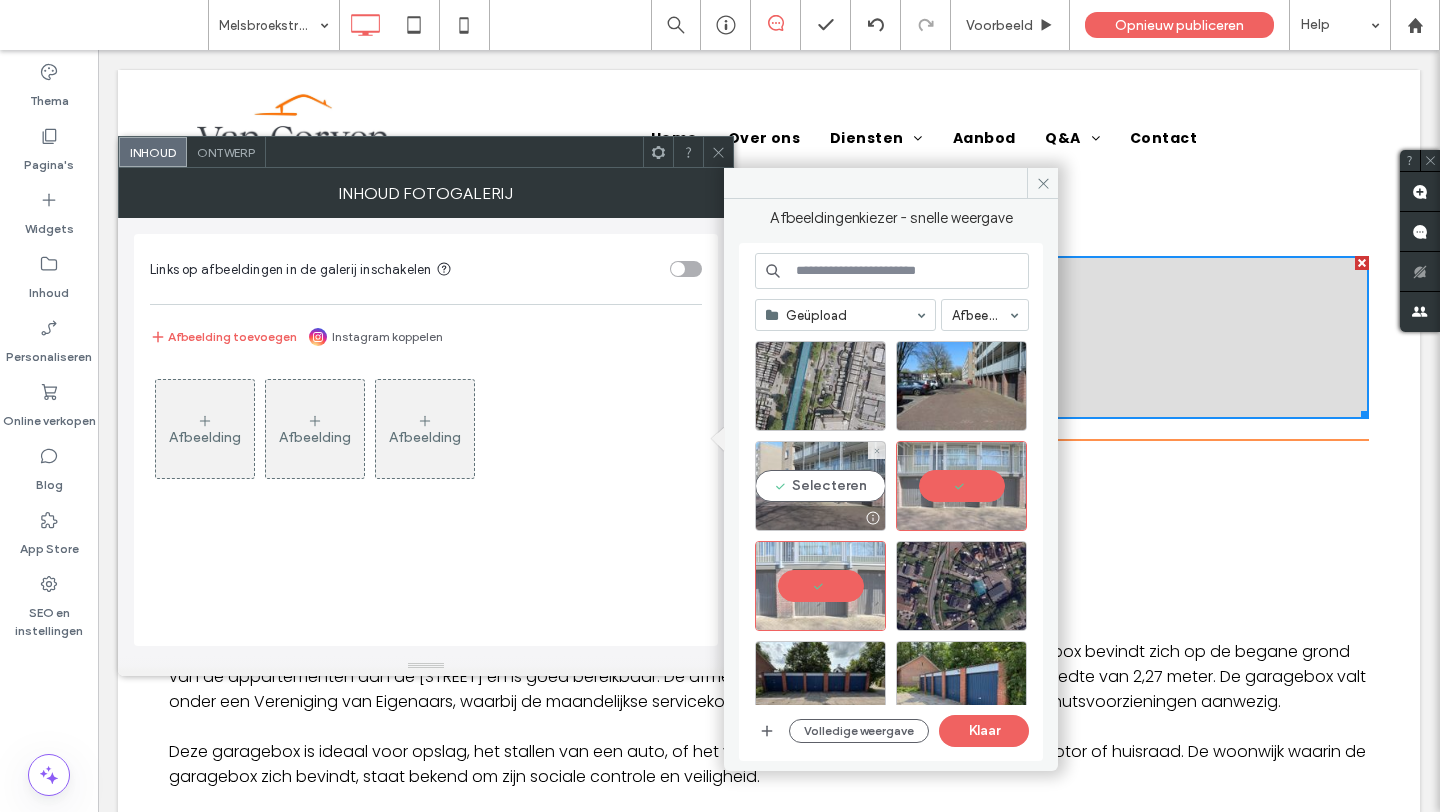 click on "Selecteren" at bounding box center [820, 486] 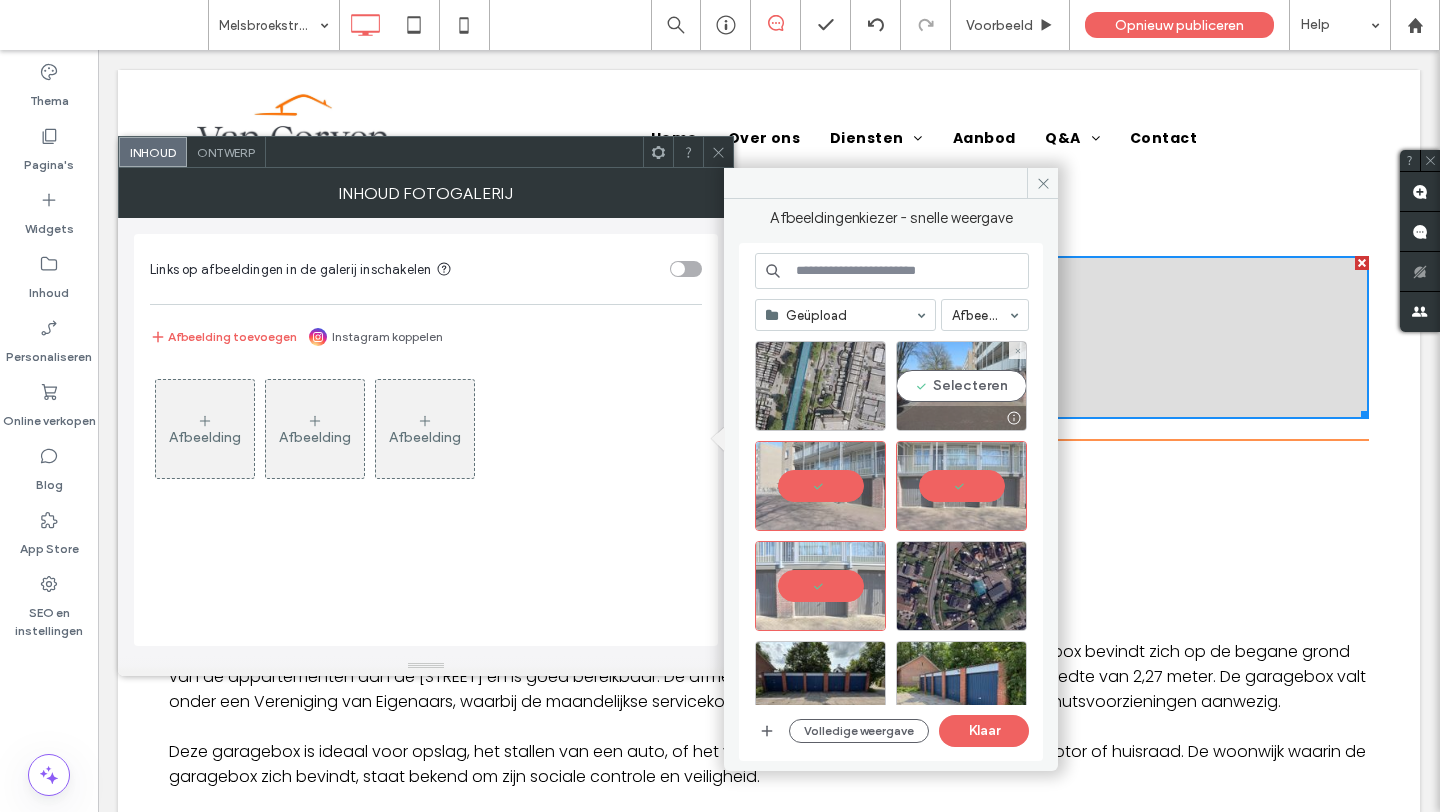 click on "Selecteren" at bounding box center [961, 386] 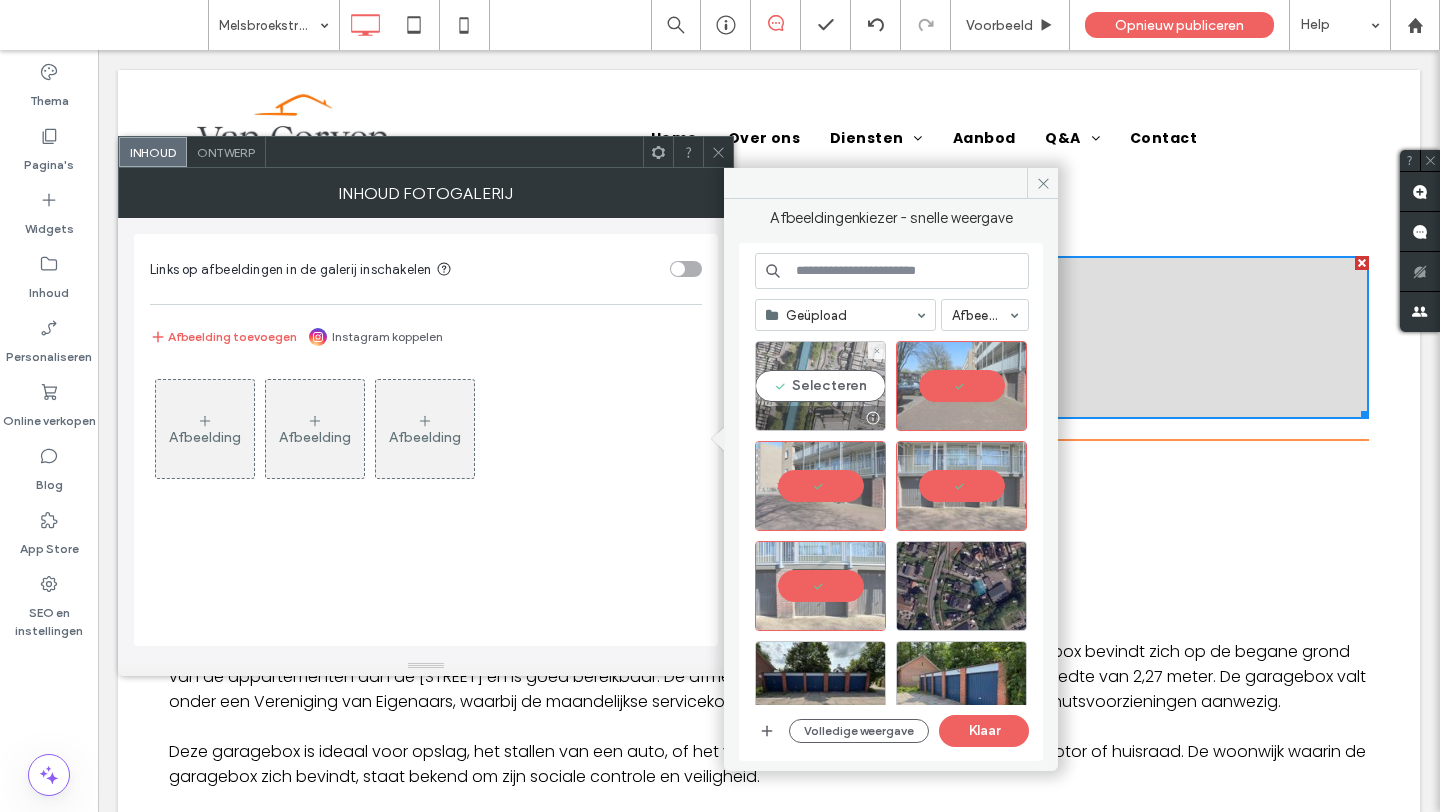 click on "Selecteren" at bounding box center [820, 386] 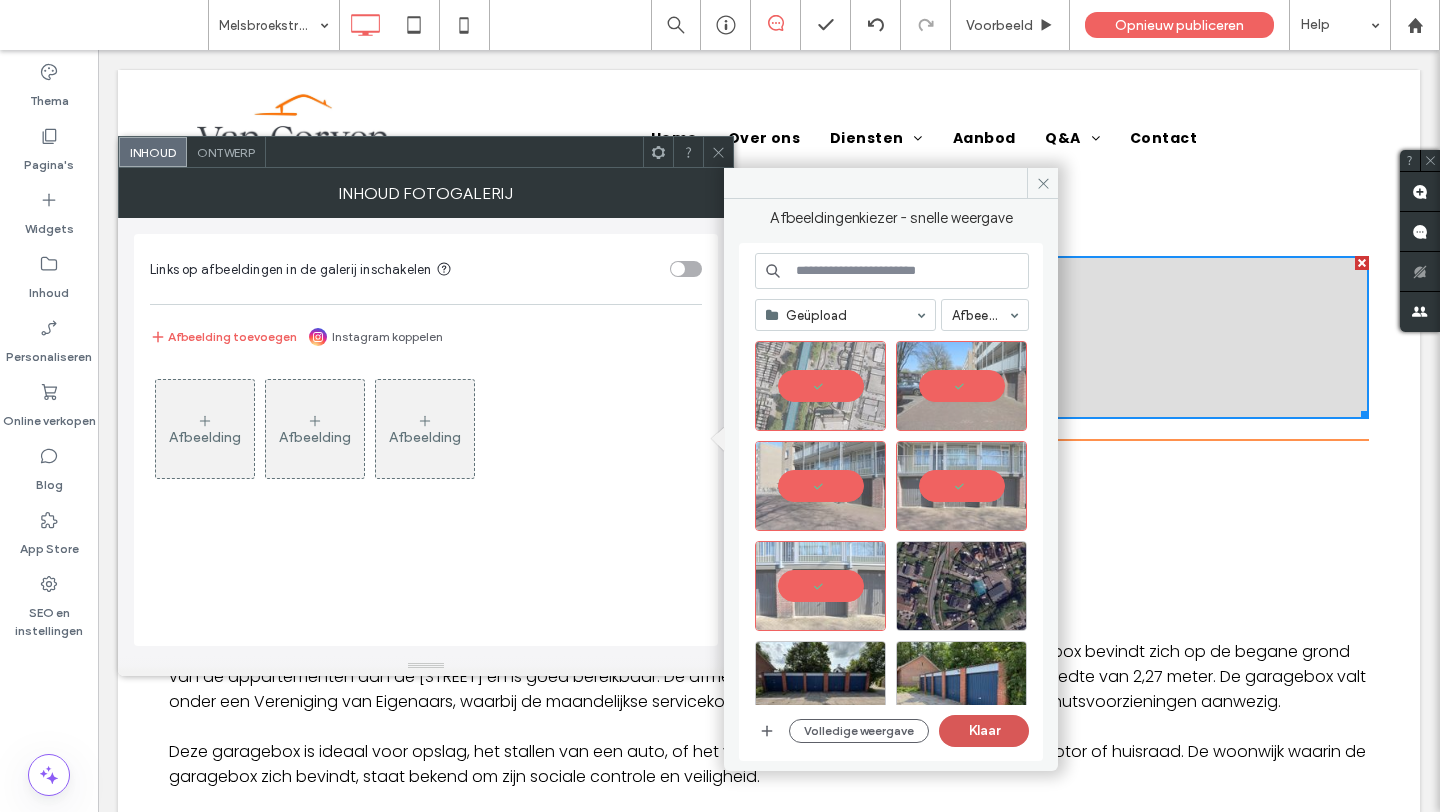 click on "Klaar" at bounding box center [984, 731] 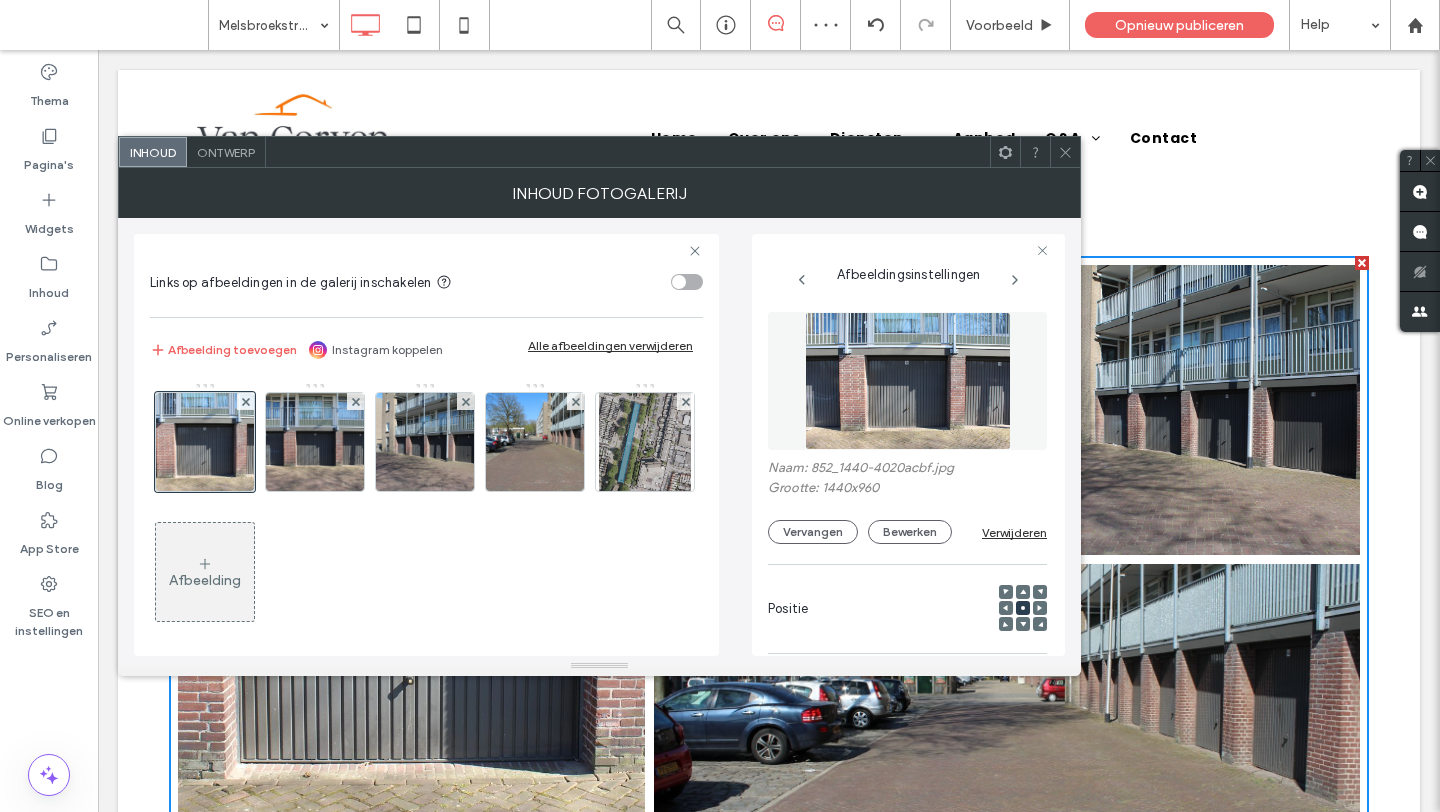 click 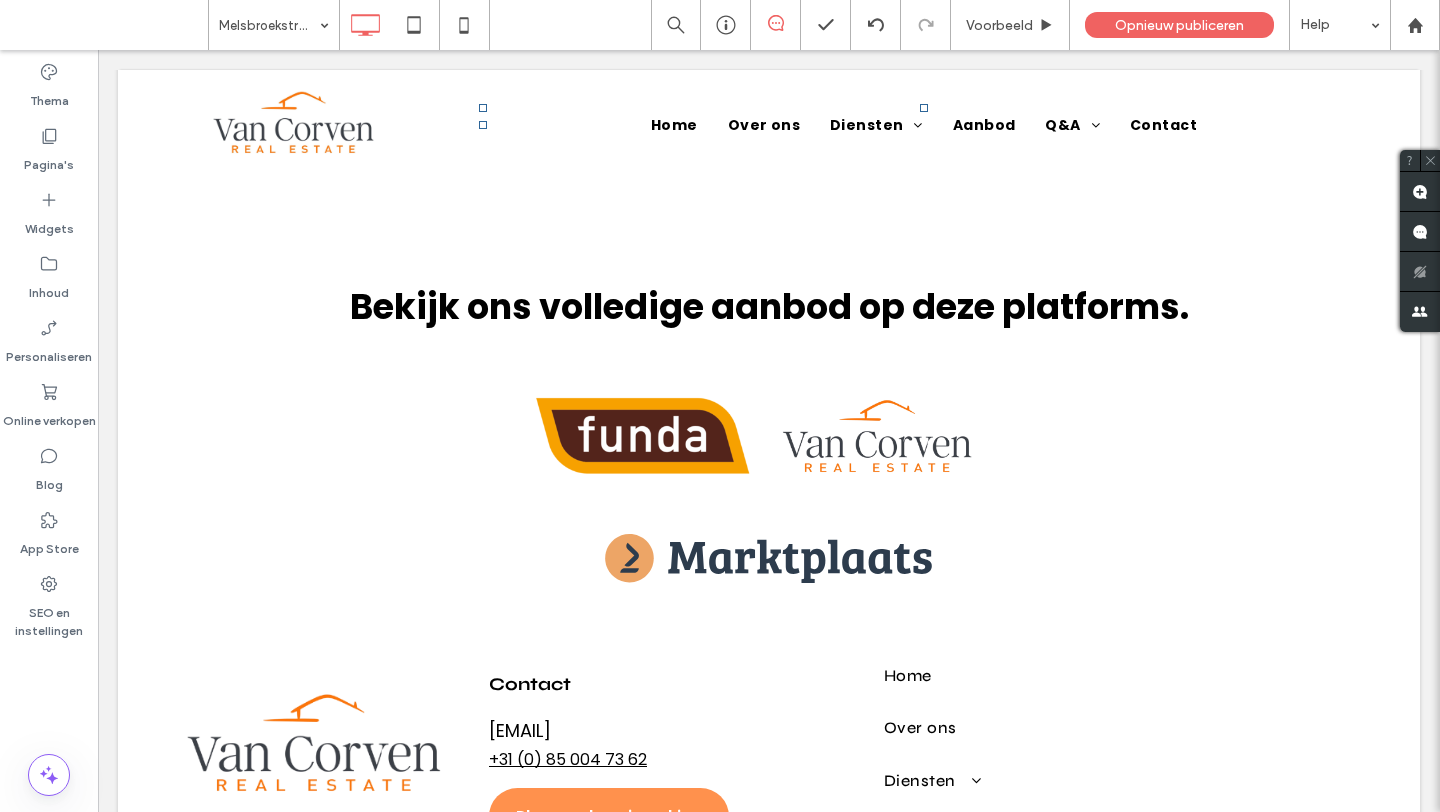 scroll, scrollTop: 1482, scrollLeft: 0, axis: vertical 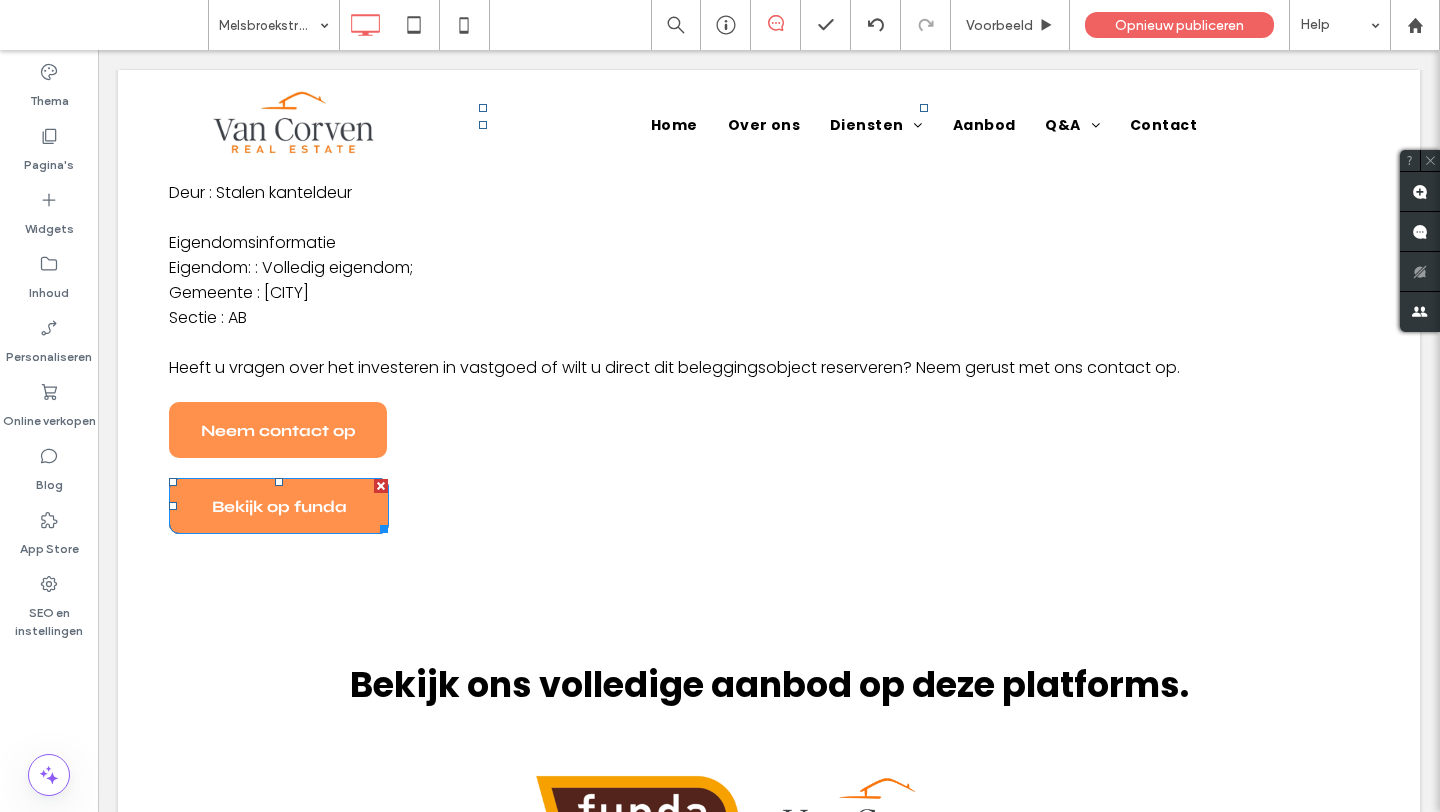 click on "Bekijk op funda" at bounding box center (279, 506) 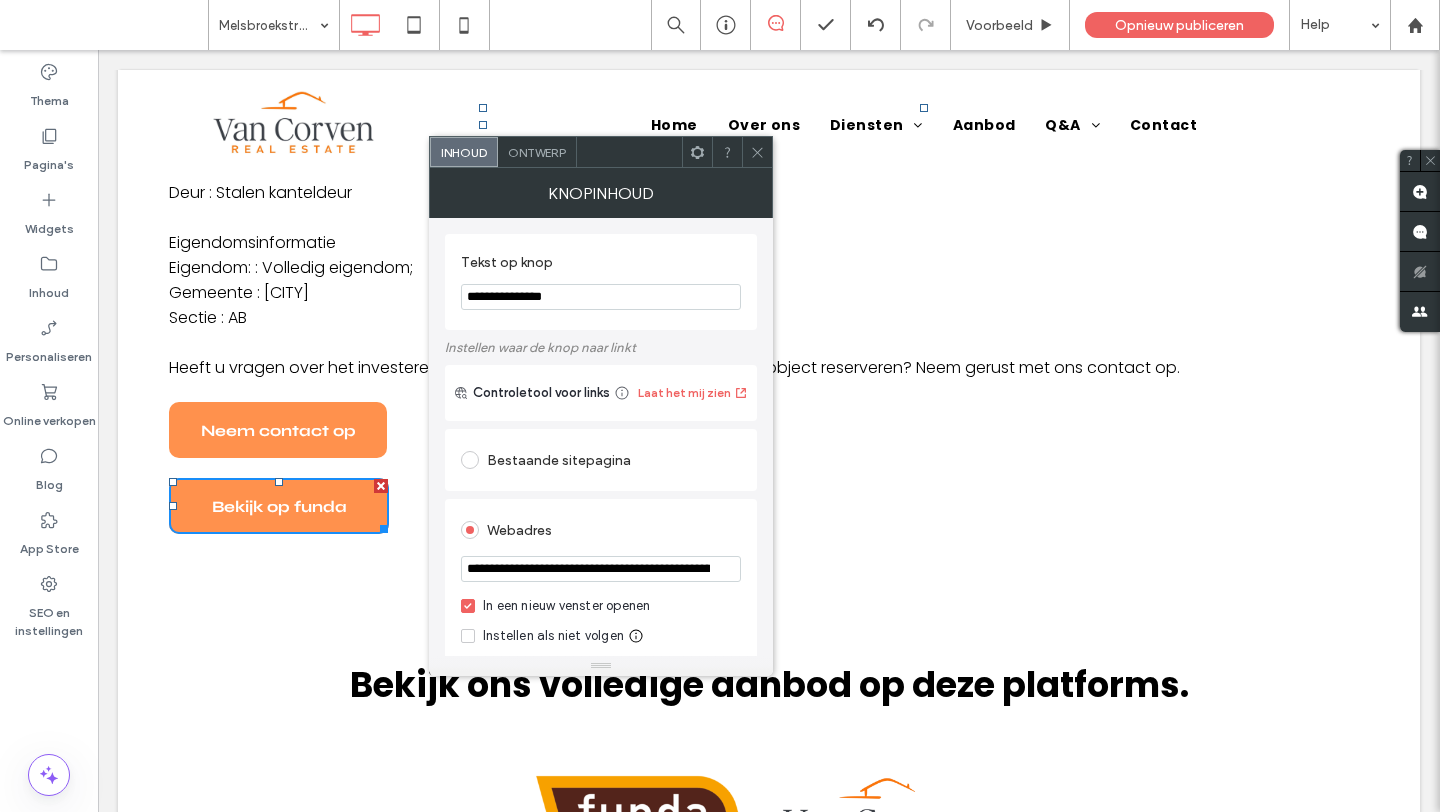 click at bounding box center (757, 152) 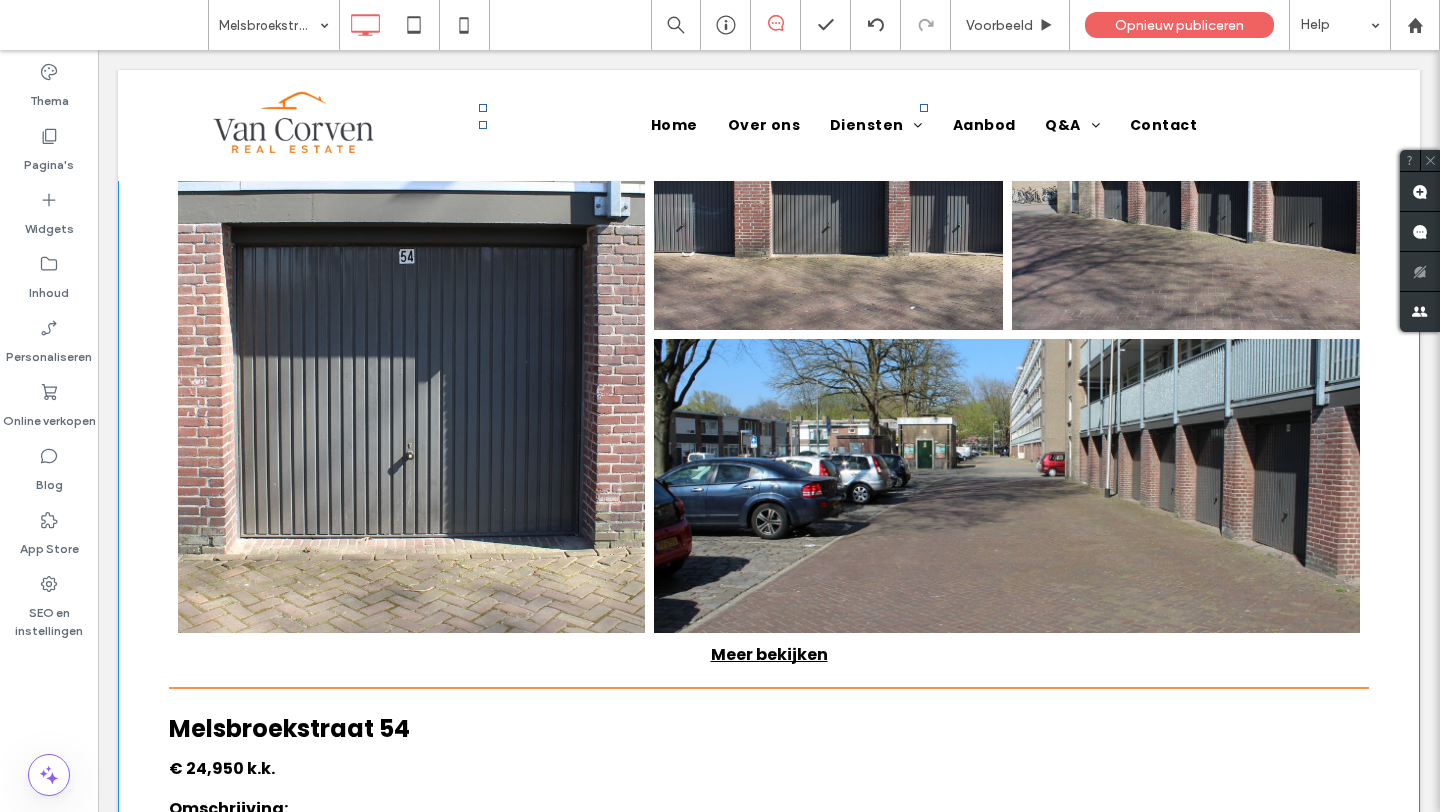 scroll, scrollTop: 0, scrollLeft: 0, axis: both 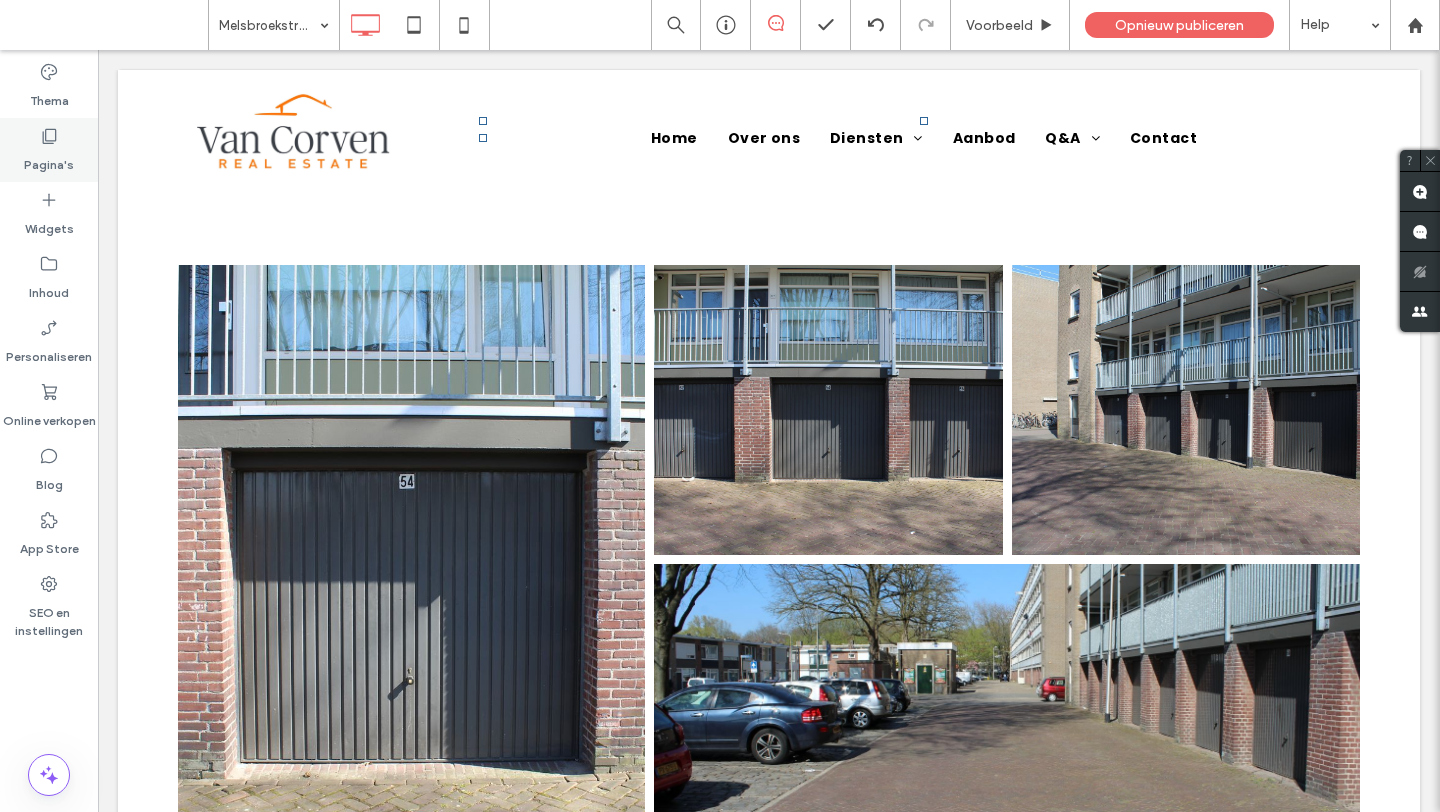 click on "Pagina's" at bounding box center [49, 150] 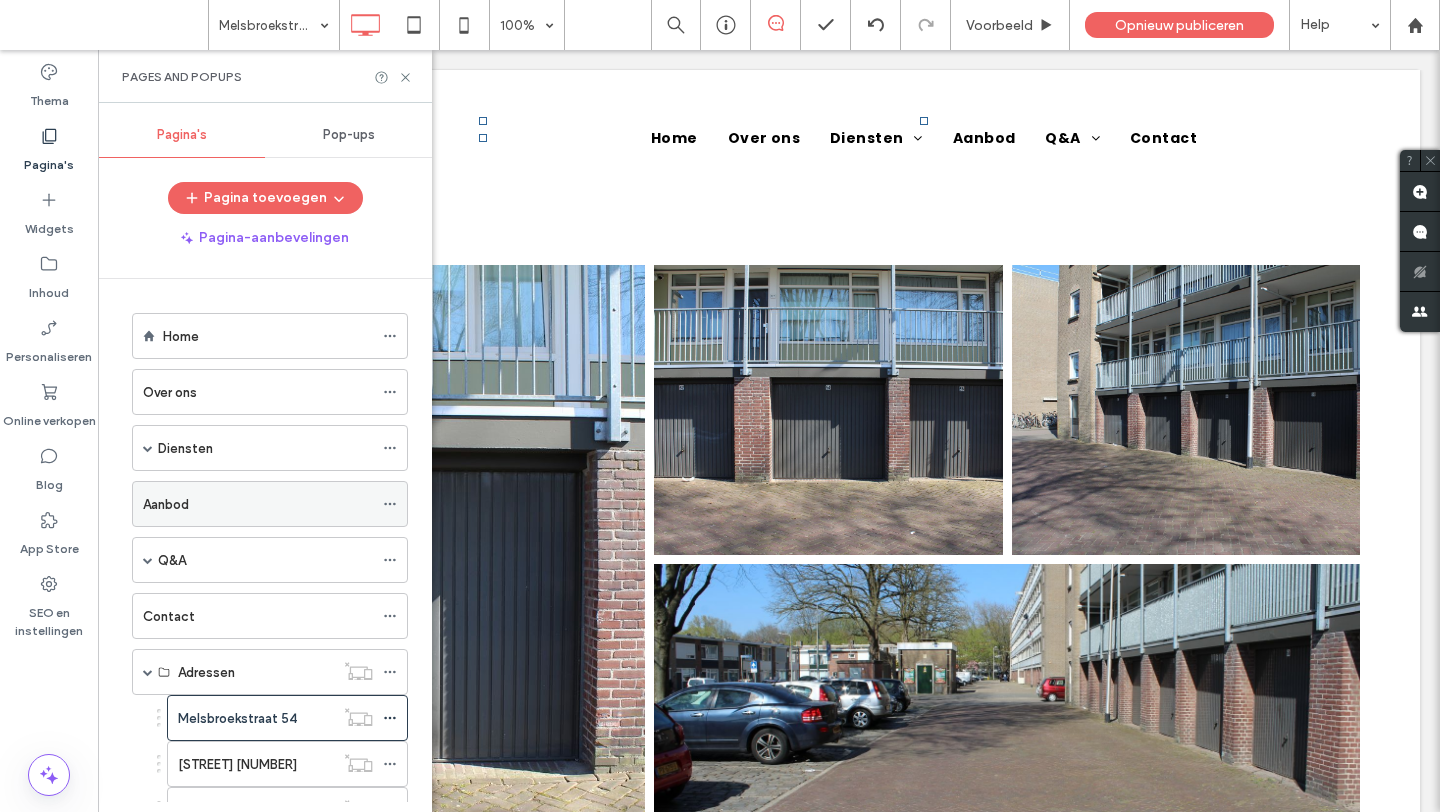 click on "Aanbod" at bounding box center [258, 504] 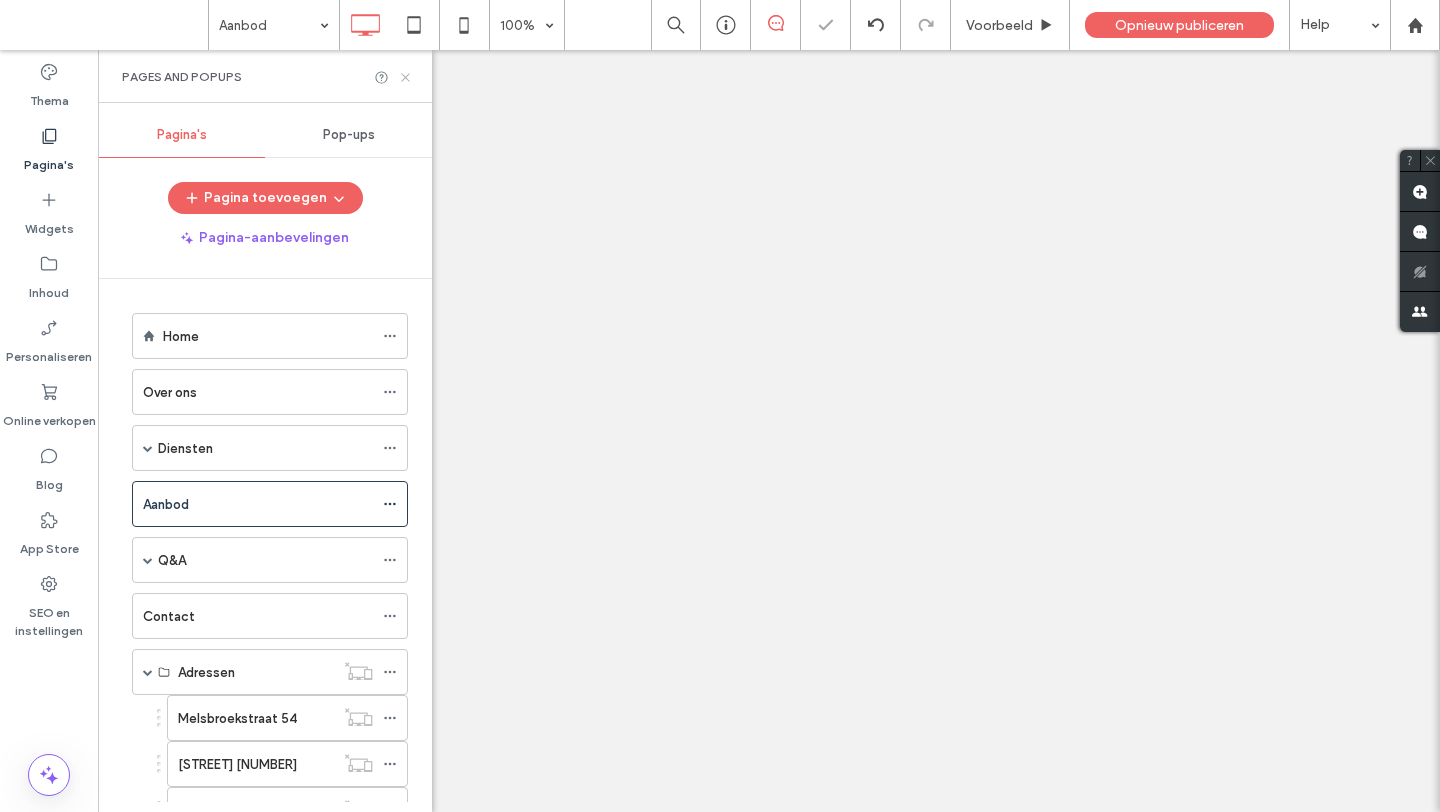 click 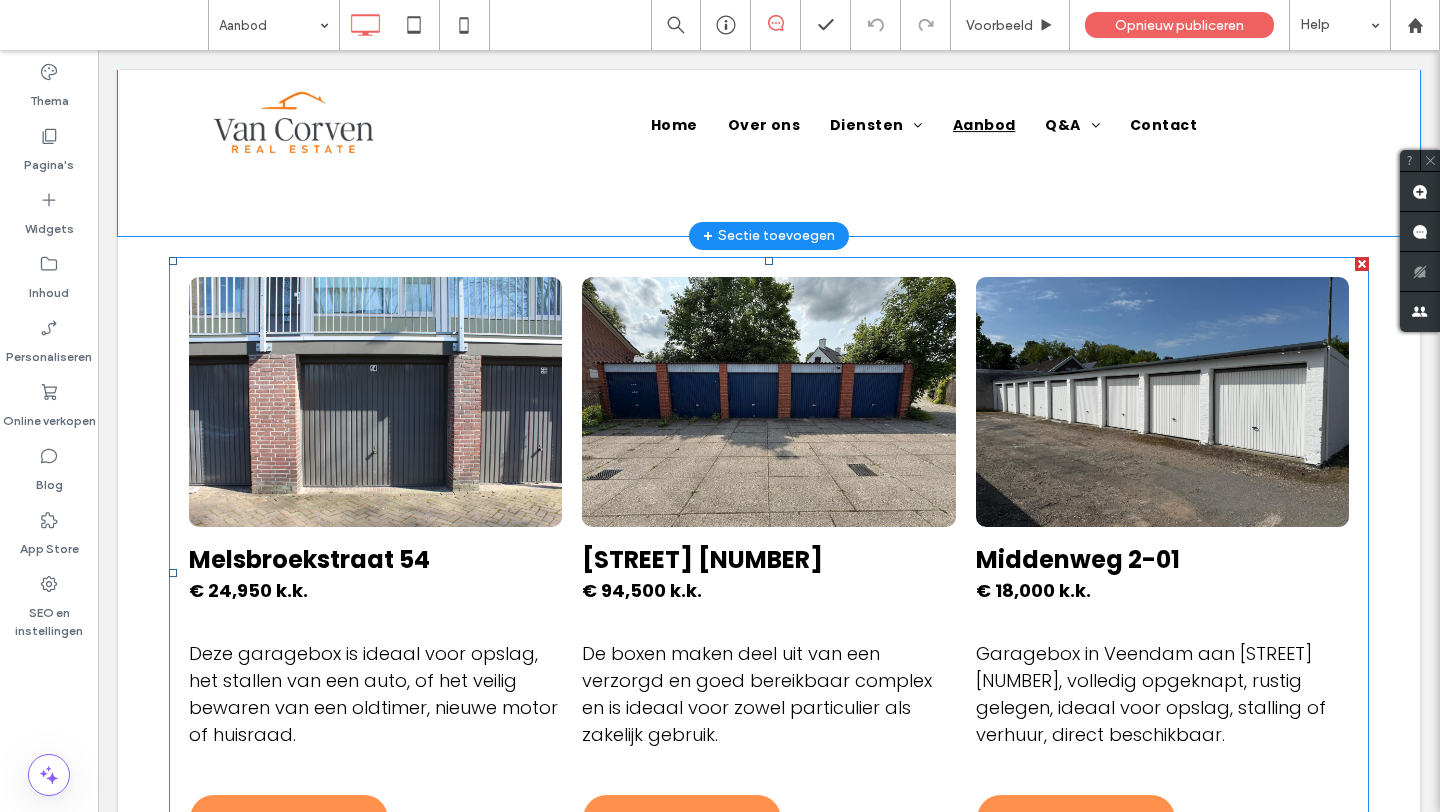 scroll, scrollTop: 1145, scrollLeft: 0, axis: vertical 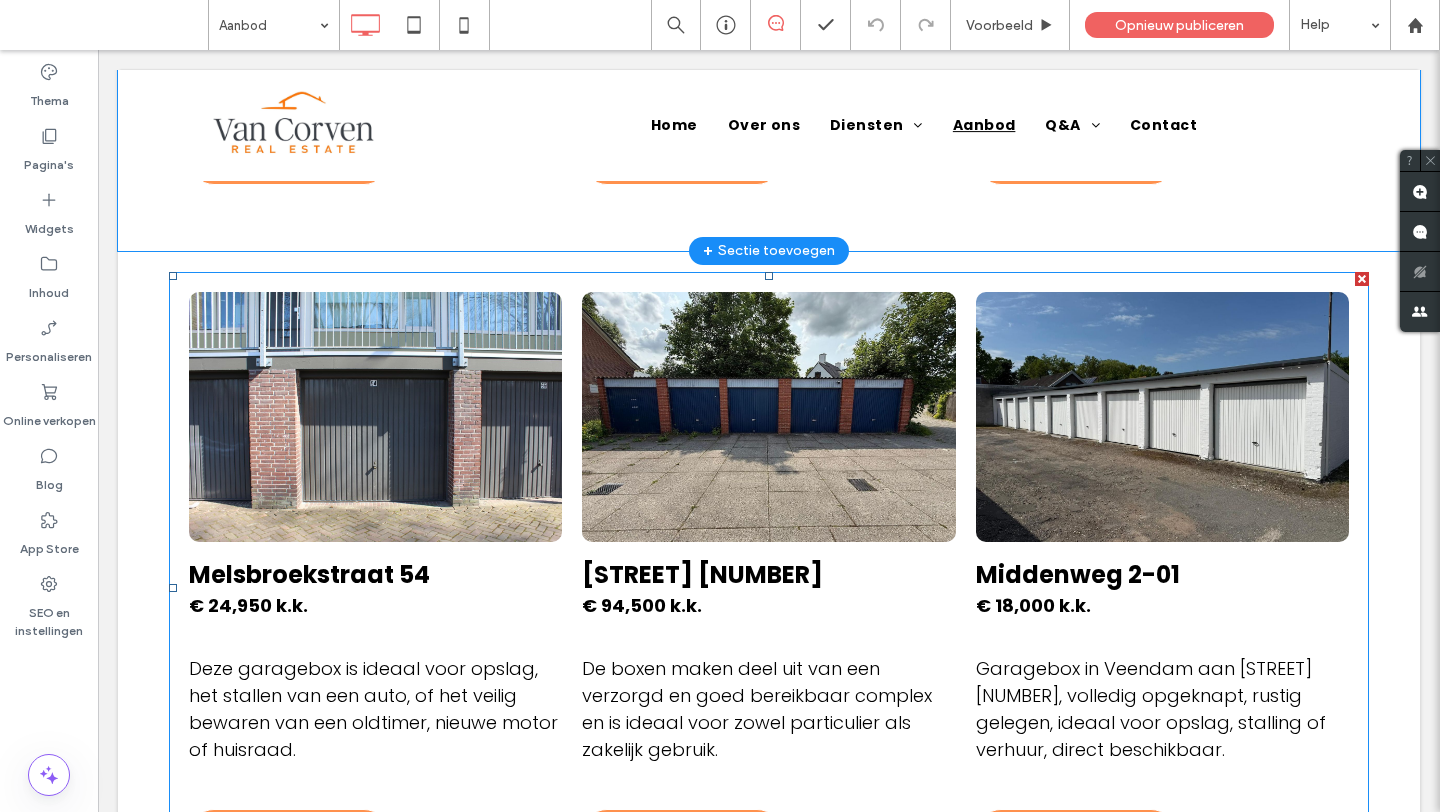 click on "Deze garagebox is ideaal voor opslag, het stallen van een auto, of het veilig bewaren van een oldtimer, nieuwe motor of huisraad." at bounding box center (375, 709) 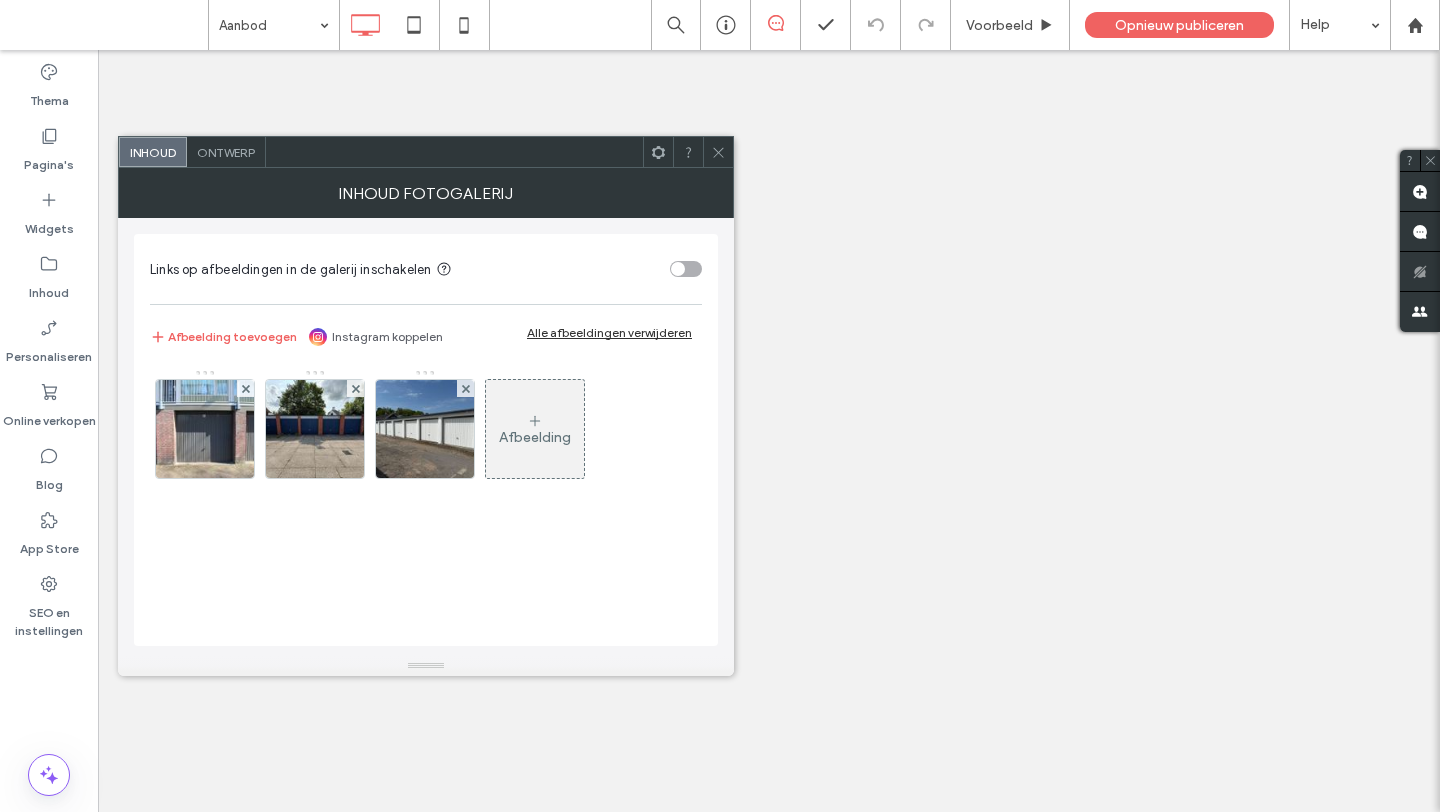 click at bounding box center (205, 429) 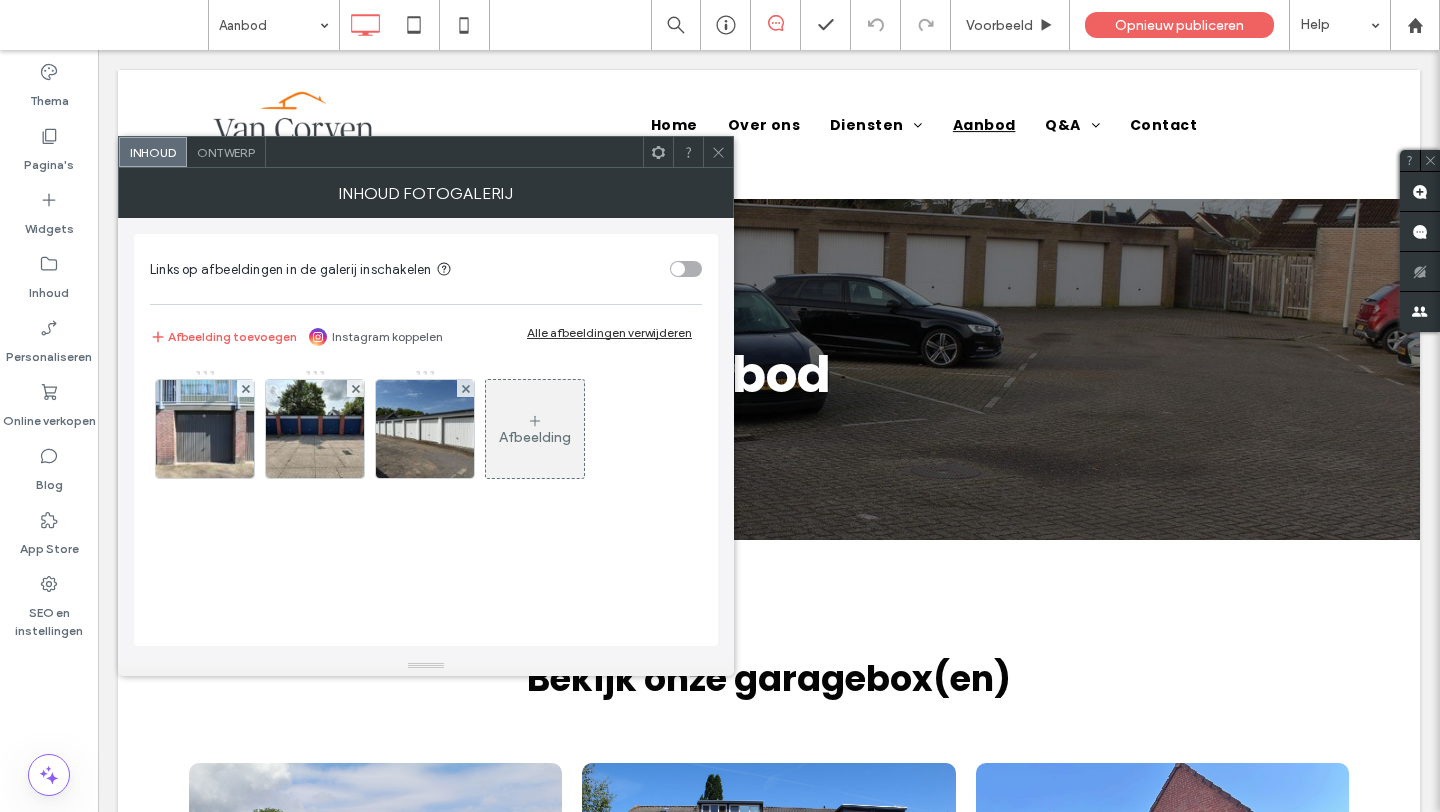 scroll, scrollTop: 1145, scrollLeft: 0, axis: vertical 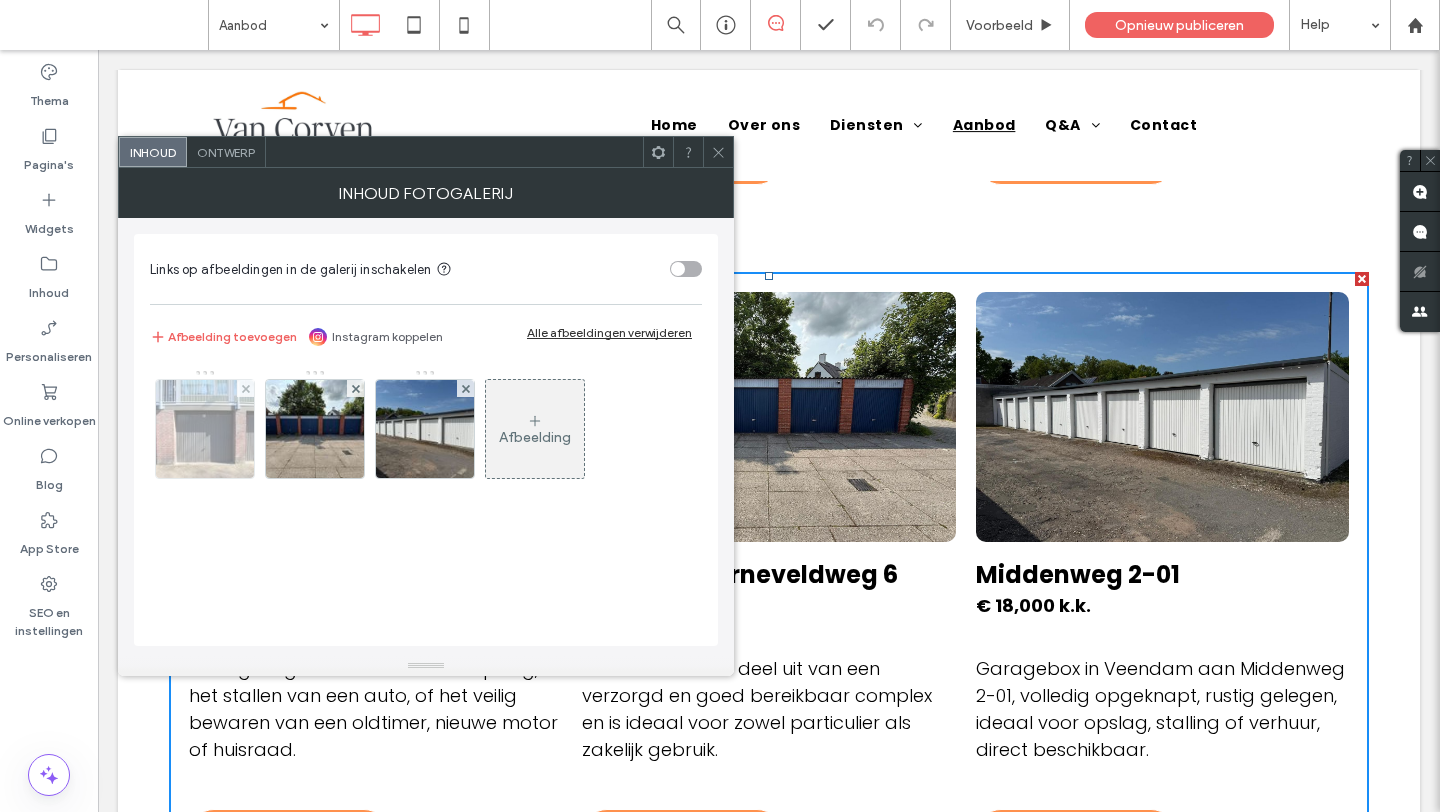 click at bounding box center [205, 429] 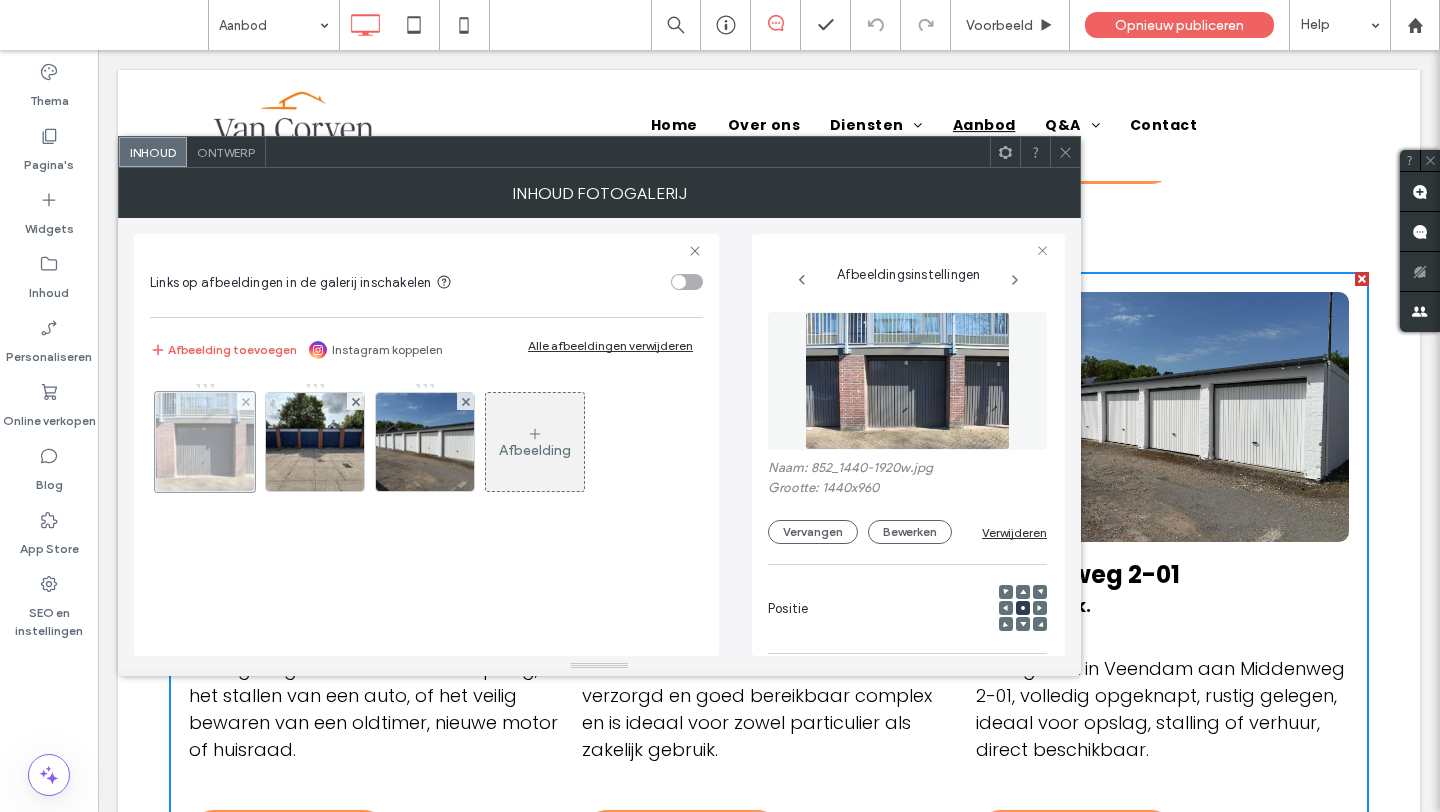 scroll, scrollTop: 0, scrollLeft: 147, axis: horizontal 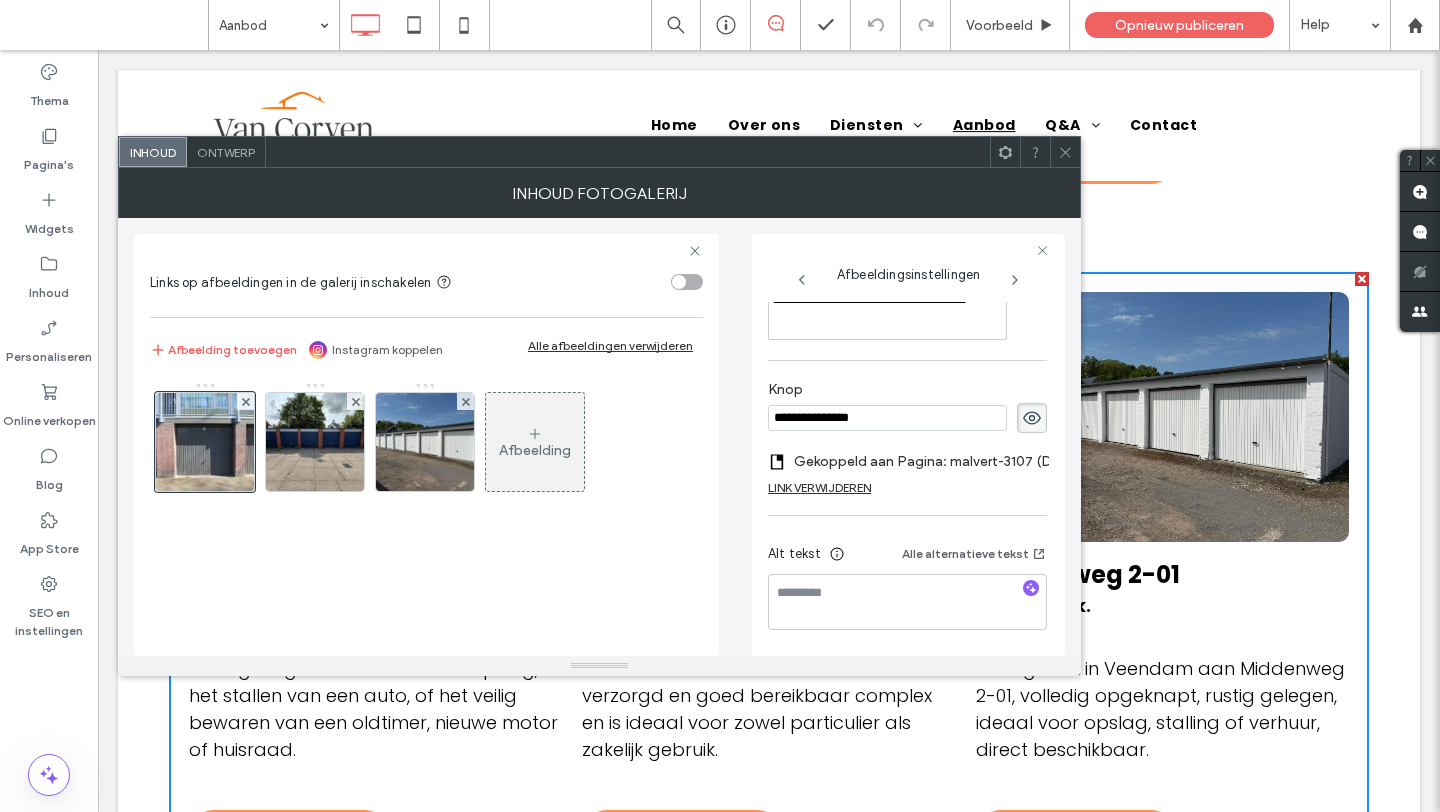 click on "Gekoppeld aan Pagina: malvert-3107 (Deleted)" at bounding box center [933, 461] 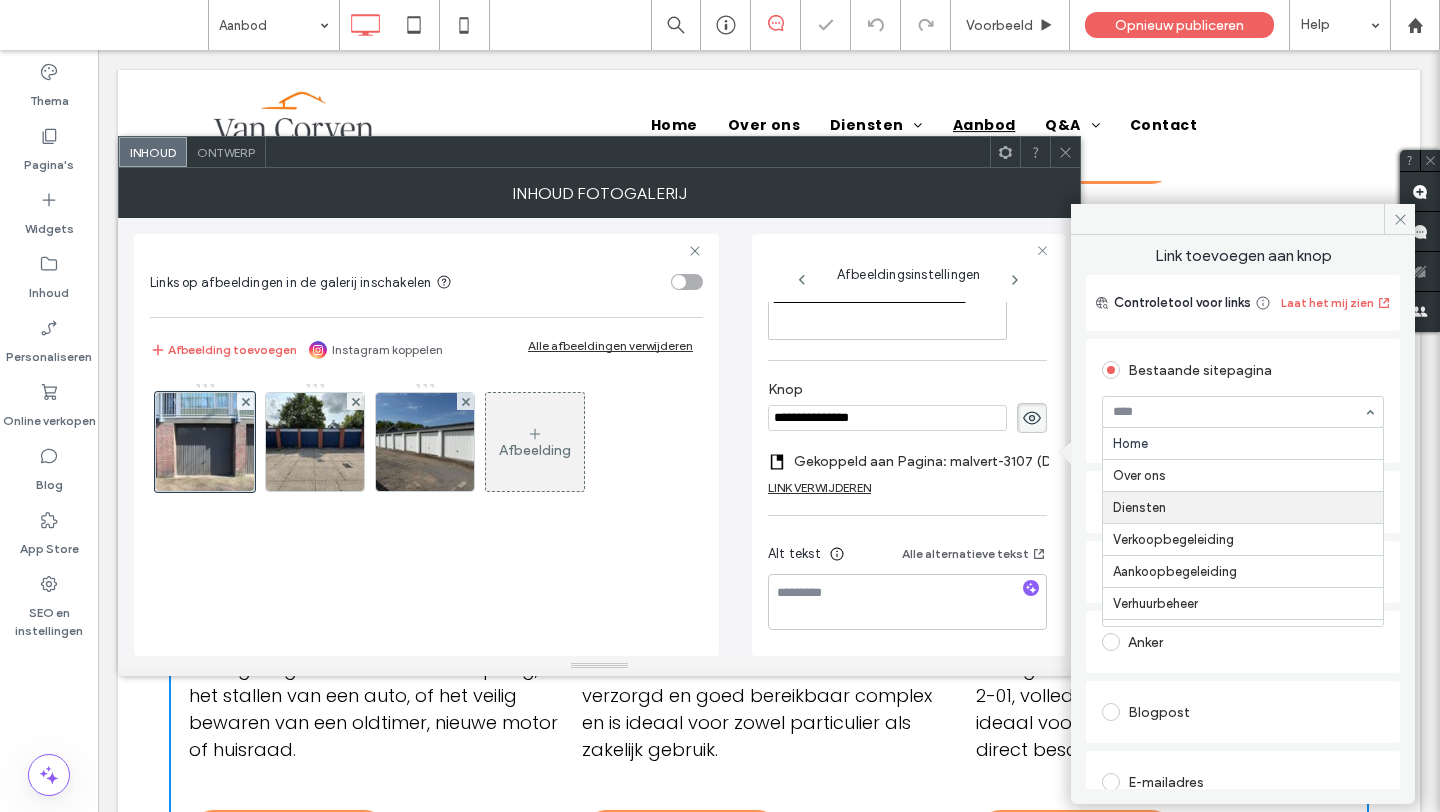 scroll, scrollTop: 249, scrollLeft: 0, axis: vertical 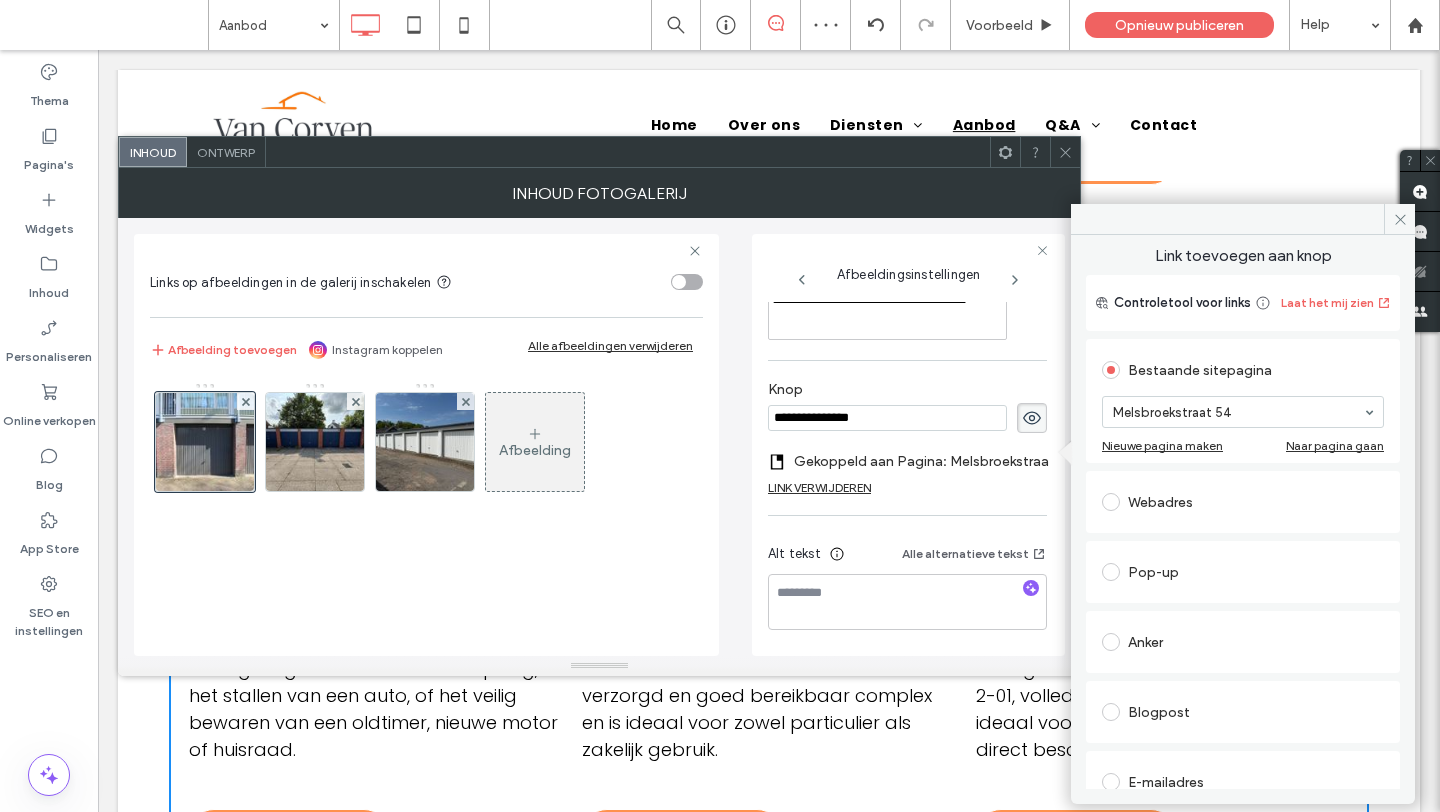 click 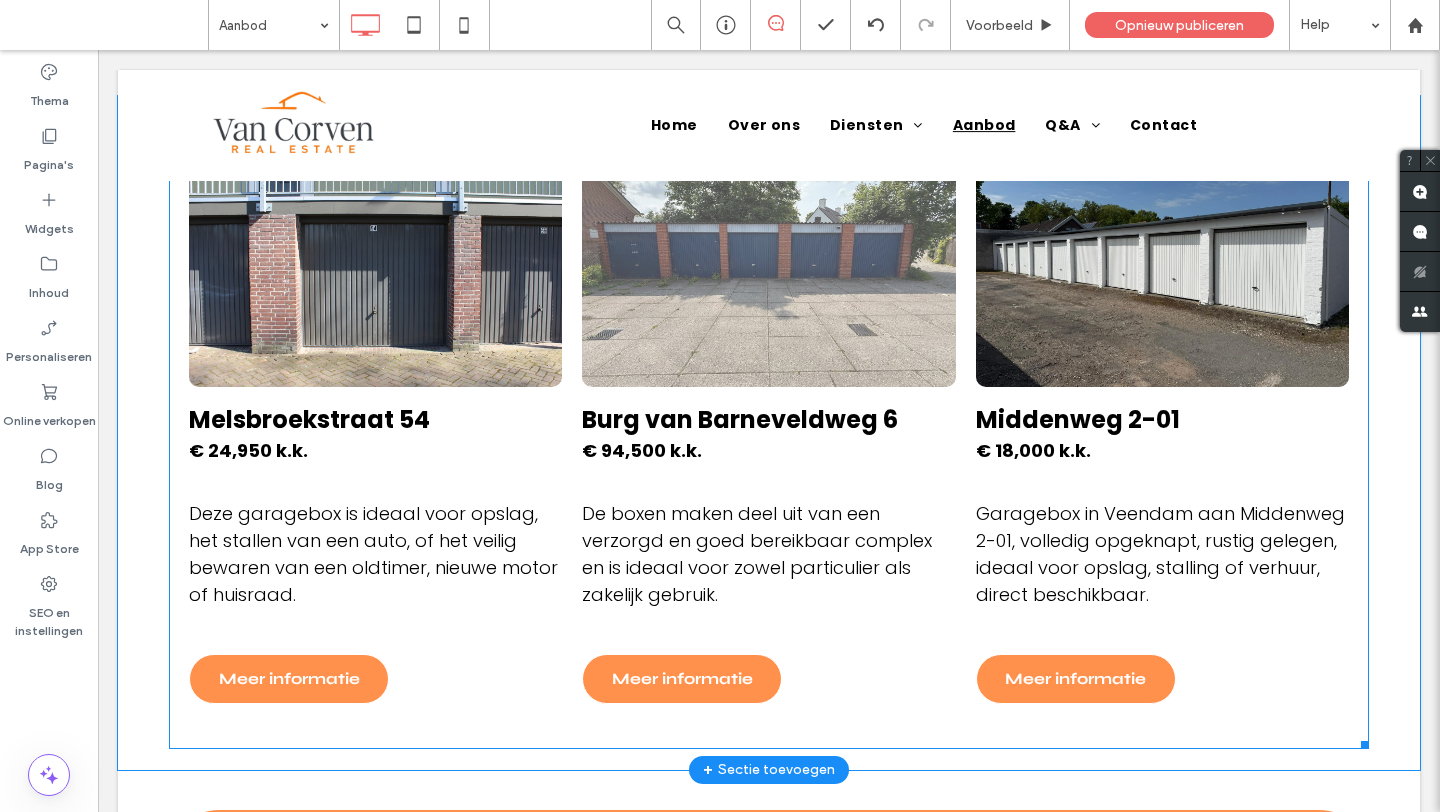 scroll, scrollTop: 1299, scrollLeft: 0, axis: vertical 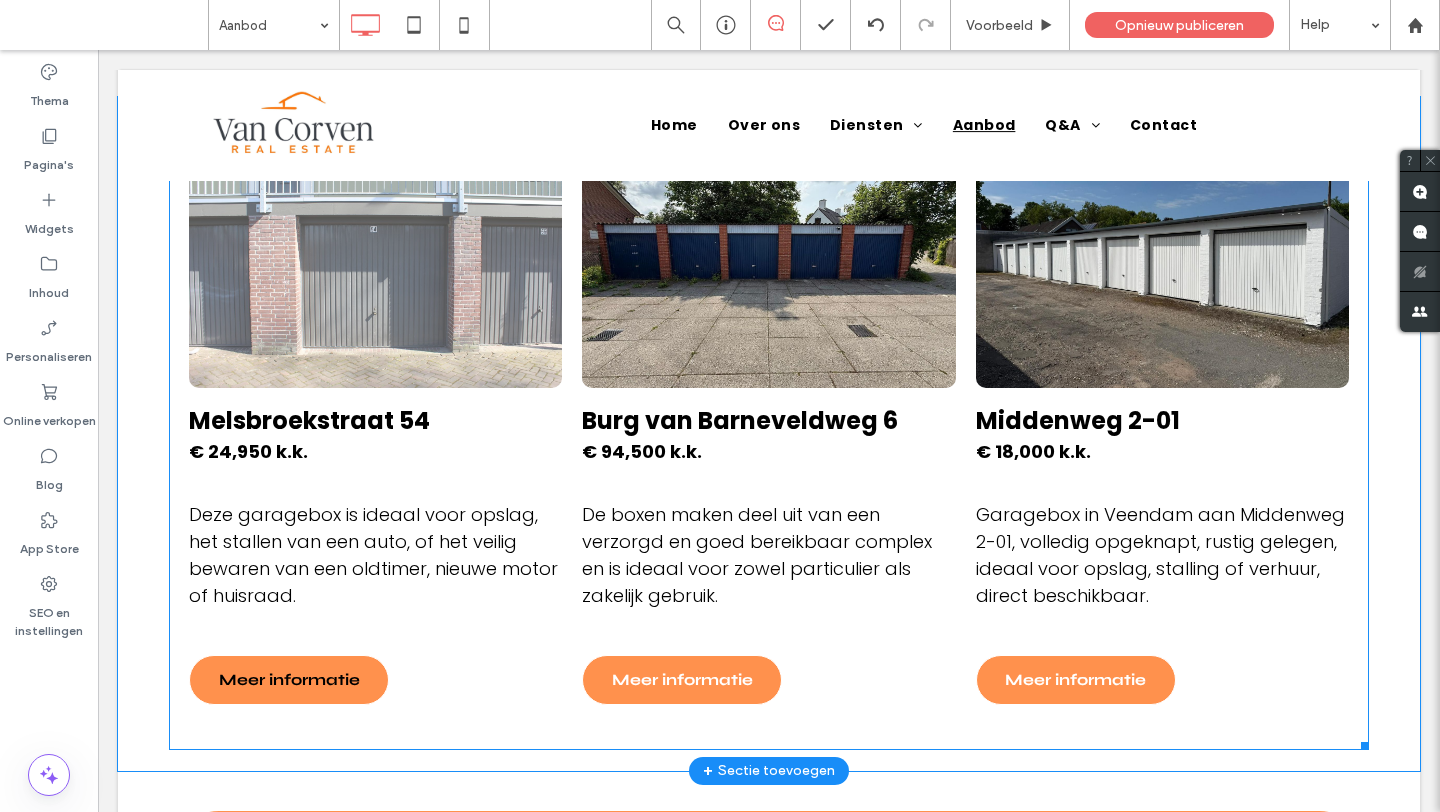 click on "Meer informatie" at bounding box center (289, 680) 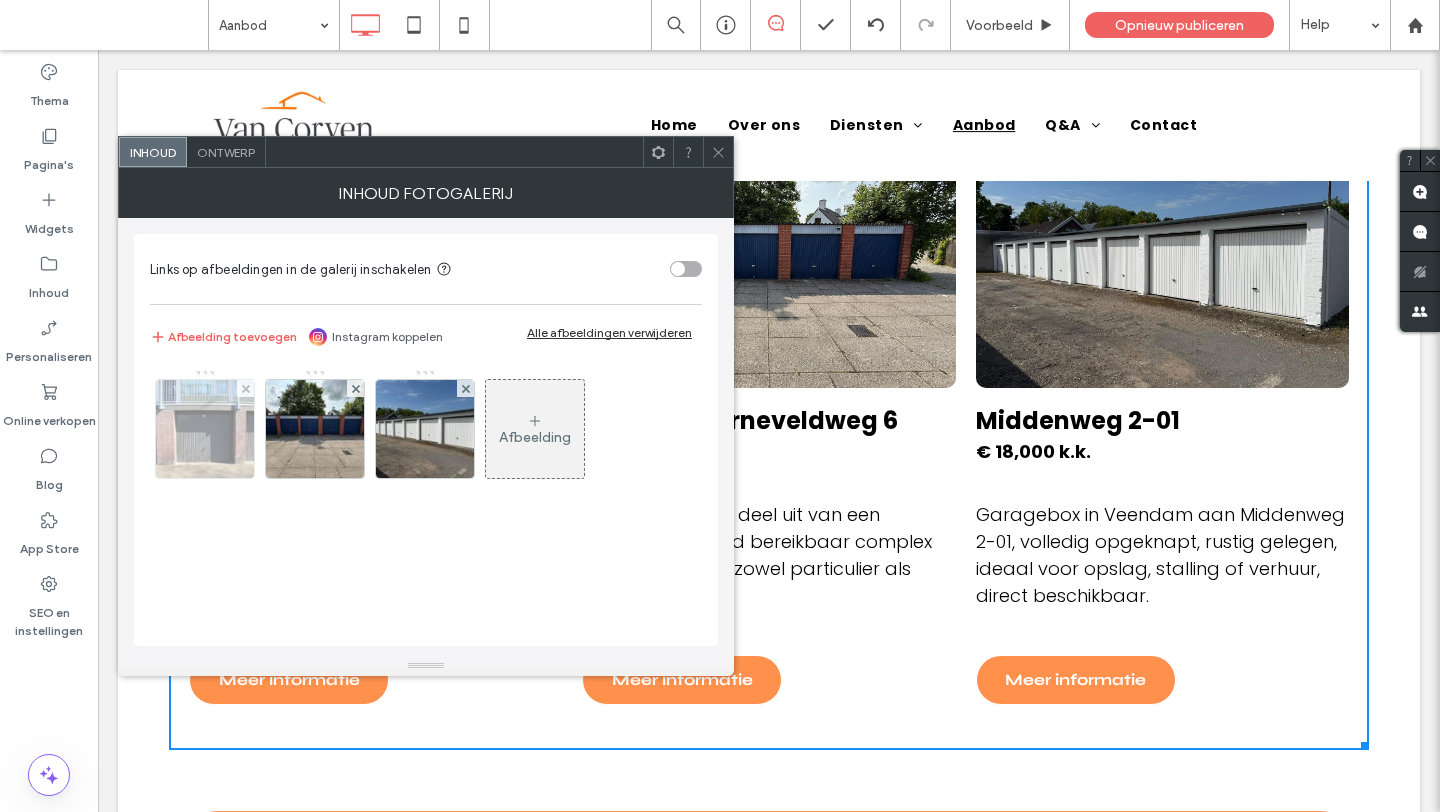 click at bounding box center (205, 429) 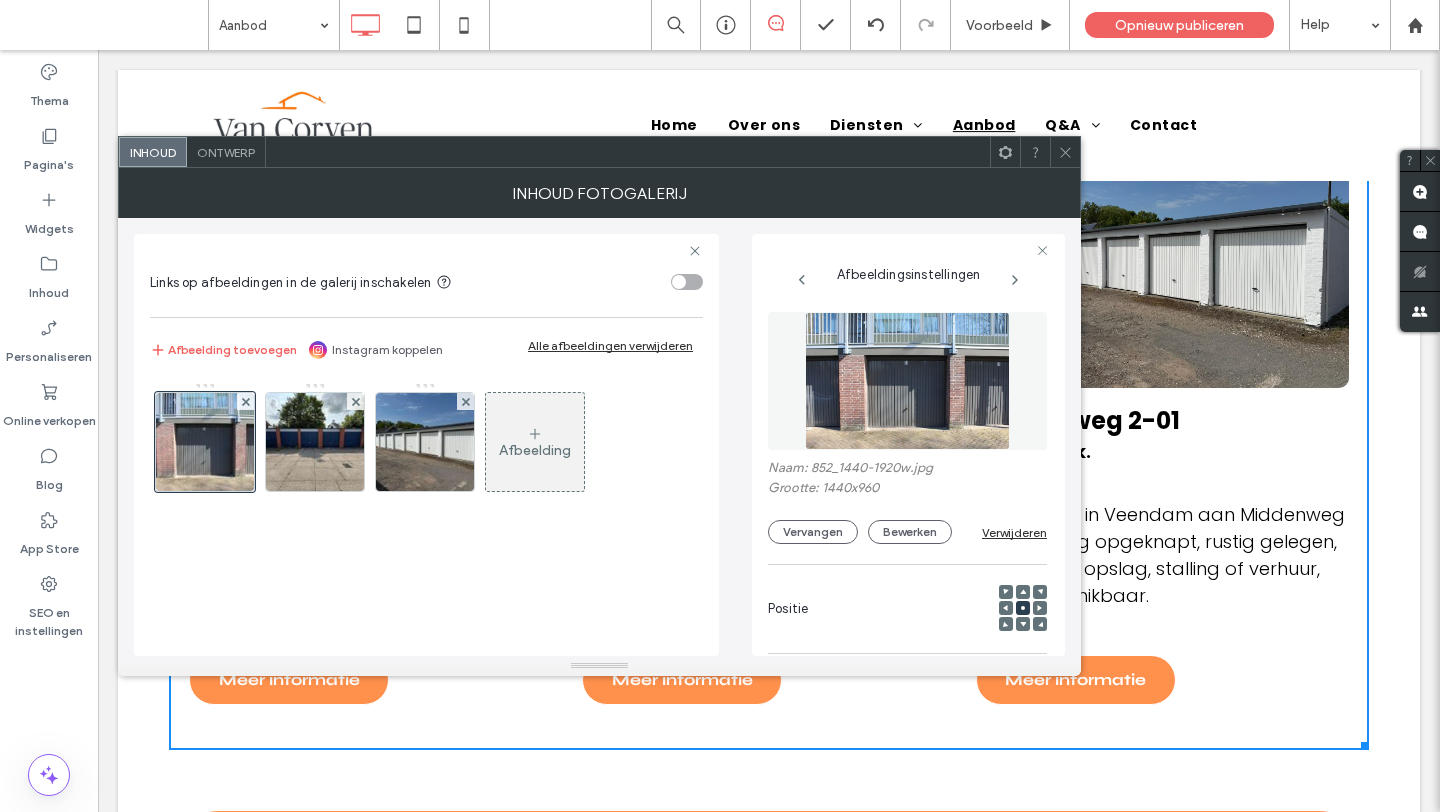 scroll, scrollTop: 0, scrollLeft: 6, axis: horizontal 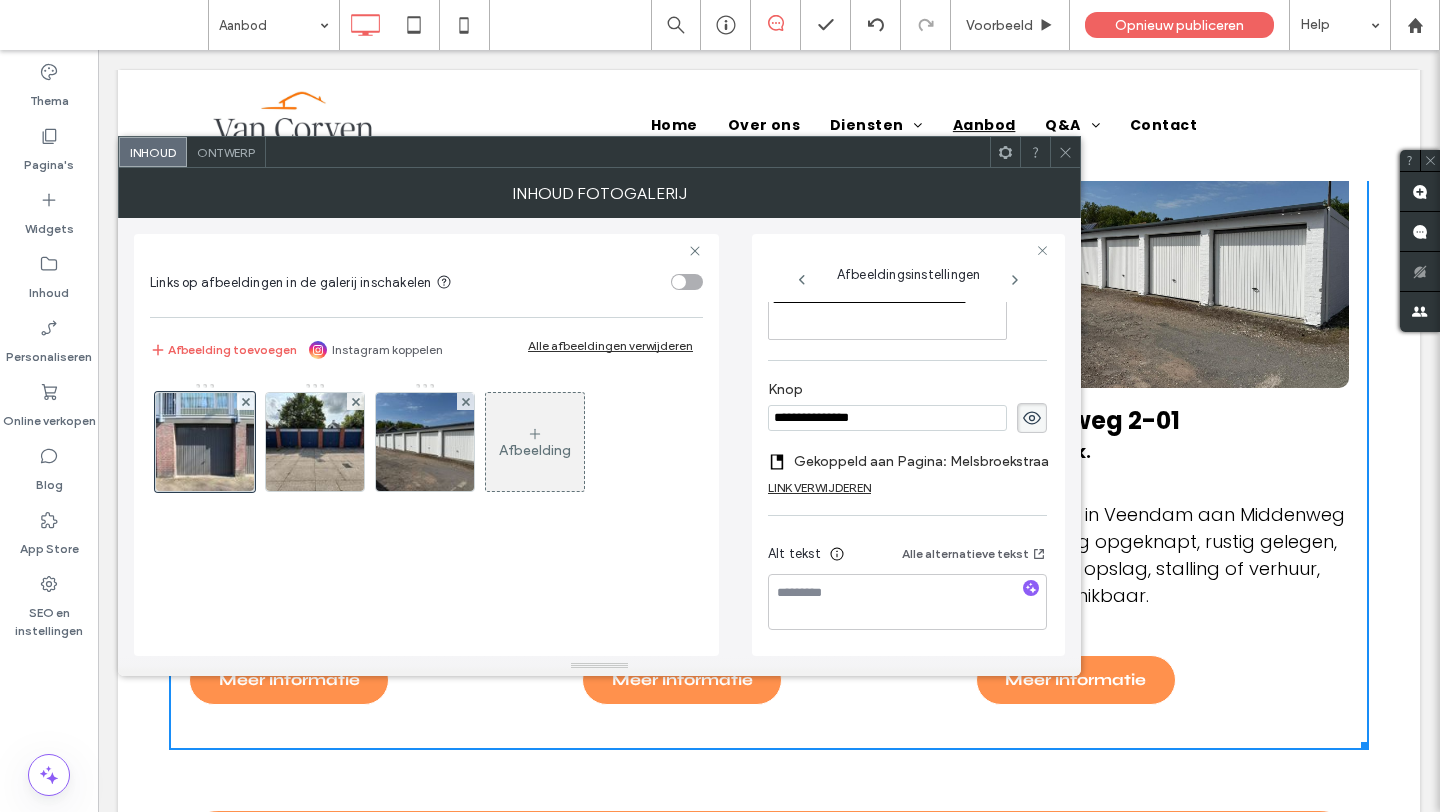 click 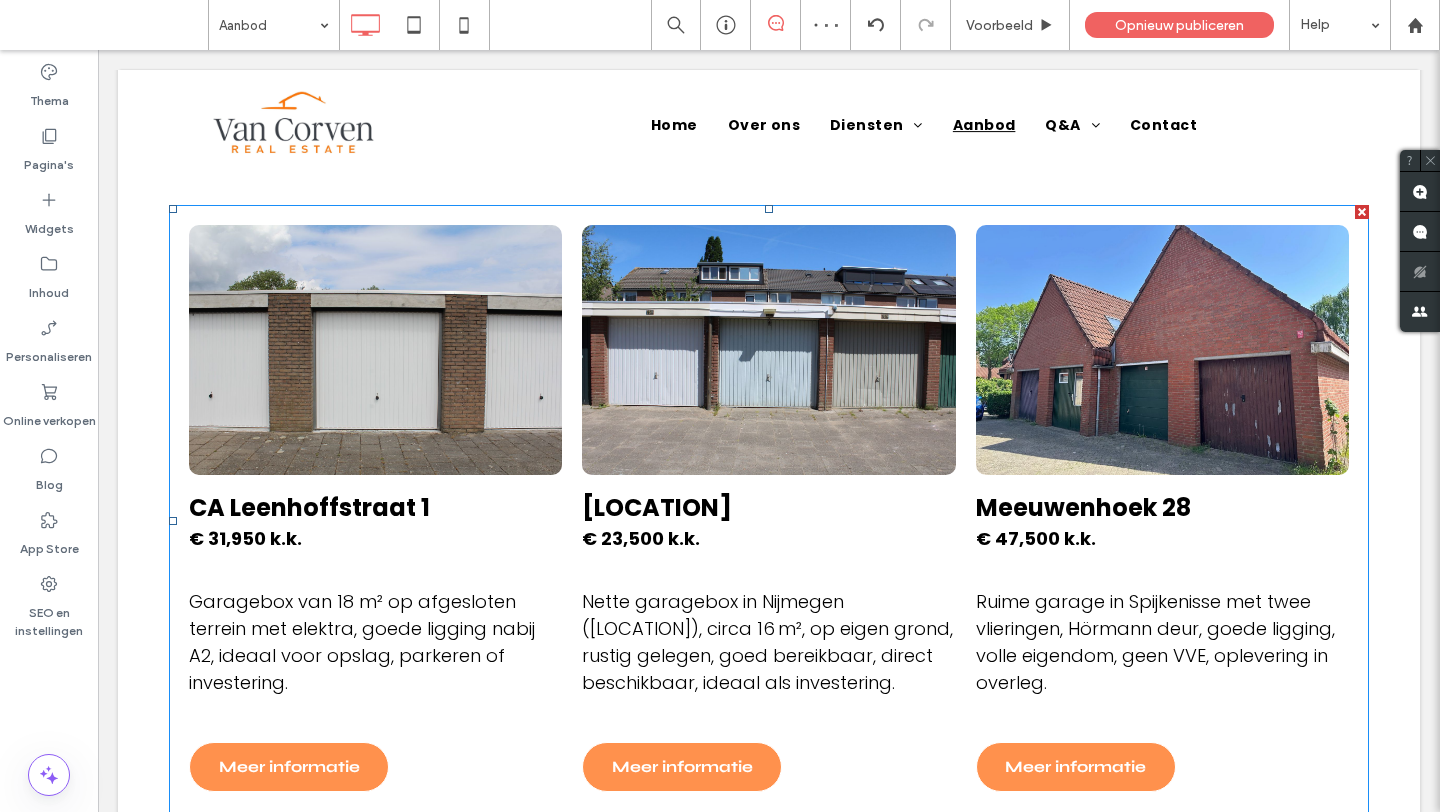 scroll, scrollTop: 536, scrollLeft: 0, axis: vertical 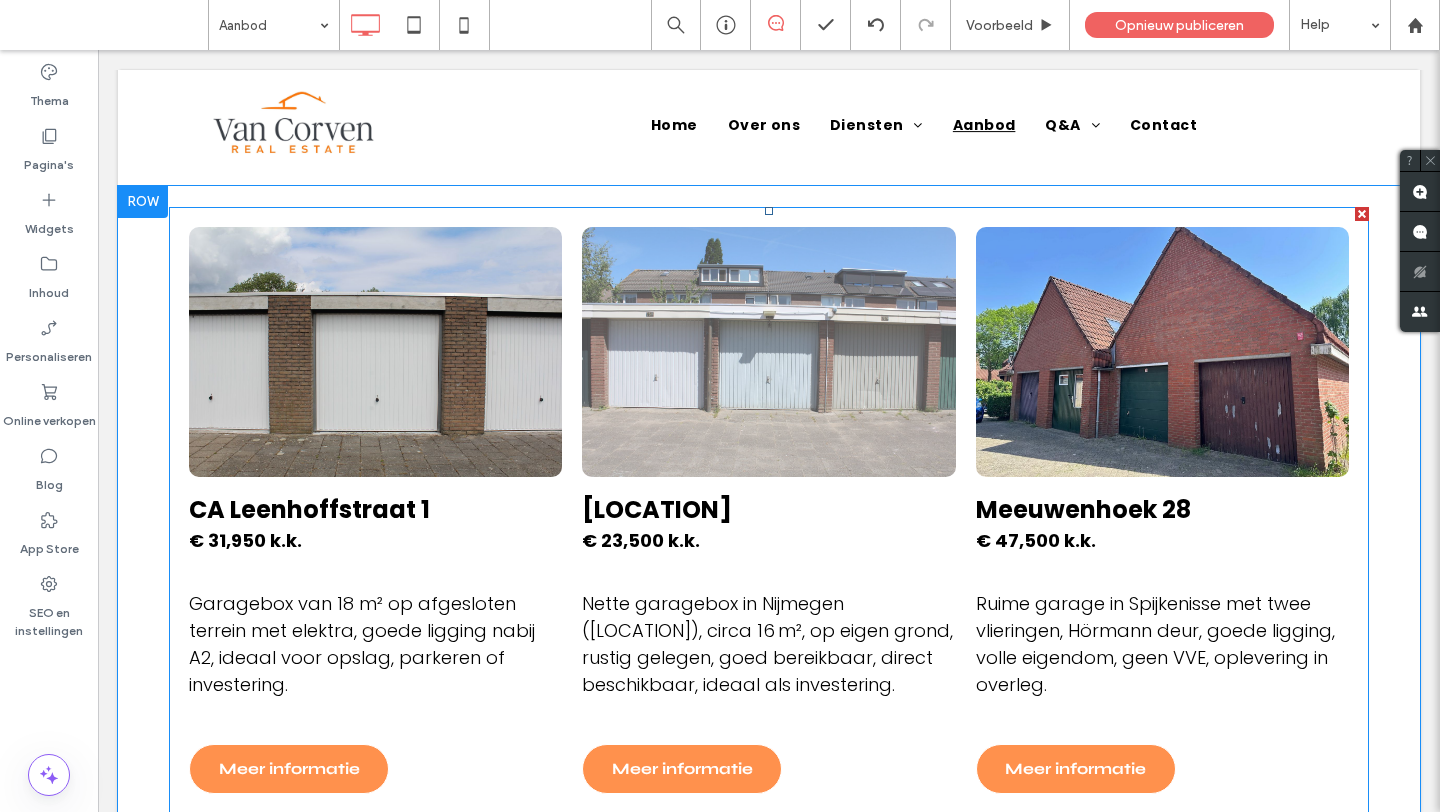 click on "Malvert 7523" at bounding box center [657, 509] 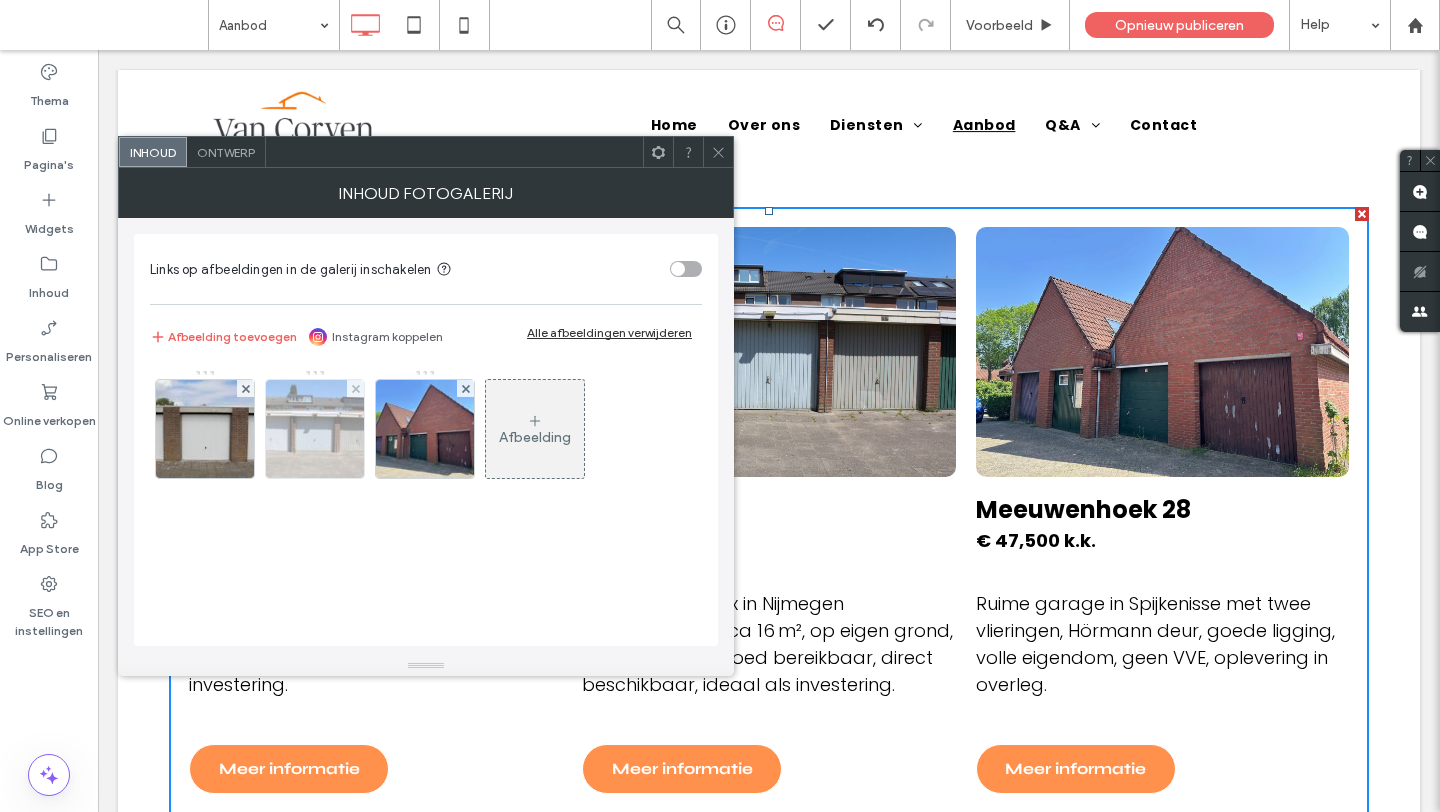 click at bounding box center (315, 429) 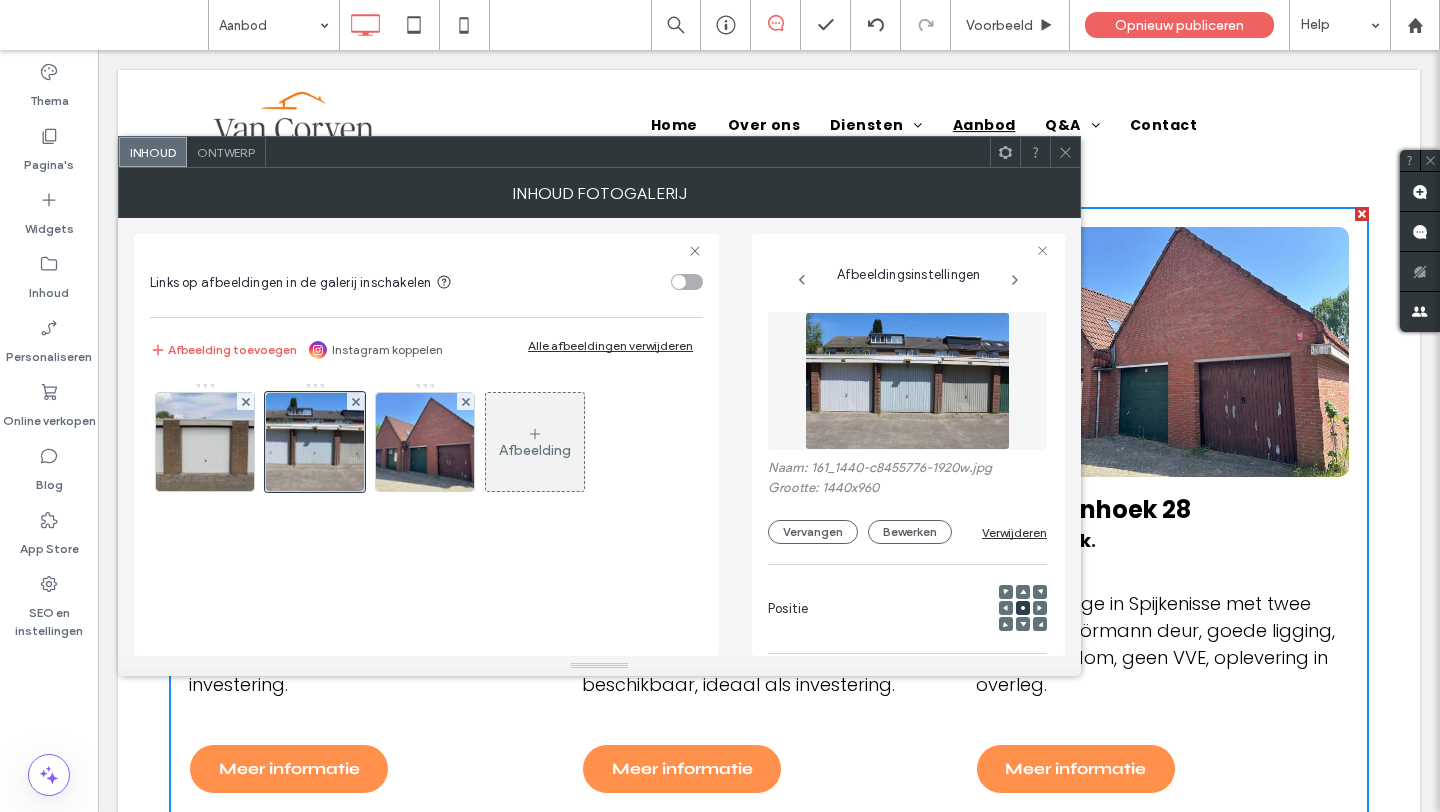 scroll, scrollTop: 0, scrollLeft: 11, axis: horizontal 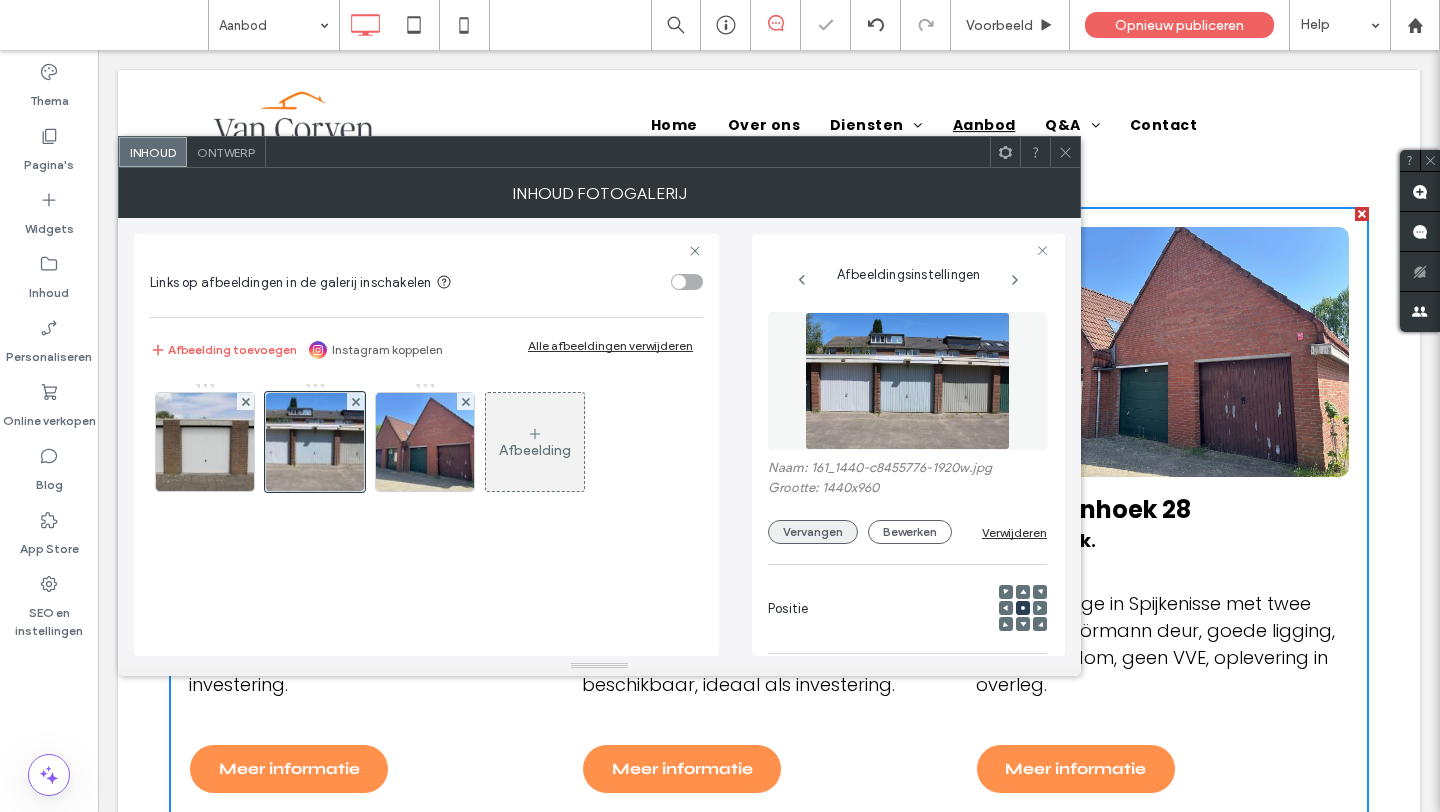 click on "Vervangen" at bounding box center [813, 532] 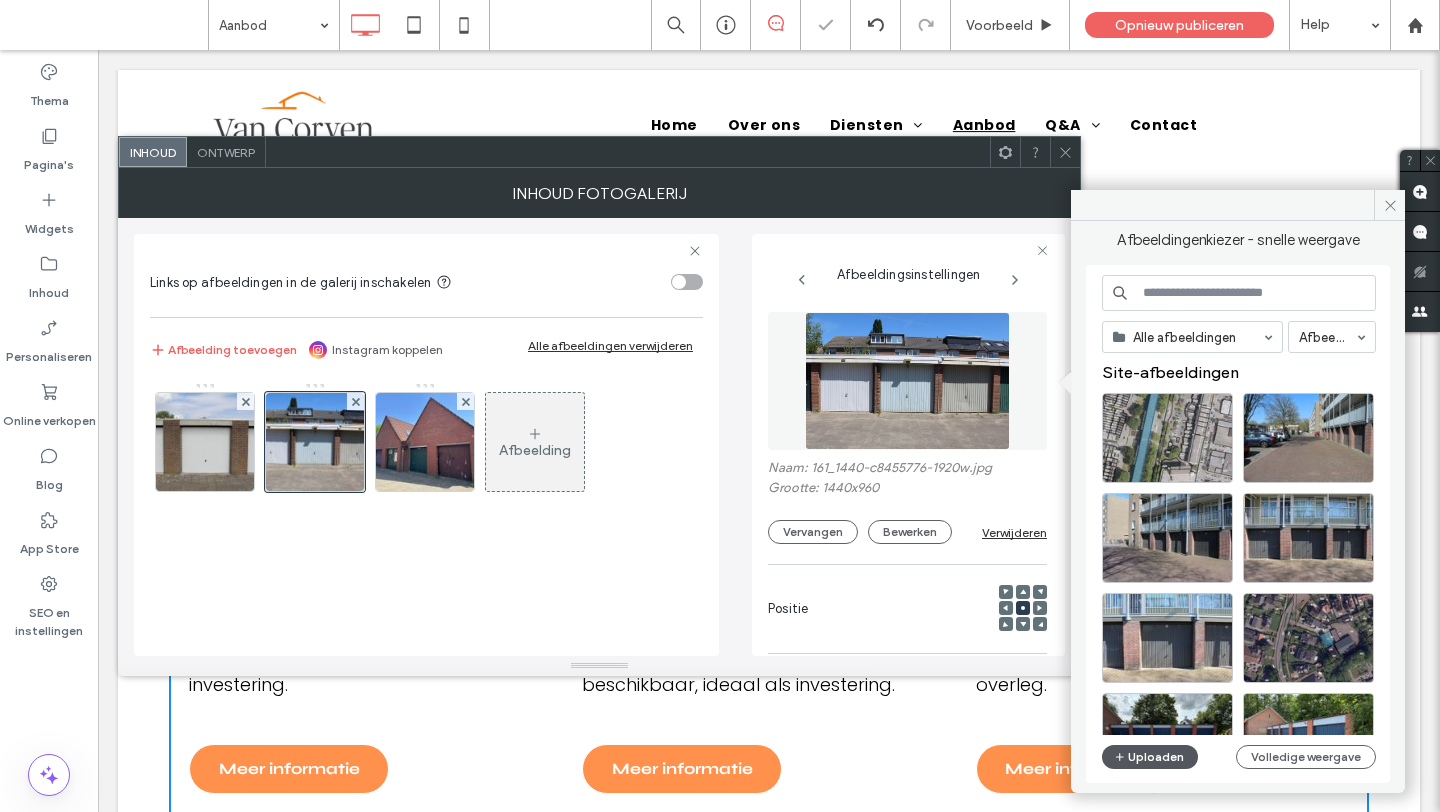 click on "Uploaden" at bounding box center (1150, 757) 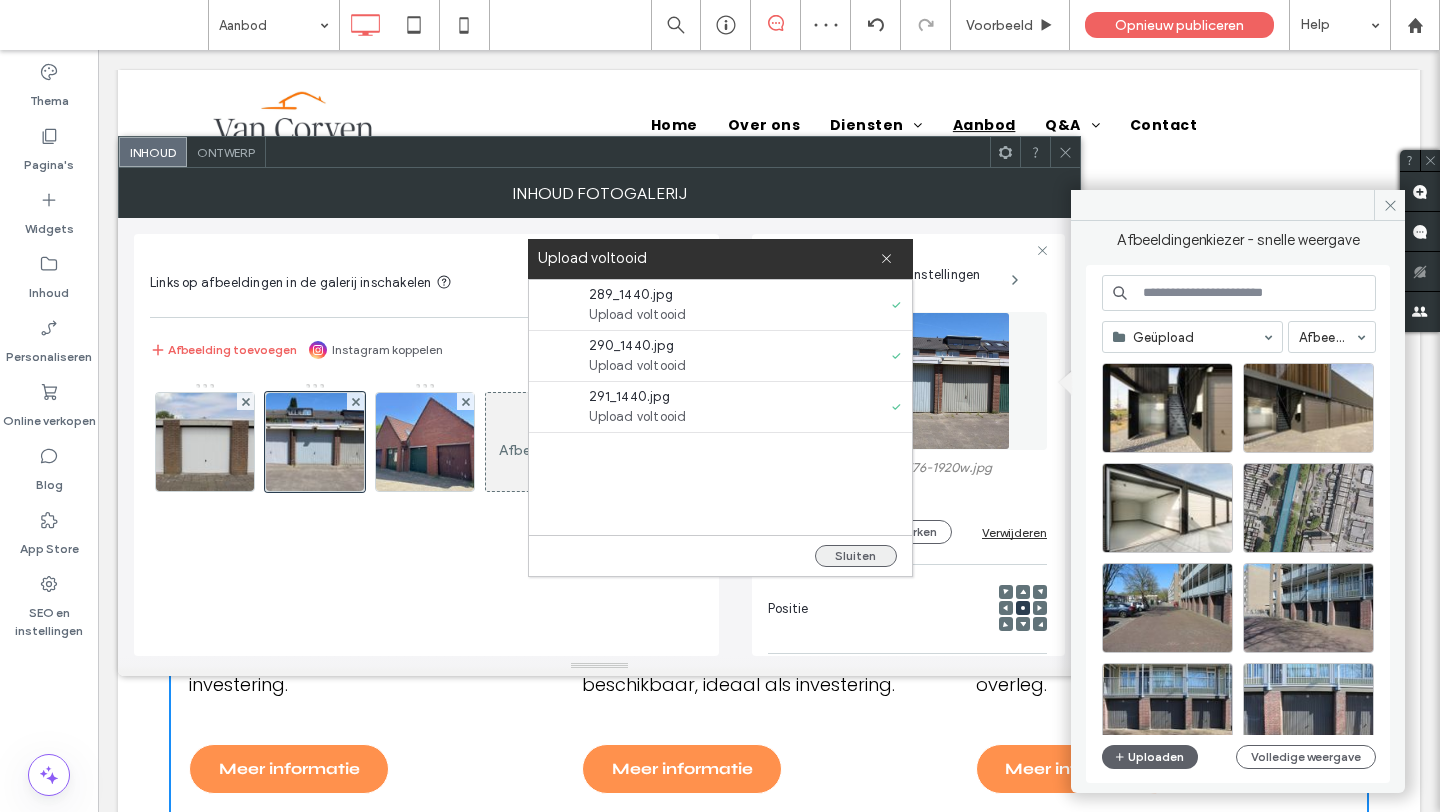click on "Sluiten" at bounding box center (856, 556) 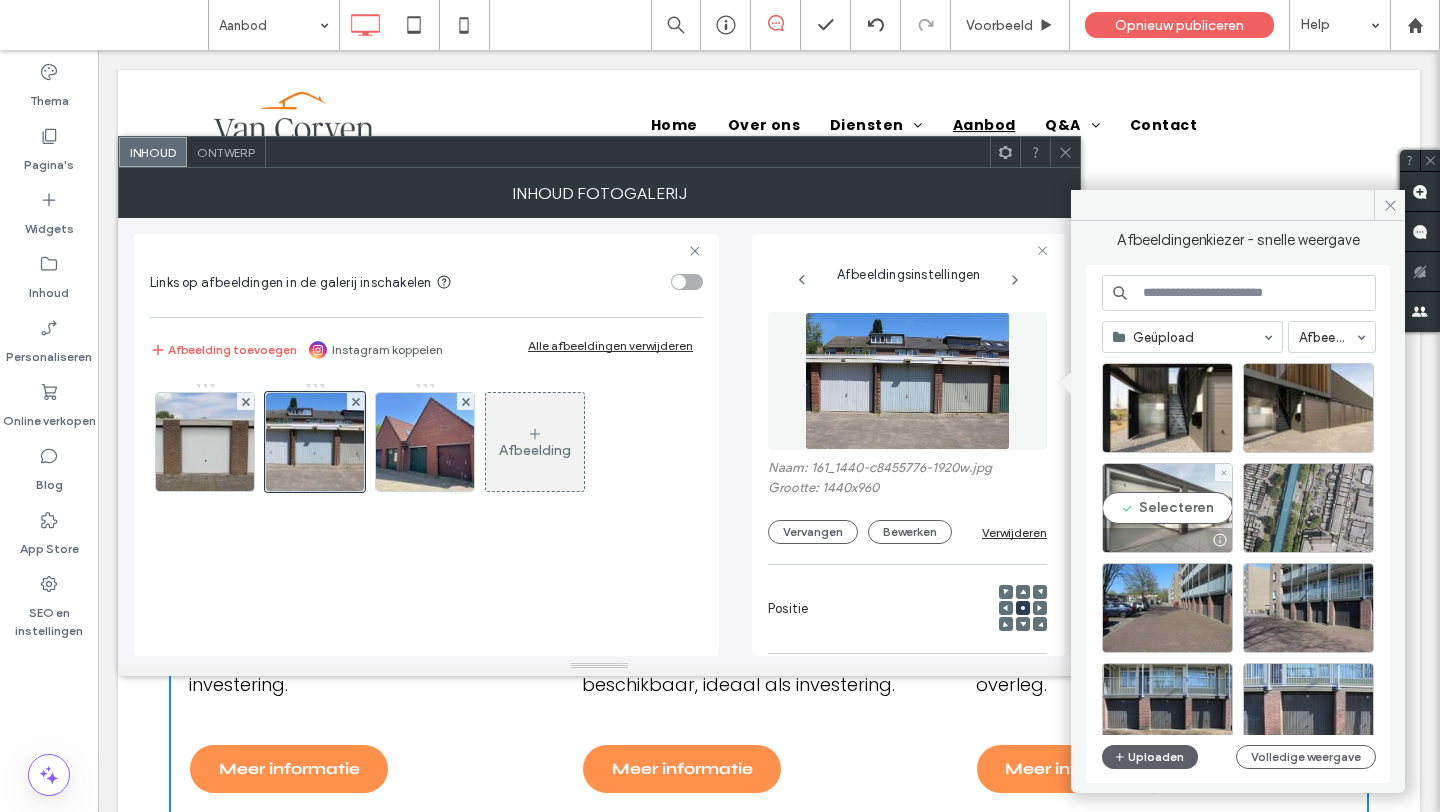 click on "Selecteren" at bounding box center [1167, 508] 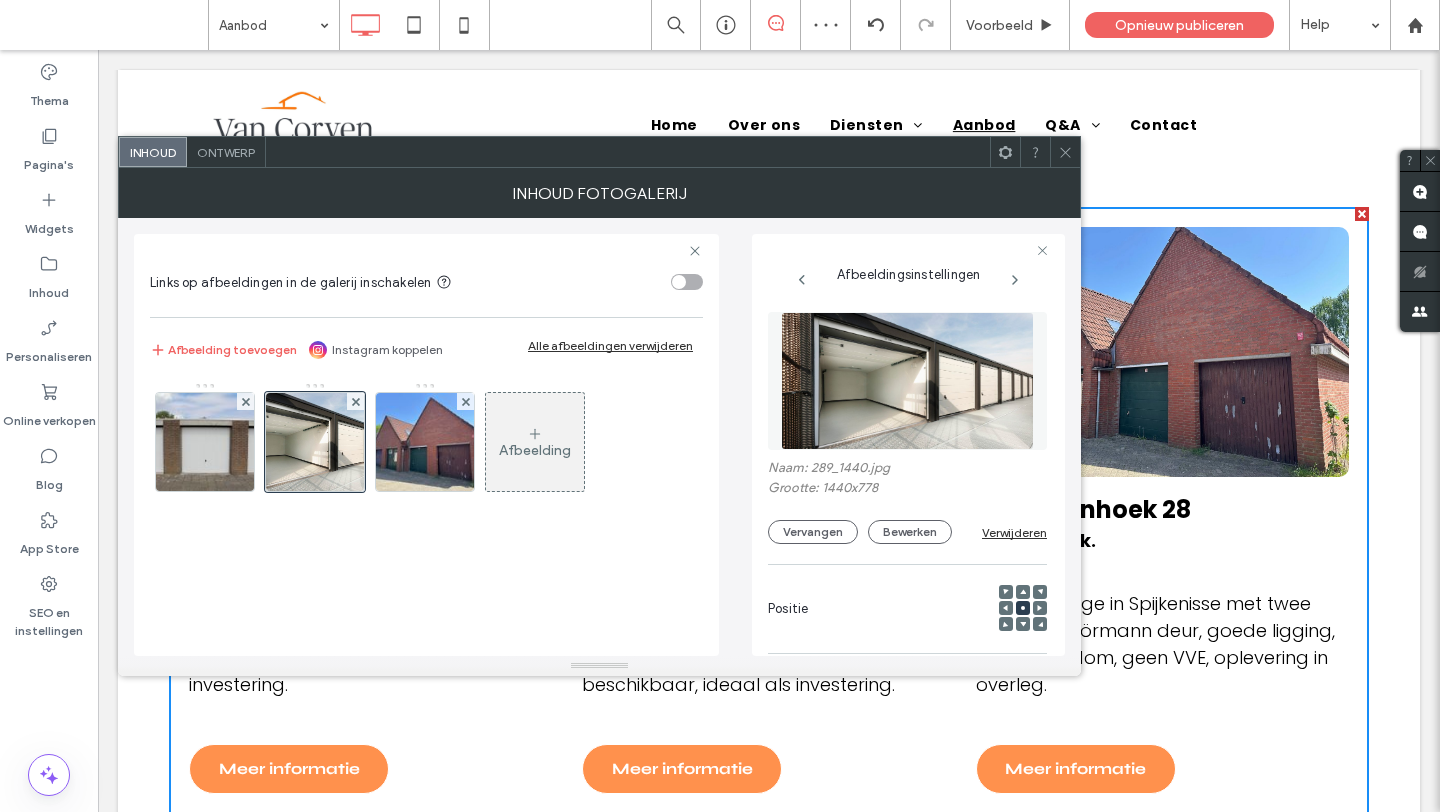 click 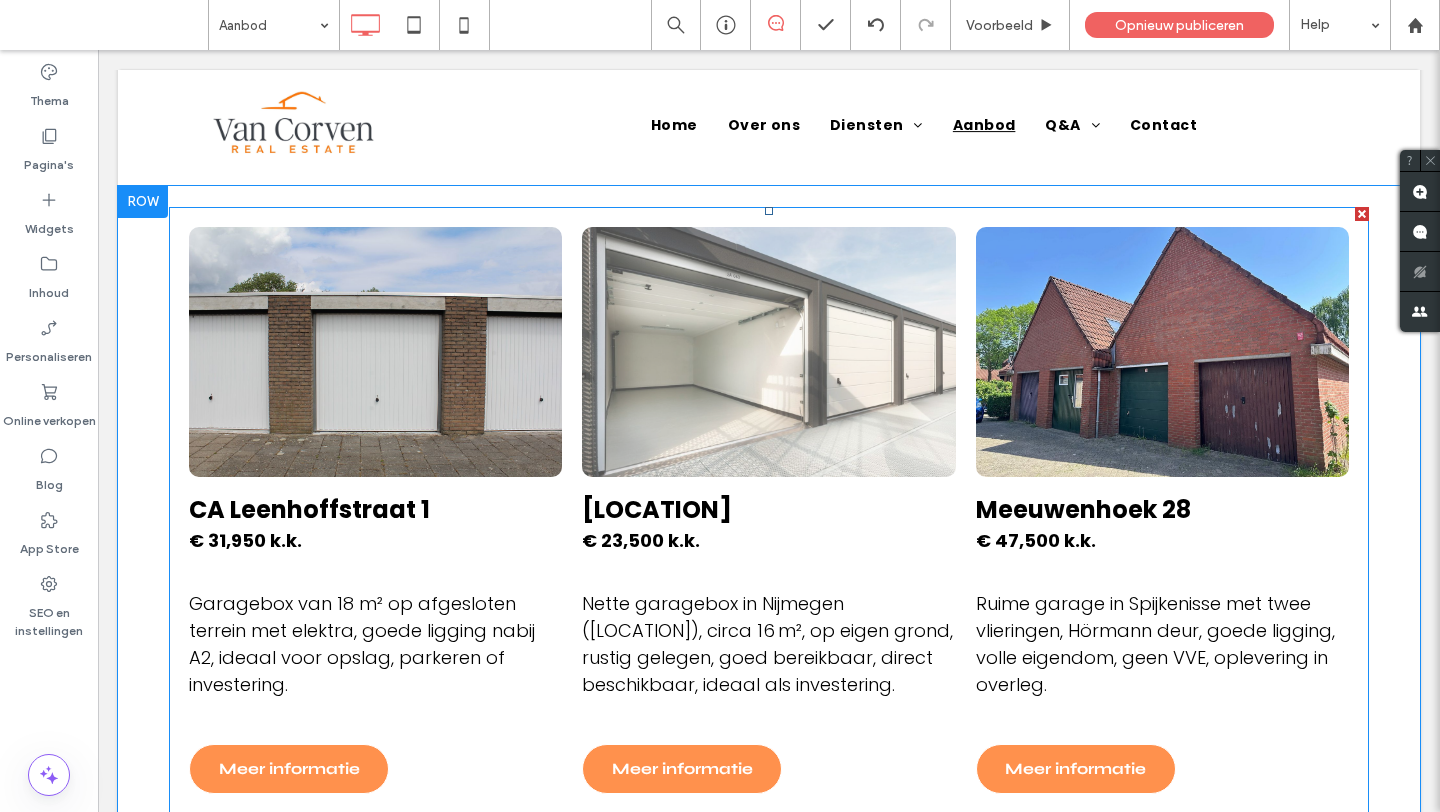 click on "Malvert 7523" at bounding box center [657, 509] 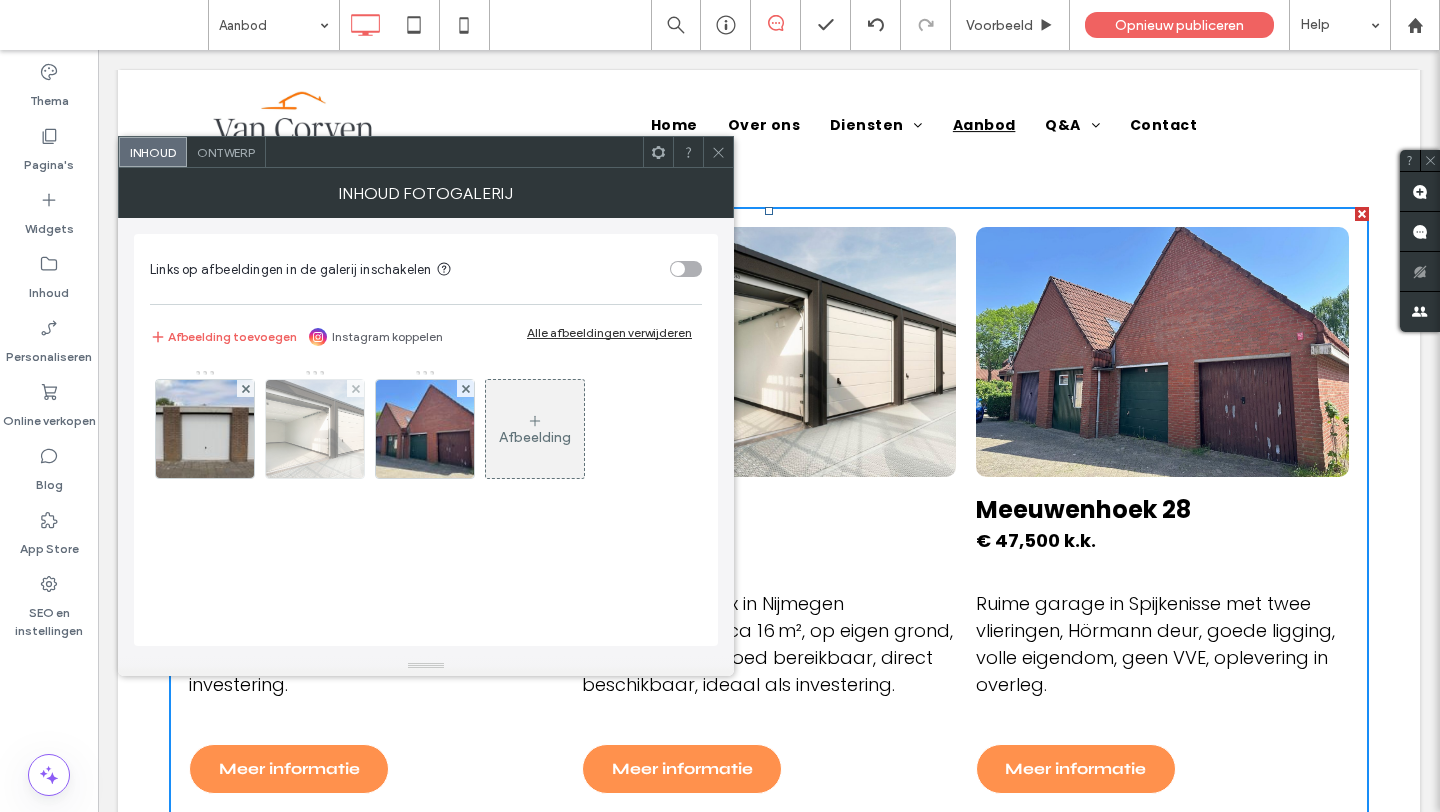click at bounding box center [314, 429] 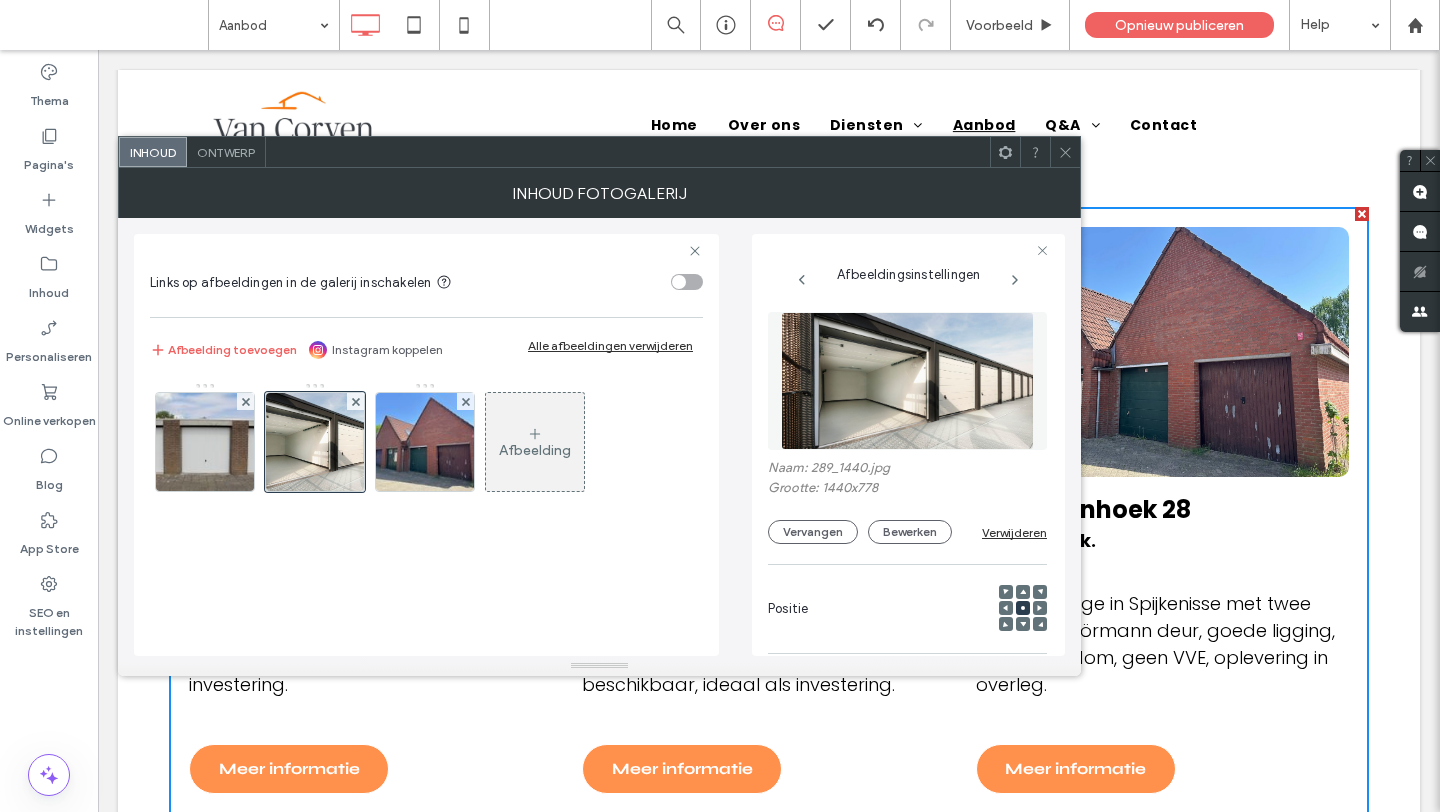 scroll, scrollTop: 0, scrollLeft: 0, axis: both 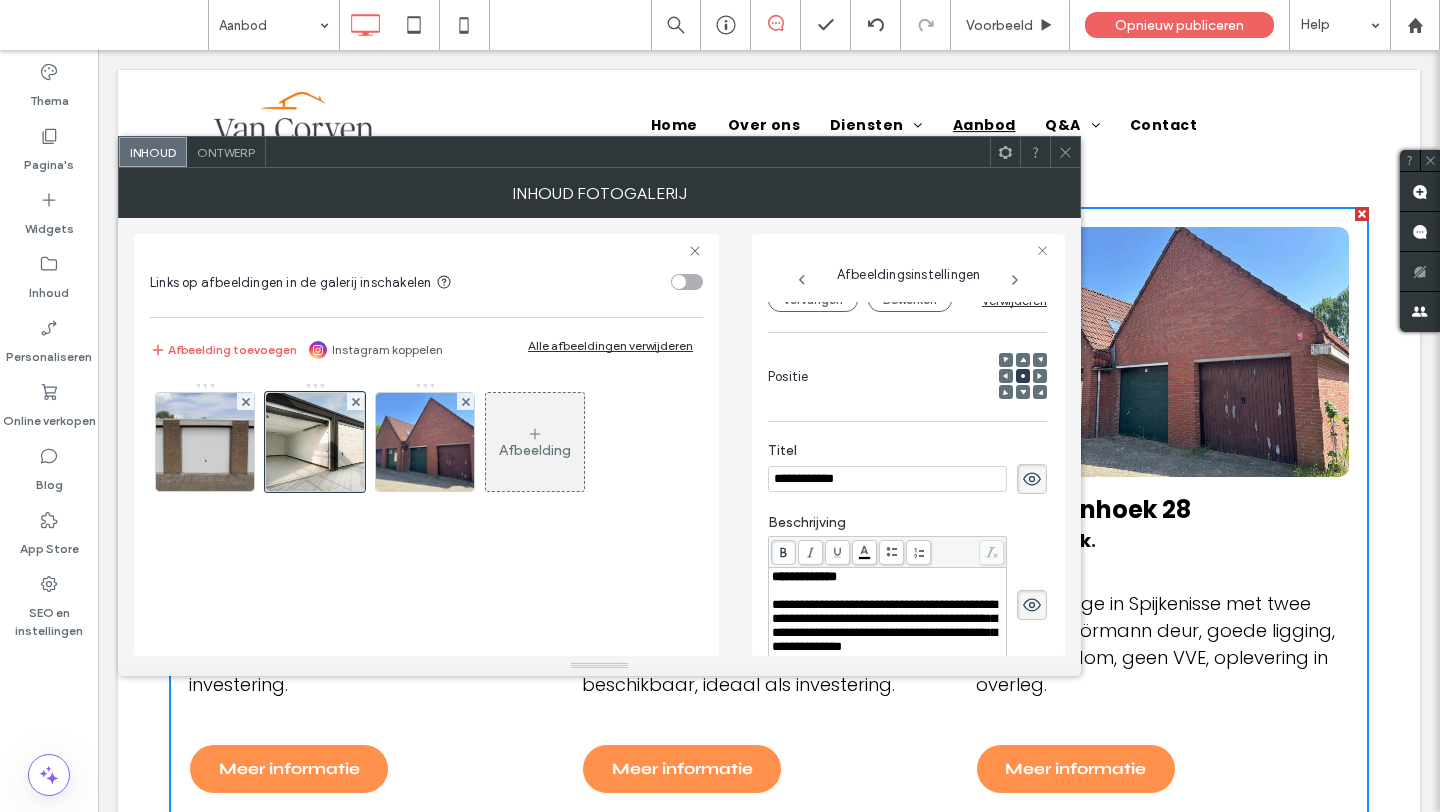 click on "**********" at bounding box center (887, 479) 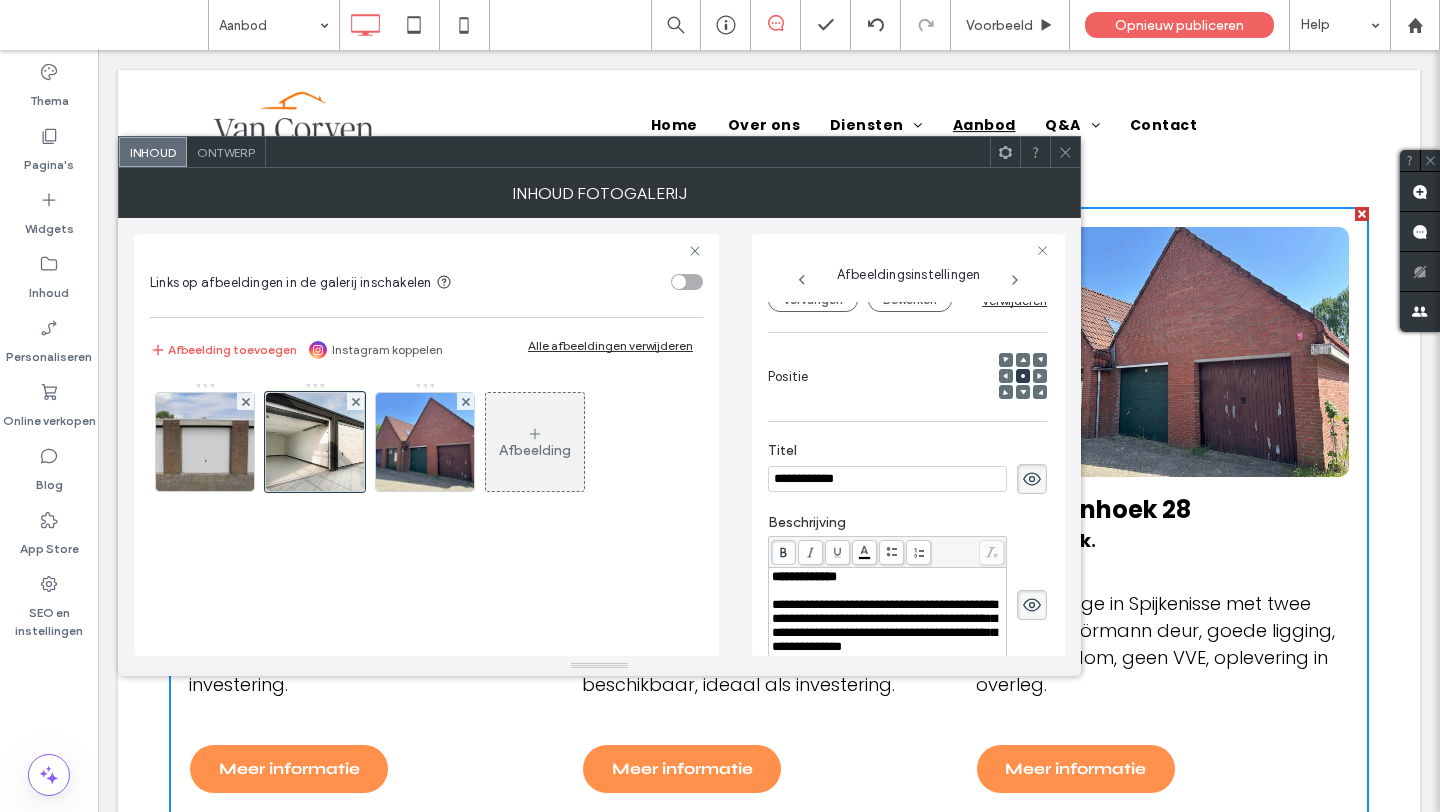 click on "**********" at bounding box center [887, 479] 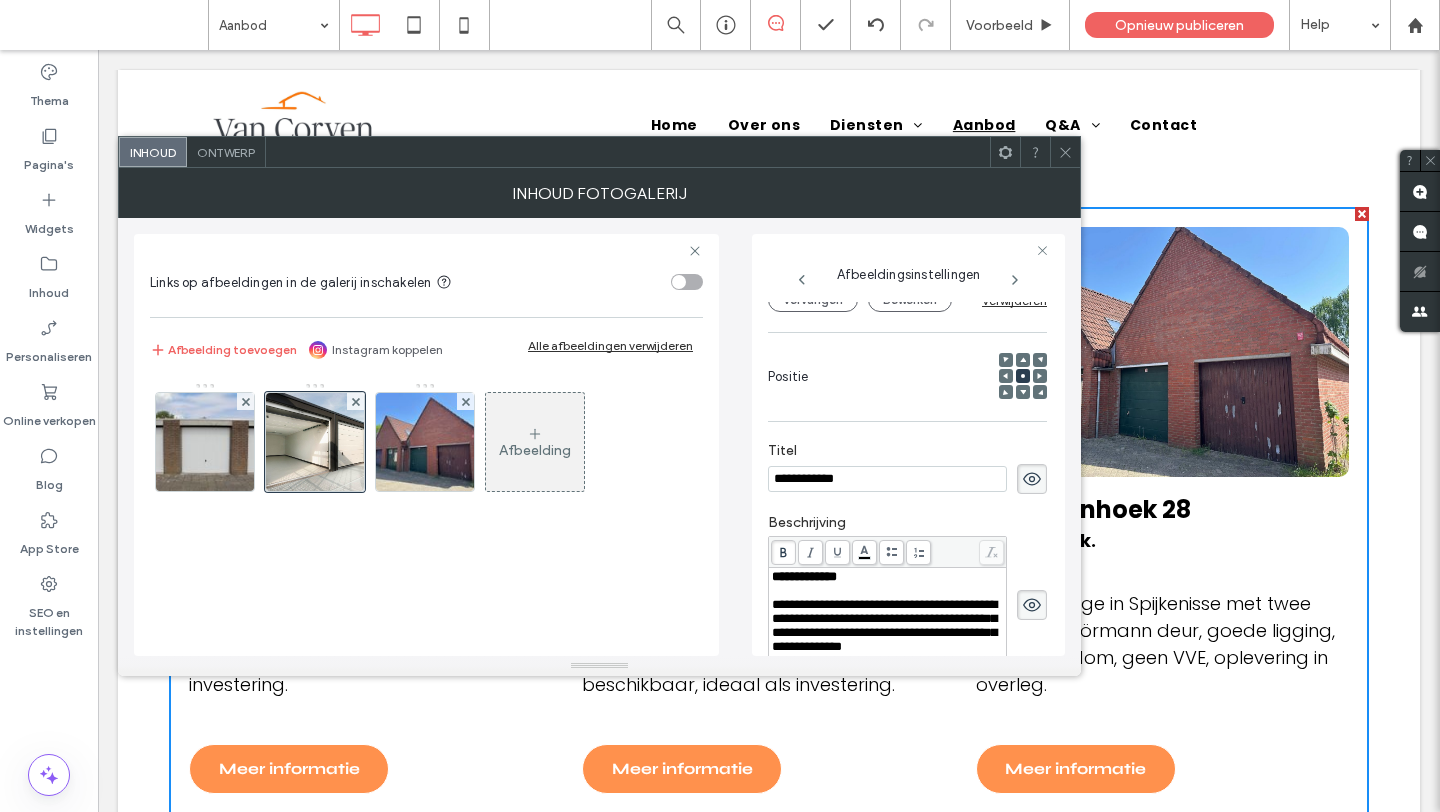 click on "**********" at bounding box center (887, 479) 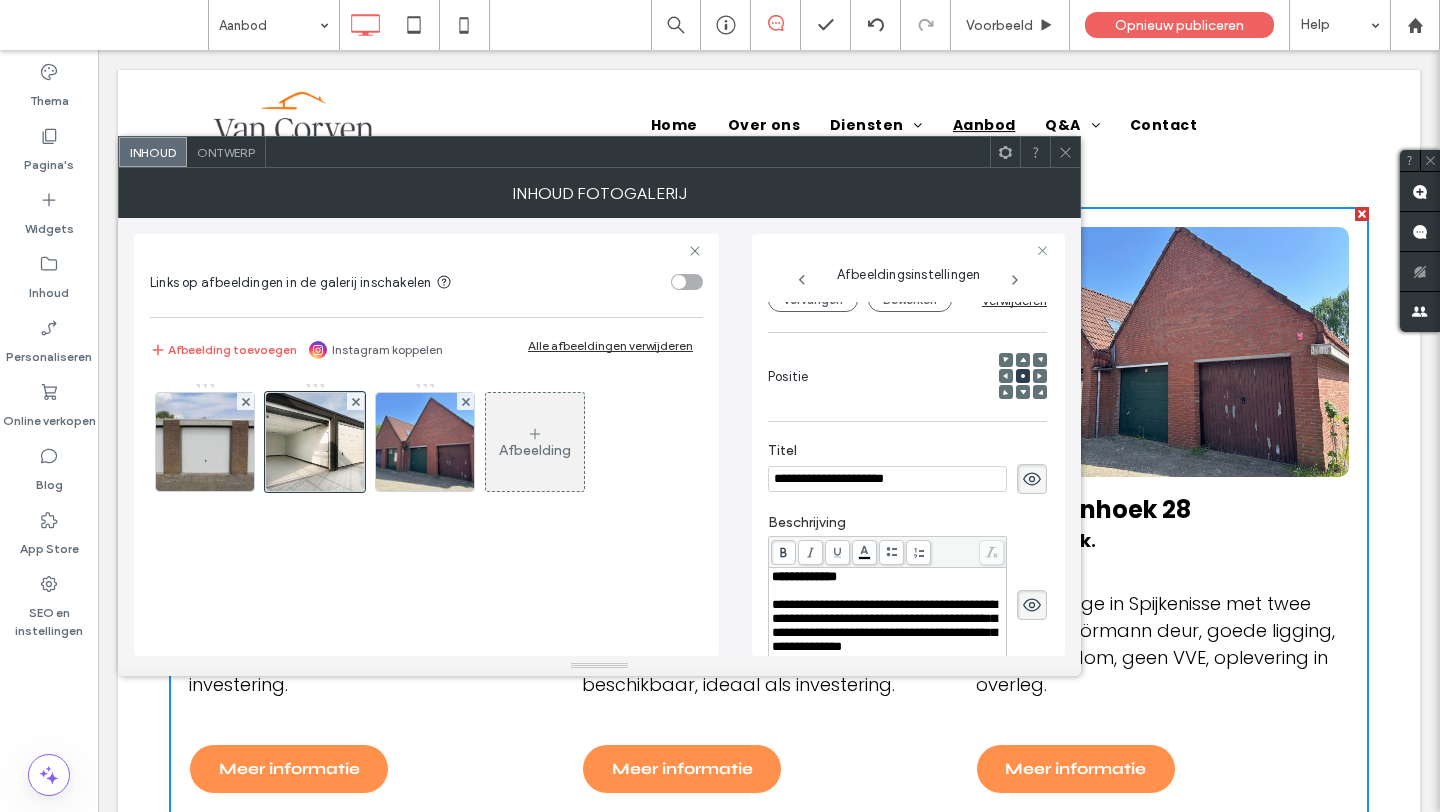 type on "**********" 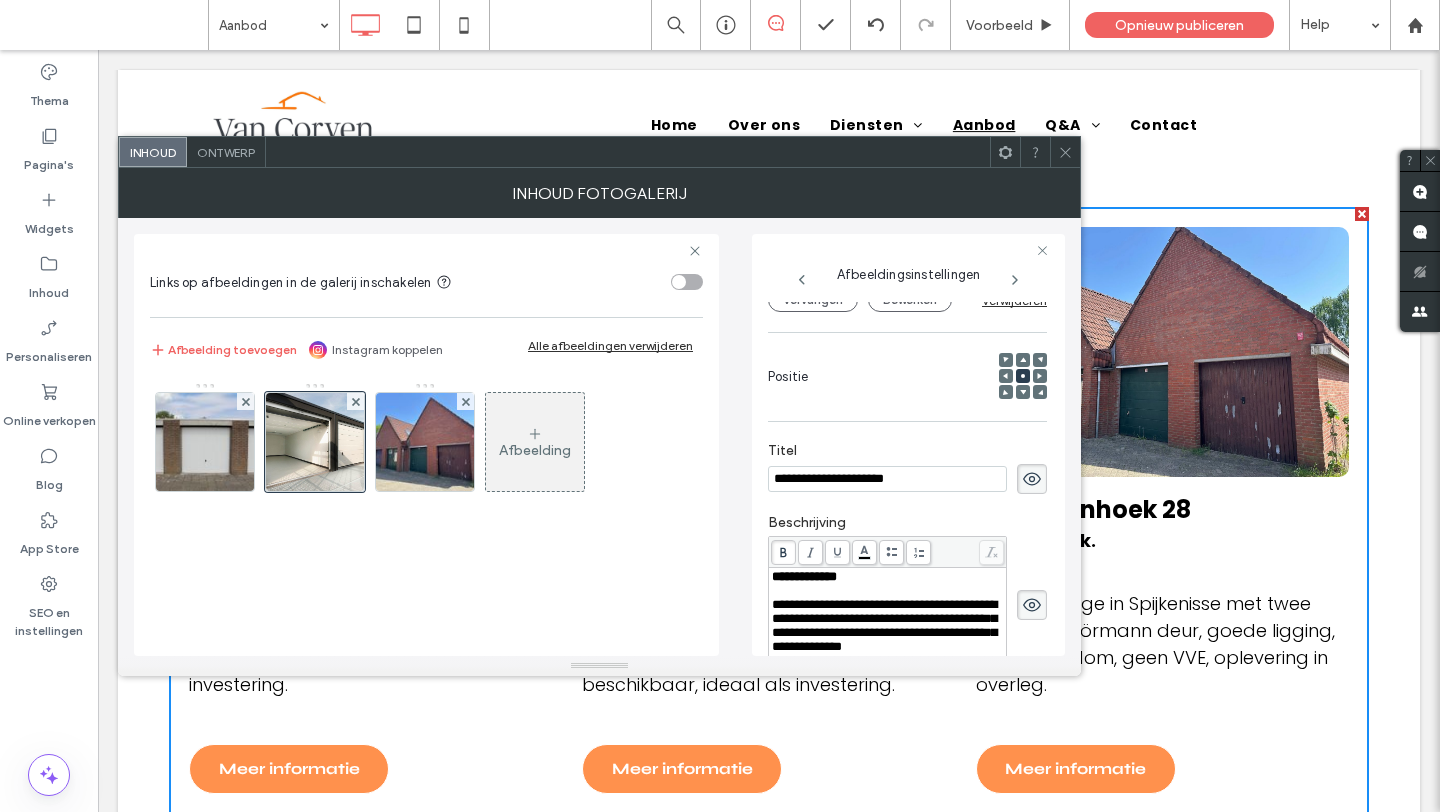 click on "Beschrijving" at bounding box center [907, 525] 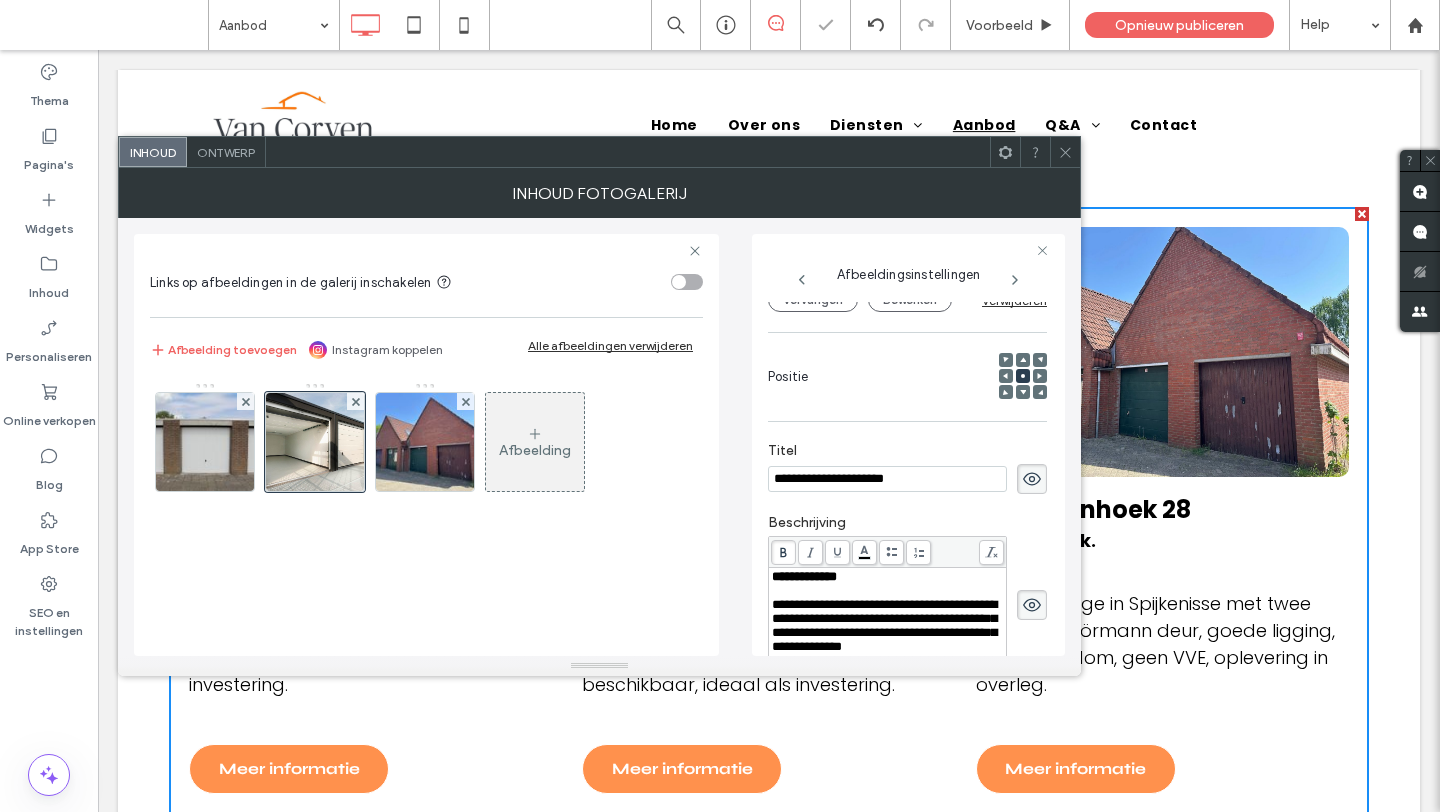 click on "**********" at bounding box center [804, 576] 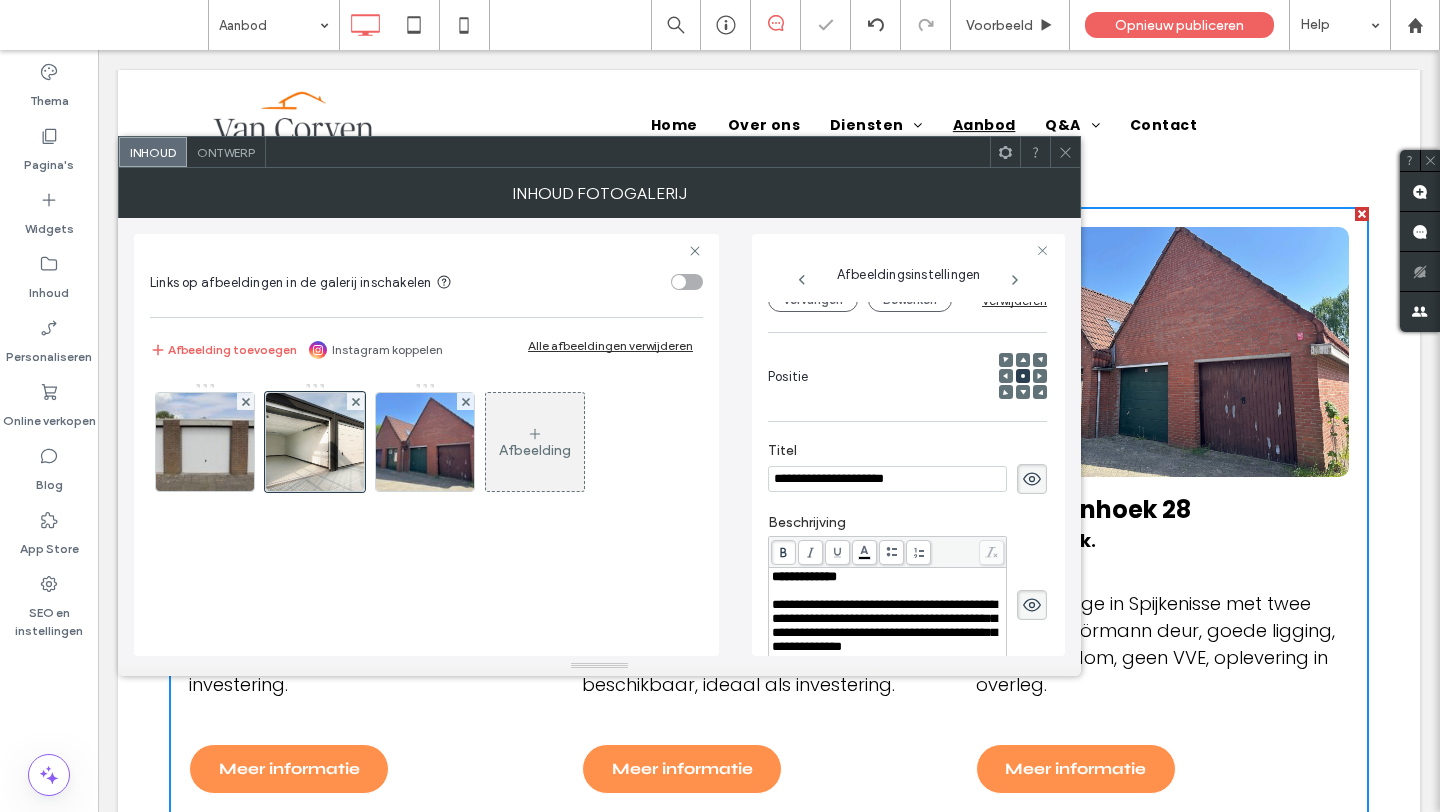 click on "**********" at bounding box center [908, 445] 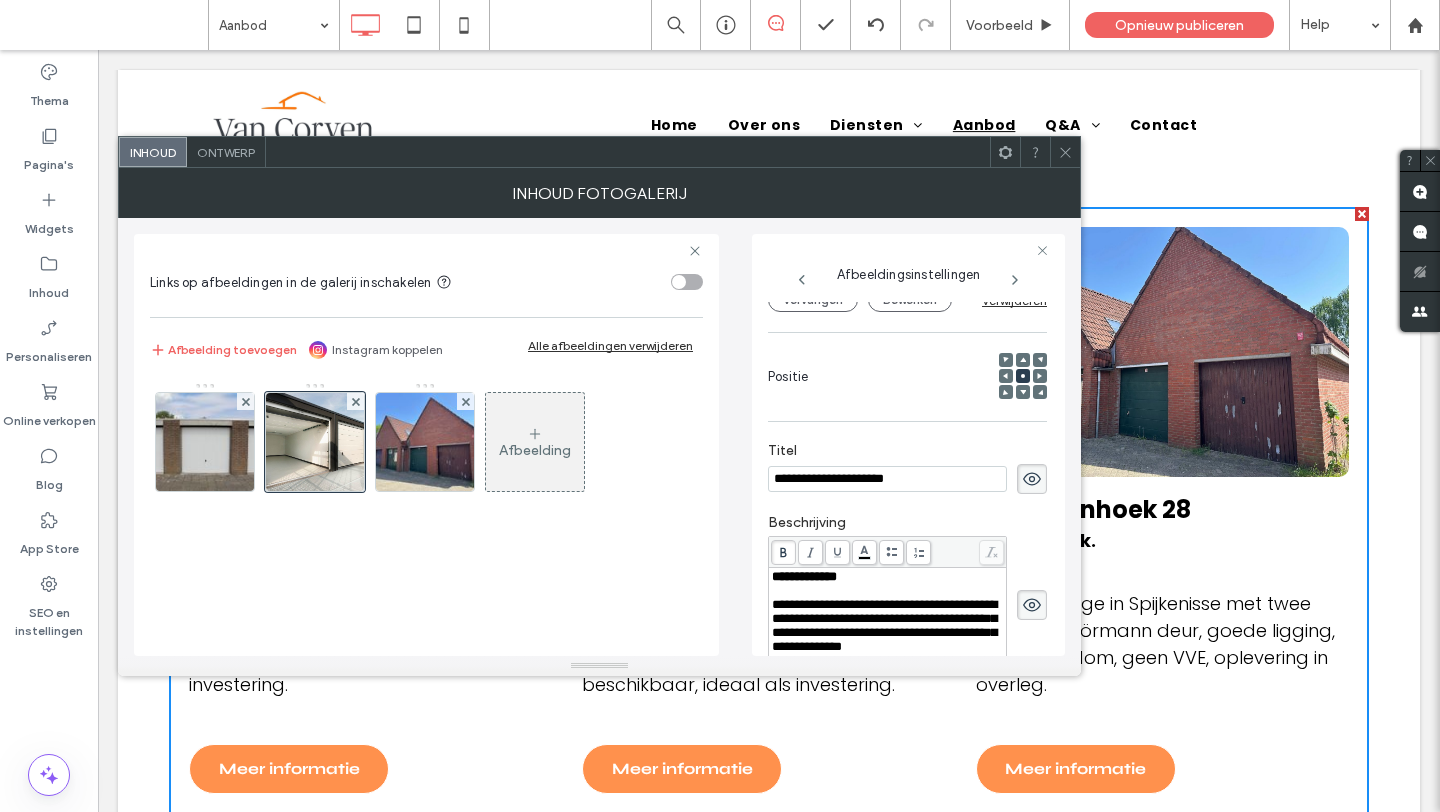 click on "**********" at bounding box center (884, 625) 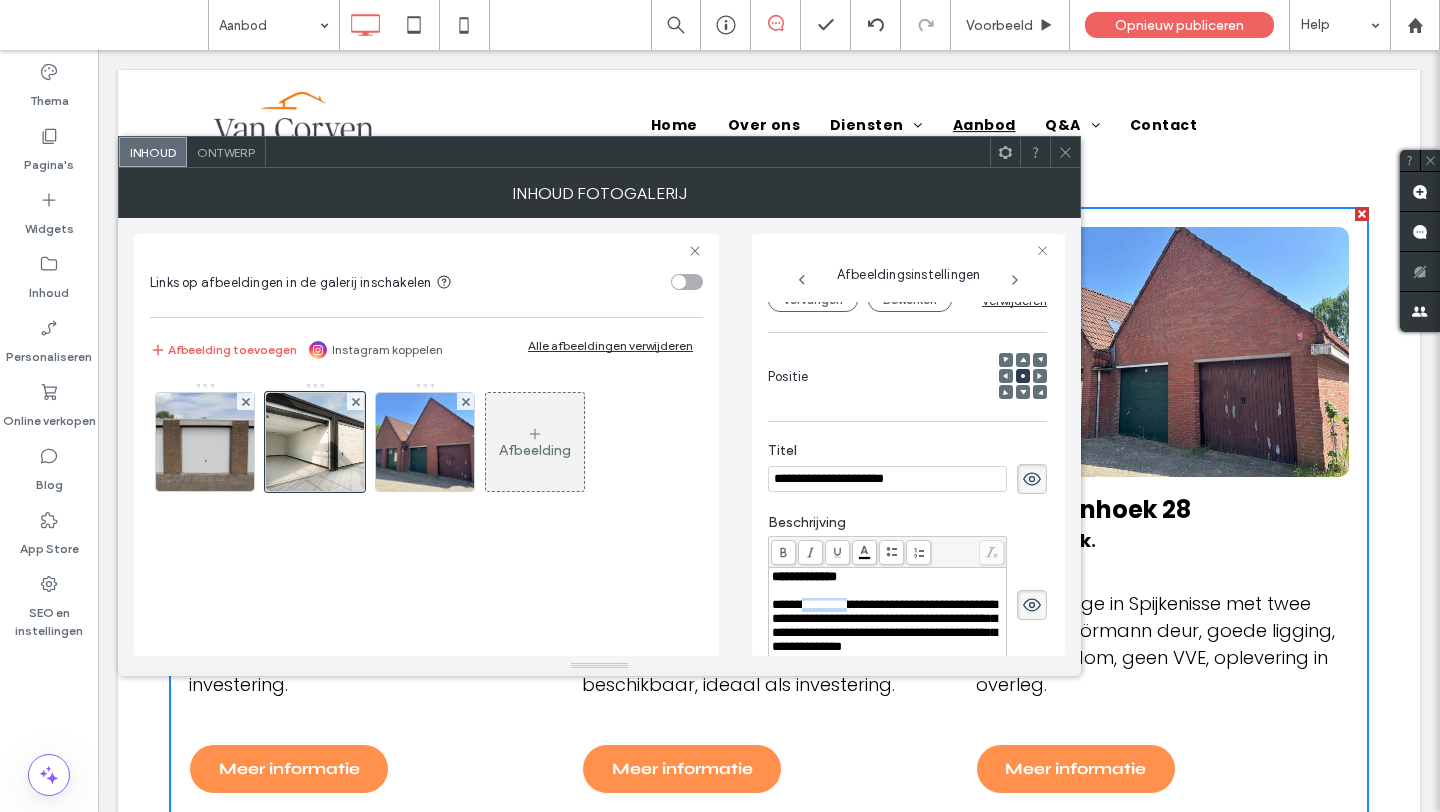click on "**********" at bounding box center [884, 625] 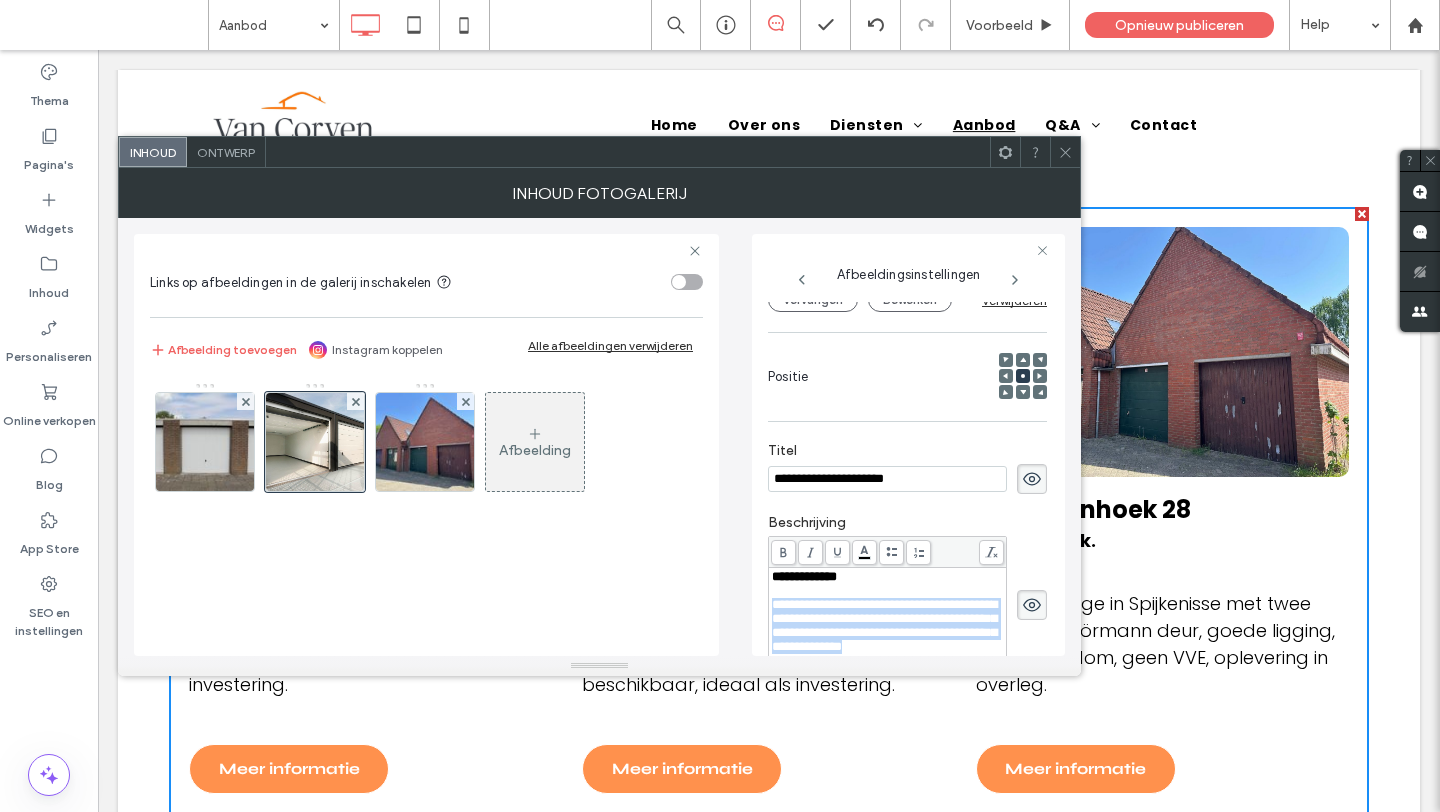 click on "**********" at bounding box center (884, 625) 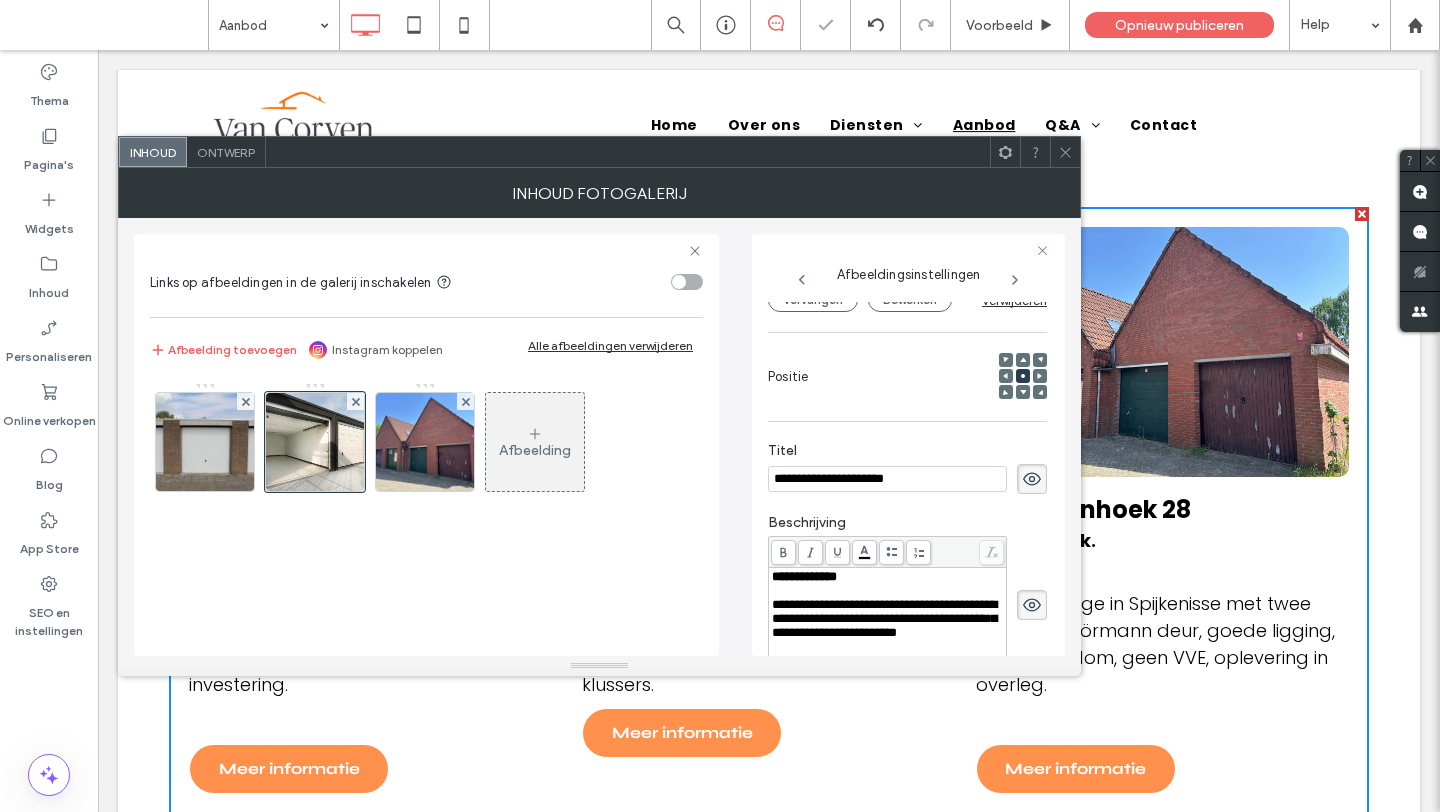 click on "**********" at bounding box center [599, 437] 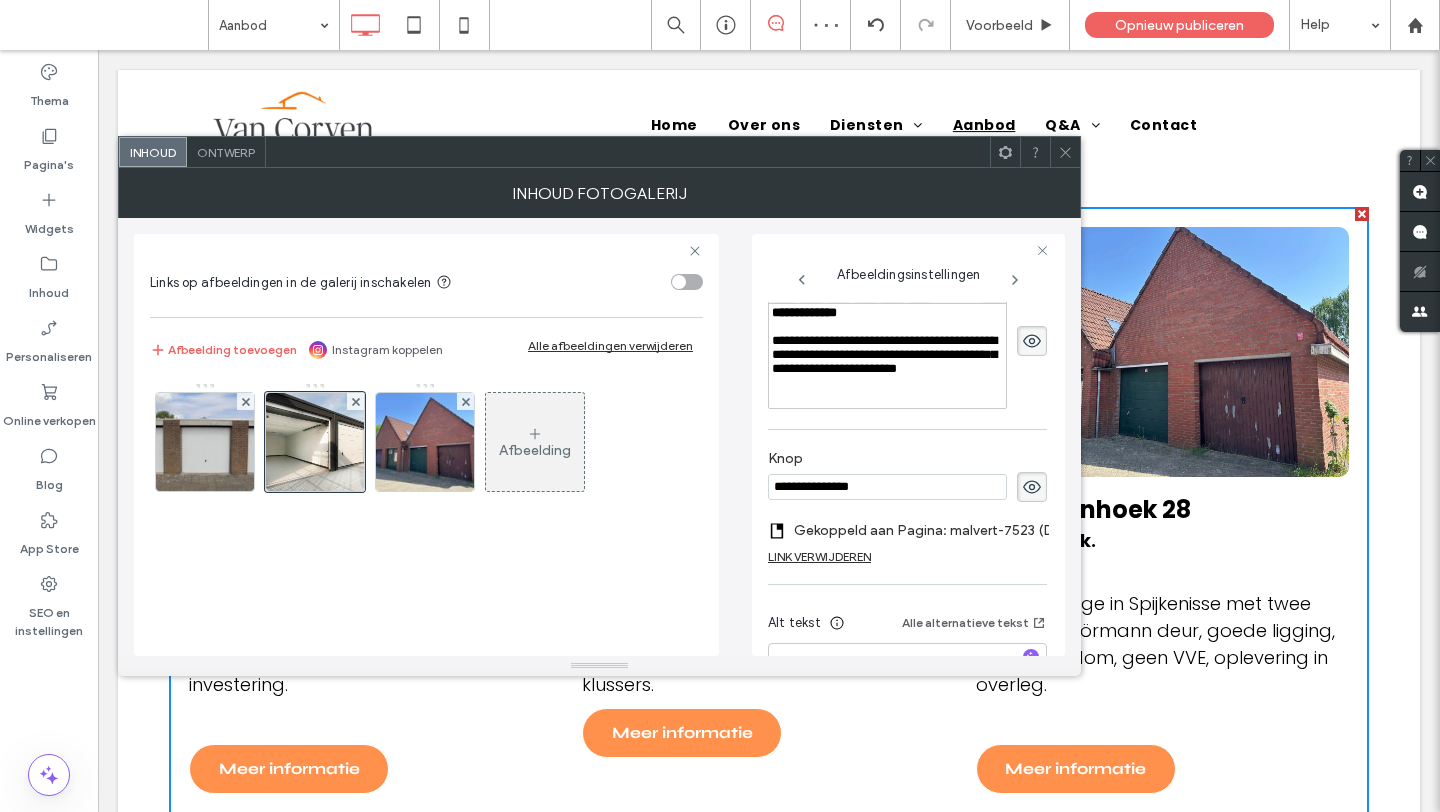 scroll, scrollTop: 467, scrollLeft: 0, axis: vertical 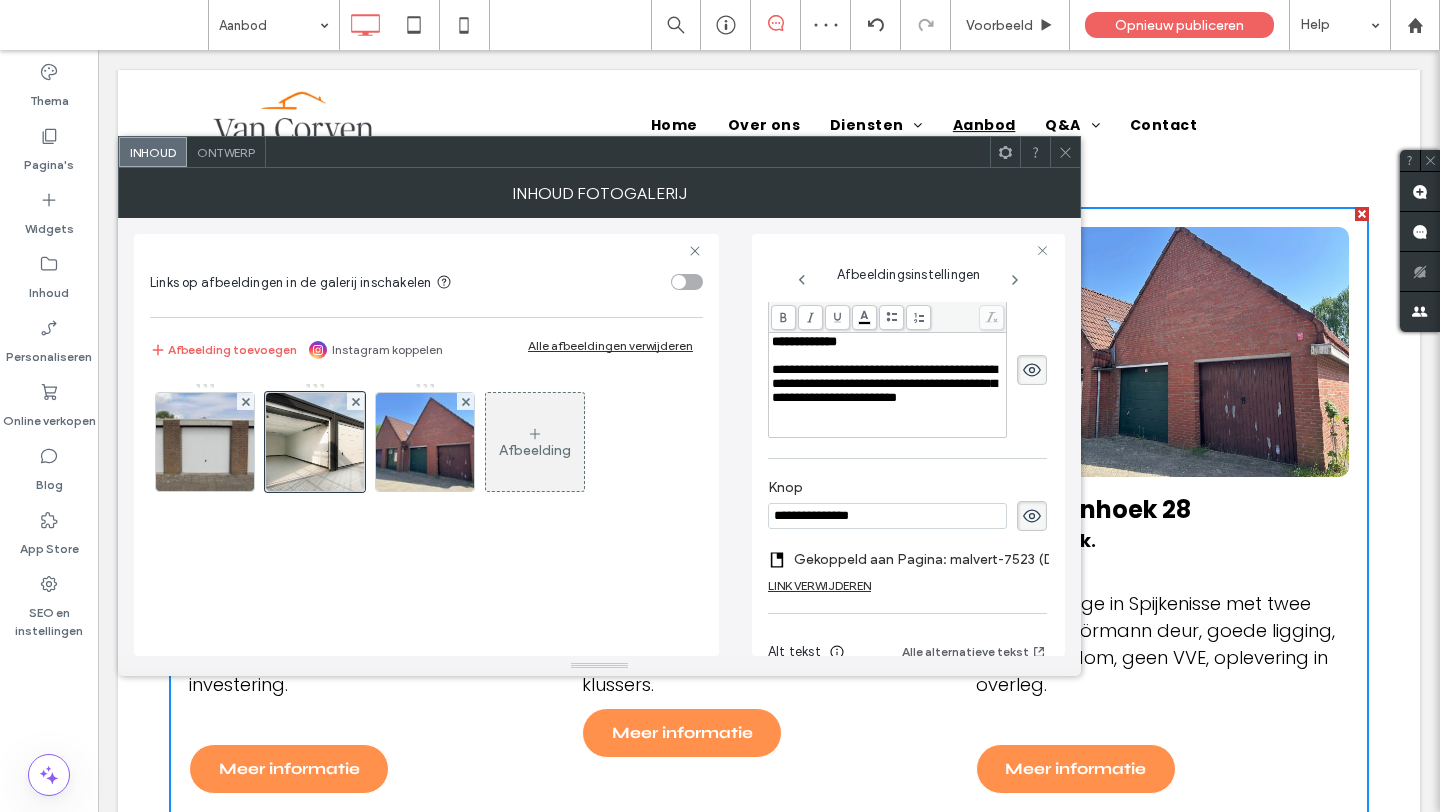 click on "**********" at bounding box center (888, 384) 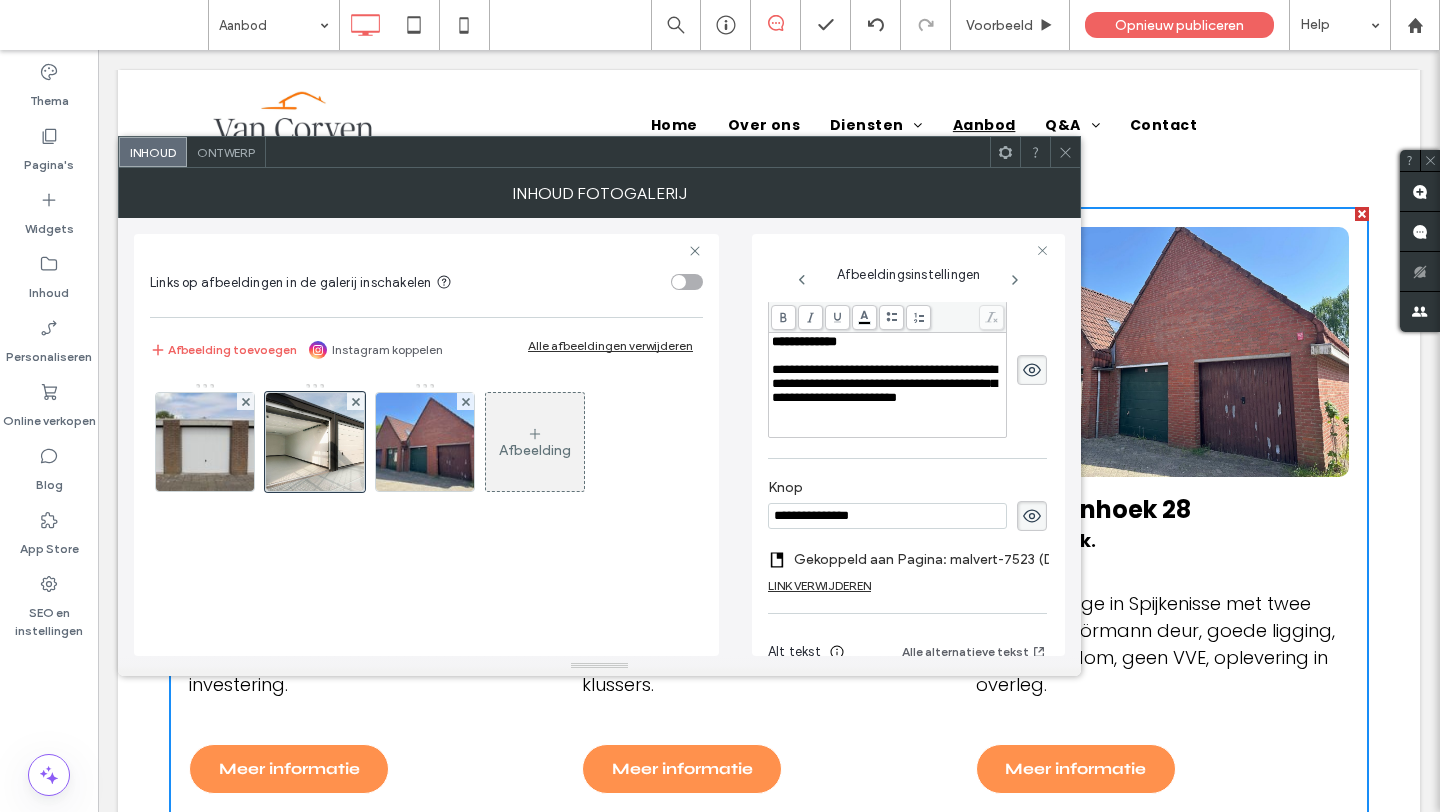 click on "**********" at bounding box center [907, 293] 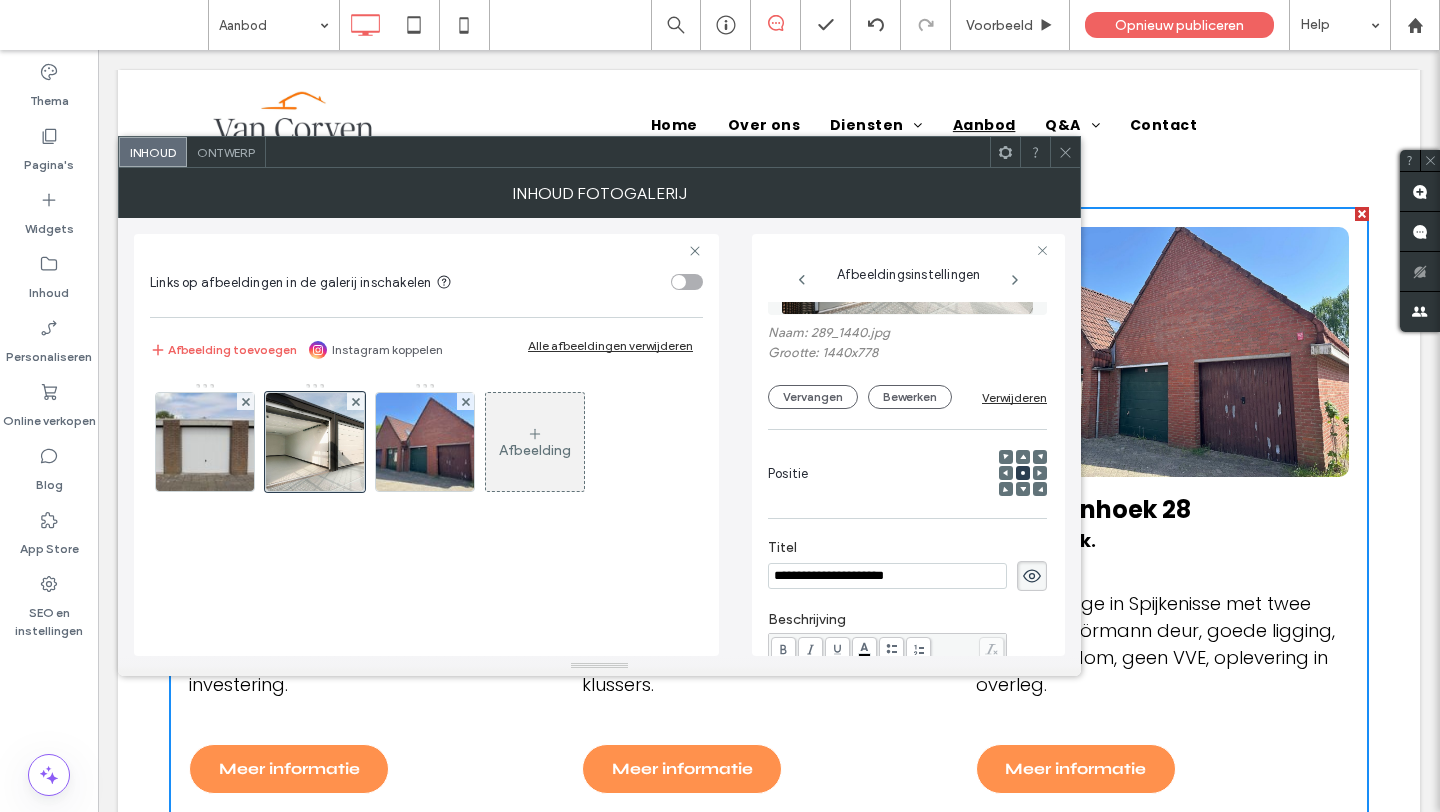 scroll, scrollTop: 0, scrollLeft: 0, axis: both 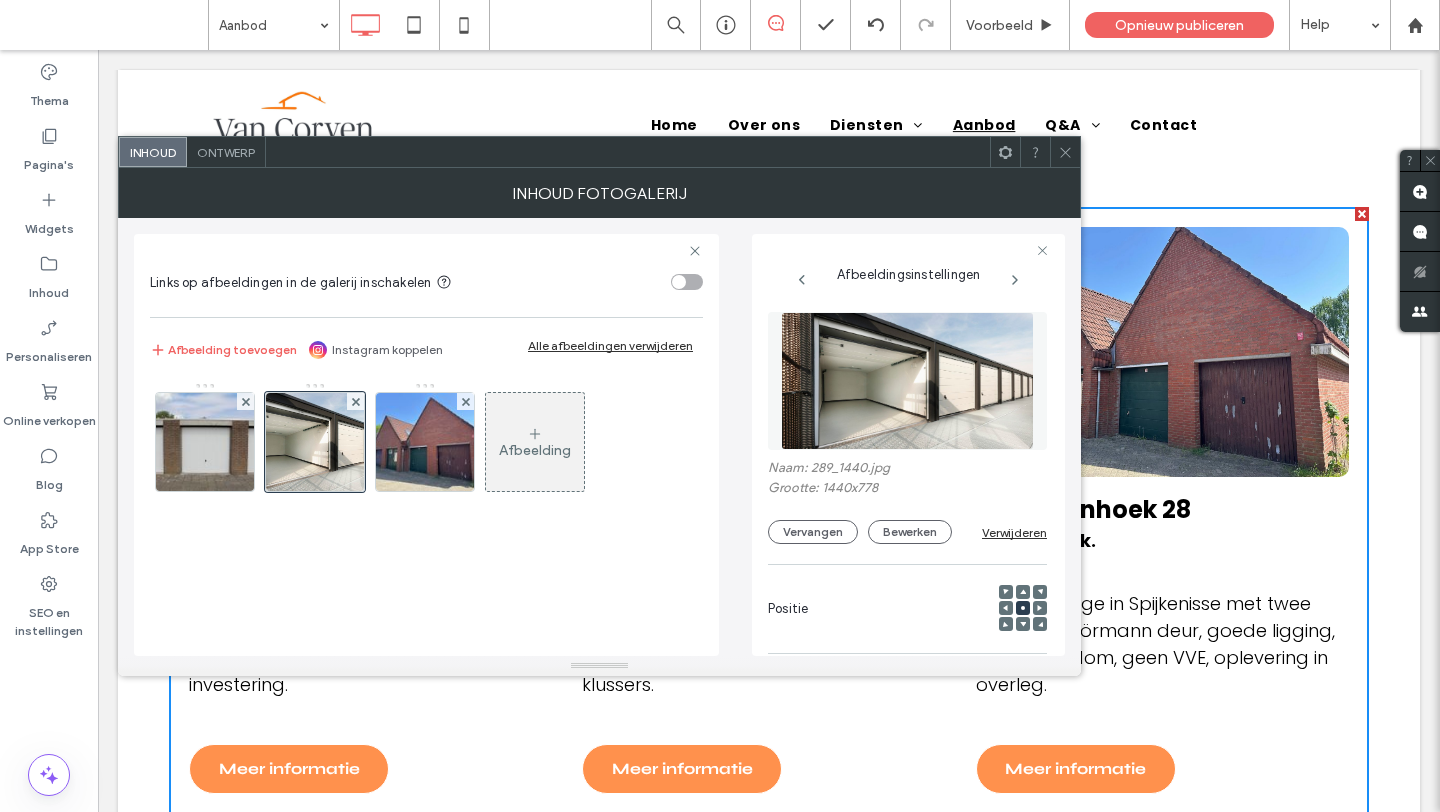 click at bounding box center [1065, 152] 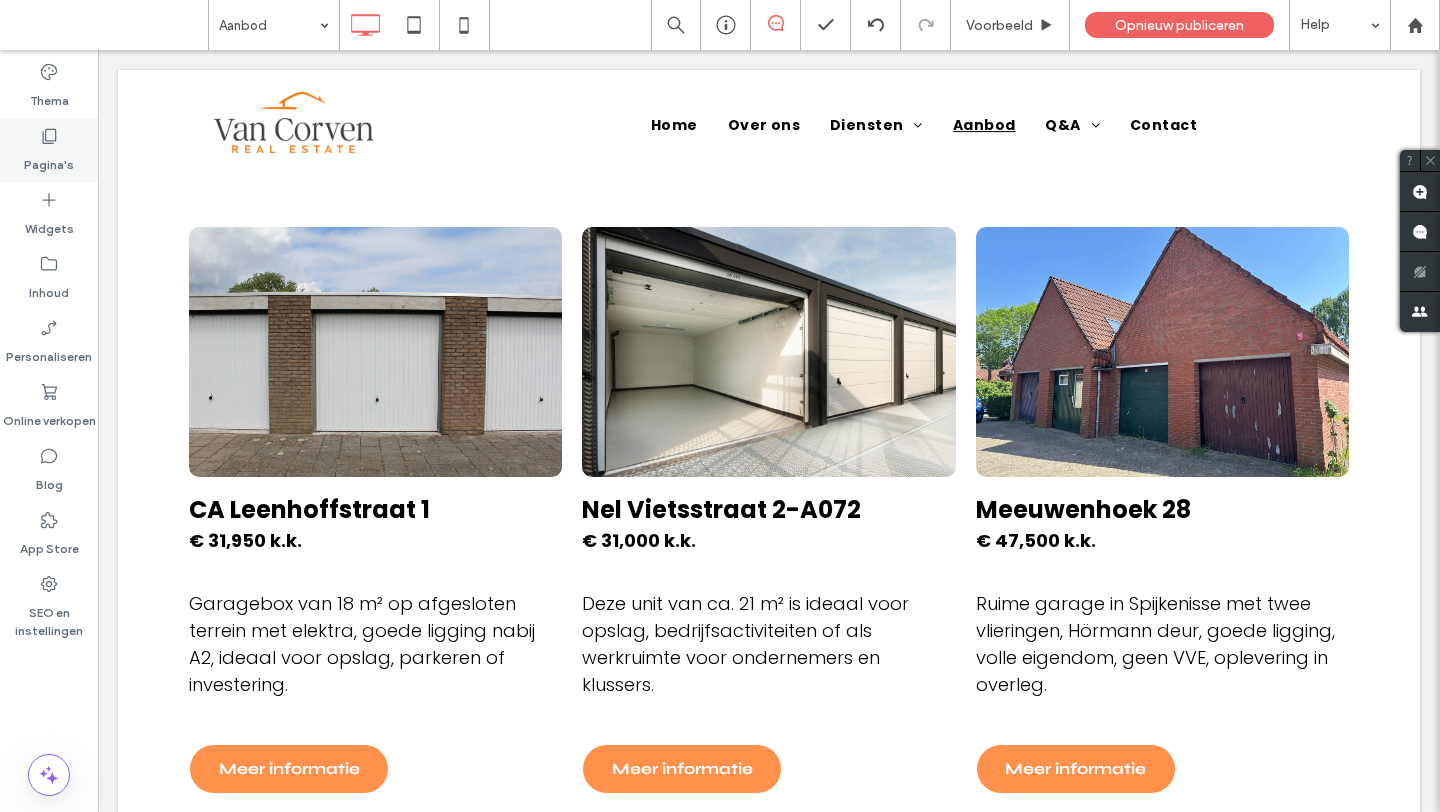 click on "Pagina's" at bounding box center (49, 160) 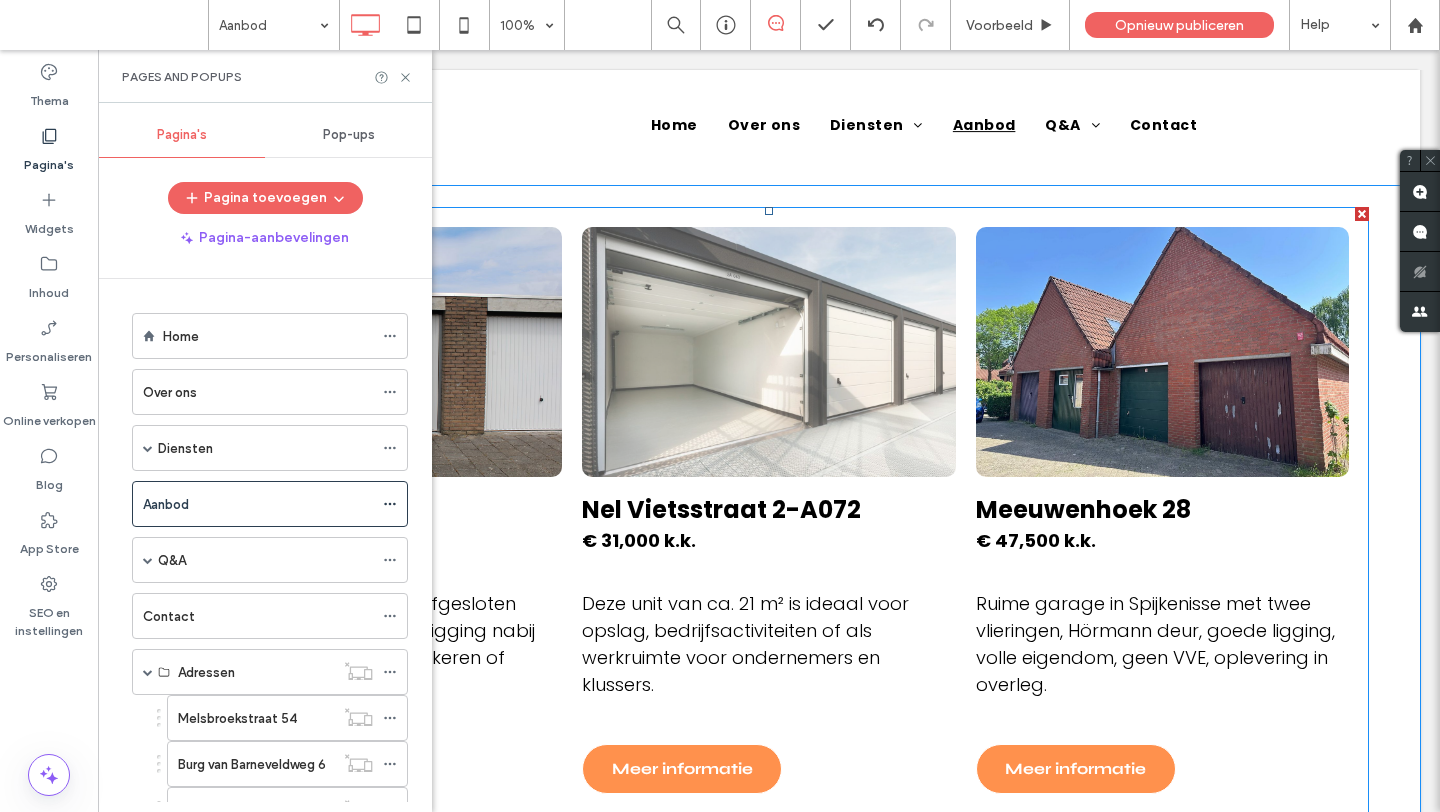 click on "Nel Vietsstraat 2-A072" at bounding box center [721, 509] 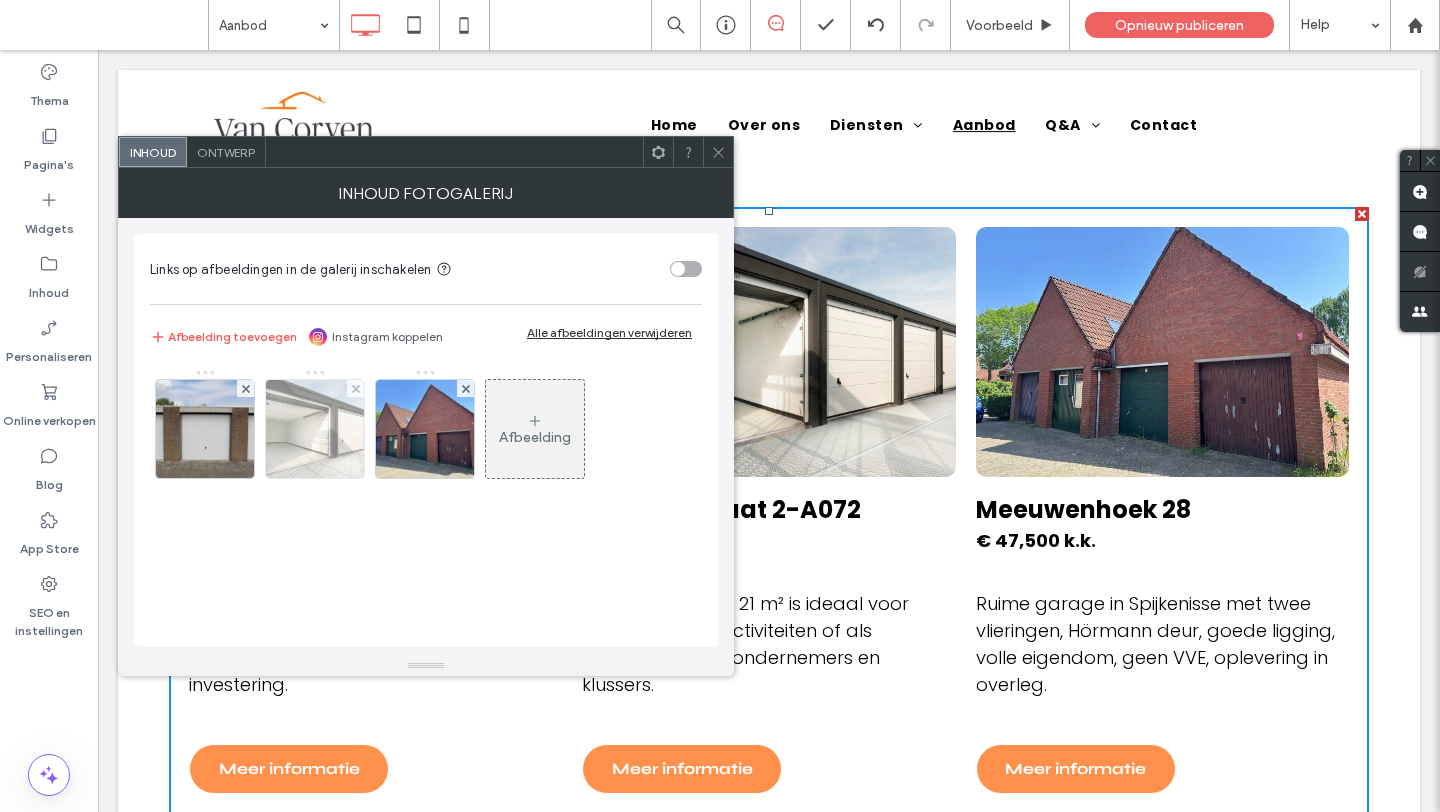 click at bounding box center (314, 429) 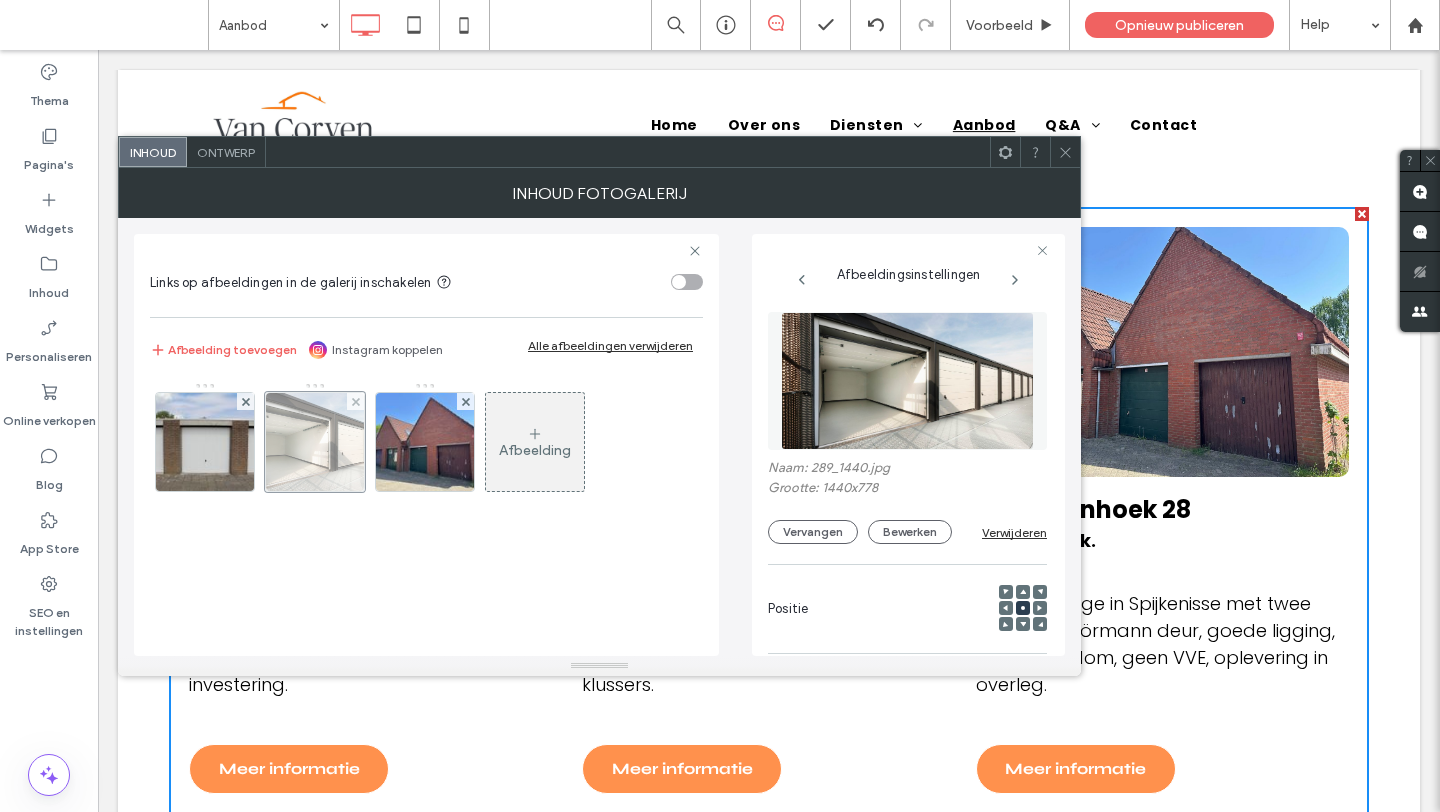 scroll, scrollTop: 0, scrollLeft: 1, axis: horizontal 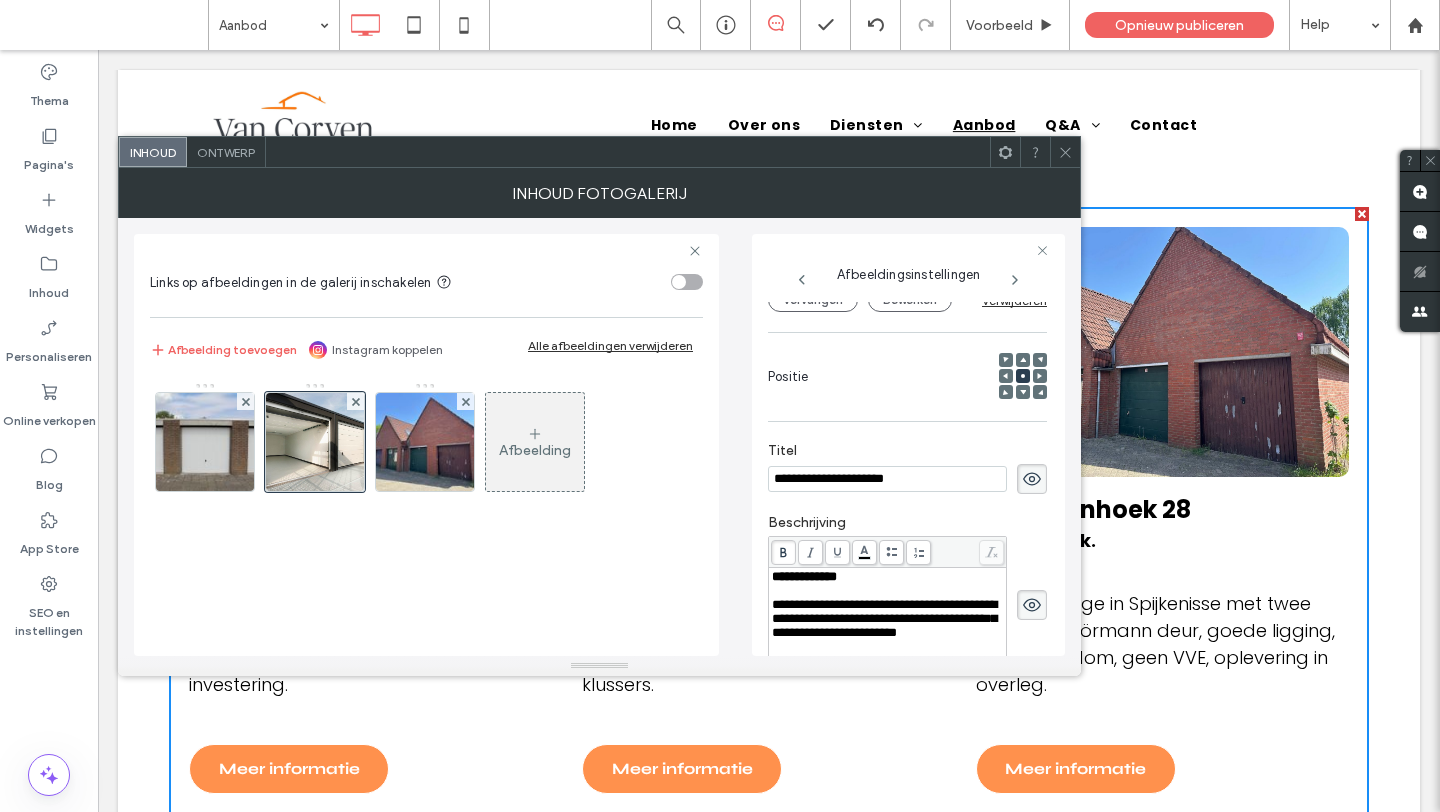 click on "**********" at bounding box center [887, 479] 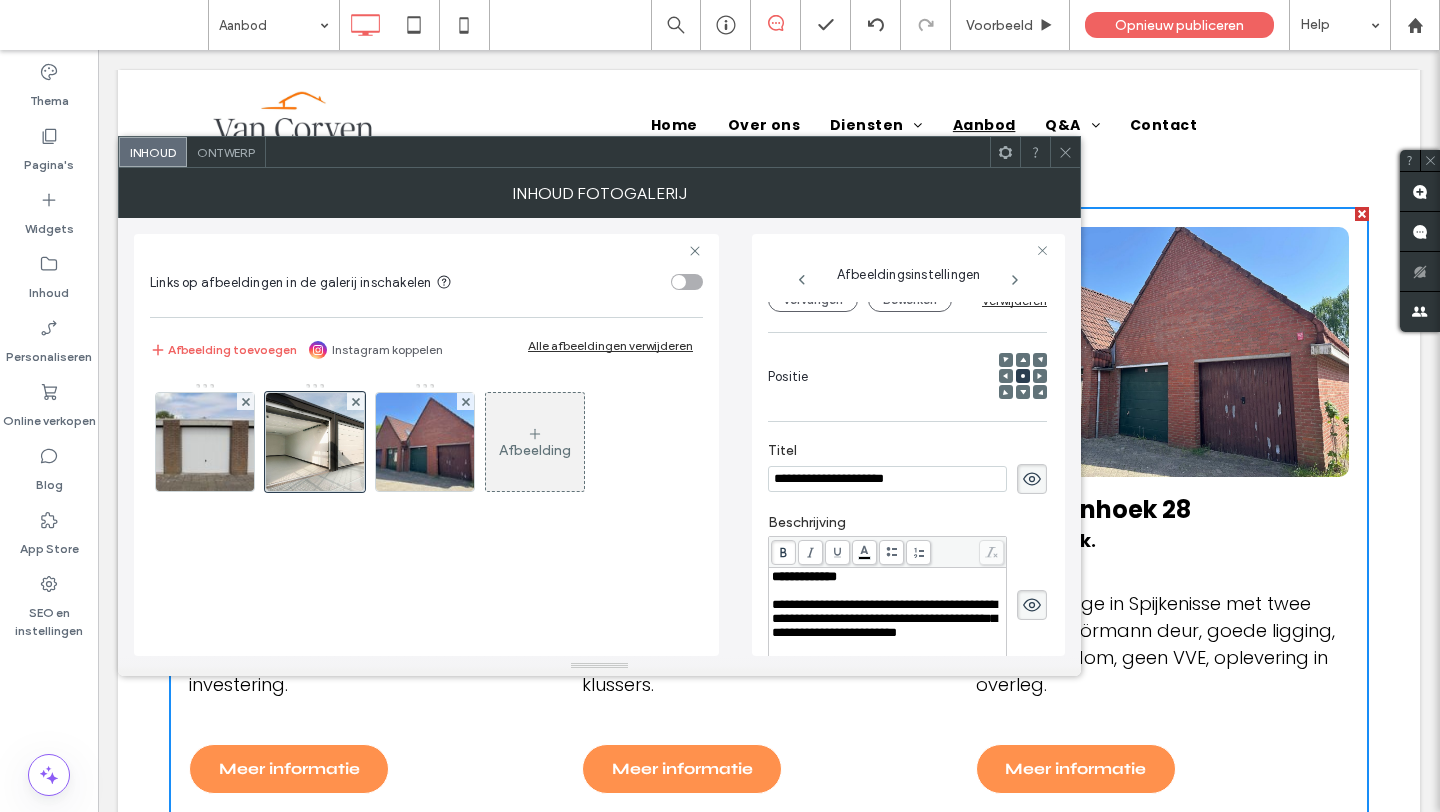 click at bounding box center (1065, 152) 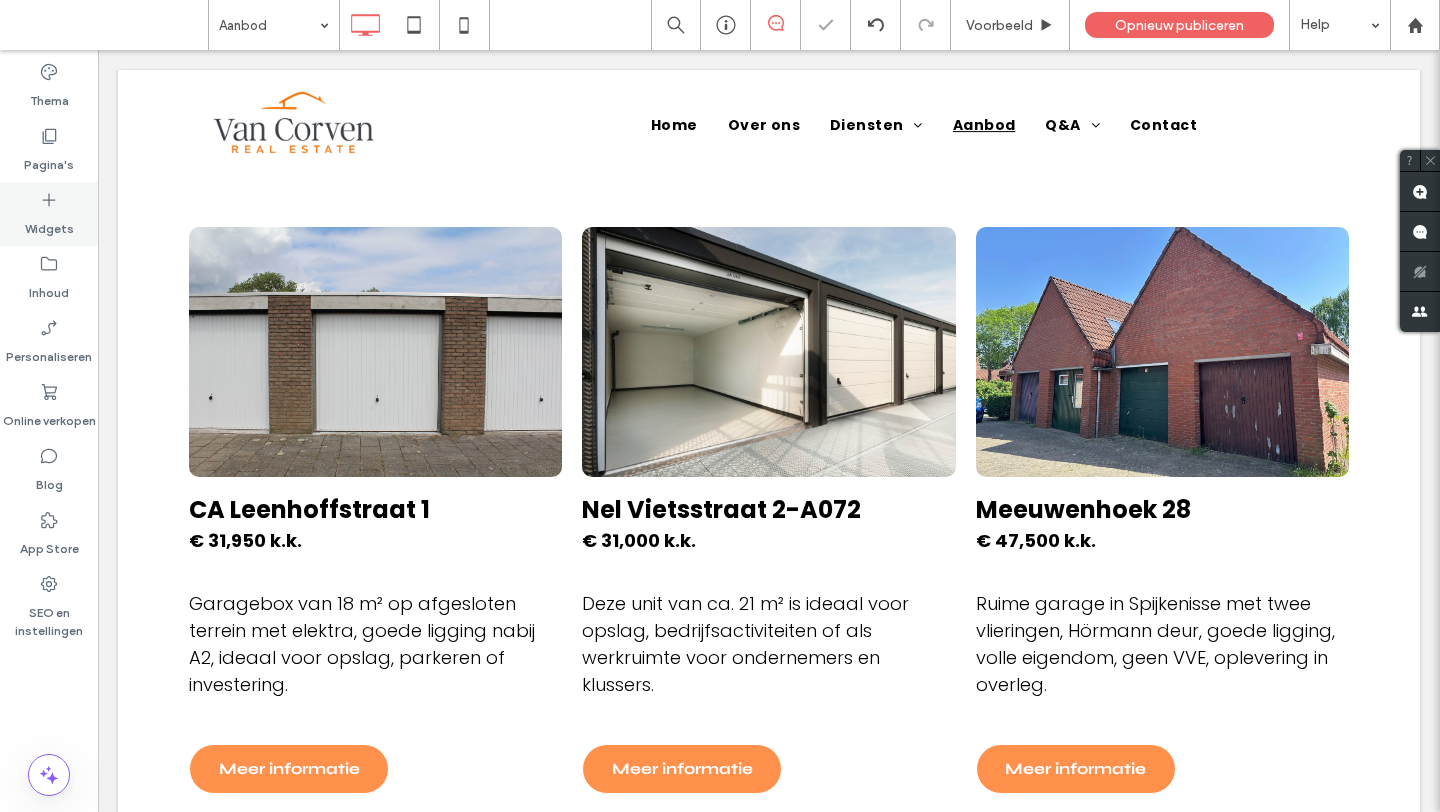 click on "Widgets" at bounding box center [49, 214] 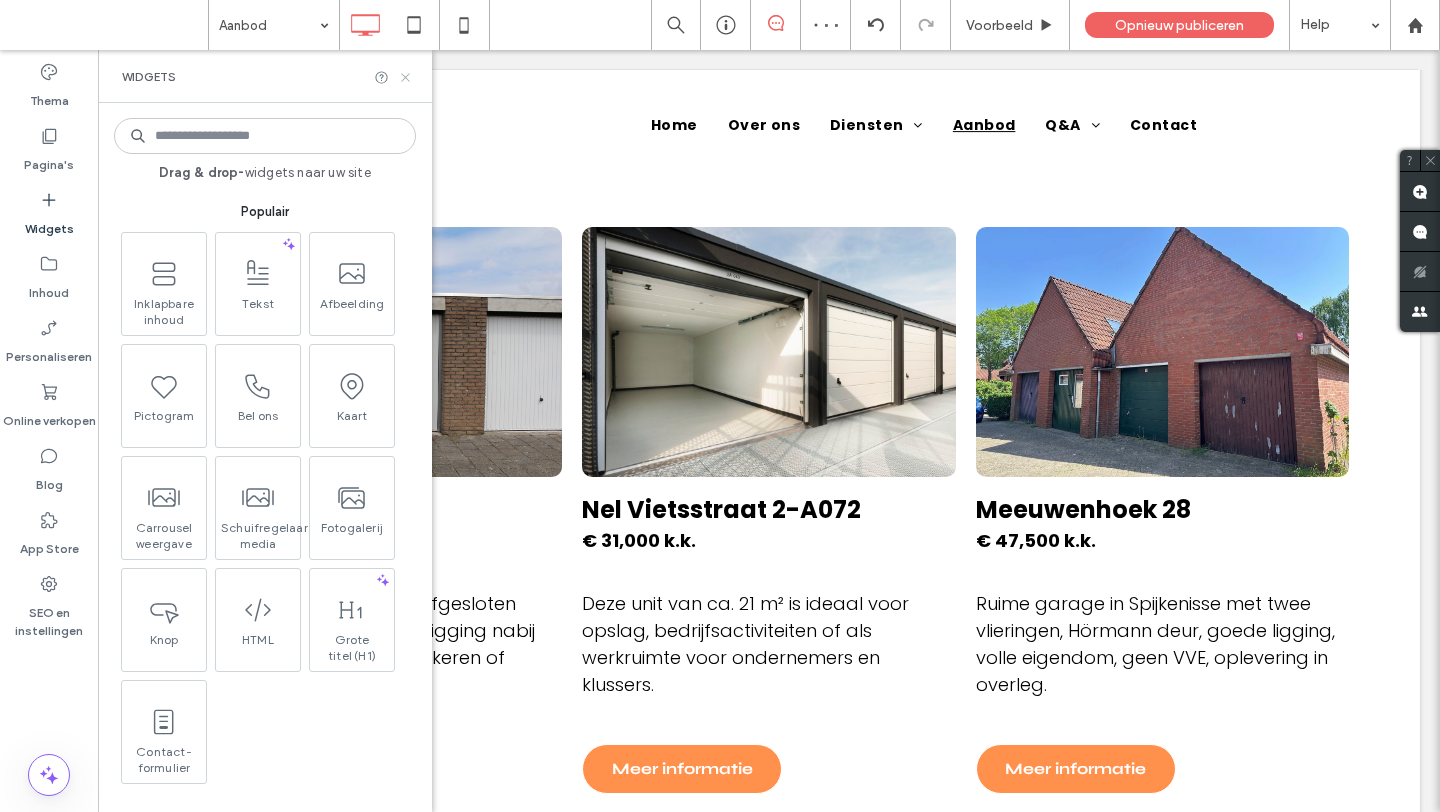 click 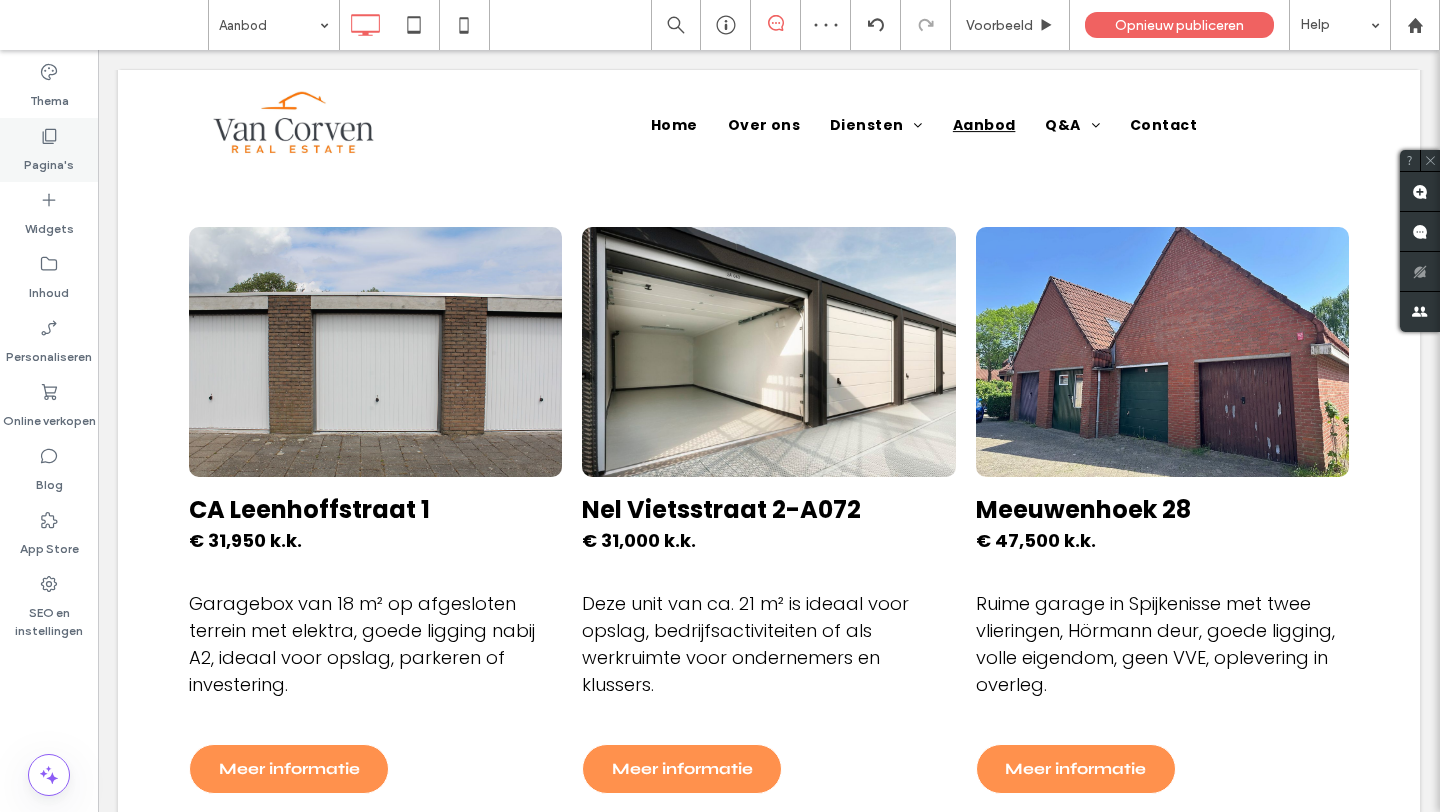 drag, startPoint x: 41, startPoint y: 152, endPoint x: 229, endPoint y: 474, distance: 372.8646 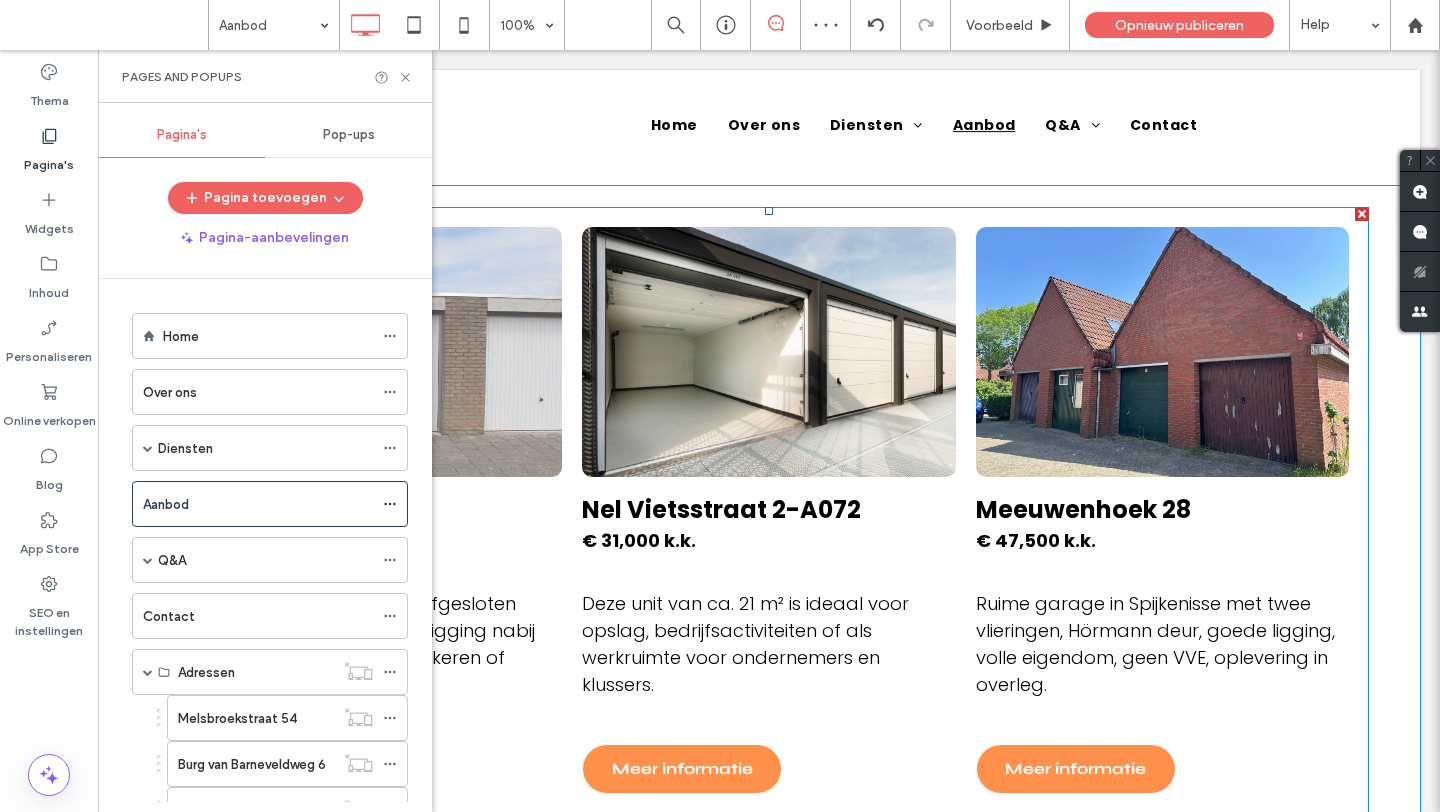 scroll, scrollTop: 183, scrollLeft: 0, axis: vertical 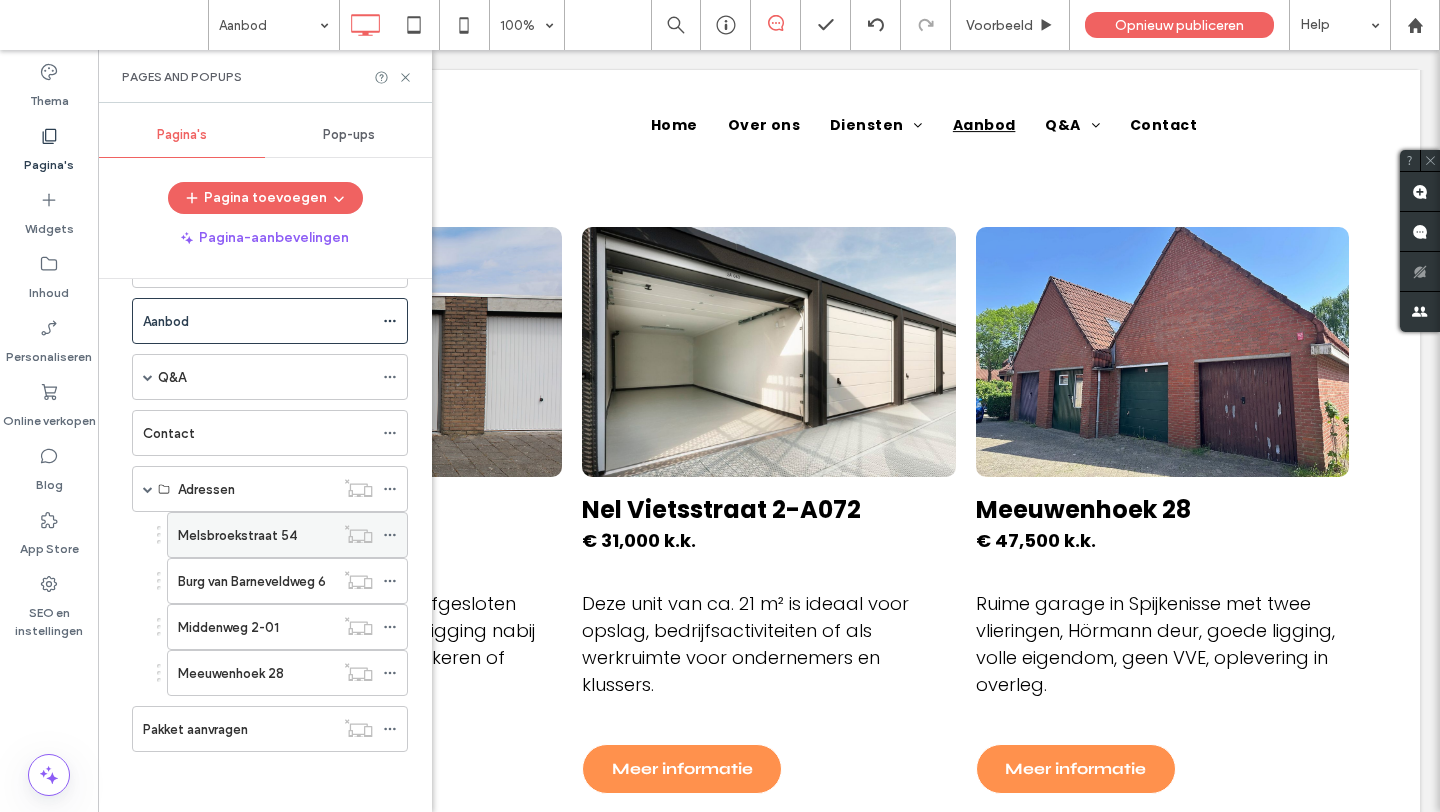 click 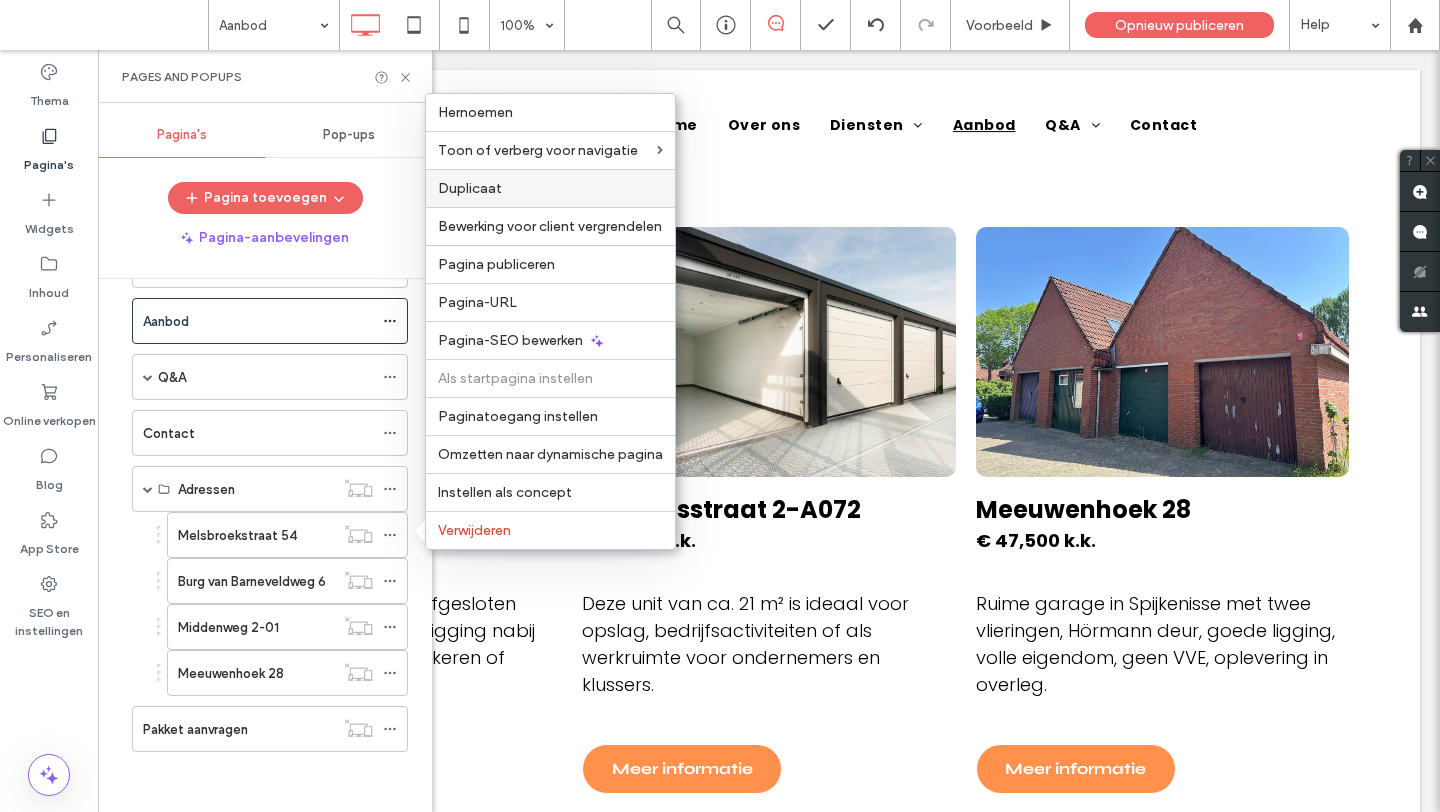 click on "Duplicaat" at bounding box center [550, 188] 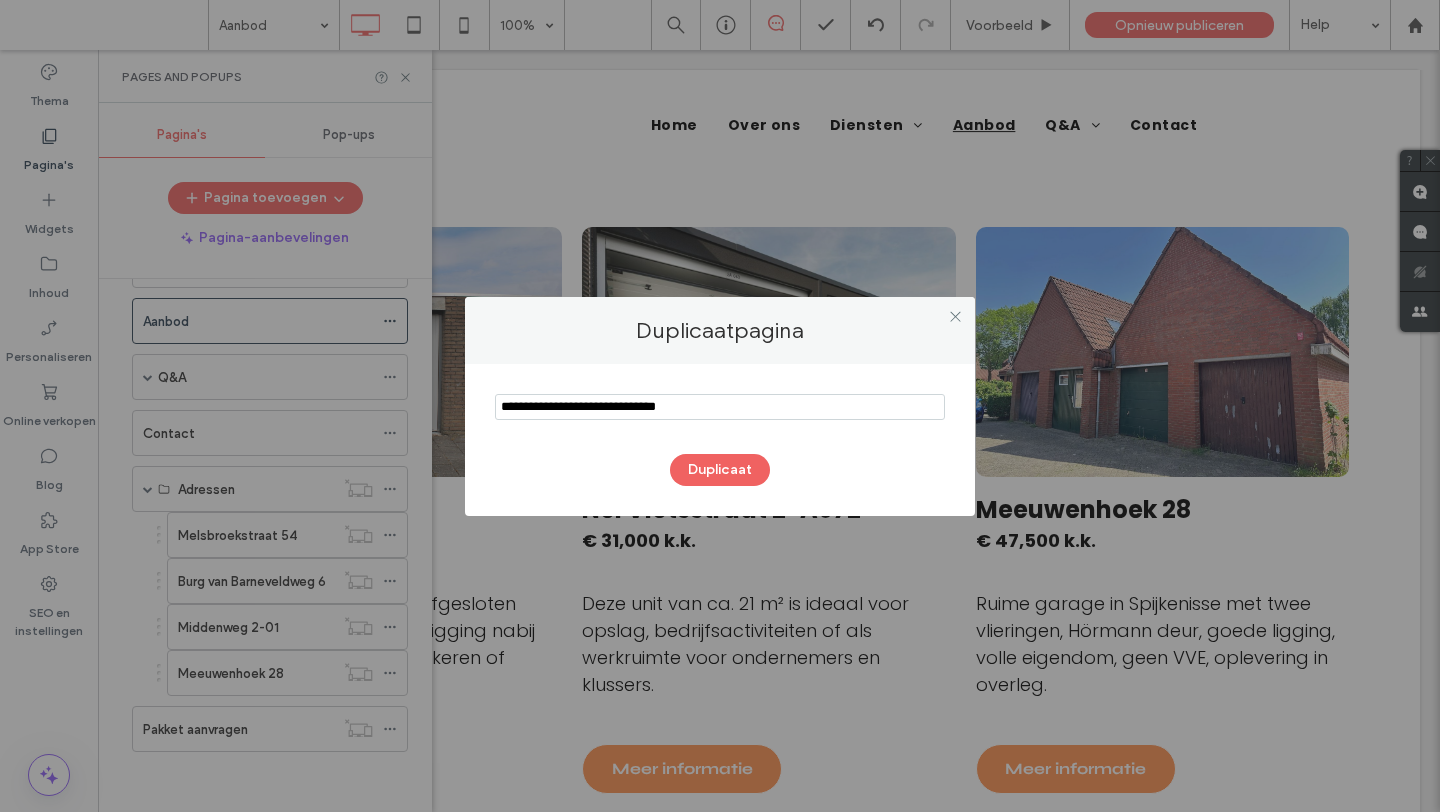 click at bounding box center (720, 407) 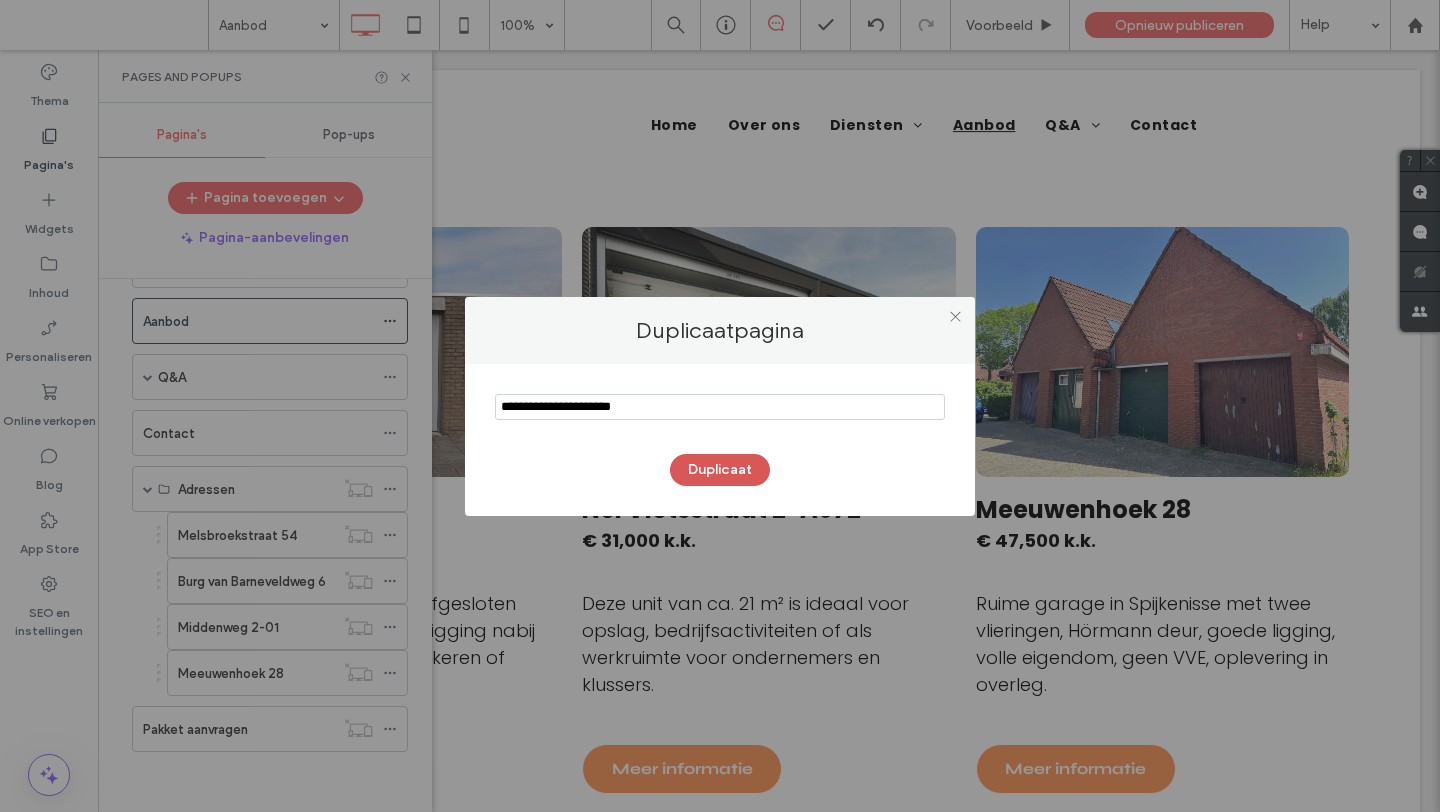 type on "**********" 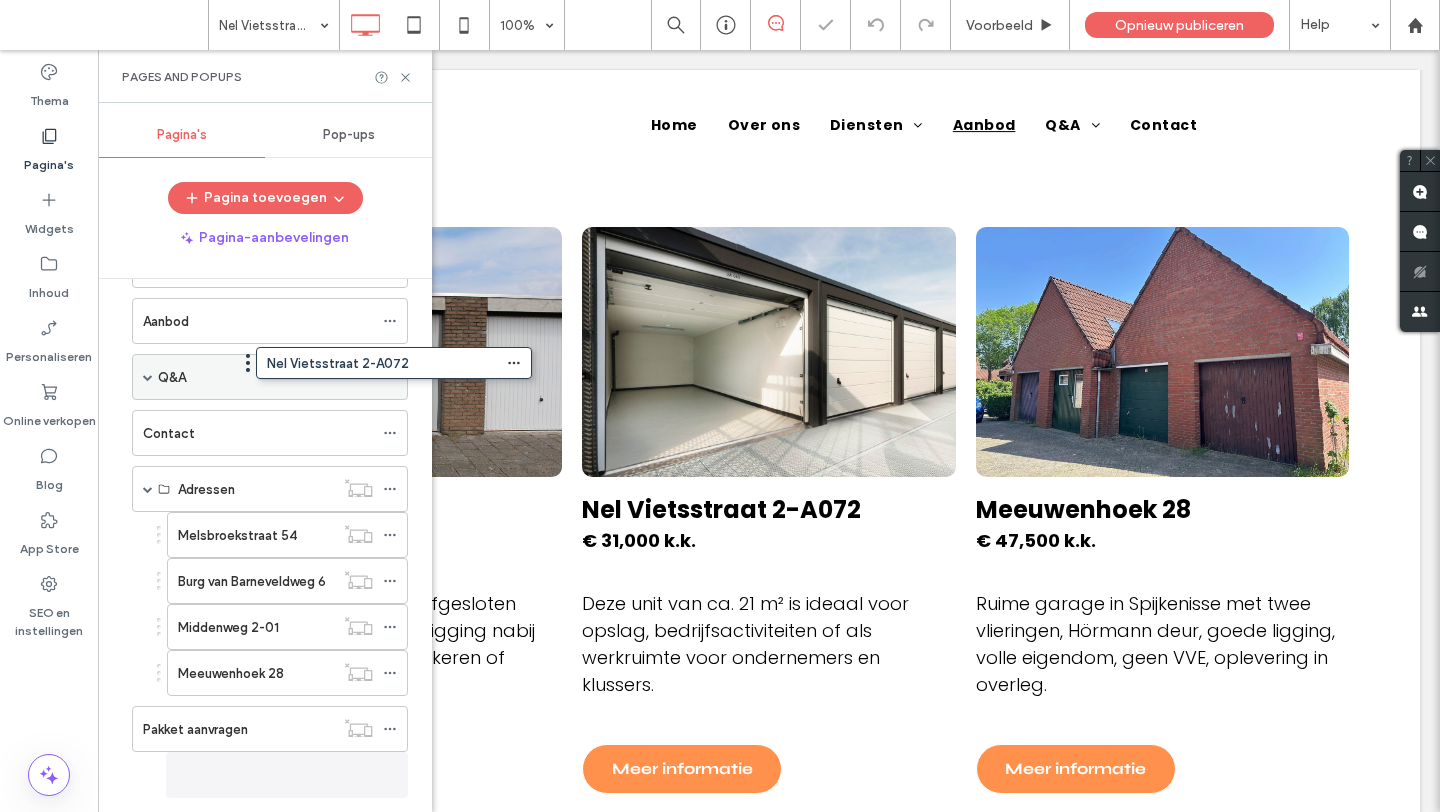 scroll, scrollTop: 203, scrollLeft: 0, axis: vertical 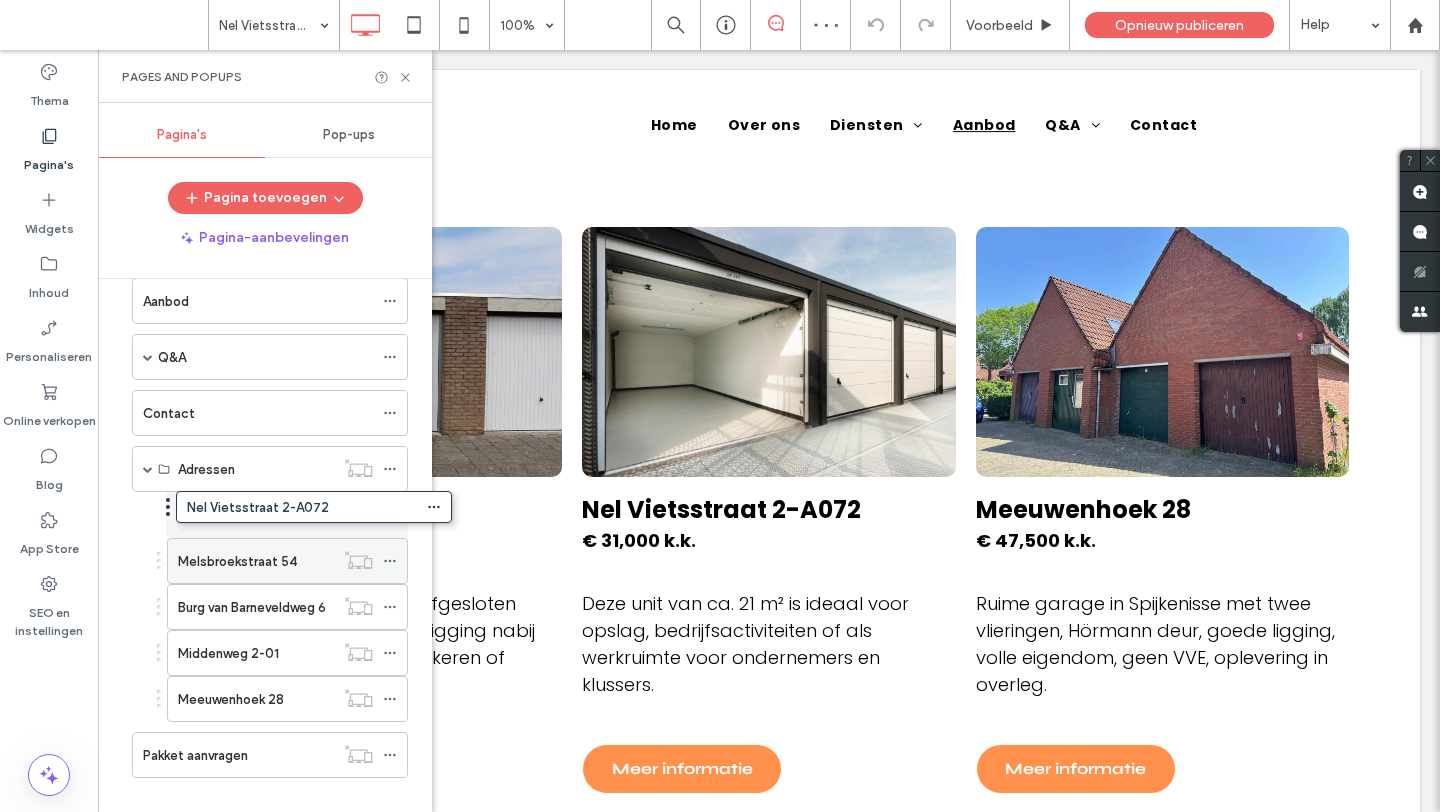 drag, startPoint x: 124, startPoint y: 783, endPoint x: 168, endPoint y: 513, distance: 273.5617 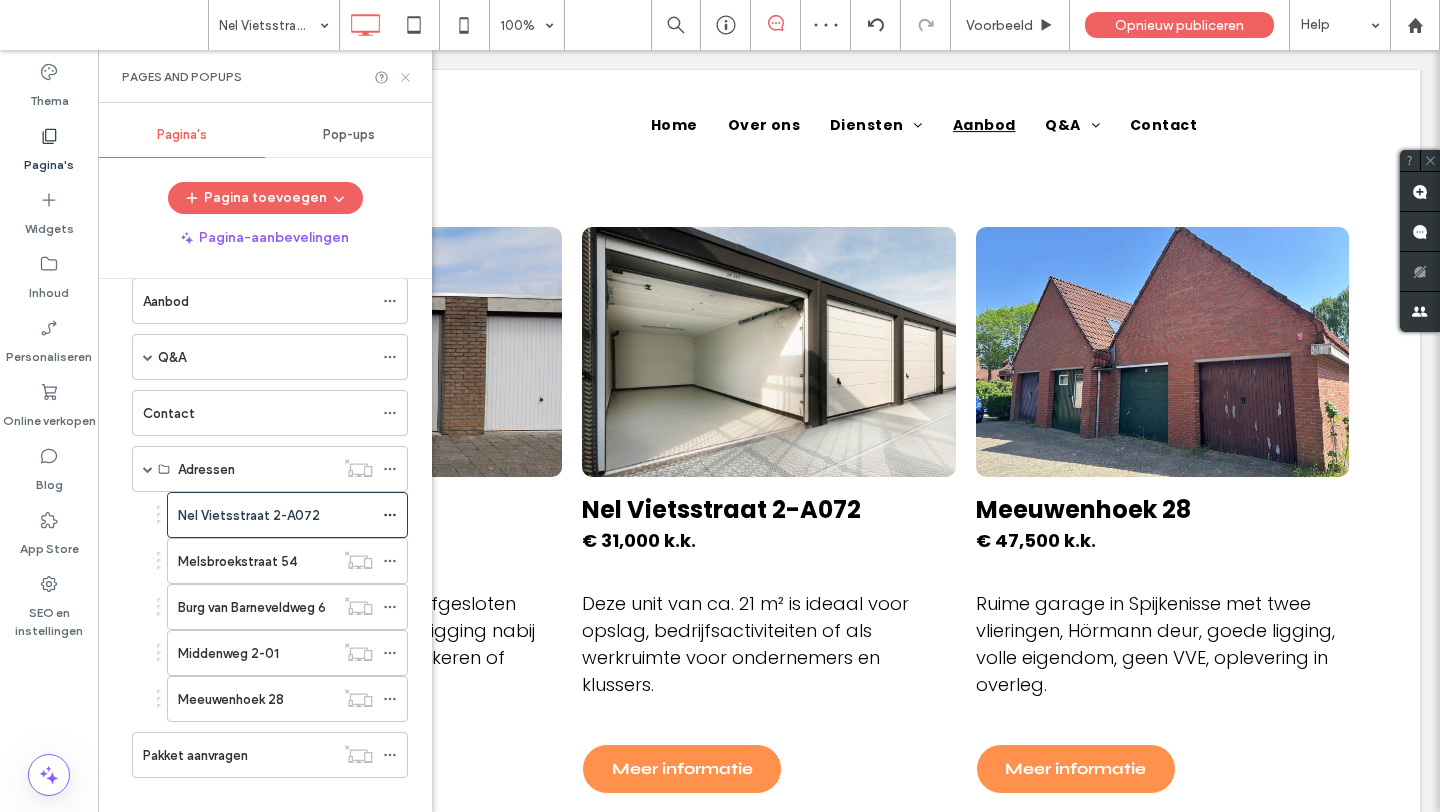 click 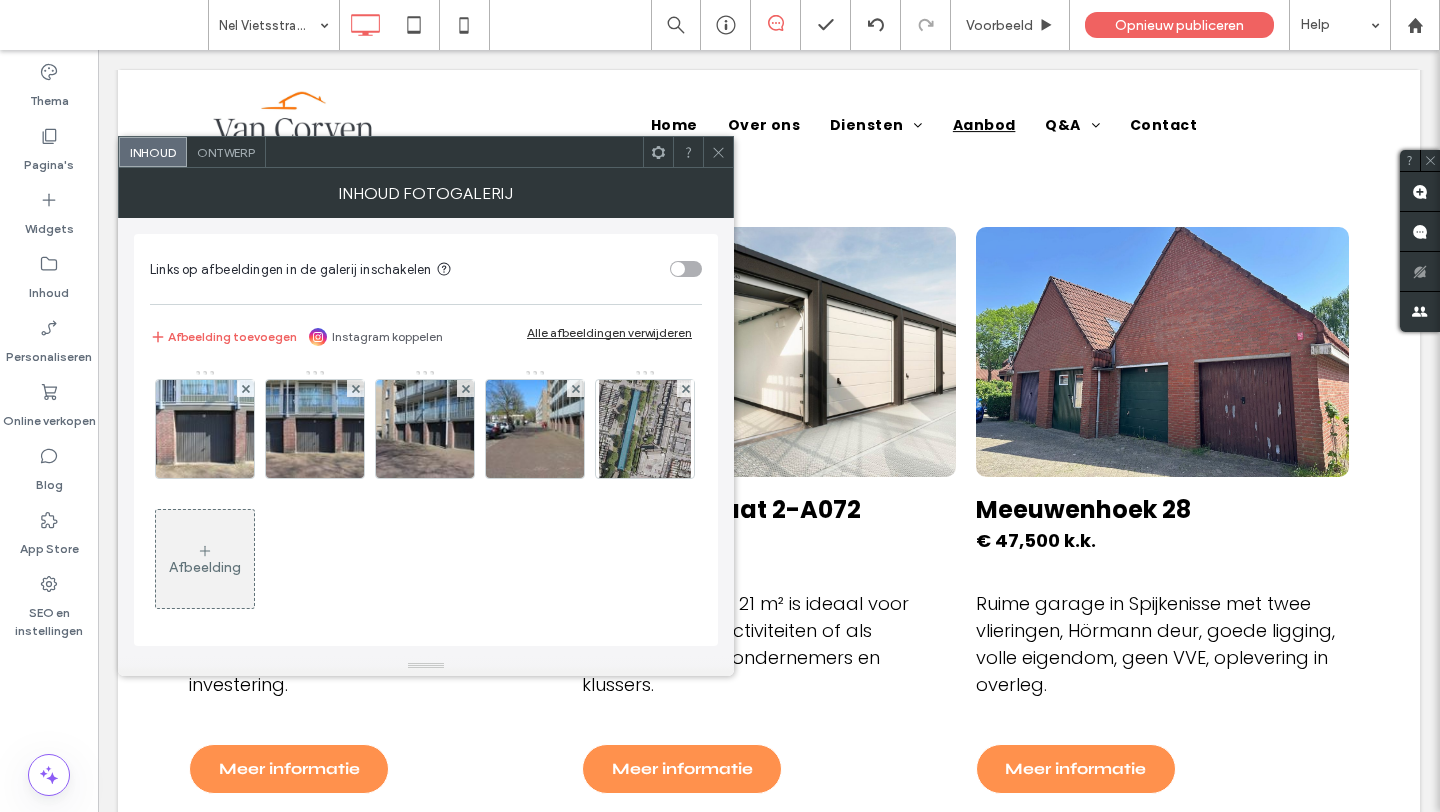 click on "Afbeelding toevoegen Instagram koppelen Alle afbeeldingen verwijderen" at bounding box center [426, 337] 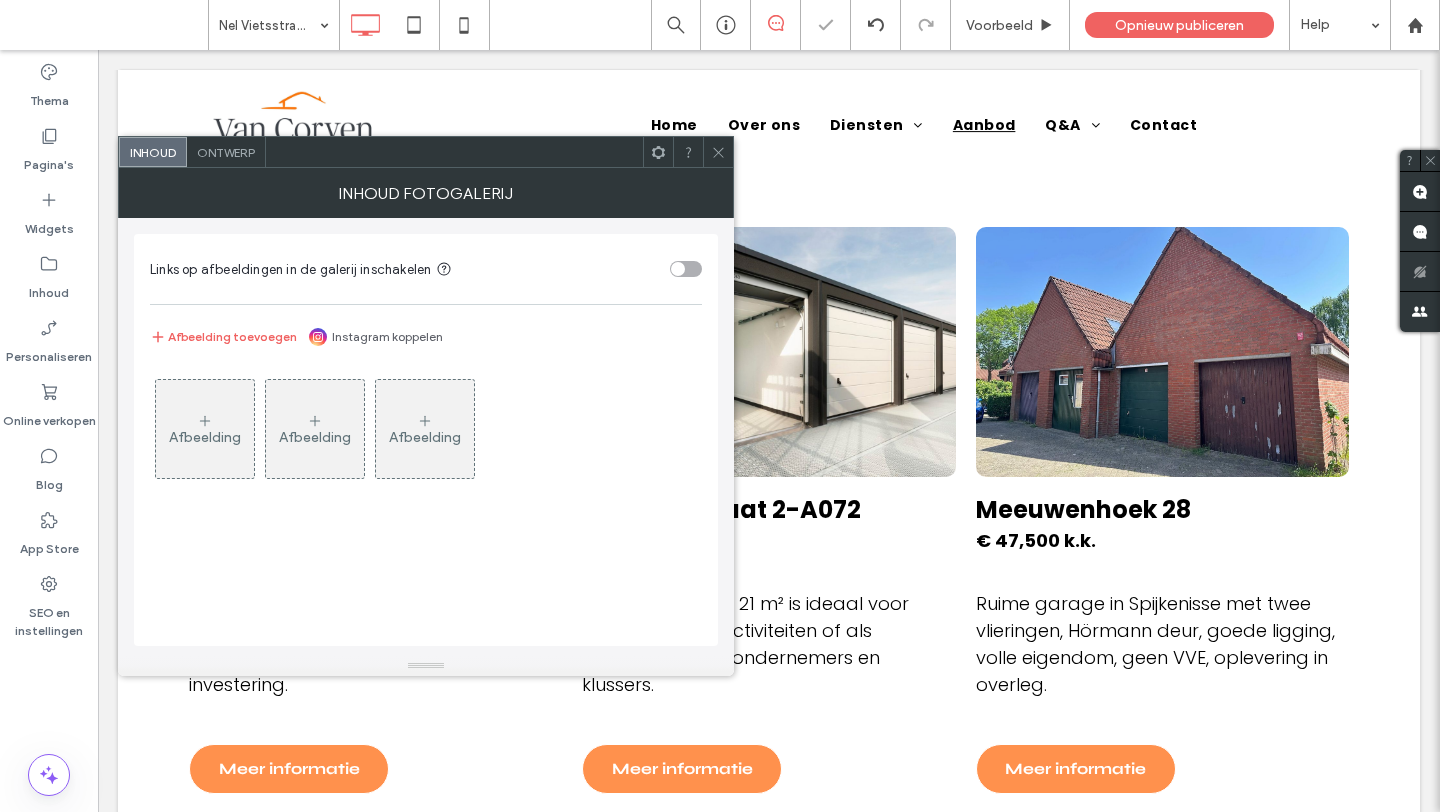 click on "Afbeelding" at bounding box center [205, 437] 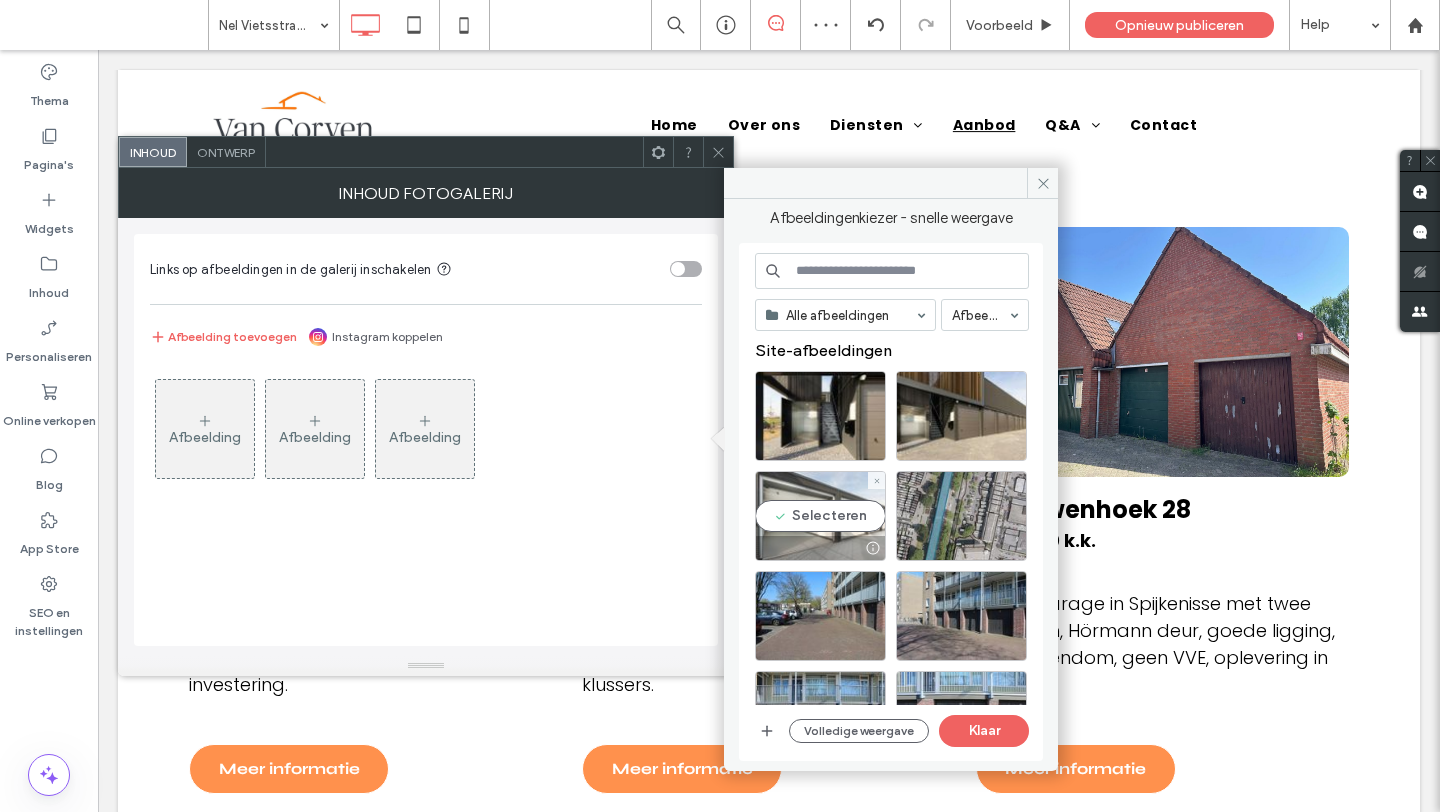 click on "Selecteren" at bounding box center [820, 516] 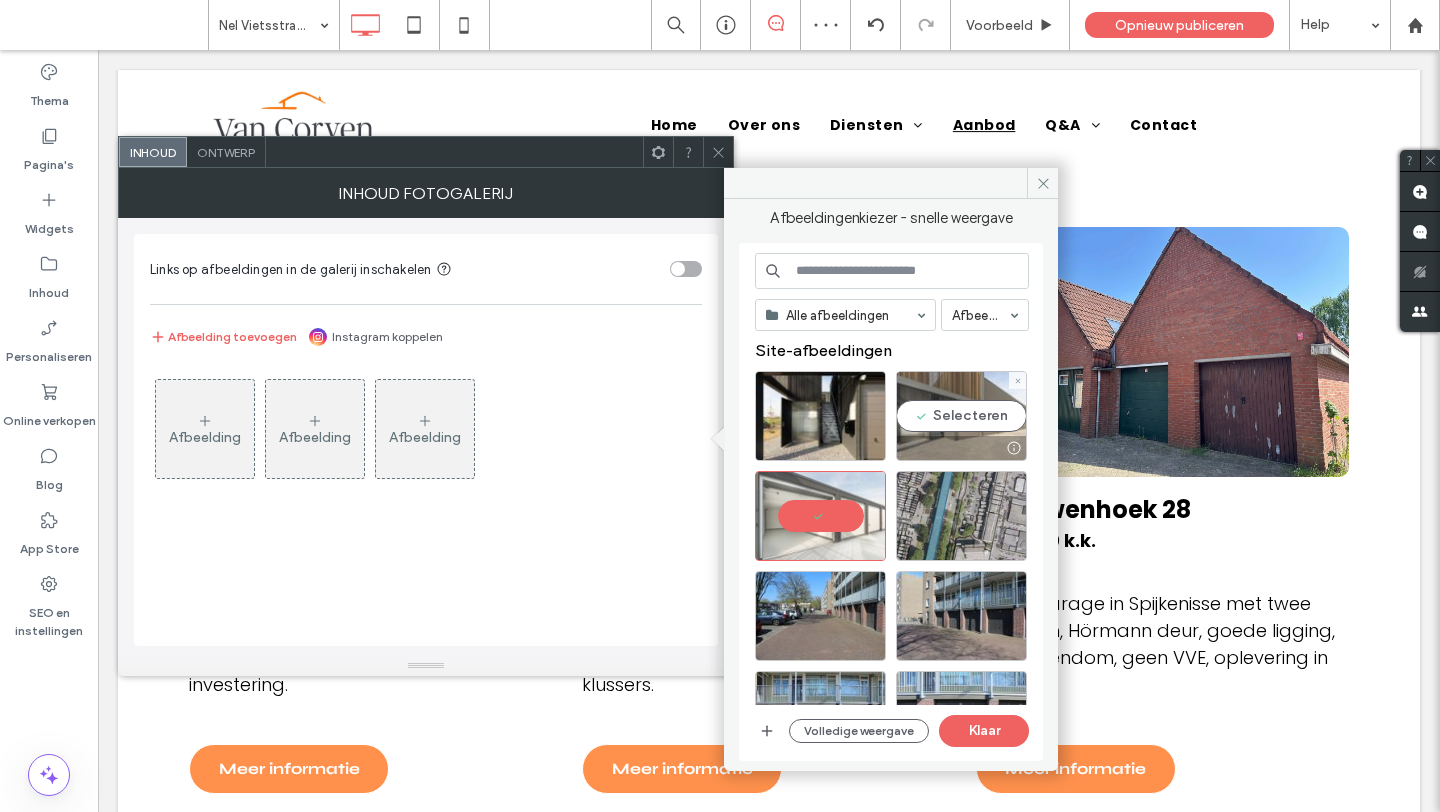 click at bounding box center (961, 448) 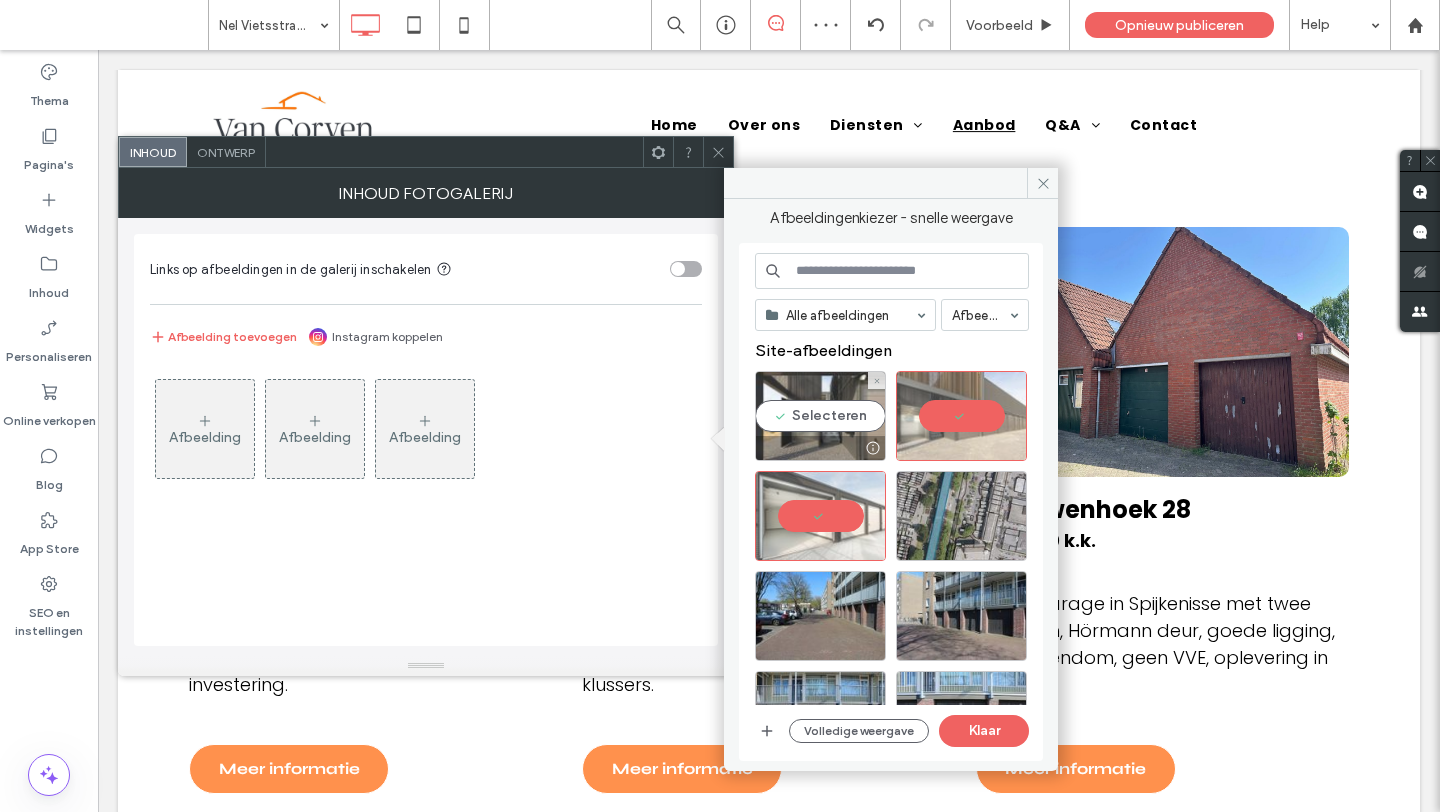 click on "Selecteren" at bounding box center (820, 416) 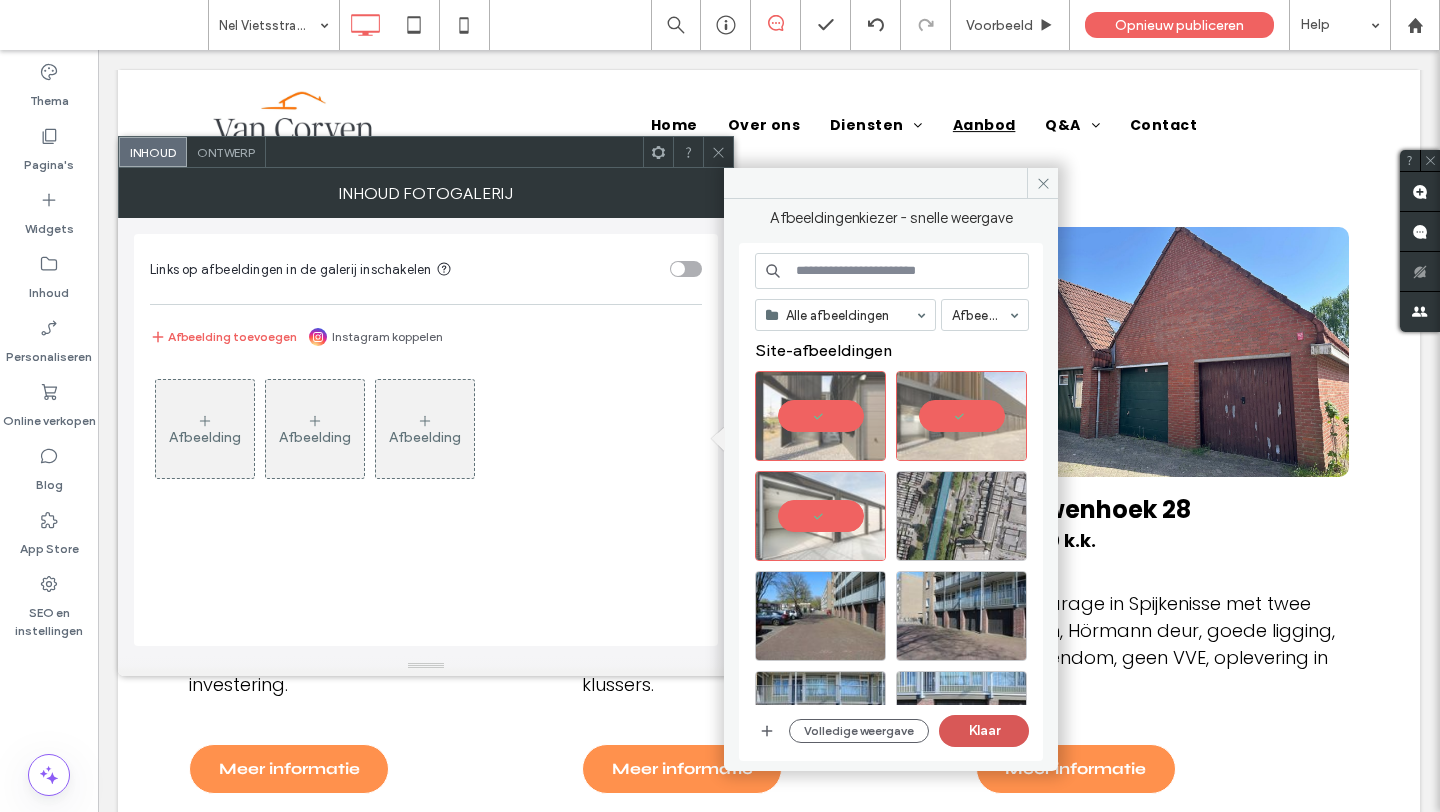 click on "Klaar" at bounding box center (984, 731) 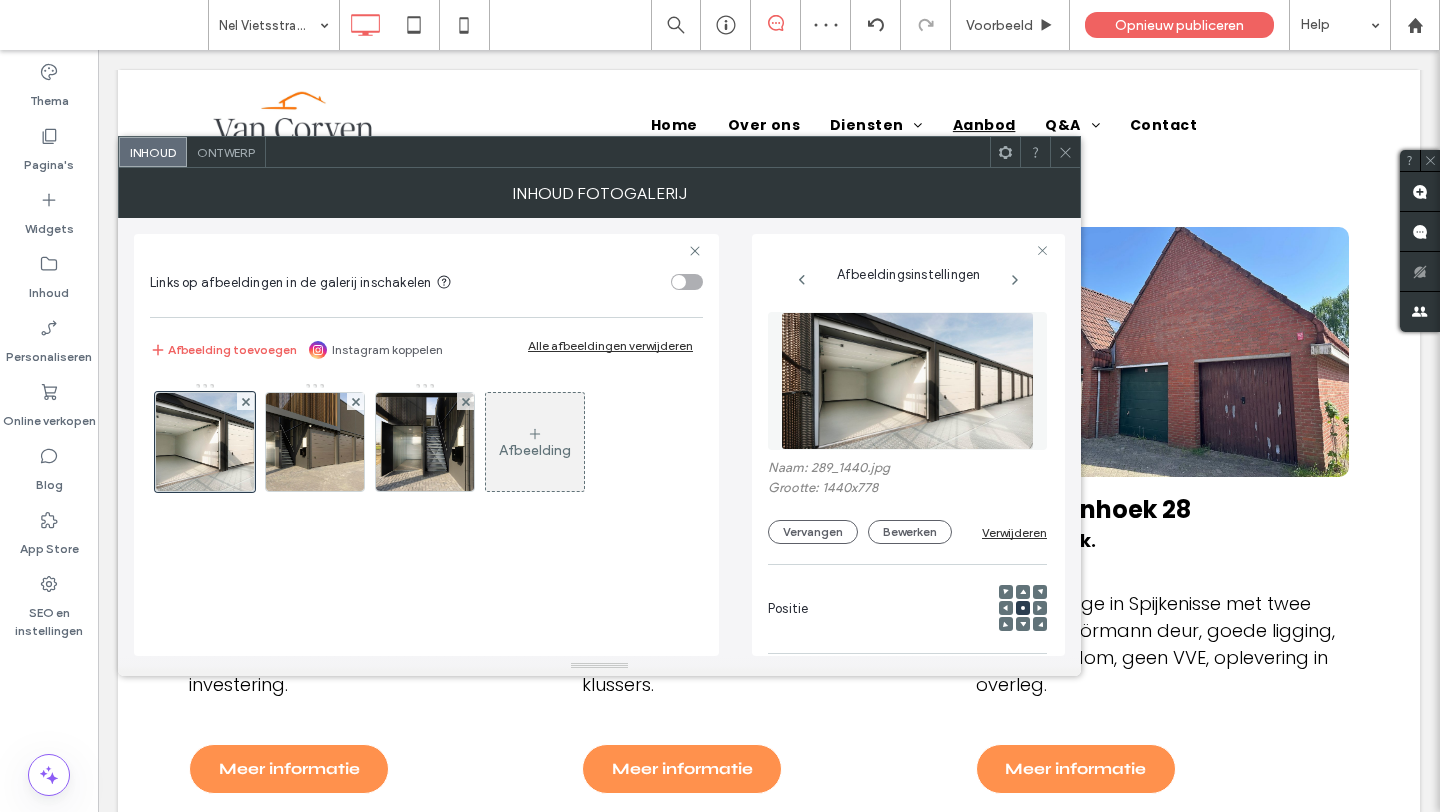 click 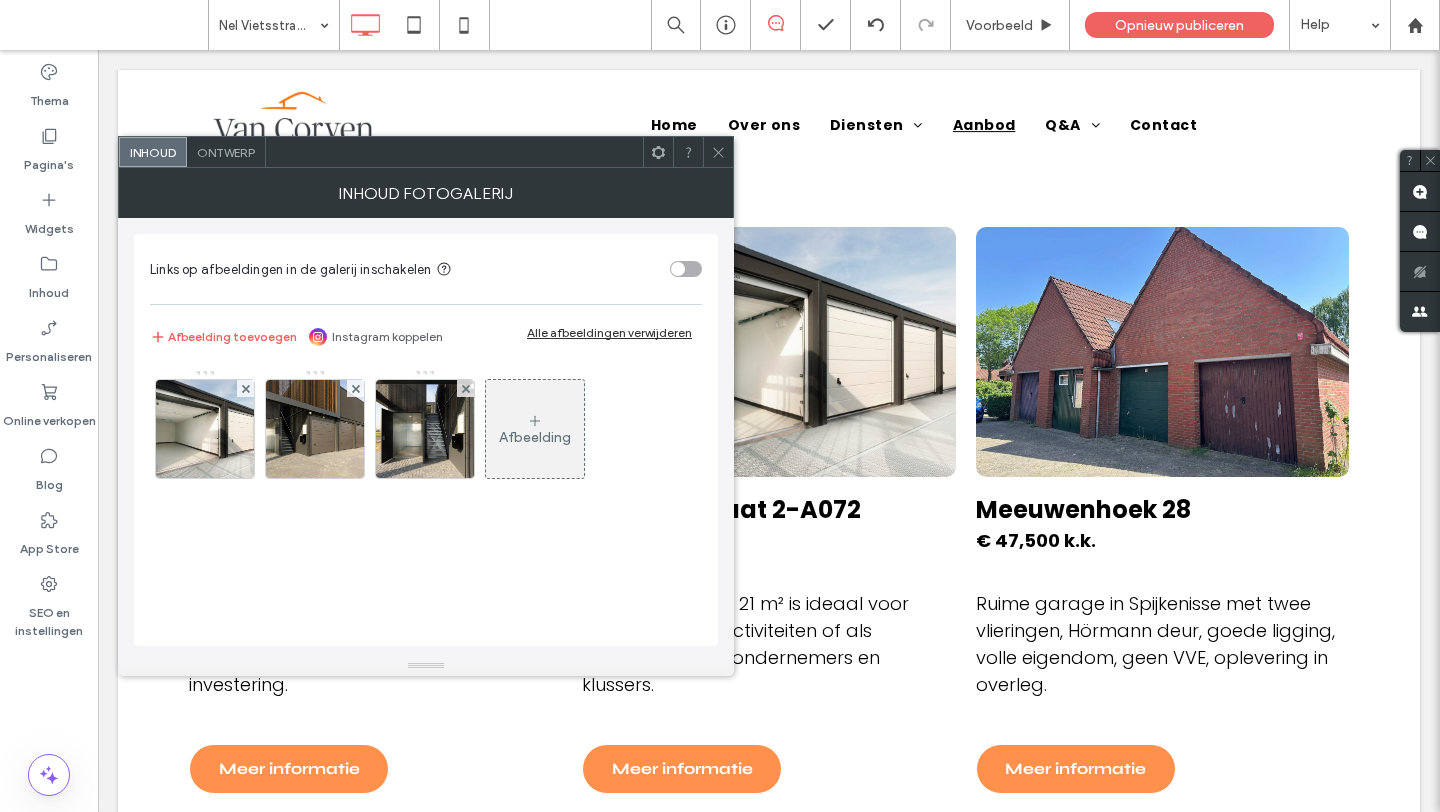 click 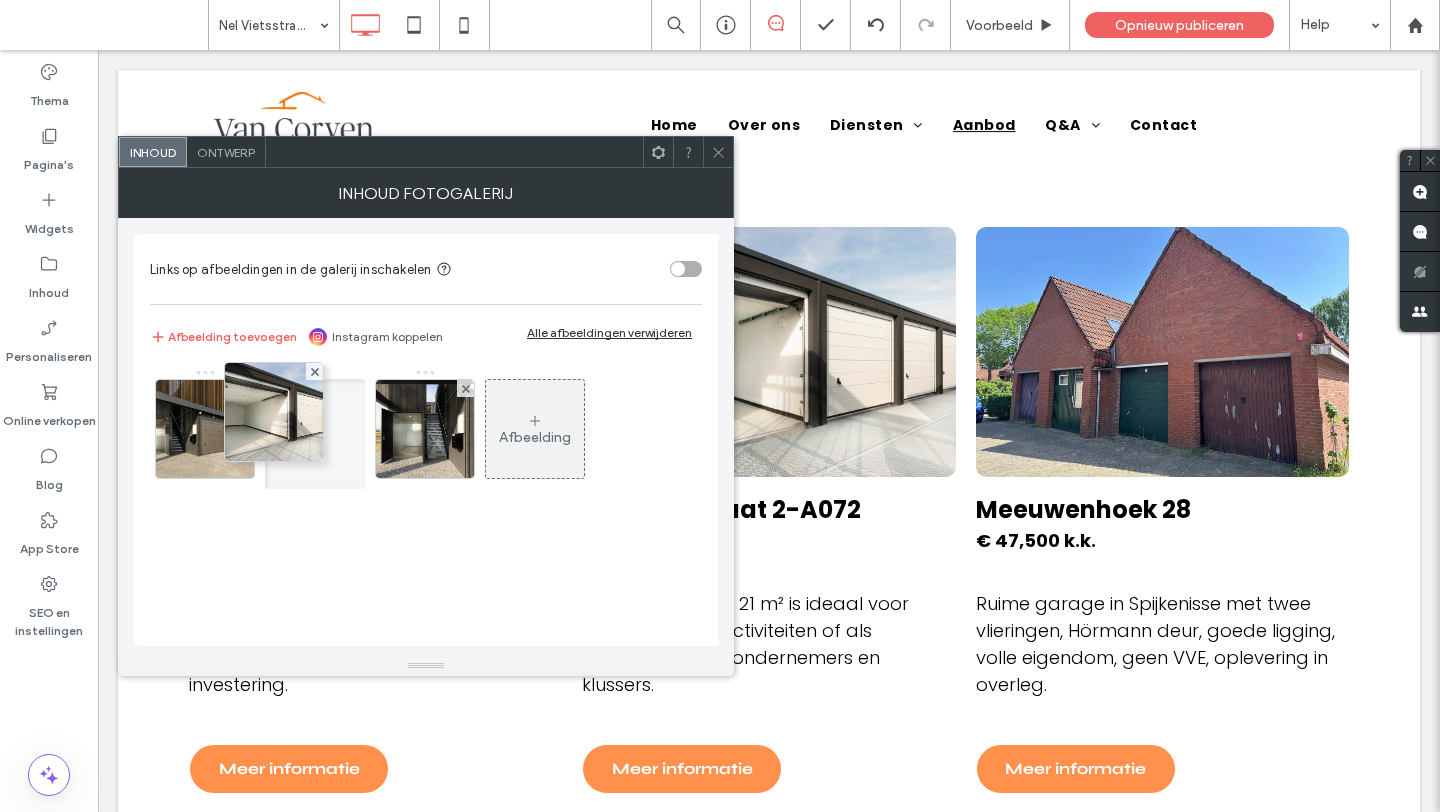 drag, startPoint x: 239, startPoint y: 456, endPoint x: 318, endPoint y: 438, distance: 81.02469 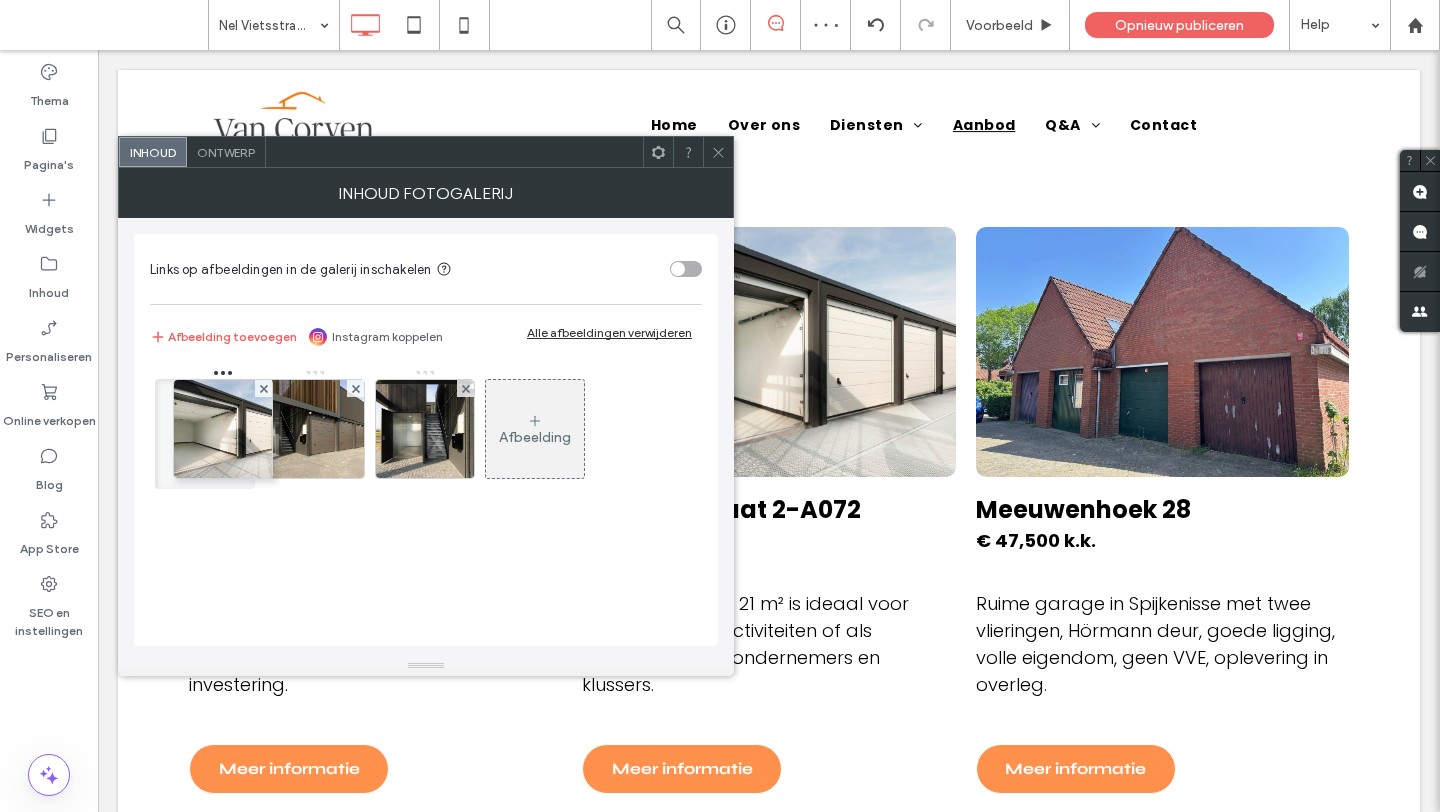 drag, startPoint x: 328, startPoint y: 423, endPoint x: 231, endPoint y: 424, distance: 97.00516 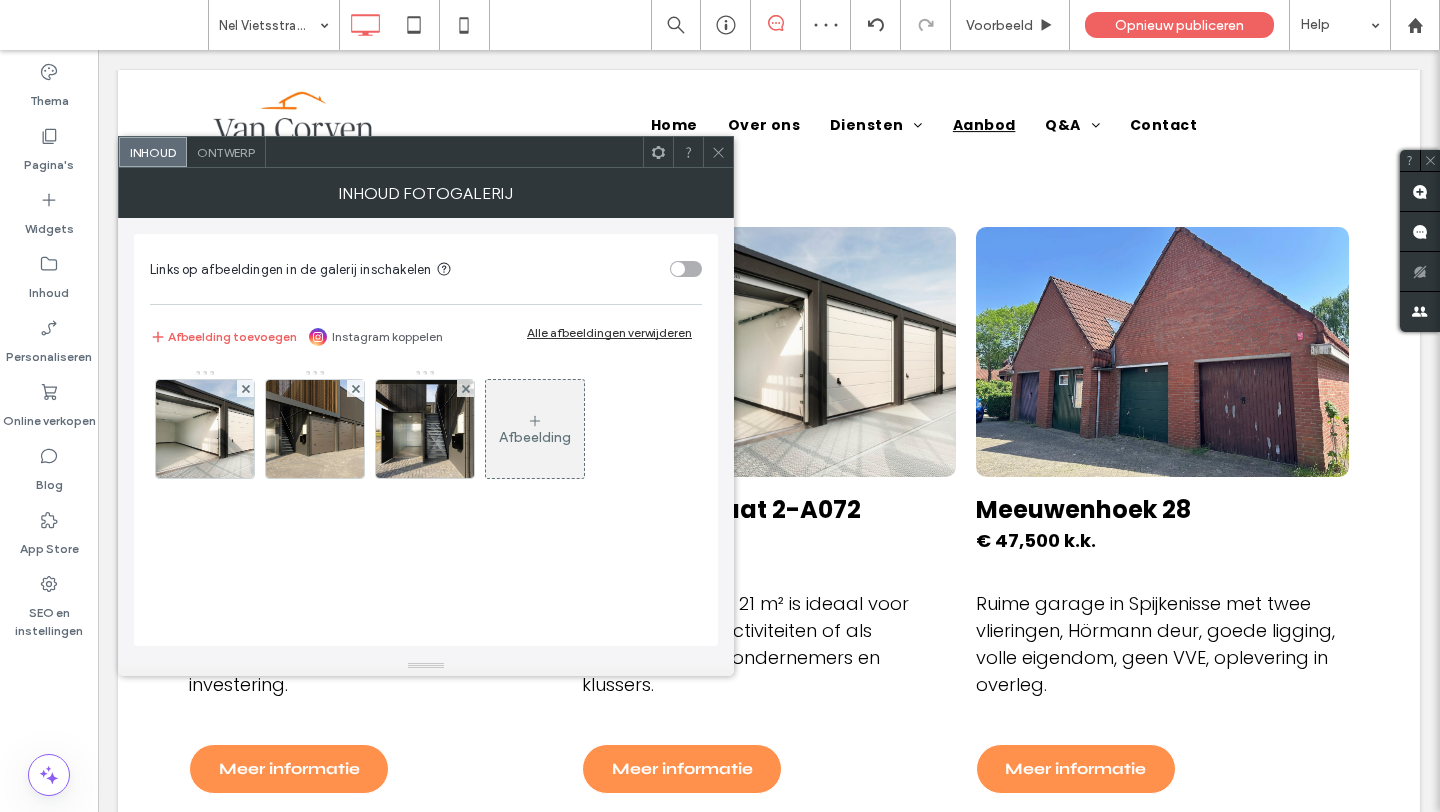 click at bounding box center [718, 152] 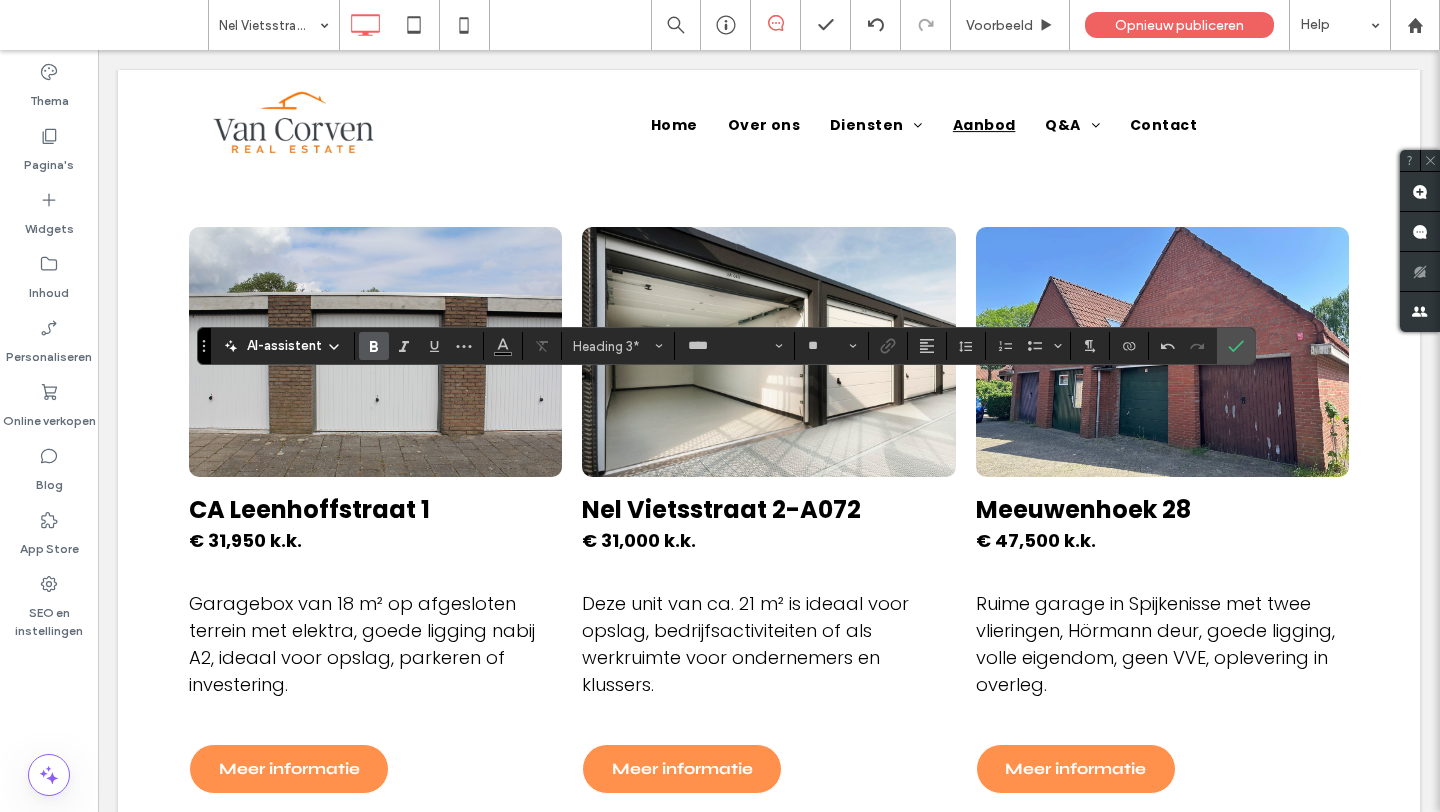 type on "*******" 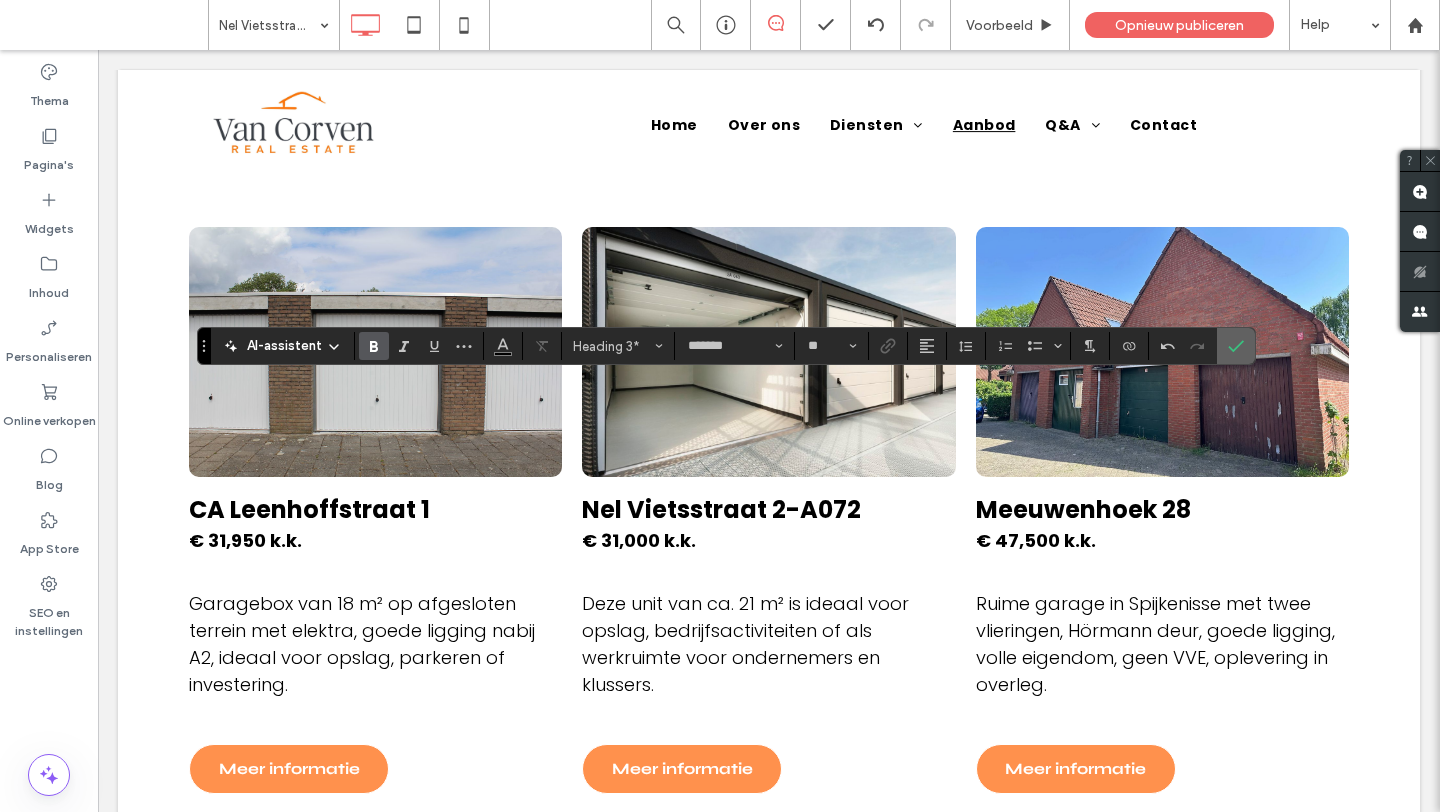 click 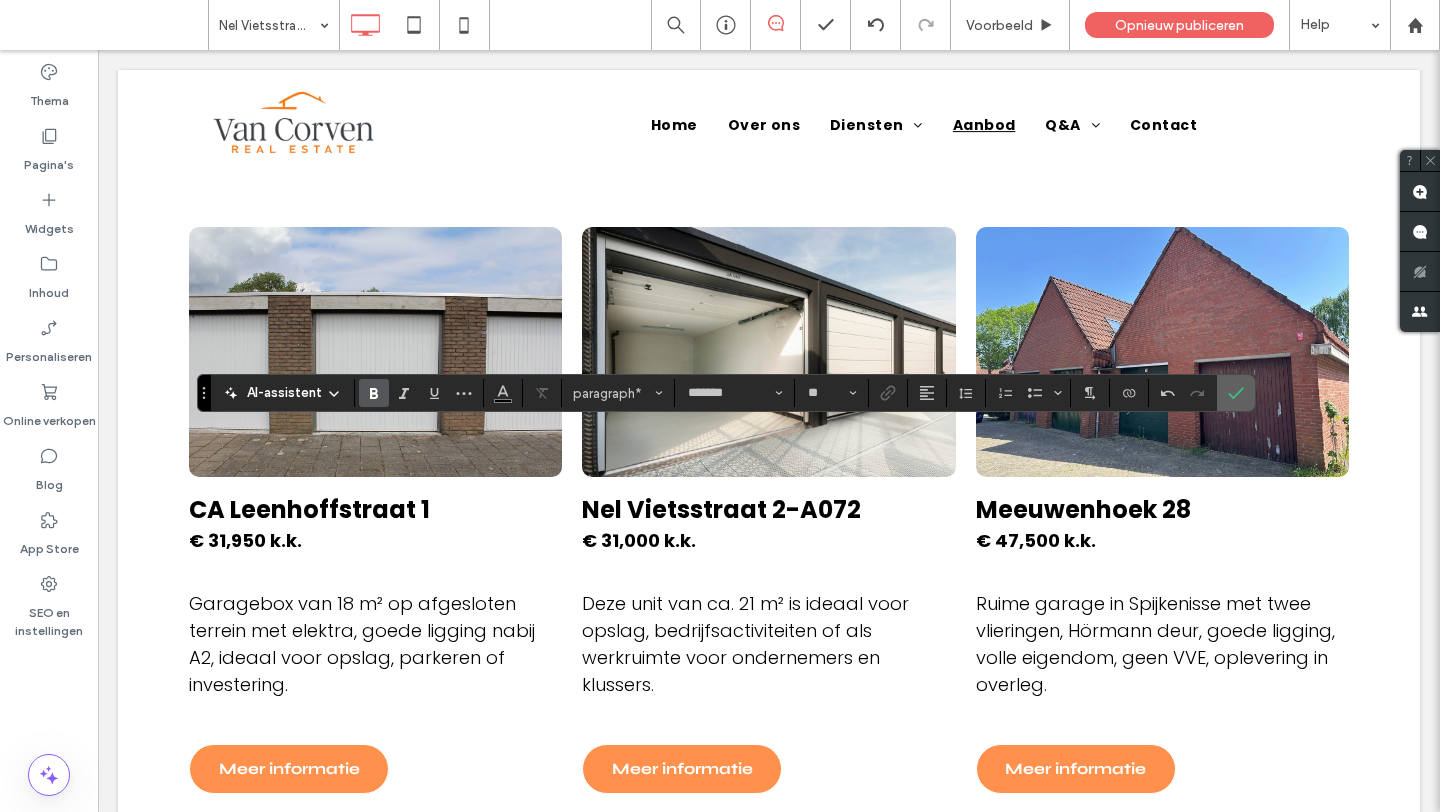 click 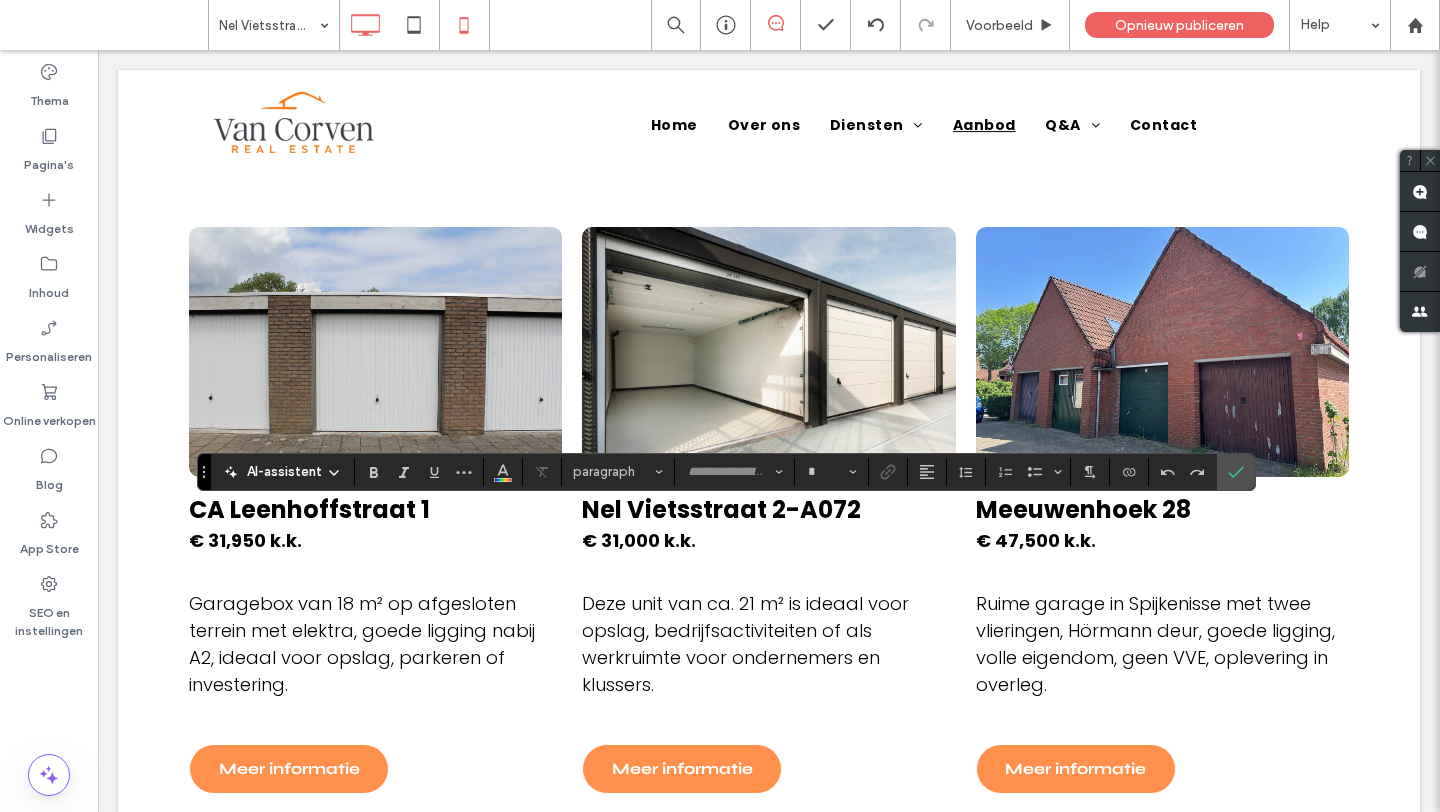 type on "*******" 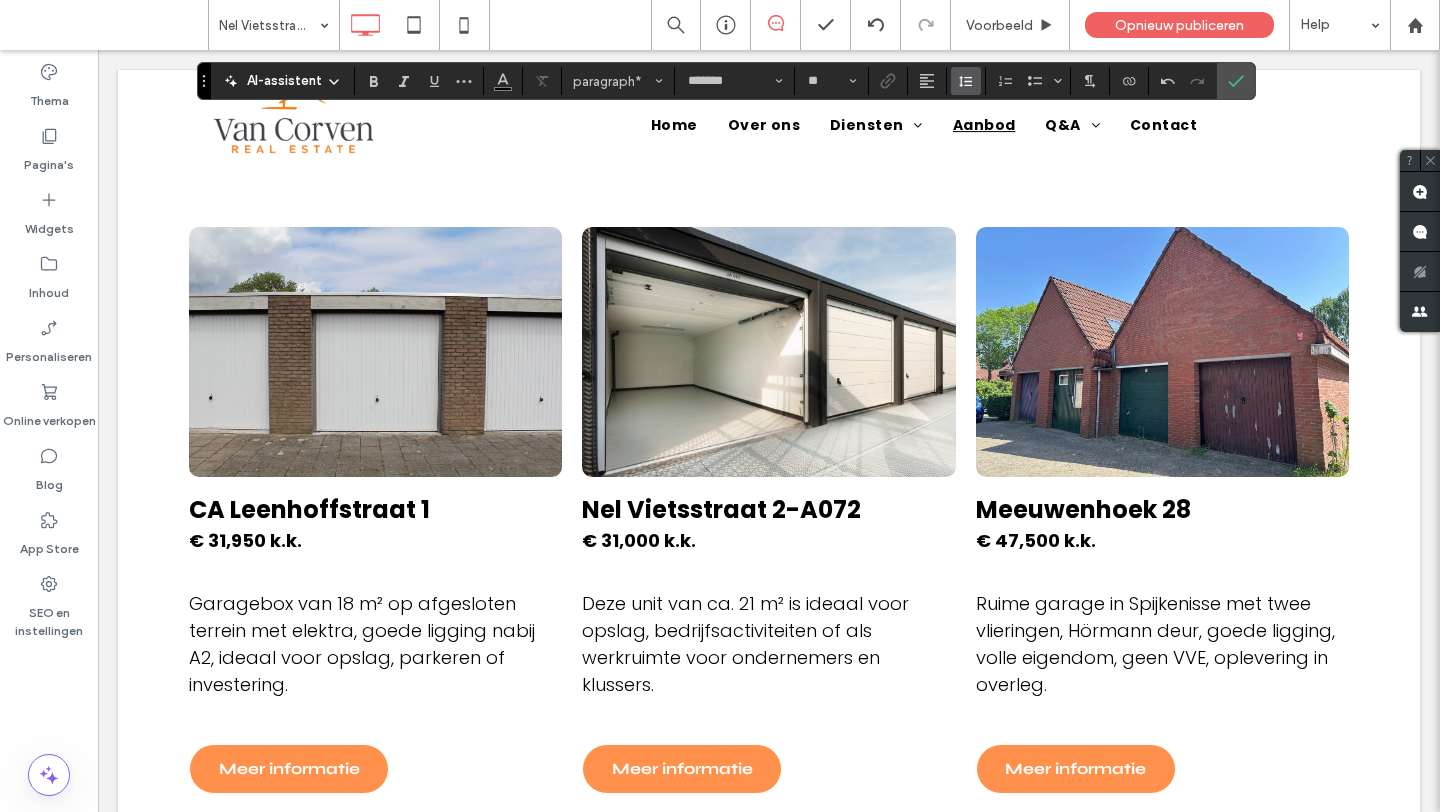 click 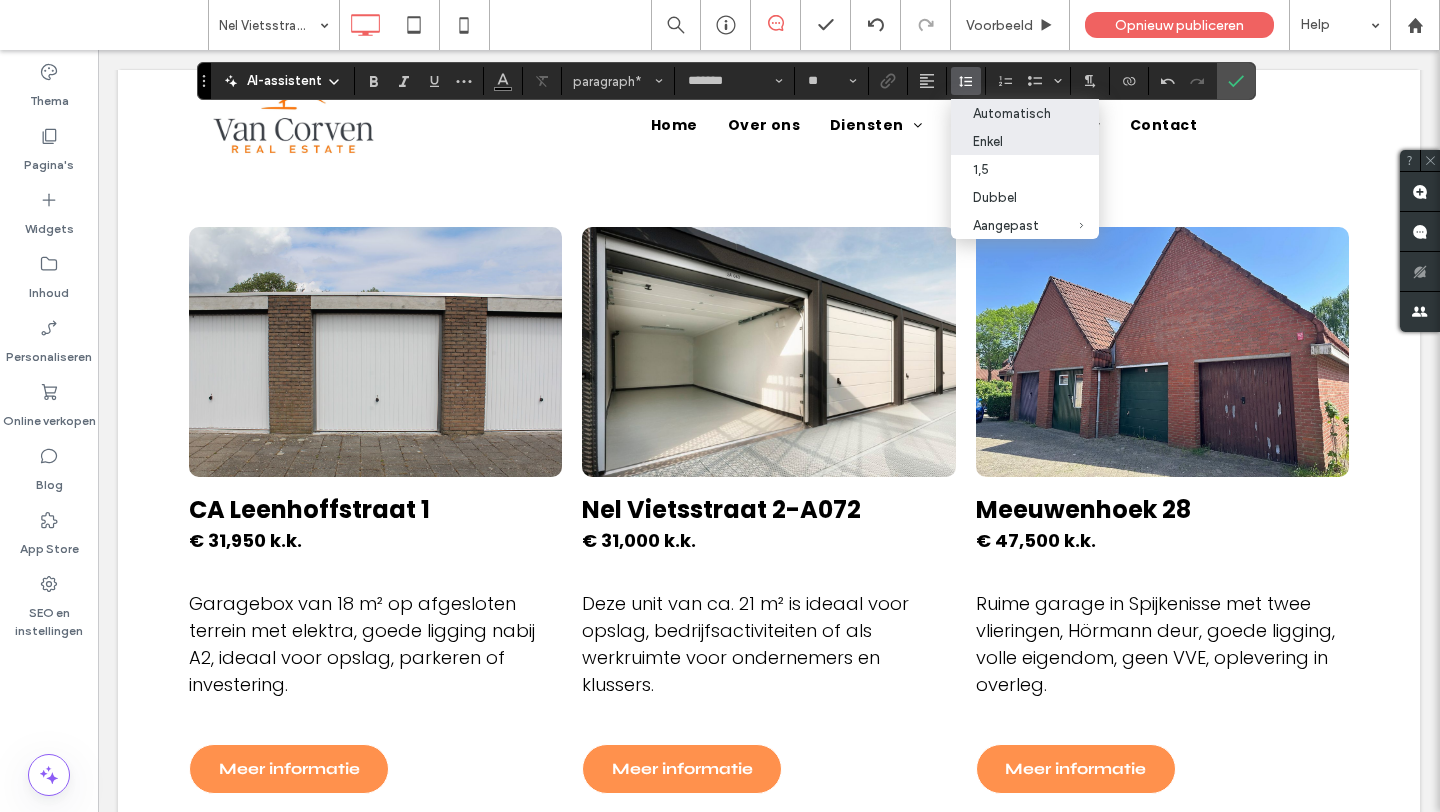 click on "Automatisch" at bounding box center [1013, 113] 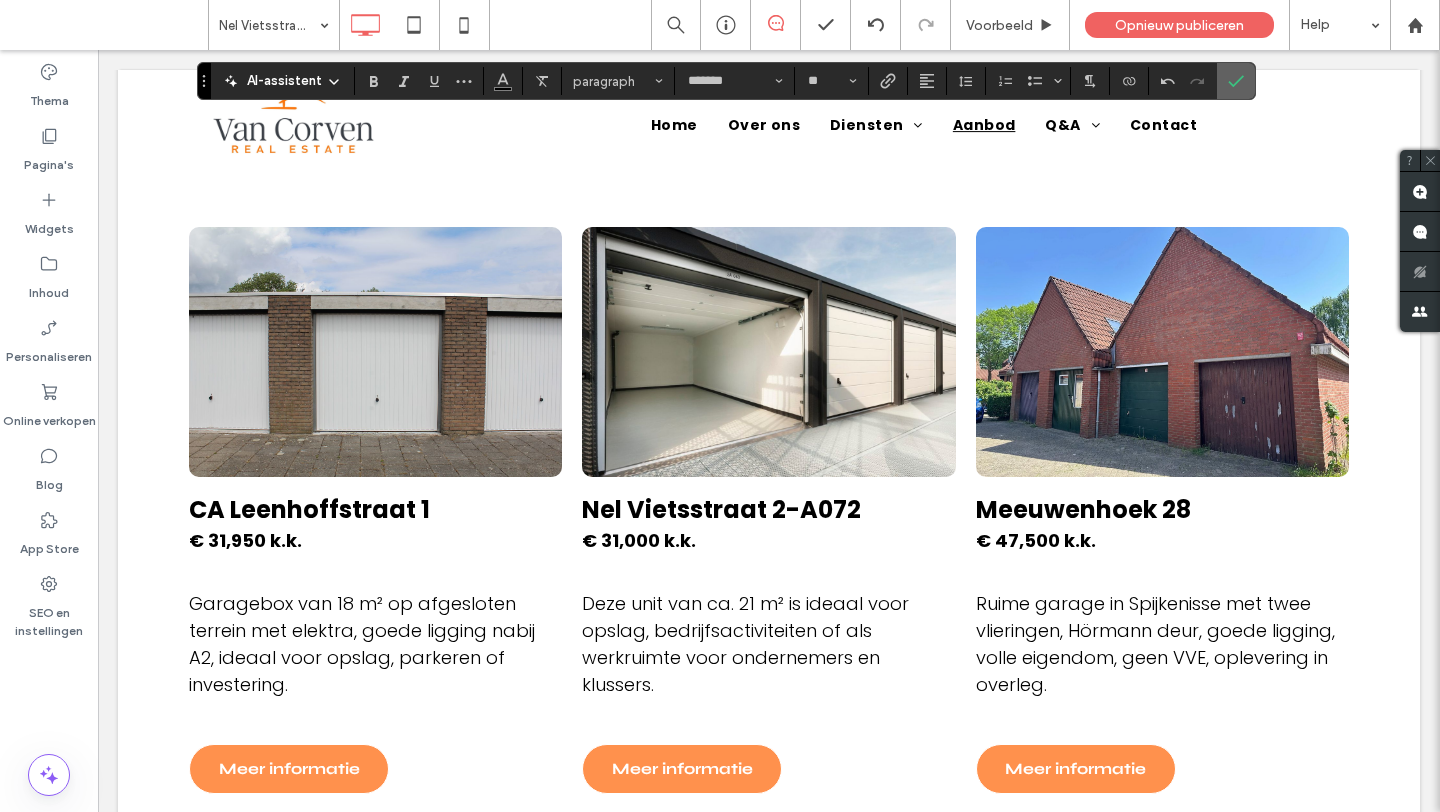 click at bounding box center (1236, 81) 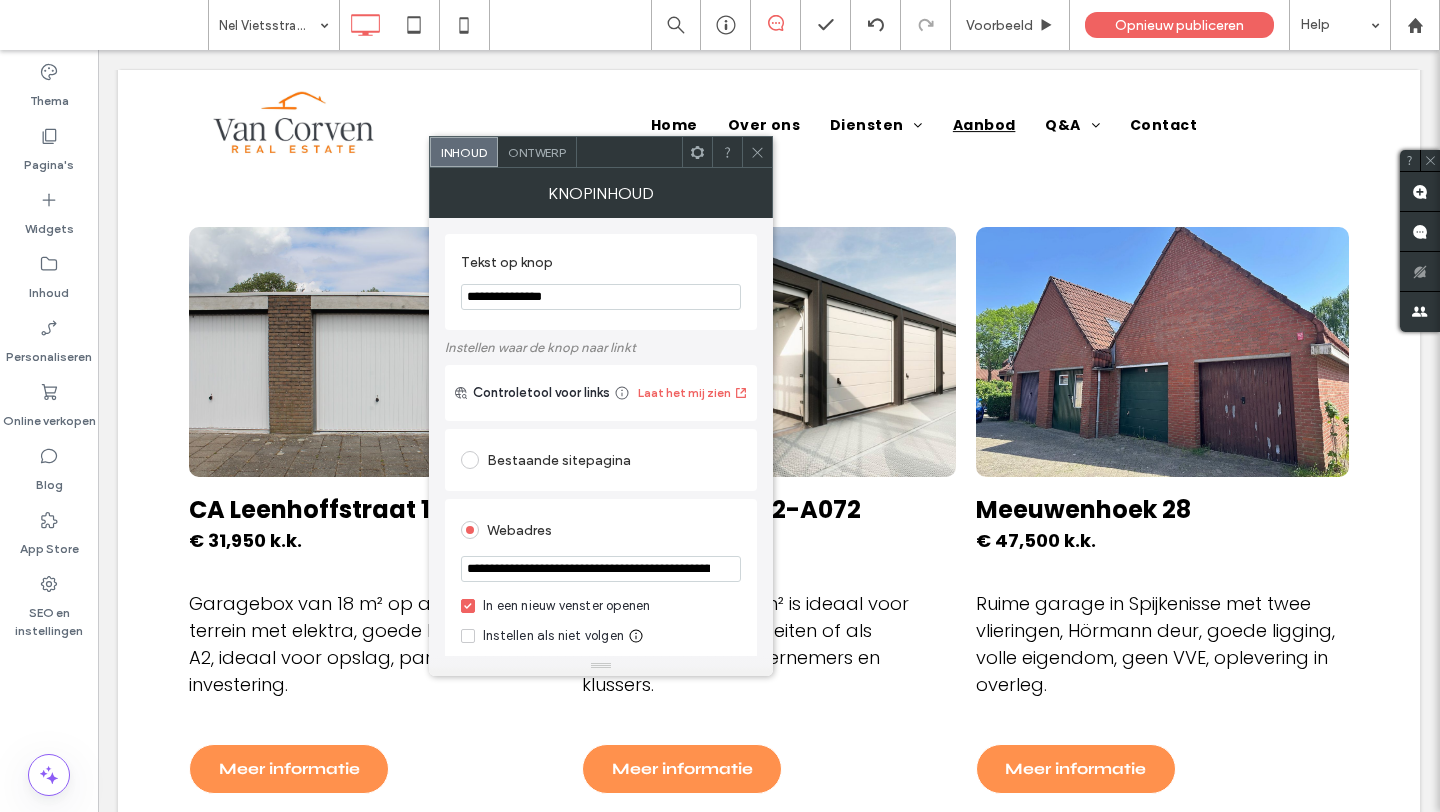 click on "**********" at bounding box center (601, 569) 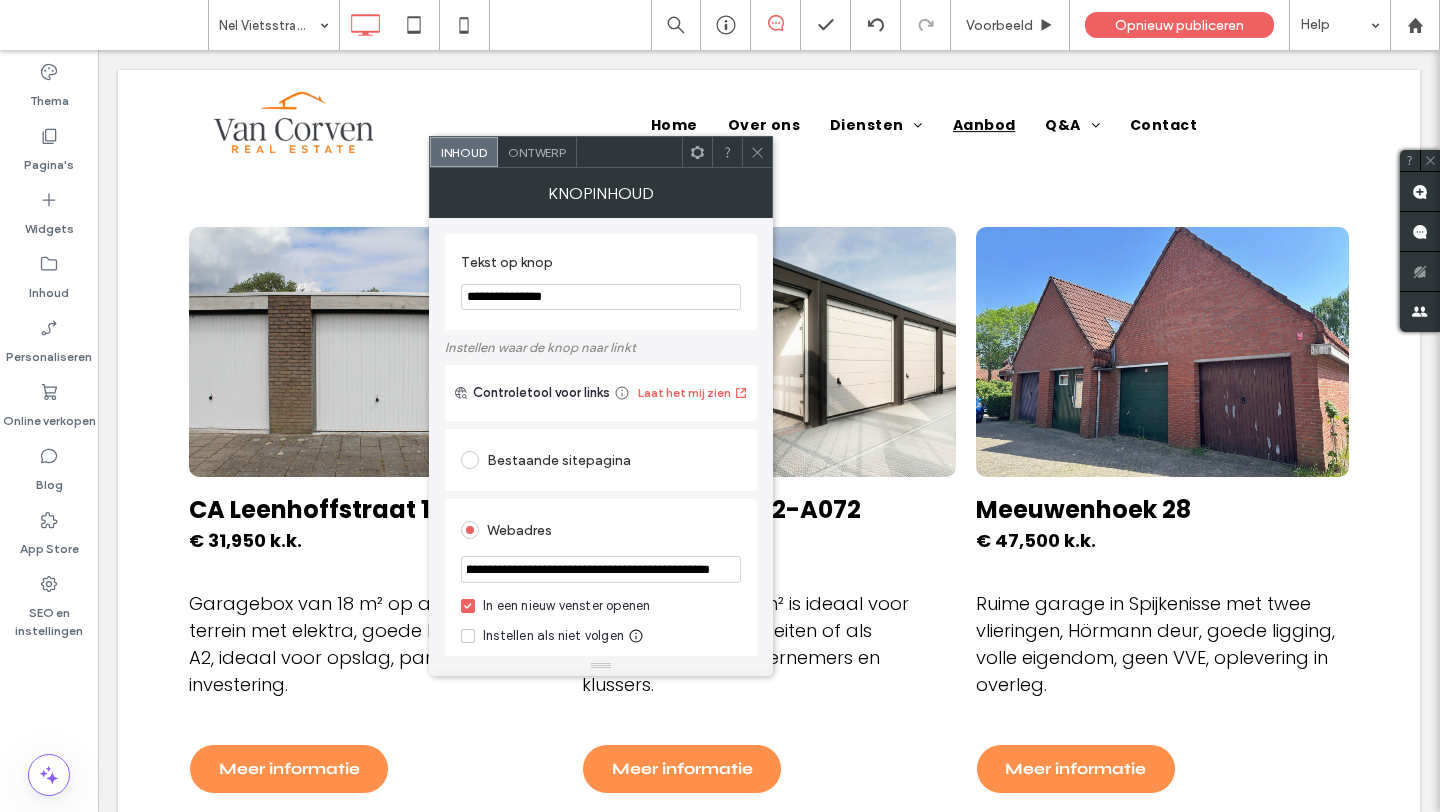 type on "**********" 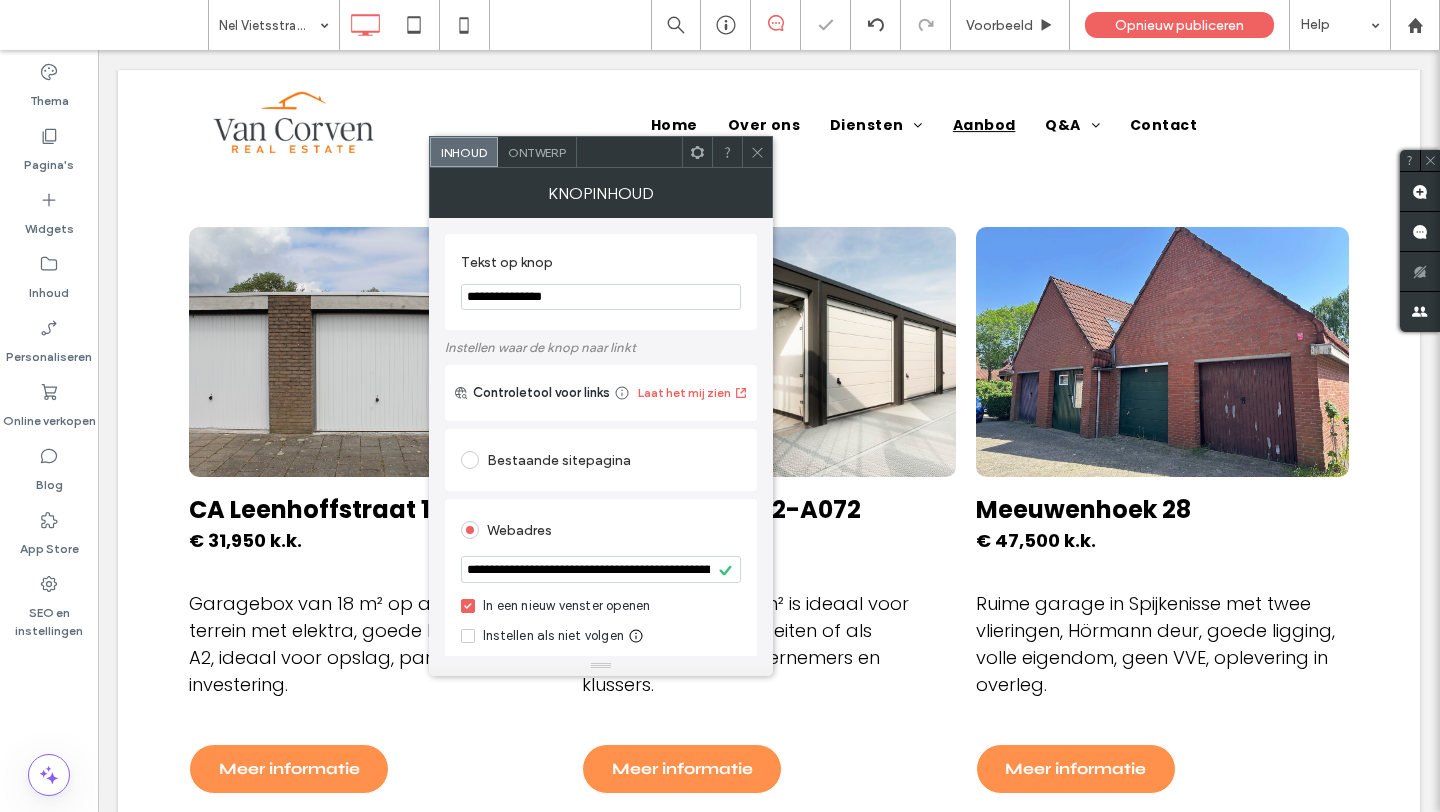 click at bounding box center [757, 152] 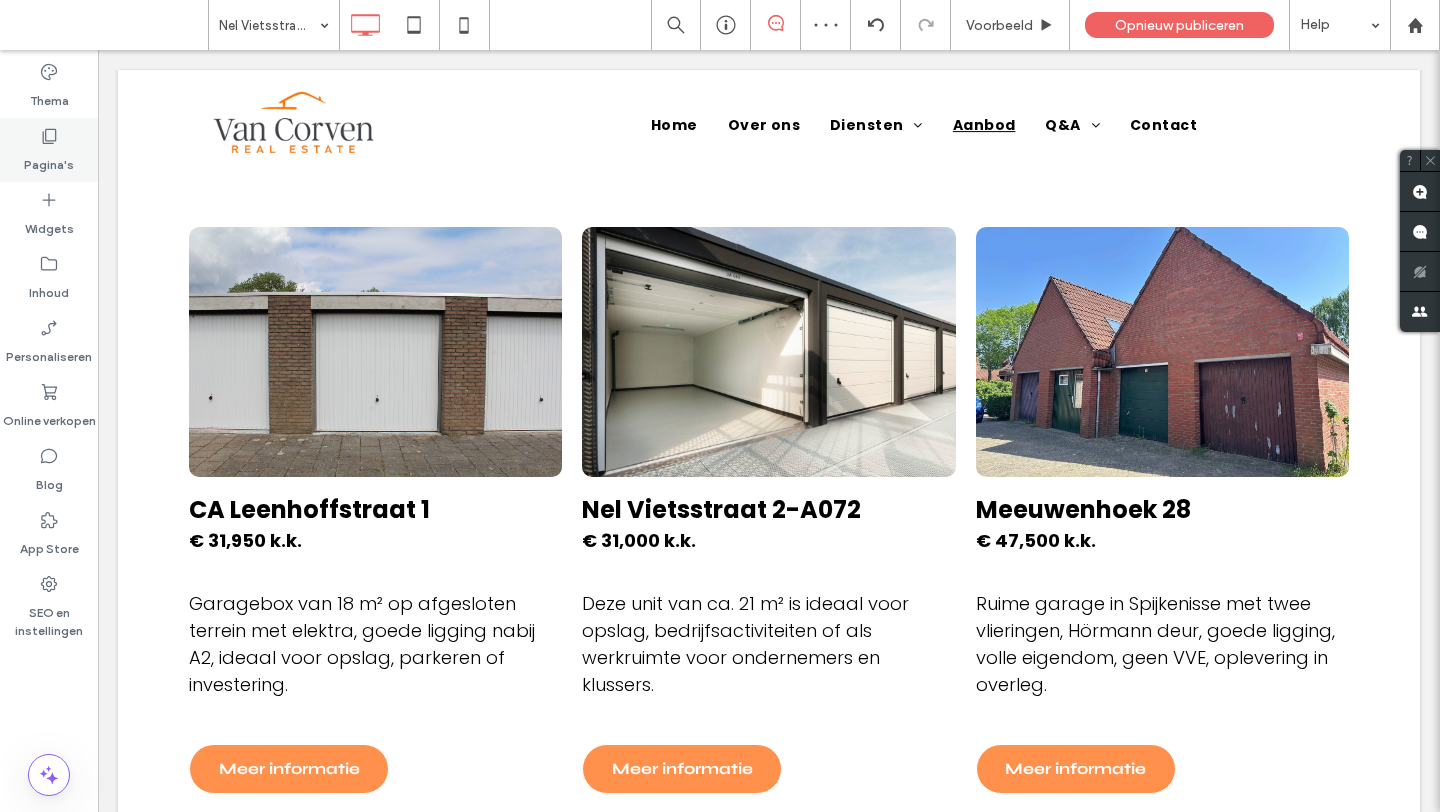 click on "Pagina's" at bounding box center [49, 150] 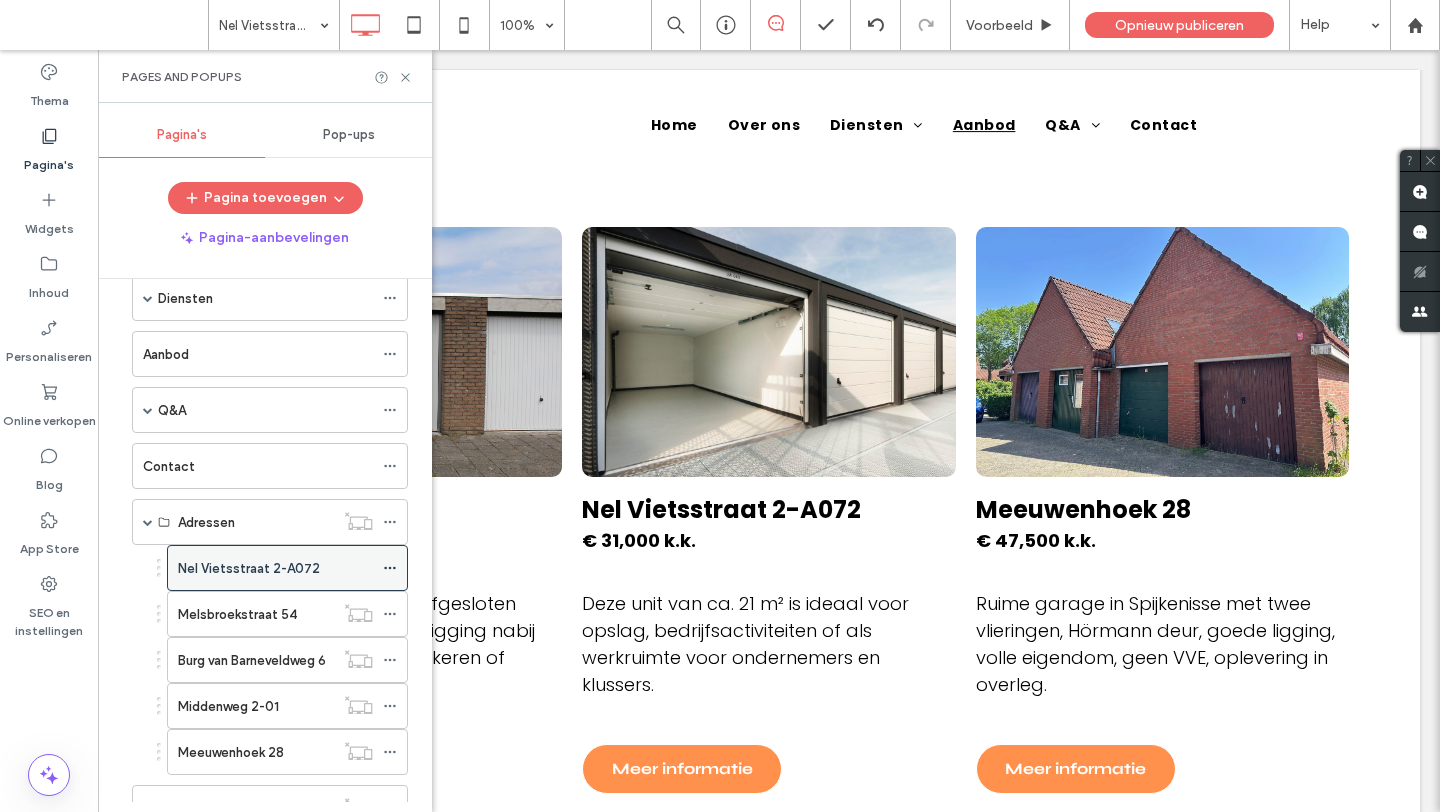 scroll, scrollTop: 153, scrollLeft: 0, axis: vertical 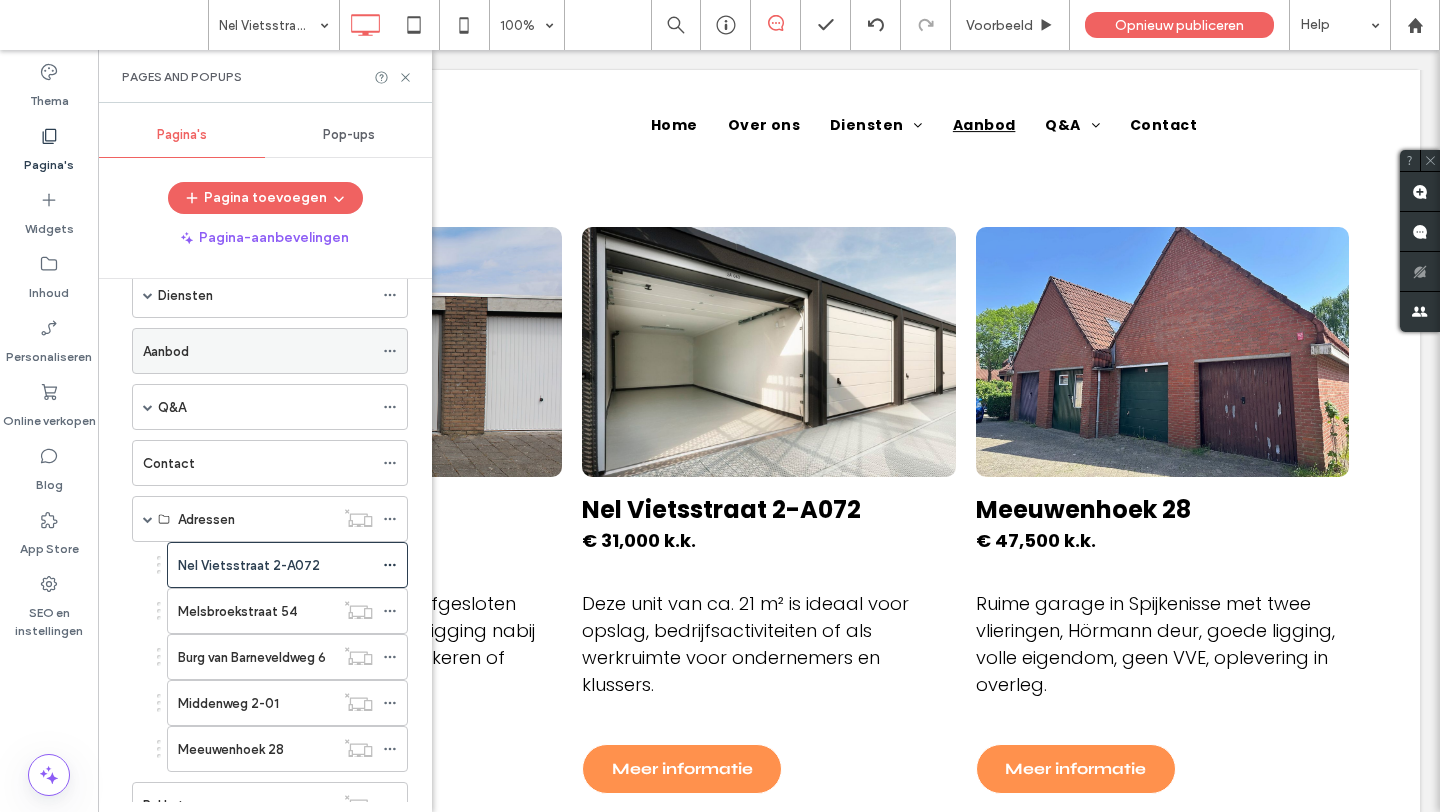 click on "Aanbod" at bounding box center (258, 351) 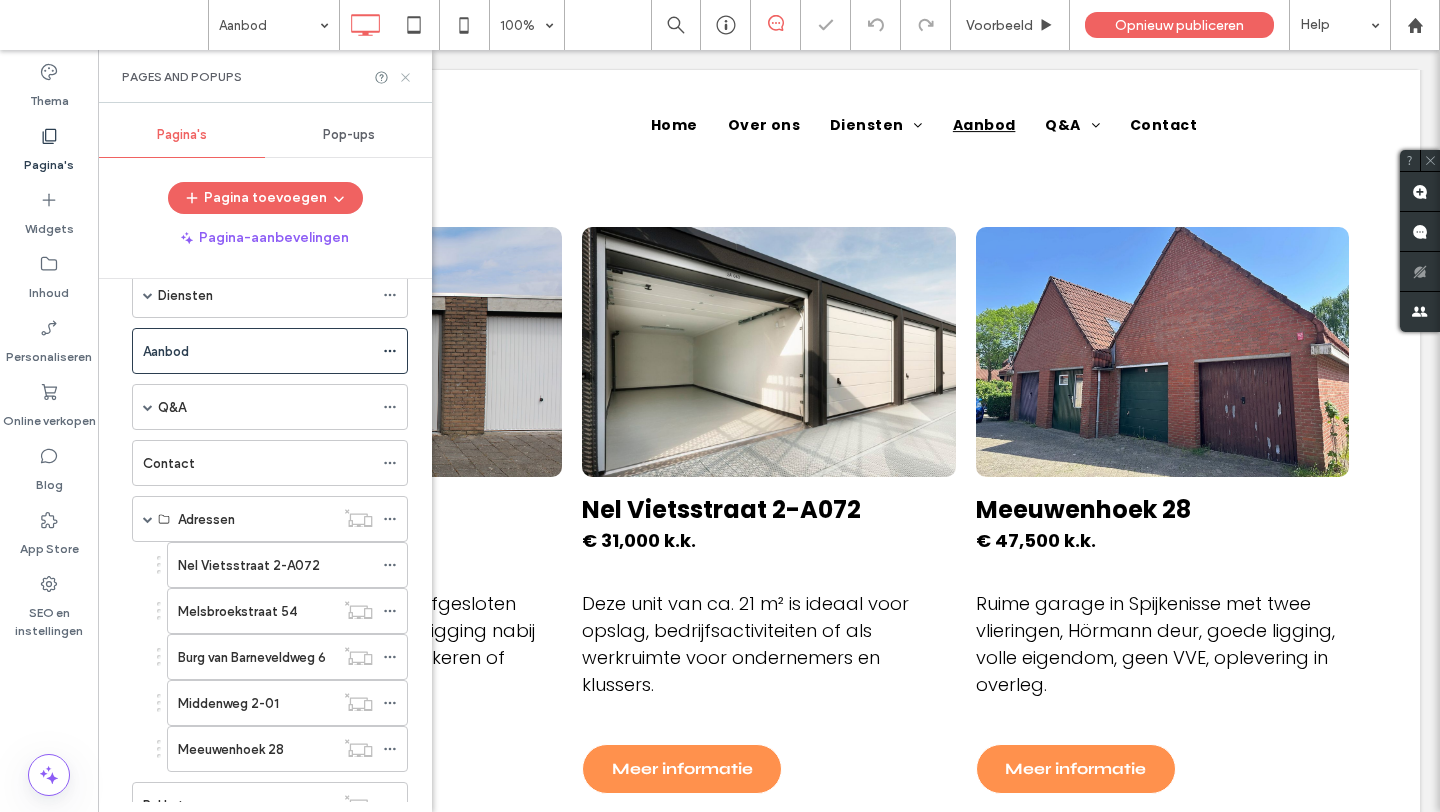 click 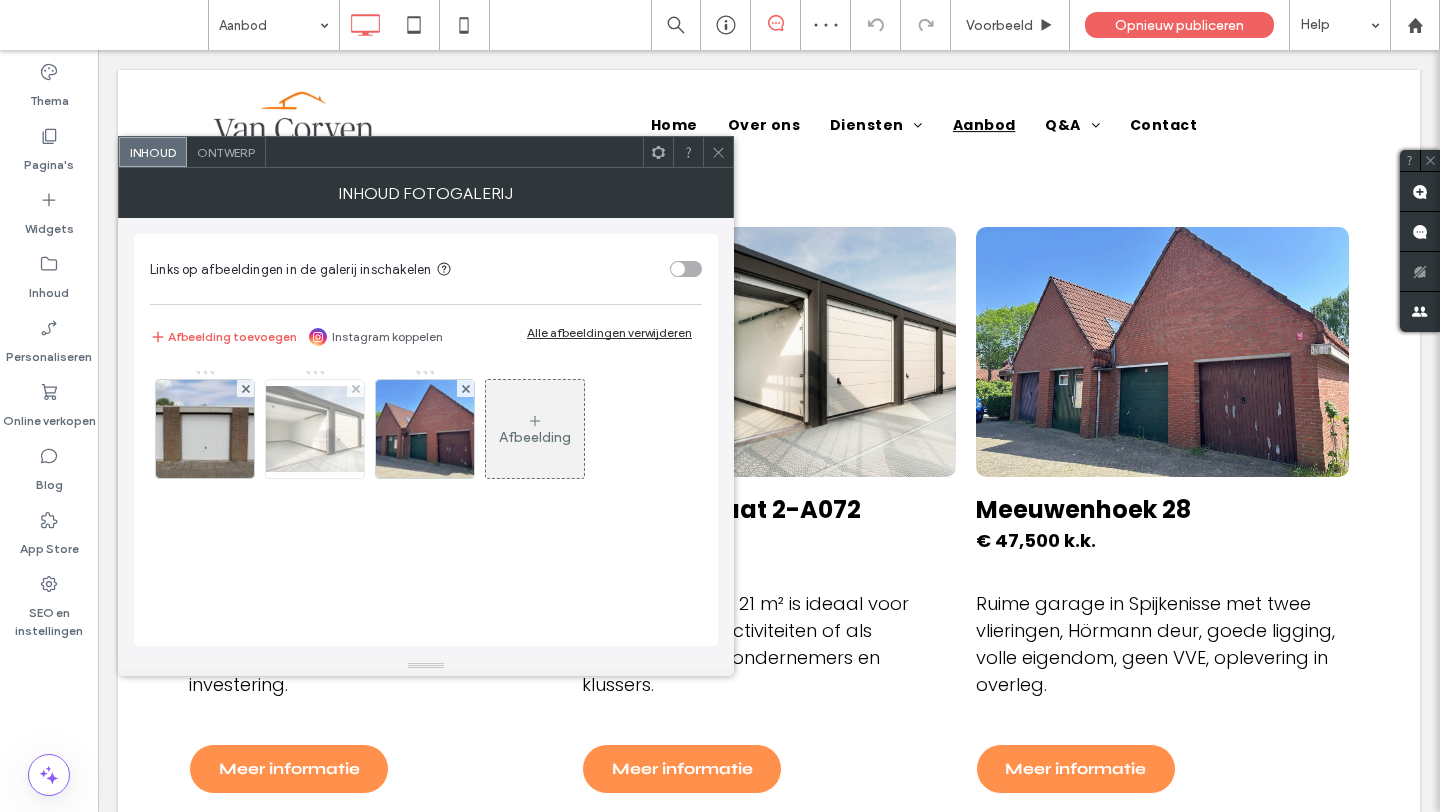 click at bounding box center [315, 429] 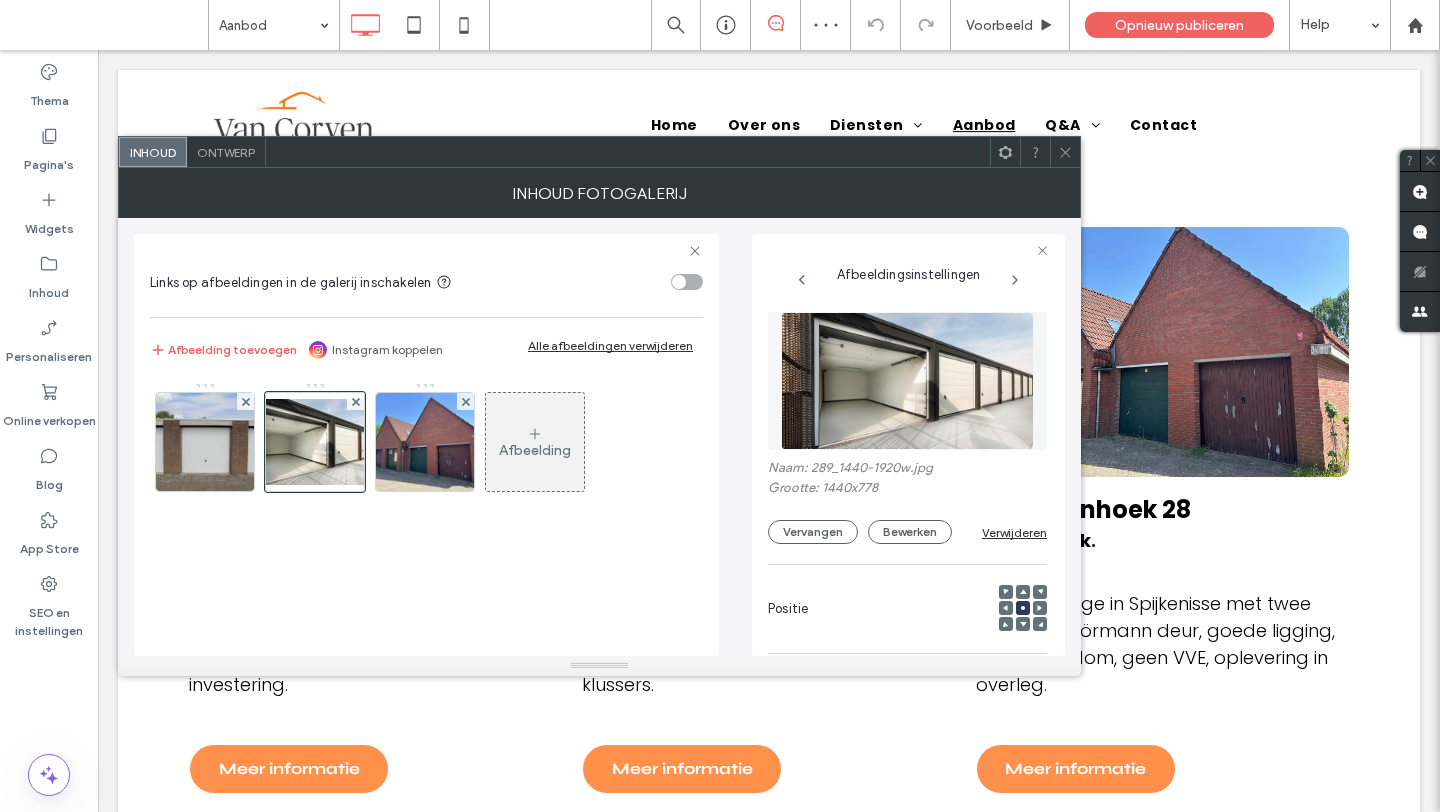 scroll, scrollTop: 0, scrollLeft: 0, axis: both 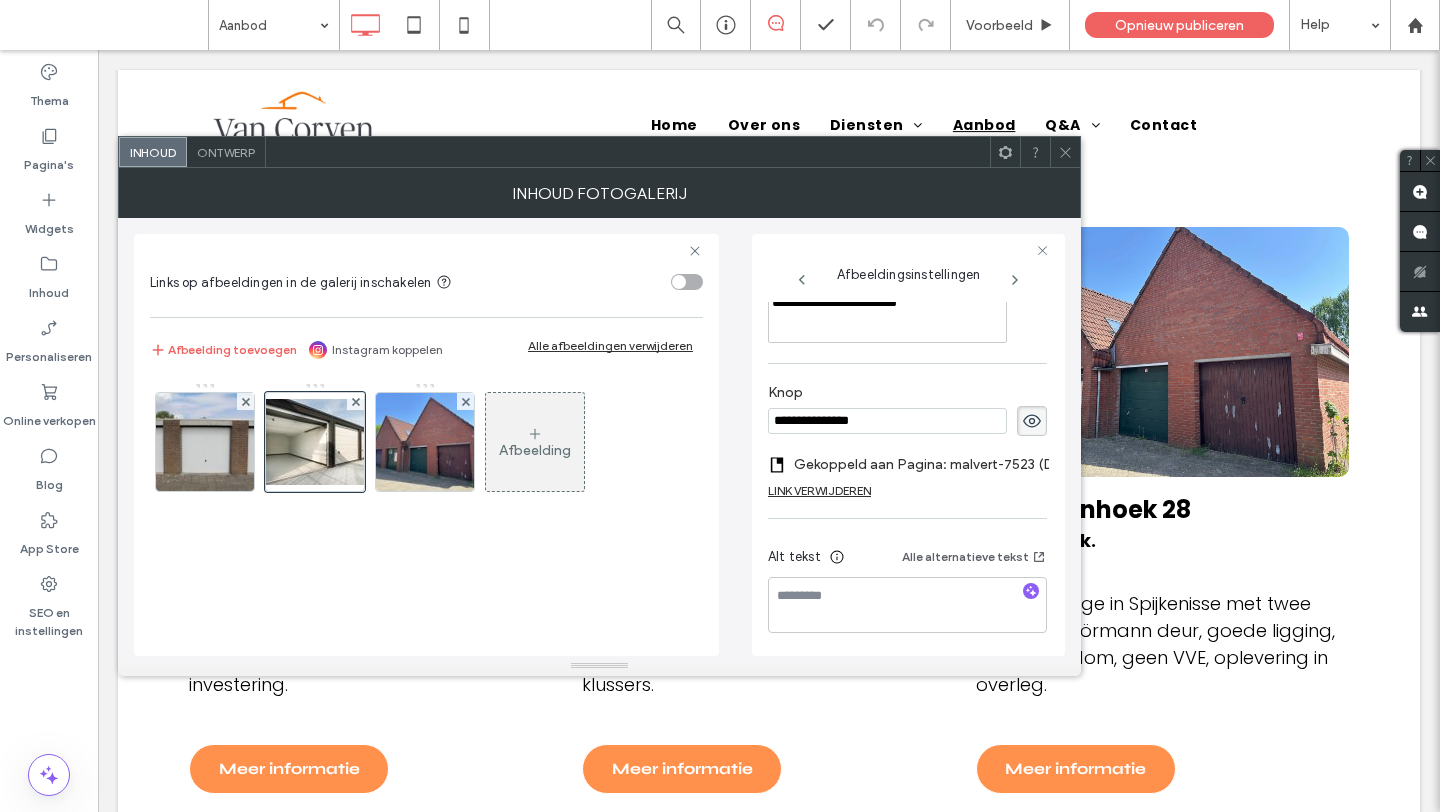 click on "Gekoppeld aan Pagina: malvert-7523 (Deleted)" at bounding box center (933, 464) 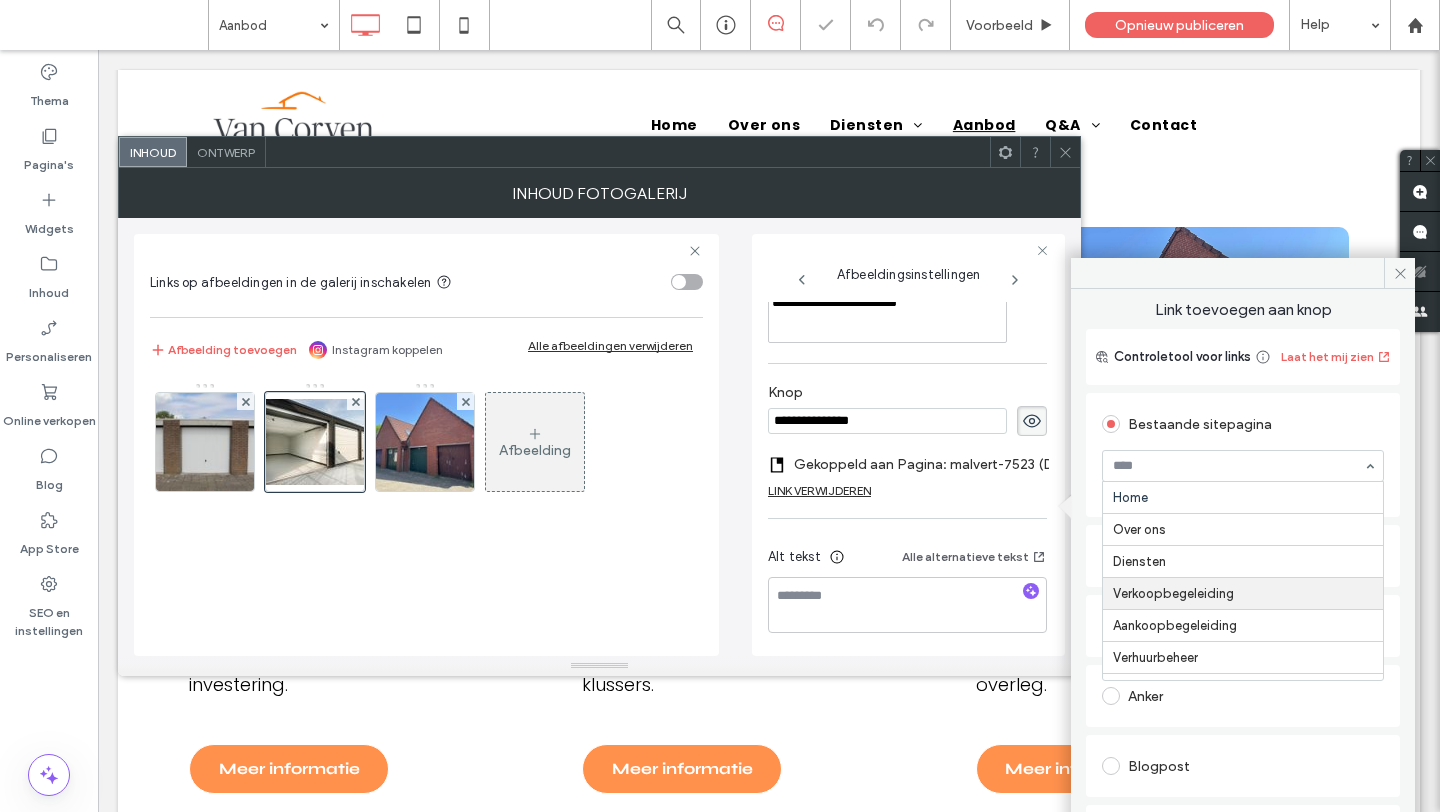 scroll, scrollTop: 281, scrollLeft: 0, axis: vertical 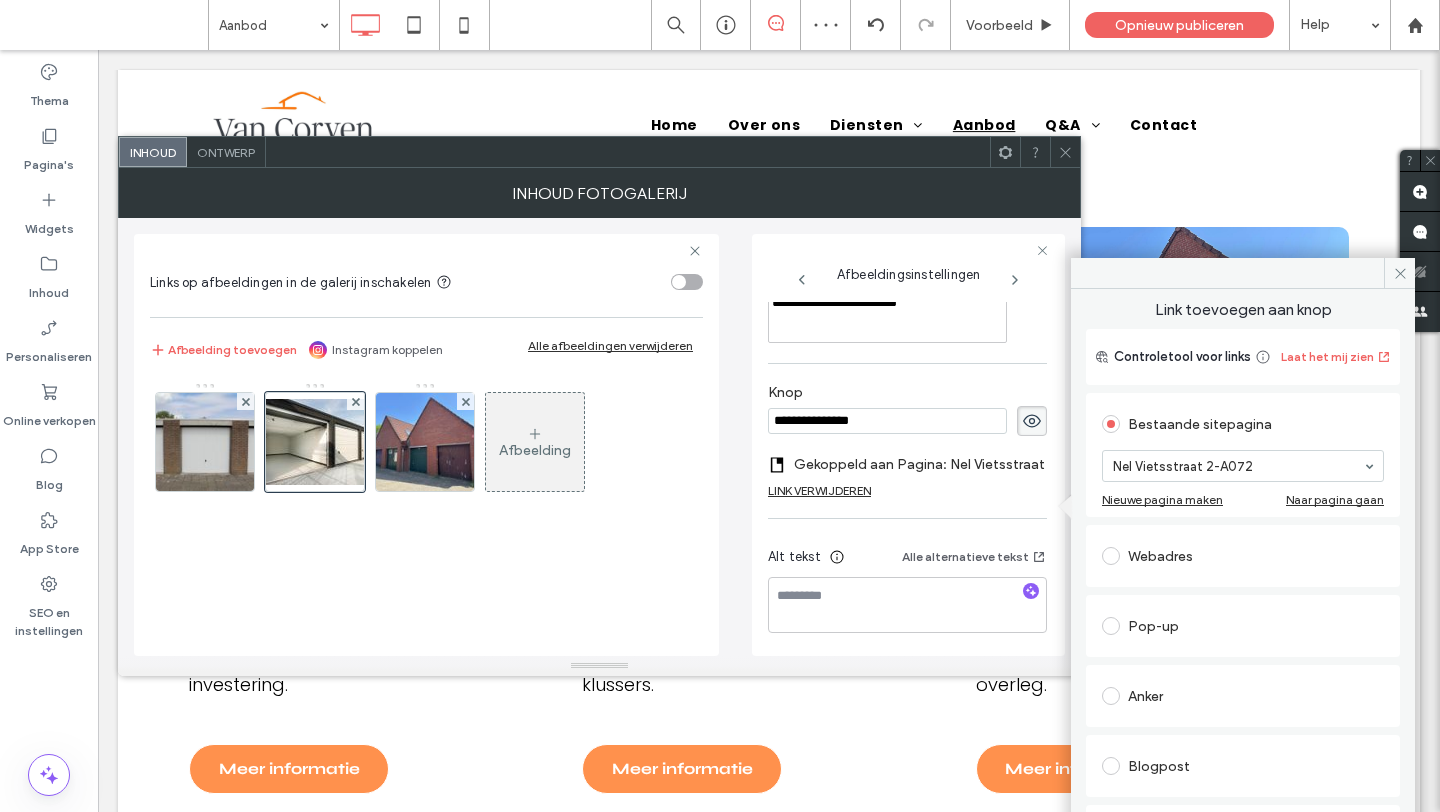 click at bounding box center [1065, 152] 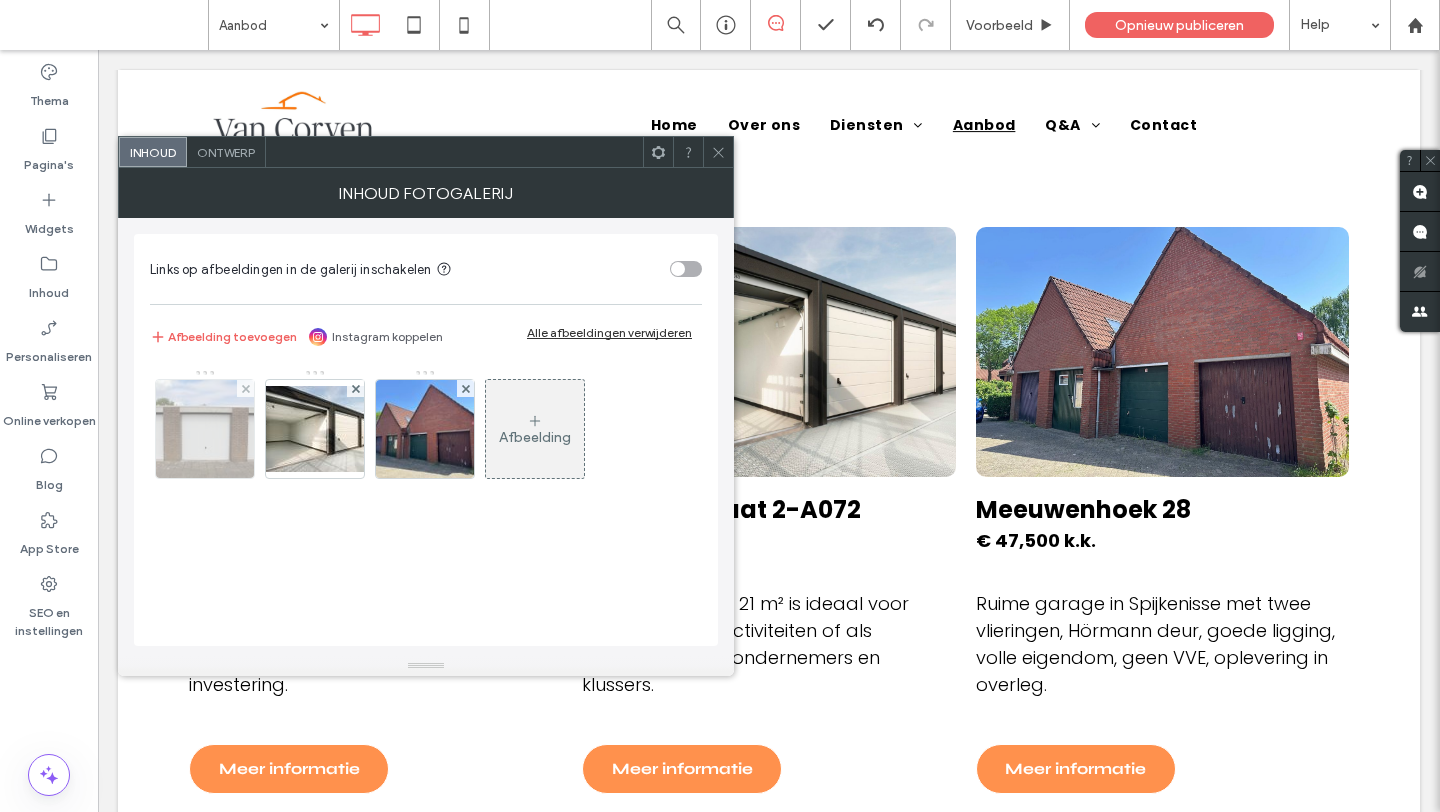 click at bounding box center [205, 429] 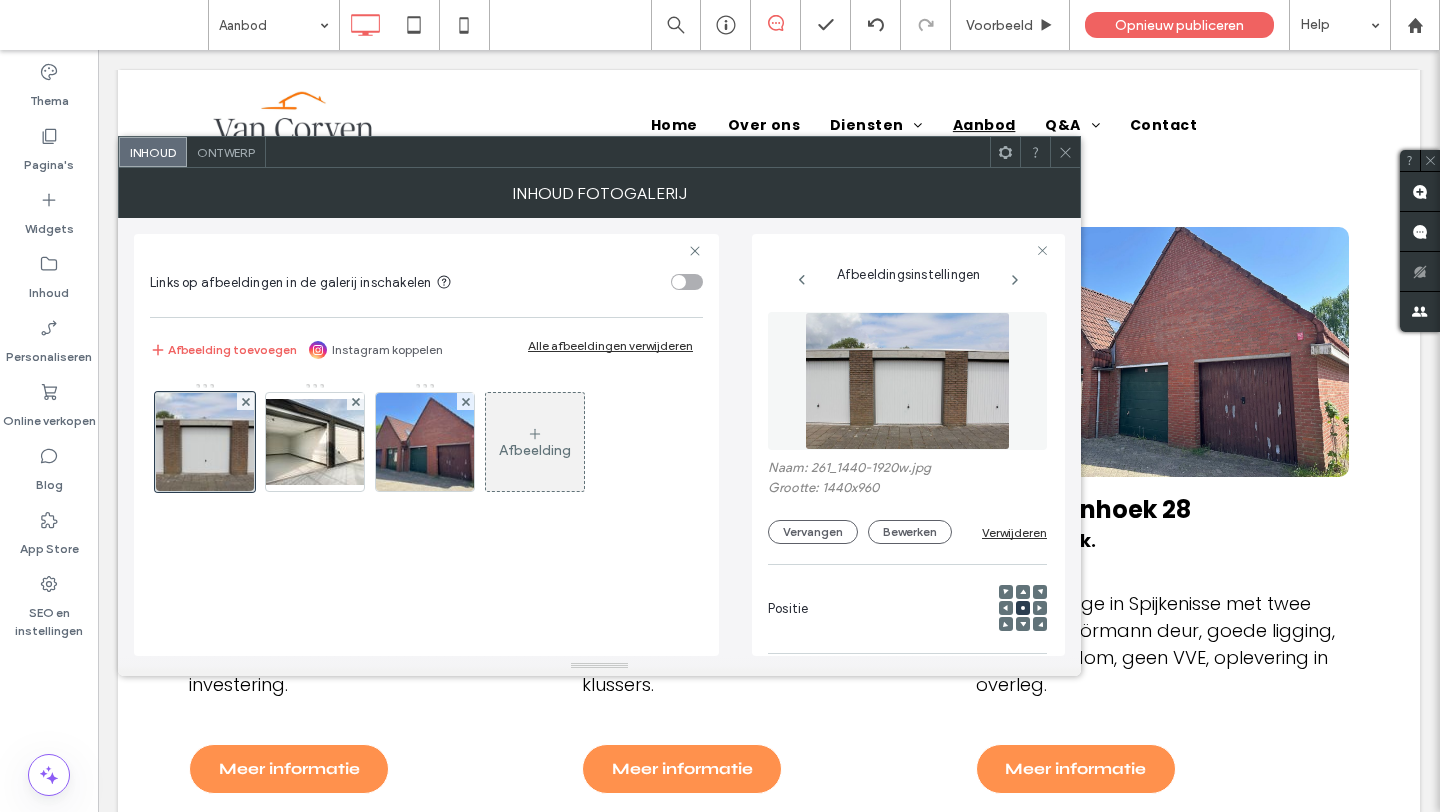 scroll, scrollTop: 0, scrollLeft: 27, axis: horizontal 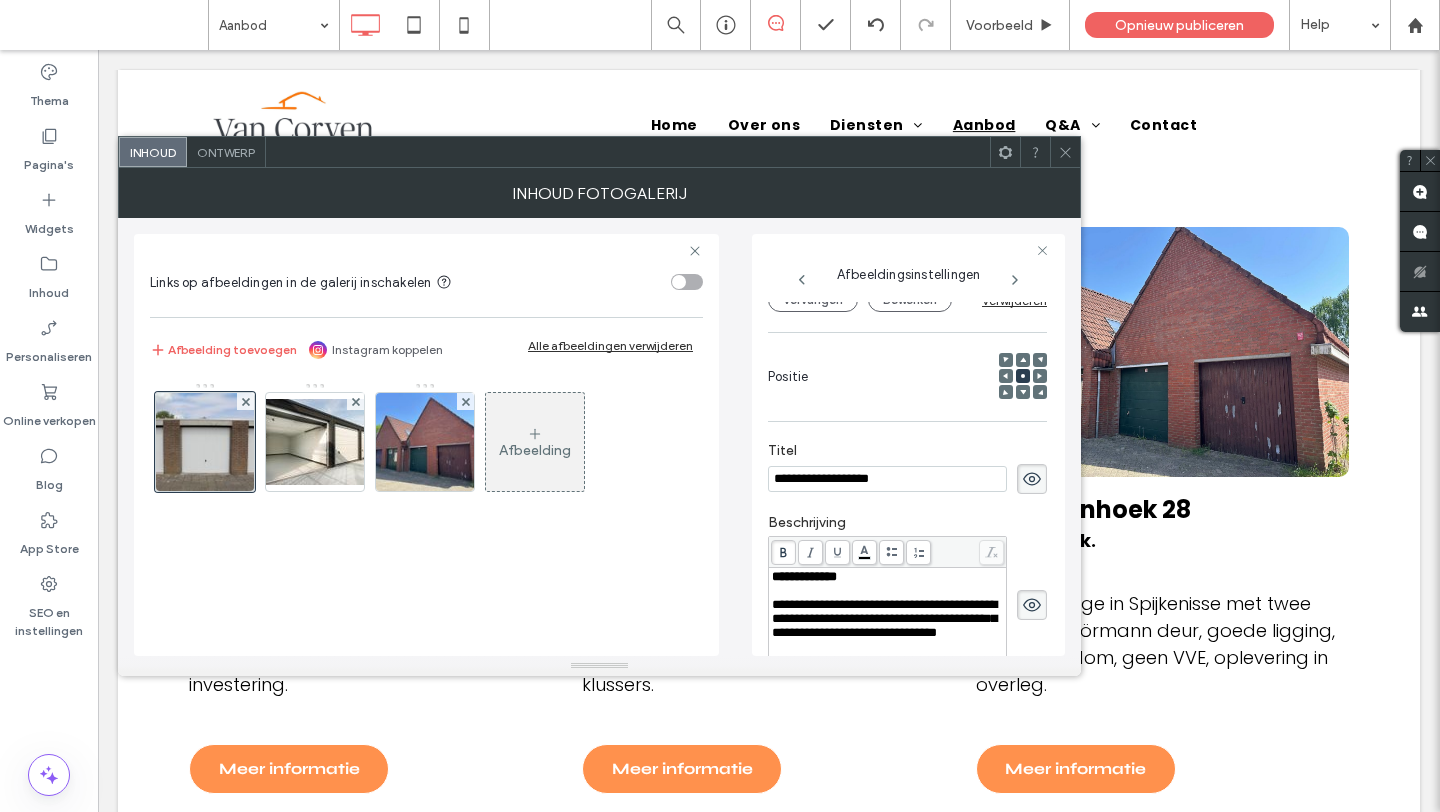 click on "**********" at bounding box center [887, 479] 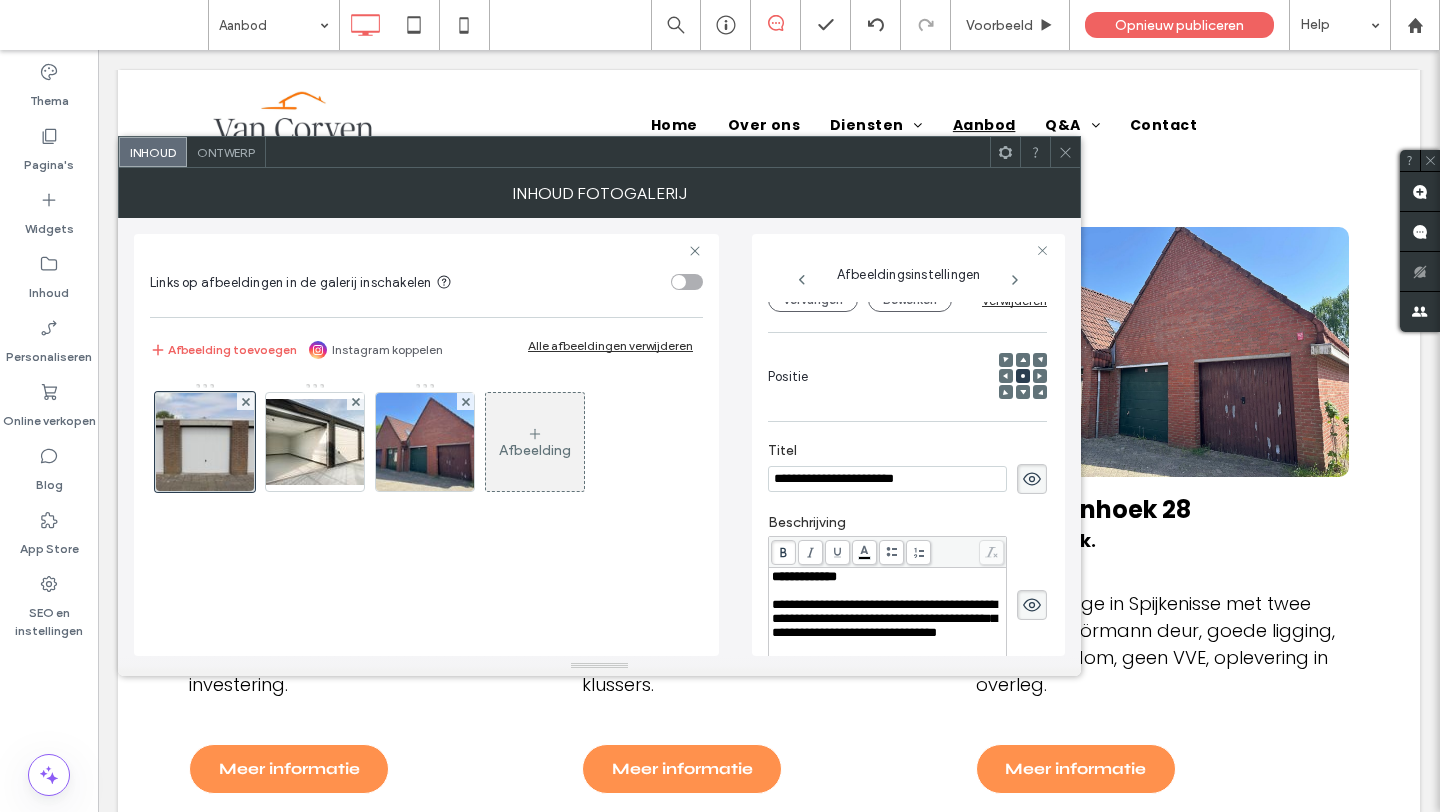 type on "**********" 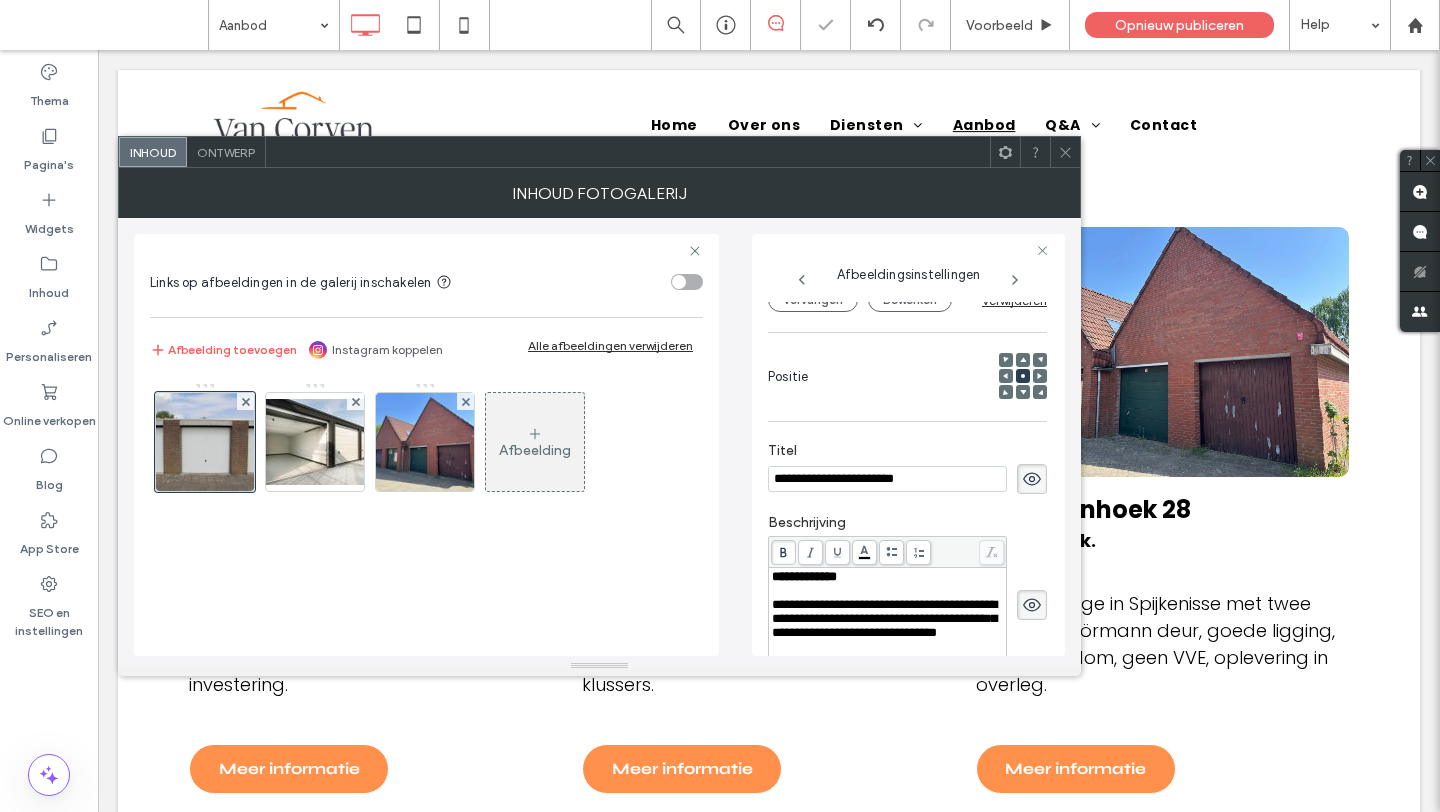 click on "Beschrijving" at bounding box center (907, 525) 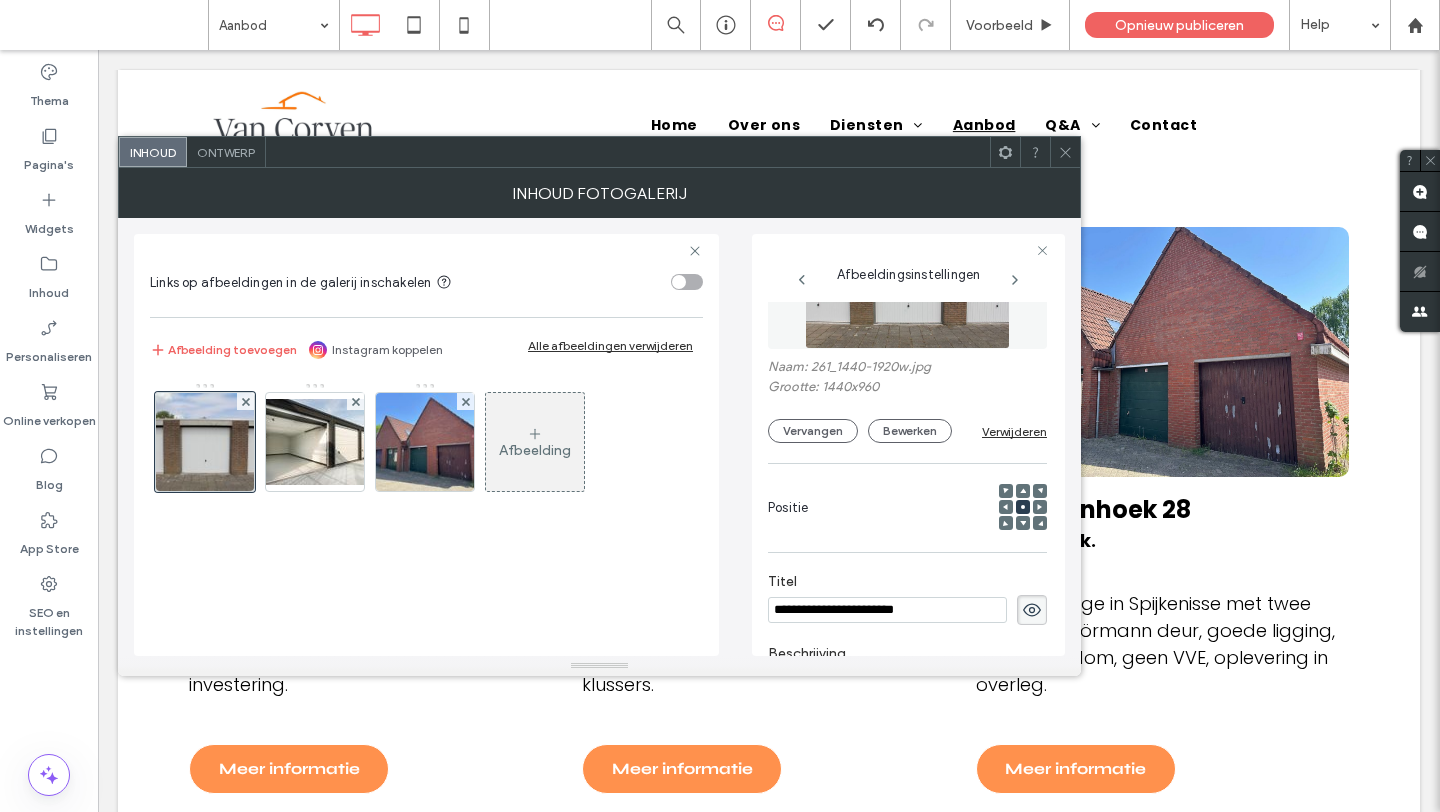 scroll, scrollTop: 87, scrollLeft: 0, axis: vertical 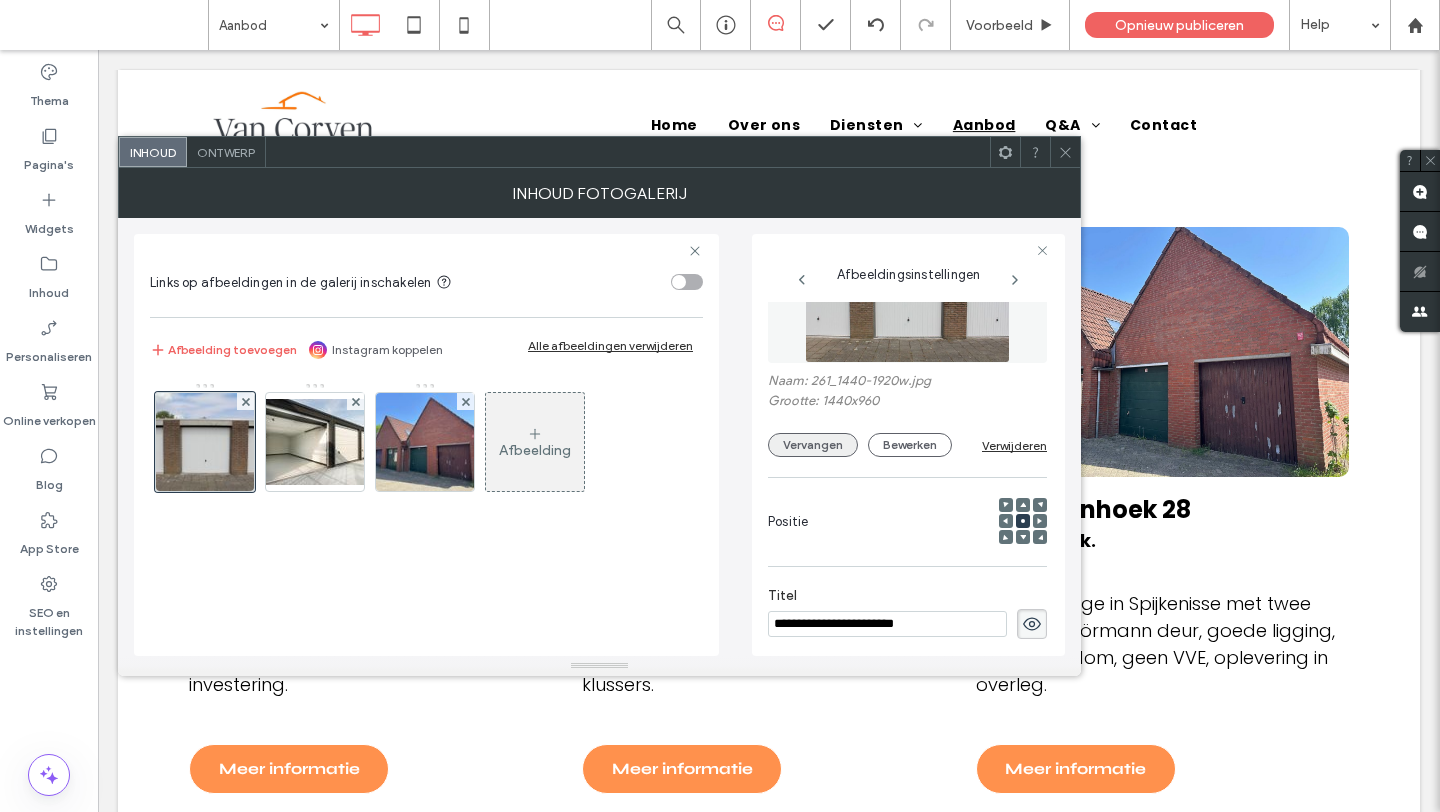 click on "Vervangen" at bounding box center [813, 445] 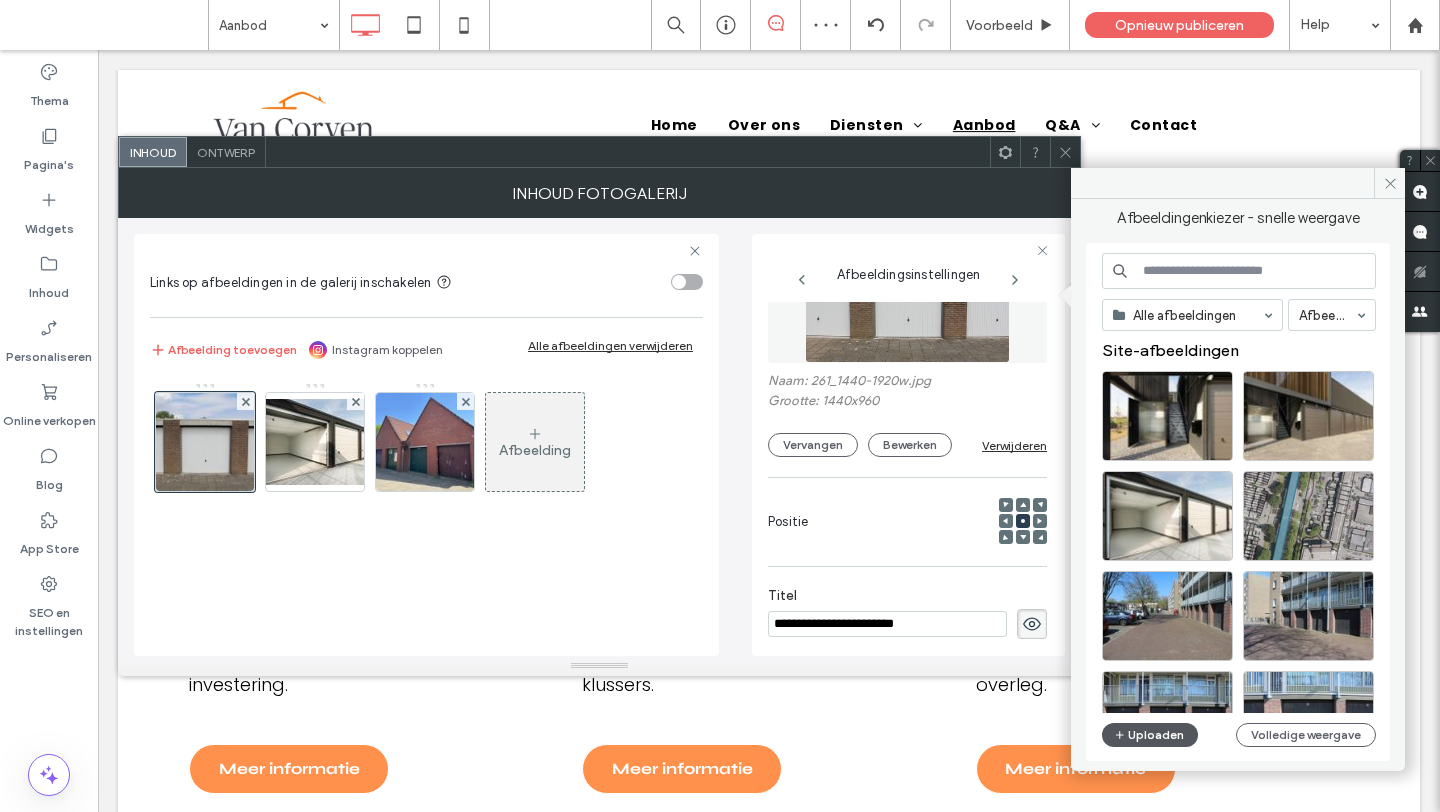 click on "Uploaden" at bounding box center (1150, 735) 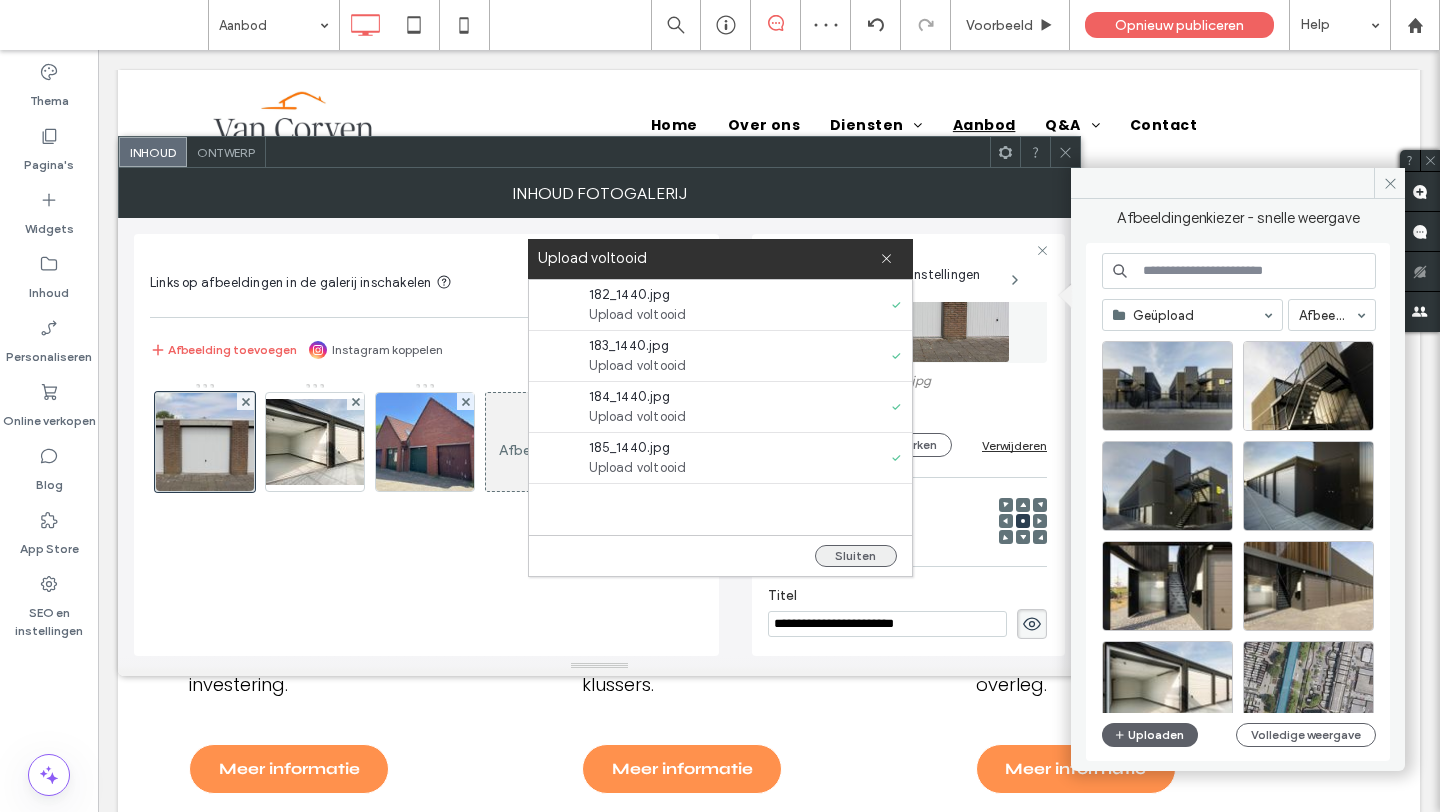 click on "Sluiten" at bounding box center [856, 556] 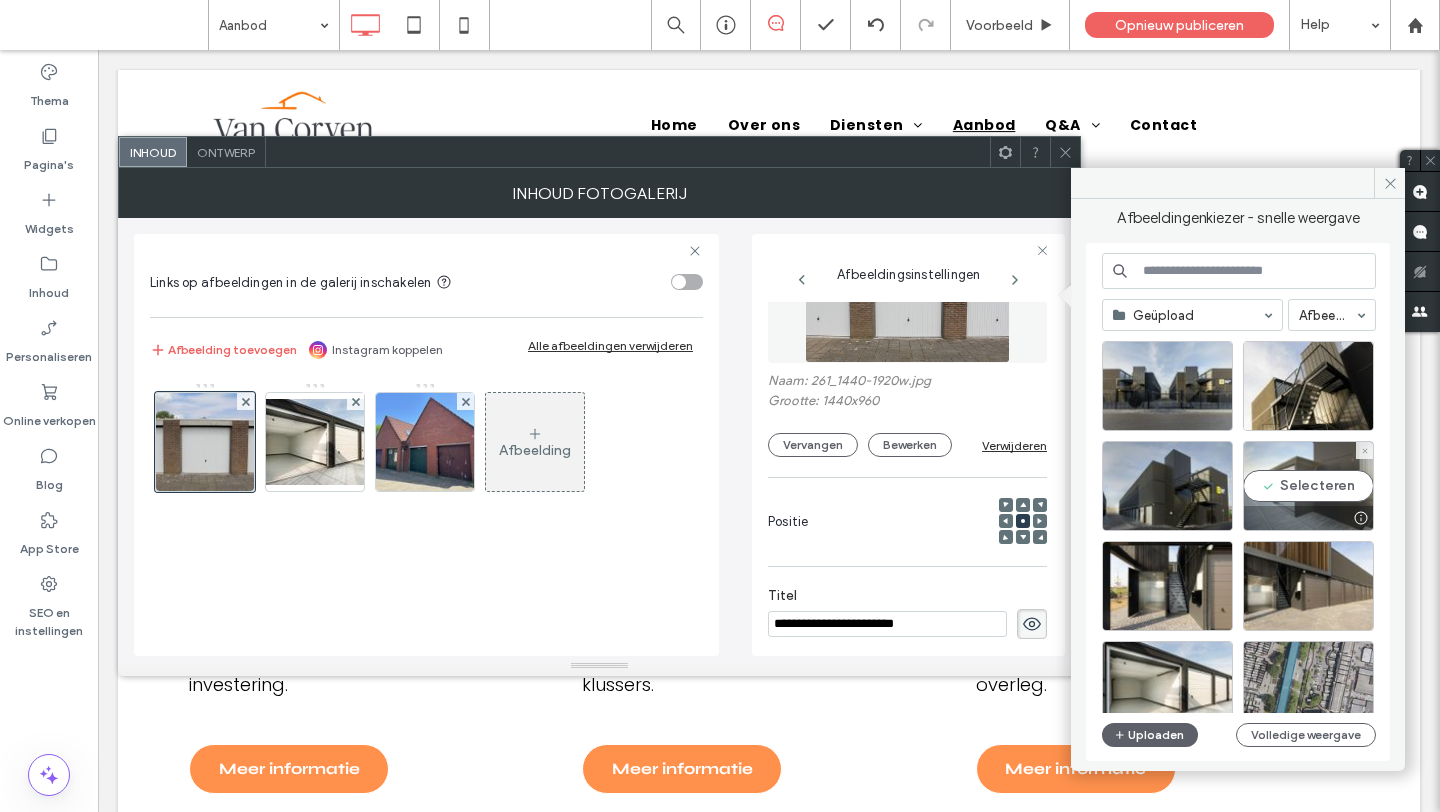 click on "Selecteren" at bounding box center [1308, 486] 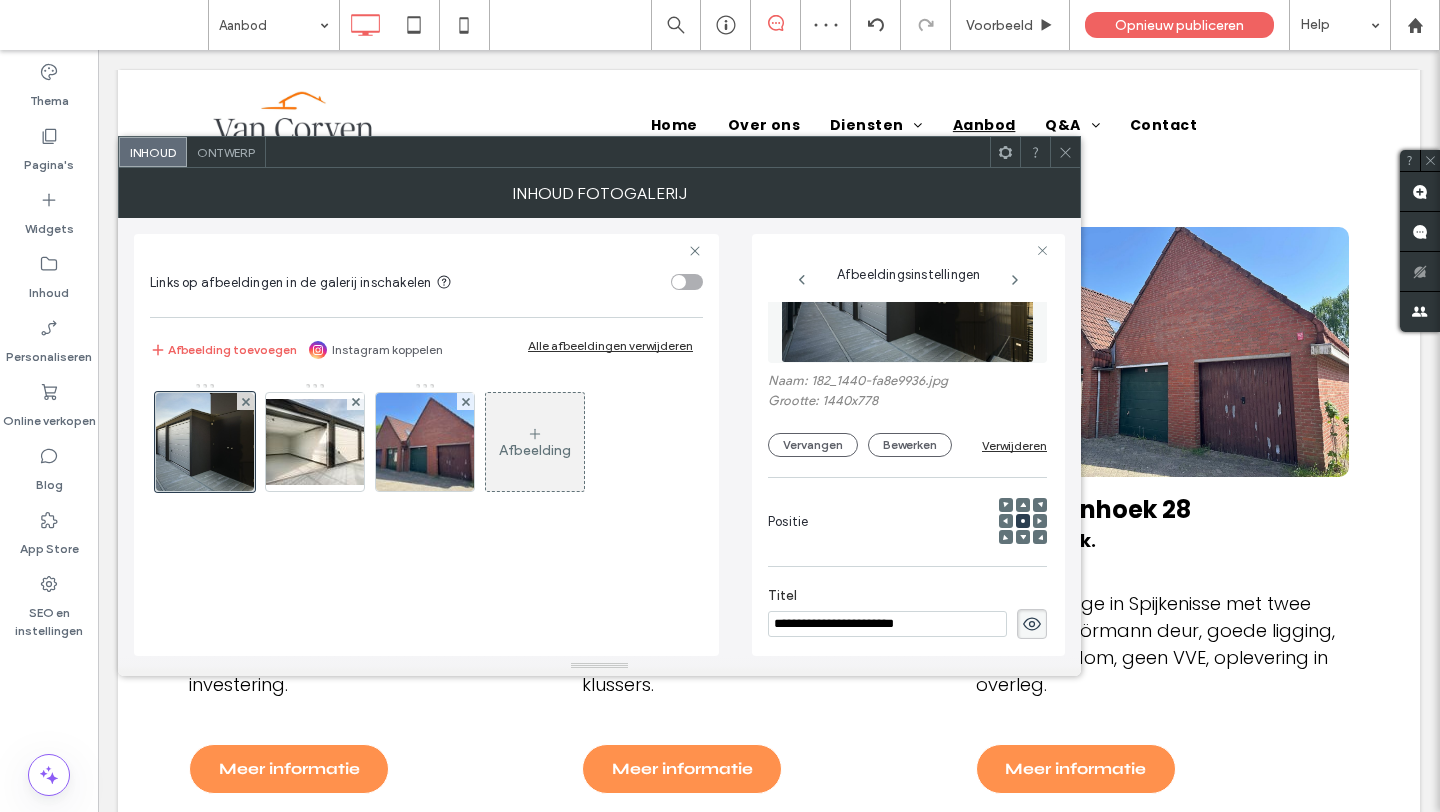 click 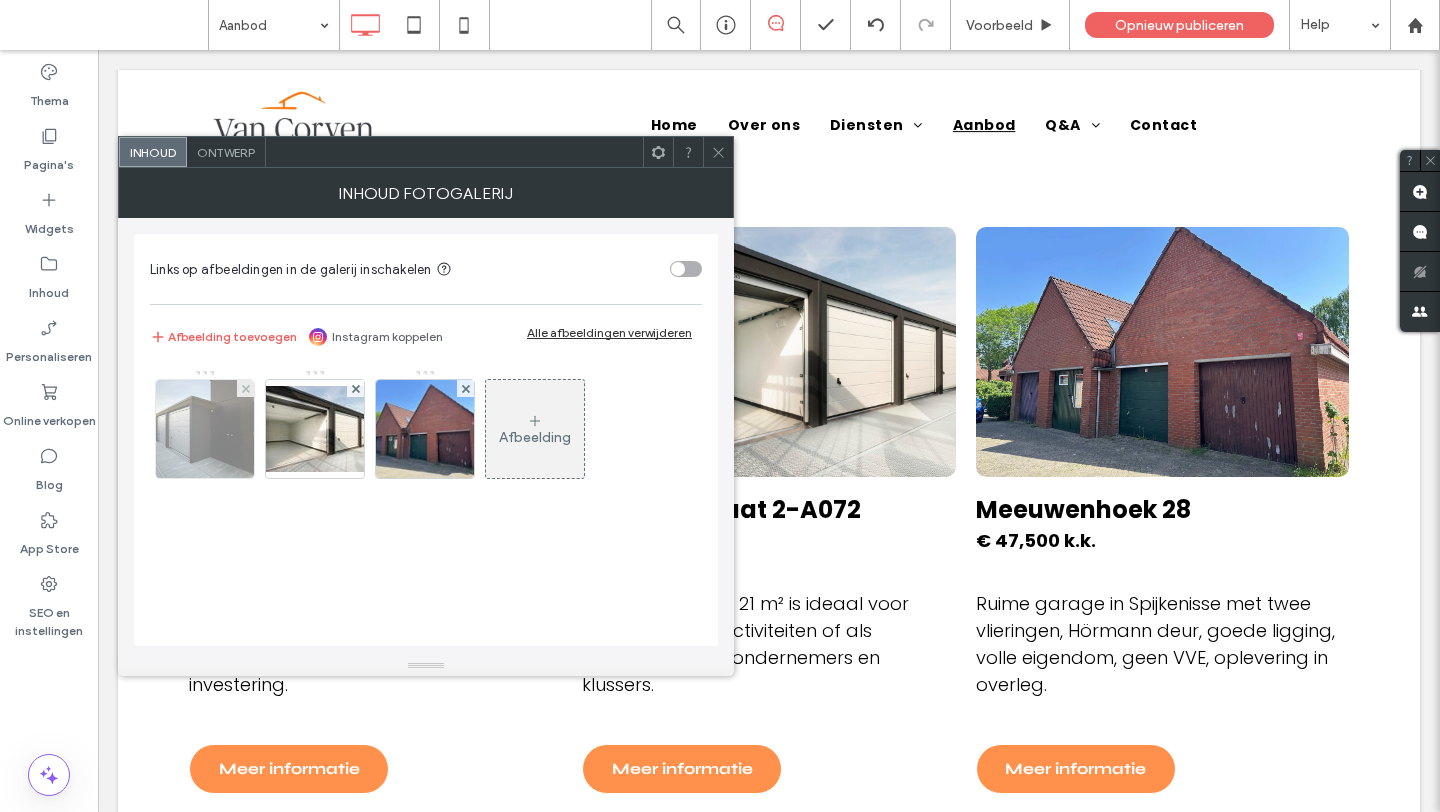 click at bounding box center (204, 429) 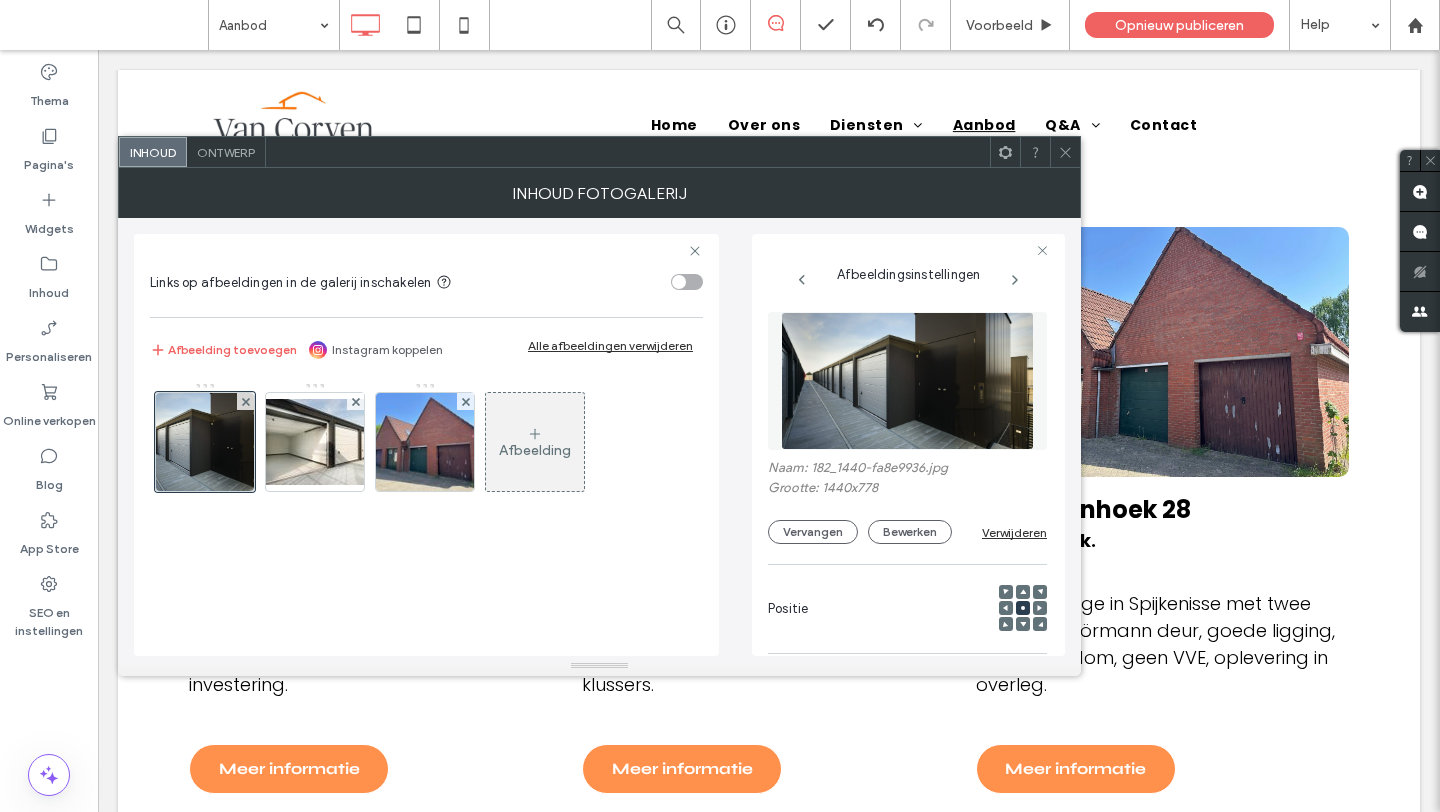 scroll, scrollTop: 0, scrollLeft: 17, axis: horizontal 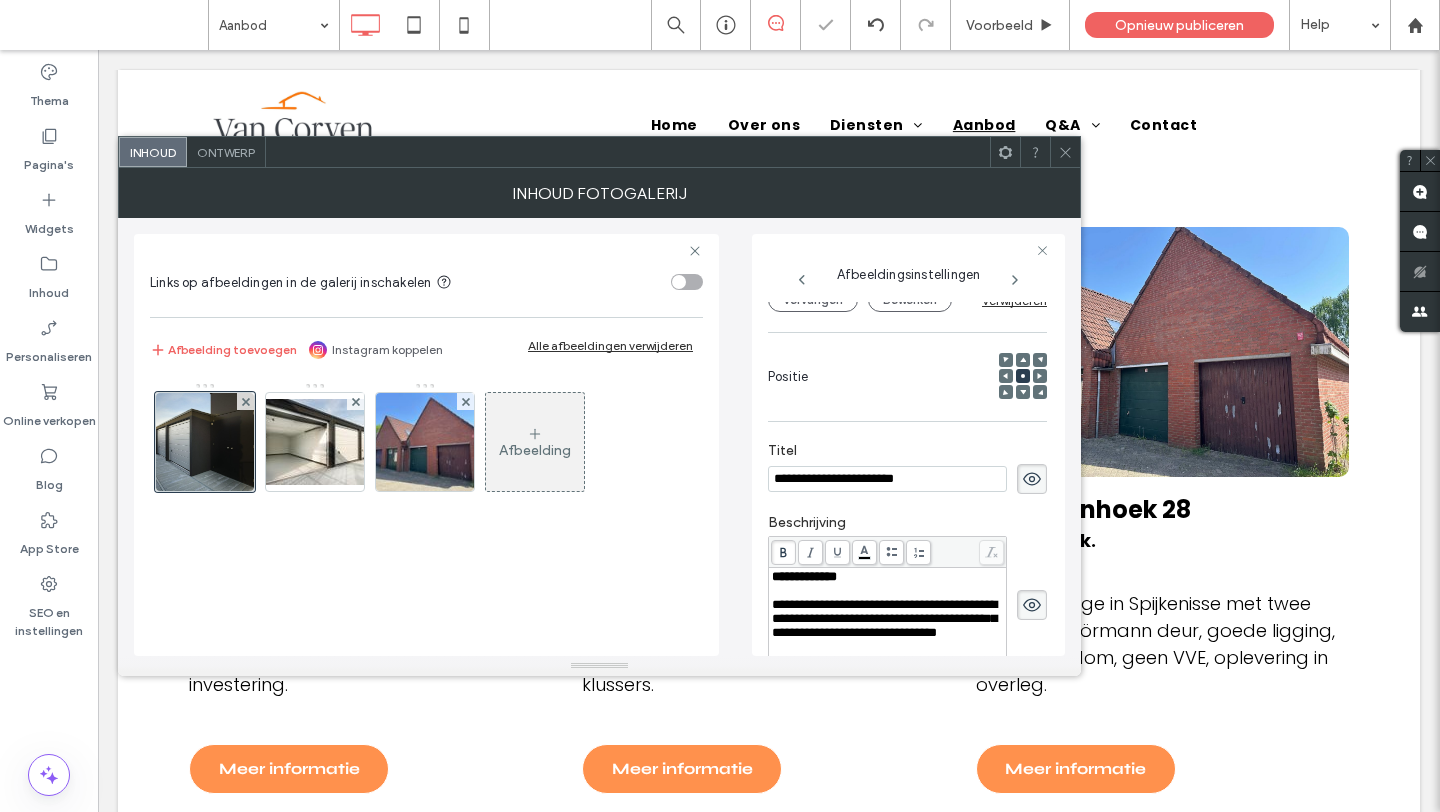 click on "**********" at bounding box center (804, 576) 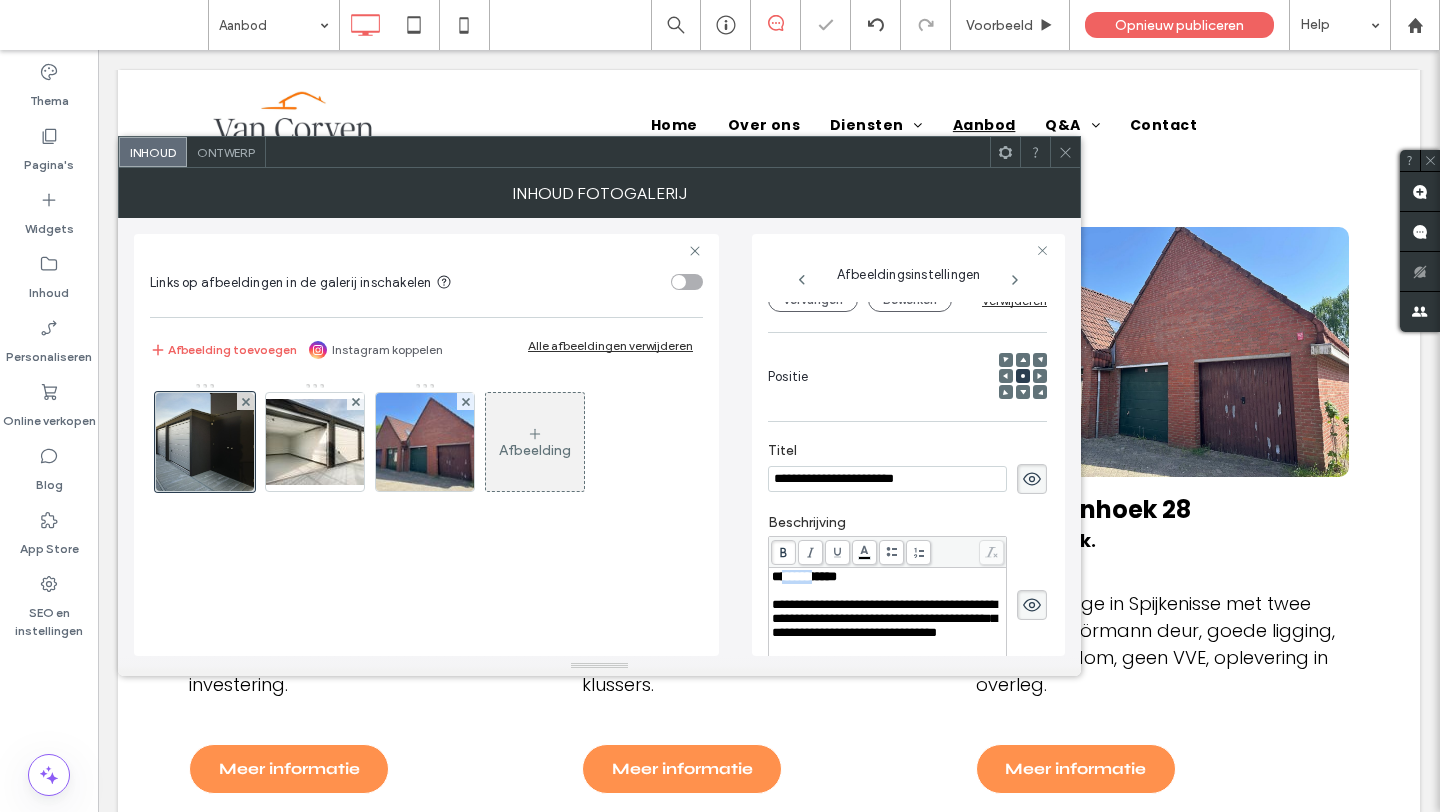 click on "**********" at bounding box center [804, 576] 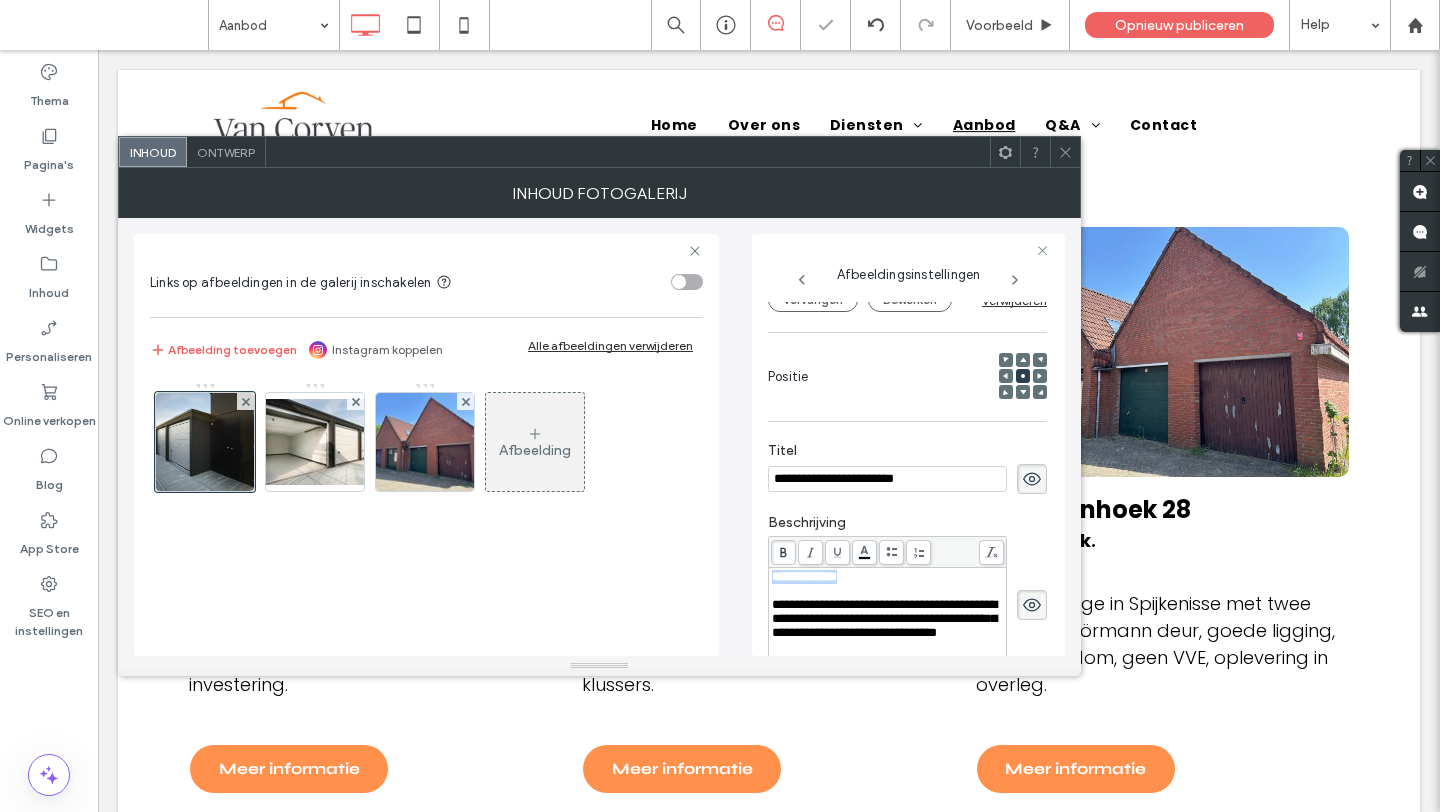 click on "**********" at bounding box center [804, 576] 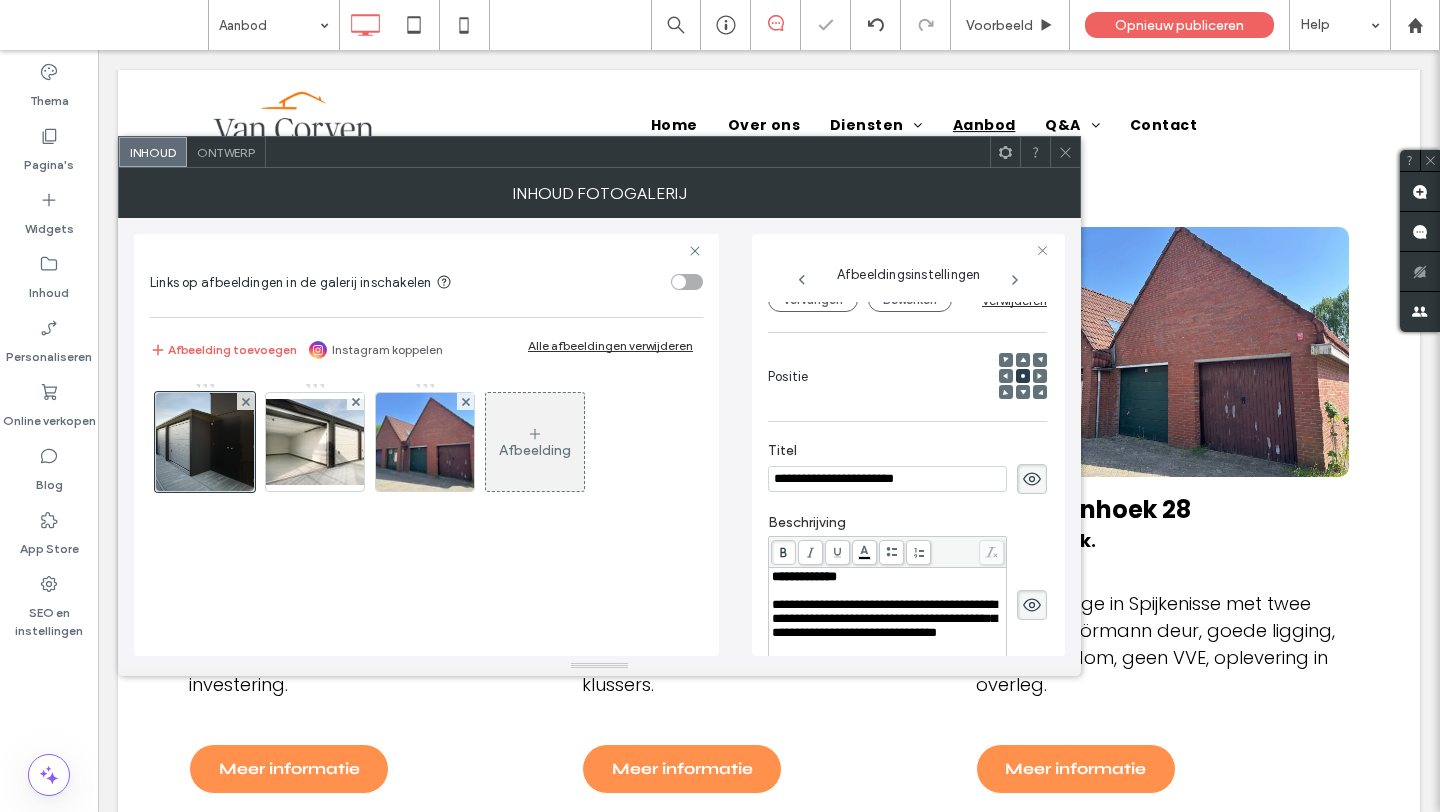 click on "**********" at bounding box center [908, 445] 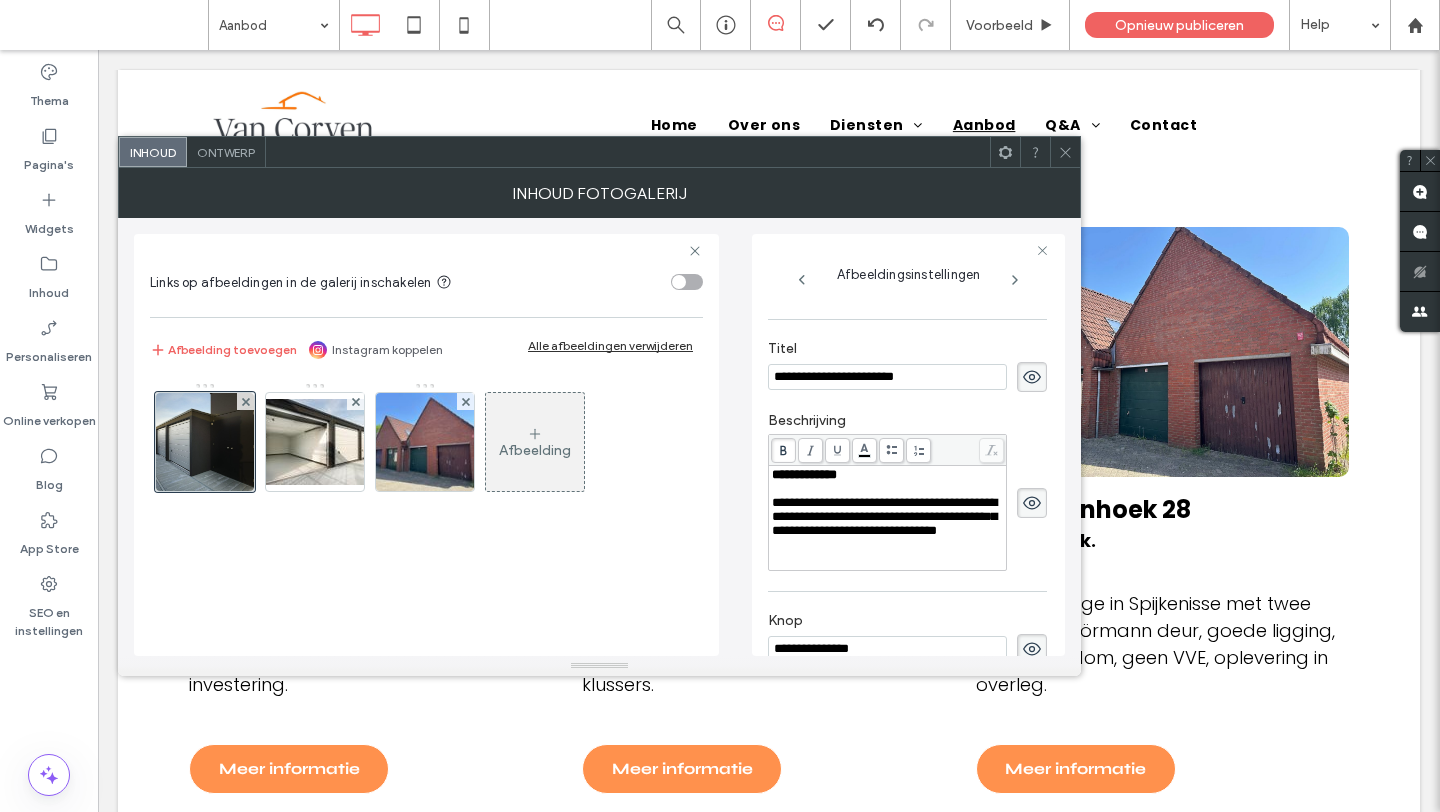 scroll, scrollTop: 338, scrollLeft: 0, axis: vertical 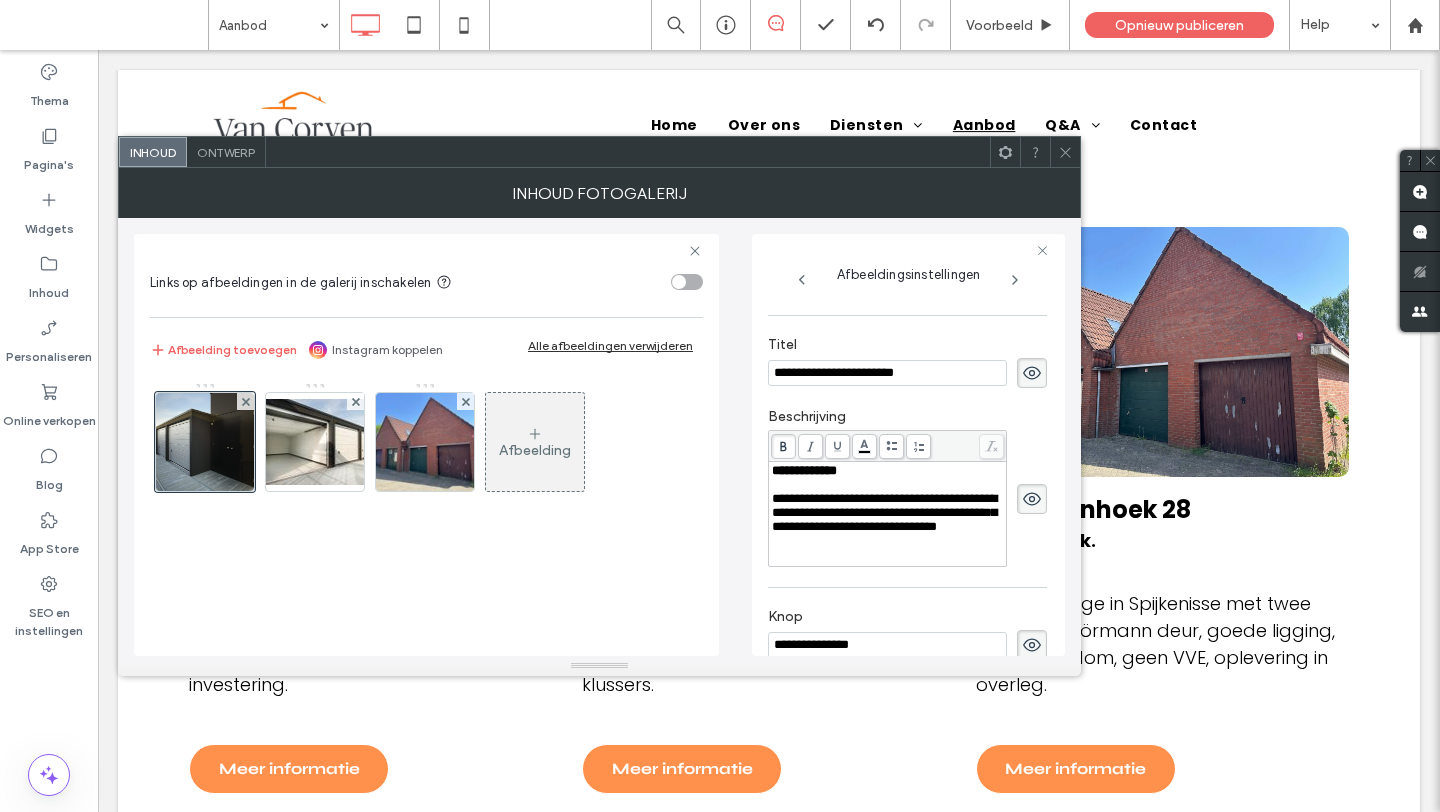 click on "**********" at bounding box center (884, 512) 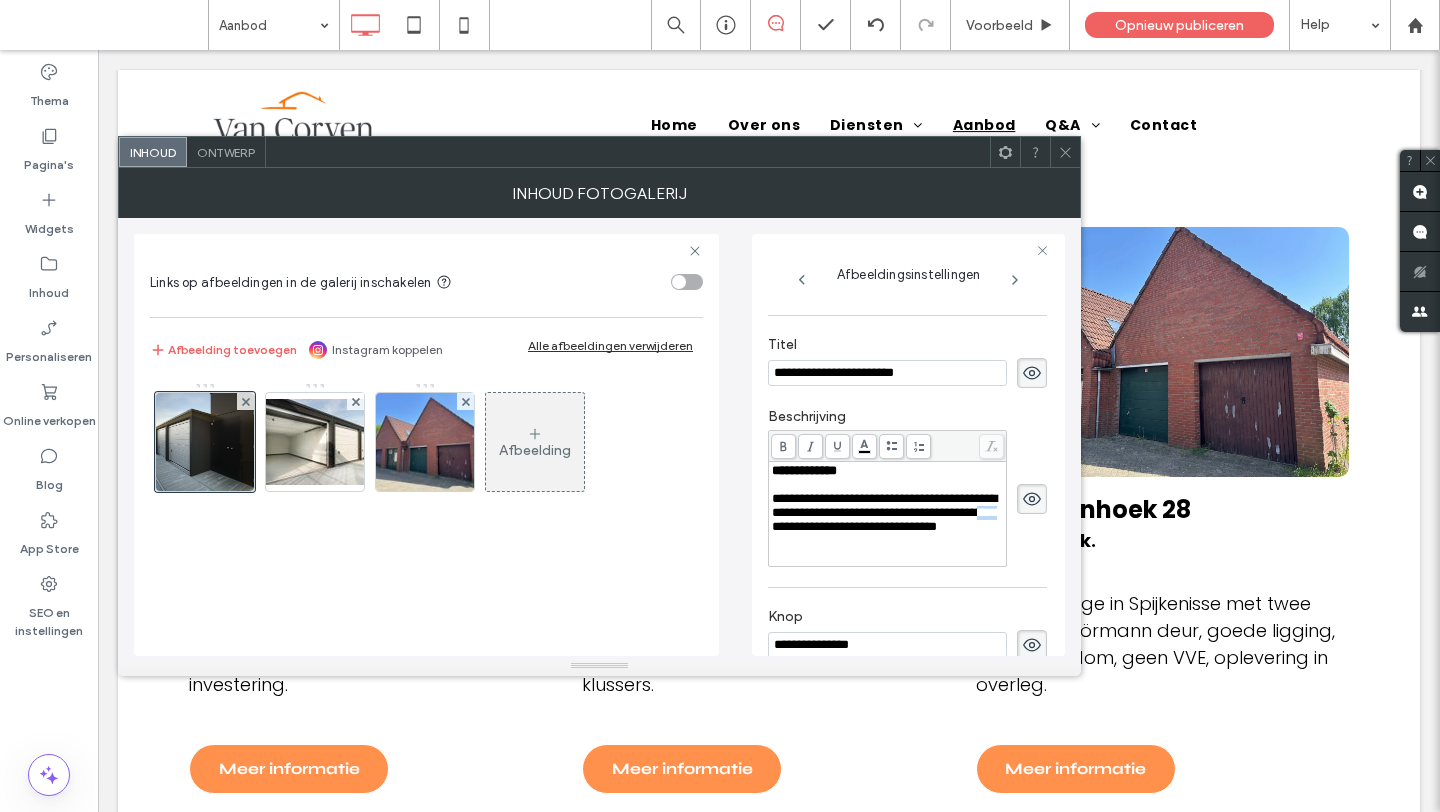 click on "**********" at bounding box center (884, 512) 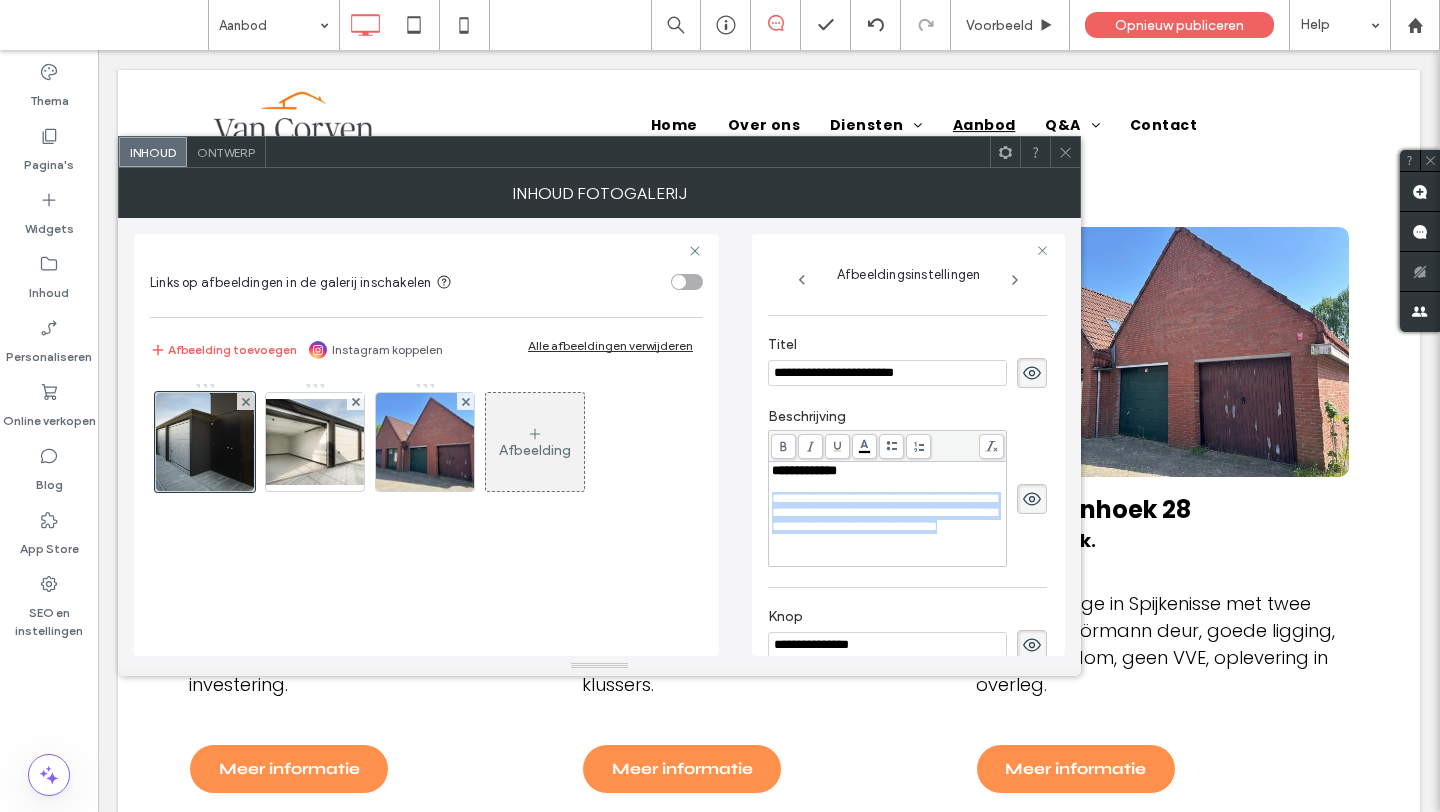 click on "**********" at bounding box center [884, 512] 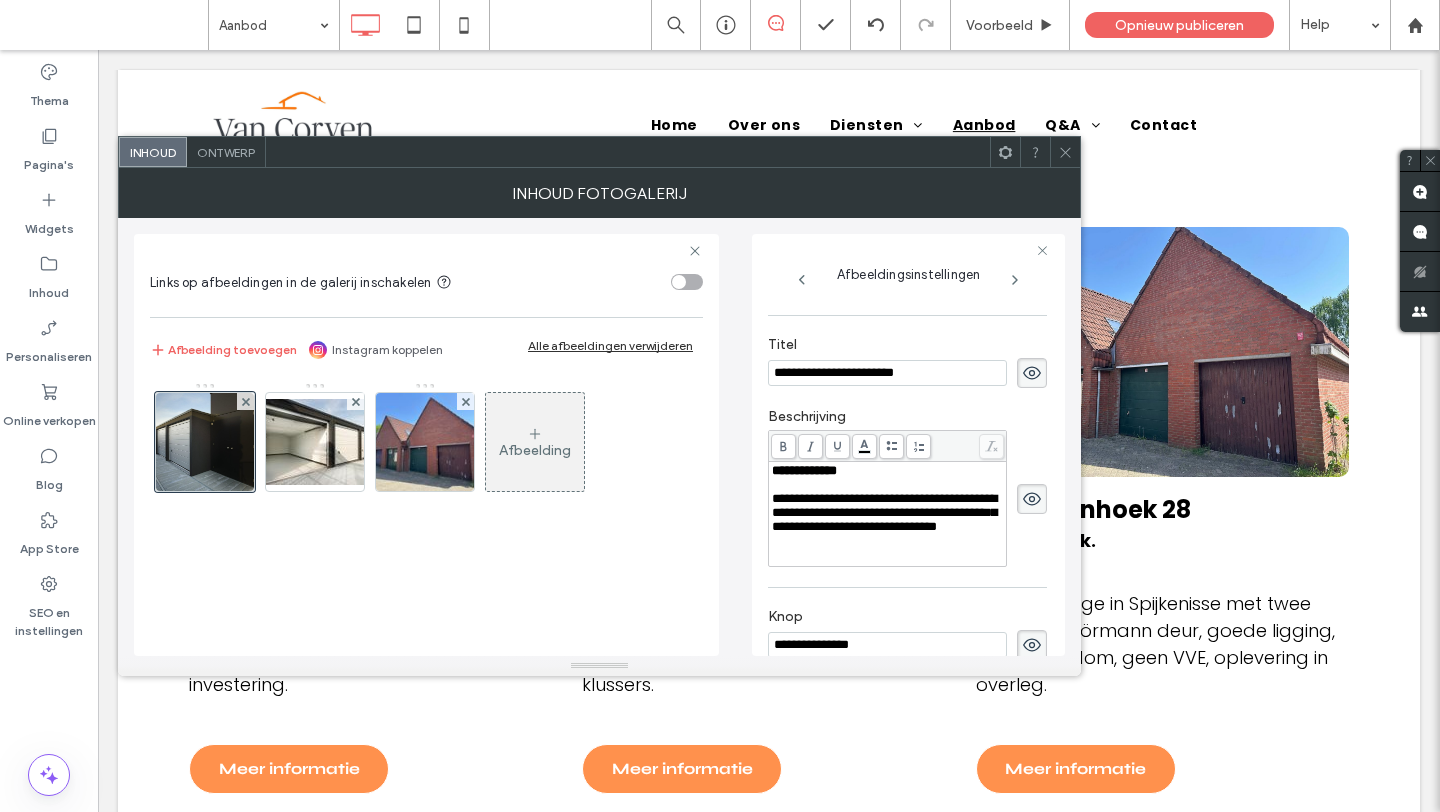click on "**********" at bounding box center [888, 513] 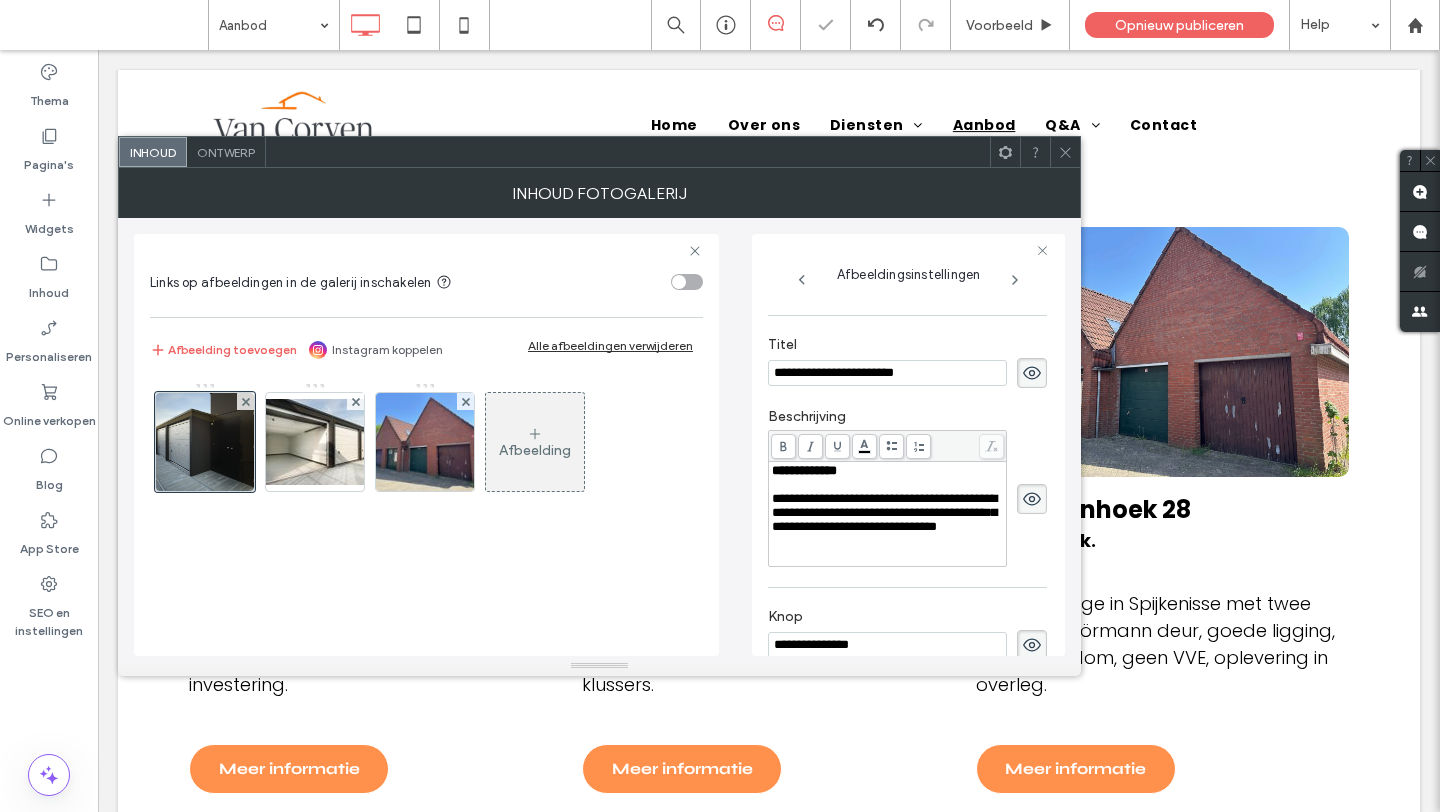 click 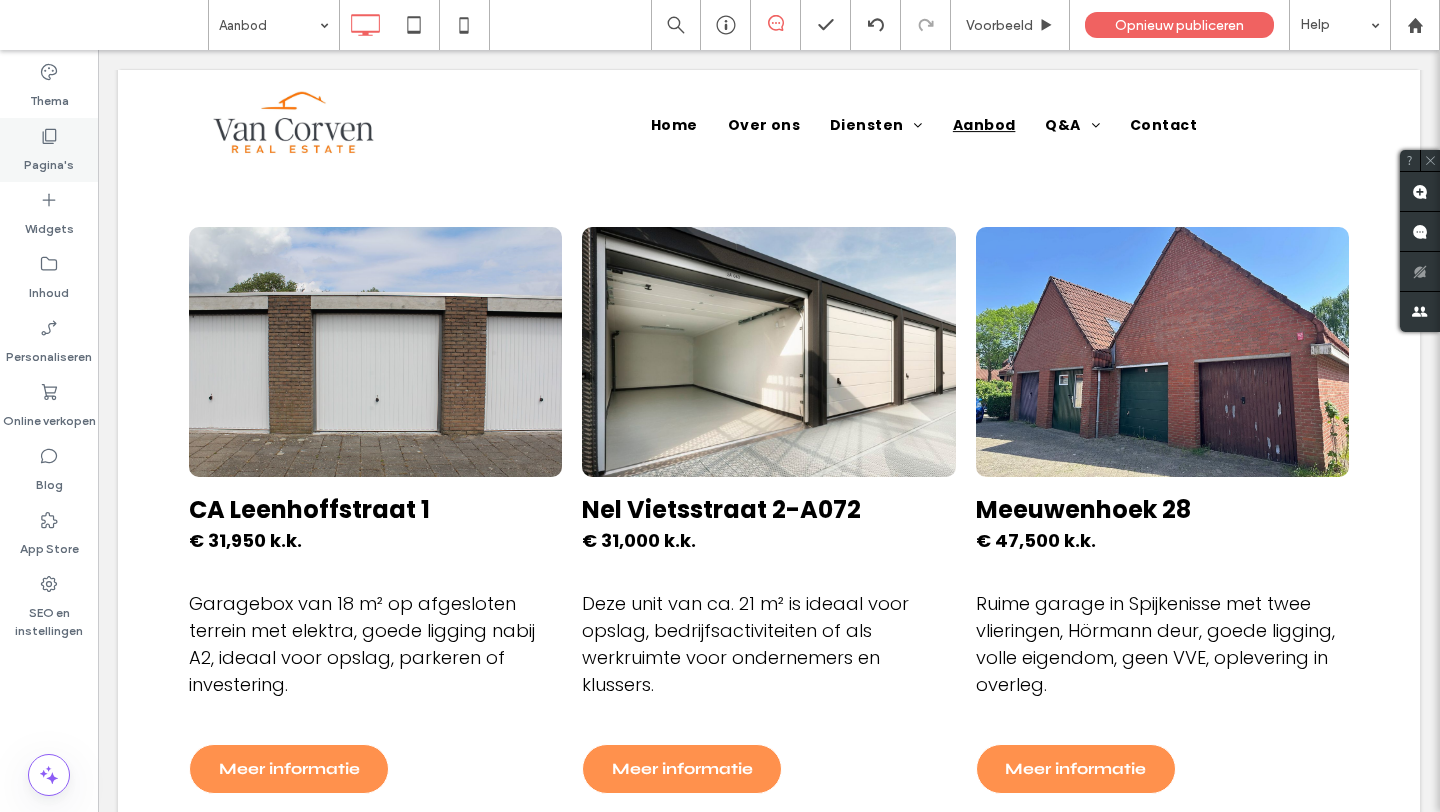 click on "Pagina's" at bounding box center (49, 160) 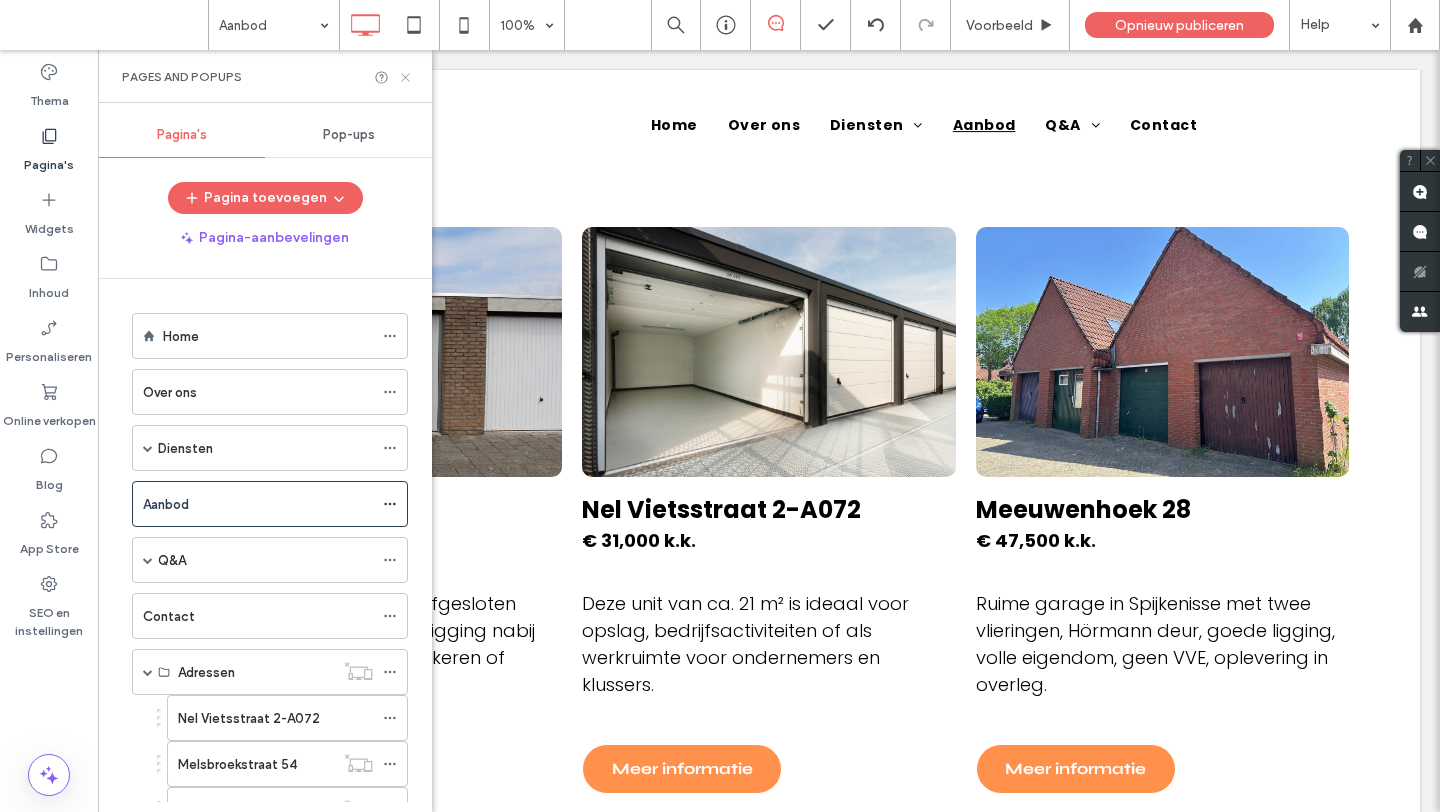 click 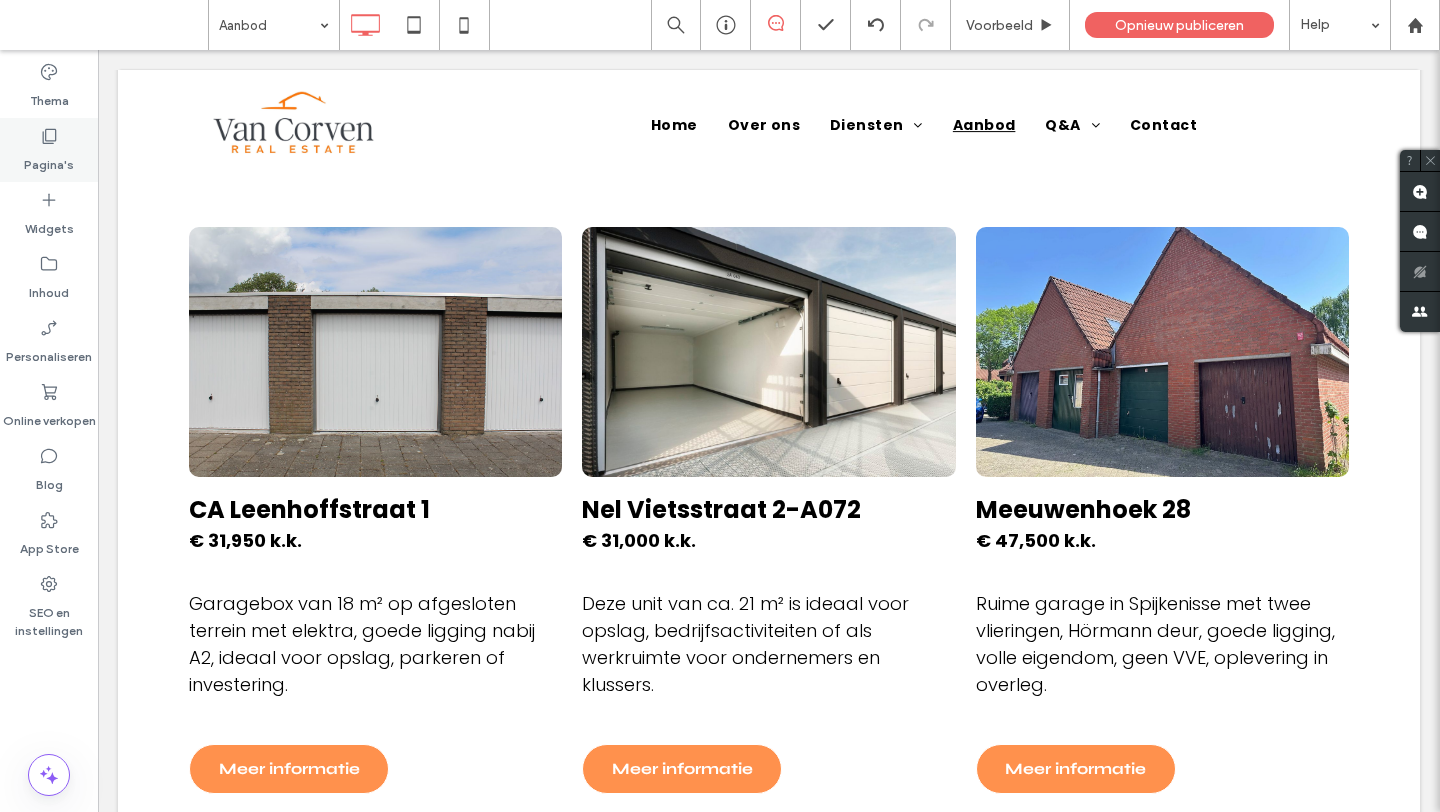click on "Pagina's" at bounding box center [49, 150] 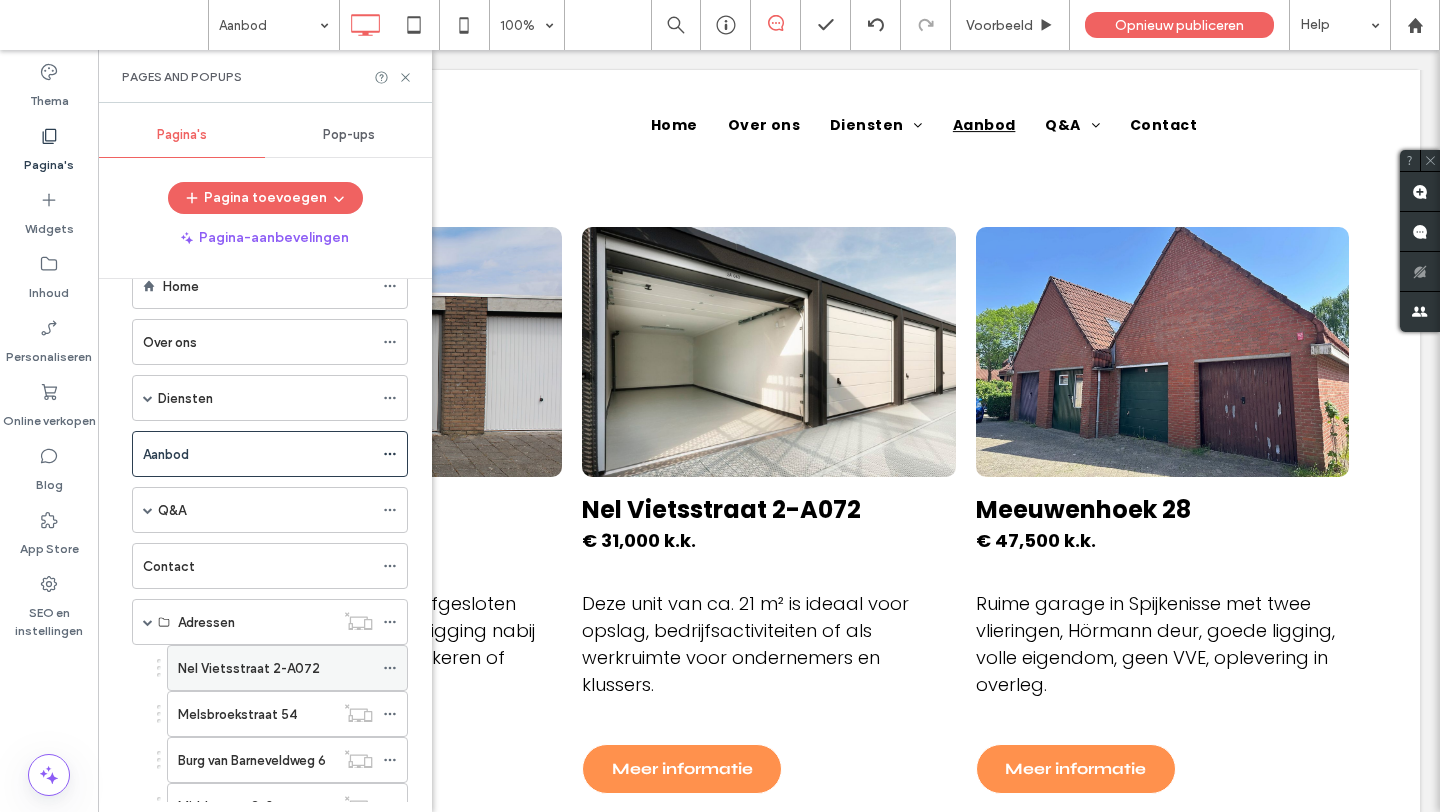 scroll, scrollTop: 54, scrollLeft: 0, axis: vertical 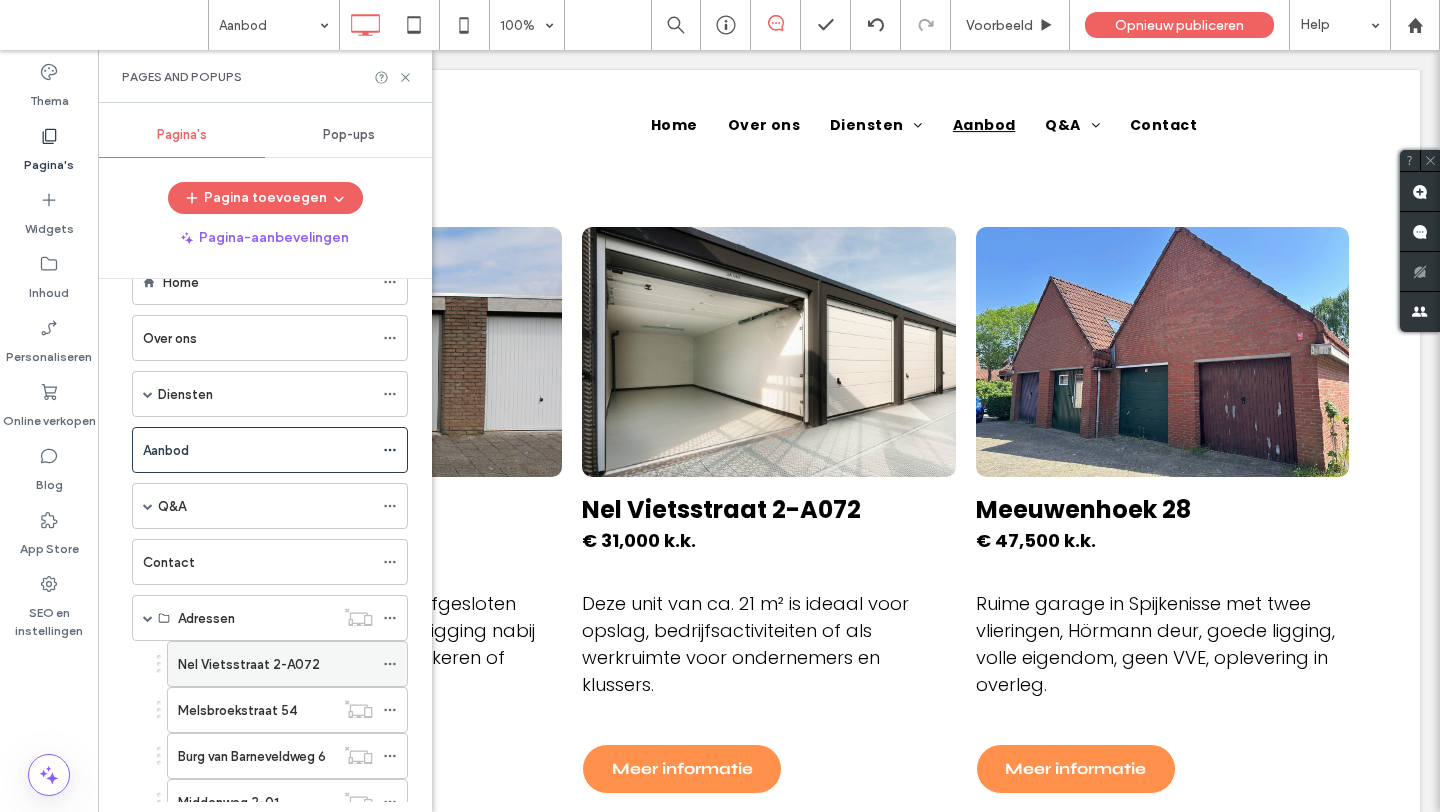 click 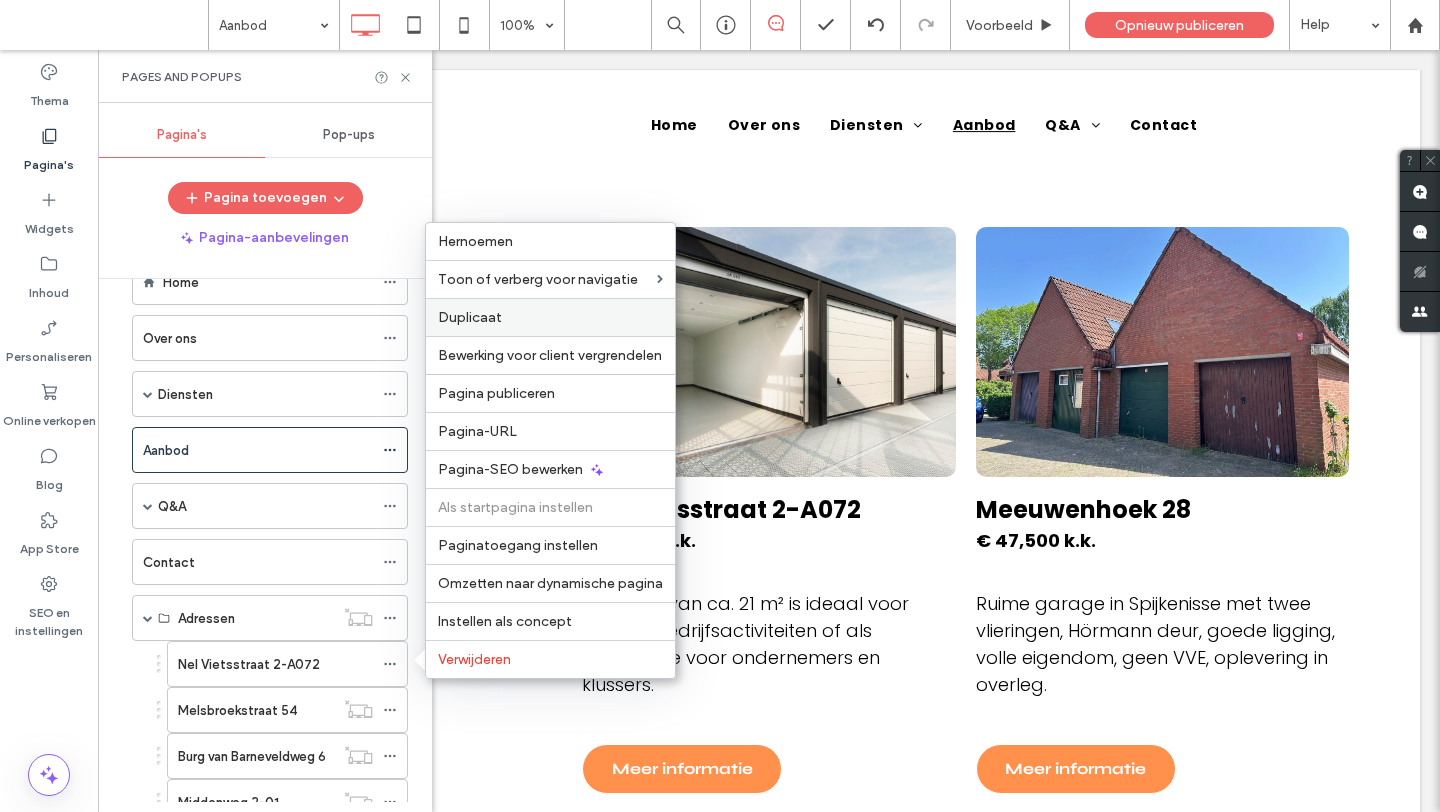 click on "Duplicaat" at bounding box center [550, 317] 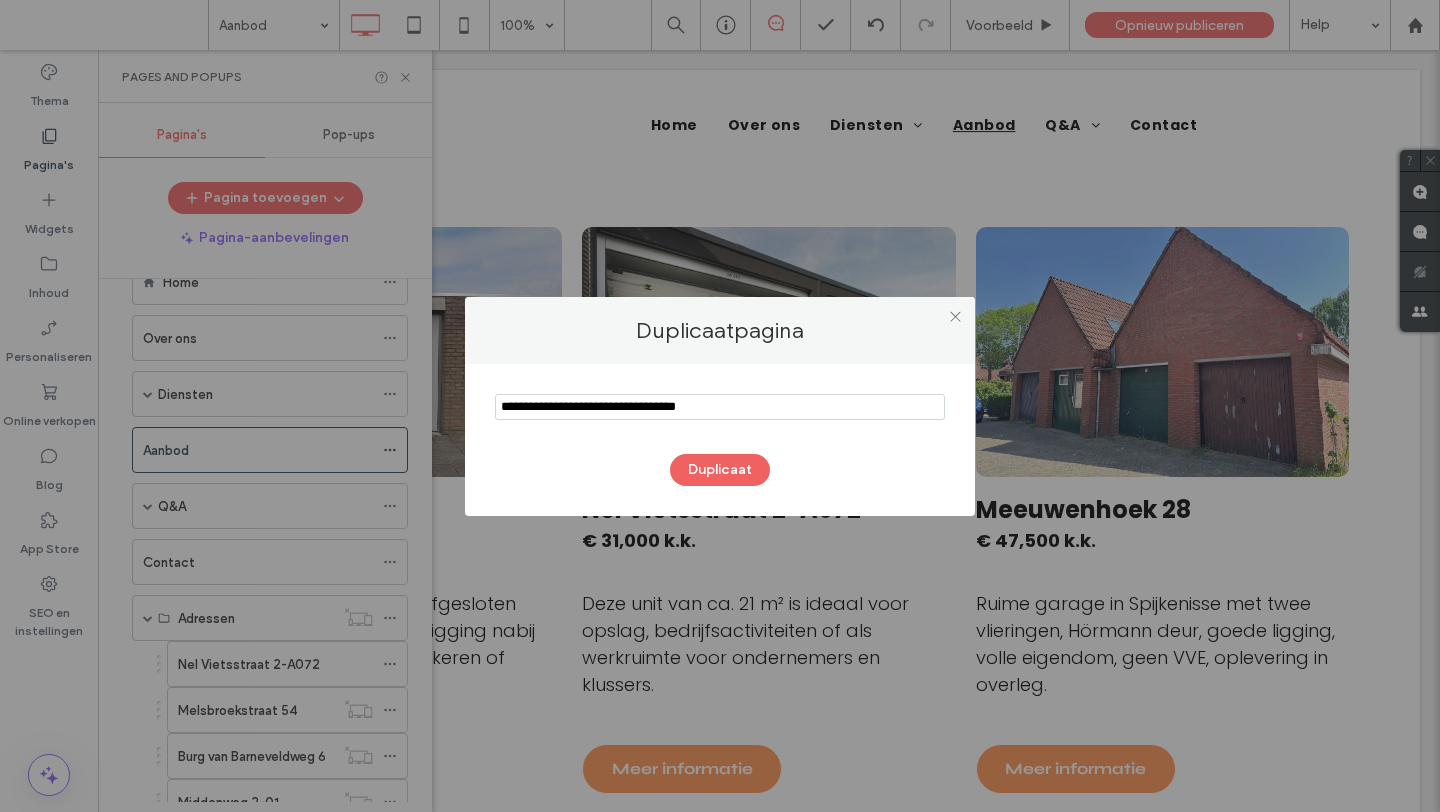 click at bounding box center [720, 407] 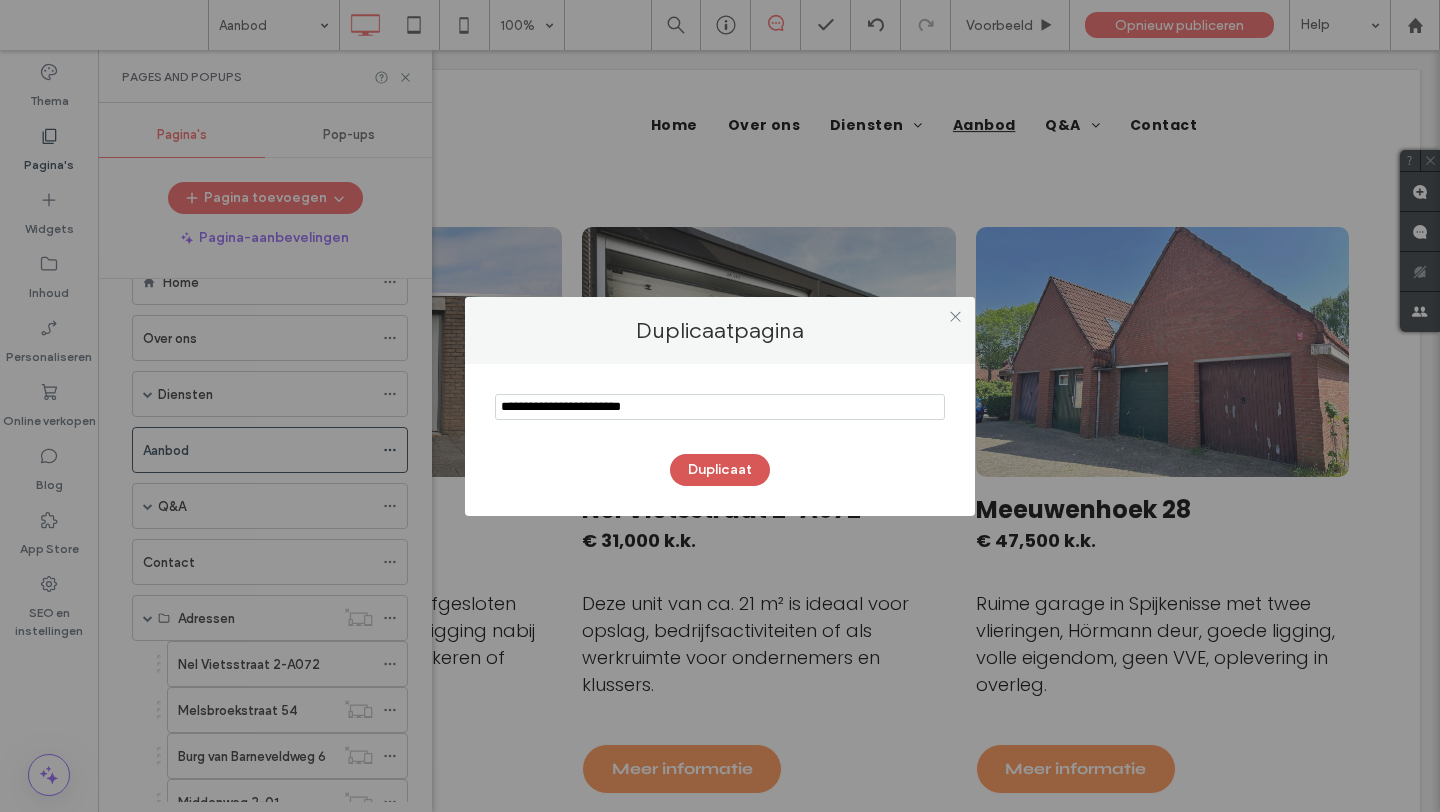 type on "**********" 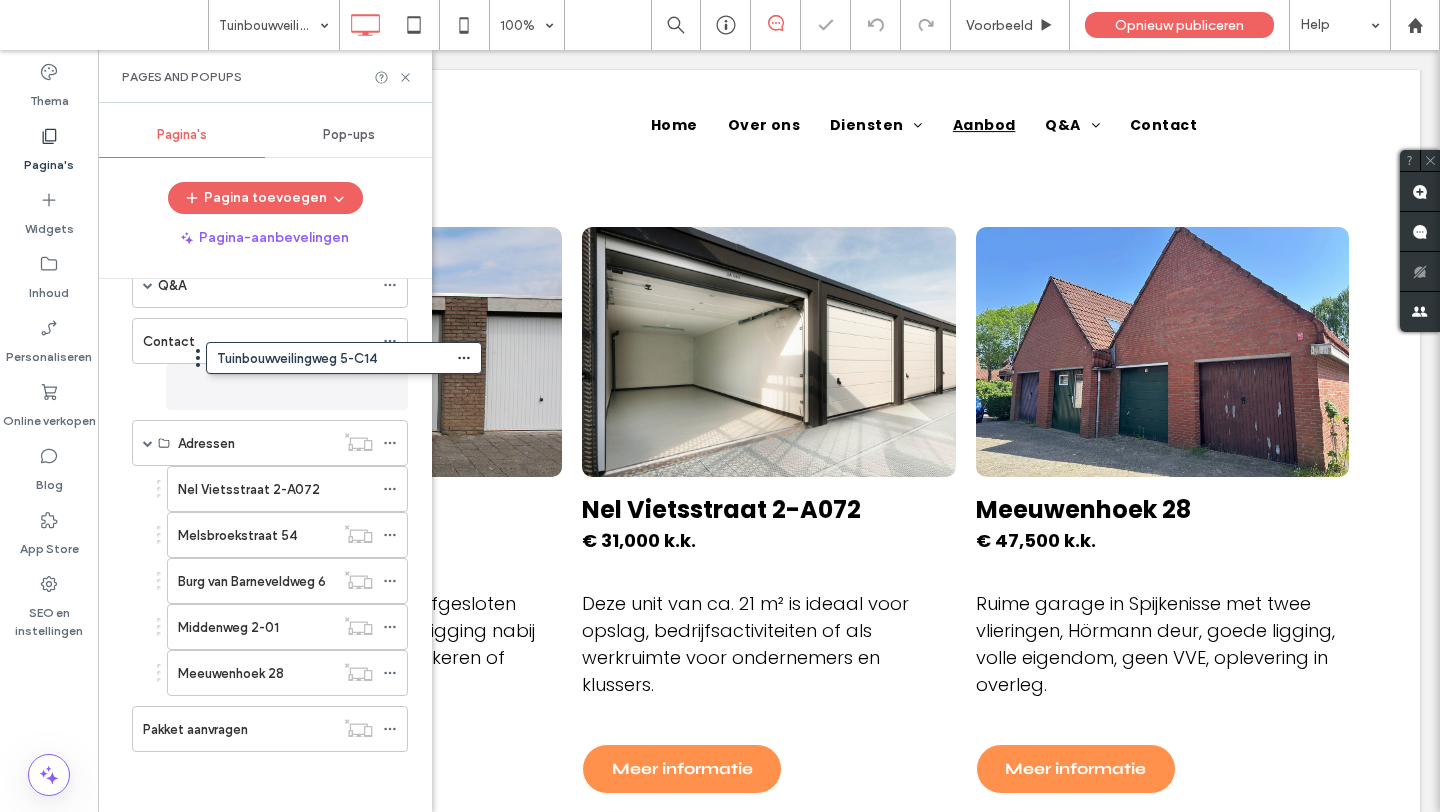 scroll, scrollTop: 275, scrollLeft: 0, axis: vertical 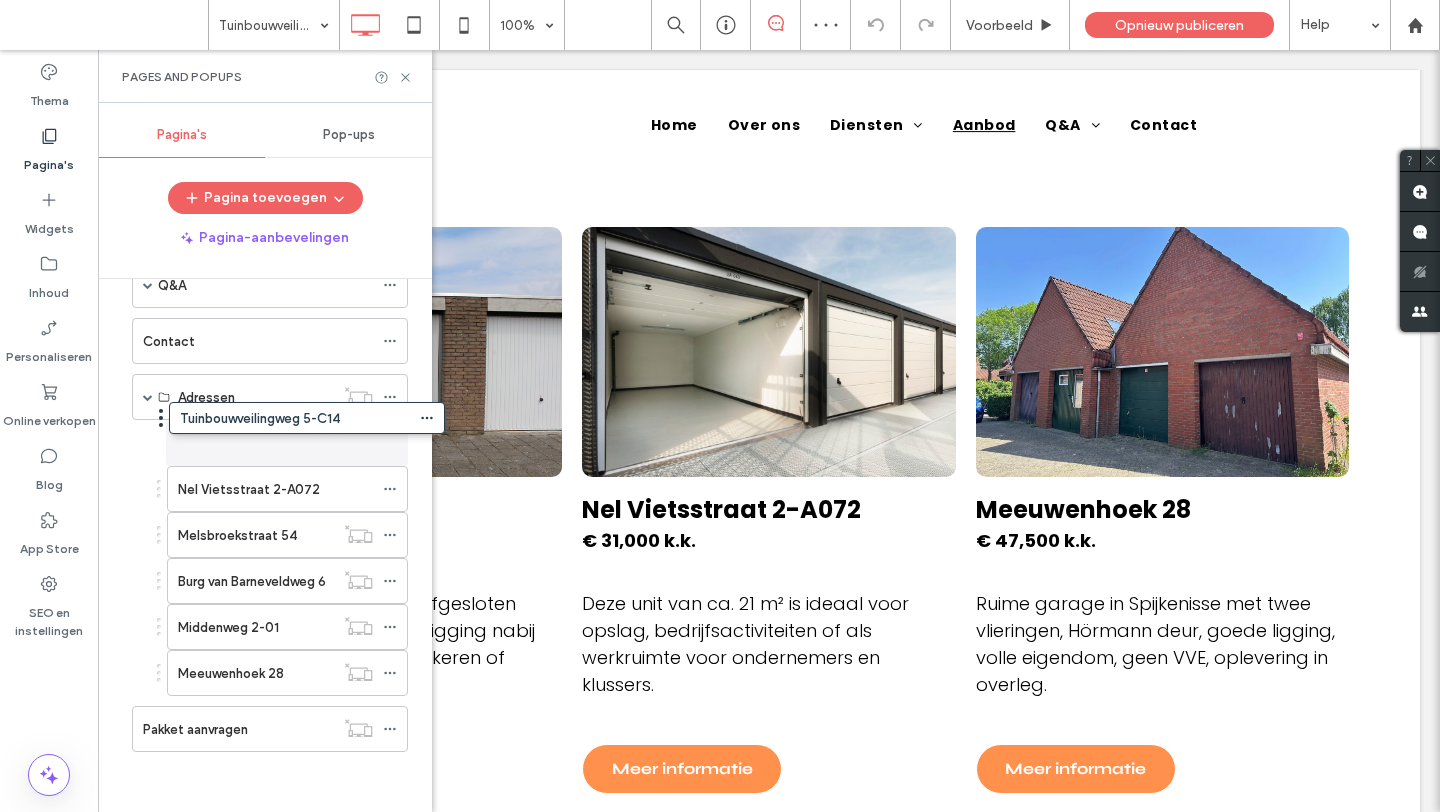 drag, startPoint x: 124, startPoint y: 730, endPoint x: 161, endPoint y: 433, distance: 299.29584 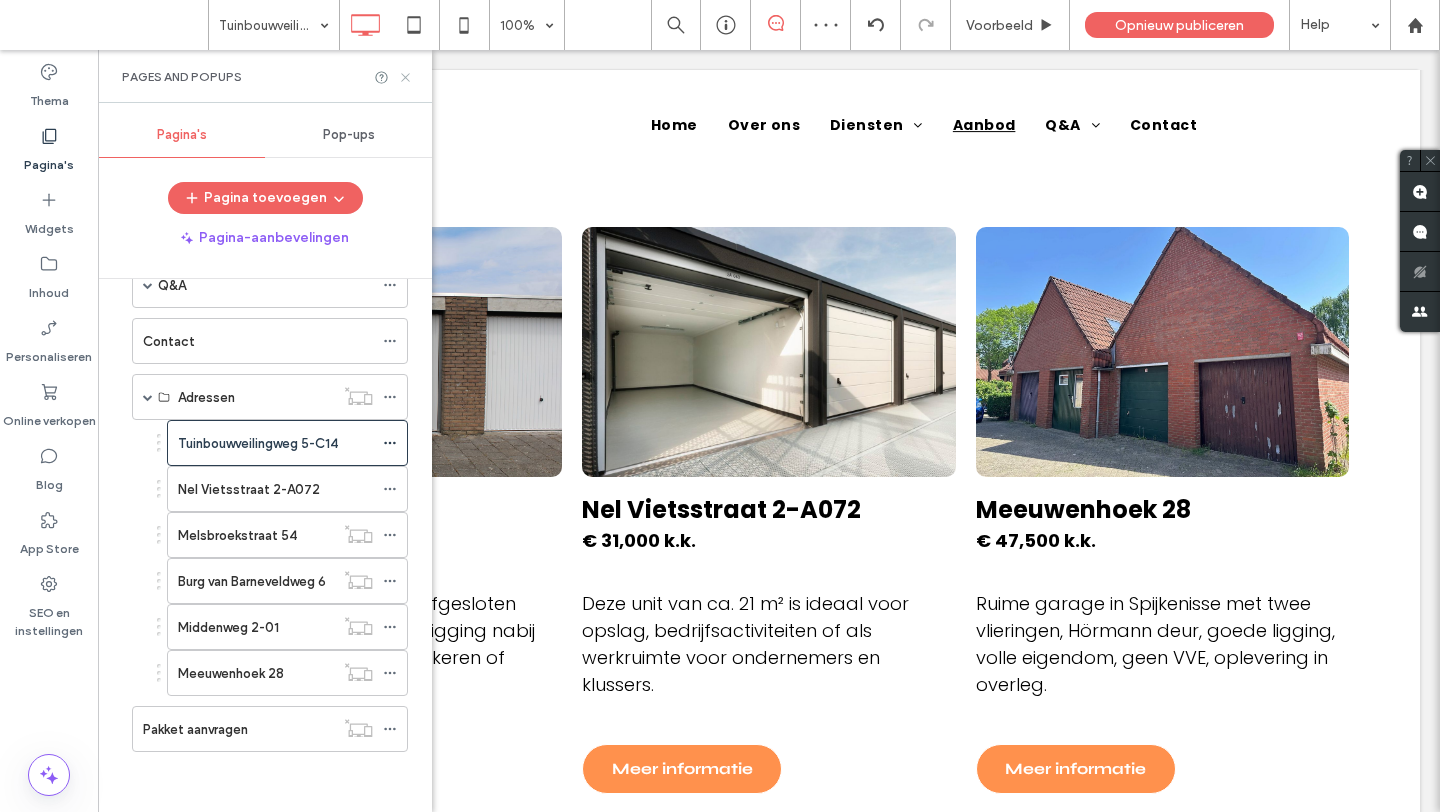 click 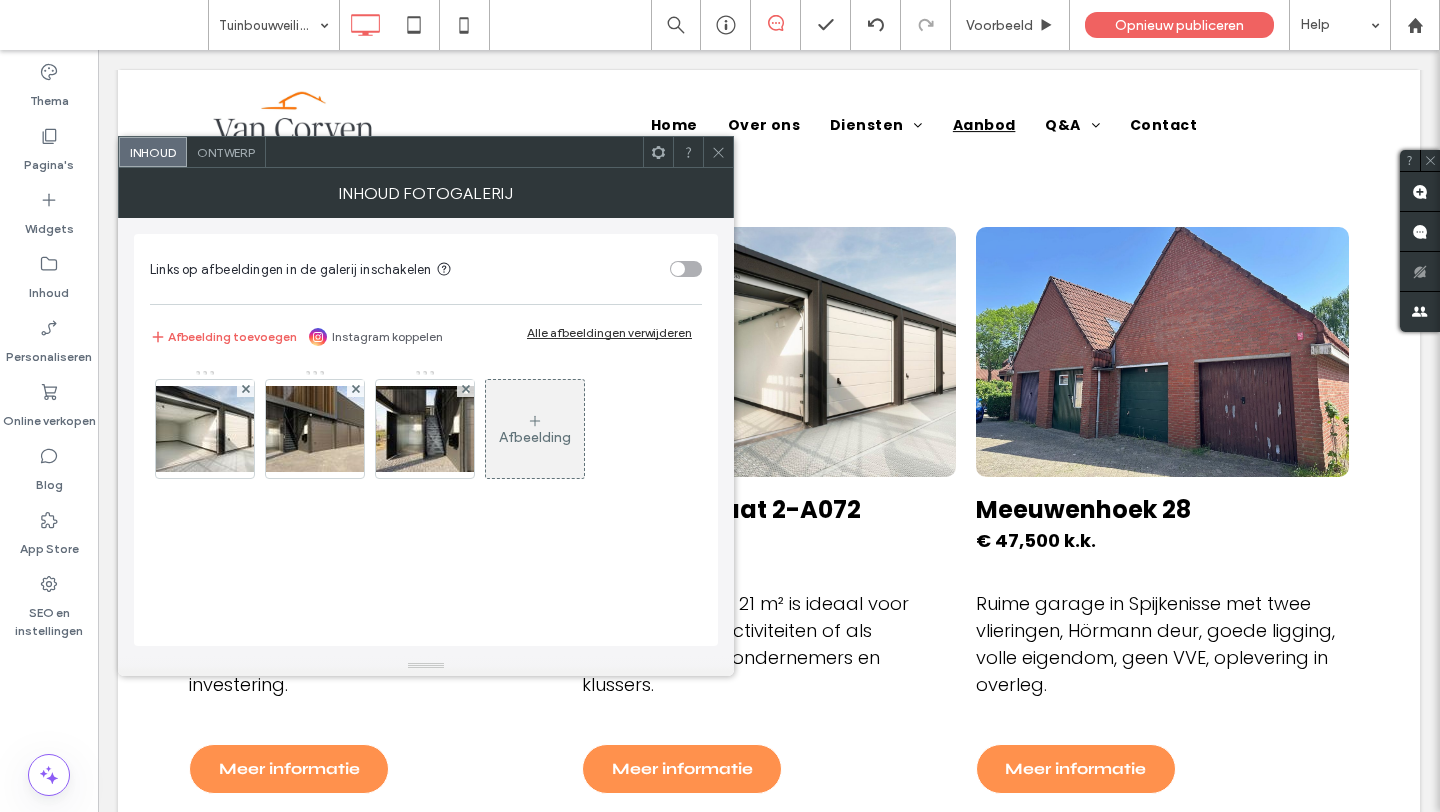 click on "Afbeelding toevoegen Instagram koppelen Alle afbeeldingen verwijderen" at bounding box center [426, 337] 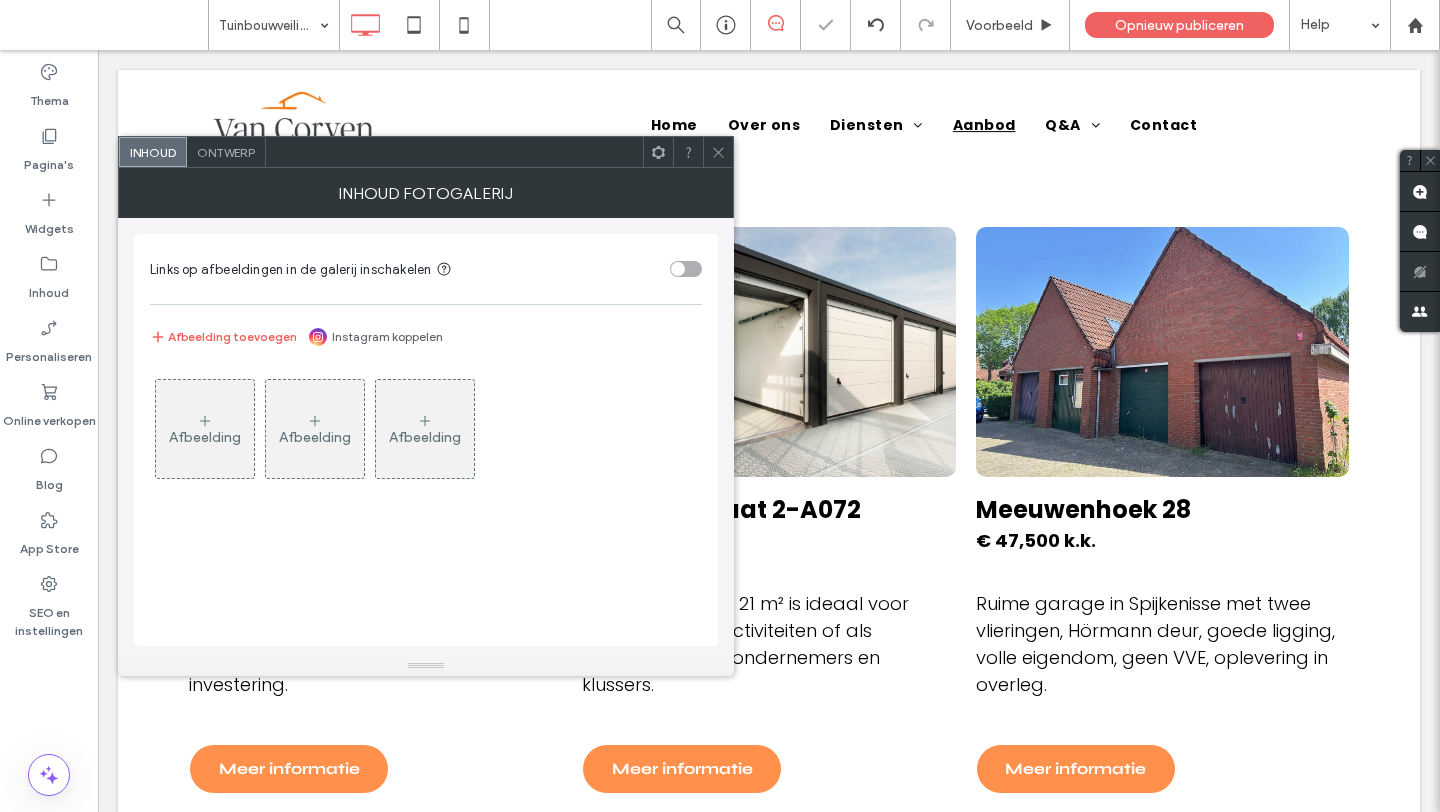 click on "Afbeelding" at bounding box center (205, 429) 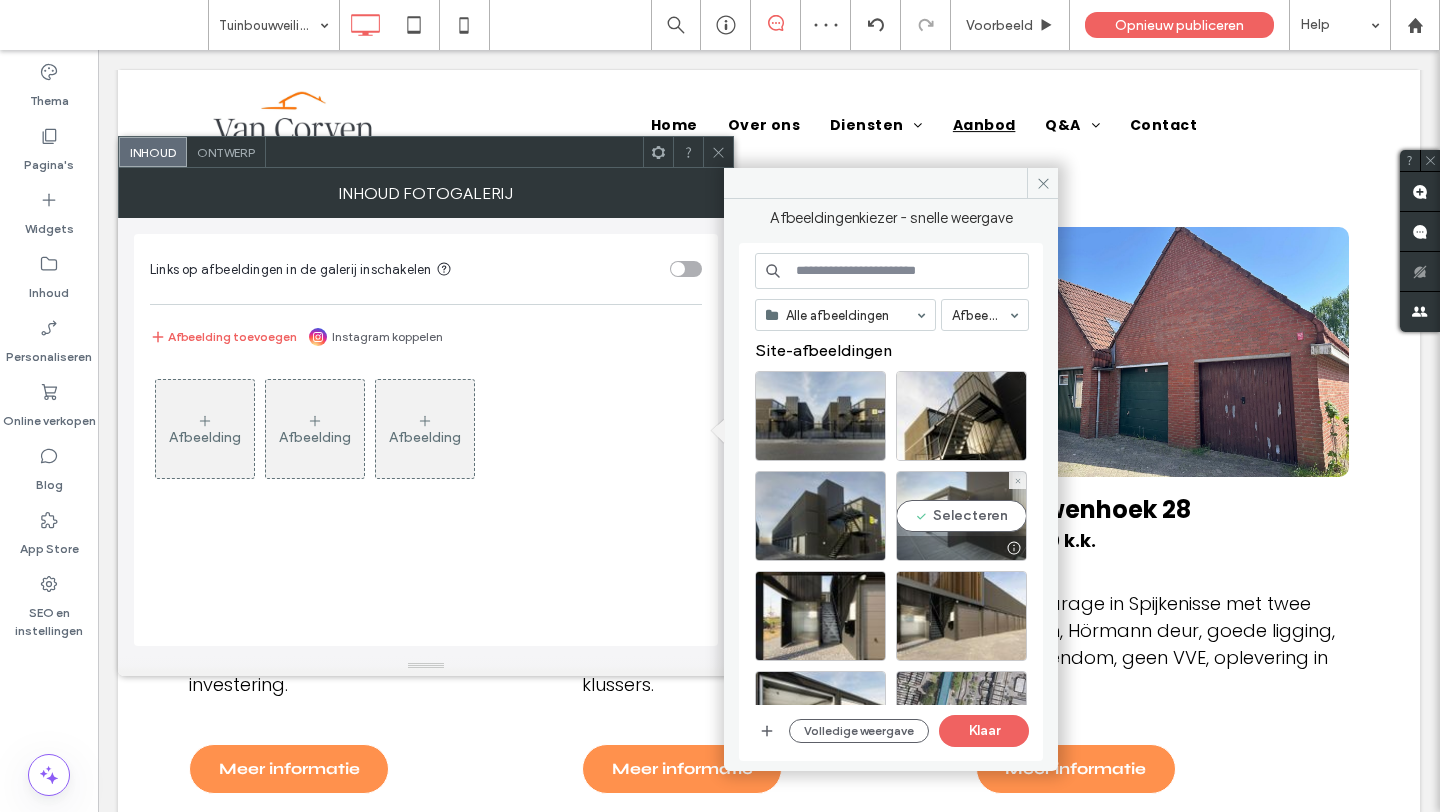 click on "Selecteren" at bounding box center [961, 516] 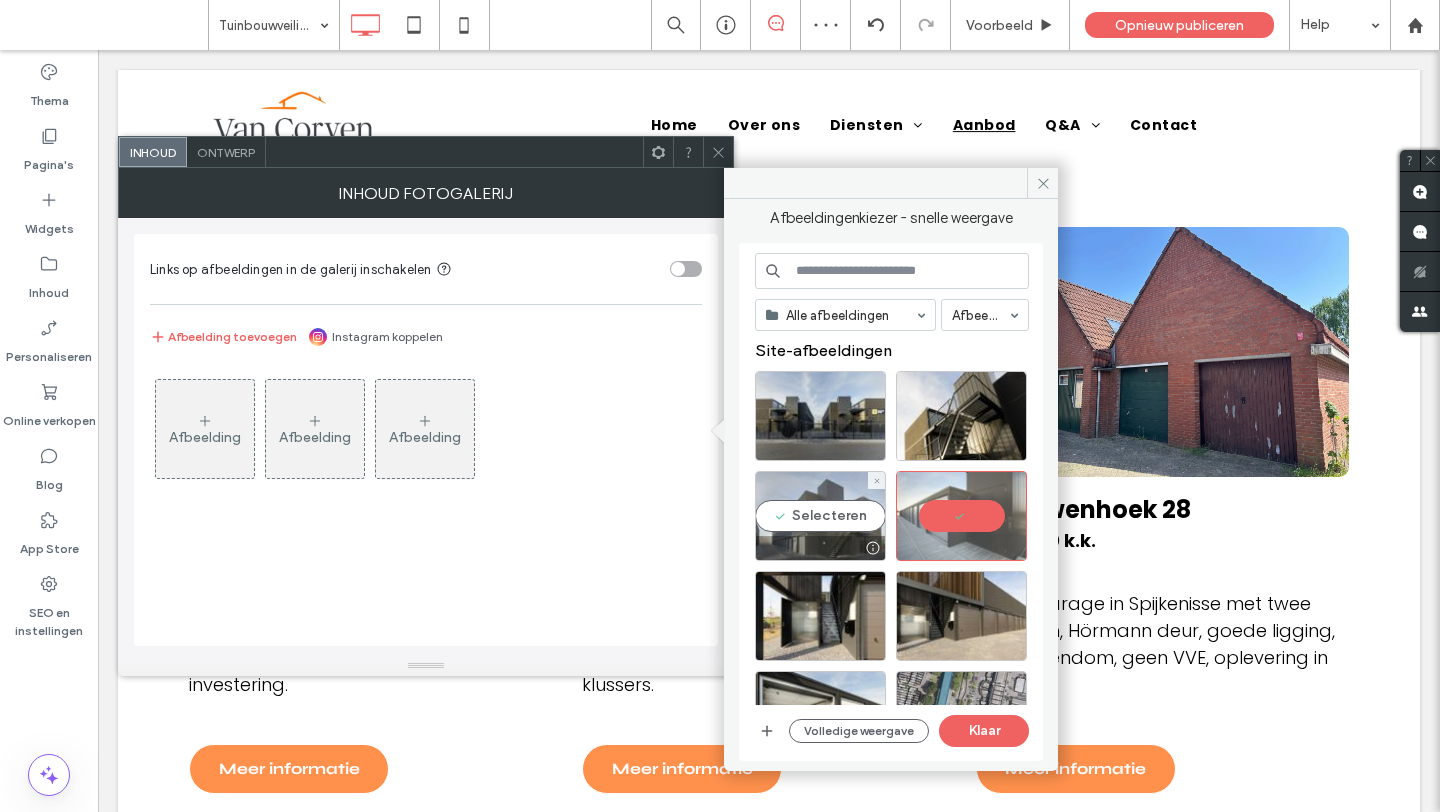 click on "Selecteren" at bounding box center (820, 516) 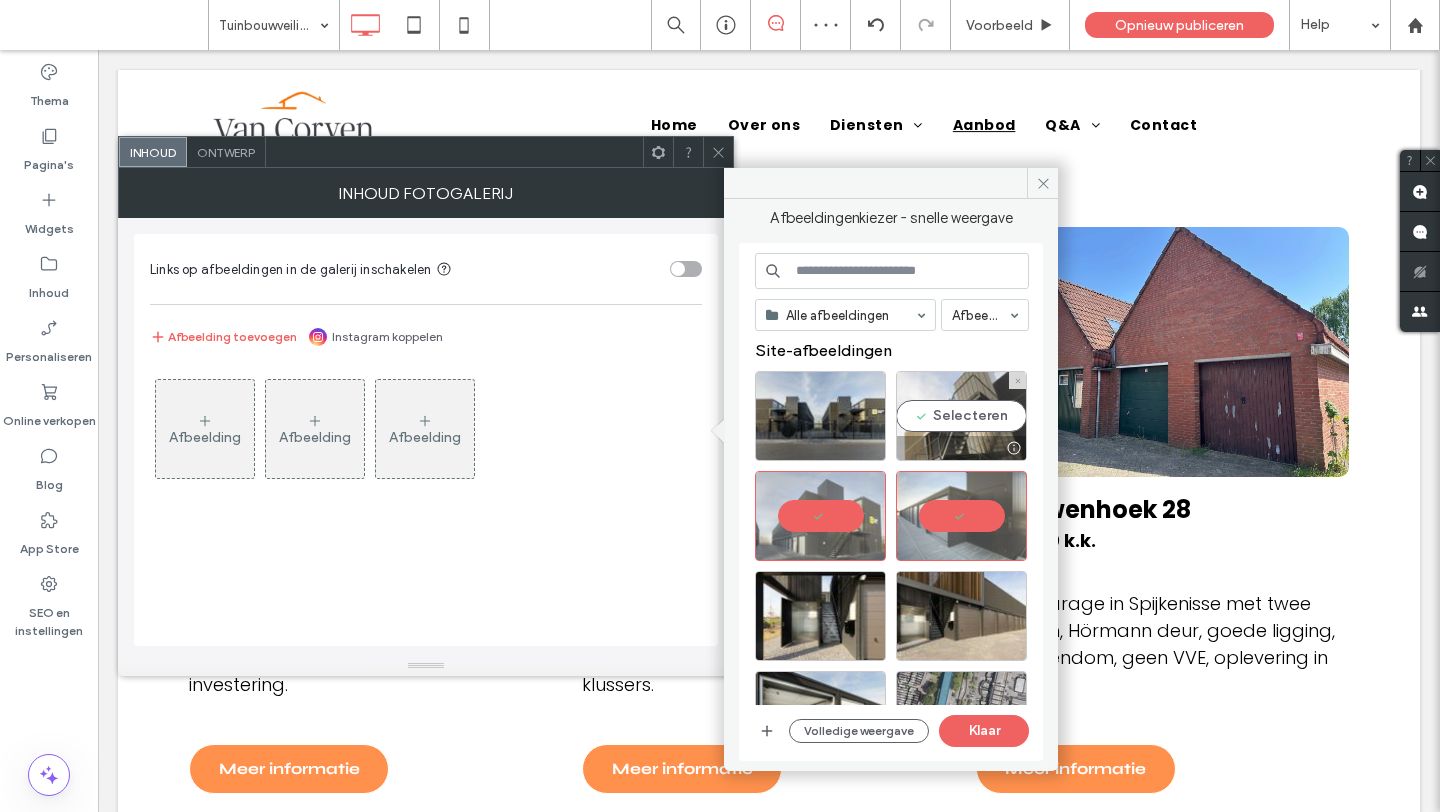 click on "Selecteren" at bounding box center (961, 416) 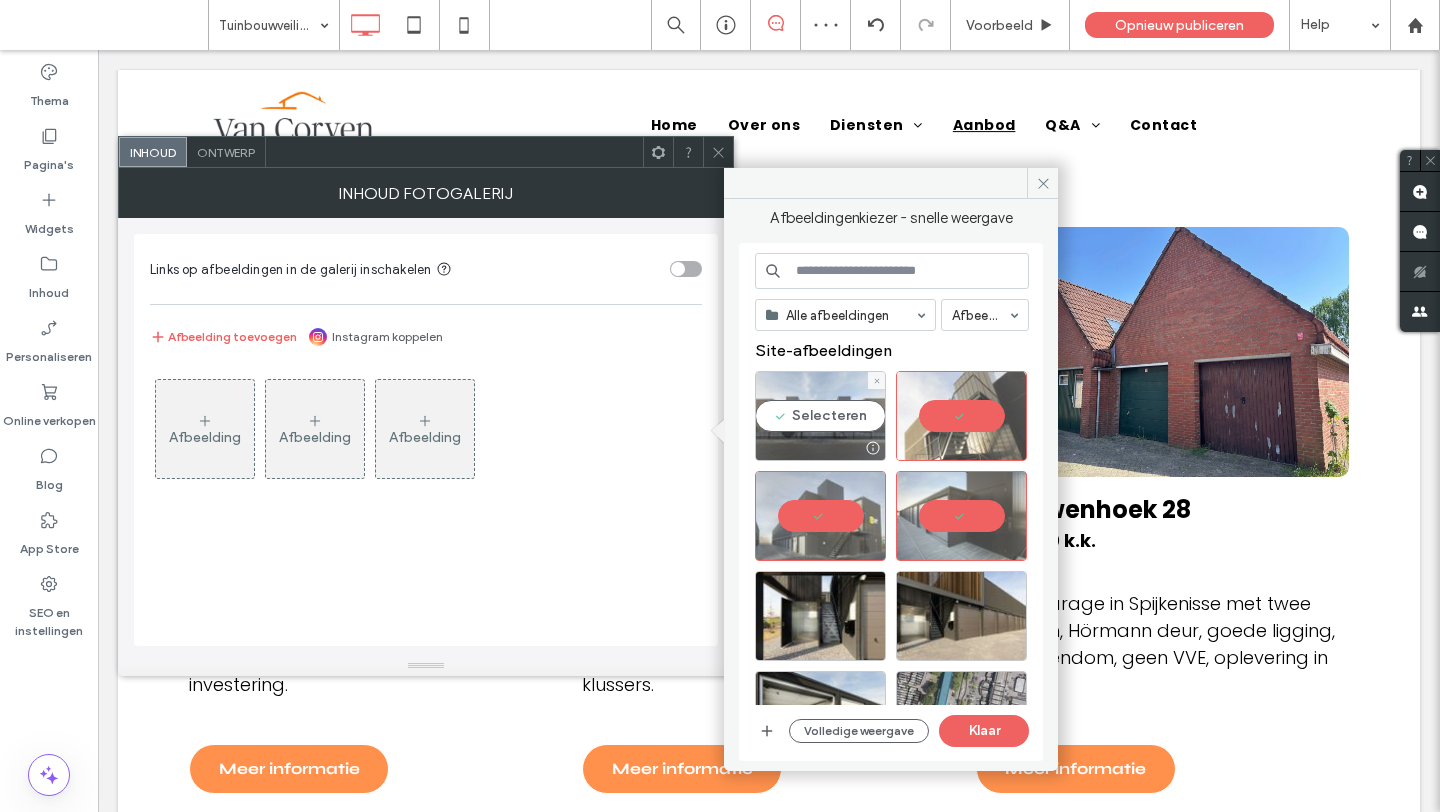 click on "Selecteren" at bounding box center (820, 416) 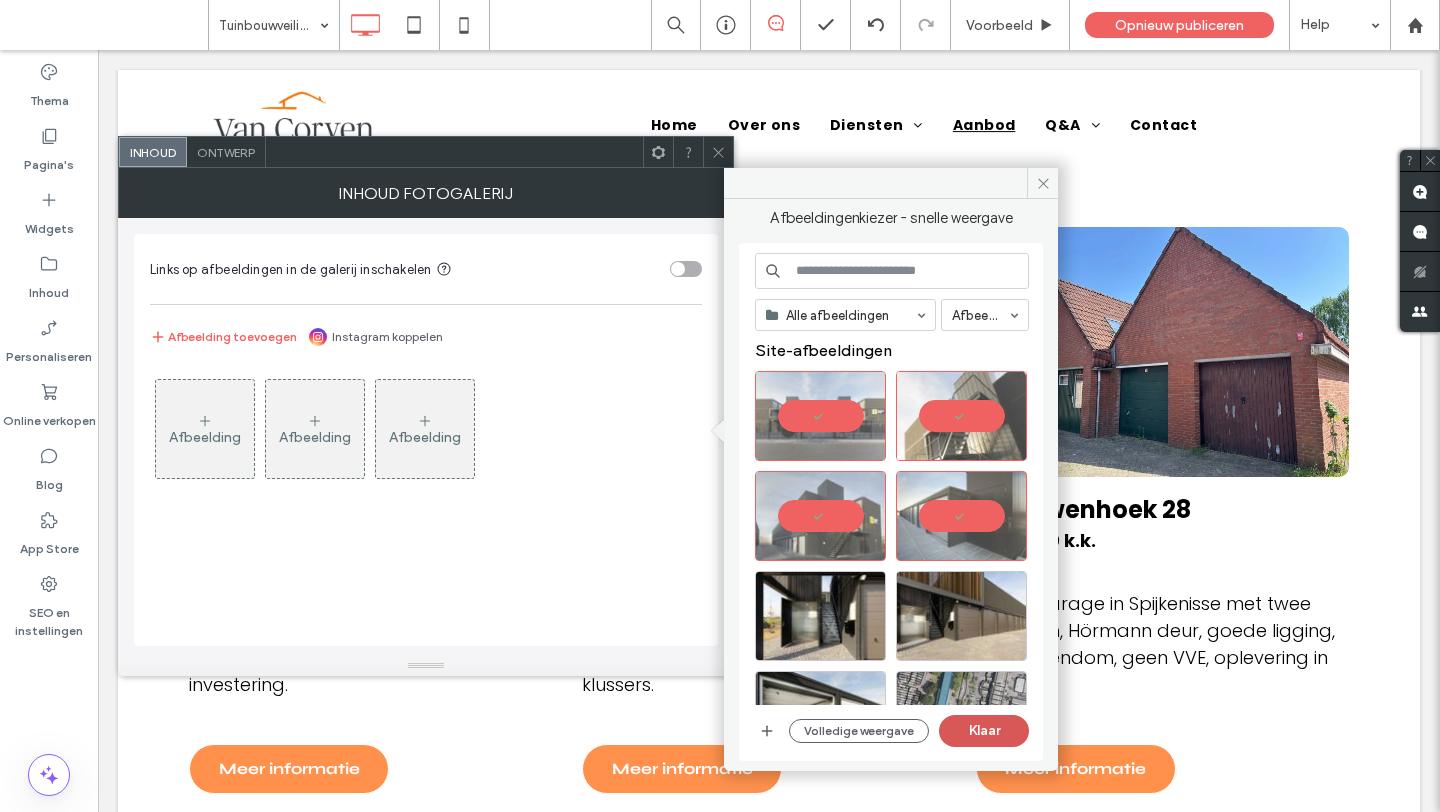 click on "Klaar" at bounding box center (984, 731) 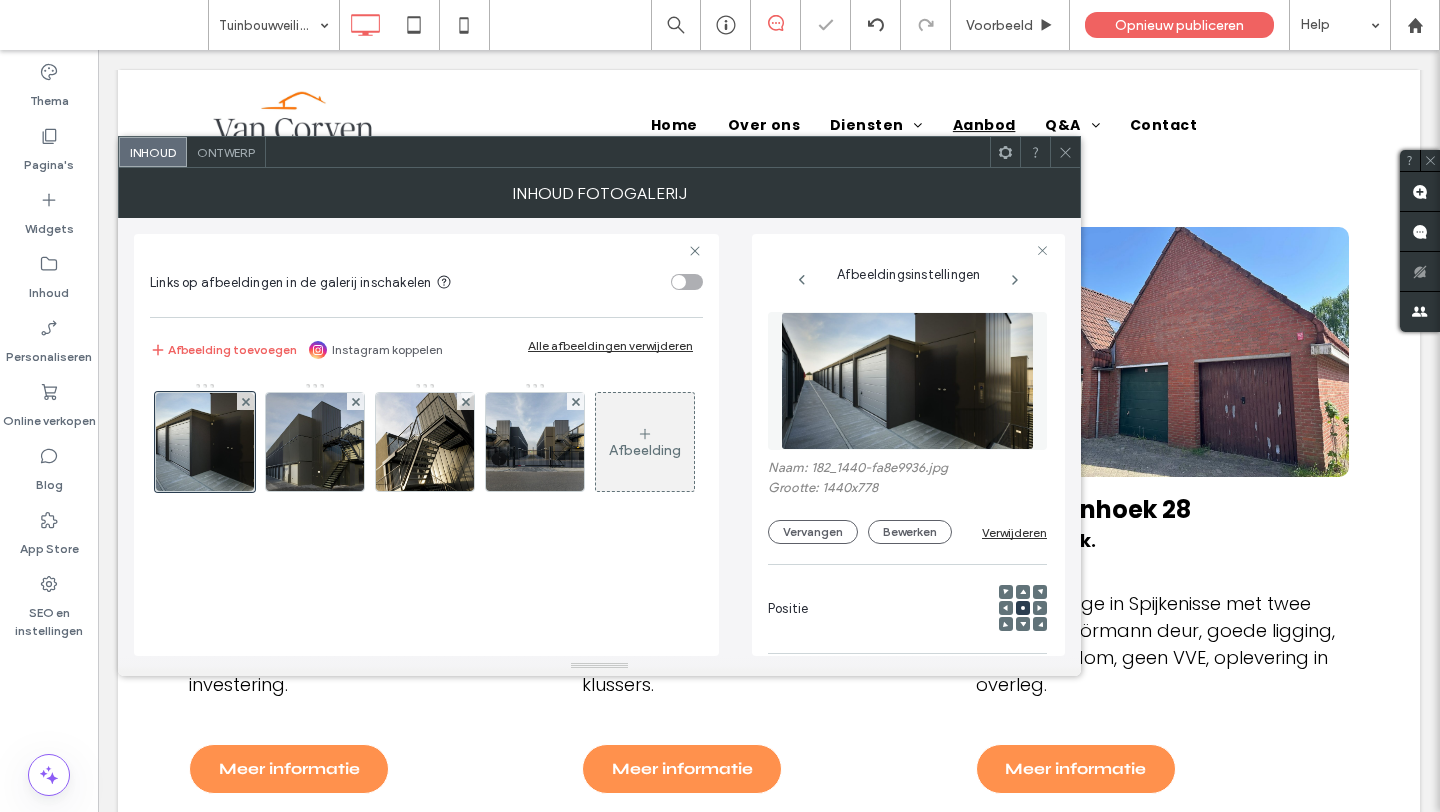 click 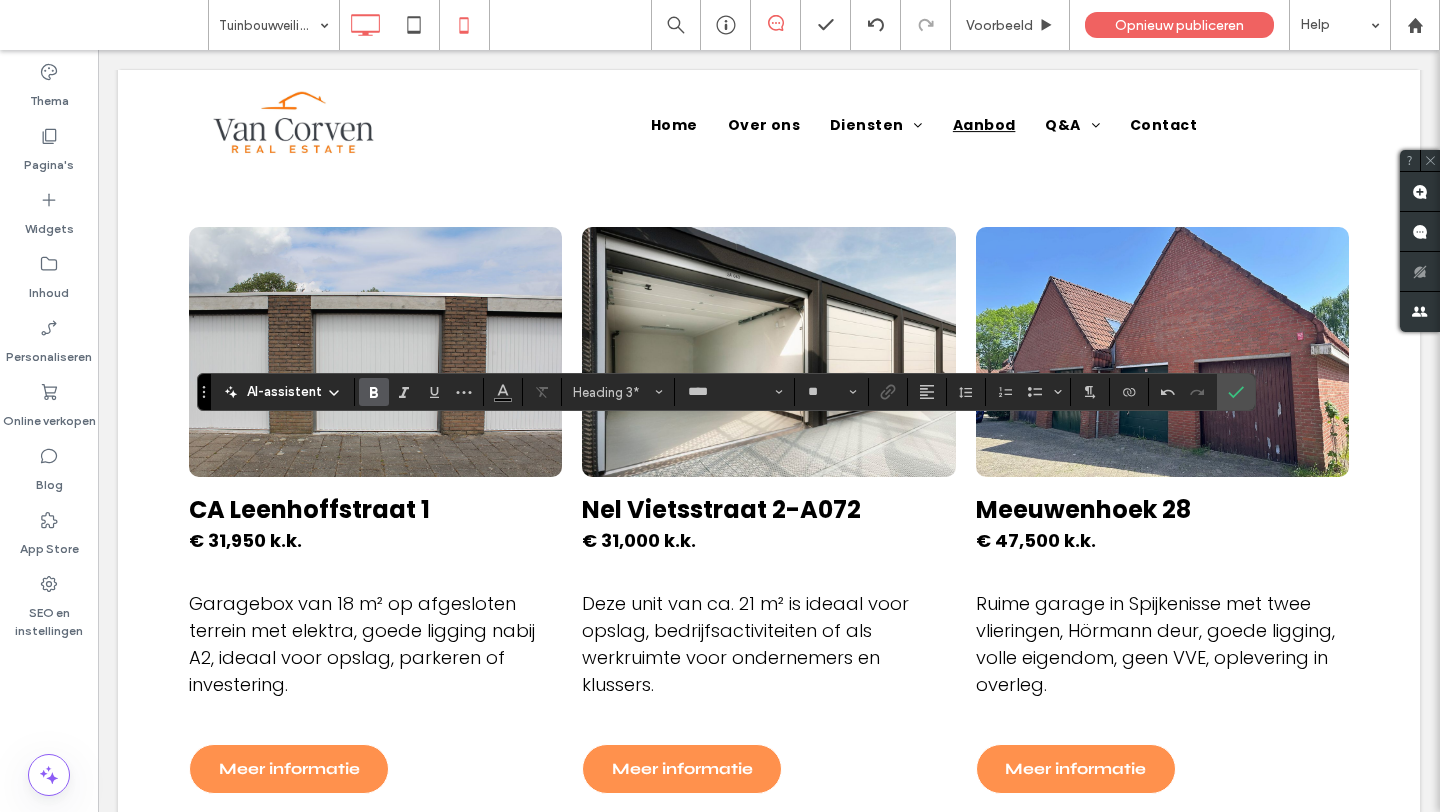 type on "*******" 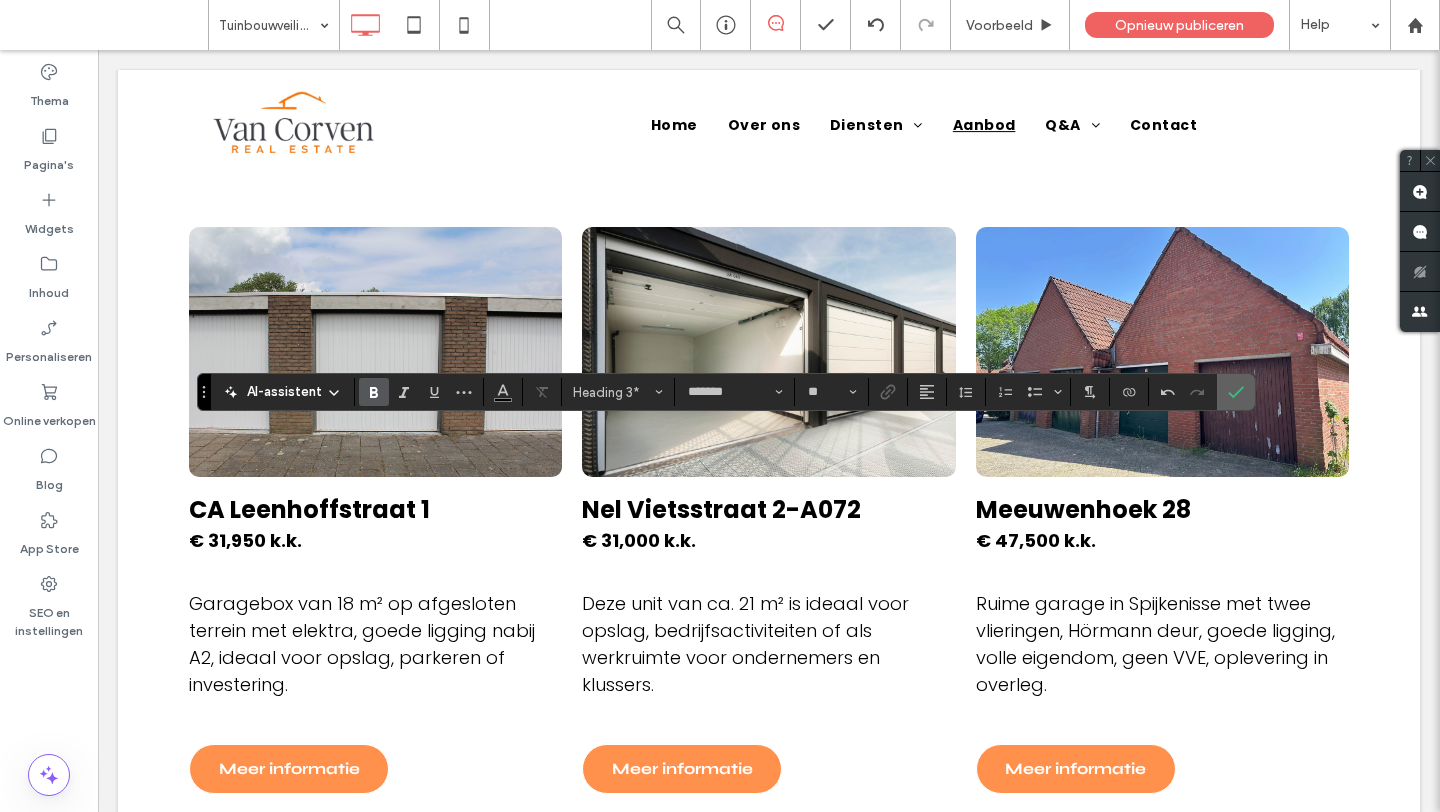 click 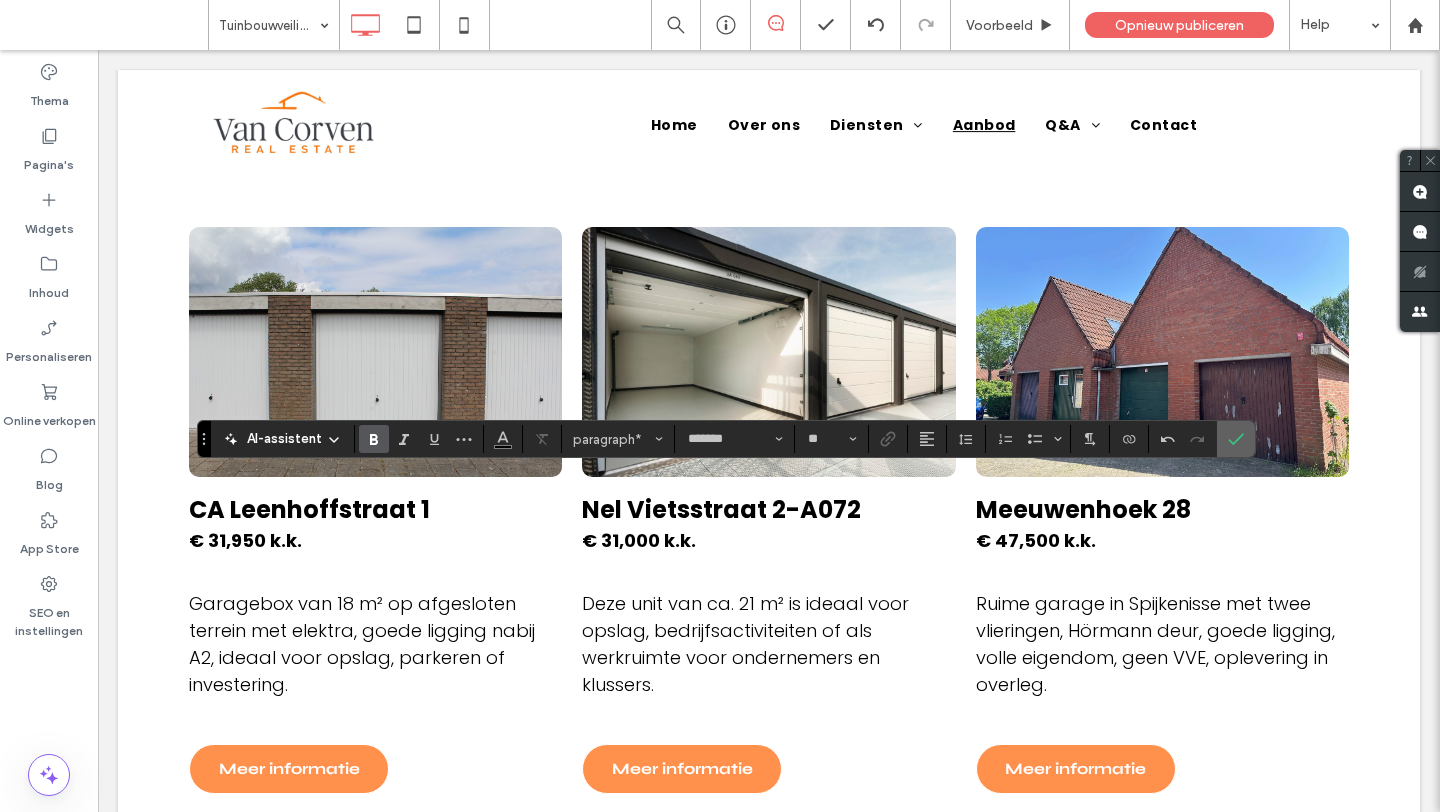 click at bounding box center [1236, 439] 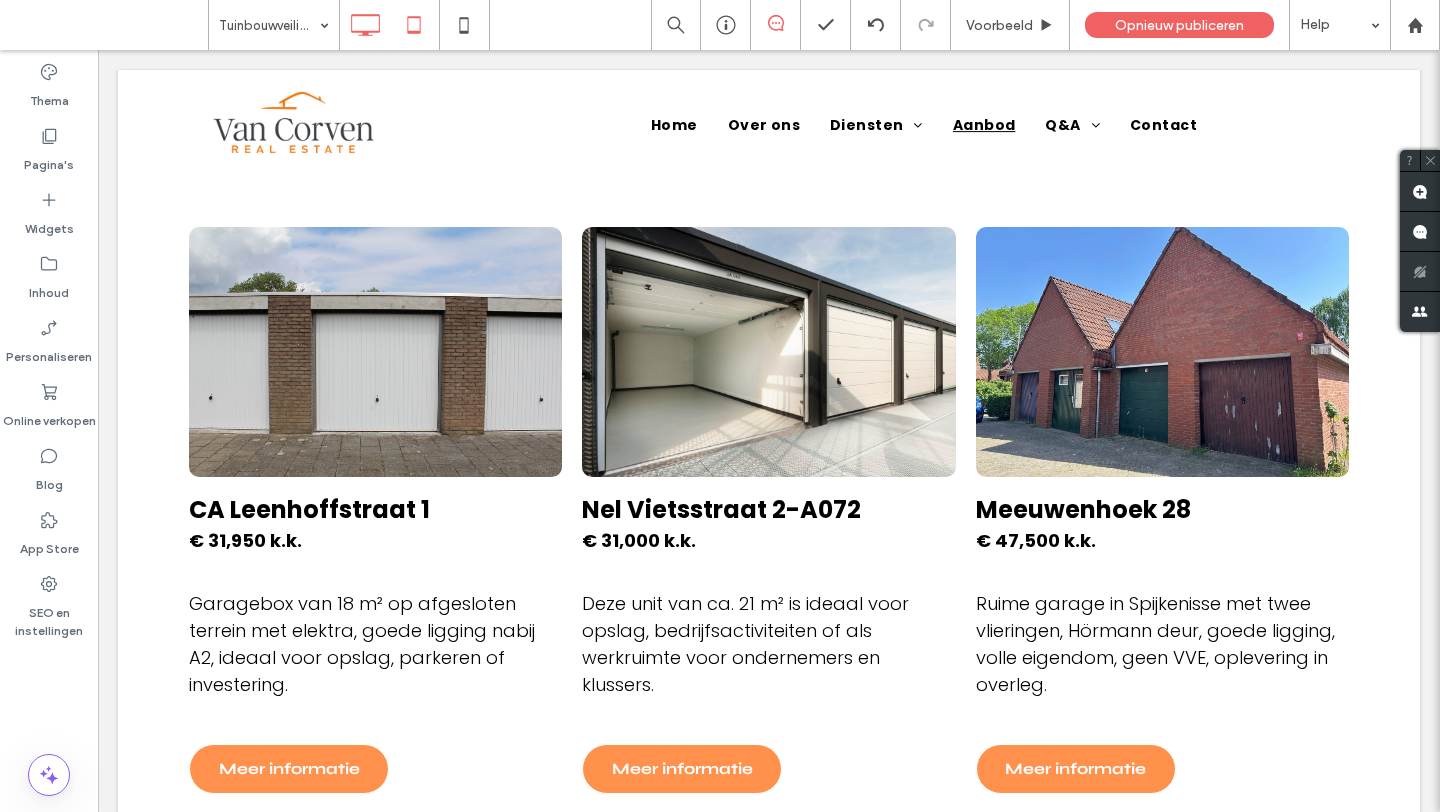 type on "*******" 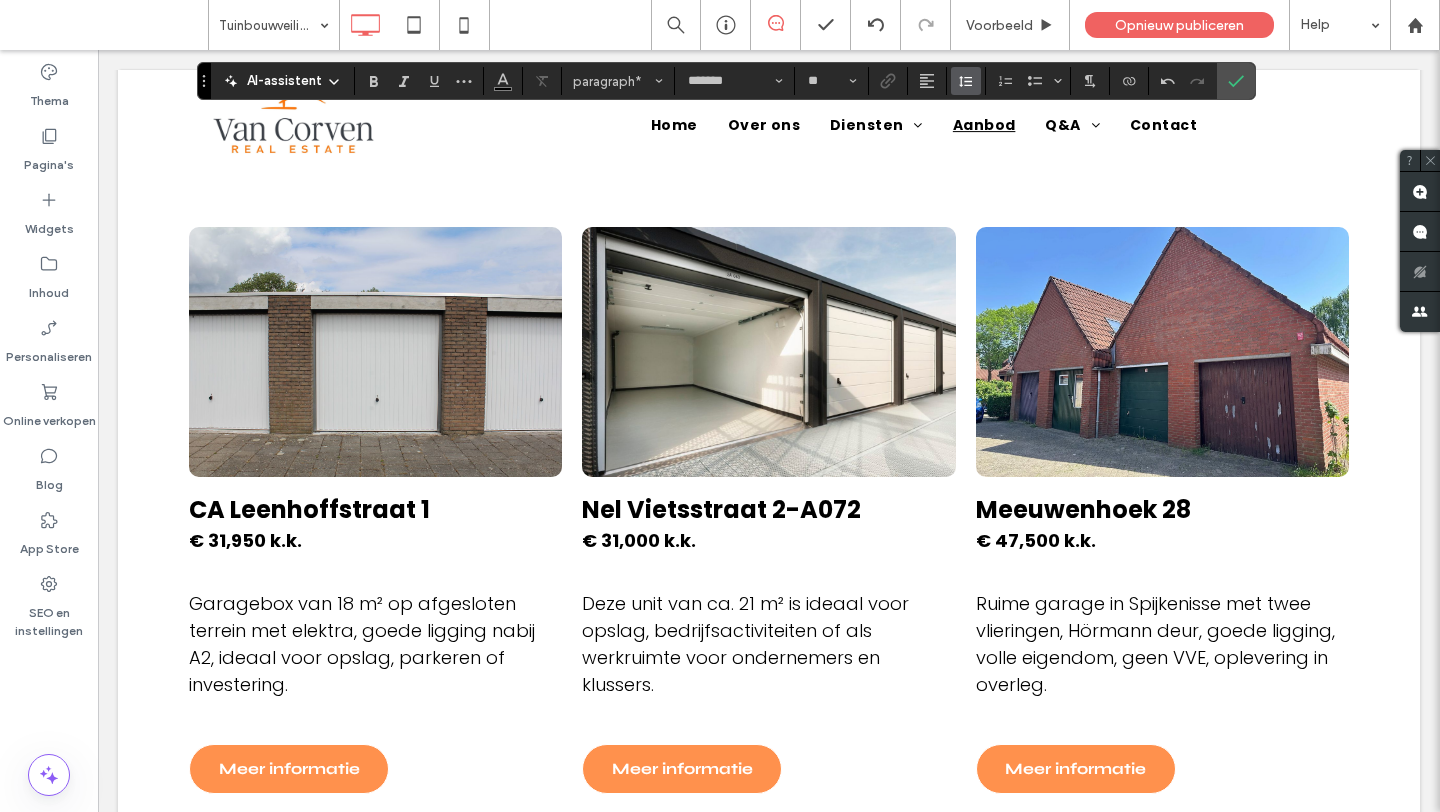 click 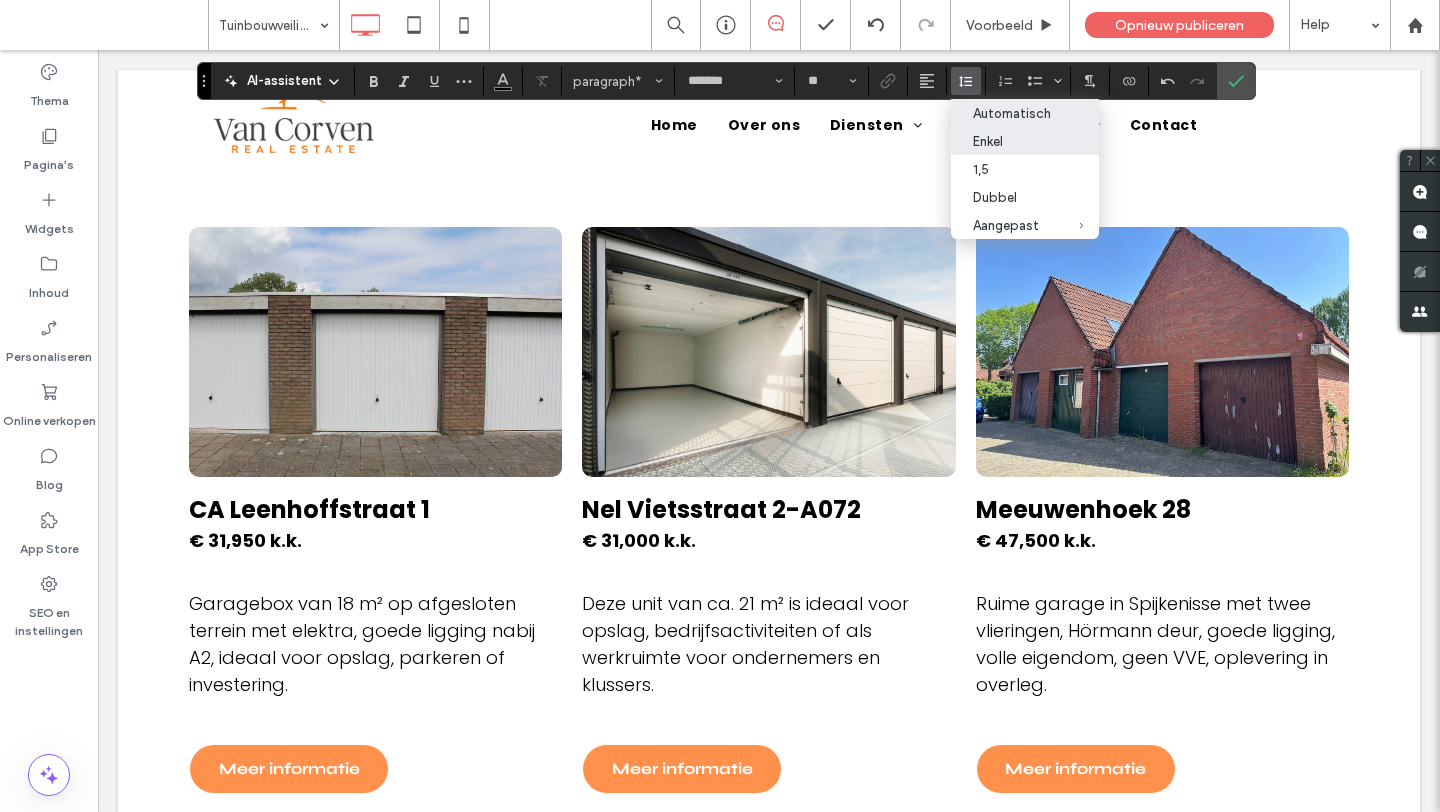 click on "Automatisch" at bounding box center [1025, 113] 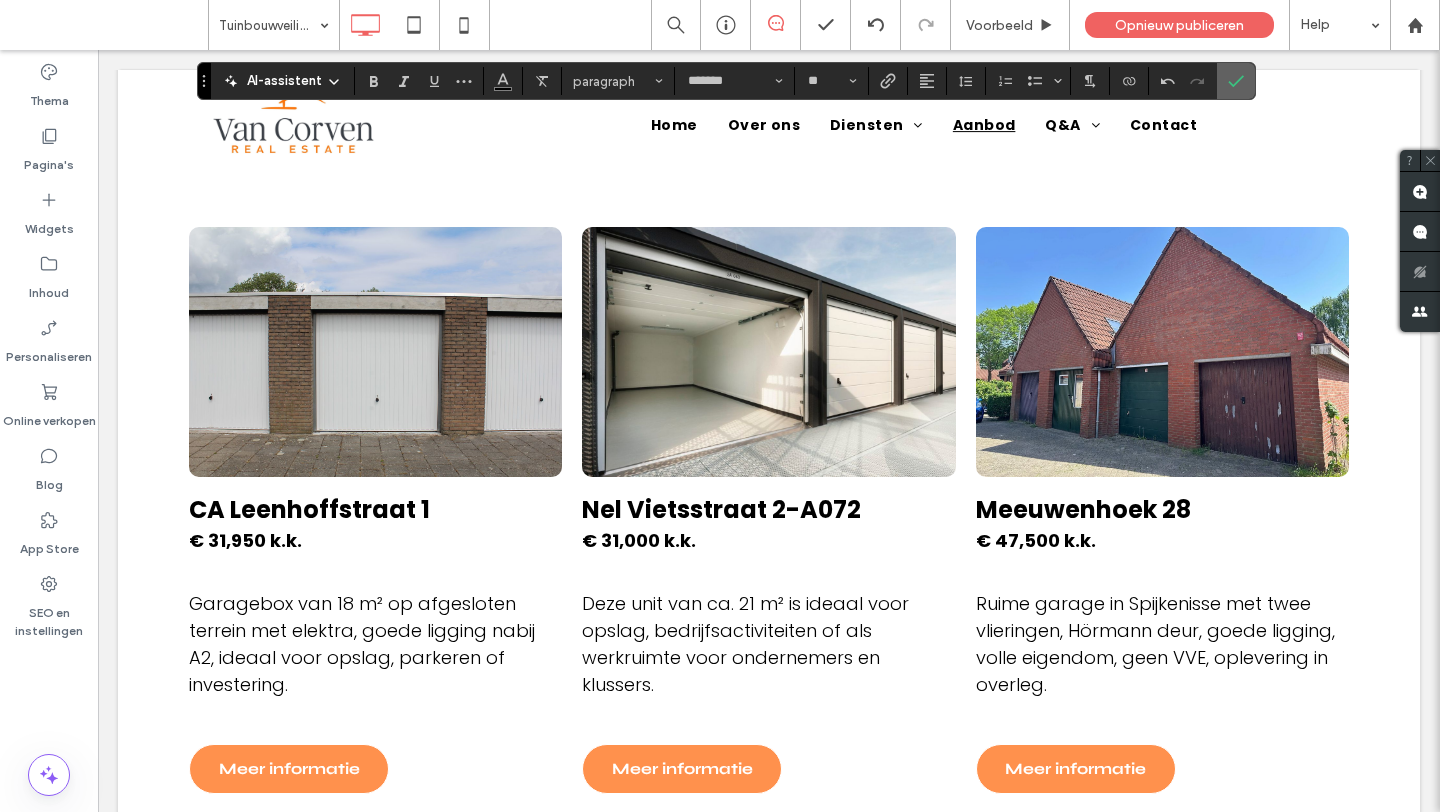 click at bounding box center [1236, 81] 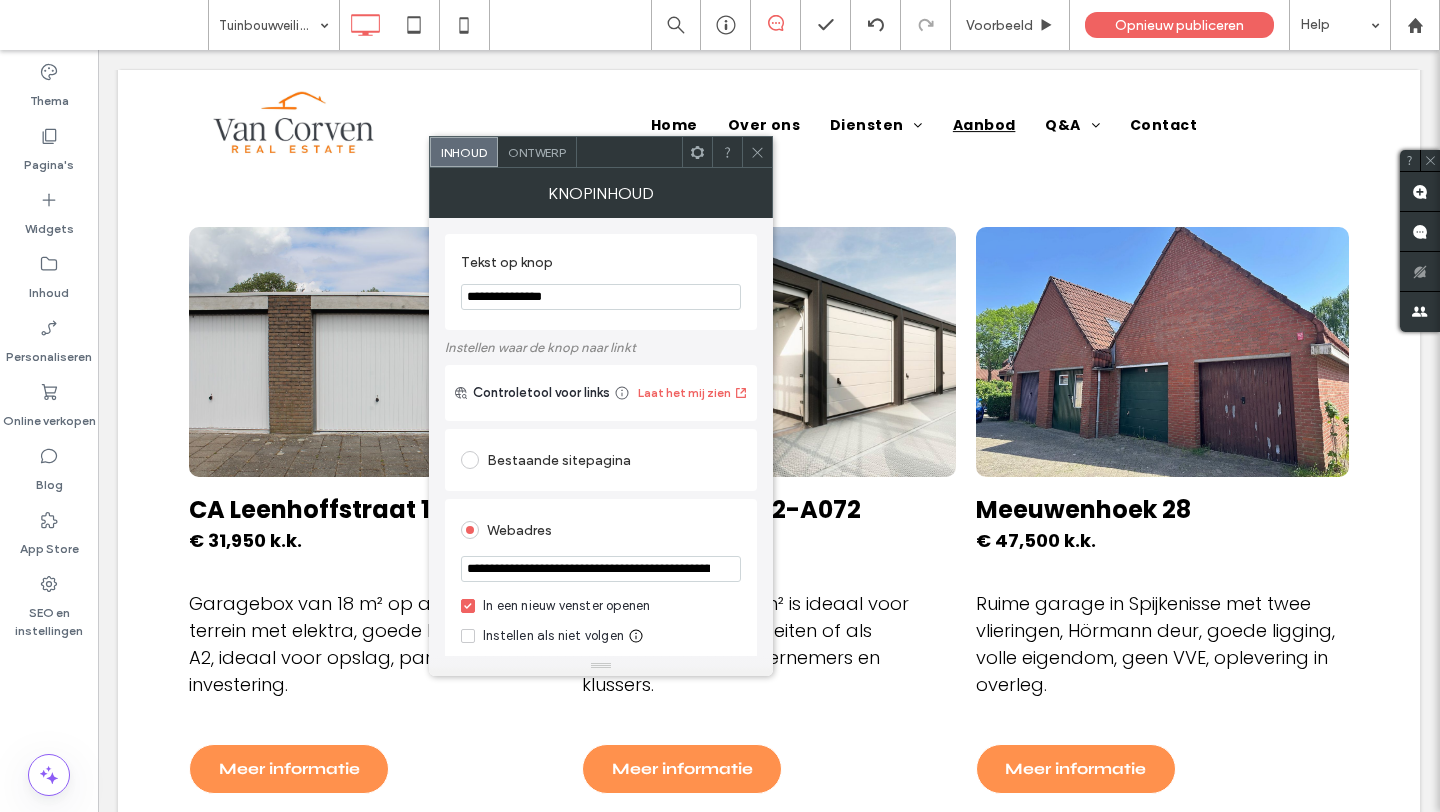 click on "**********" at bounding box center (601, 569) 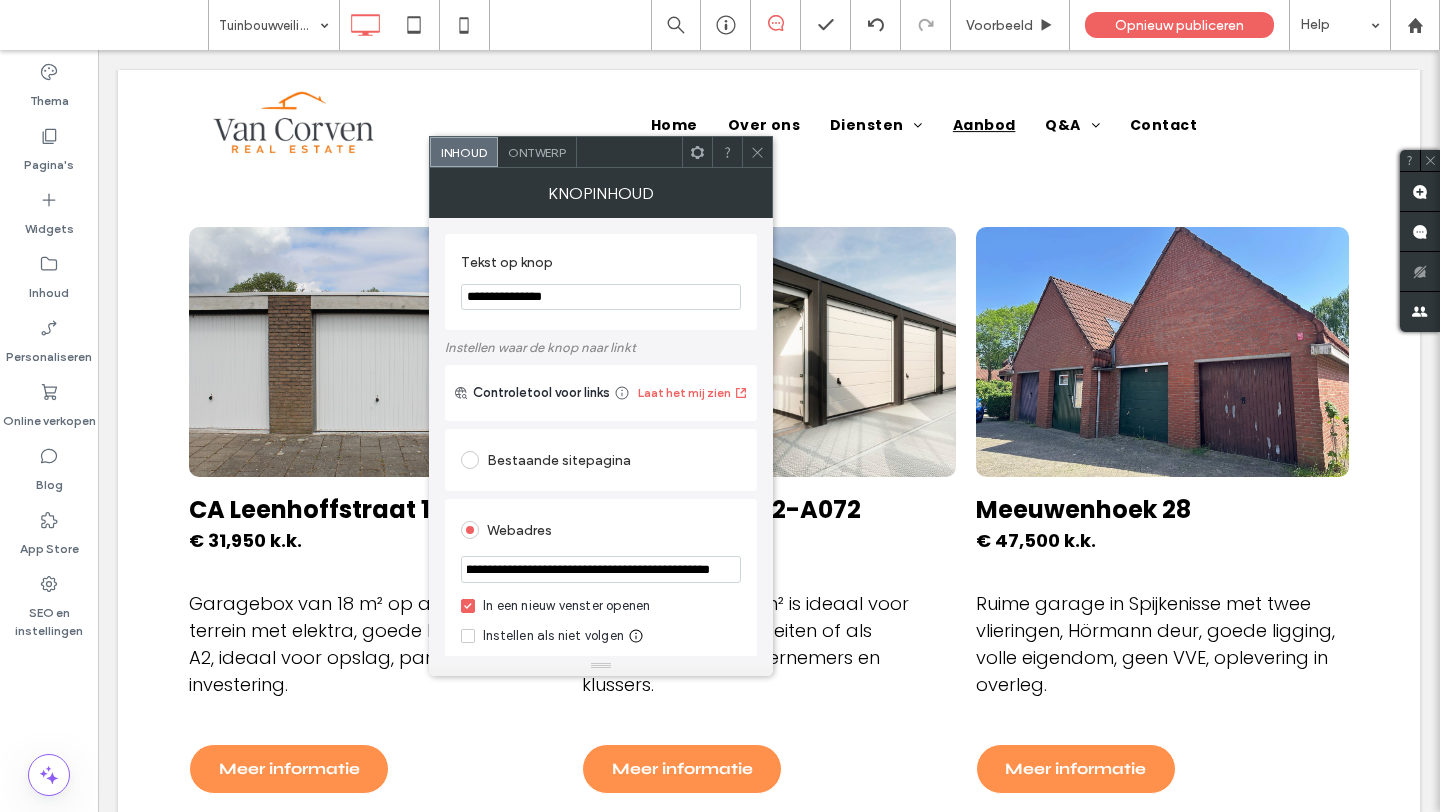 type on "**********" 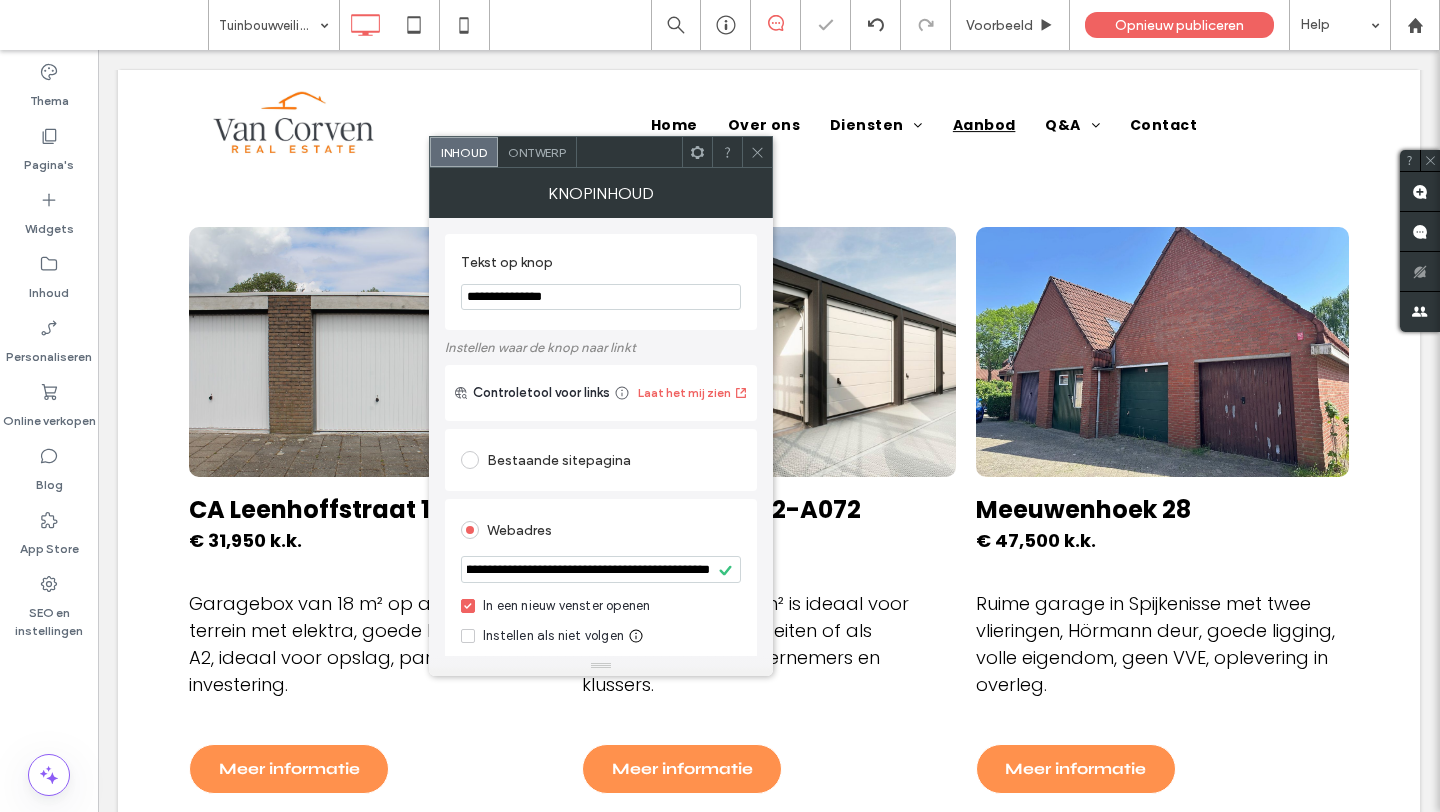 scroll, scrollTop: 0, scrollLeft: 0, axis: both 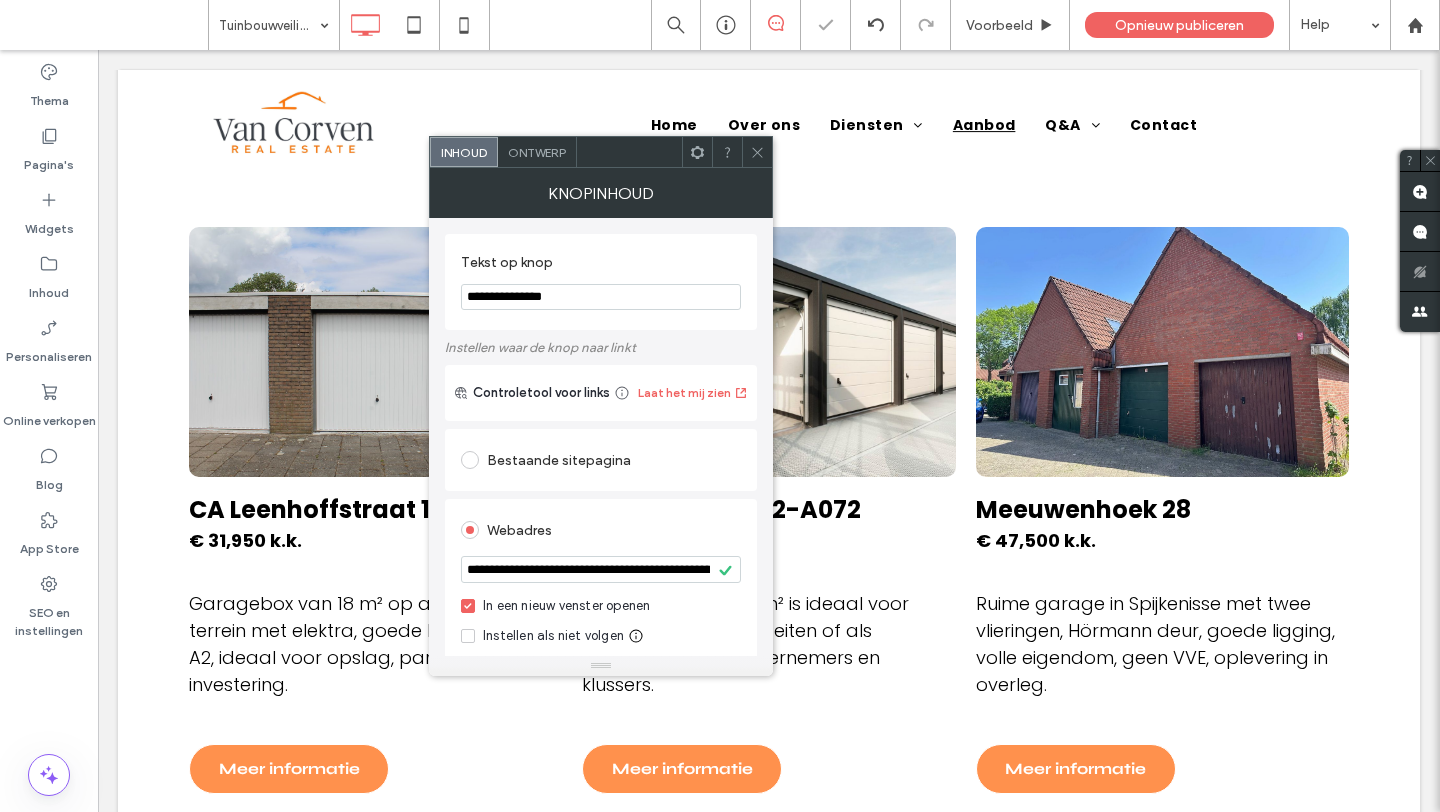 click on "**********" at bounding box center (601, 790) 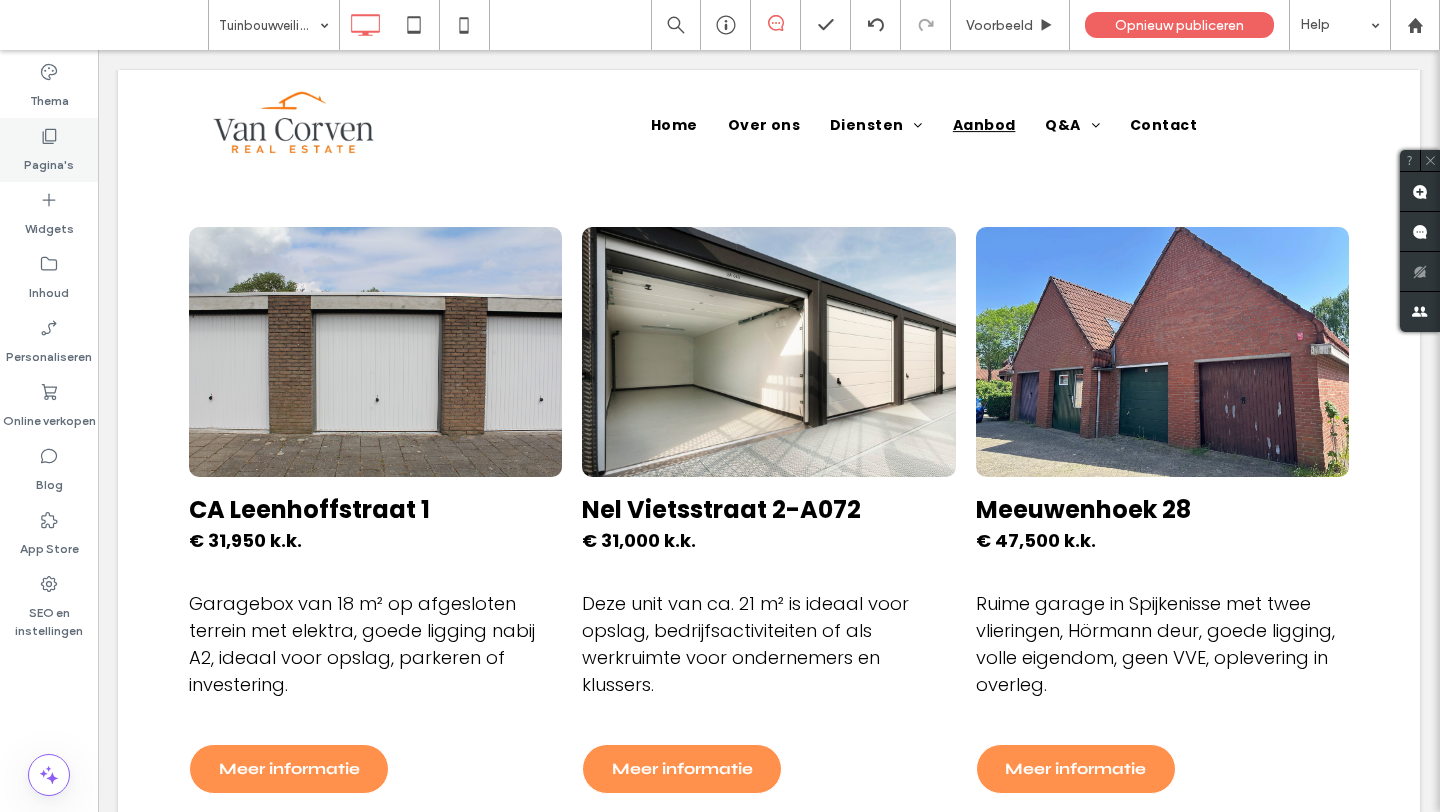 click on "Pagina's" at bounding box center [49, 160] 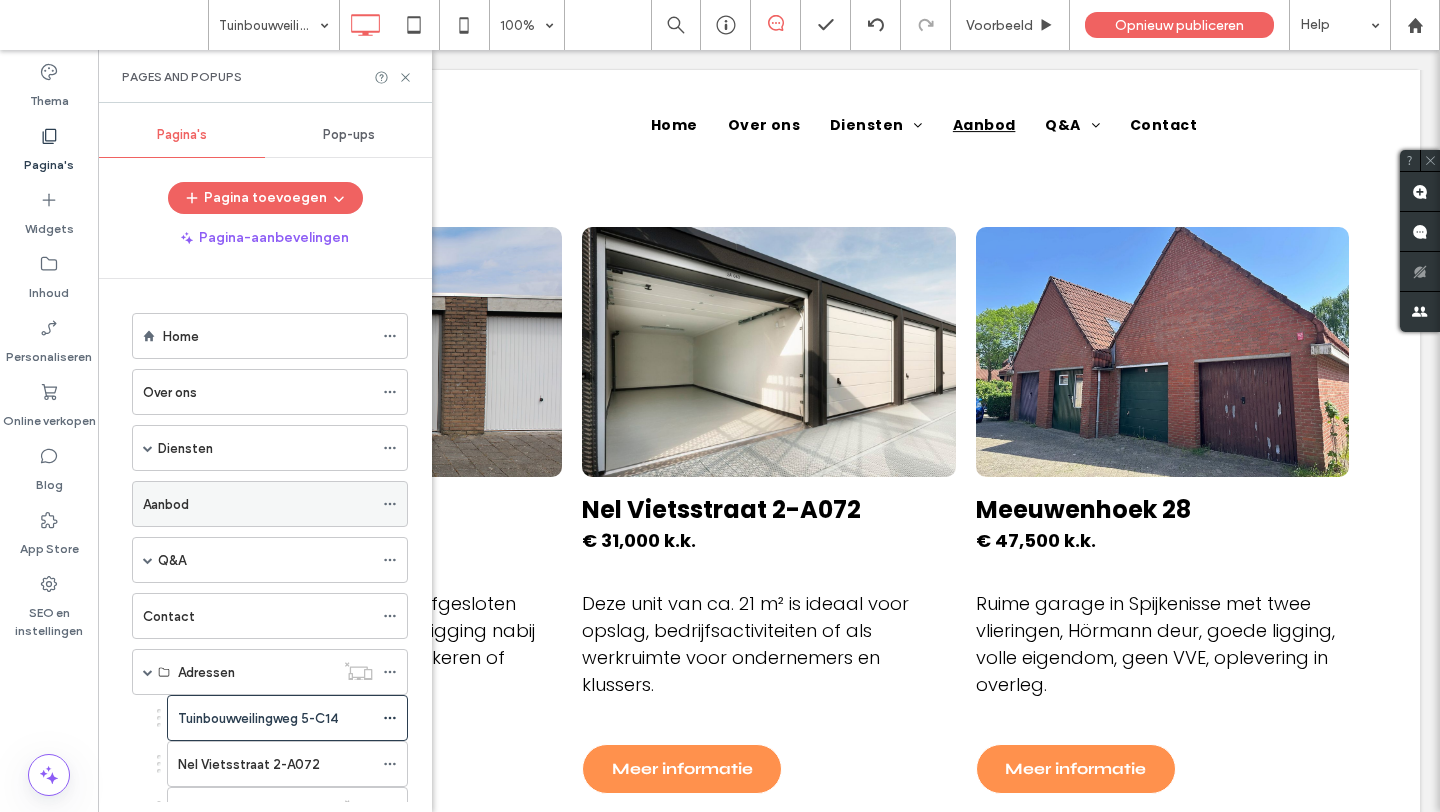 click on "Aanbod" at bounding box center (258, 504) 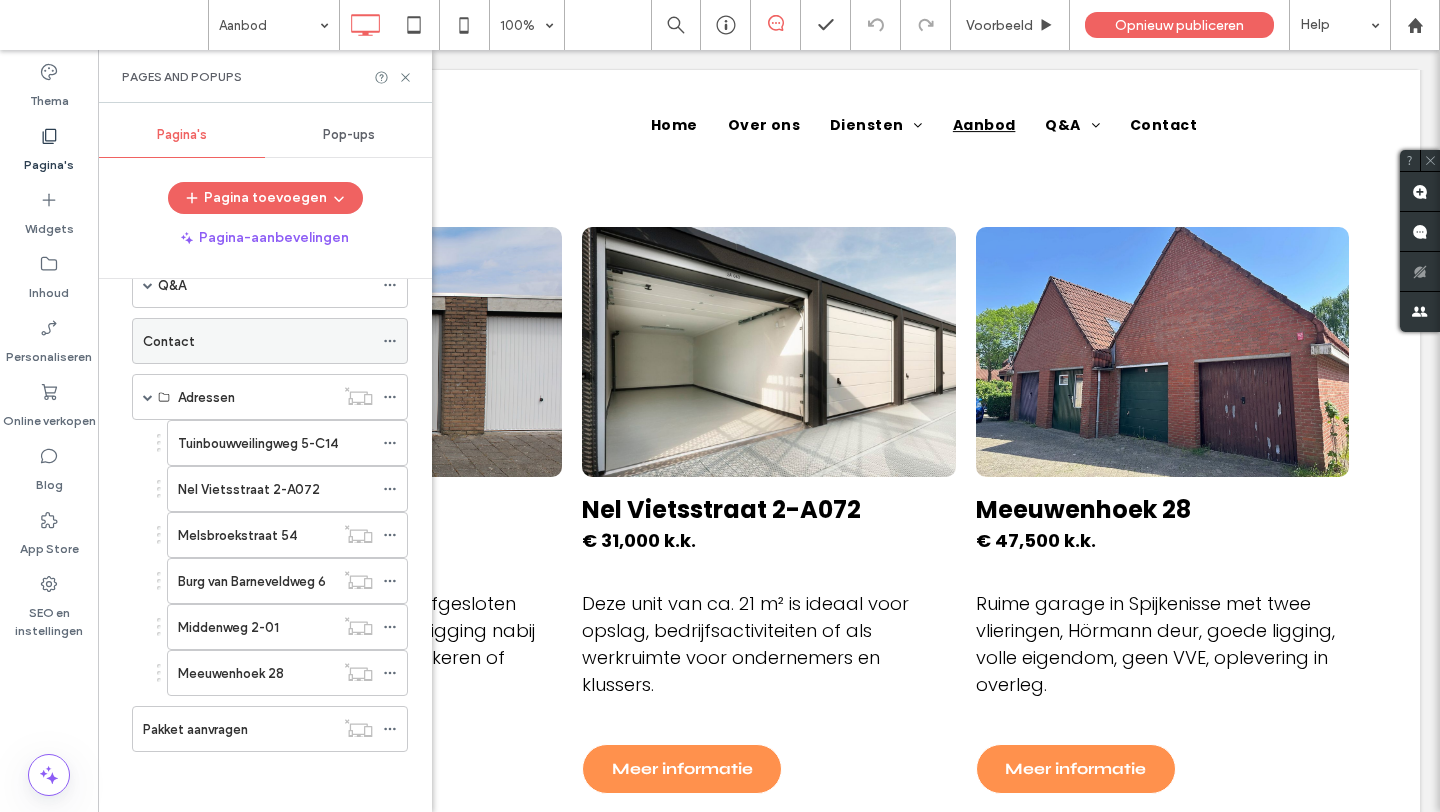 scroll, scrollTop: 272, scrollLeft: 0, axis: vertical 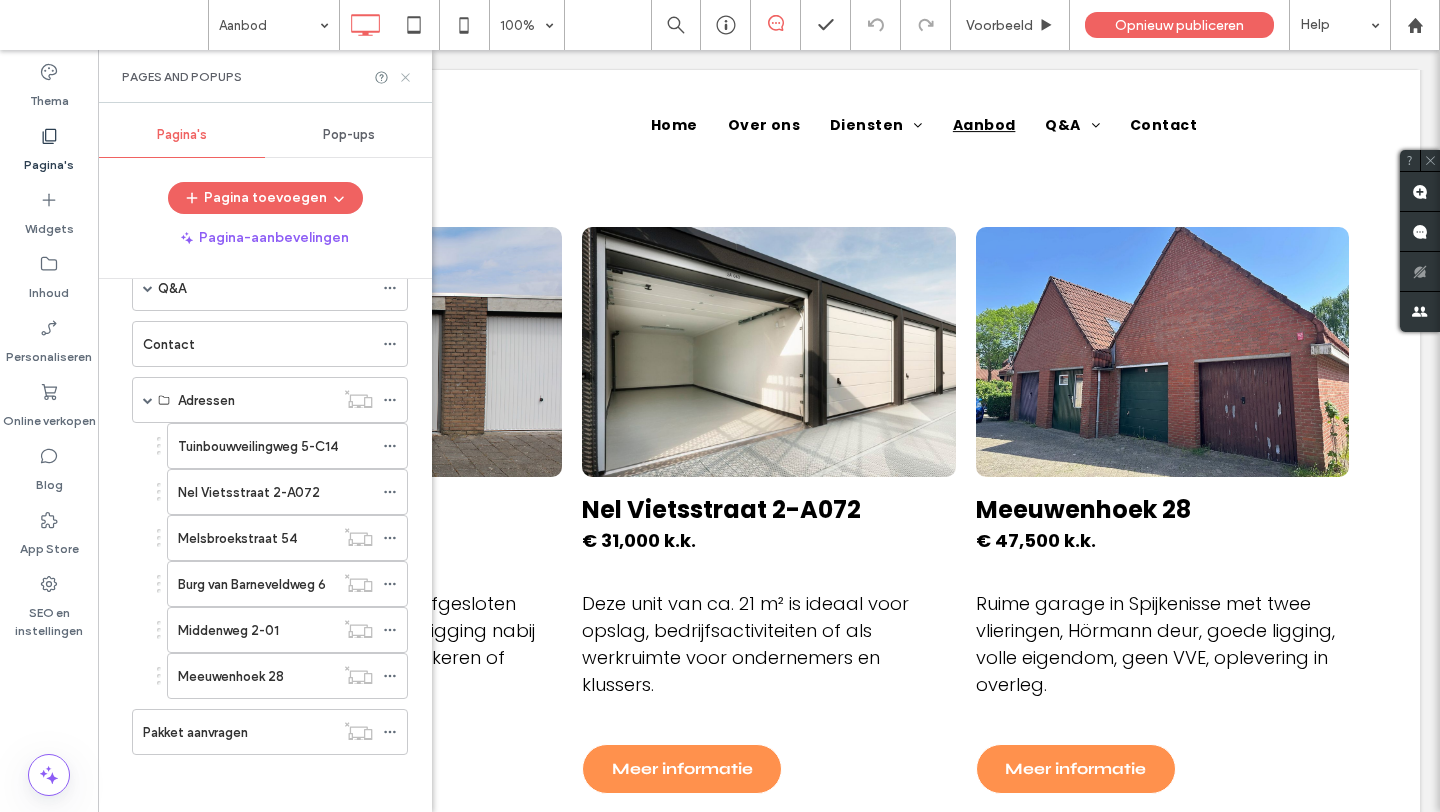 click 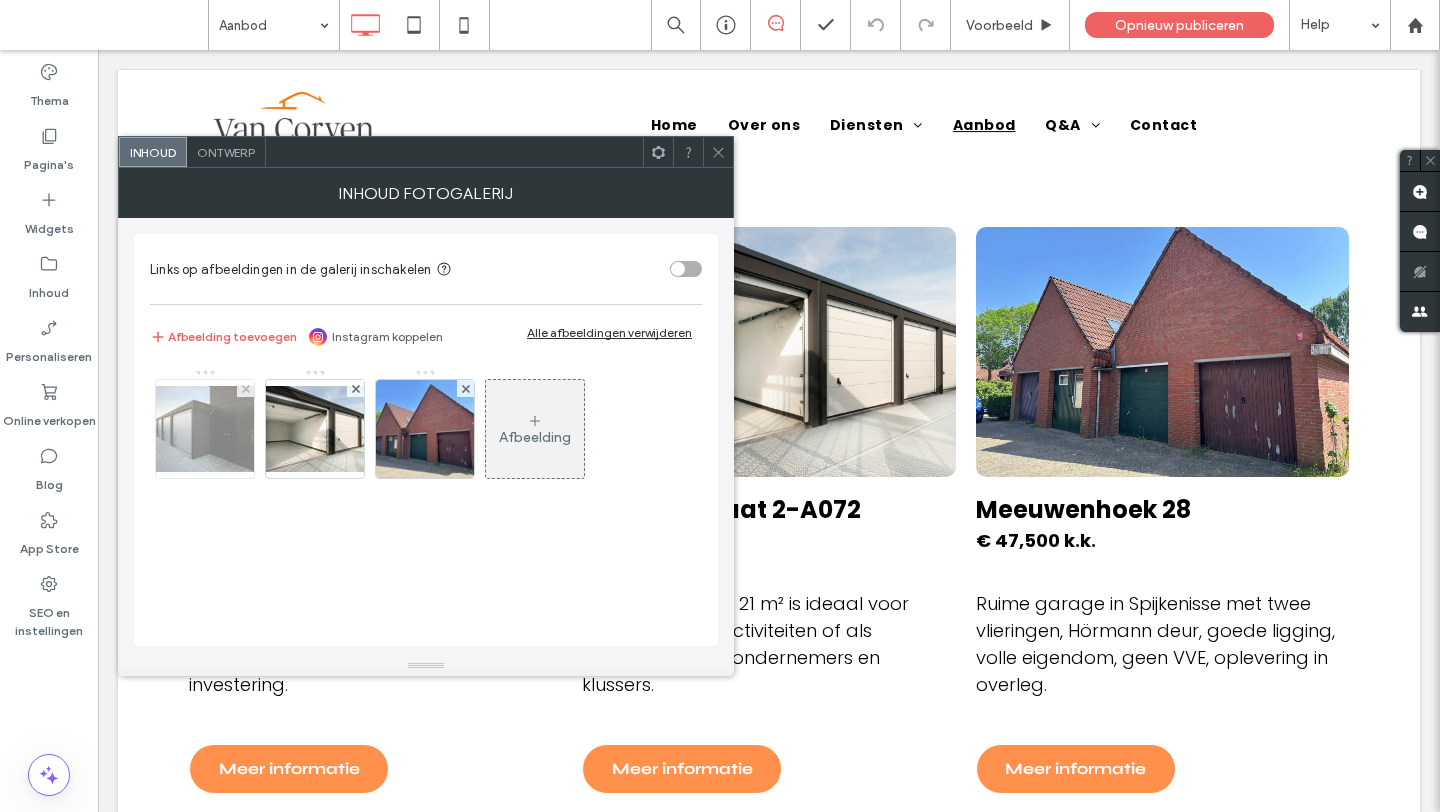 click at bounding box center (205, 429) 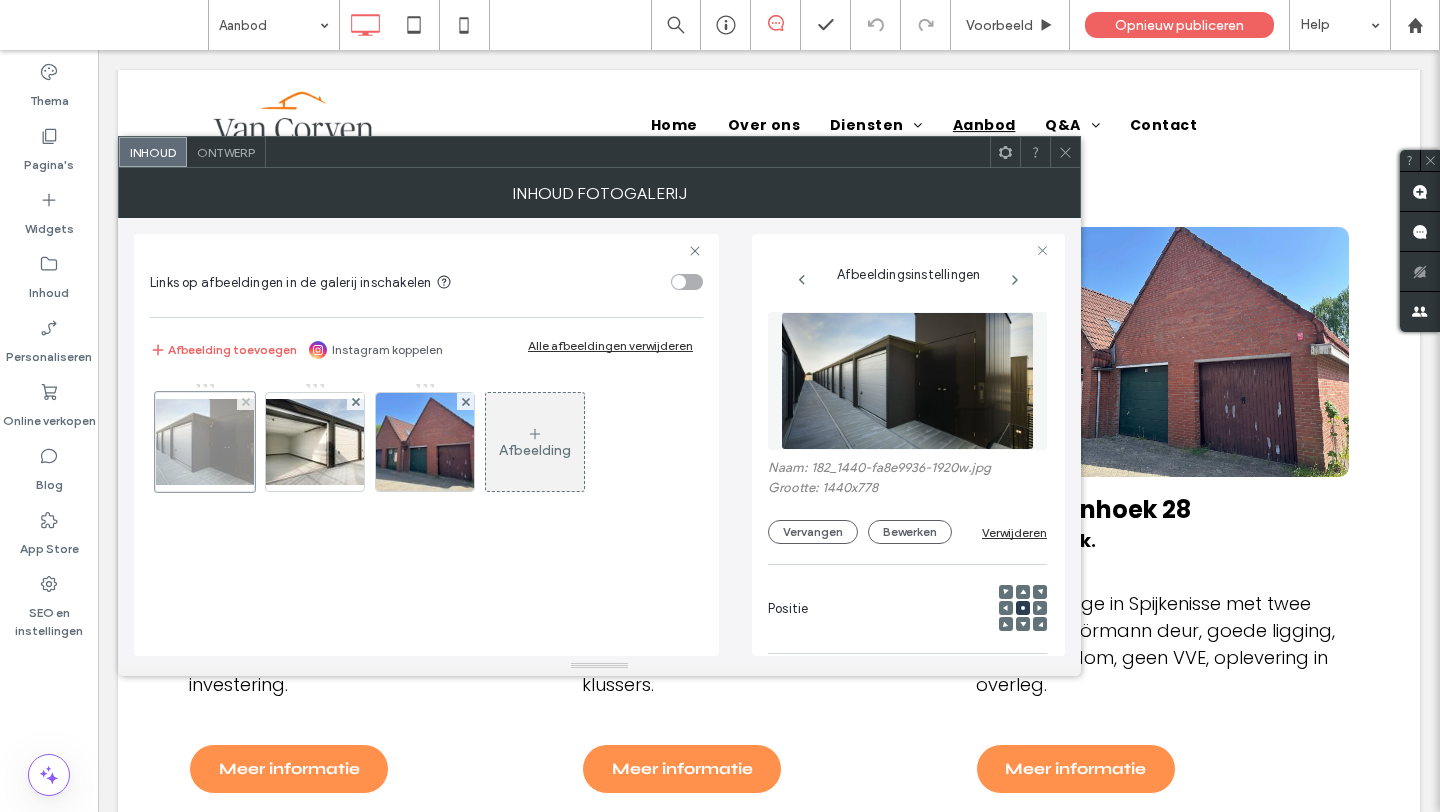 scroll, scrollTop: 0, scrollLeft: 11, axis: horizontal 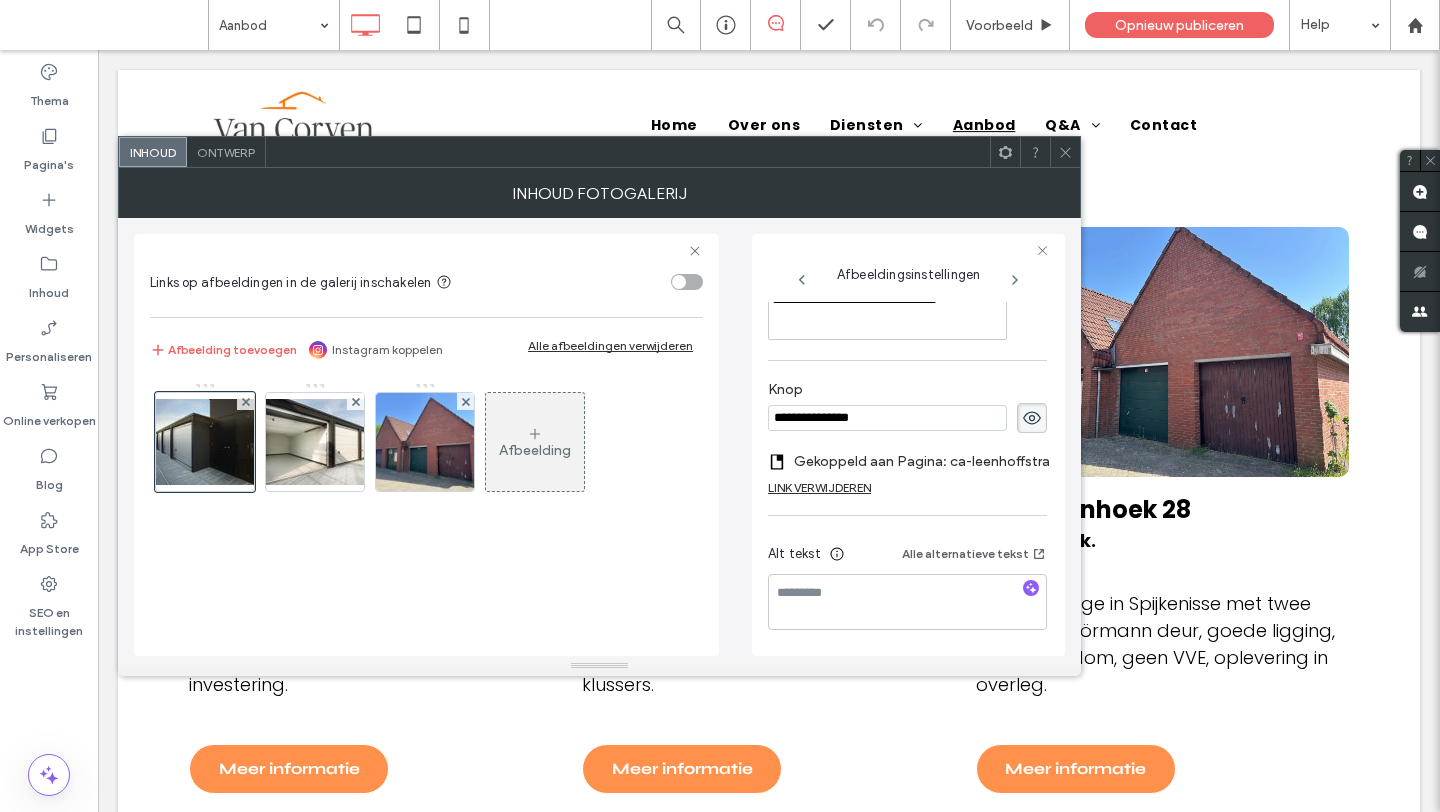 click on "Gekoppeld aan Pagina: ca-leenhoffstraat-1 (Deleted)" at bounding box center [933, 461] 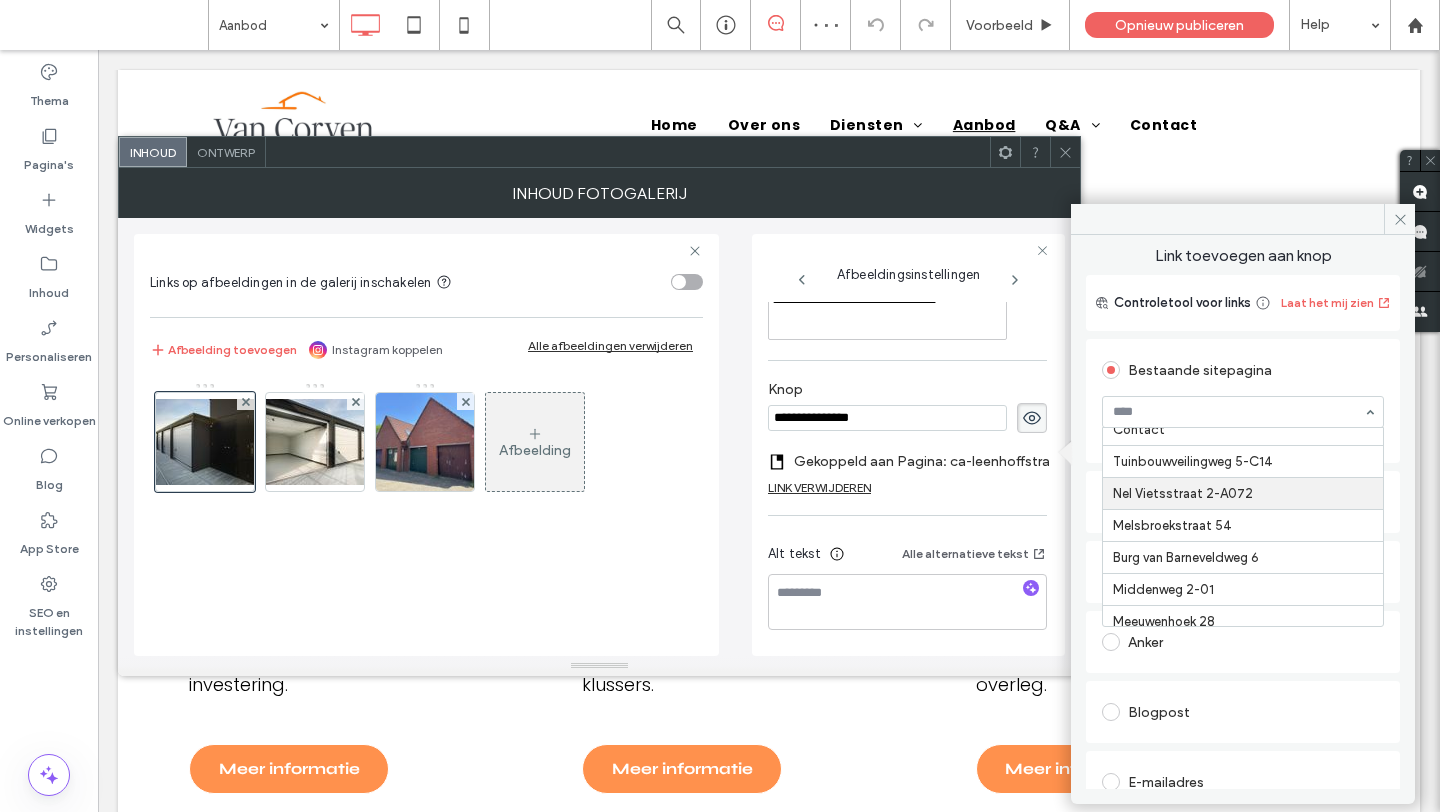 scroll, scrollTop: 266, scrollLeft: 0, axis: vertical 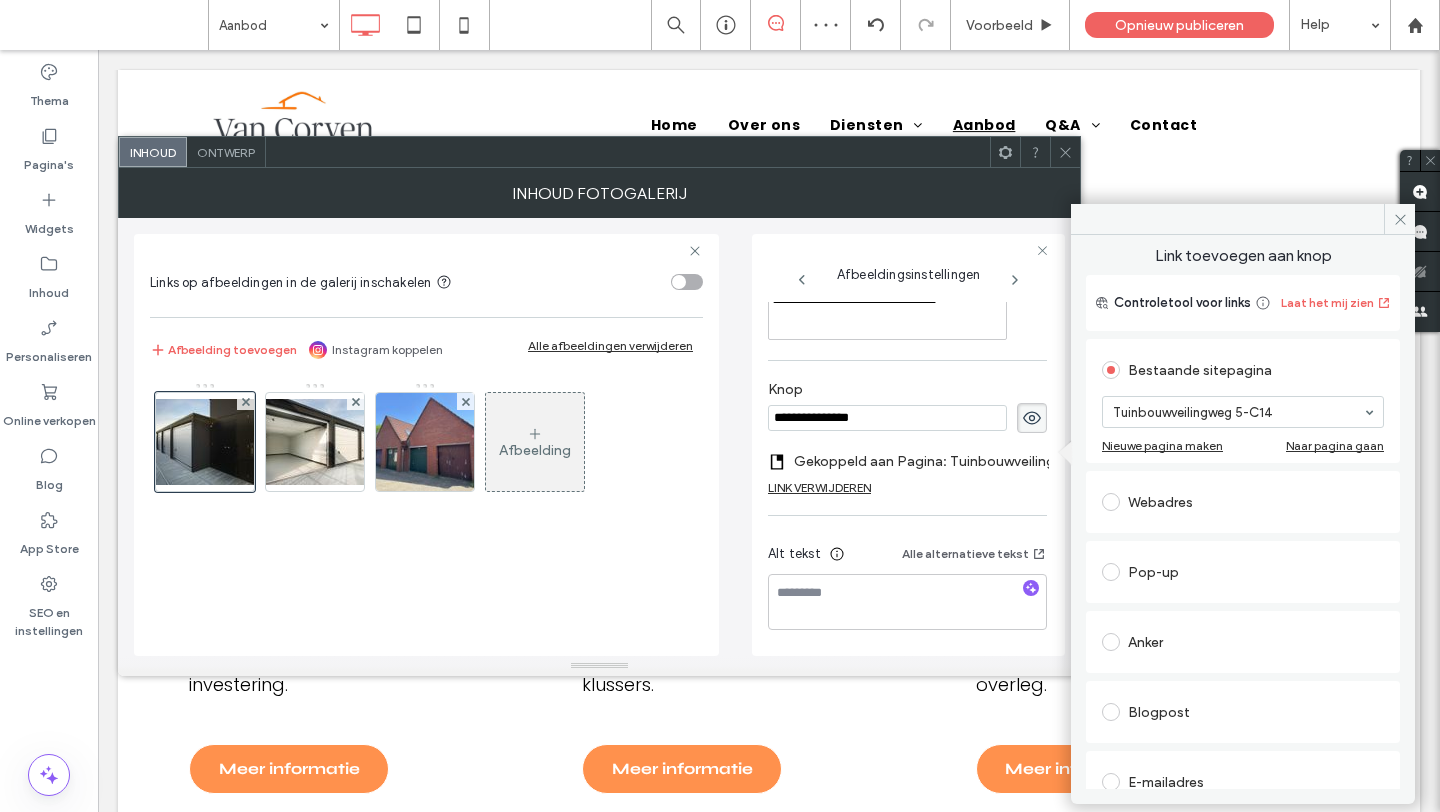 click 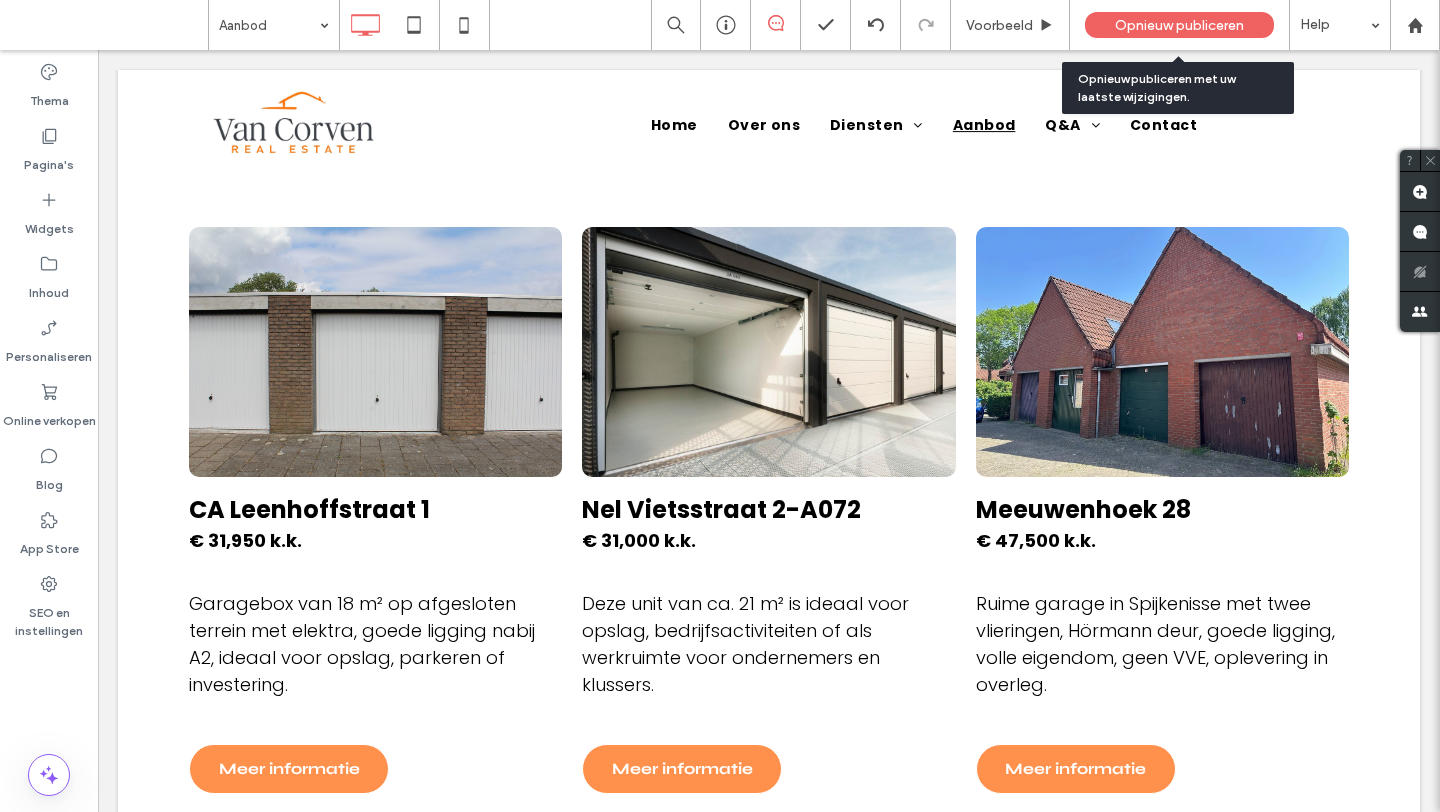 click on "Opnieuw publiceren" at bounding box center [1179, 25] 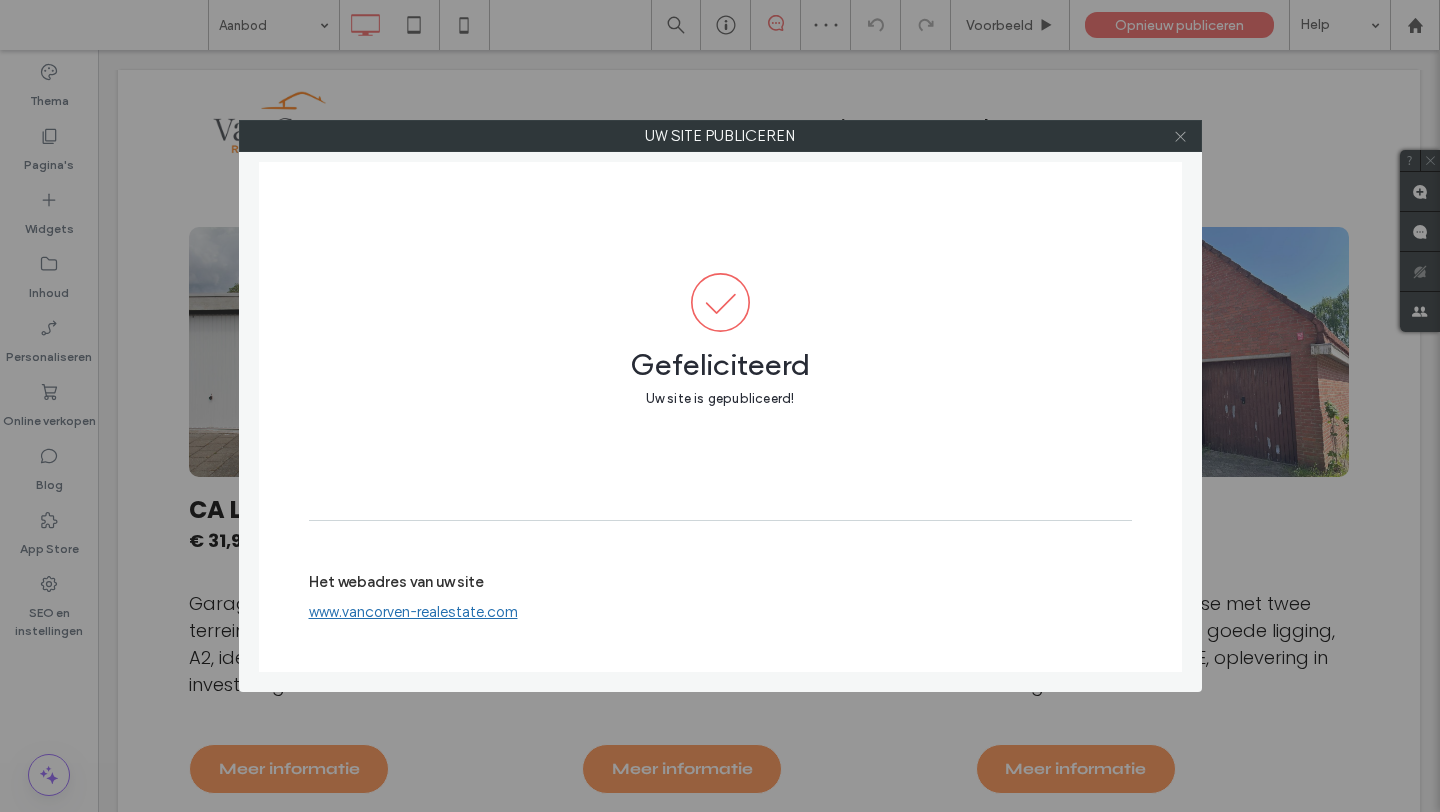 click 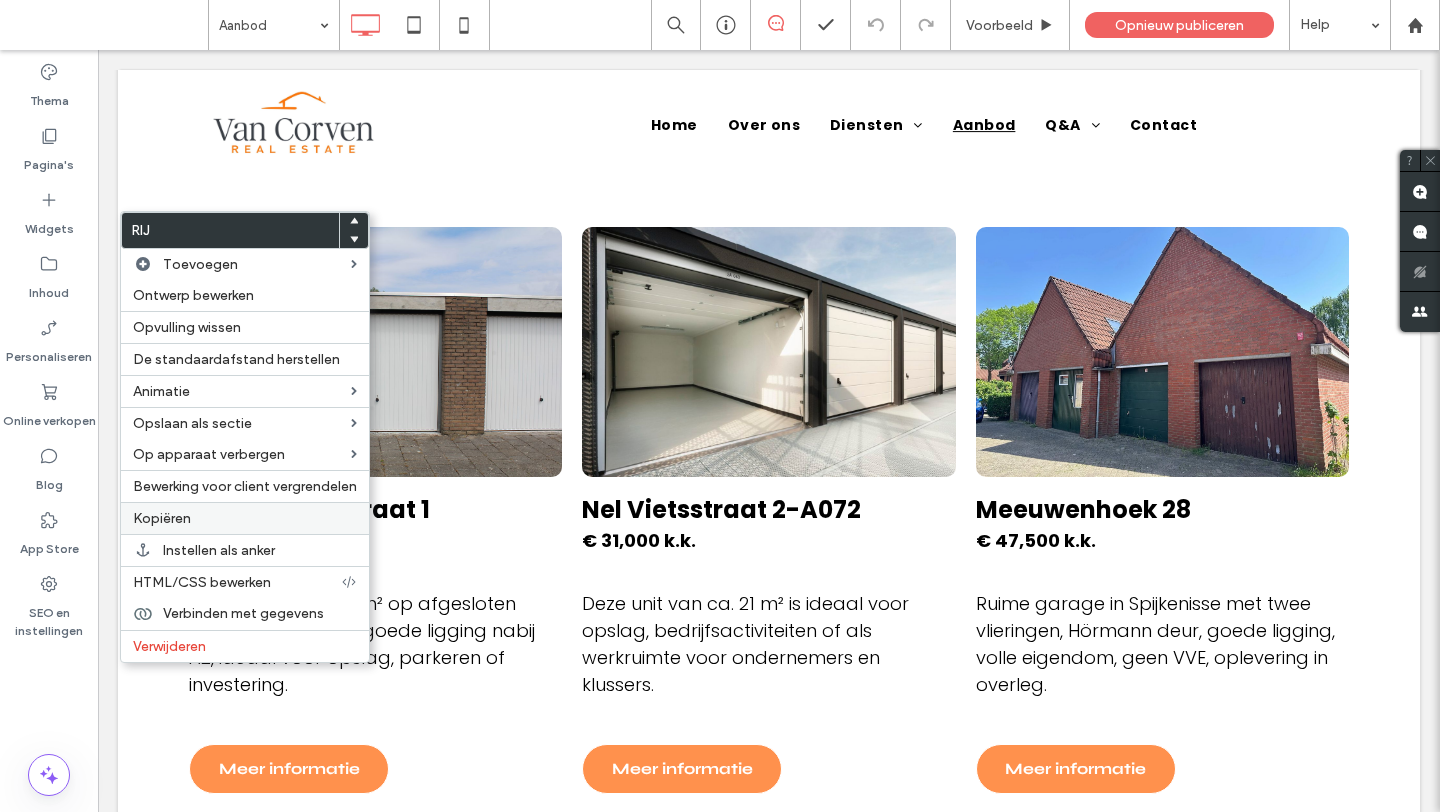 click on "Kopiëren" at bounding box center [245, 518] 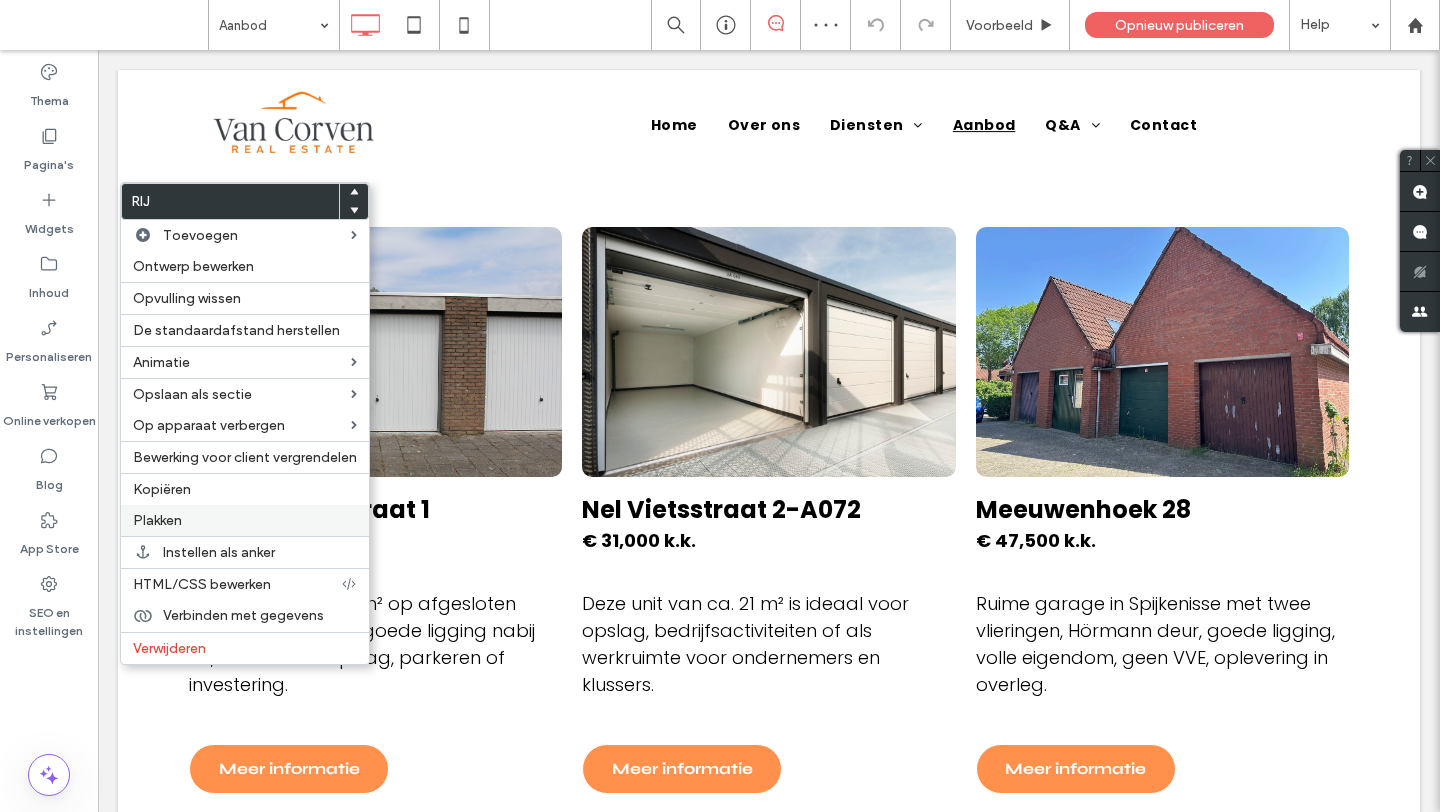 click on "Plakken" at bounding box center [245, 520] 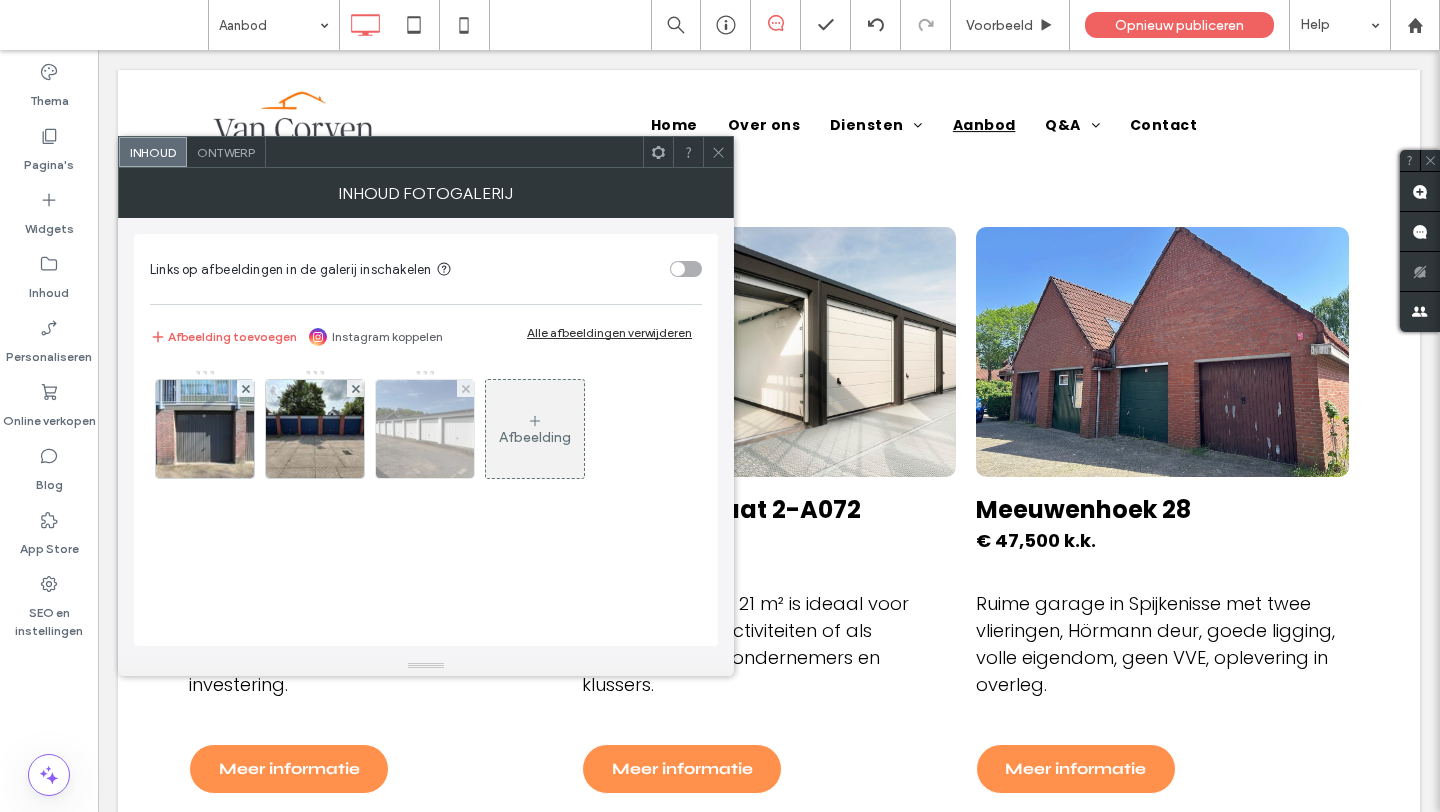 click at bounding box center (425, 429) 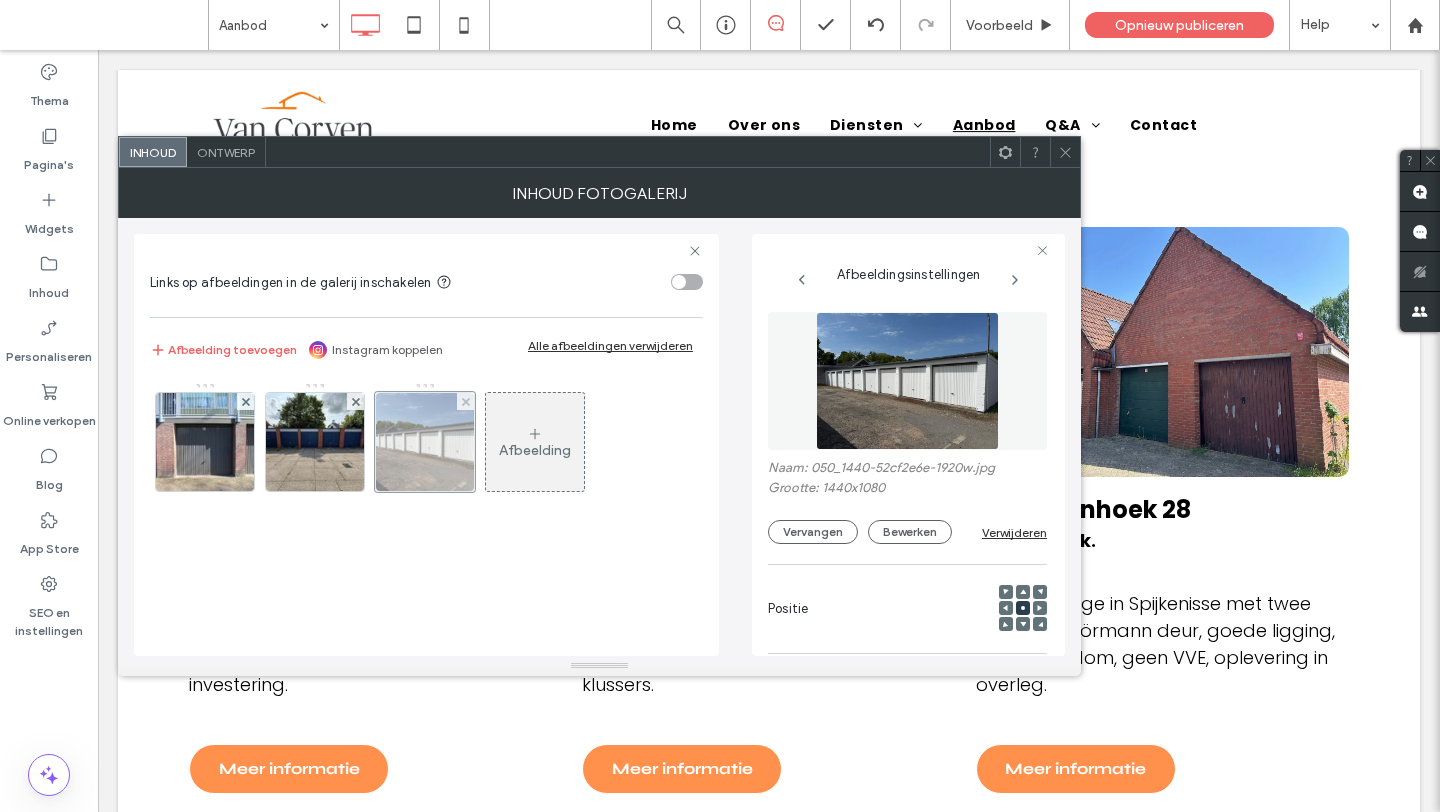 scroll, scrollTop: 0, scrollLeft: 37, axis: horizontal 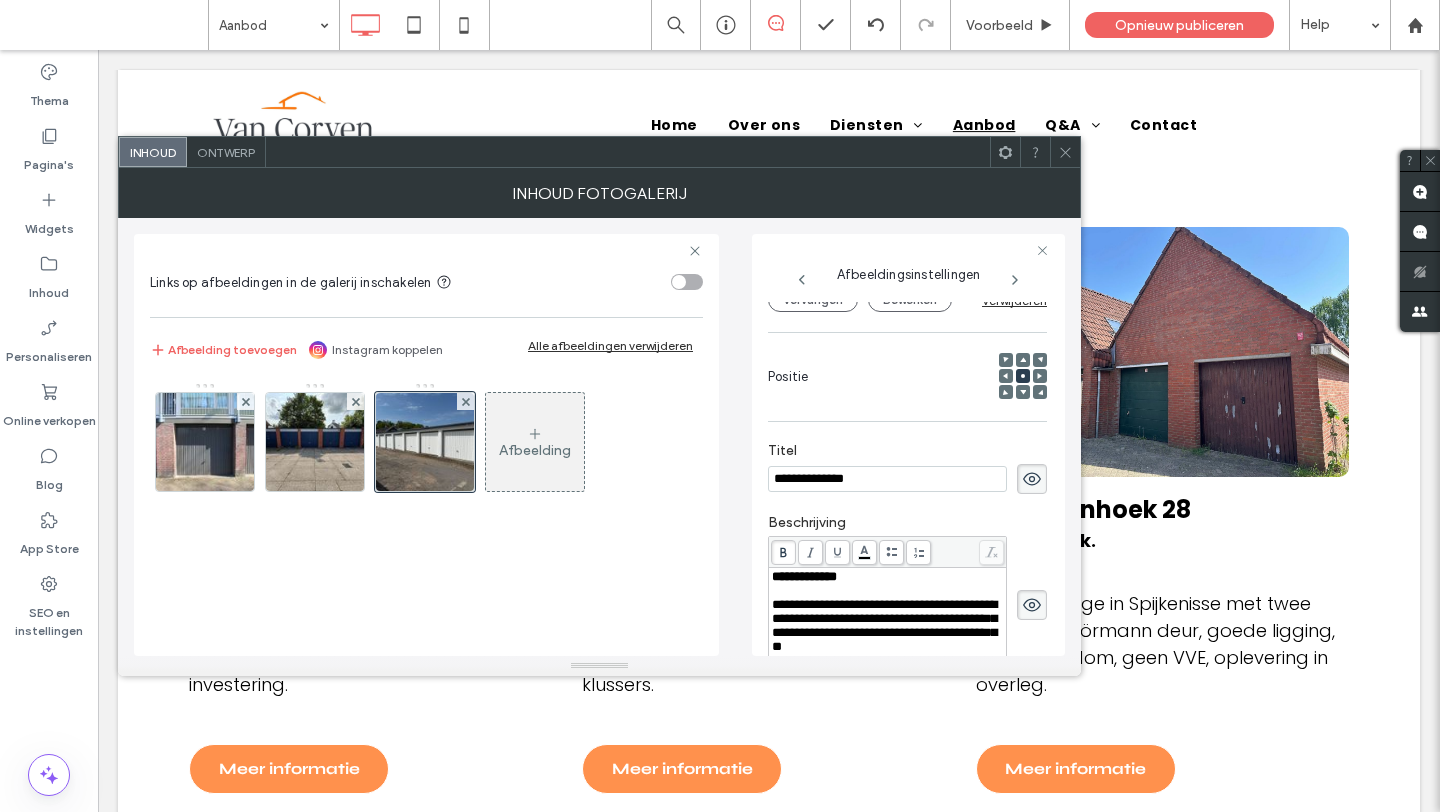 click on "**********" at bounding box center [887, 479] 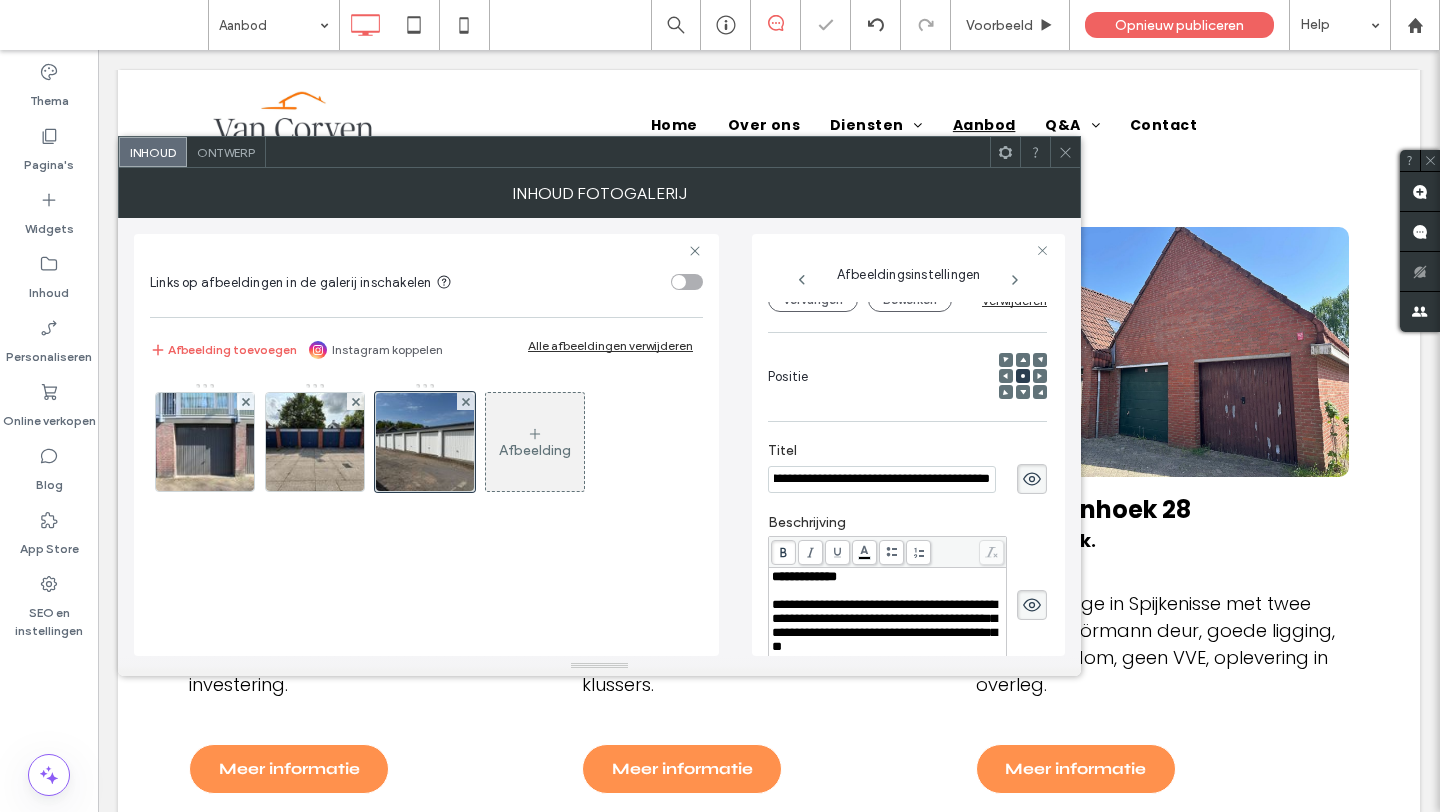 click on "**********" at bounding box center (907, 468) 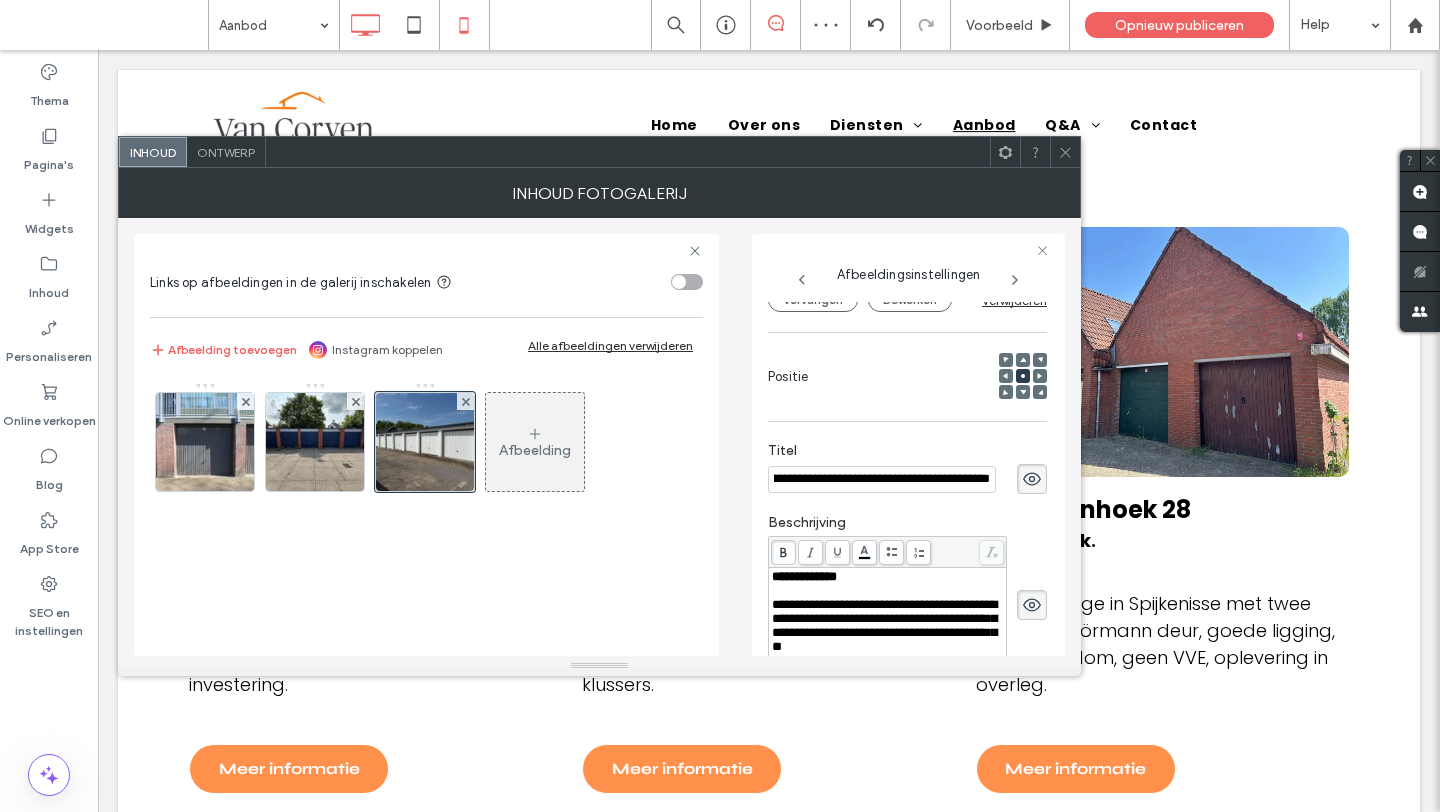 scroll, scrollTop: 0, scrollLeft: 0, axis: both 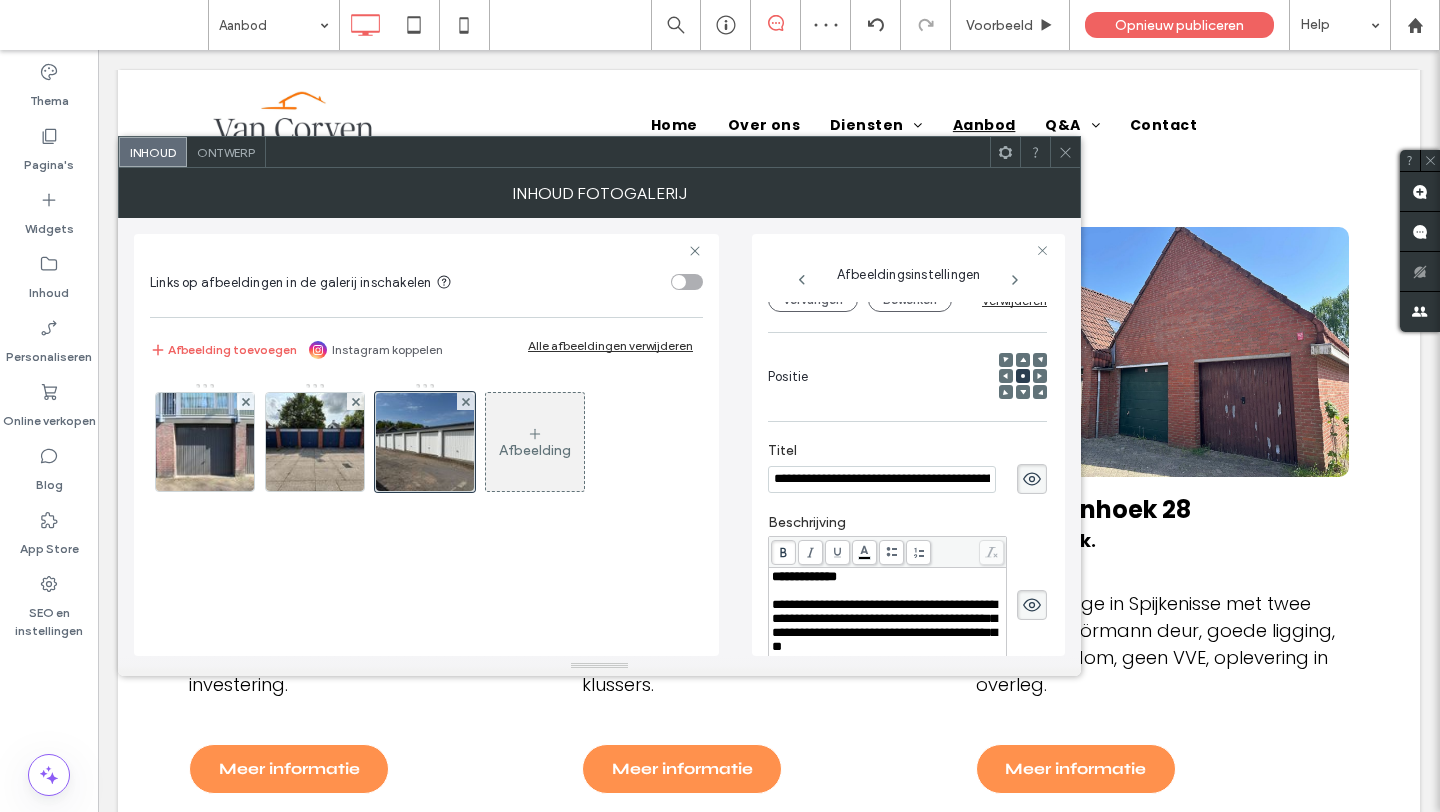 click on "**********" at bounding box center (882, 479) 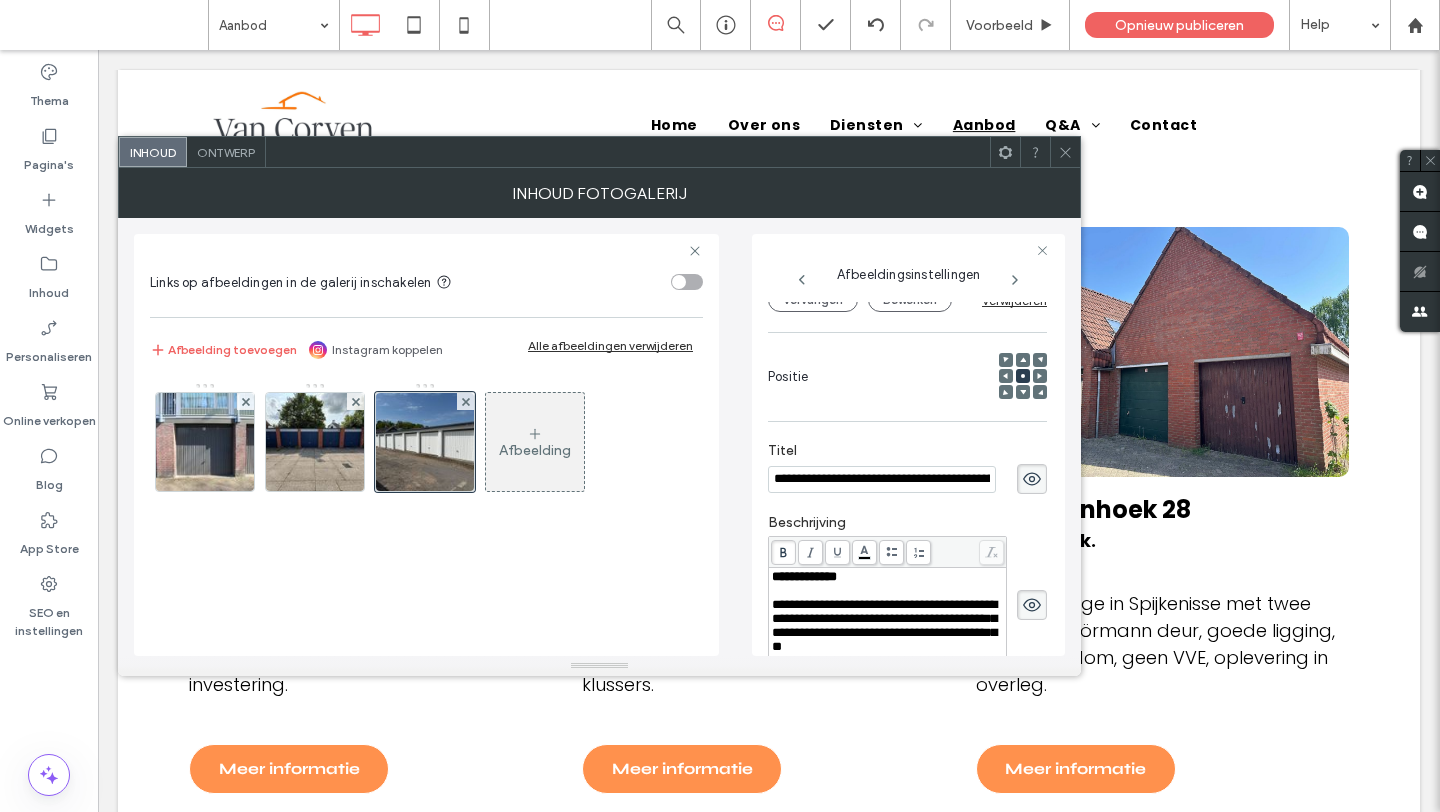 click on "**********" at bounding box center [882, 479] 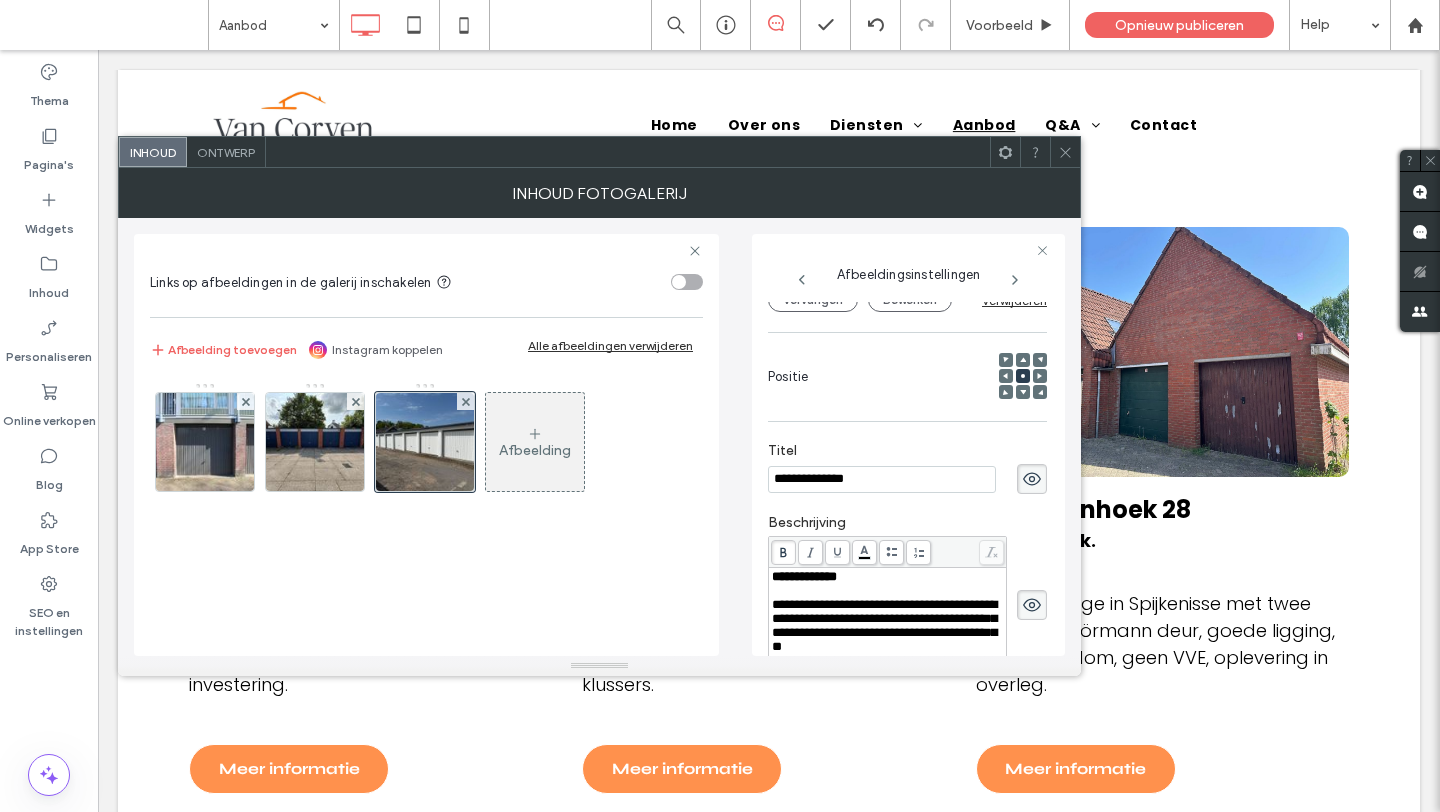 type on "**********" 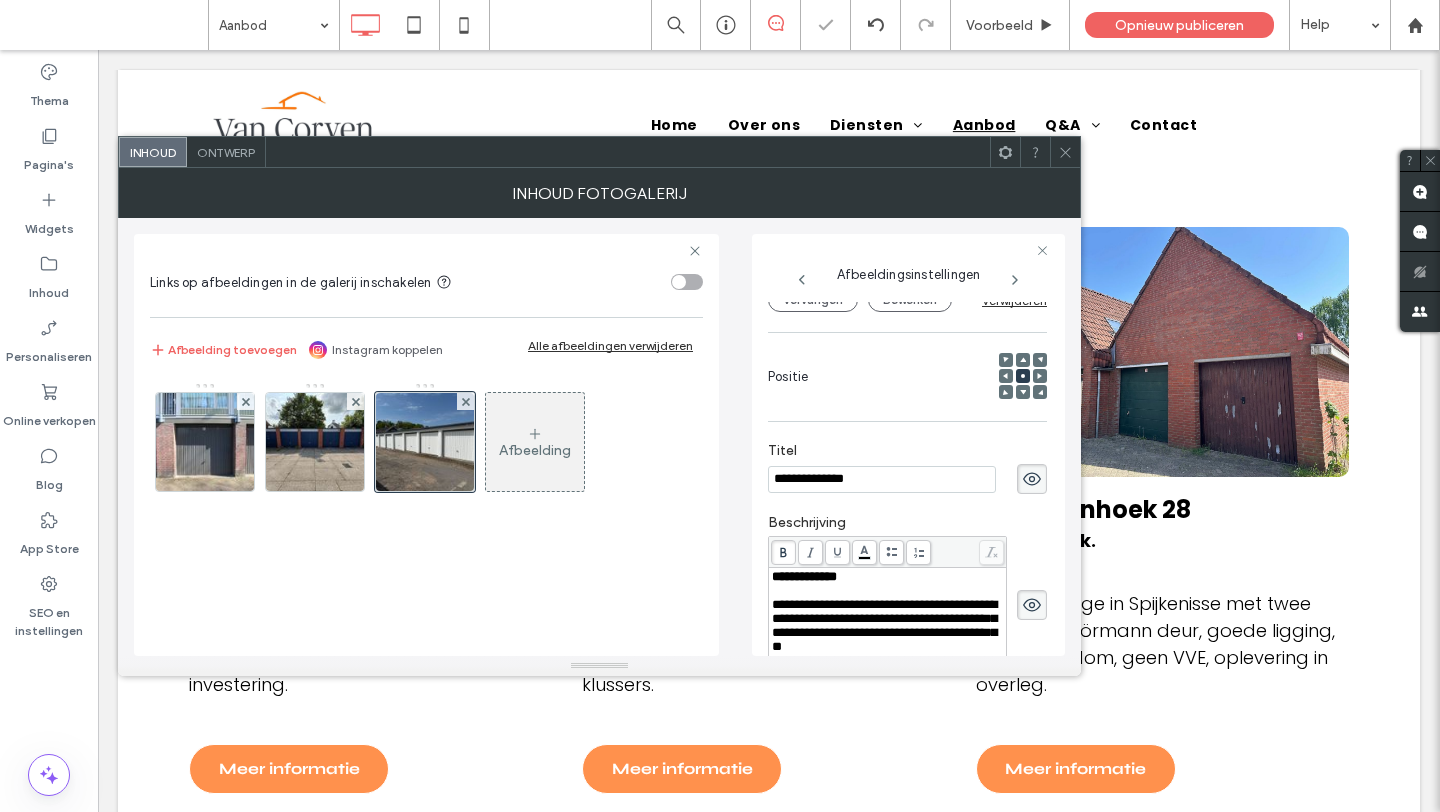 click on "**********" at bounding box center [907, 593] 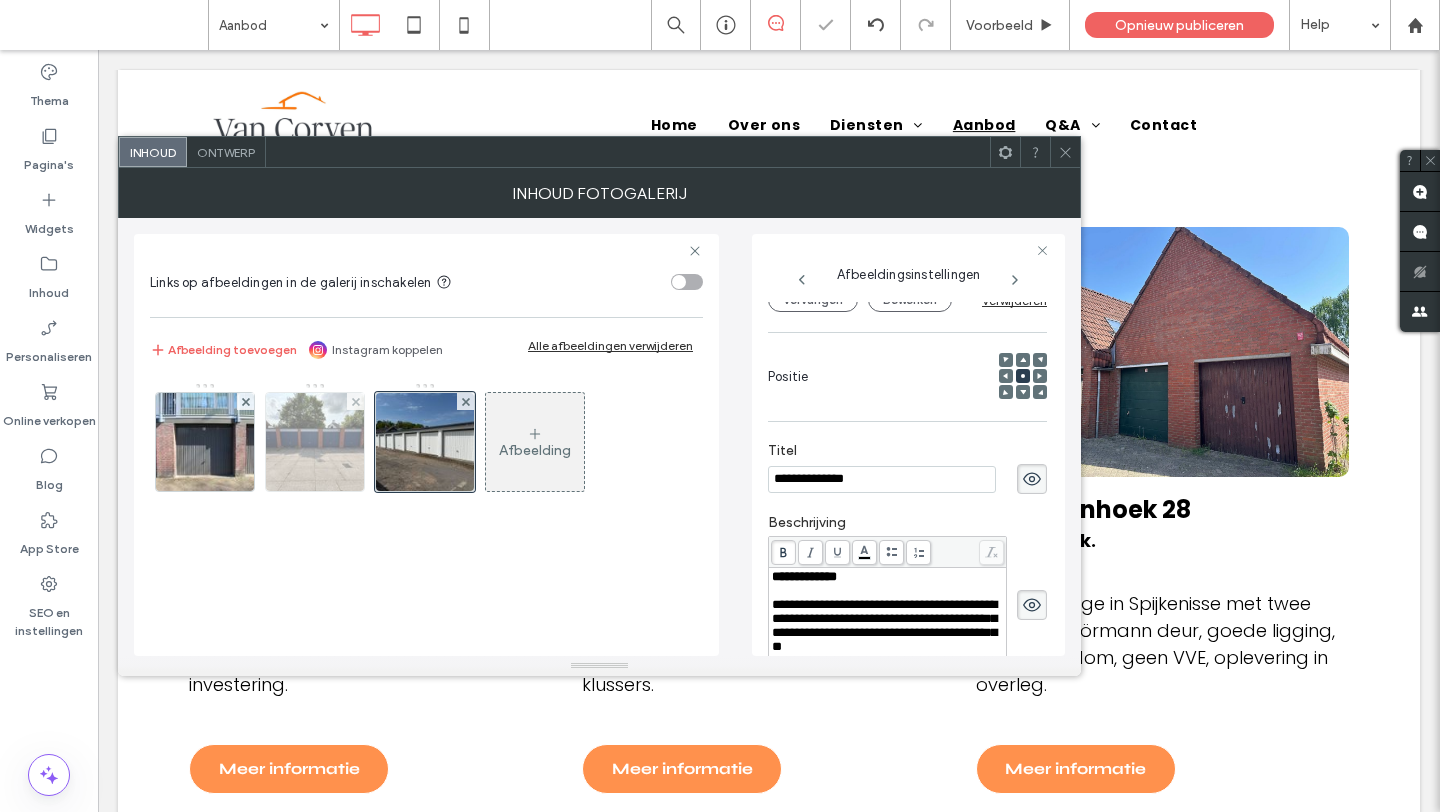 click at bounding box center (315, 442) 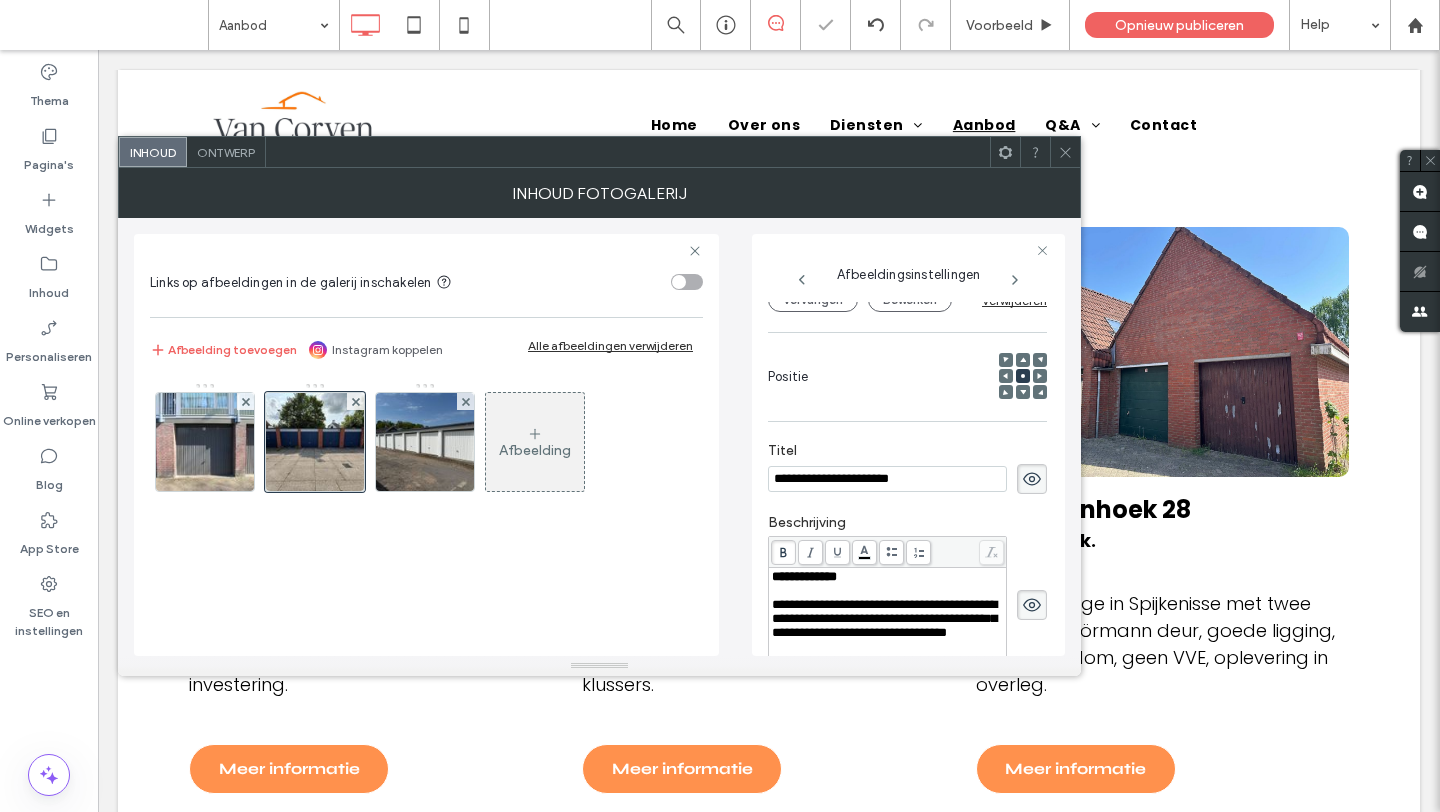 click on "**********" at bounding box center (887, 479) 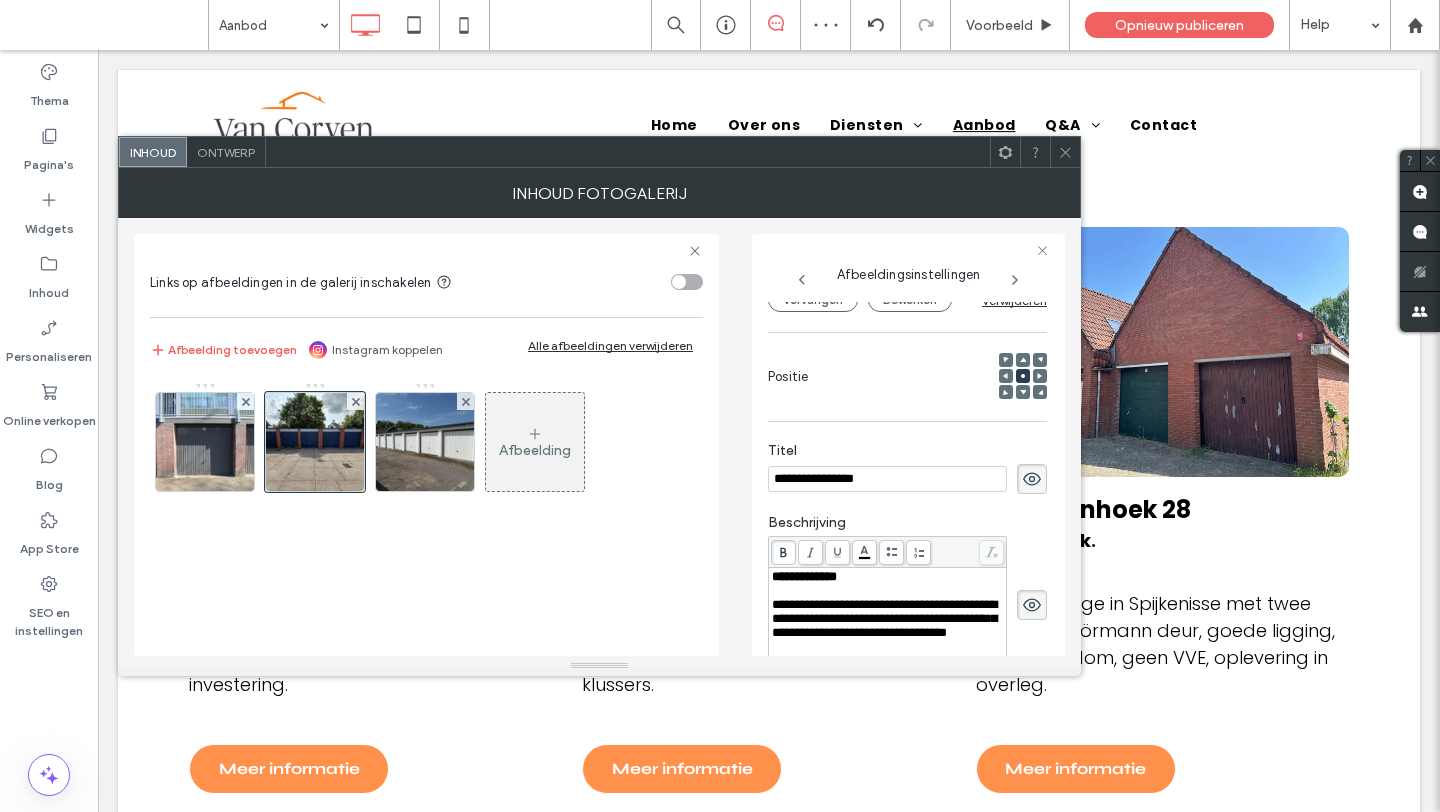 click on "Beschrijving" at bounding box center [907, 525] 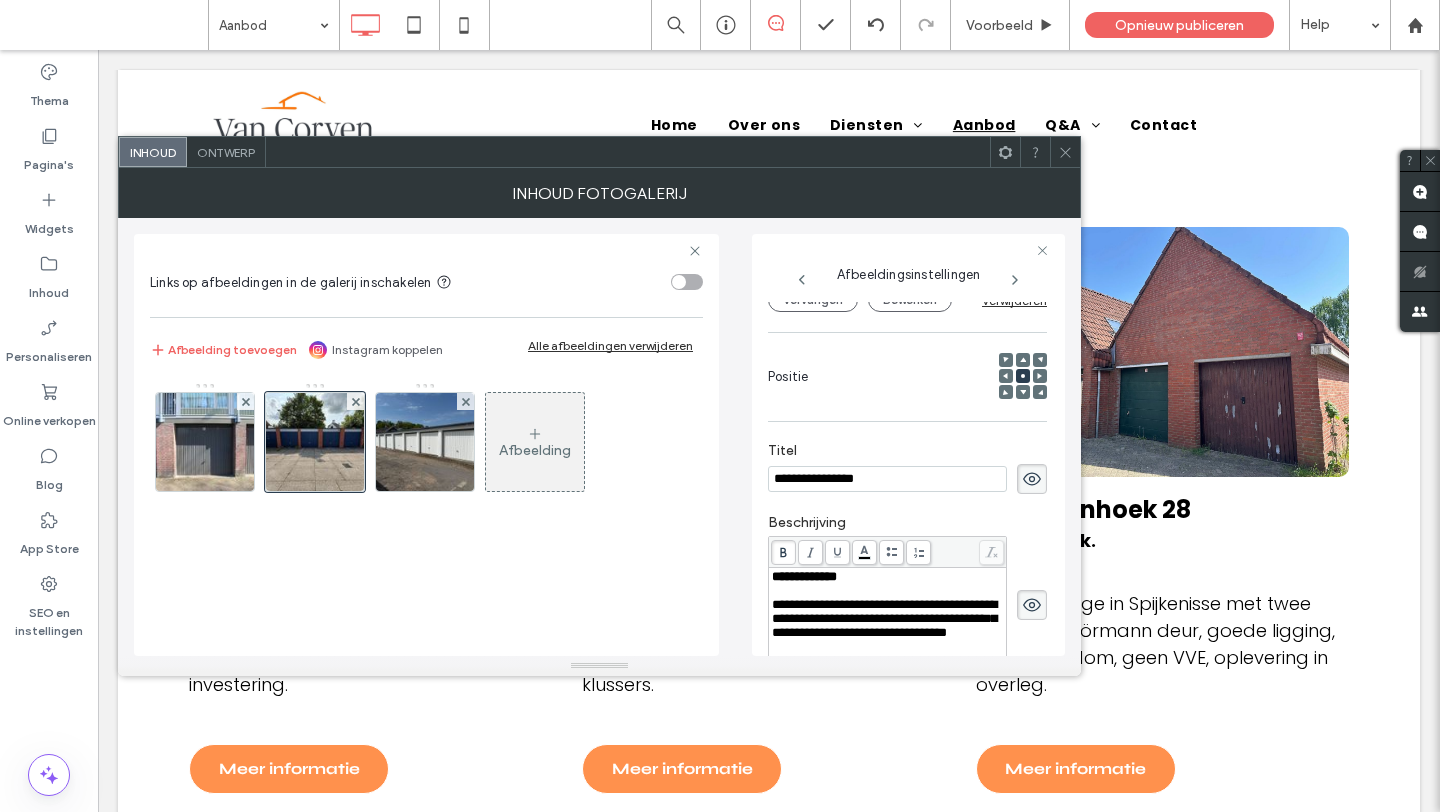 click on "**********" at bounding box center (887, 479) 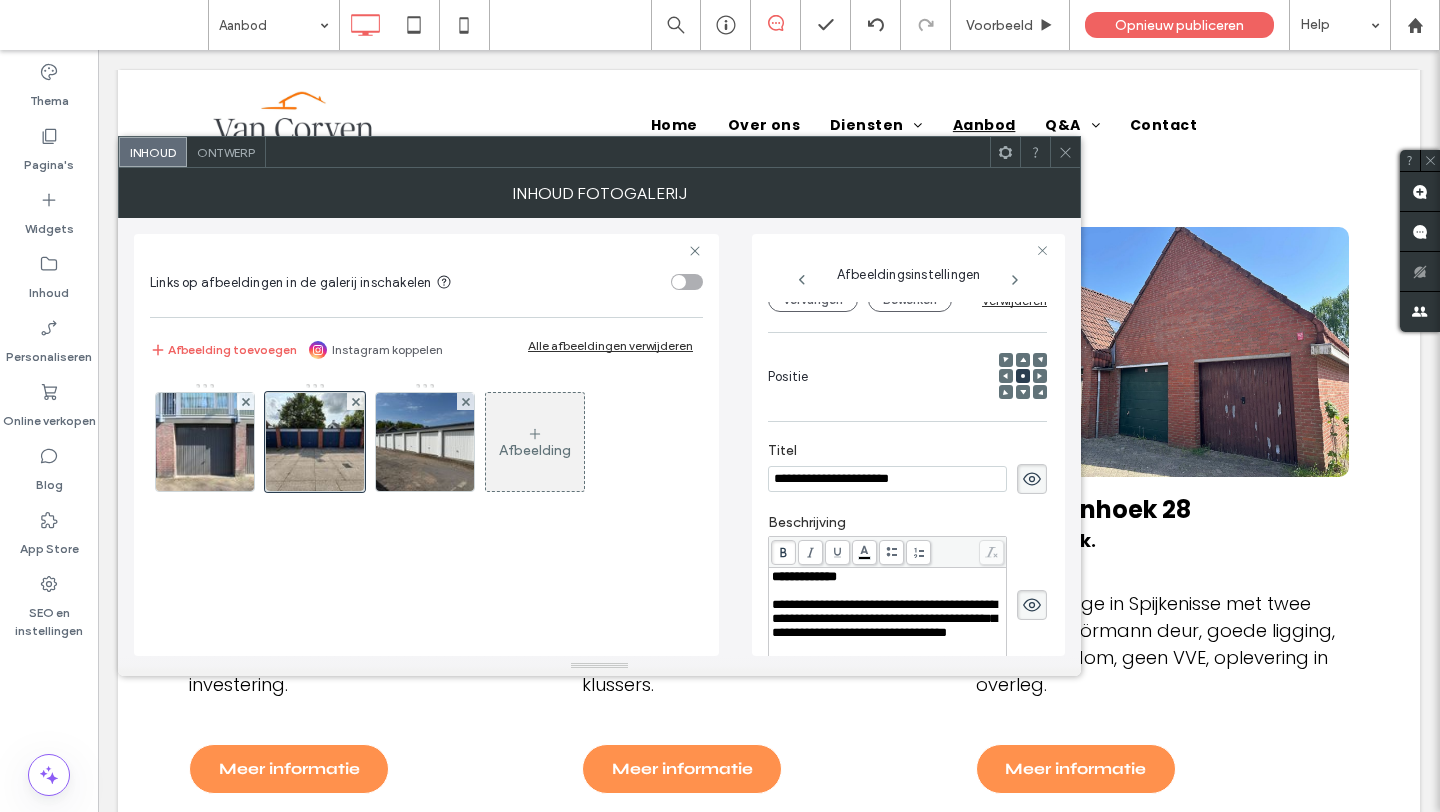type on "**********" 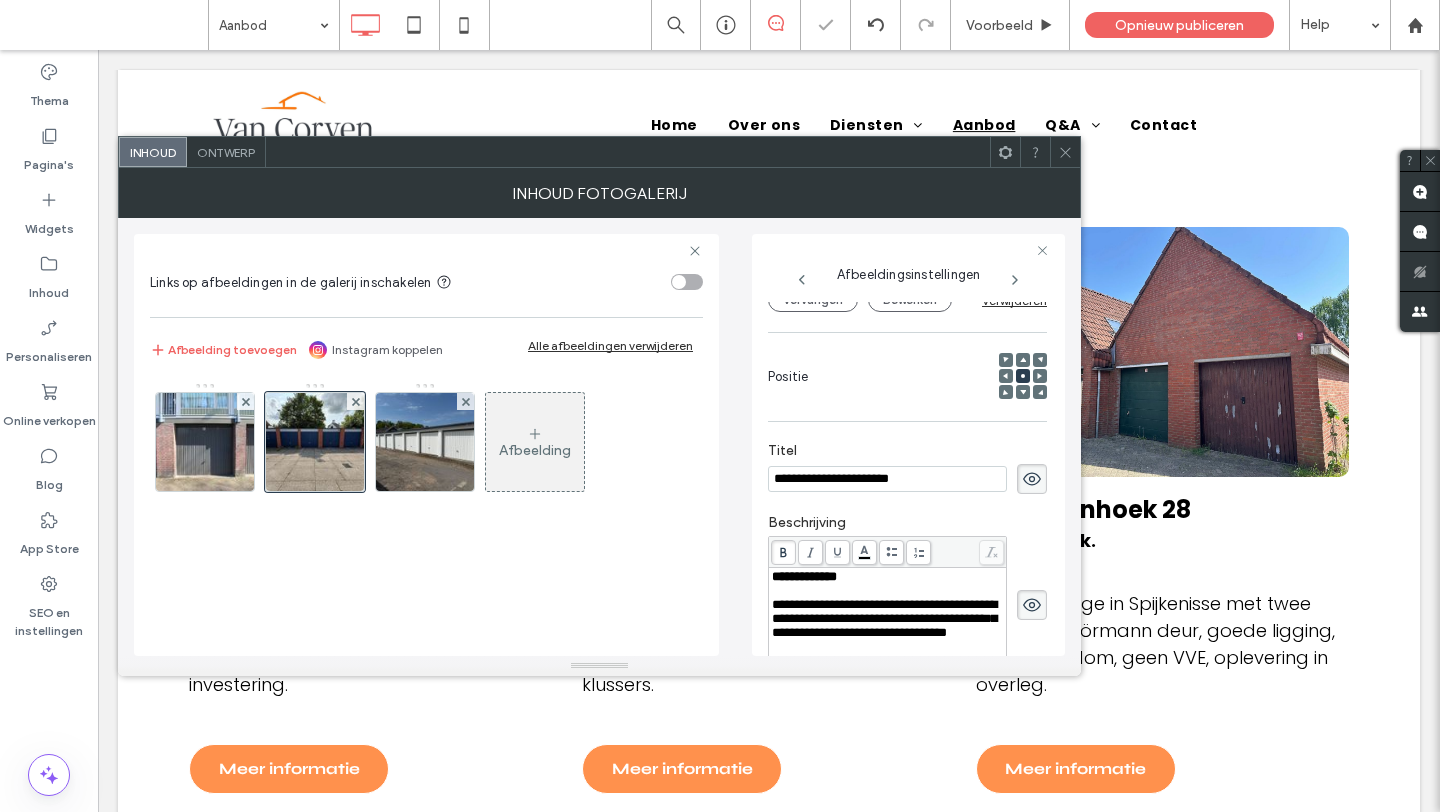 click at bounding box center (887, 552) 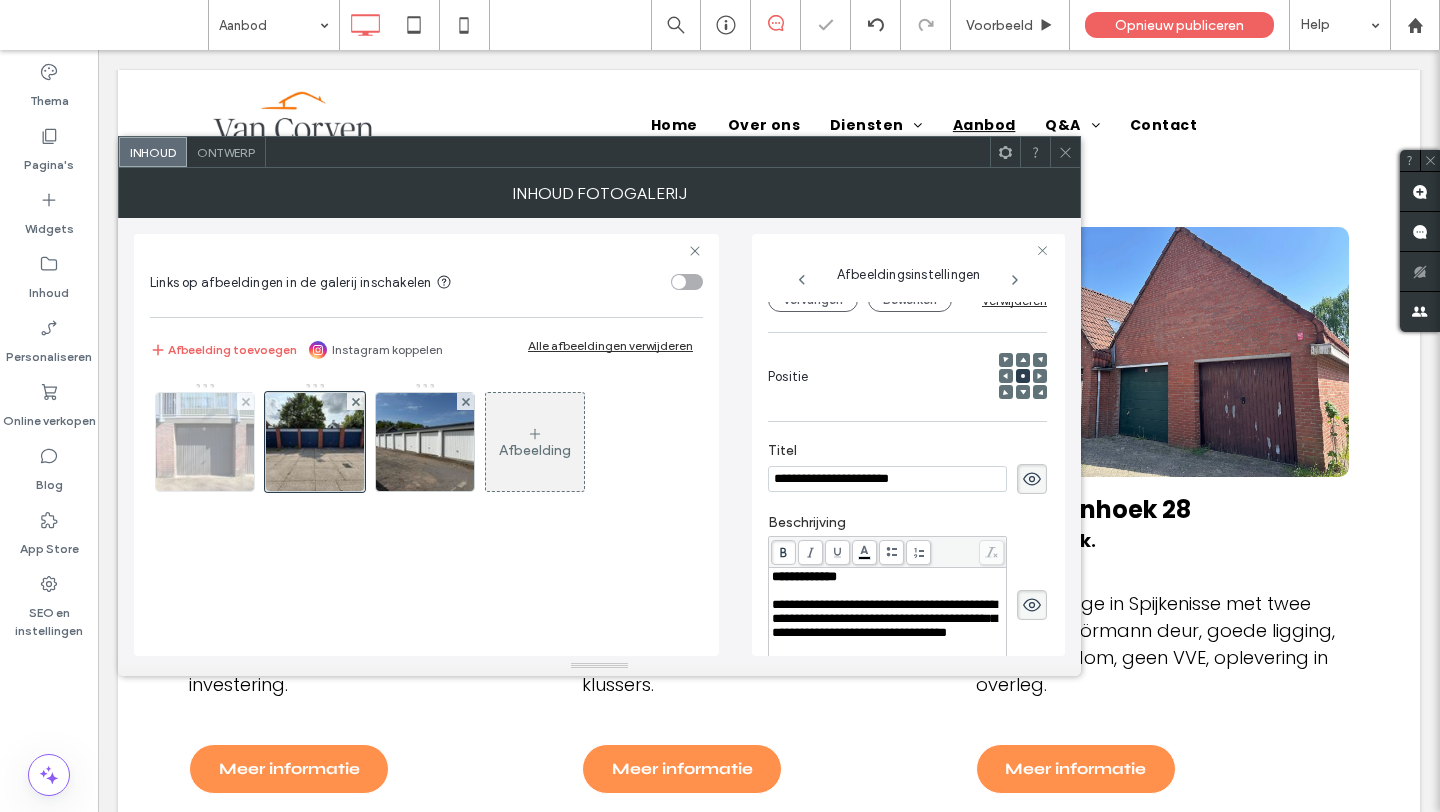 click at bounding box center [205, 442] 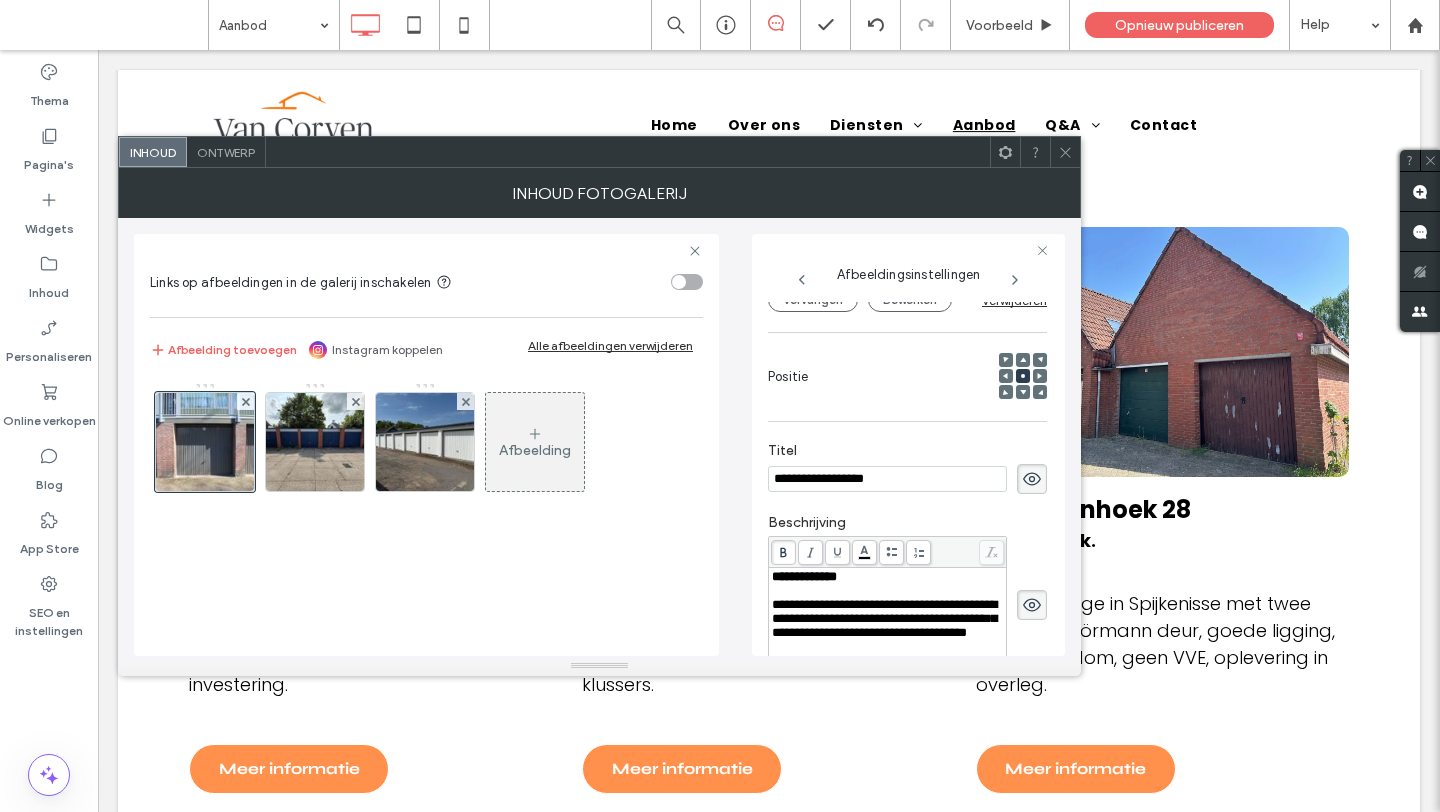 click on "**********" at bounding box center [887, 479] 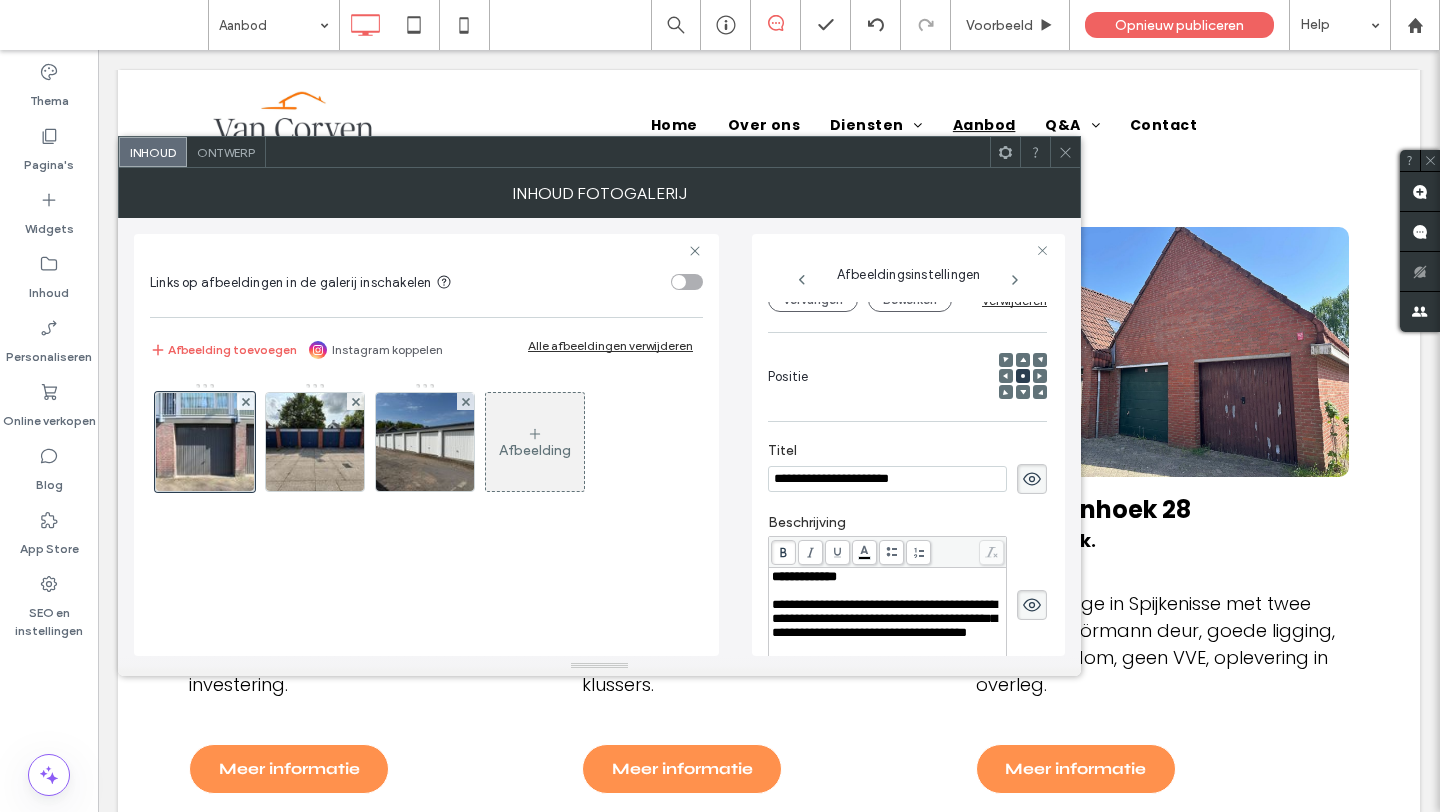 type on "**********" 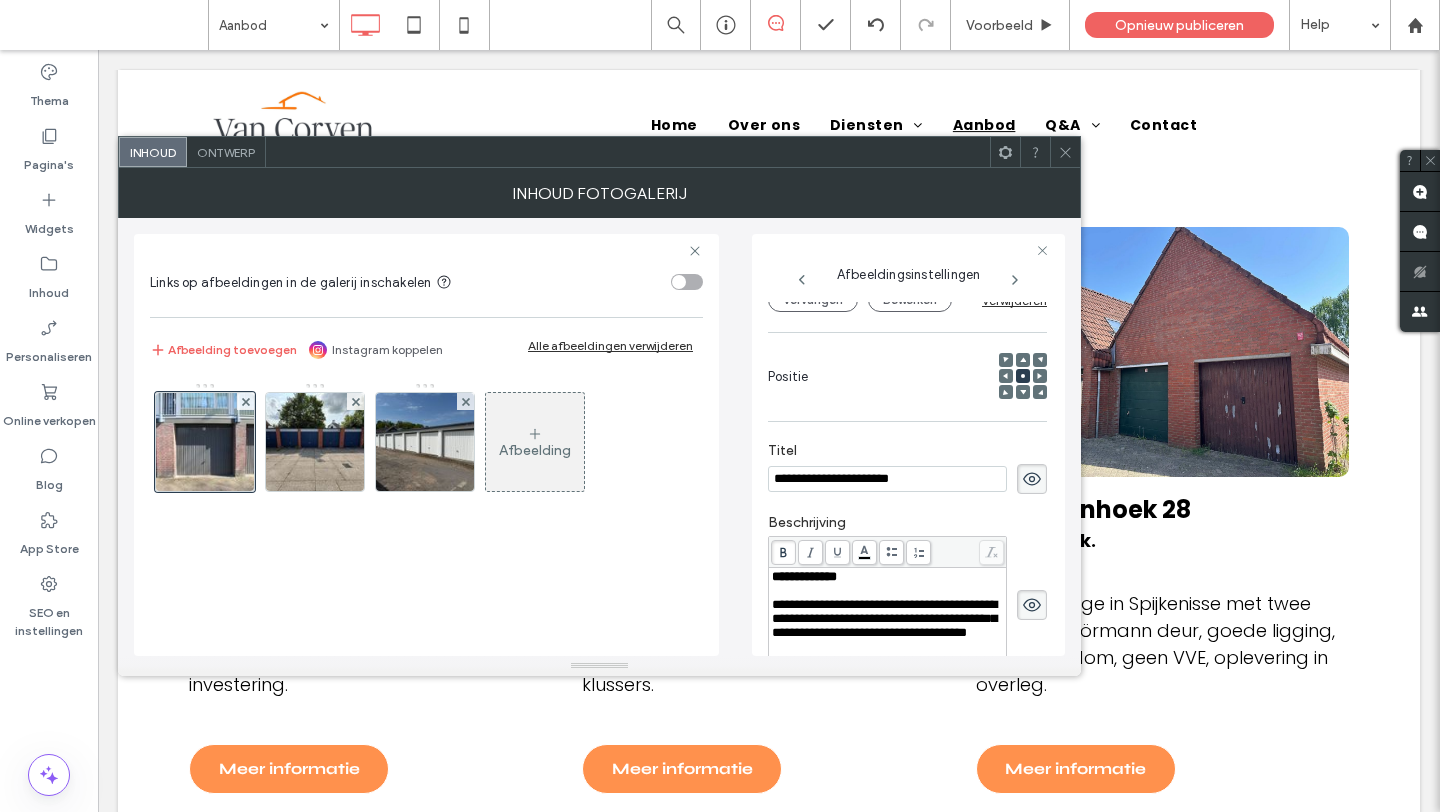 click on "**********" at bounding box center (907, 468) 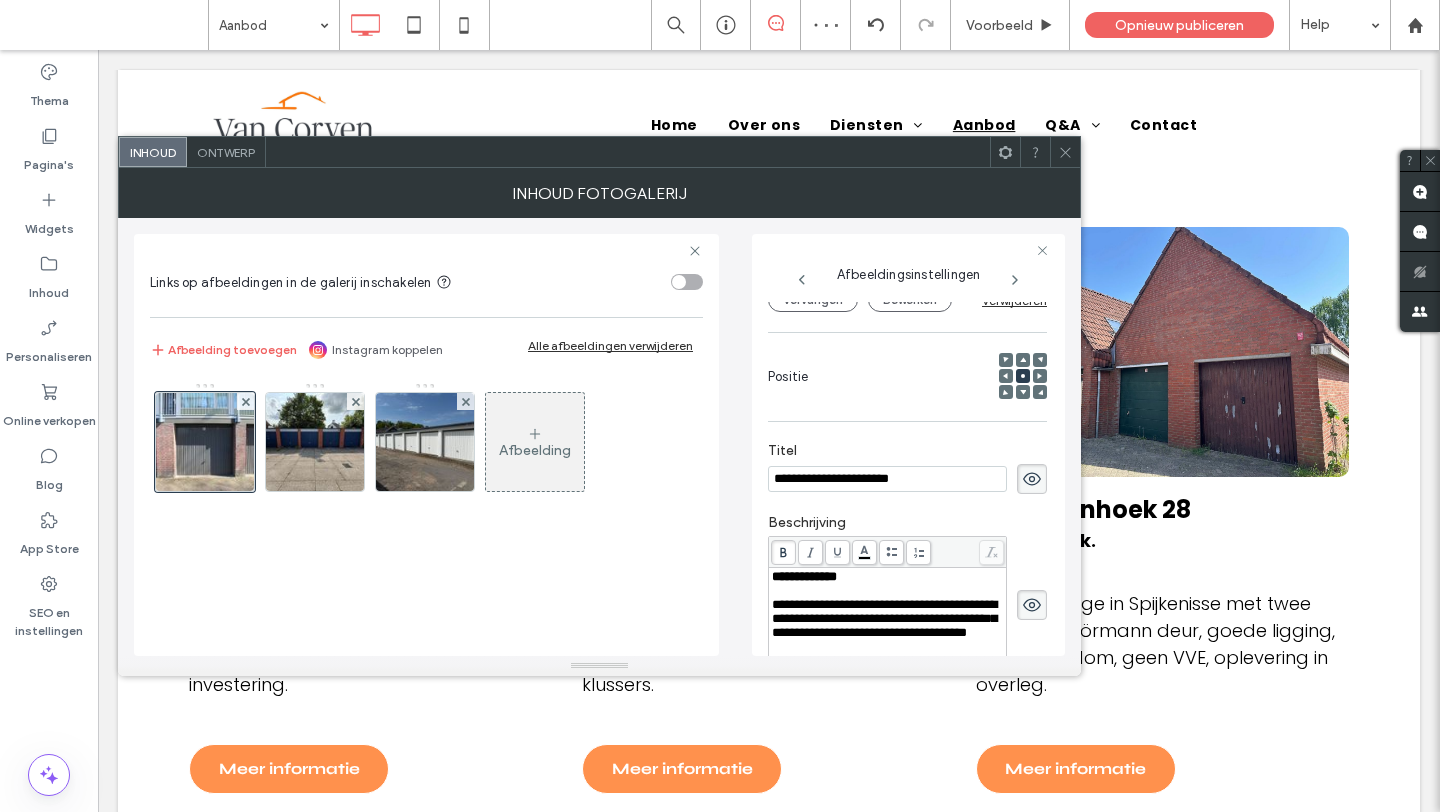 click 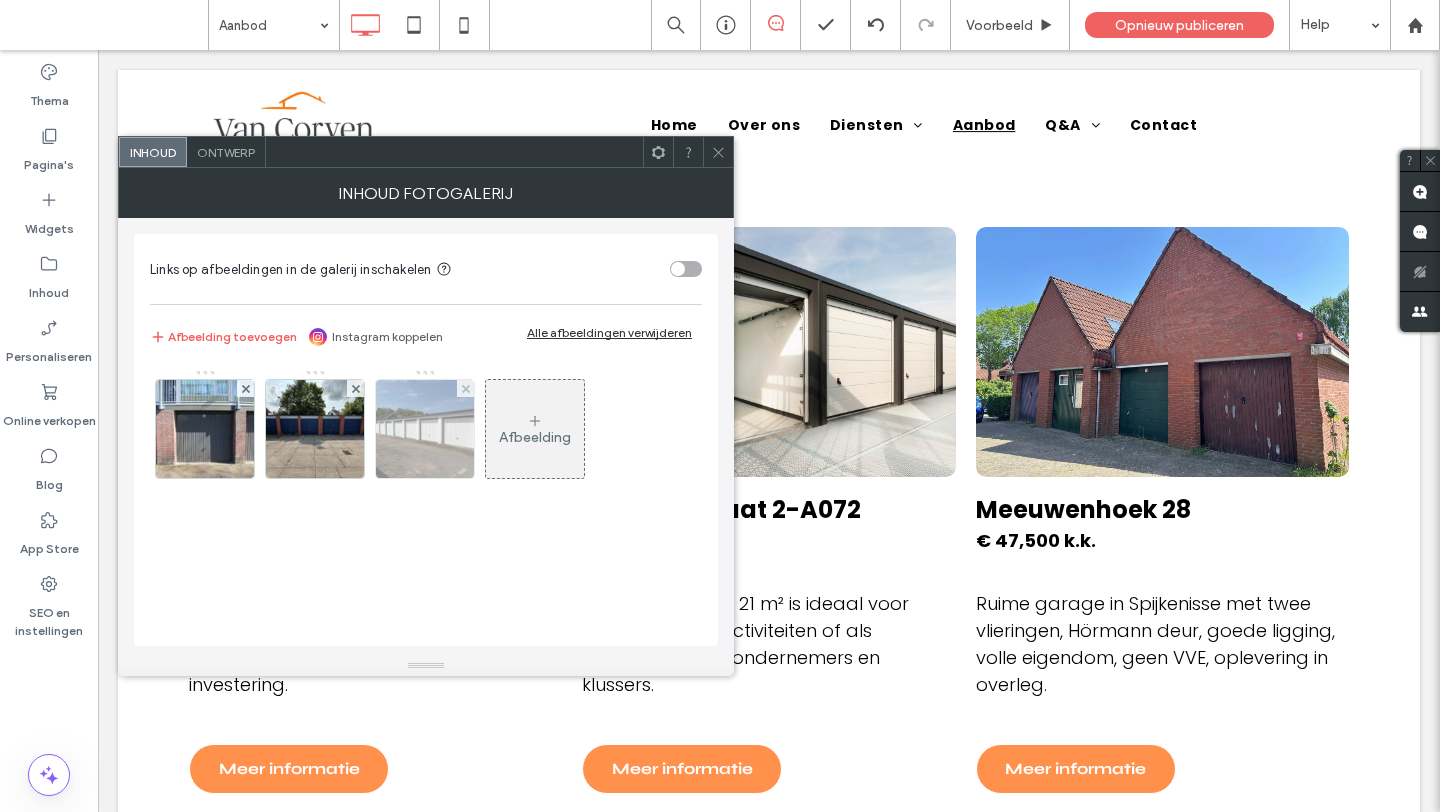 click at bounding box center (425, 429) 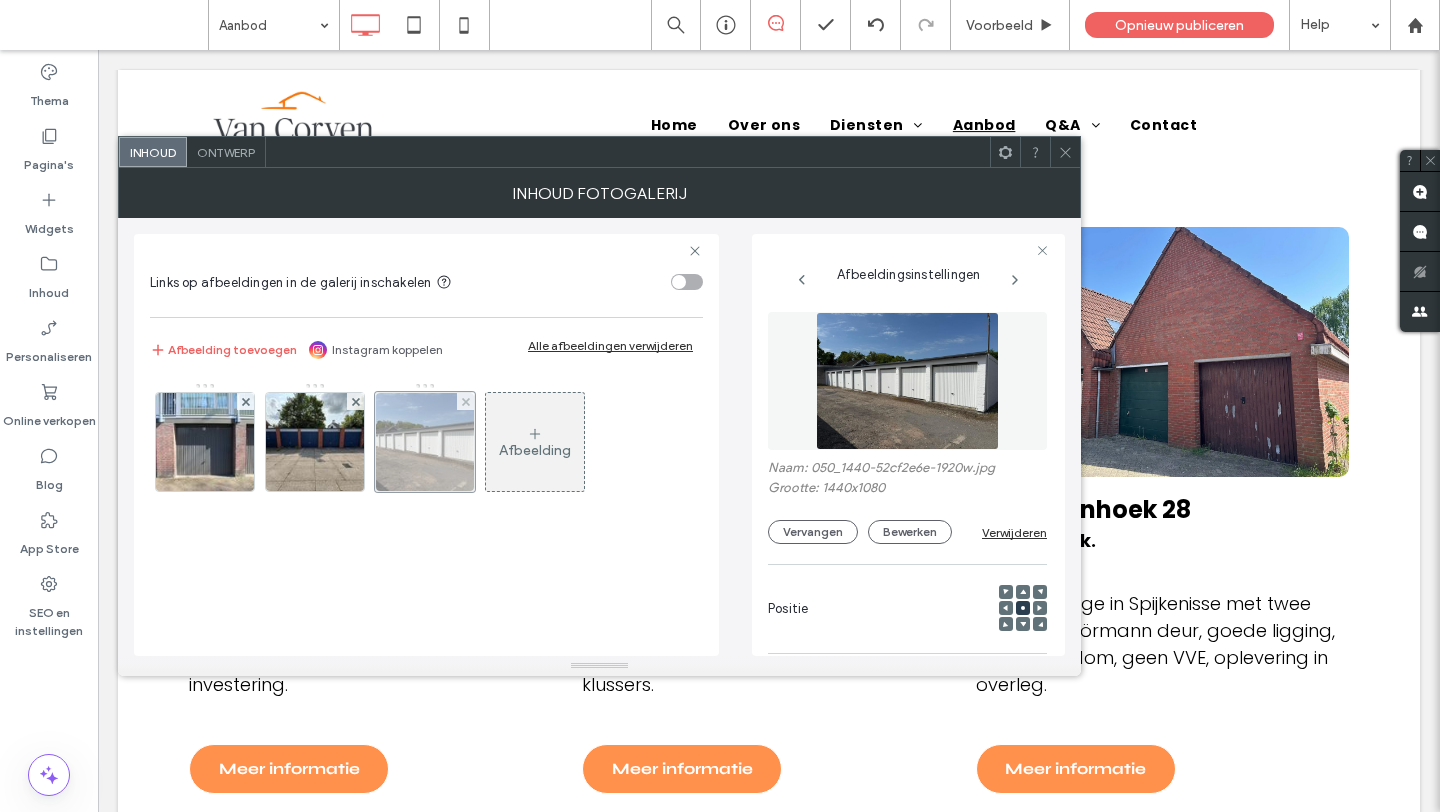 scroll, scrollTop: 0, scrollLeft: 52, axis: horizontal 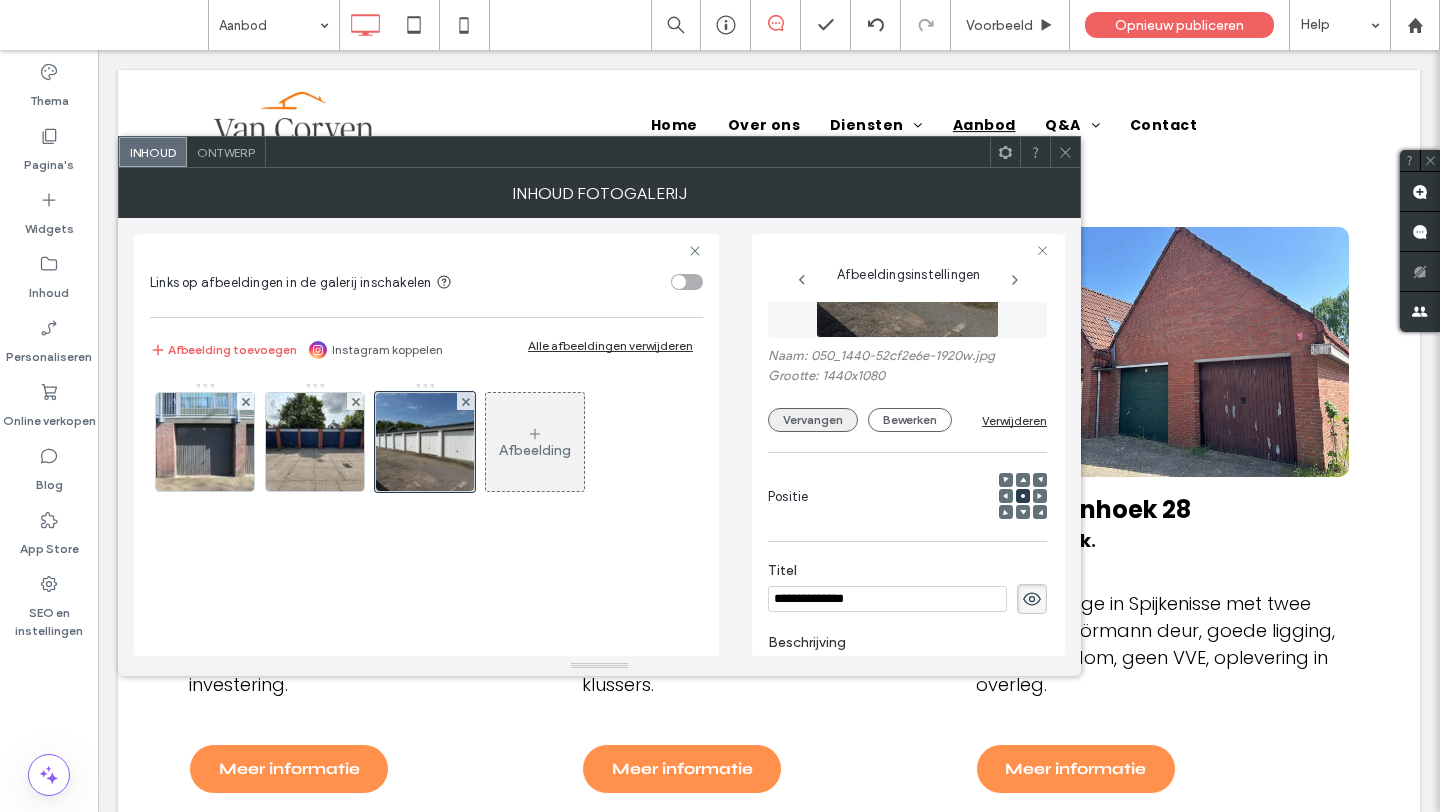 click on "Vervangen" at bounding box center [813, 420] 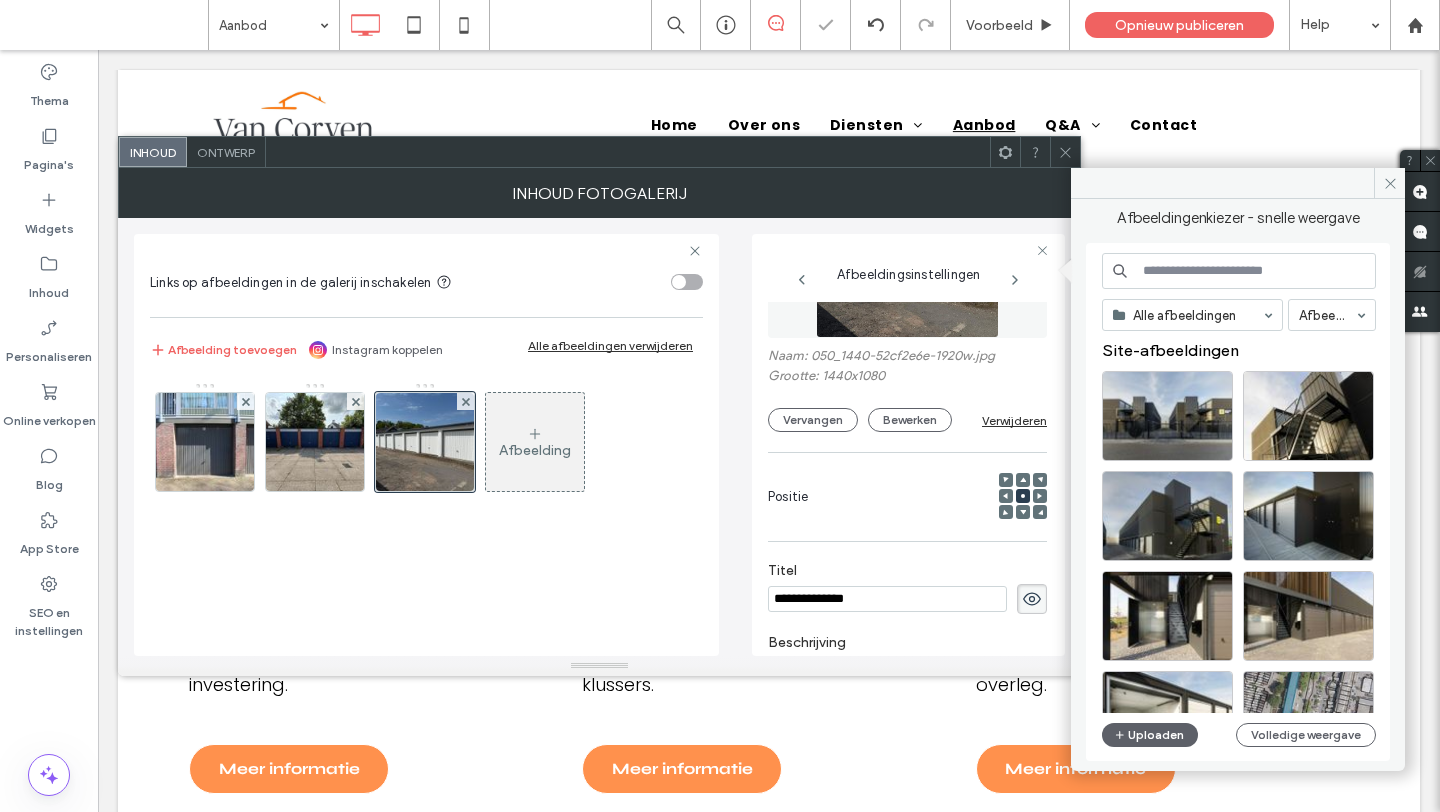 click on "Alle afbeeldingen Afbeeldingen Site-afbeeldingen Uploaden Volledige weergave" at bounding box center [1239, 502] 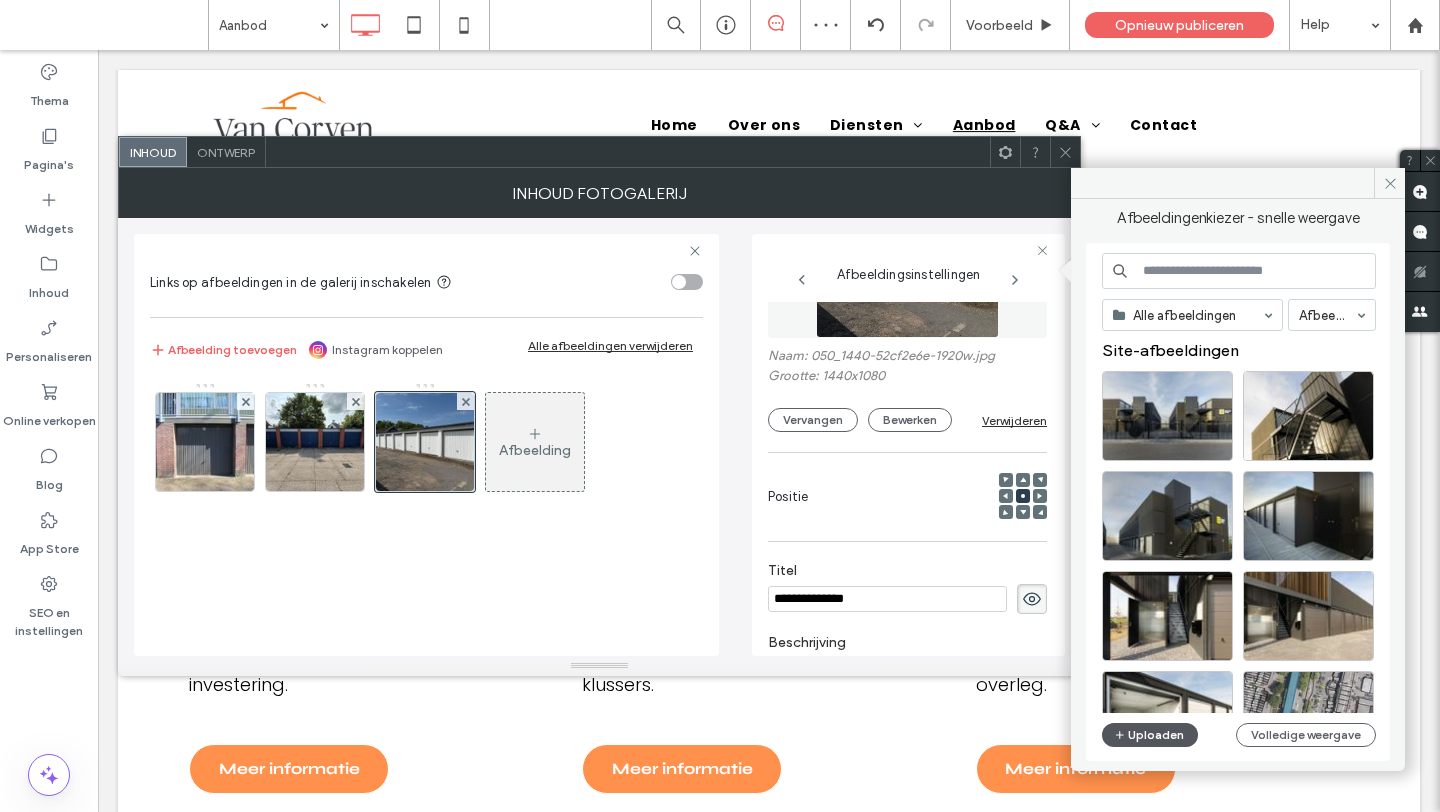 click on "Uploaden" at bounding box center [1150, 735] 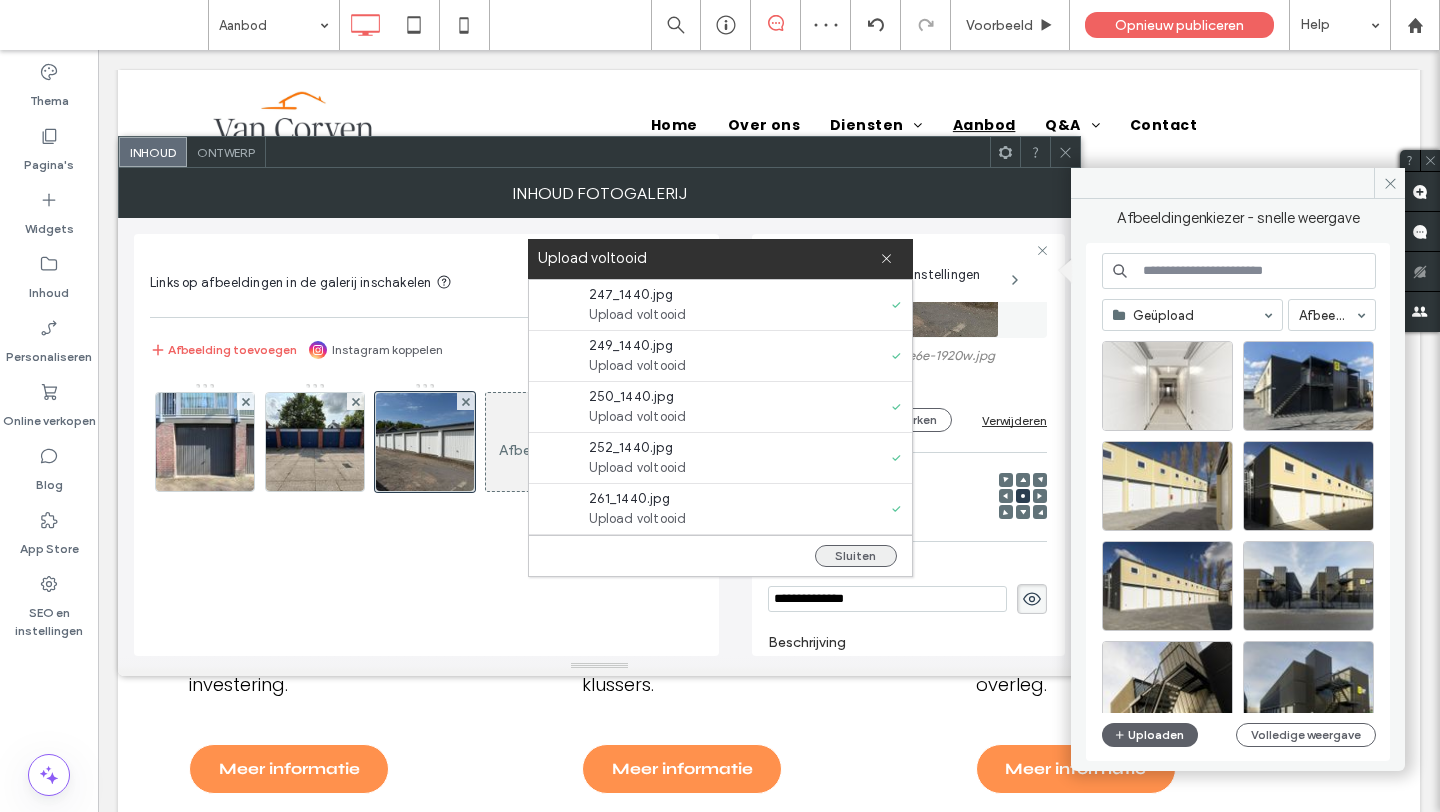 click on "Sluiten" at bounding box center [856, 556] 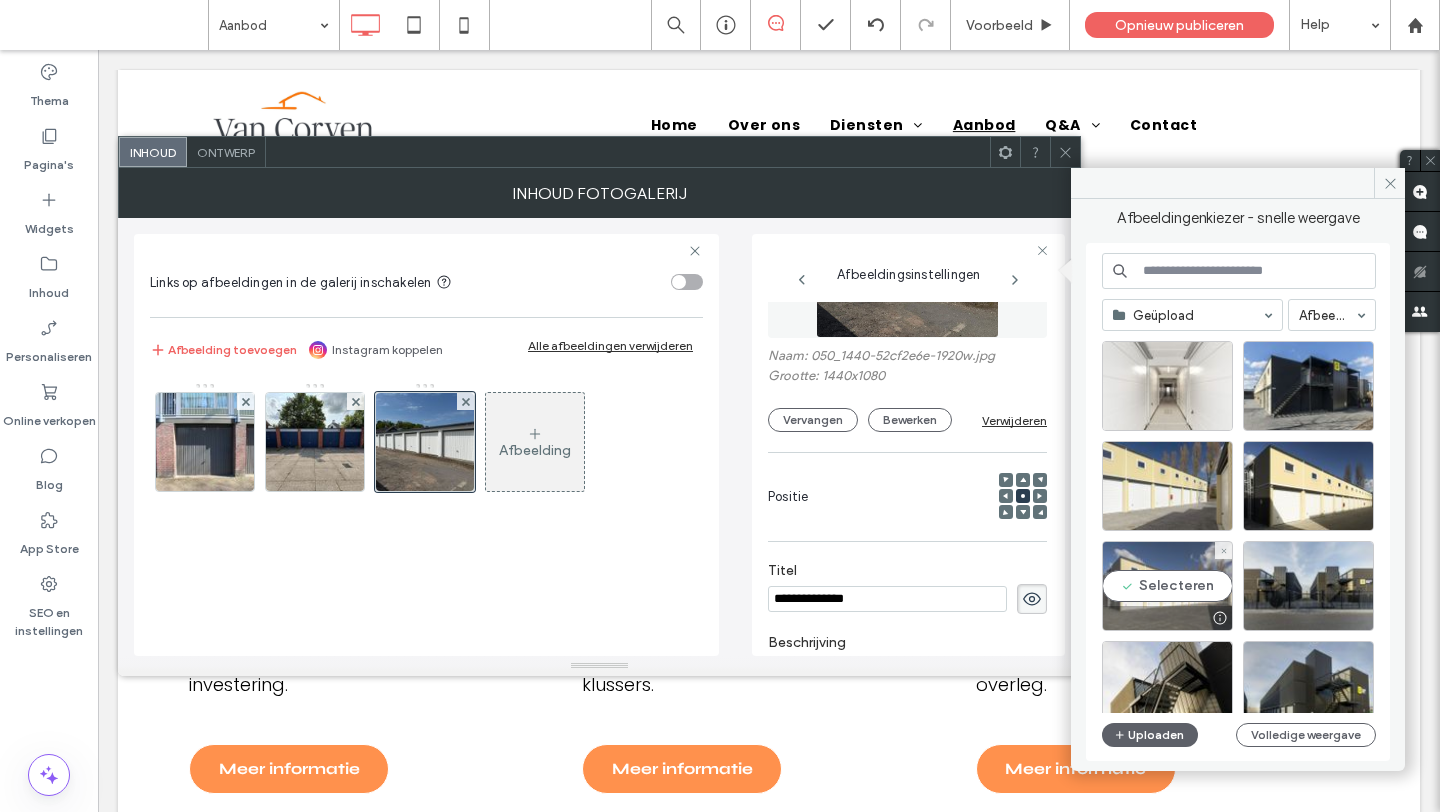 click on "Selecteren" at bounding box center [1167, 586] 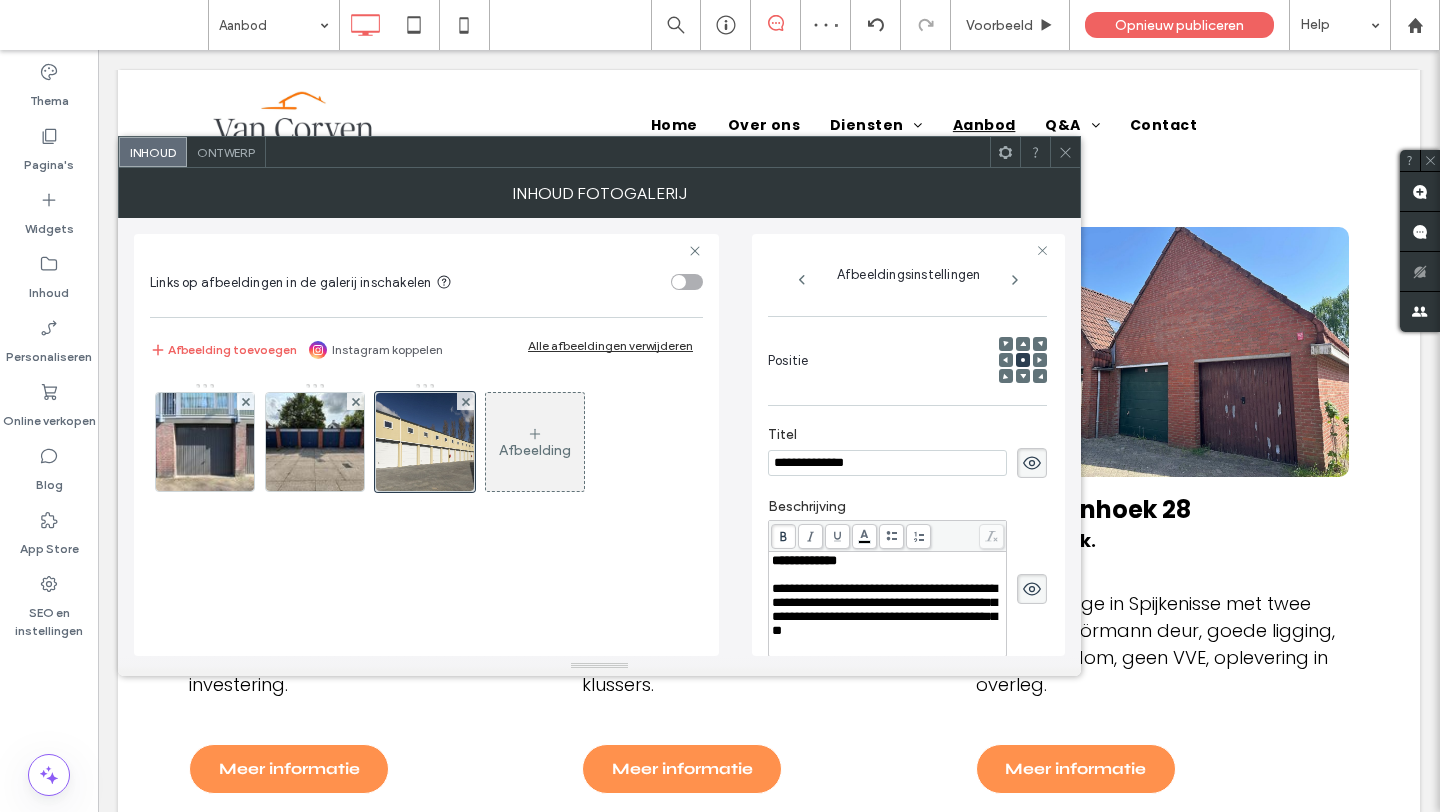 scroll, scrollTop: 256, scrollLeft: 0, axis: vertical 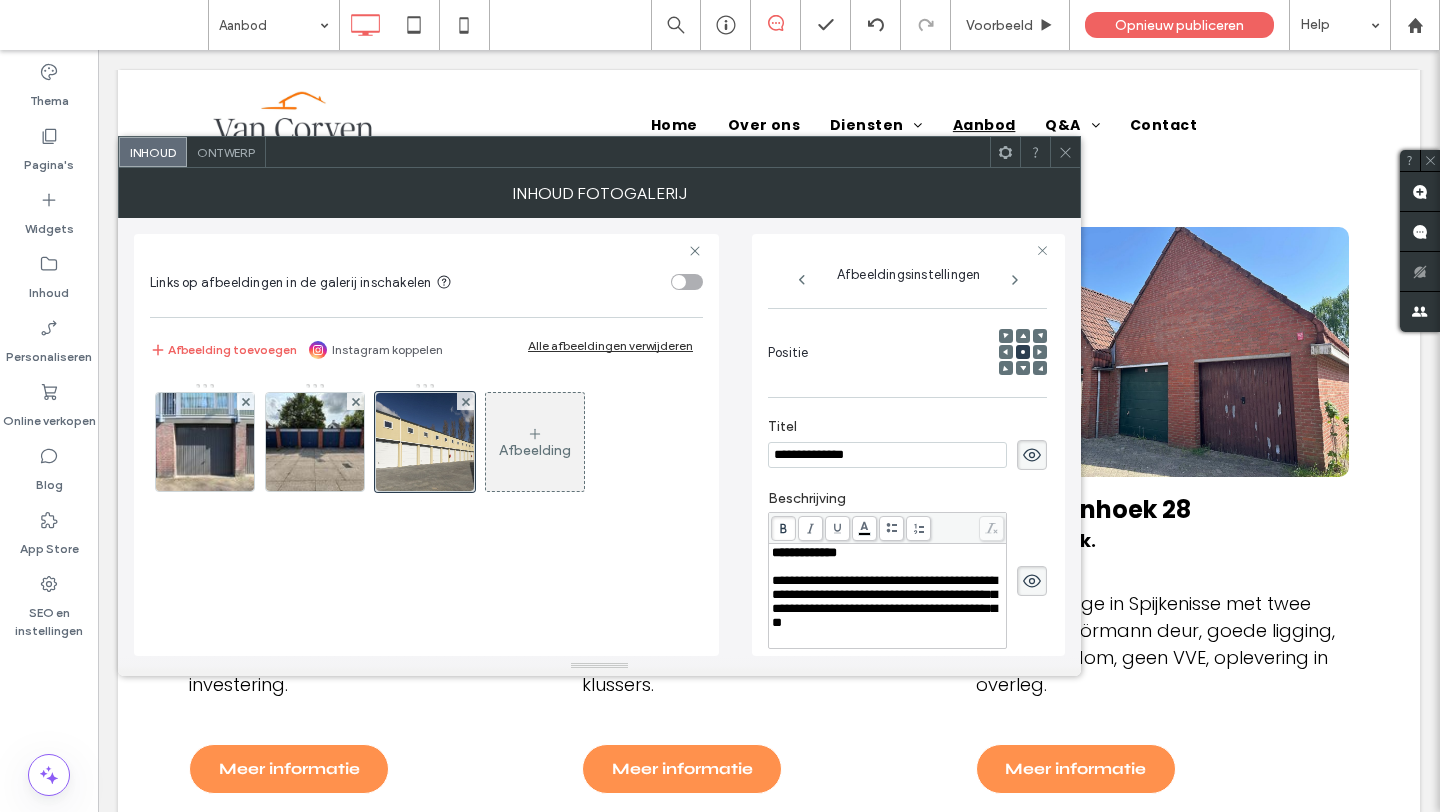 click on "**********" at bounding box center [804, 552] 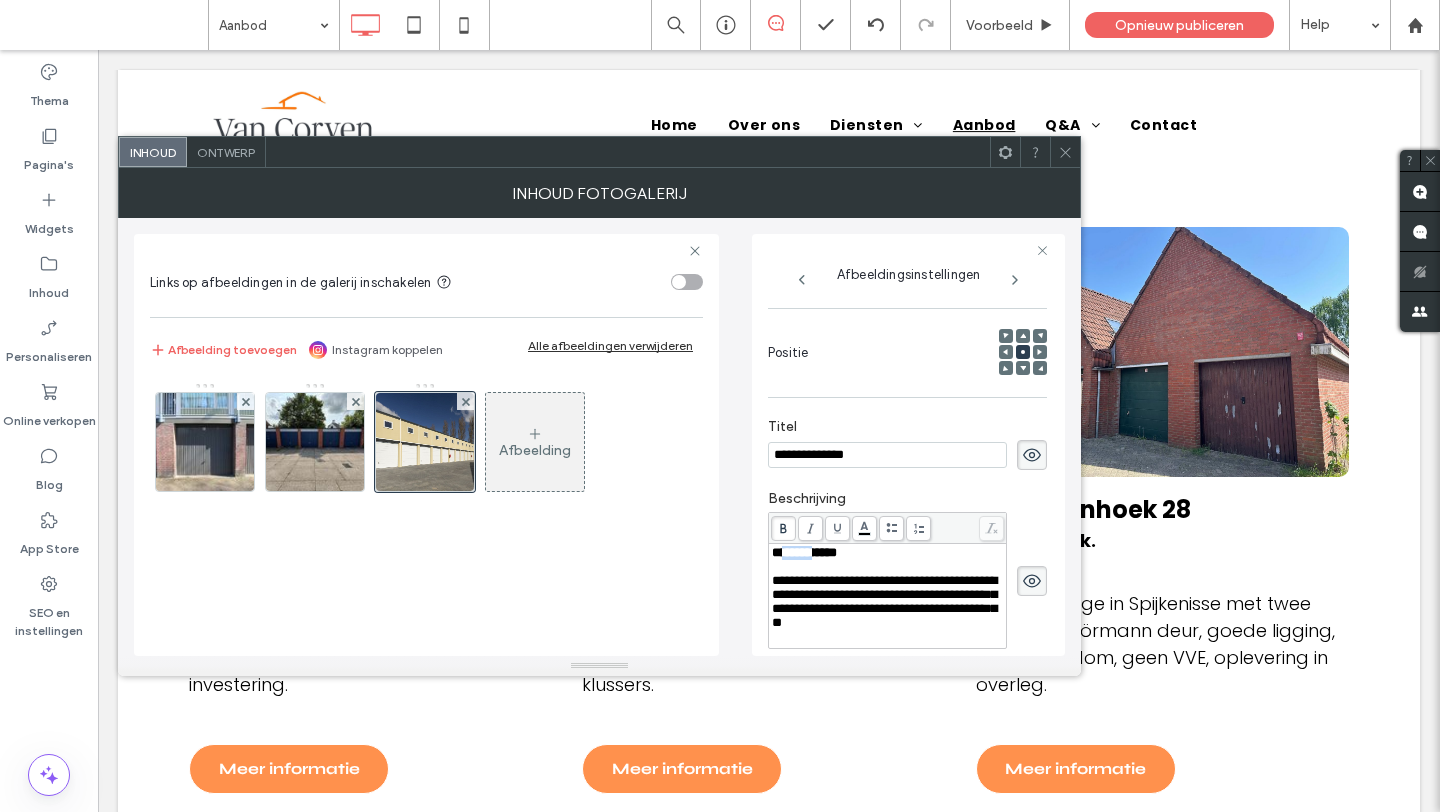 click on "**********" at bounding box center [804, 552] 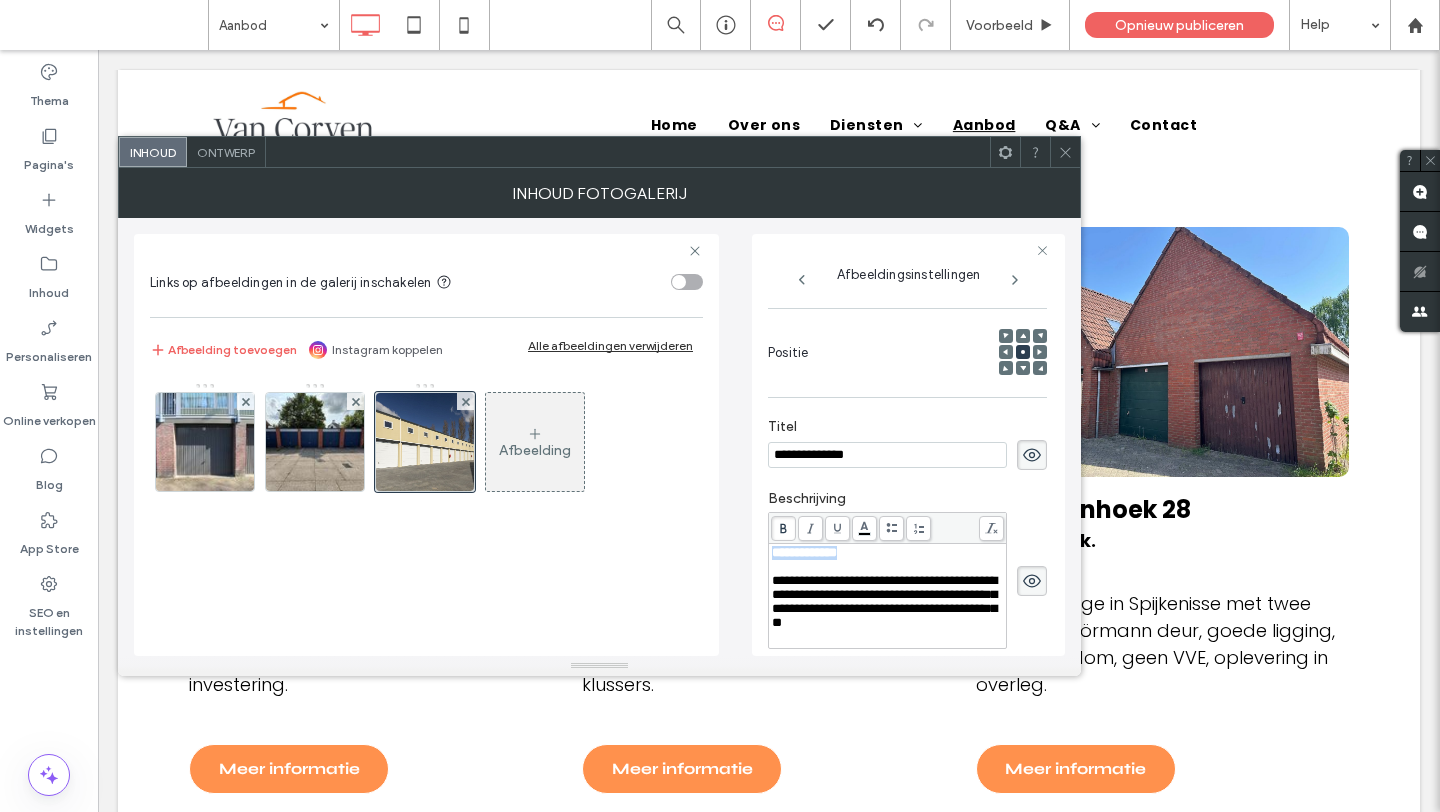 click on "**********" at bounding box center [804, 552] 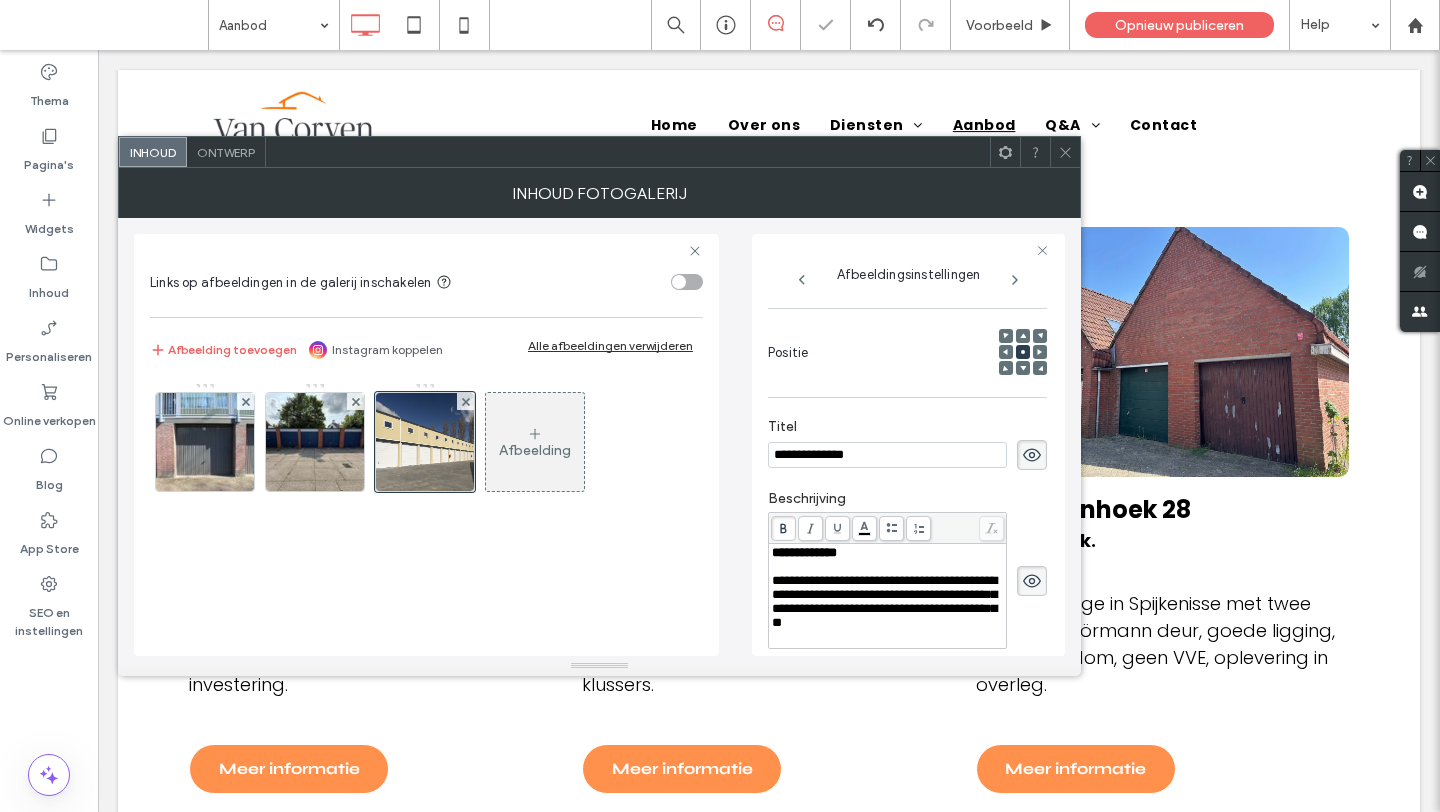 click on "**********" at bounding box center [599, 437] 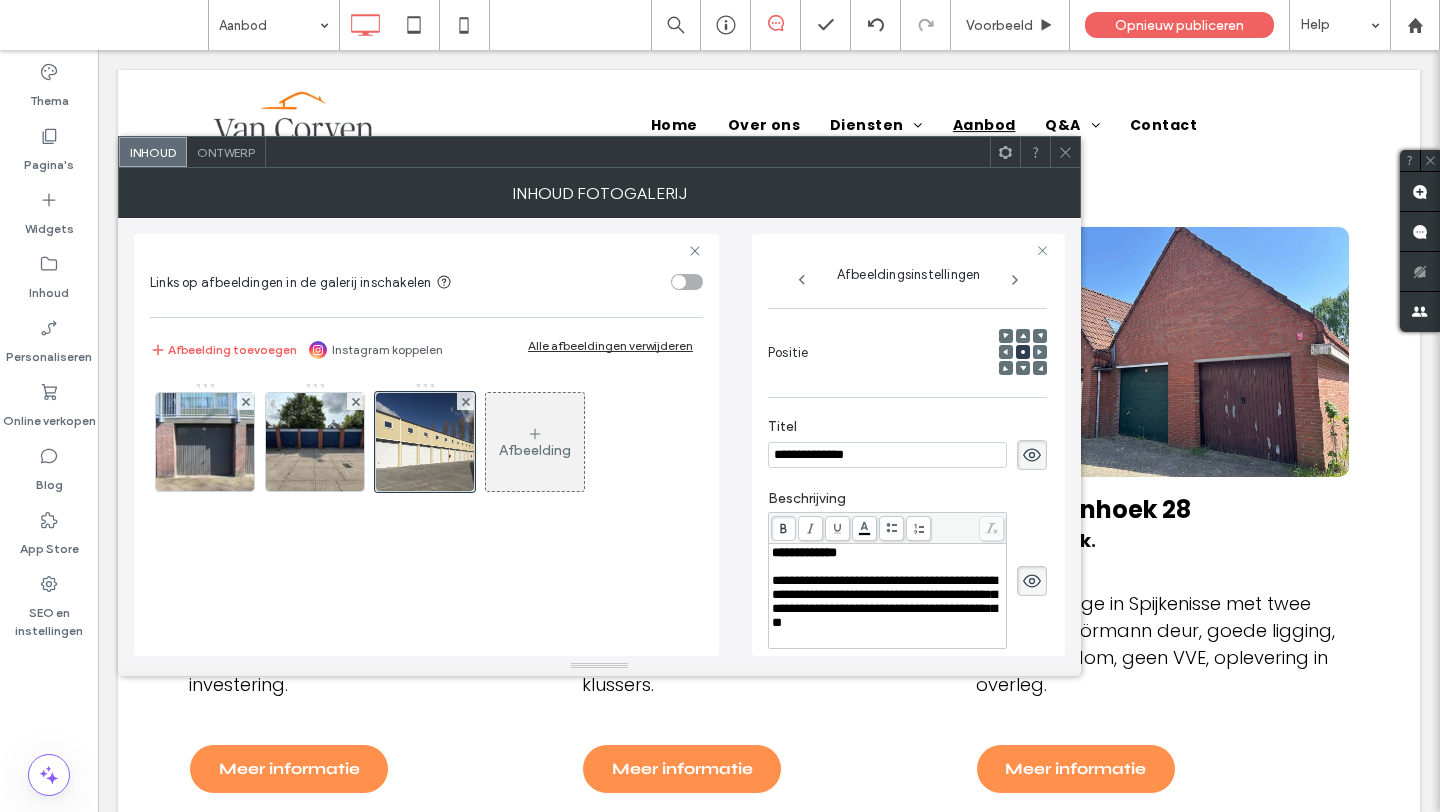 scroll, scrollTop: 377, scrollLeft: 0, axis: vertical 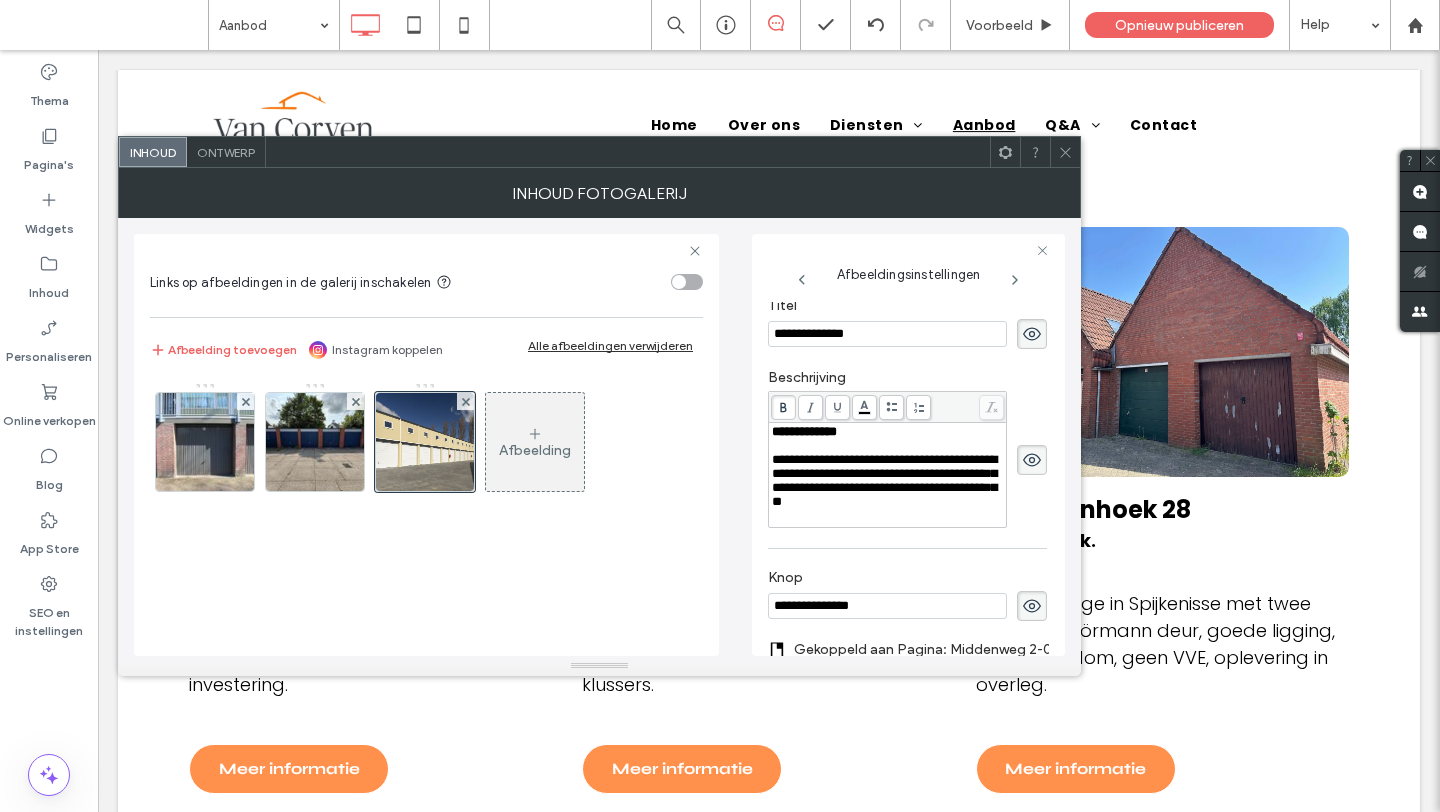click on "**********" at bounding box center [884, 480] 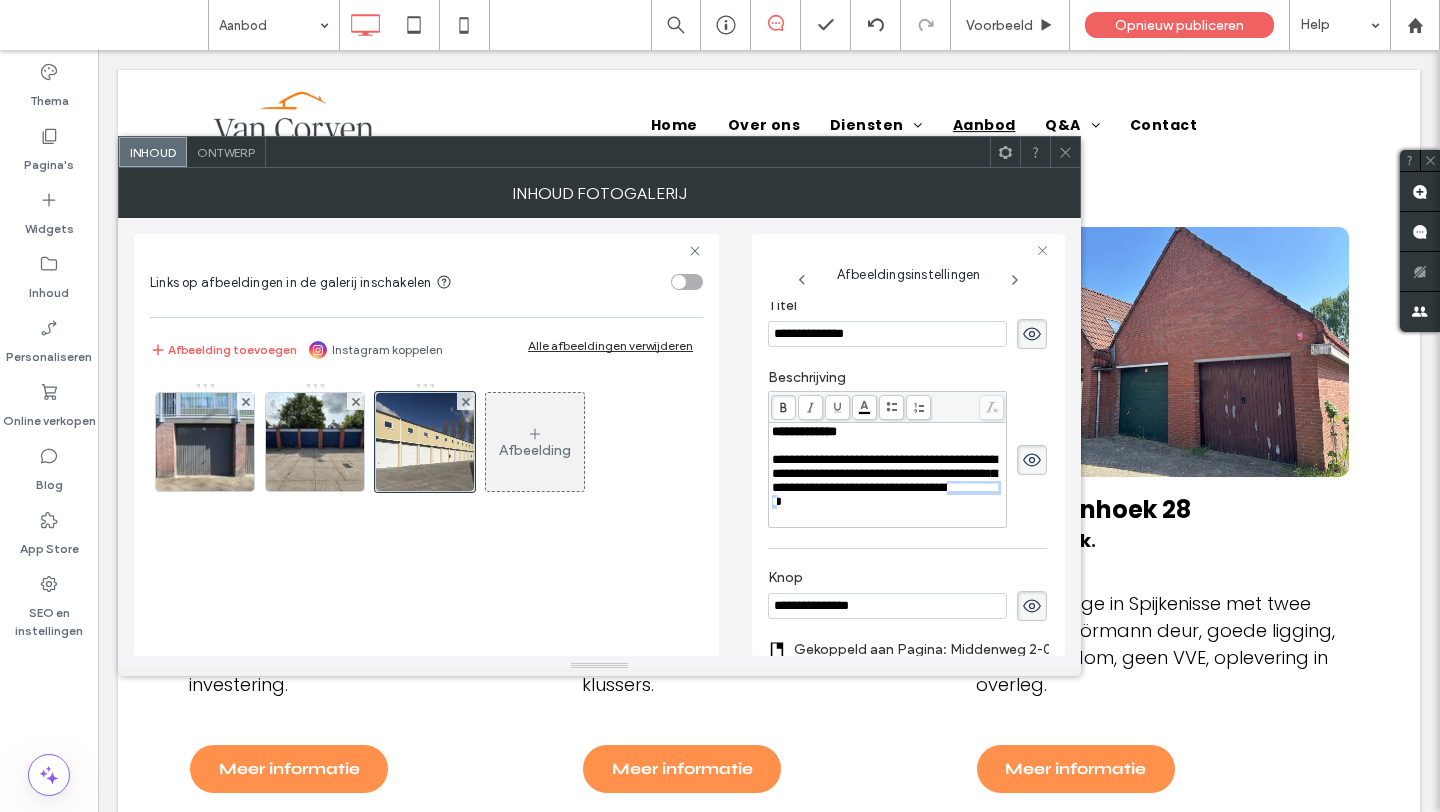 click on "**********" at bounding box center (884, 480) 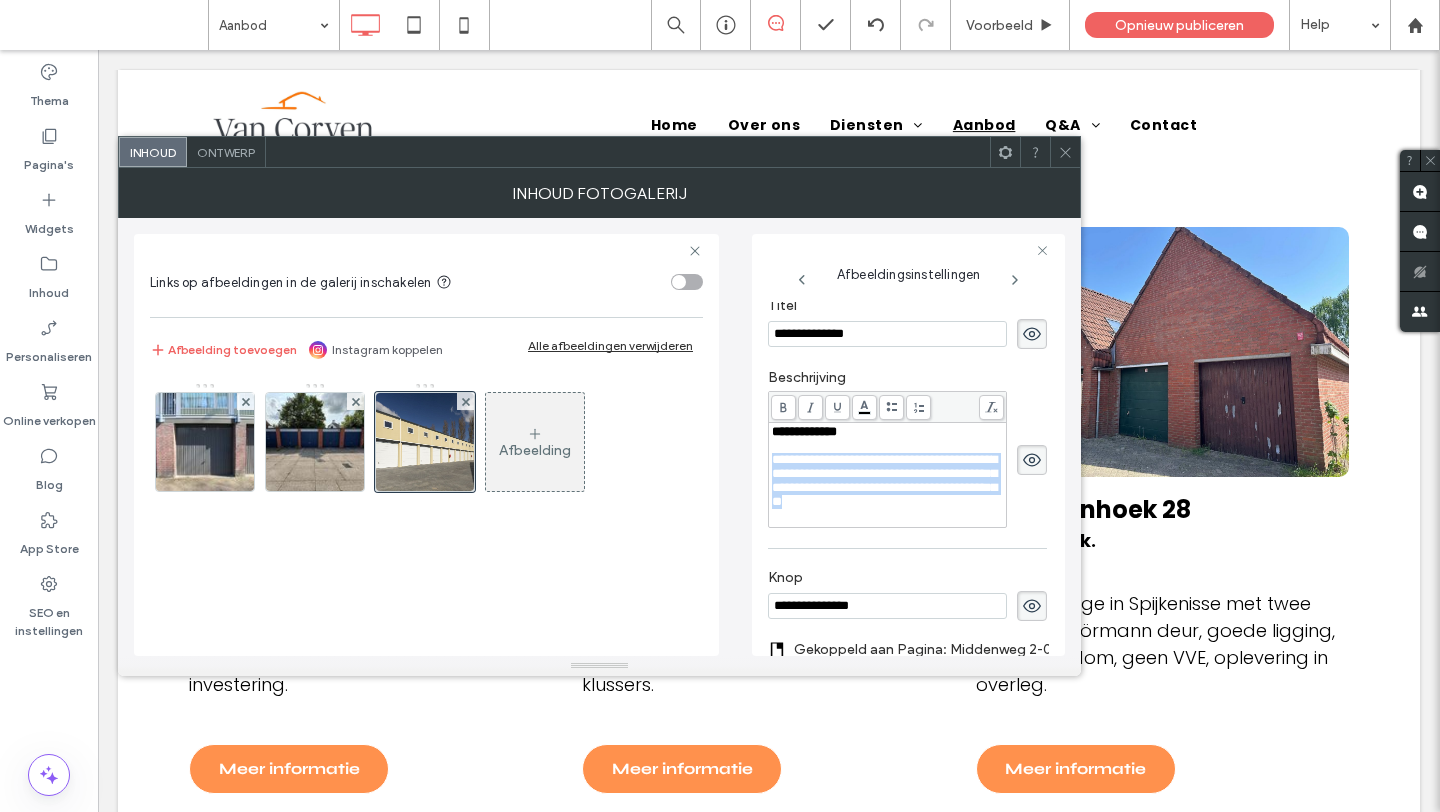click on "**********" at bounding box center [884, 480] 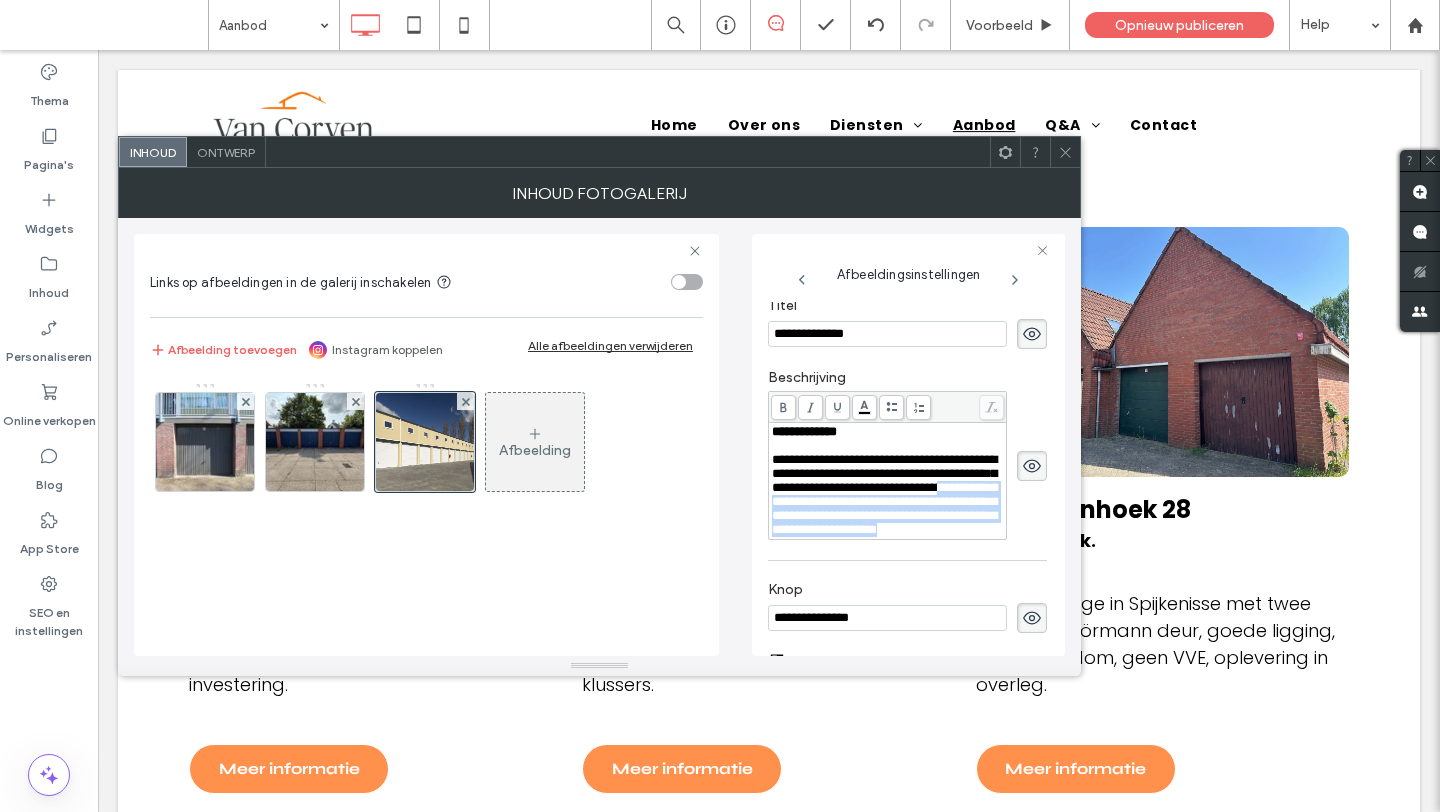 drag, startPoint x: 846, startPoint y: 629, endPoint x: 844, endPoint y: 557, distance: 72.02777 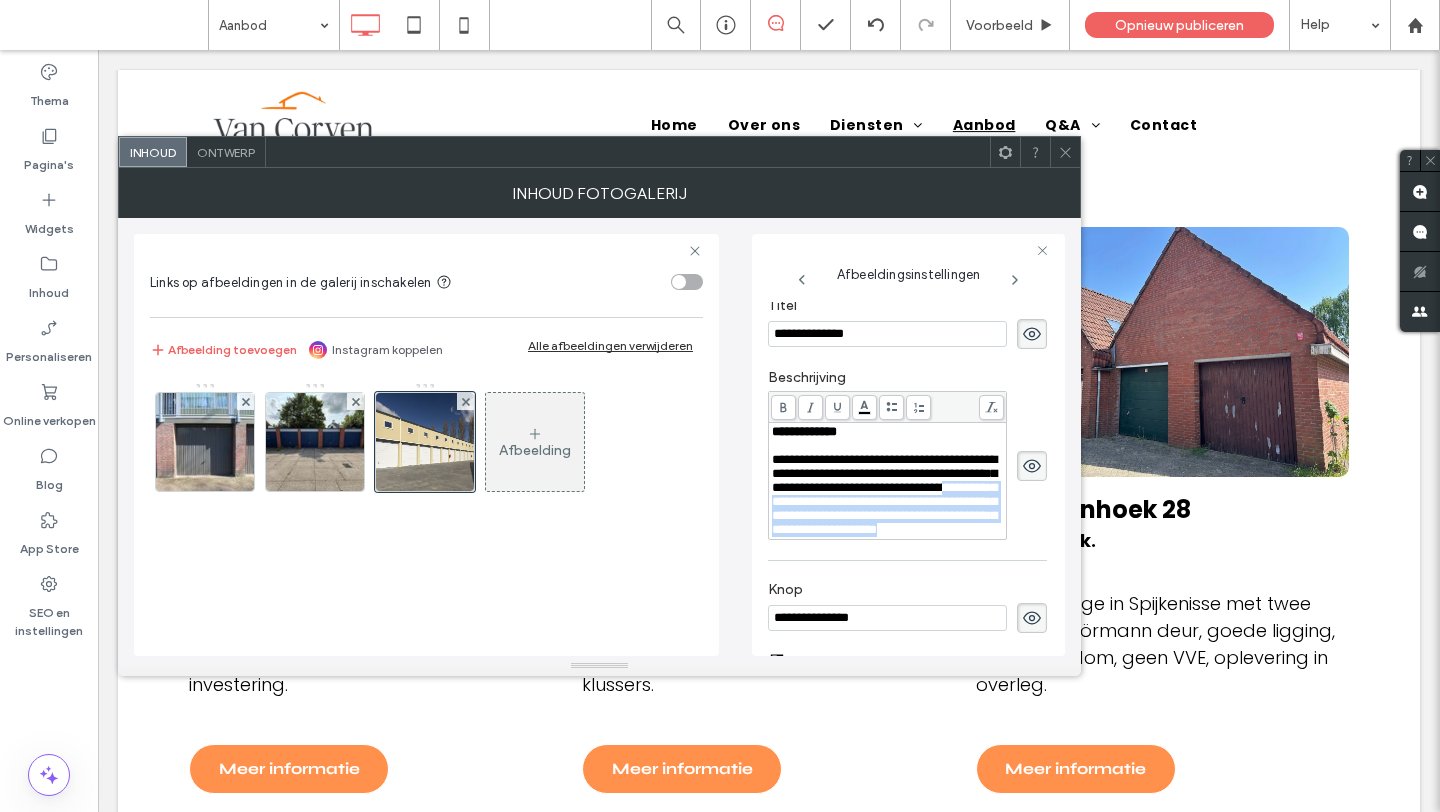 click on "**********" at bounding box center (884, 494) 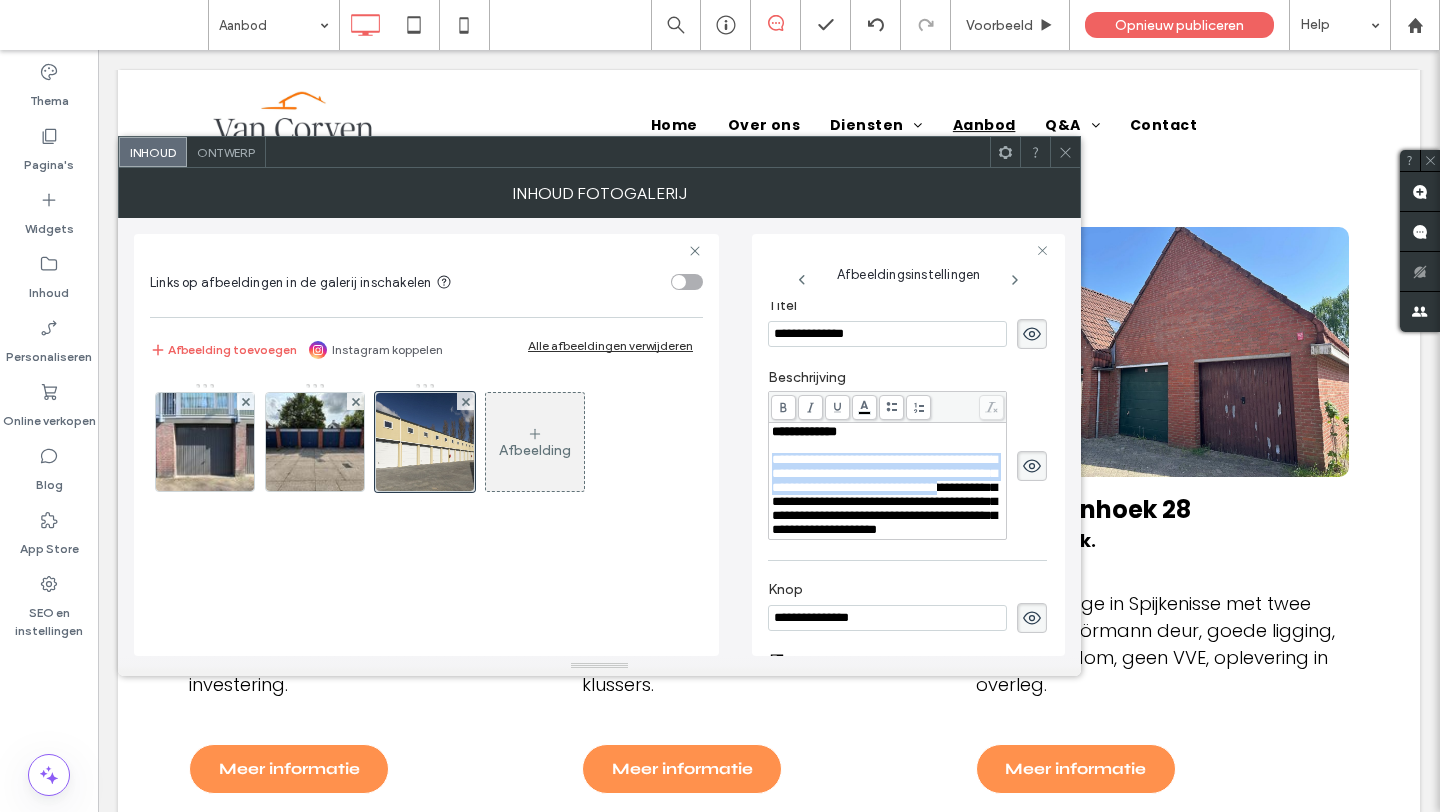 drag, startPoint x: 839, startPoint y: 557, endPoint x: 727, endPoint y: 472, distance: 140.60228 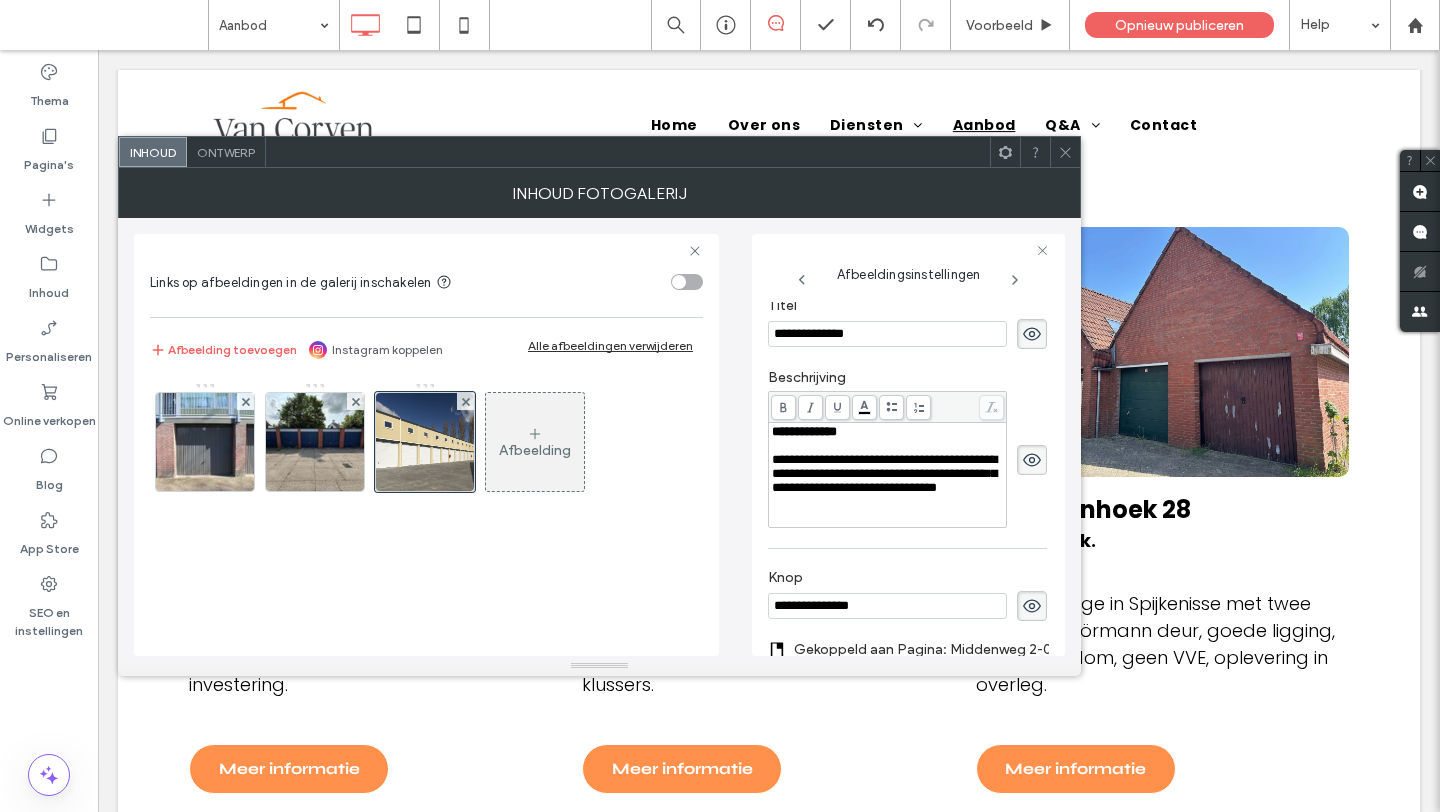 click on "**********" at bounding box center [888, 474] 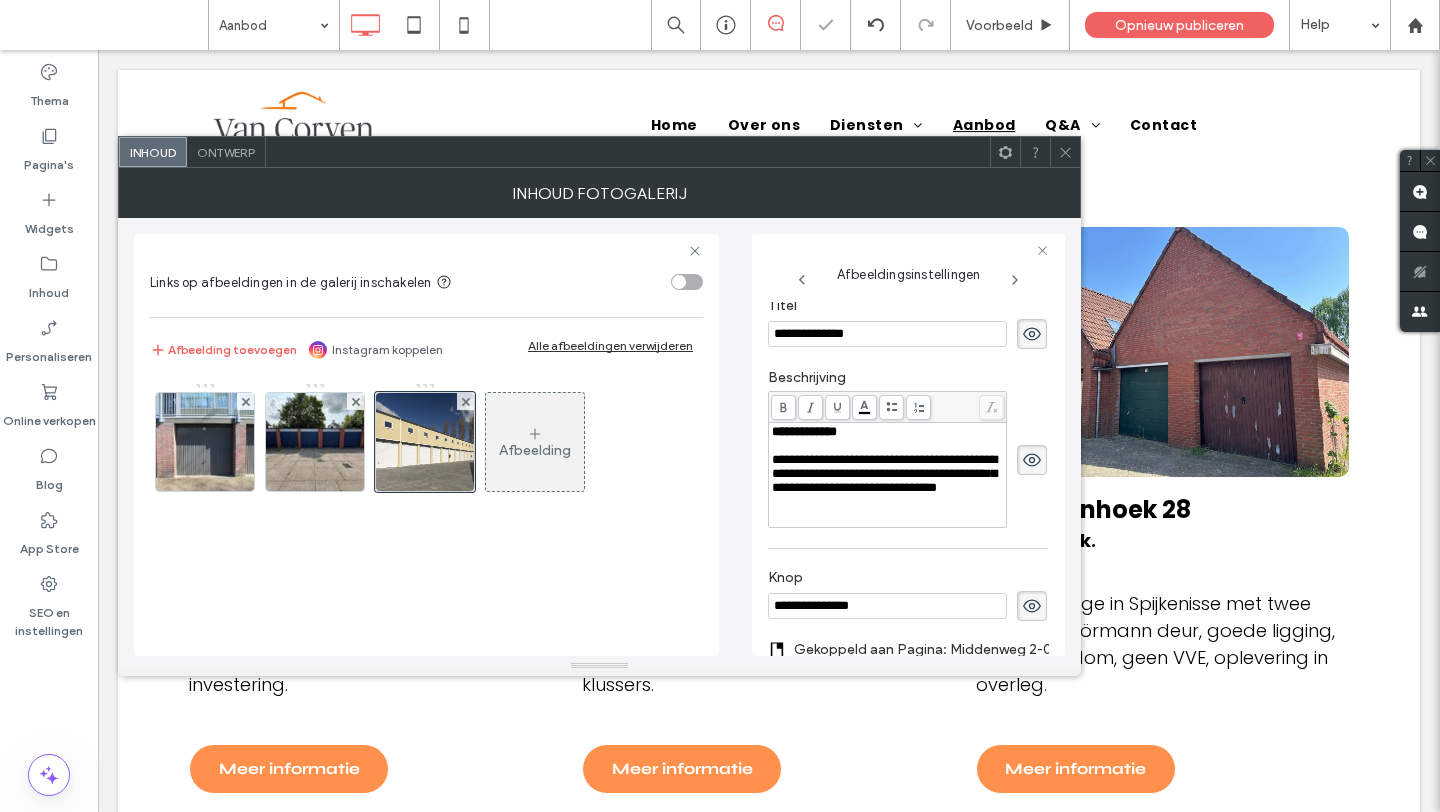 click on "**********" at bounding box center (599, 437) 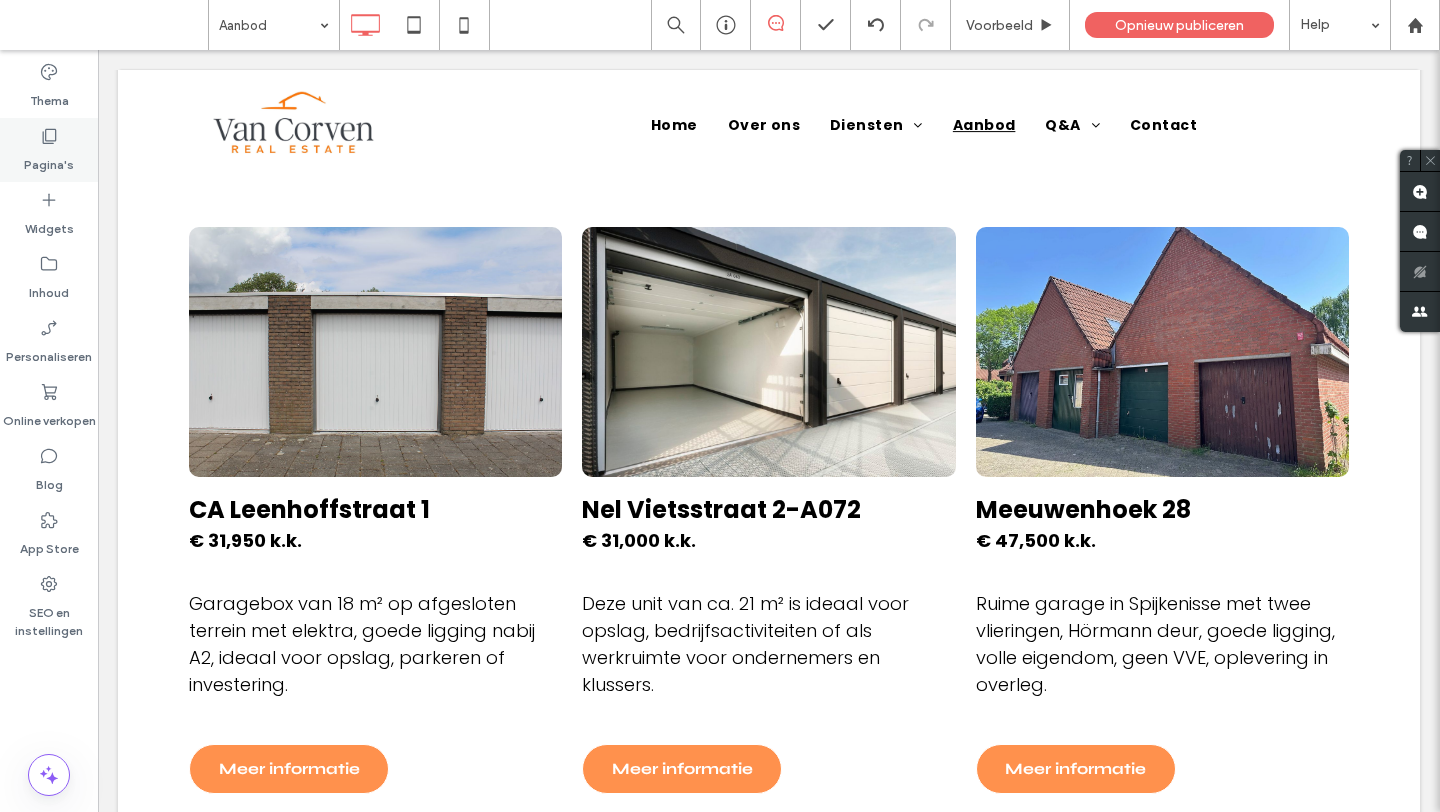 click on "Pagina's" at bounding box center (49, 150) 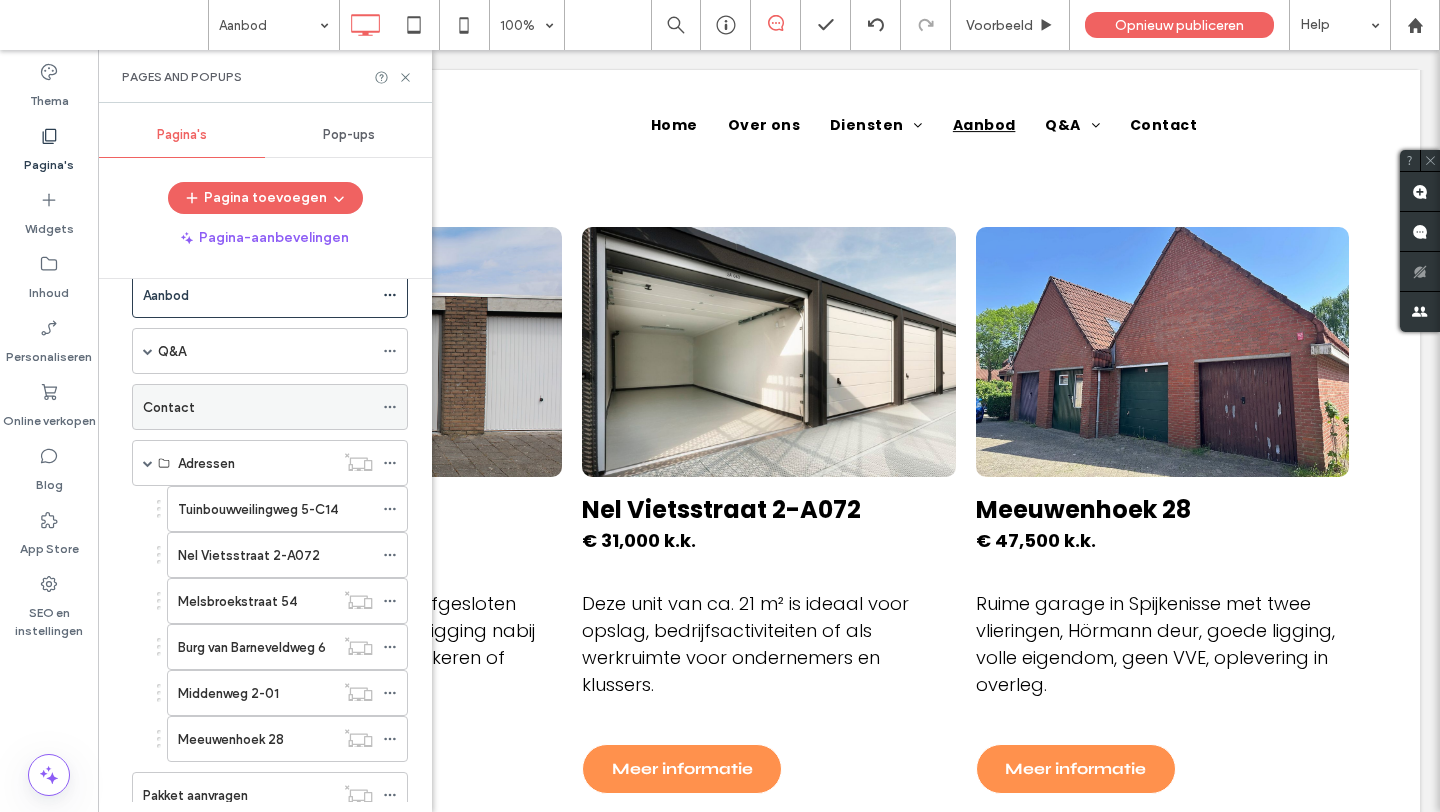 scroll, scrollTop: 260, scrollLeft: 0, axis: vertical 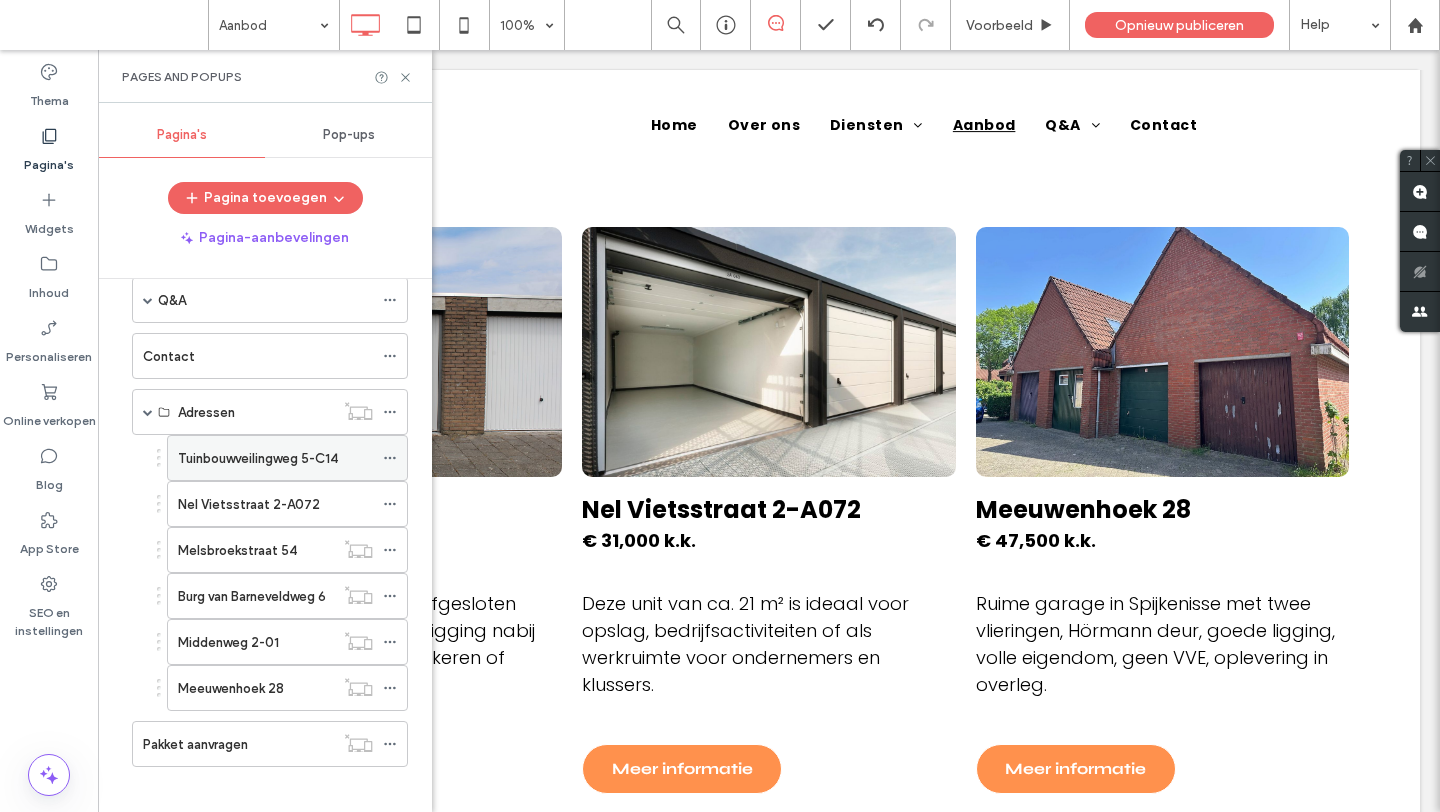 click 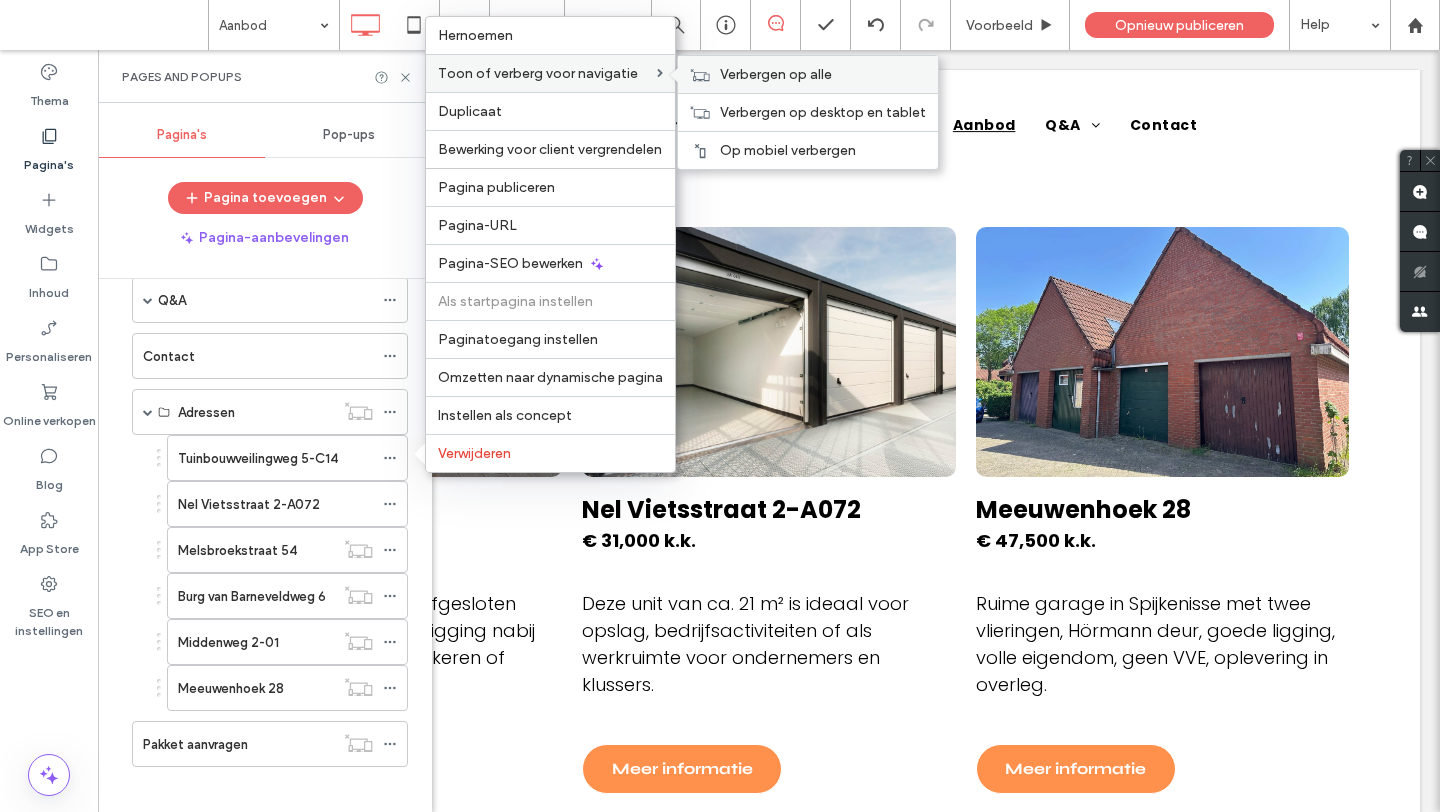 click on "Verbergen op alle" at bounding box center (808, 74) 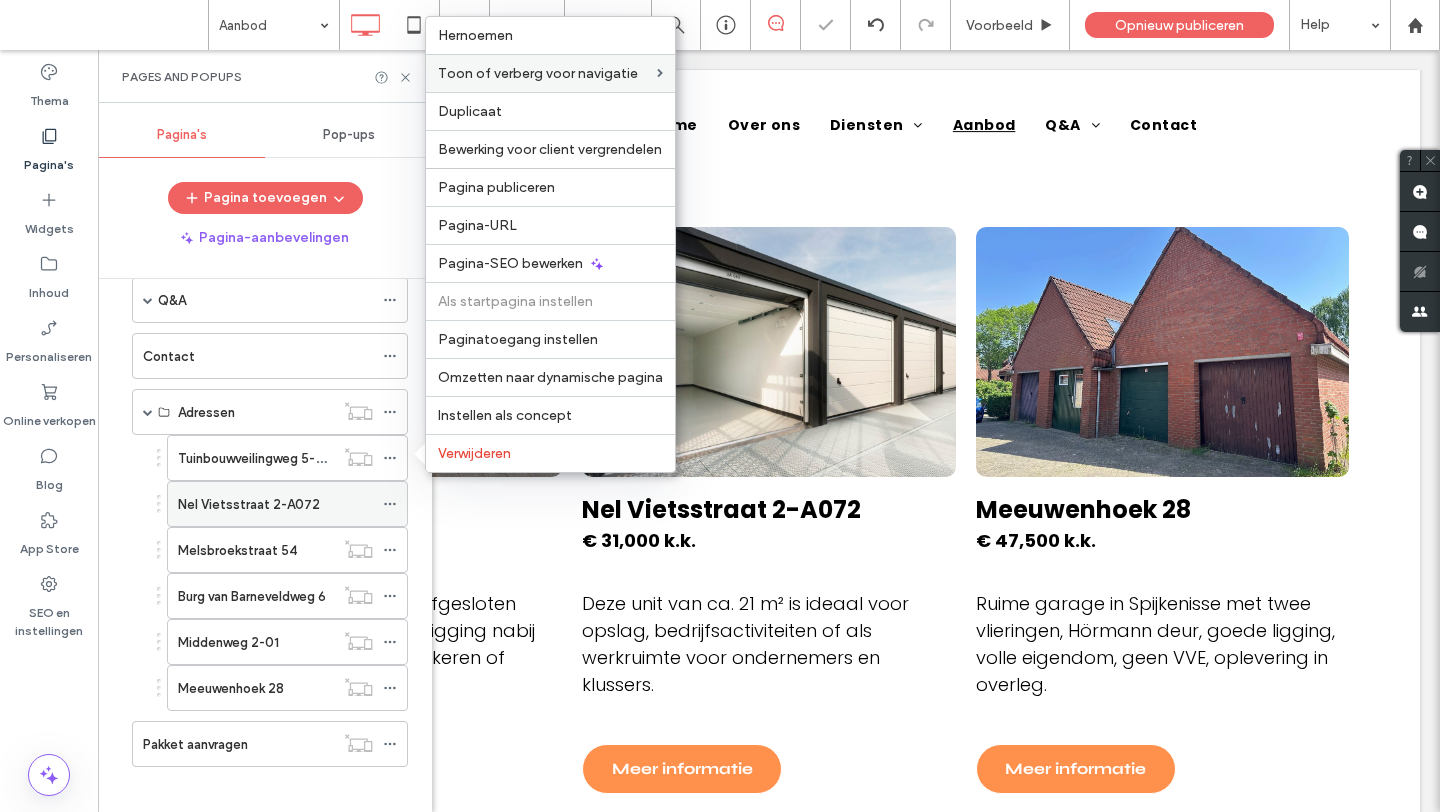 click 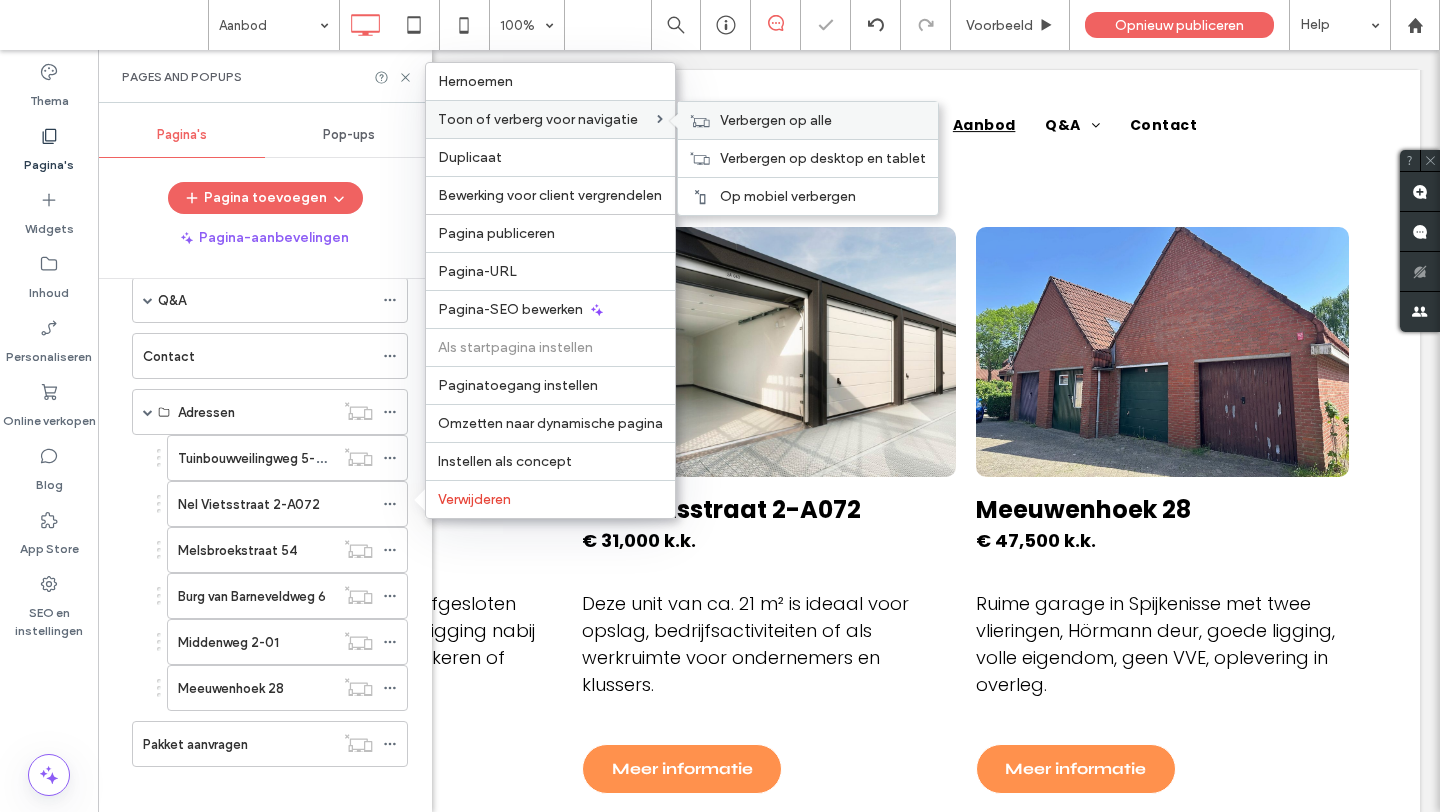click on "Verbergen op alle" at bounding box center [776, 120] 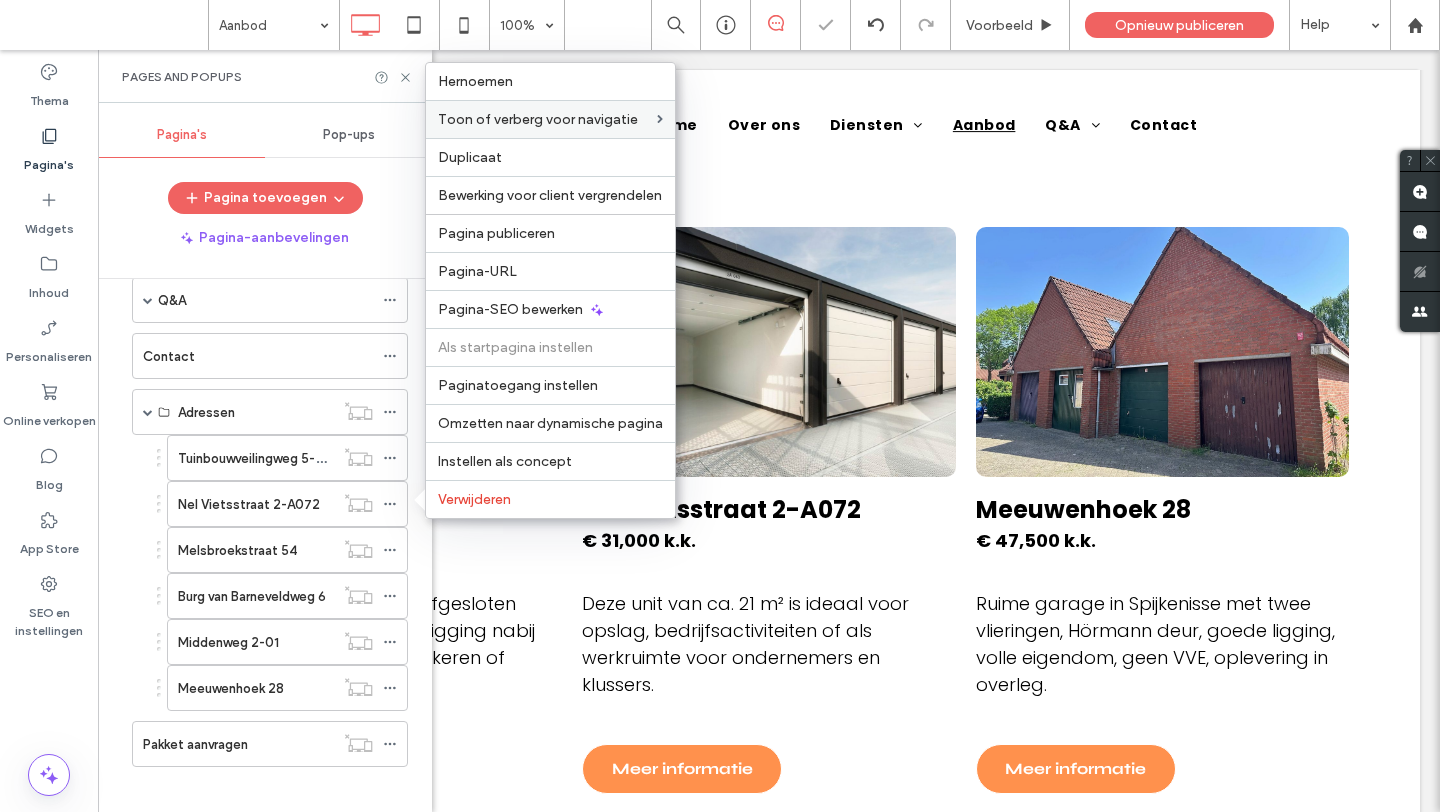click on "Tuinbouwveilingweg 5-C14 Nel Vietsstraat 2-A072 Melsbroekstraat 54 Burg van Barneveldweg 6 Middenweg 2-01 Meeuwenhoek 28" at bounding box center (275, 573) 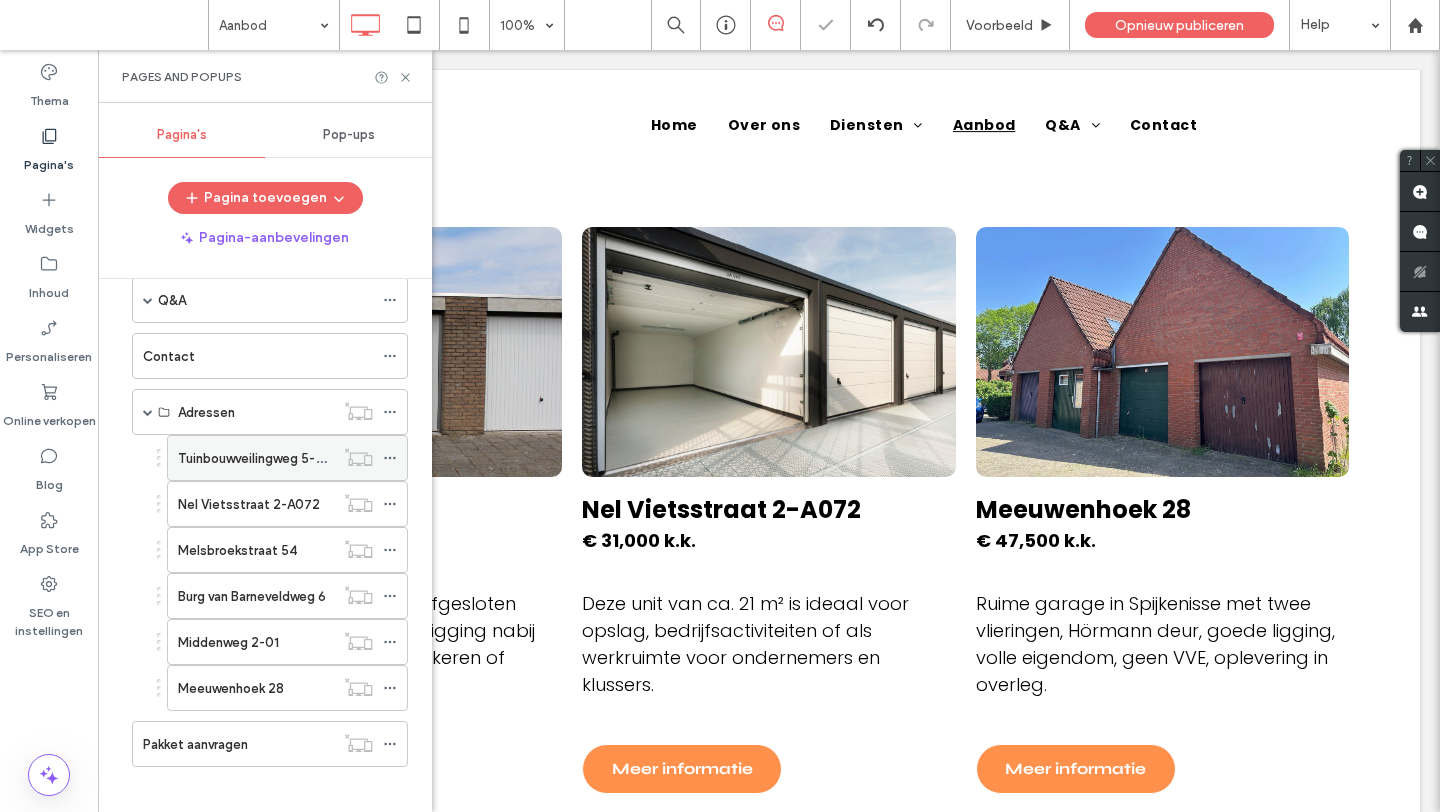 click 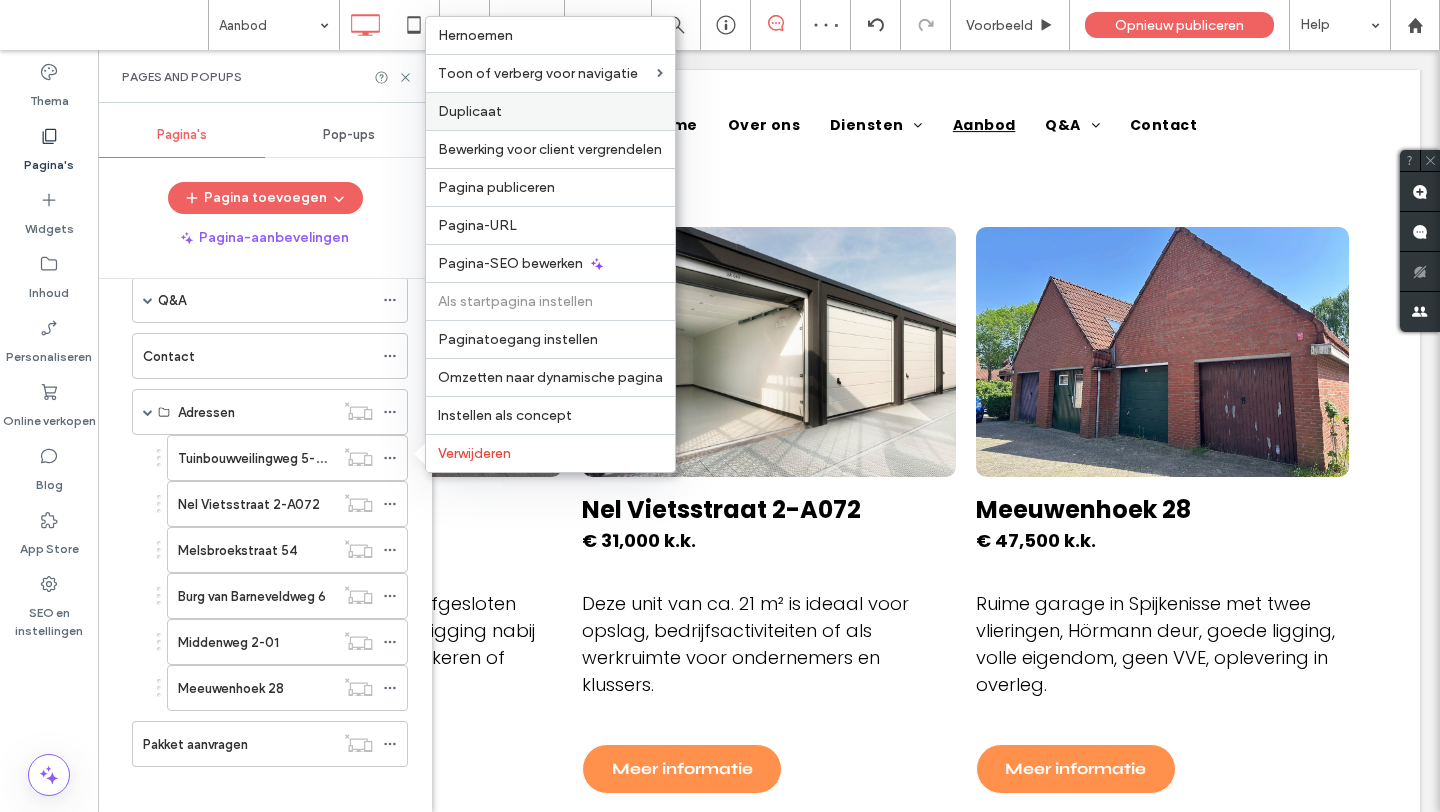 click on "Duplicaat" at bounding box center [550, 111] 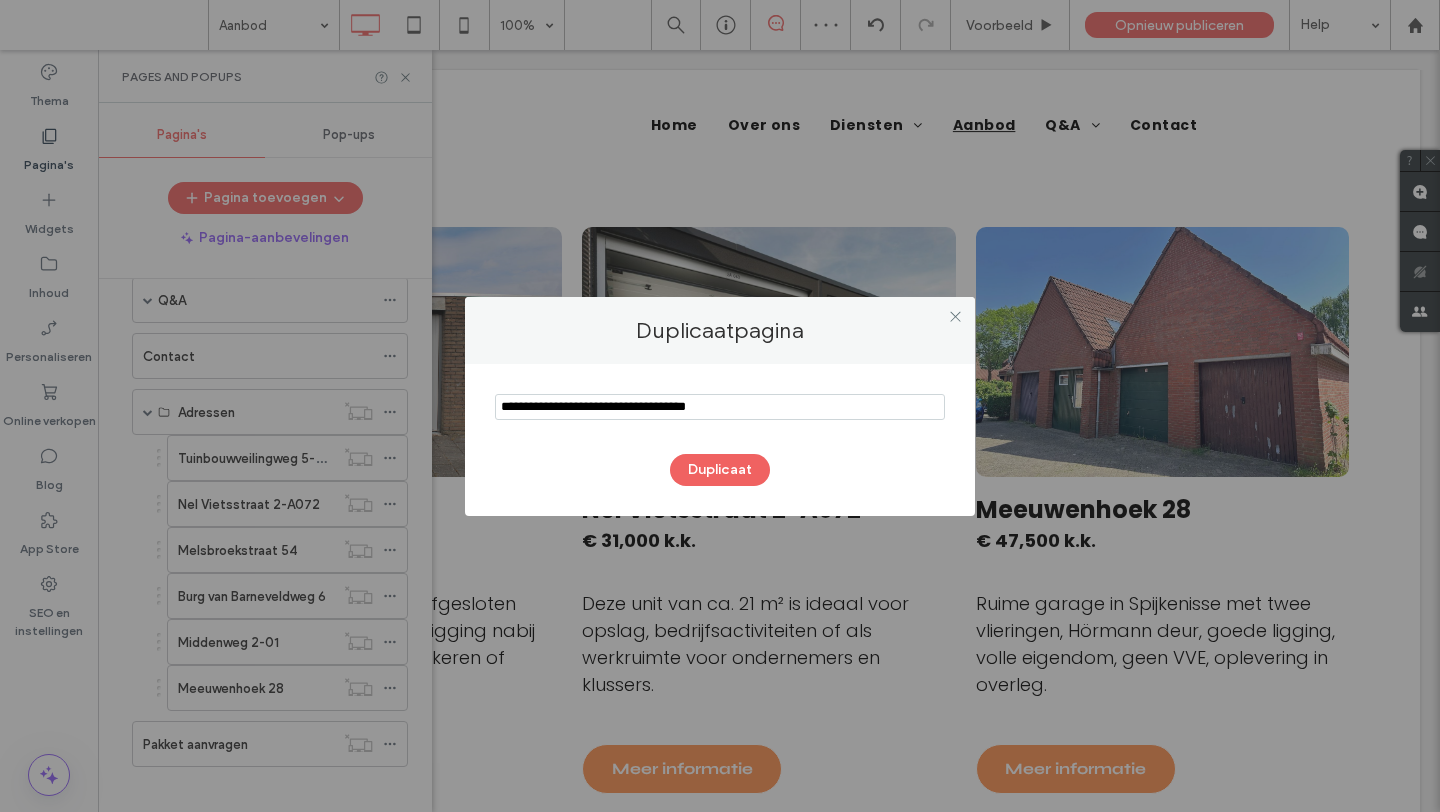 click at bounding box center (720, 407) 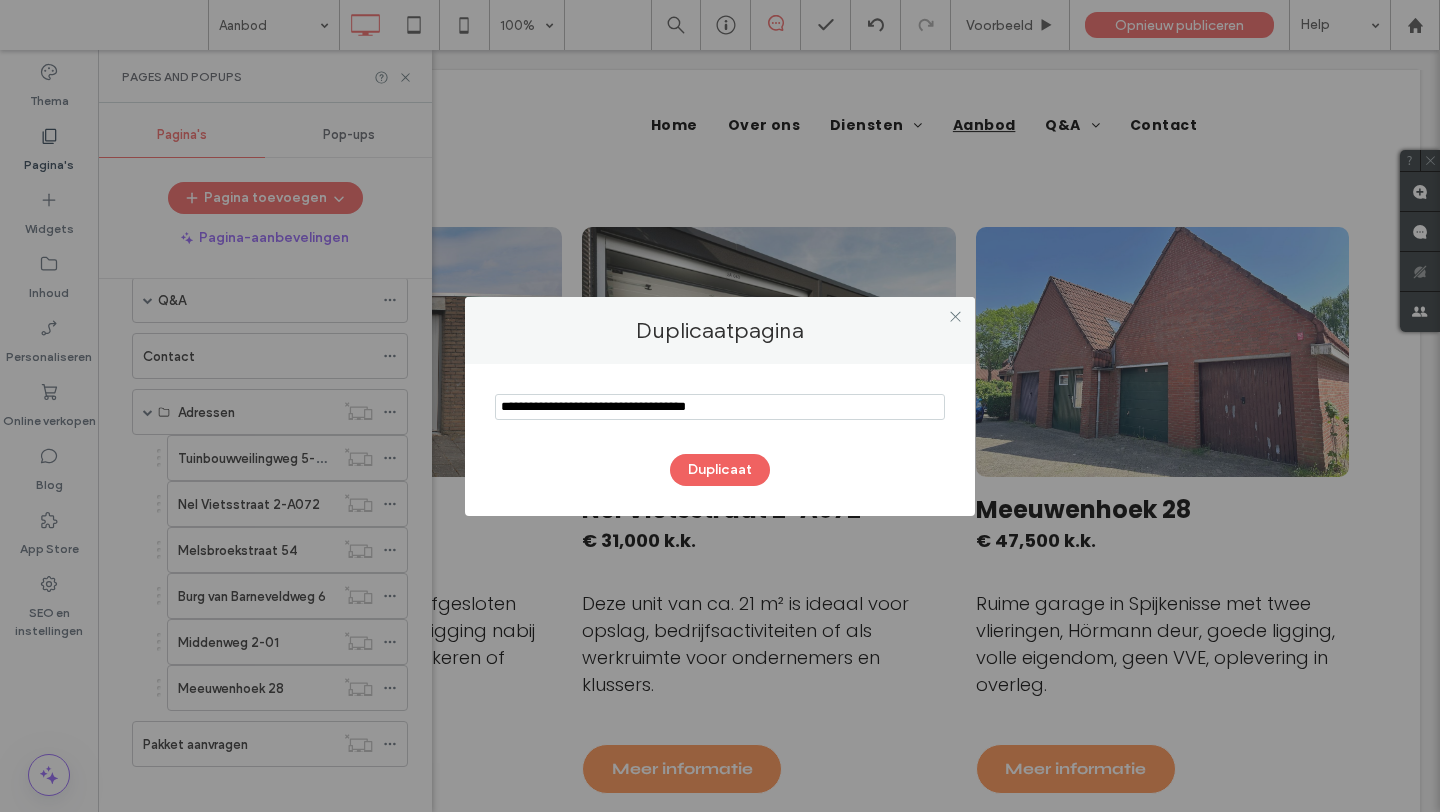 click at bounding box center (720, 407) 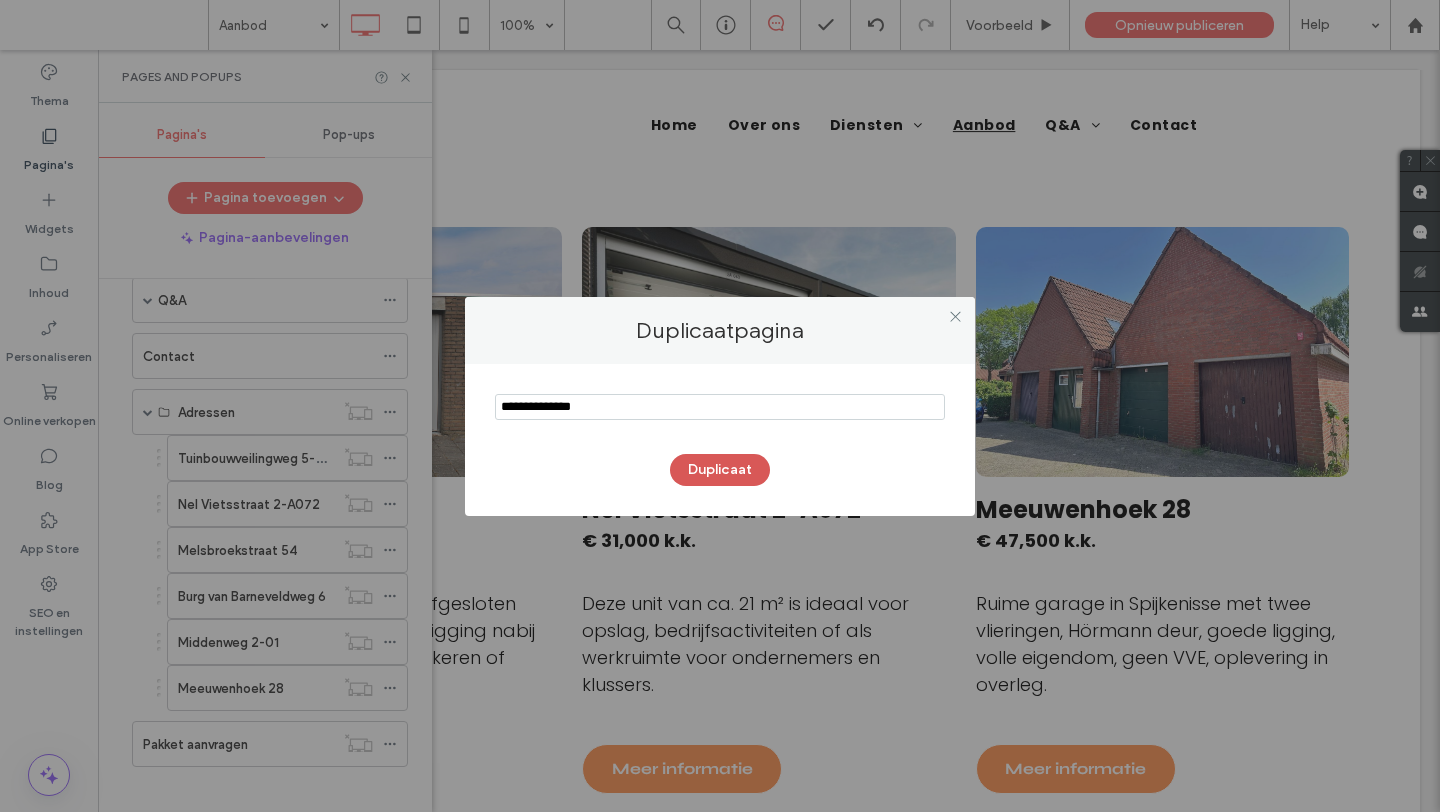 type on "**********" 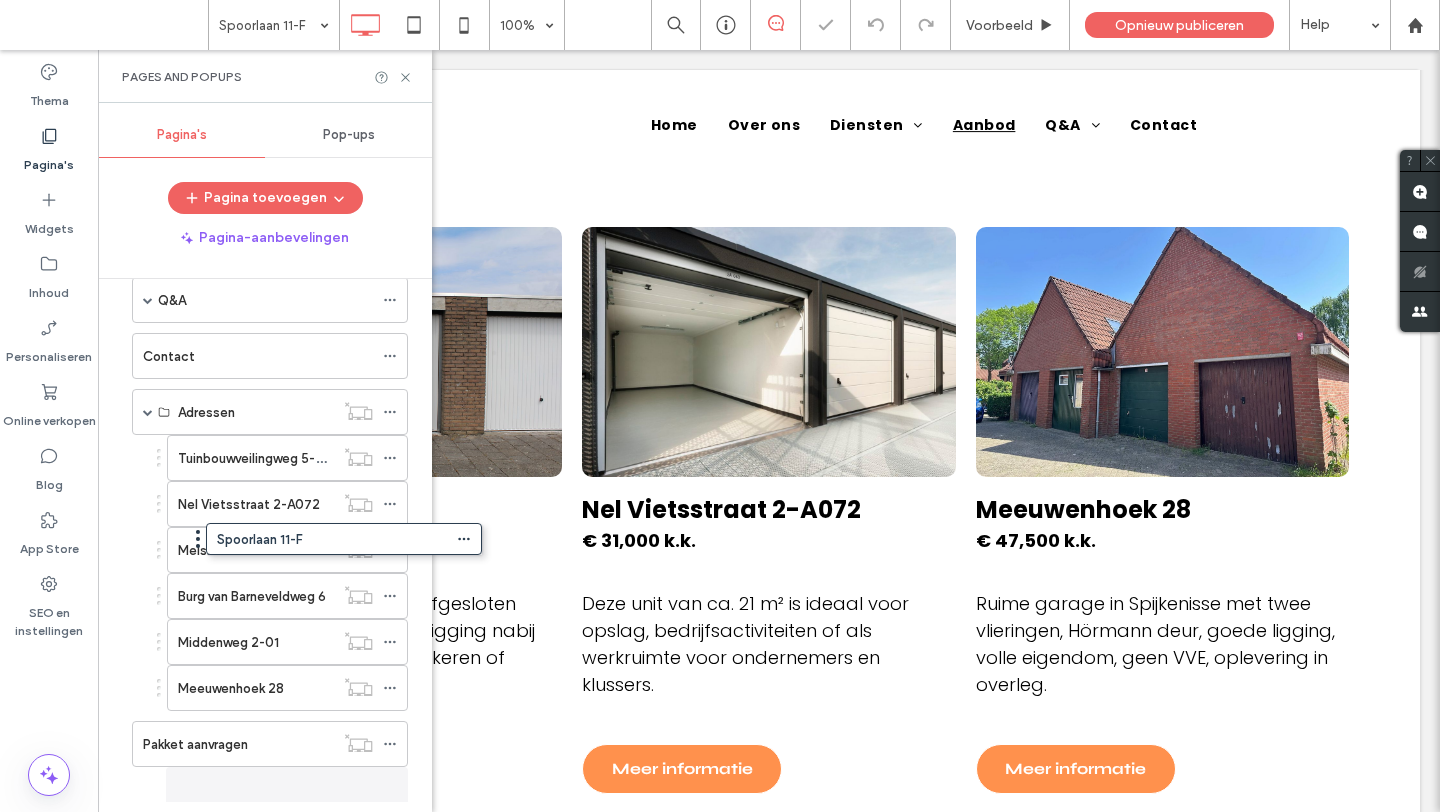 scroll, scrollTop: 280, scrollLeft: 0, axis: vertical 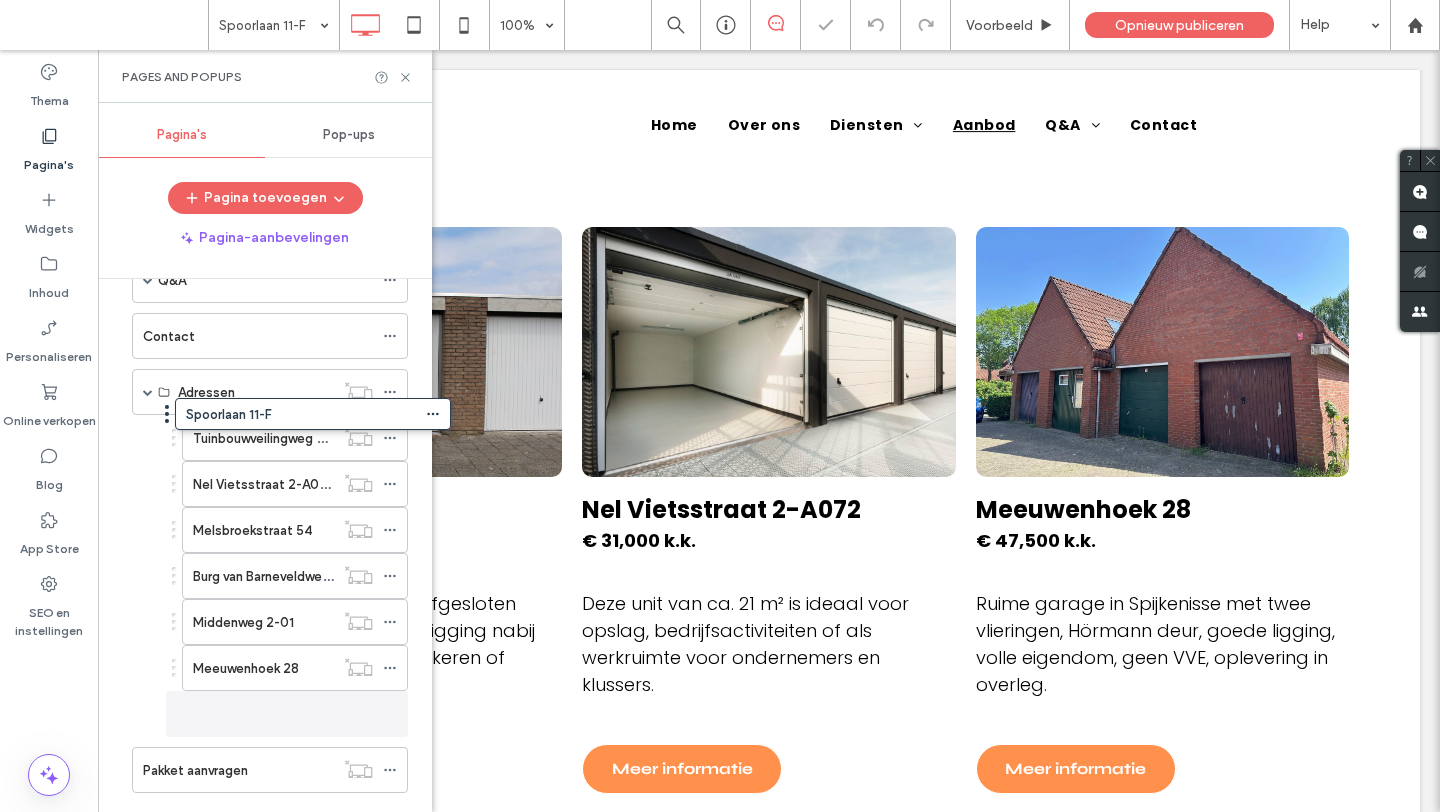 drag, startPoint x: 122, startPoint y: 794, endPoint x: 165, endPoint y: 433, distance: 363.5519 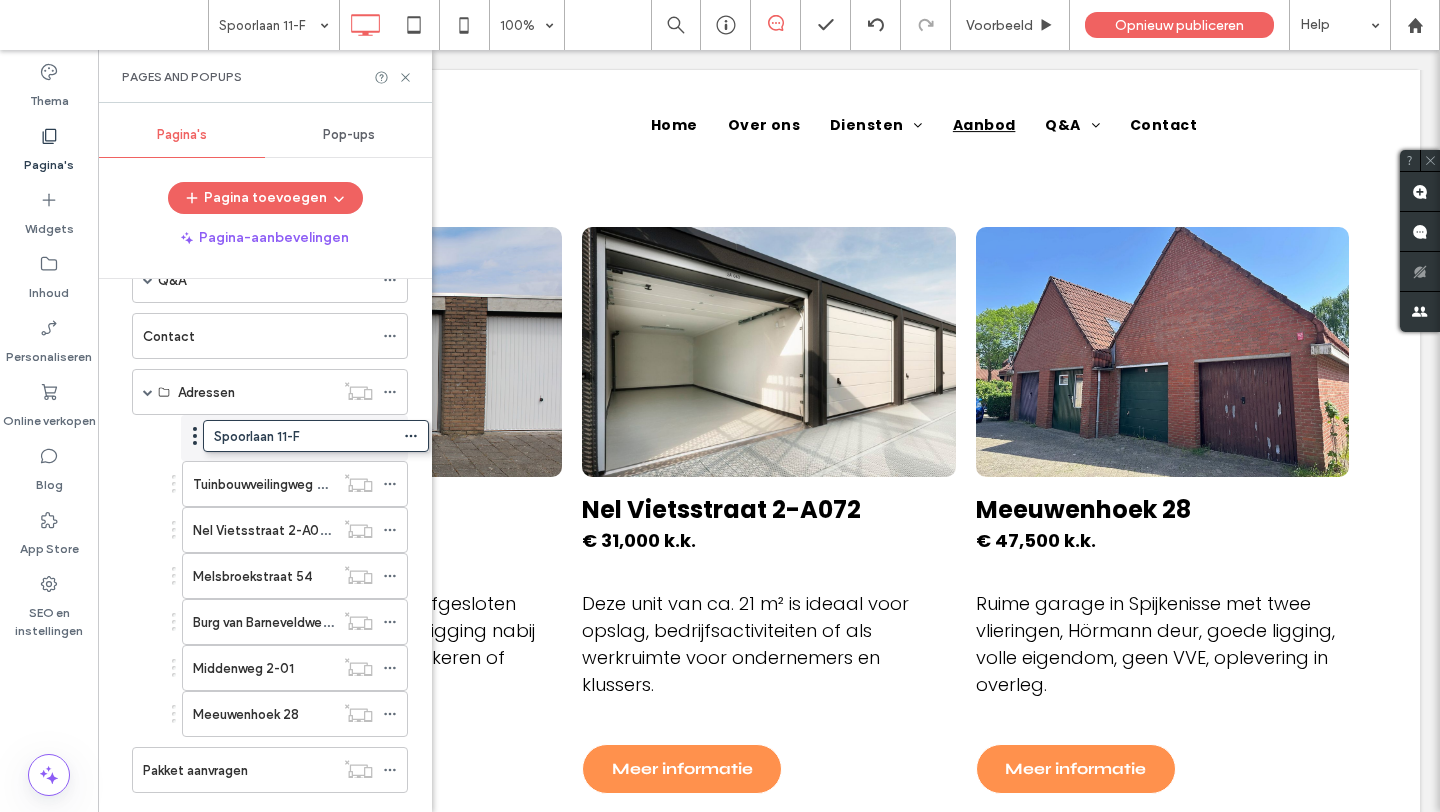 drag, startPoint x: 173, startPoint y: 719, endPoint x: 194, endPoint y: 438, distance: 281.7836 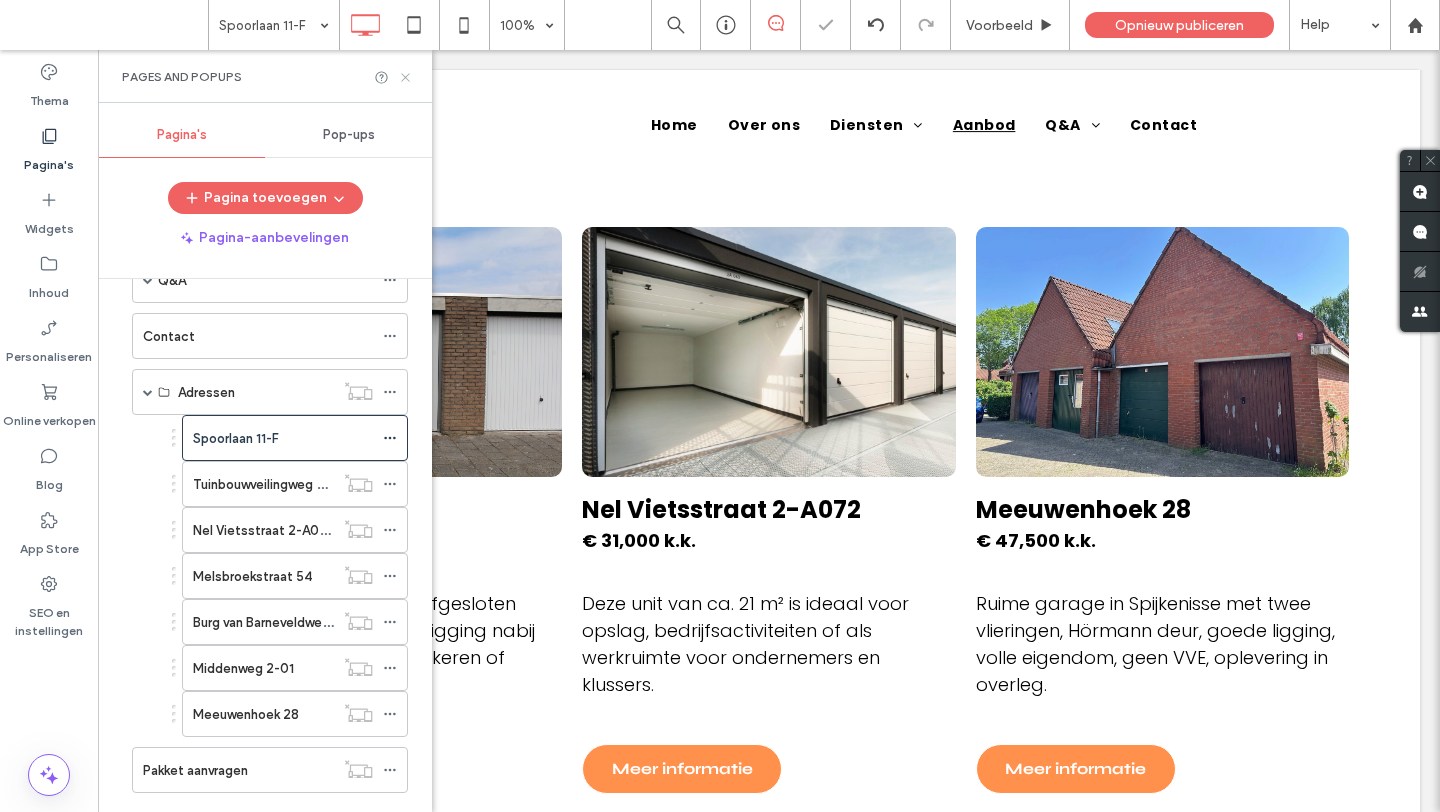 click 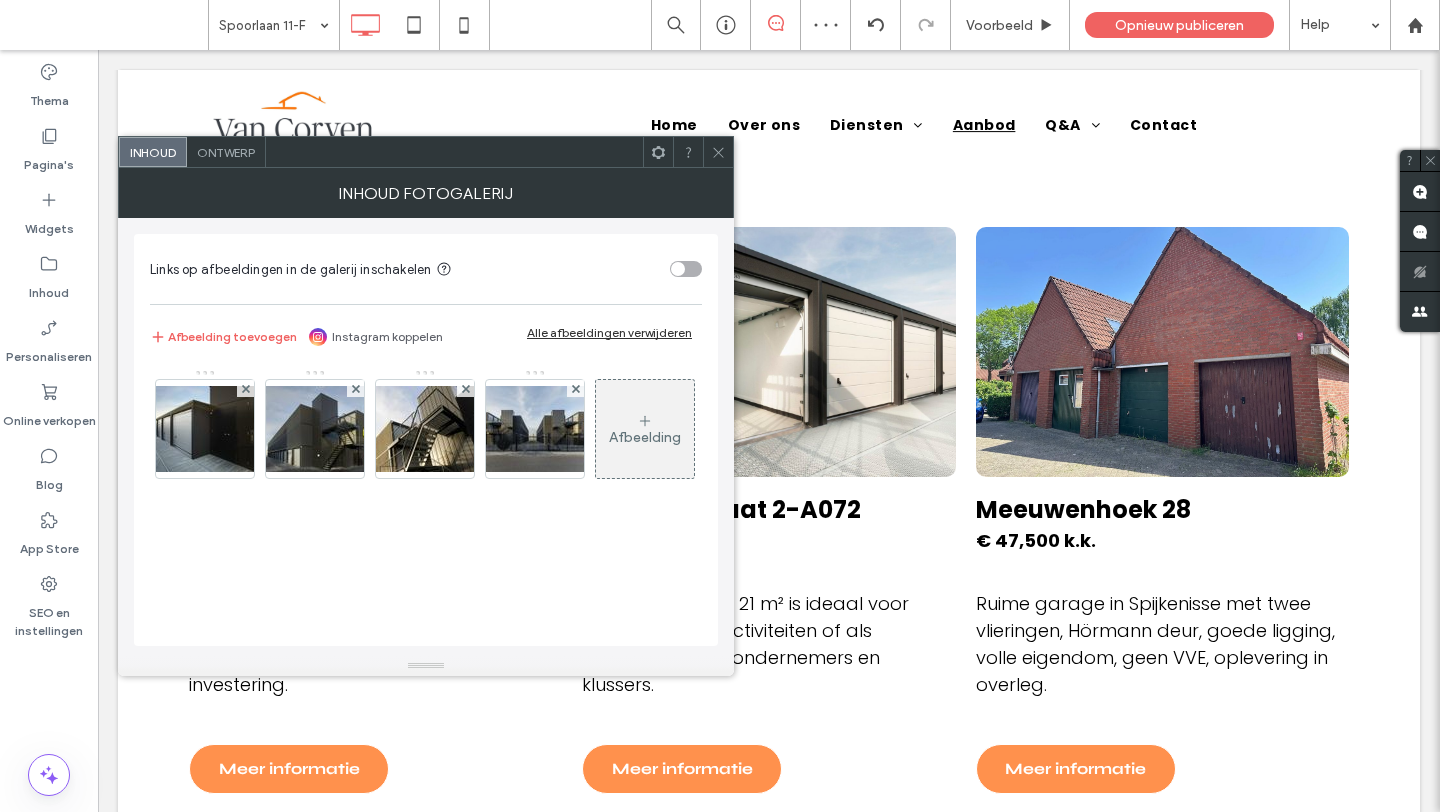 click on "Alle afbeeldingen verwijderen" at bounding box center (609, 332) 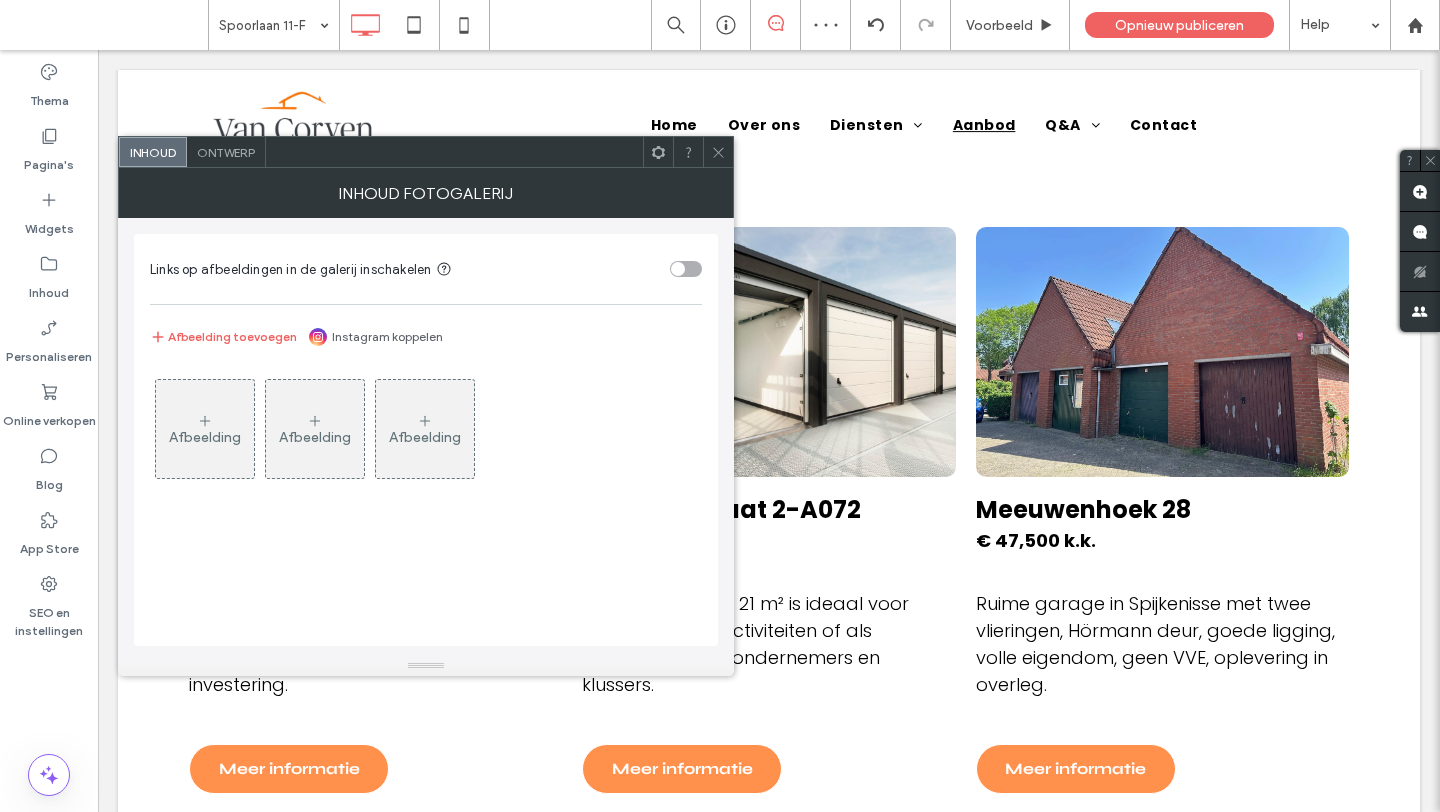 click on "Afbeelding" at bounding box center [205, 437] 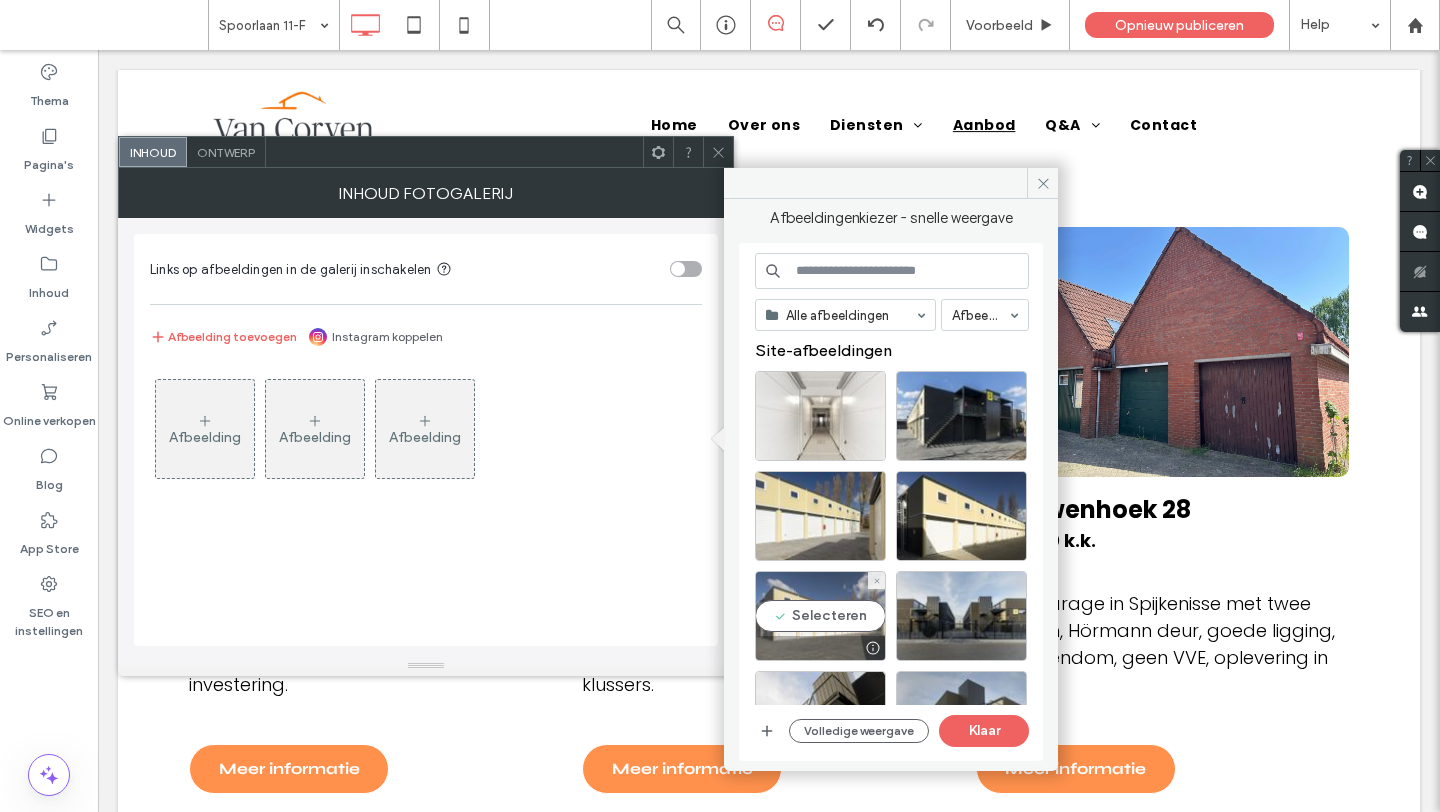 click on "Selecteren" at bounding box center [820, 616] 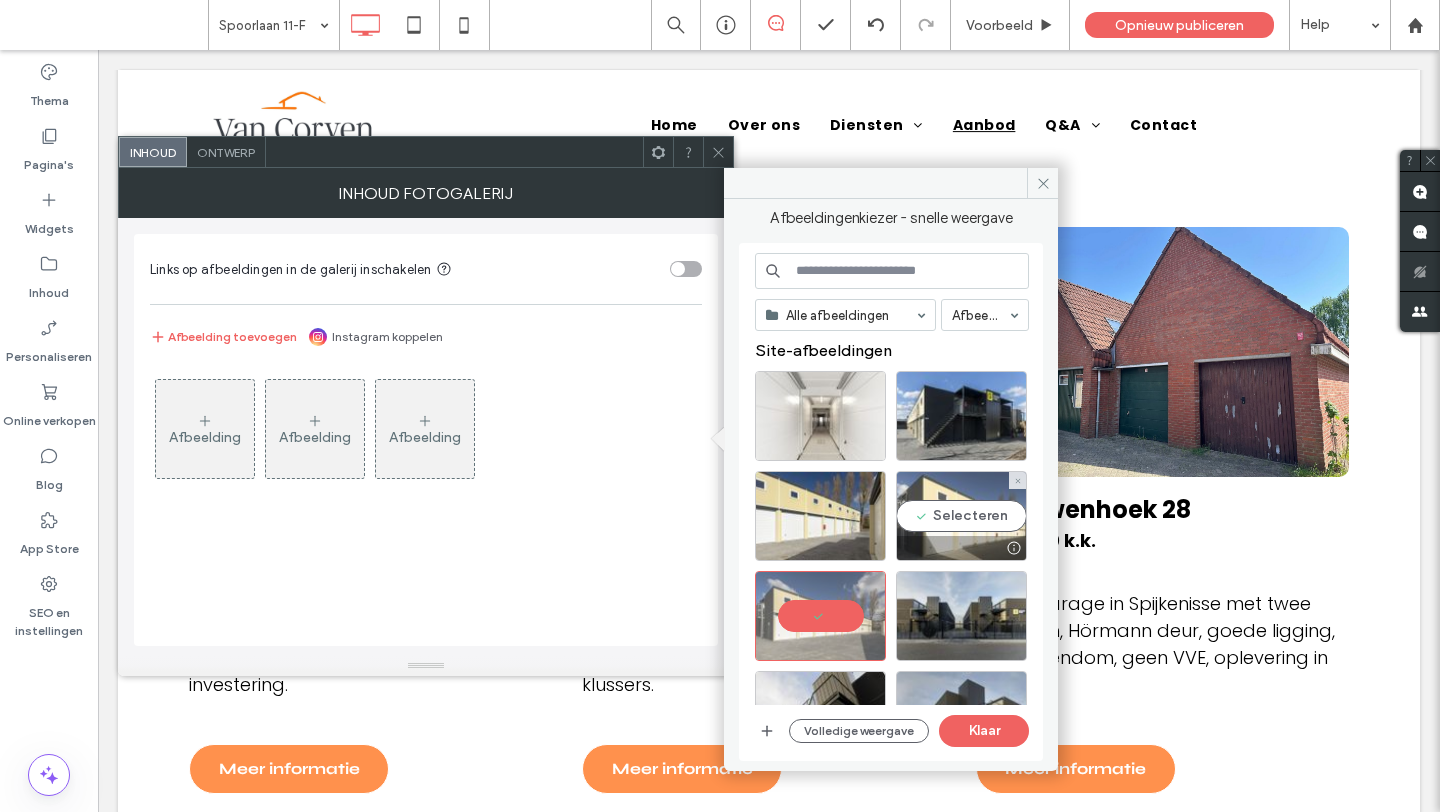 click on "Selecteren" at bounding box center (961, 516) 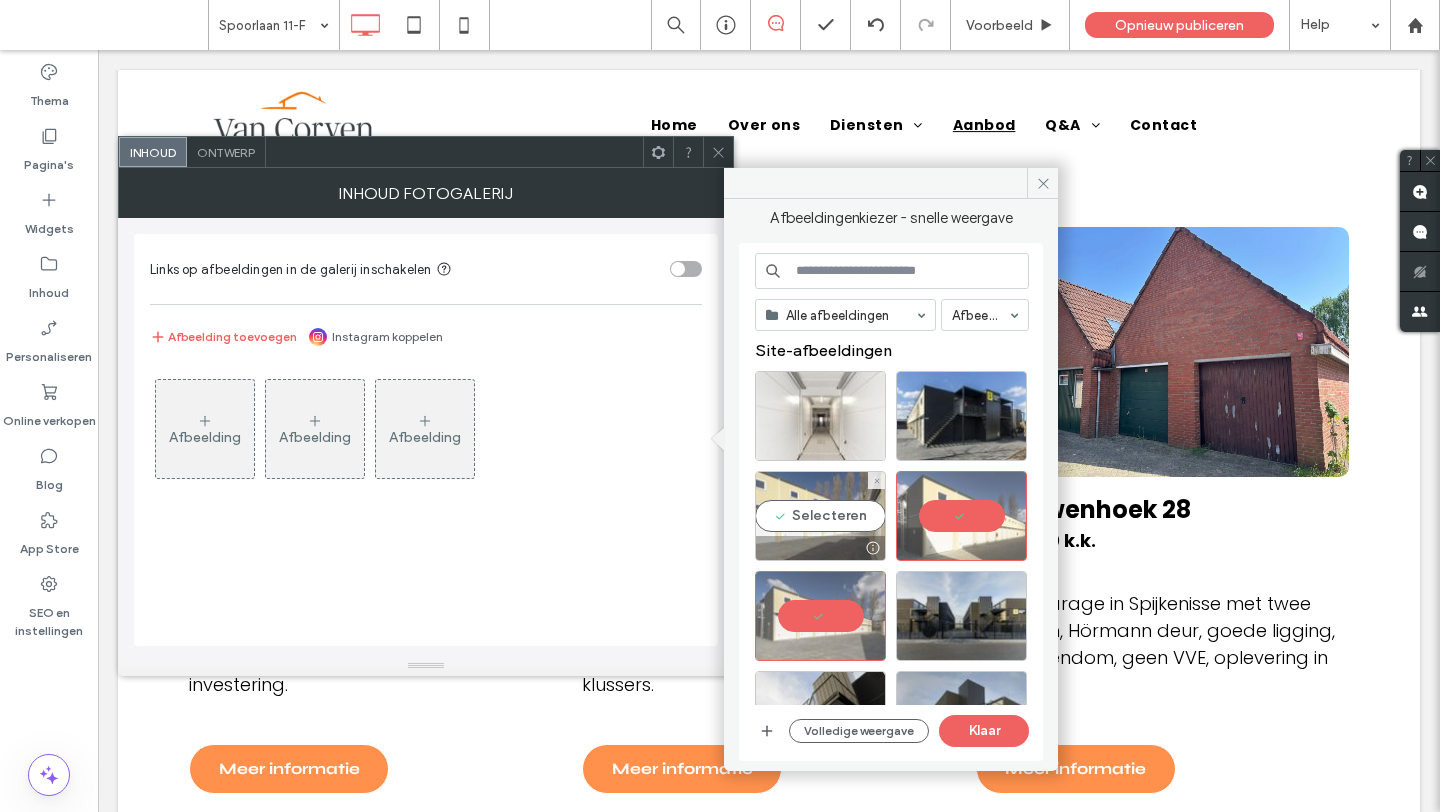 click on "Selecteren" at bounding box center [820, 516] 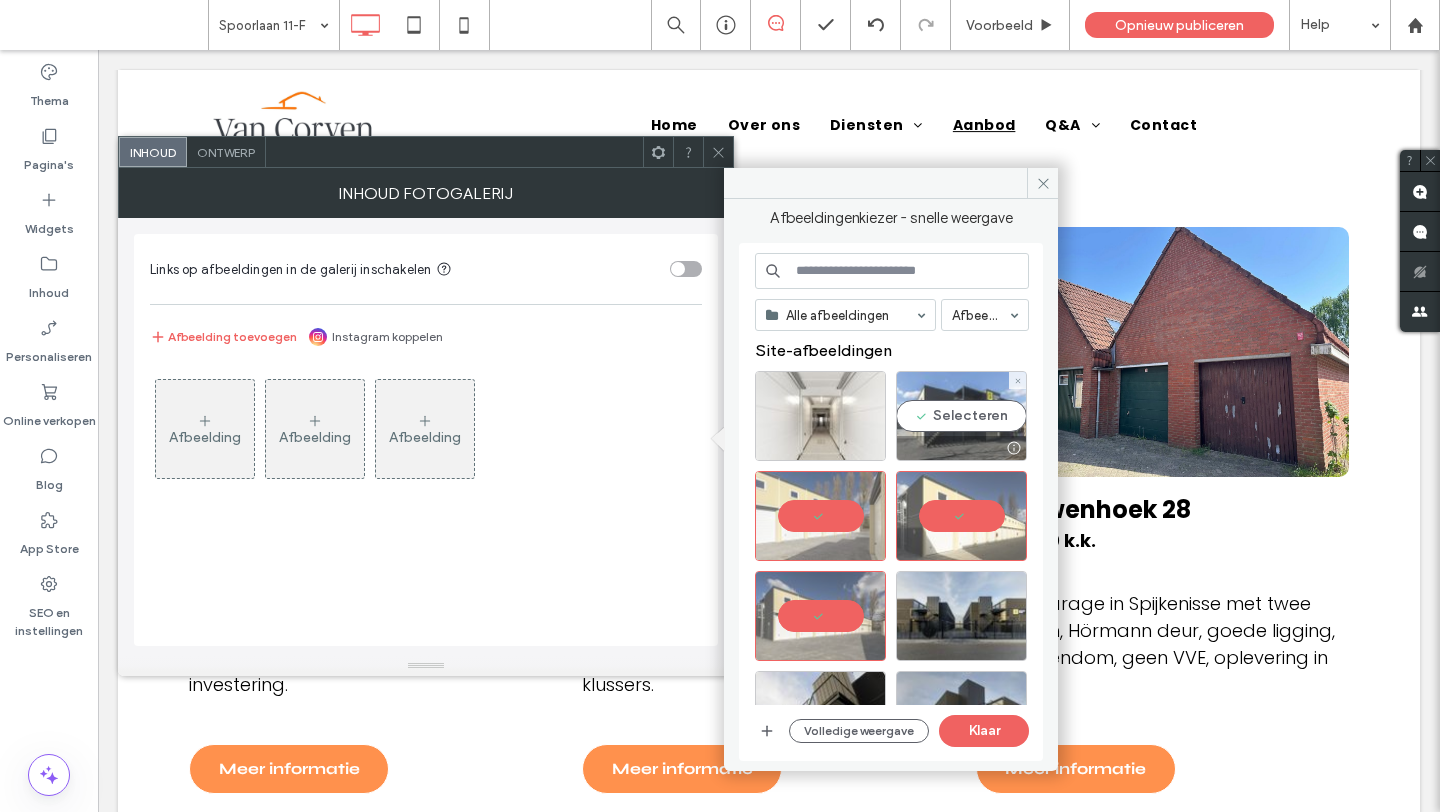 click at bounding box center [961, 448] 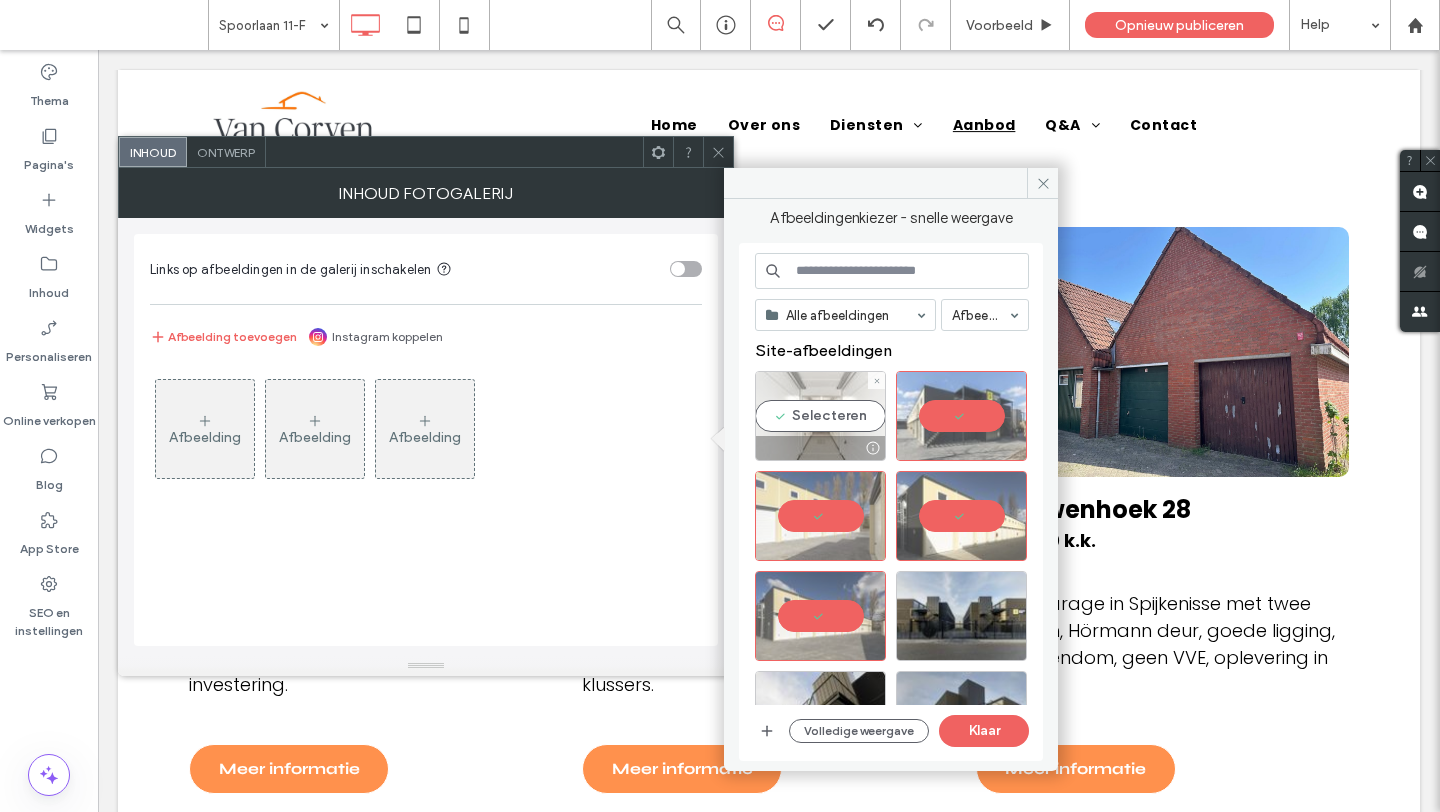 click at bounding box center [820, 448] 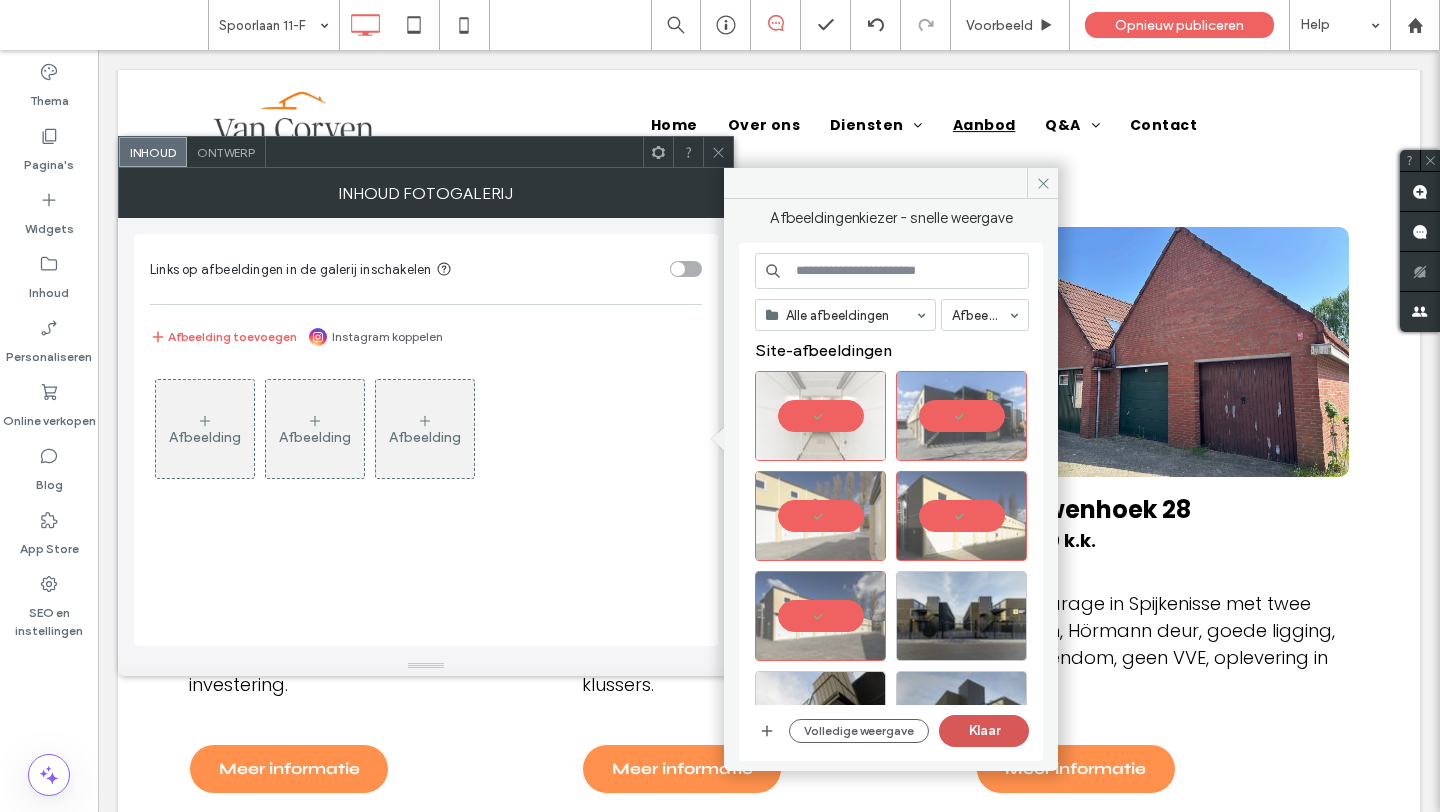 click on "Klaar" at bounding box center [984, 731] 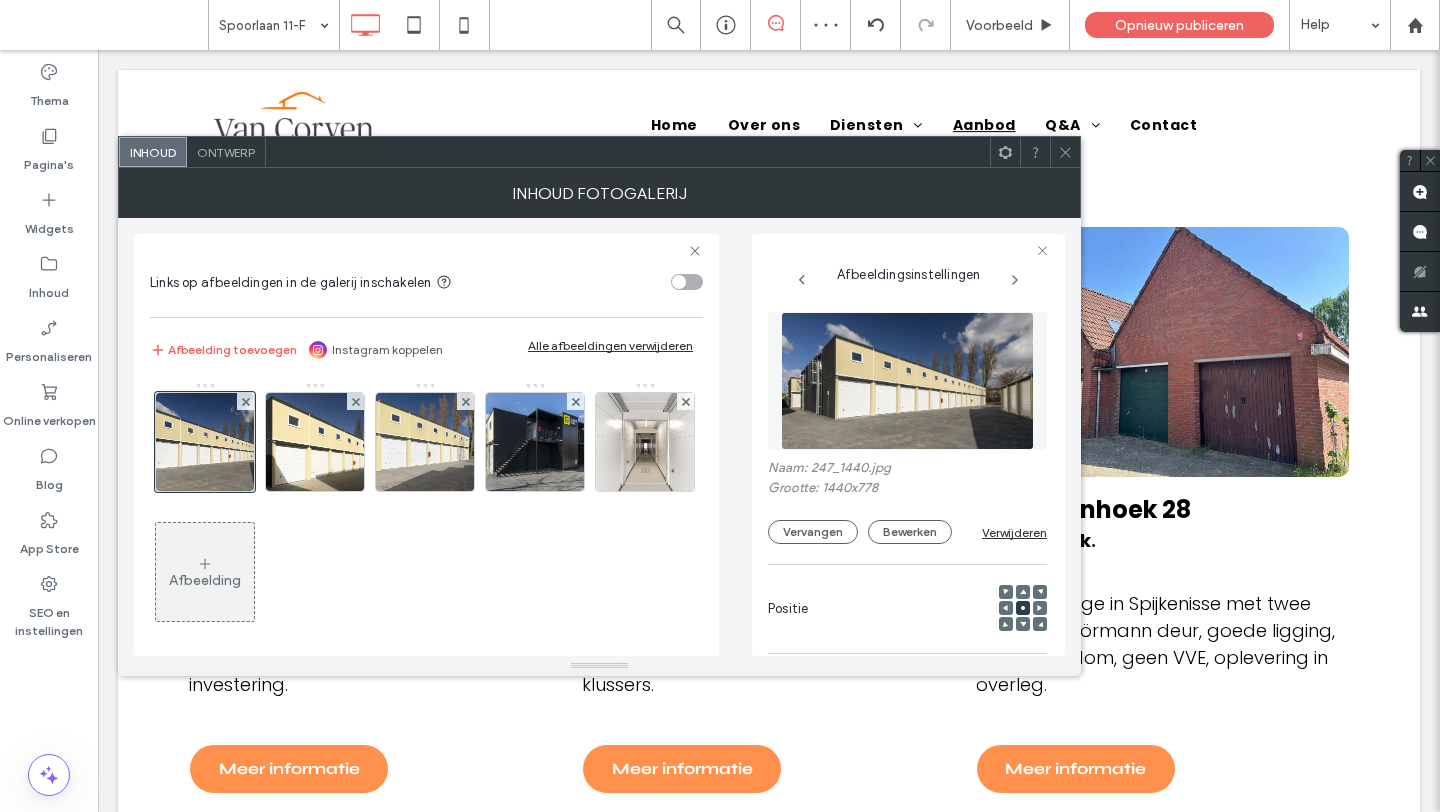 click 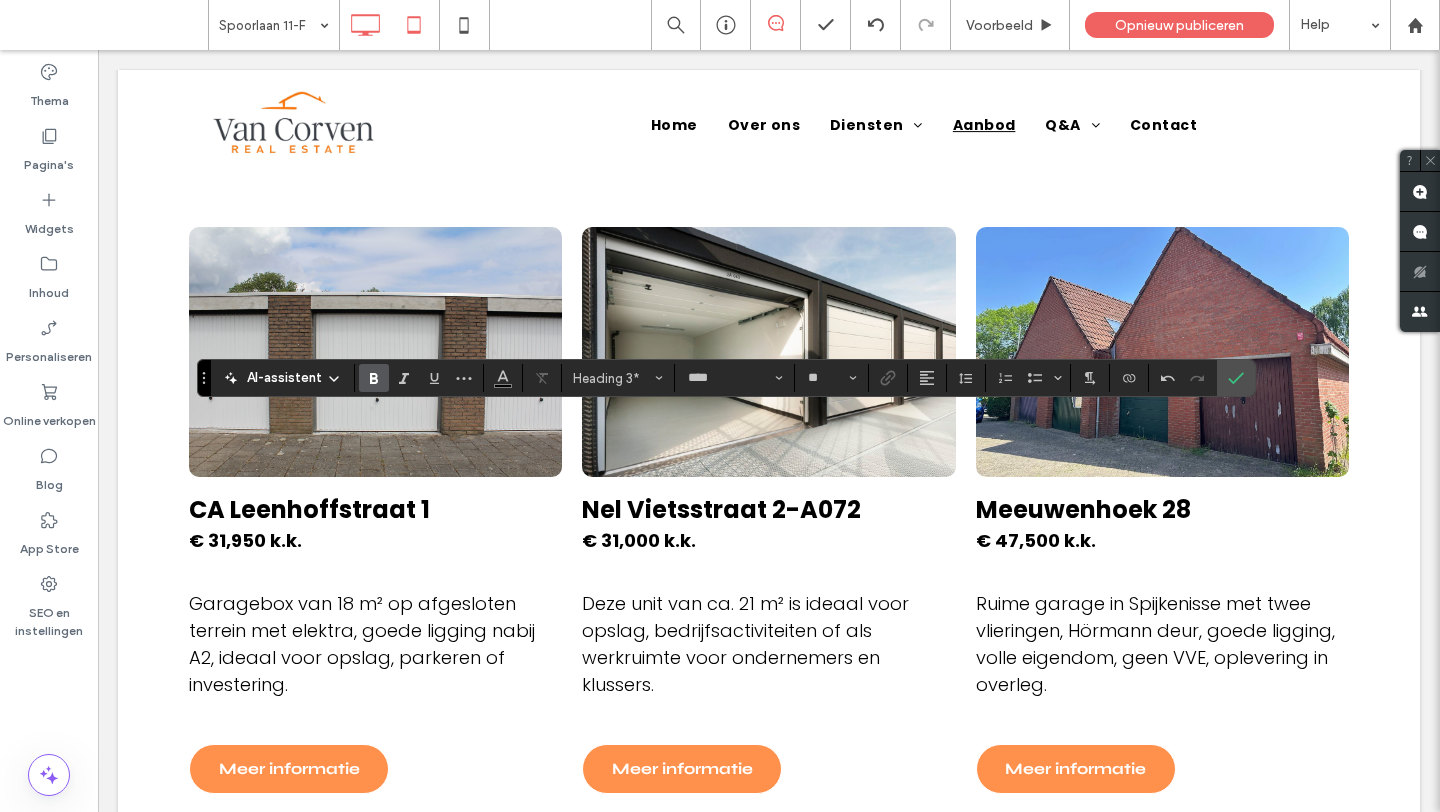 type on "*******" 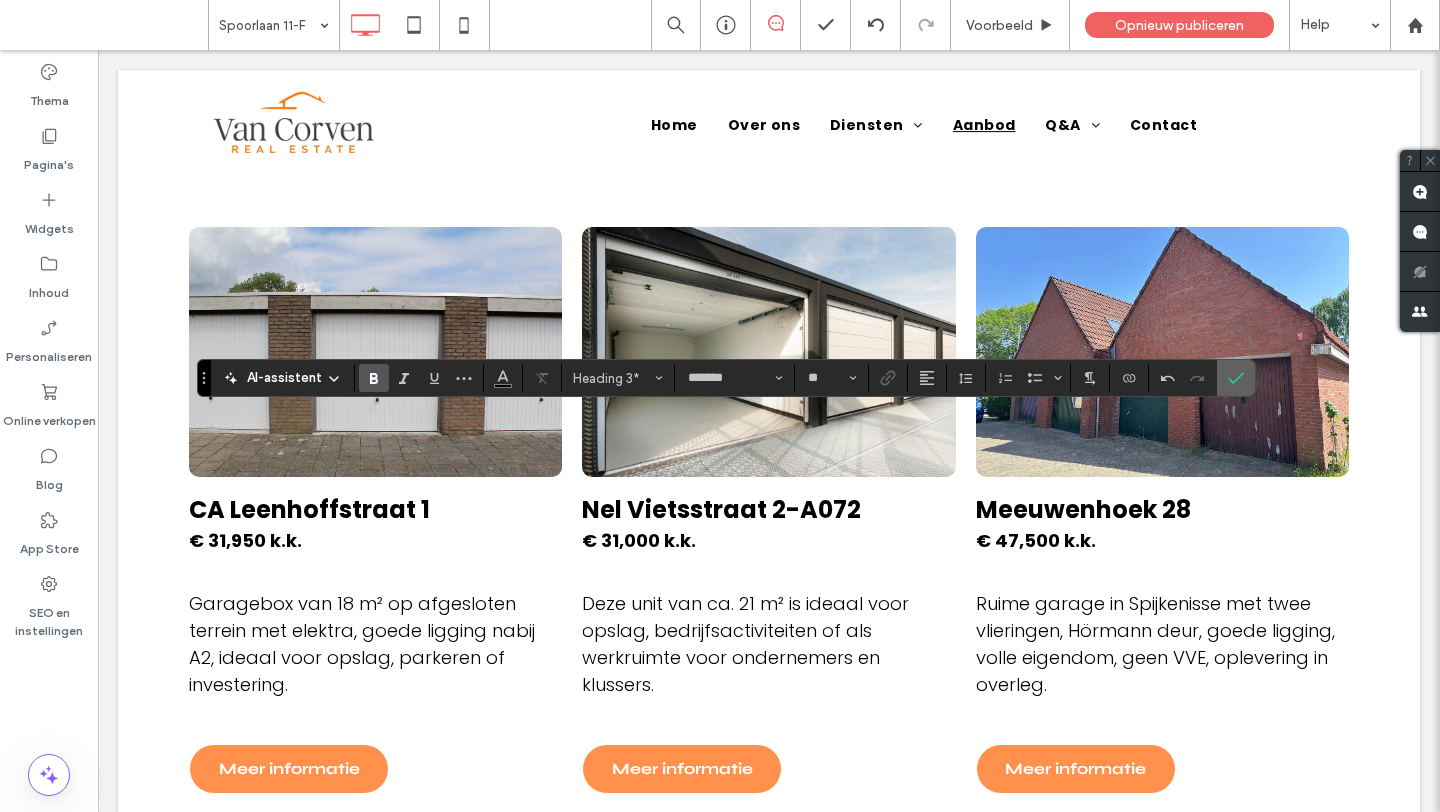 click 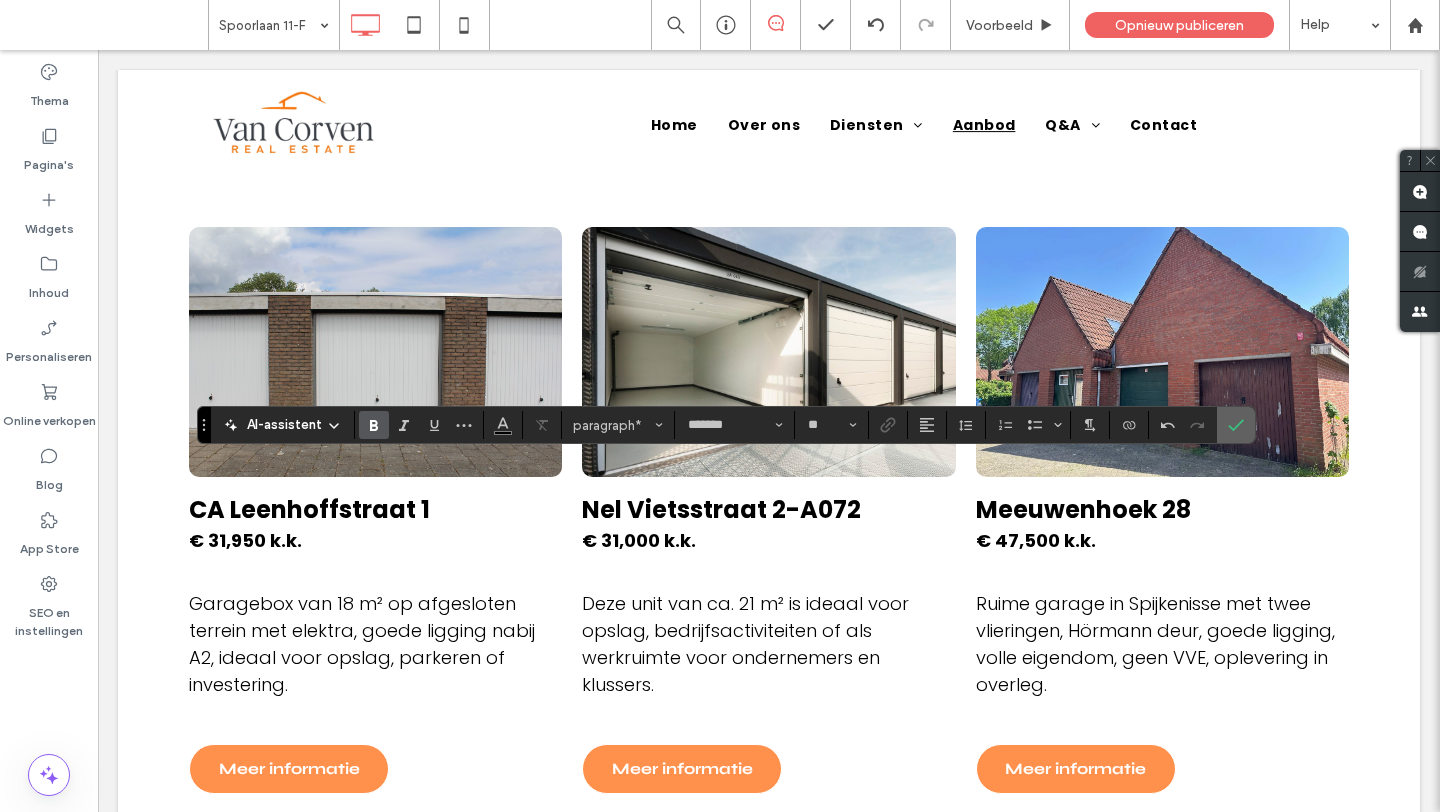 click at bounding box center (1236, 425) 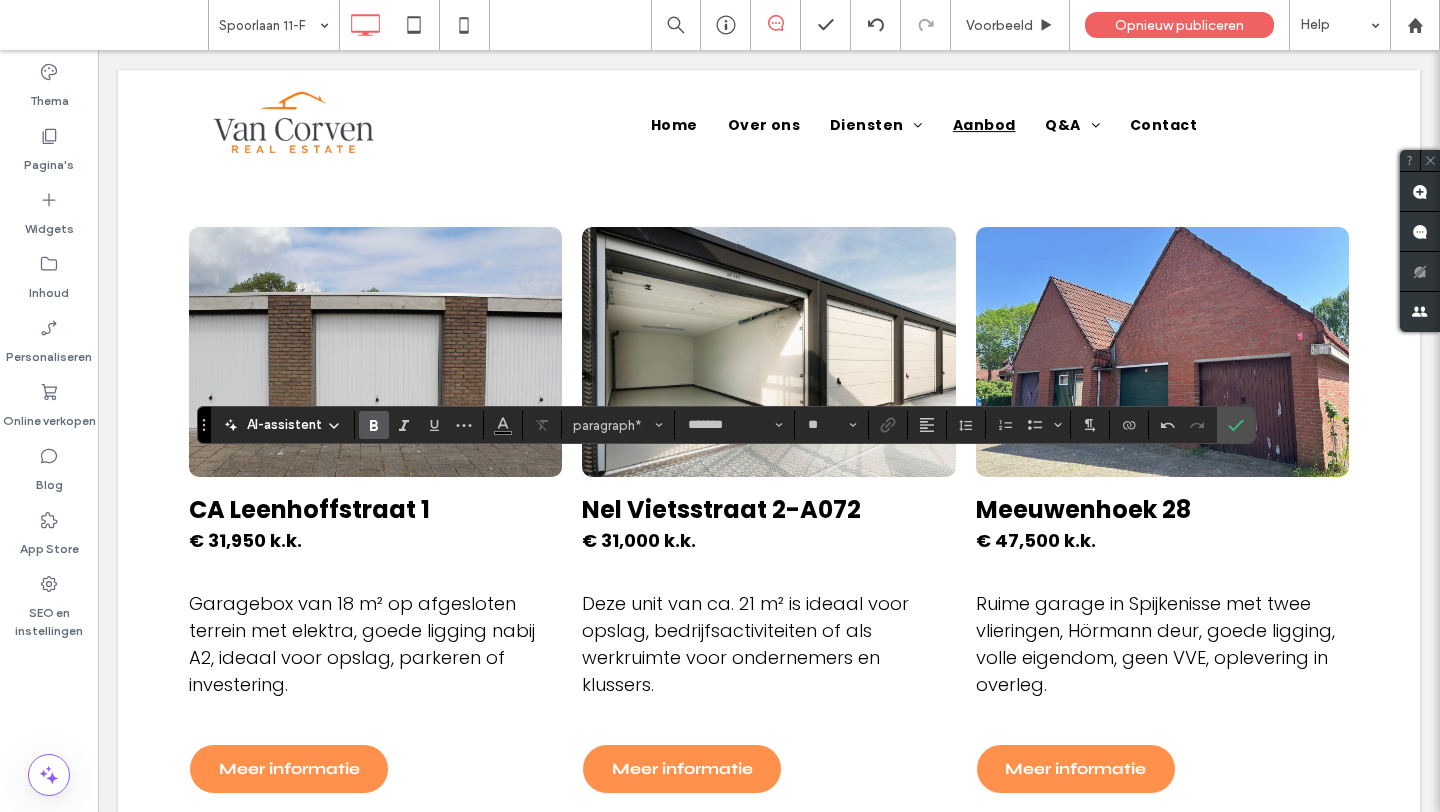 click at bounding box center (1183, 425) 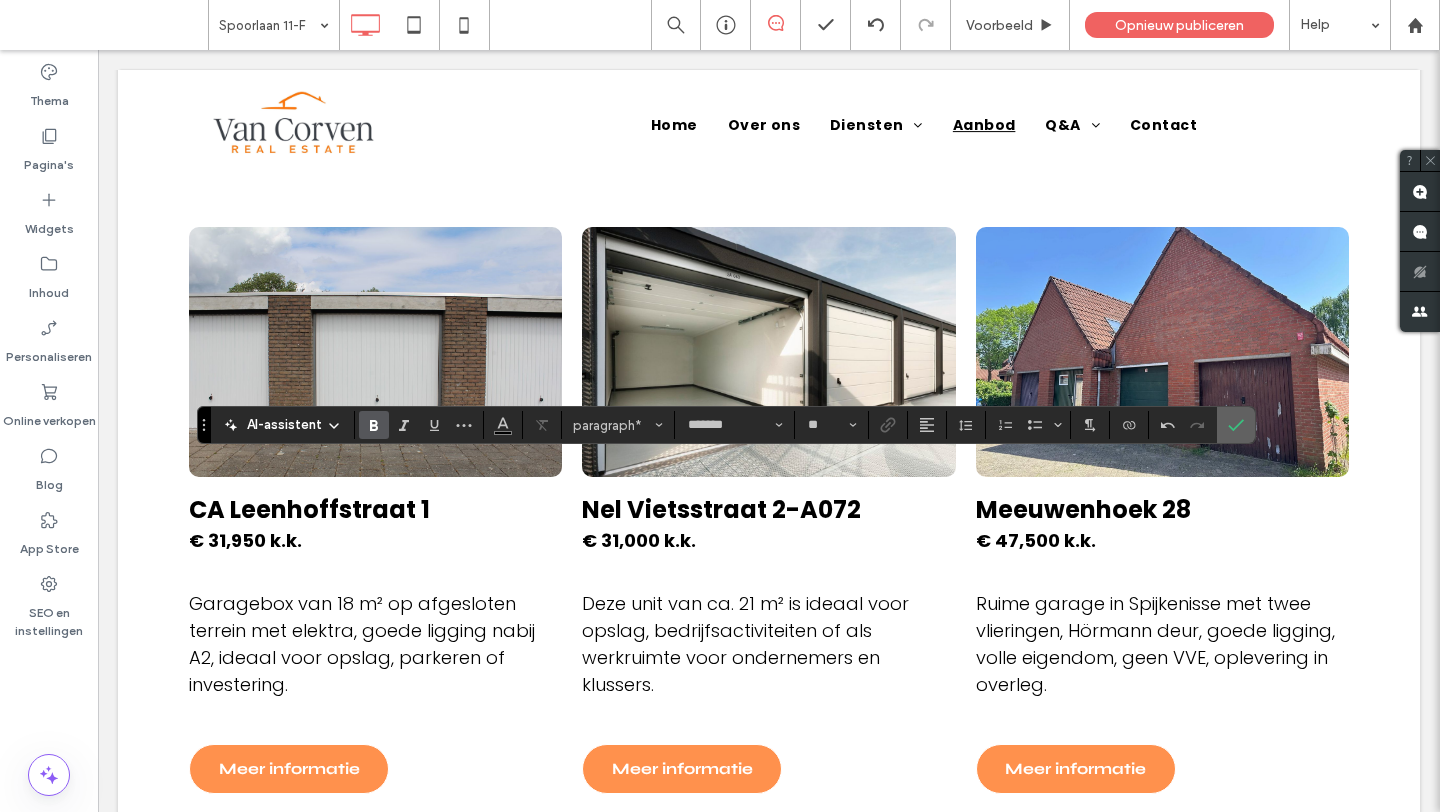 click at bounding box center (1236, 425) 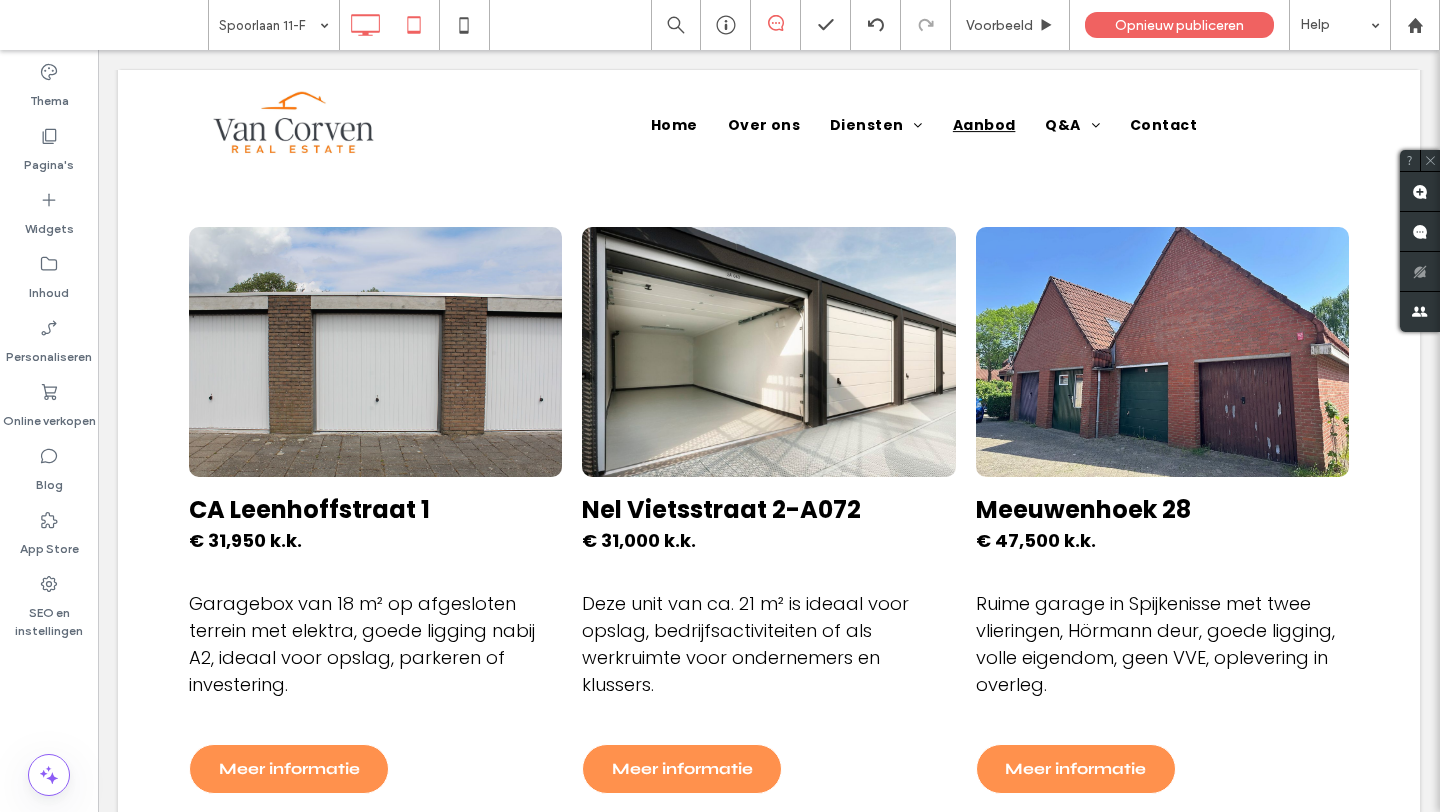 type on "*******" 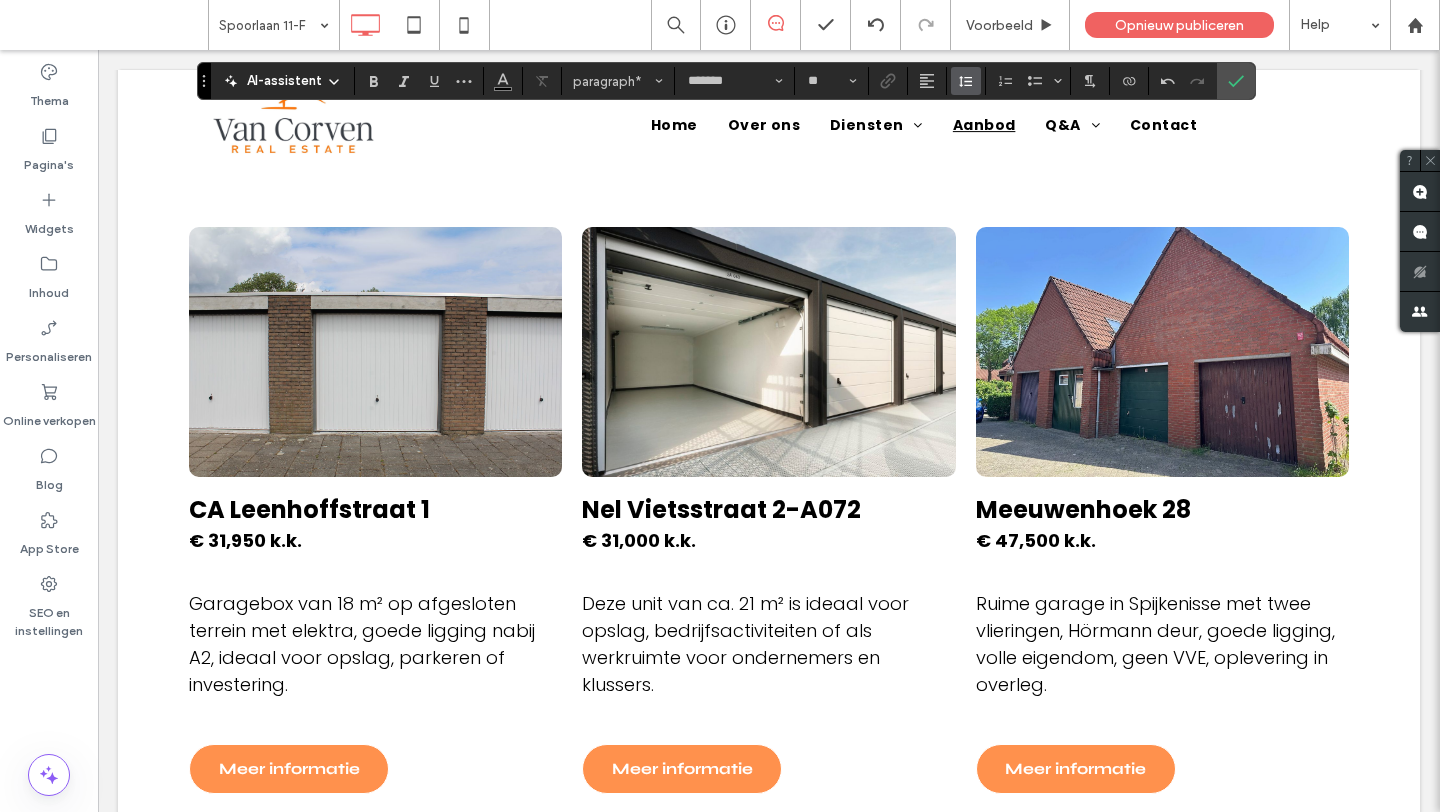 click 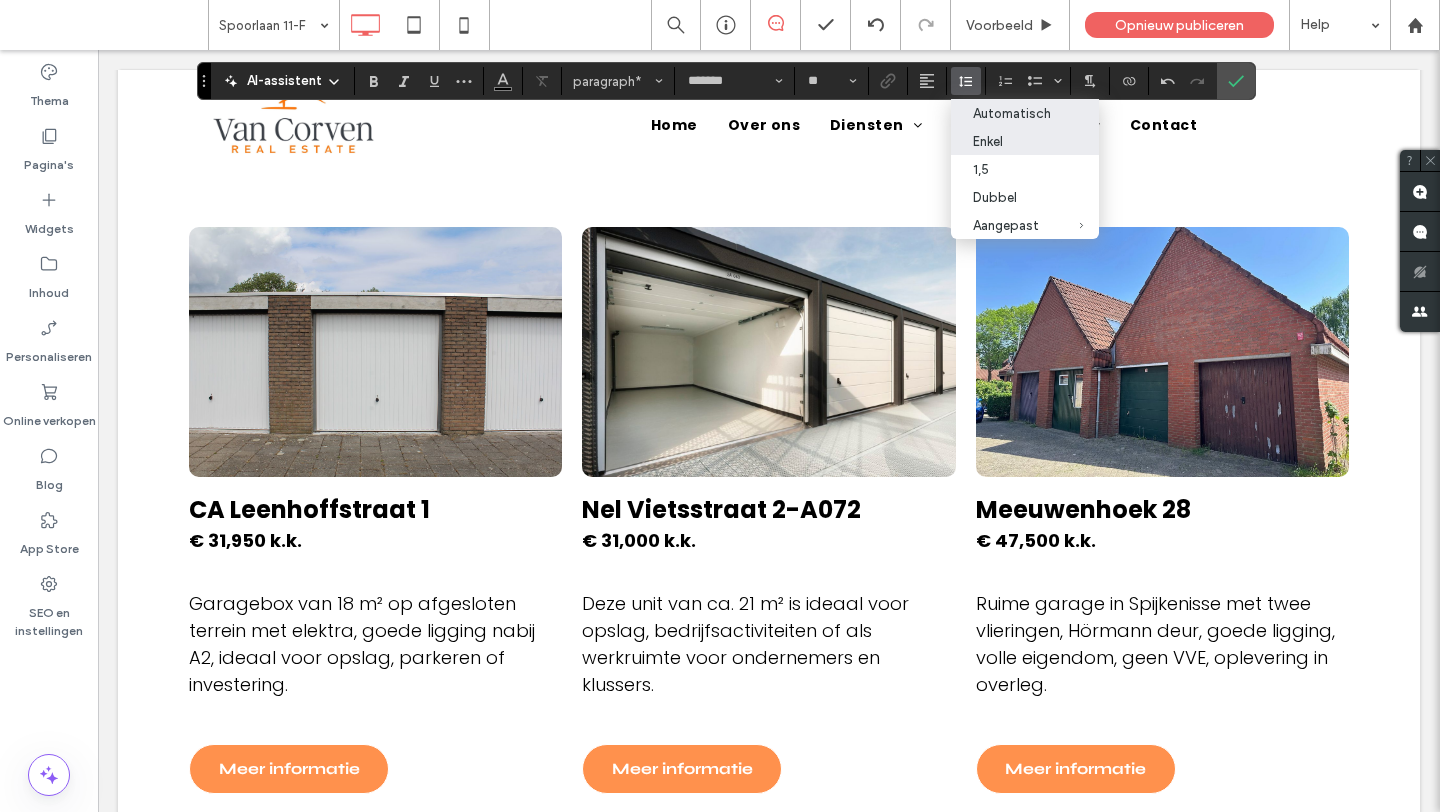 click on "Automatisch" at bounding box center [1013, 113] 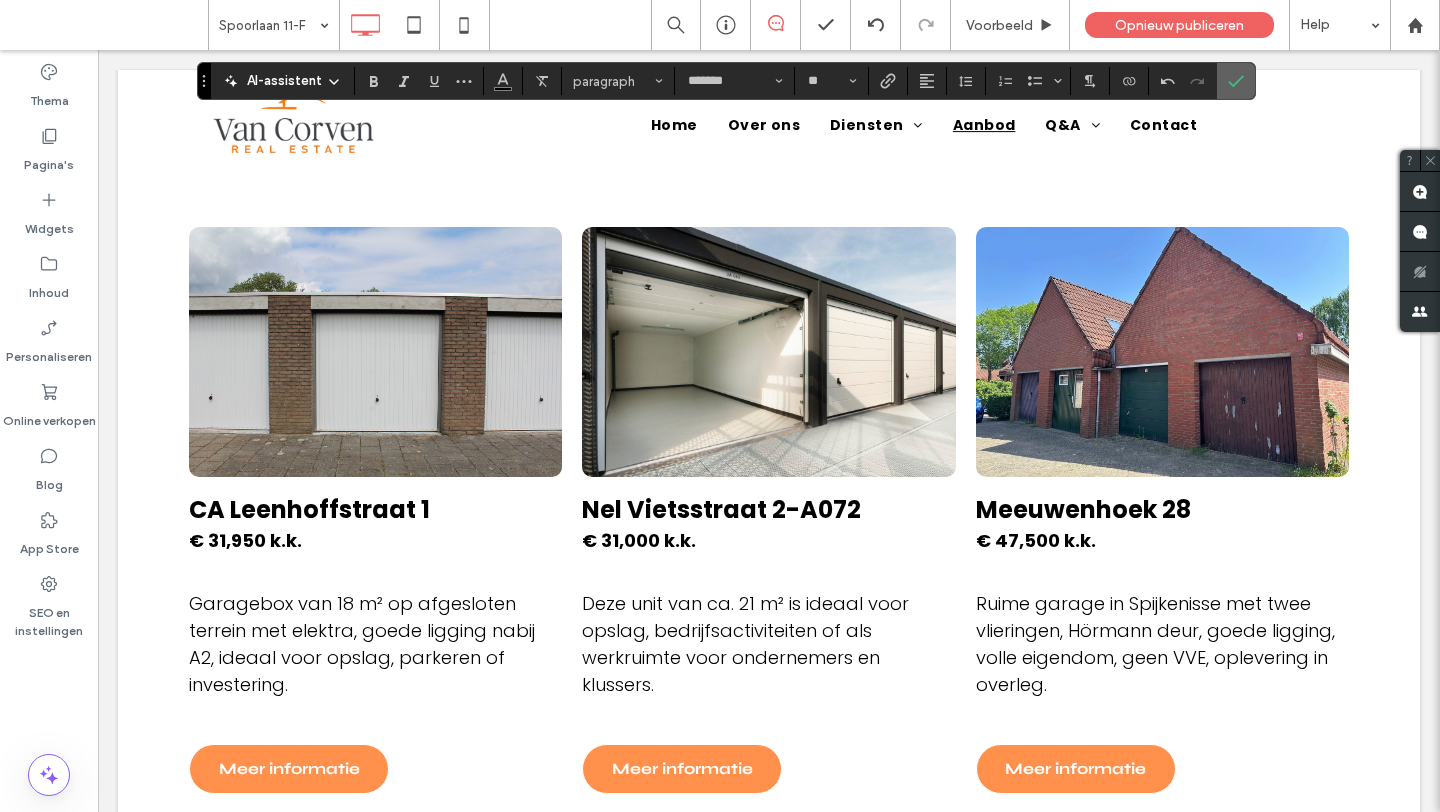 click 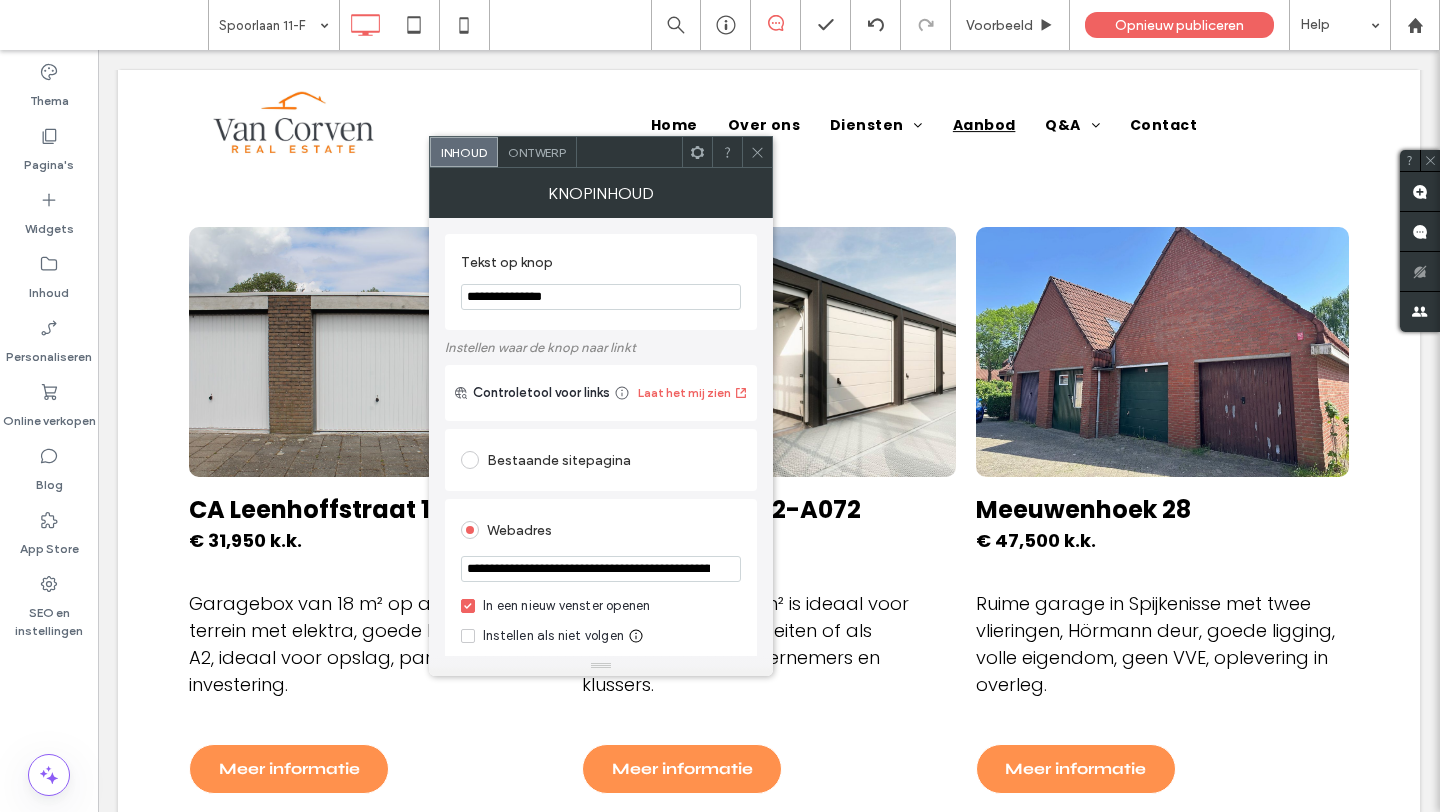 click on "**********" at bounding box center [601, 569] 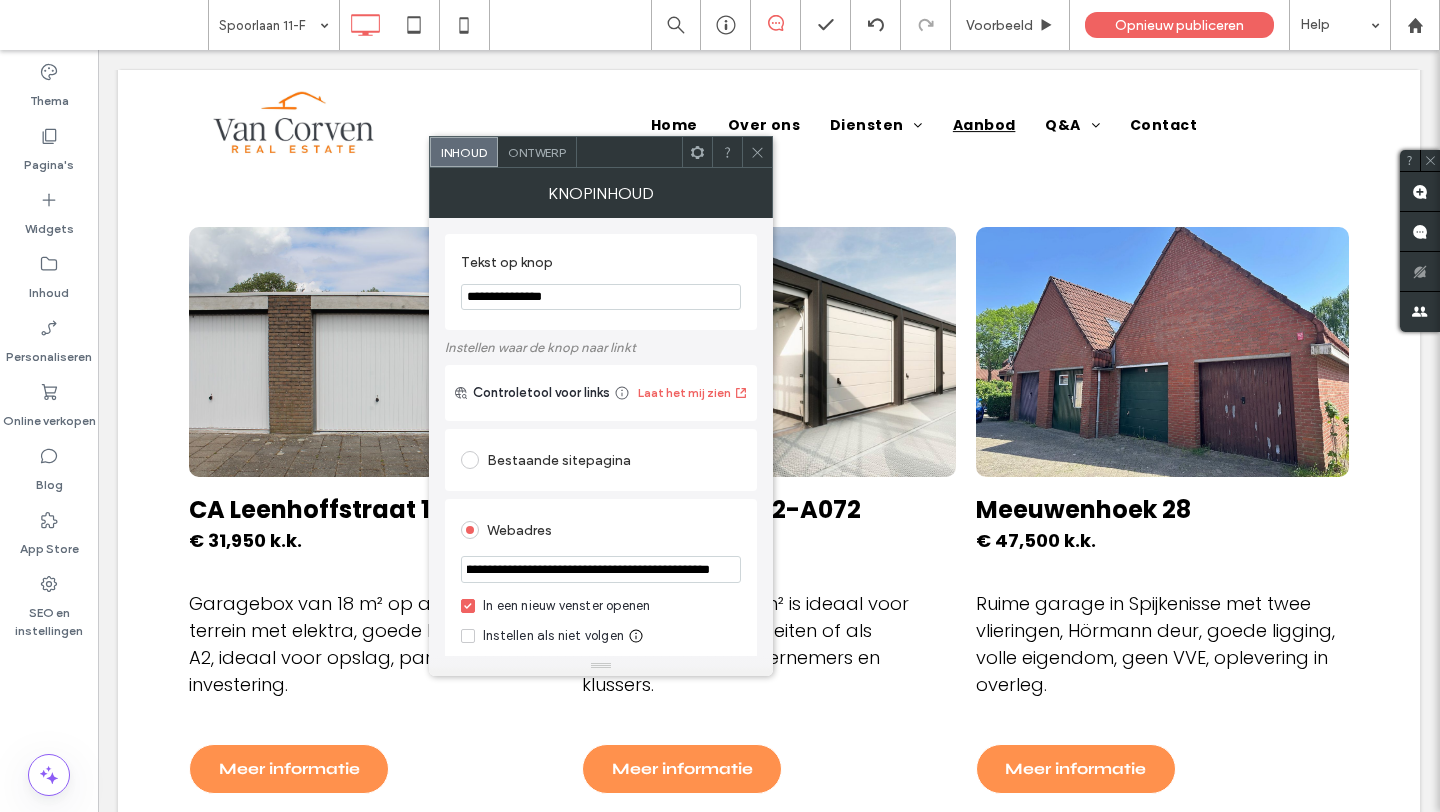 type on "**********" 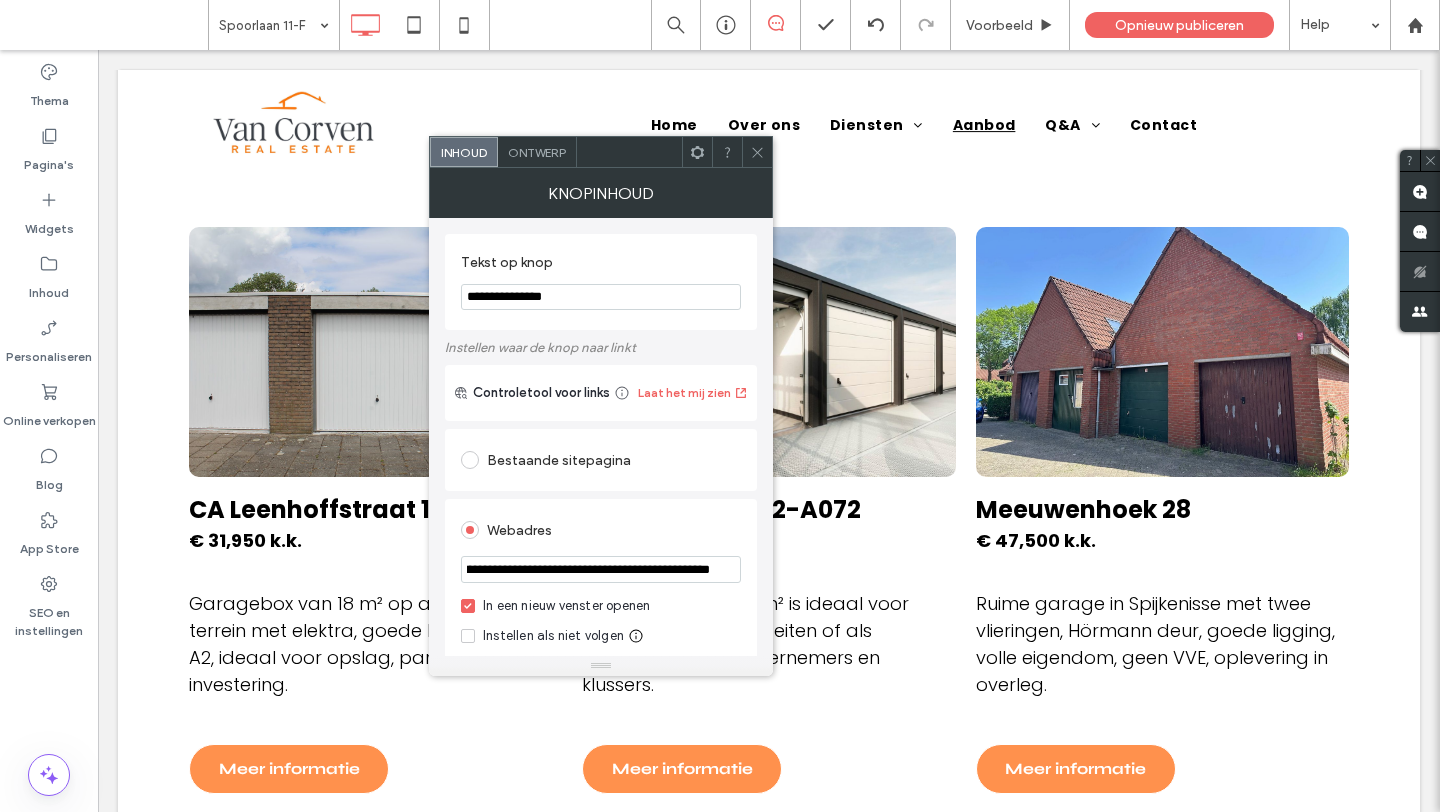 click on "**********" at bounding box center [601, 617] 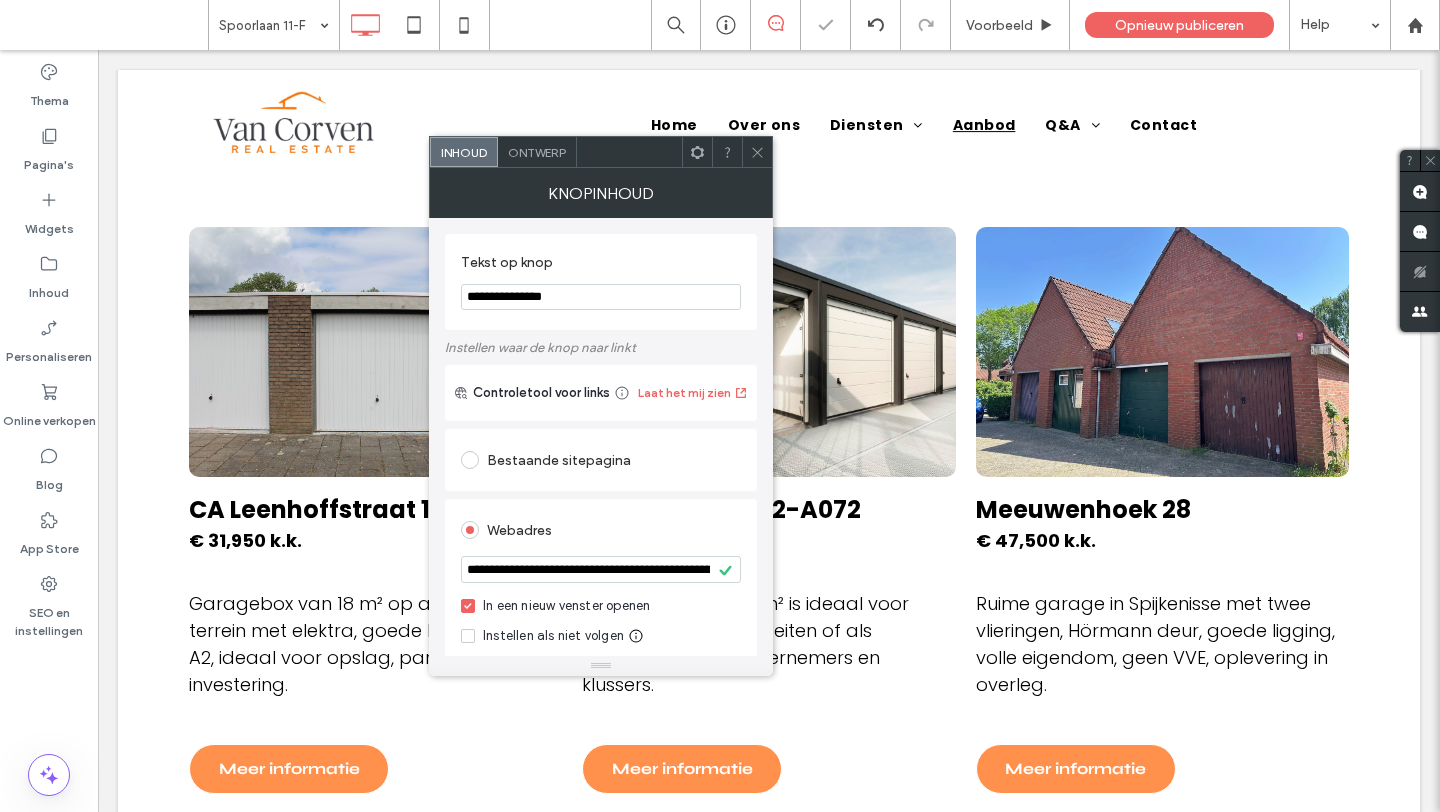 click 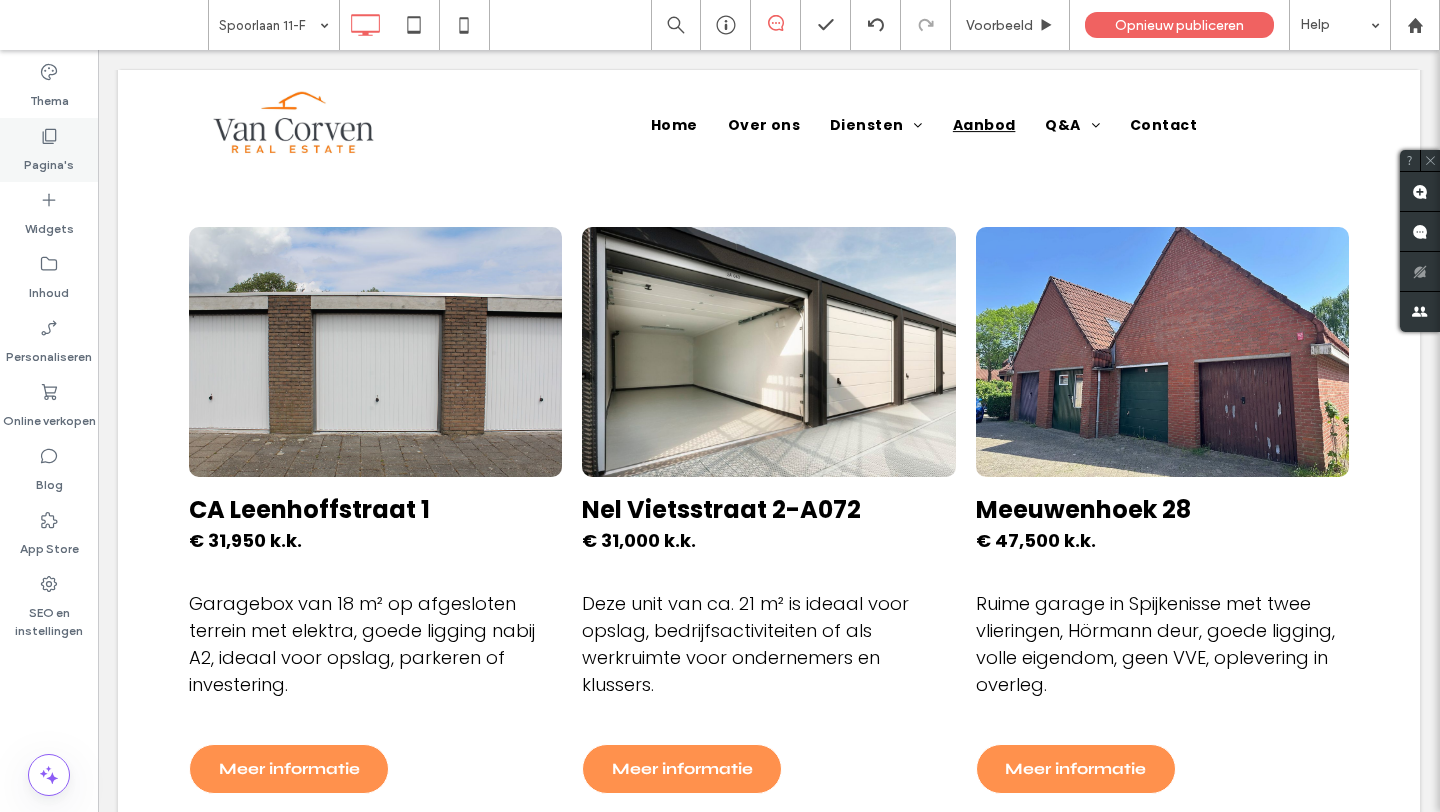 click on "Pagina's" at bounding box center (49, 150) 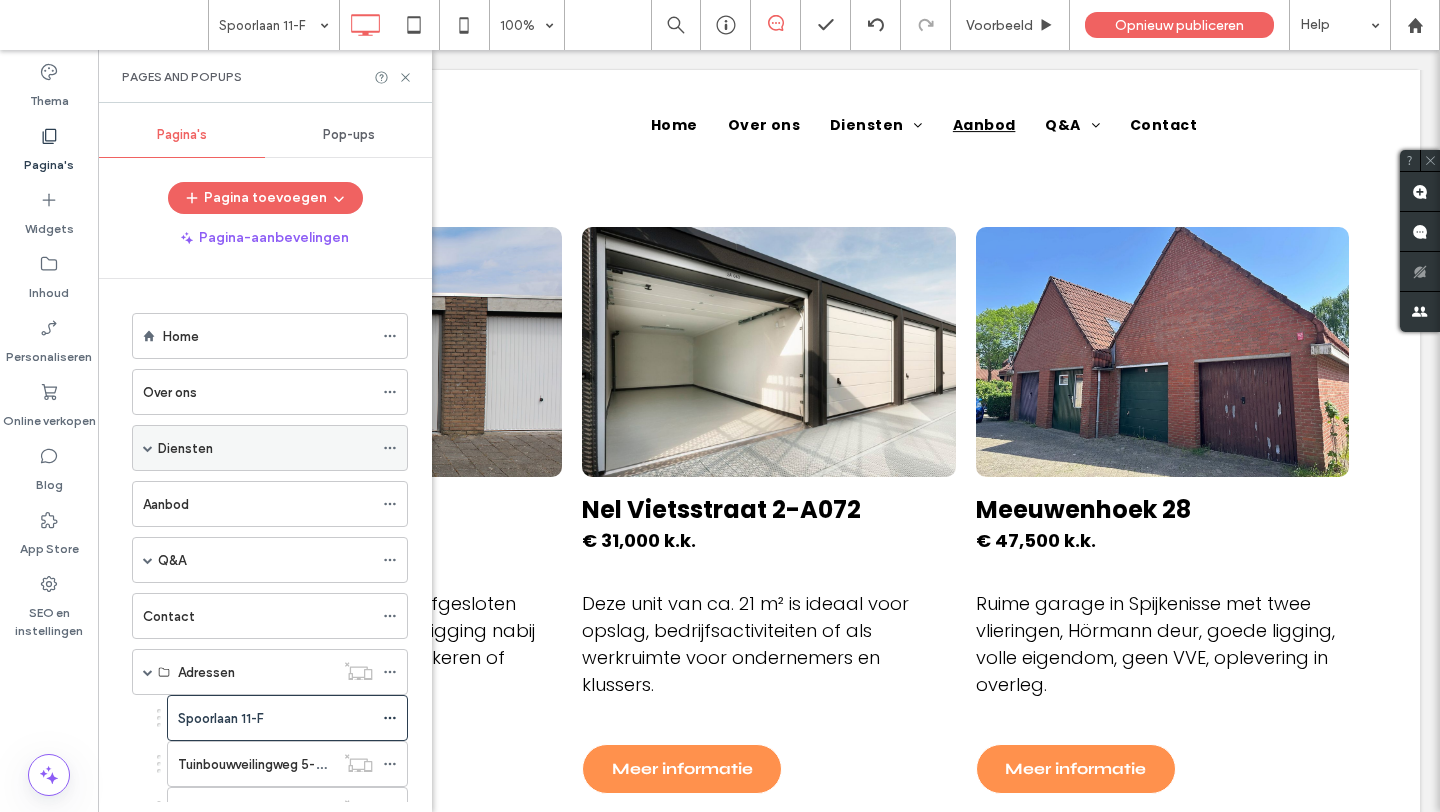 scroll, scrollTop: 95, scrollLeft: 0, axis: vertical 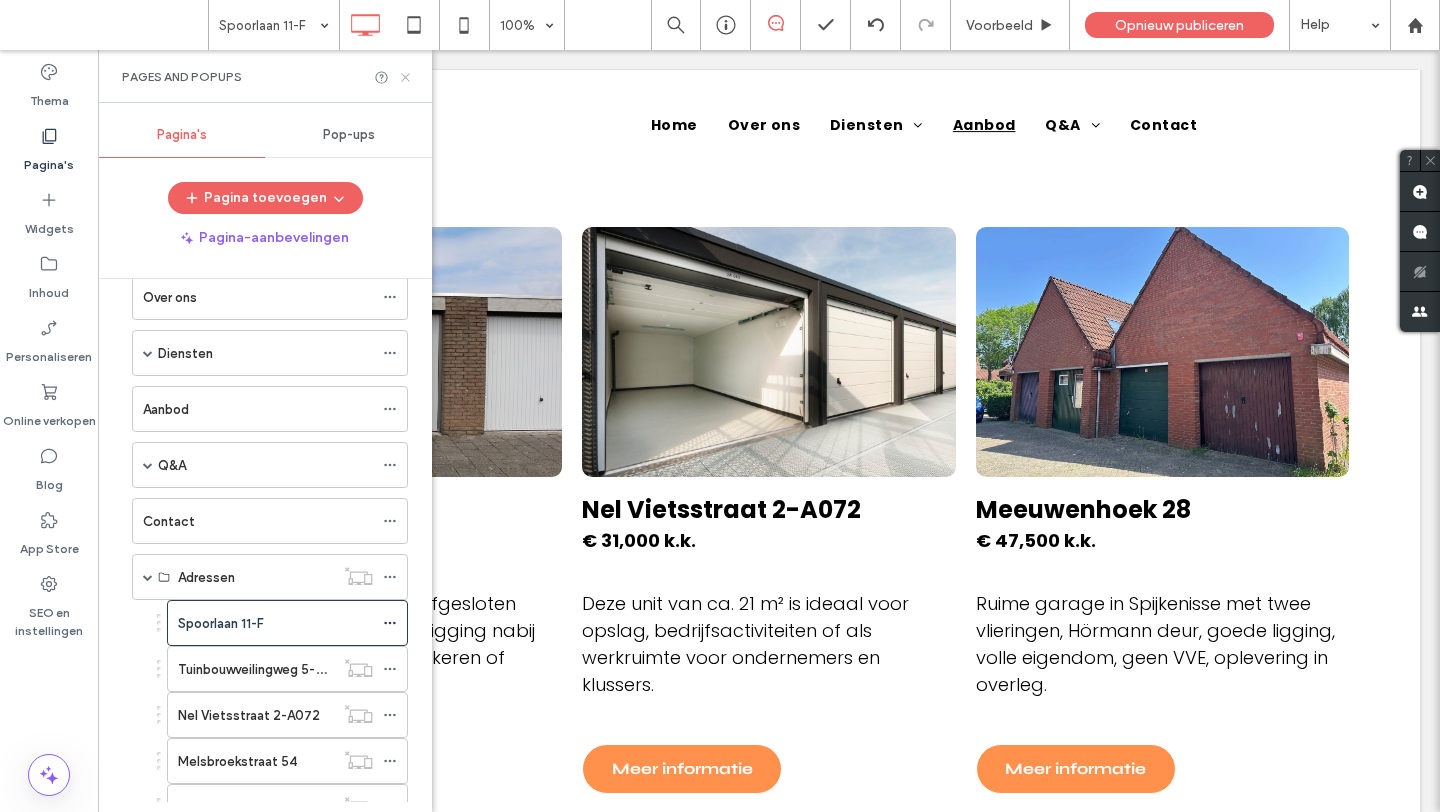 click 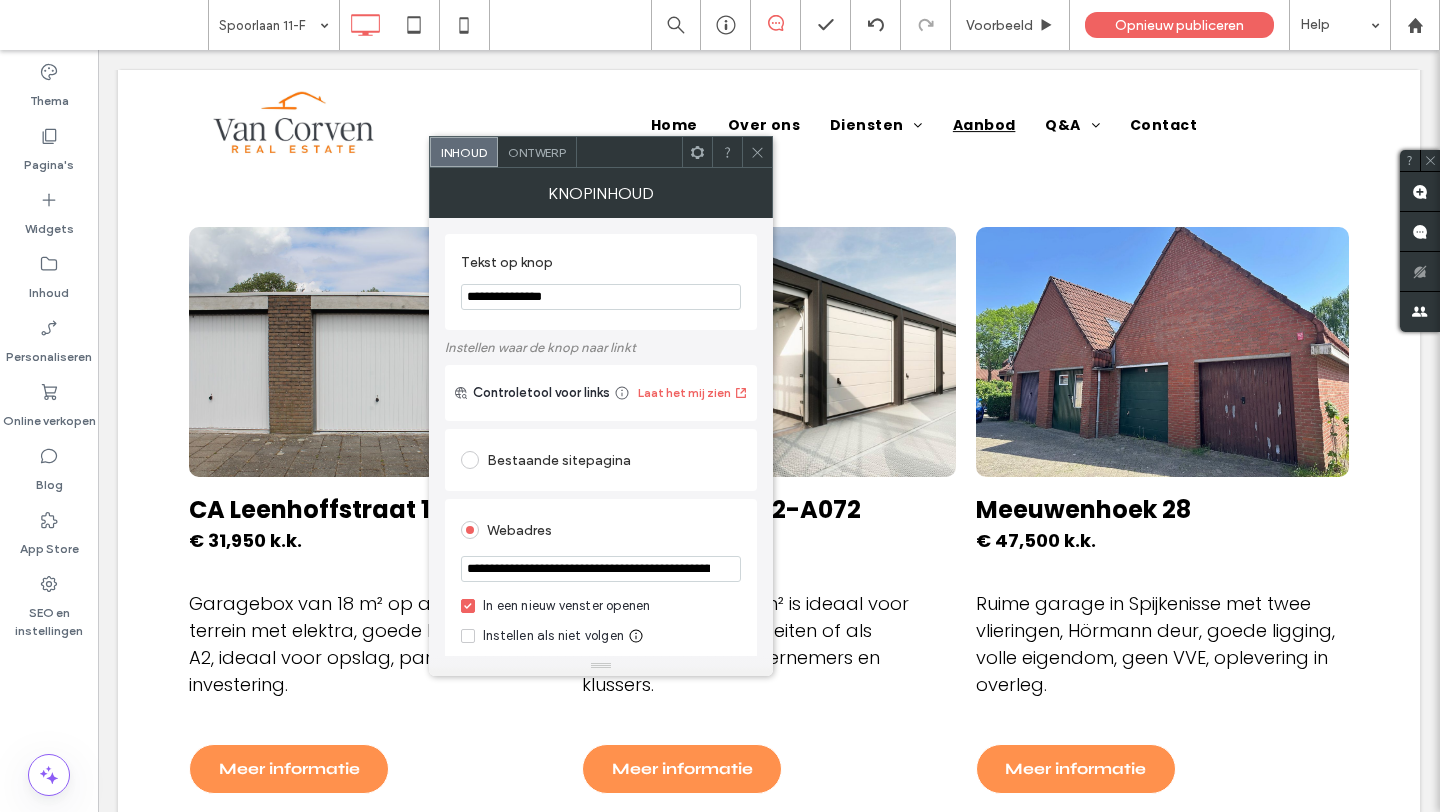 click on "**********" at bounding box center (601, 569) 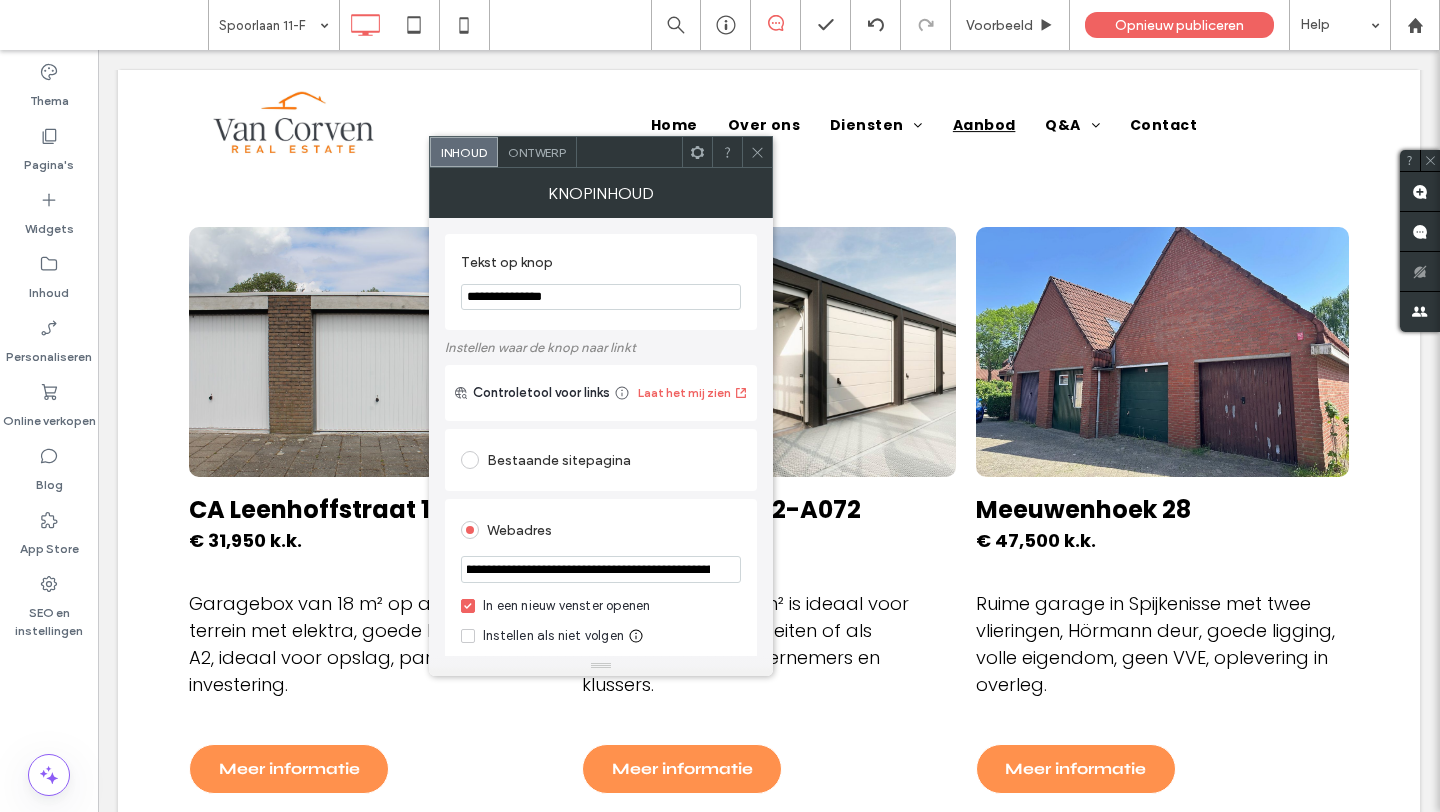 scroll, scrollTop: 0, scrollLeft: 257, axis: horizontal 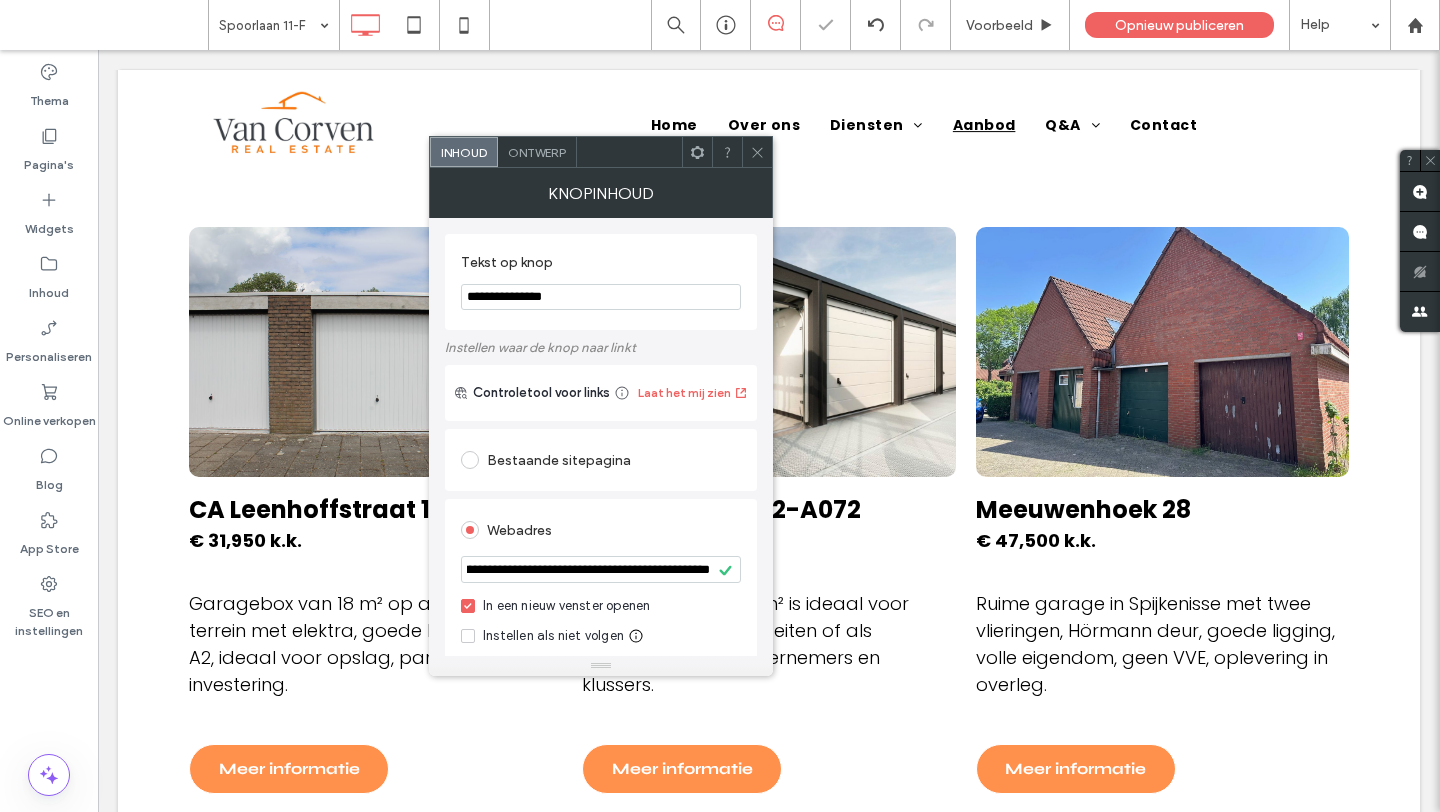 click 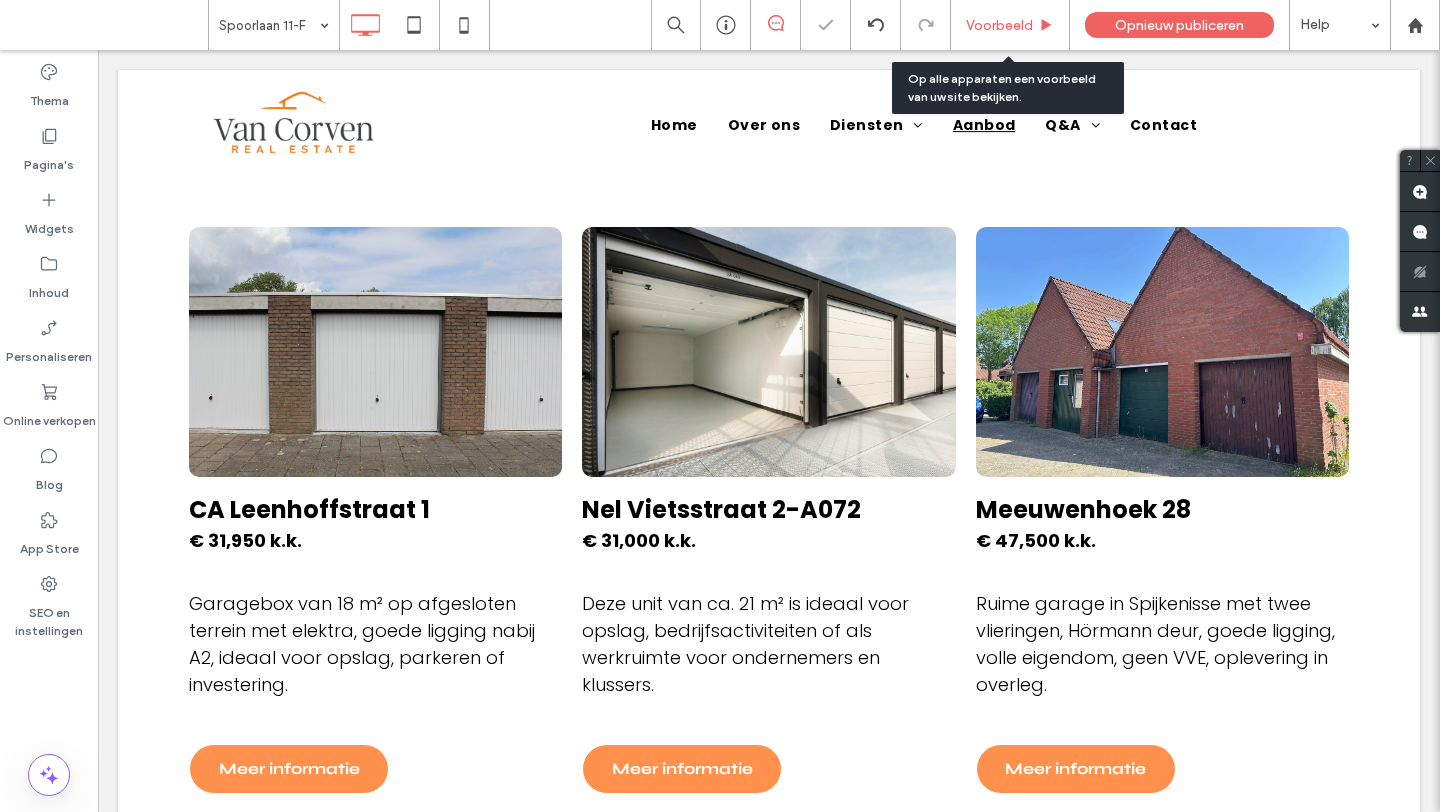 click on "Voorbeeld" at bounding box center [1010, 25] 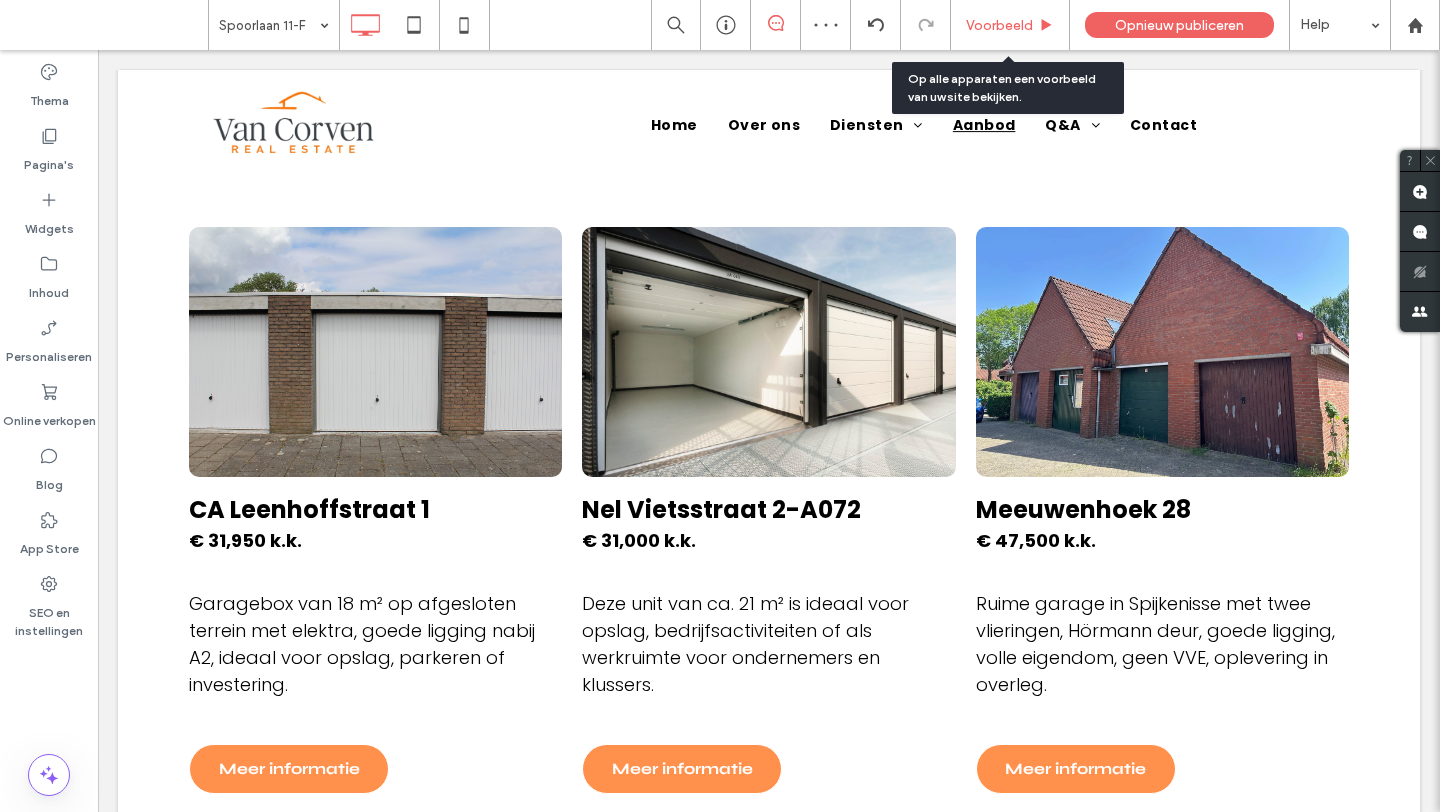 click on "Voorbeeld" at bounding box center [1010, 25] 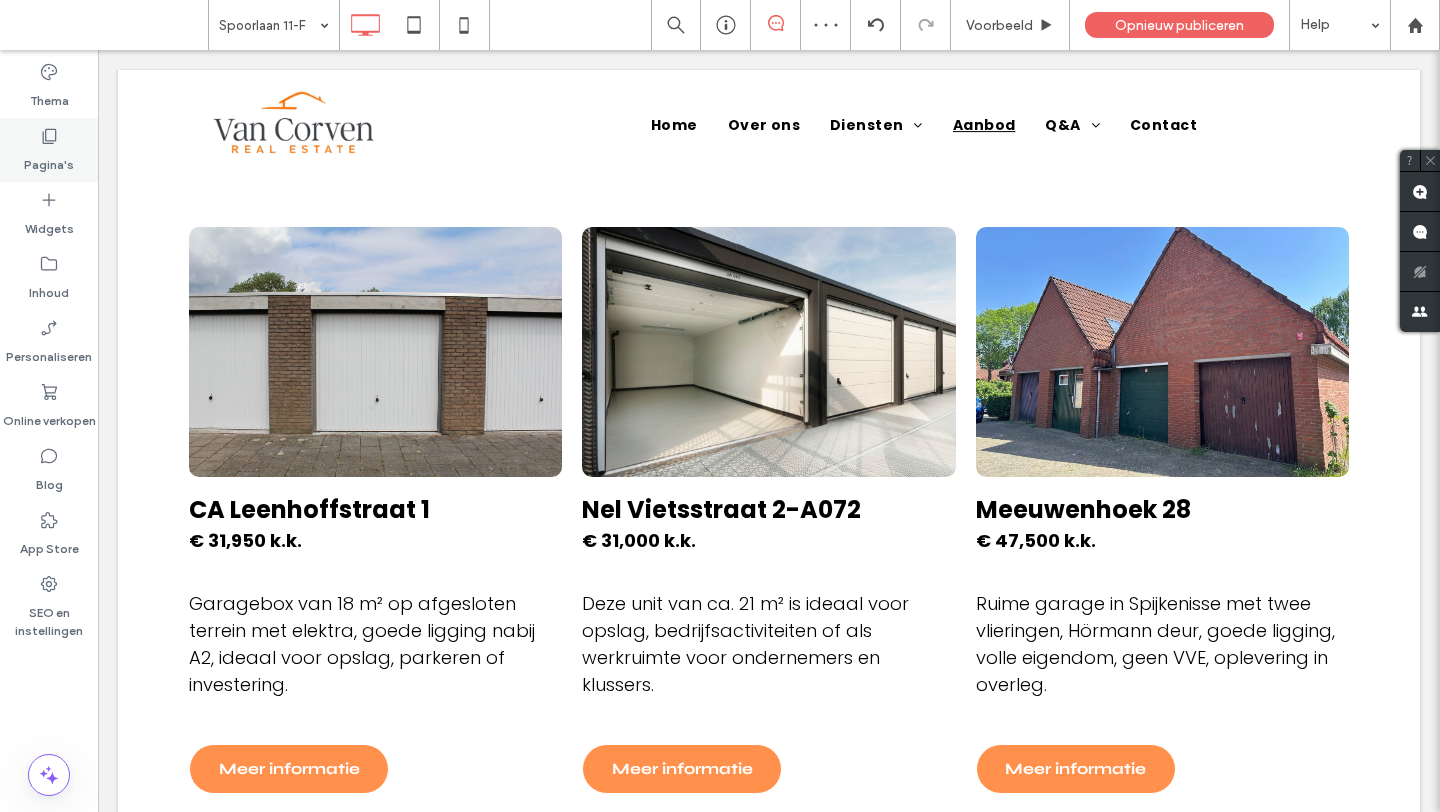 click on "Pagina's" at bounding box center [49, 160] 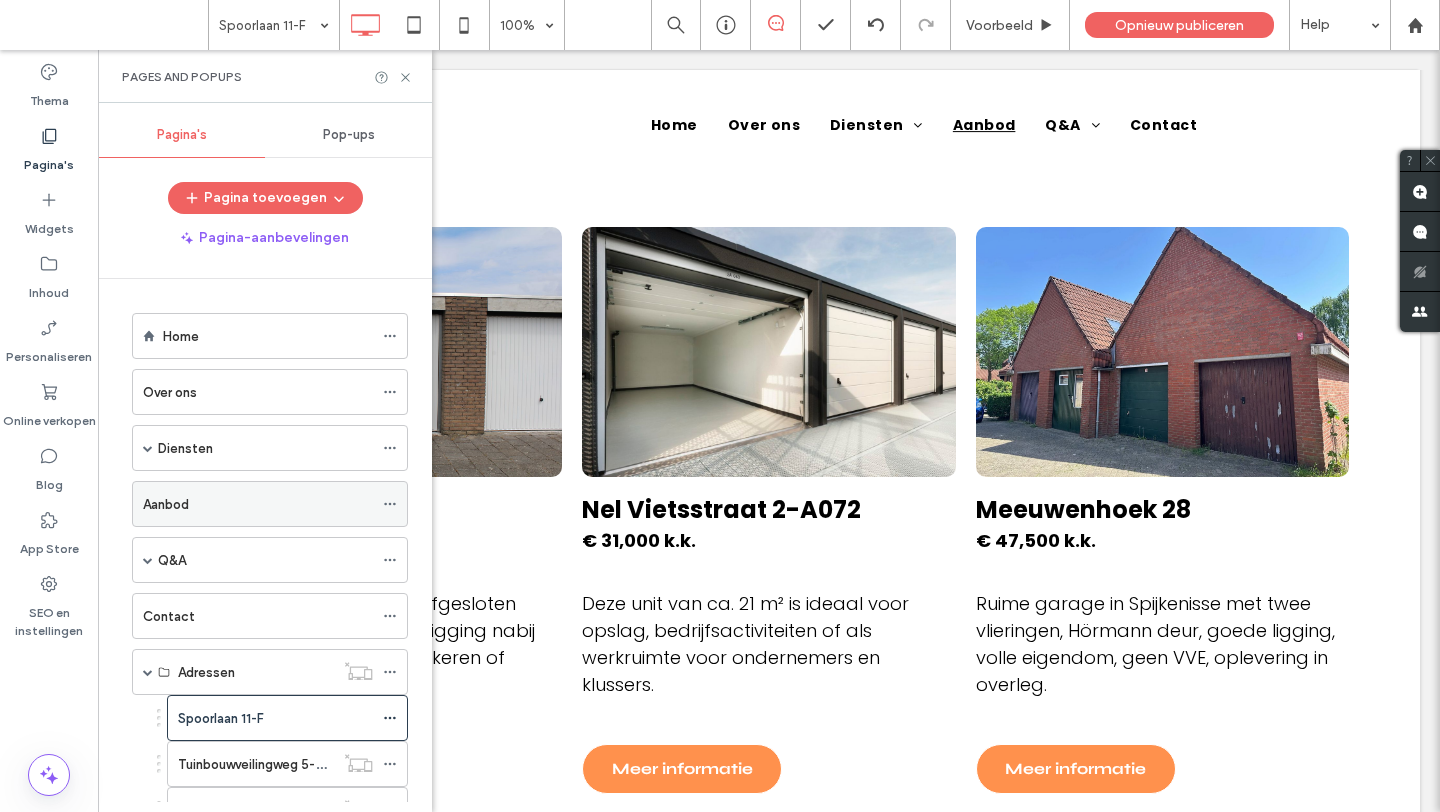 click on "Aanbod" at bounding box center [258, 504] 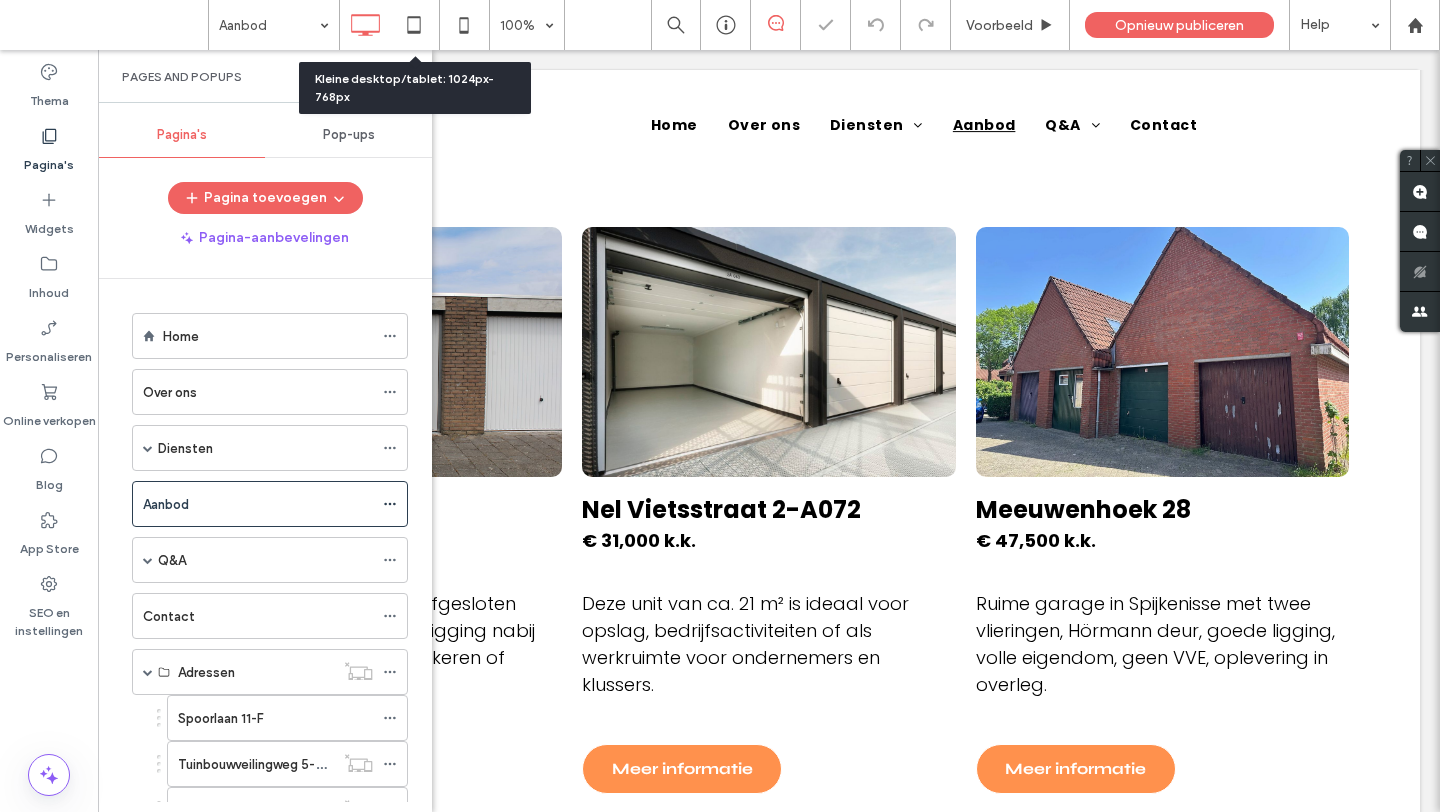 click on "Kleine desktop/tablet: 1024px-768px" at bounding box center (415, 88) 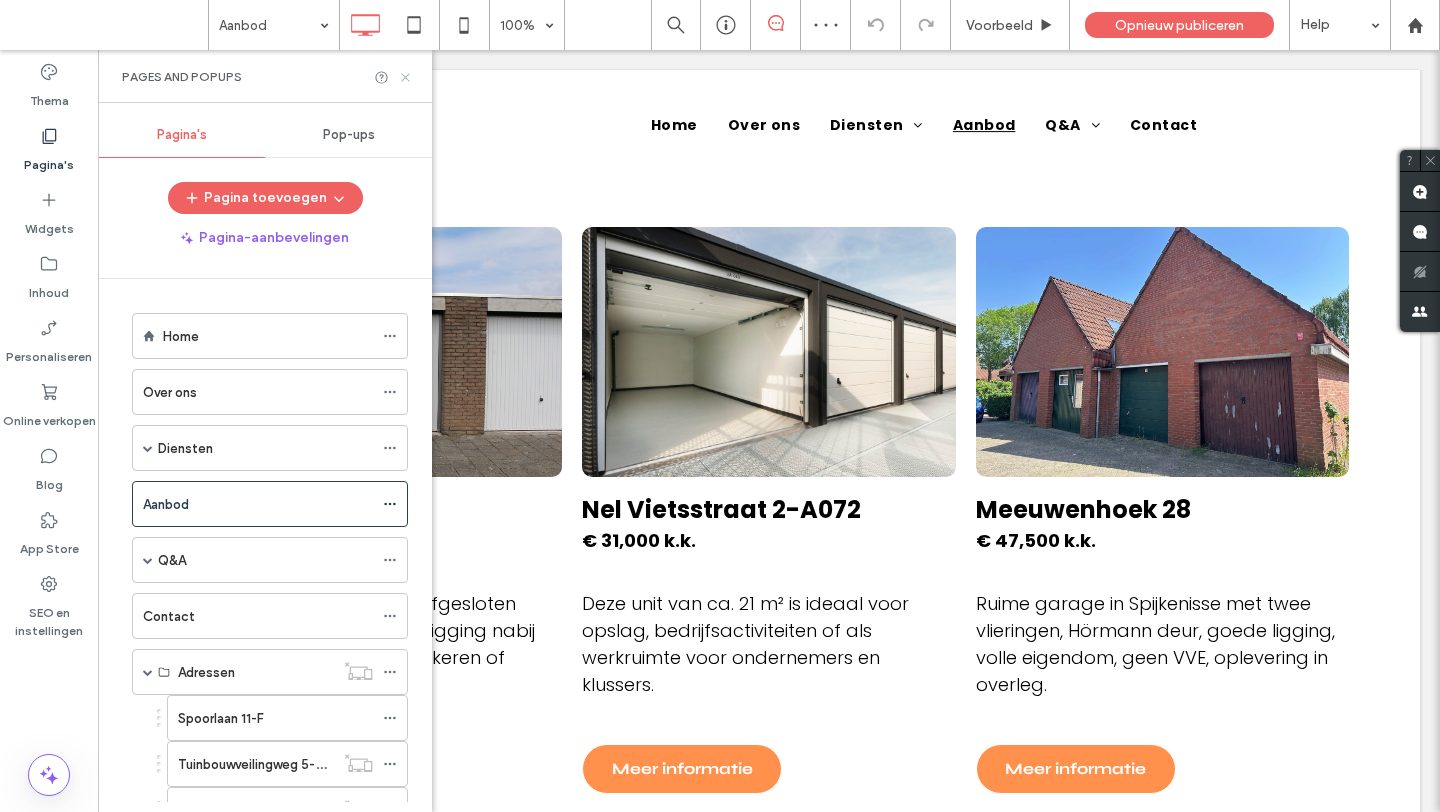 click 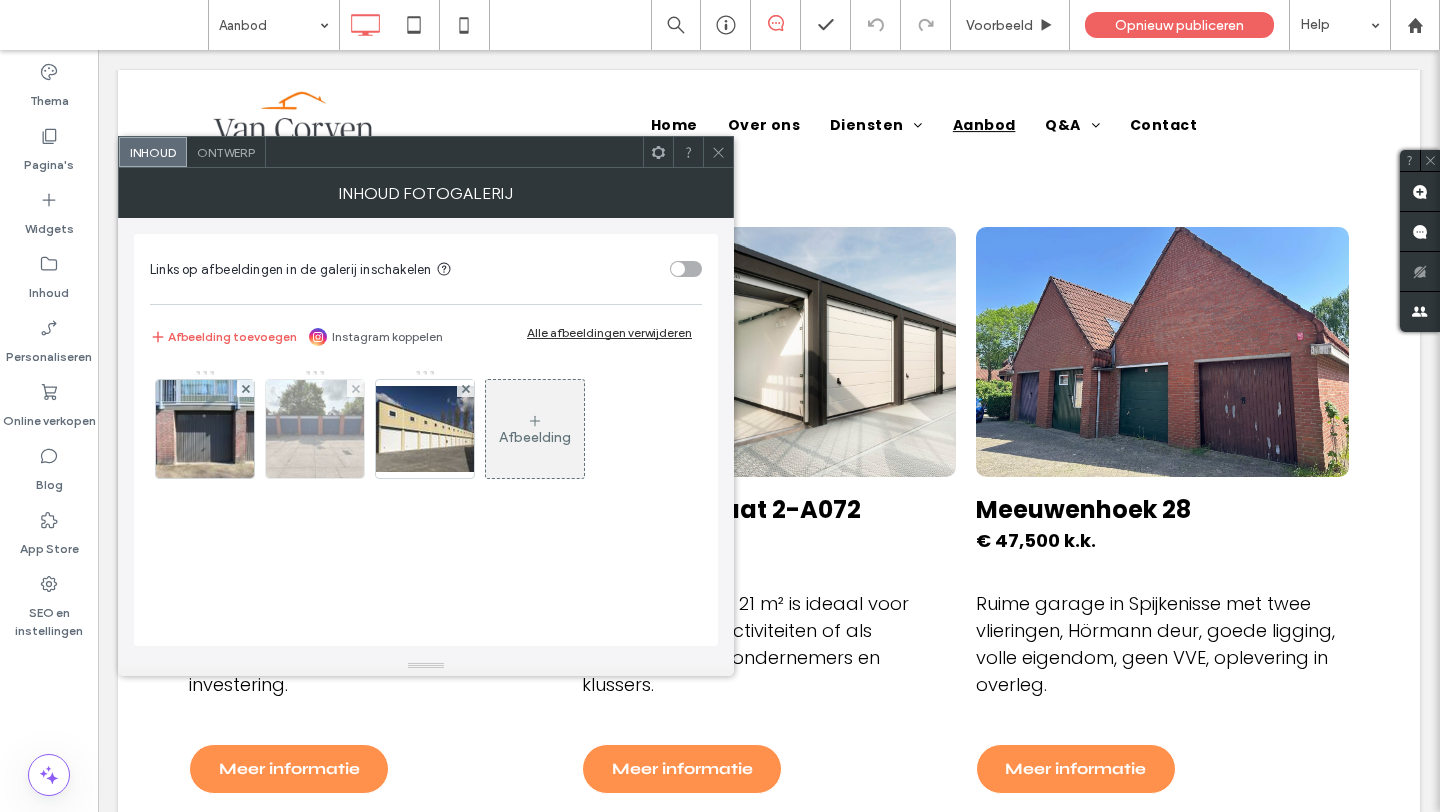 click at bounding box center (315, 429) 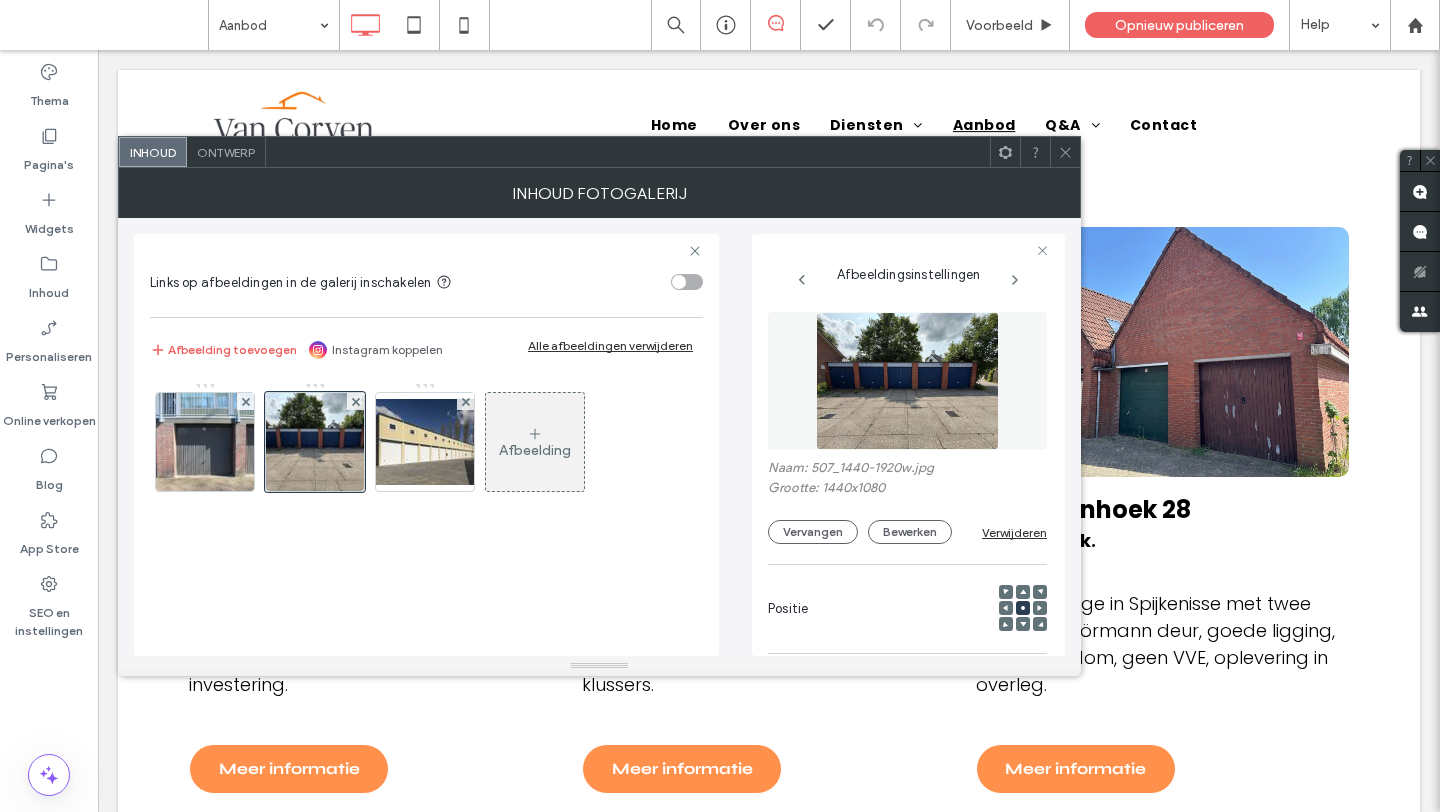 scroll, scrollTop: 0, scrollLeft: 1, axis: horizontal 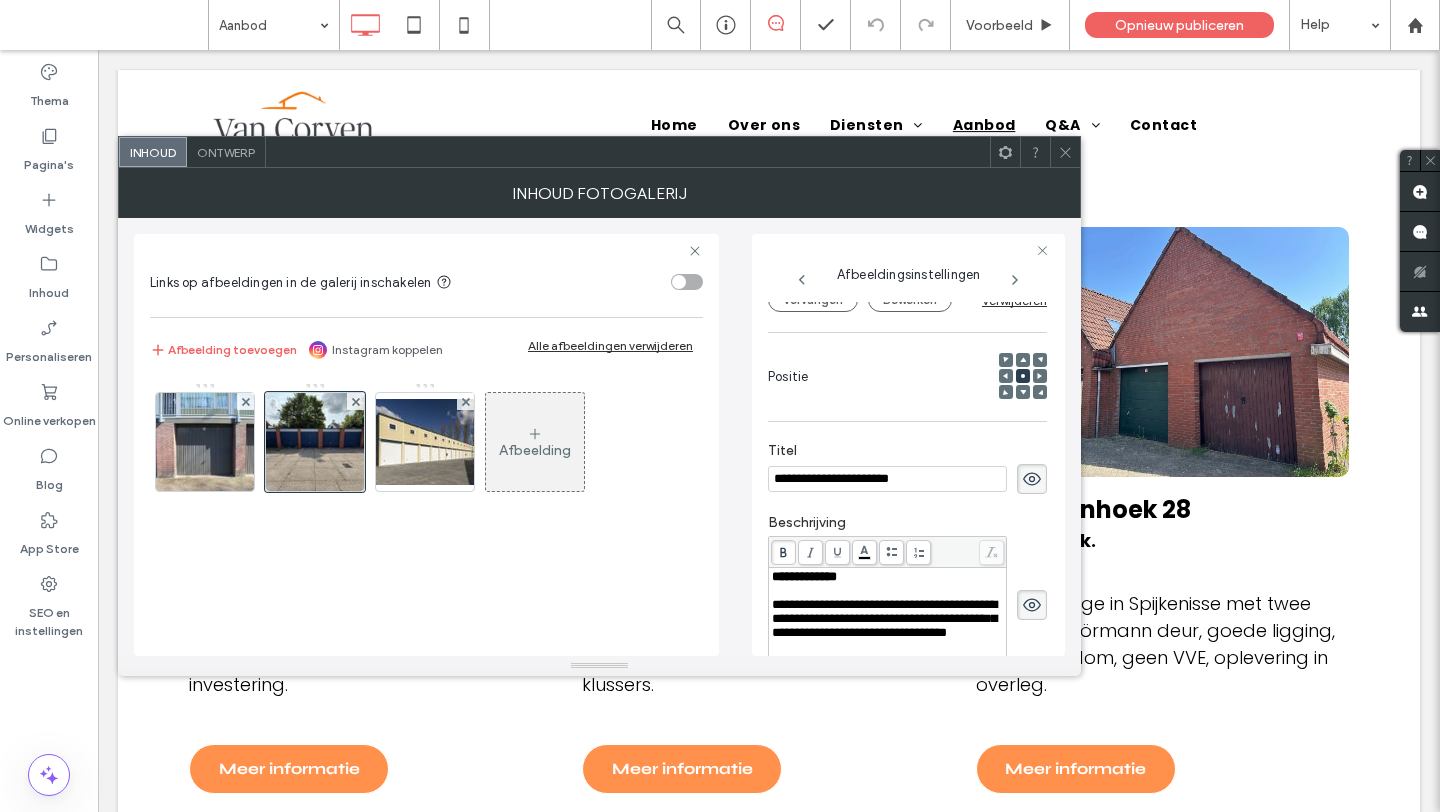 click on "**********" at bounding box center [887, 479] 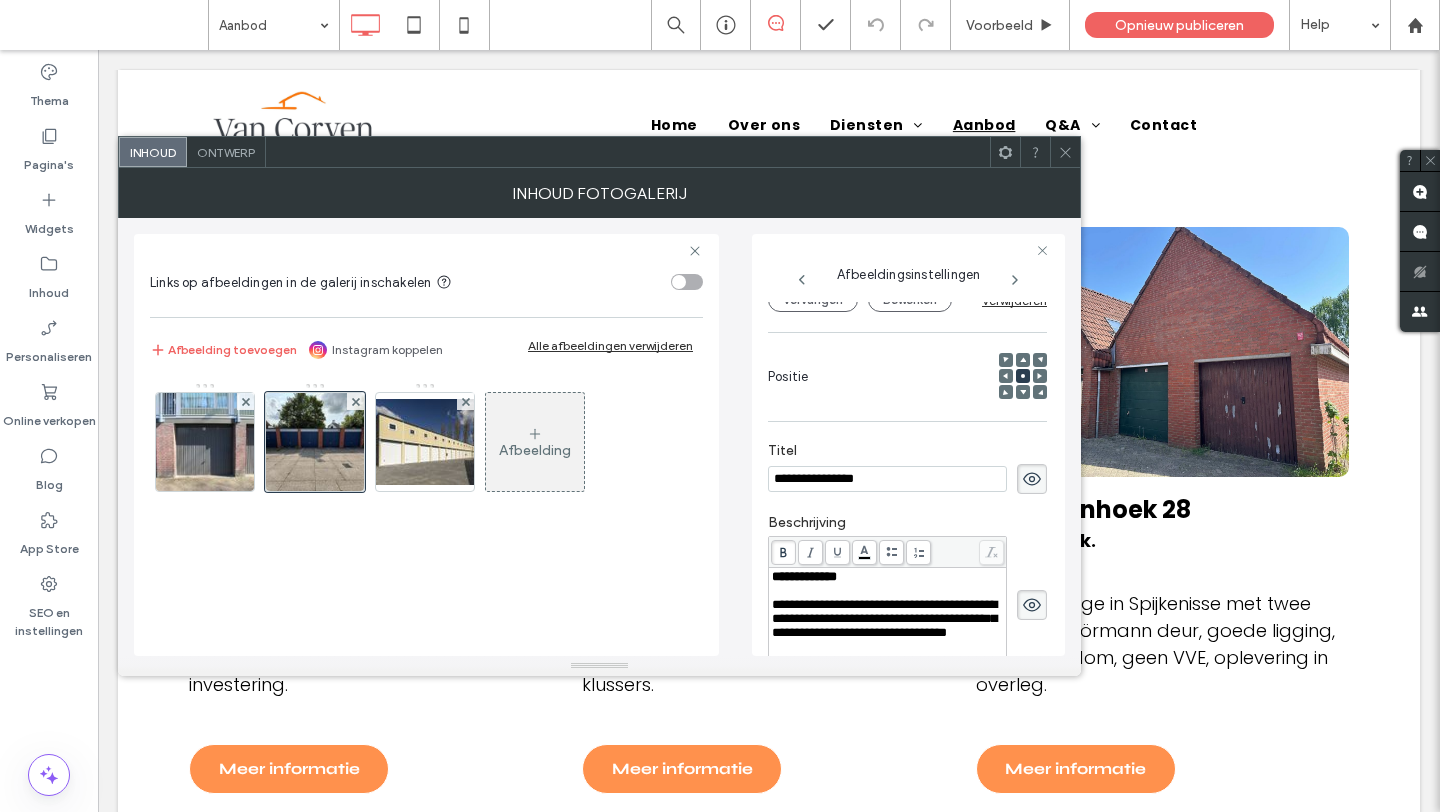 type on "**********" 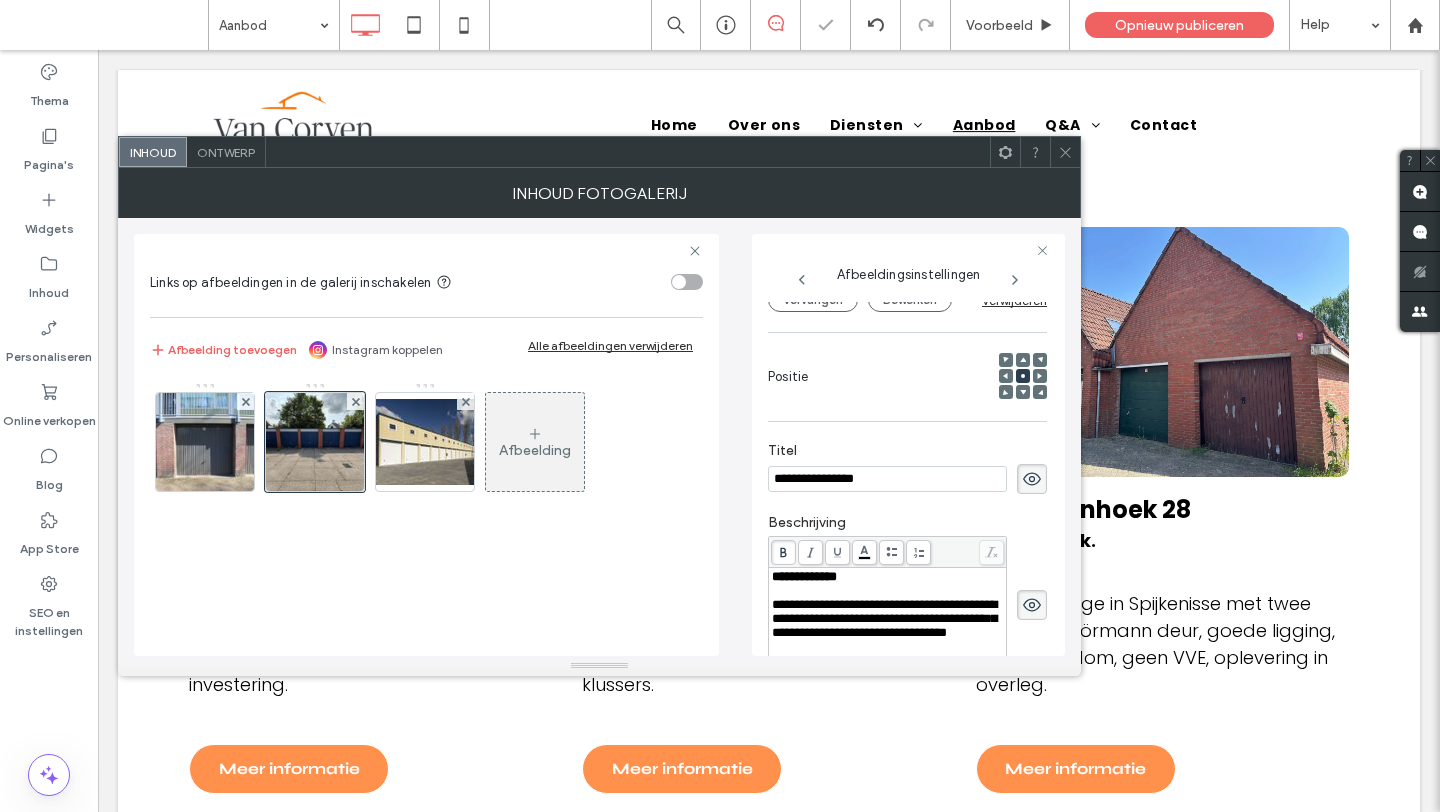 click on "Inhoud fotogalerij" at bounding box center (599, 193) 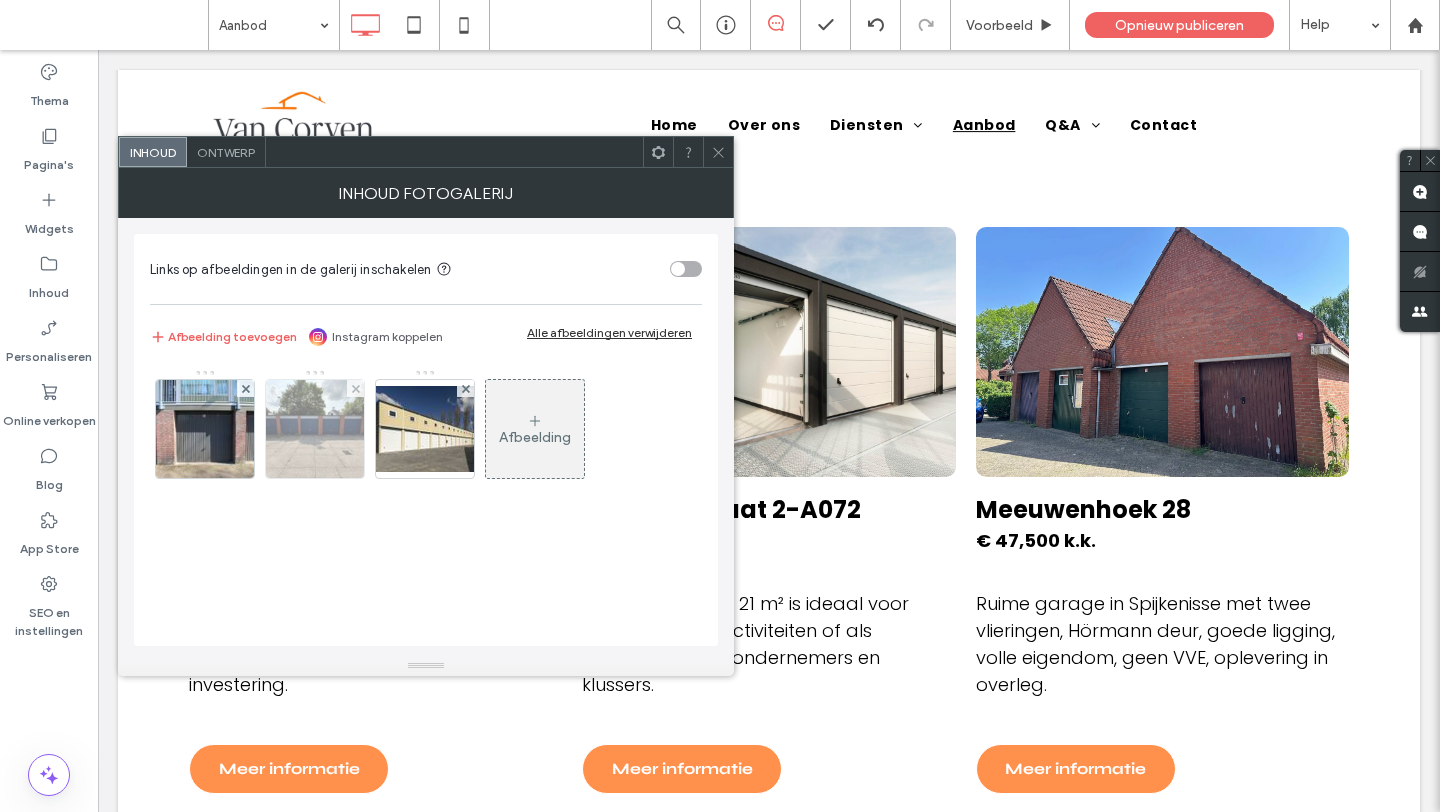 click at bounding box center (315, 429) 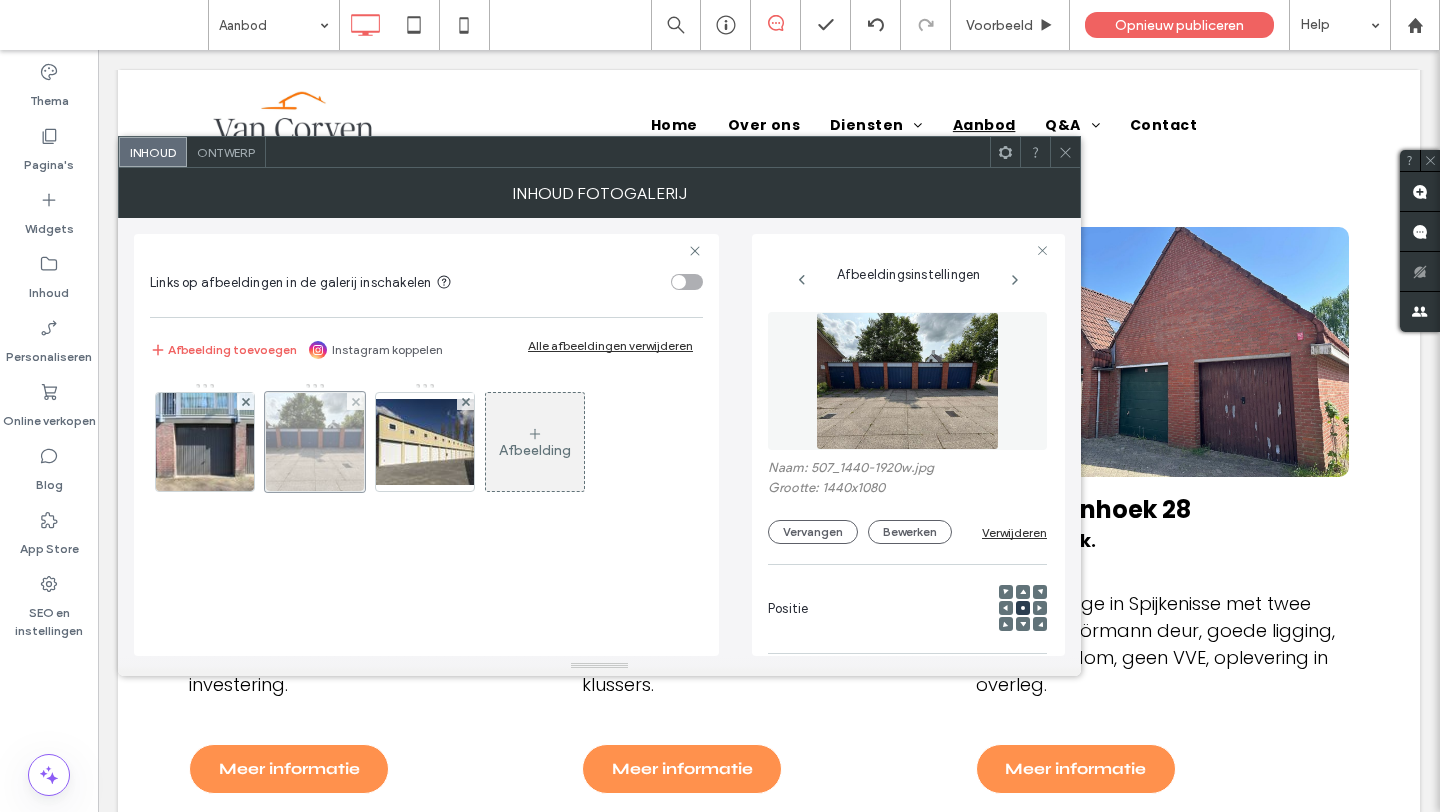 scroll, scrollTop: 0, scrollLeft: 38, axis: horizontal 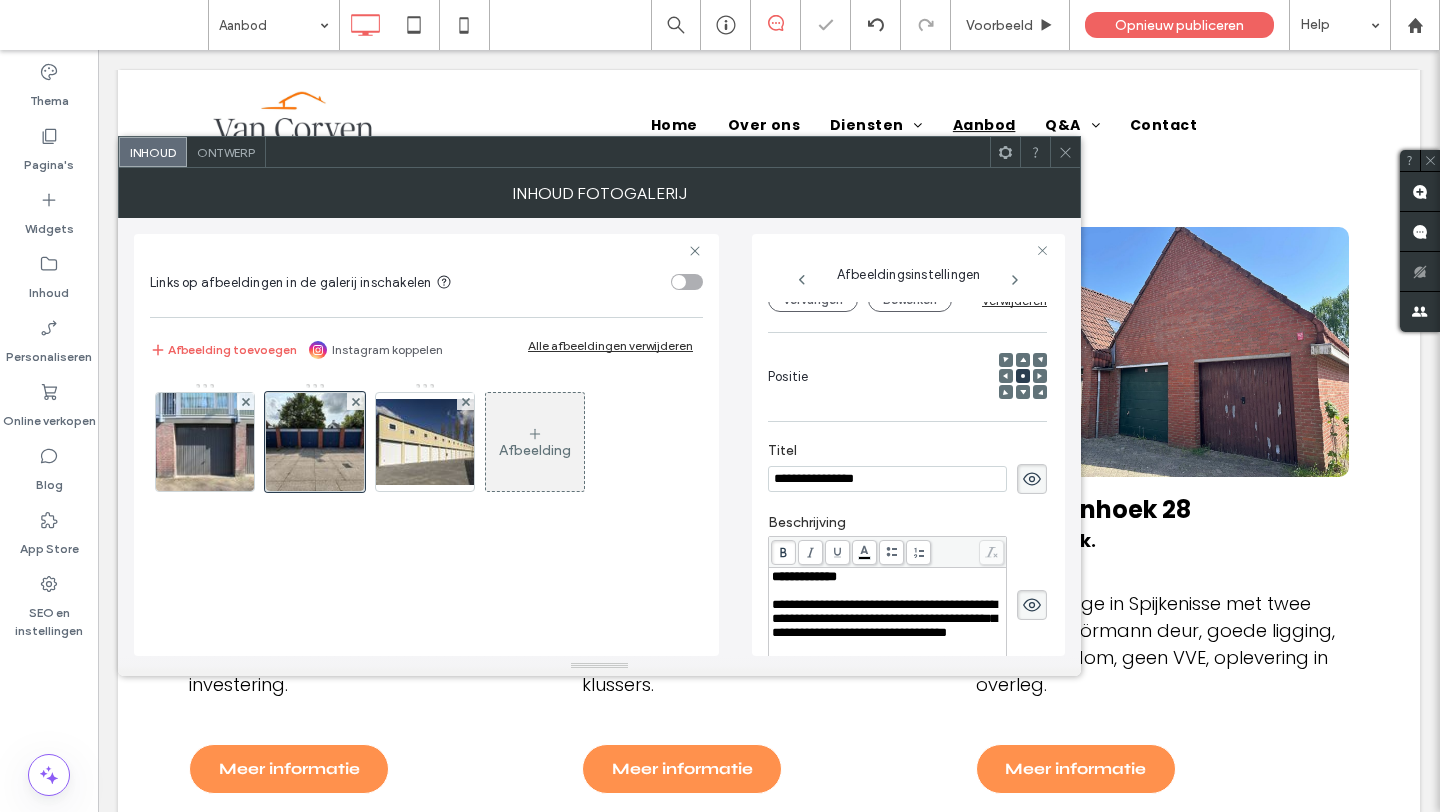 click at bounding box center (1065, 152) 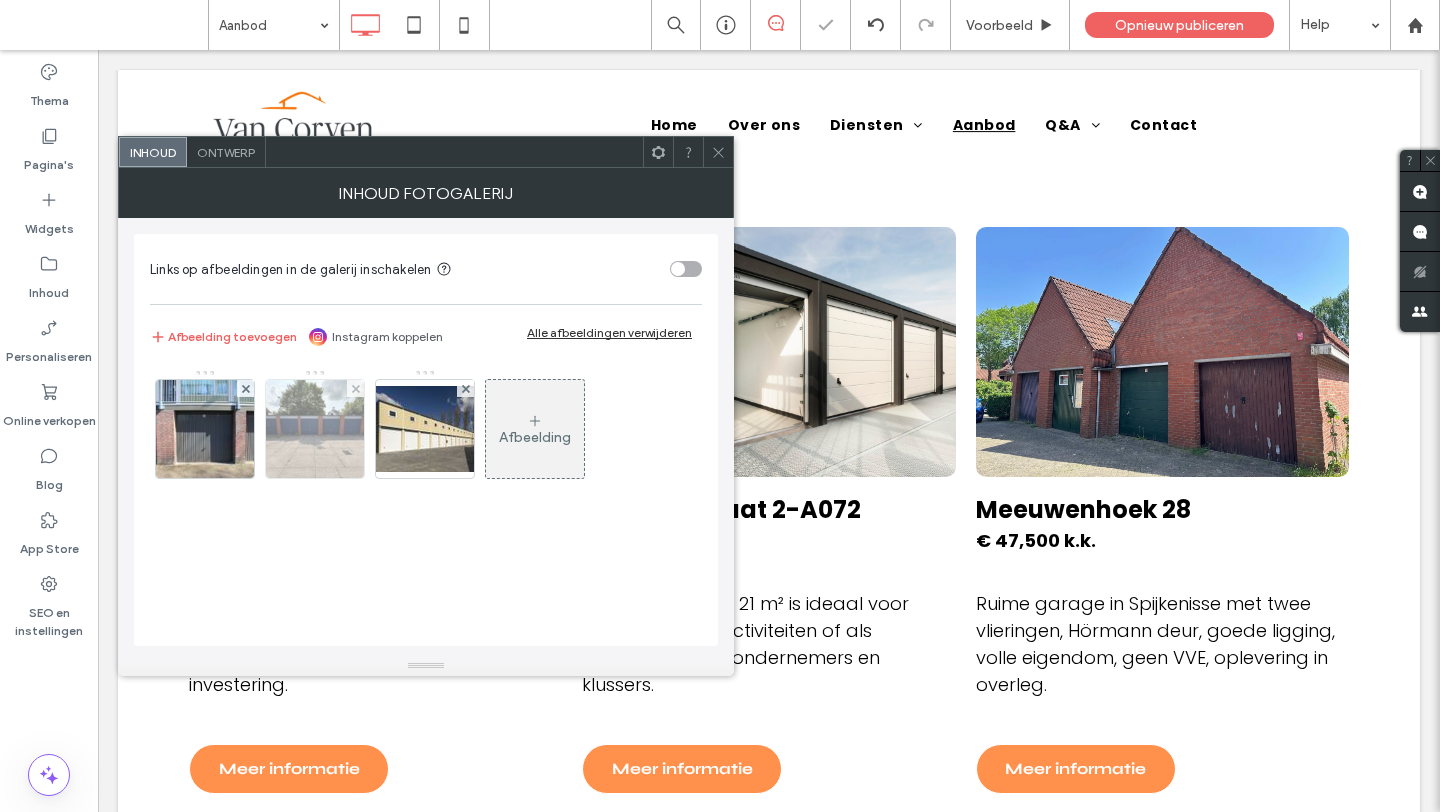 click at bounding box center [315, 429] 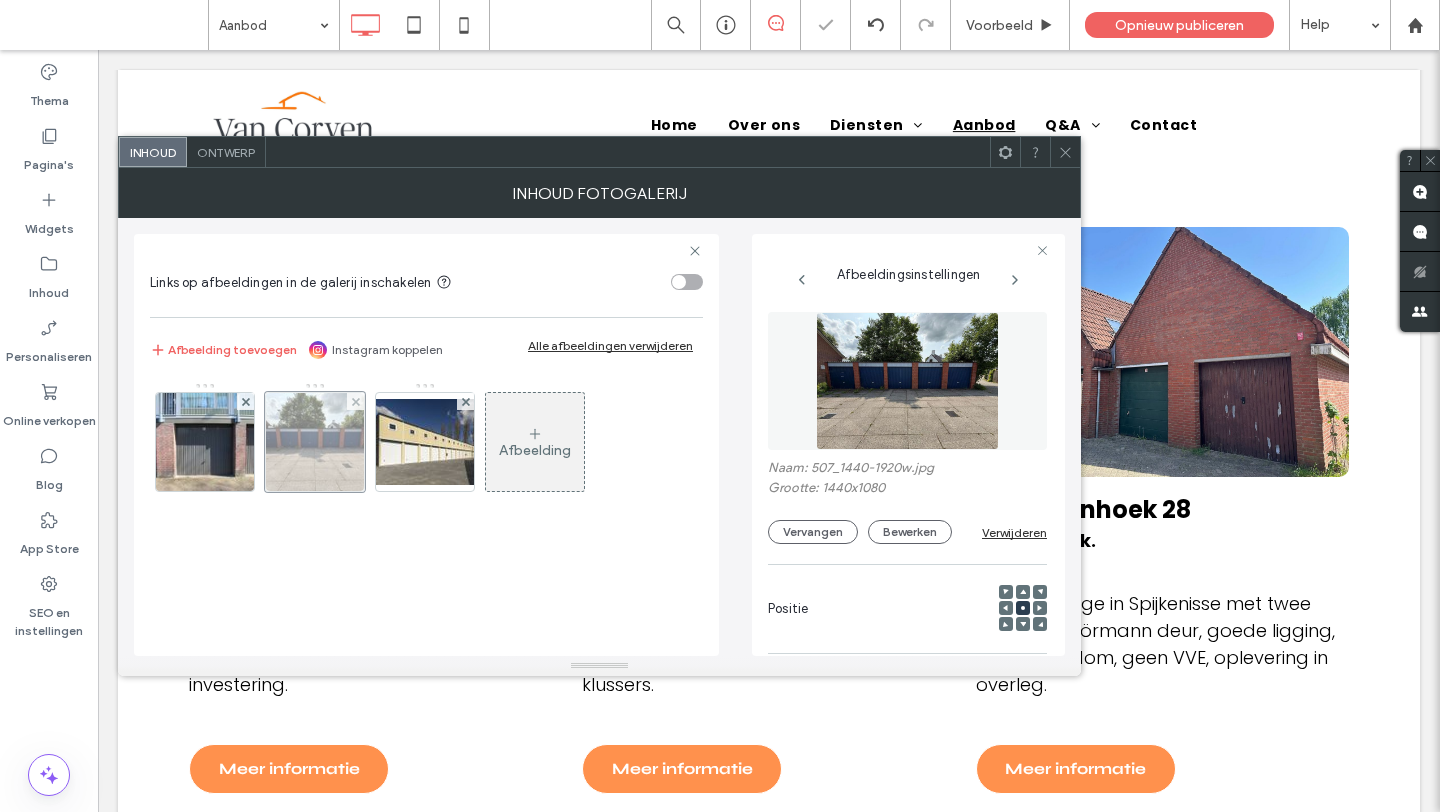 scroll, scrollTop: 0, scrollLeft: 38, axis: horizontal 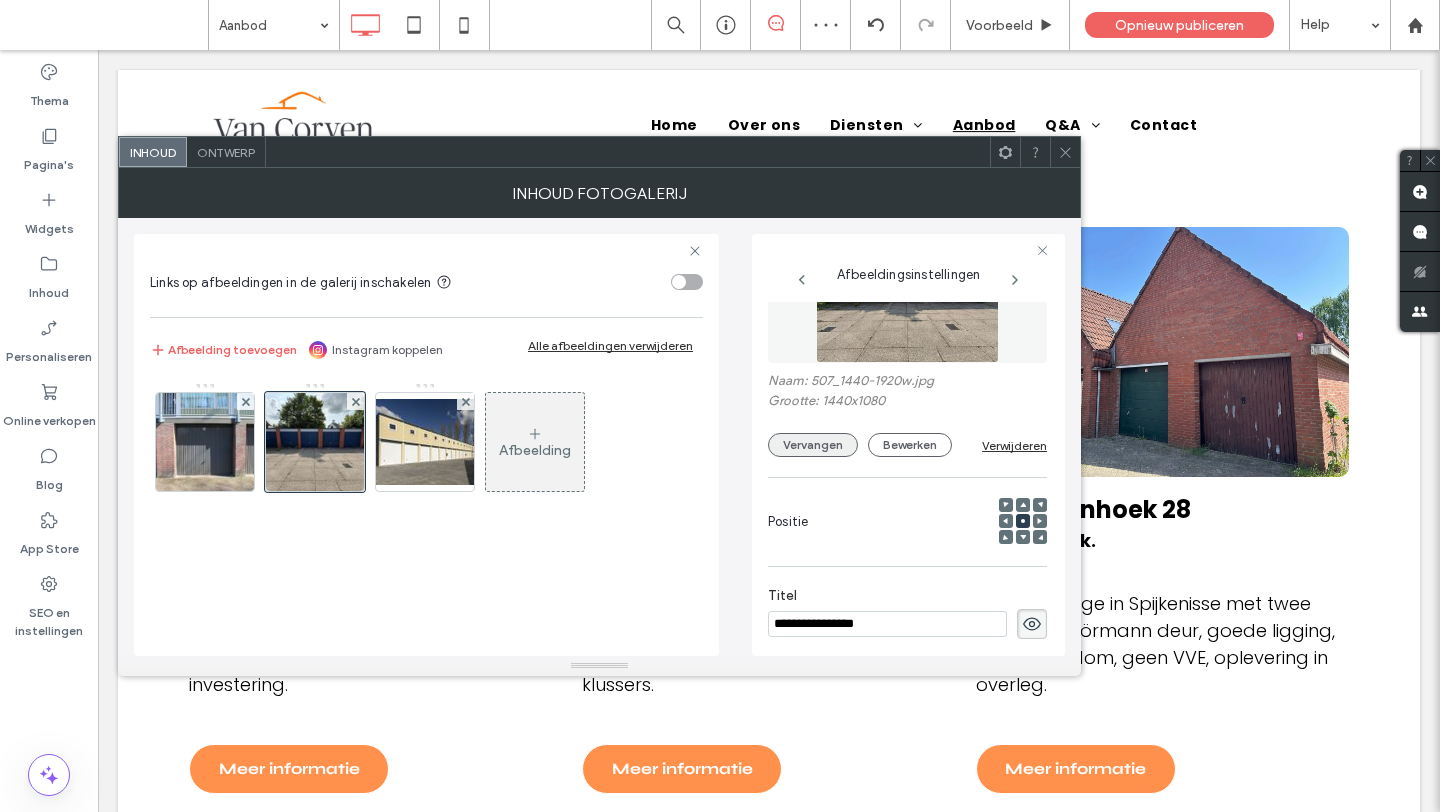 click on "Vervangen" at bounding box center [813, 445] 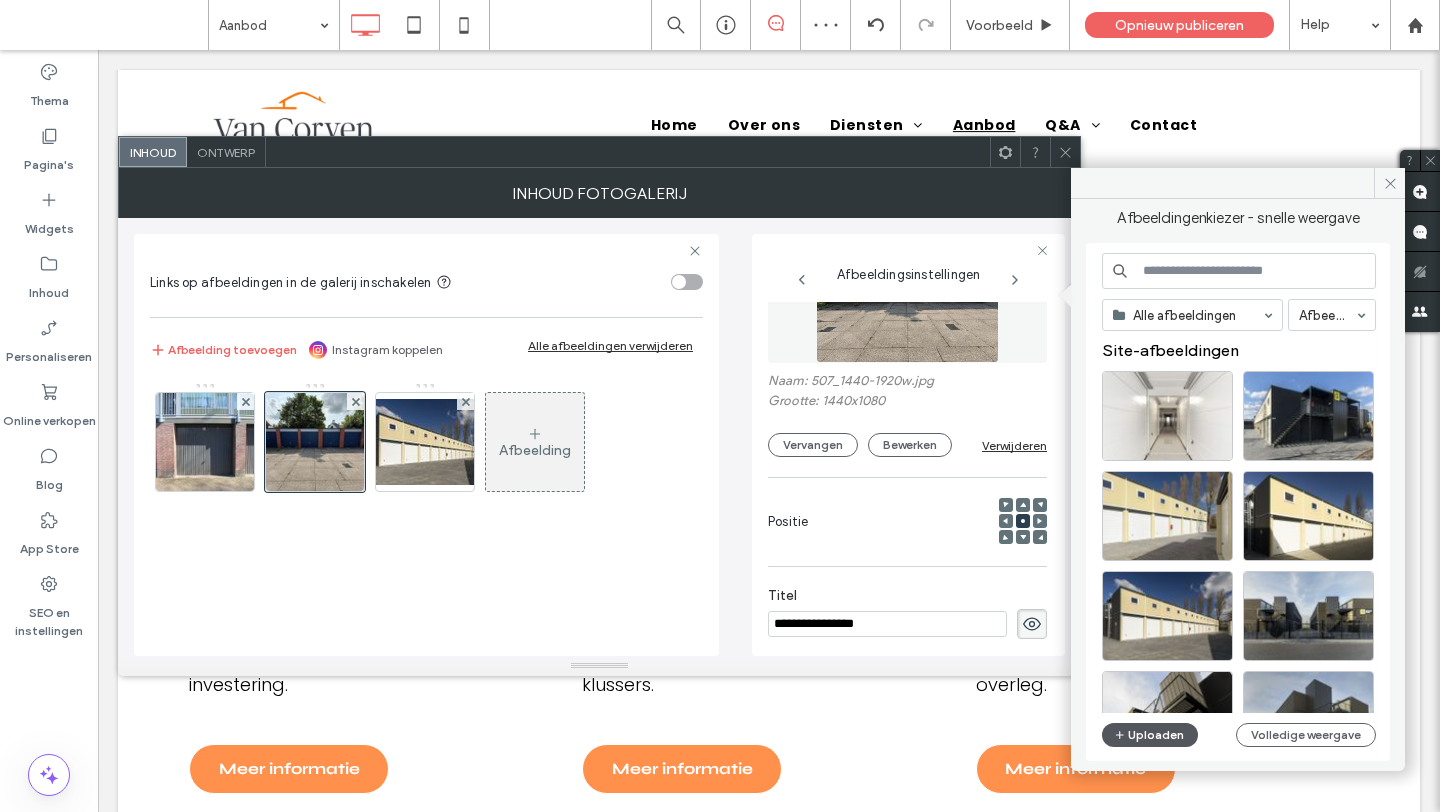 click on "Uploaden" at bounding box center [1150, 735] 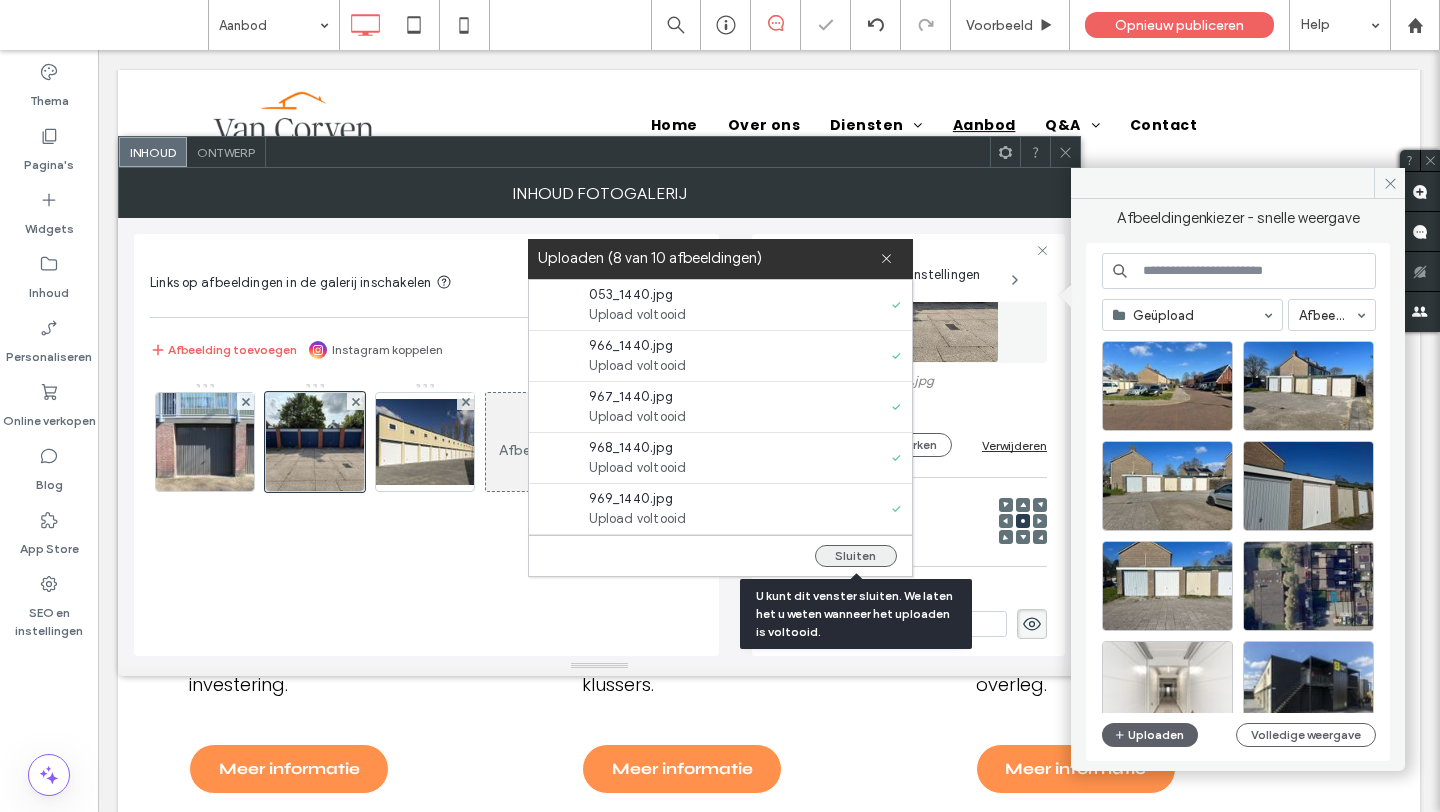 click on "Sluiten" at bounding box center [856, 556] 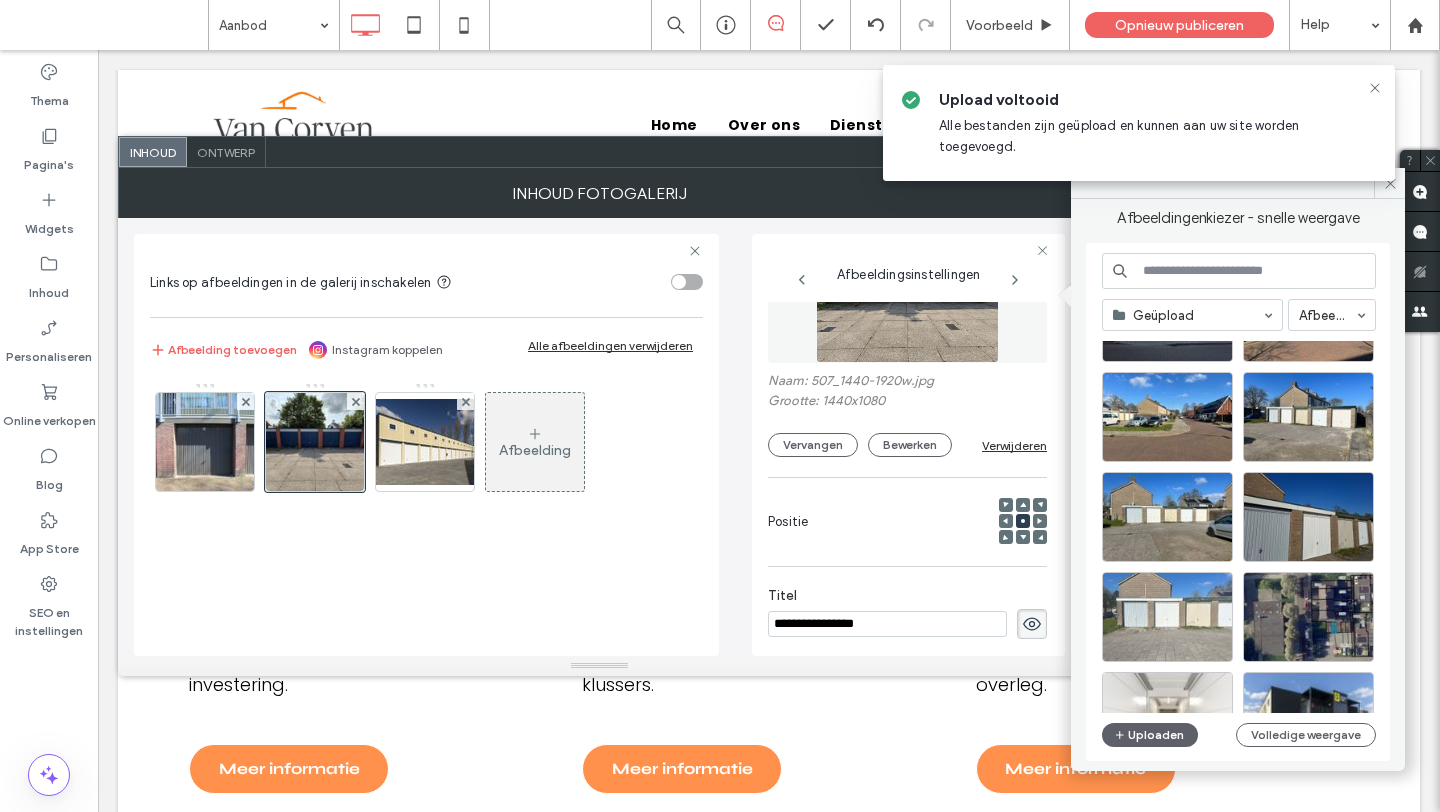 scroll, scrollTop: 165, scrollLeft: 0, axis: vertical 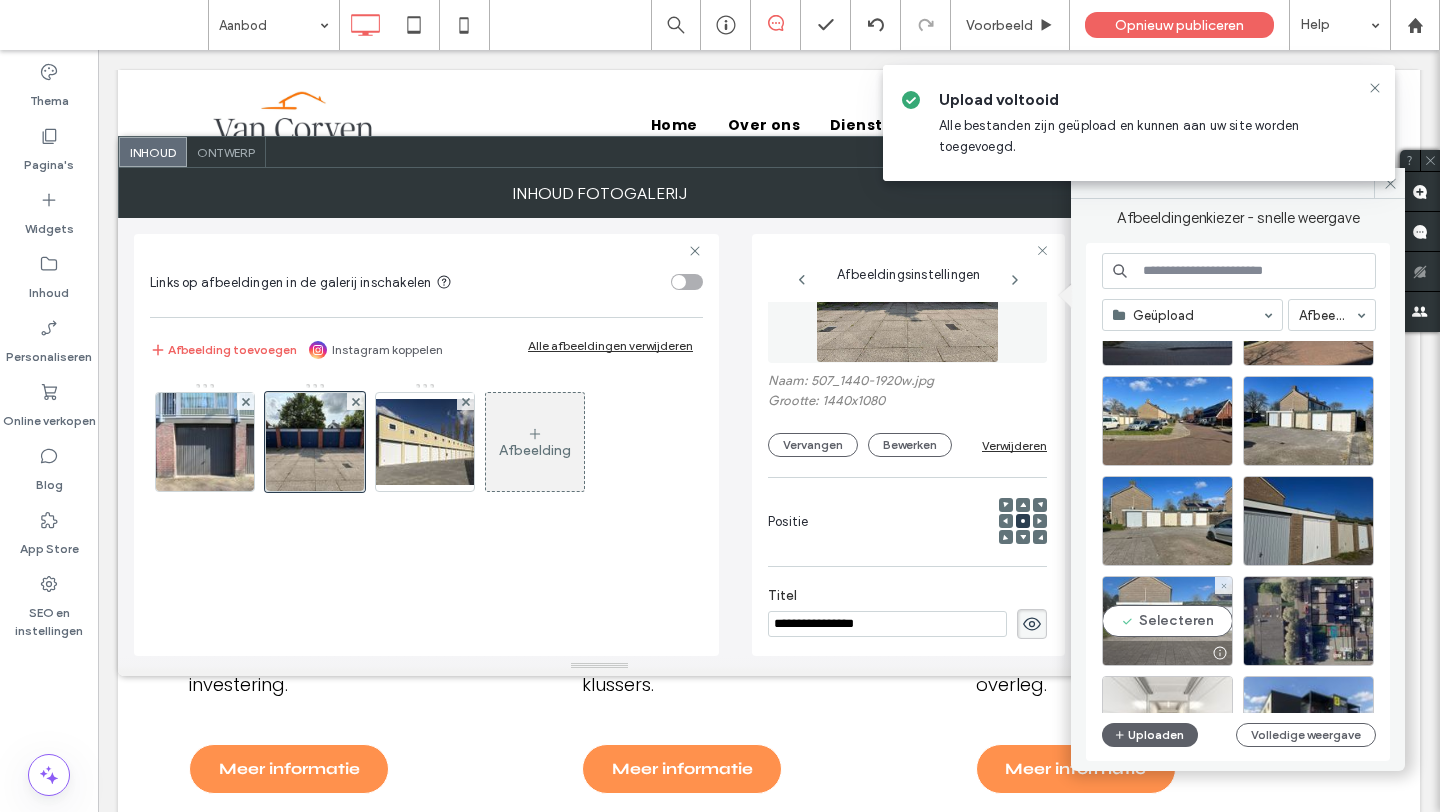 click on "Selecteren" at bounding box center (1167, 621) 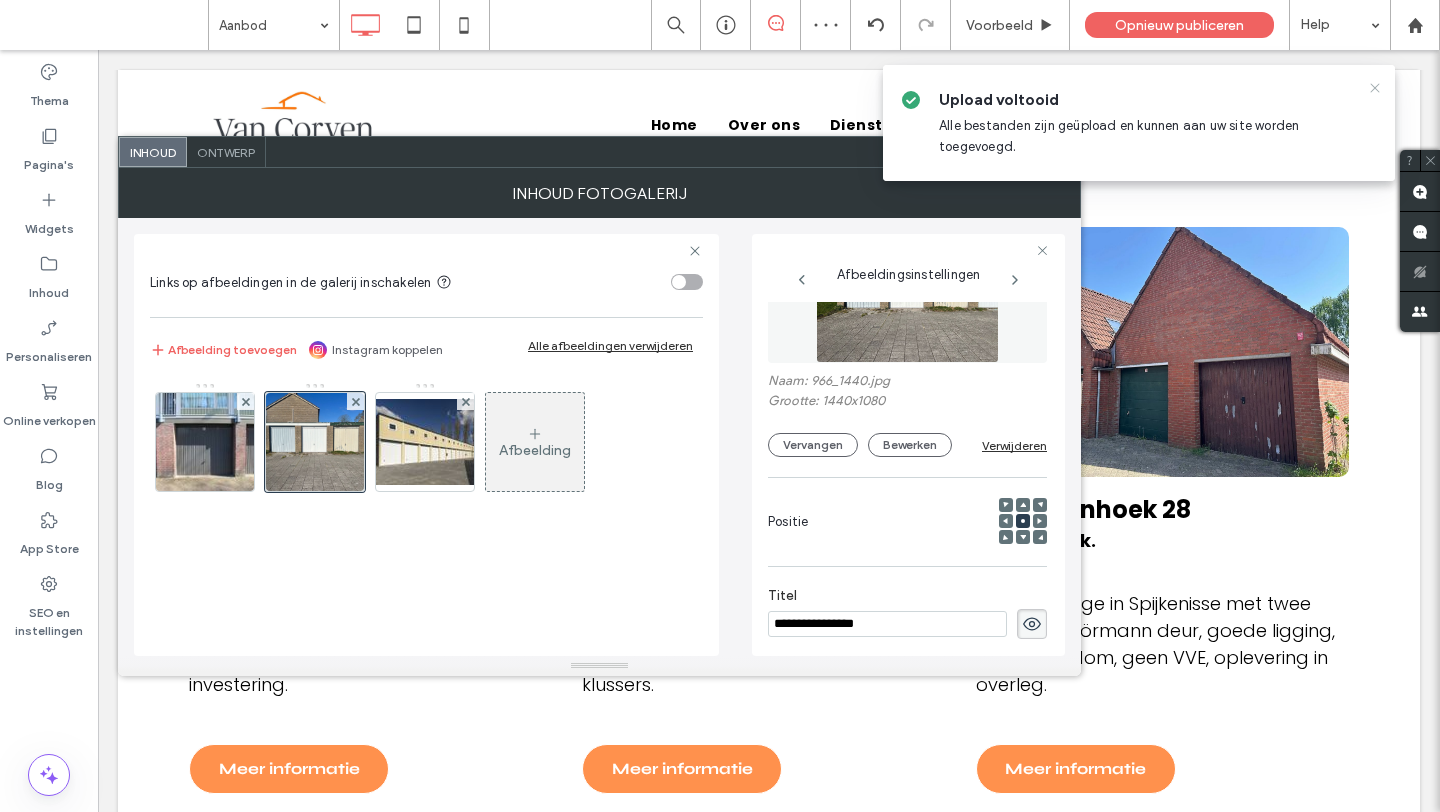 click 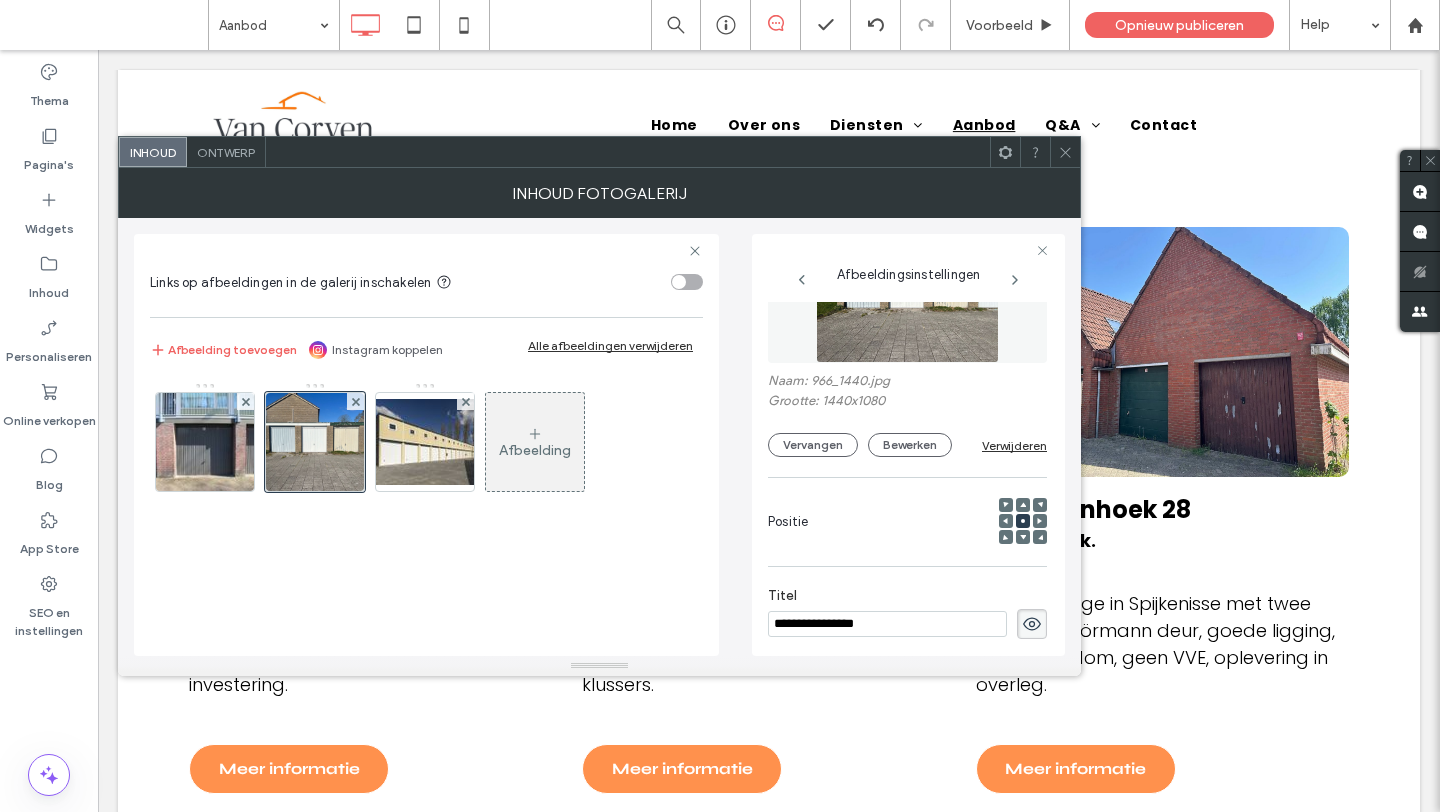 click 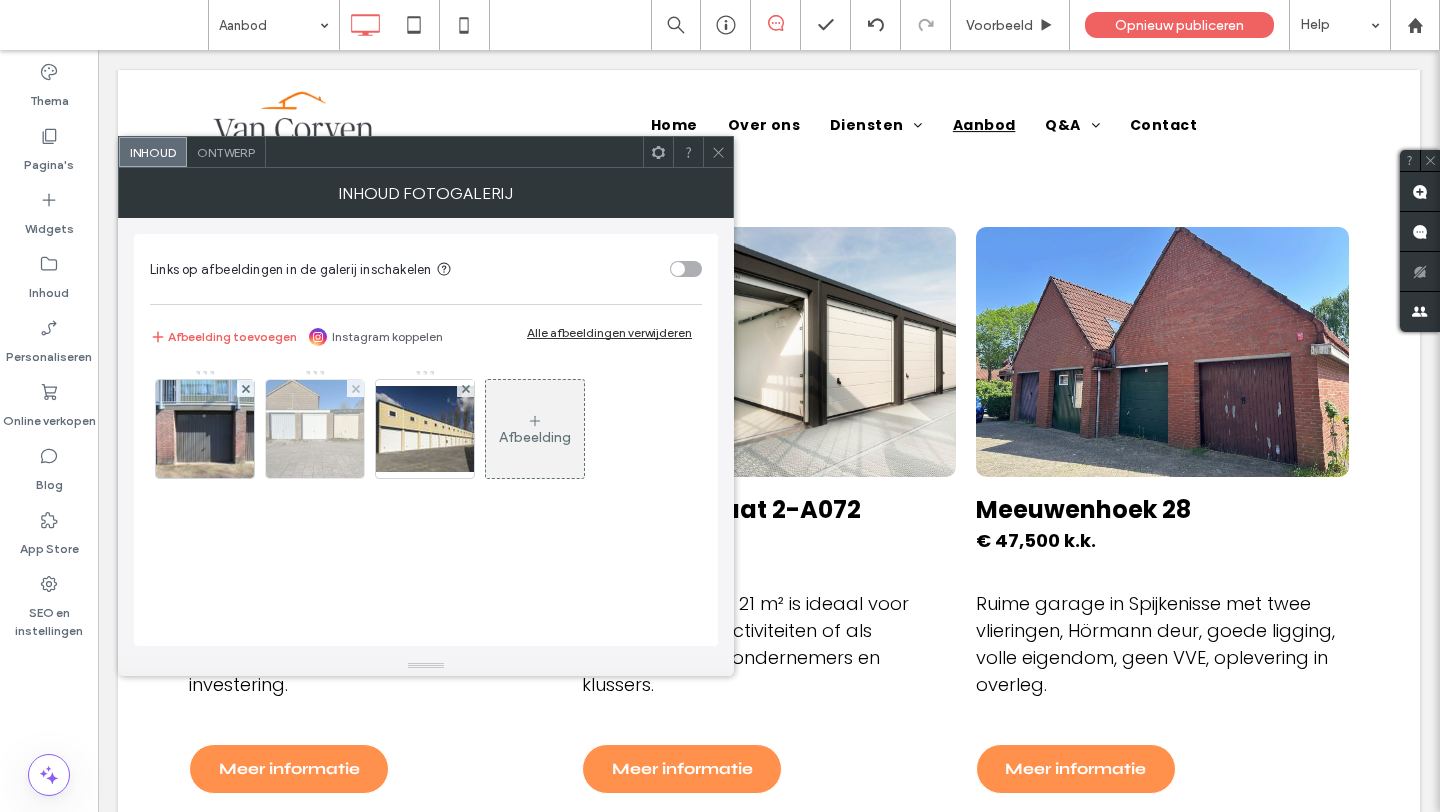 click at bounding box center (315, 429) 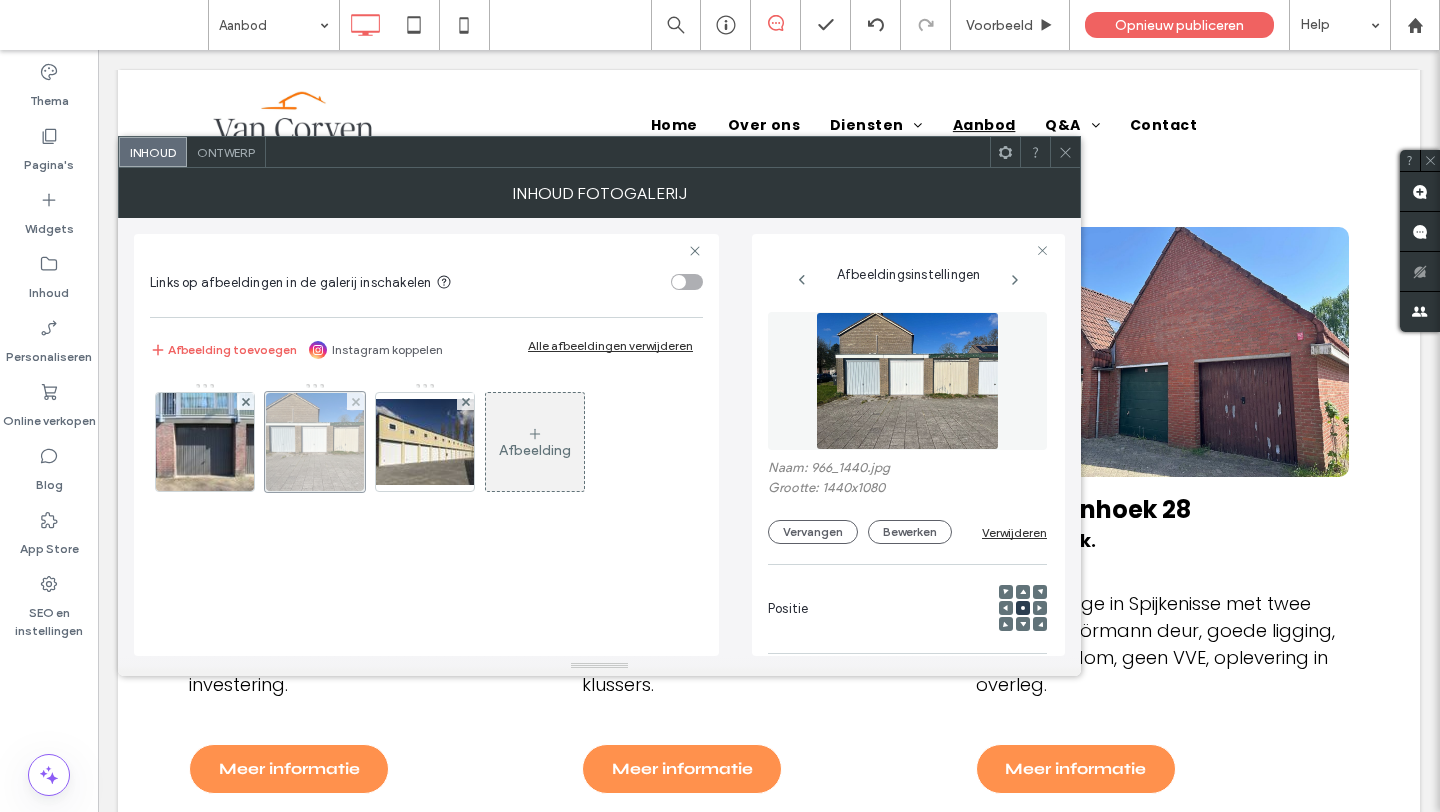 scroll, scrollTop: 0, scrollLeft: 1, axis: horizontal 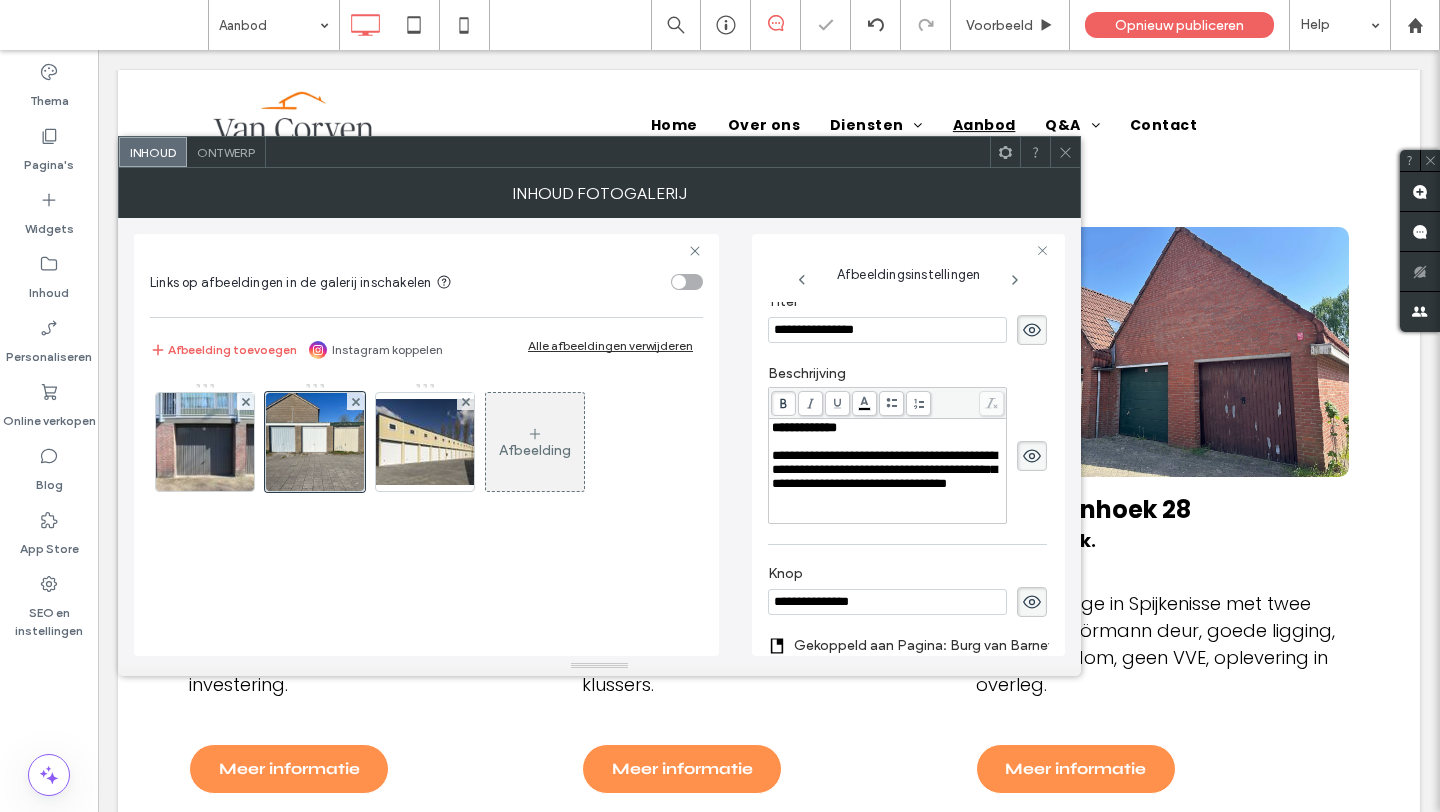 click on "**********" at bounding box center [884, 469] 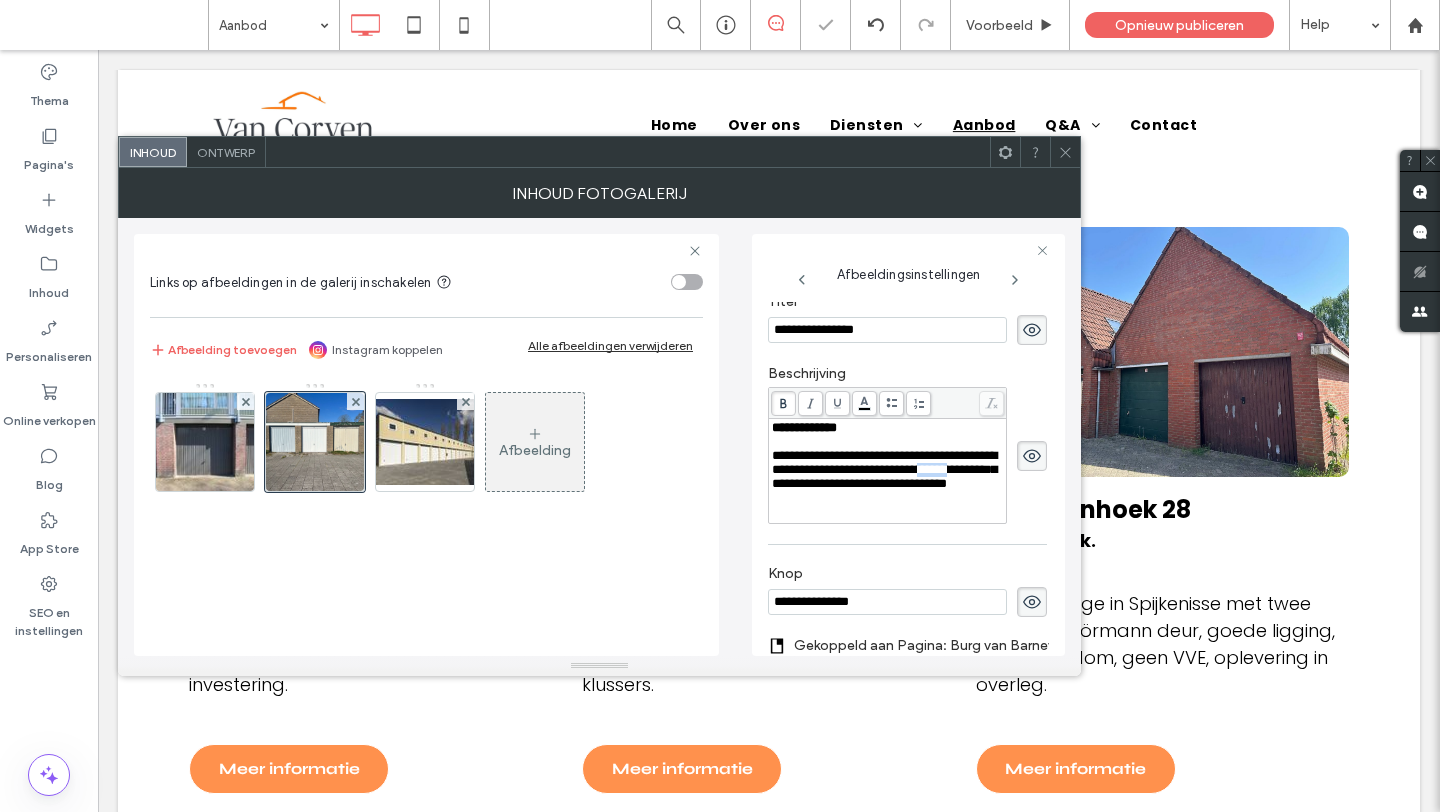 click on "**********" at bounding box center [884, 469] 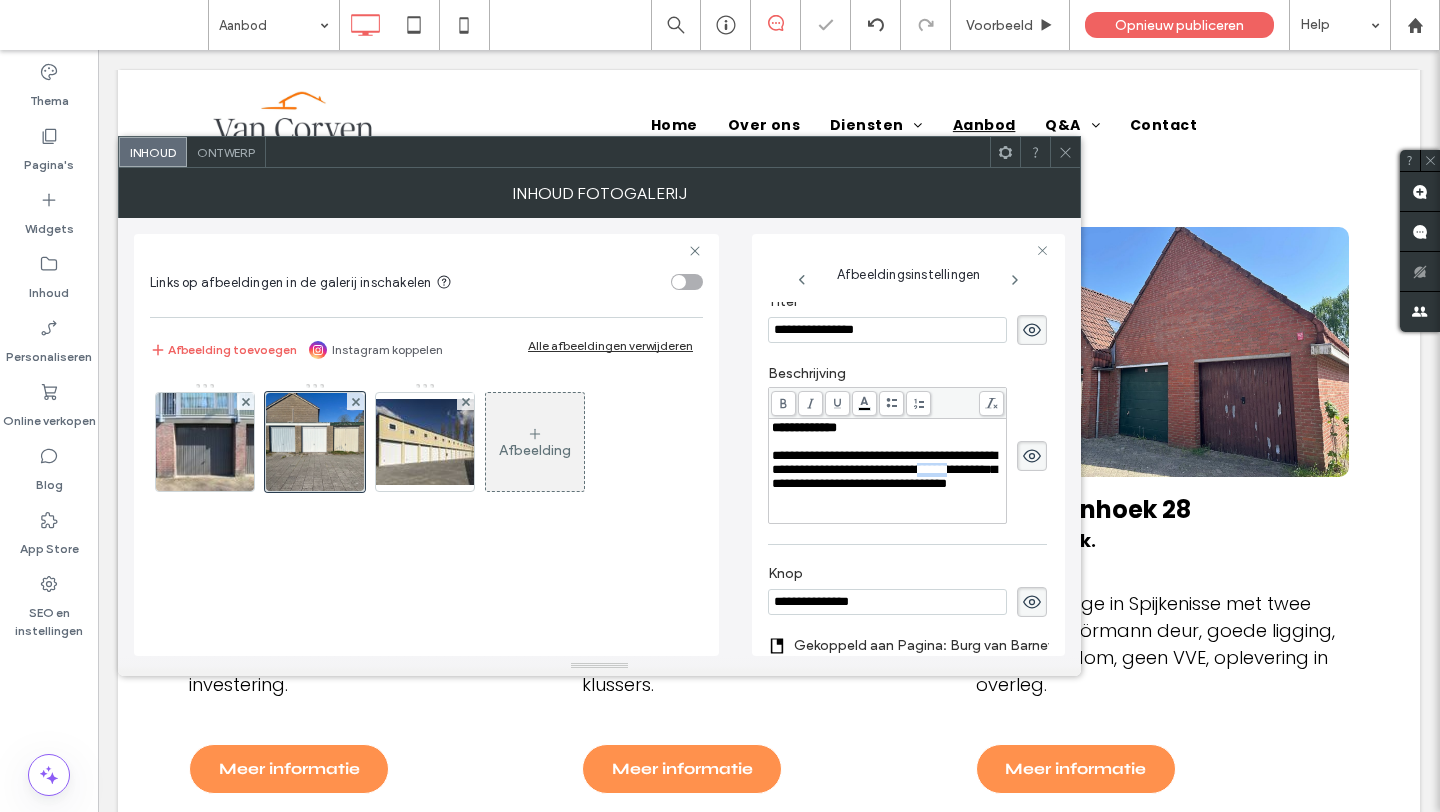 click on "**********" at bounding box center [884, 469] 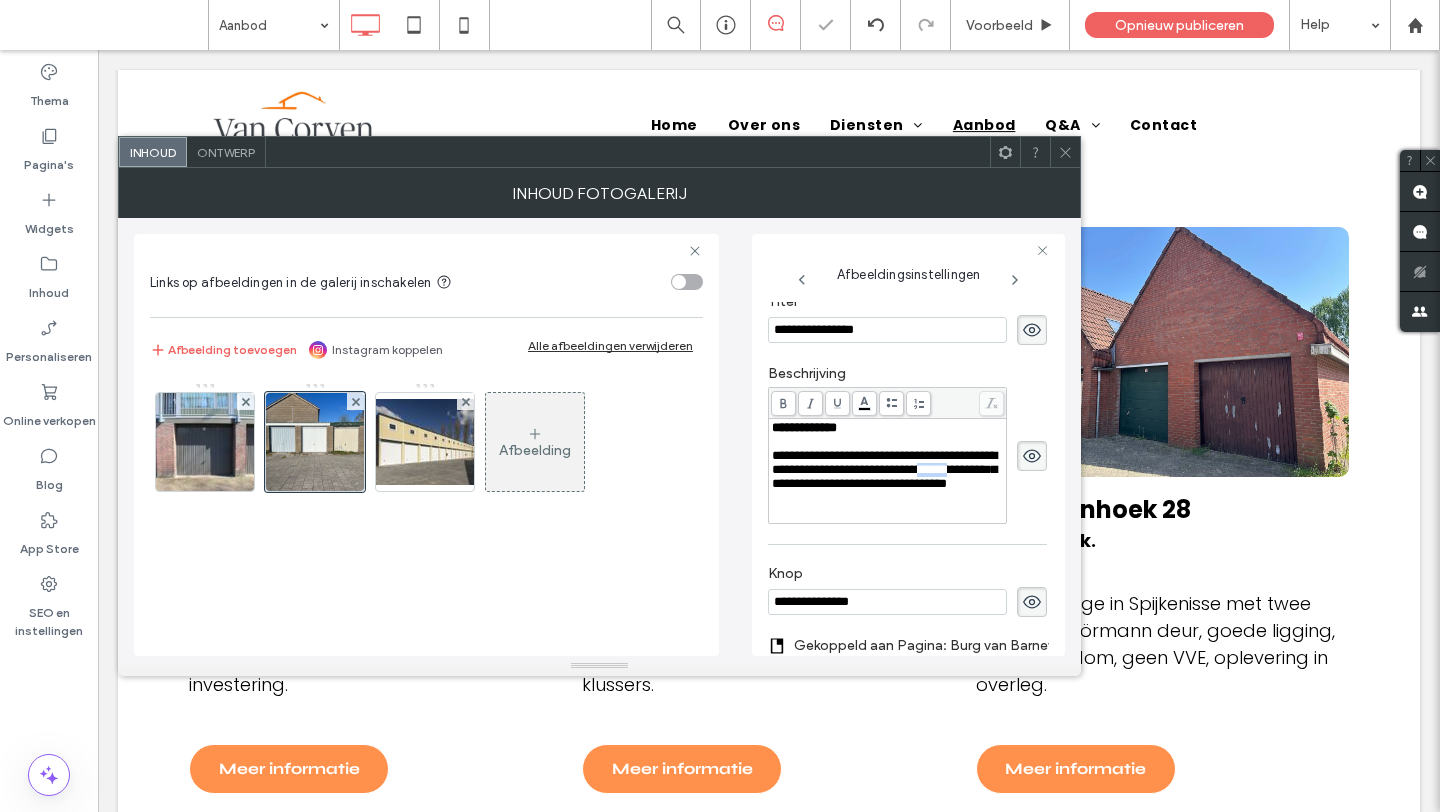 click on "**********" at bounding box center [884, 469] 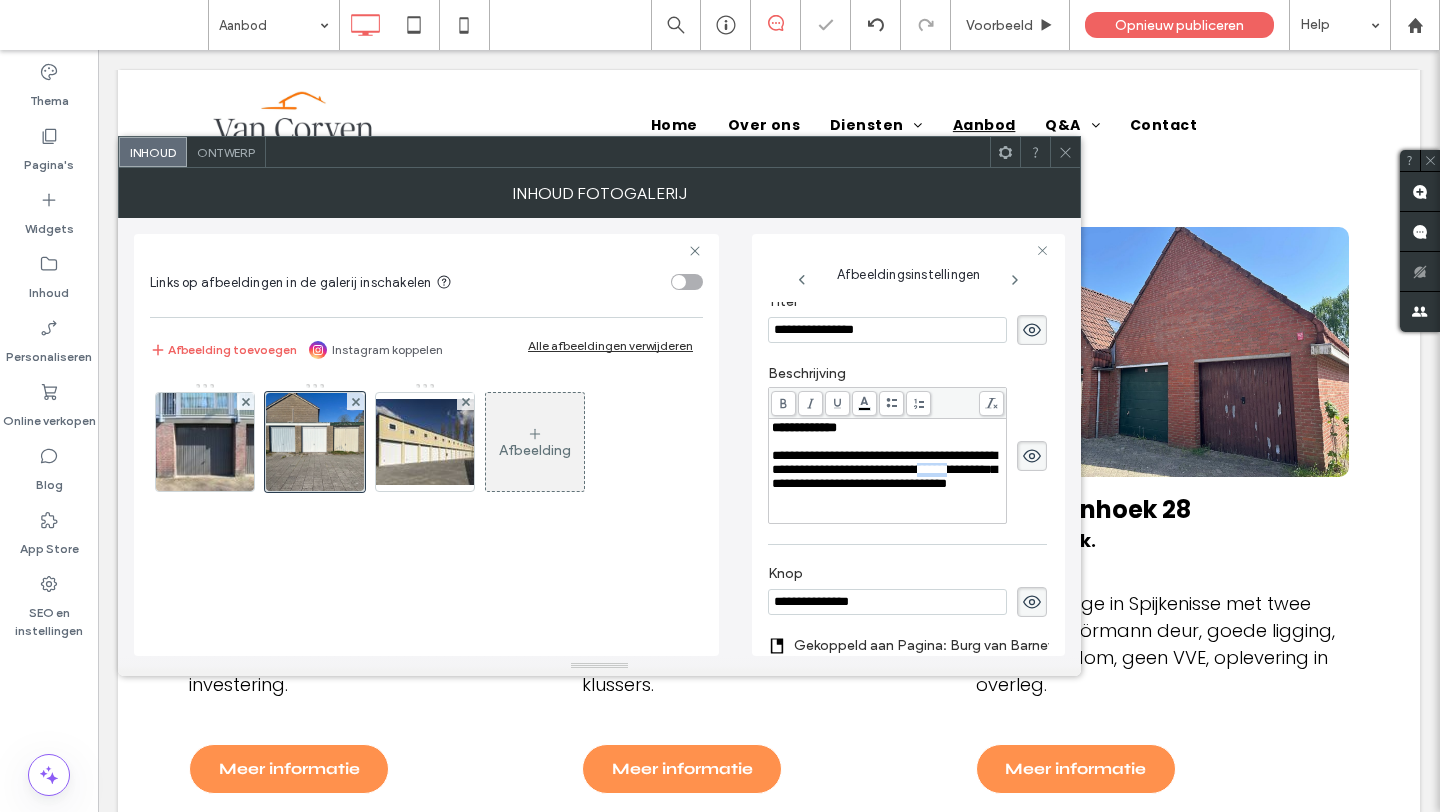 click on "**********" at bounding box center [884, 469] 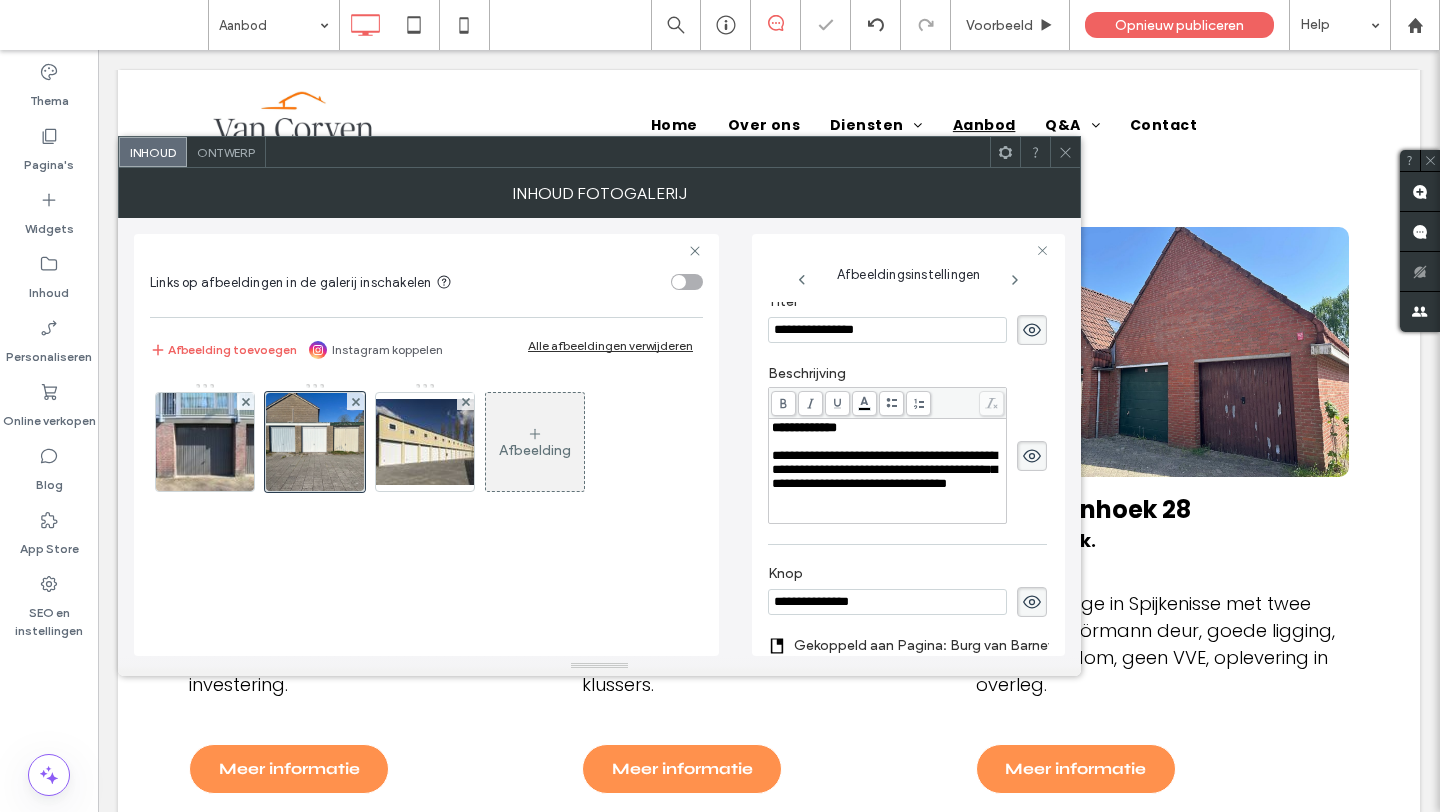 click on "**********" at bounding box center (884, 469) 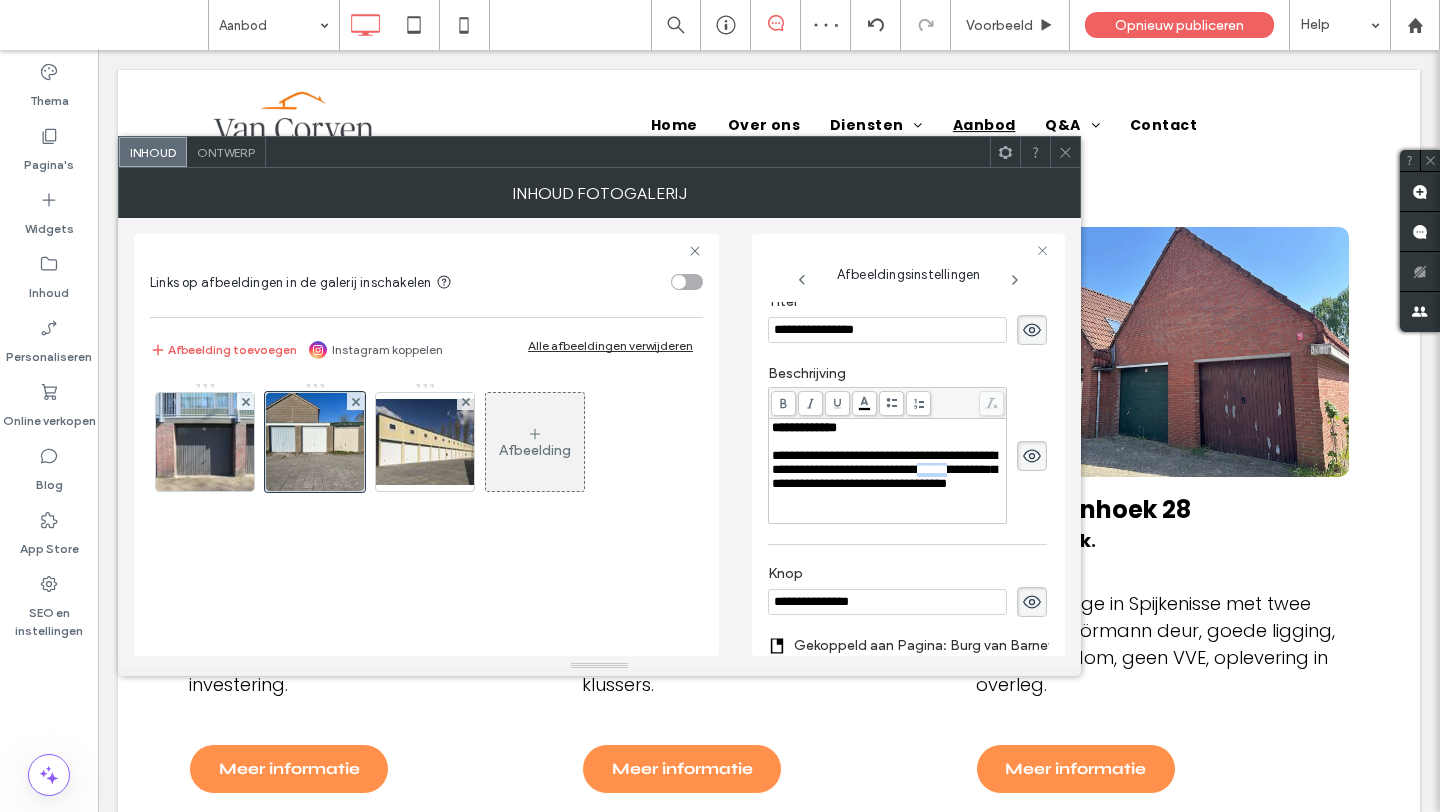 click on "**********" at bounding box center [884, 469] 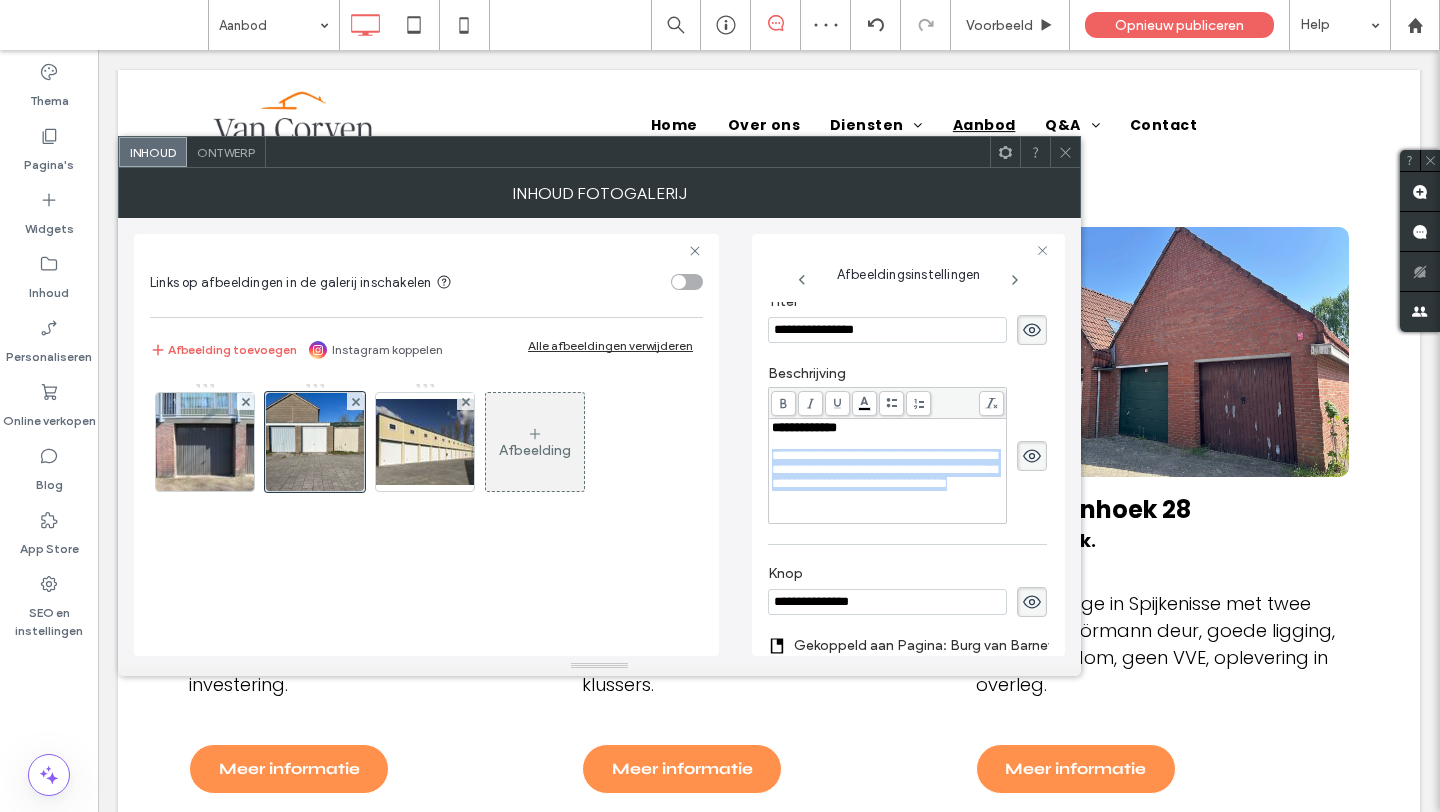 click on "**********" at bounding box center [884, 469] 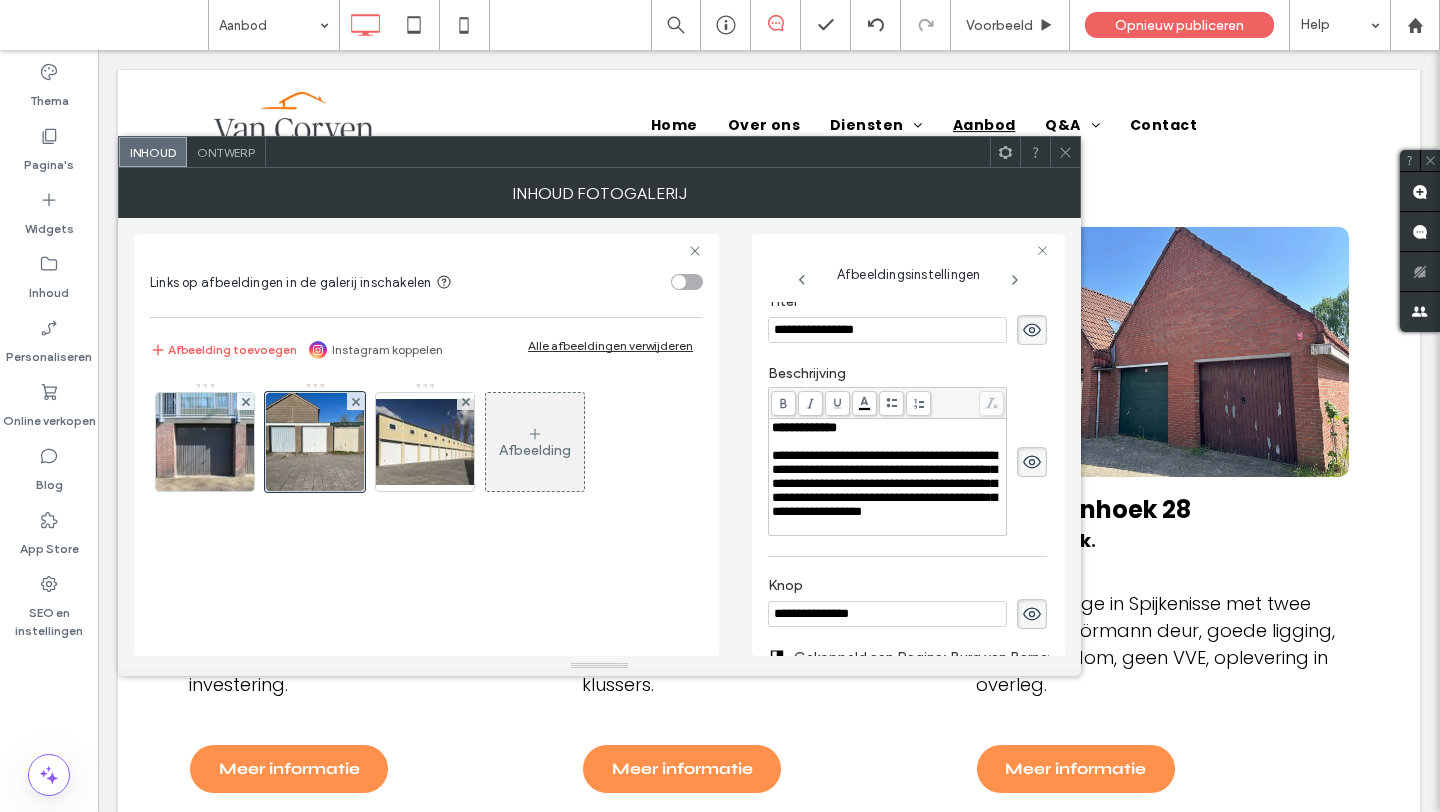 click on "**********" at bounding box center [908, 445] 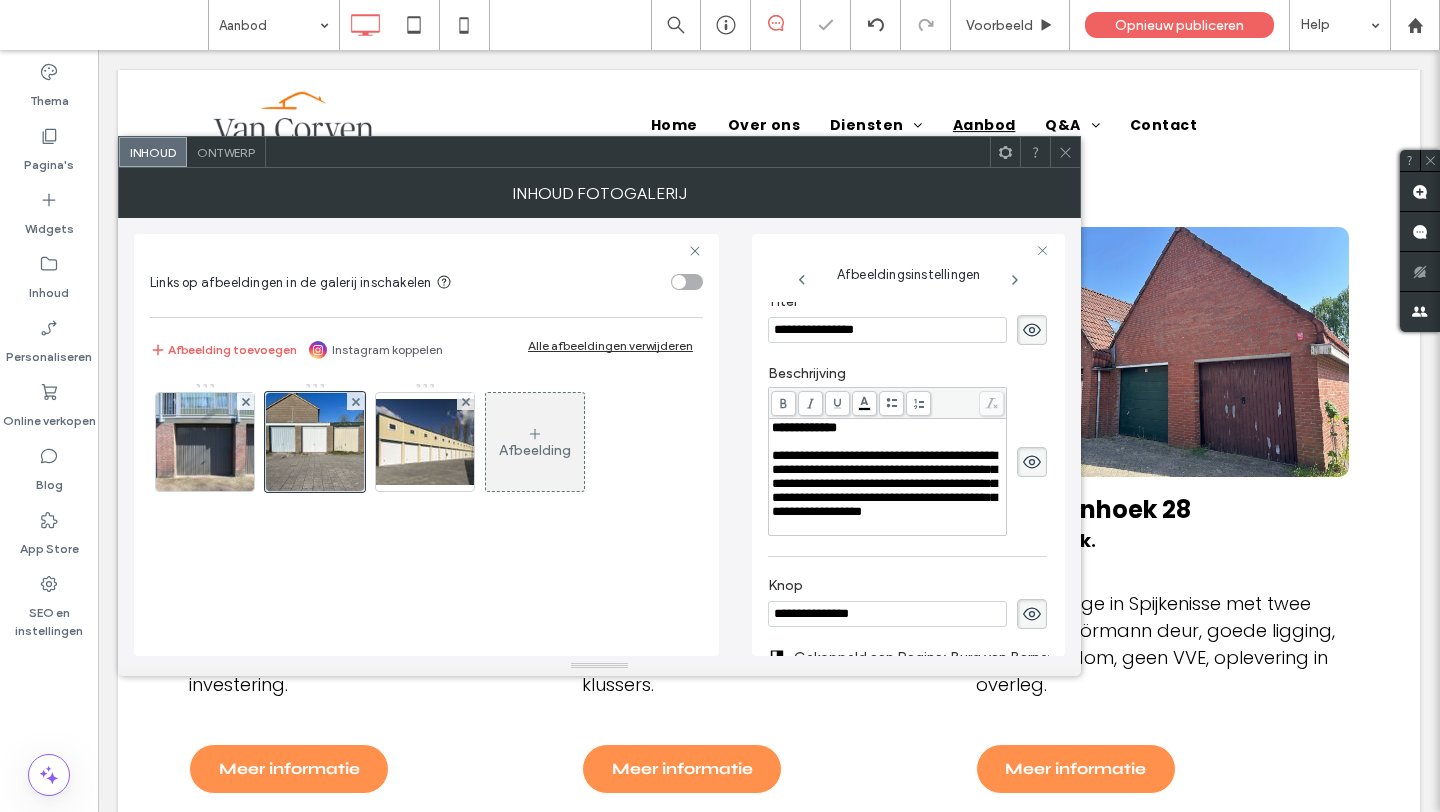 click at bounding box center [888, 526] 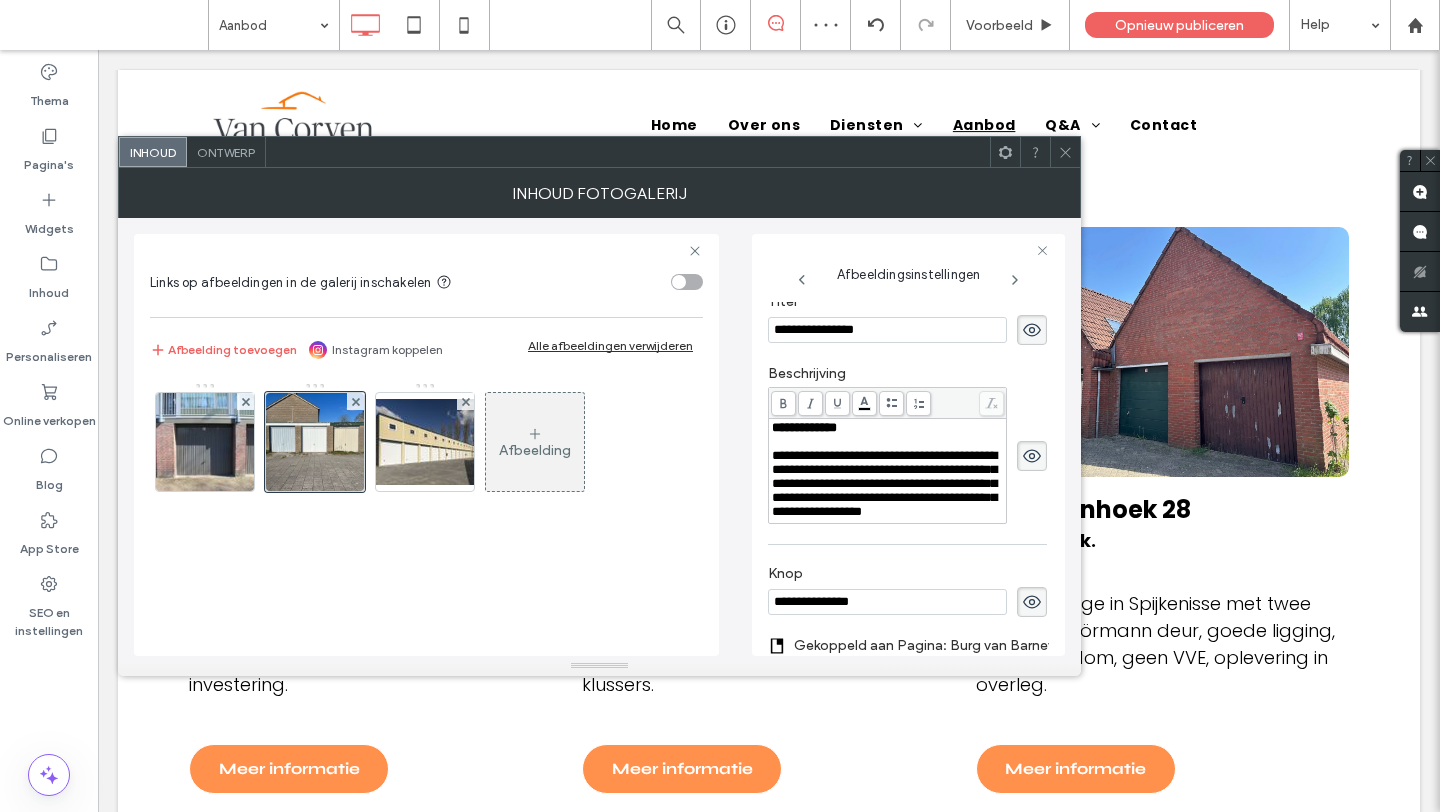 click on "**********" at bounding box center [599, 437] 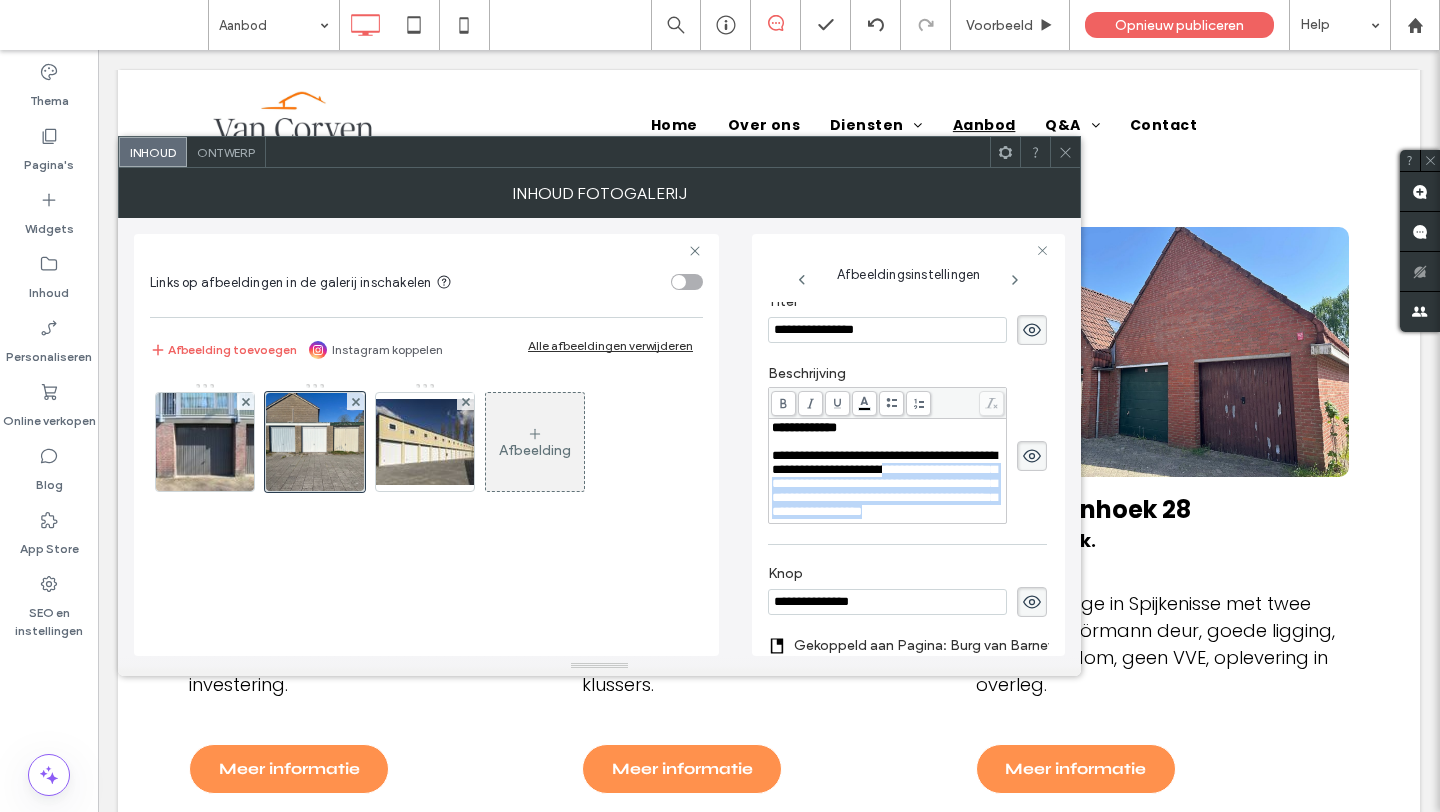 drag, startPoint x: 857, startPoint y: 583, endPoint x: 755, endPoint y: 518, distance: 120.9504 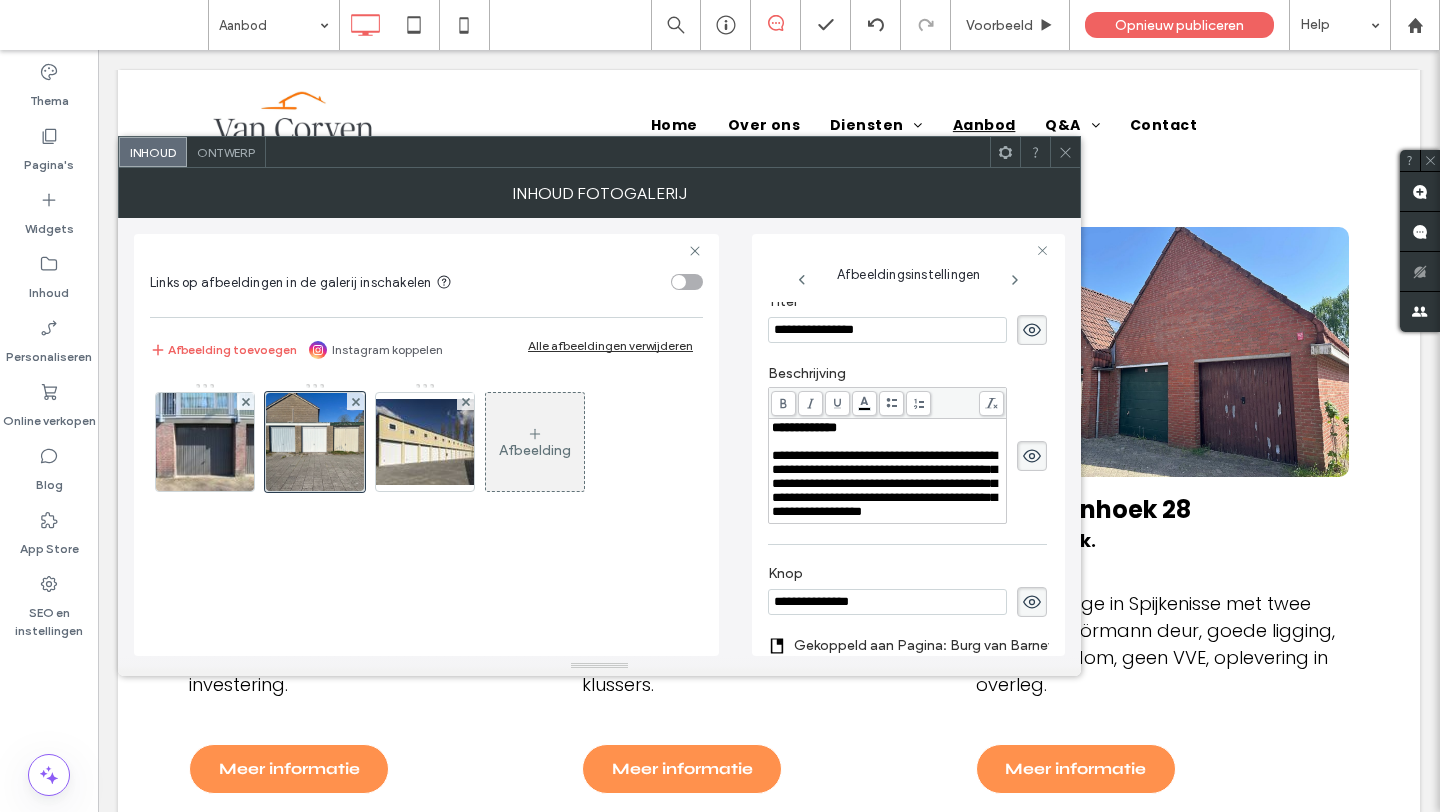 click on "**********" at bounding box center [884, 483] 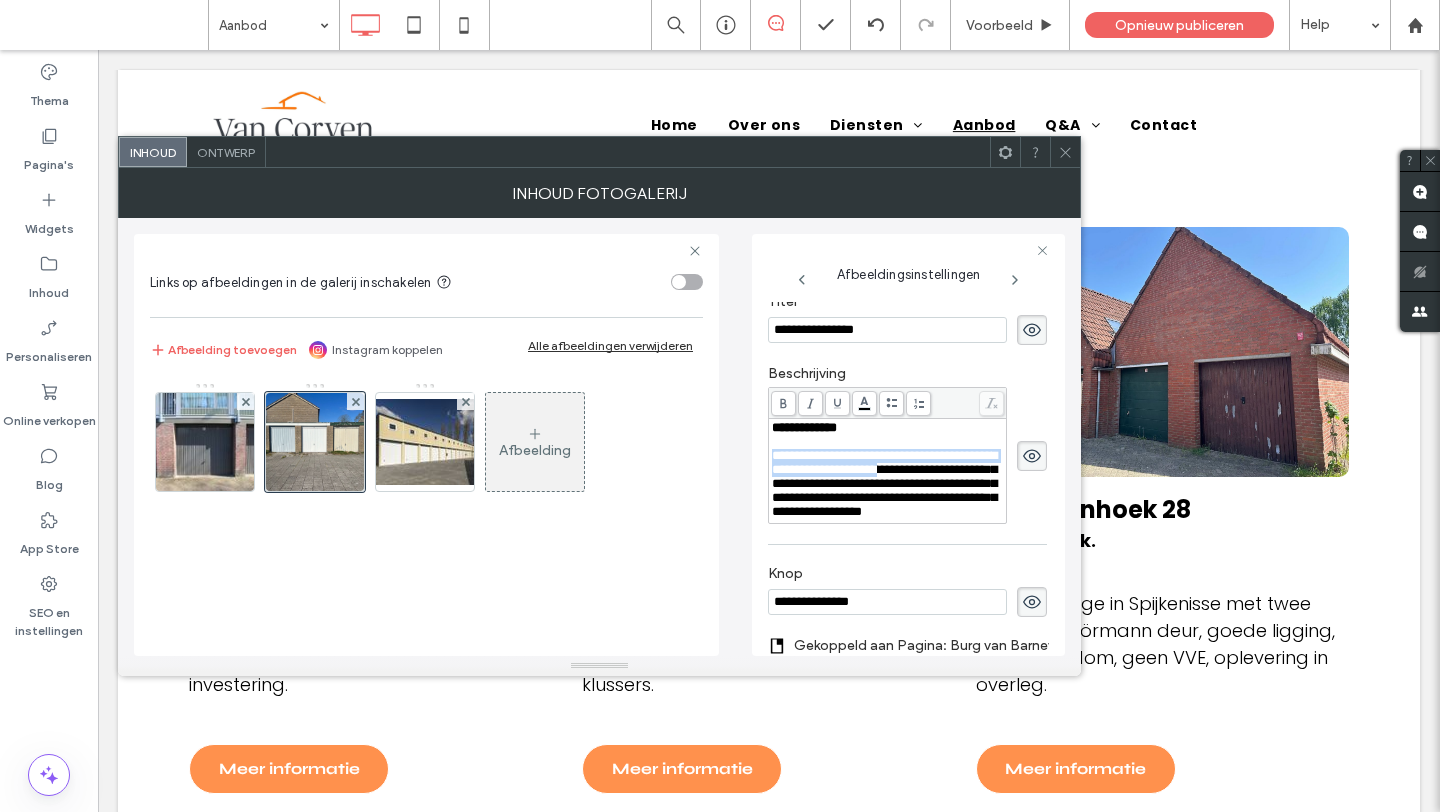 drag, startPoint x: 977, startPoint y: 489, endPoint x: 762, endPoint y: 476, distance: 215.39267 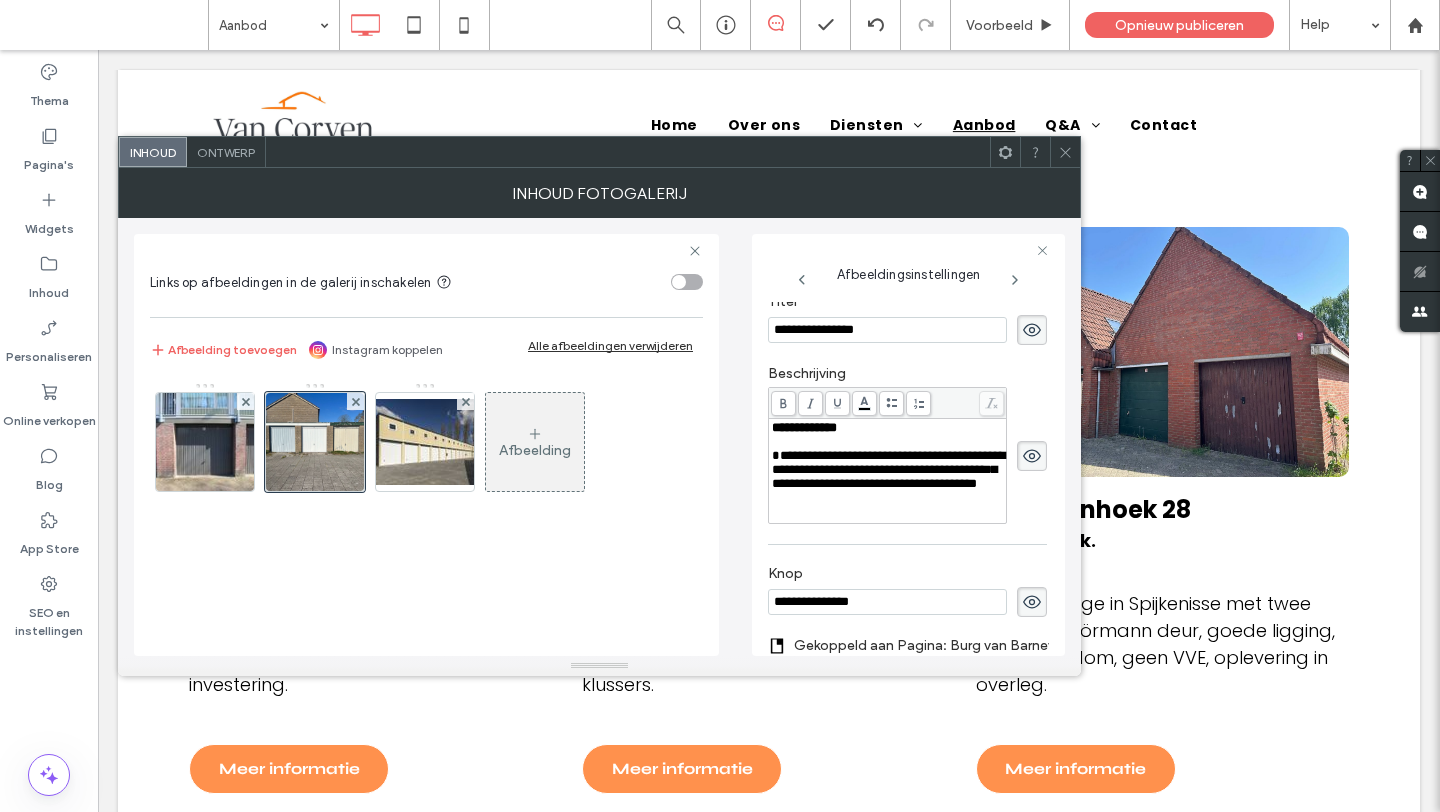 click on "**********" at bounding box center [888, 470] 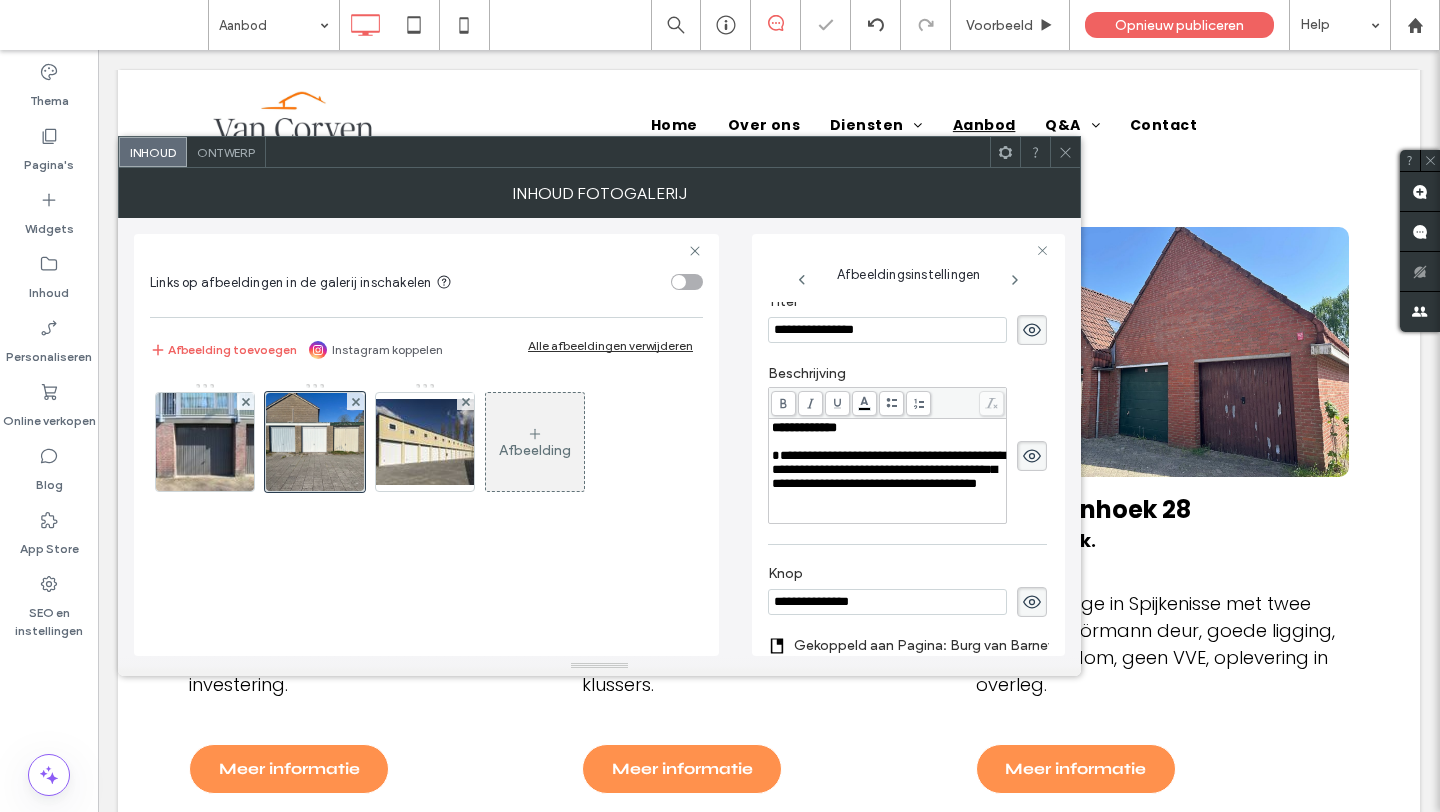 click at bounding box center [1065, 152] 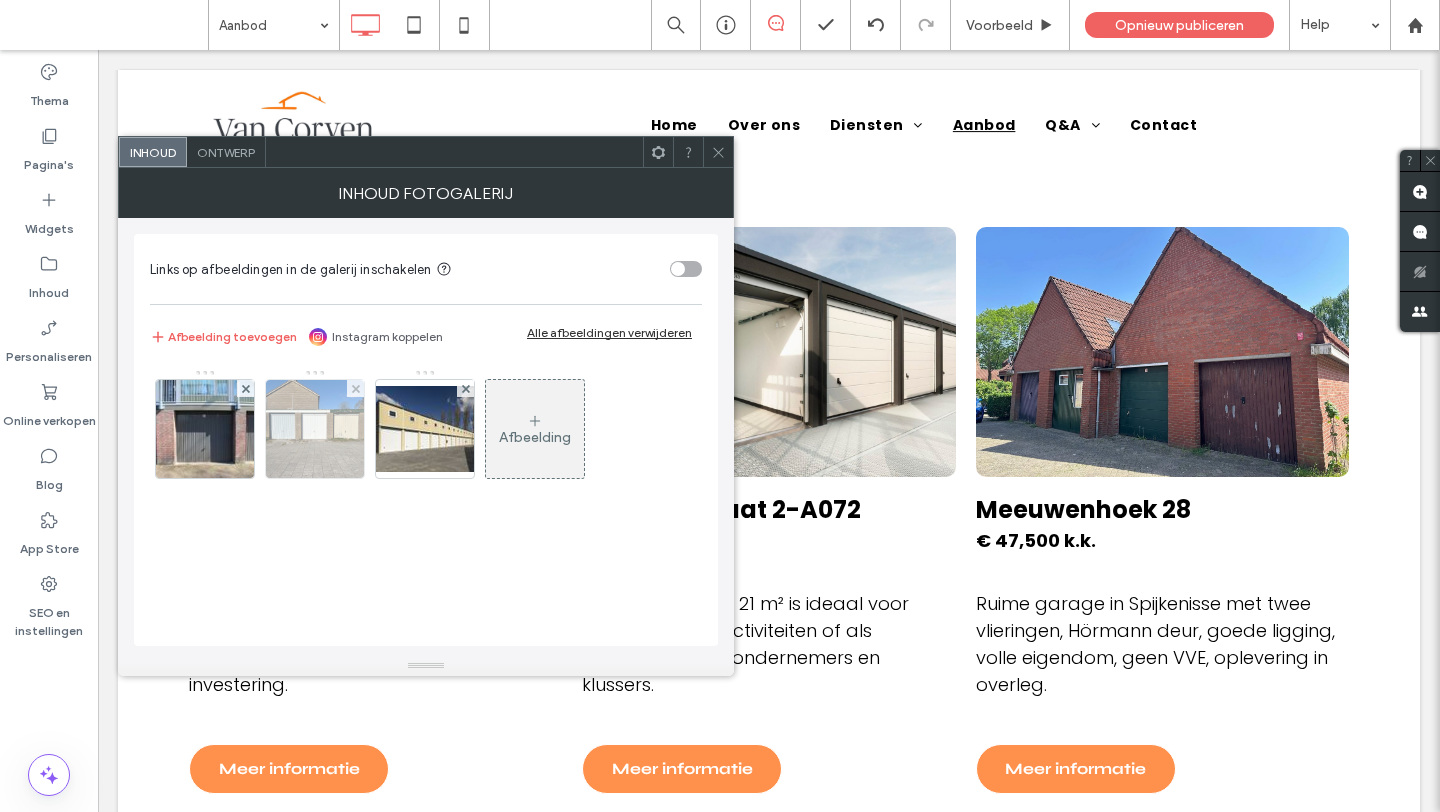 click at bounding box center (315, 429) 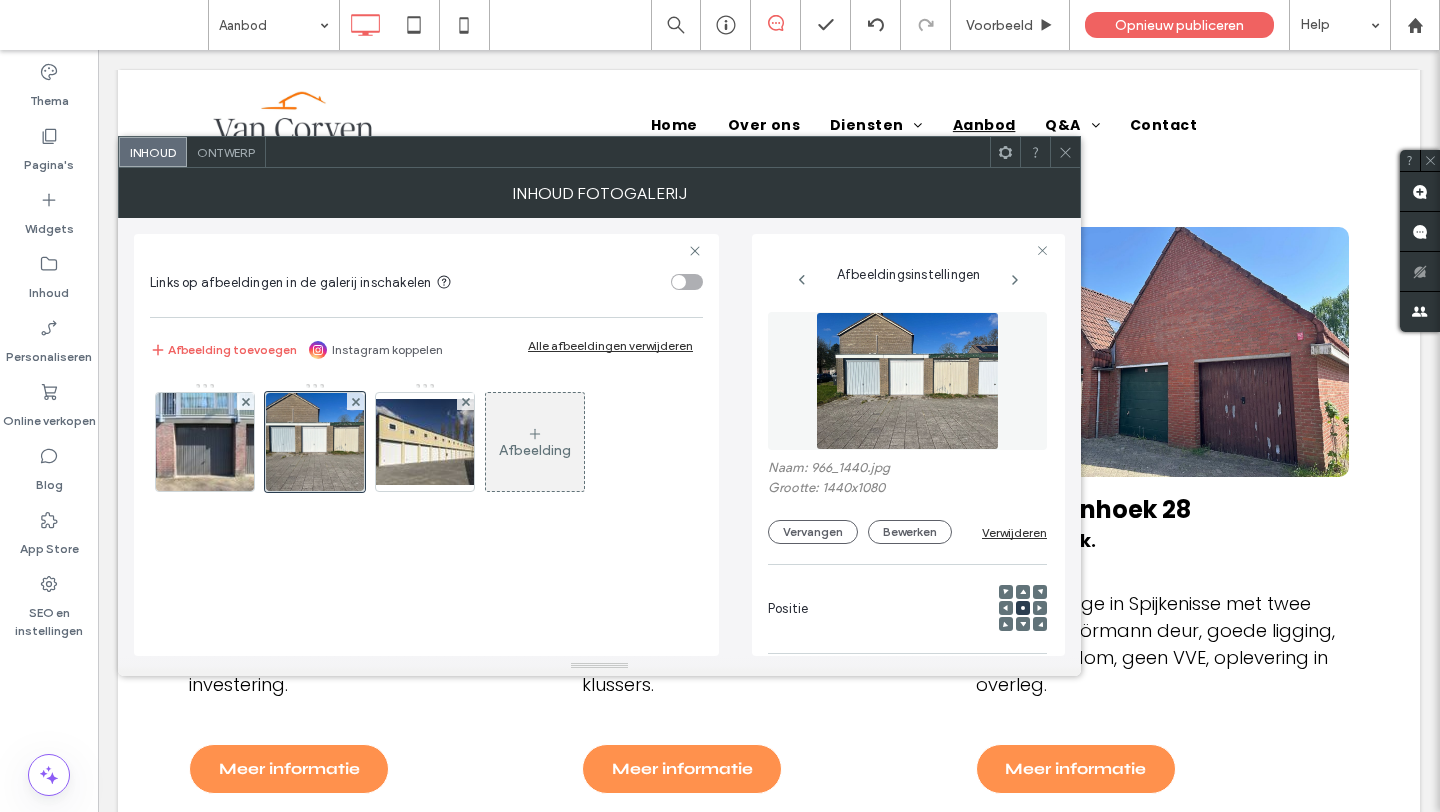 scroll, scrollTop: 0, scrollLeft: 1, axis: horizontal 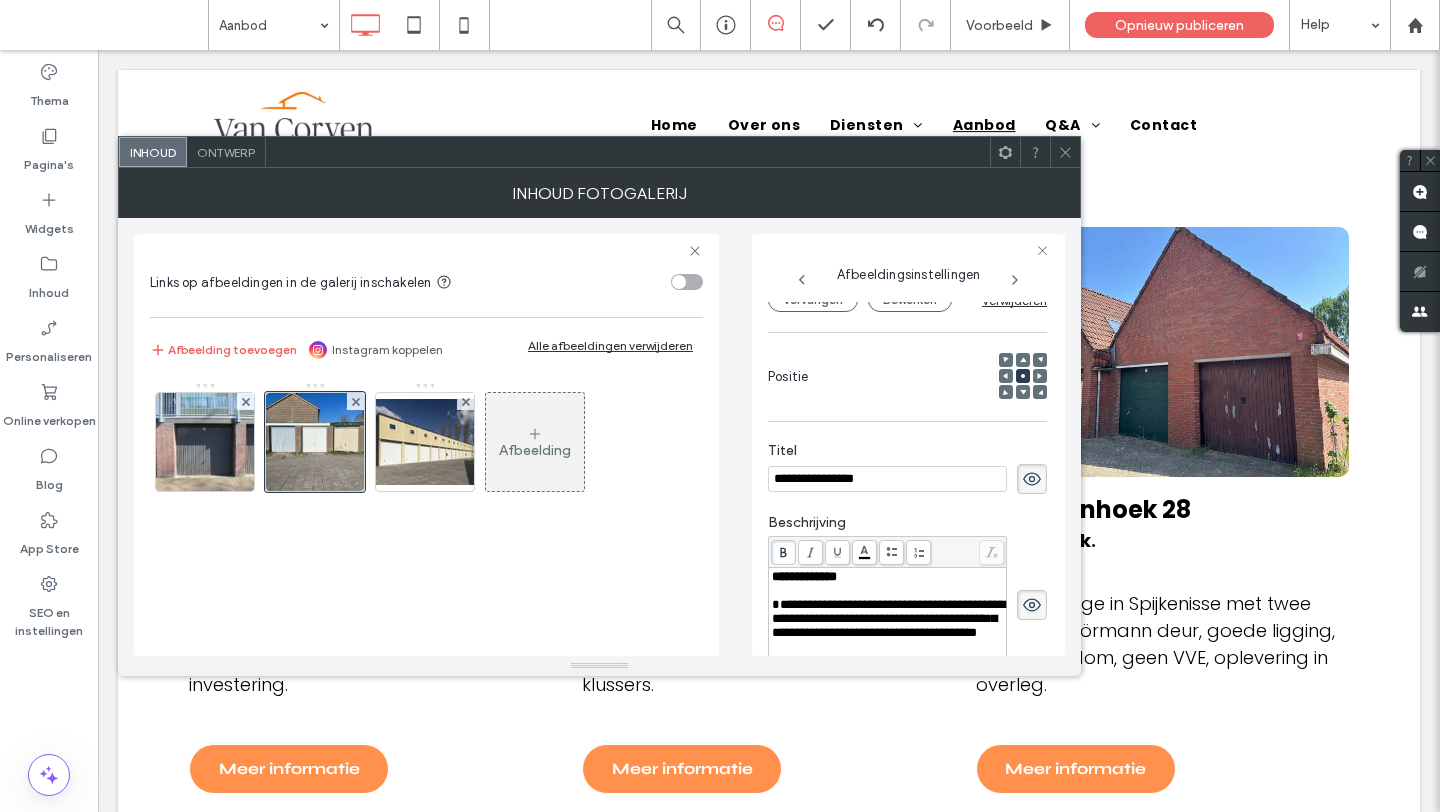 click on "**********" at bounding box center [888, 618] 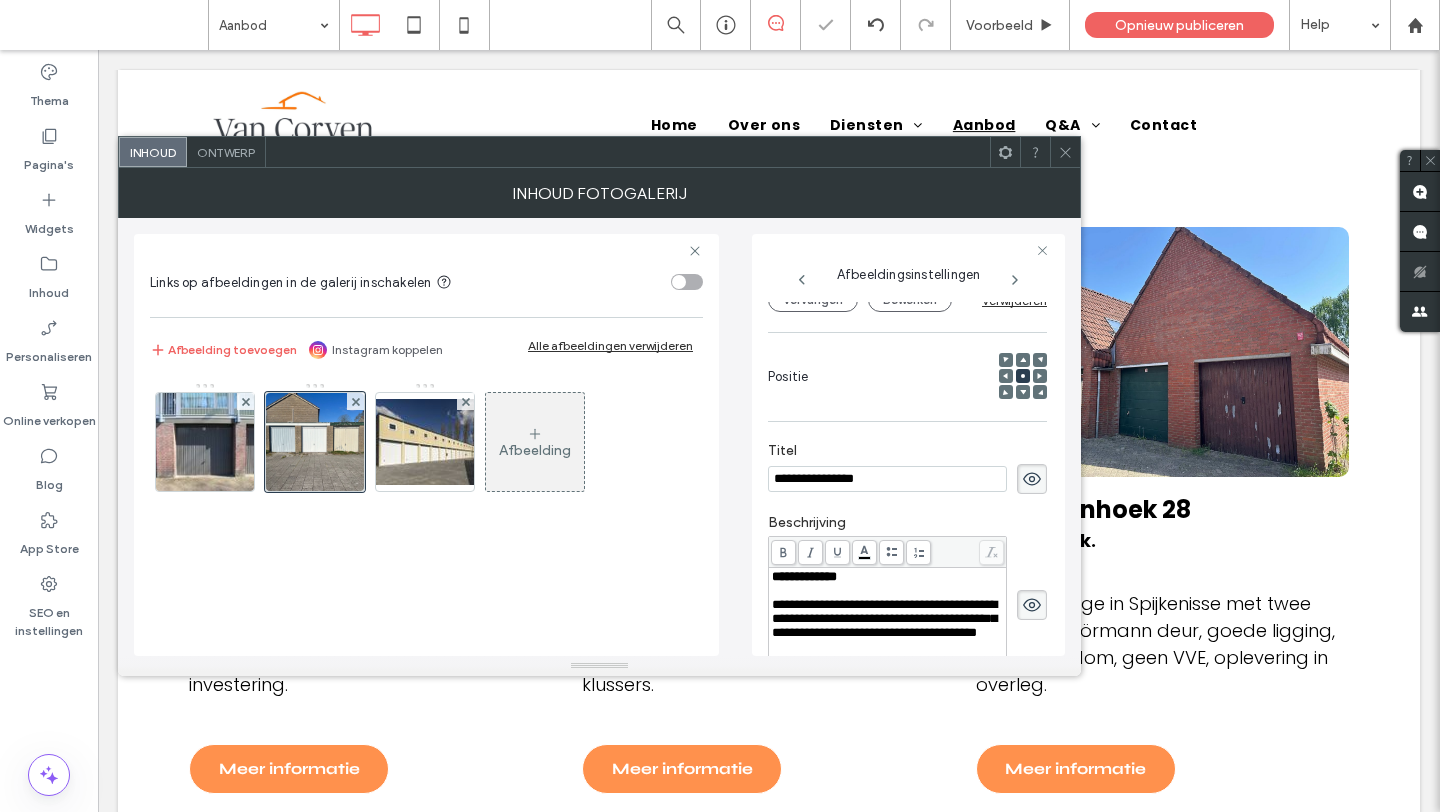 click on "**********" at bounding box center (599, 437) 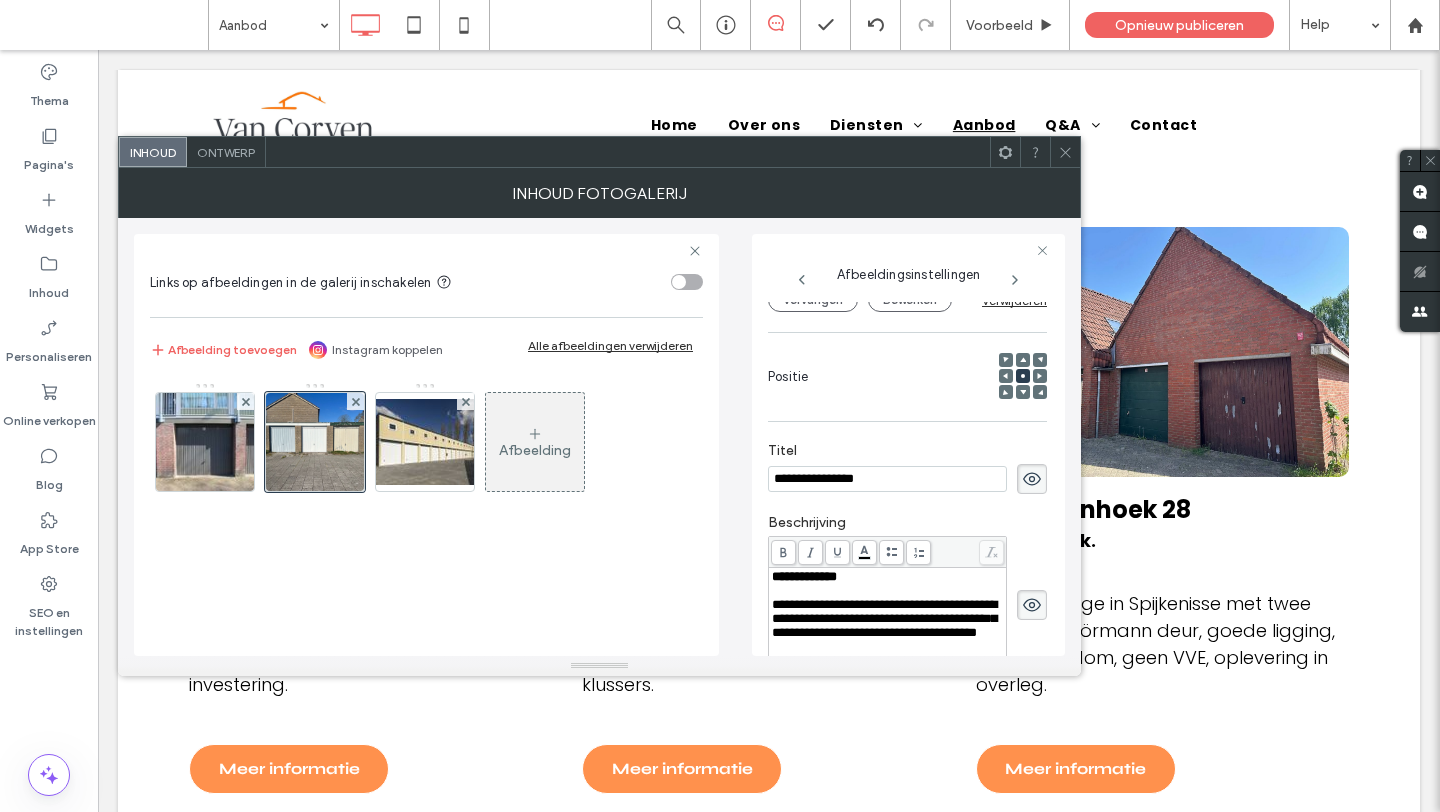 click on "**********" at bounding box center (804, 576) 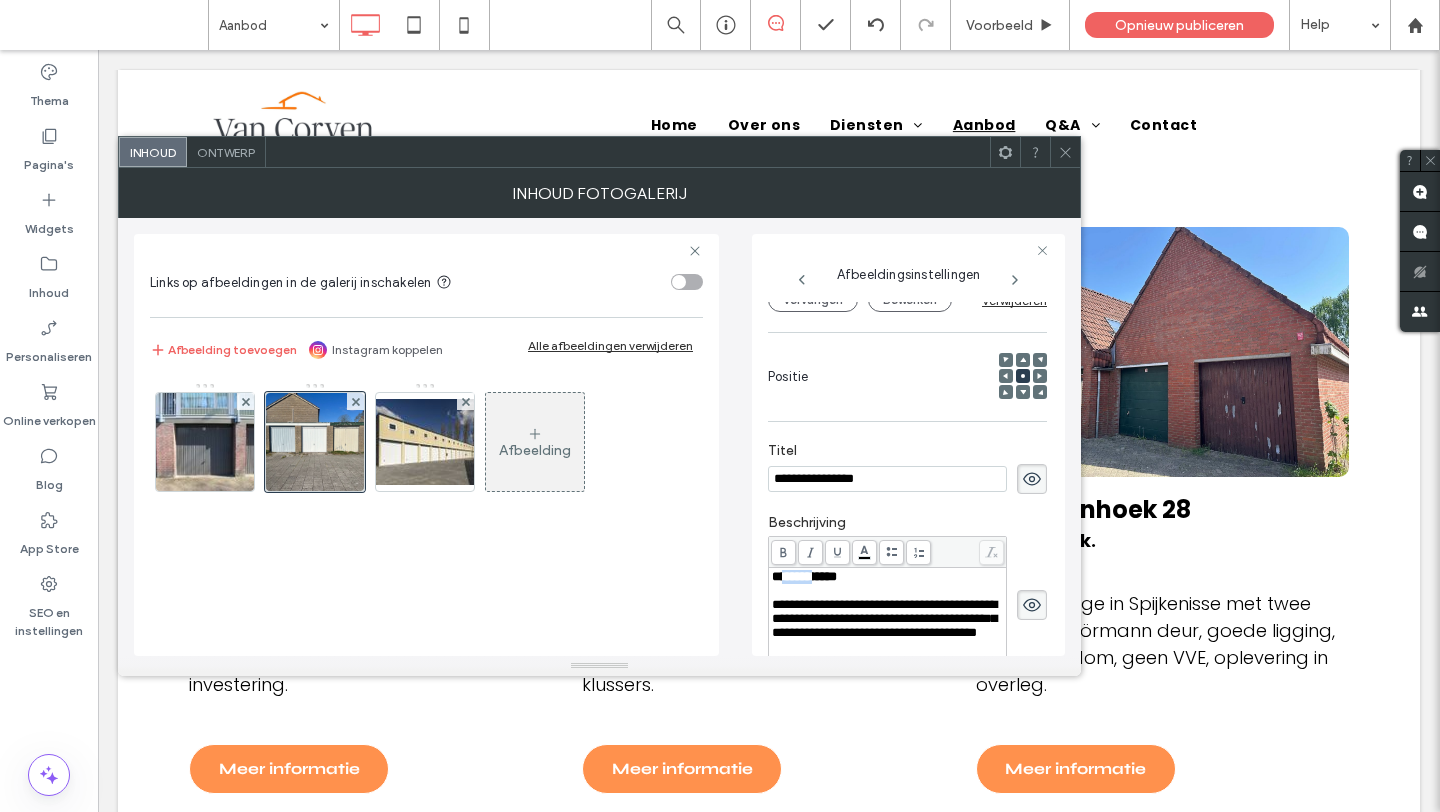 click on "**********" at bounding box center [804, 576] 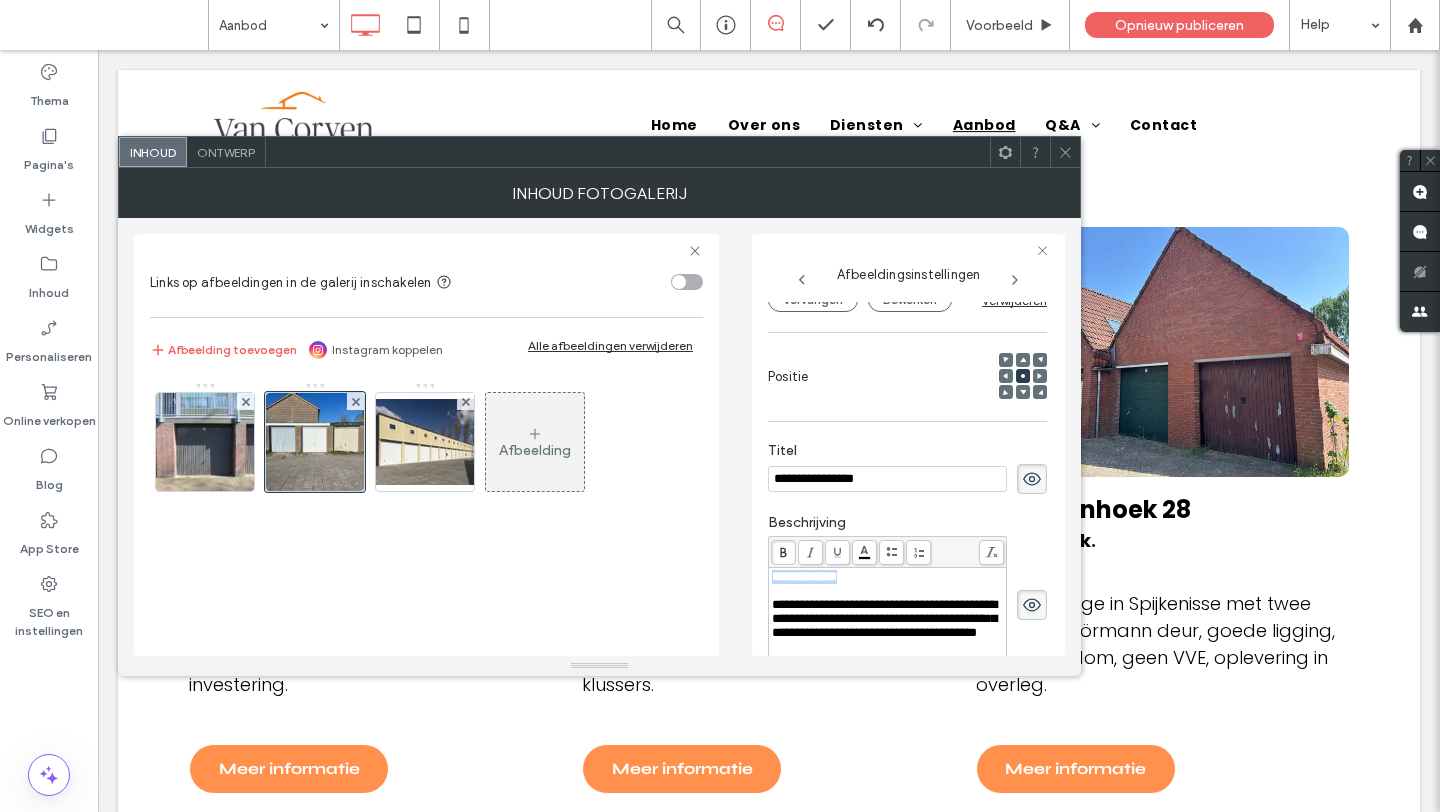 click on "**********" at bounding box center [804, 576] 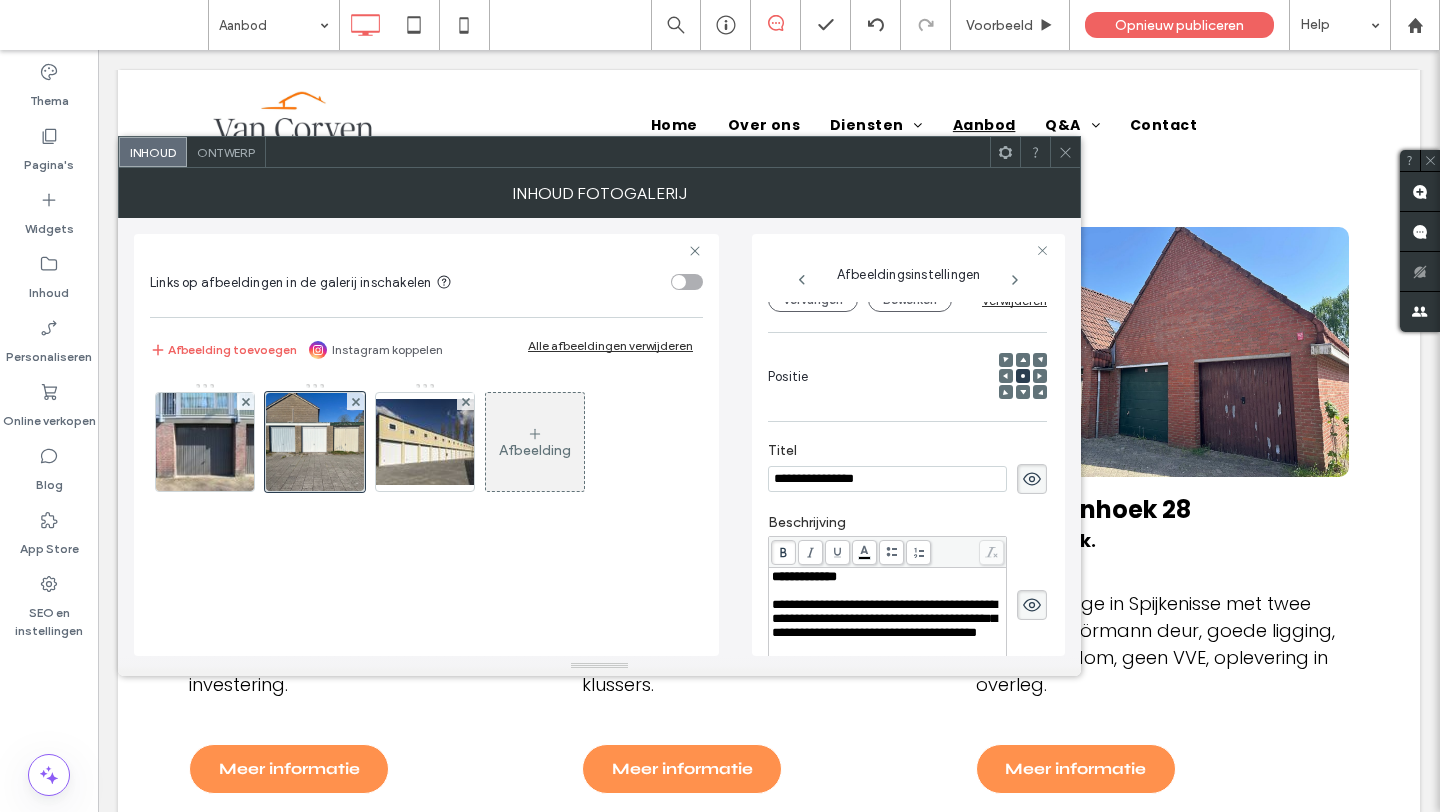 click on "**********" at bounding box center [908, 445] 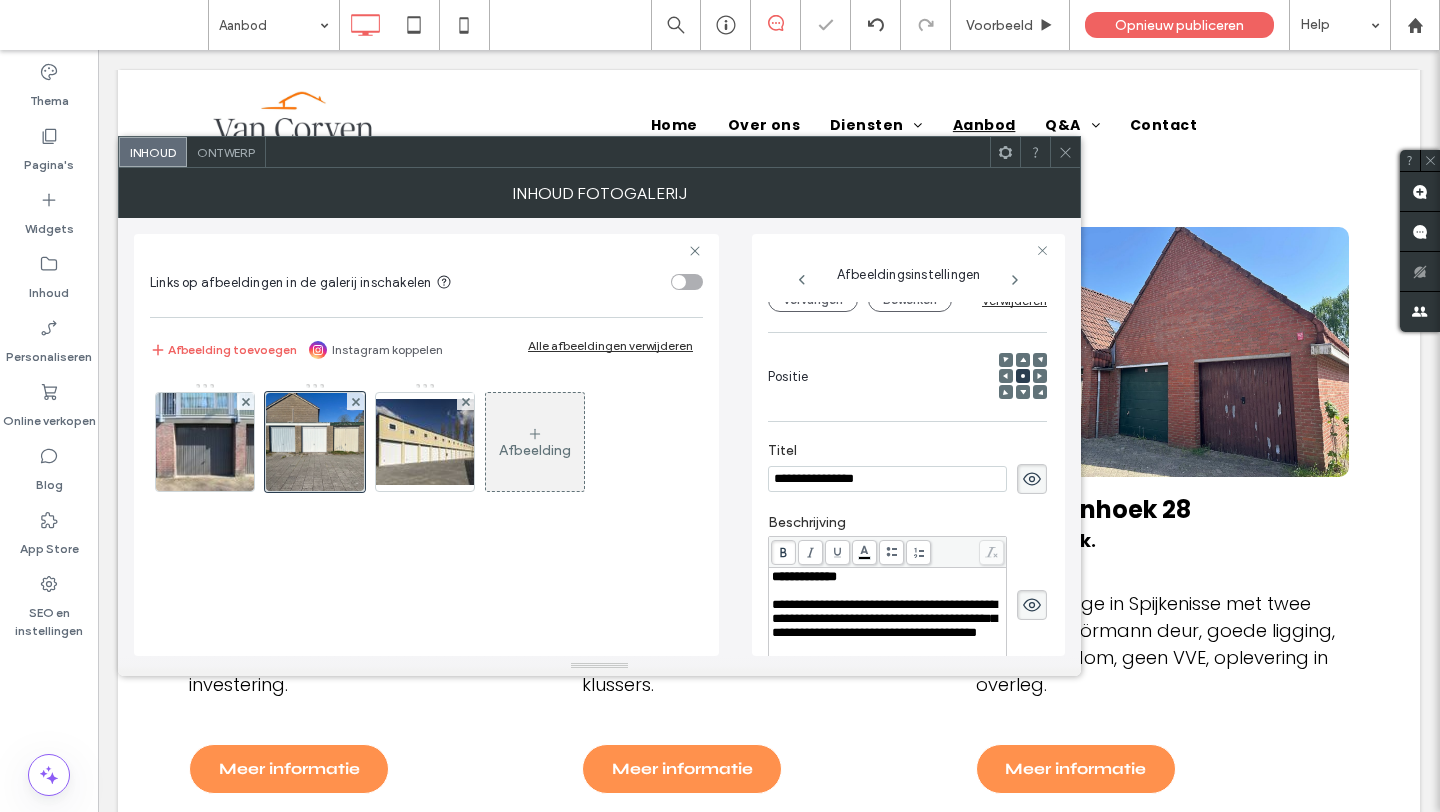 click 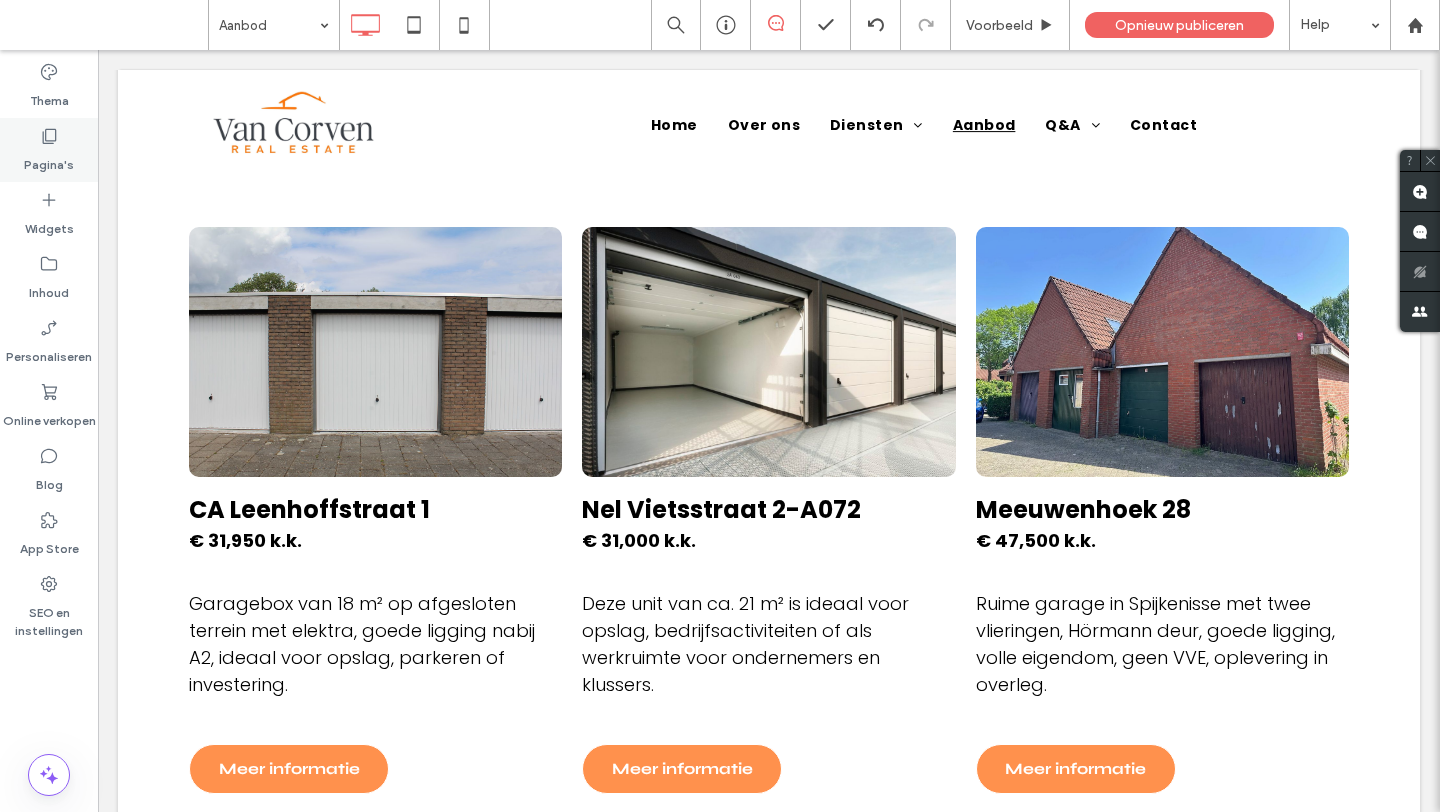 click 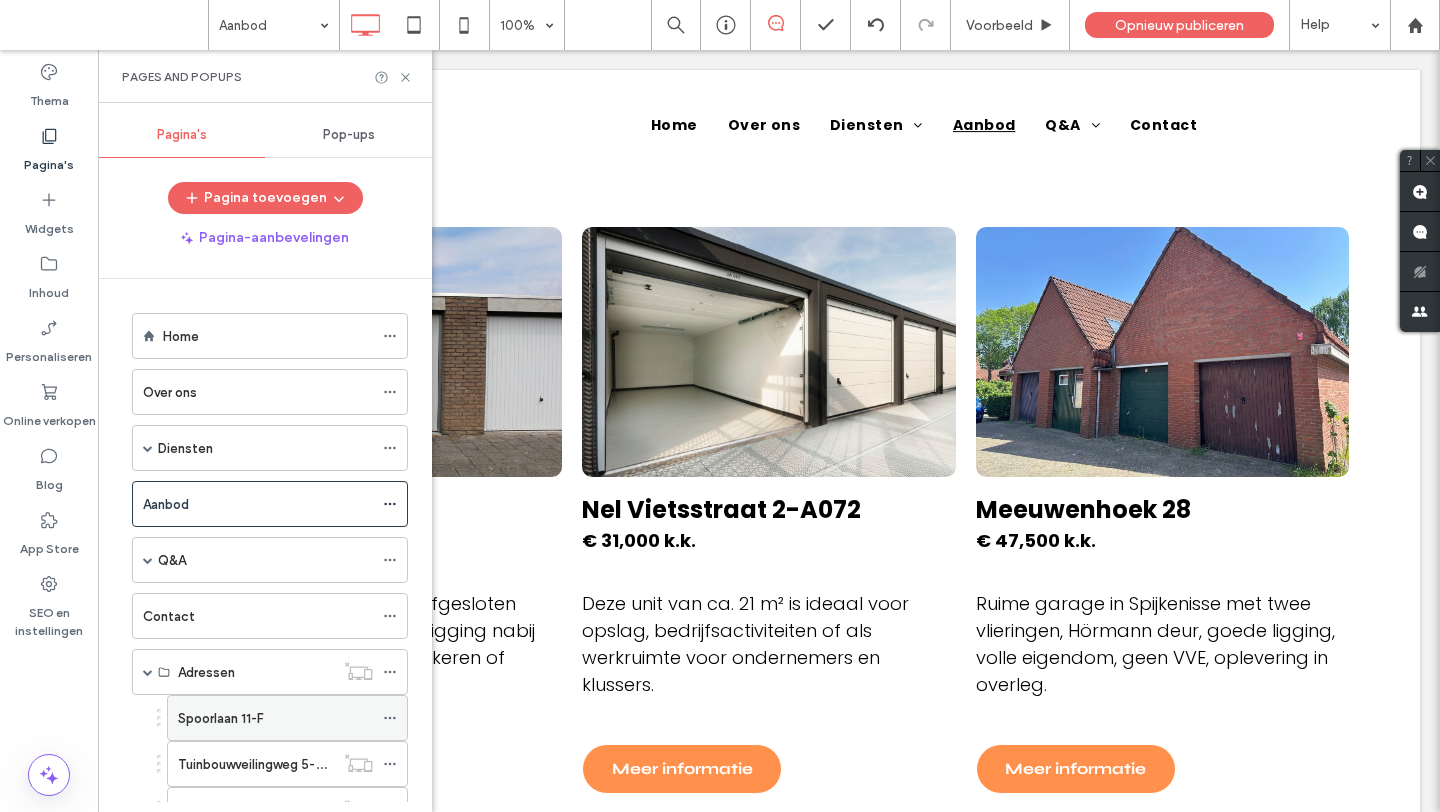click 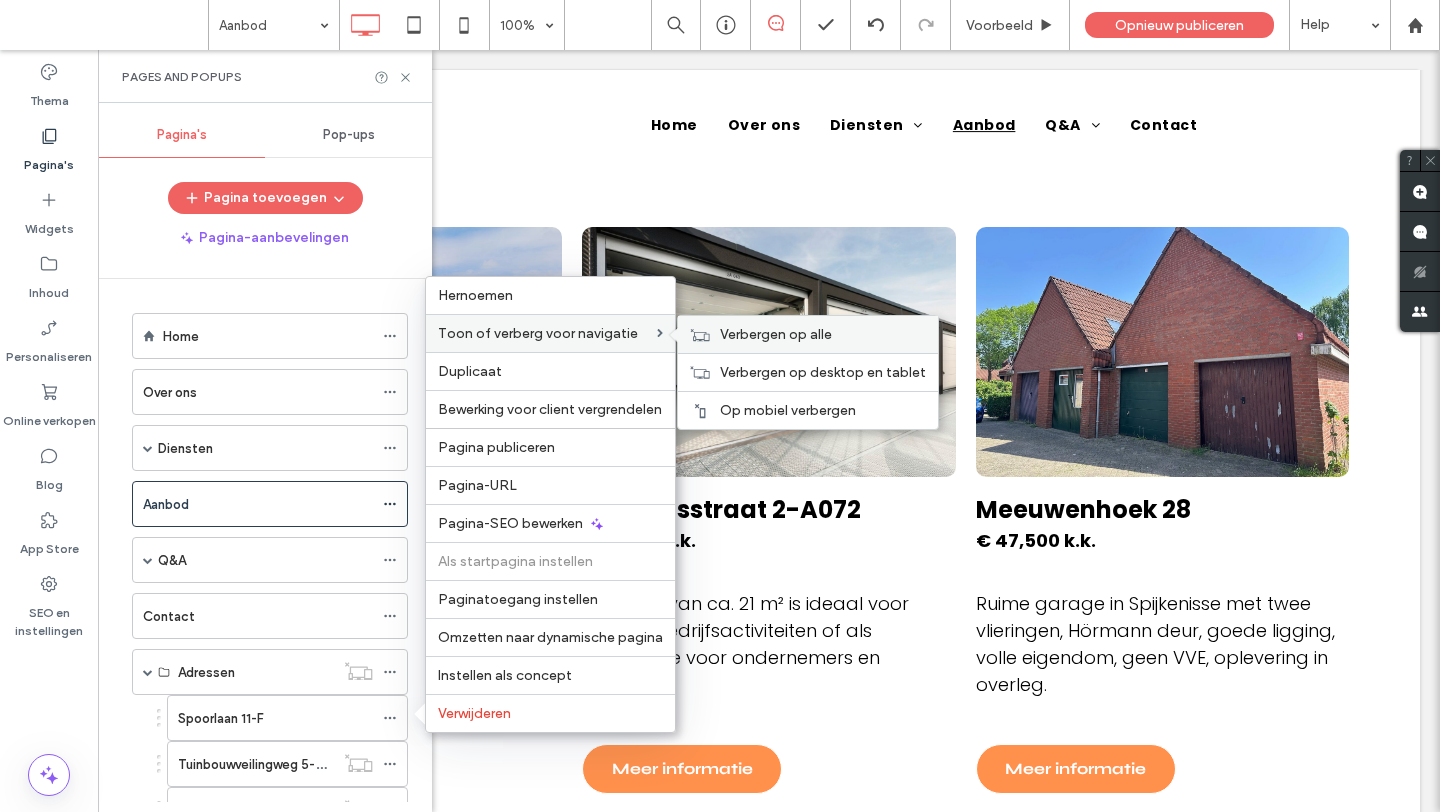 click on "Verbergen op alle" at bounding box center [808, 334] 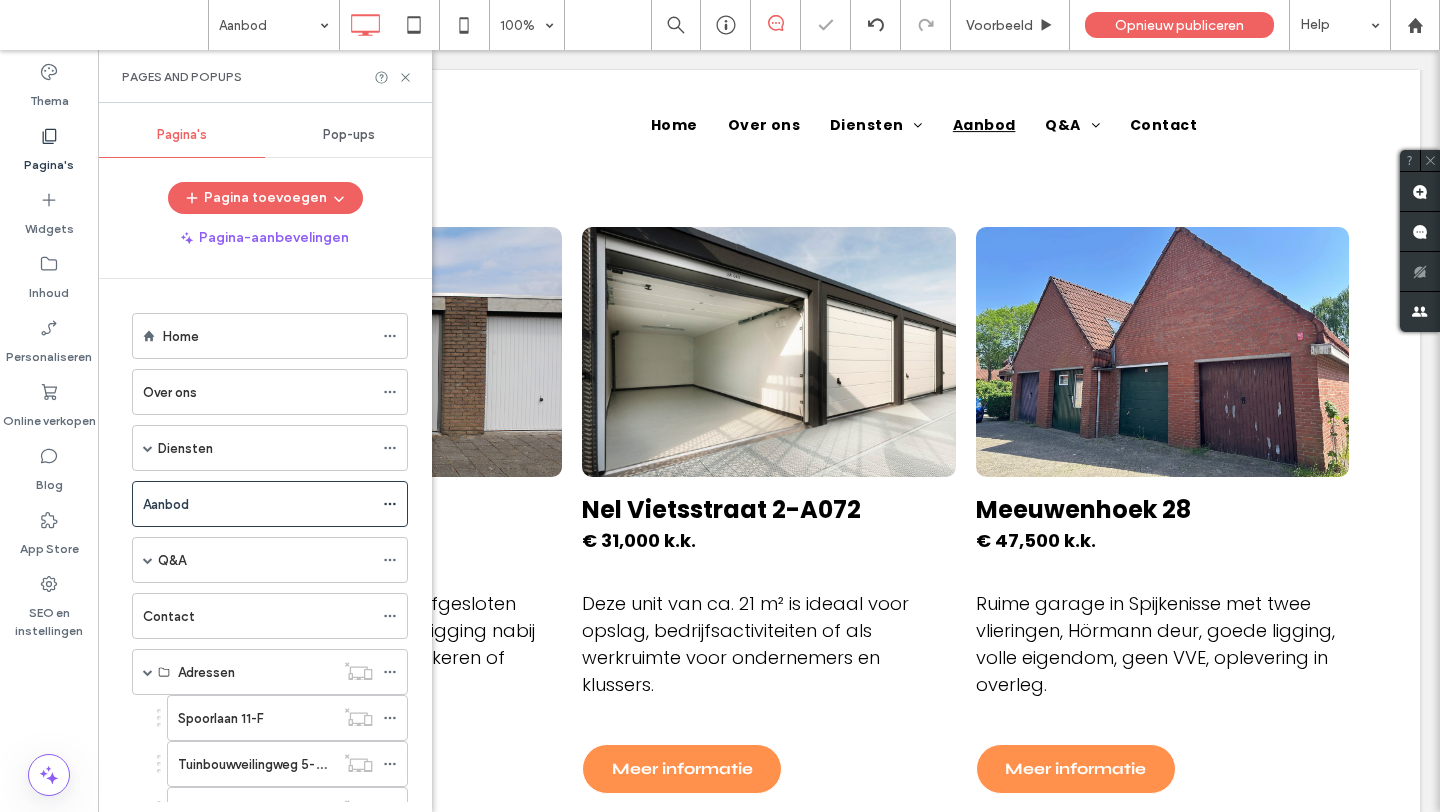 click on "Pages and Popups" at bounding box center [265, 76] 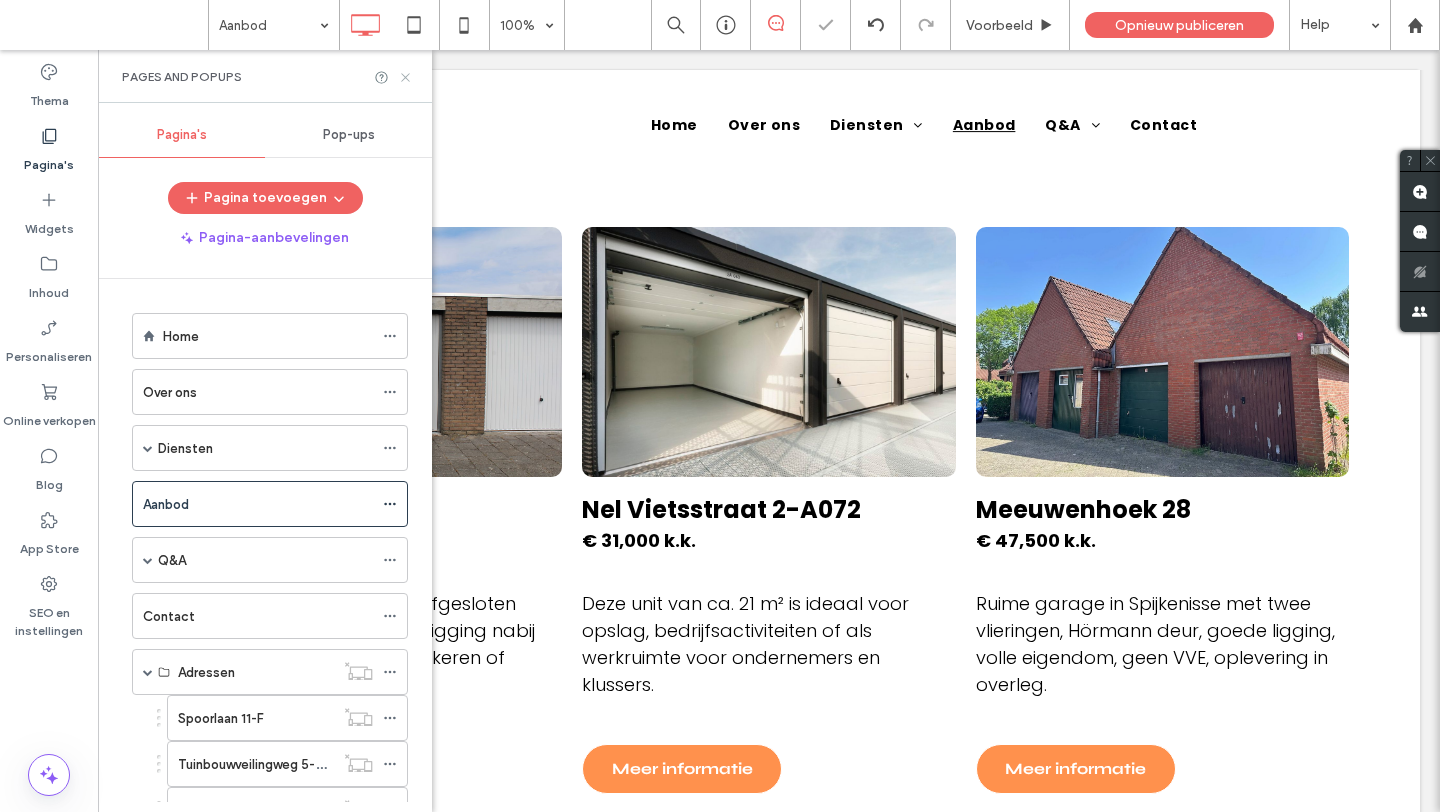 click 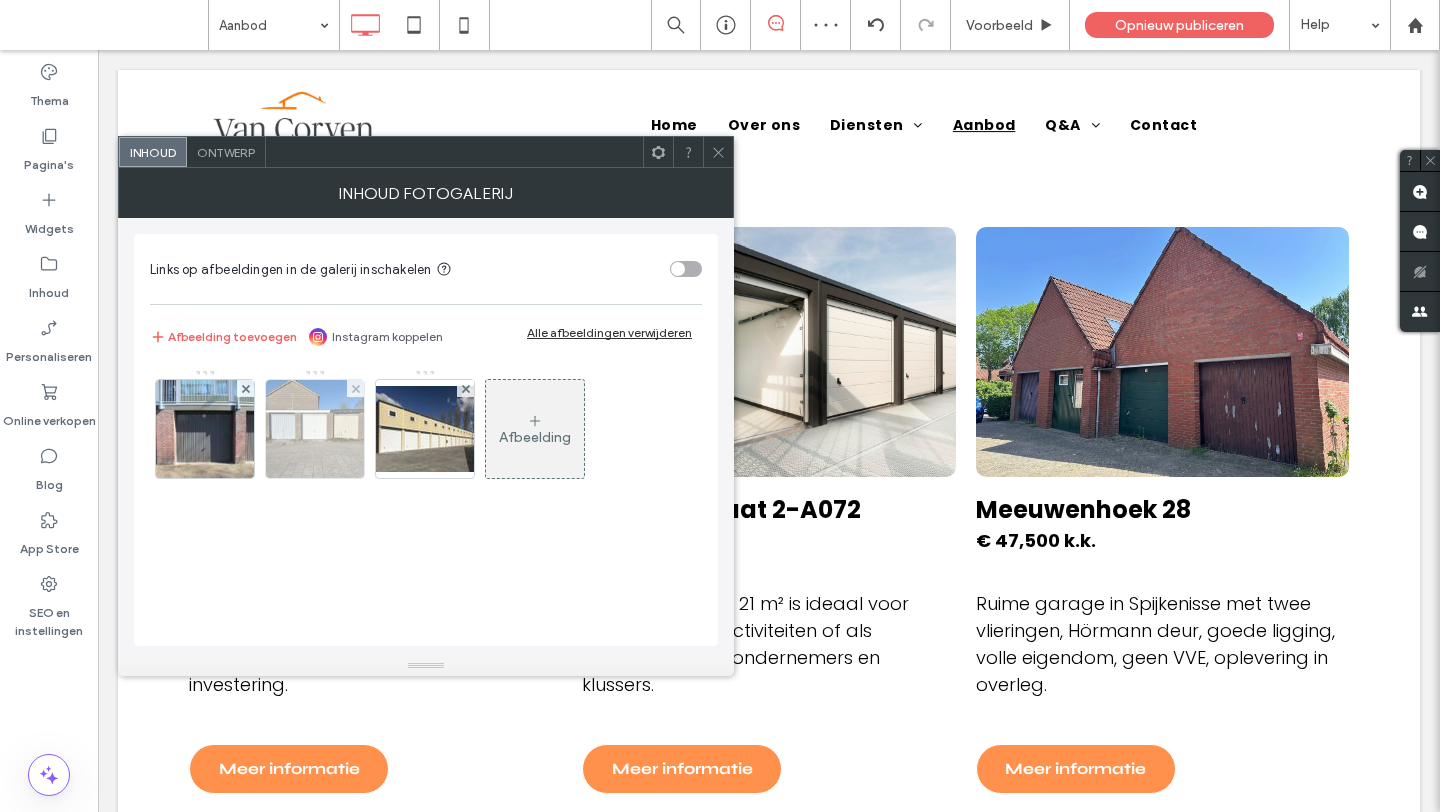 click at bounding box center [315, 429] 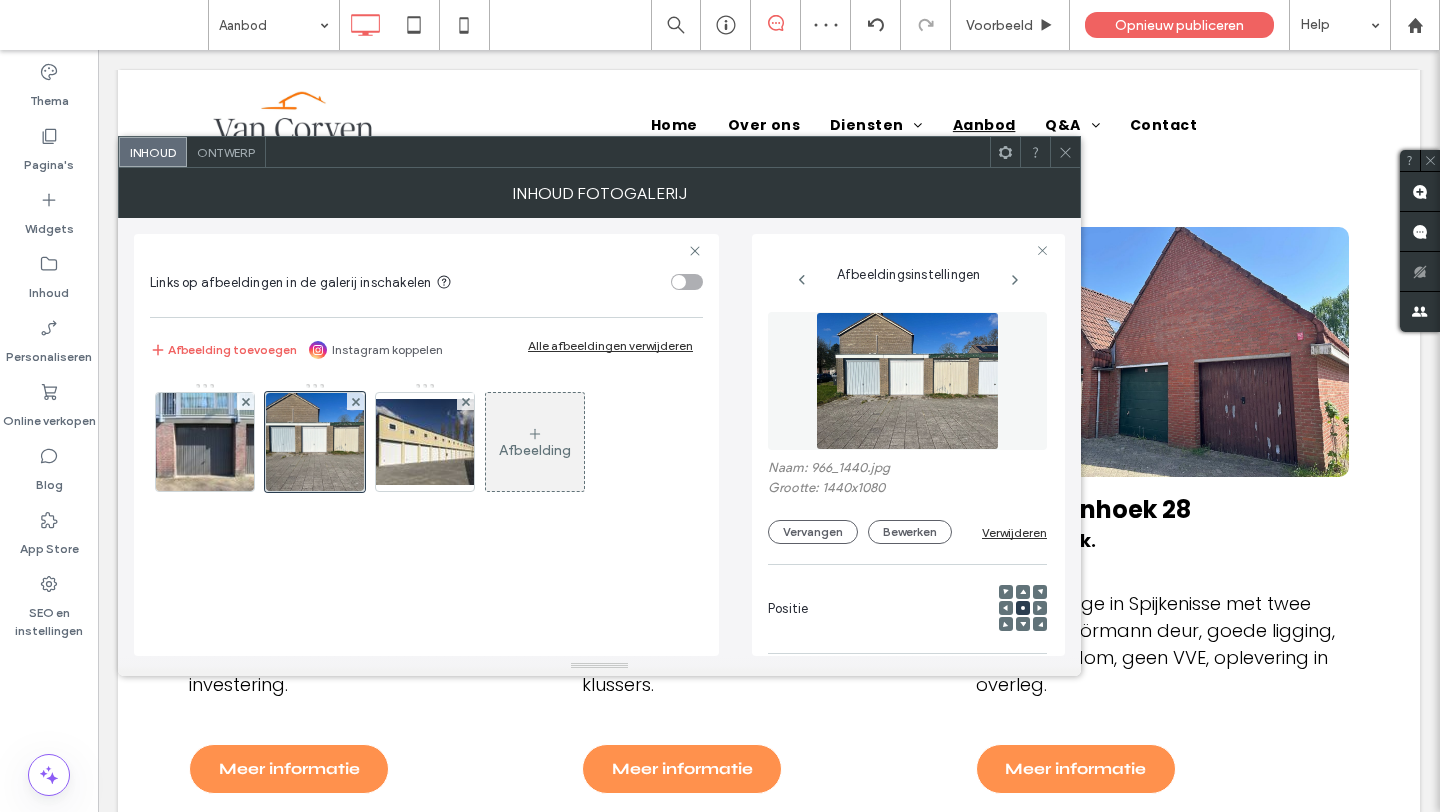scroll, scrollTop: 0, scrollLeft: 6, axis: horizontal 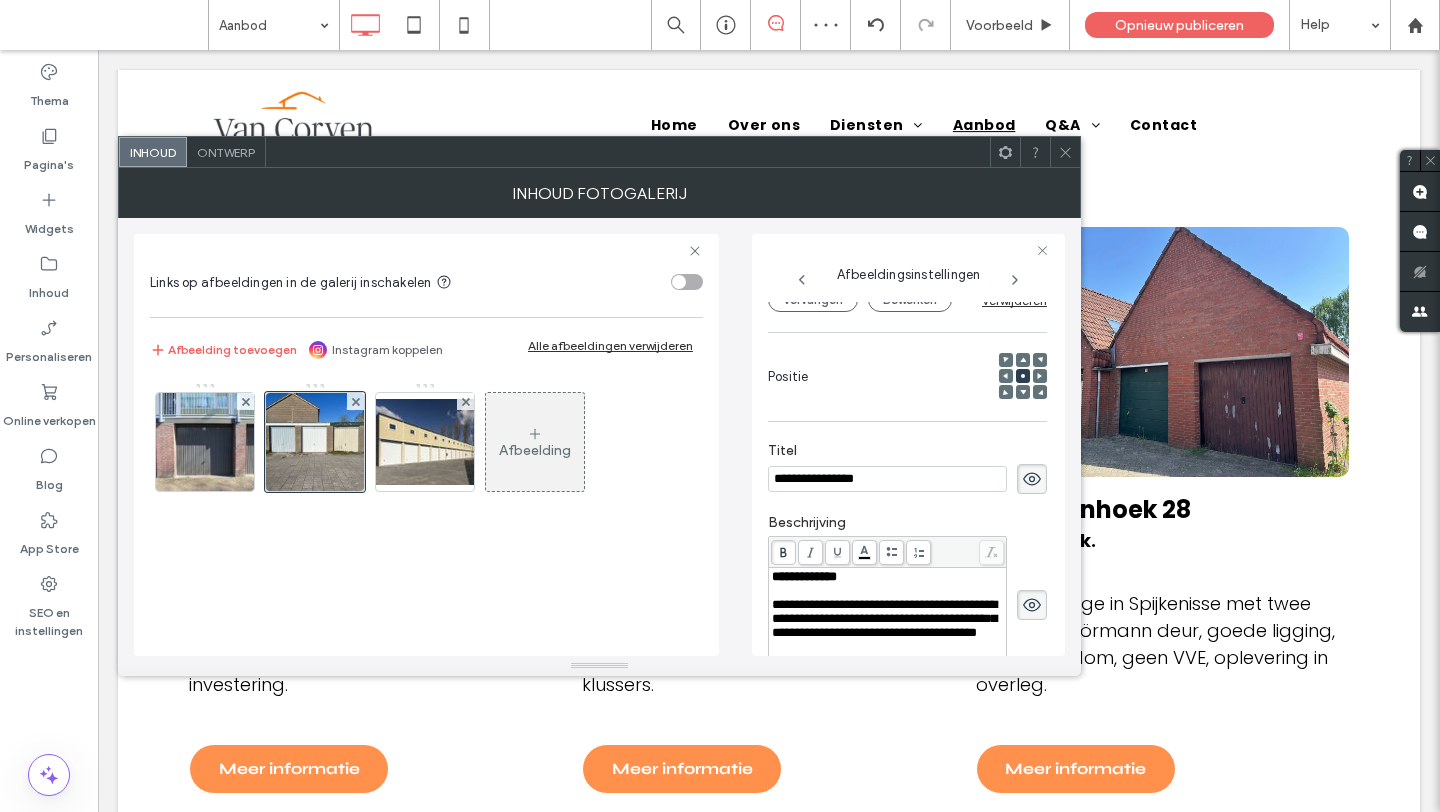 click on "**********" at bounding box center [887, 479] 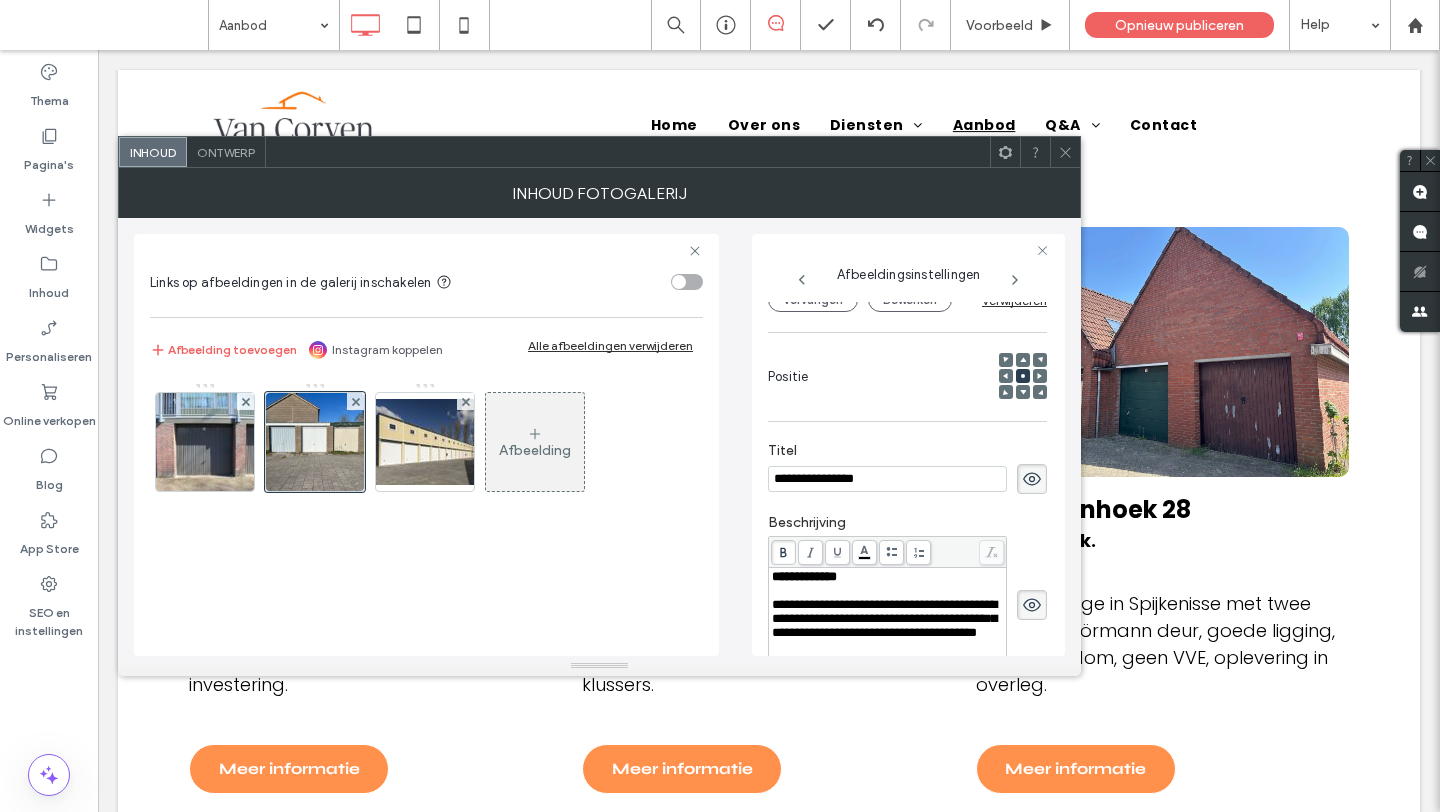 click 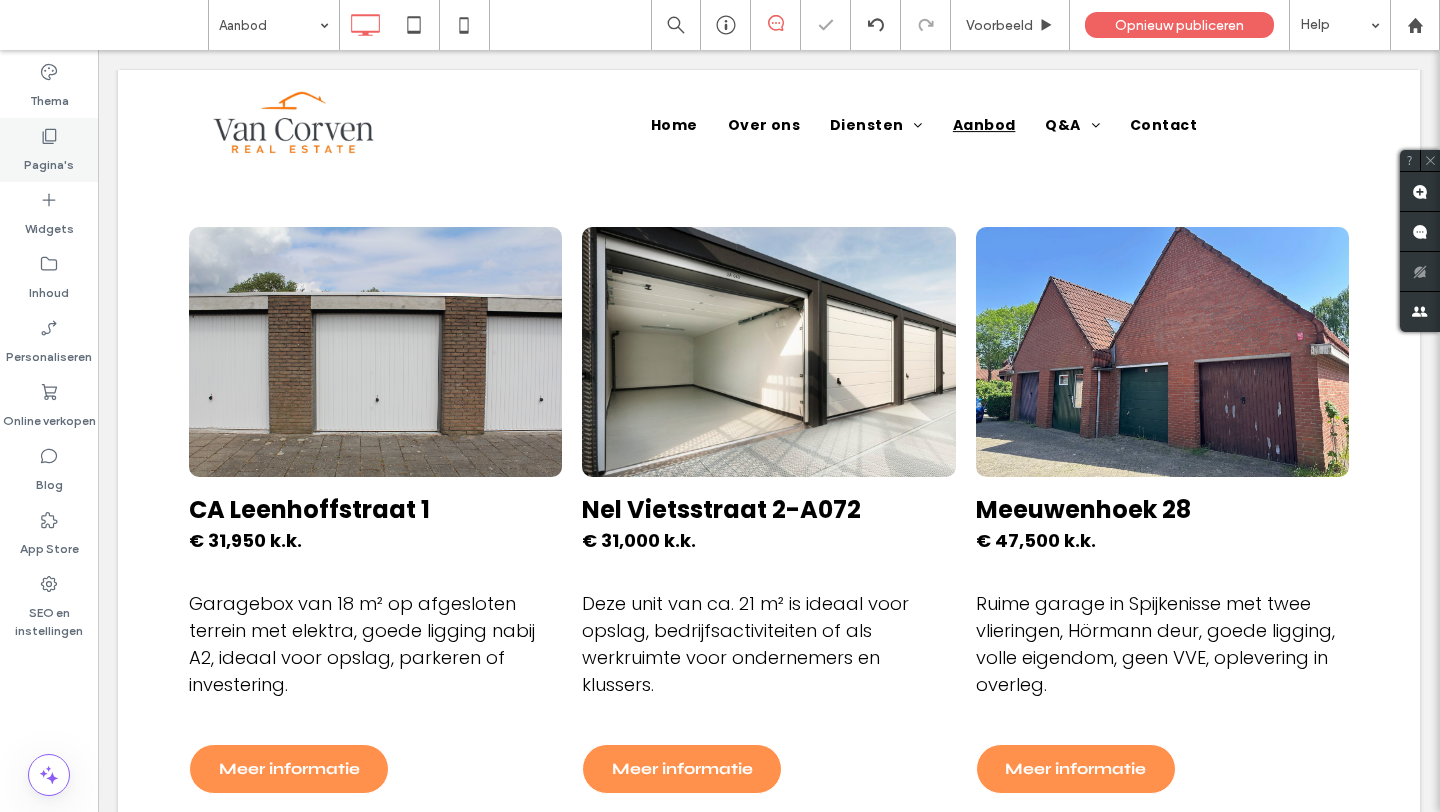 click on "Pagina's" at bounding box center [49, 150] 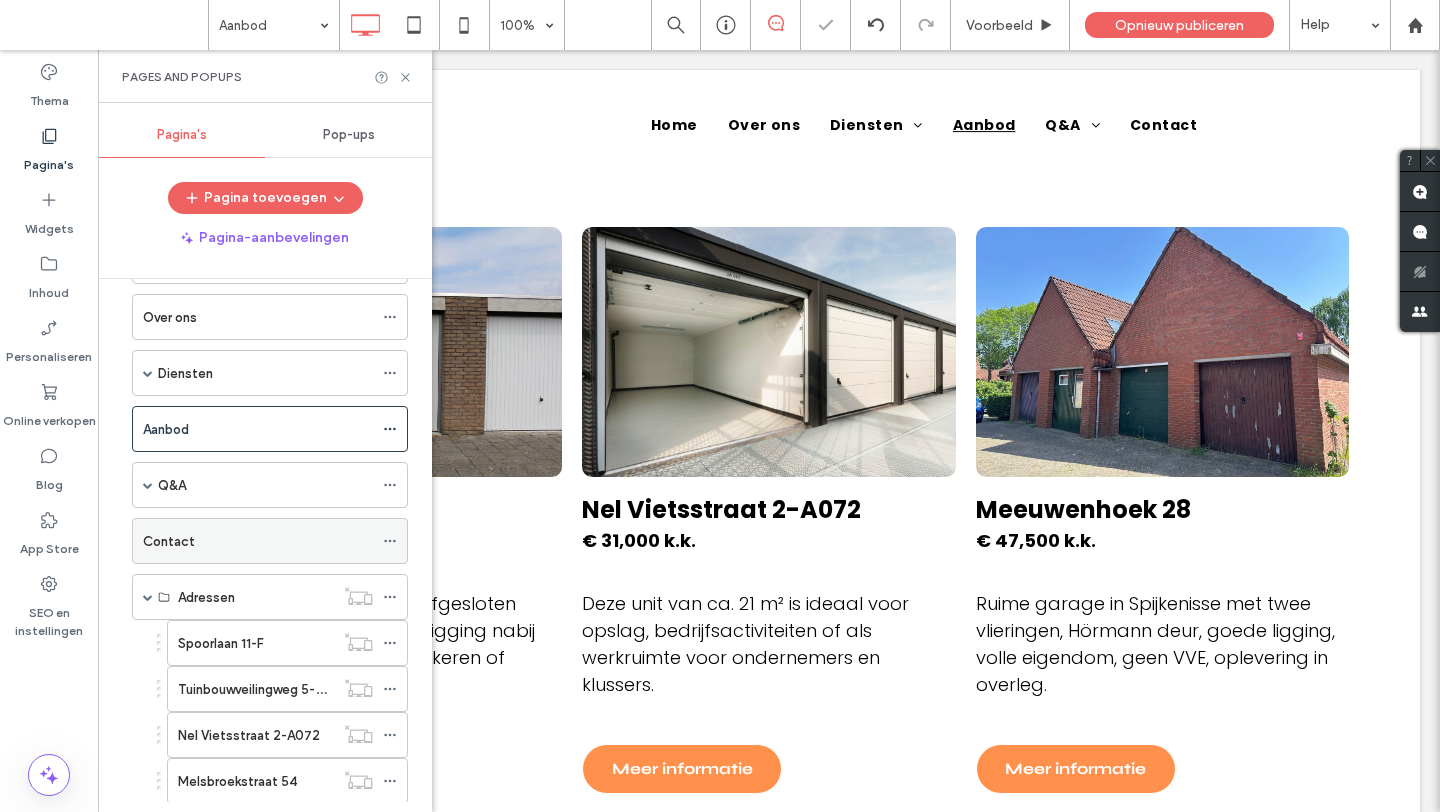 scroll, scrollTop: 82, scrollLeft: 0, axis: vertical 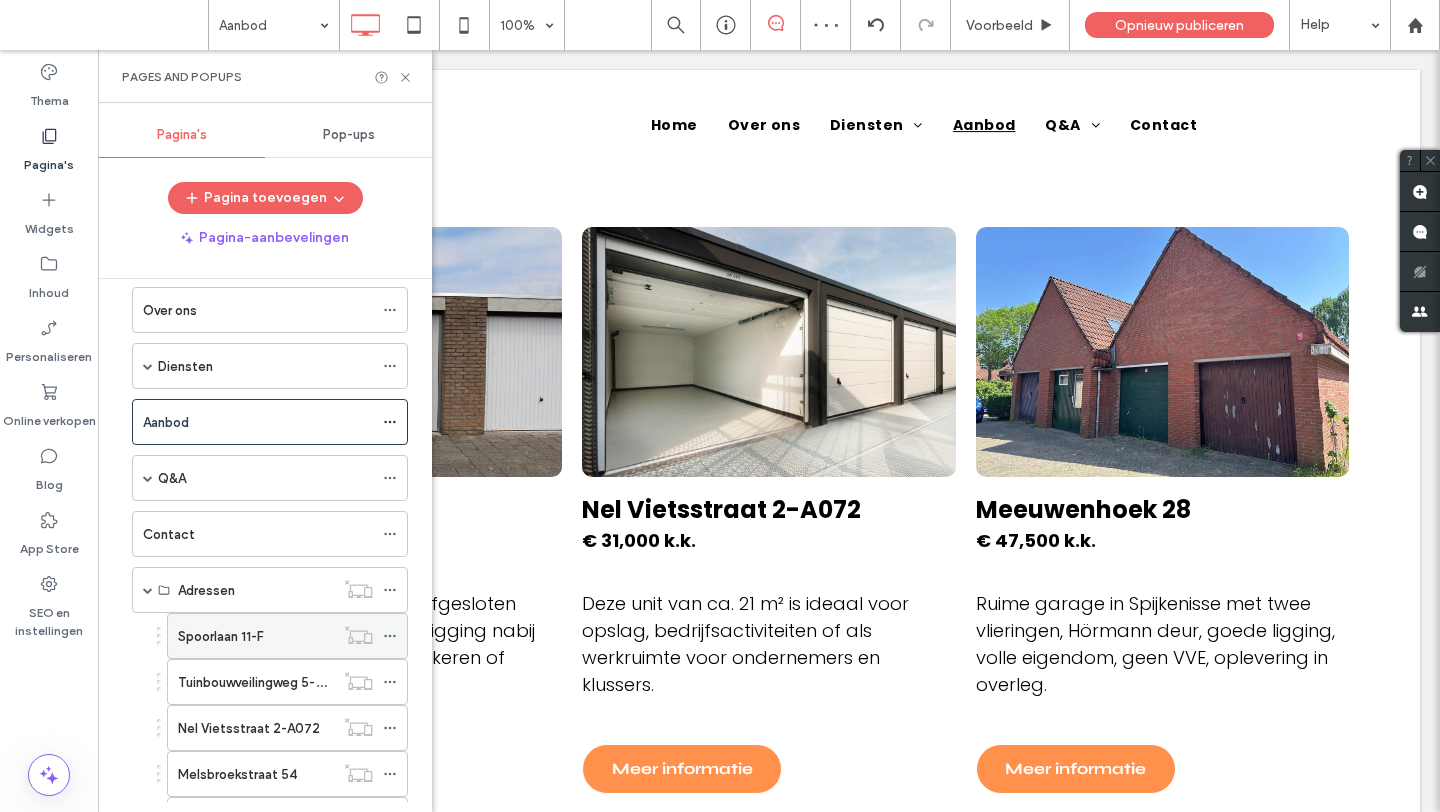 click 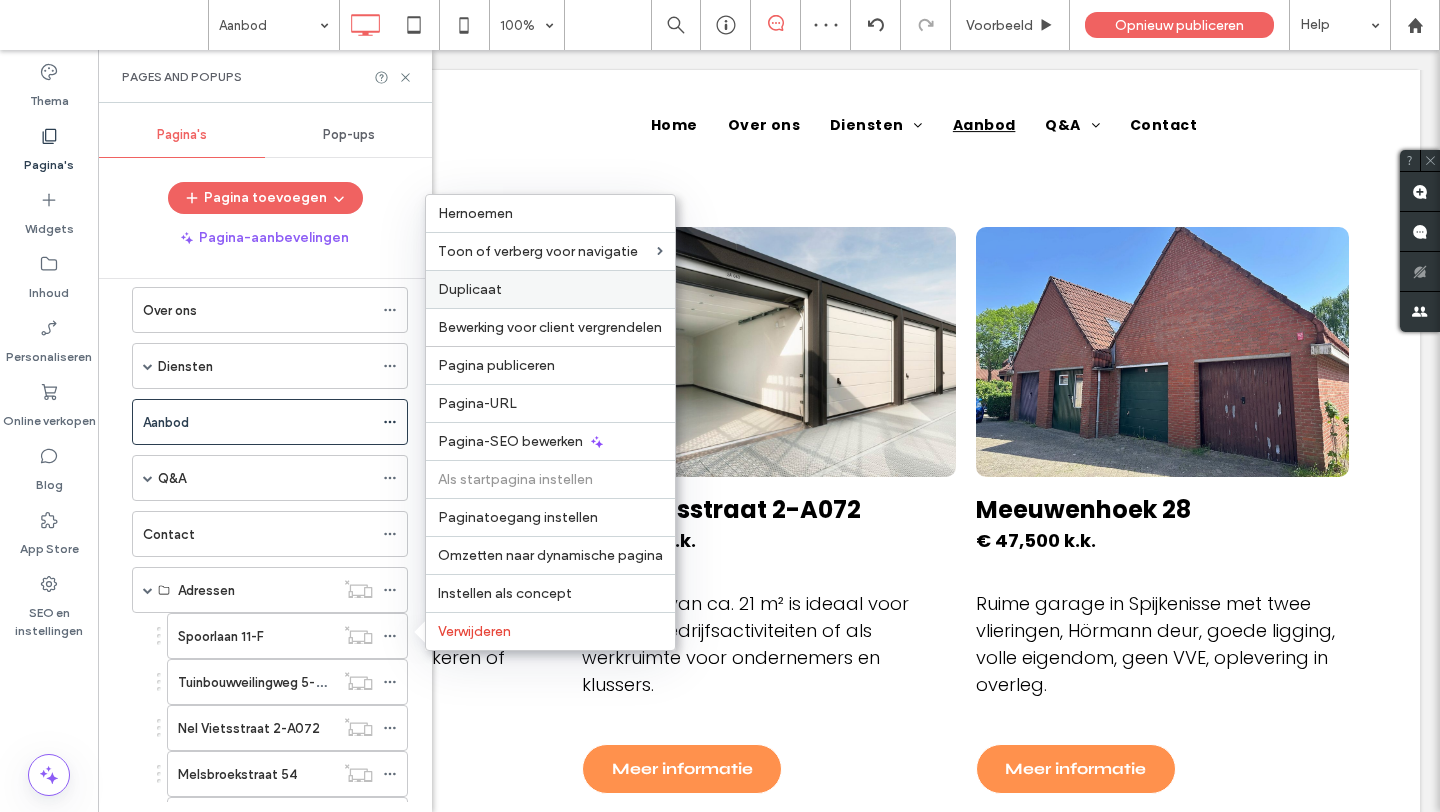 click on "Duplicaat" at bounding box center (550, 289) 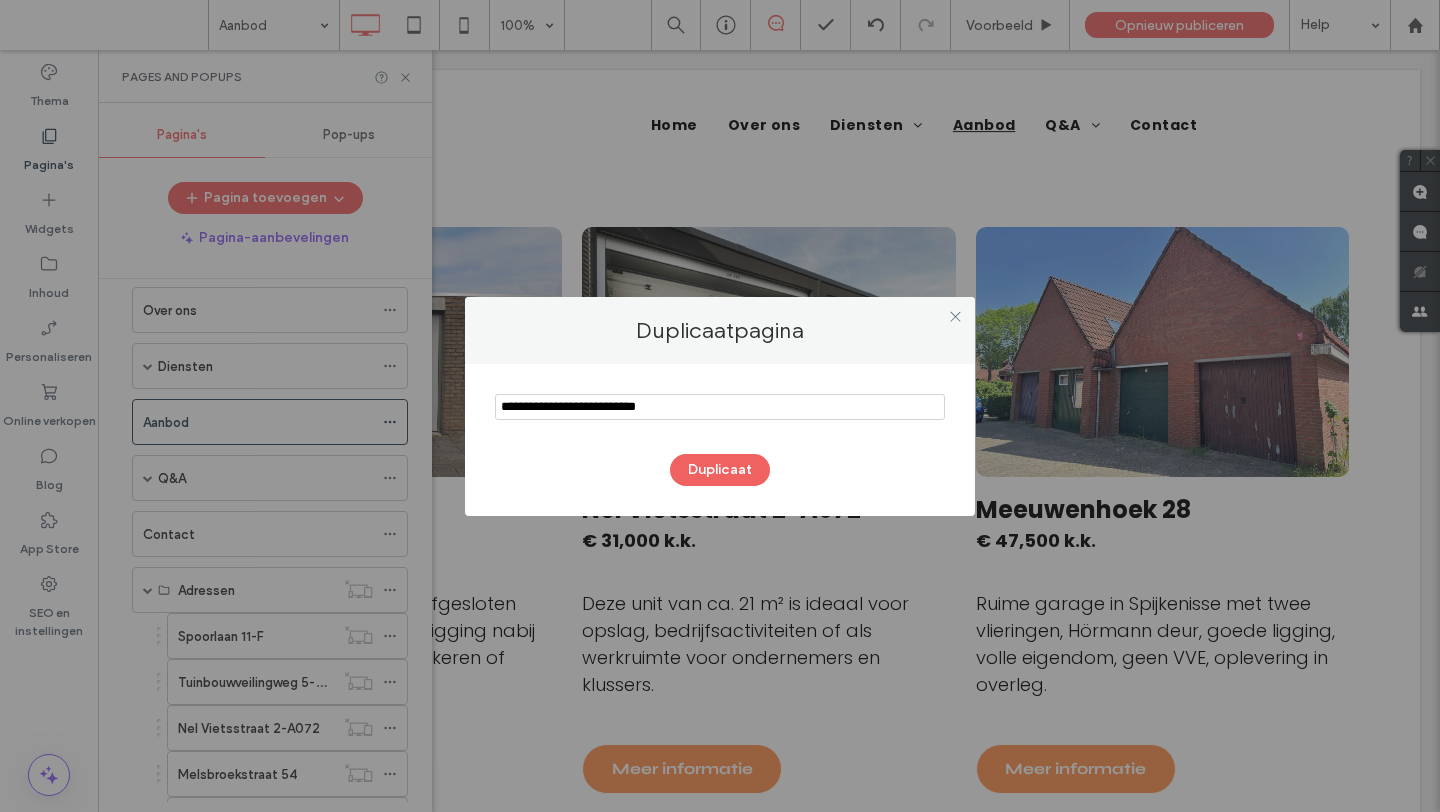 click at bounding box center (720, 407) 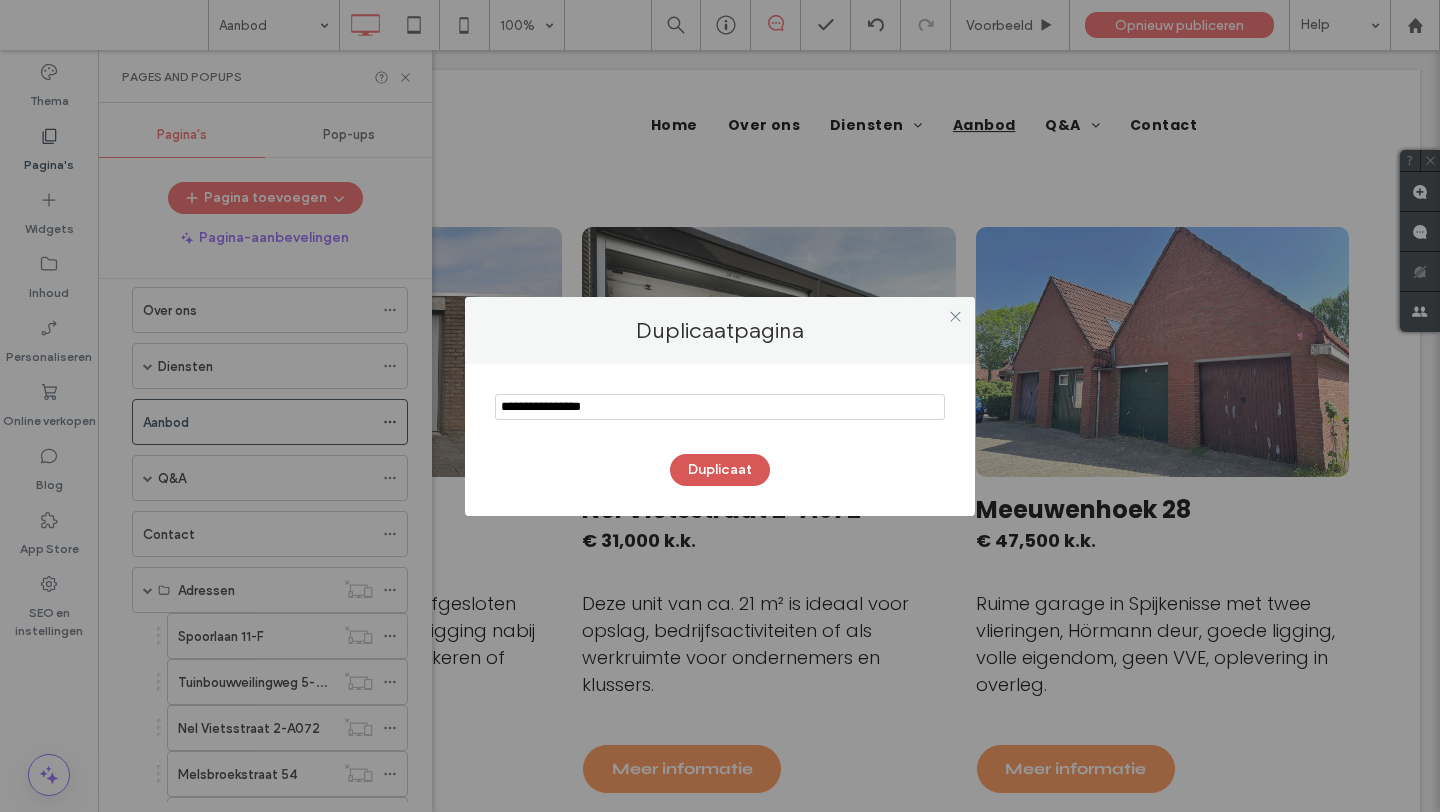 type on "**********" 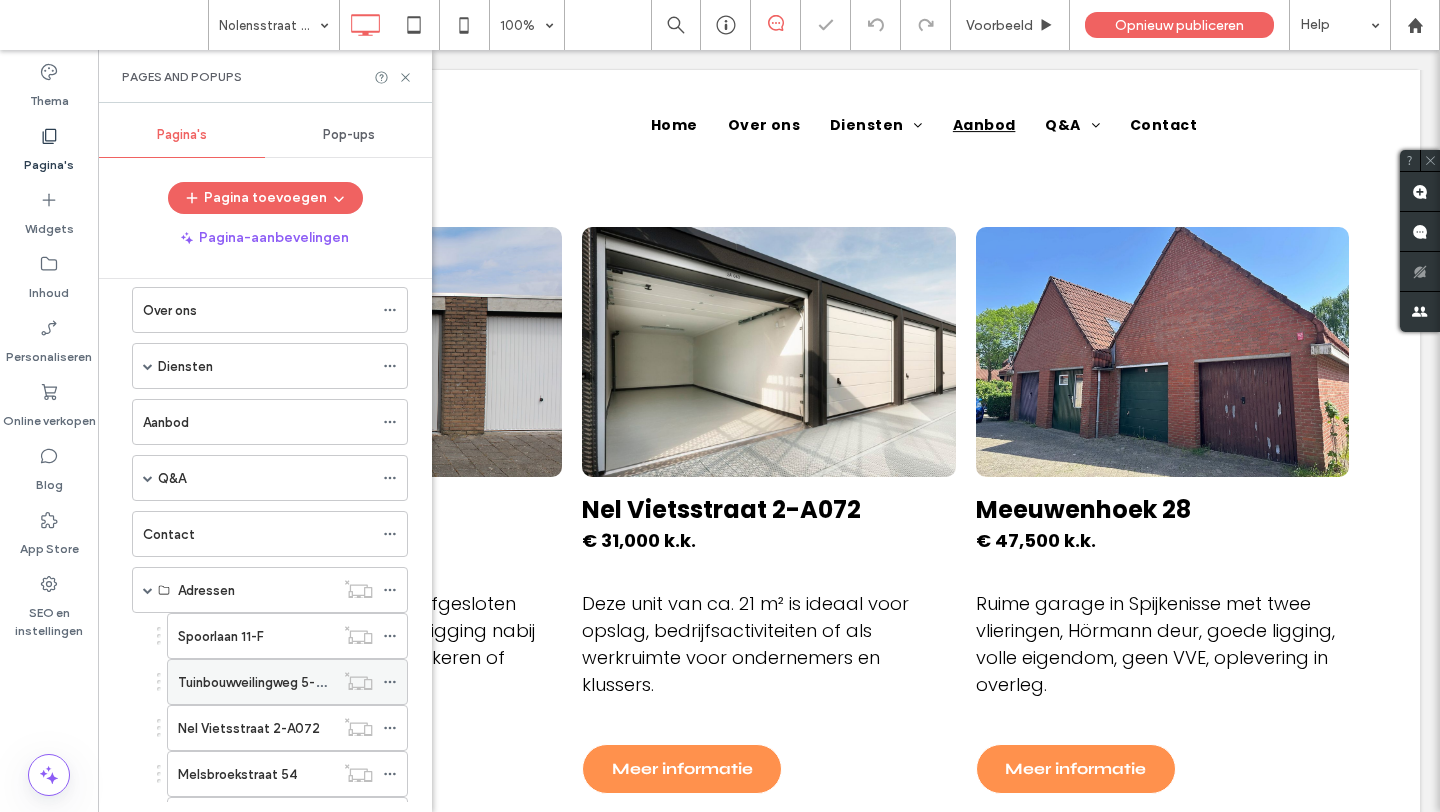 scroll, scrollTop: 377, scrollLeft: 0, axis: vertical 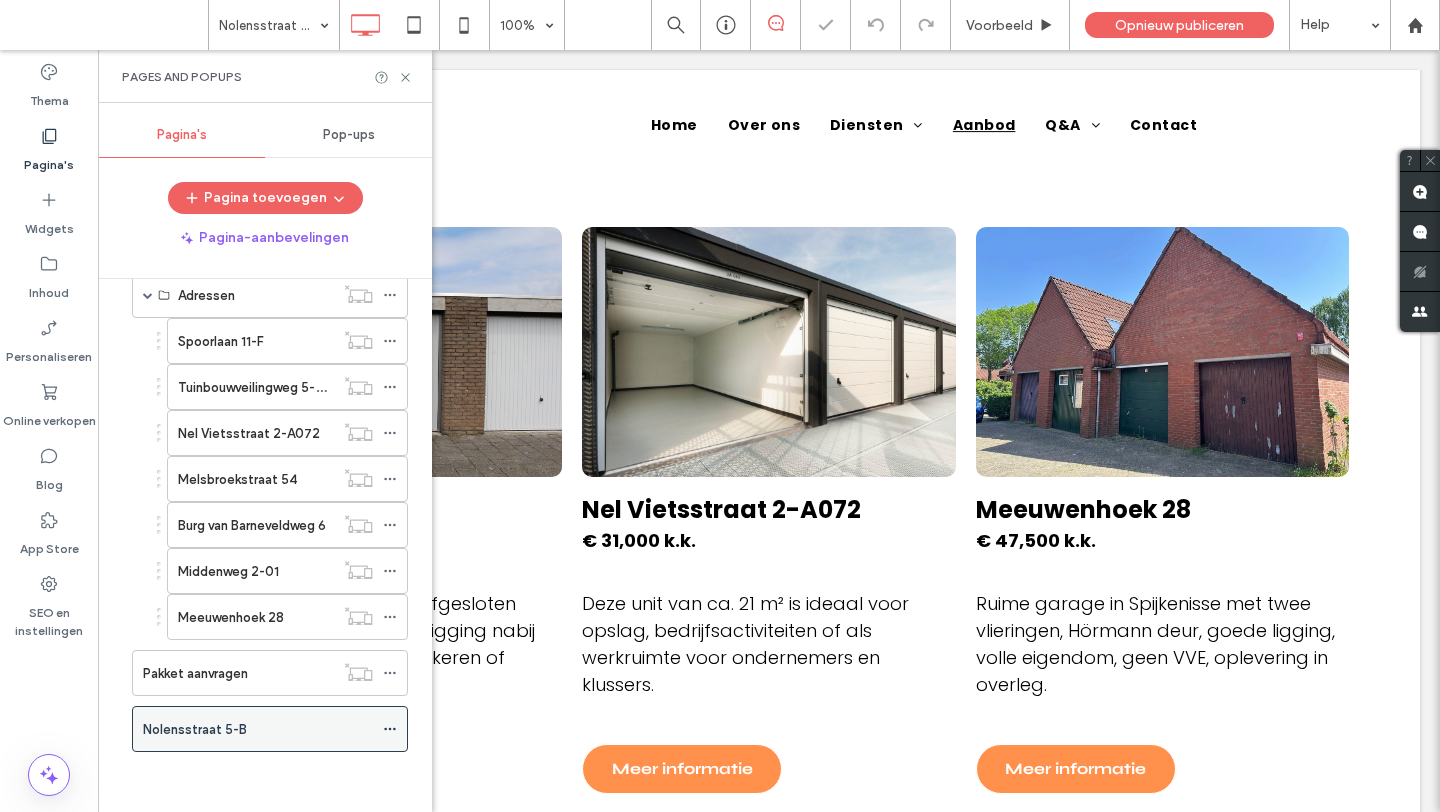 click 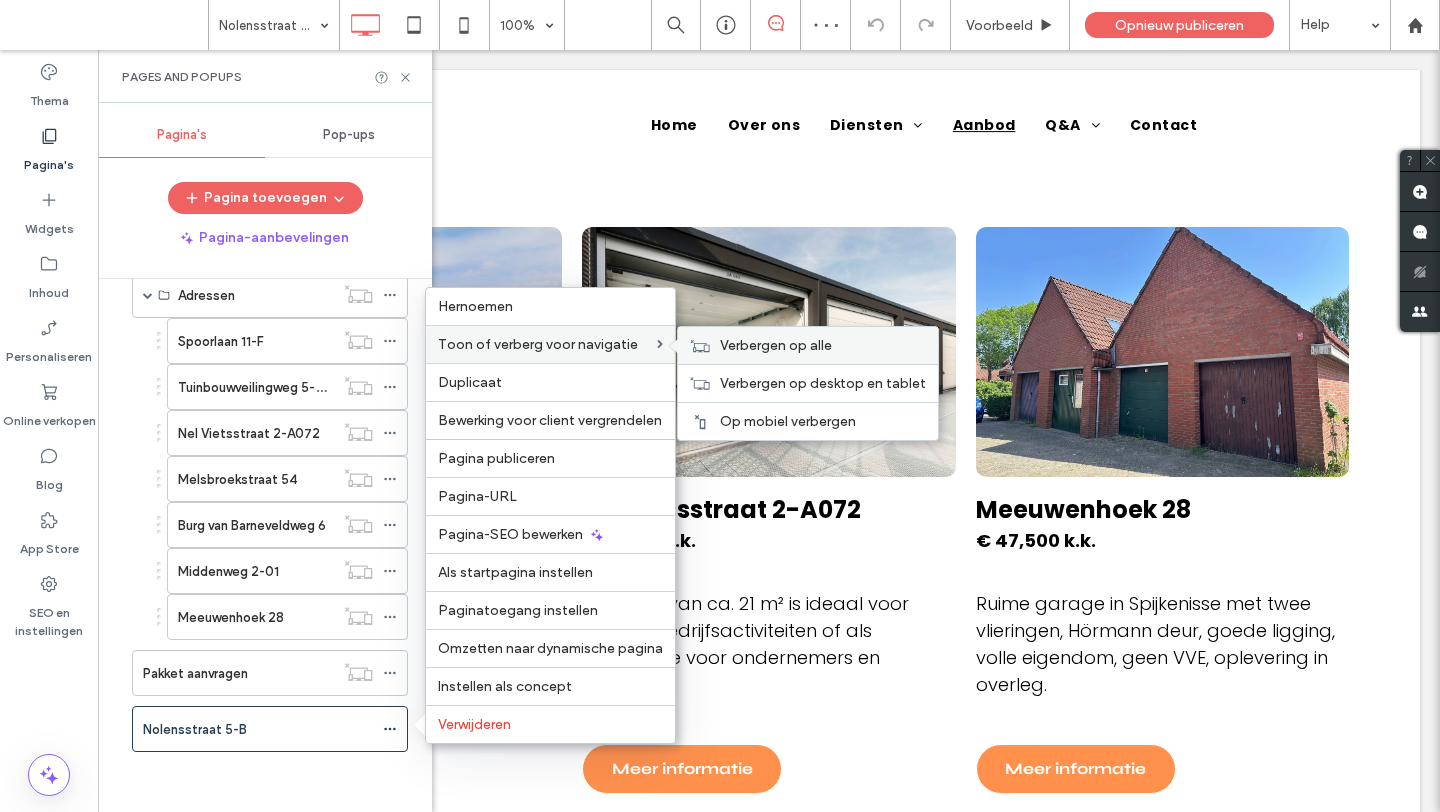click on "Verbergen op alle" at bounding box center (776, 345) 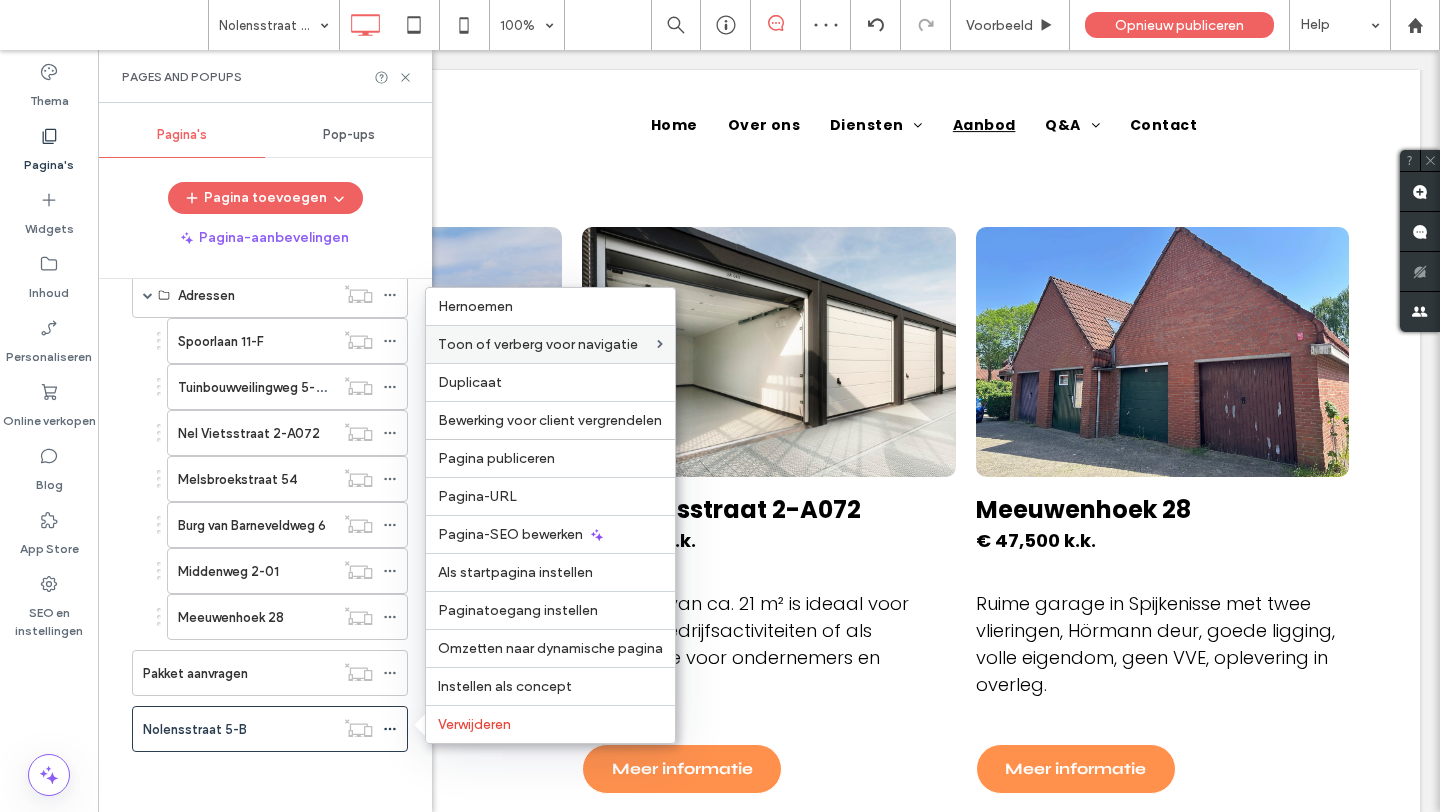 click on "Spoorlaan 11-F Tuinbouwveilingweg 5-C14 Nel Vietsstraat 2-A072 Melsbroekstraat 54 Burg van Barneveldweg 6 Middenweg 2-01 Meeuwenhoek 28" at bounding box center (275, 479) 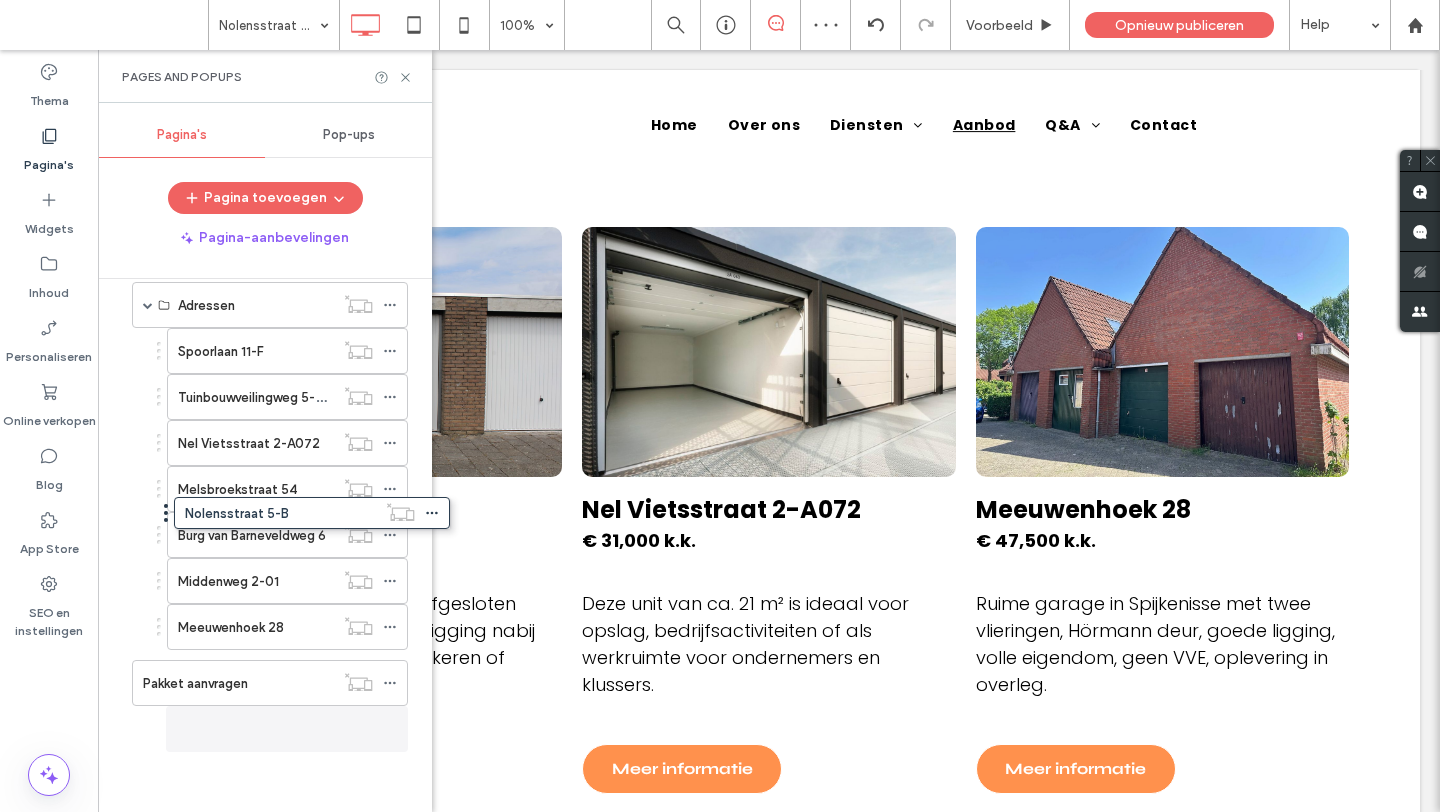 scroll, scrollTop: 367, scrollLeft: 0, axis: vertical 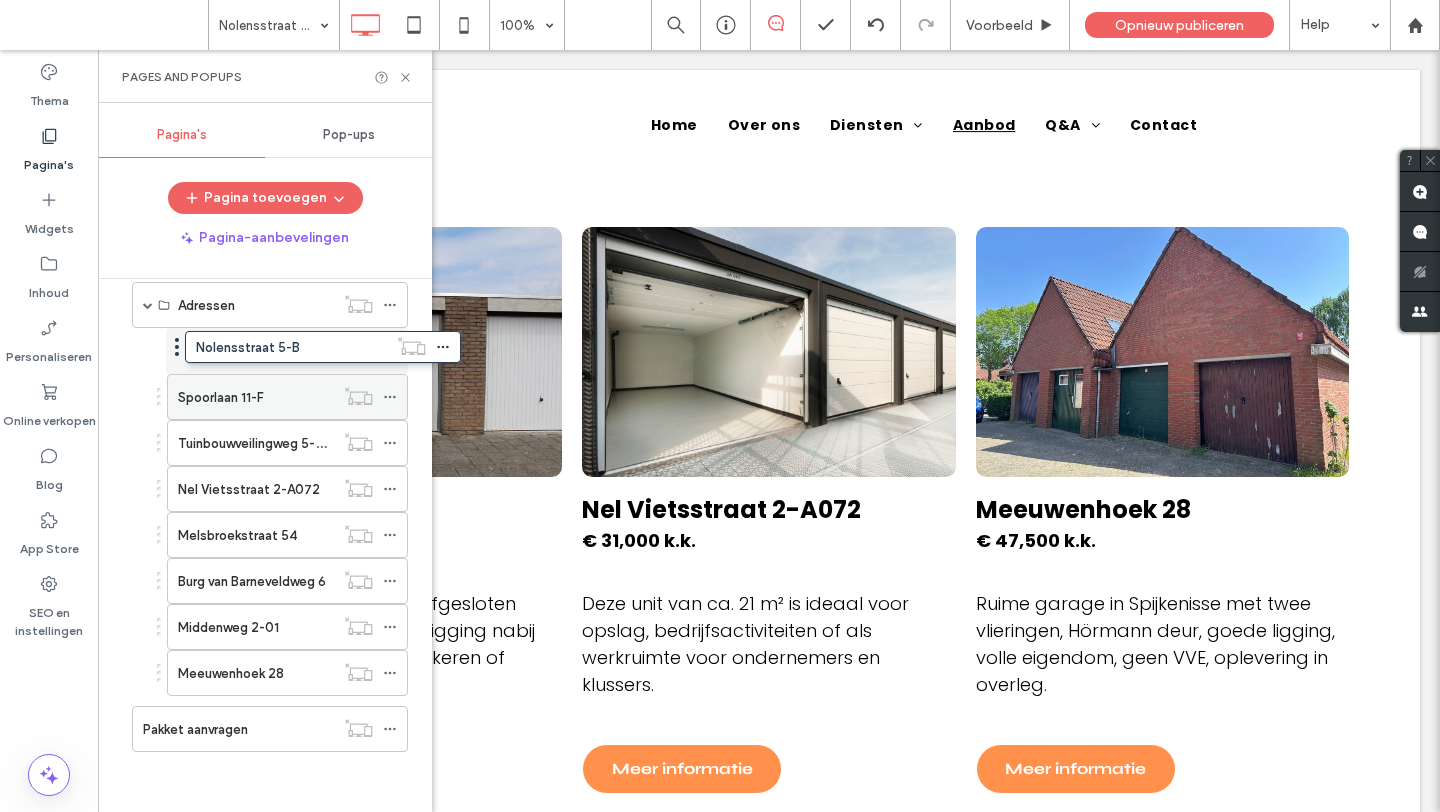drag, startPoint x: 122, startPoint y: 724, endPoint x: 176, endPoint y: 345, distance: 382.82764 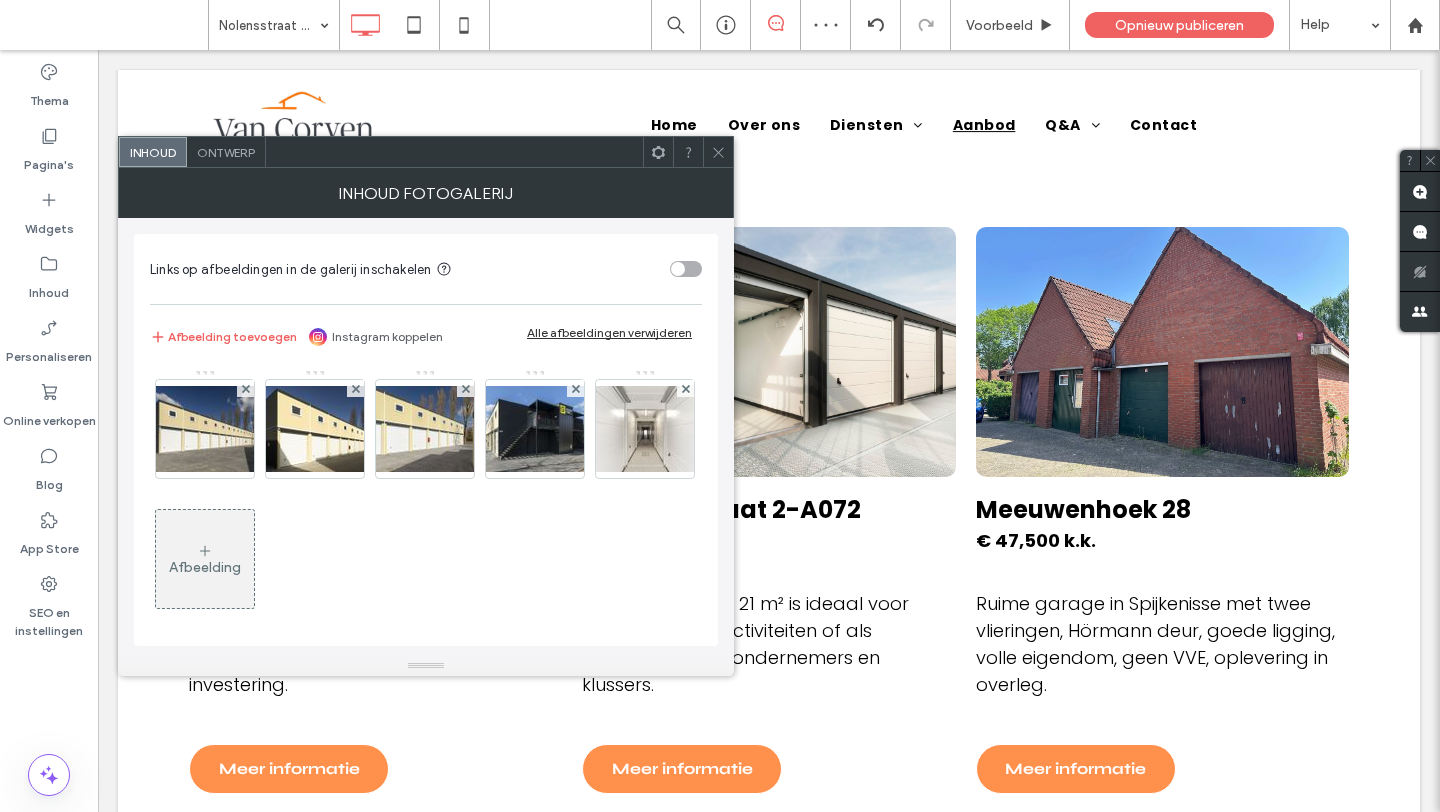 click on "Alle afbeeldingen verwijderen" at bounding box center [609, 332] 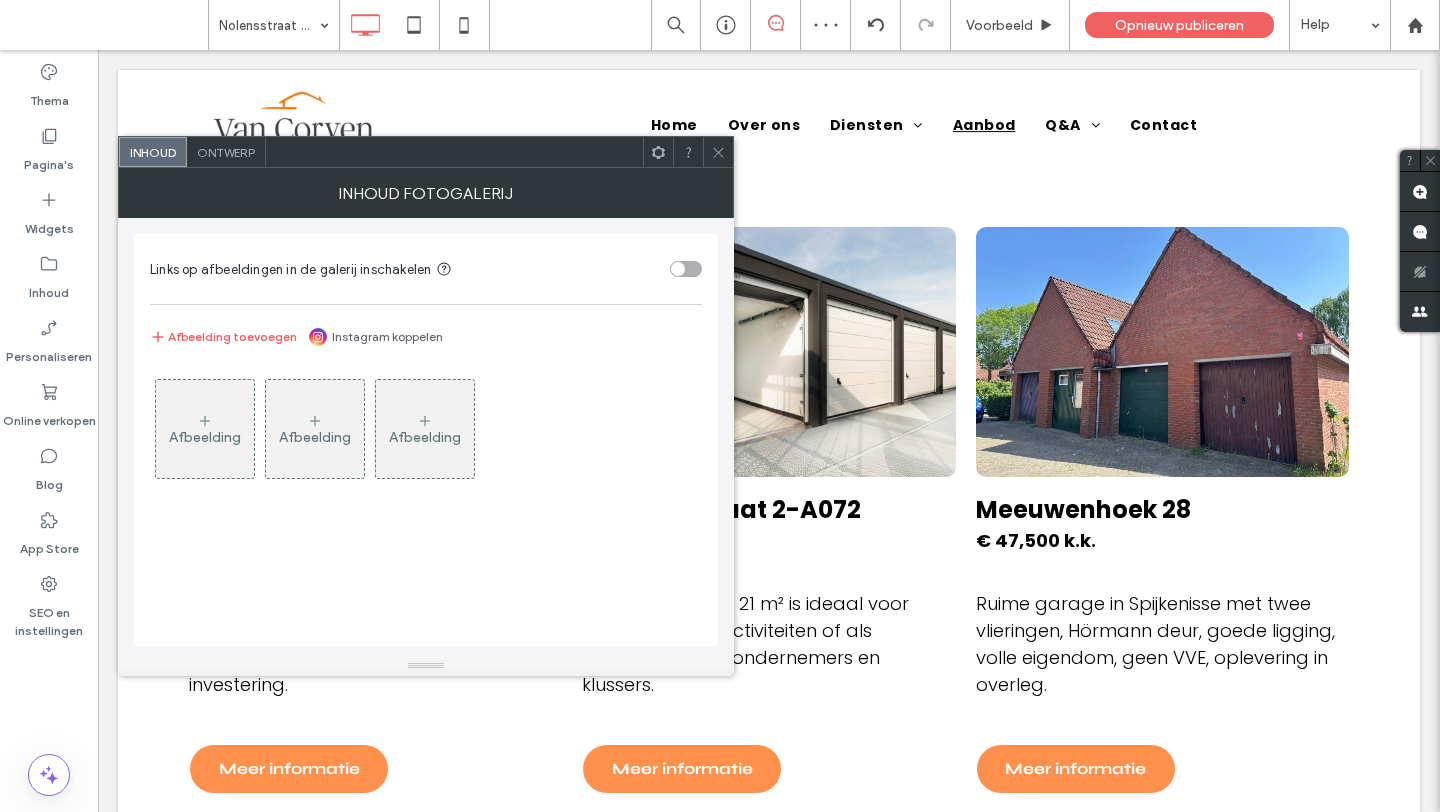 click on "Afbeelding" at bounding box center (205, 437) 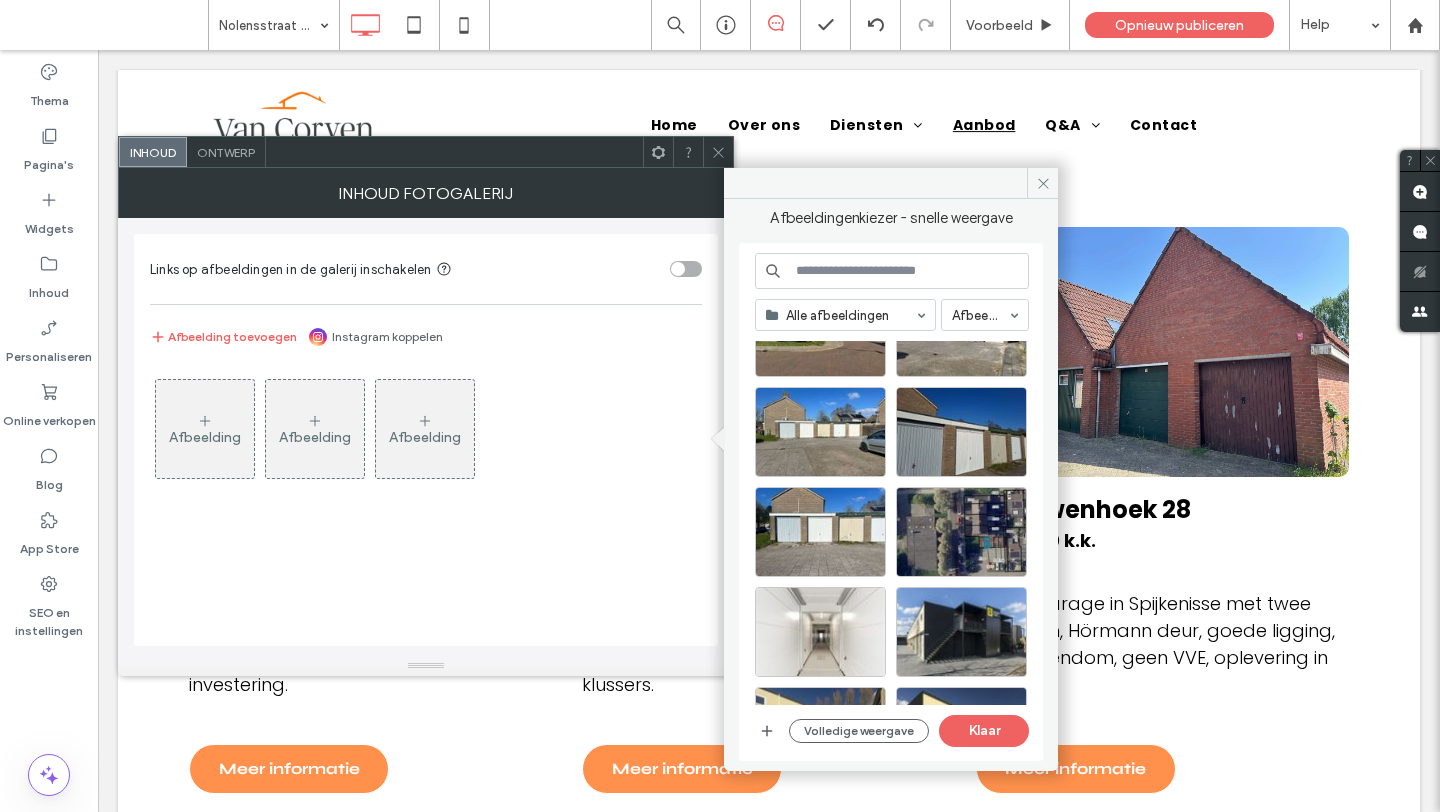 scroll, scrollTop: 271, scrollLeft: 0, axis: vertical 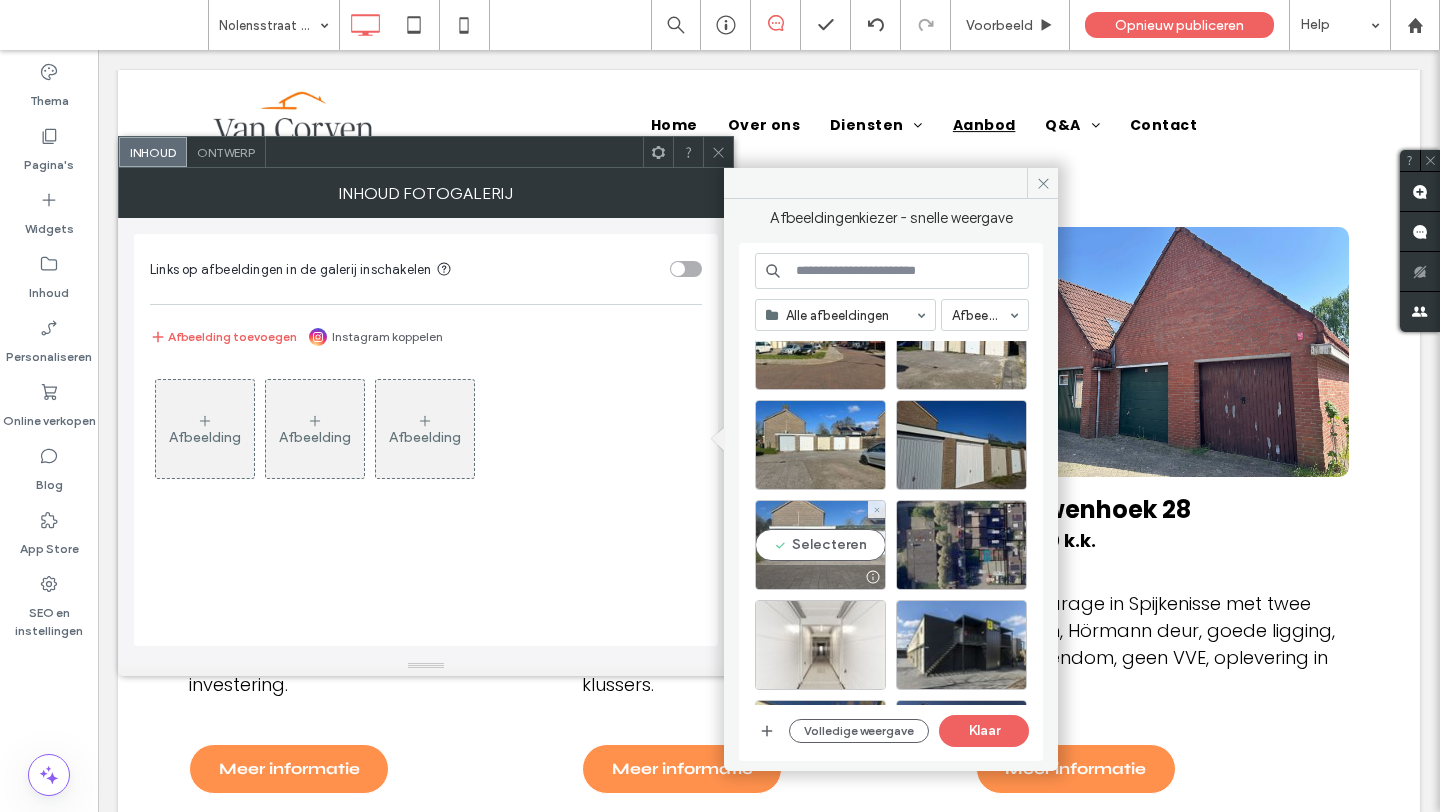 click on "Selecteren" at bounding box center (820, 545) 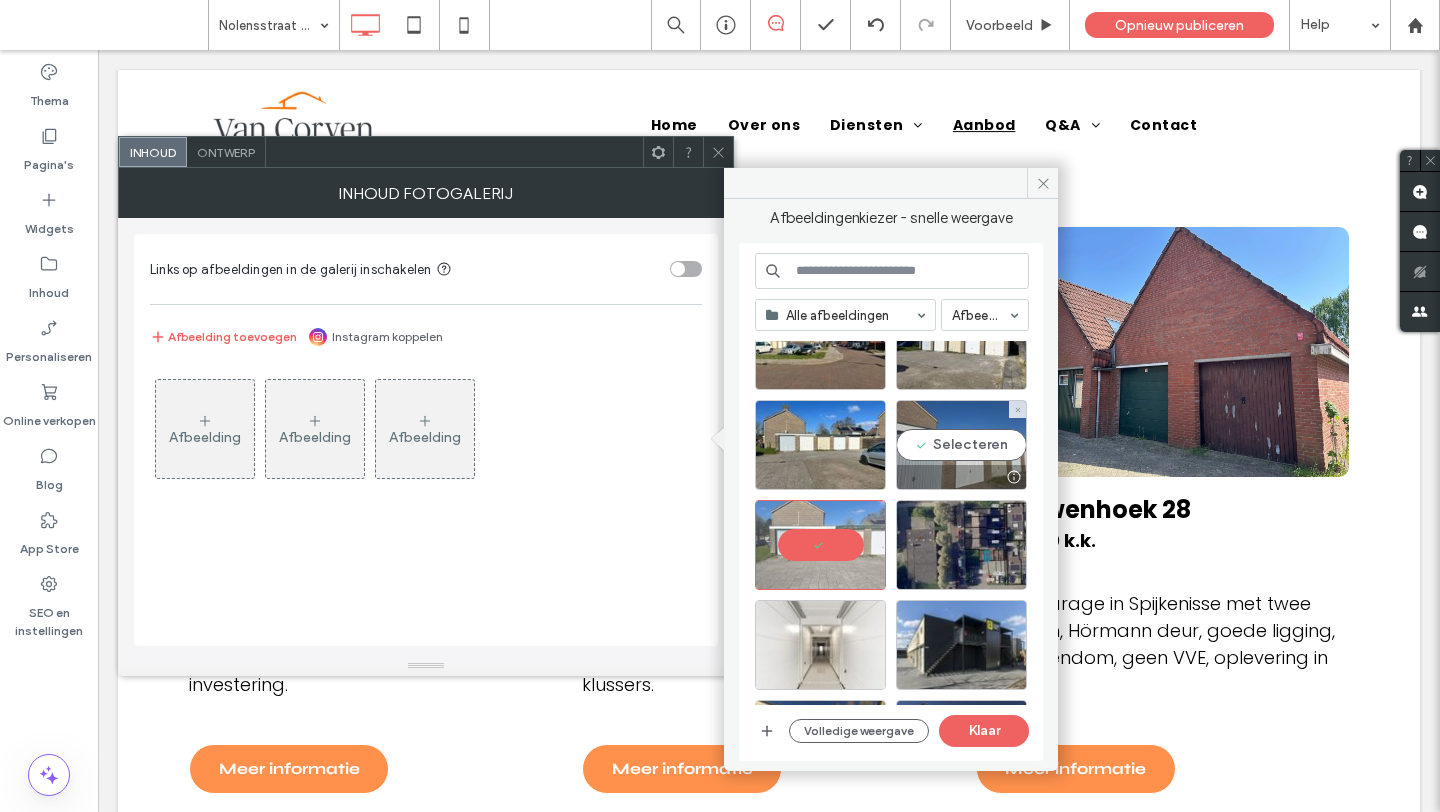 click on "Selecteren" at bounding box center [961, 445] 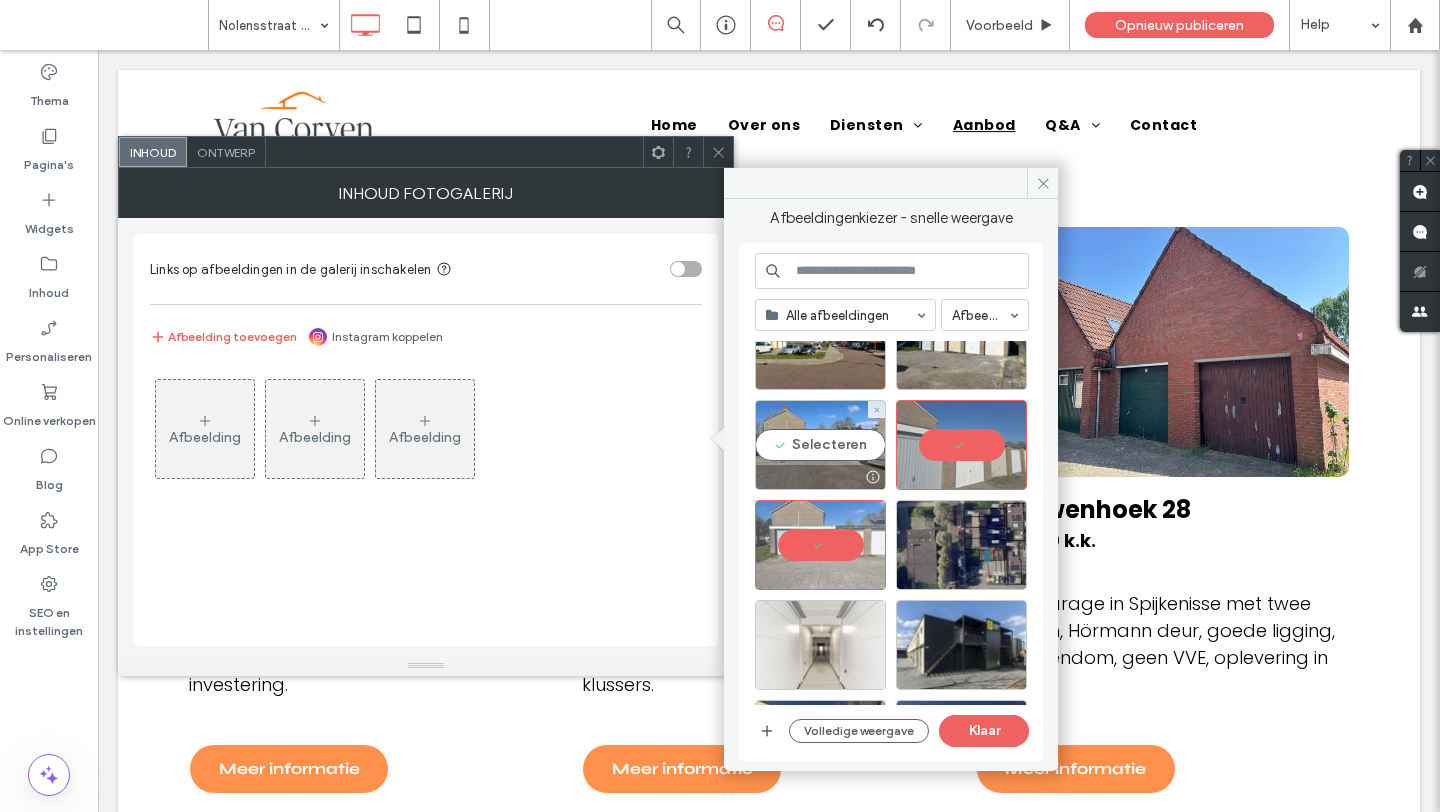 click on "Selecteren" at bounding box center (820, 445) 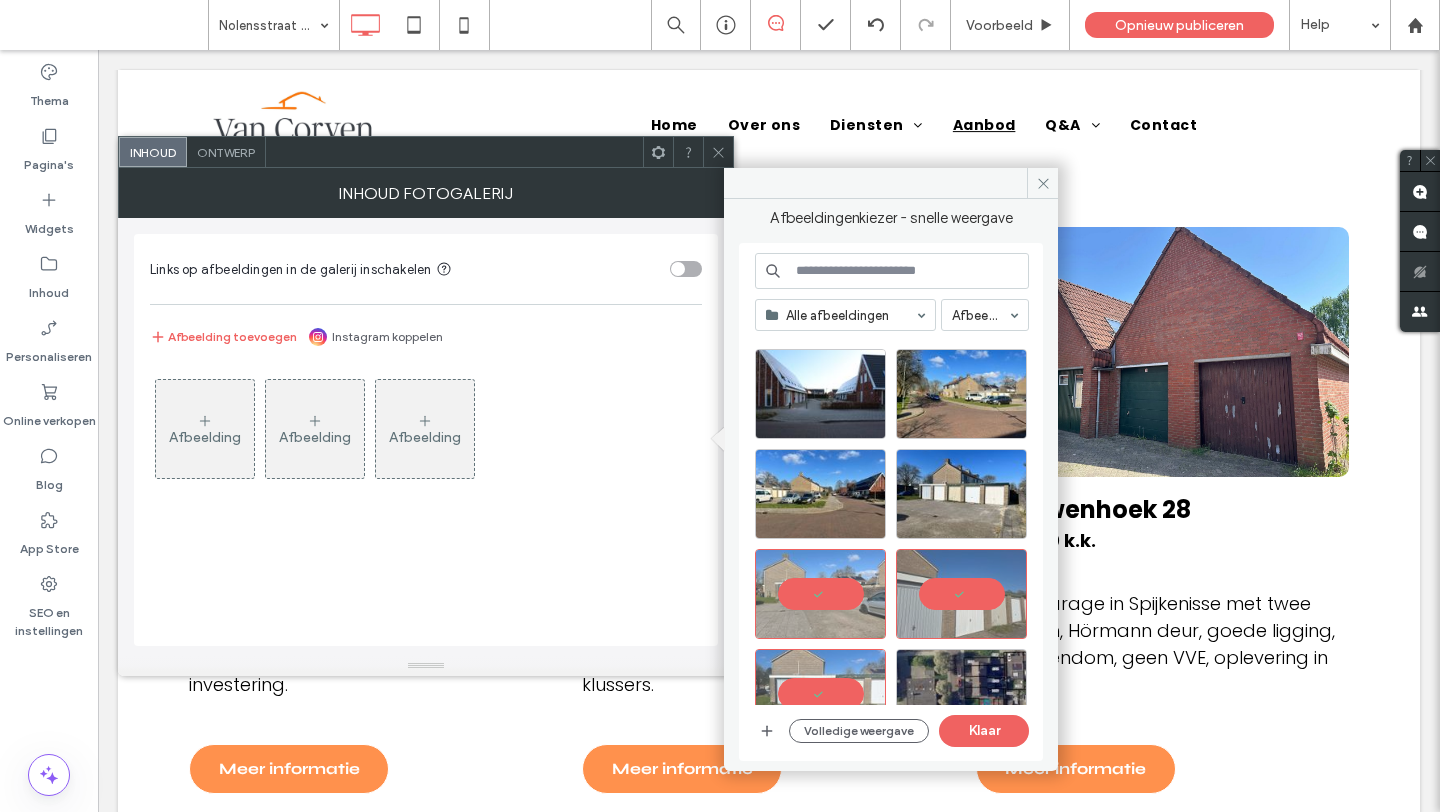 scroll, scrollTop: 7, scrollLeft: 0, axis: vertical 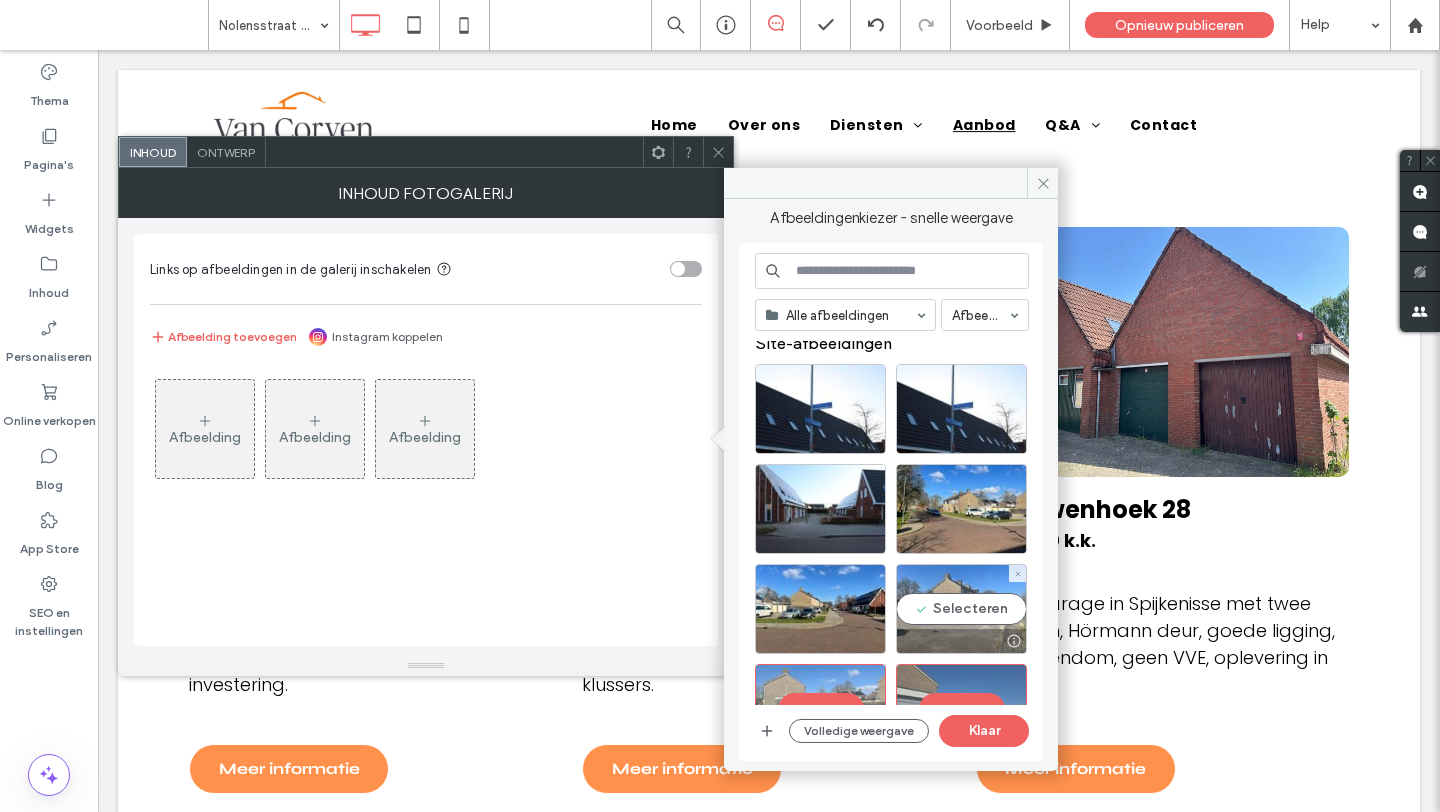 click on "Selecteren" at bounding box center [961, 609] 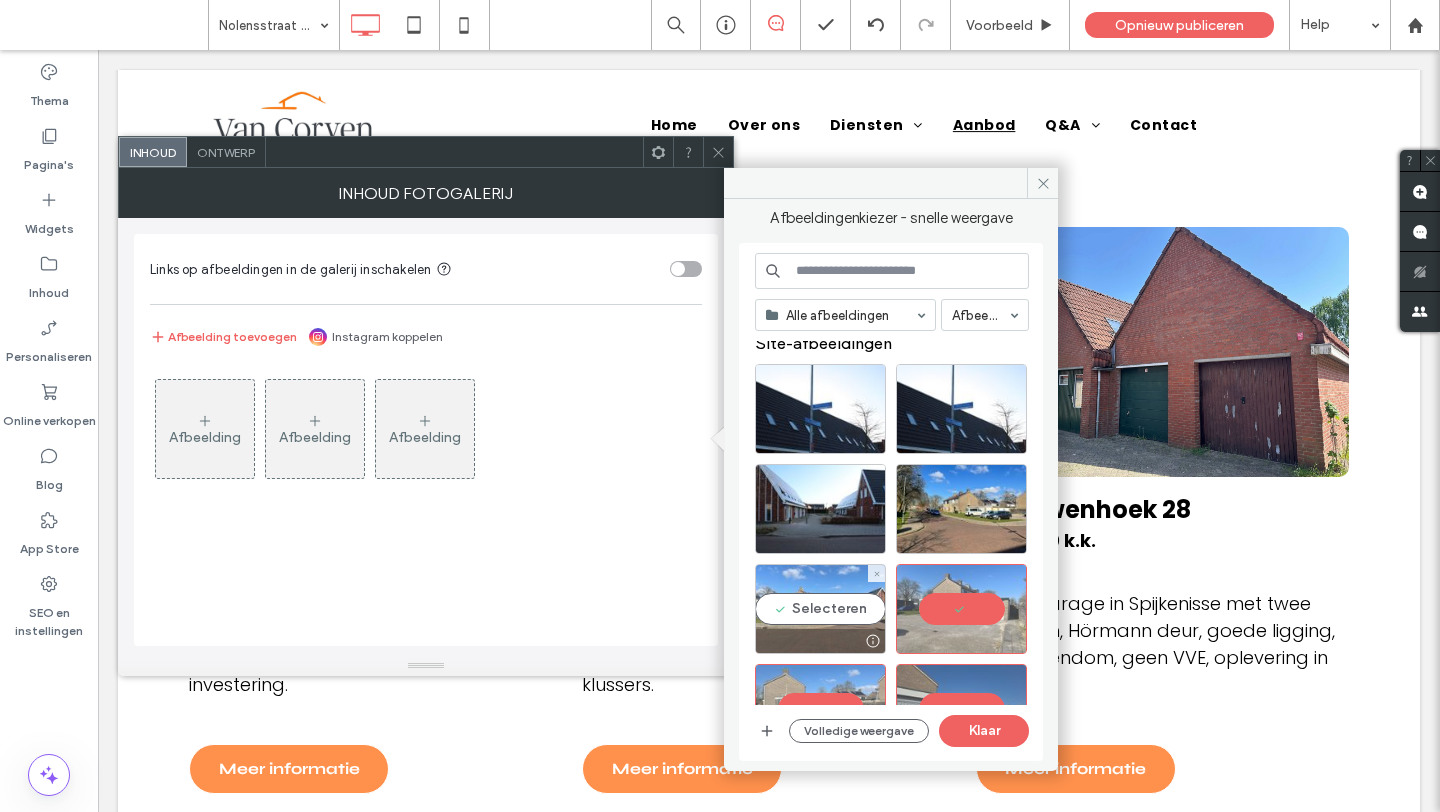 click on "Selecteren" at bounding box center (820, 609) 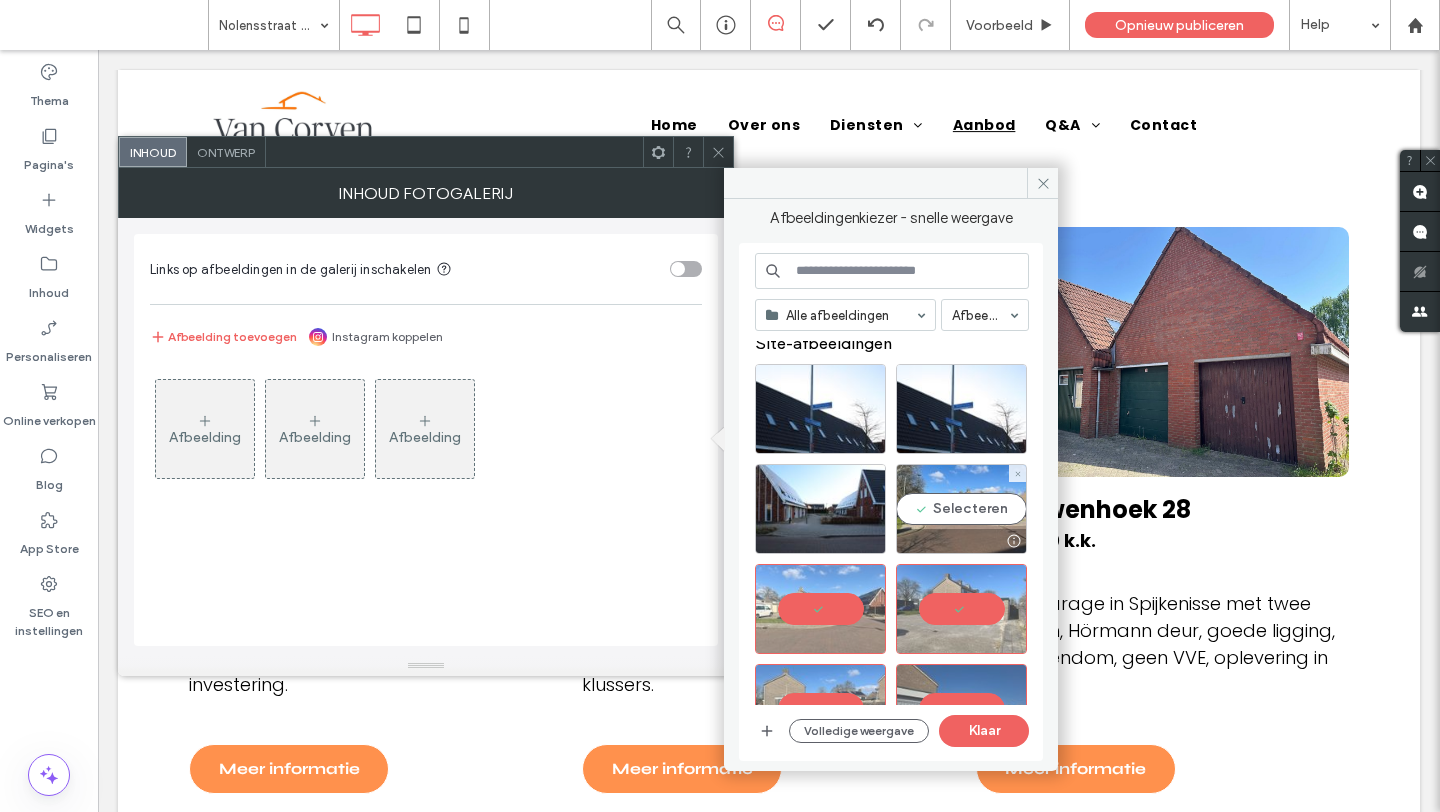 click on "Selecteren" at bounding box center (961, 509) 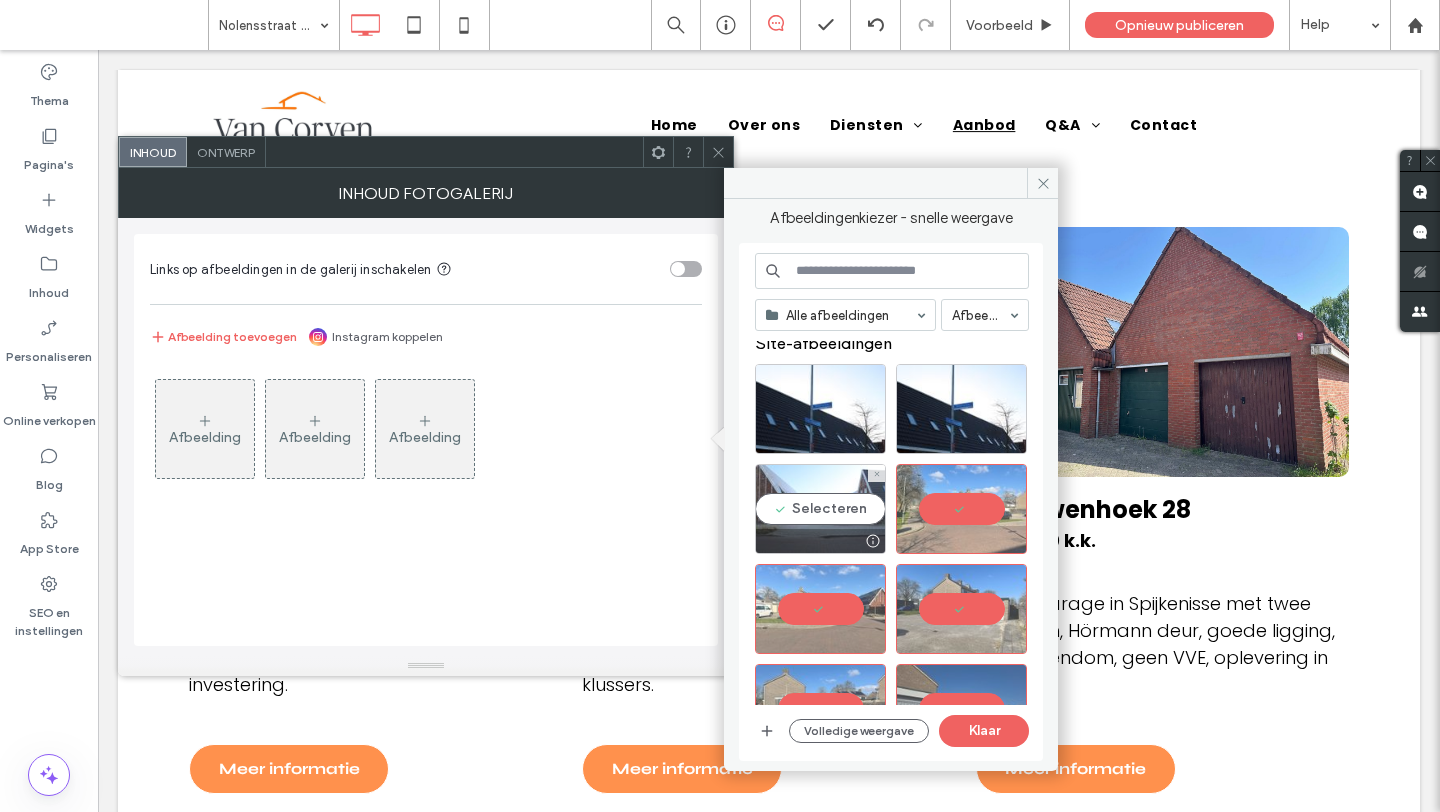 click on "Selecteren" at bounding box center (820, 509) 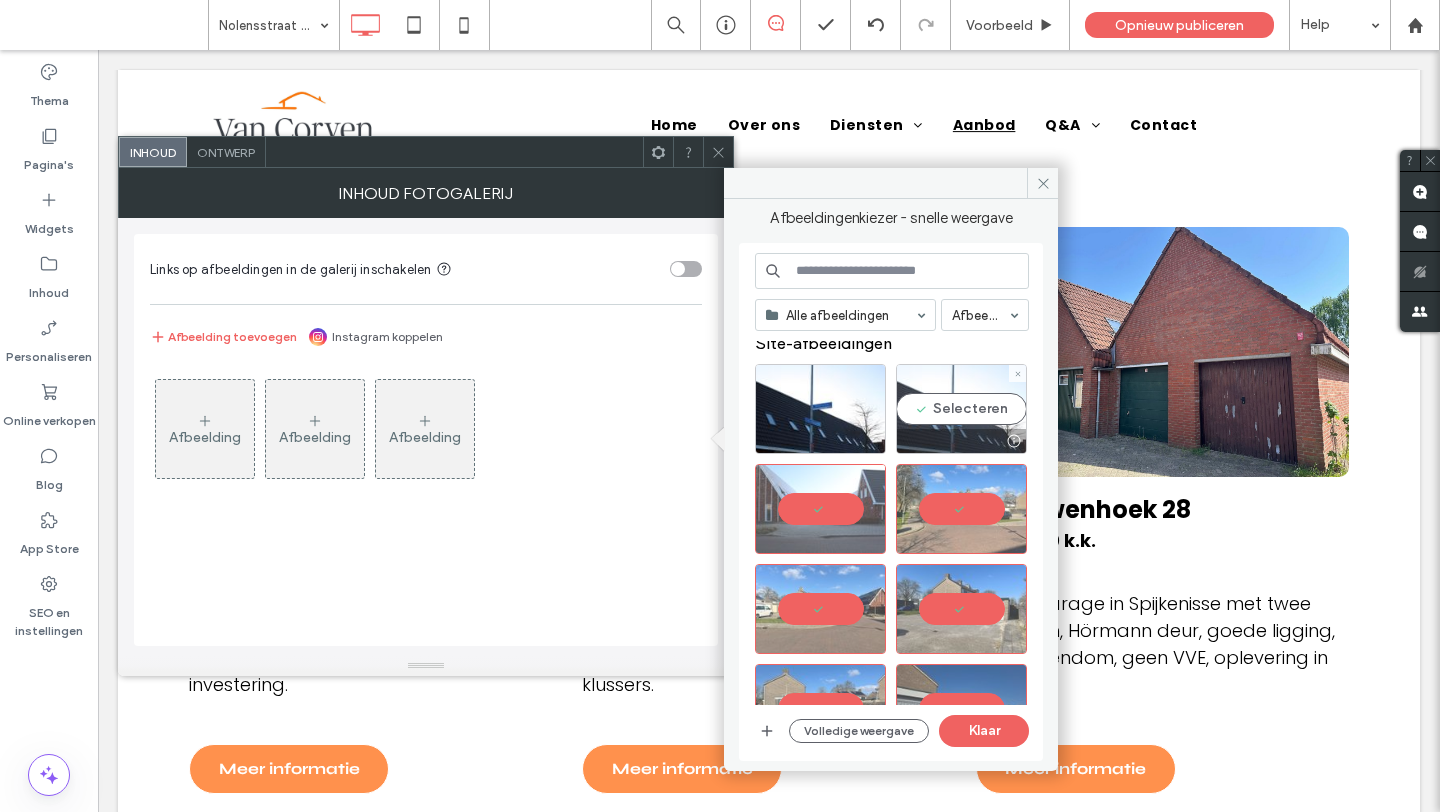 click on "Selecteren" at bounding box center (961, 409) 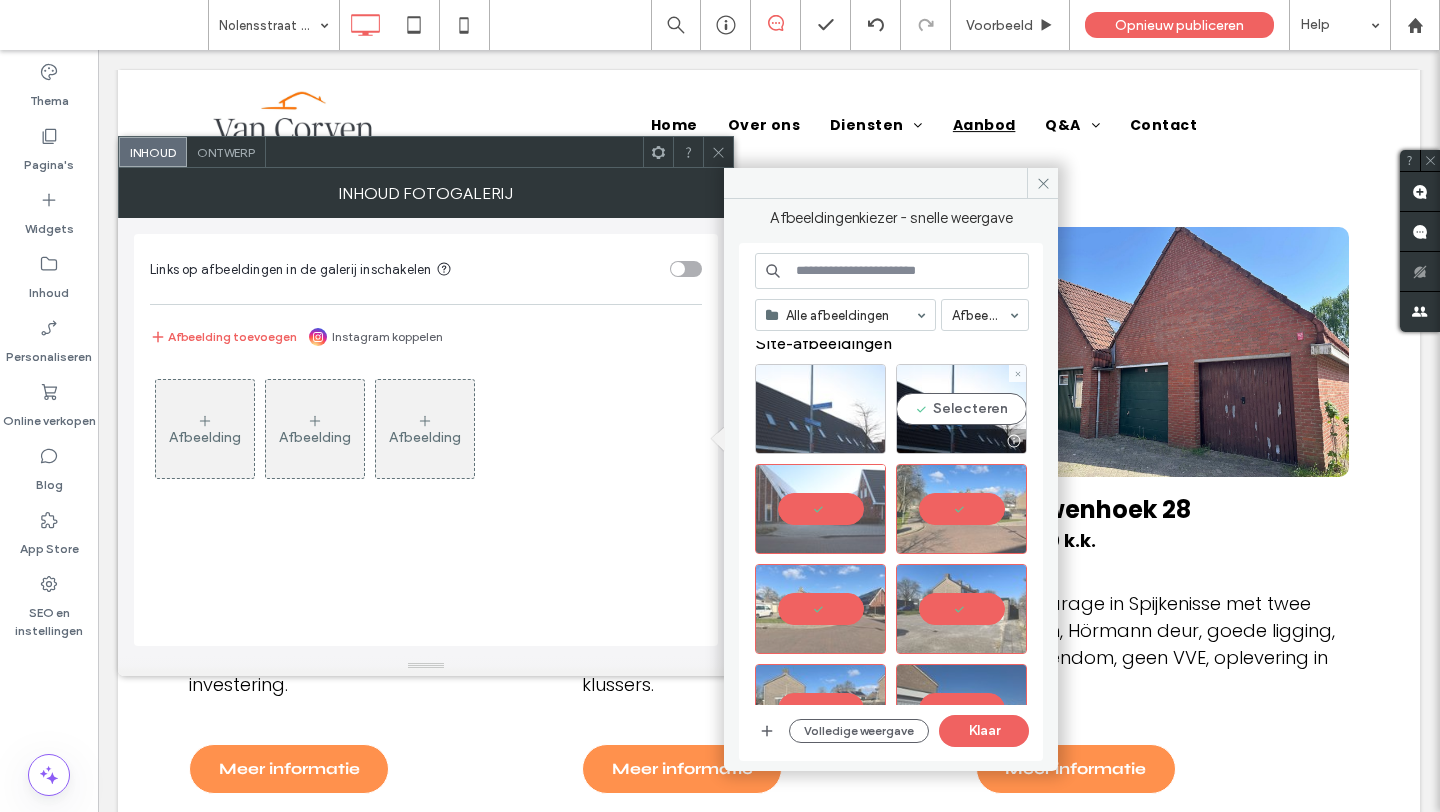 click at bounding box center [820, 409] 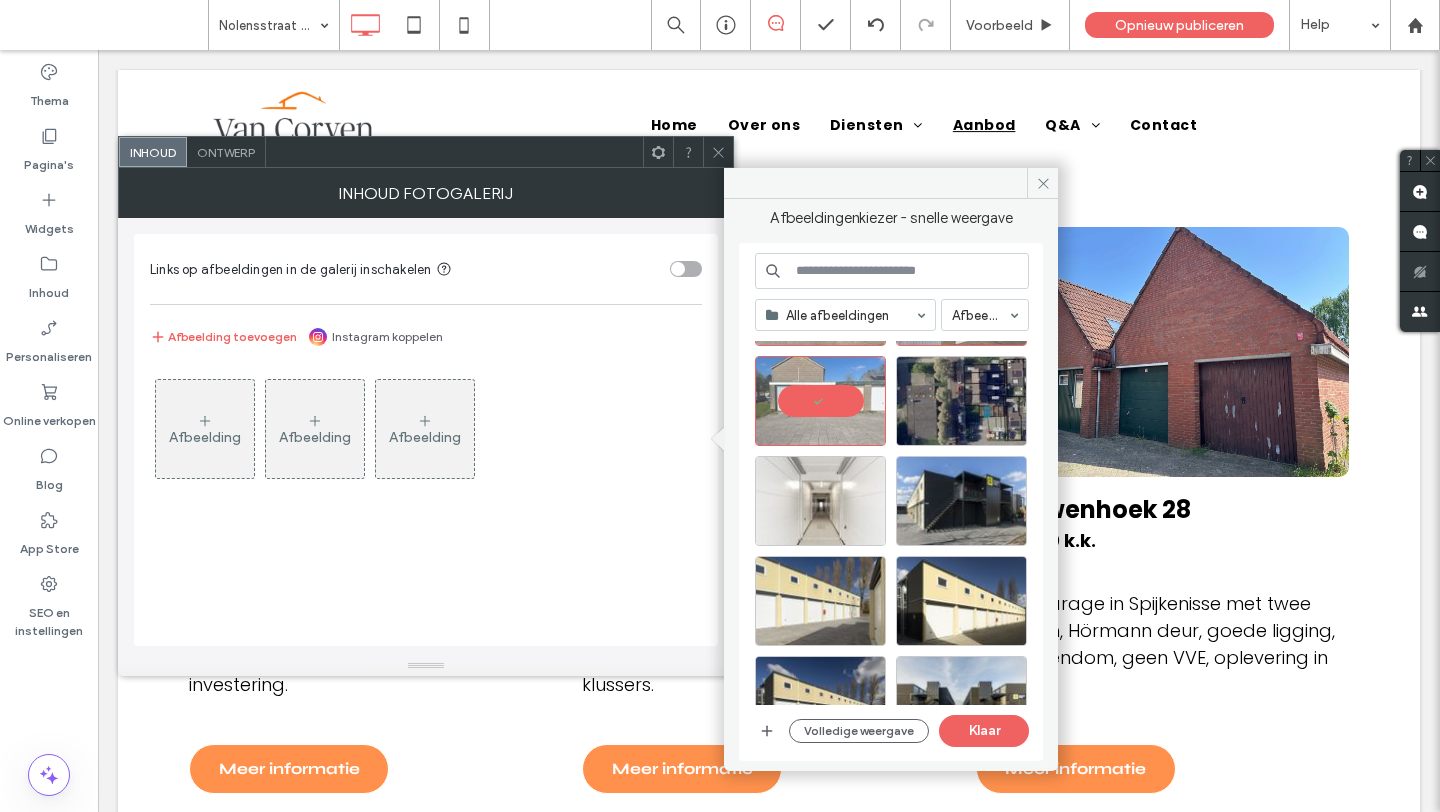 scroll, scrollTop: 350, scrollLeft: 0, axis: vertical 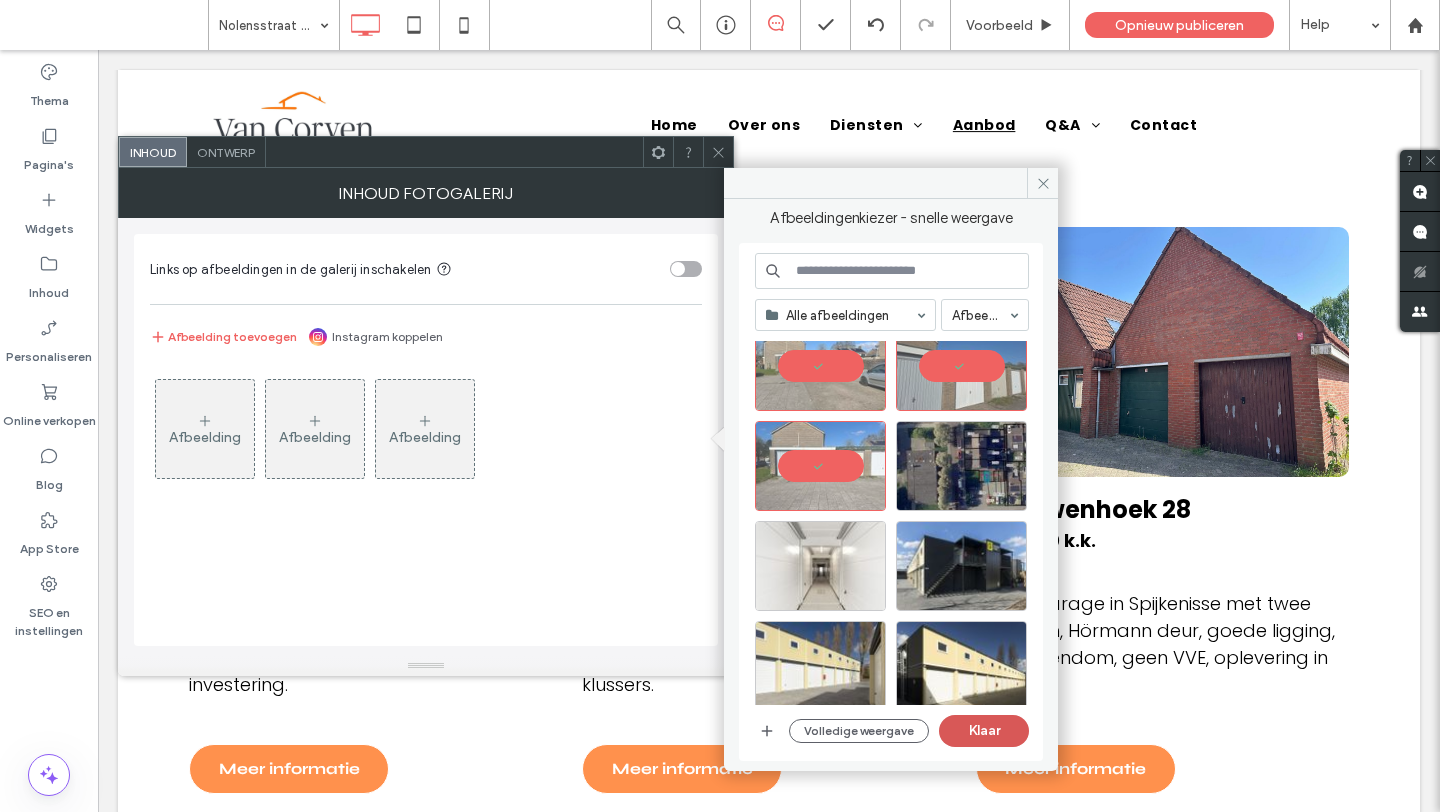 click on "Klaar" at bounding box center [984, 731] 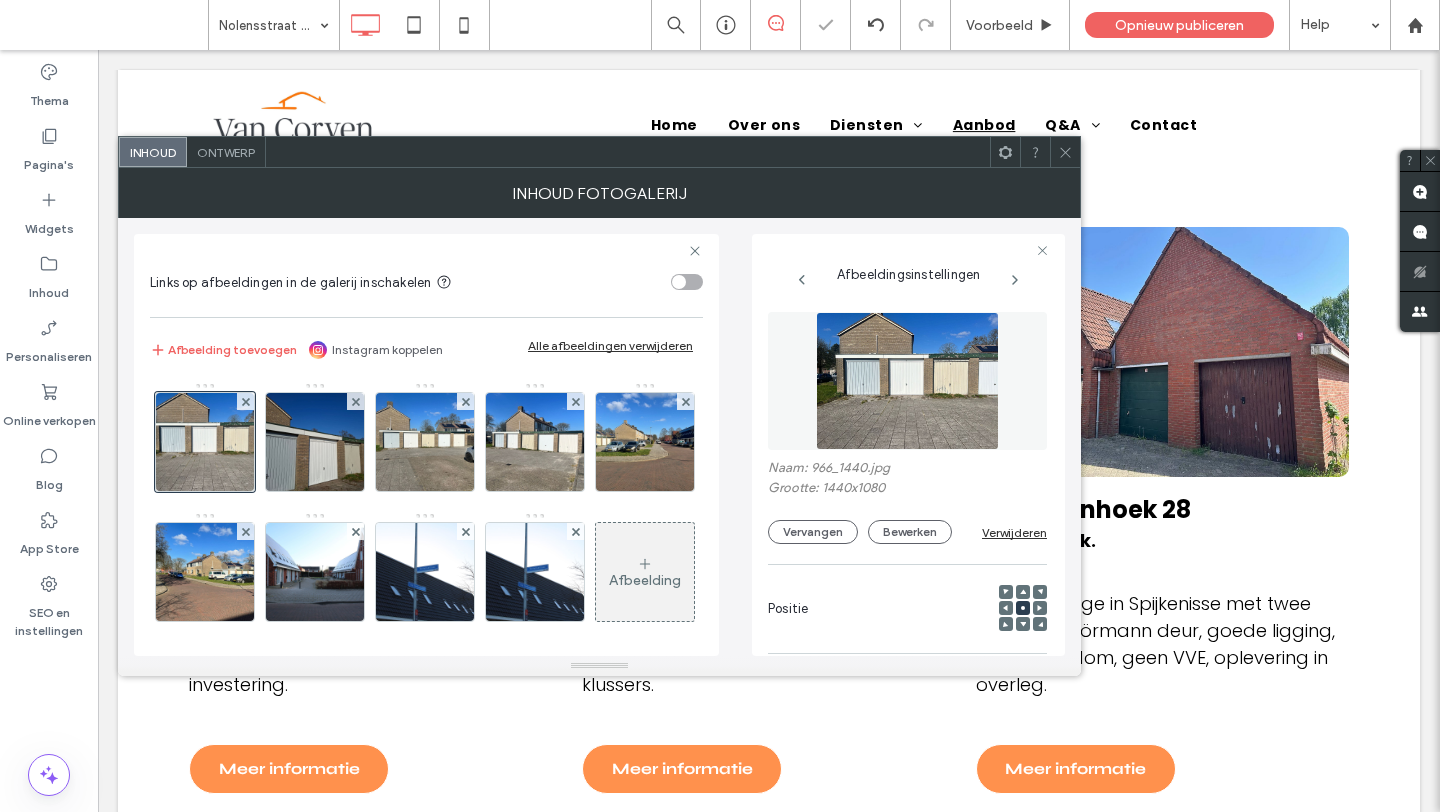 click at bounding box center [1065, 152] 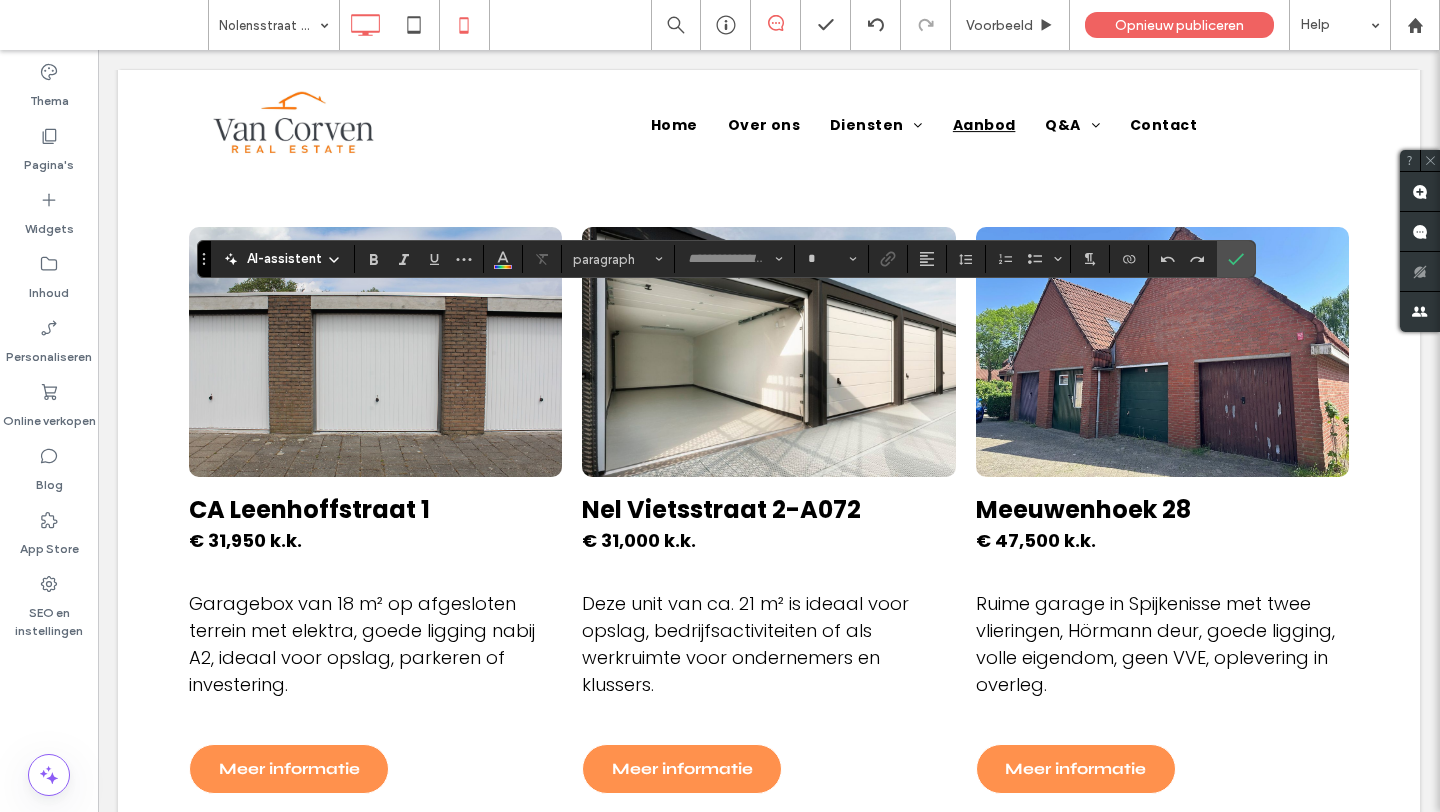 type on "*******" 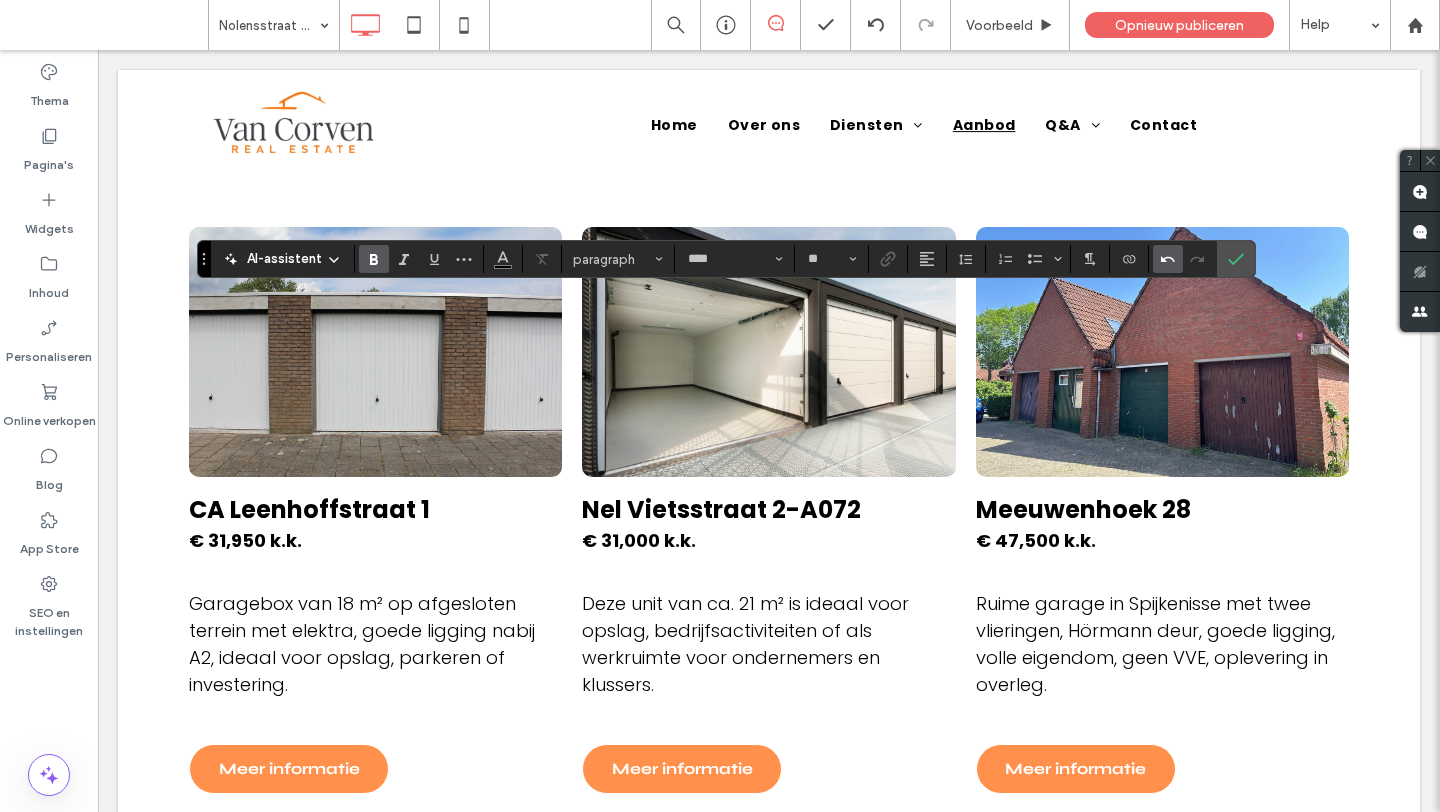 click 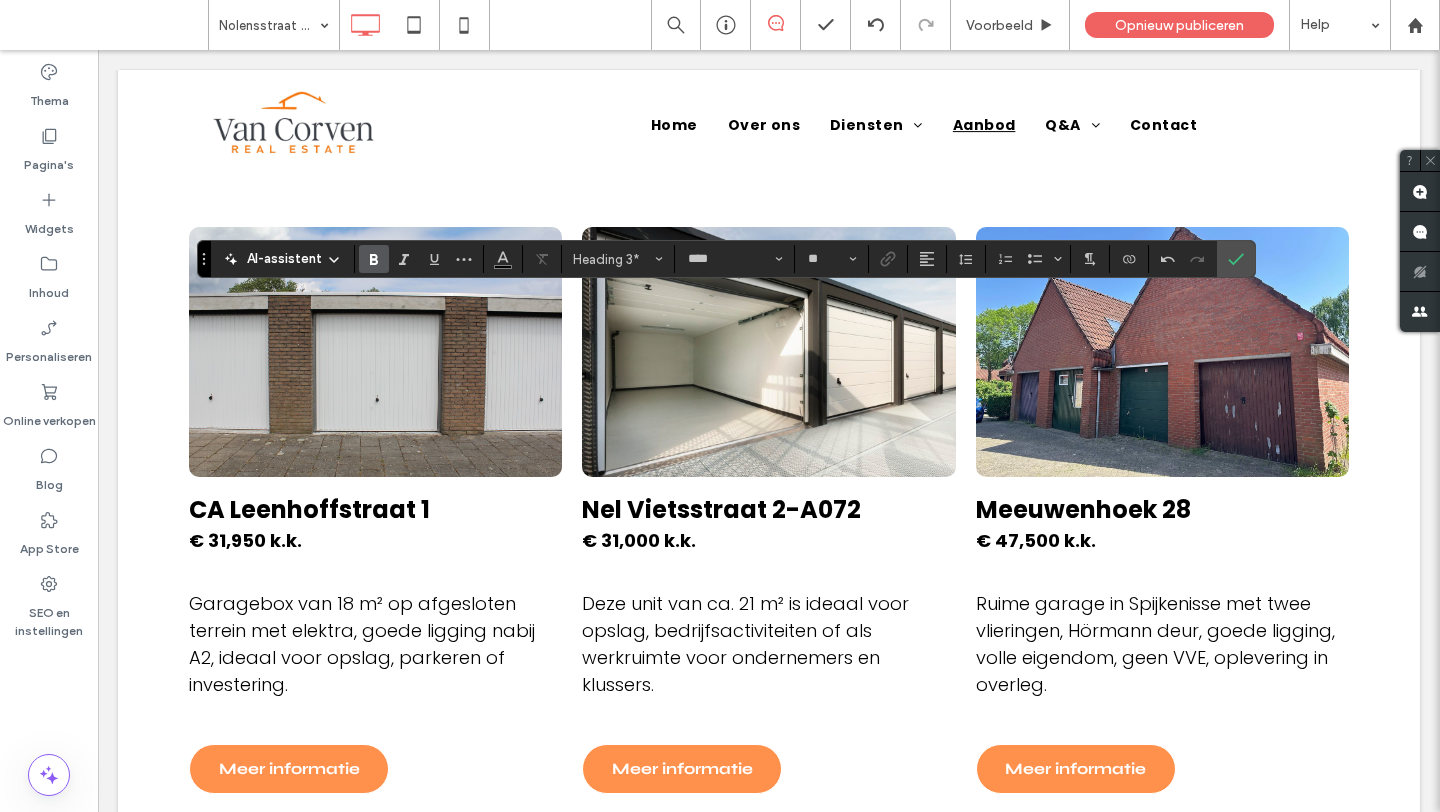 type on "*******" 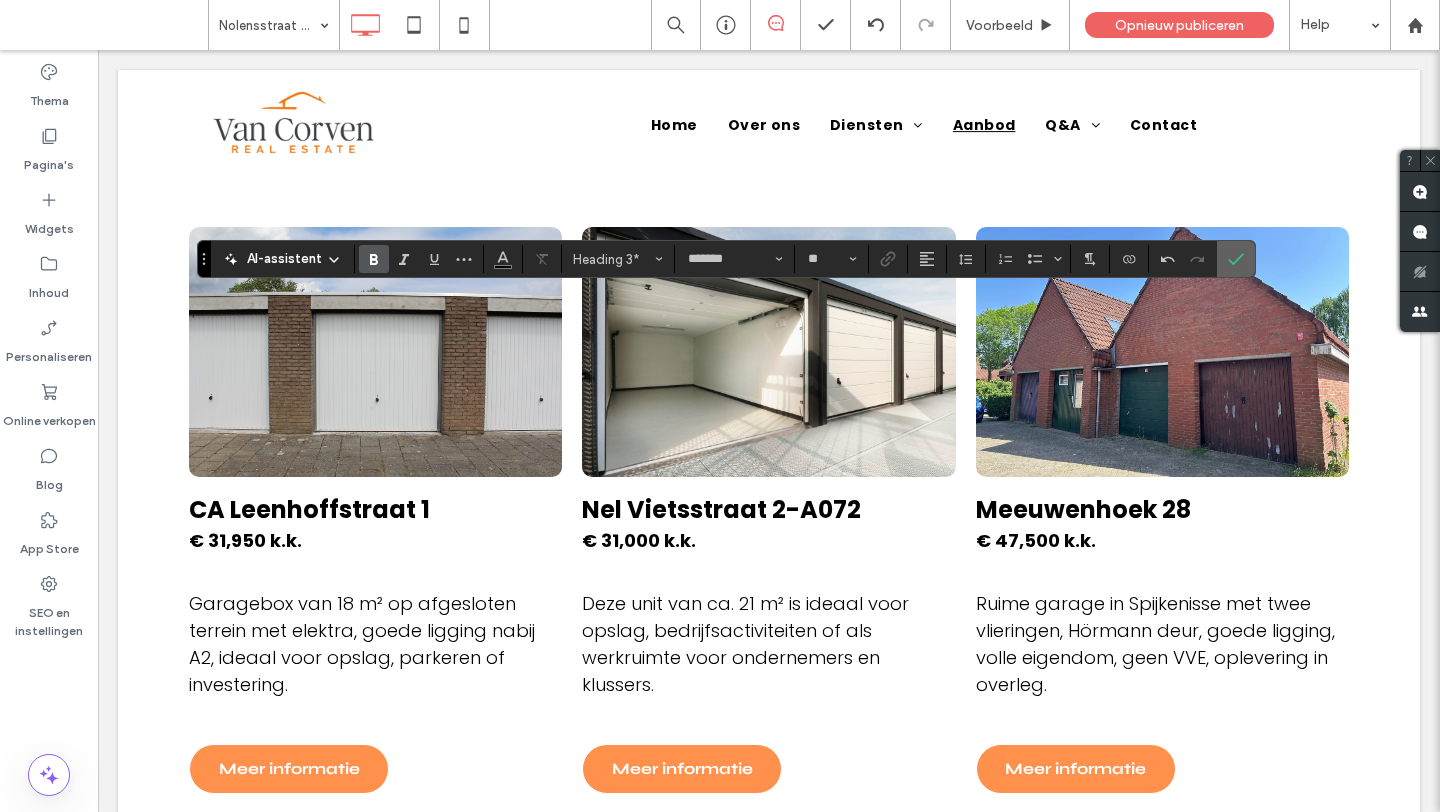 click at bounding box center [1236, 259] 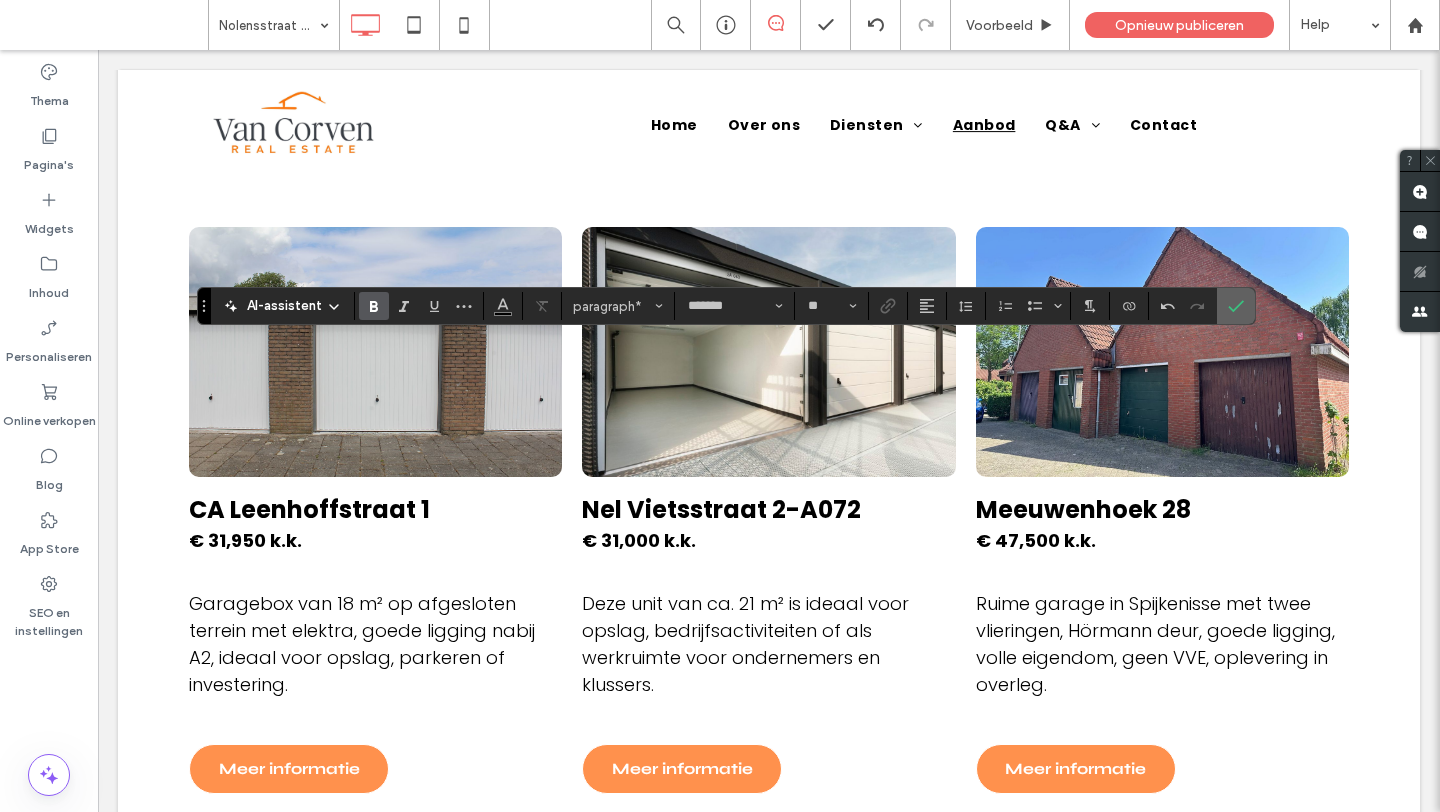 click at bounding box center [1236, 306] 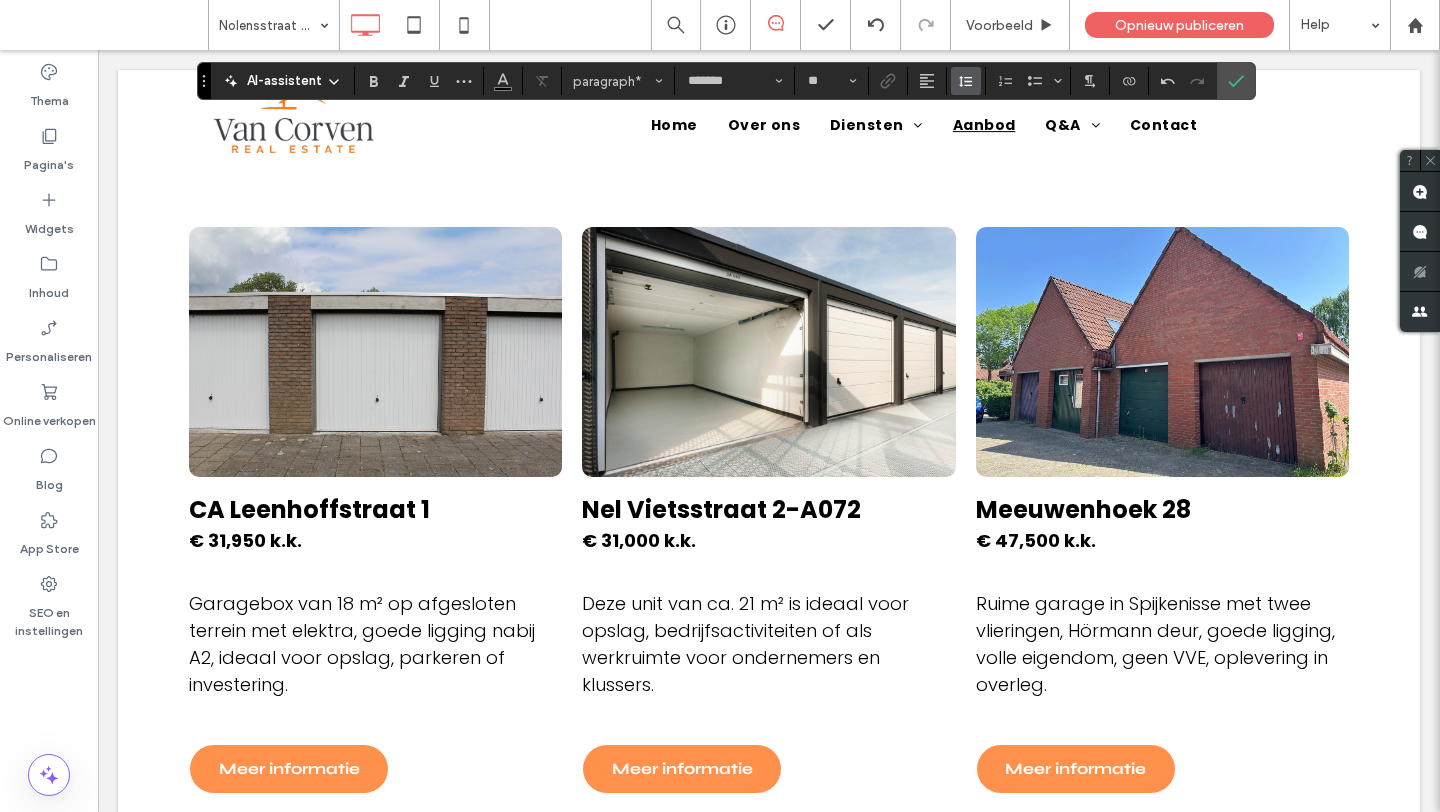 click 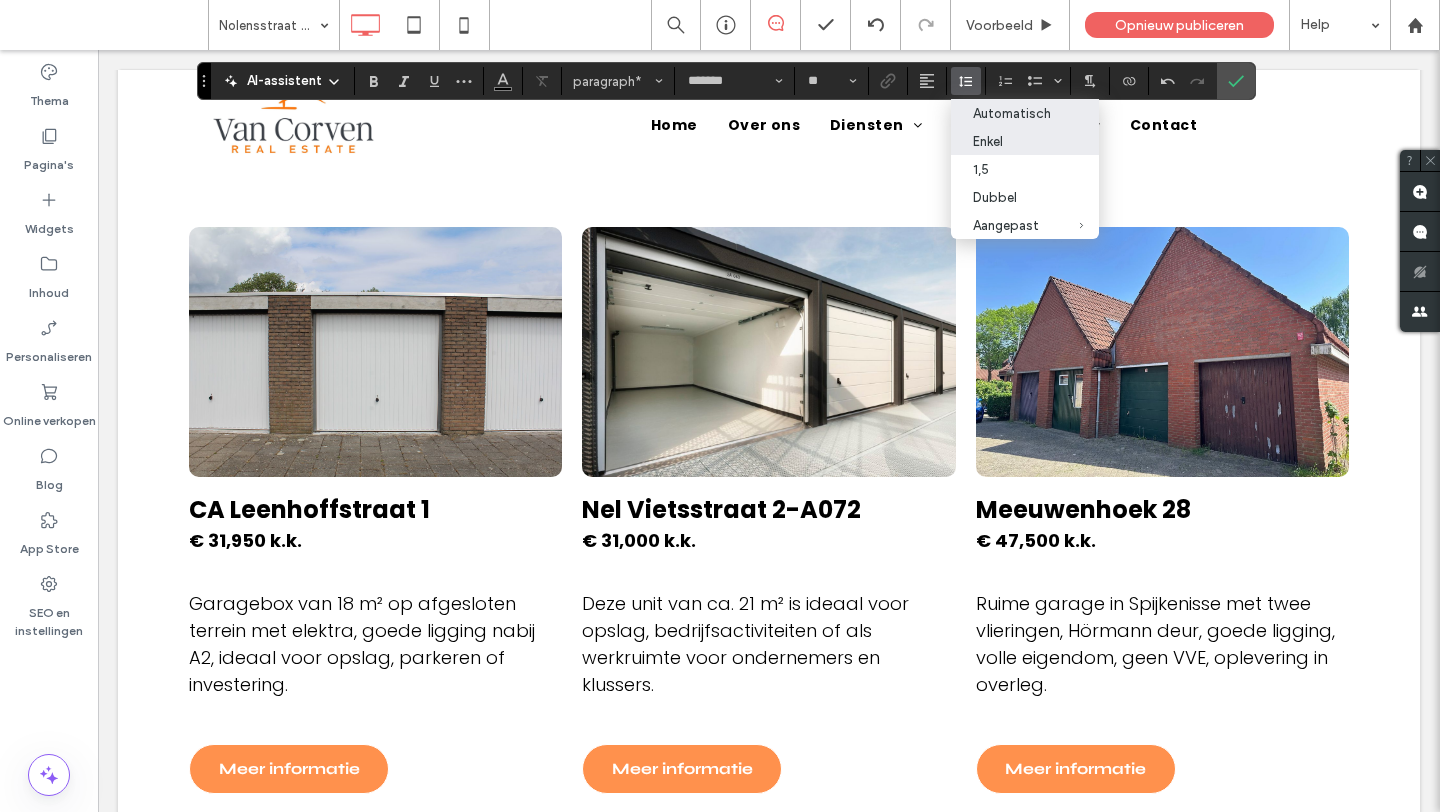 click on "Automatisch" at bounding box center [1013, 113] 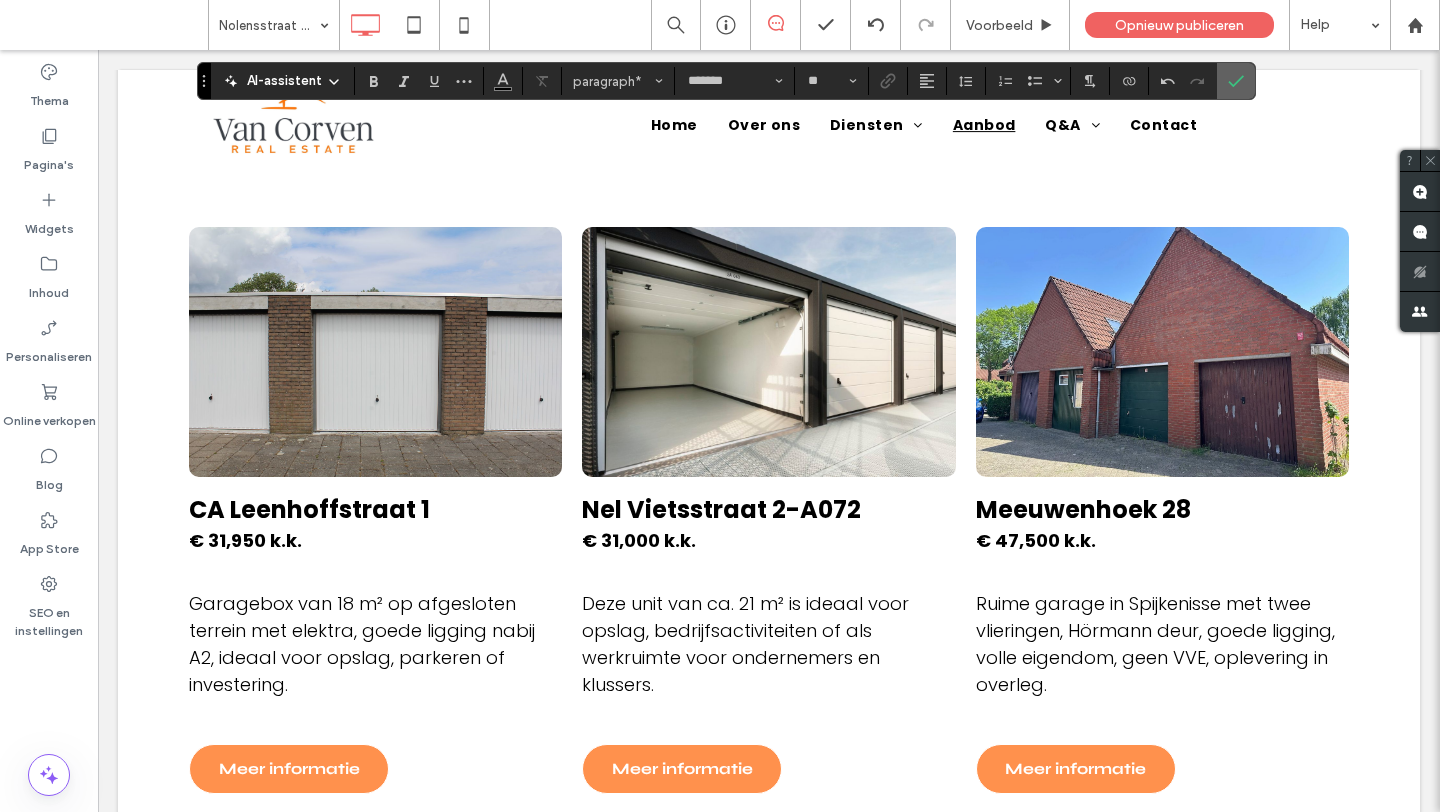 click at bounding box center [1232, 81] 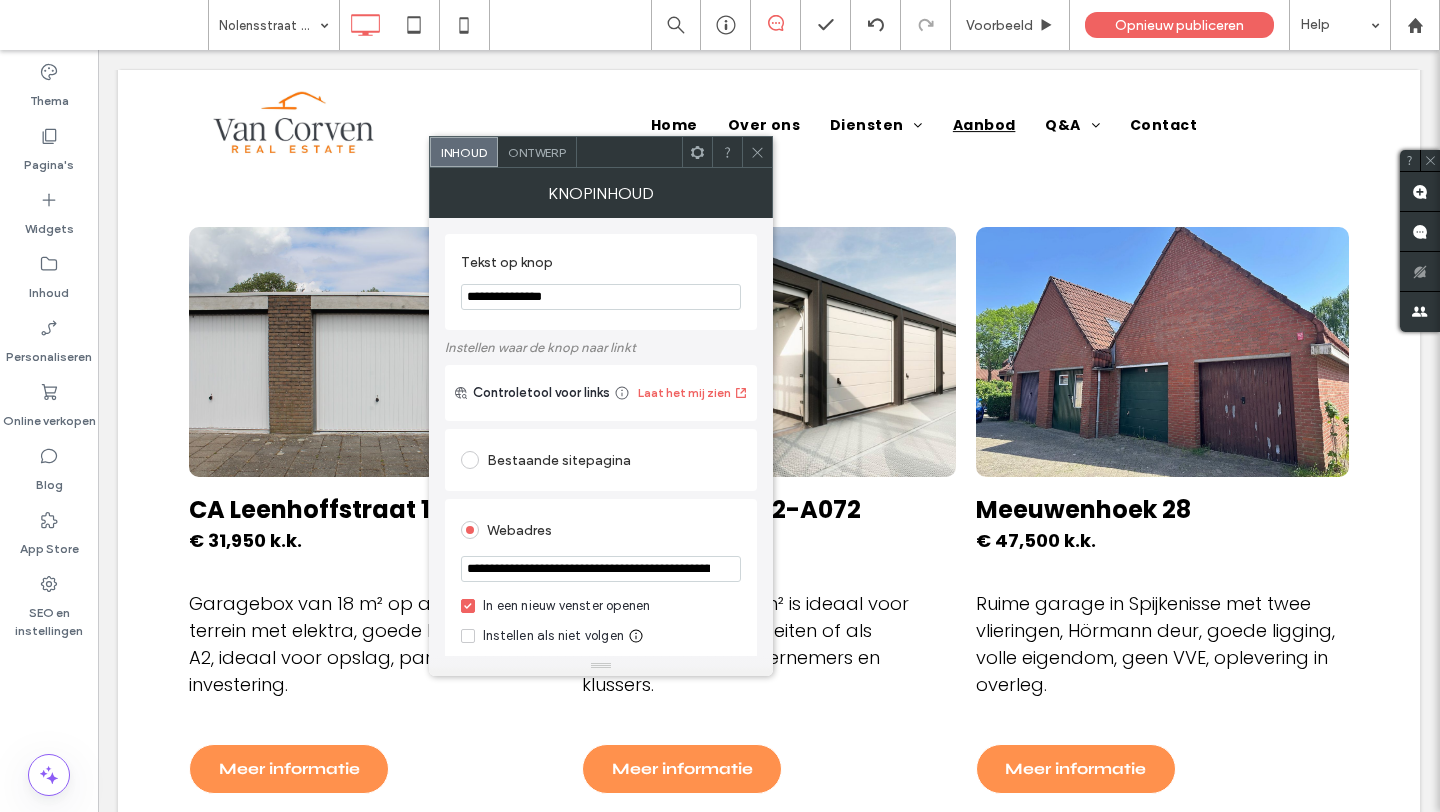 click on "**********" at bounding box center [601, 569] 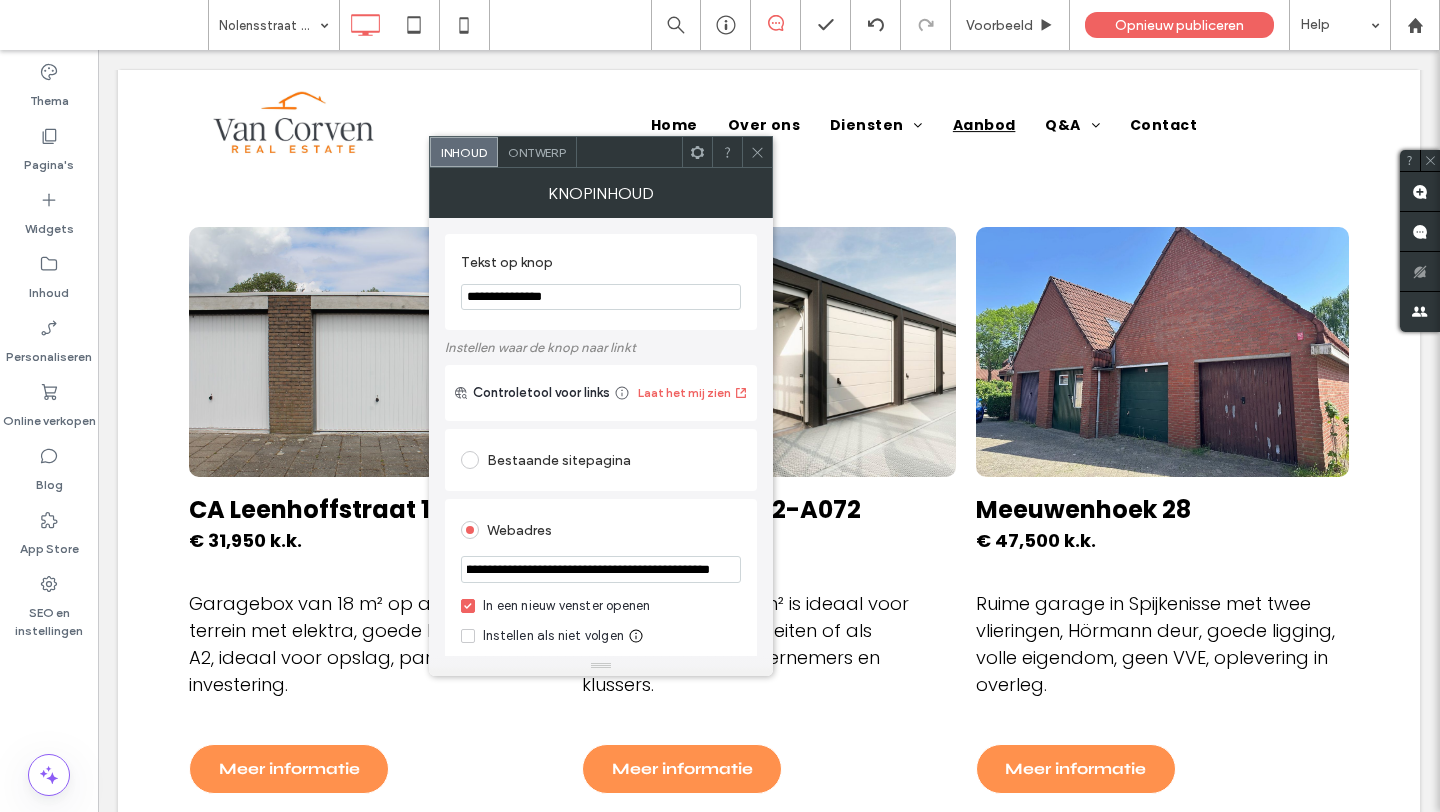 type on "**********" 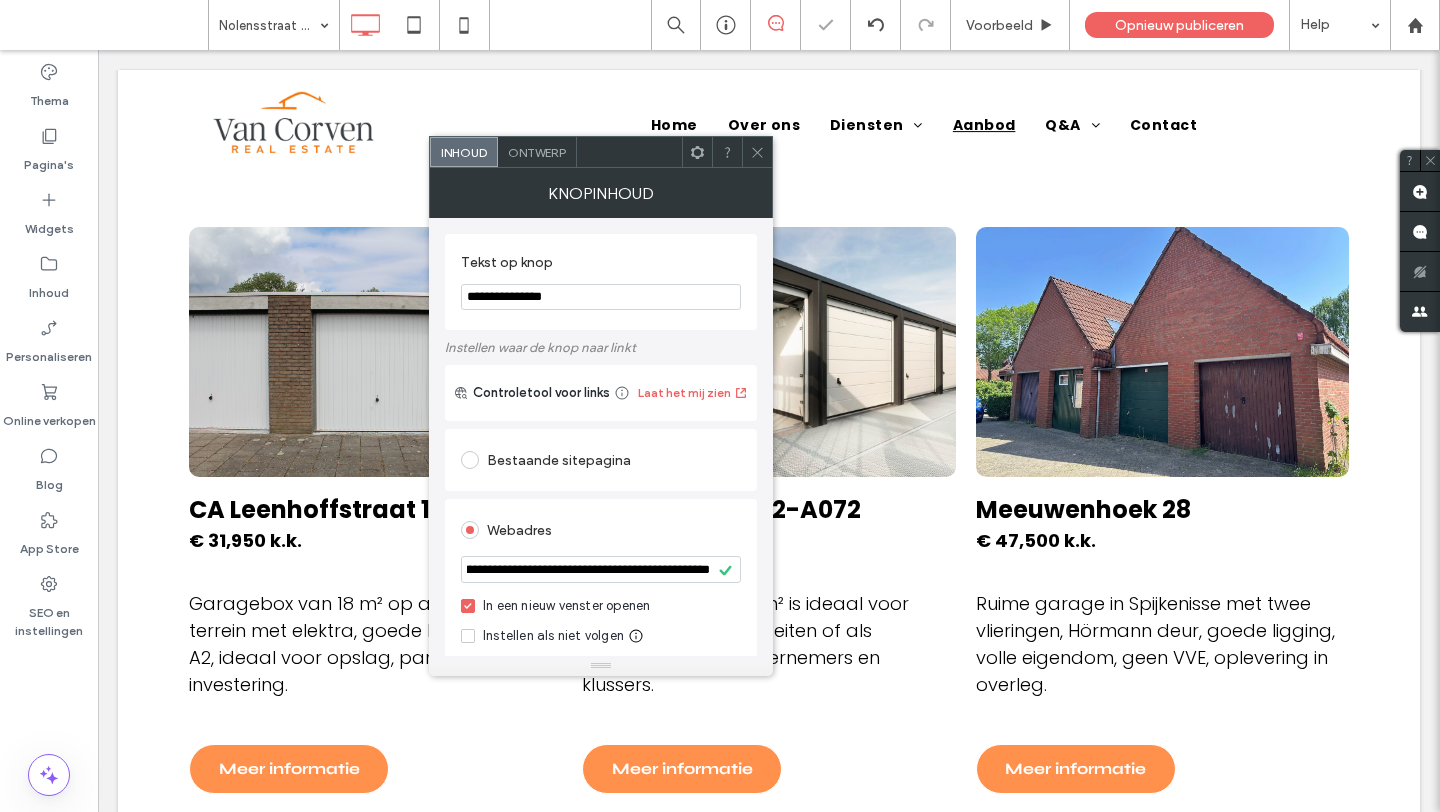 click on "**********" at bounding box center [601, 617] 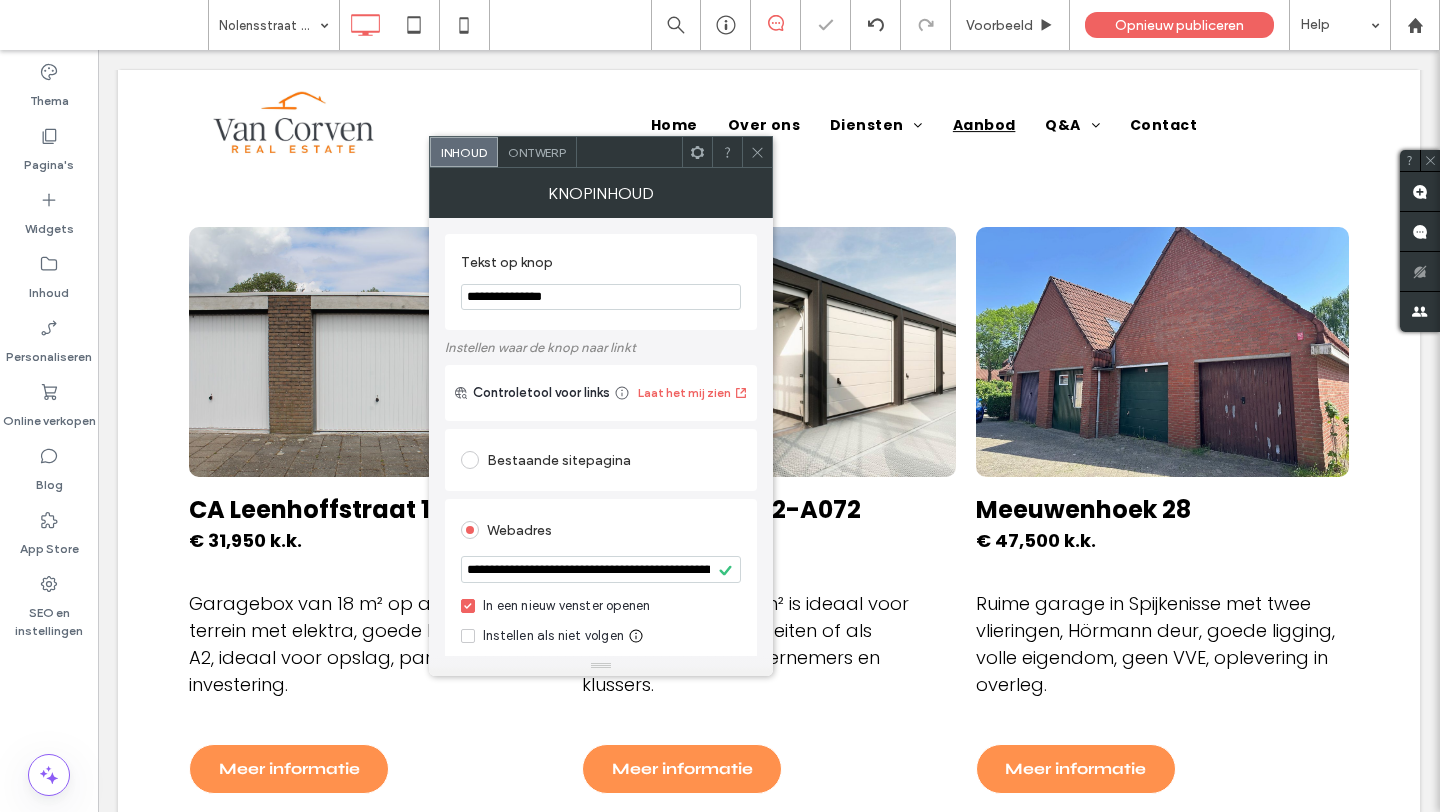 click 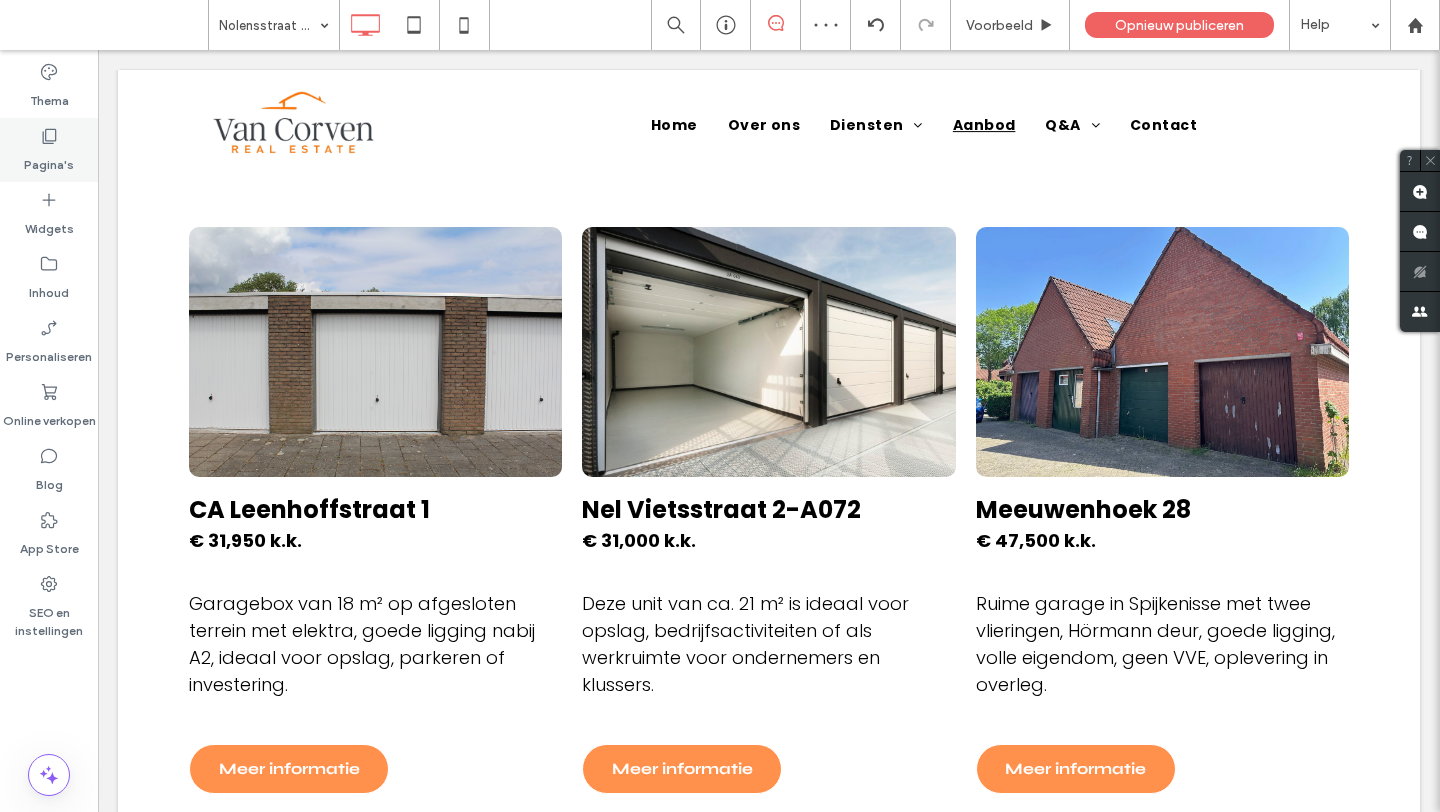 click on "Pagina's" at bounding box center (49, 160) 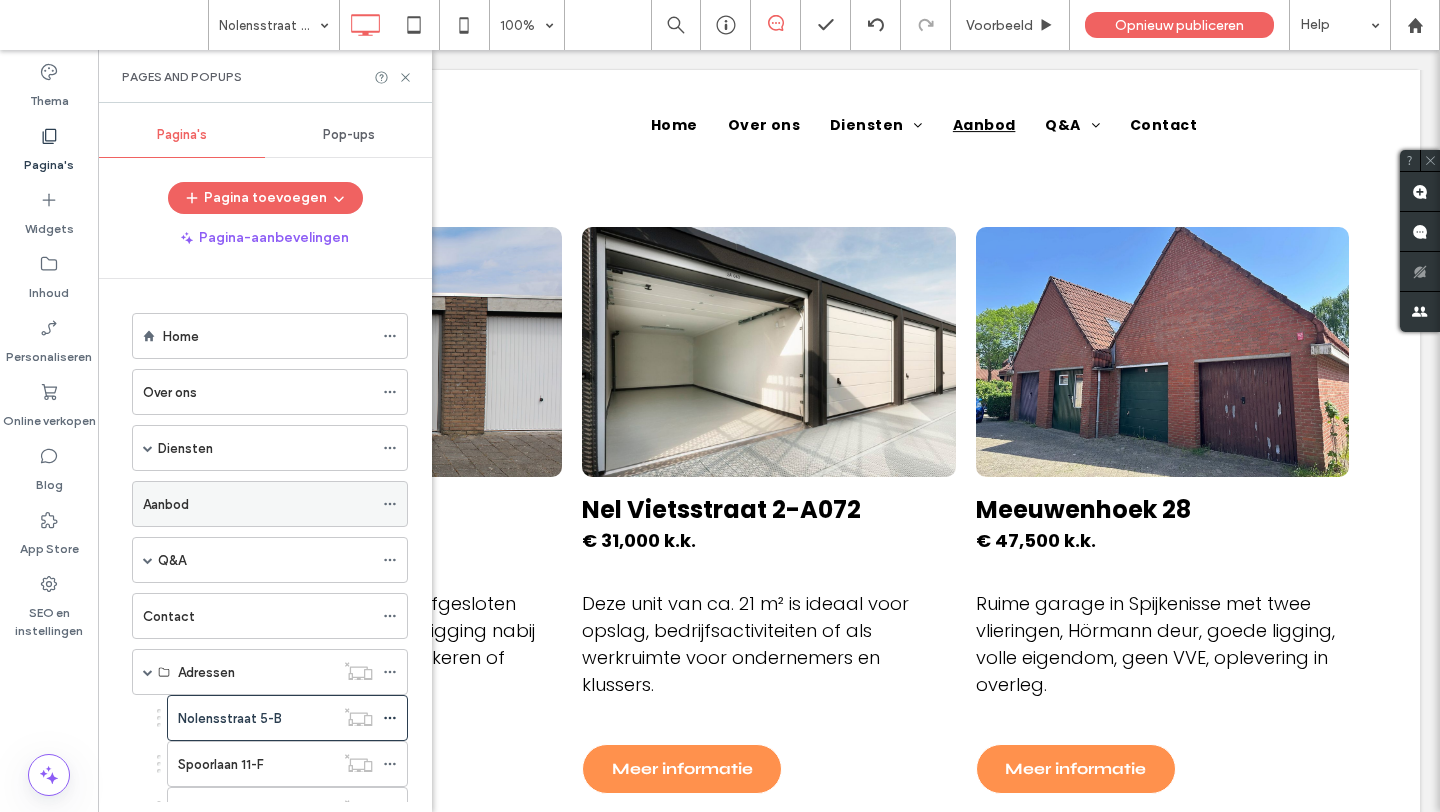 click on "Aanbod" at bounding box center (258, 504) 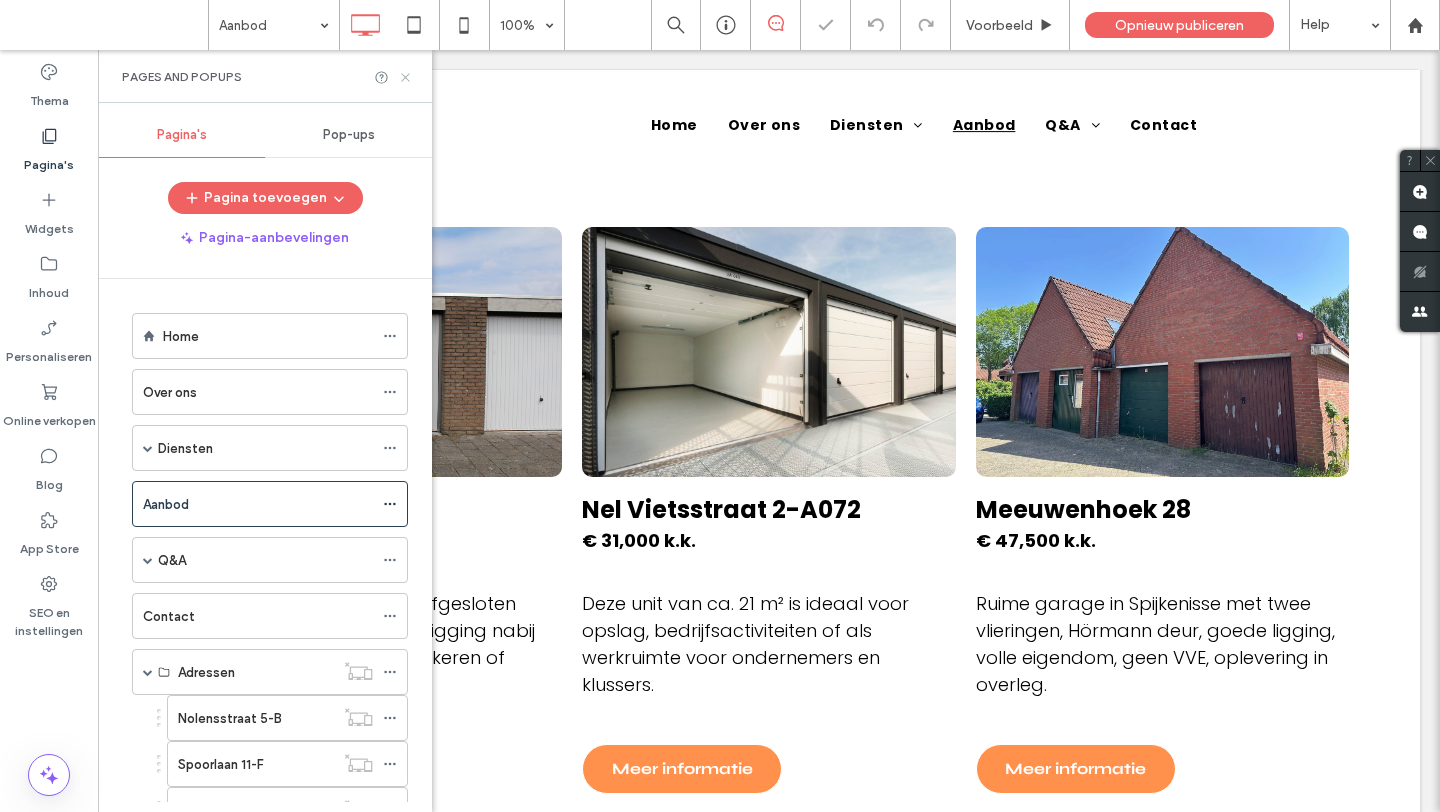 click 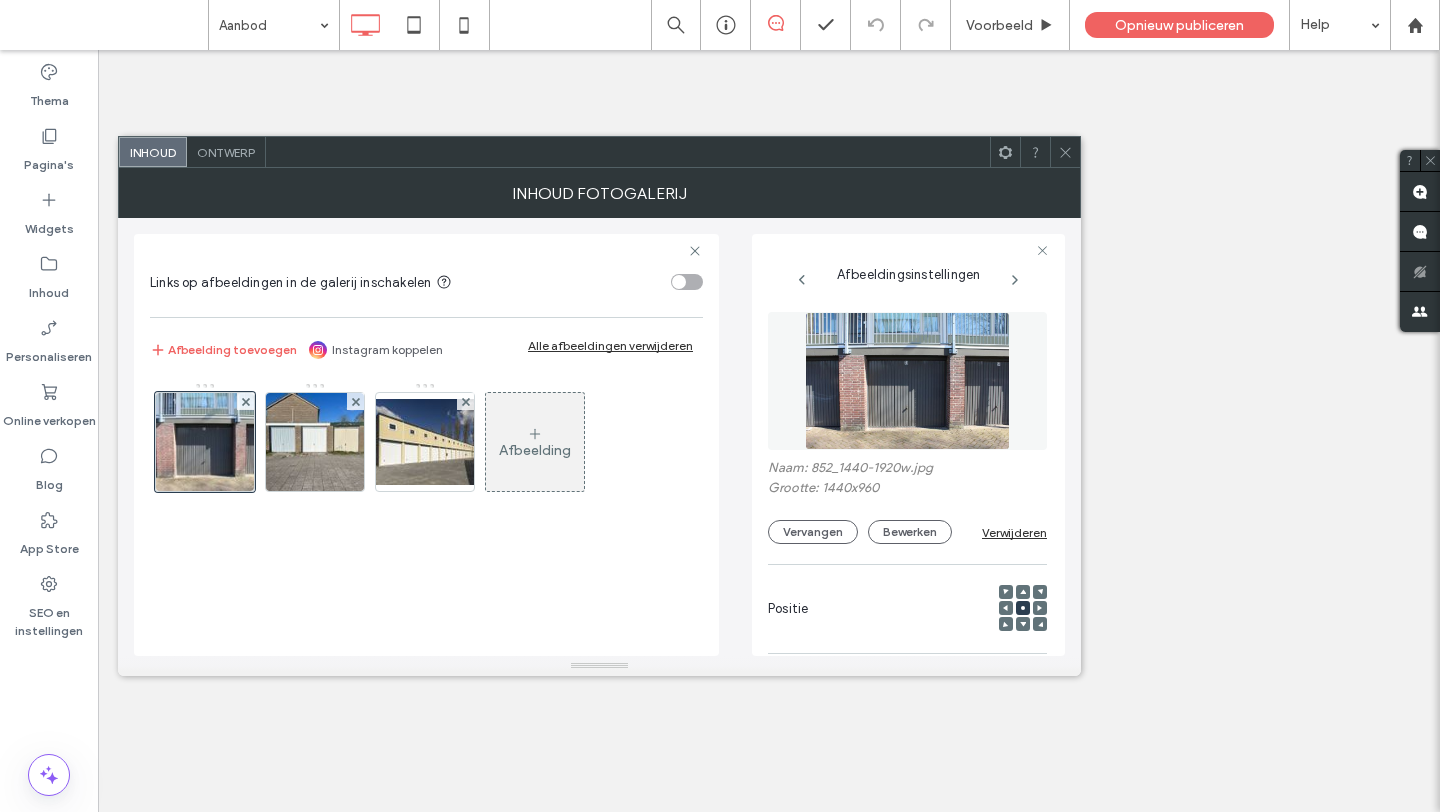 click on "**********" at bounding box center [887, 711] 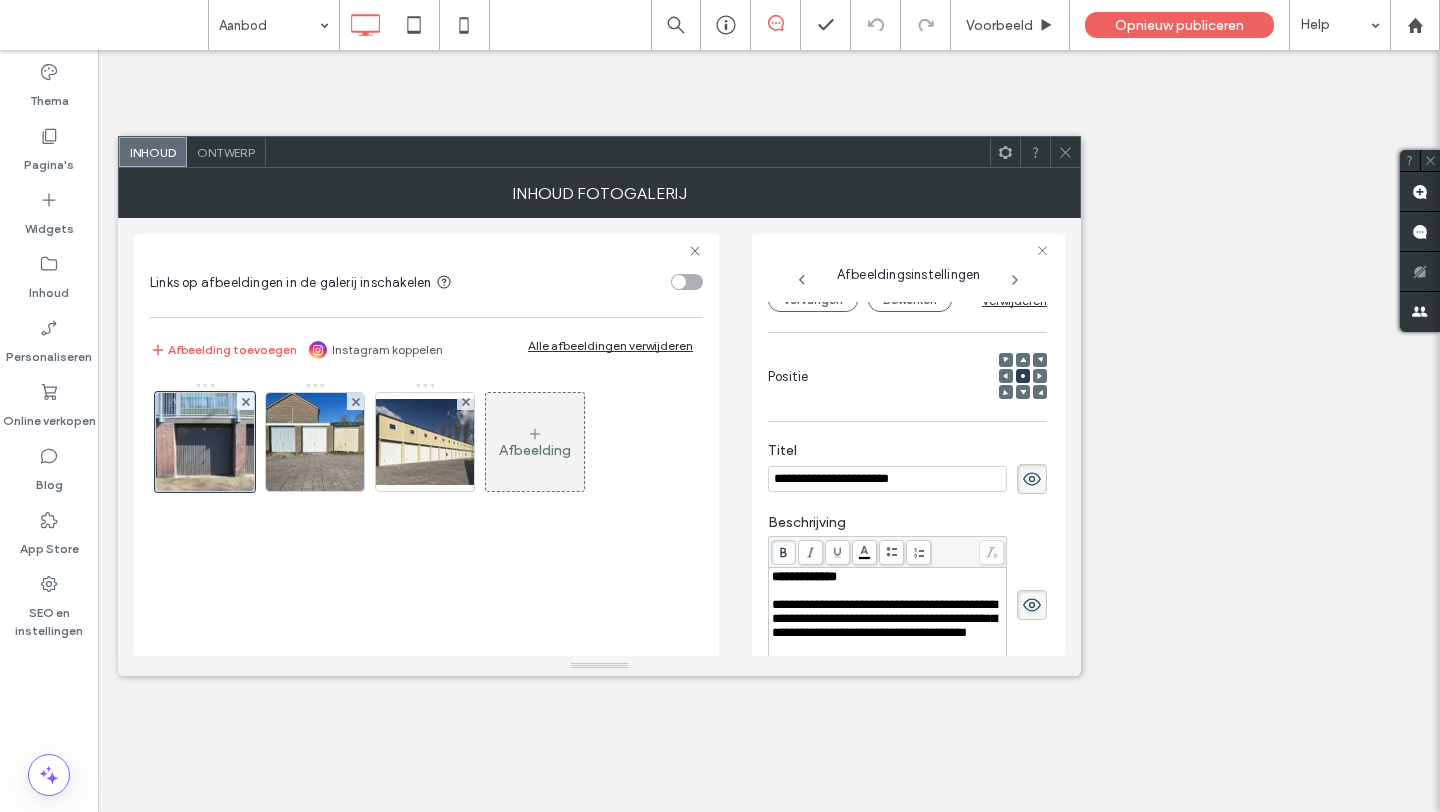 scroll, scrollTop: 0, scrollLeft: 0, axis: both 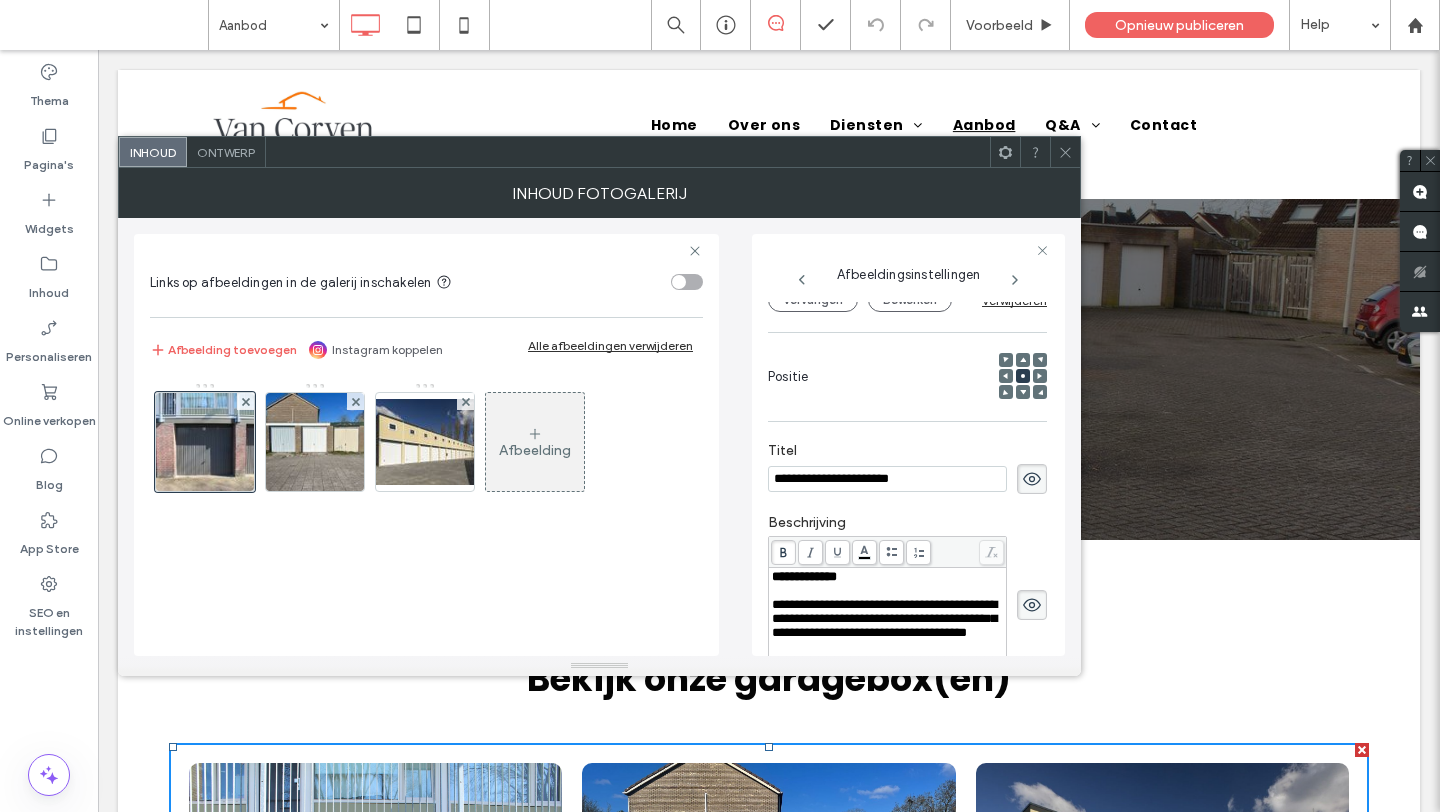 click on "**********" at bounding box center [887, 479] 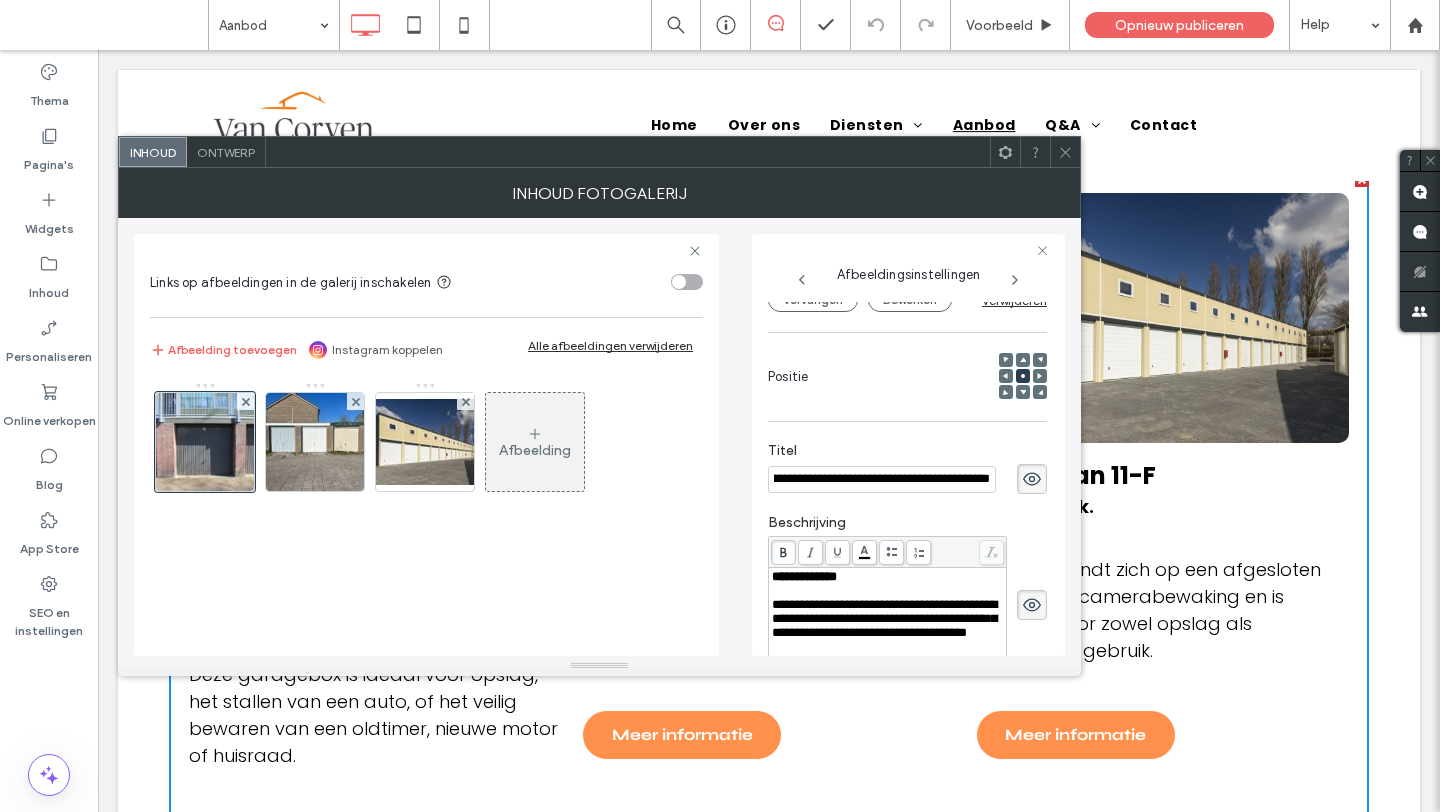 click on "**********" at bounding box center [907, 593] 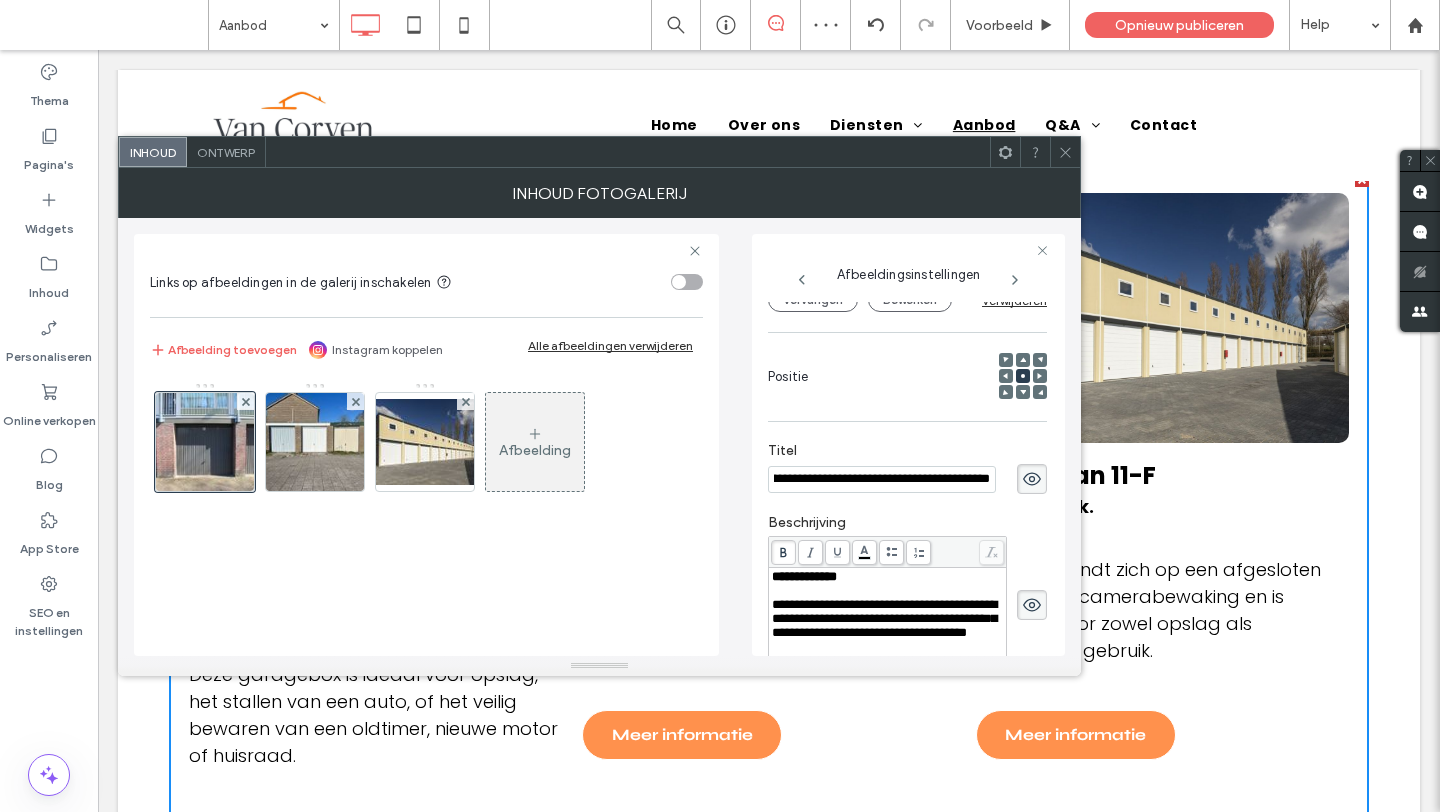 scroll, scrollTop: 0, scrollLeft: 0, axis: both 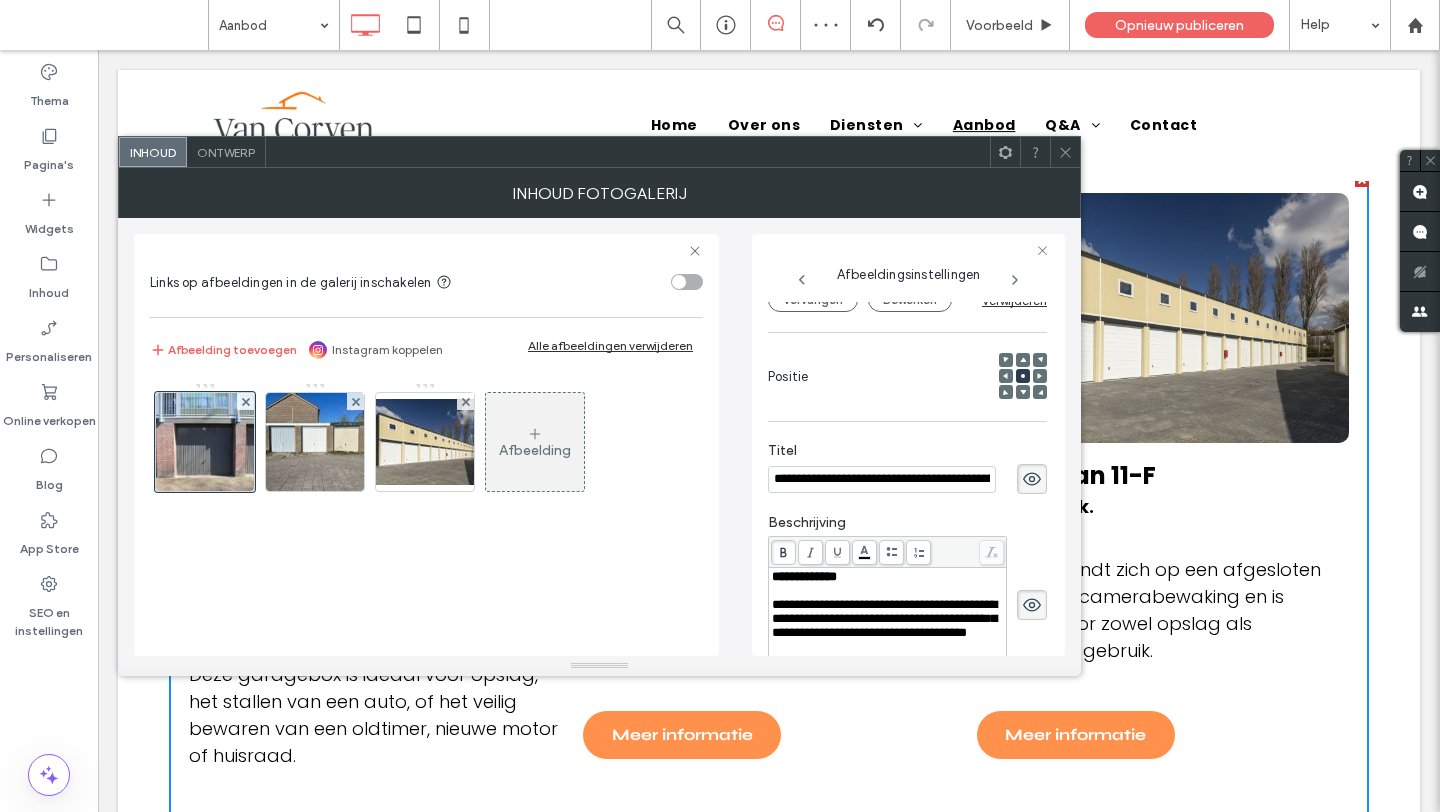 click on "**********" at bounding box center [882, 479] 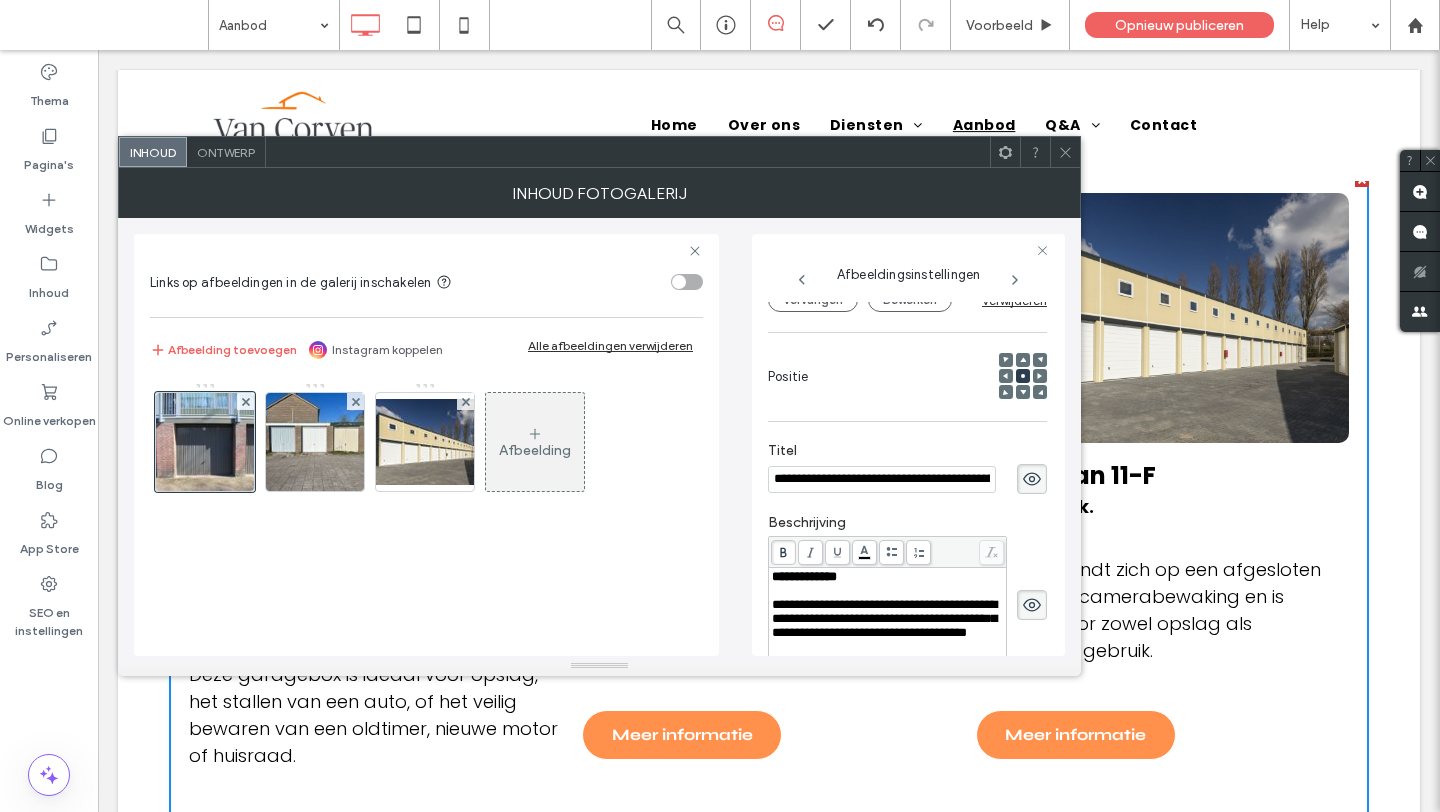 click on "**********" at bounding box center [882, 479] 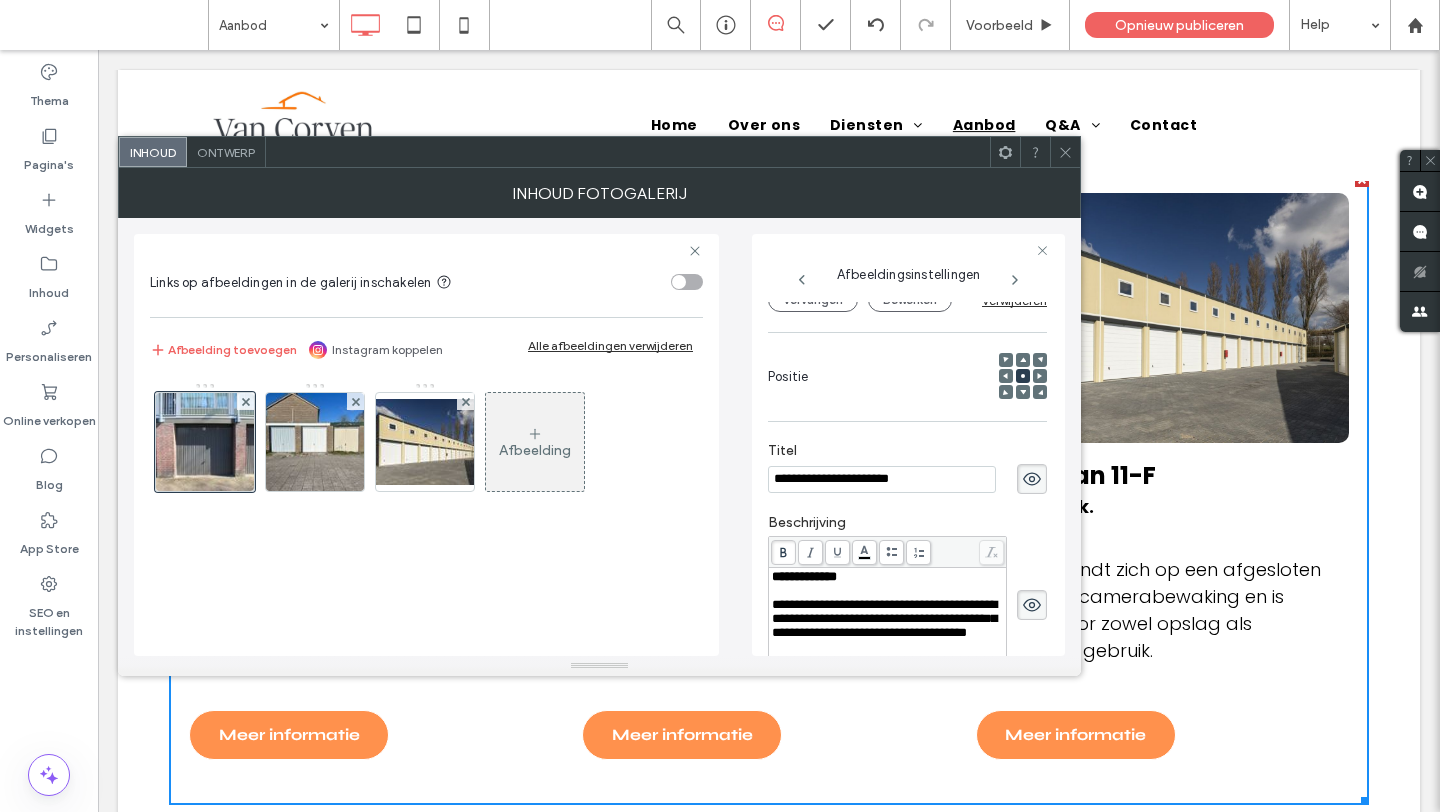 type on "**********" 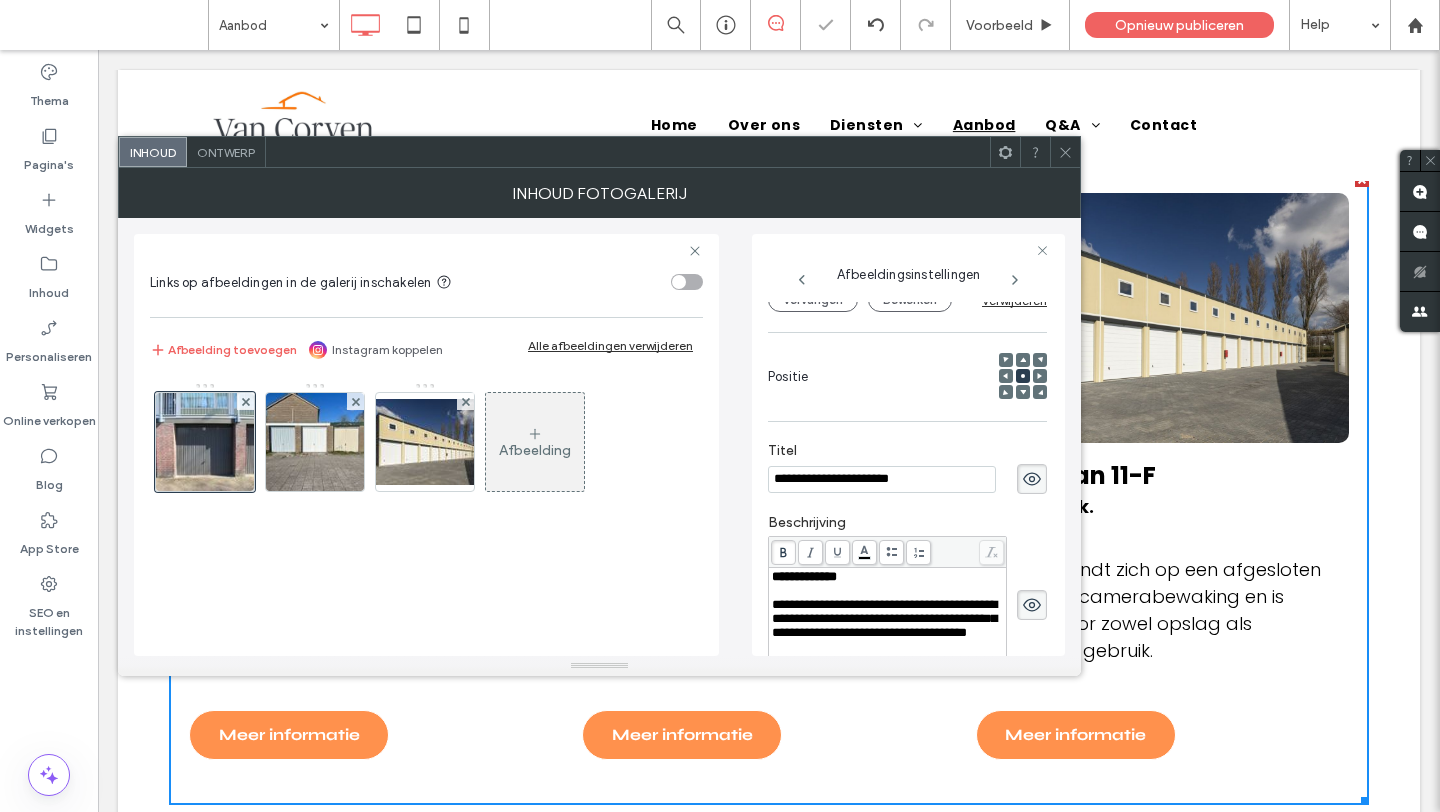 click on "Beschrijving" at bounding box center (907, 525) 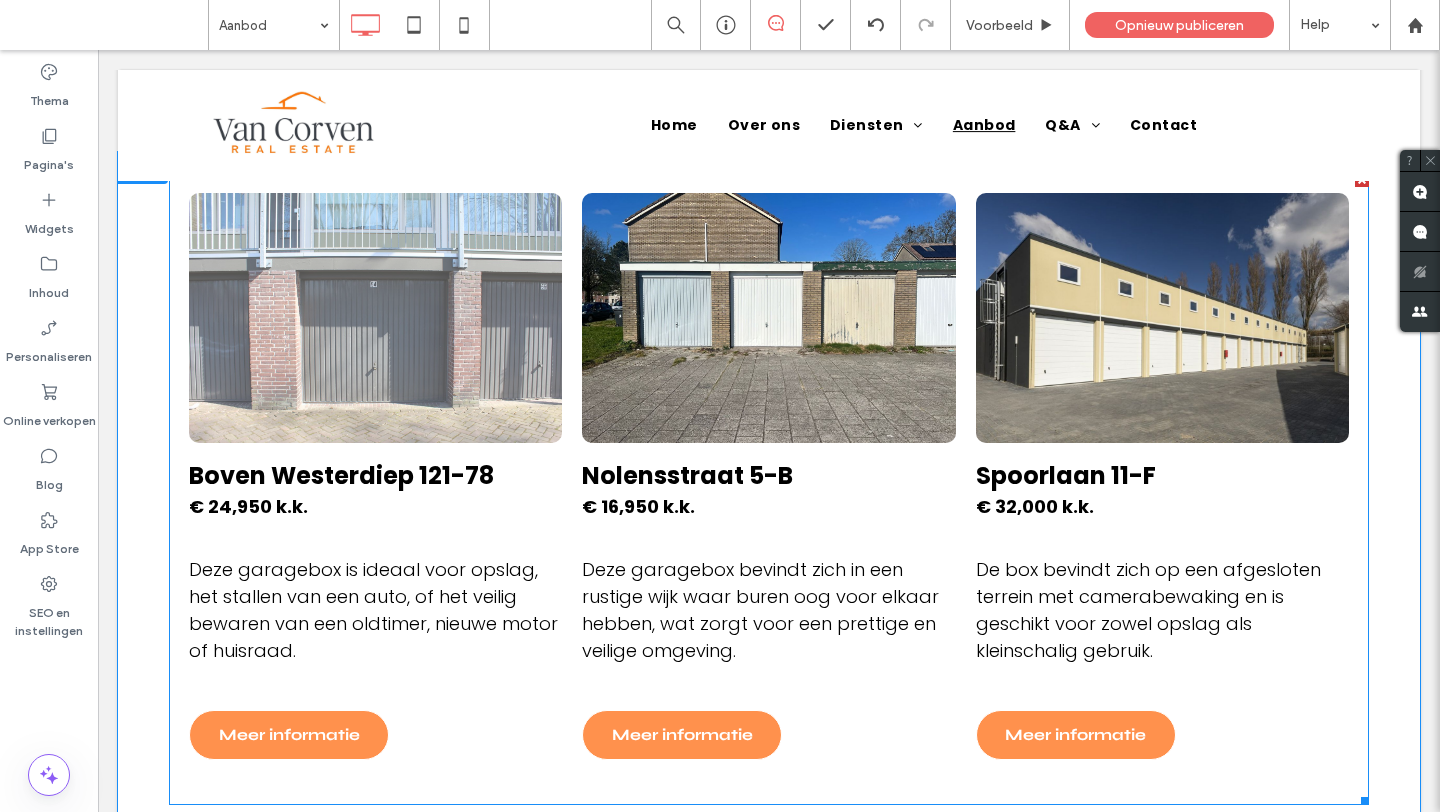 click at bounding box center [375, 318] 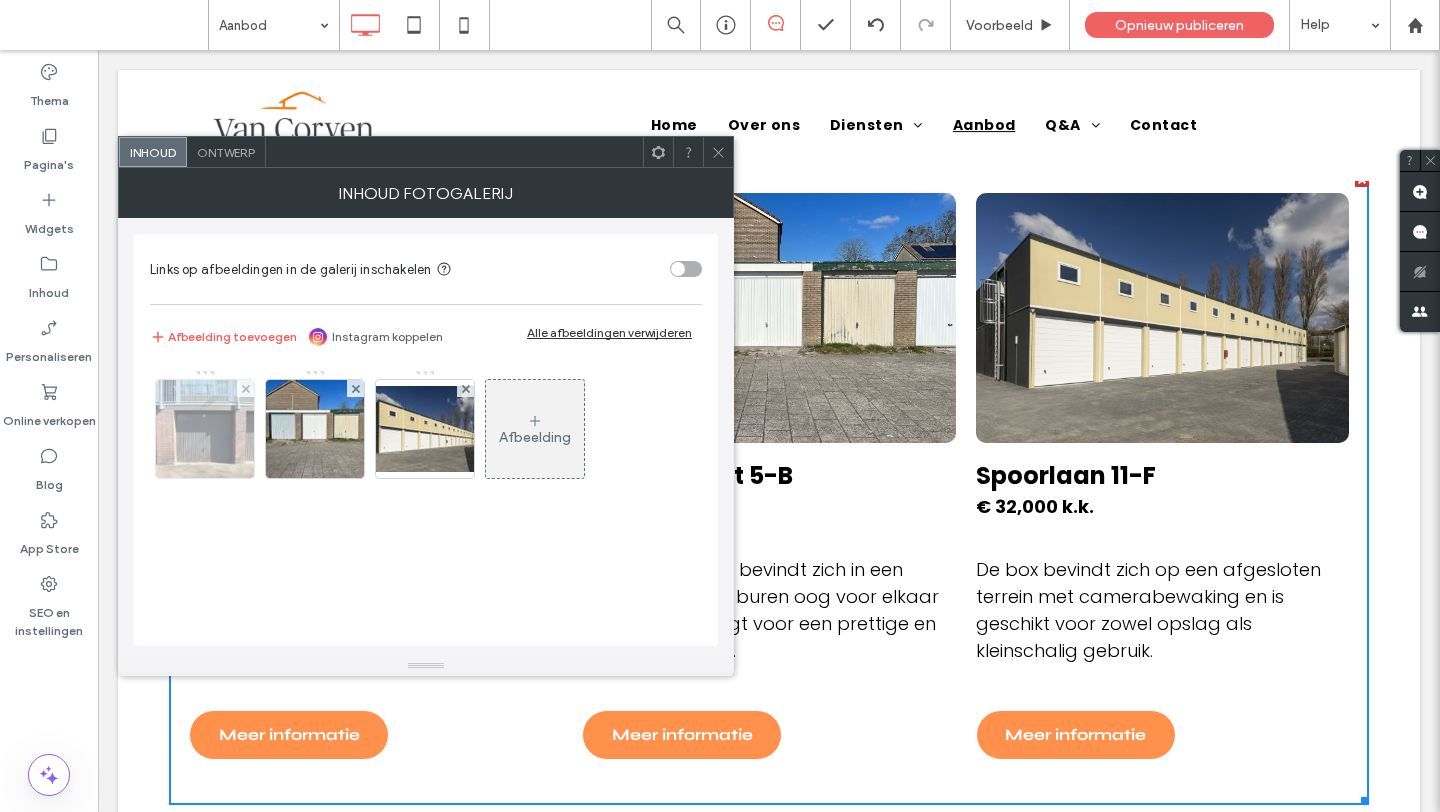 click at bounding box center (205, 429) 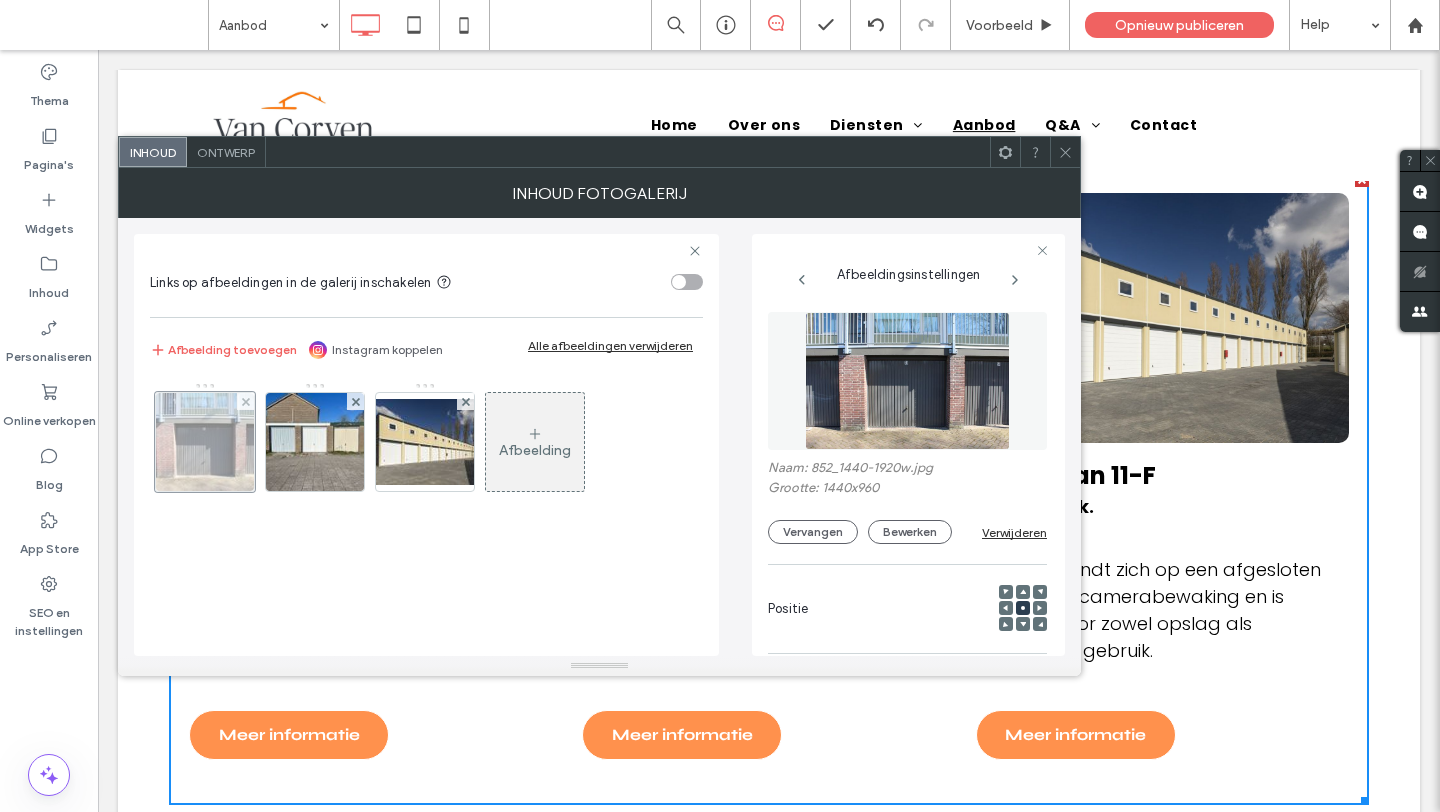 scroll, scrollTop: 0, scrollLeft: 11, axis: horizontal 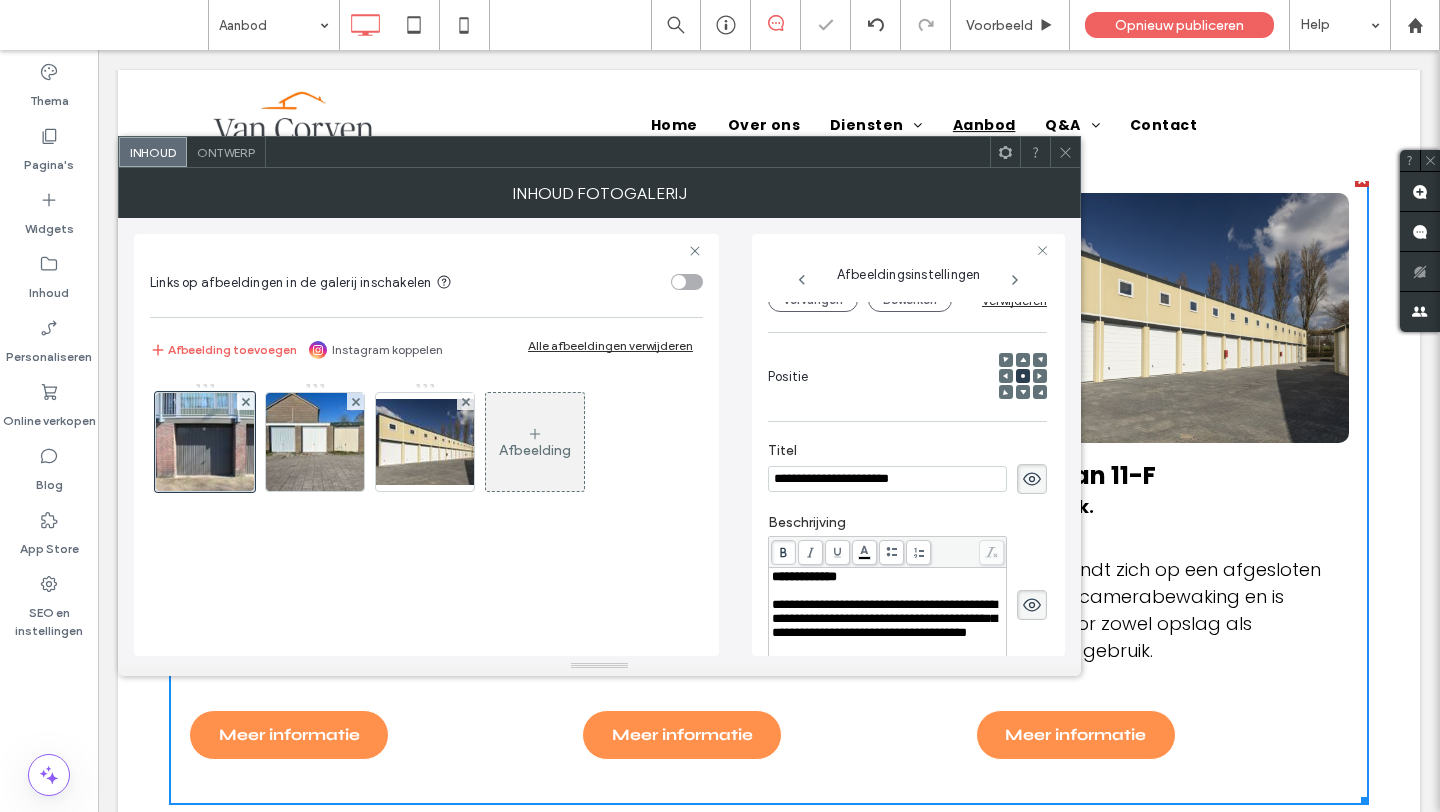 click on "**********" at bounding box center [804, 576] 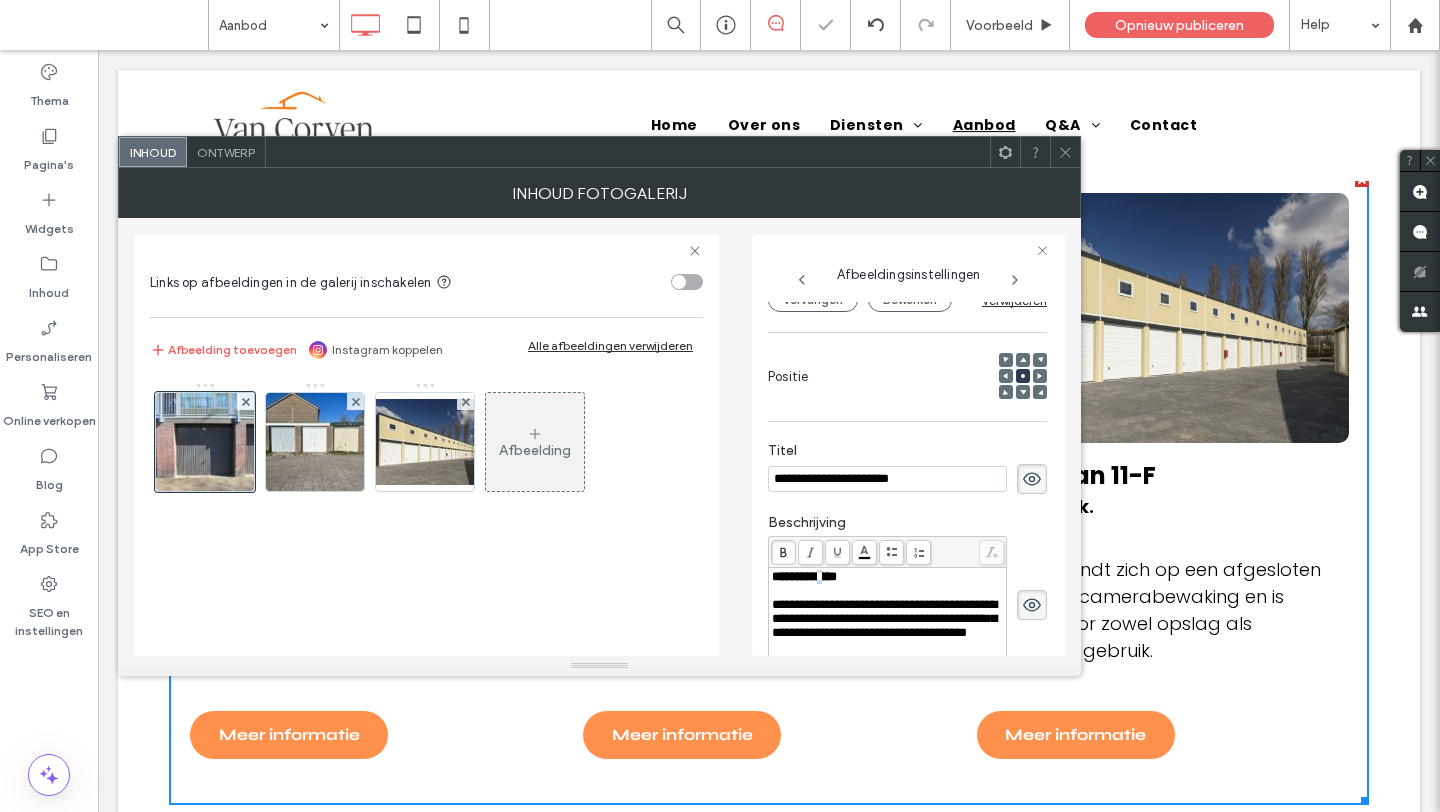 click on "**********" at bounding box center (804, 576) 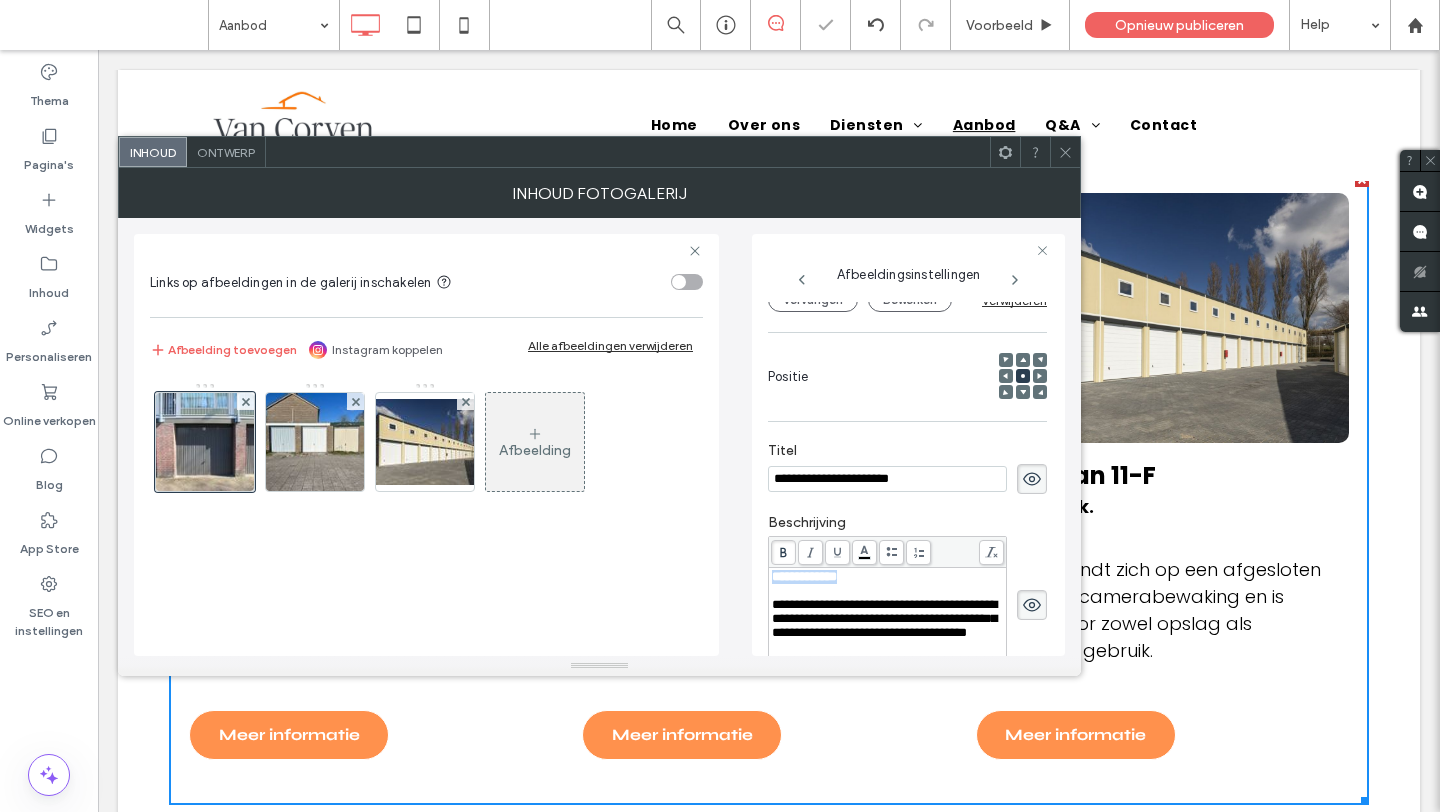 click on "**********" at bounding box center [804, 576] 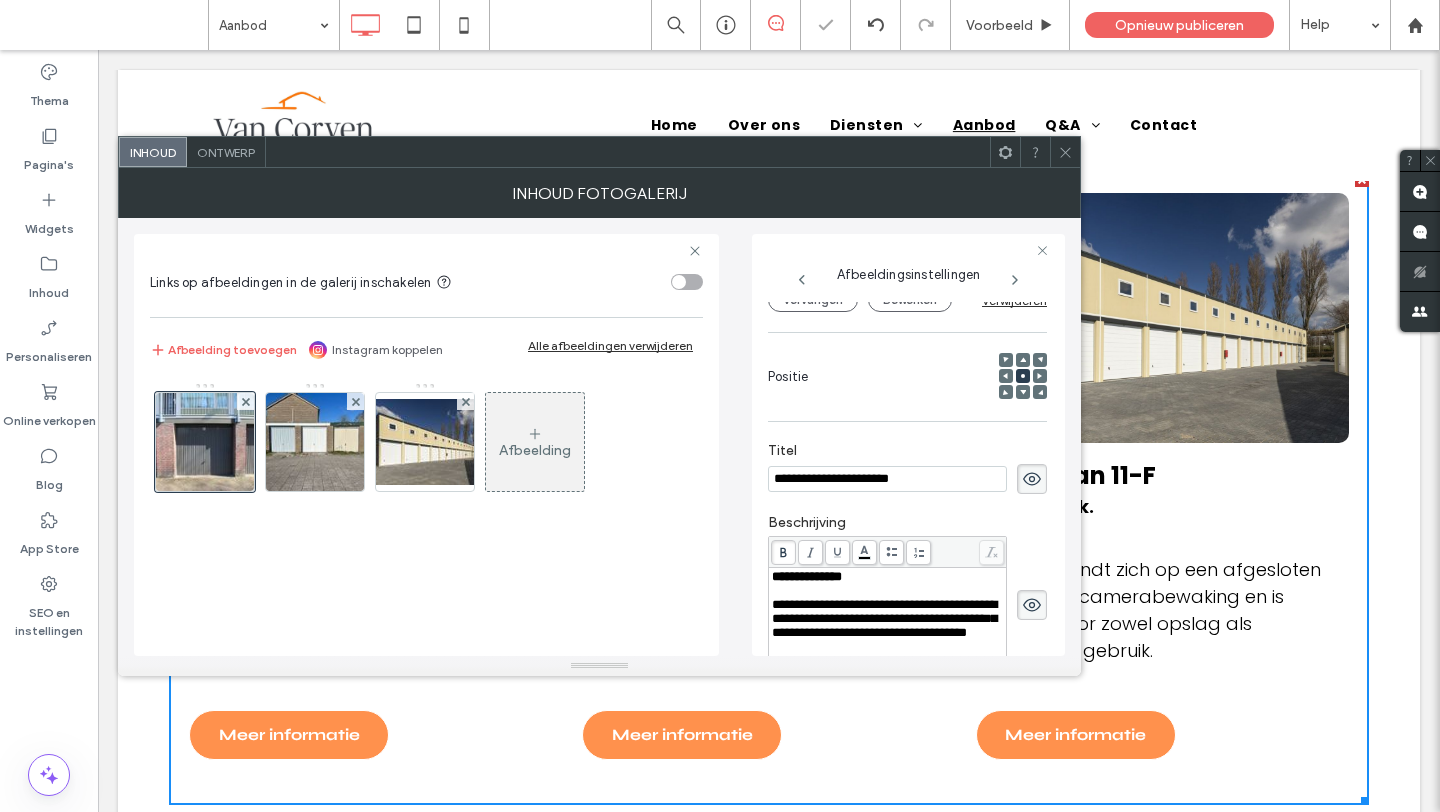 click on "**********" at bounding box center [908, 445] 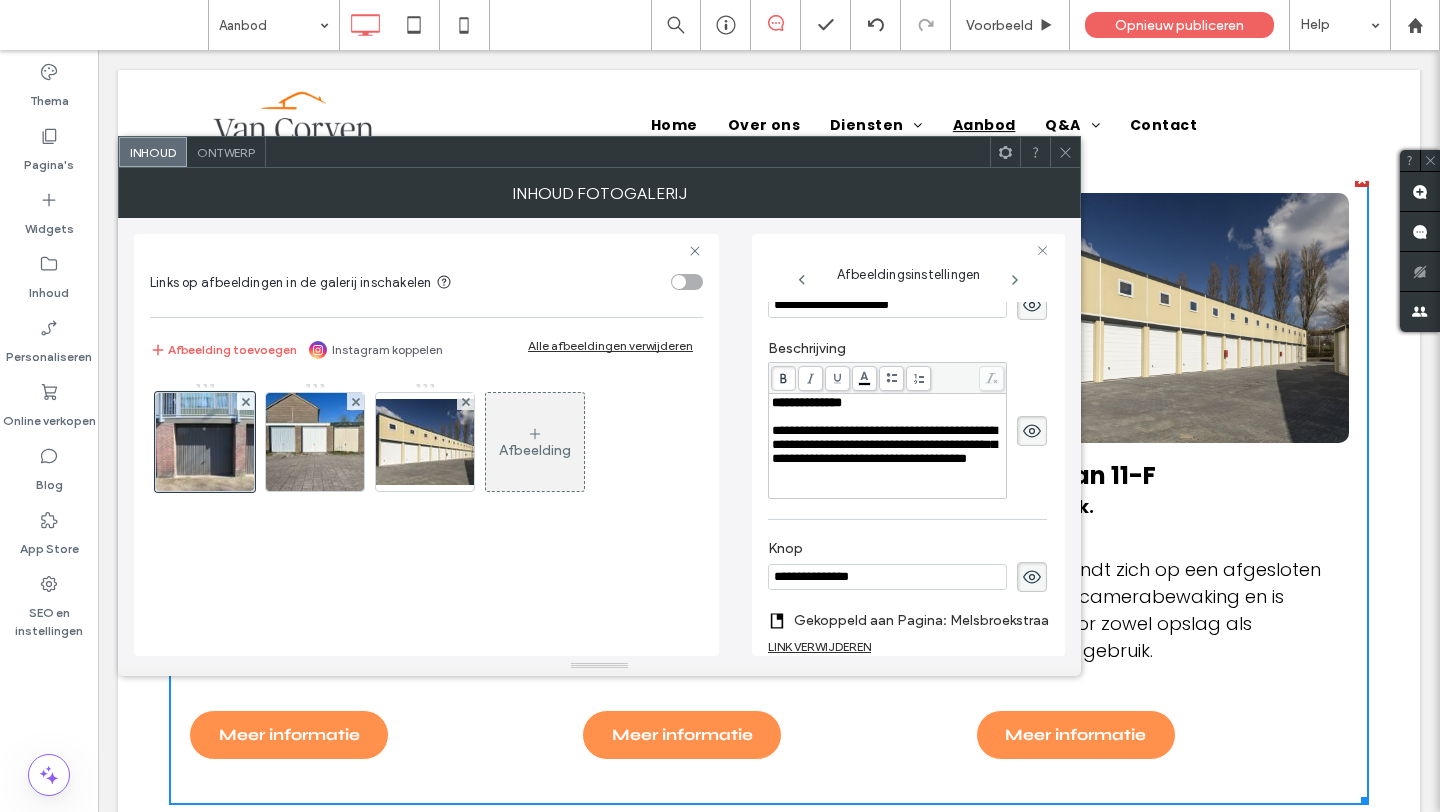 scroll, scrollTop: 484, scrollLeft: 0, axis: vertical 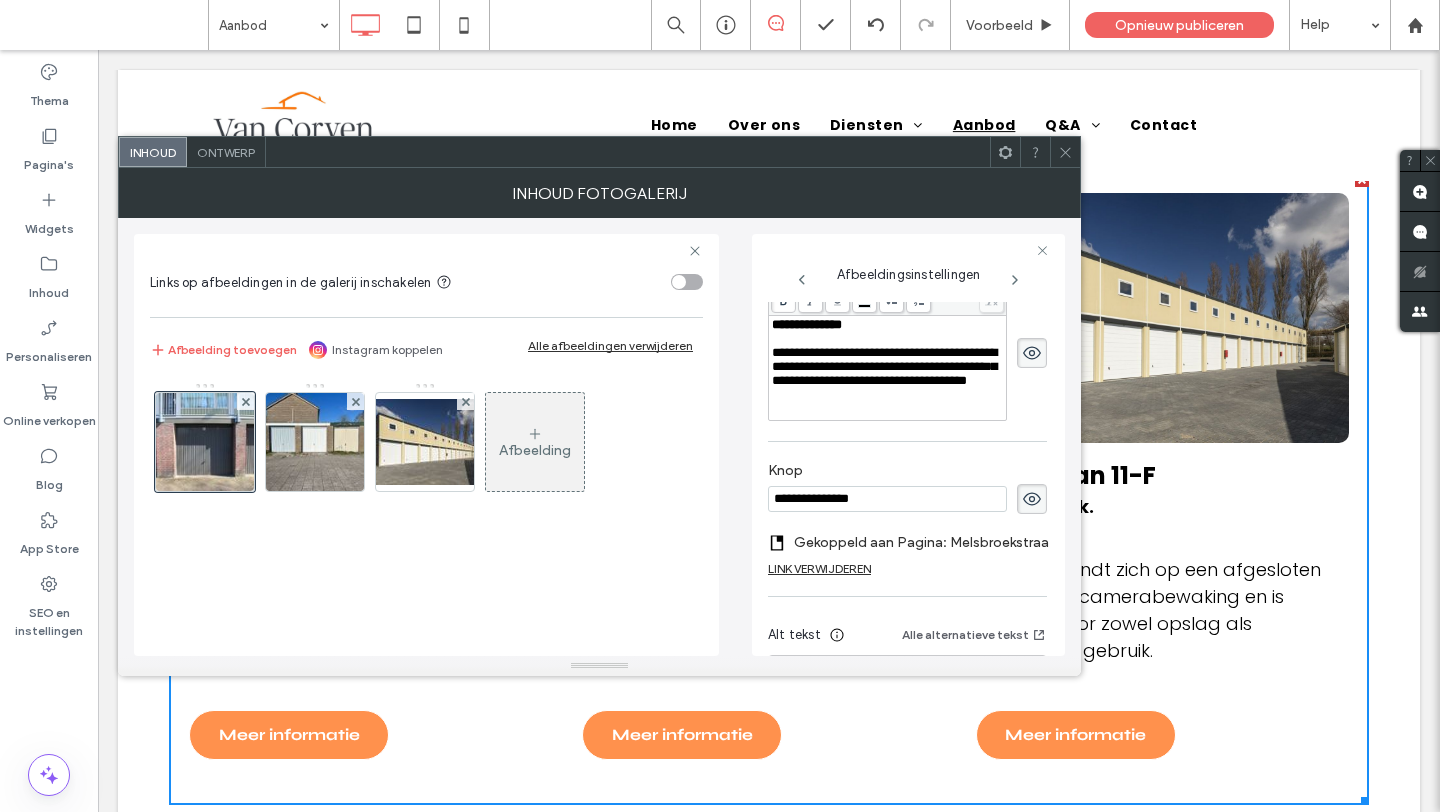 click on "**********" at bounding box center (884, 366) 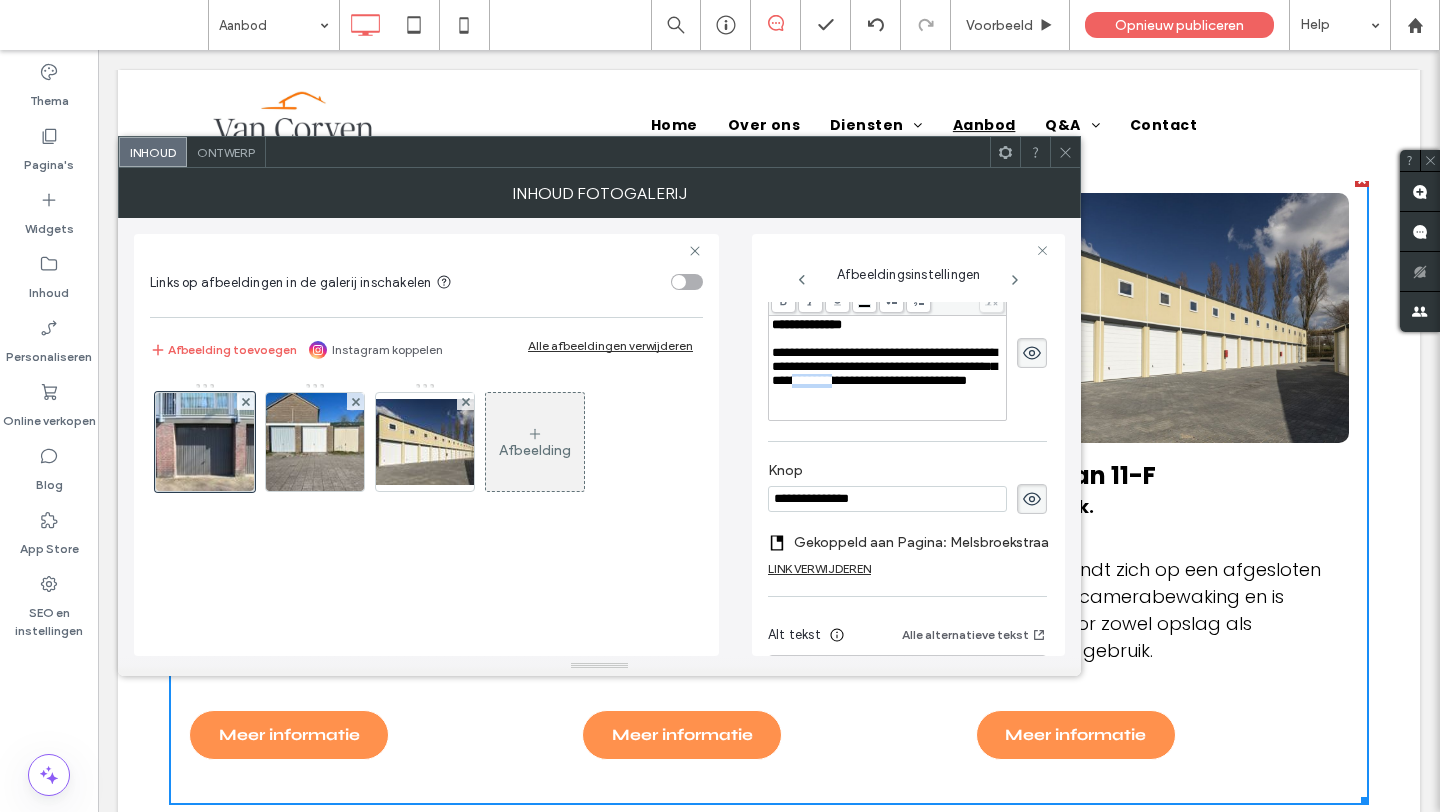 click on "**********" at bounding box center (884, 366) 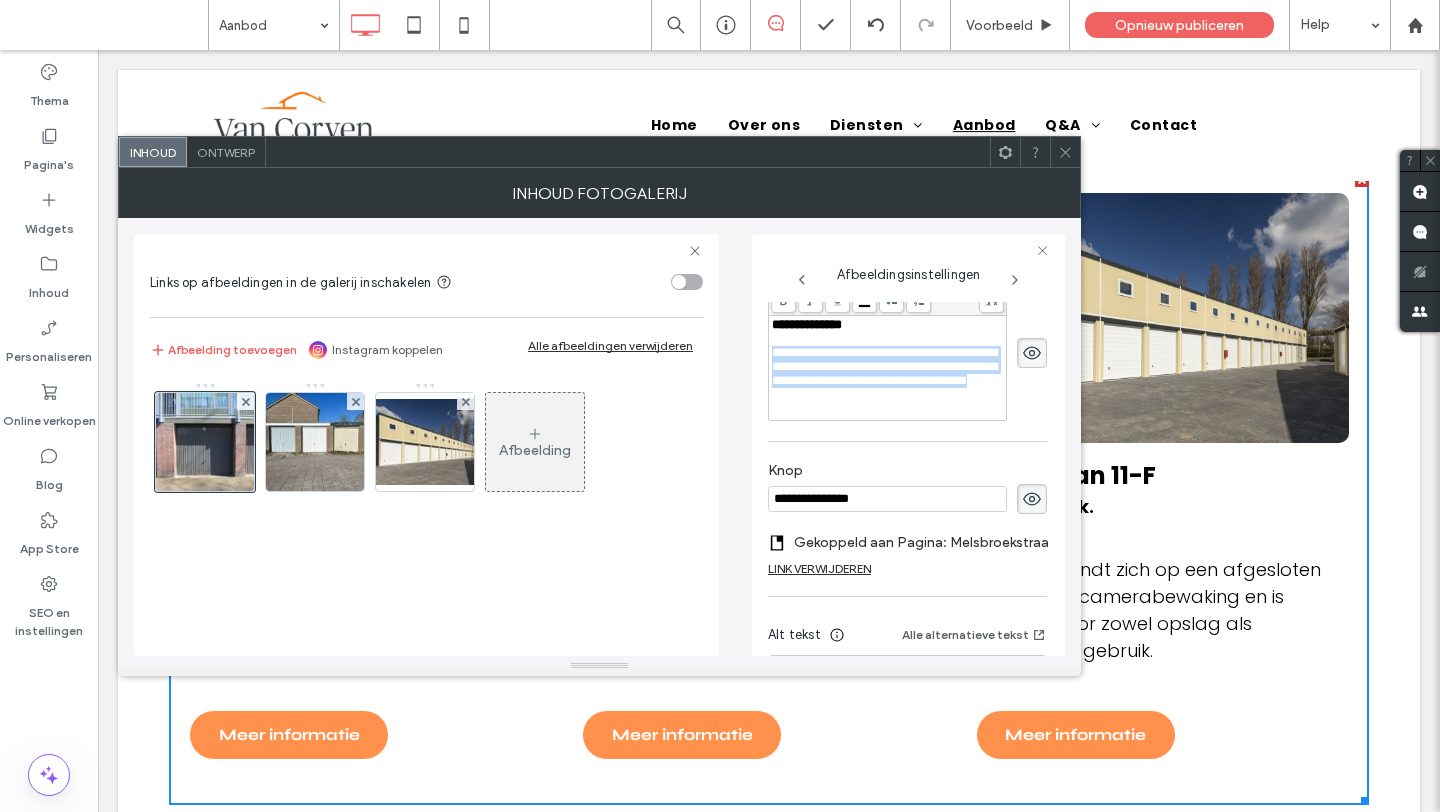 click on "**********" at bounding box center [884, 366] 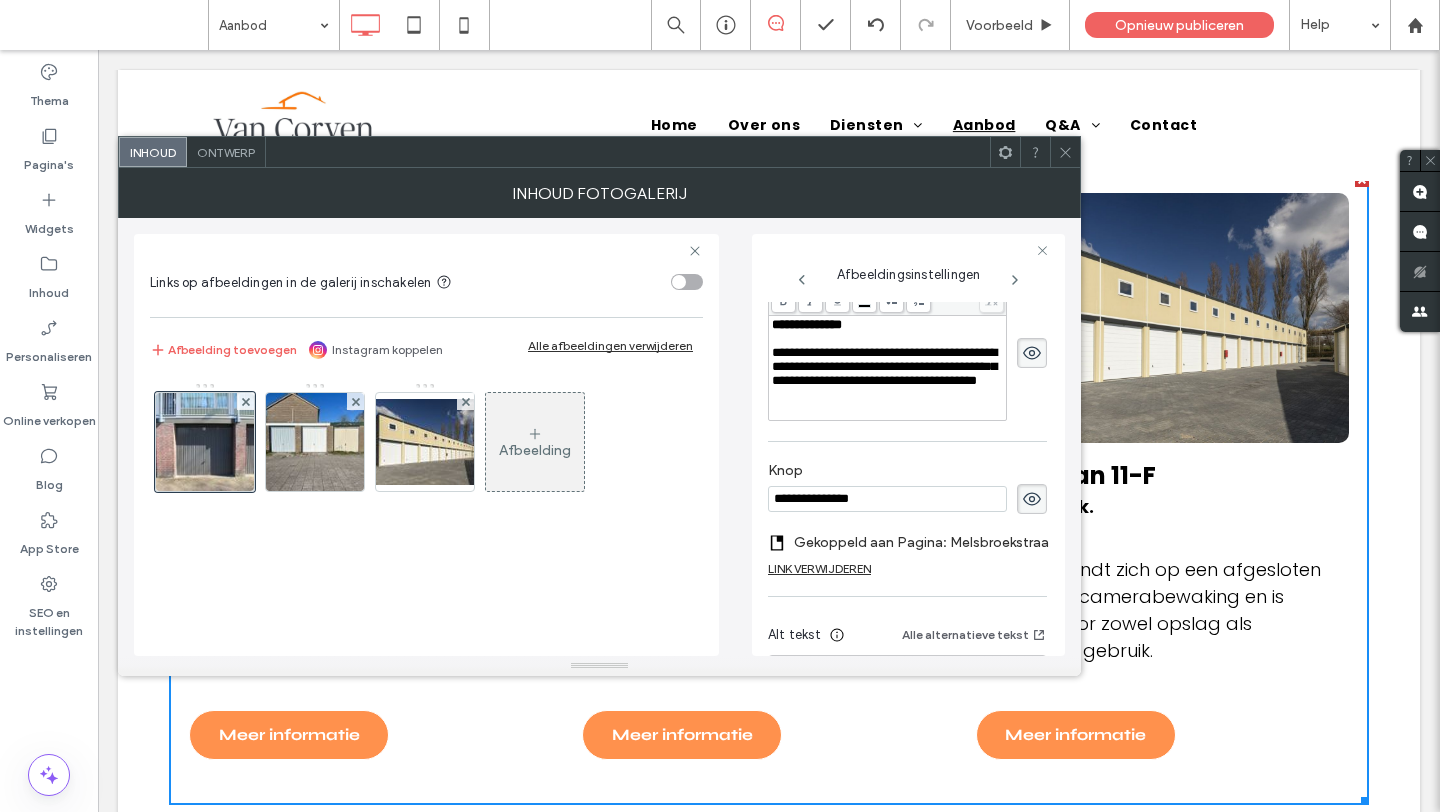 click on "**********" at bounding box center (907, 276) 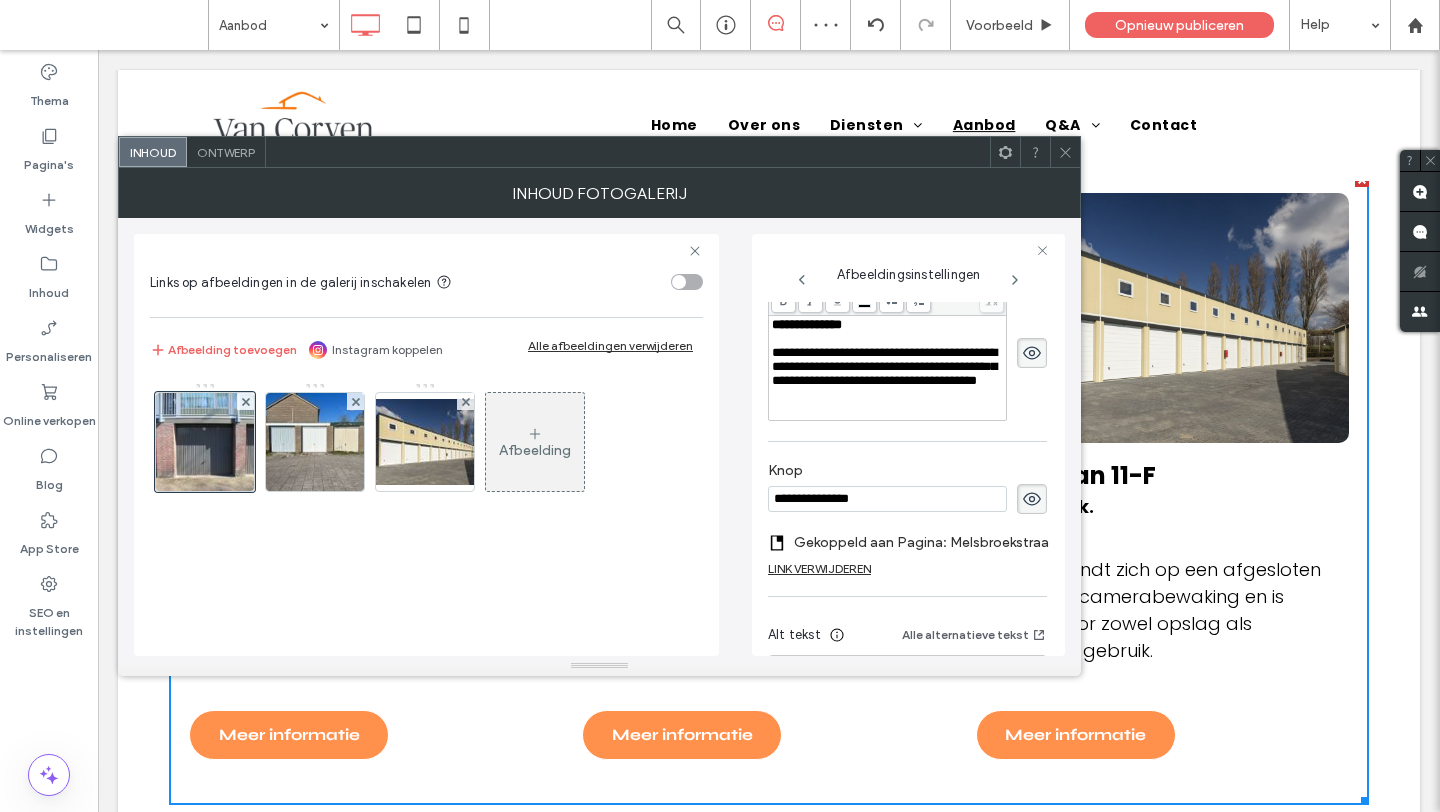 click at bounding box center [1065, 152] 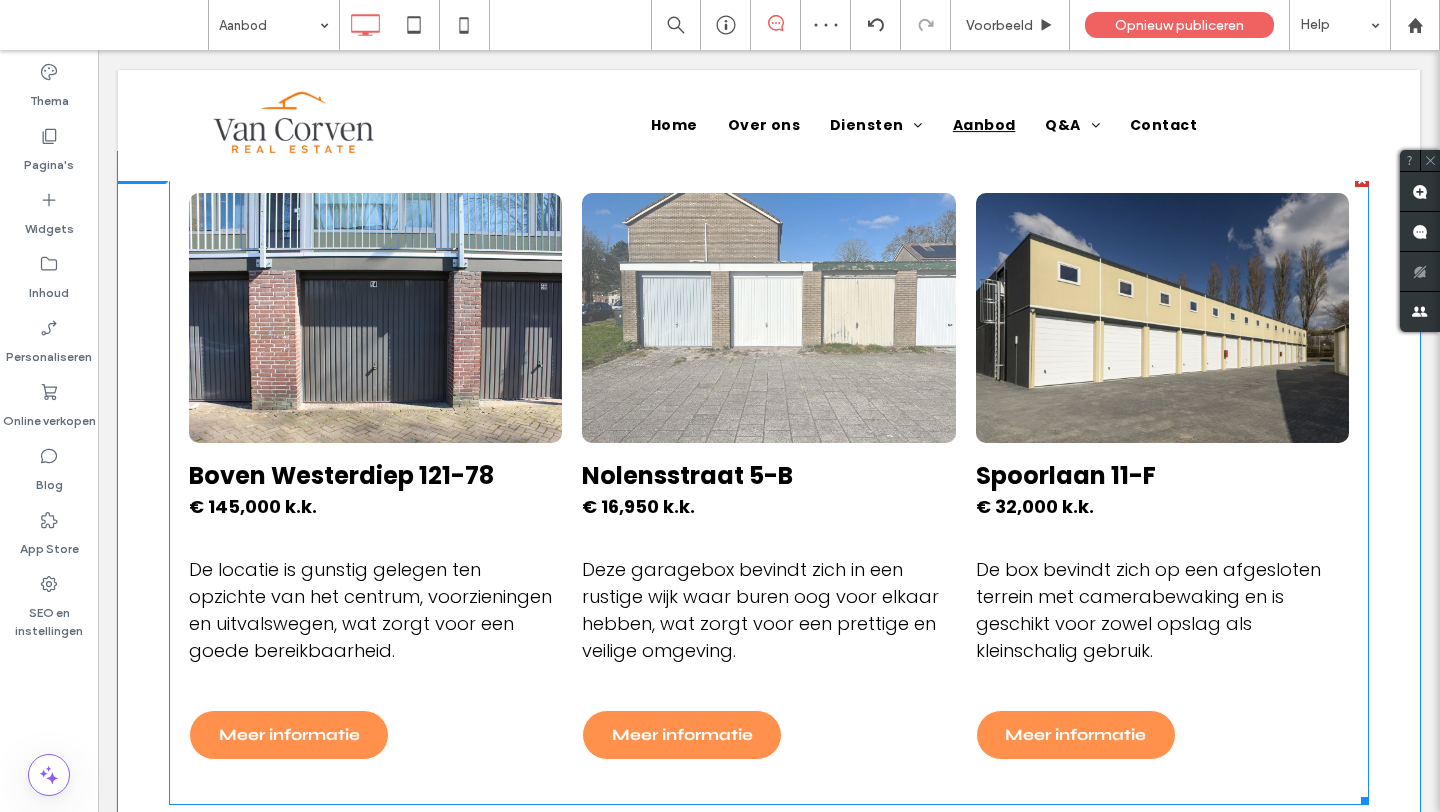 click on "€ 16,950 k.k. Deze garagebox bevindt zich in een rustige wijk waar buren oog voor elkaar hebben, wat zorgt voor een prettige en veilige omgeving." at bounding box center (768, 596) 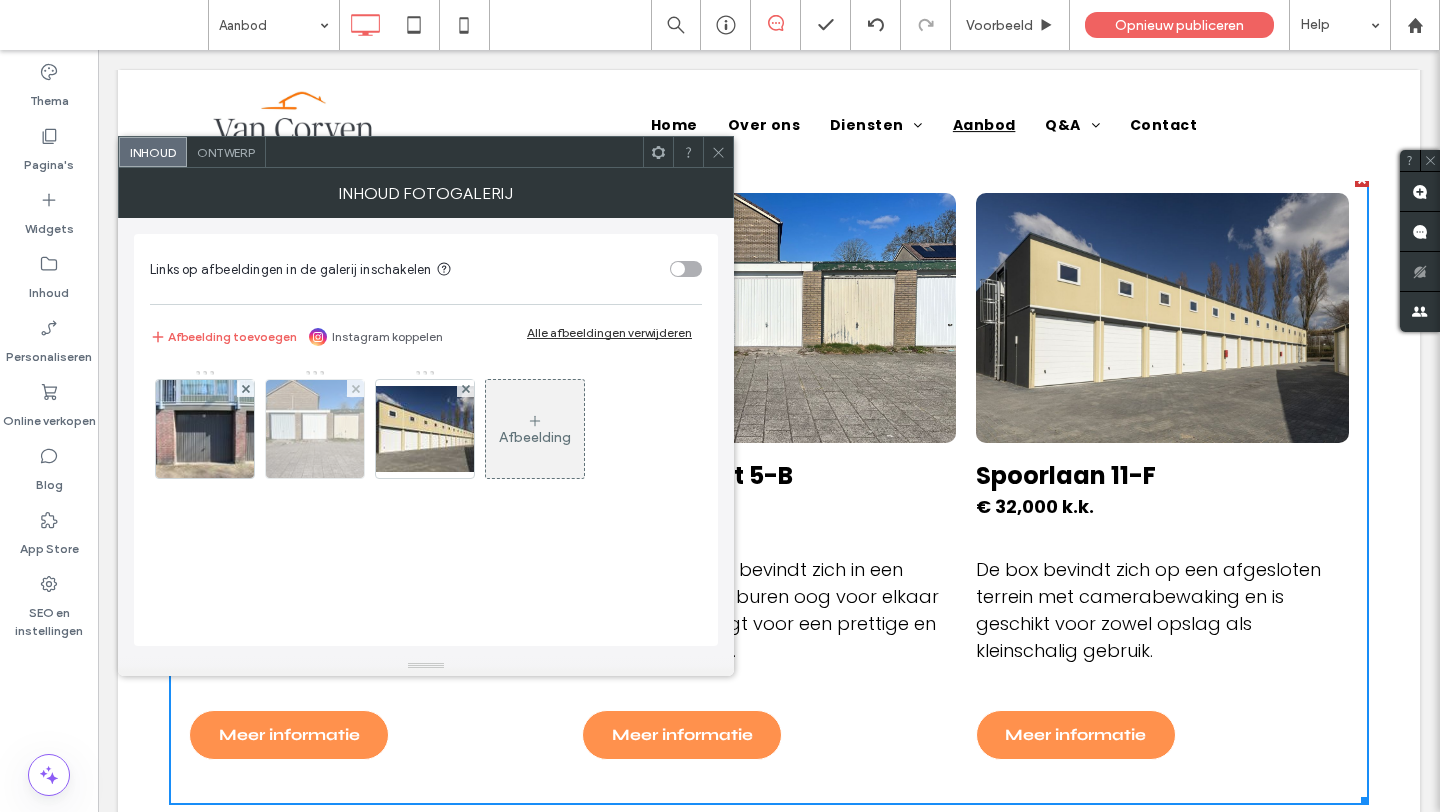 click at bounding box center [315, 429] 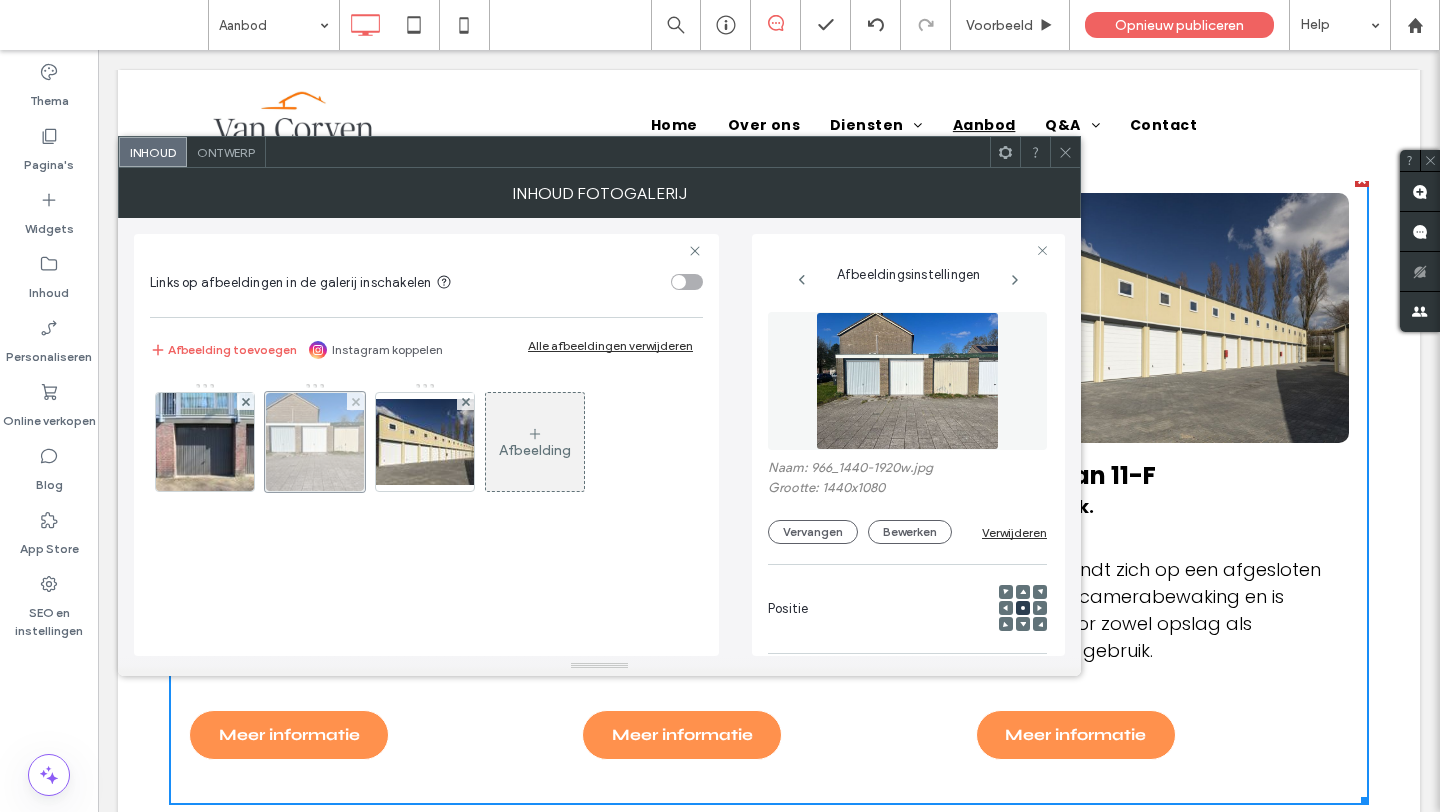 scroll, scrollTop: 0, scrollLeft: 1, axis: horizontal 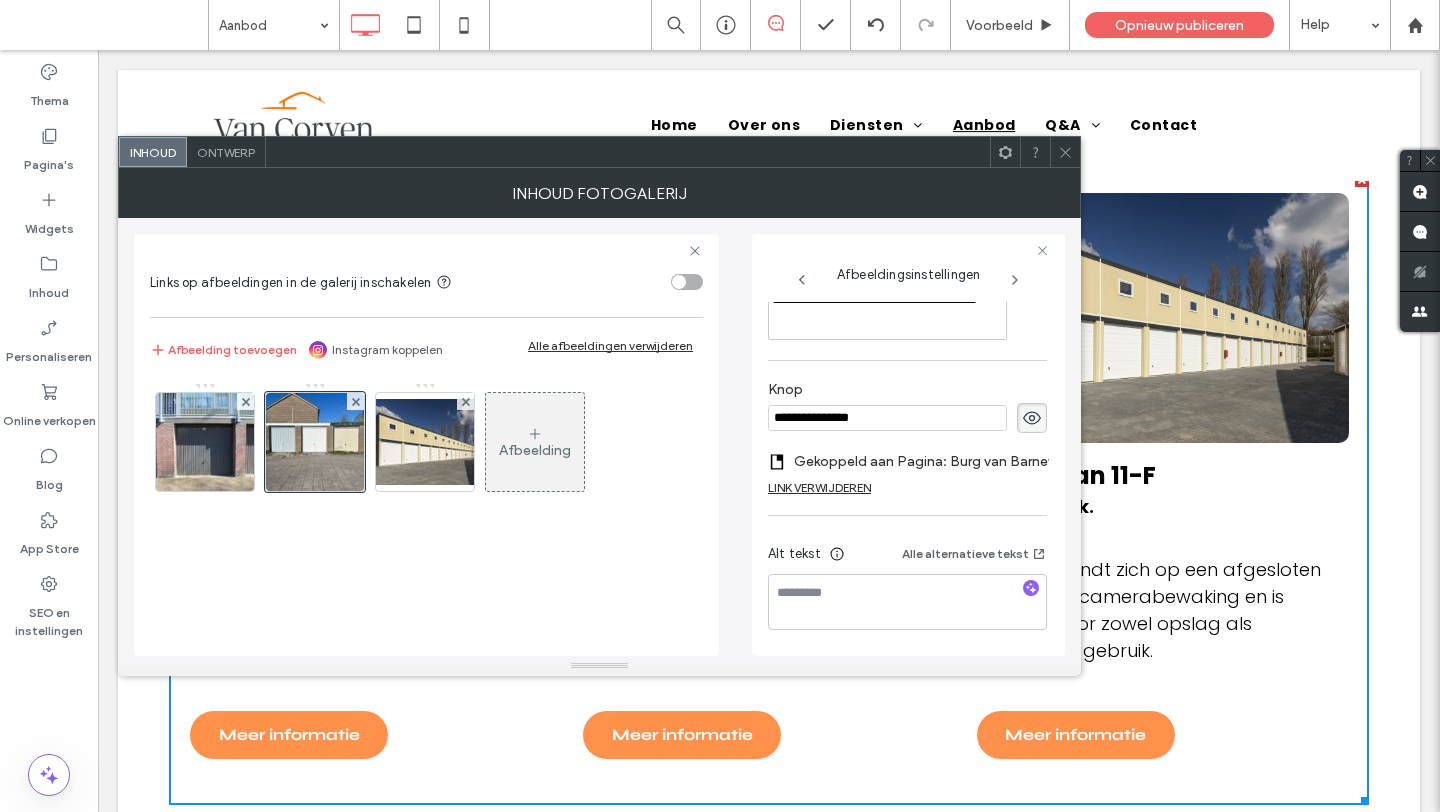 click on "Gekoppeld aan Pagina: Burg van Barneveldweg 6" at bounding box center [933, 461] 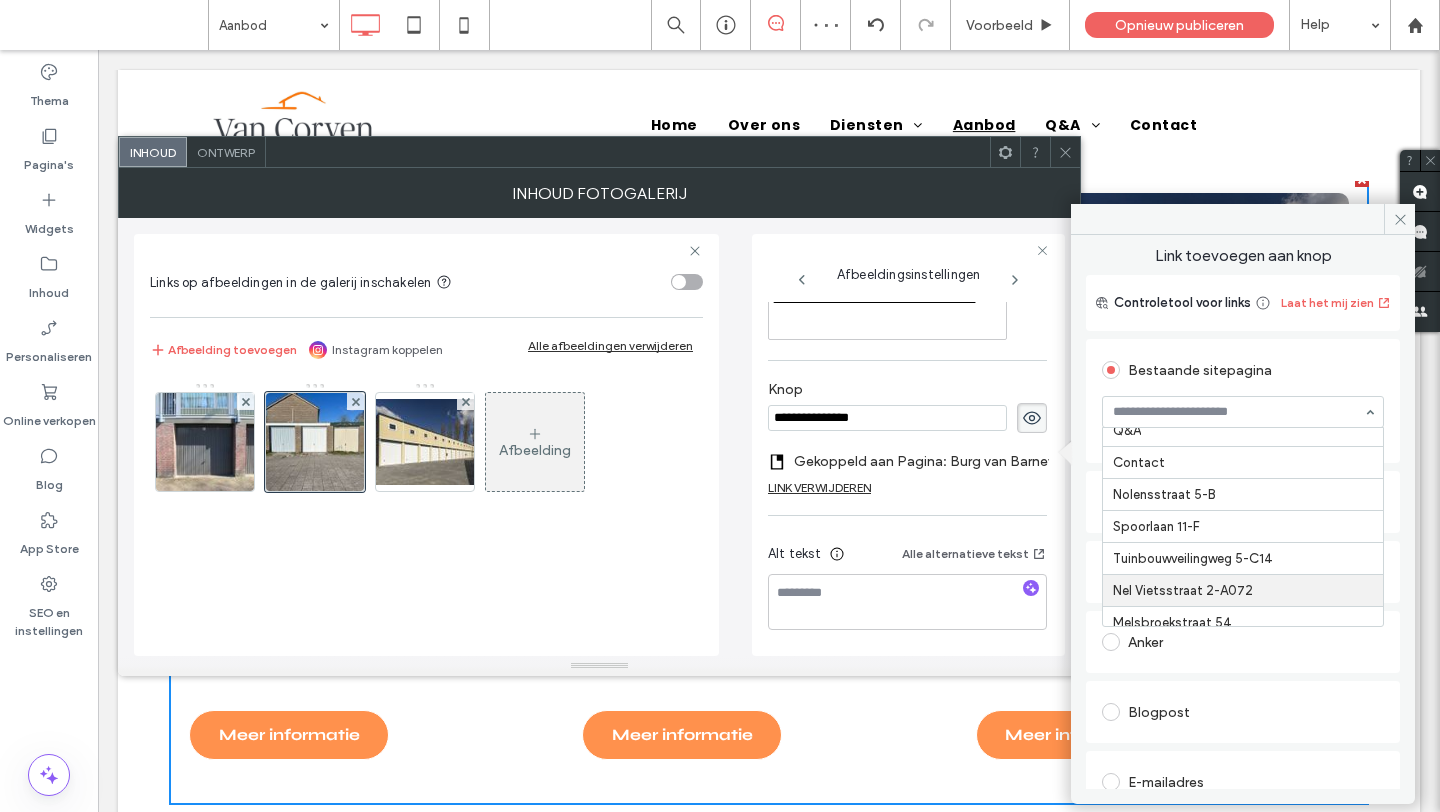 scroll, scrollTop: 234, scrollLeft: 0, axis: vertical 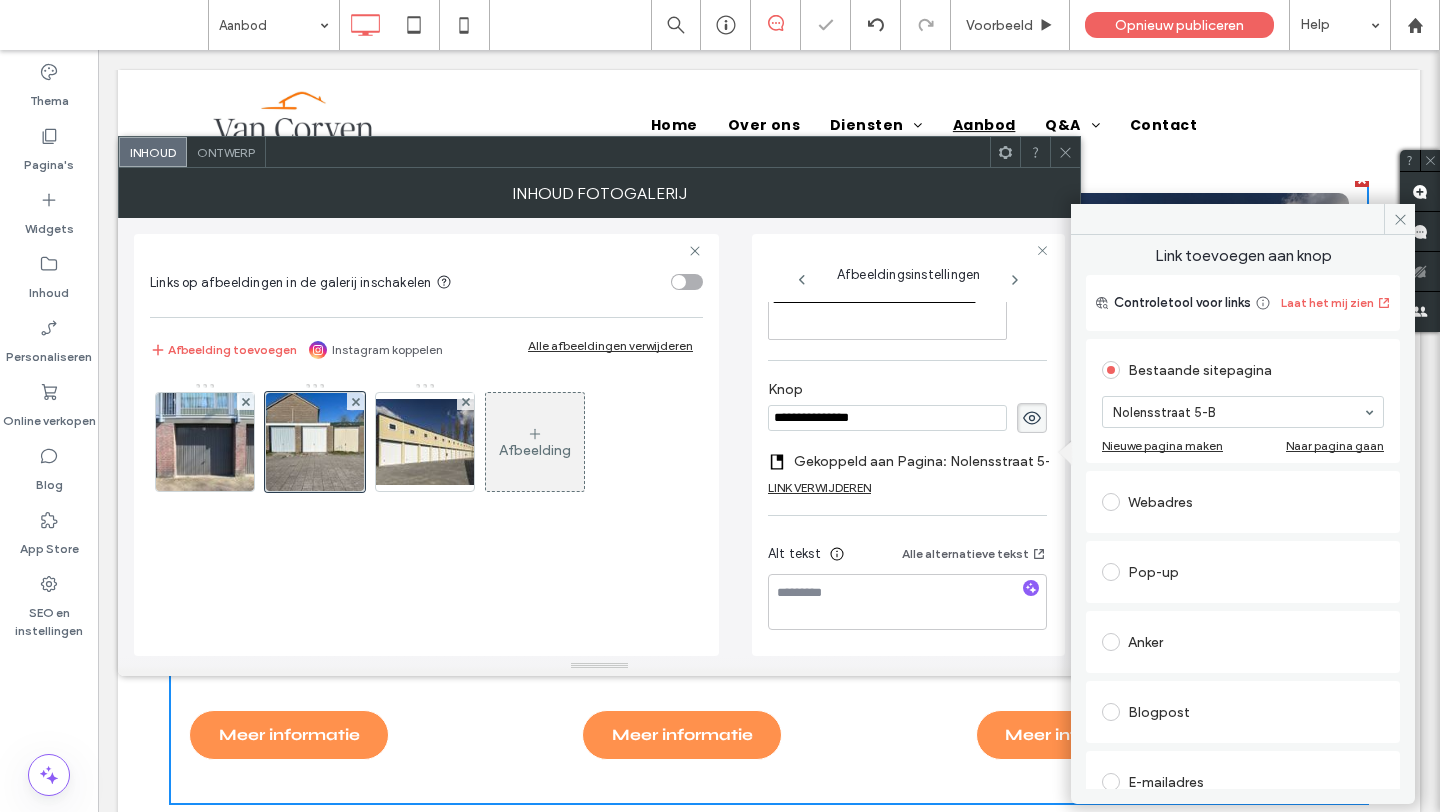 click on "**********" at bounding box center (599, 437) 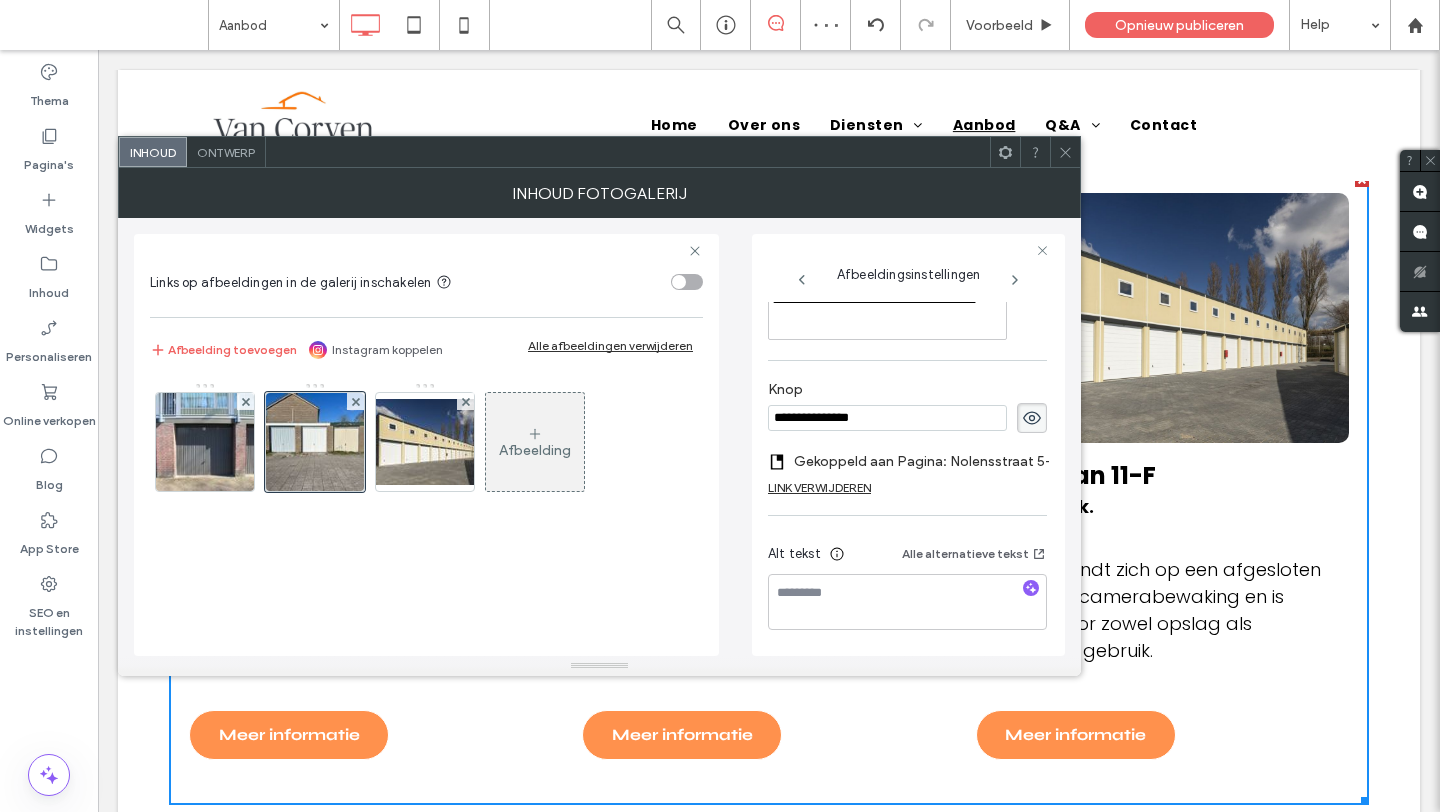 click 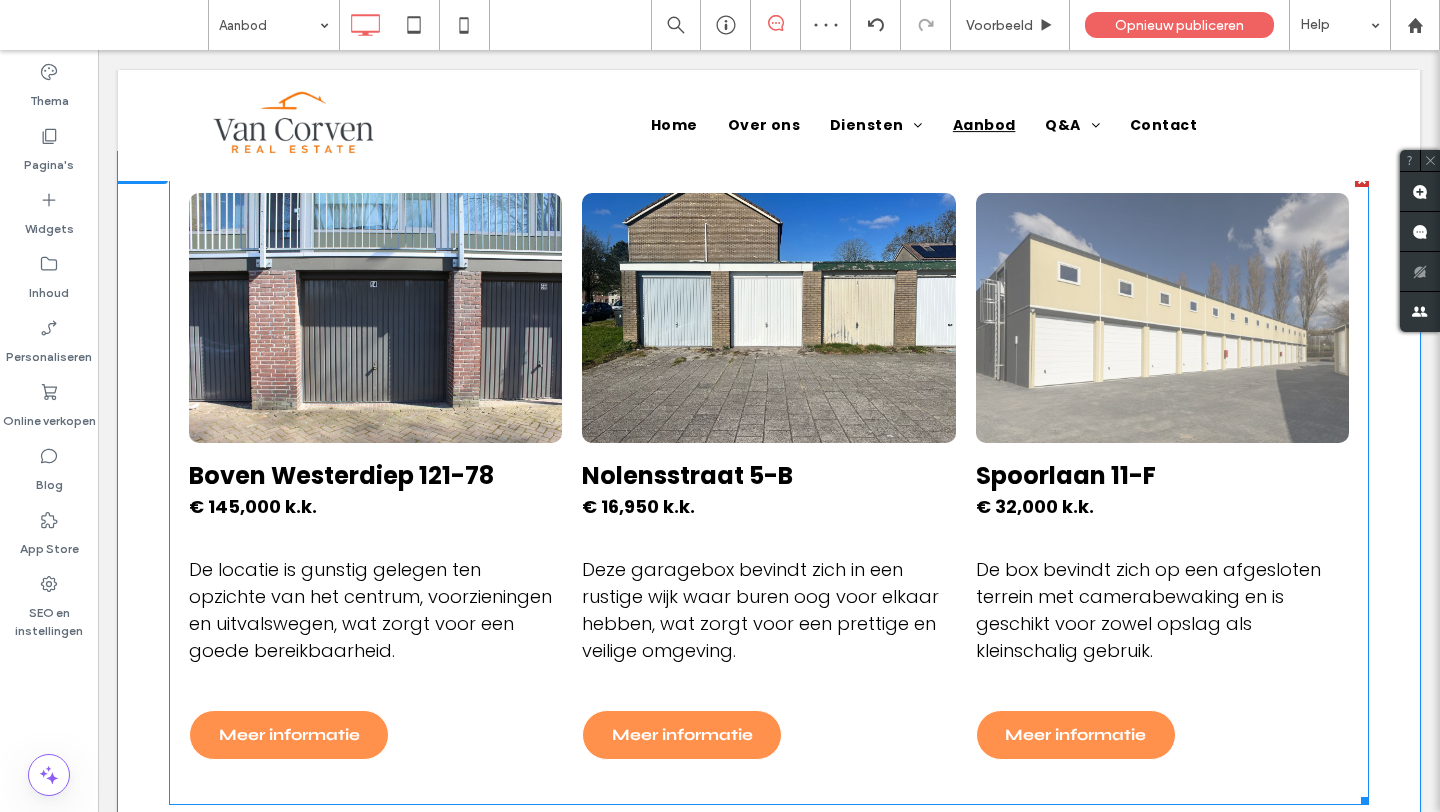 click on "De box bevindt zich op een afgesloten terrein met camerabewaking en is geschikt voor zowel opslag als kleinschalig gebruik." at bounding box center [1162, 610] 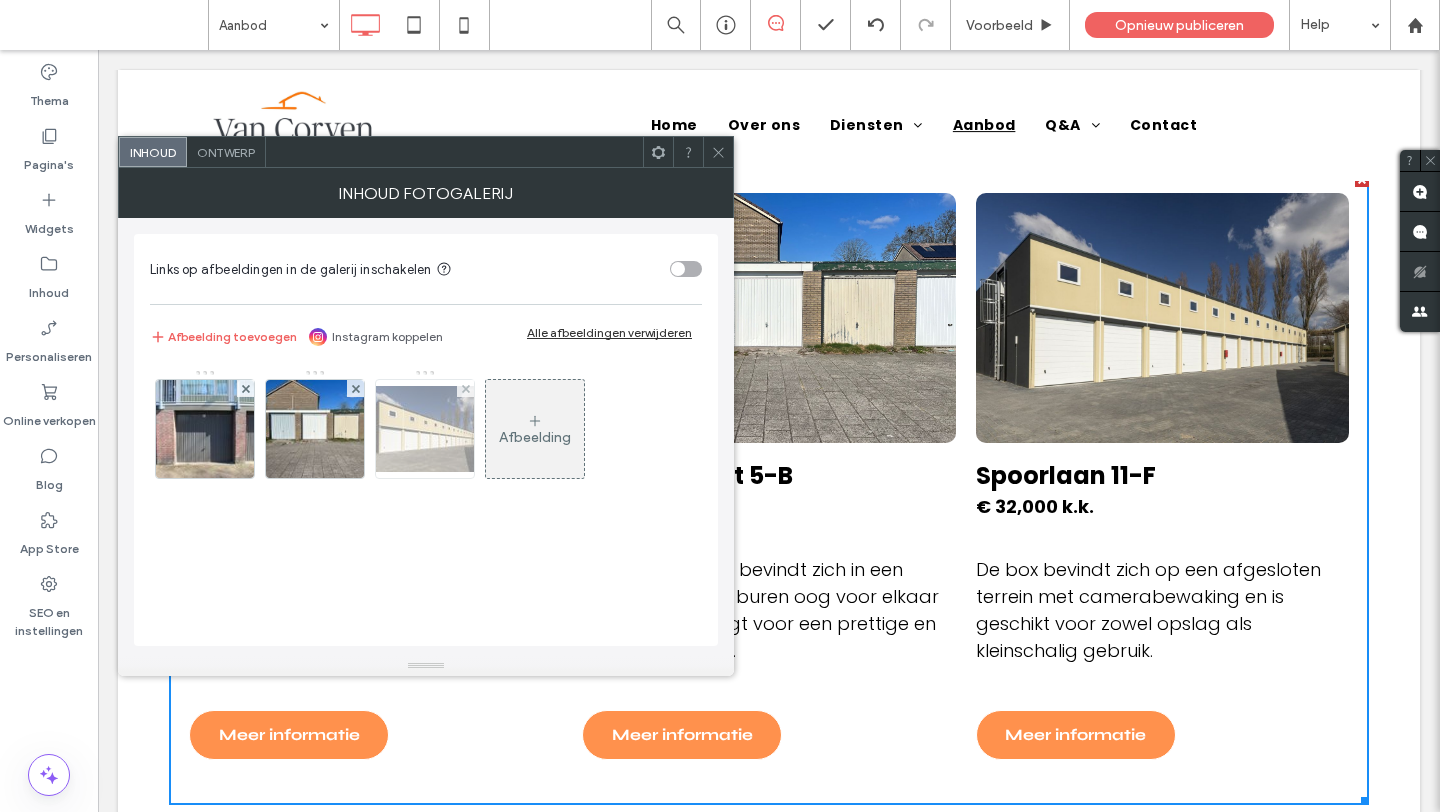 click at bounding box center (425, 429) 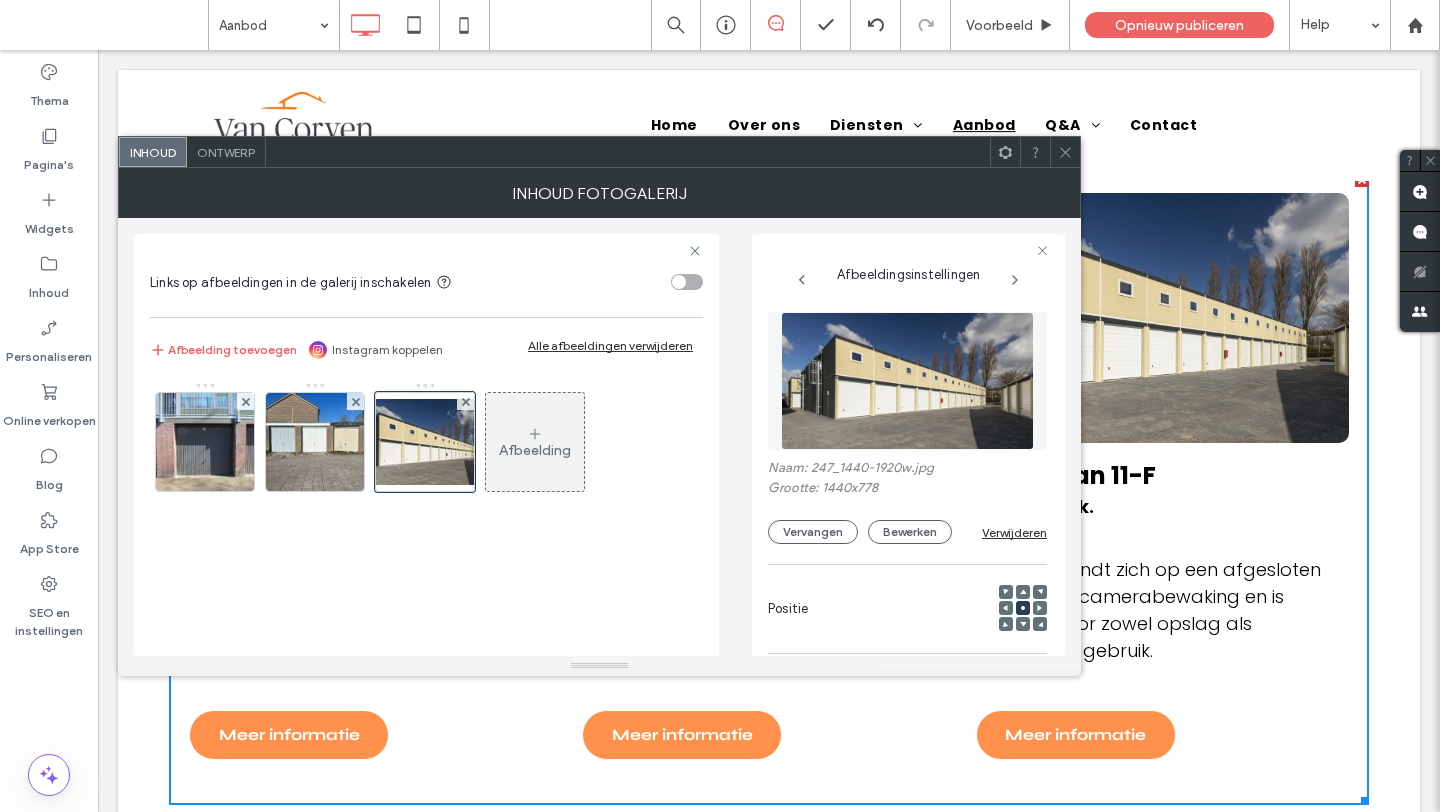 scroll, scrollTop: 0, scrollLeft: 11, axis: horizontal 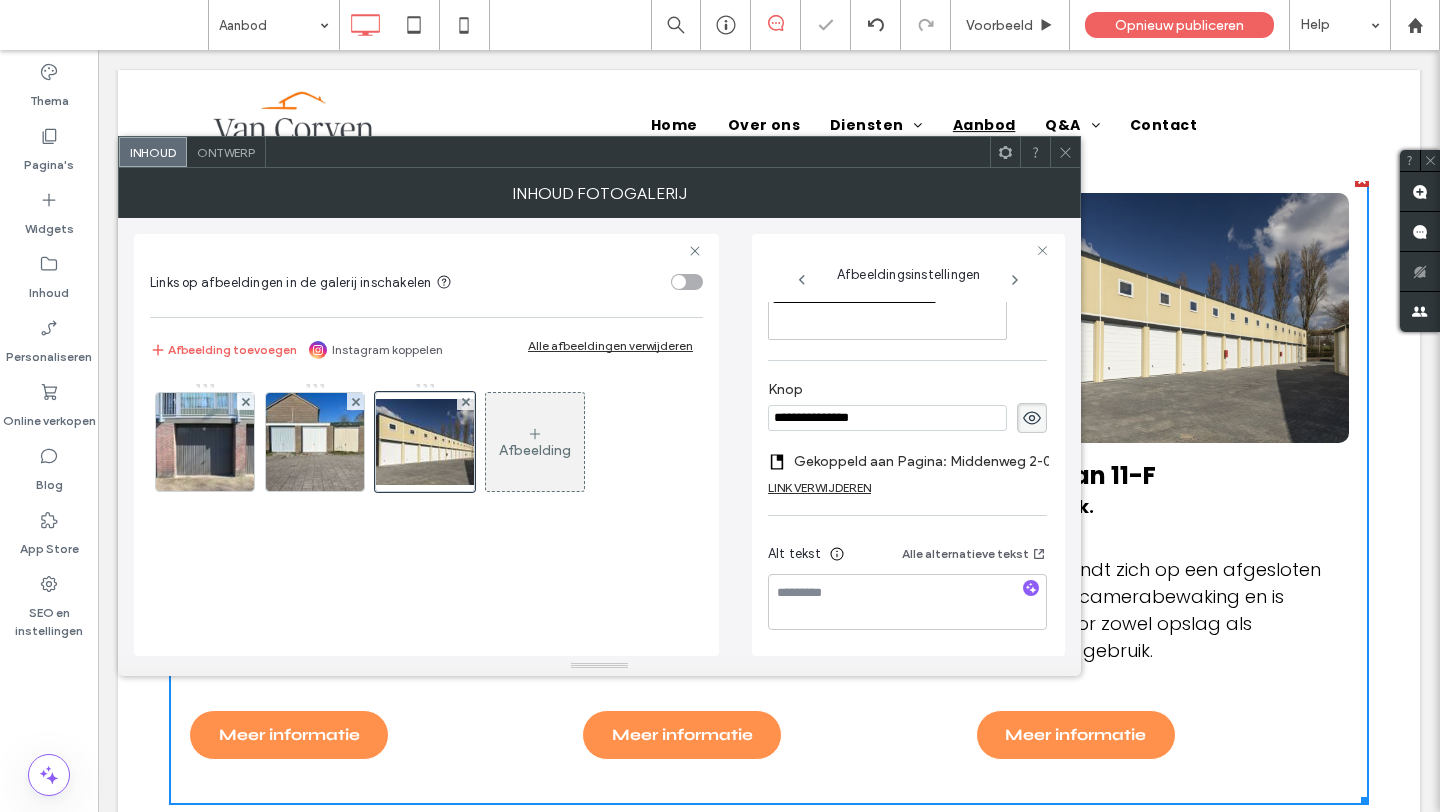 click on "Gekoppeld aan Pagina: Middenweg 2-01" at bounding box center [925, 461] 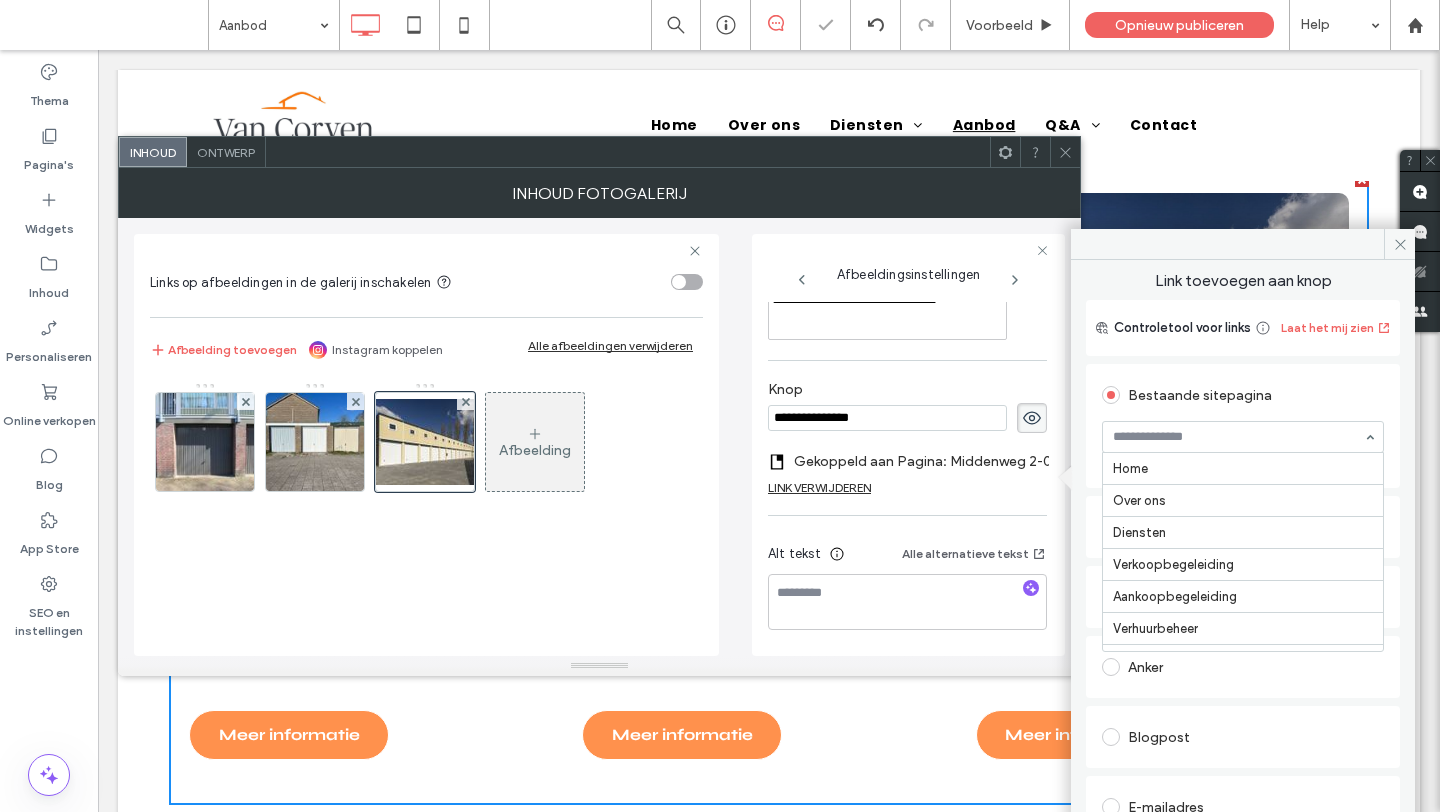 scroll, scrollTop: 377, scrollLeft: 0, axis: vertical 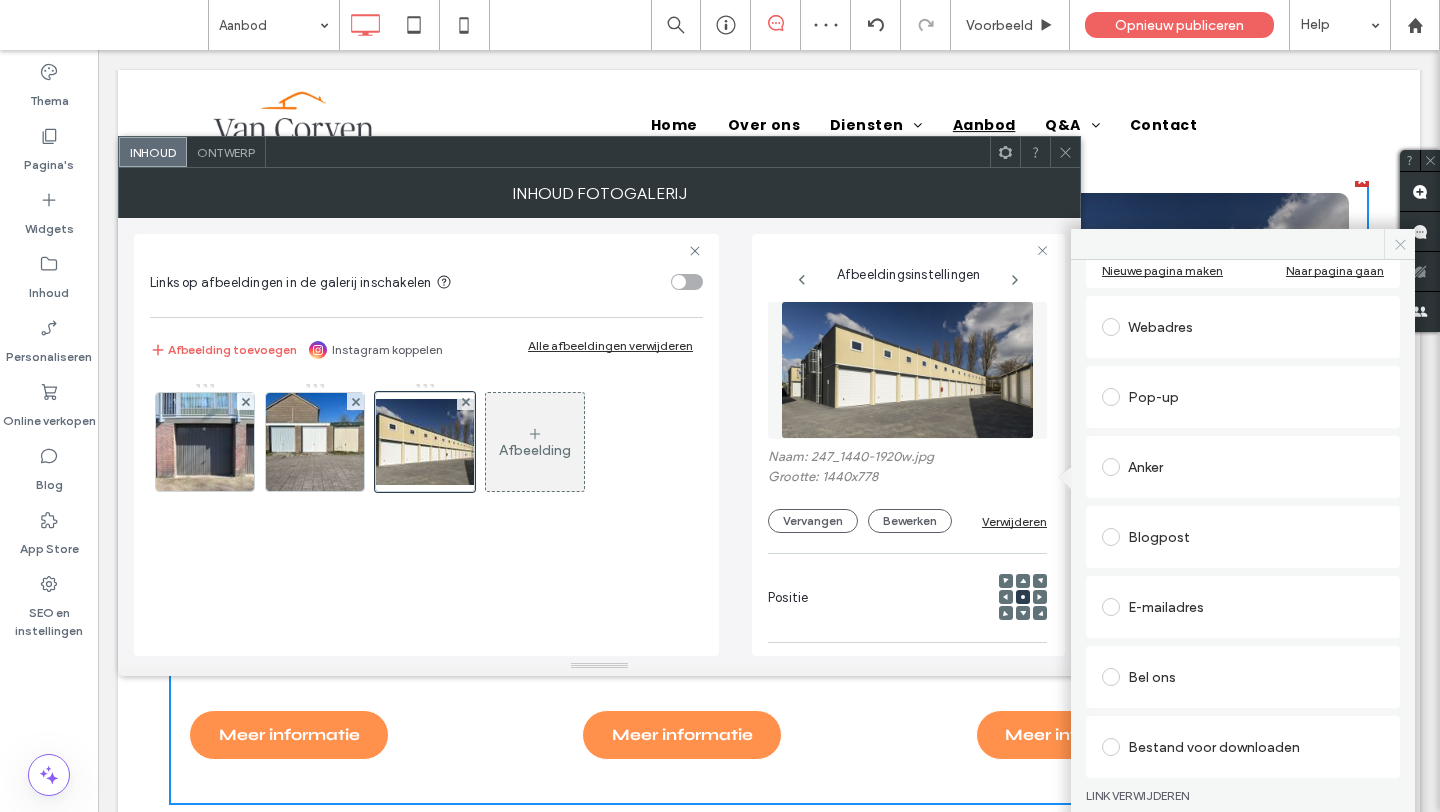 click 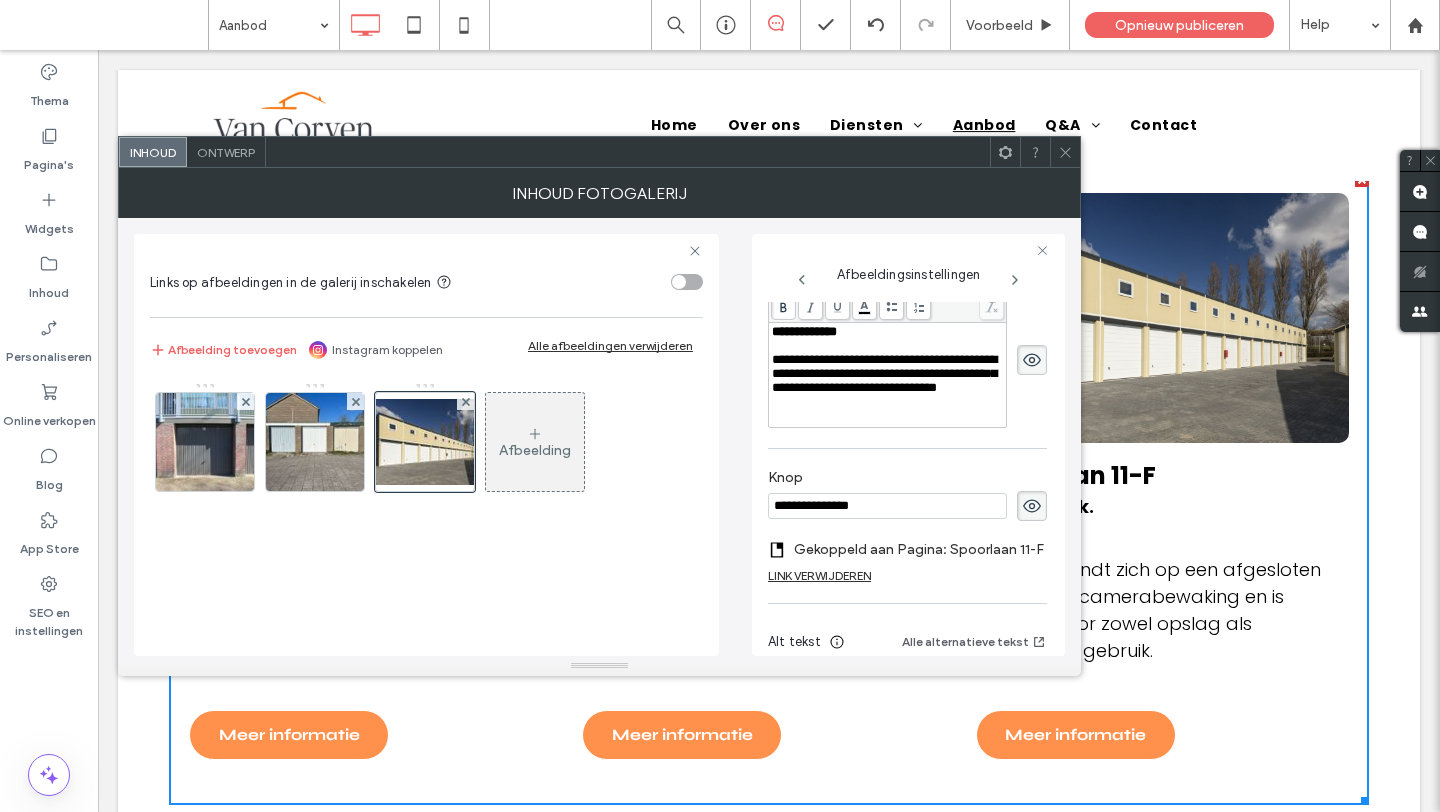 scroll, scrollTop: 545, scrollLeft: 0, axis: vertical 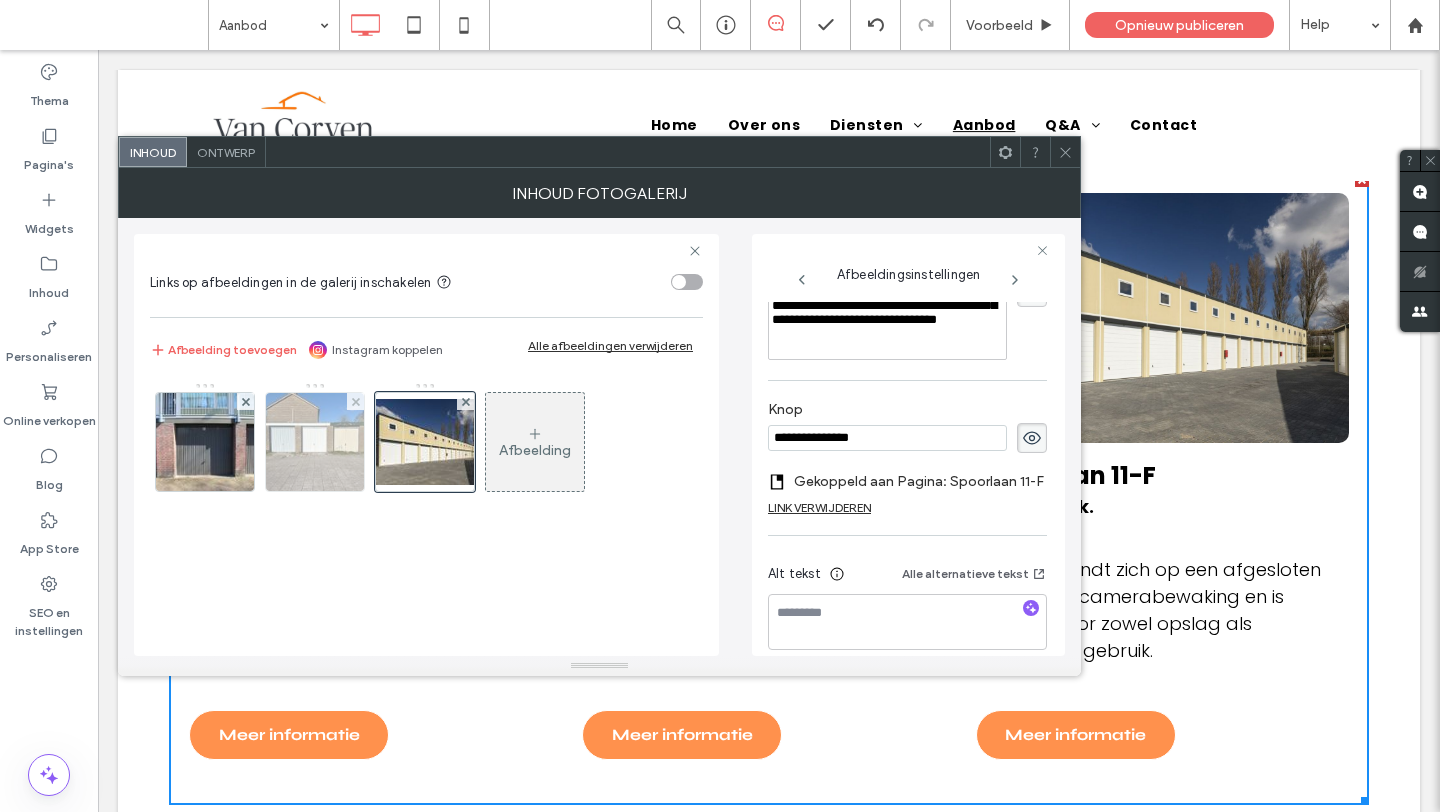 click at bounding box center [315, 442] 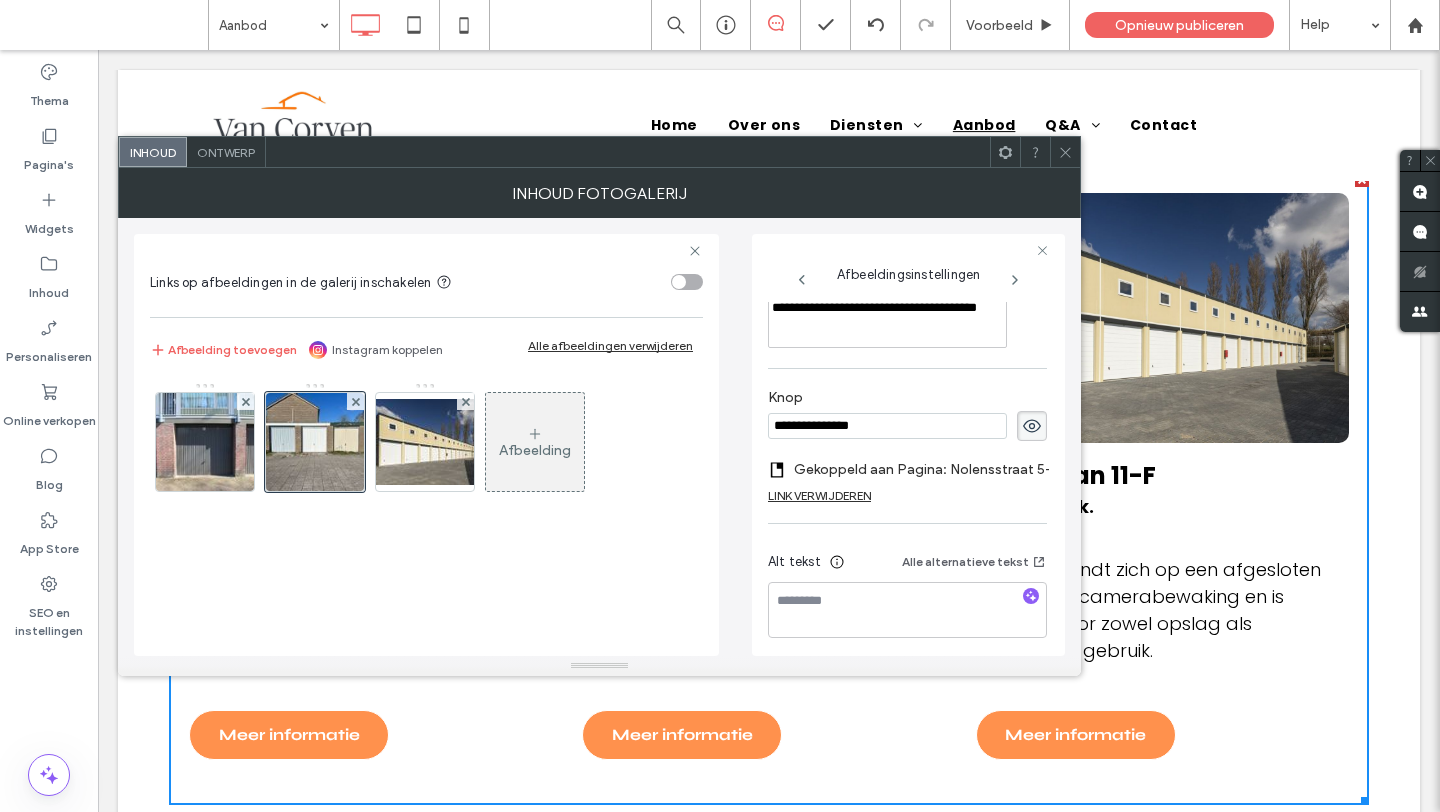 scroll, scrollTop: 636, scrollLeft: 0, axis: vertical 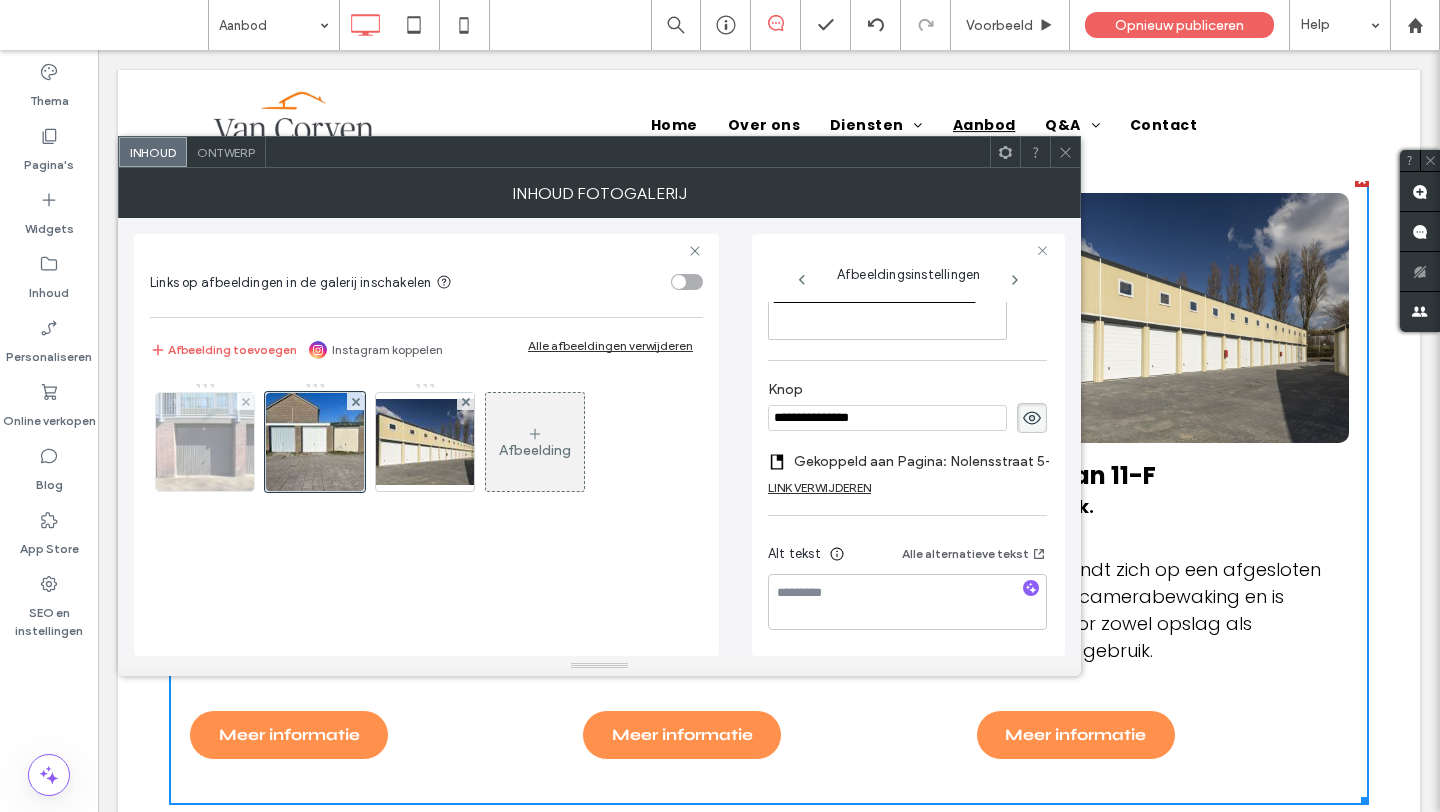 click at bounding box center [205, 442] 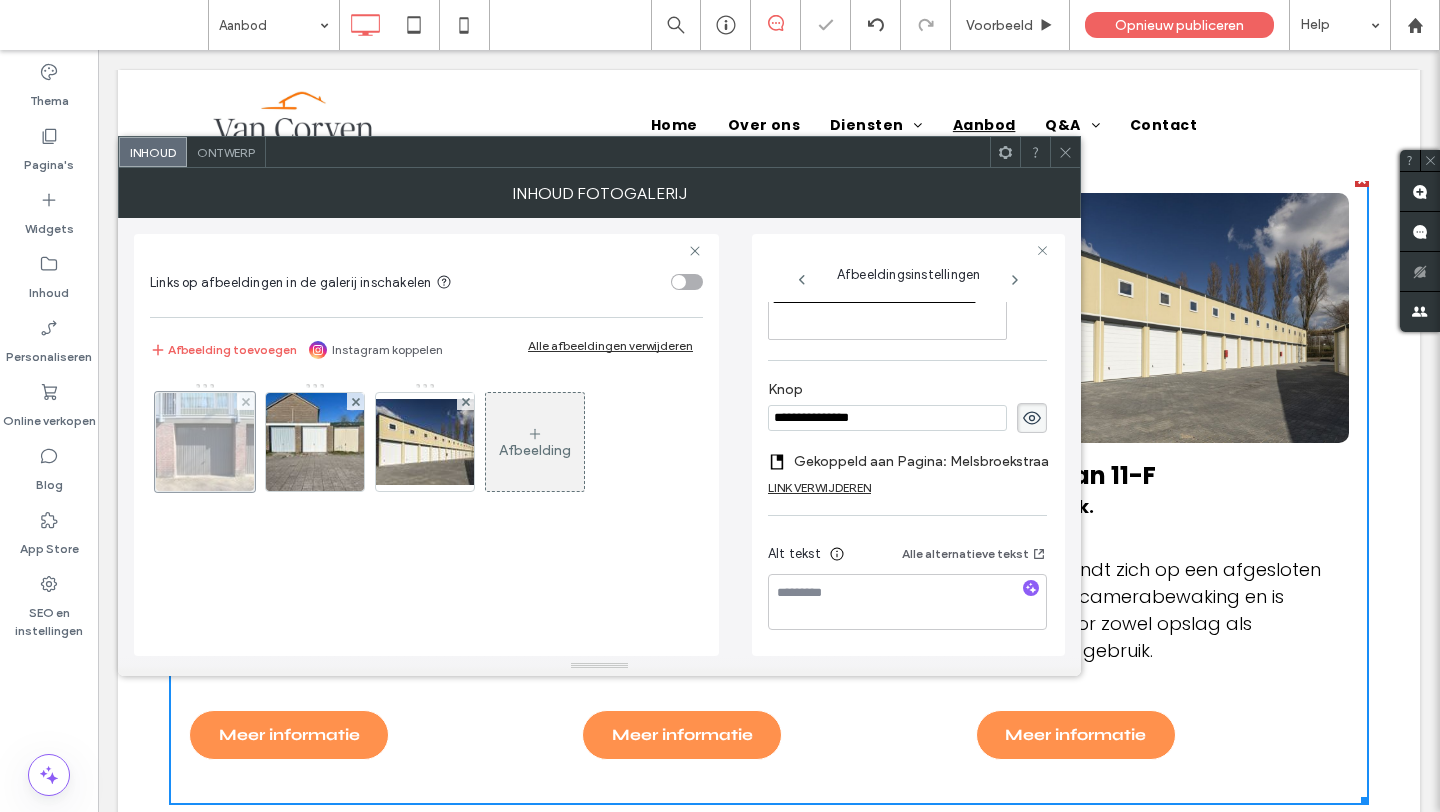 scroll, scrollTop: 238, scrollLeft: 0, axis: vertical 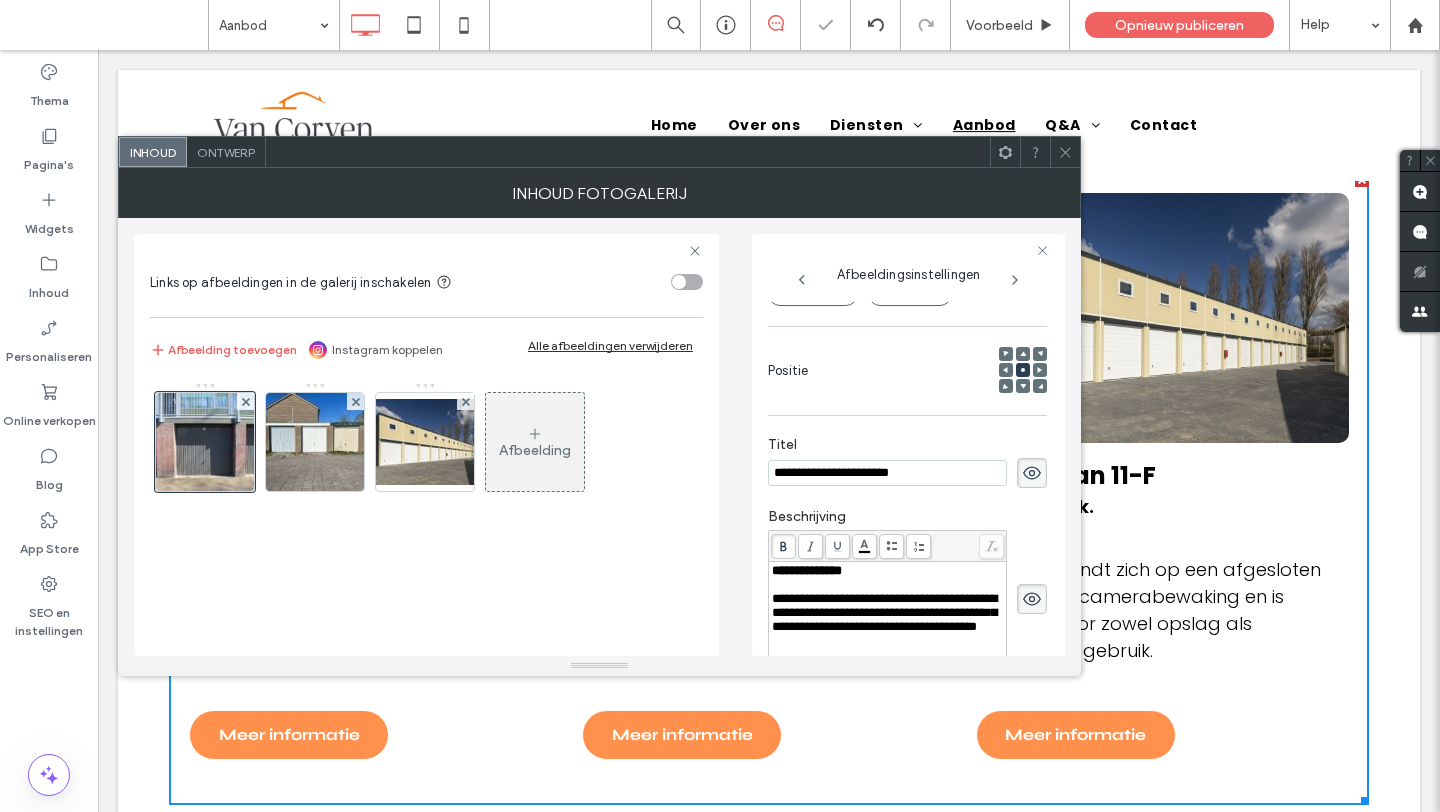 click 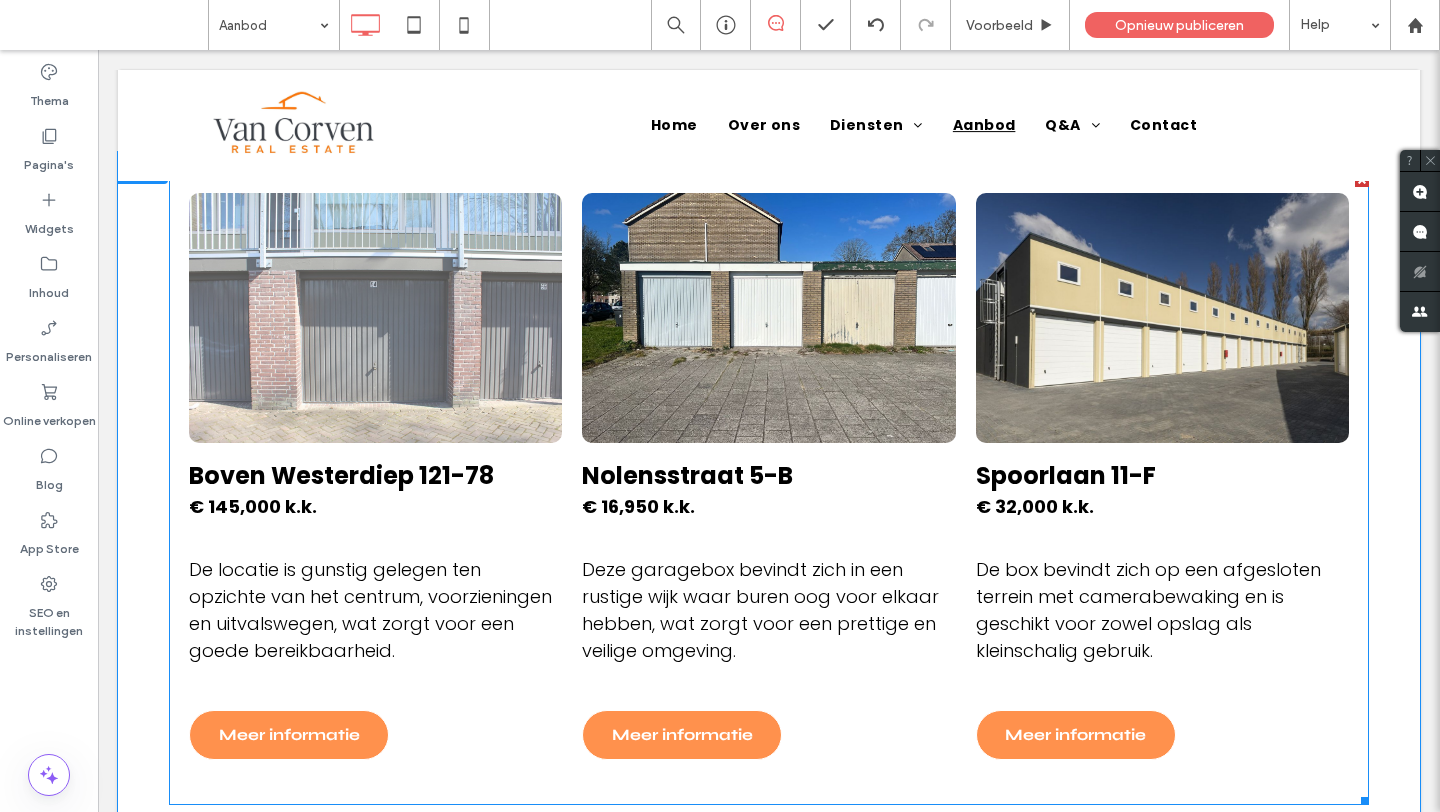 click on "De locatie is gunstig gelegen ten opzichte van het centrum, voorzieningen en uitvalswegen, wat zorgt voor een goede bereikbaarheid." at bounding box center [375, 610] 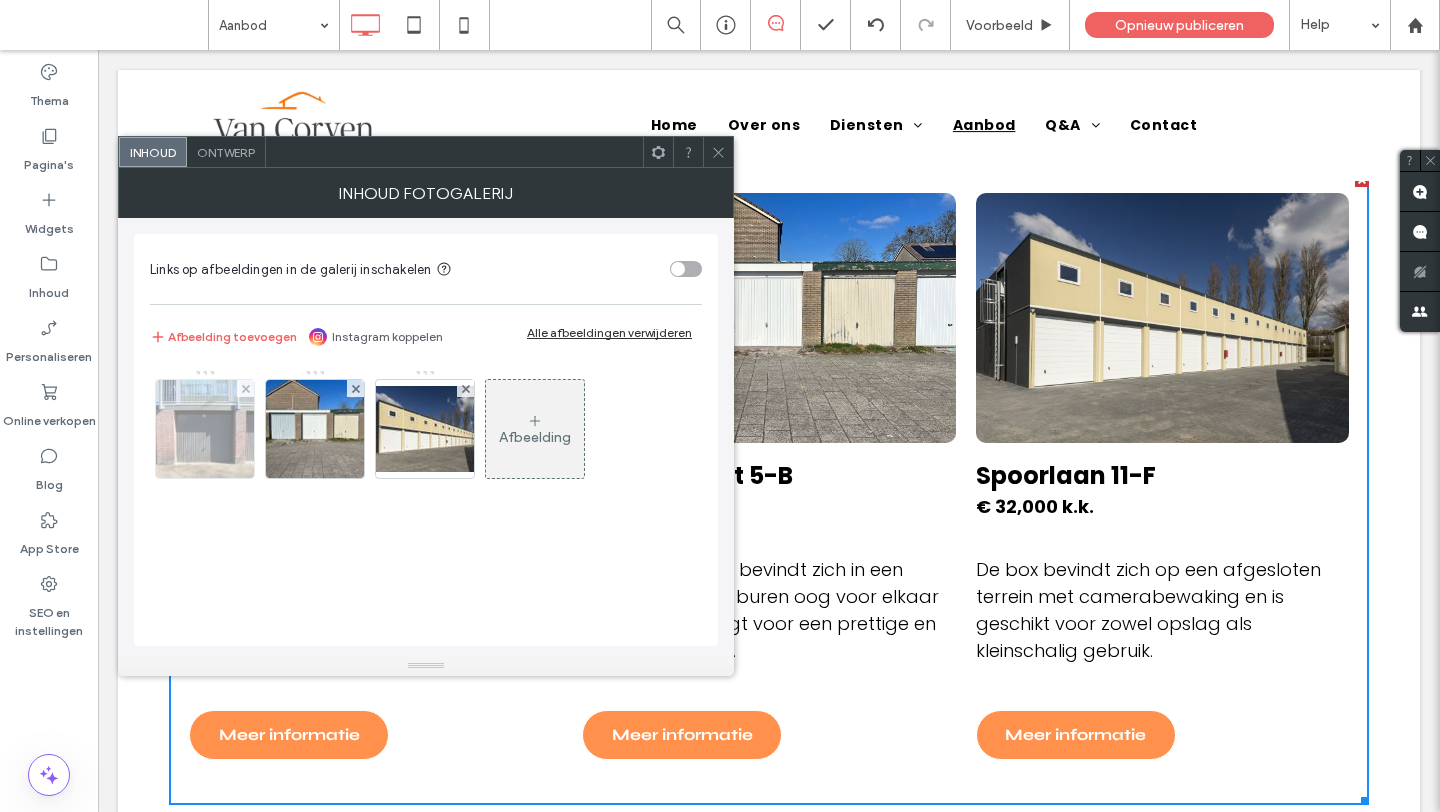 click at bounding box center (205, 429) 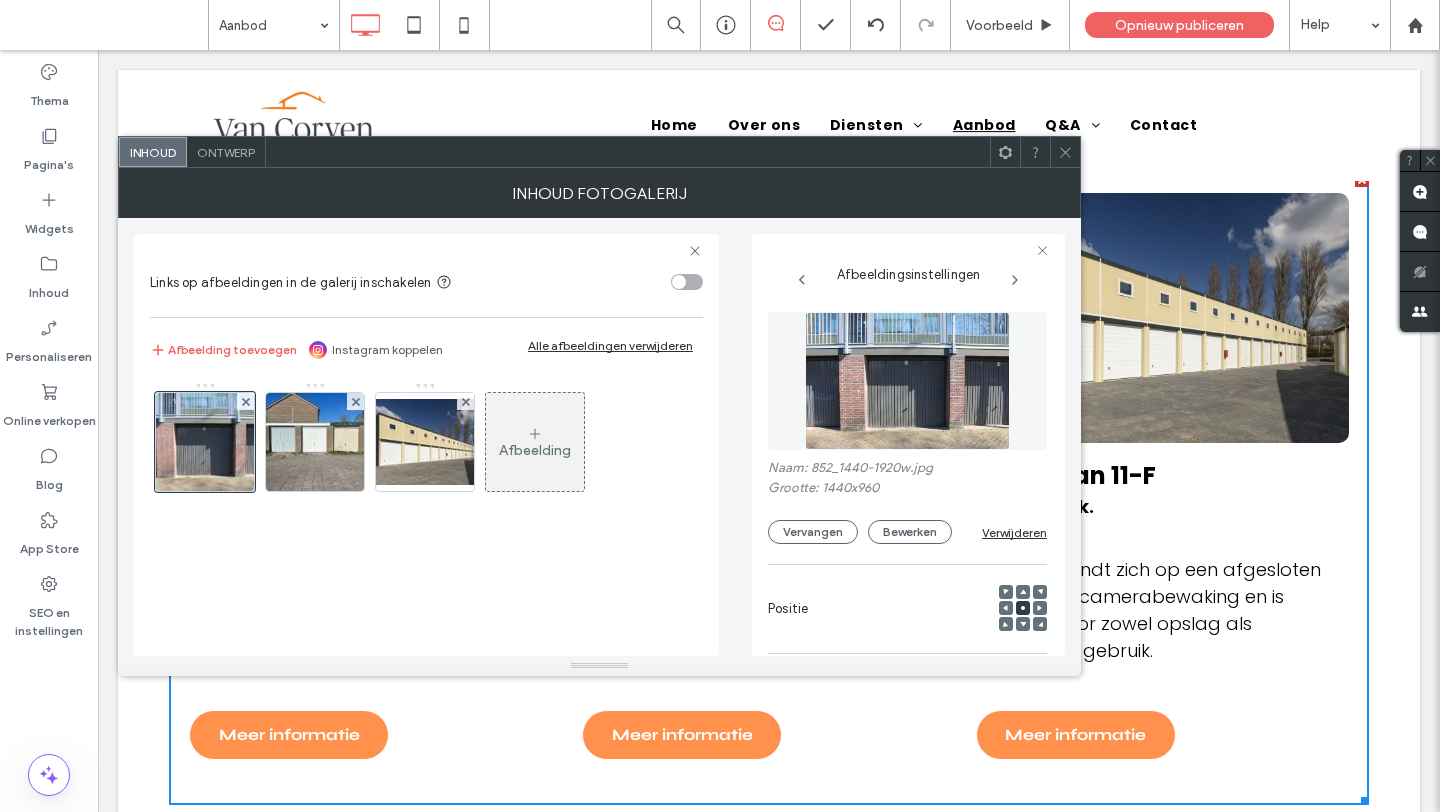 scroll, scrollTop: 0, scrollLeft: 0, axis: both 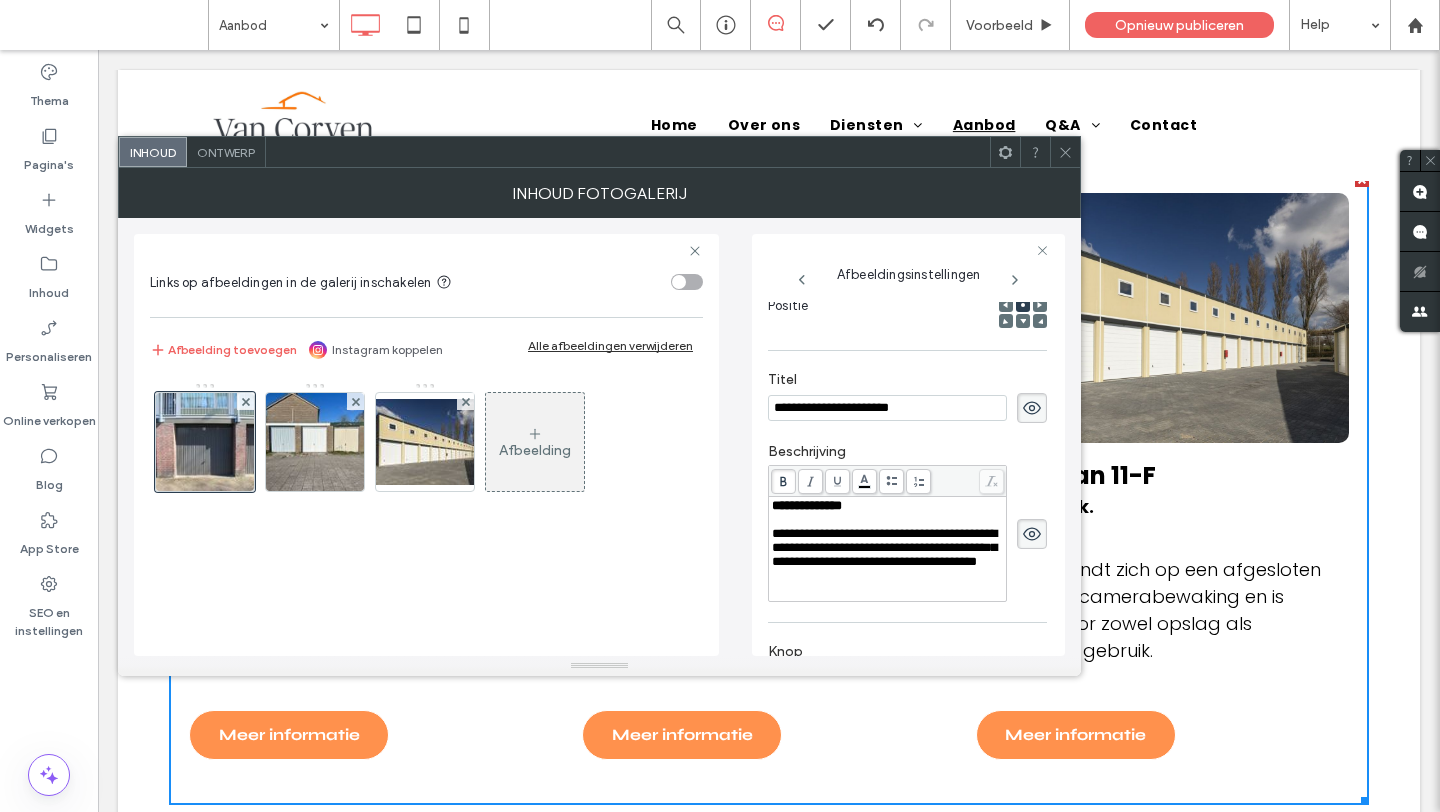 click on "**********" at bounding box center (884, 547) 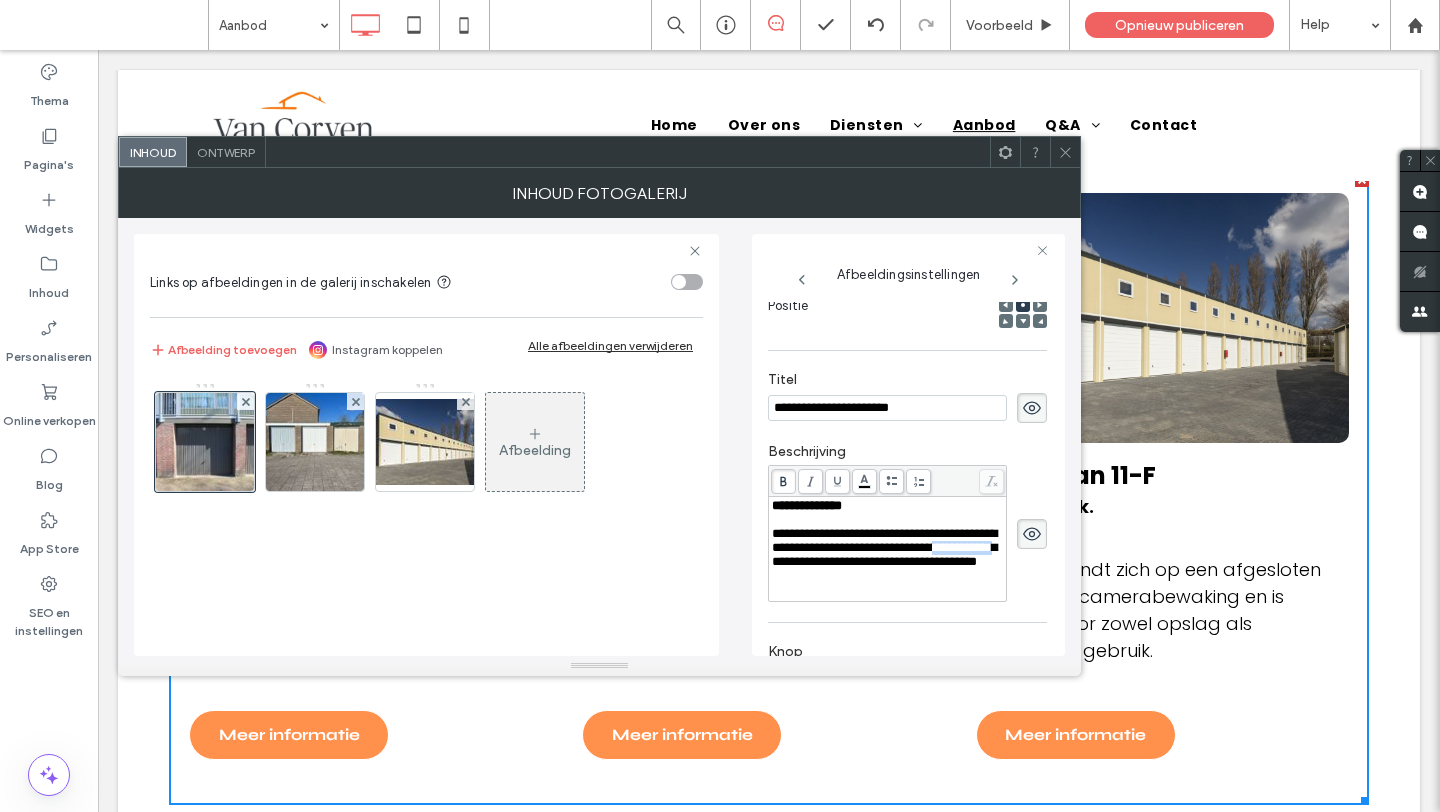 click on "**********" at bounding box center (884, 547) 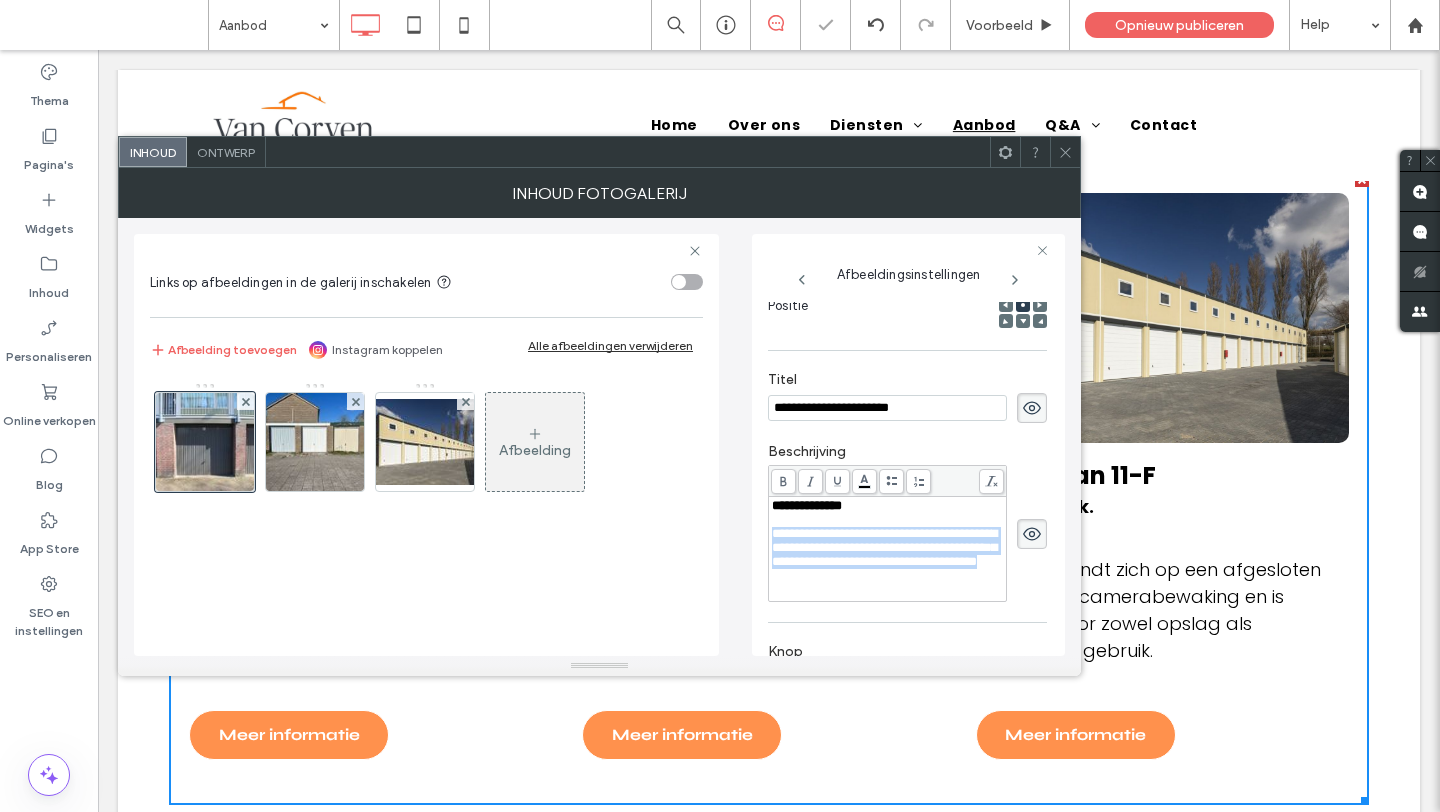 click on "**********" at bounding box center [884, 547] 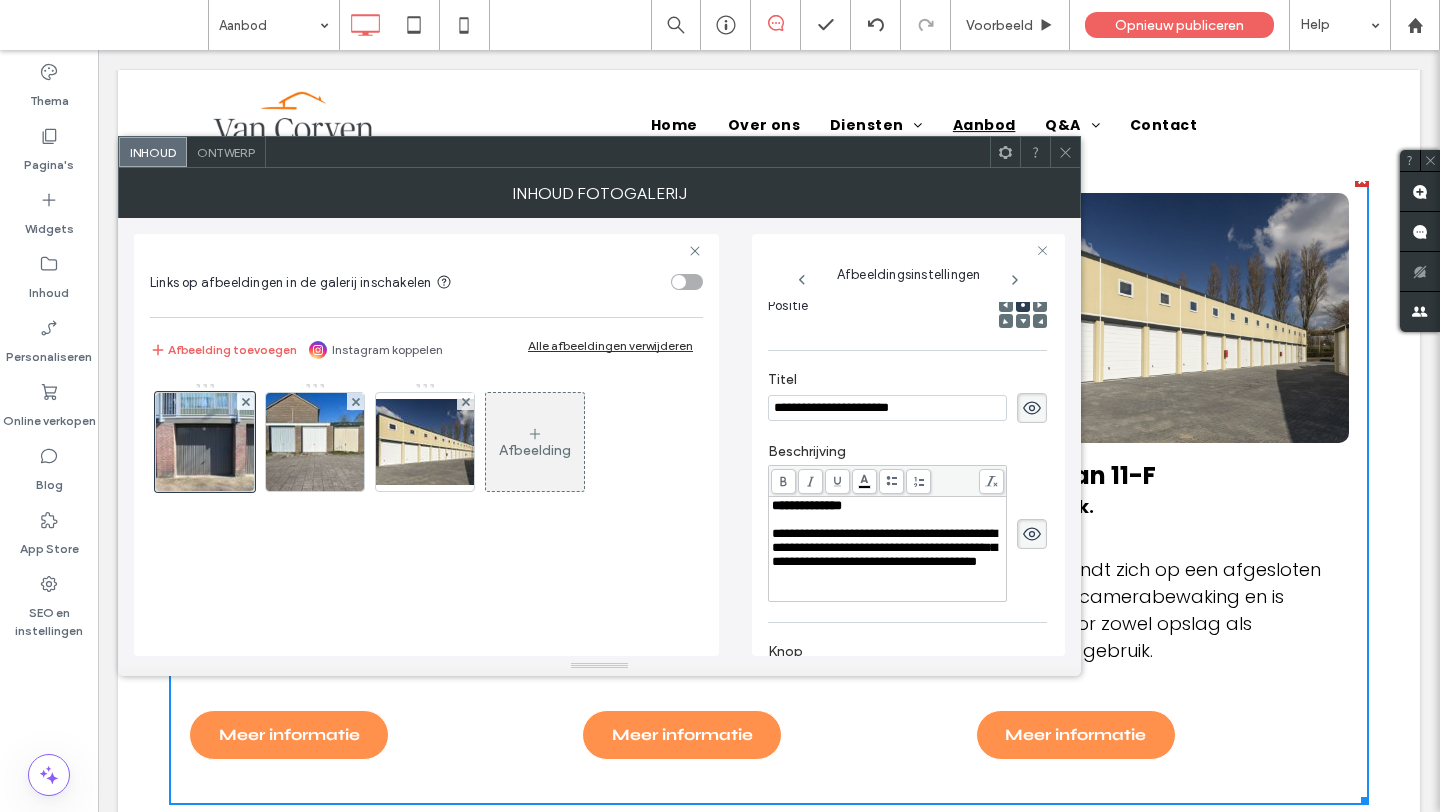 click at bounding box center [1065, 152] 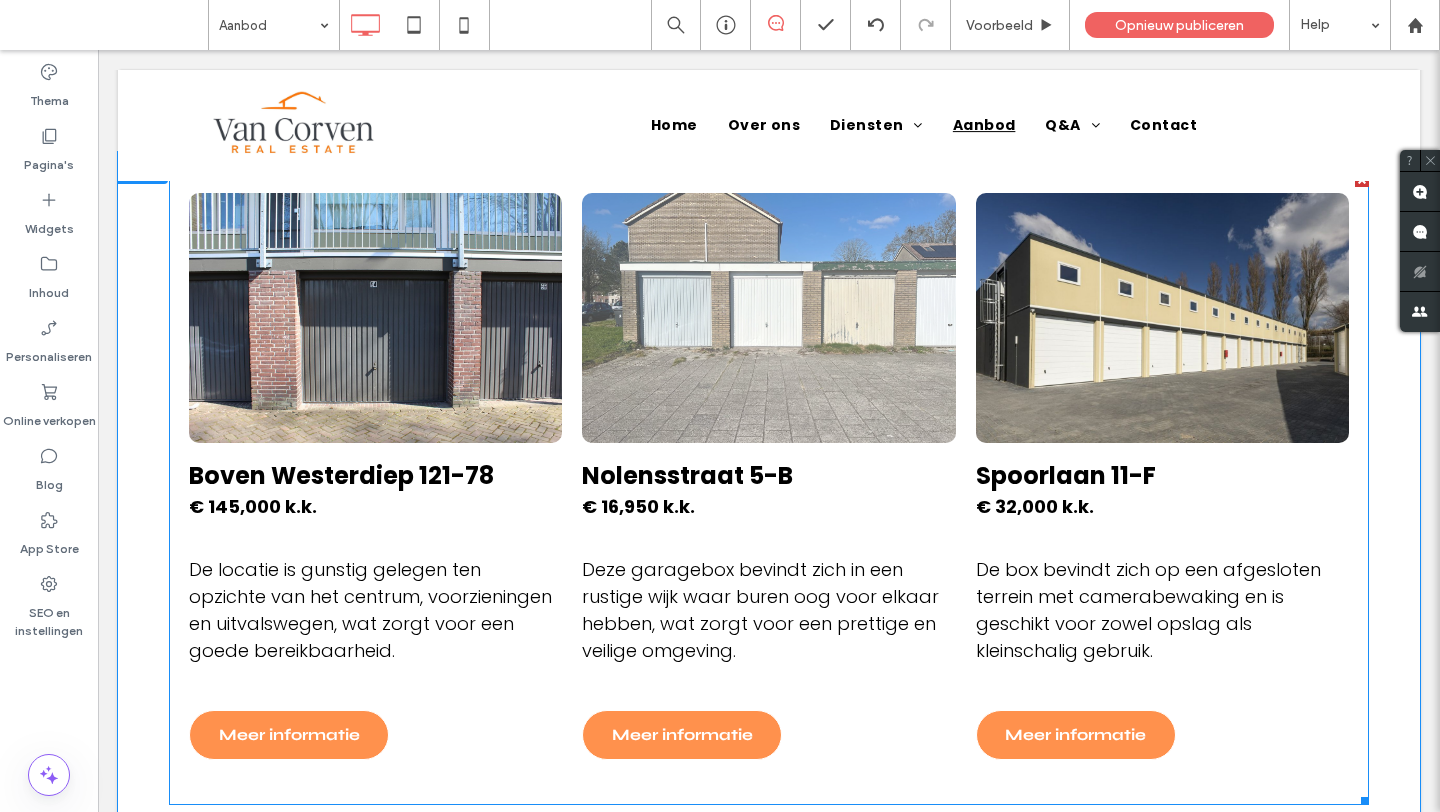 scroll, scrollTop: 463, scrollLeft: 0, axis: vertical 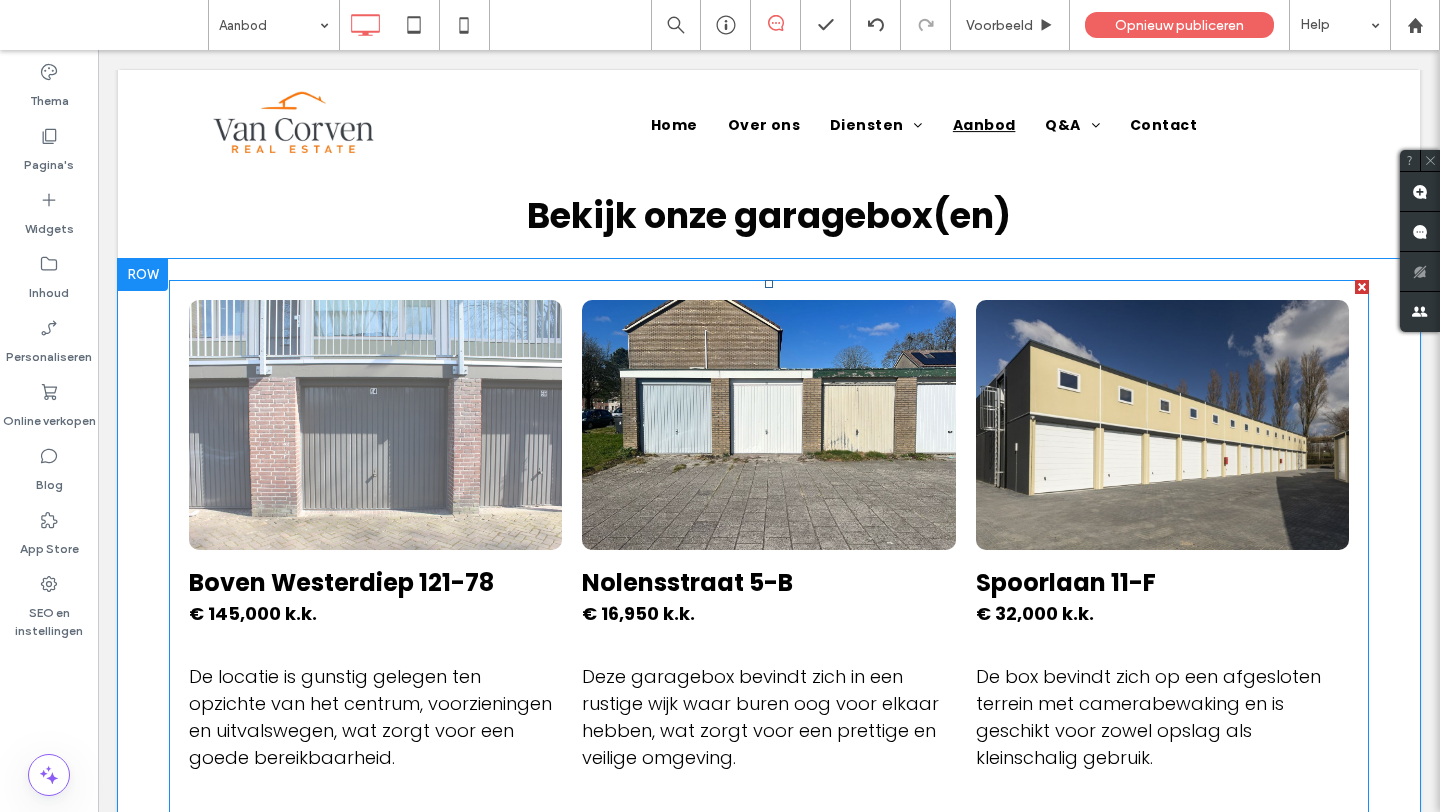 click on "Boven Westerdiep 121-78
€ 145,000 k.k. De locatie is gunstig gelegen ten opzichte van het centrum, voorzieningen en uitvalswegen, wat zorgt voor een goede bereikbaarheid.
Meer informatie" at bounding box center (375, 721) 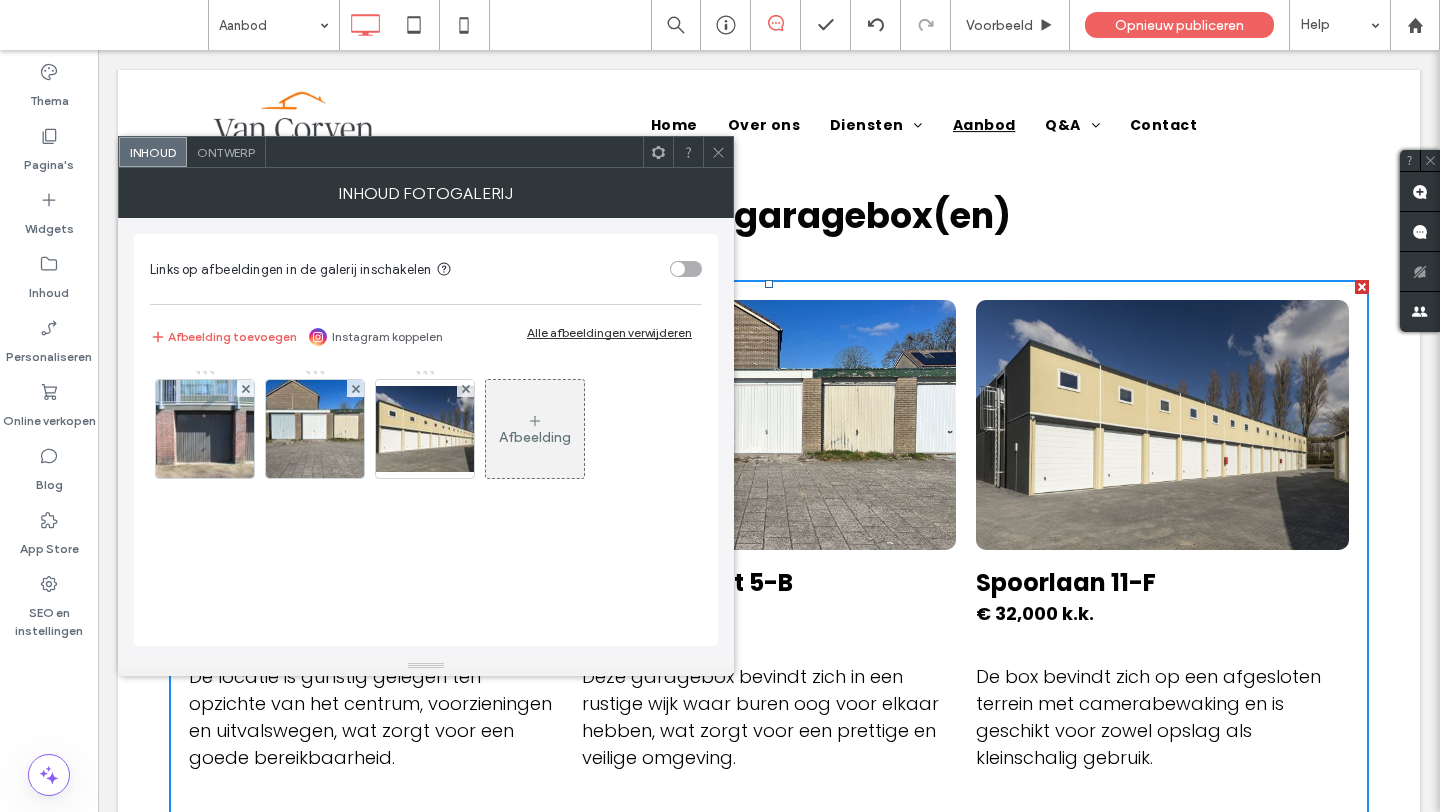 click 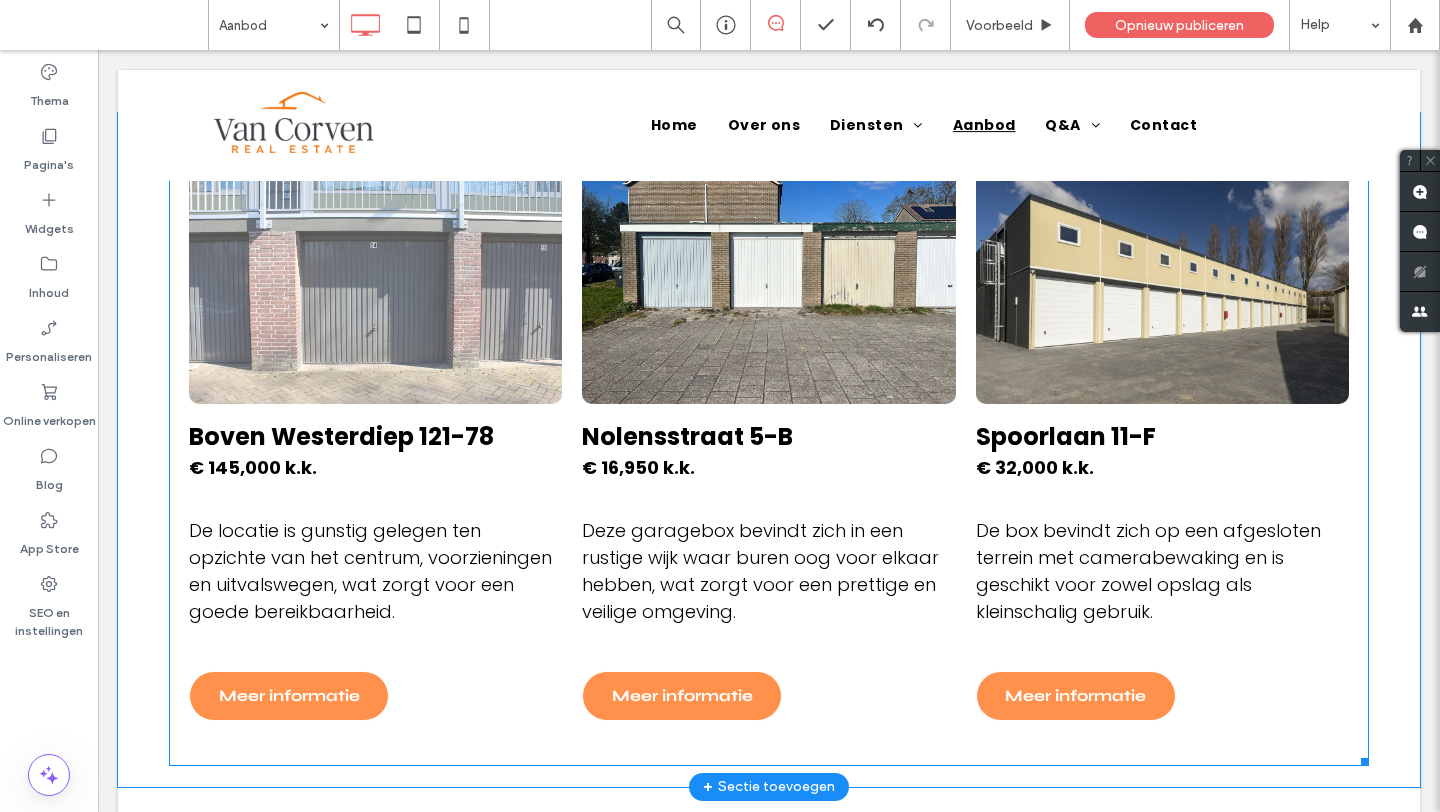 scroll, scrollTop: 595, scrollLeft: 0, axis: vertical 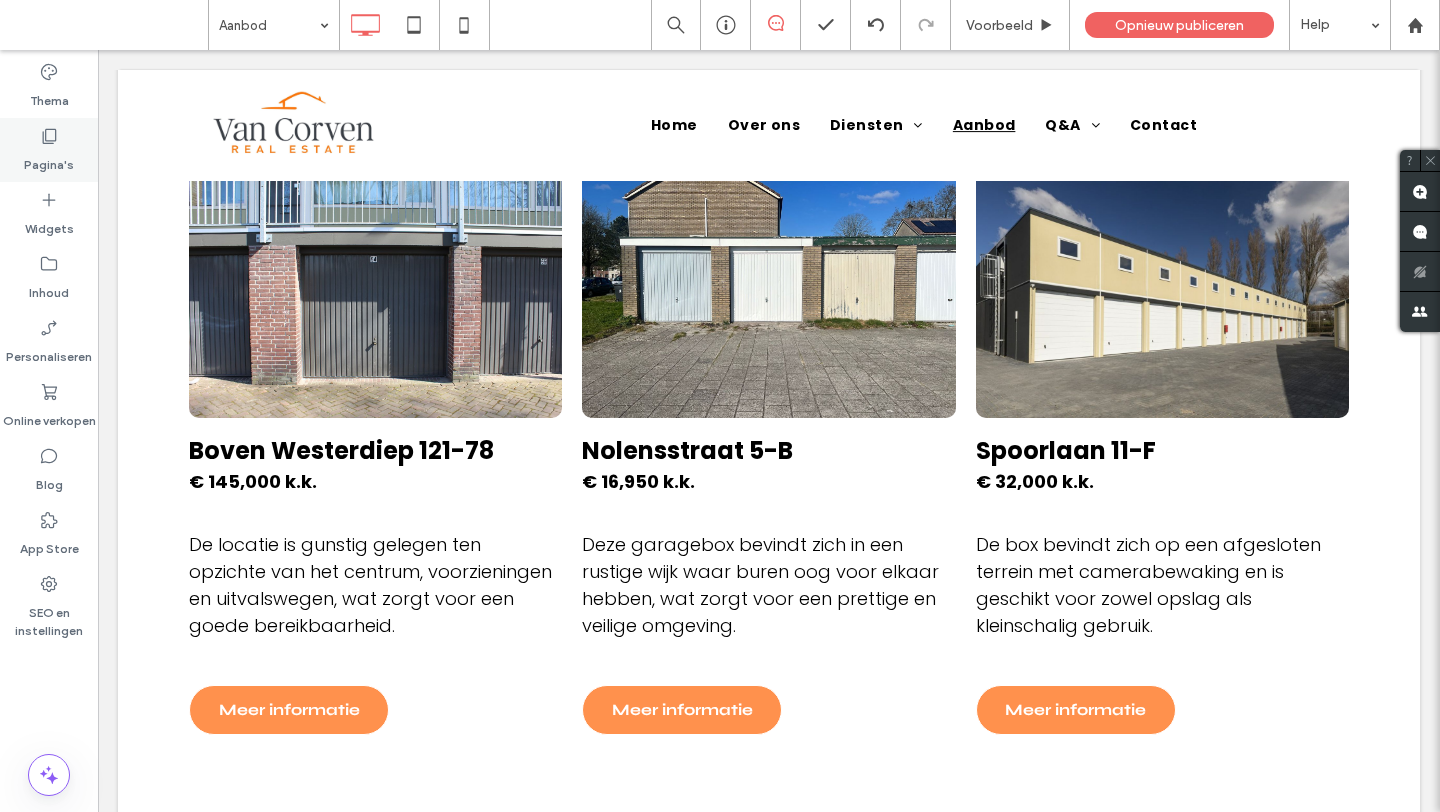 click on "Pagina's" at bounding box center (49, 160) 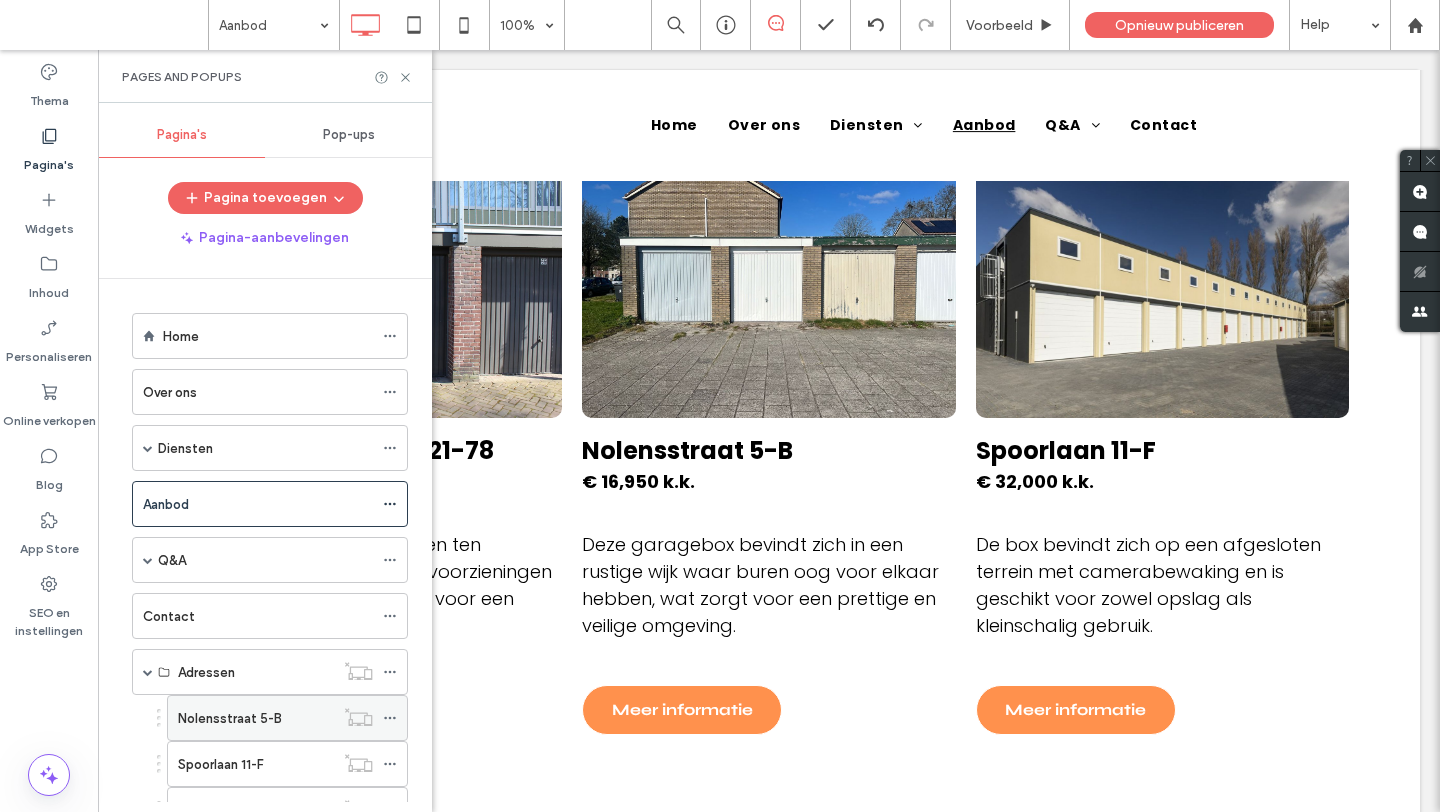 click 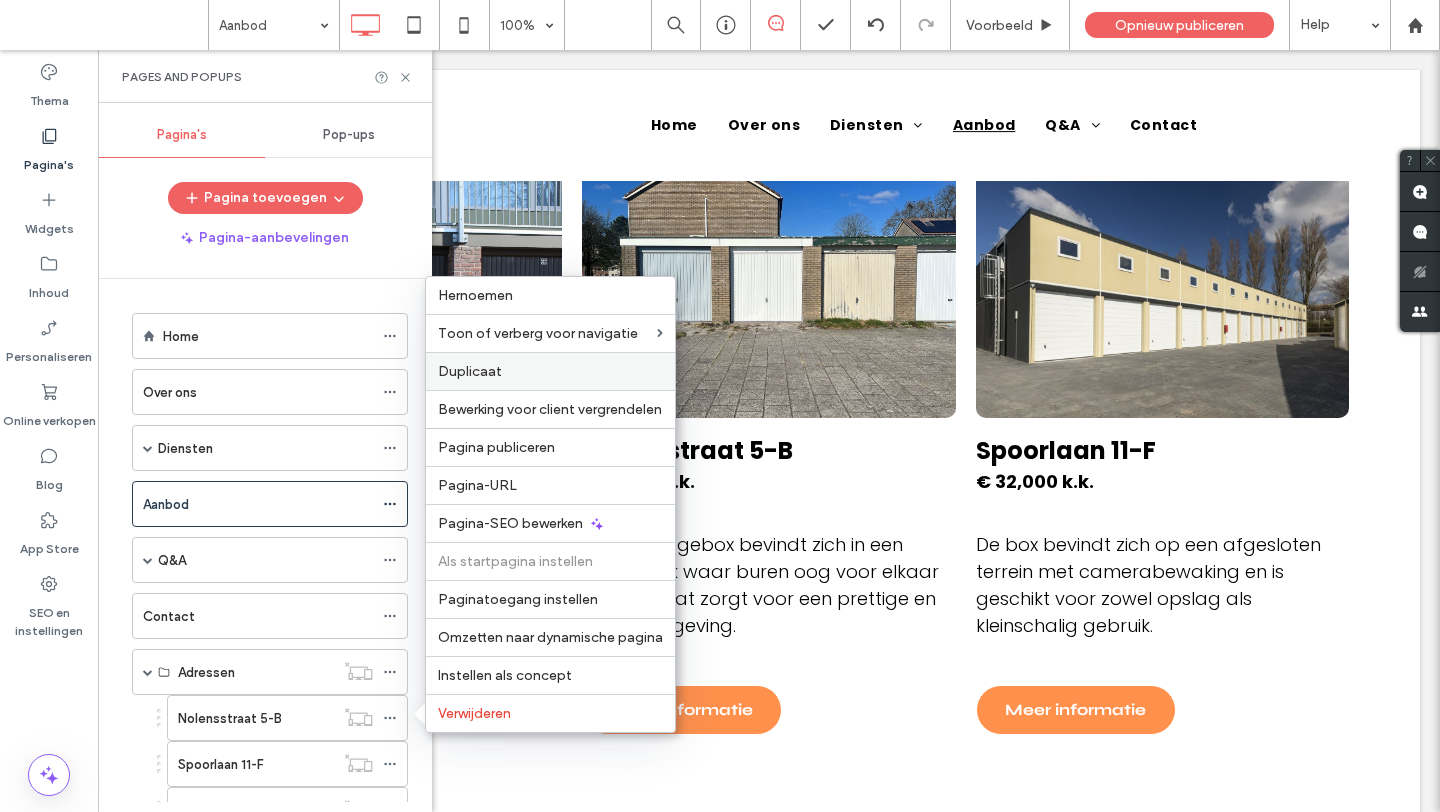 click on "Duplicaat" at bounding box center (550, 371) 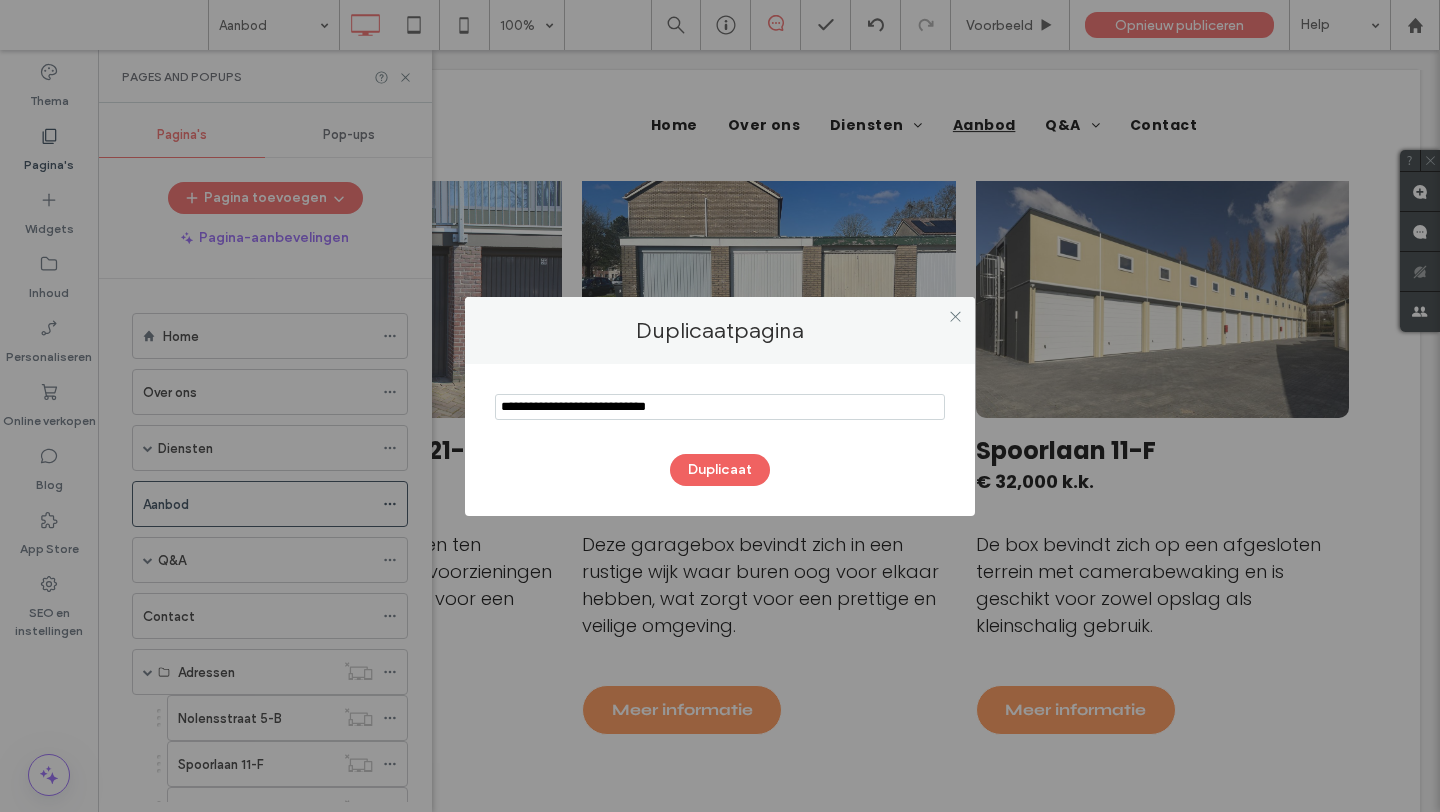 click at bounding box center (720, 407) 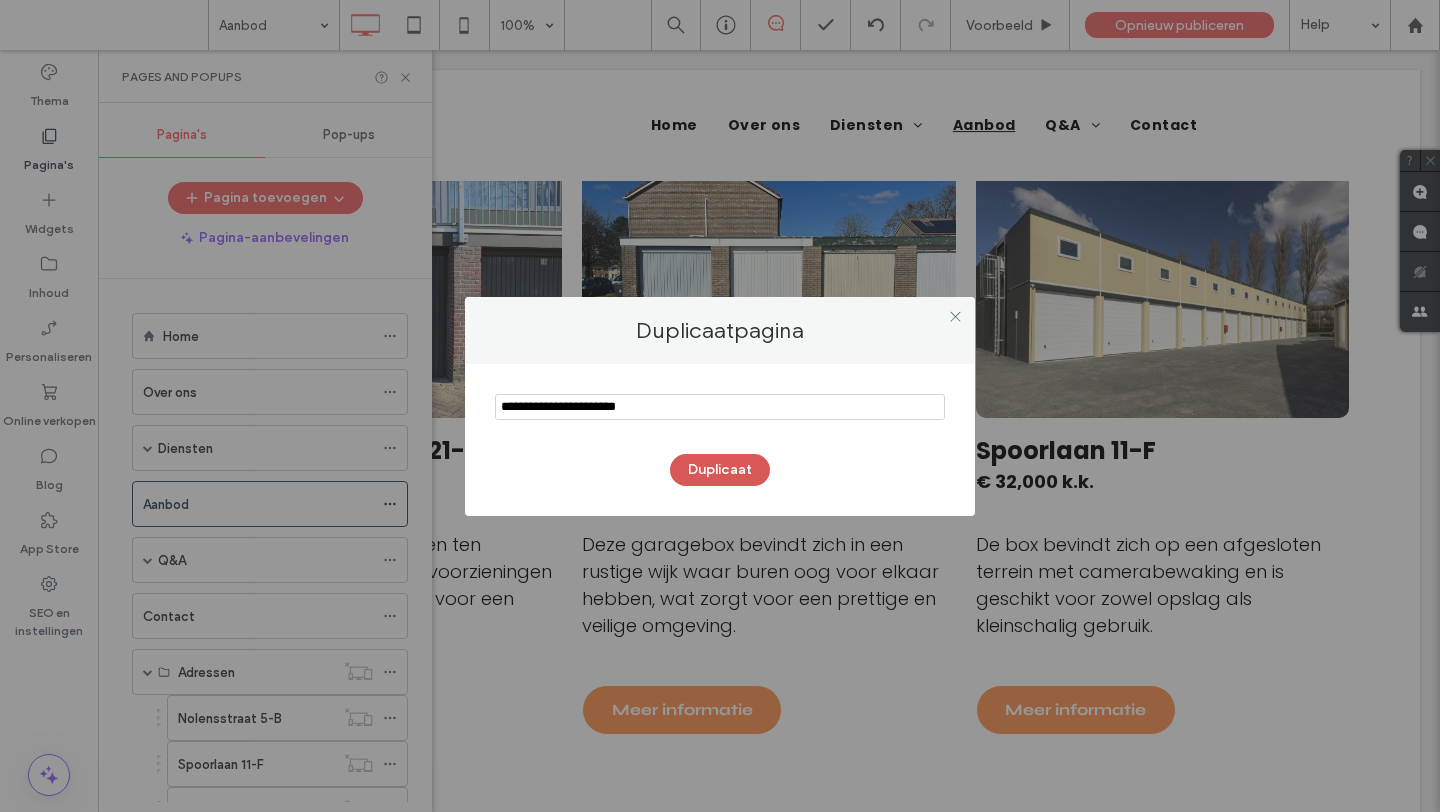 type on "**********" 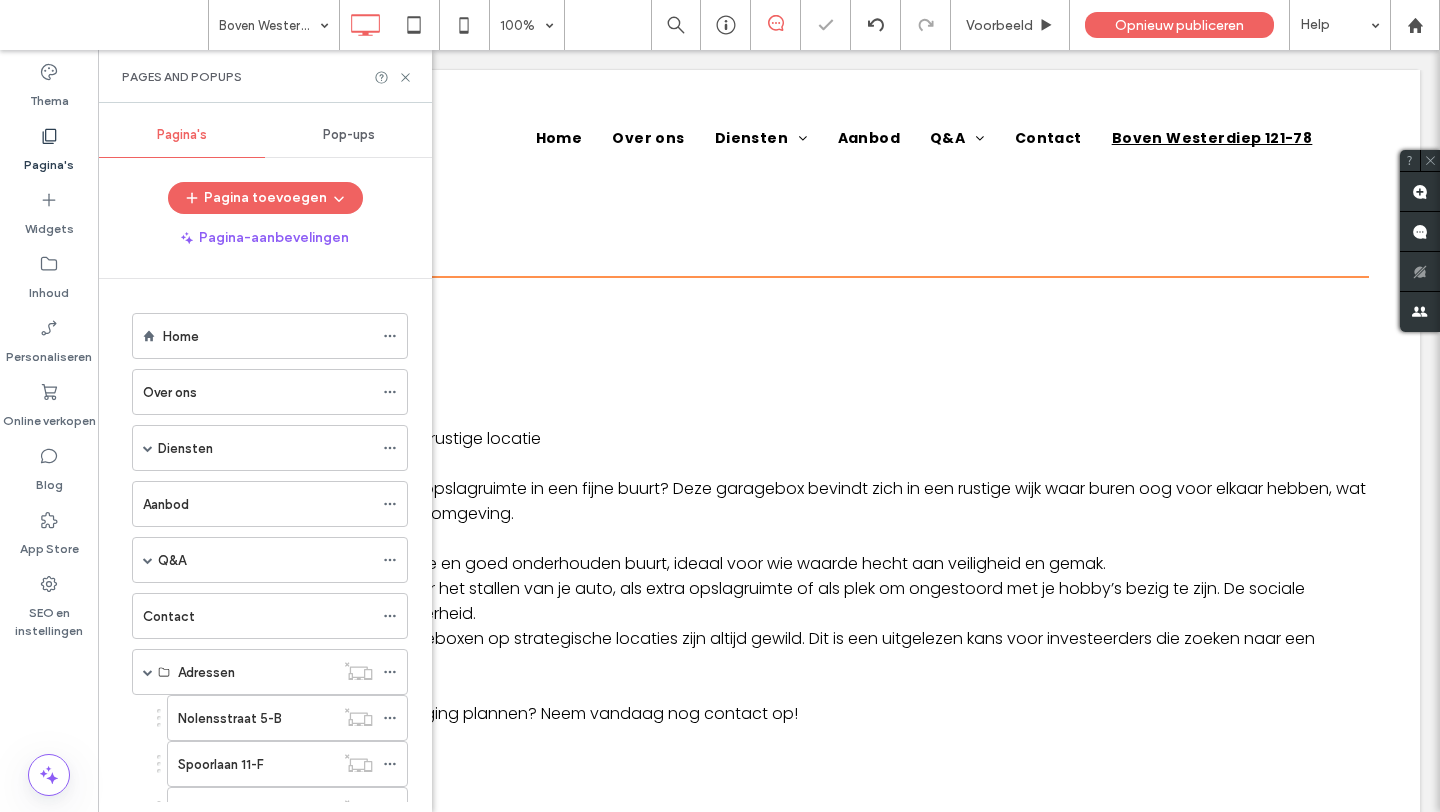 scroll, scrollTop: 0, scrollLeft: 0, axis: both 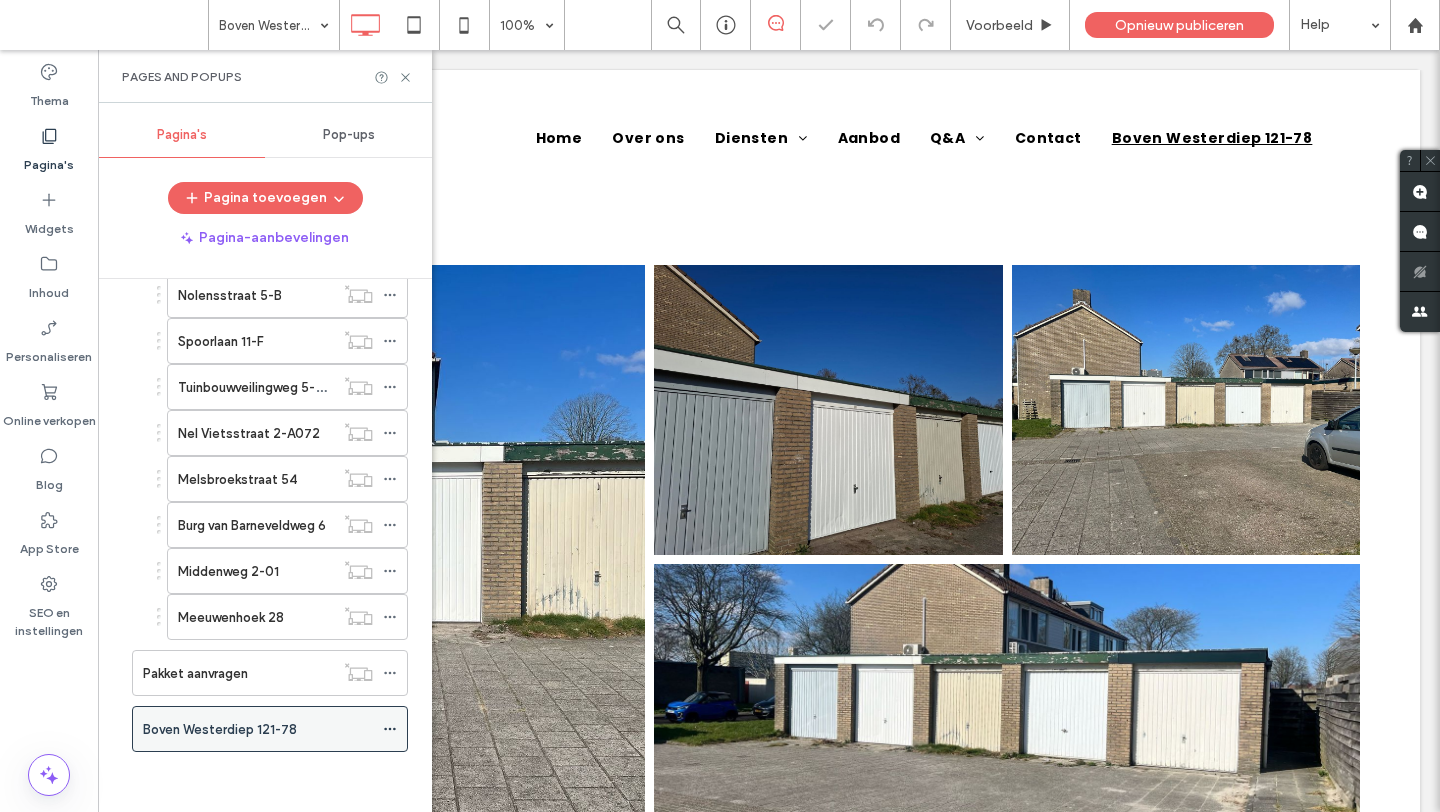 click 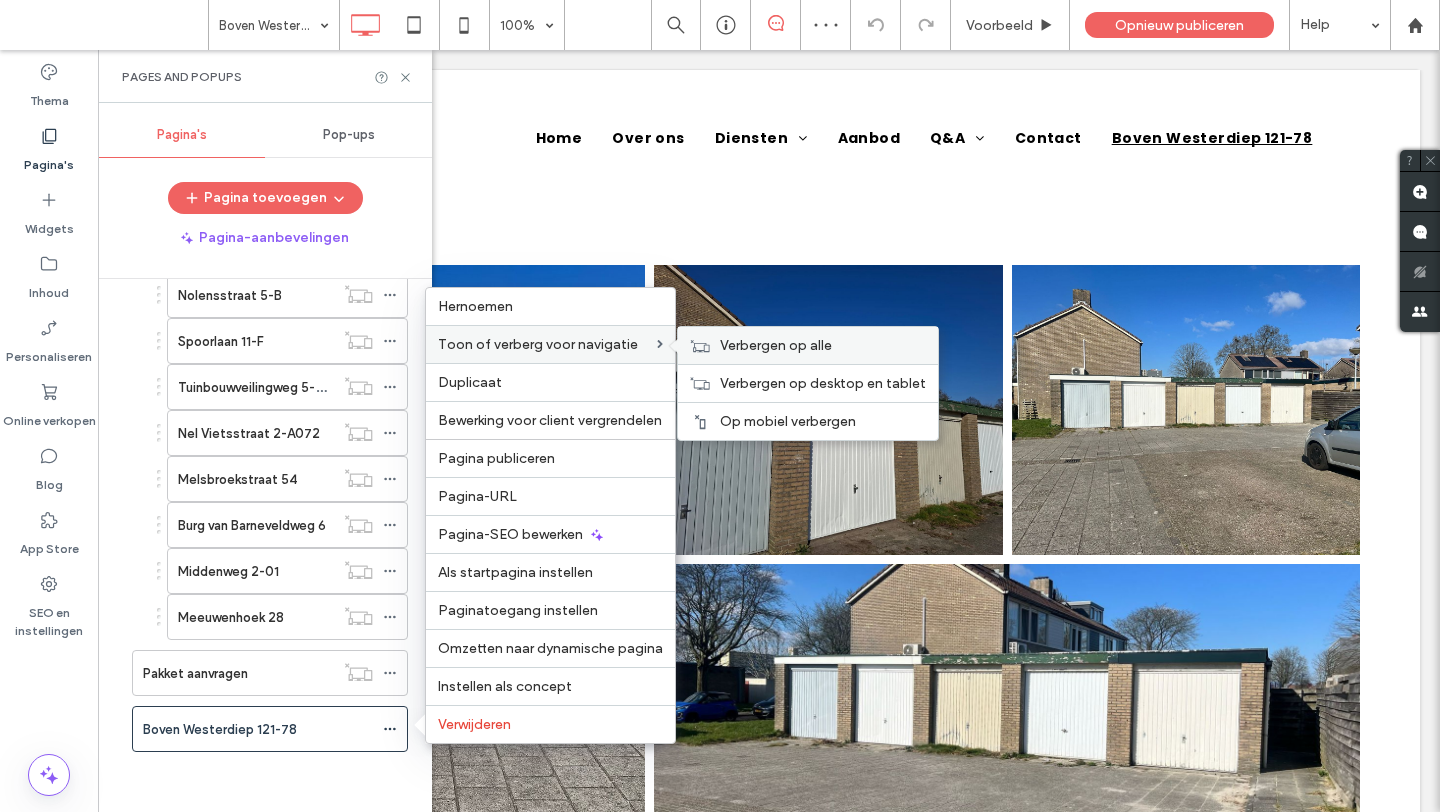 click on "Verbergen op alle" at bounding box center [823, 345] 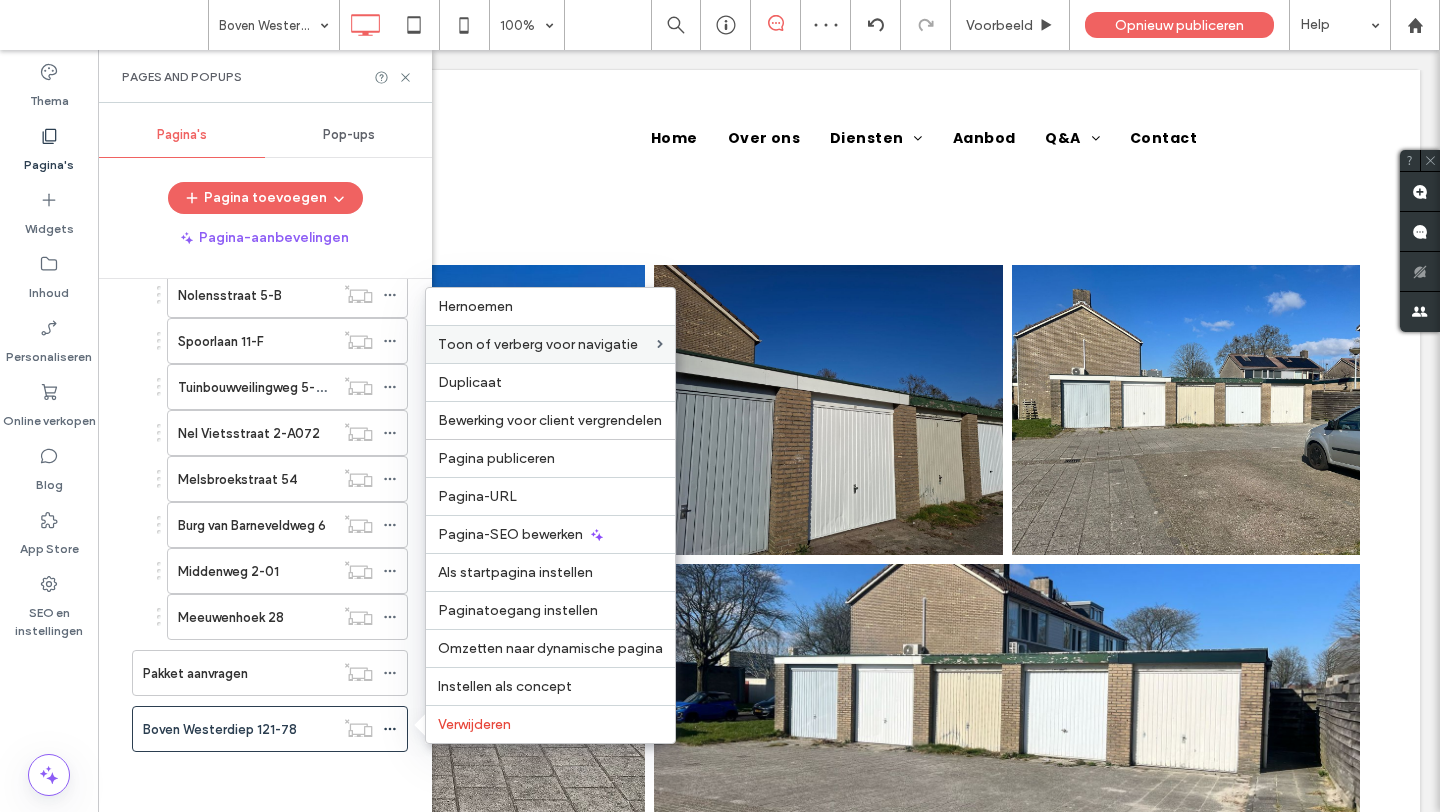 click on "Nolensstraat 5-B Spoorlaan 11-F Tuinbouwveilingweg 5-C14 Nel Vietsstraat 2-A072 Melsbroekstraat 54 Burg van Barneveldweg 6 Middenweg 2-01 Meeuwenhoek 28" at bounding box center (265, 456) 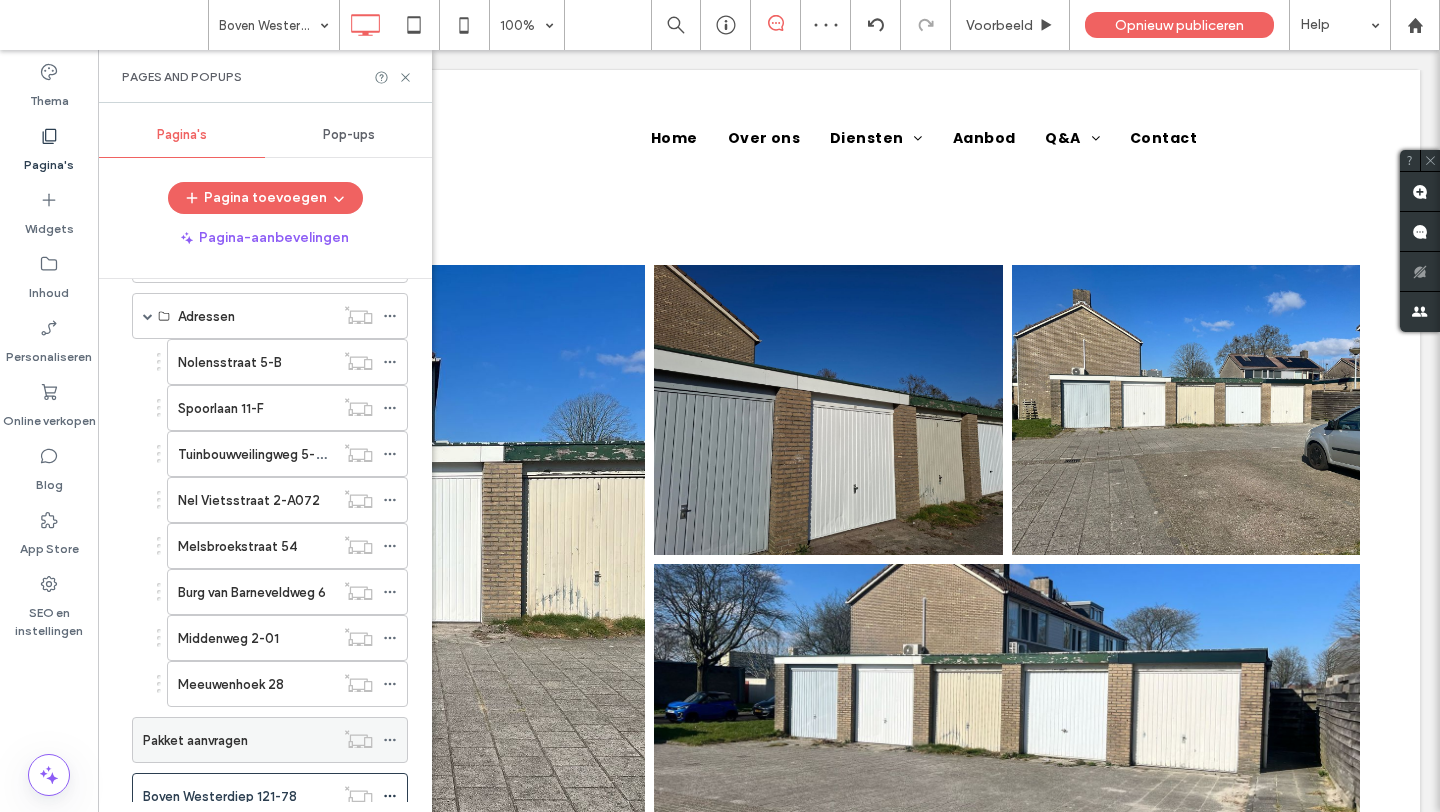 scroll, scrollTop: 355, scrollLeft: 0, axis: vertical 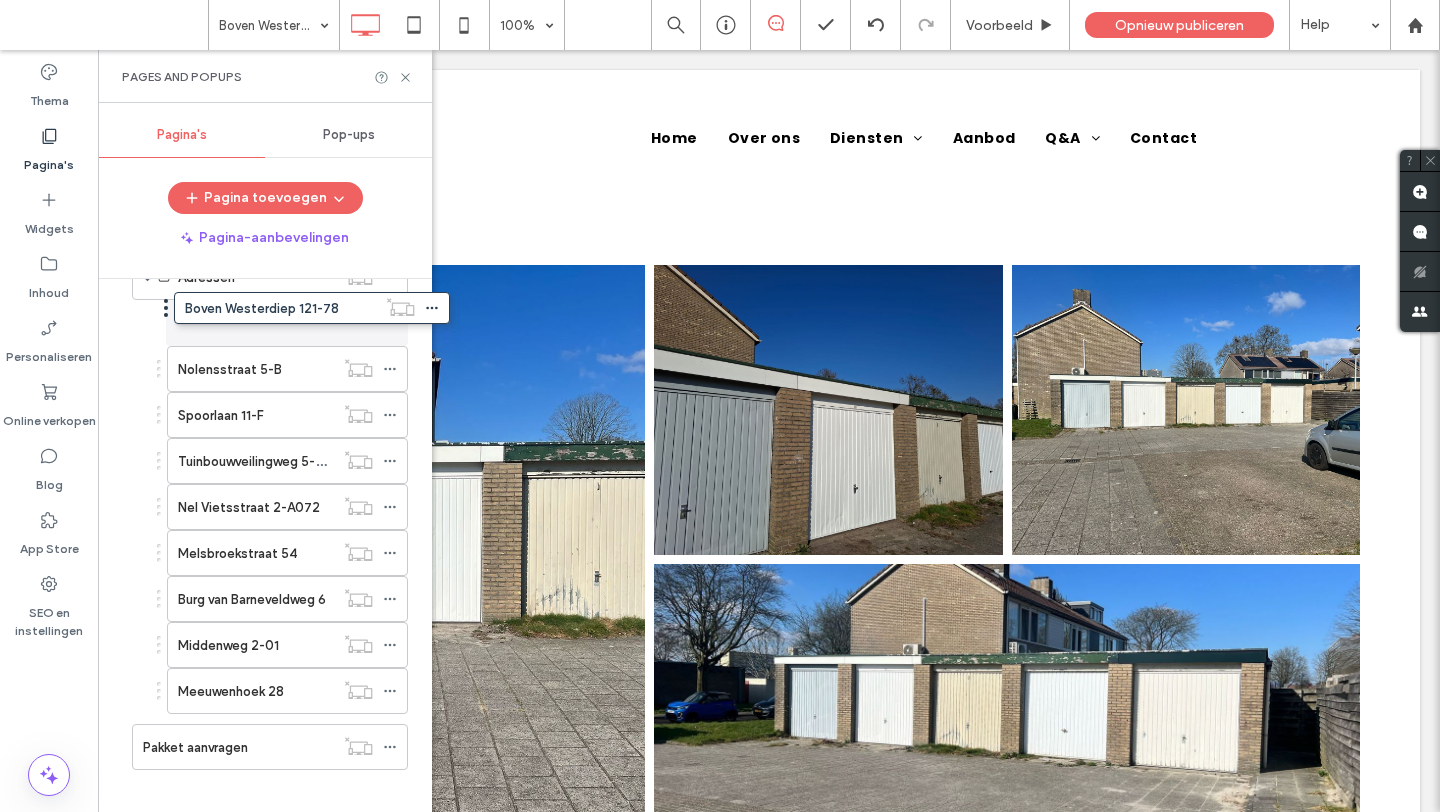 drag, startPoint x: 123, startPoint y: 794, endPoint x: 165, endPoint y: 312, distance: 483.82642 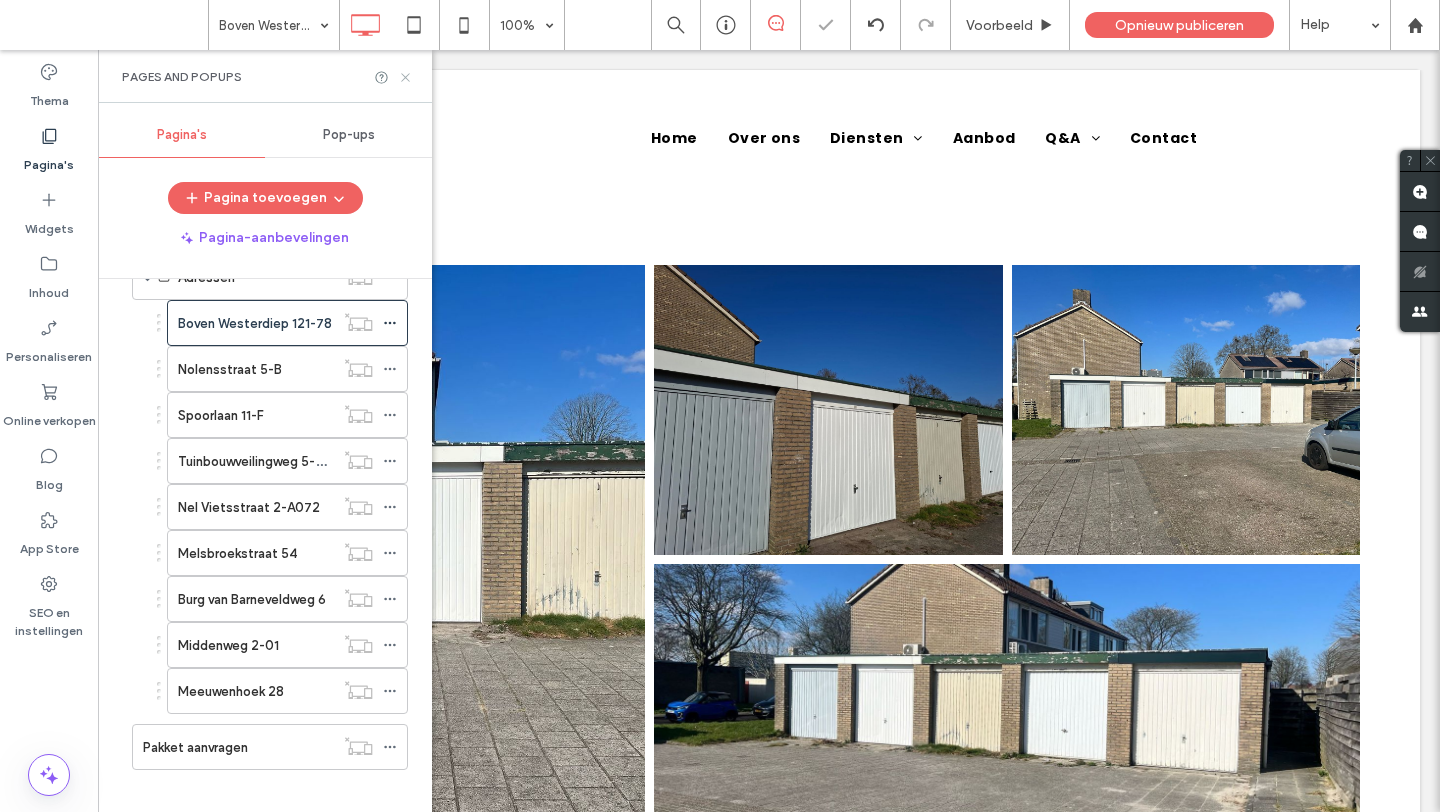 click 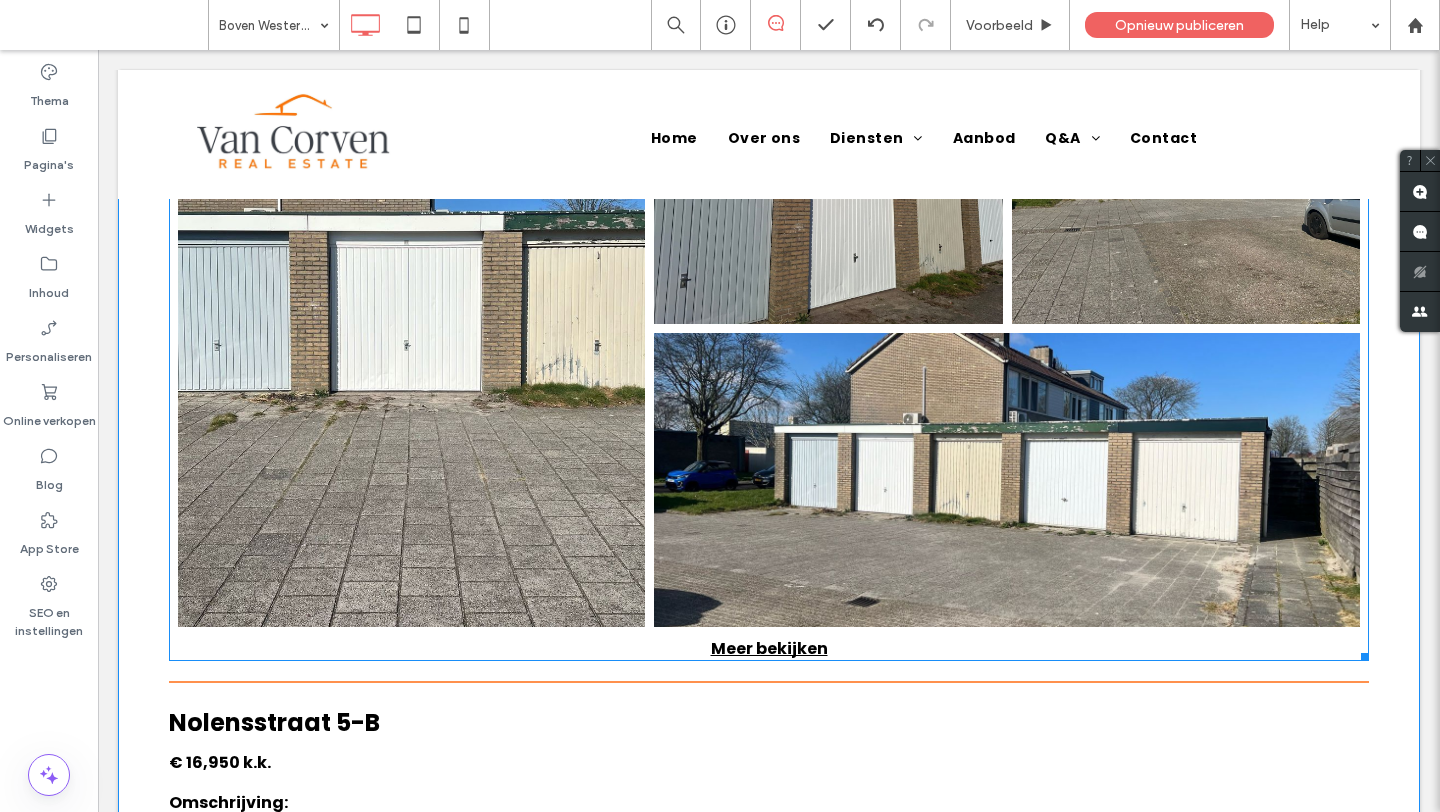scroll, scrollTop: 253, scrollLeft: 0, axis: vertical 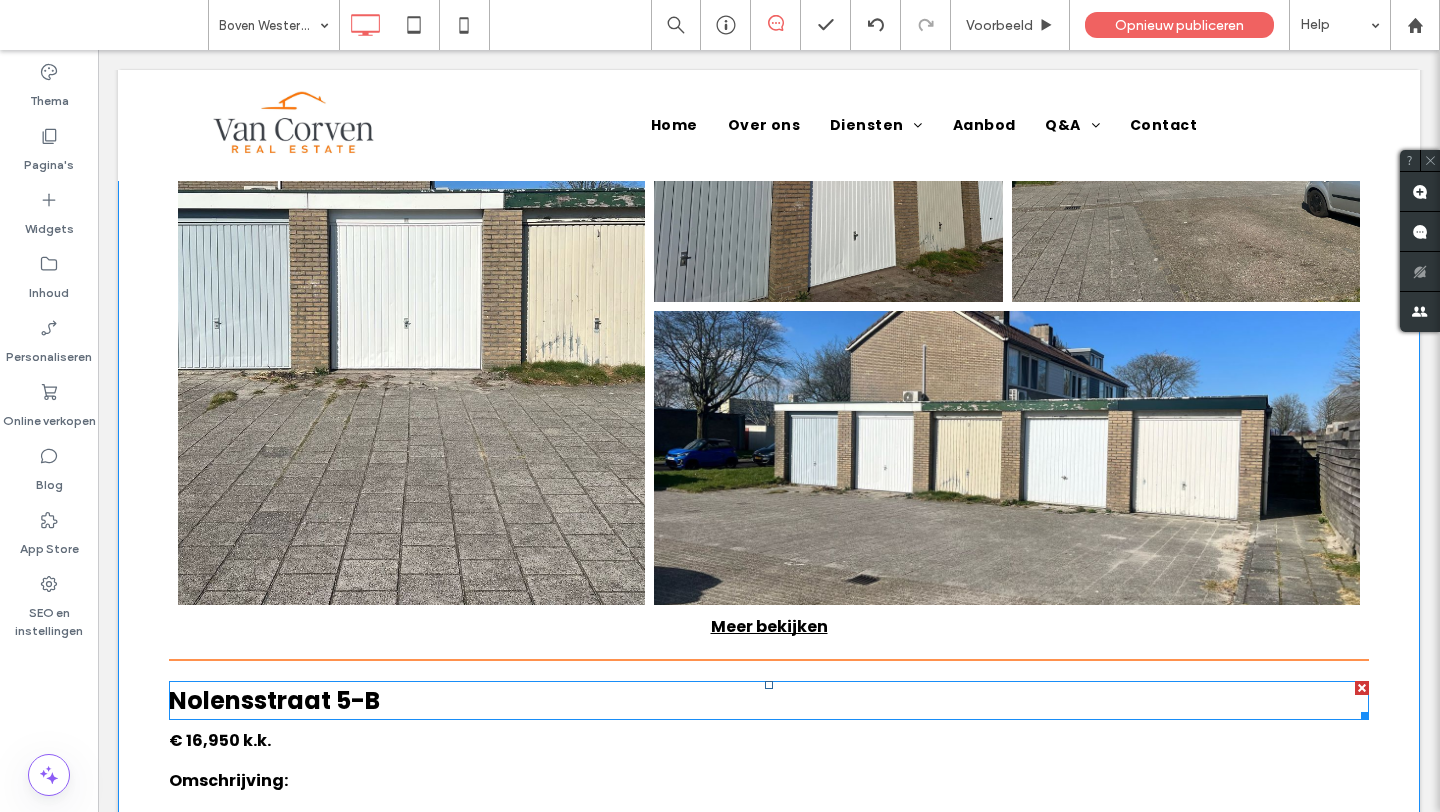 click on "Nolensstraat 5-B" at bounding box center (274, 700) 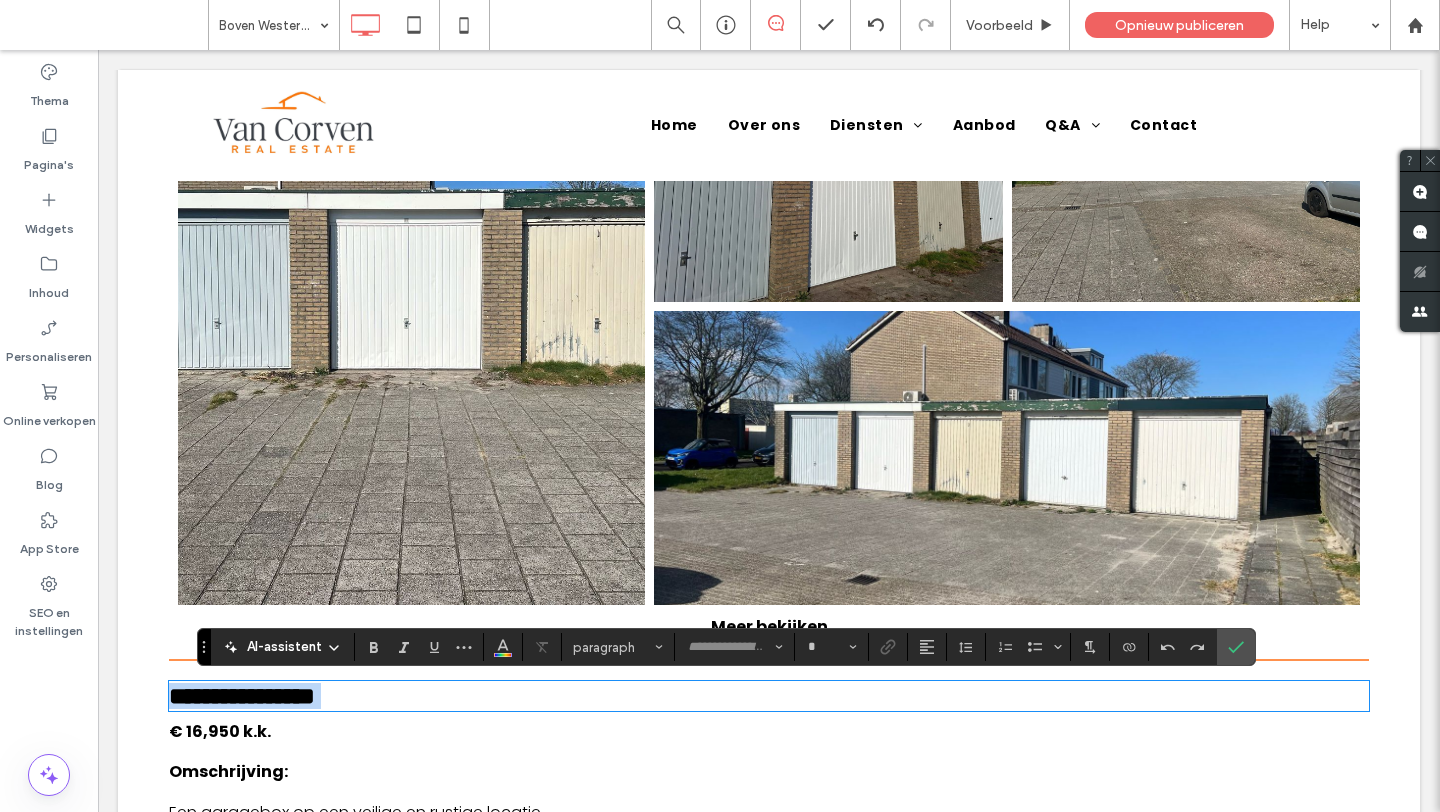 type on "*******" 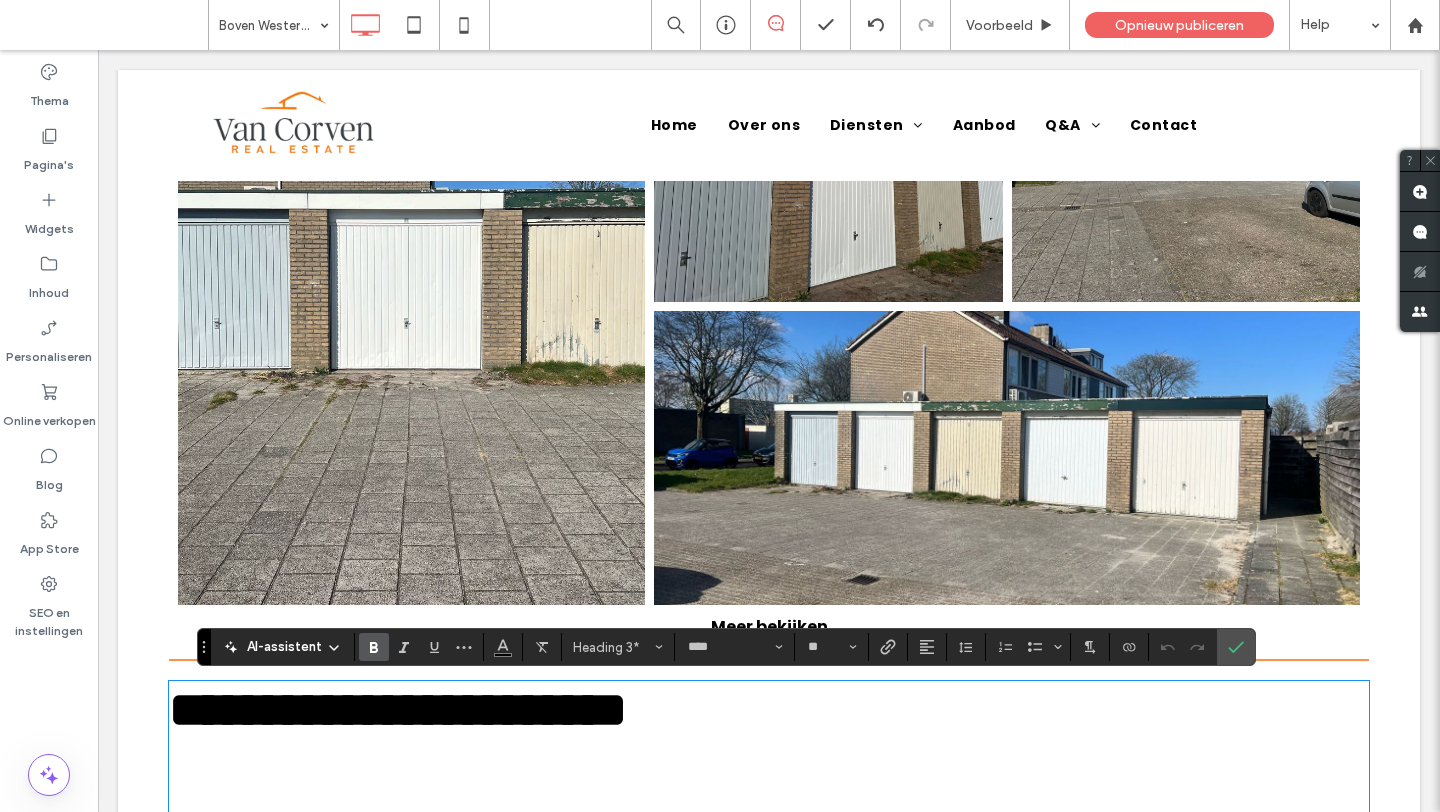 scroll, scrollTop: 640, scrollLeft: 0, axis: vertical 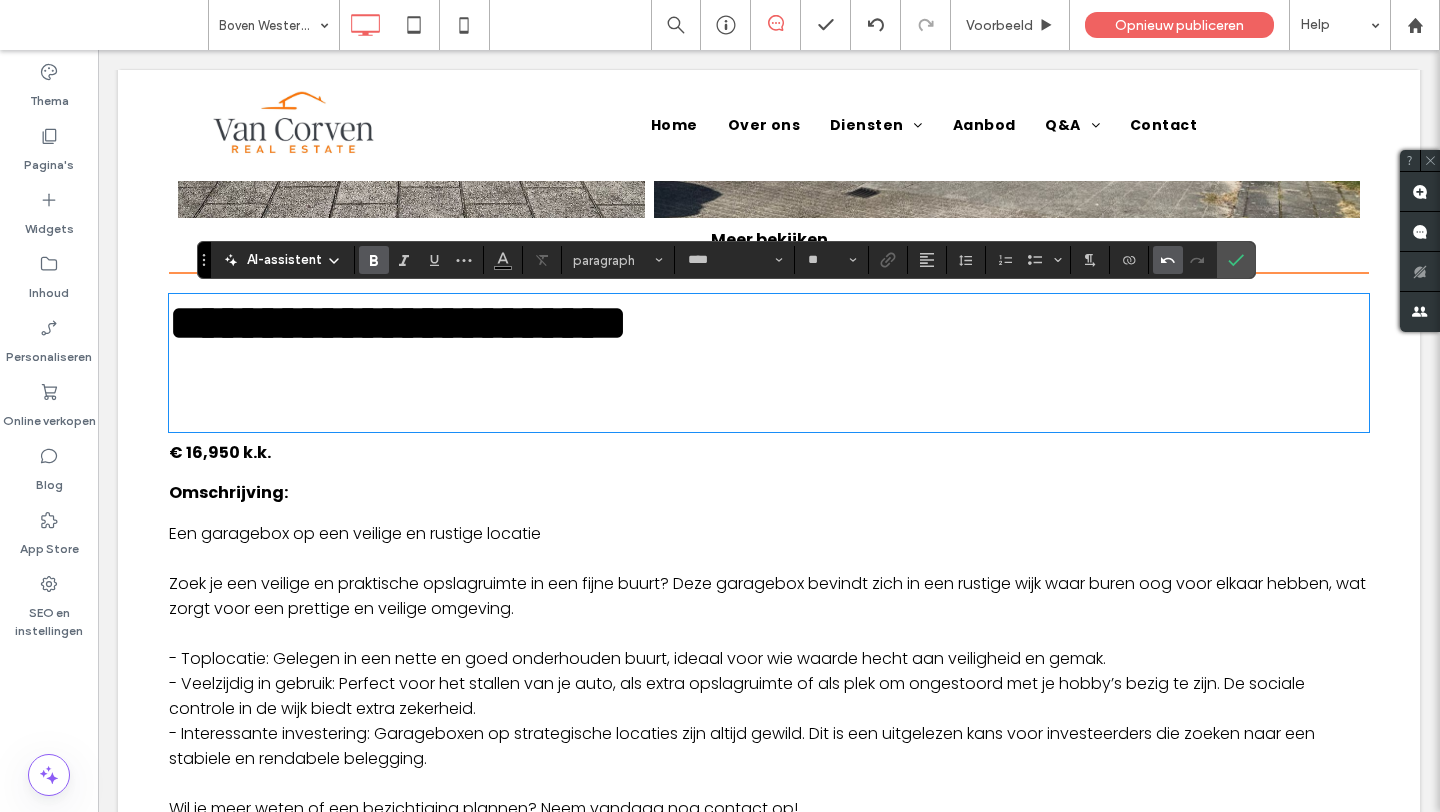 click at bounding box center (1168, 260) 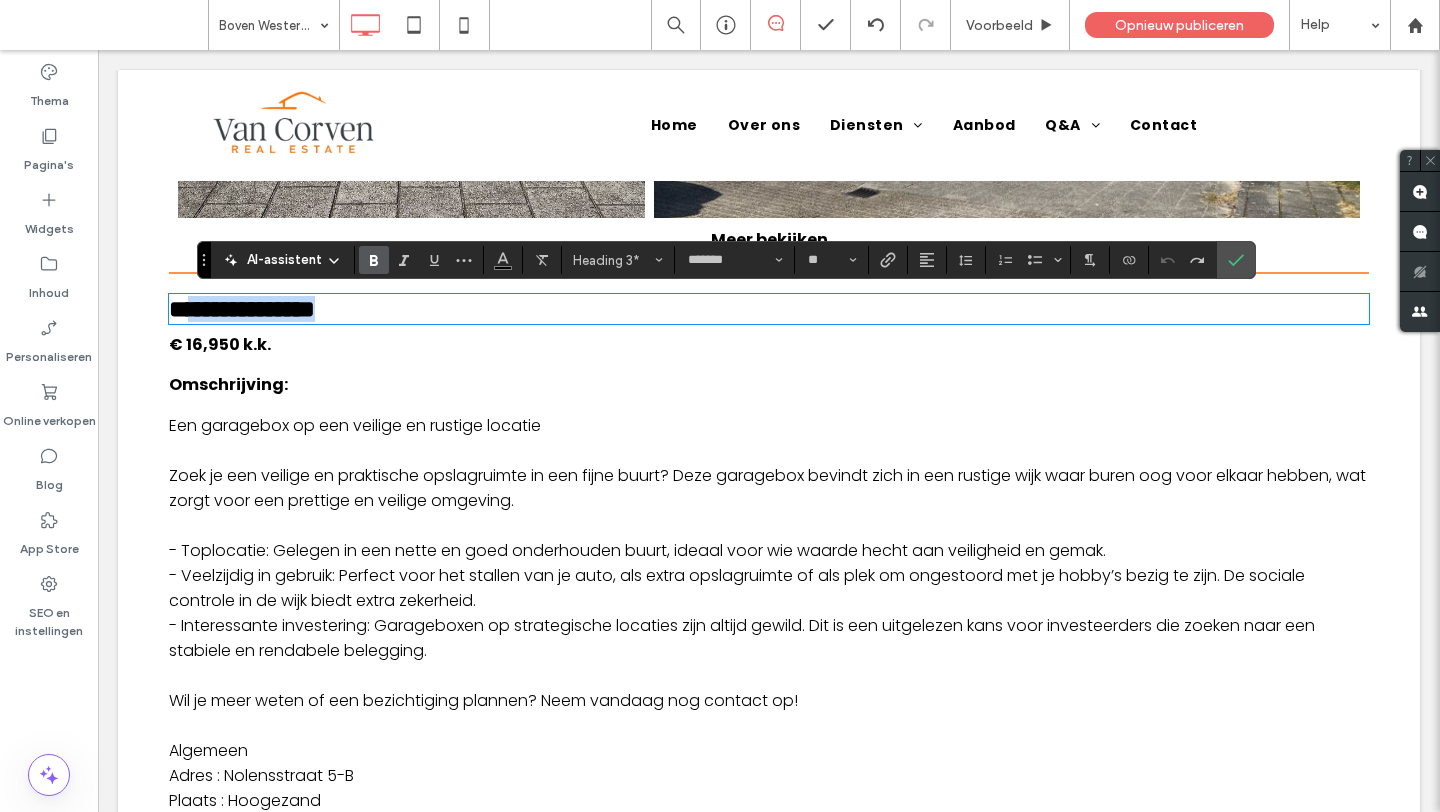drag, startPoint x: 414, startPoint y: 322, endPoint x: 204, endPoint y: 308, distance: 210.46616 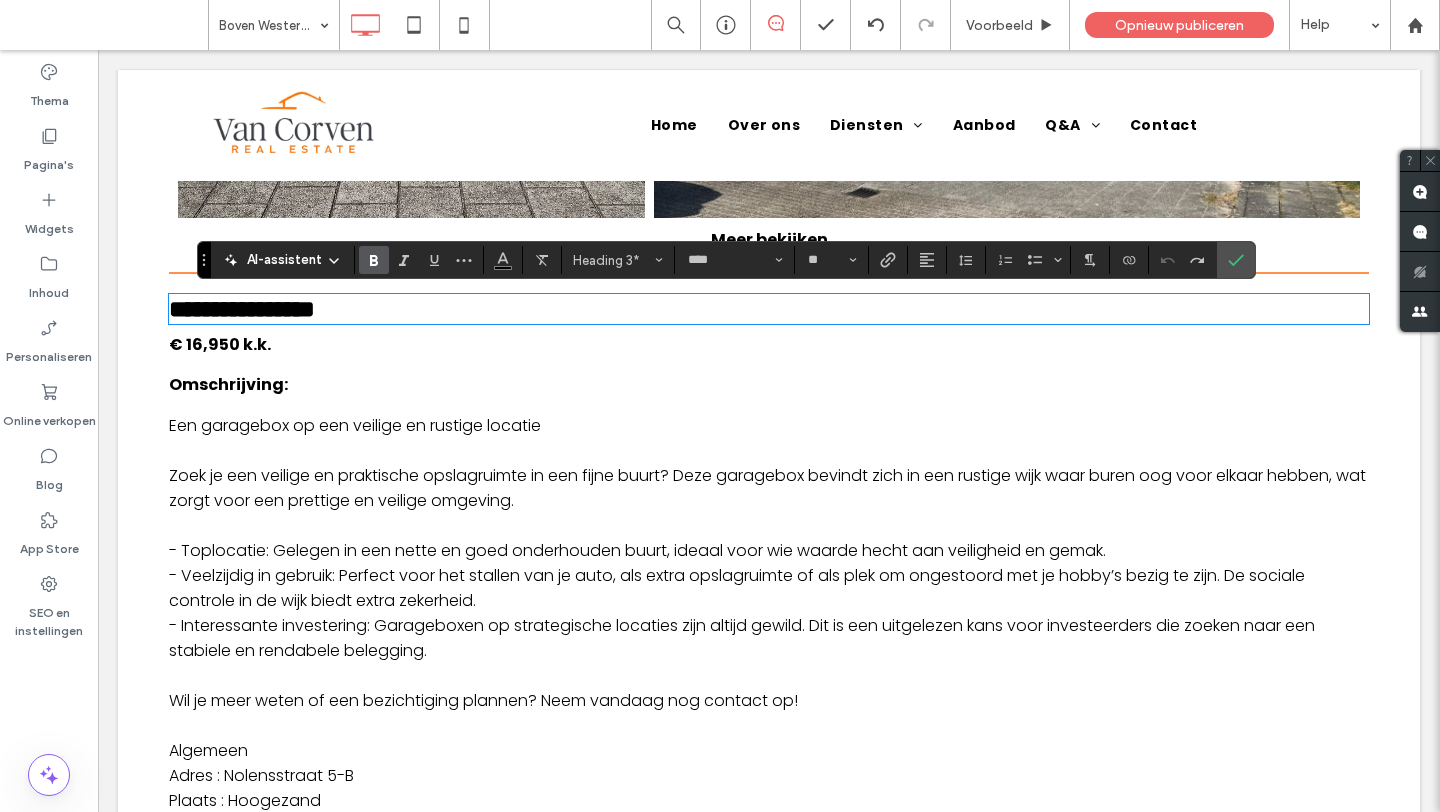 scroll, scrollTop: 0, scrollLeft: 0, axis: both 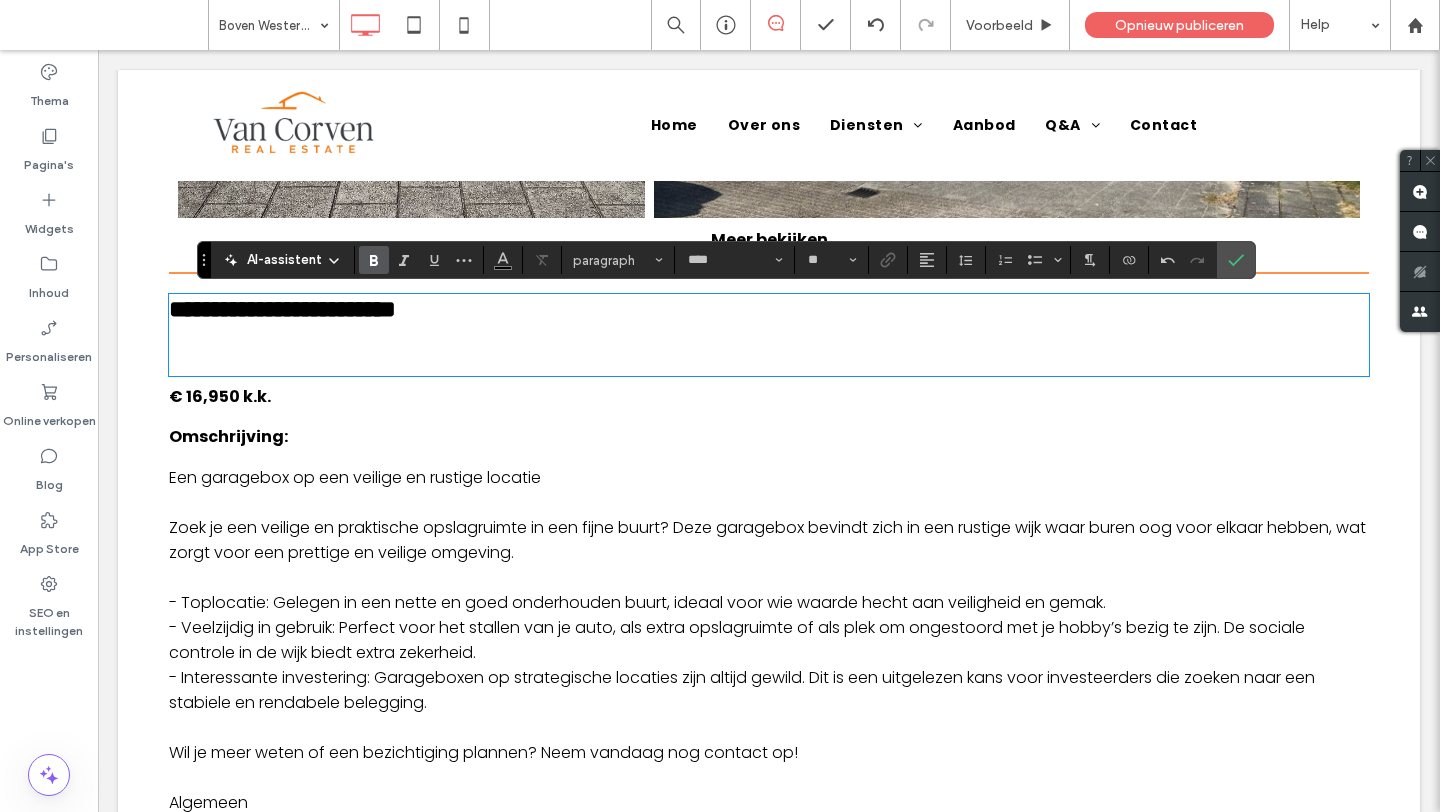 type on "*******" 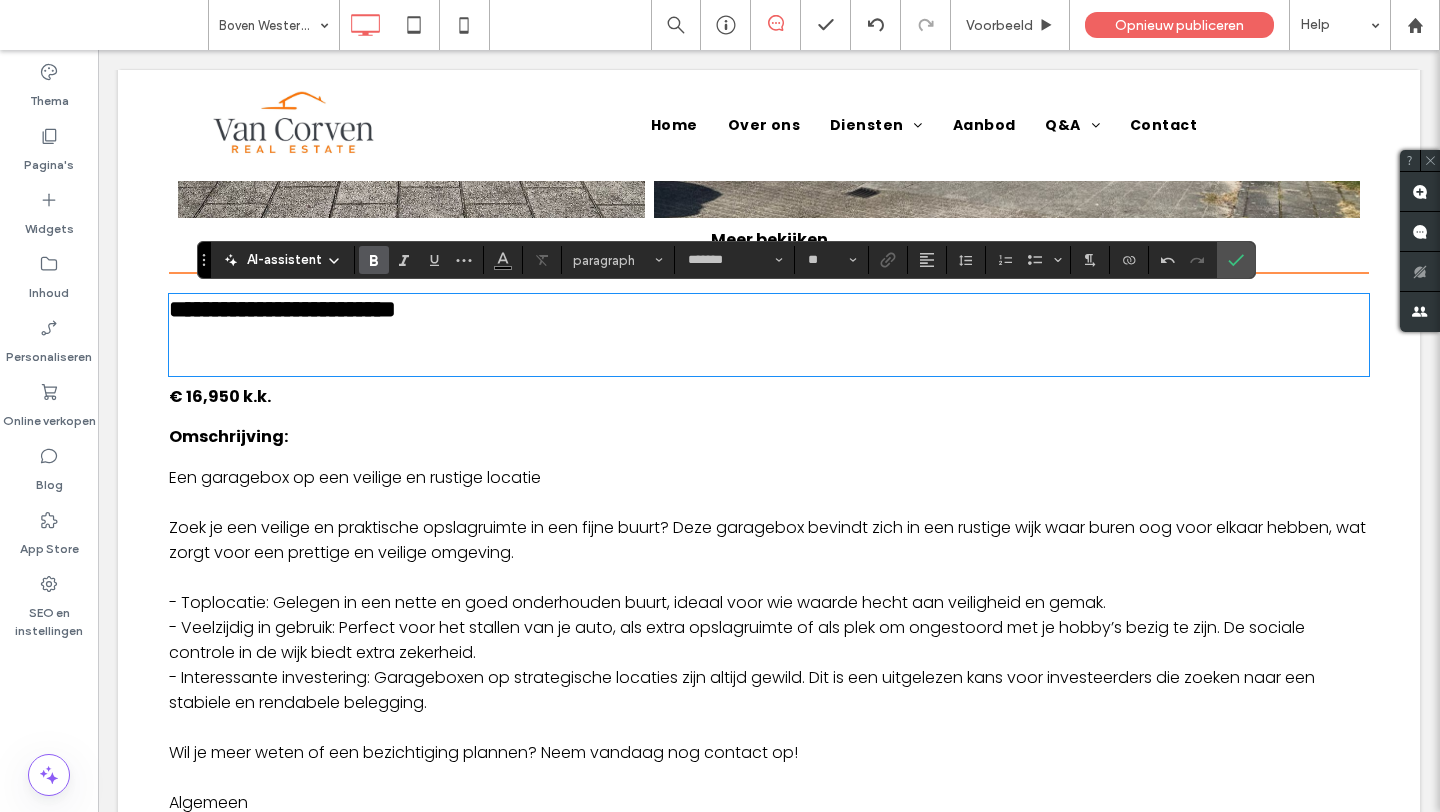 click on "**********" at bounding box center (282, 309) 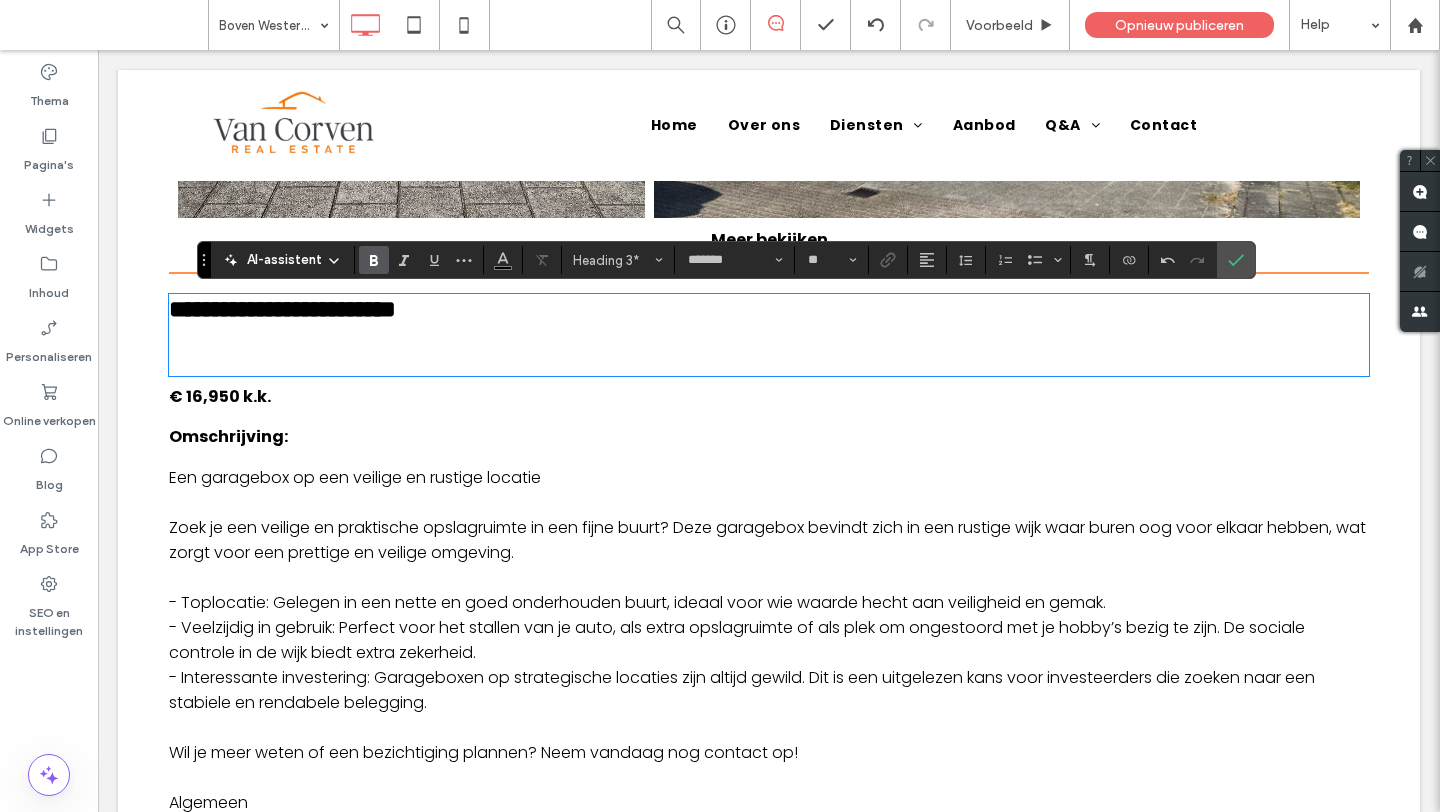 type 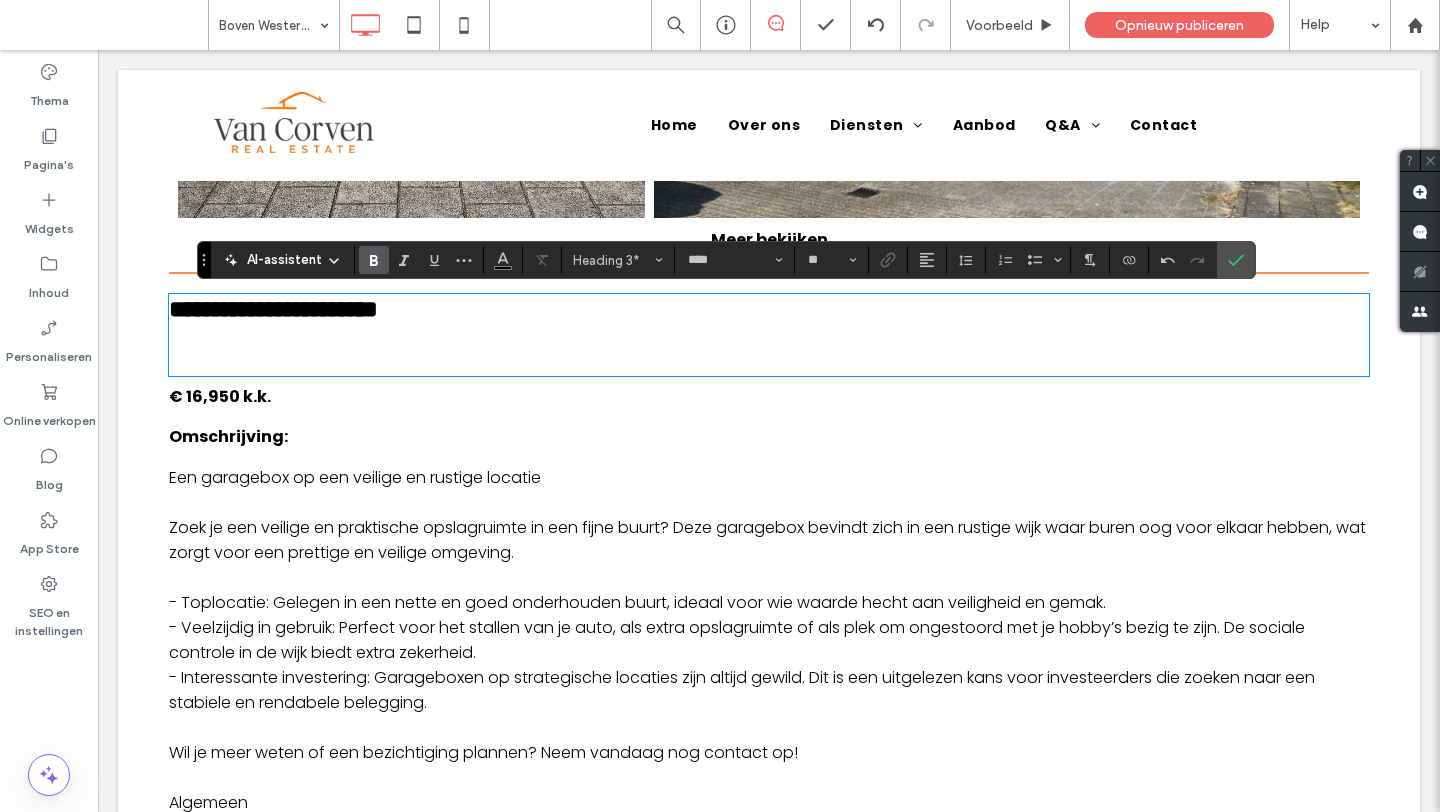 click at bounding box center (769, 361) 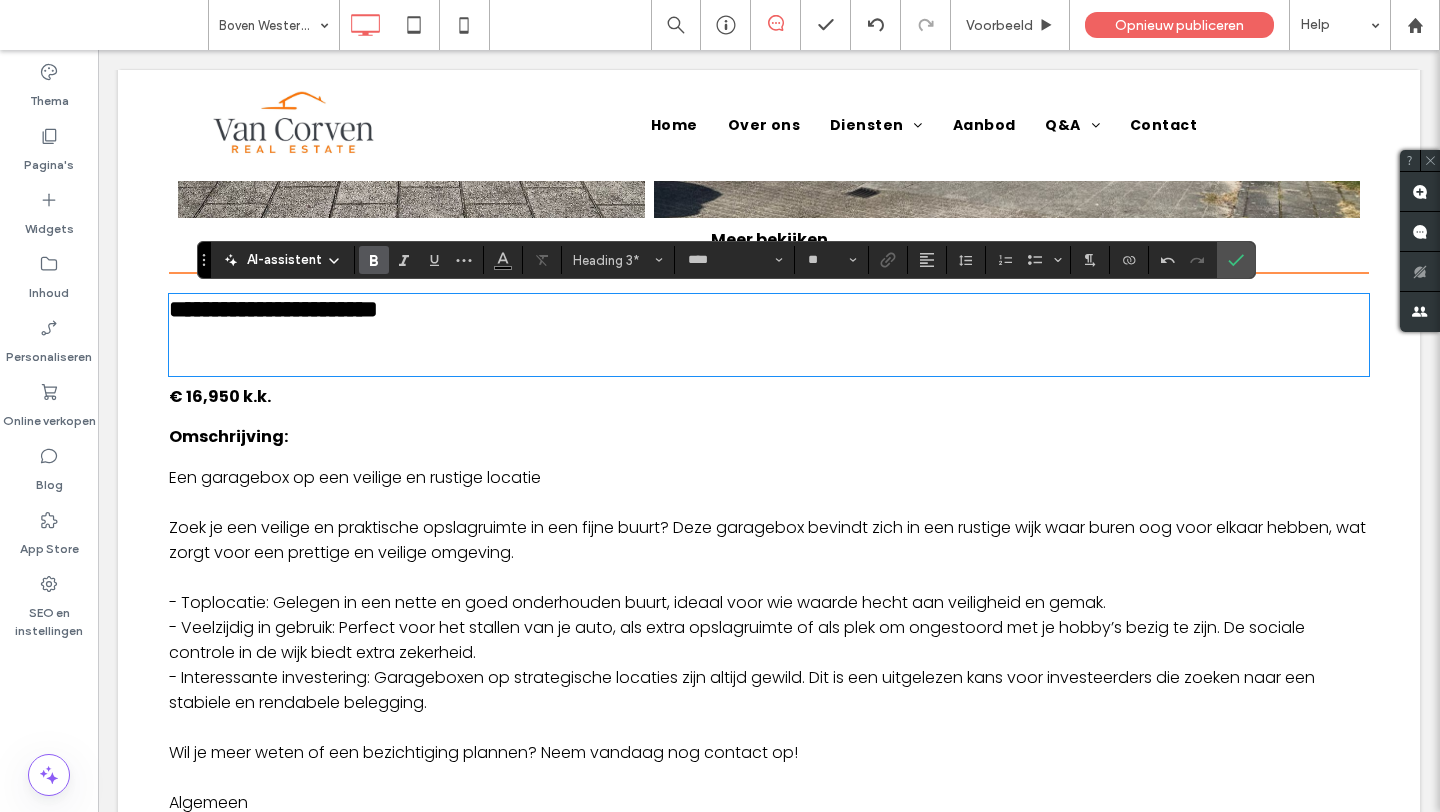 type on "*******" 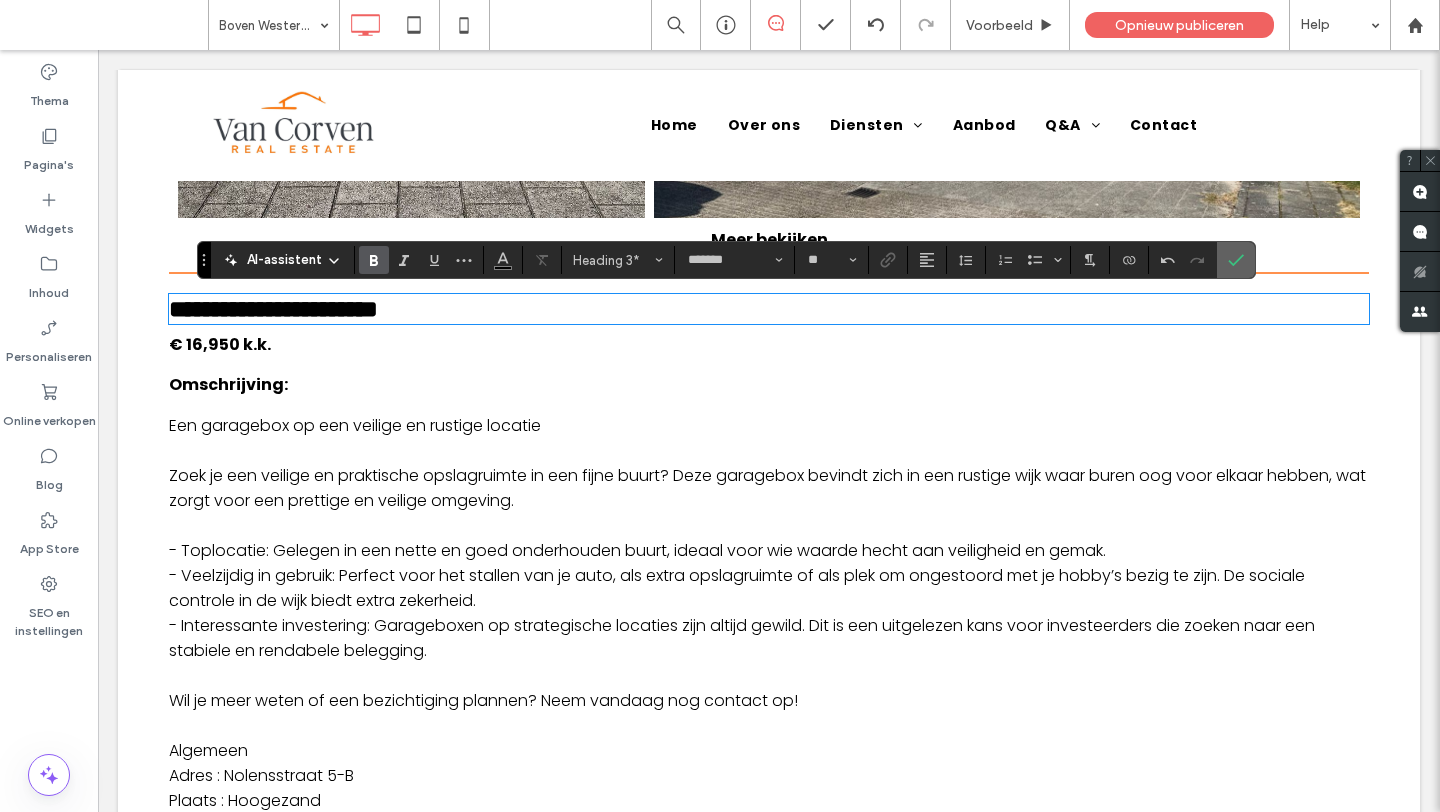 click at bounding box center [1236, 260] 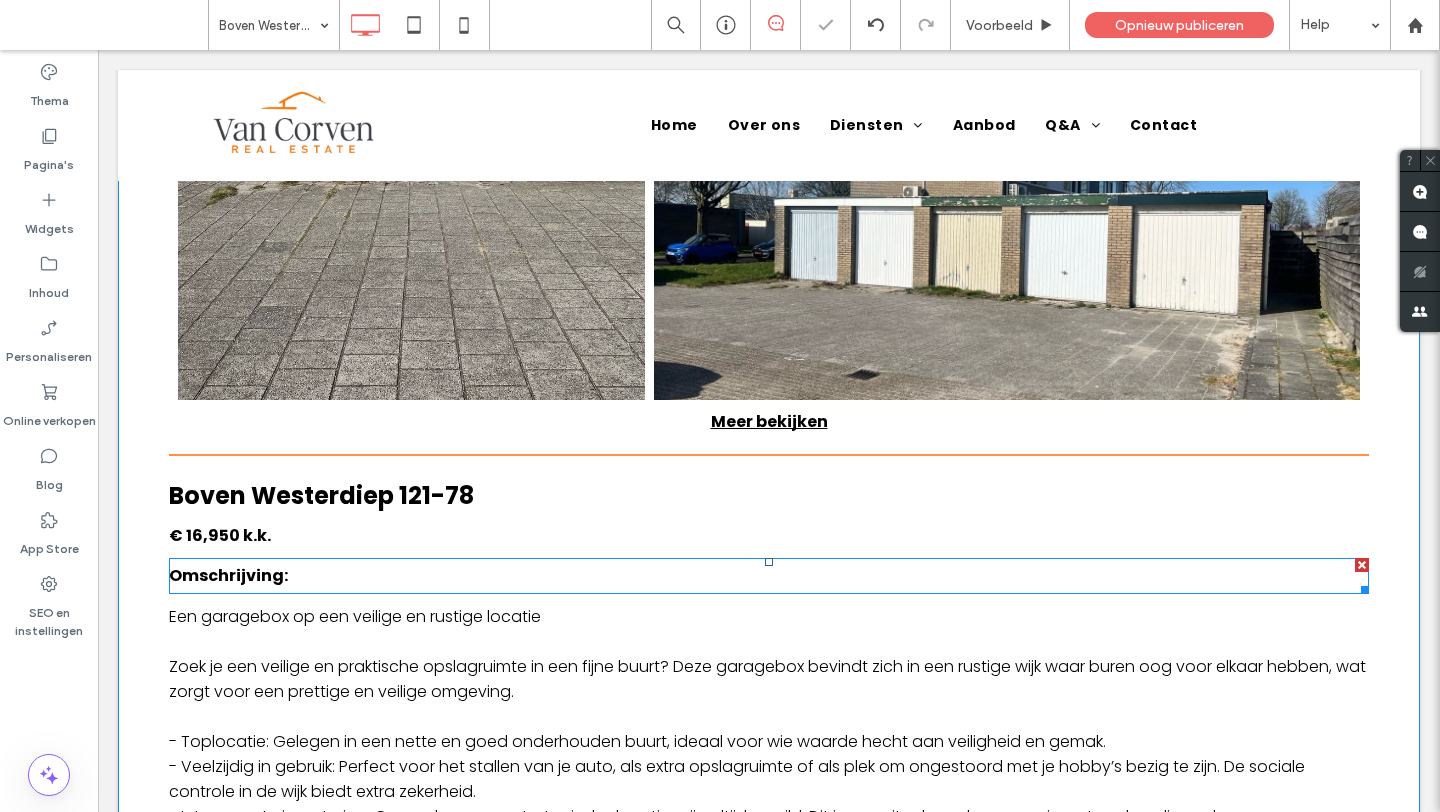 scroll, scrollTop: 457, scrollLeft: 0, axis: vertical 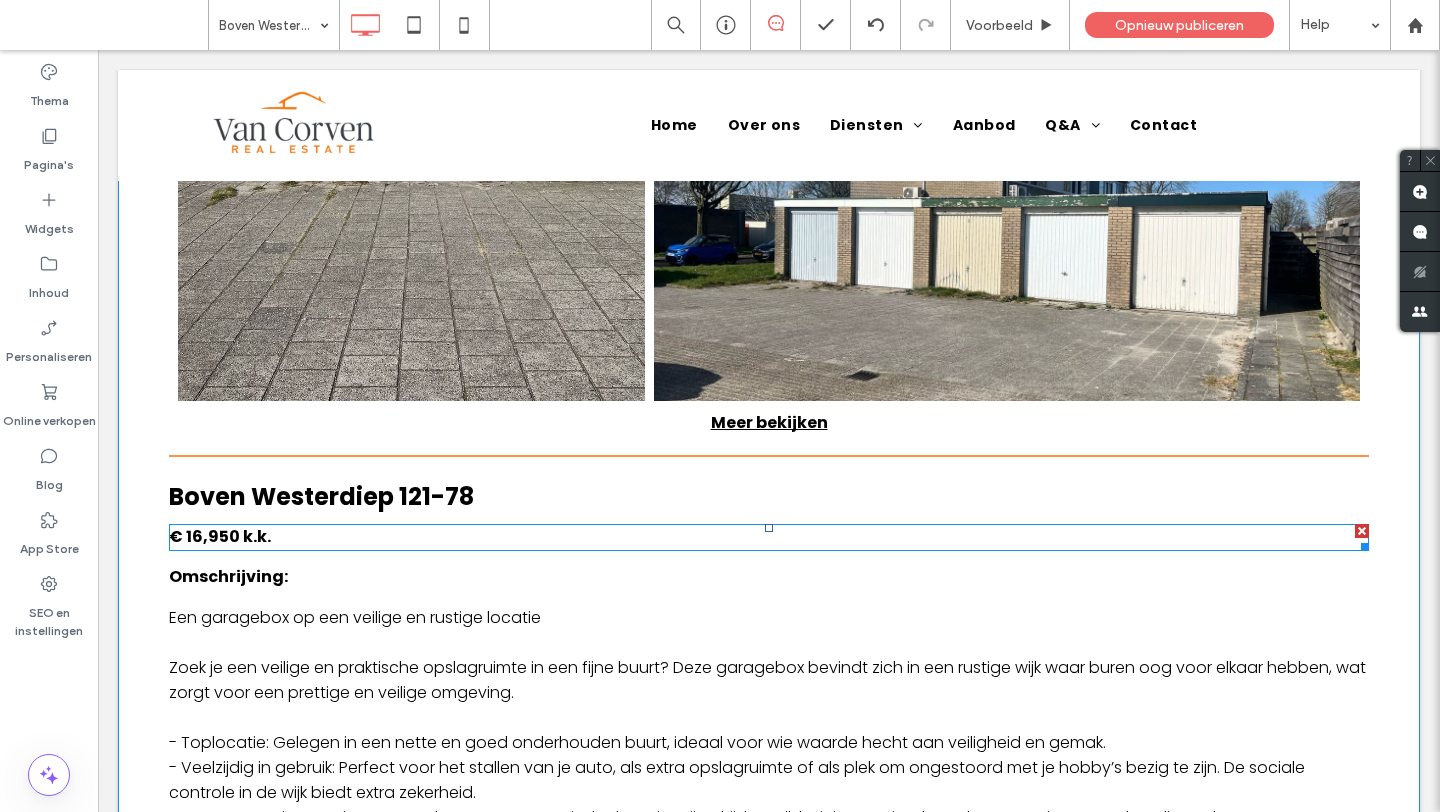 click on "€ 16,950 k.k." at bounding box center [769, 537] 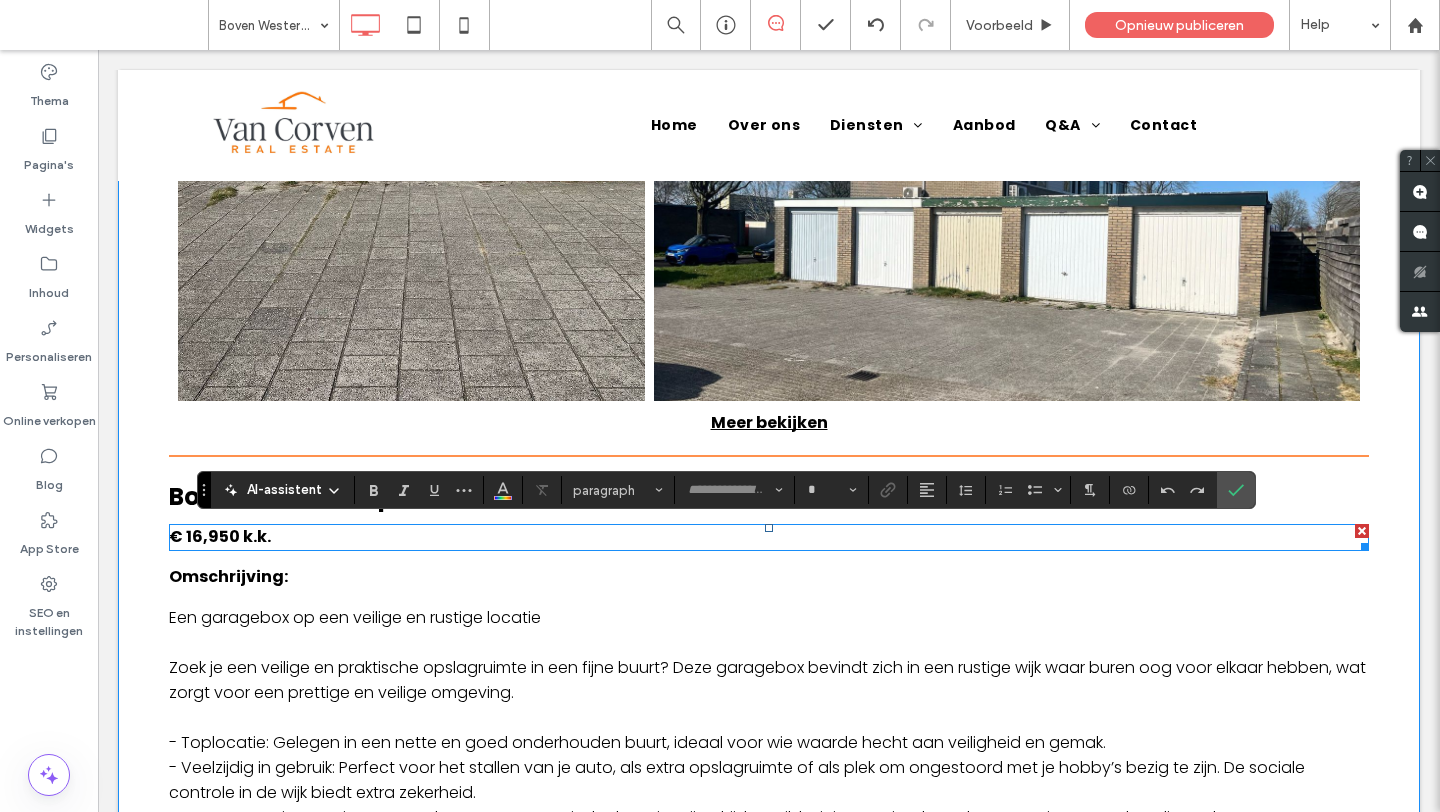 type on "*******" 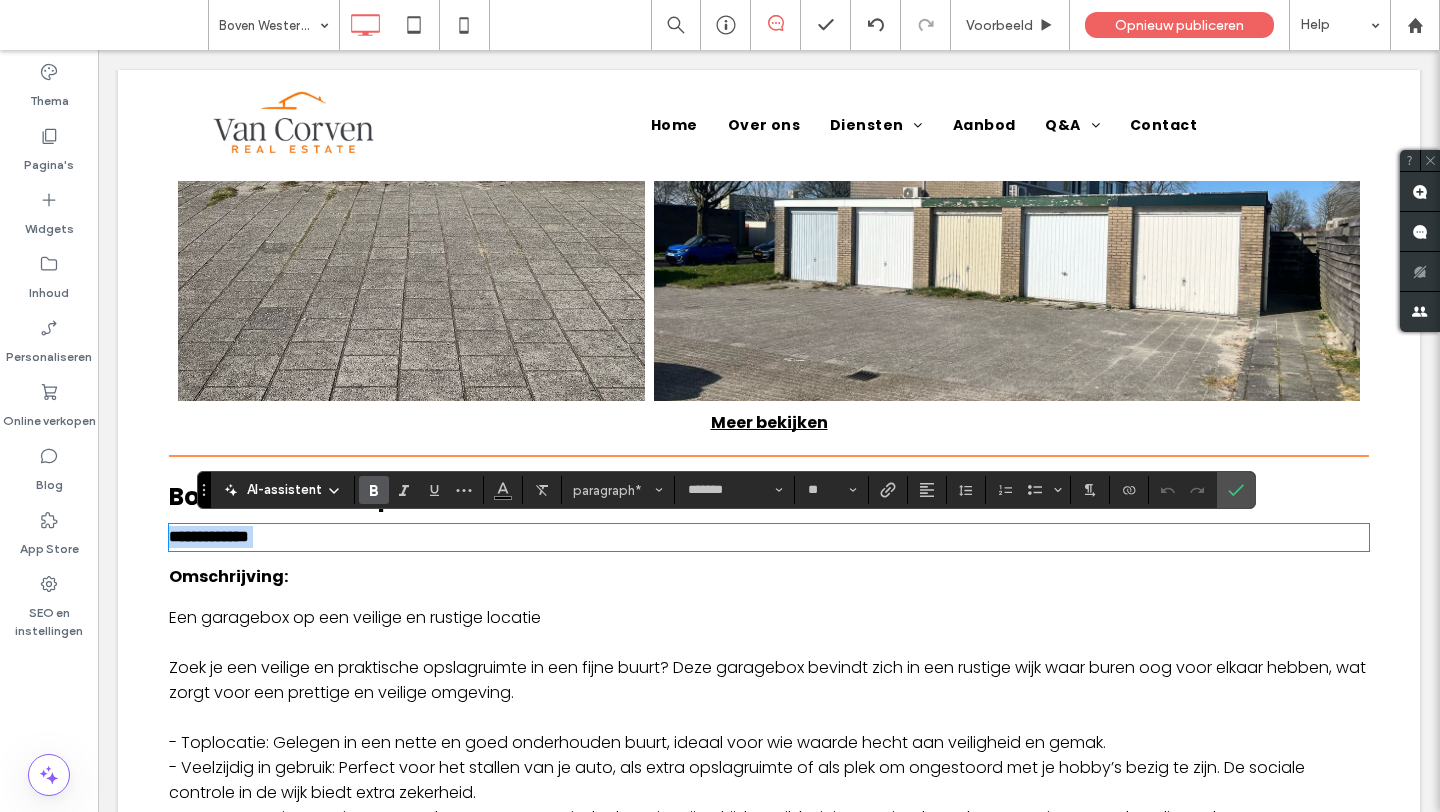 paste 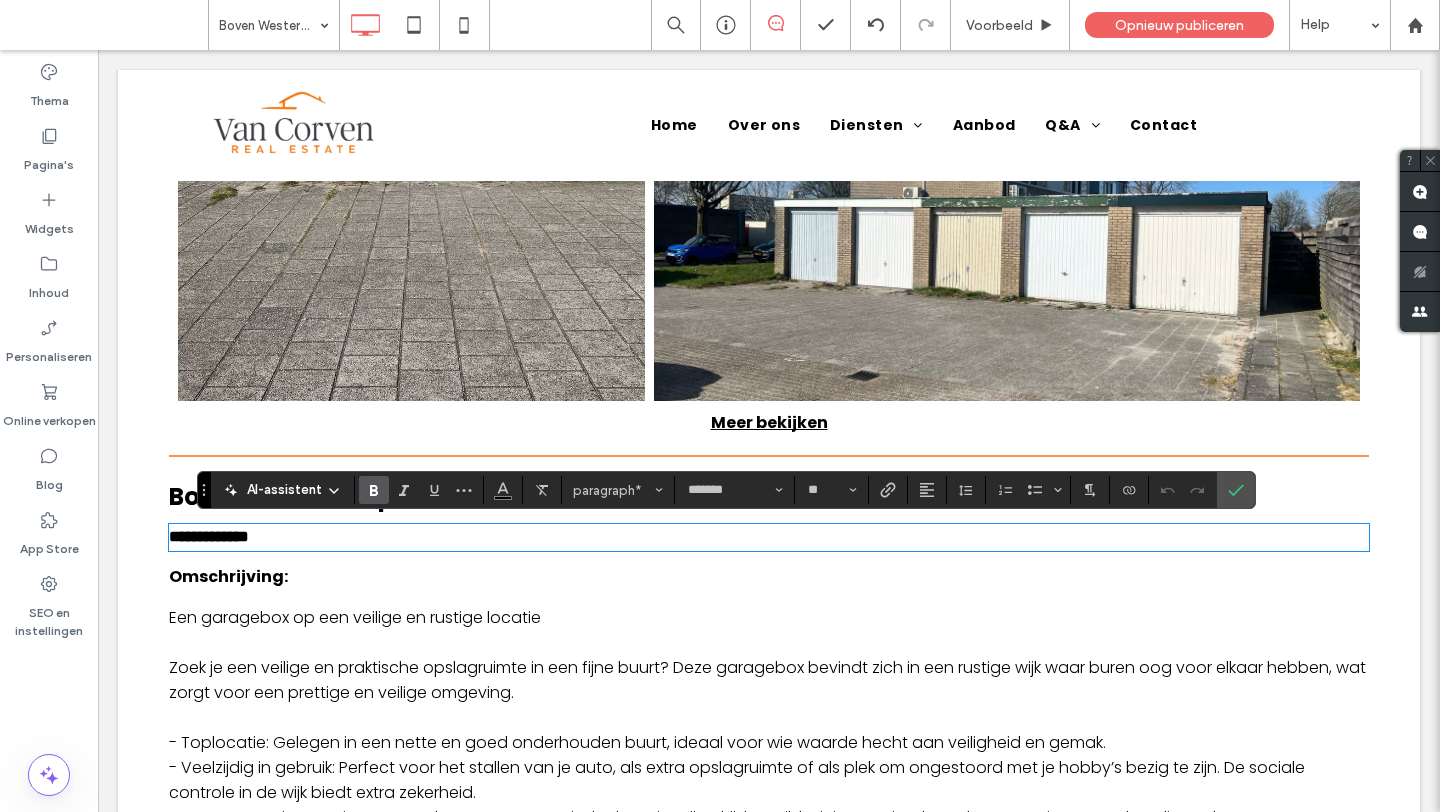 scroll, scrollTop: 0, scrollLeft: 0, axis: both 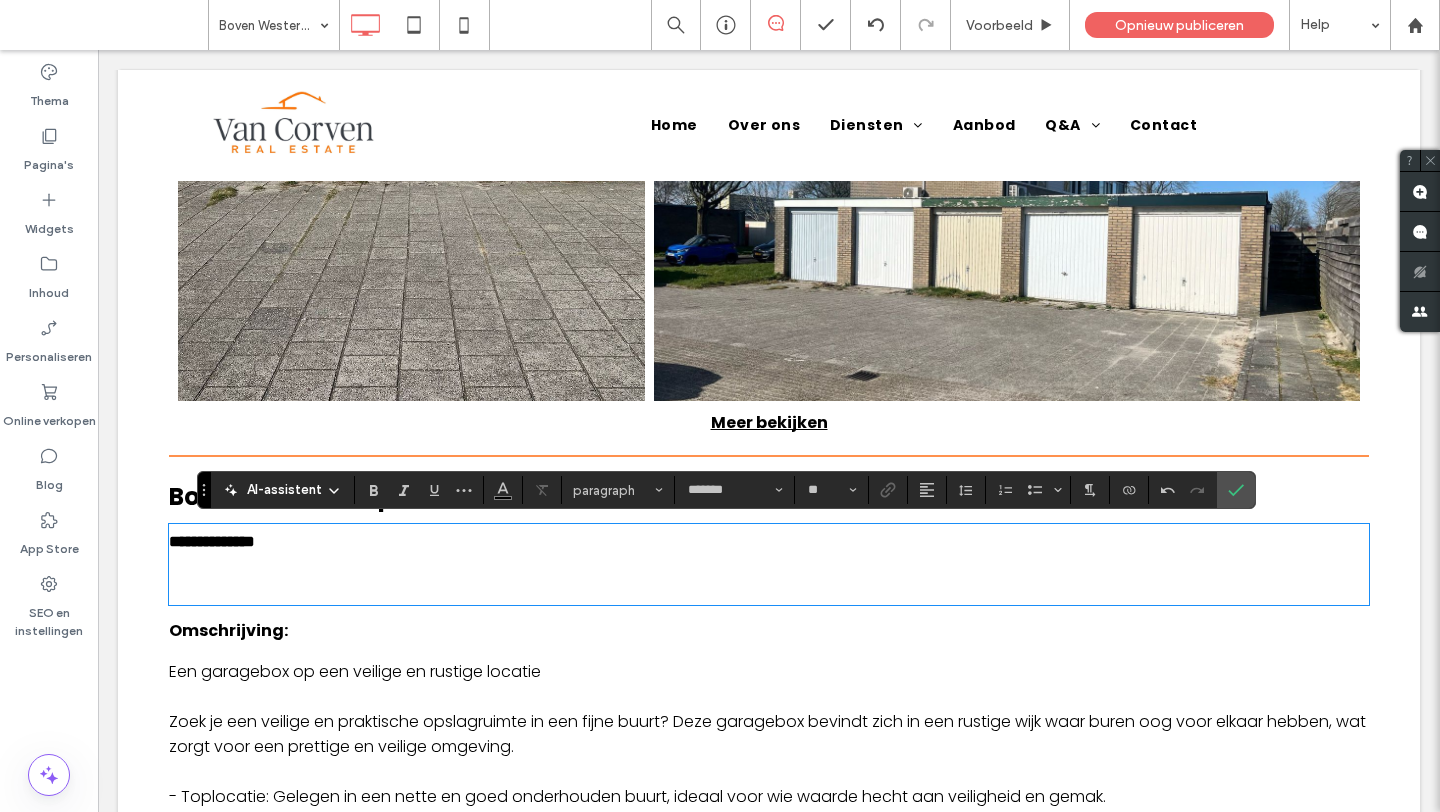 click at bounding box center [769, 580] 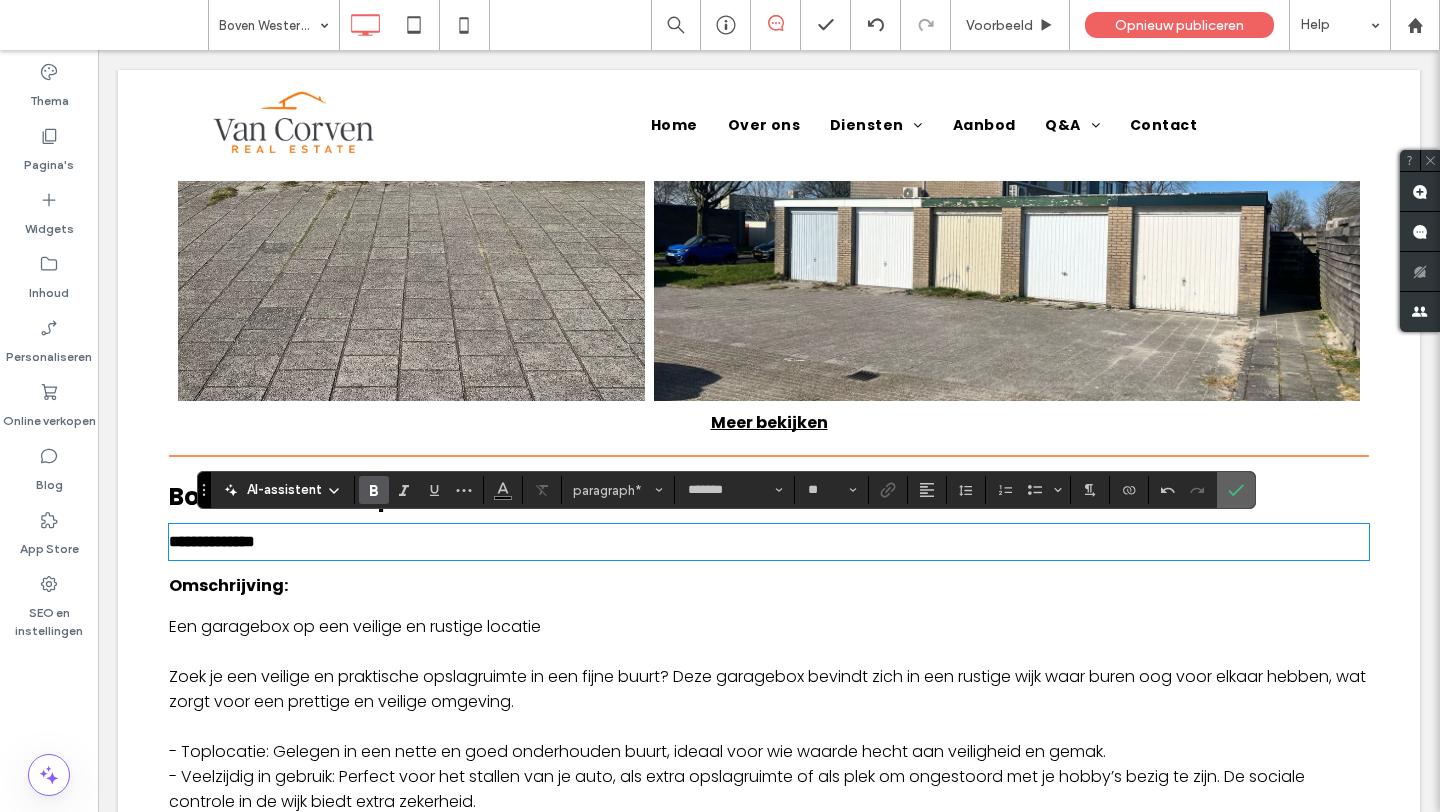 click at bounding box center (1236, 490) 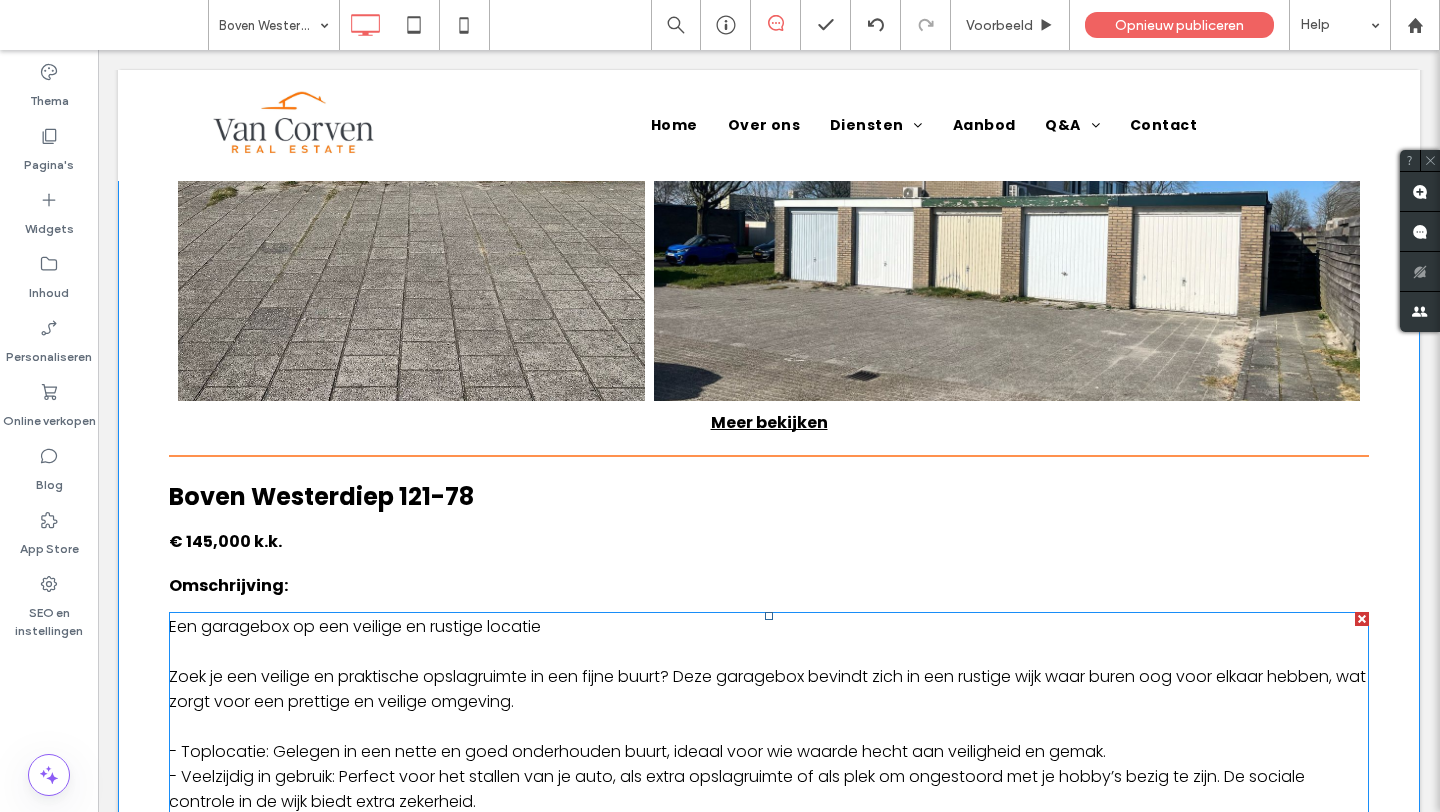 click on "Zoek je een veilige en praktische opslagruimte in een fijne buurt? Deze garagebox bevindt zich in een rustige wijk waar buren oog voor elkaar hebben, wat zorgt voor een prettige en veilige omgeving." at bounding box center [767, 689] 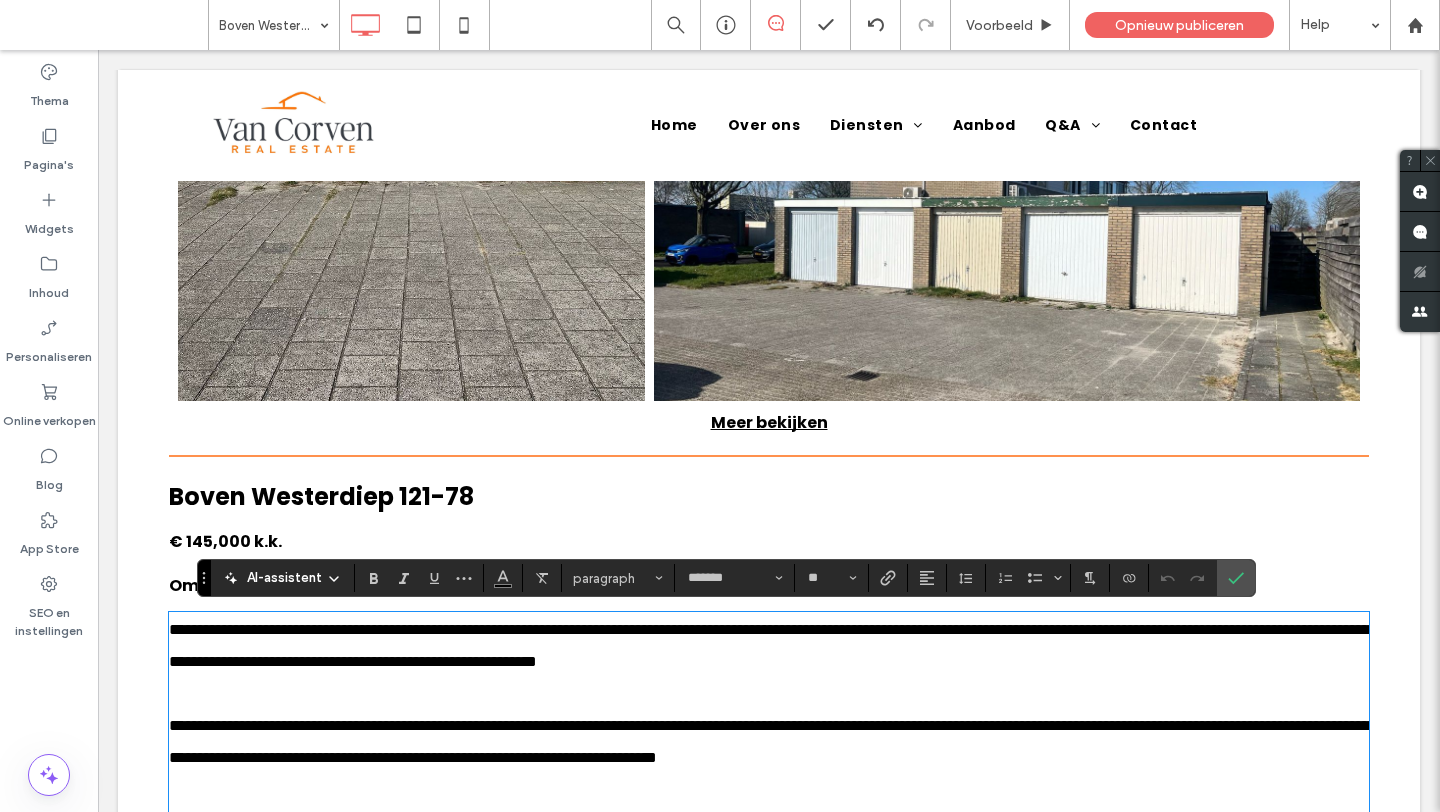 scroll, scrollTop: 1927, scrollLeft: 0, axis: vertical 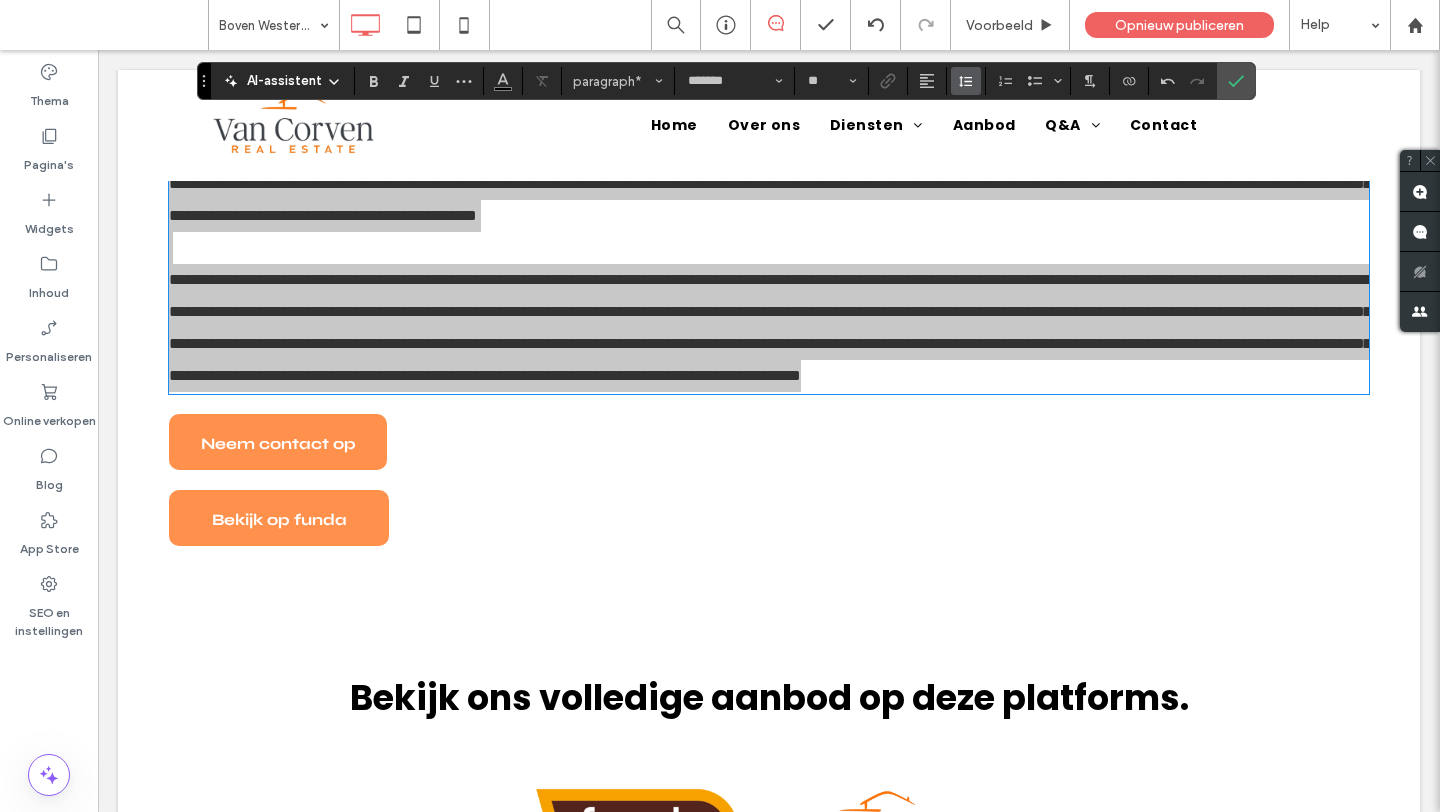 click at bounding box center [966, 81] 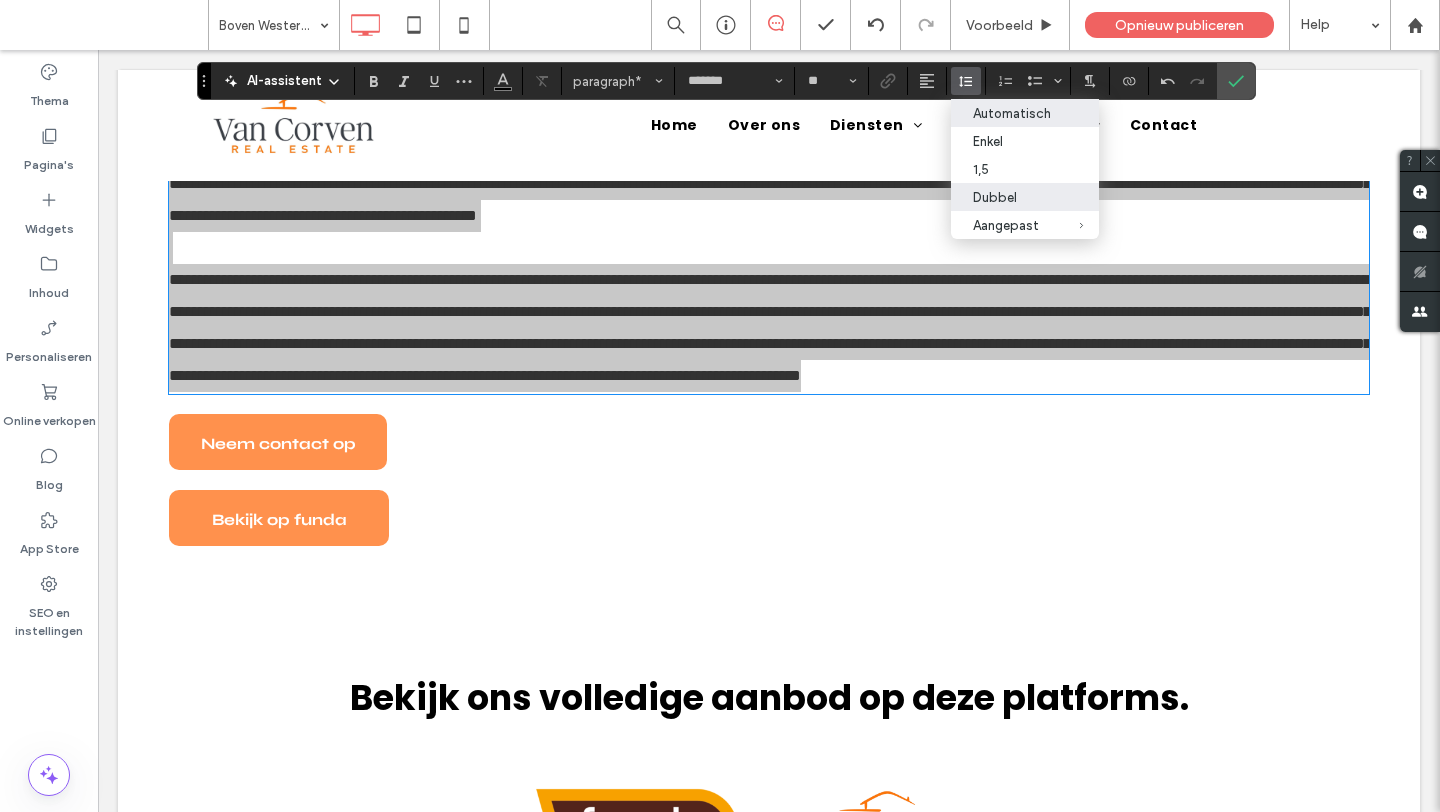 click on "Automatisch" at bounding box center [1025, 113] 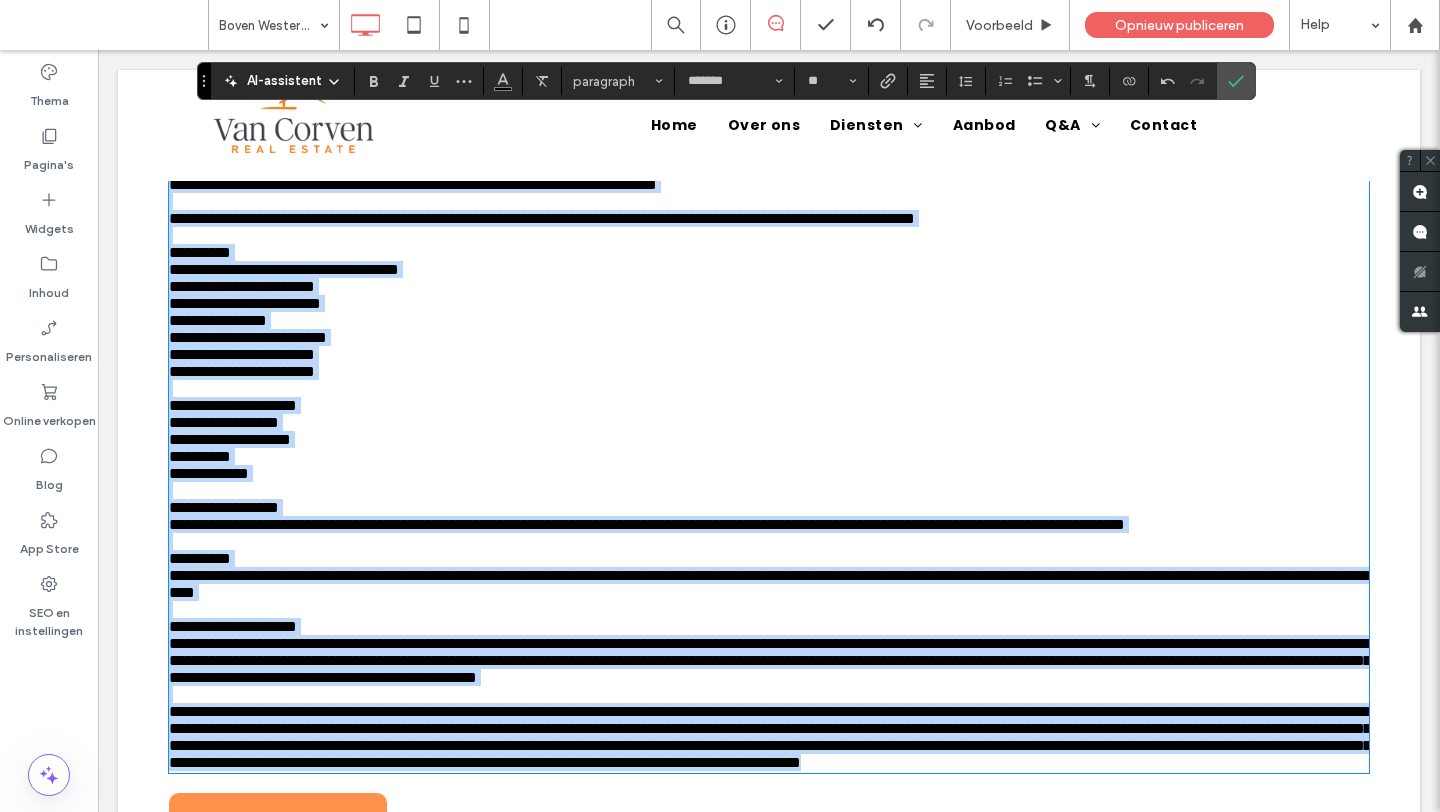 scroll, scrollTop: 926, scrollLeft: 0, axis: vertical 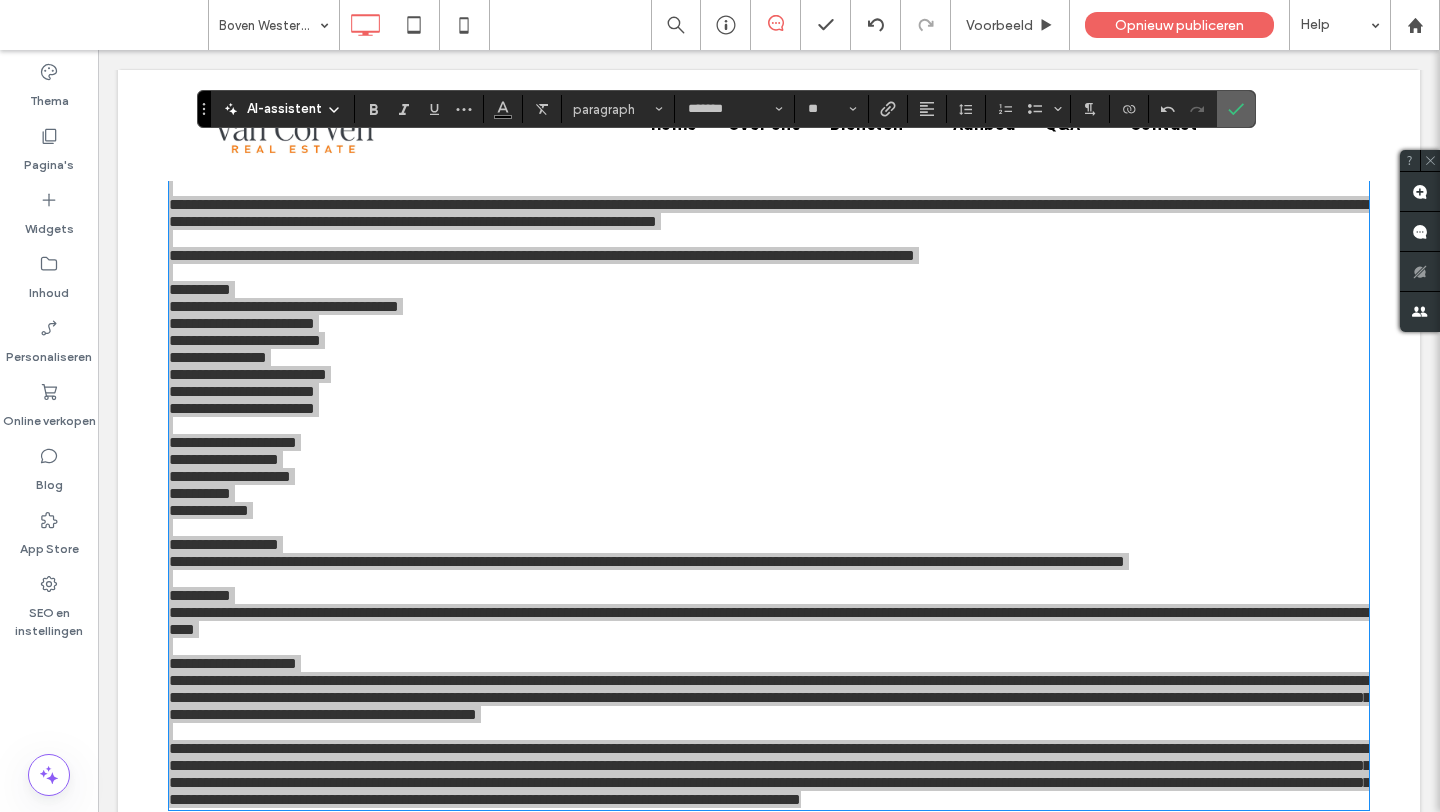 click at bounding box center [1232, 109] 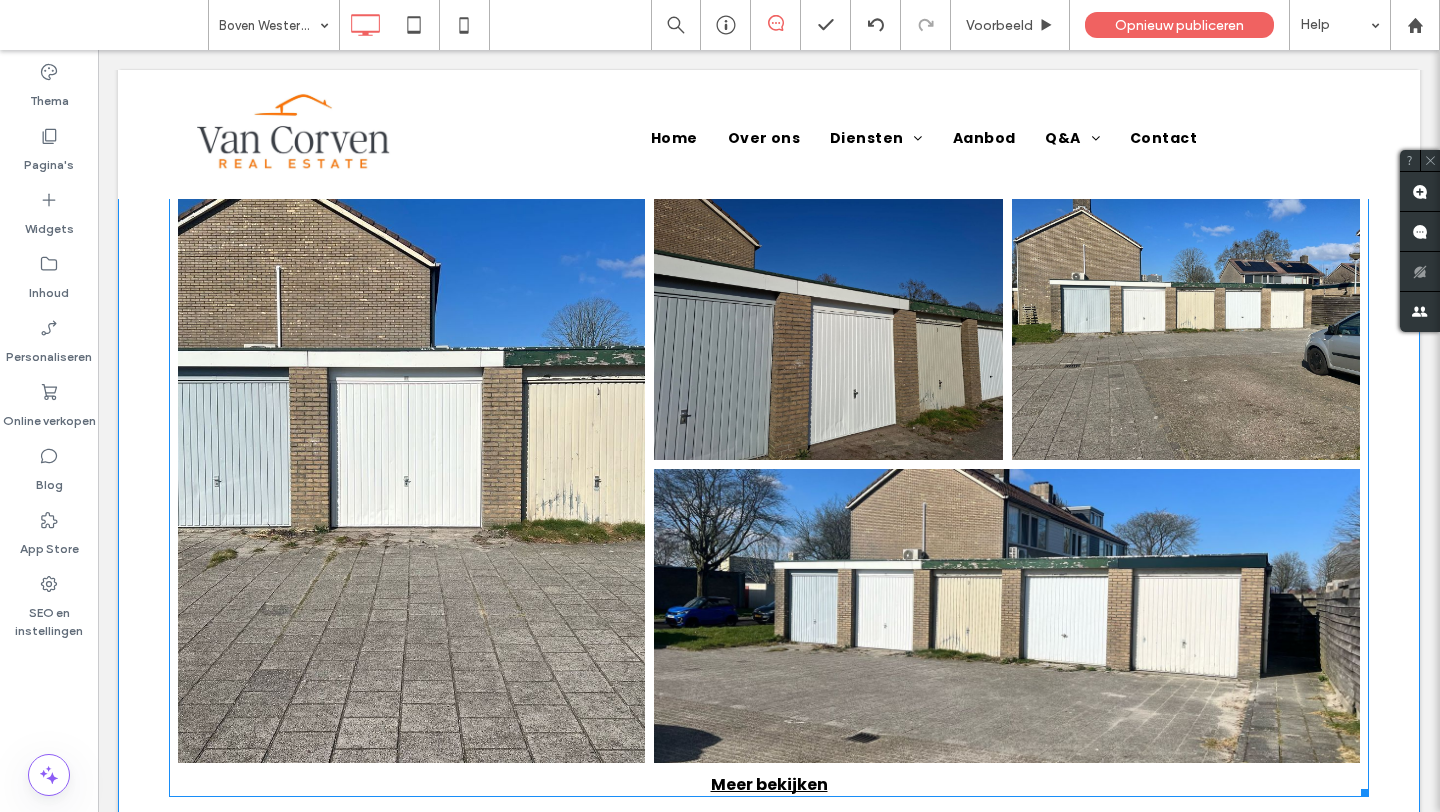 scroll, scrollTop: 98, scrollLeft: 0, axis: vertical 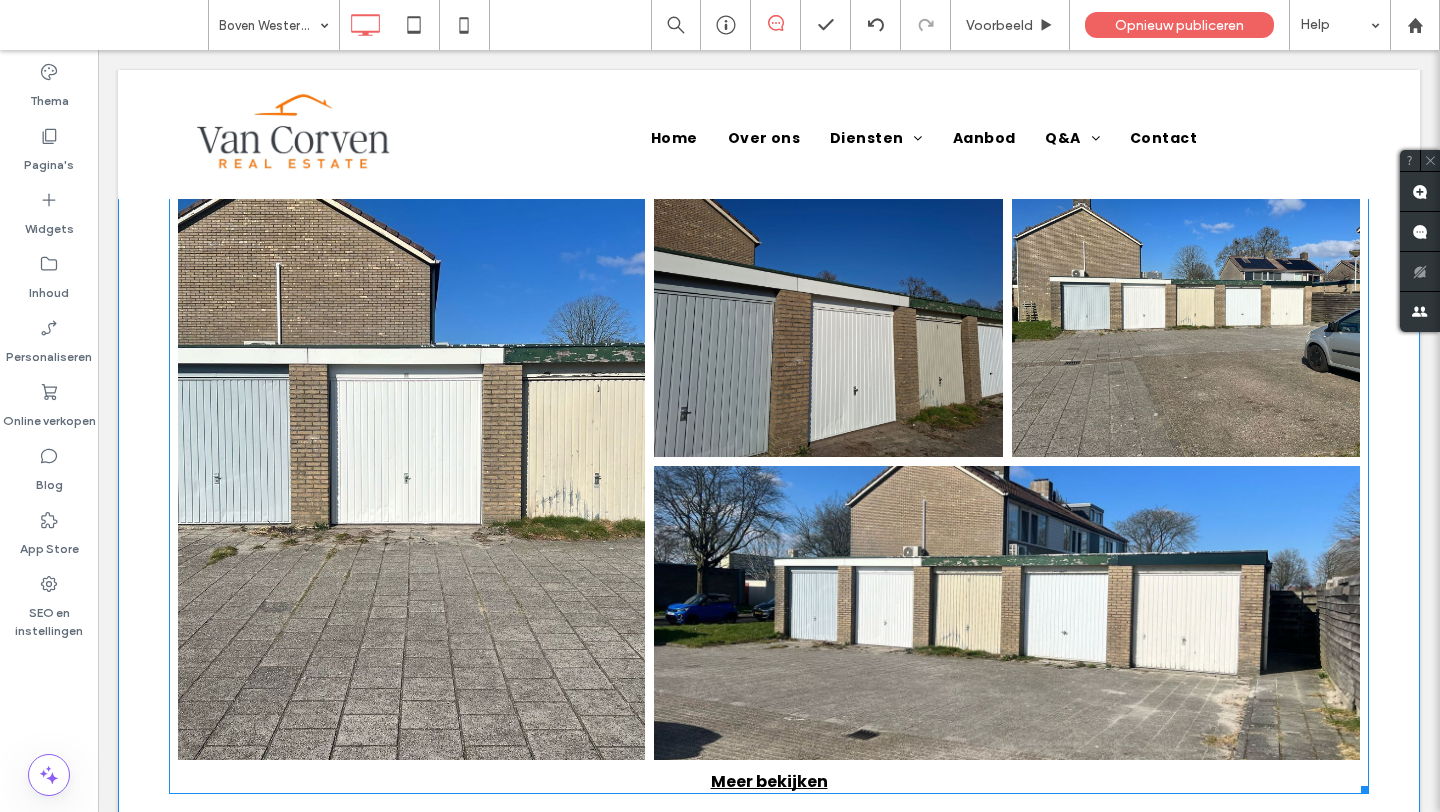 click at bounding box center [411, 463] 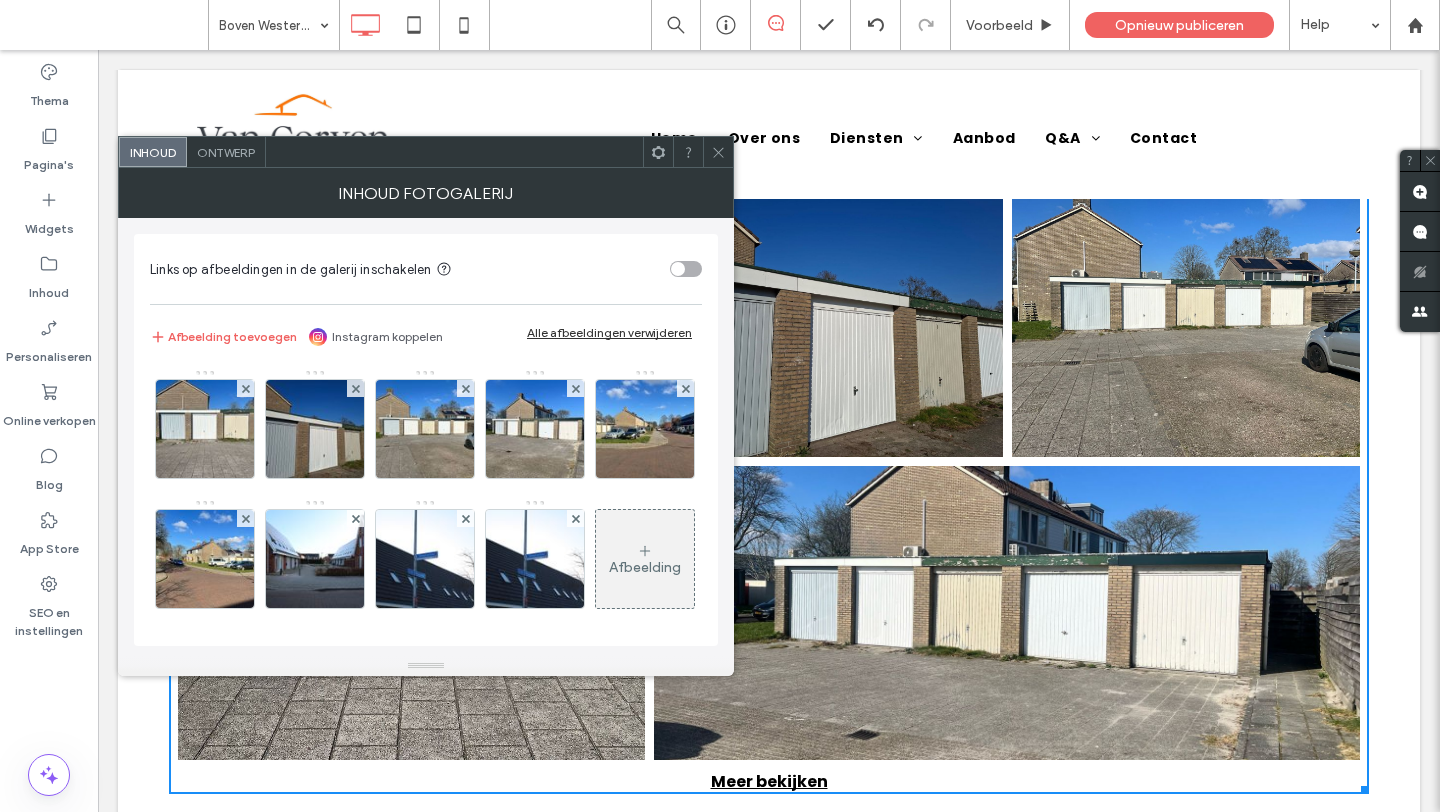 click on "Alle afbeeldingen verwijderen" at bounding box center [609, 332] 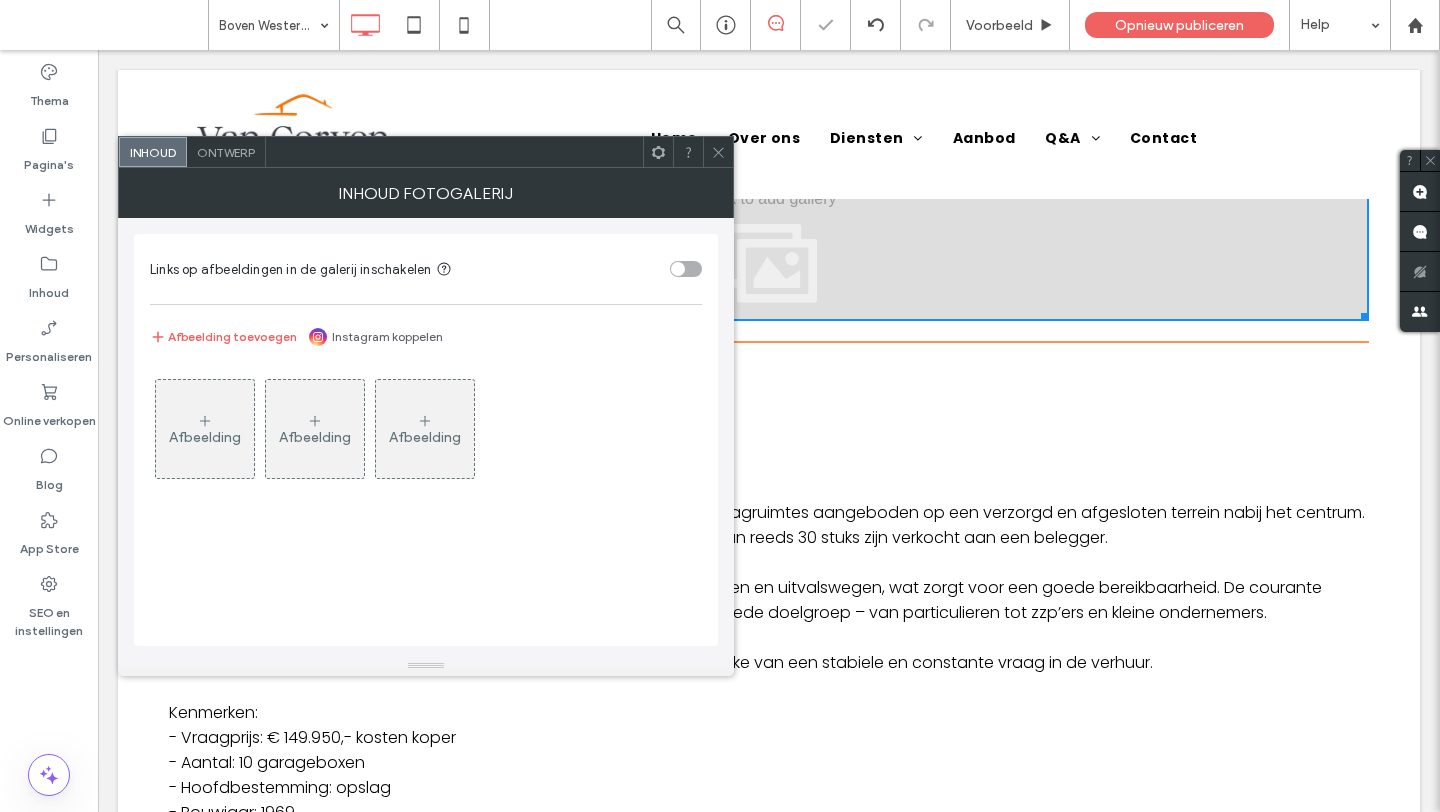 click on "Afbeelding" at bounding box center (205, 429) 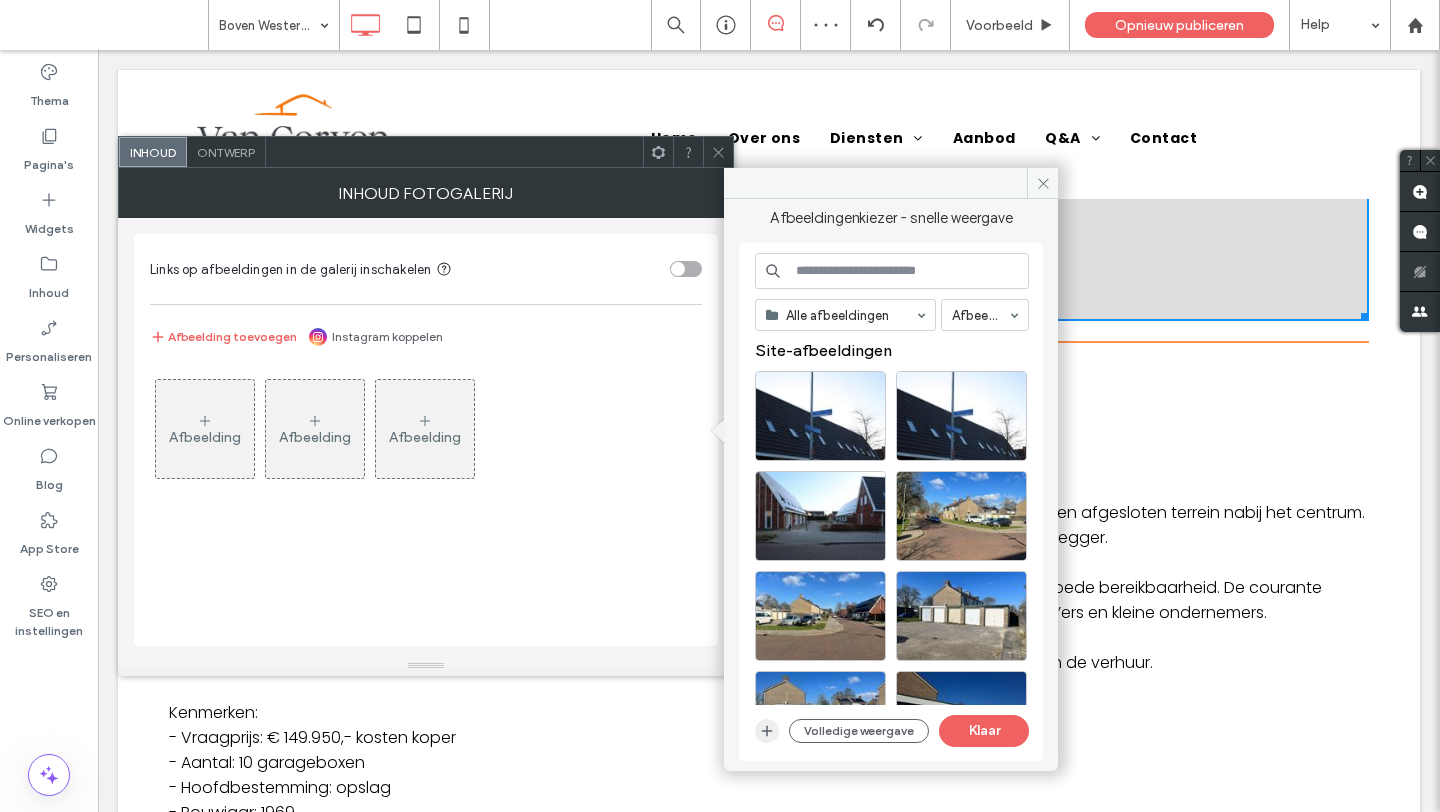 click 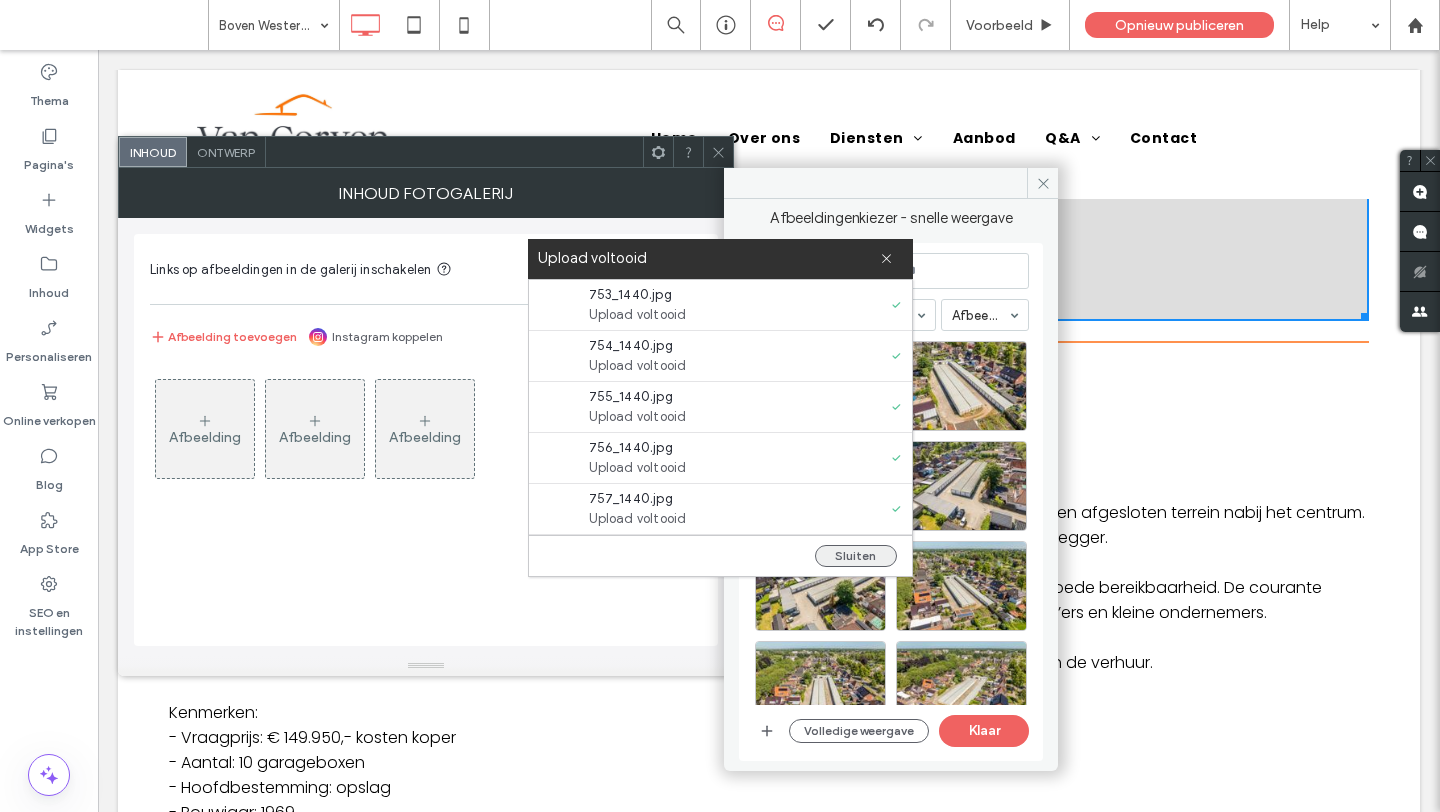 click on "Sluiten" at bounding box center [856, 556] 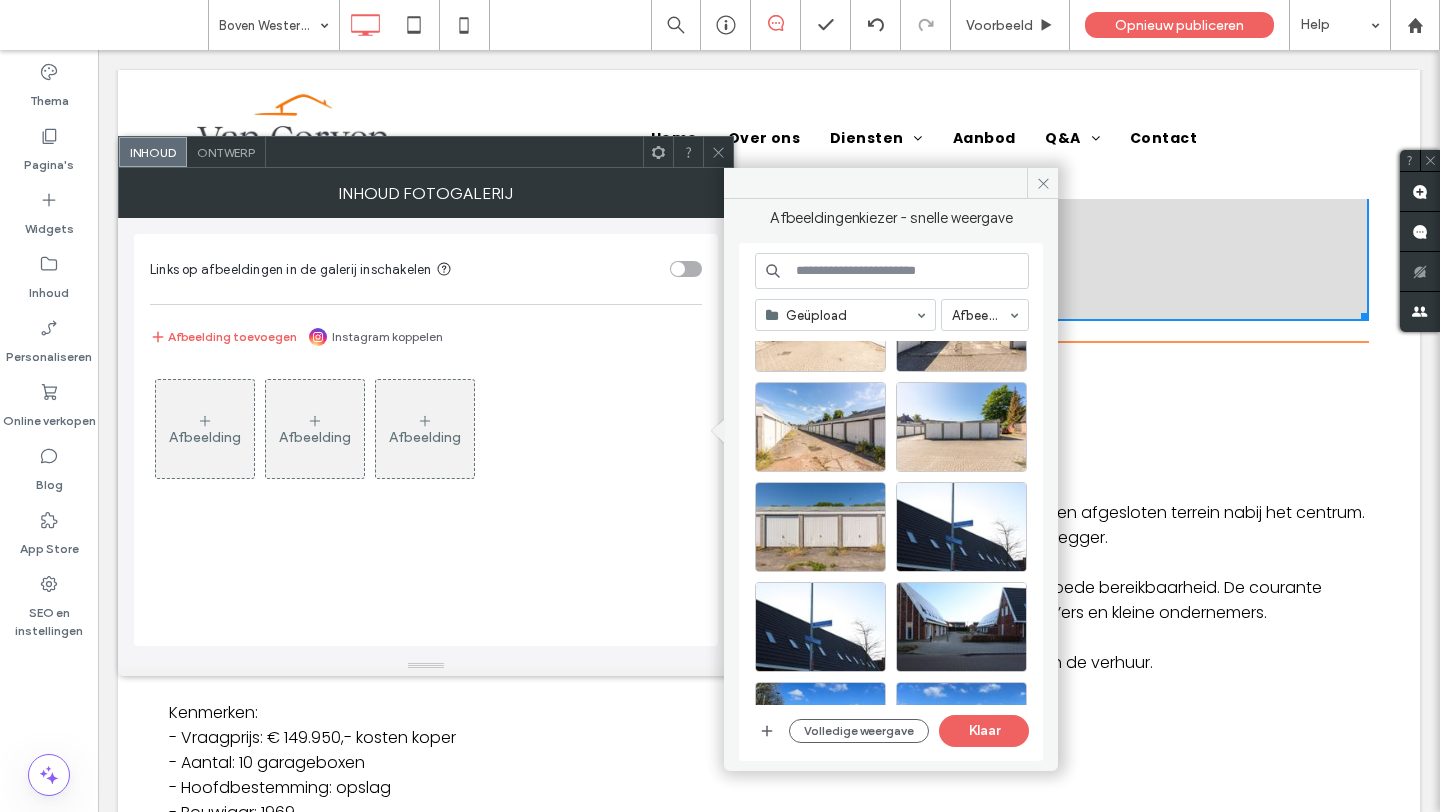 scroll, scrollTop: 1658, scrollLeft: 0, axis: vertical 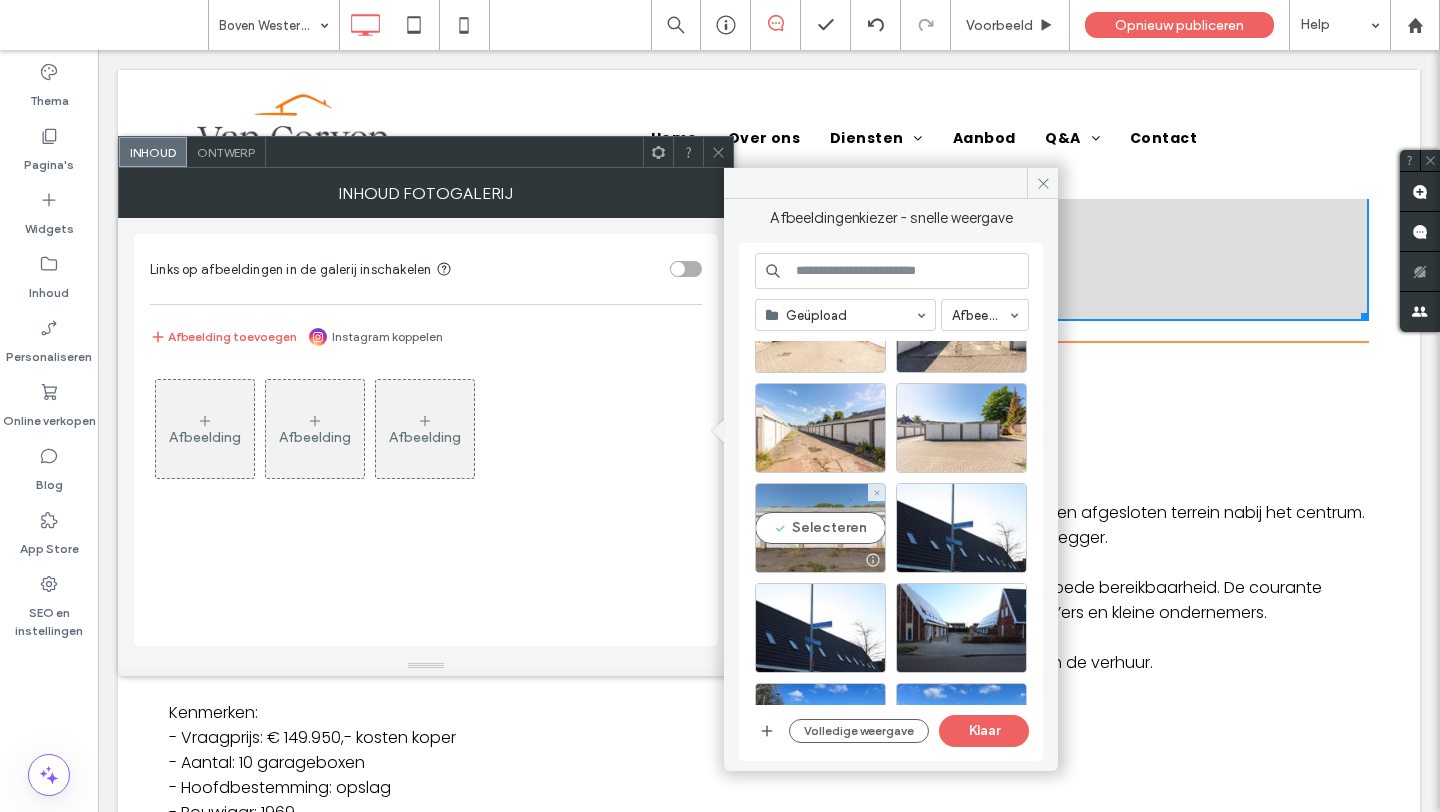 click on "Selecteren" at bounding box center [820, 528] 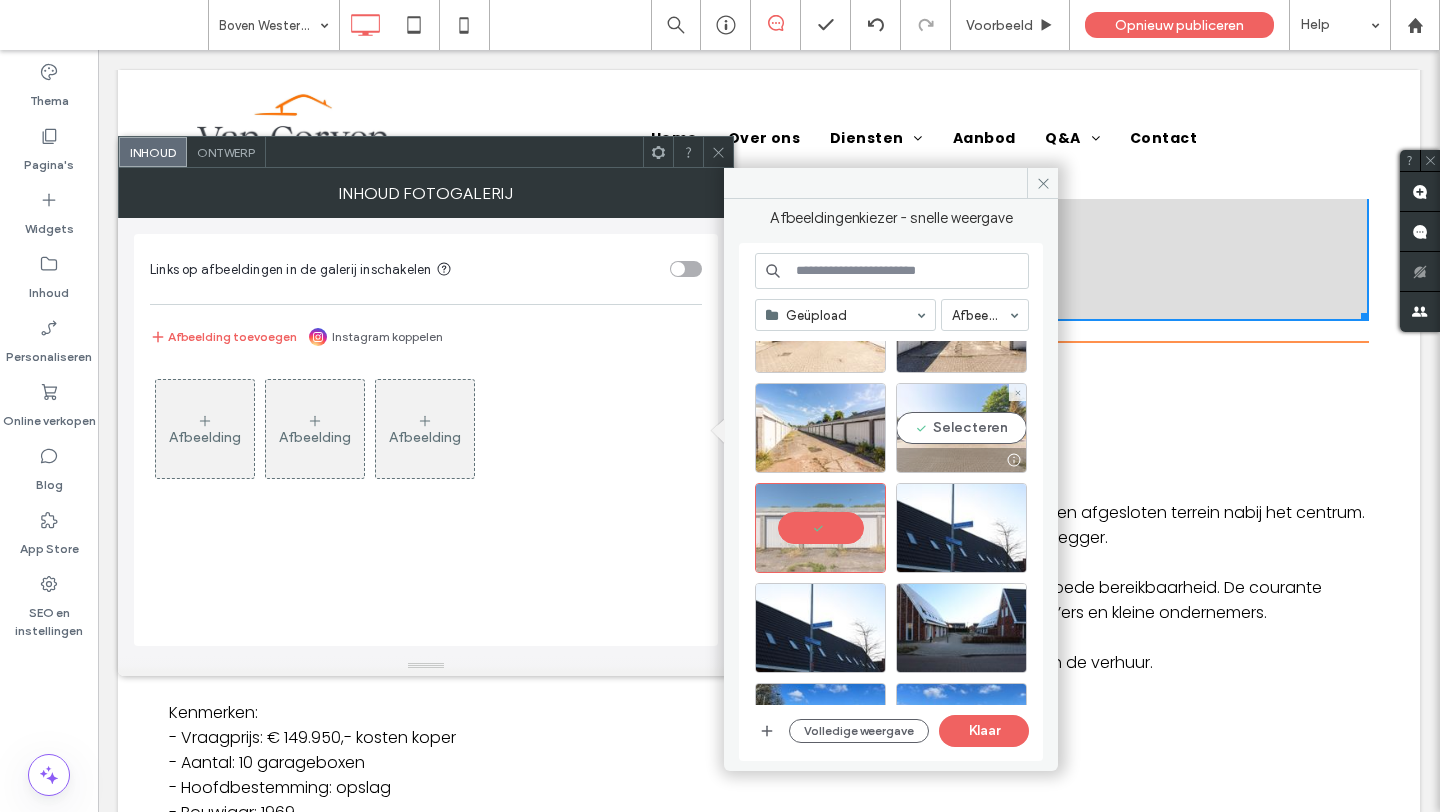 click on "Selecteren" at bounding box center (961, 428) 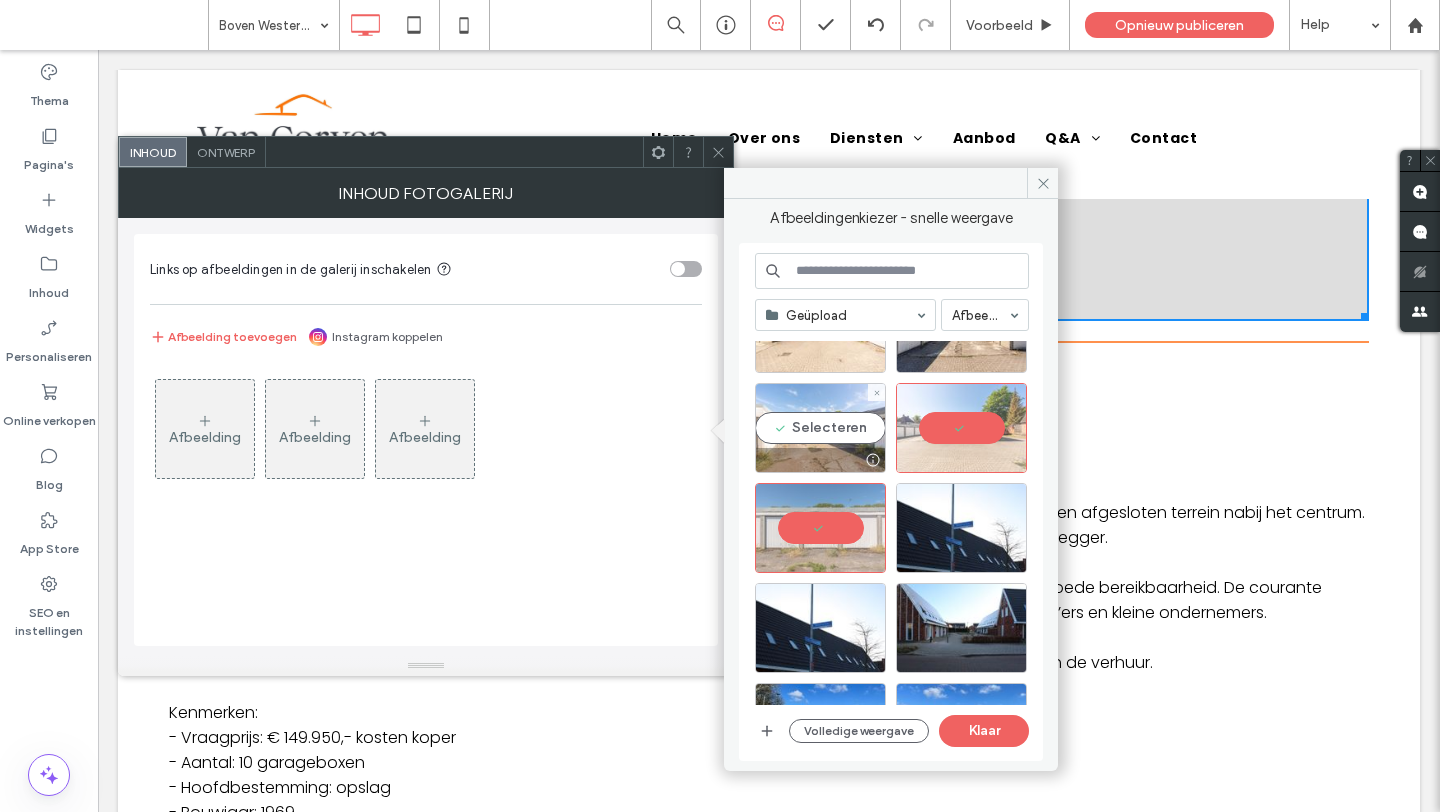 click on "Selecteren" at bounding box center (820, 428) 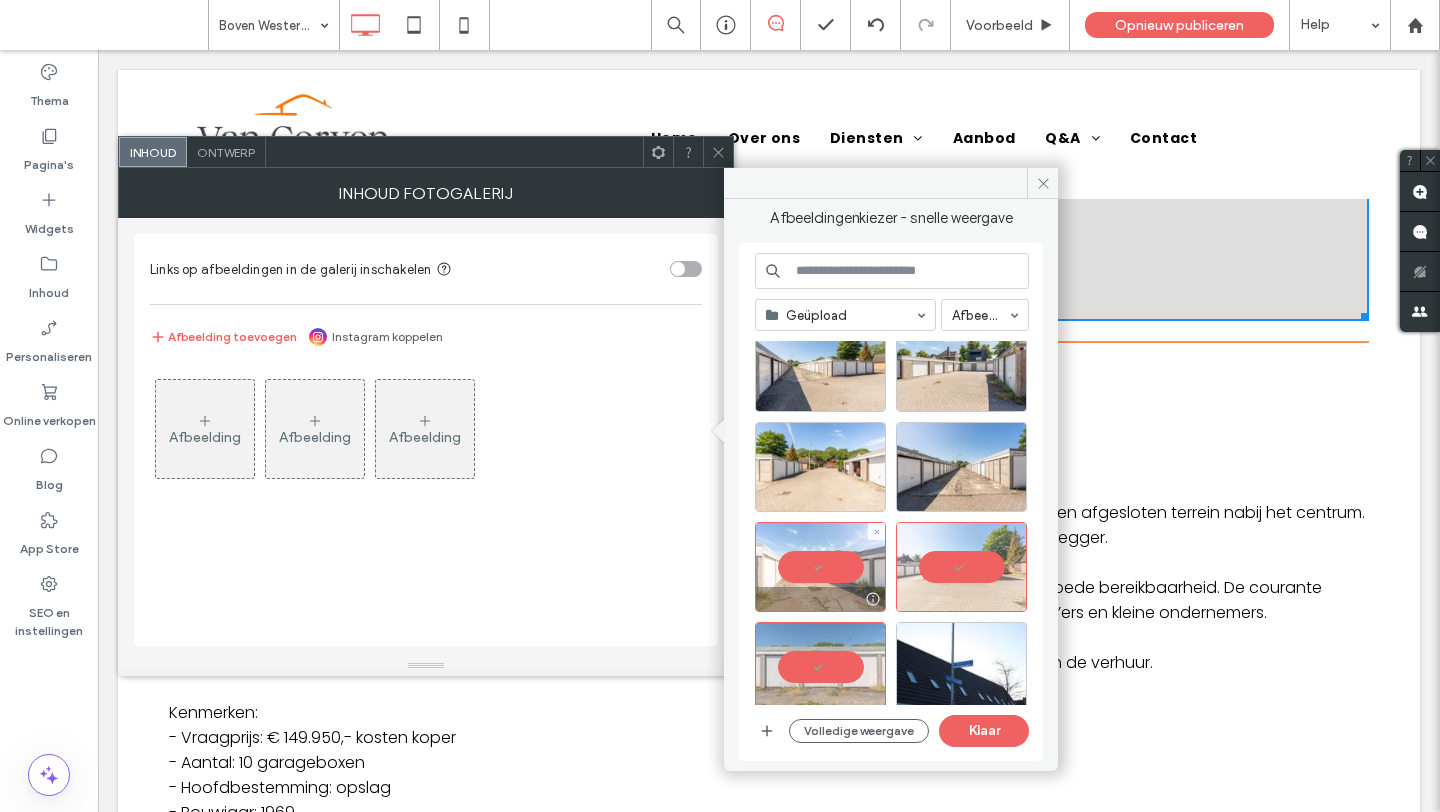 scroll, scrollTop: 1486, scrollLeft: 0, axis: vertical 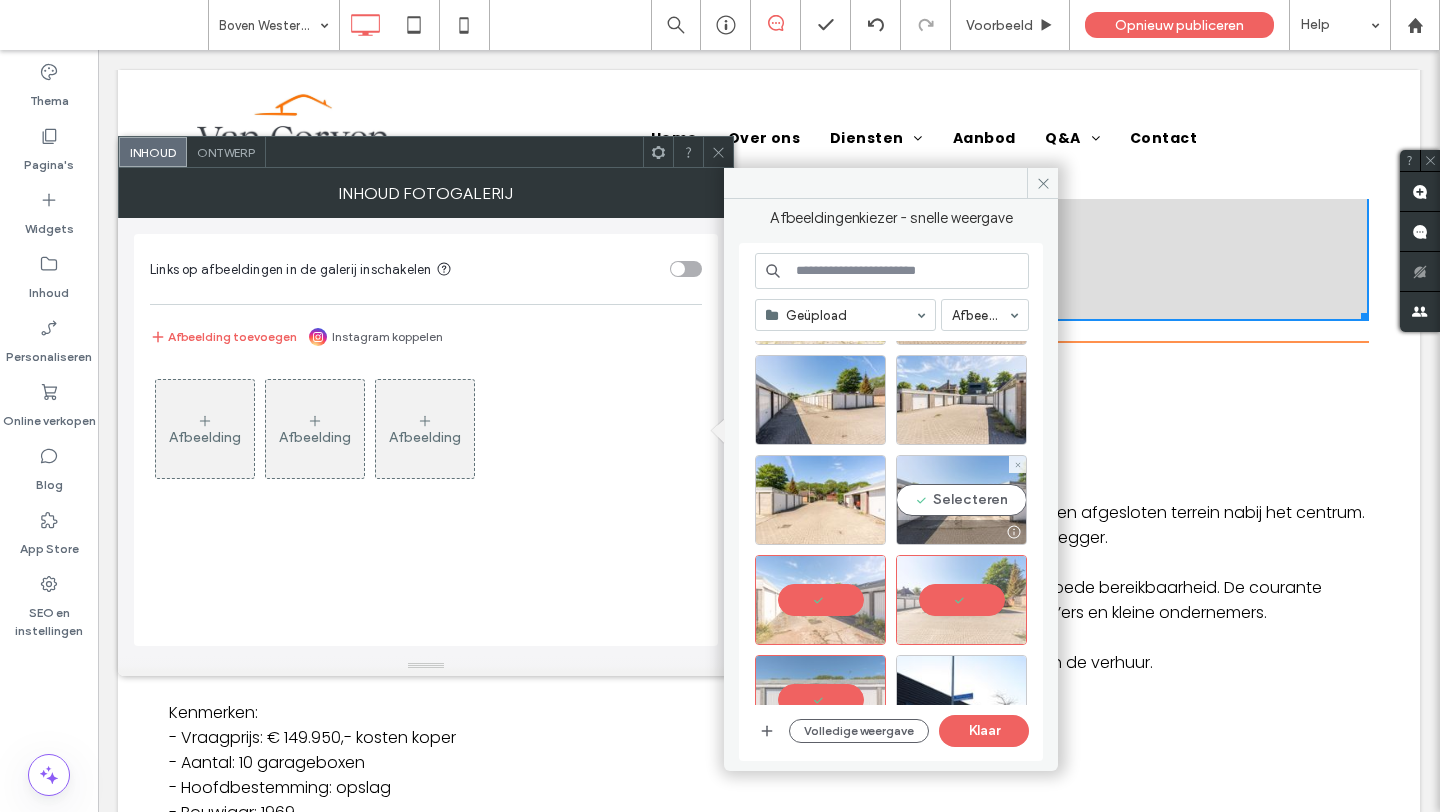 click on "Selecteren" at bounding box center [961, 500] 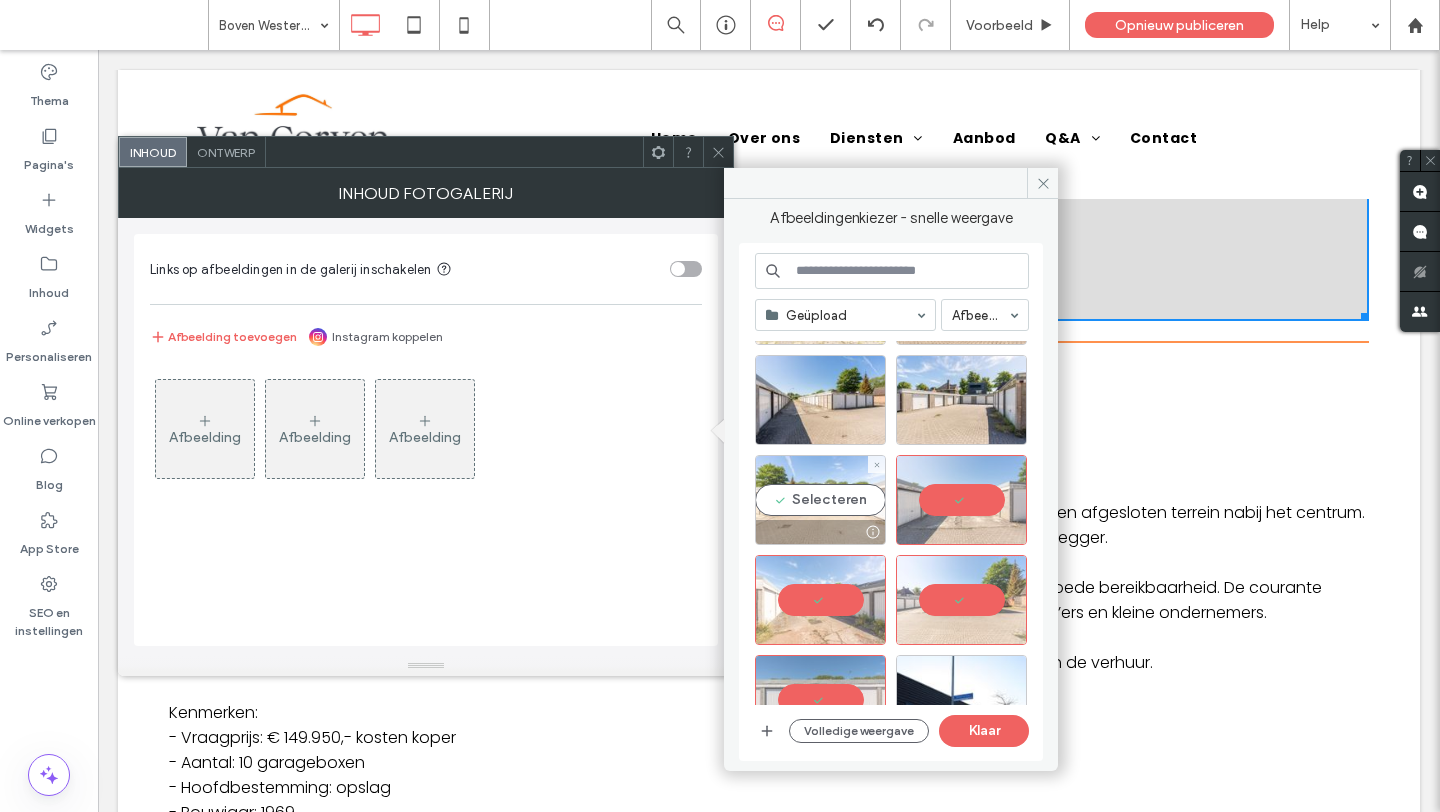click on "Selecteren" at bounding box center (820, 500) 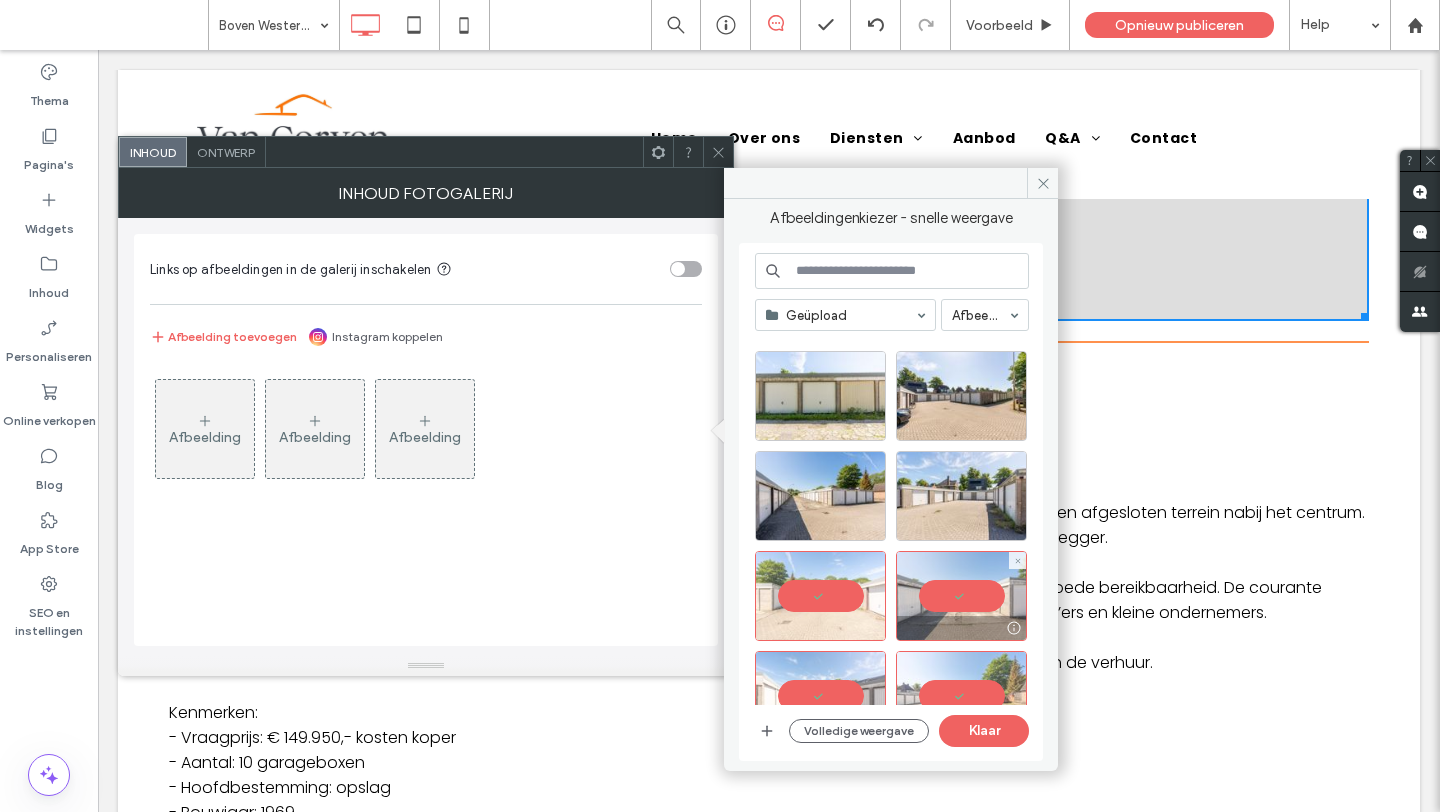 scroll, scrollTop: 1370, scrollLeft: 0, axis: vertical 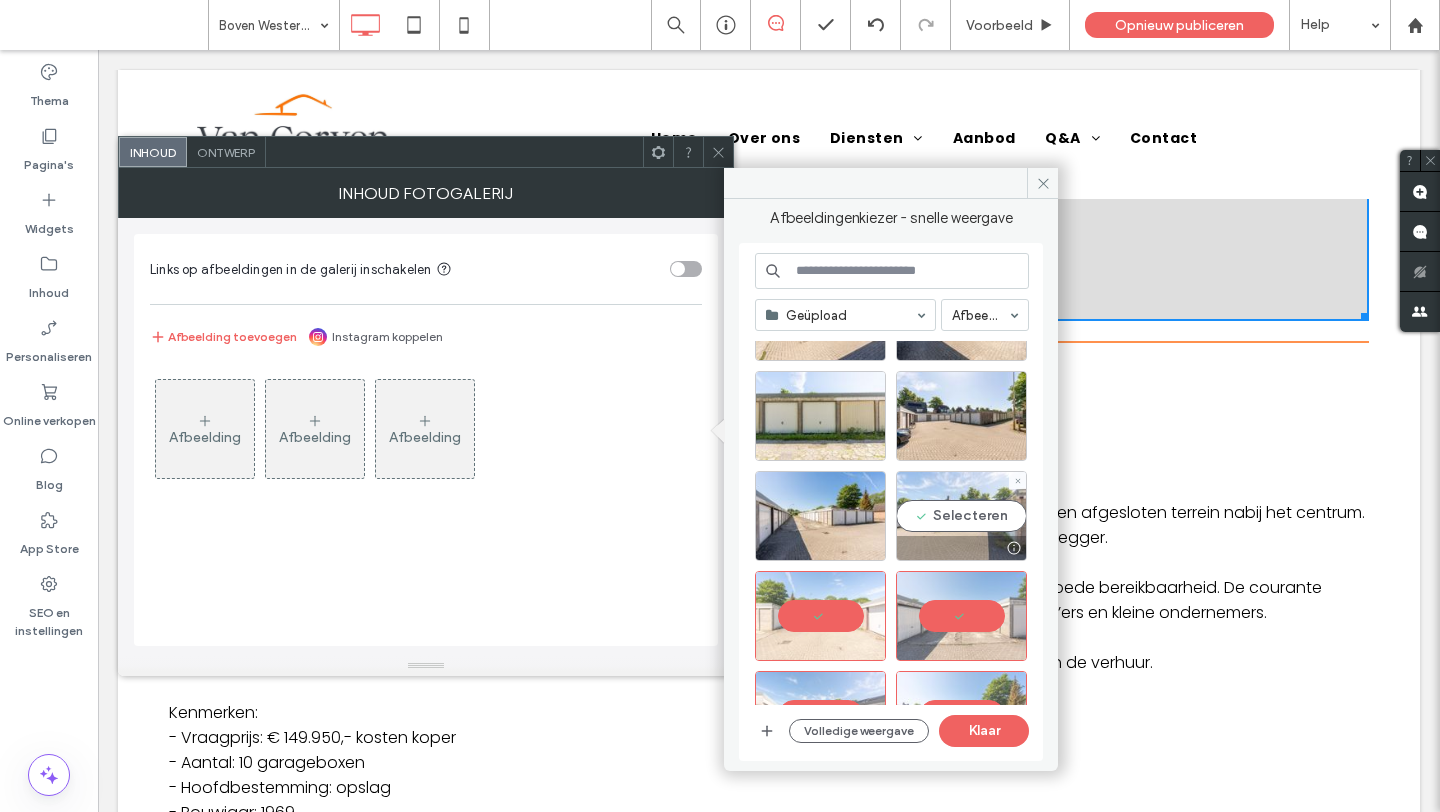 click on "Selecteren" at bounding box center (961, 516) 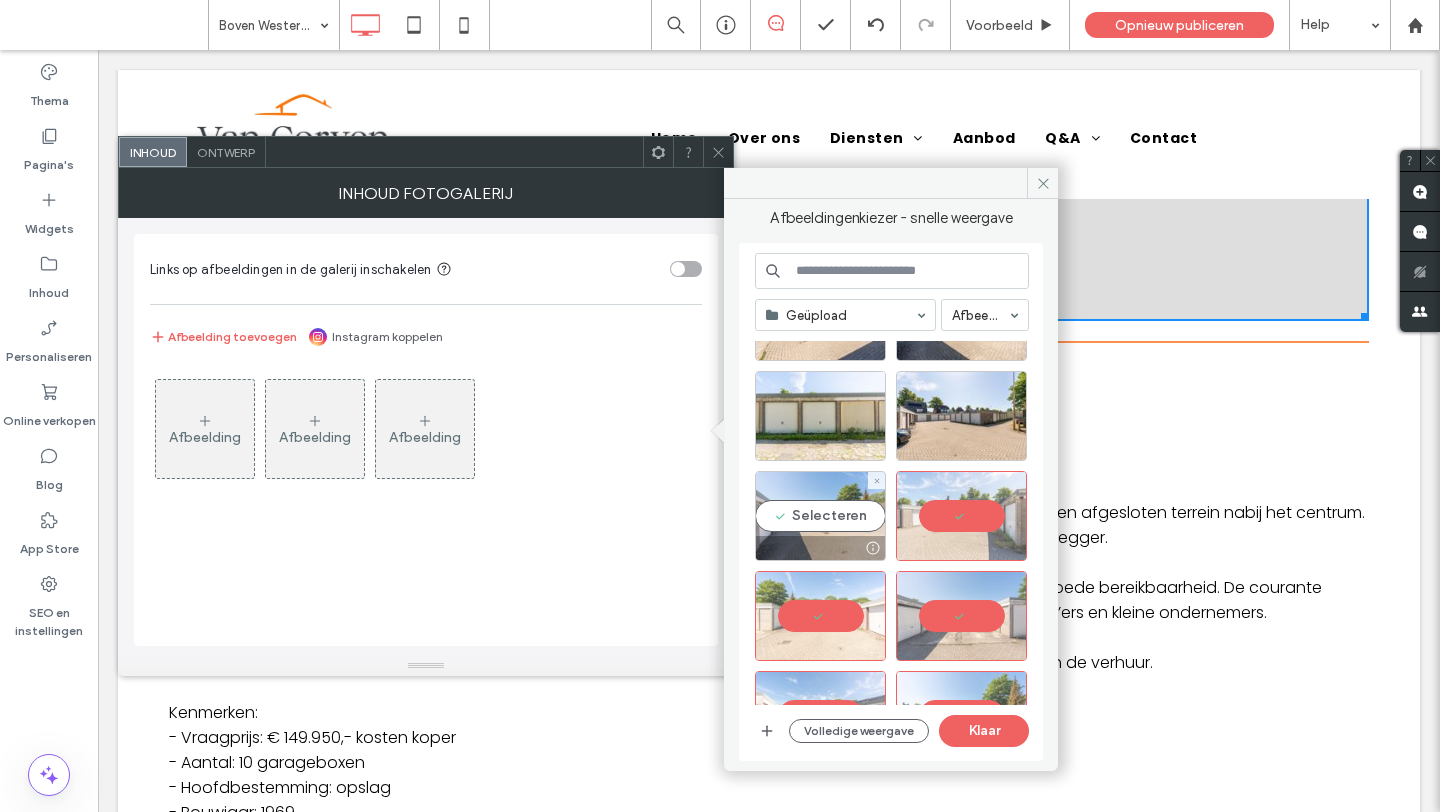 click on "Selecteren" at bounding box center (820, 516) 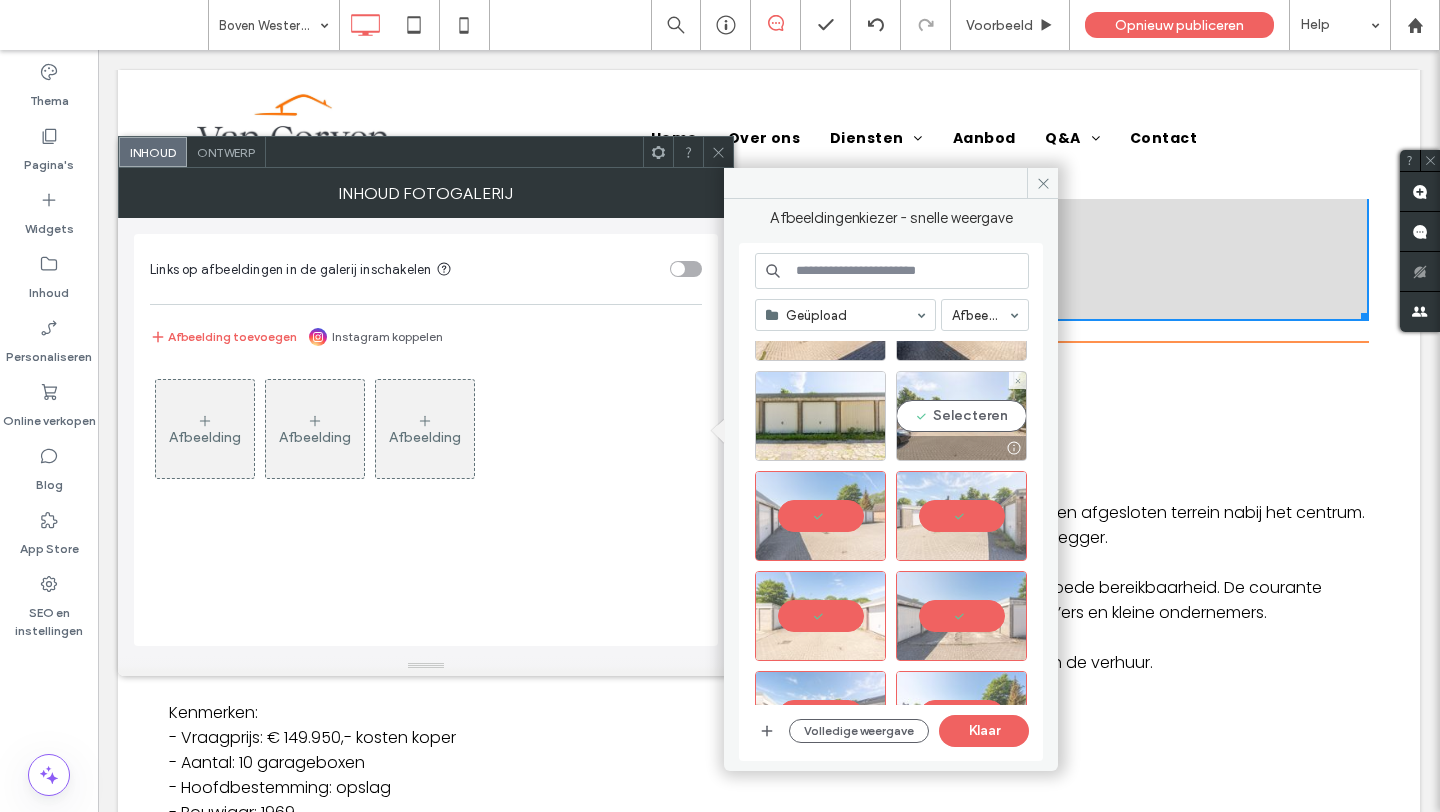 click on "Selecteren" at bounding box center [961, 416] 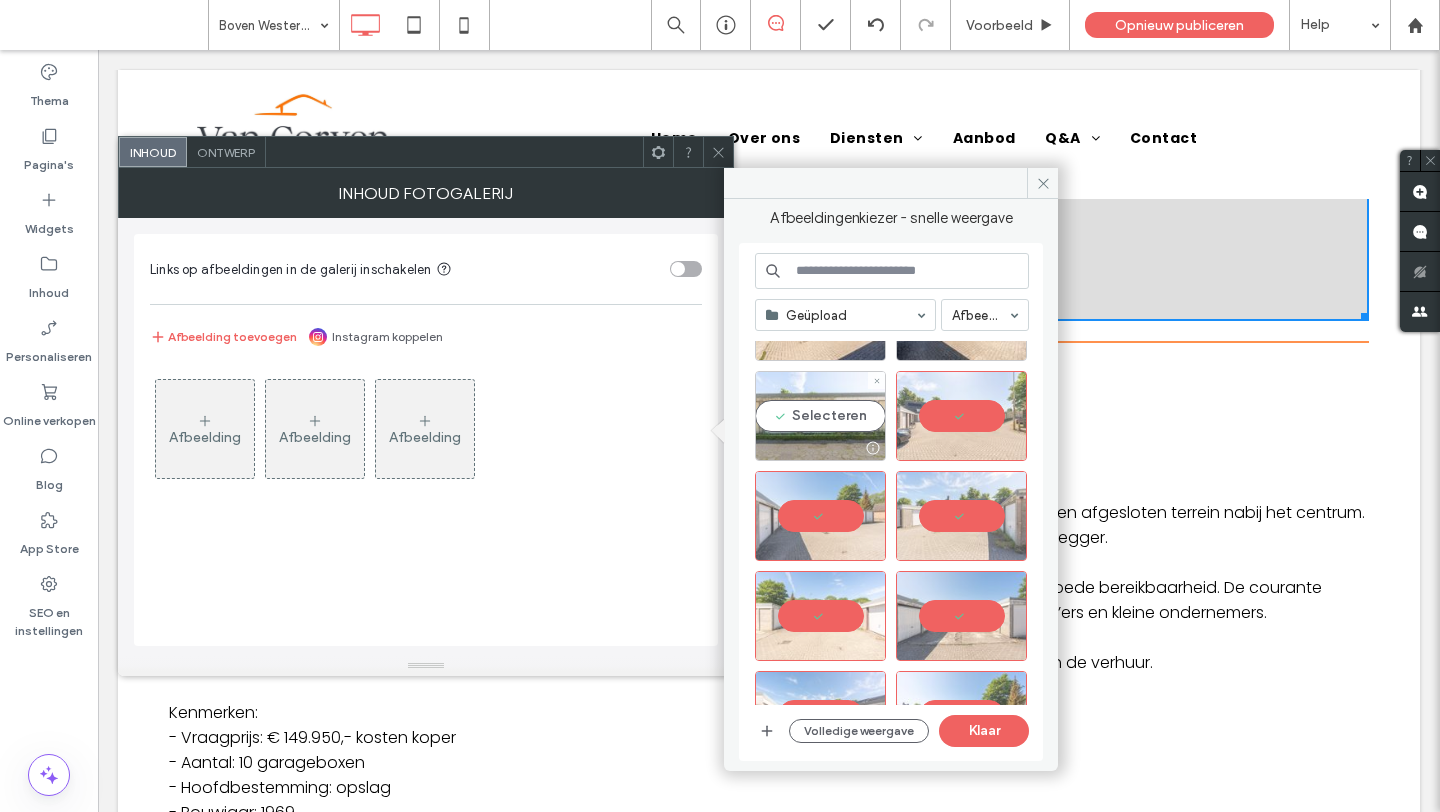 click on "Selecteren" at bounding box center [820, 416] 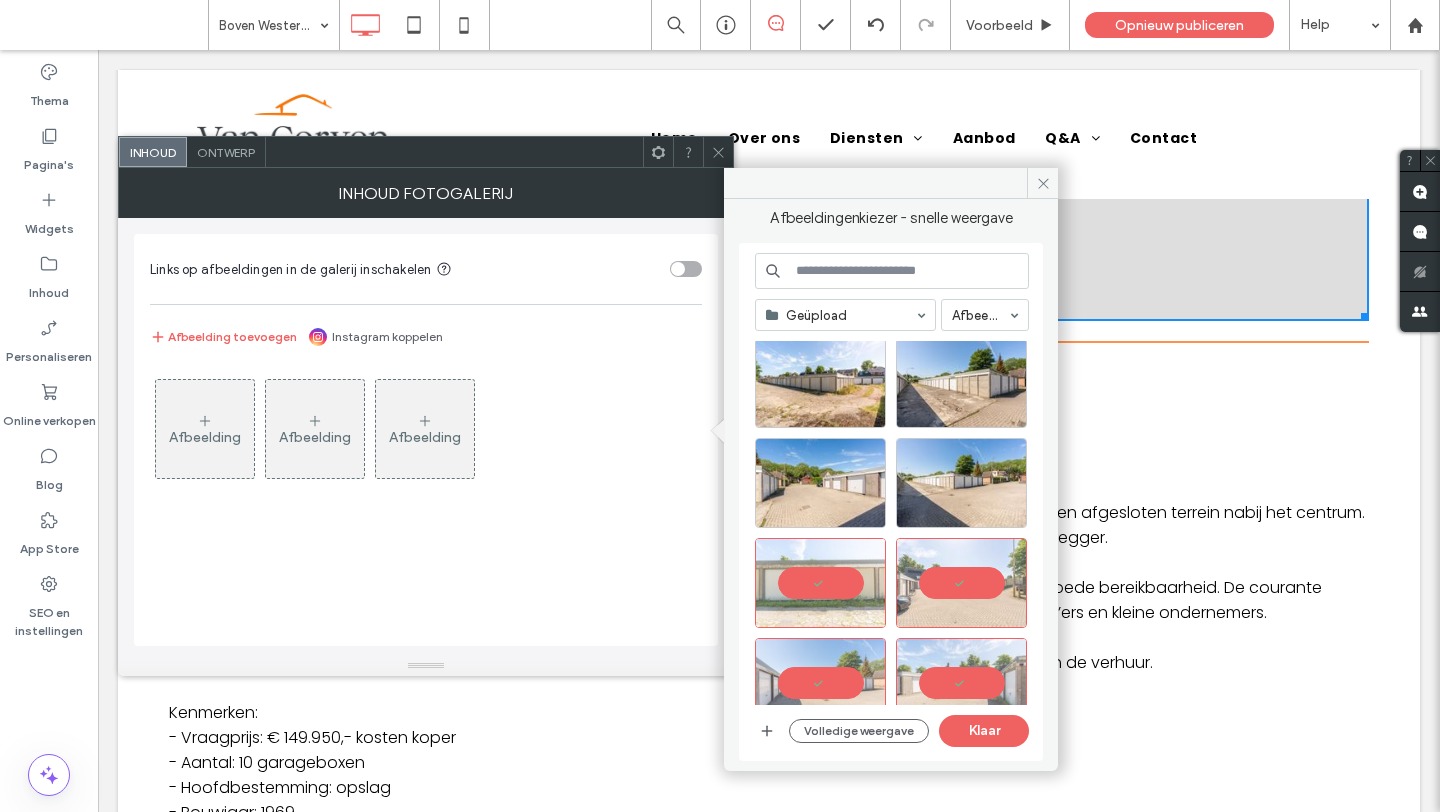 scroll, scrollTop: 1200, scrollLeft: 0, axis: vertical 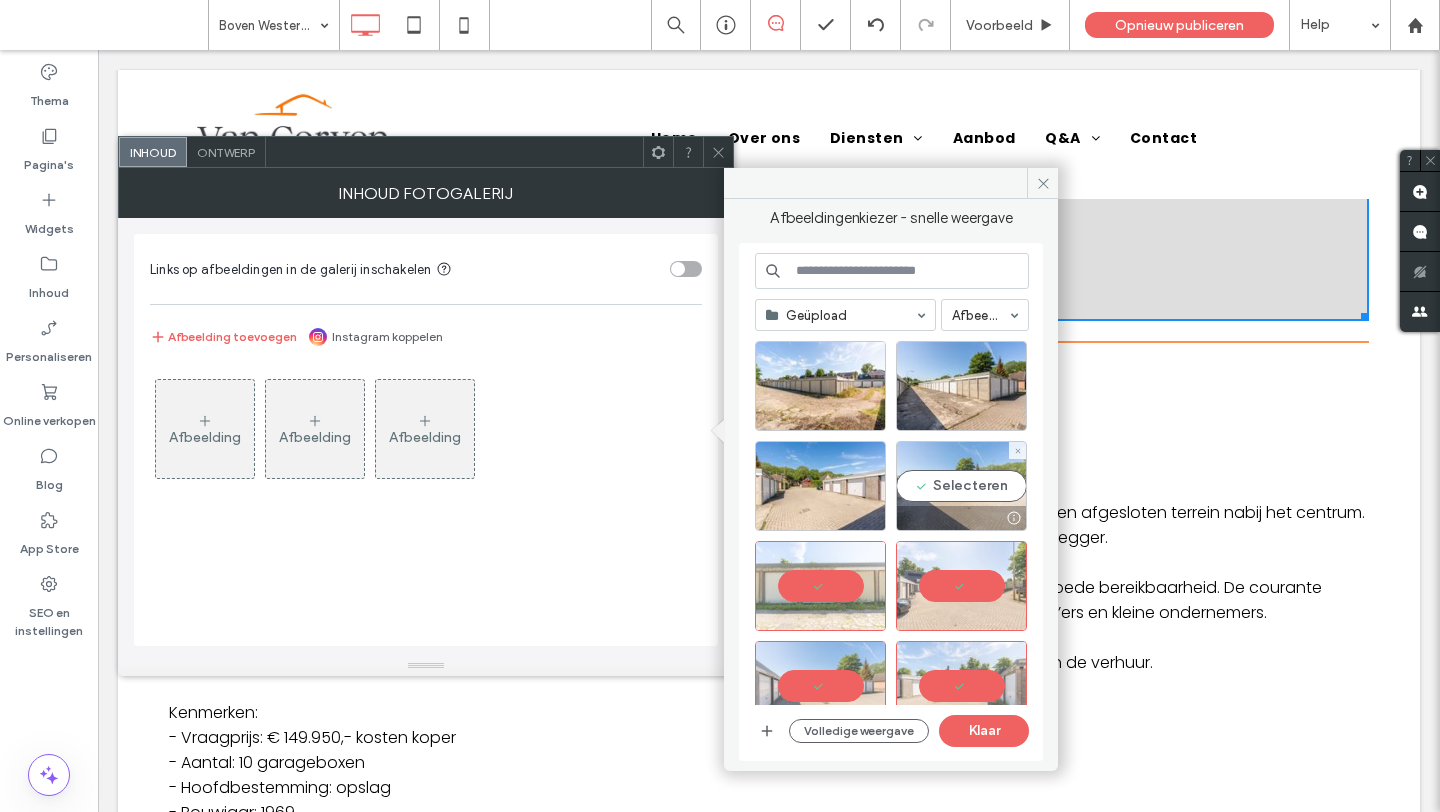 click on "Selecteren" at bounding box center (961, 486) 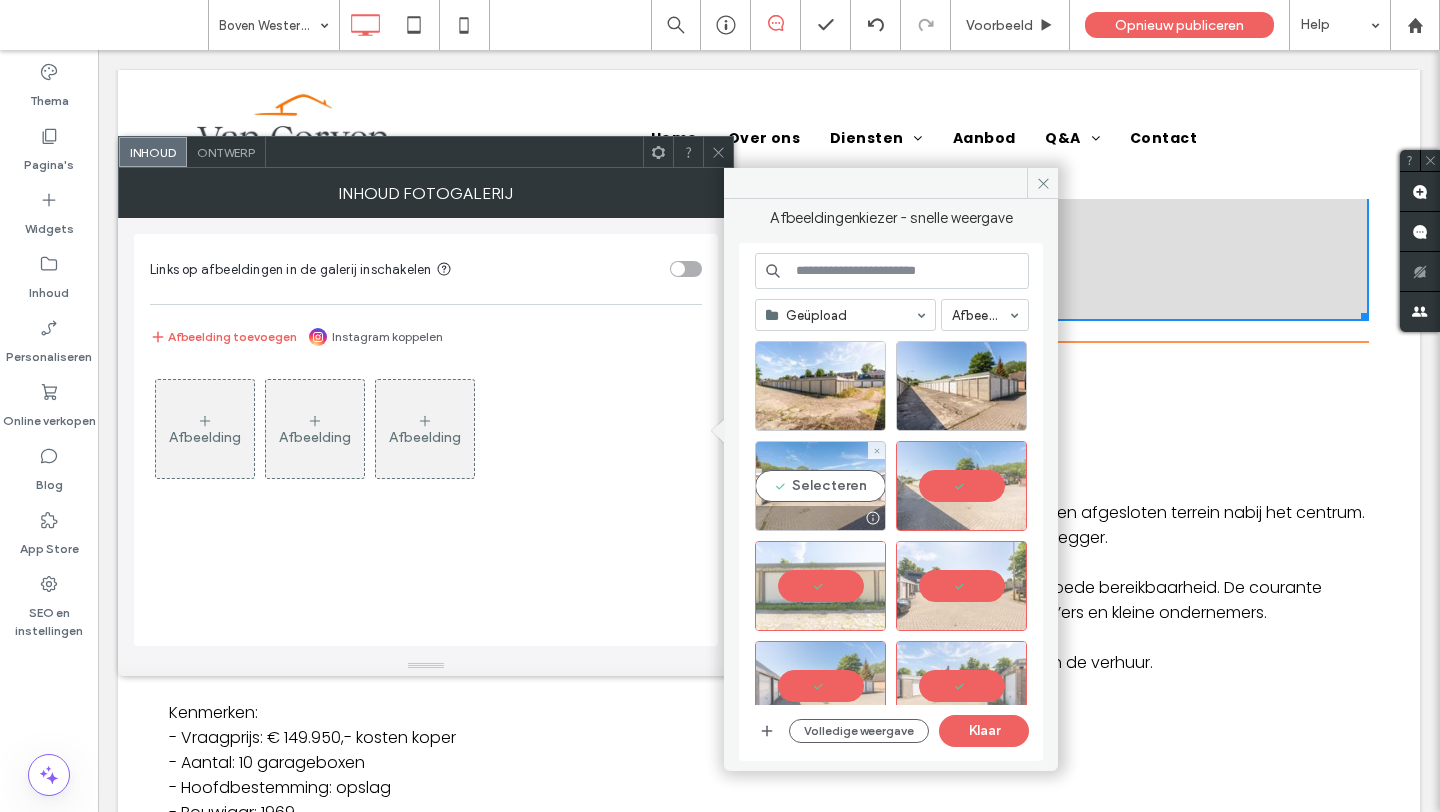 click on "Selecteren" at bounding box center [820, 486] 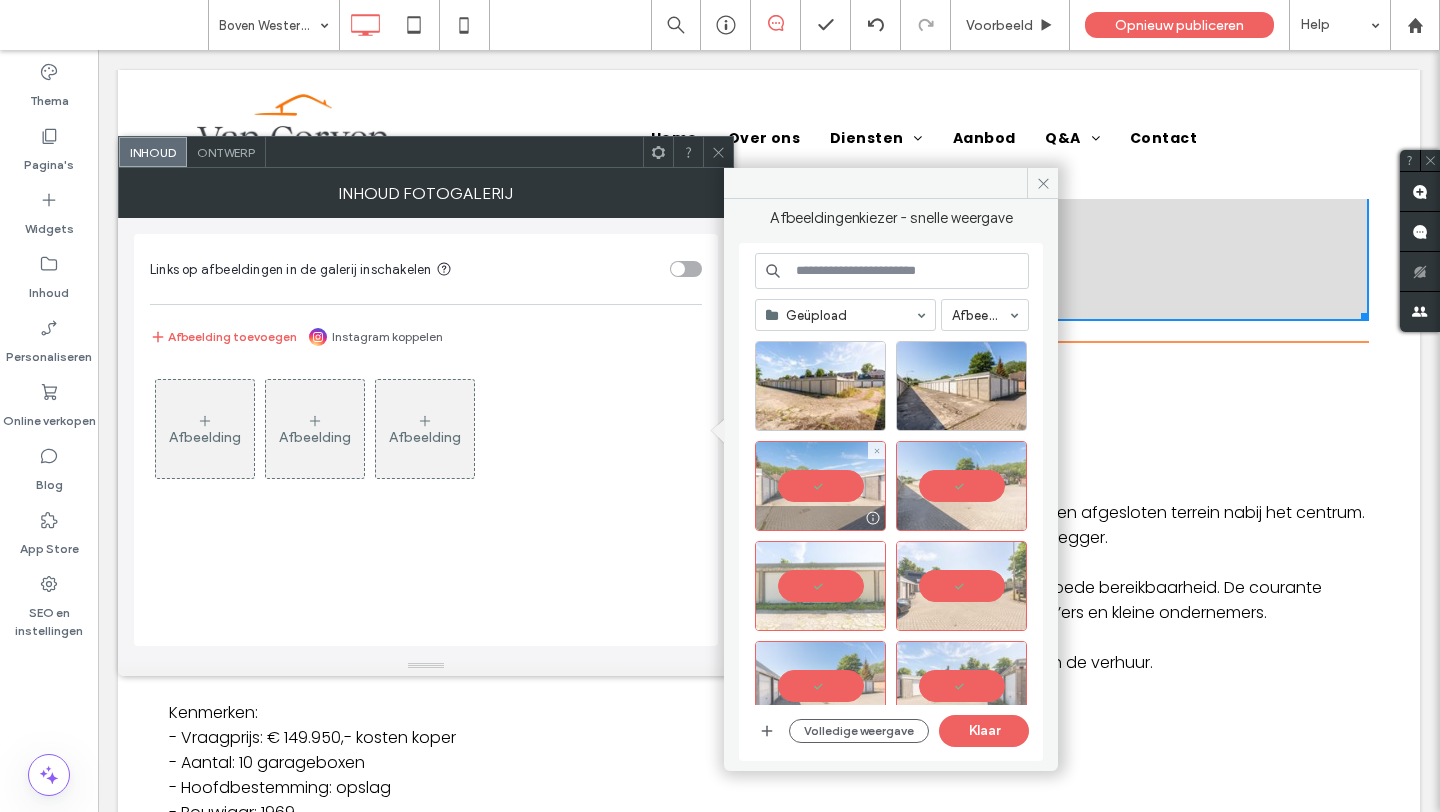 scroll, scrollTop: 1098, scrollLeft: 0, axis: vertical 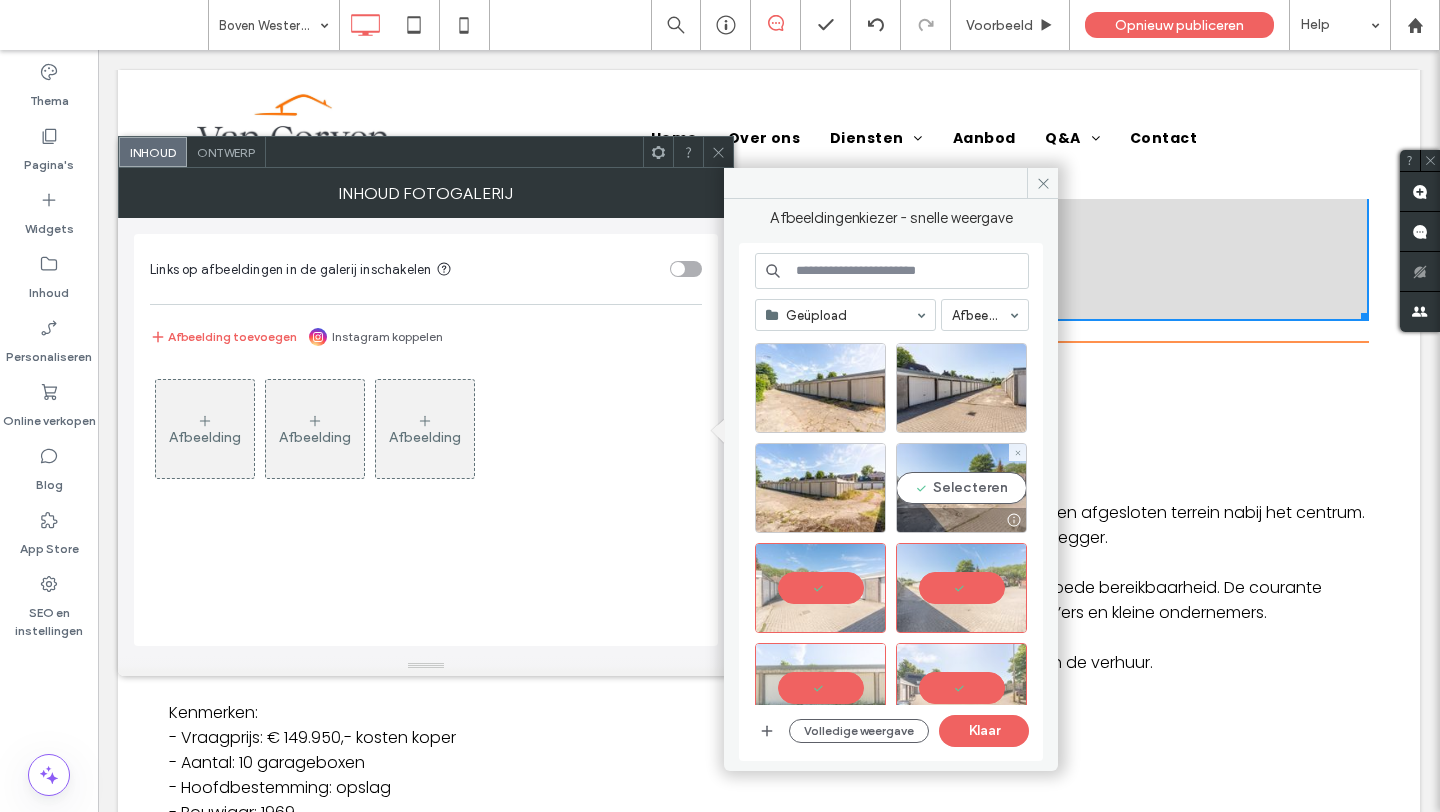 click on "Selecteren" at bounding box center [961, 488] 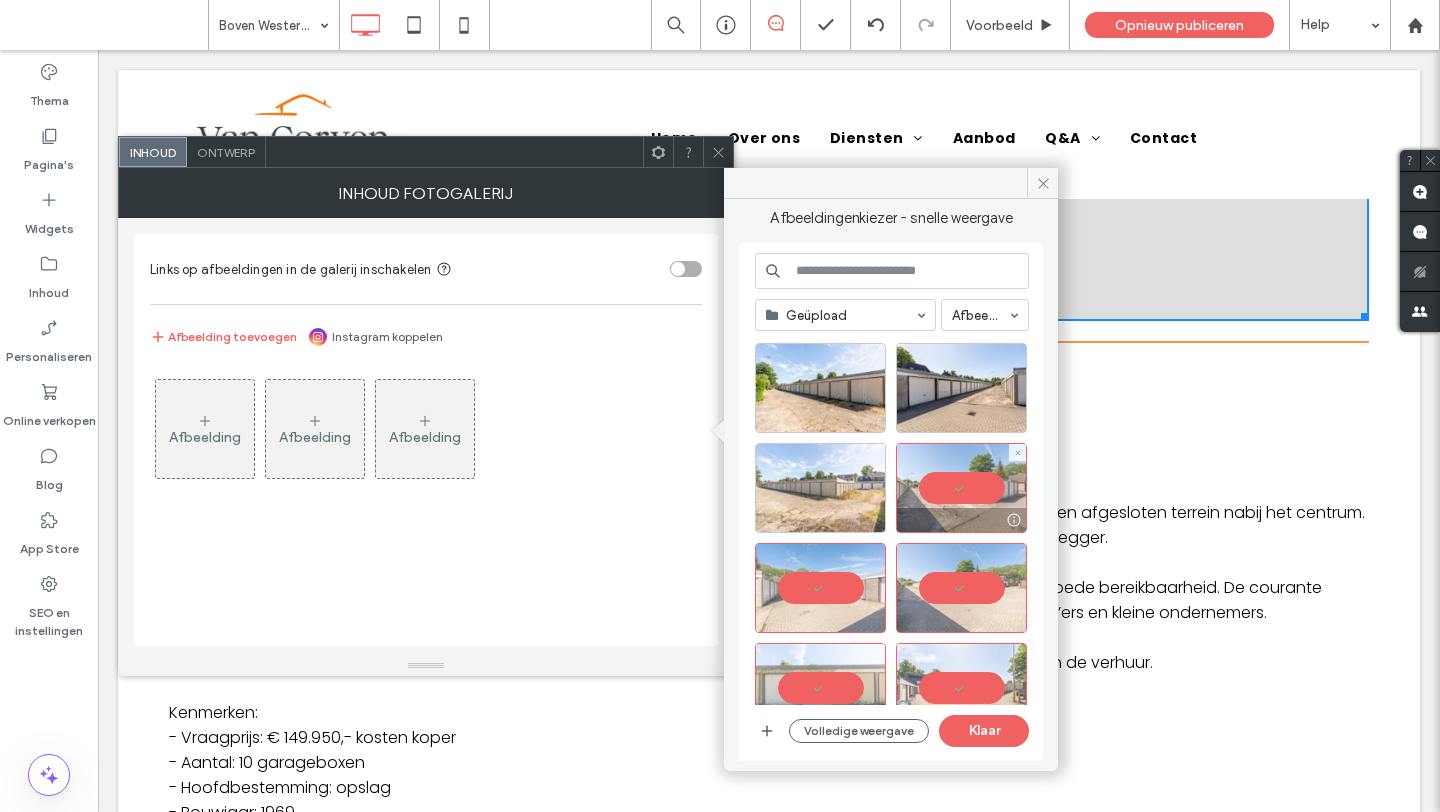 click at bounding box center (820, 488) 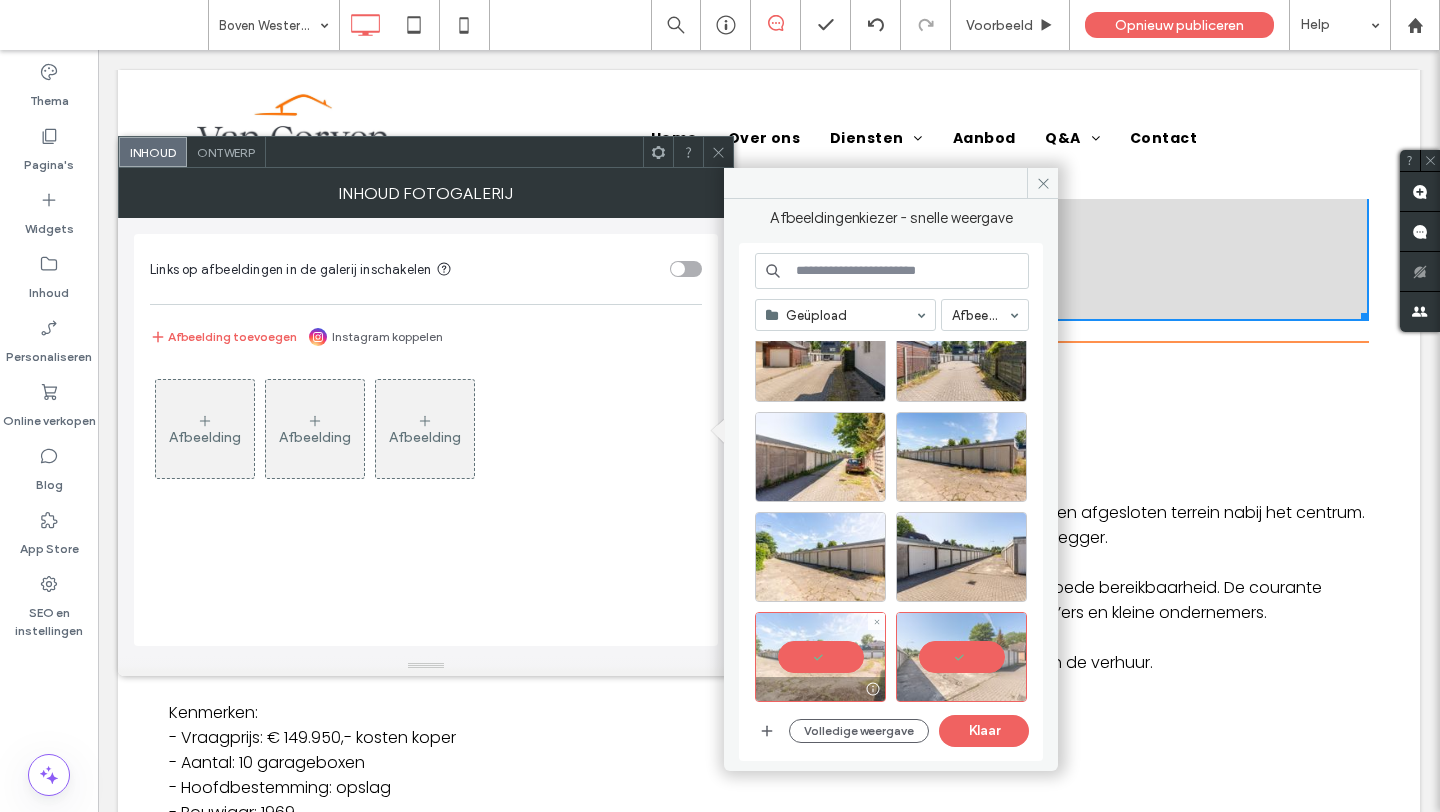 scroll, scrollTop: 928, scrollLeft: 0, axis: vertical 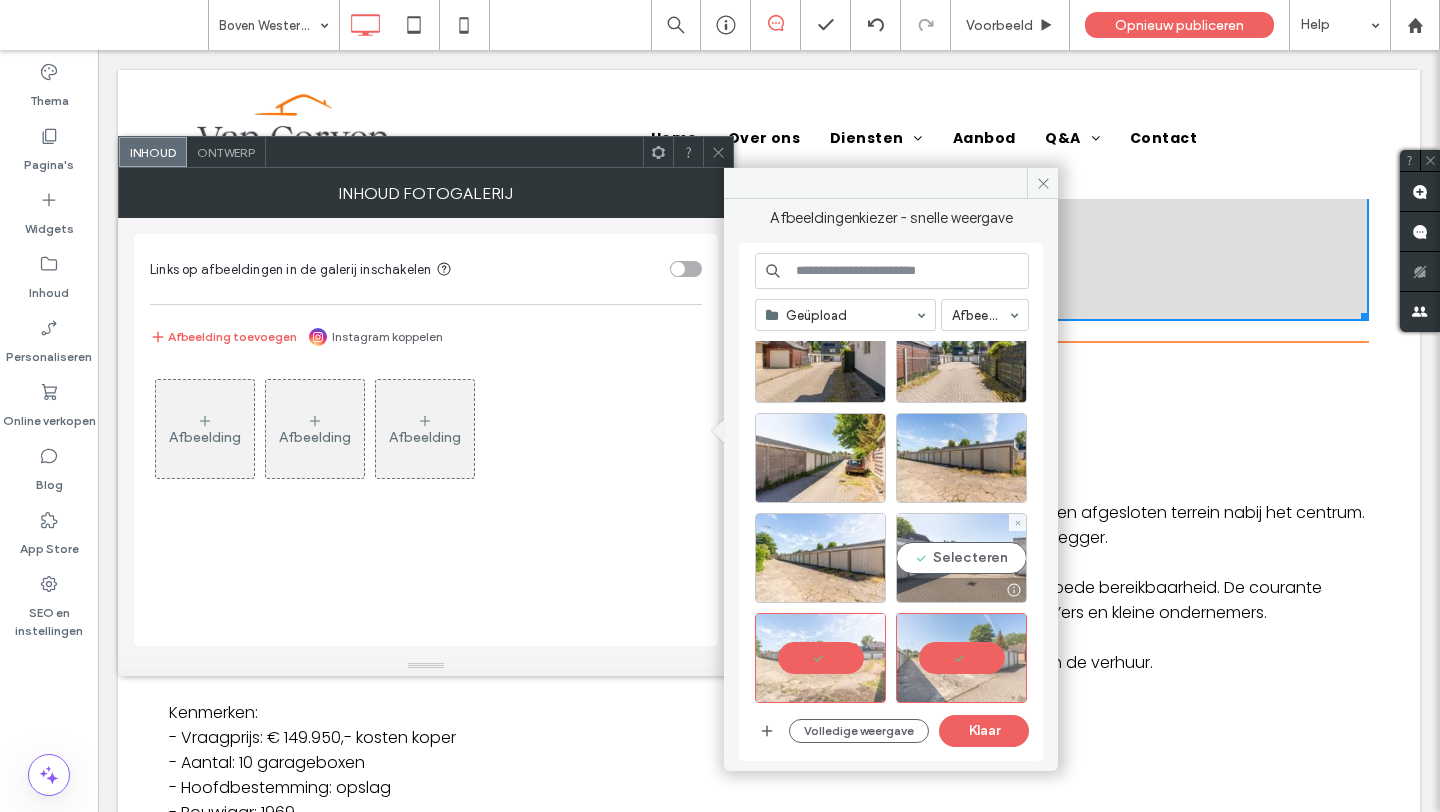 click on "Selecteren" at bounding box center [961, 558] 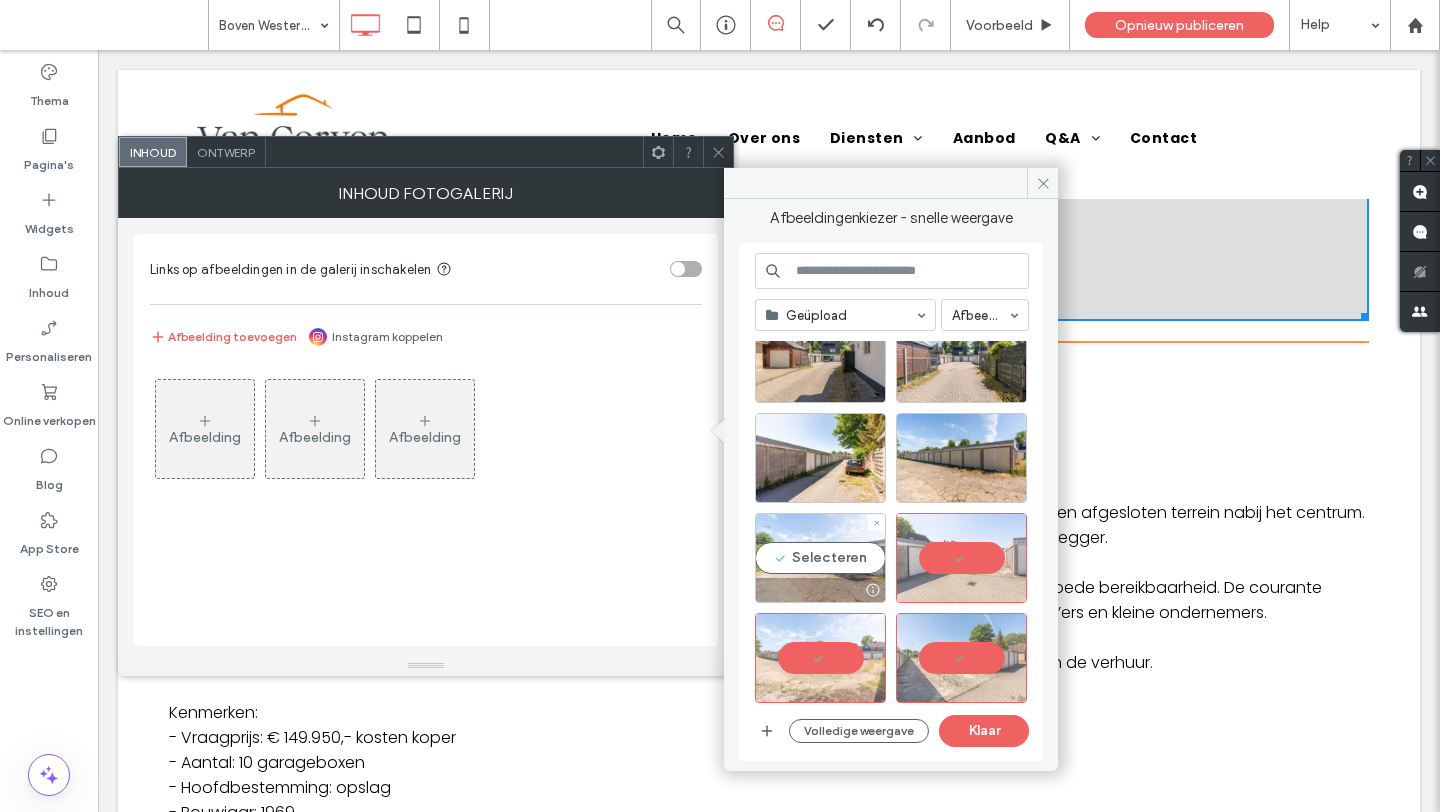 click on "Selecteren" at bounding box center (820, 558) 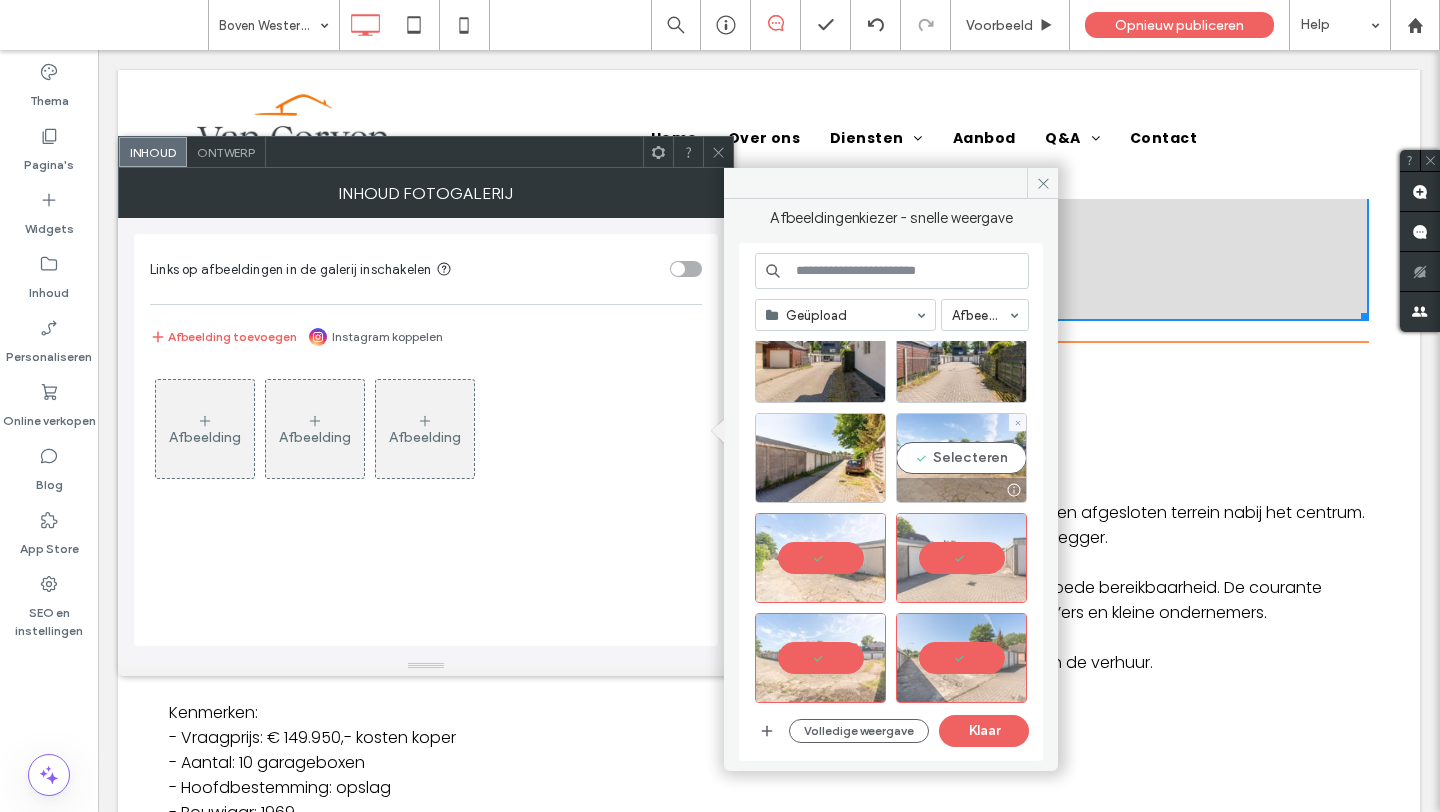 click on "Selecteren" at bounding box center [961, 458] 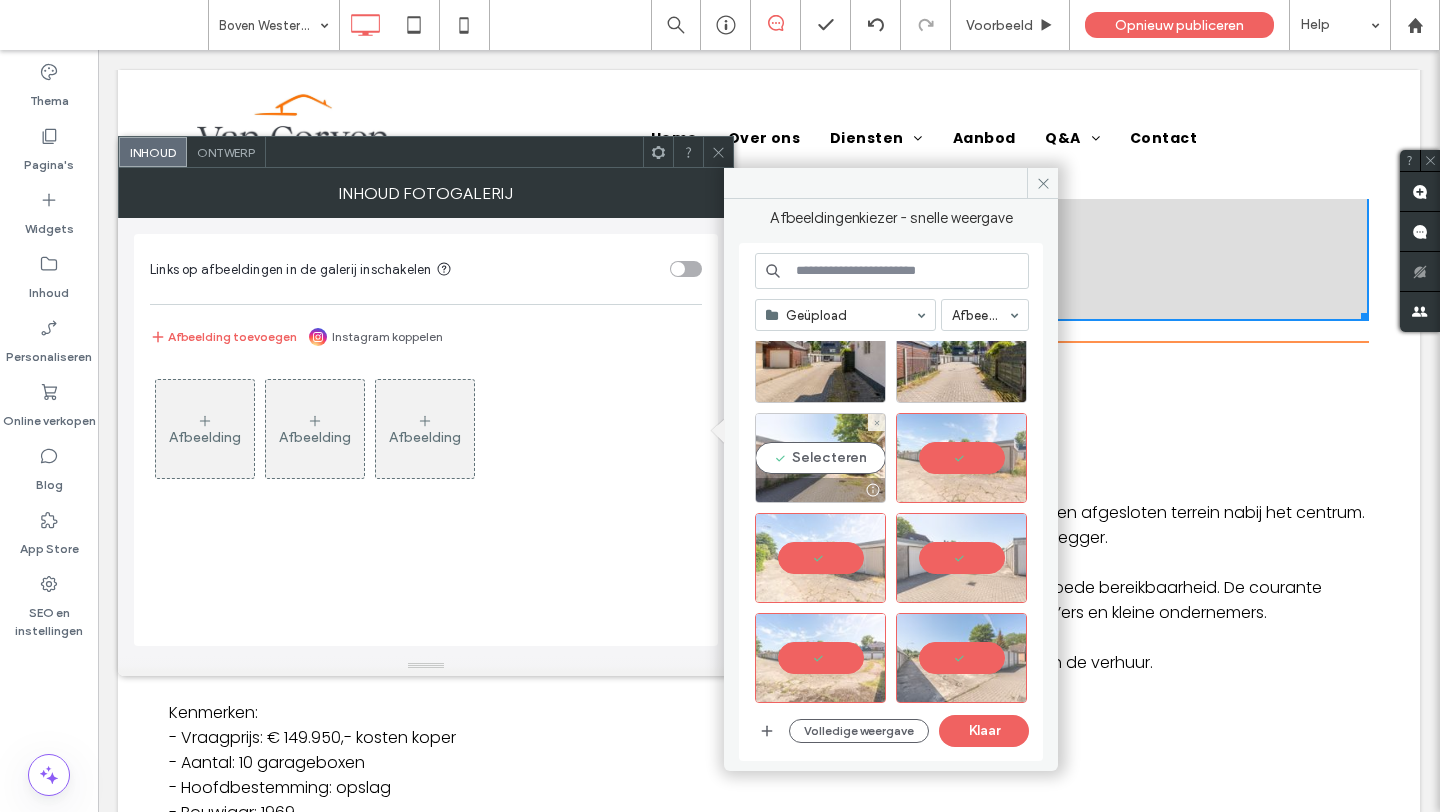 click at bounding box center [820, 490] 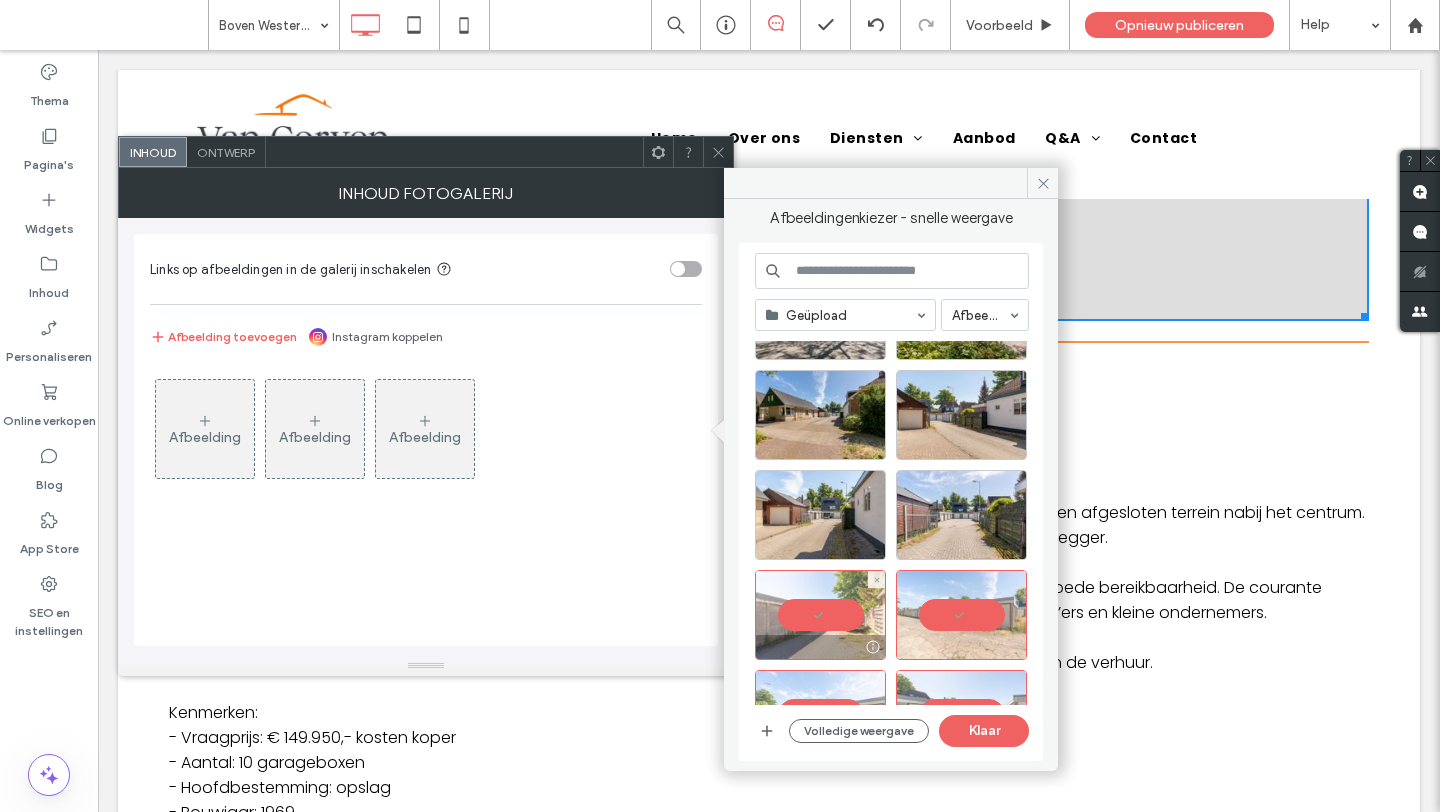 scroll, scrollTop: 769, scrollLeft: 0, axis: vertical 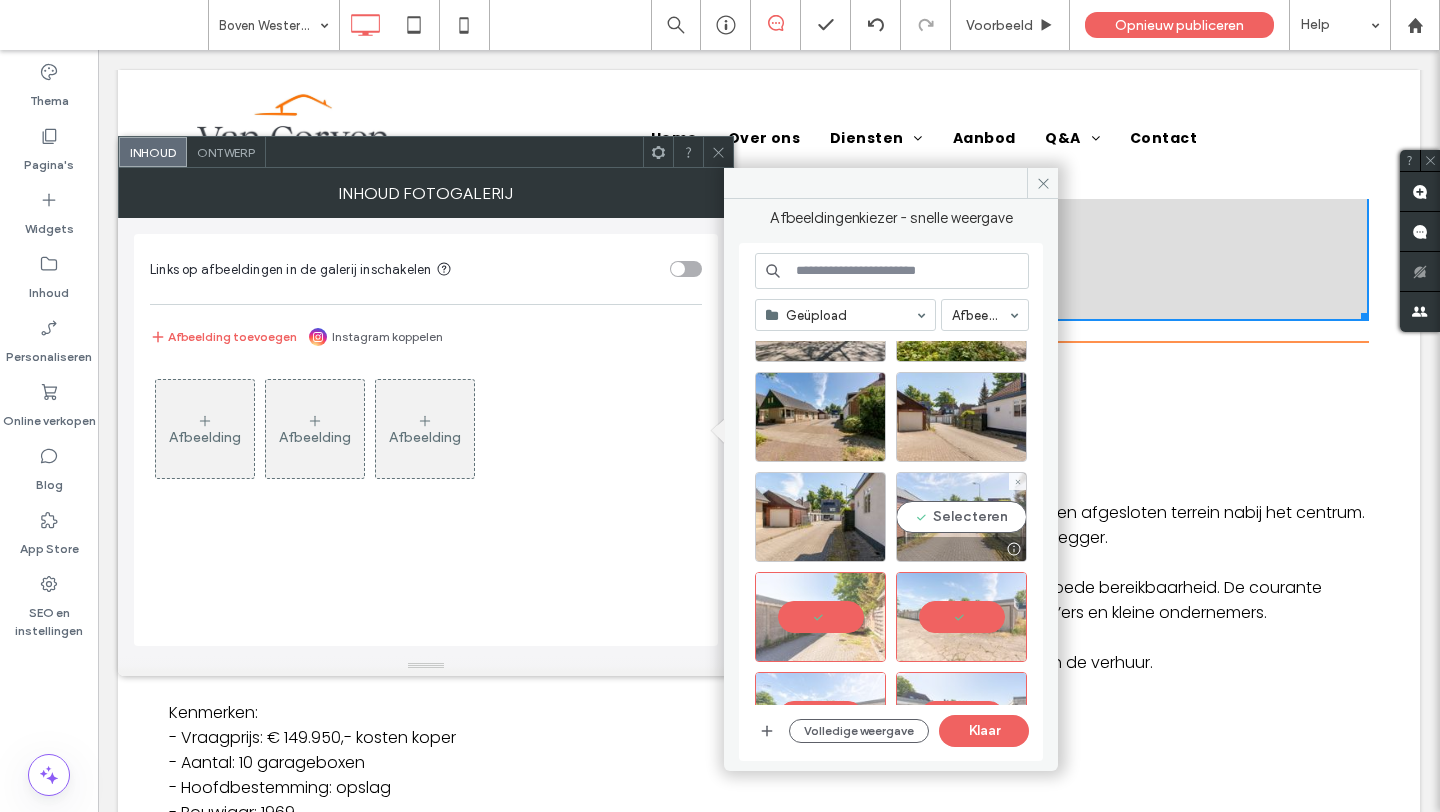 click on "Selecteren" at bounding box center (961, 517) 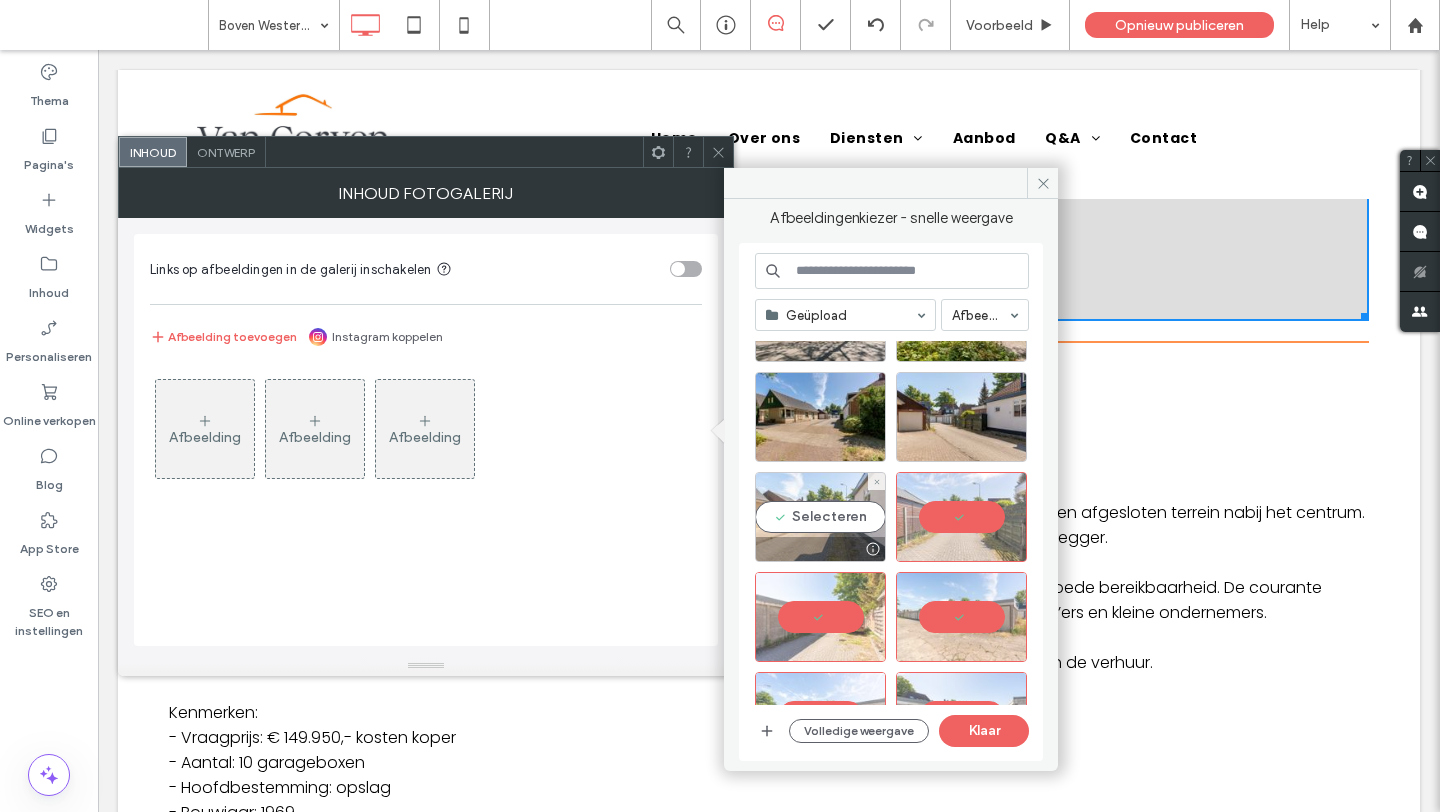 click at bounding box center [820, 549] 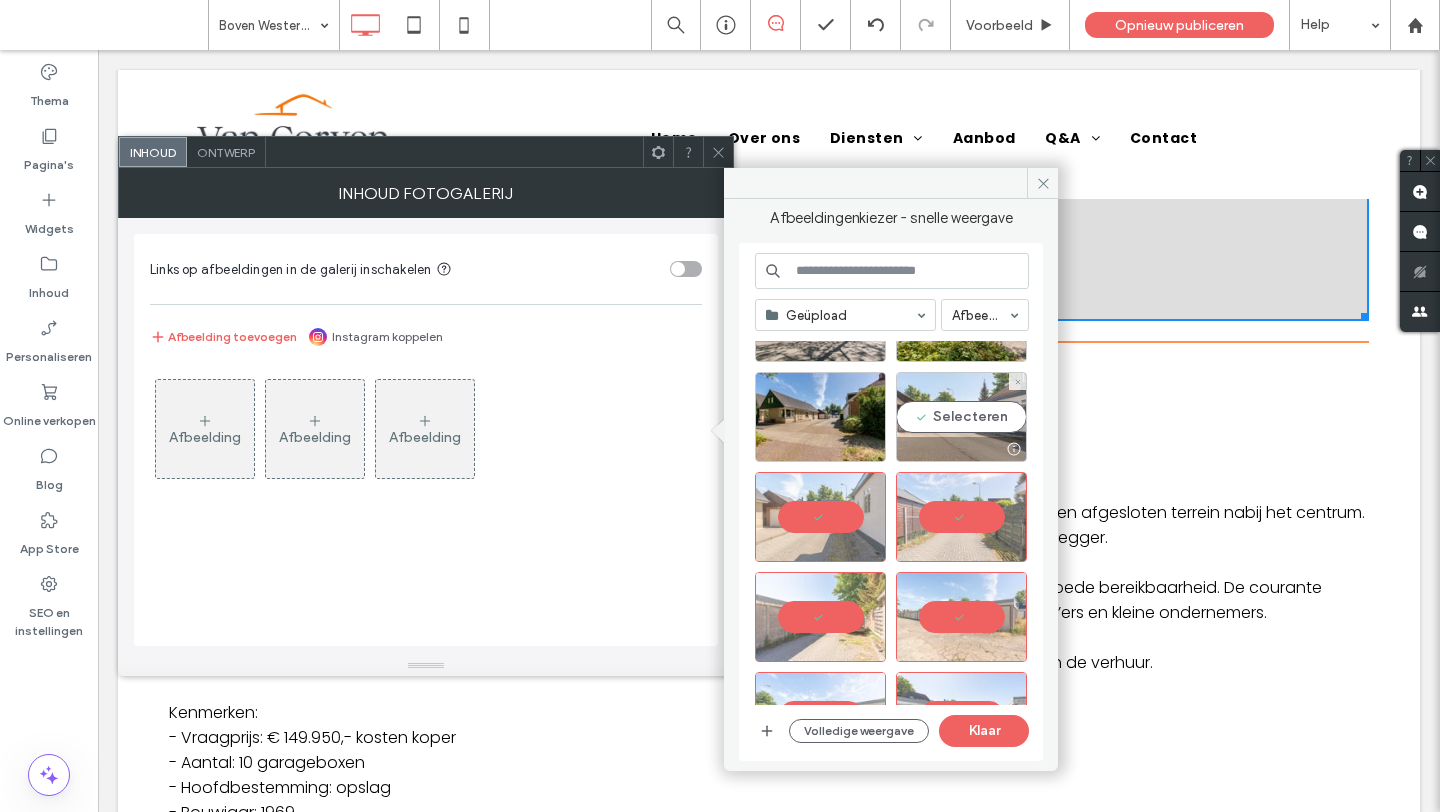 click on "Selecteren" at bounding box center (961, 417) 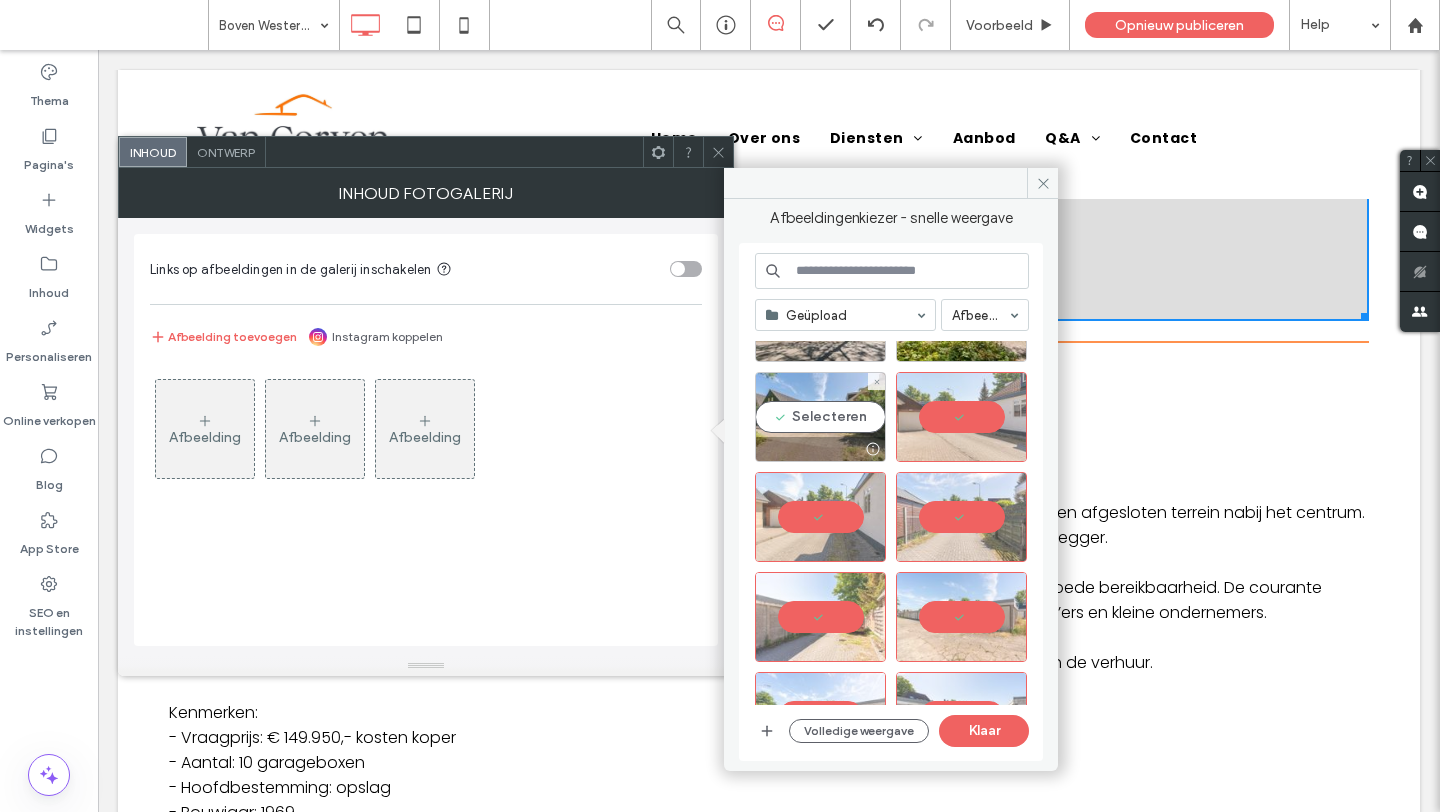click on "Selecteren" at bounding box center (820, 417) 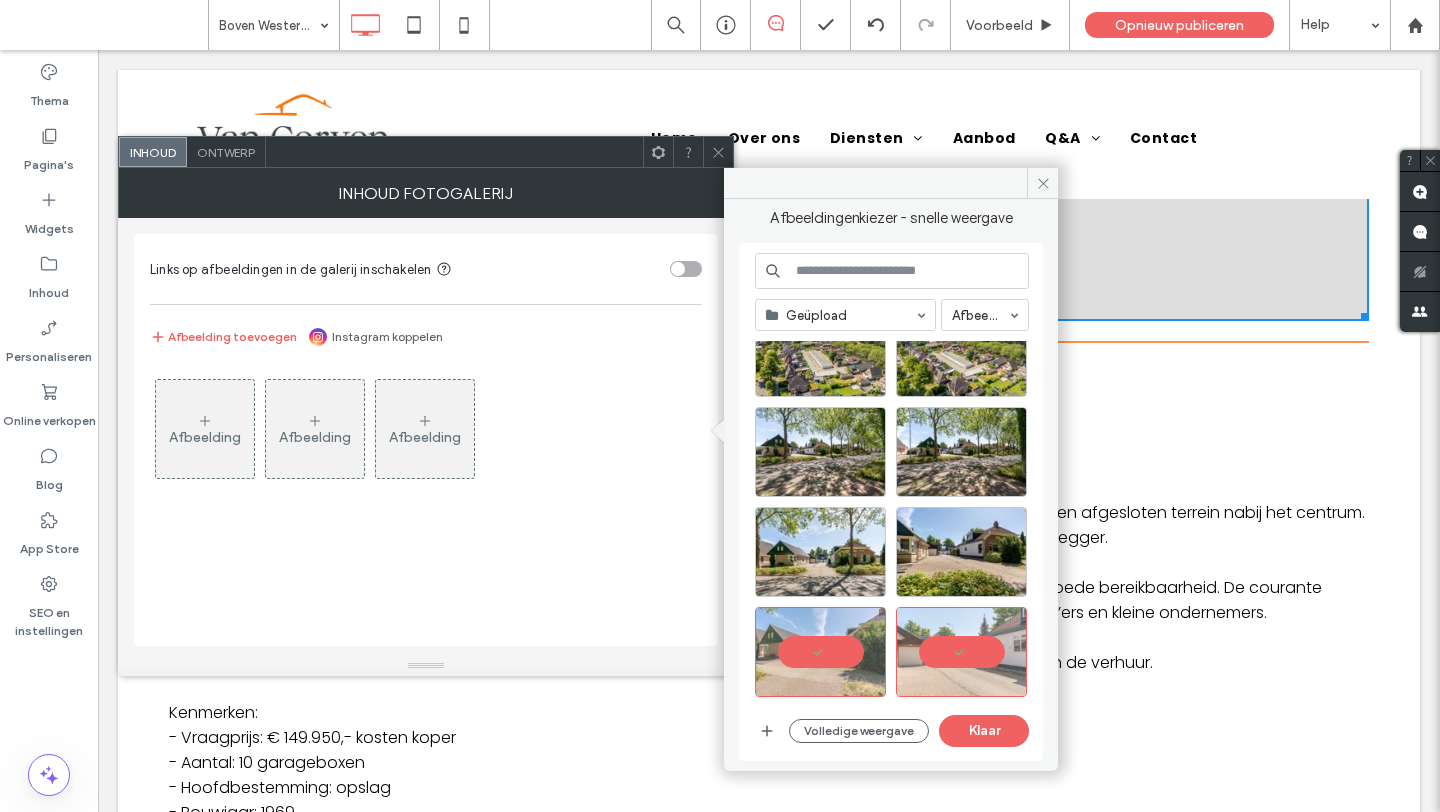 scroll, scrollTop: 529, scrollLeft: 0, axis: vertical 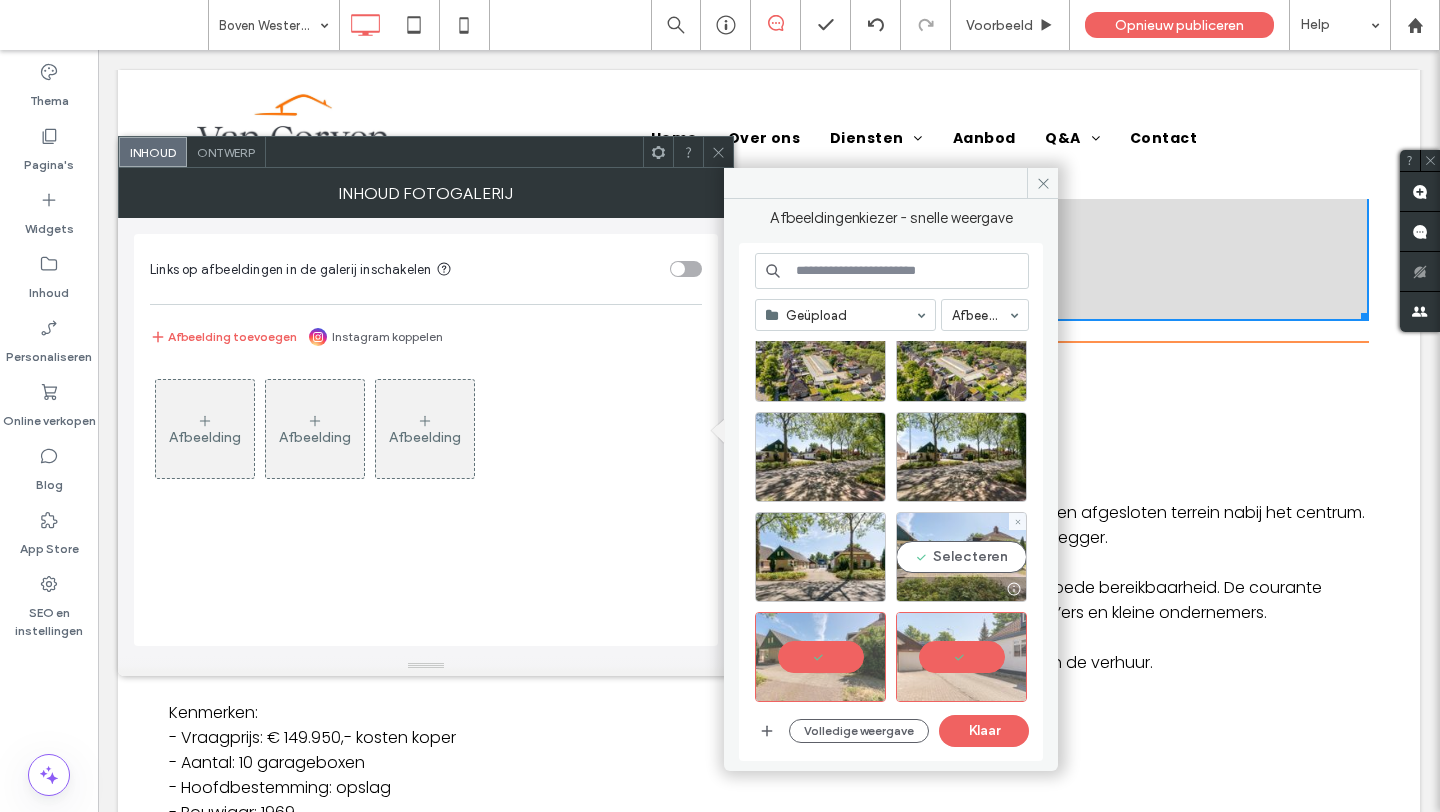 click on "Selecteren" at bounding box center [961, 557] 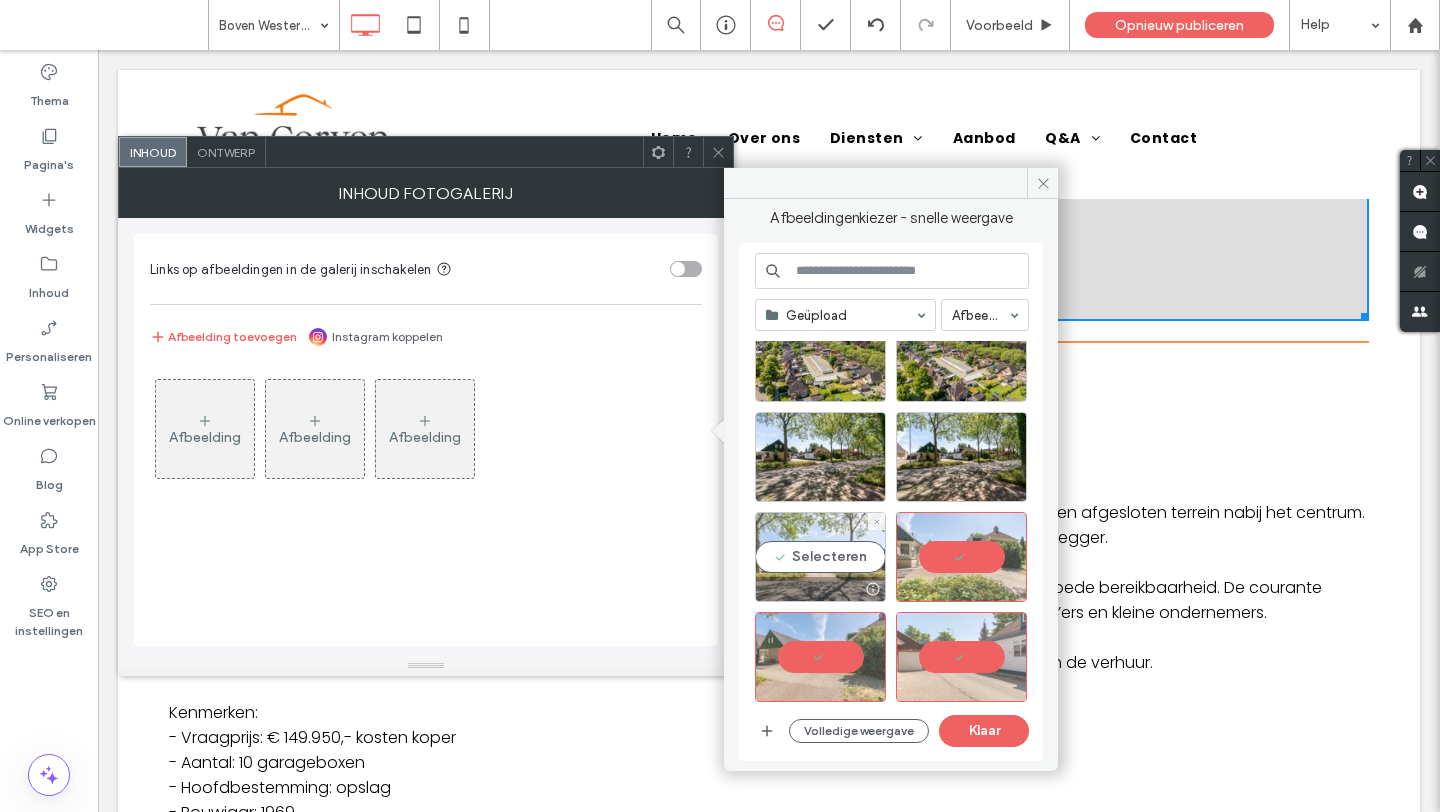 click on "Selecteren" at bounding box center [820, 557] 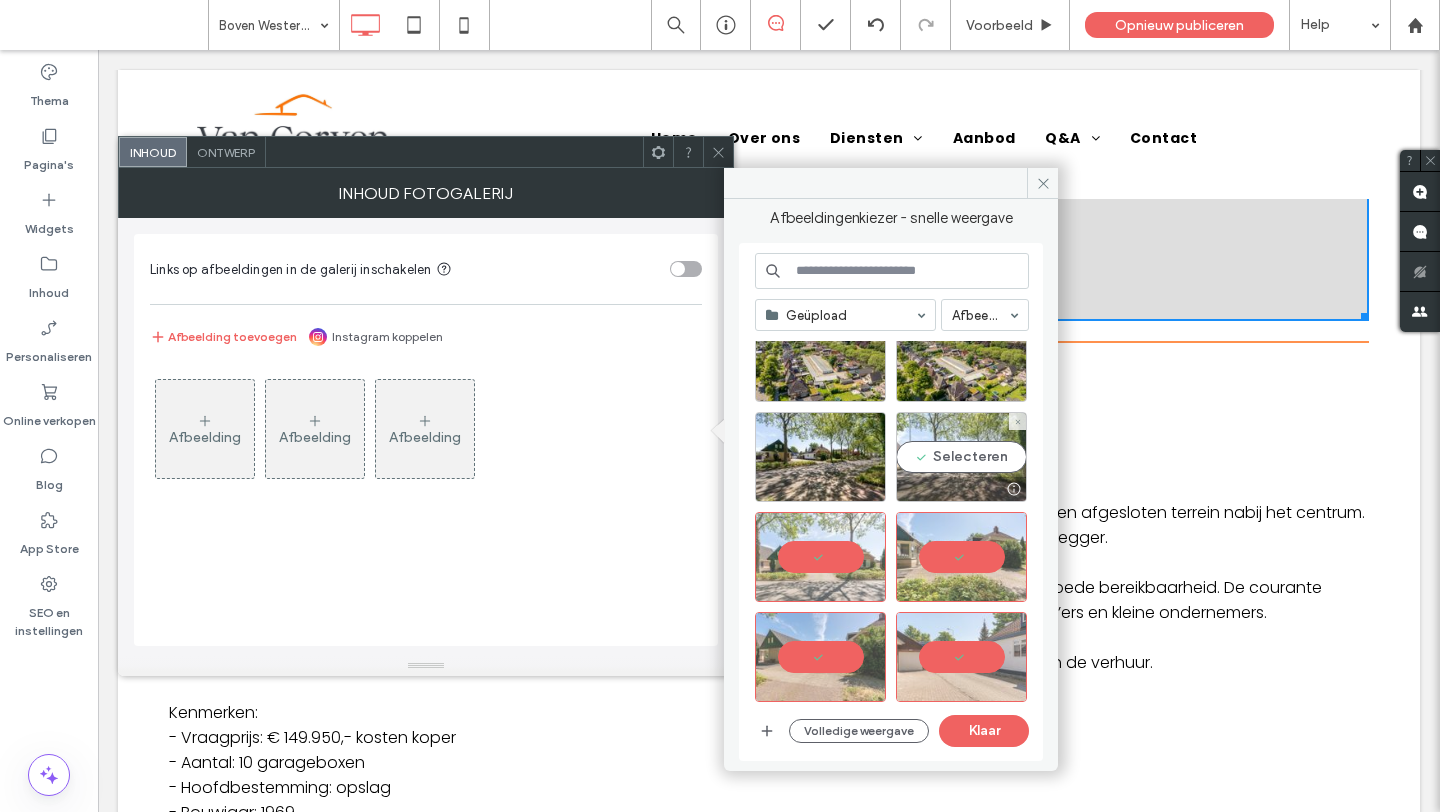 click on "Selecteren" at bounding box center (961, 457) 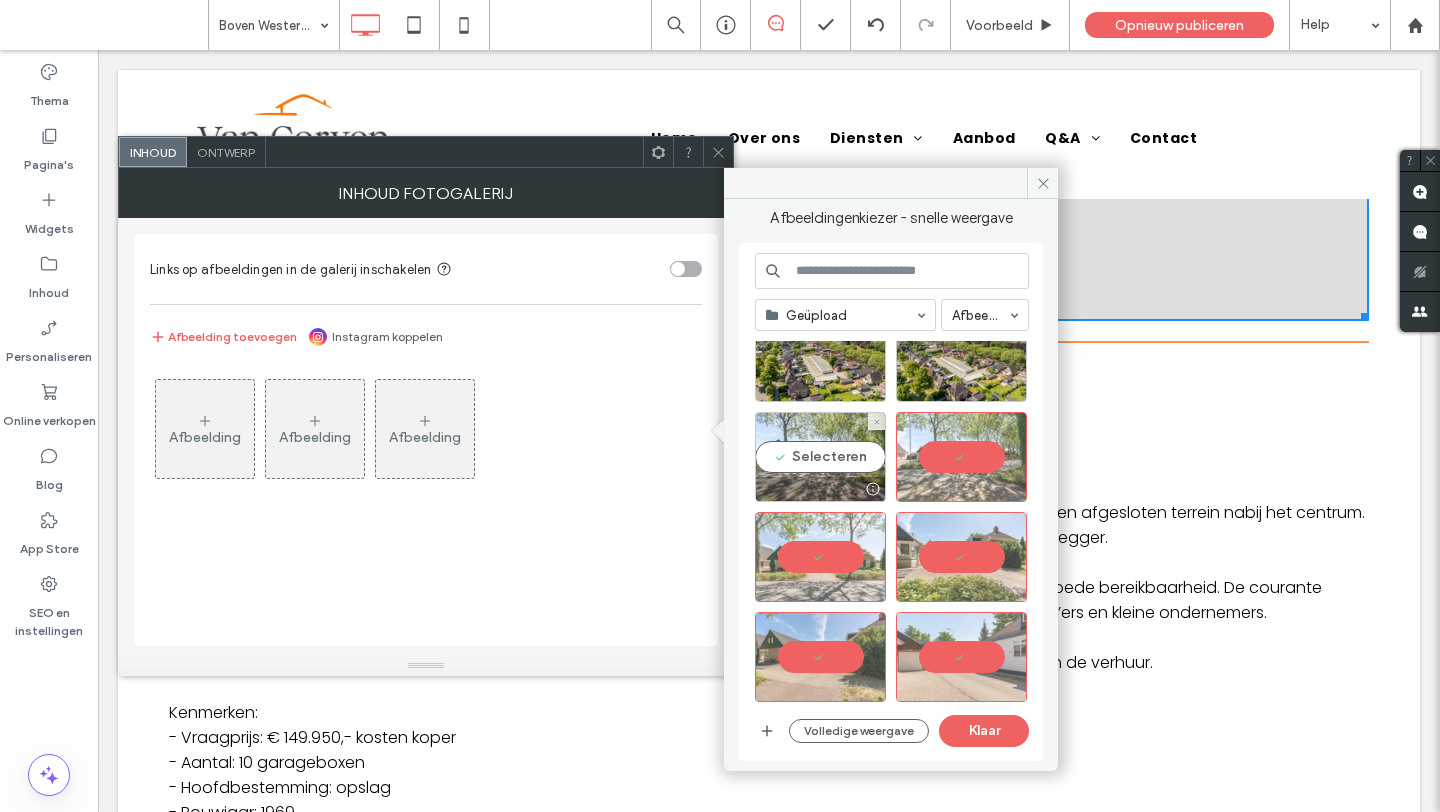 click on "Selecteren" at bounding box center (820, 457) 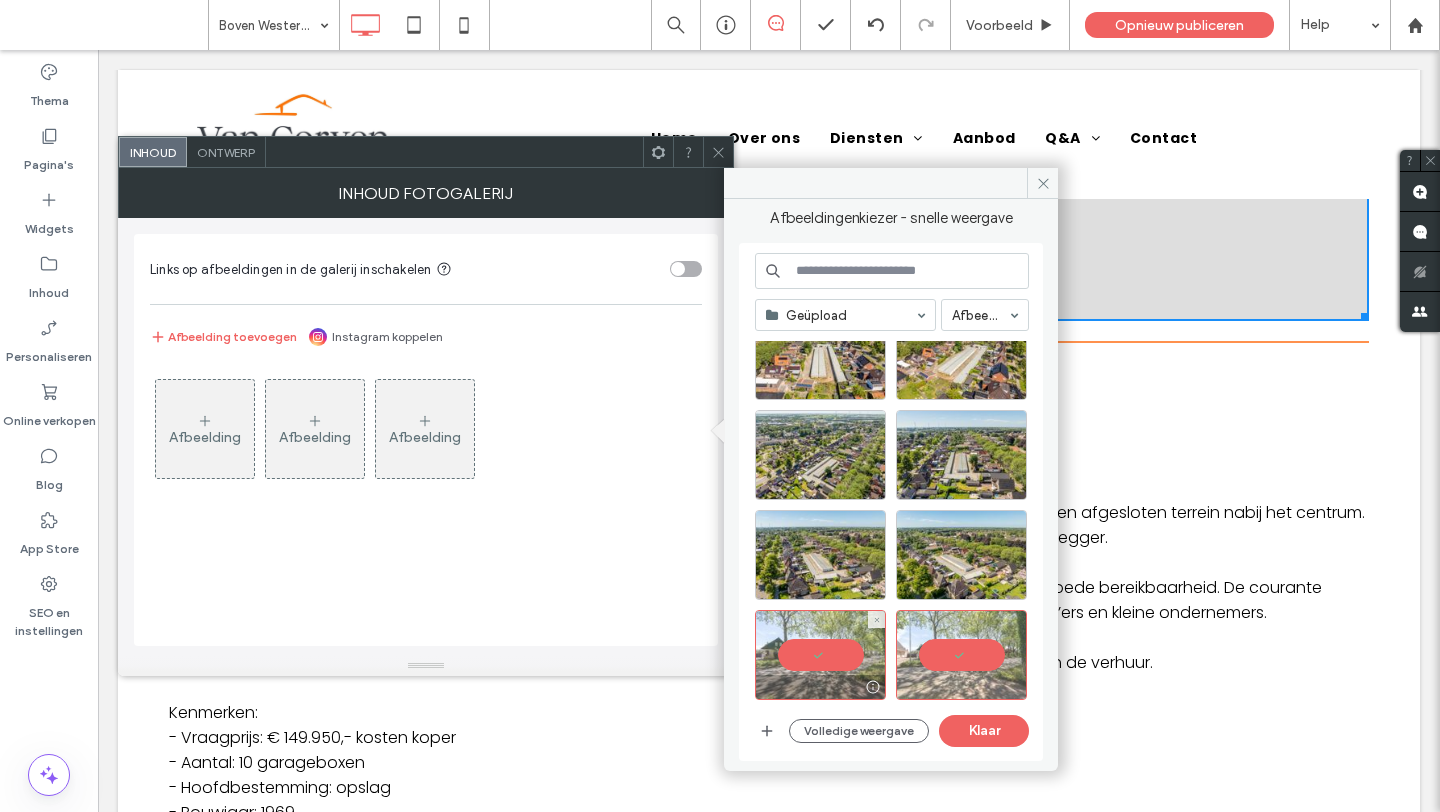 scroll, scrollTop: 321, scrollLeft: 0, axis: vertical 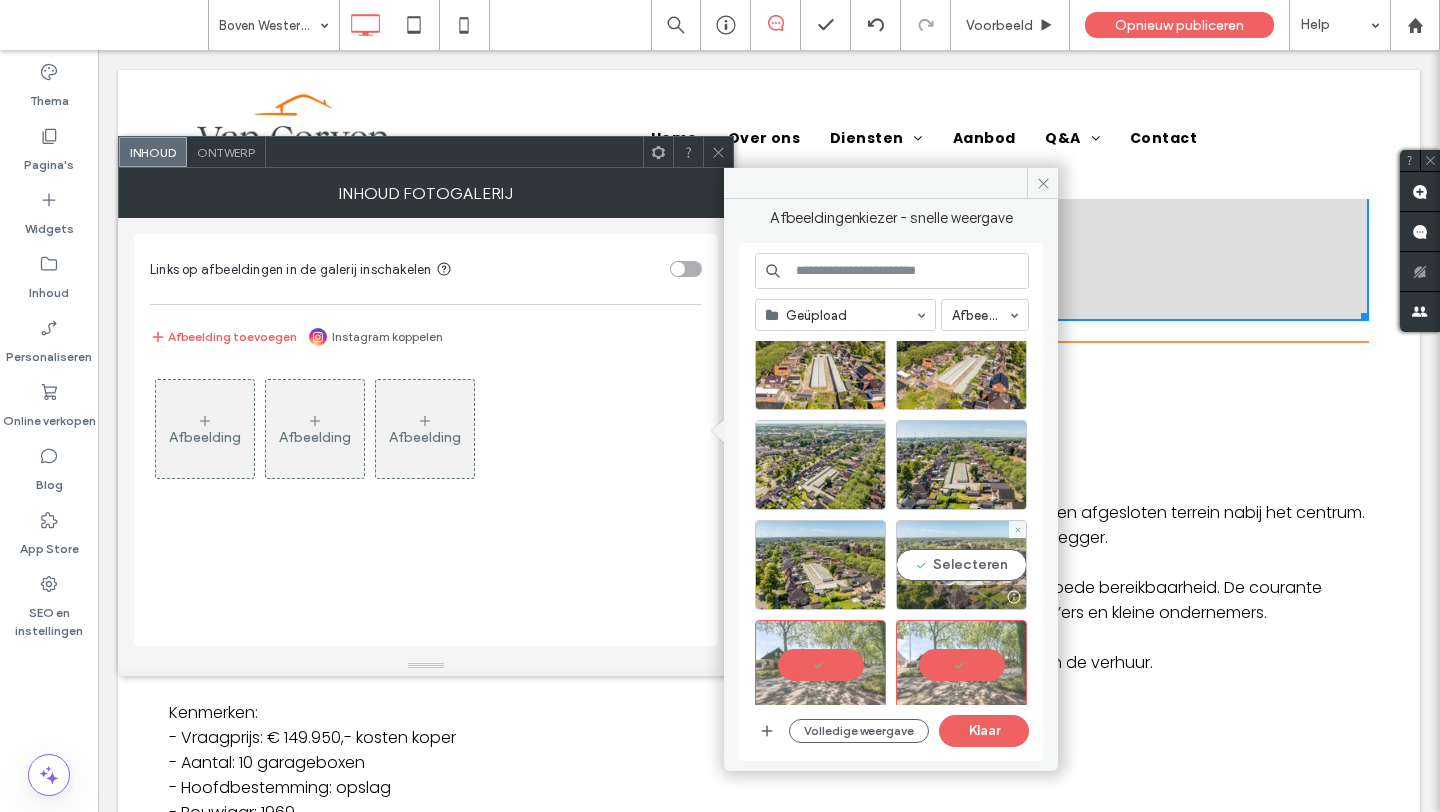 click on "Selecteren" at bounding box center (961, 565) 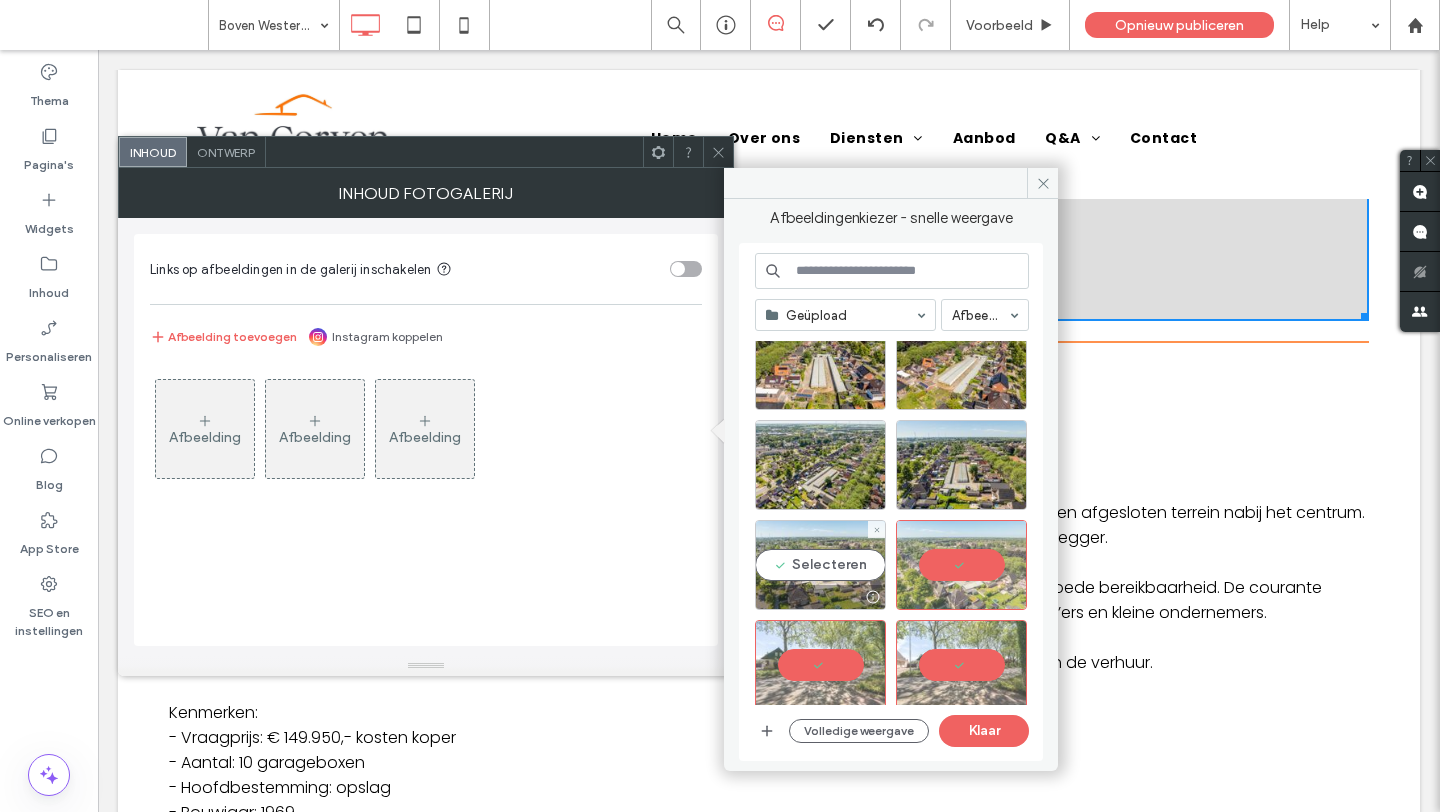 click on "Selecteren" at bounding box center (820, 565) 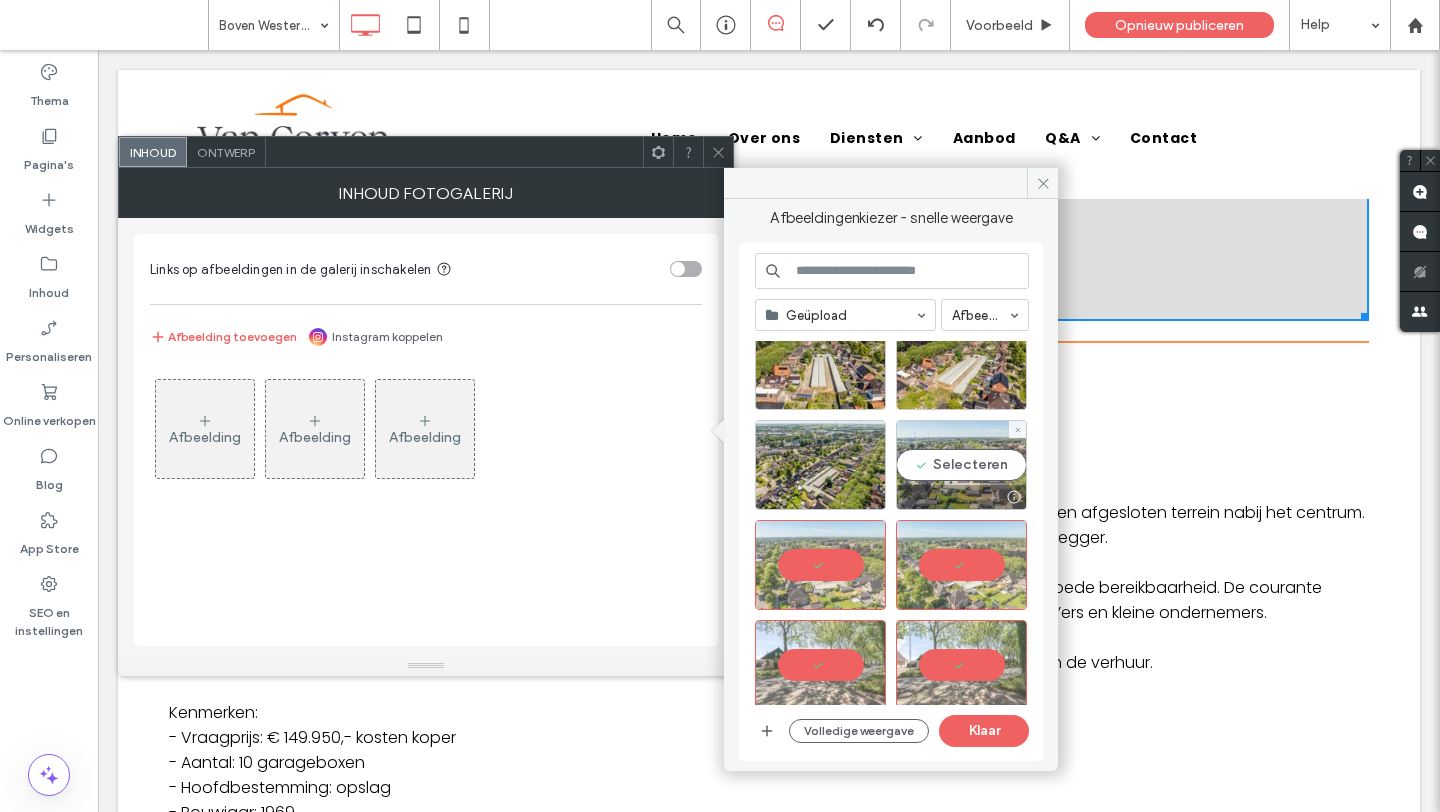 click on "Selecteren" at bounding box center [961, 465] 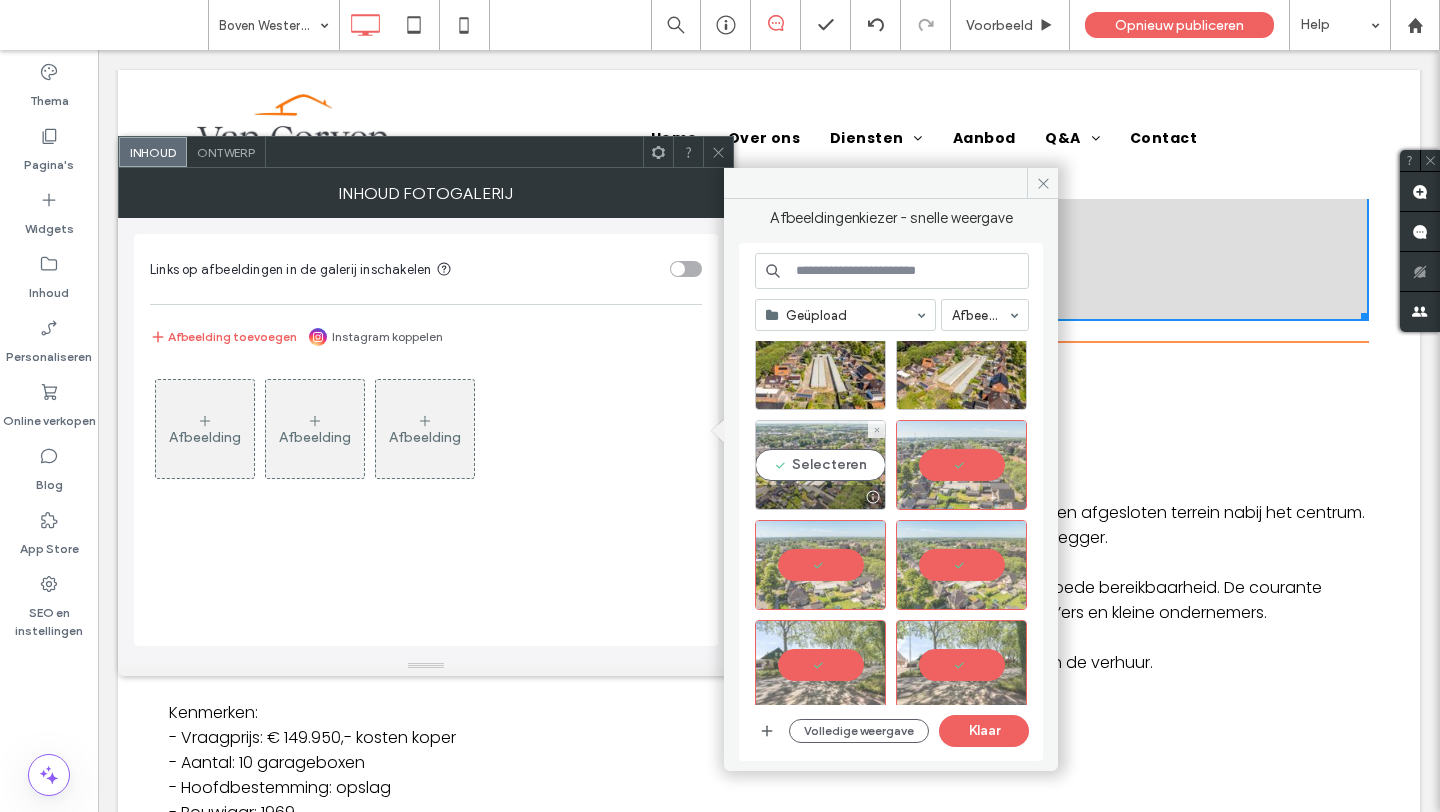 click on "Selecteren" at bounding box center (820, 465) 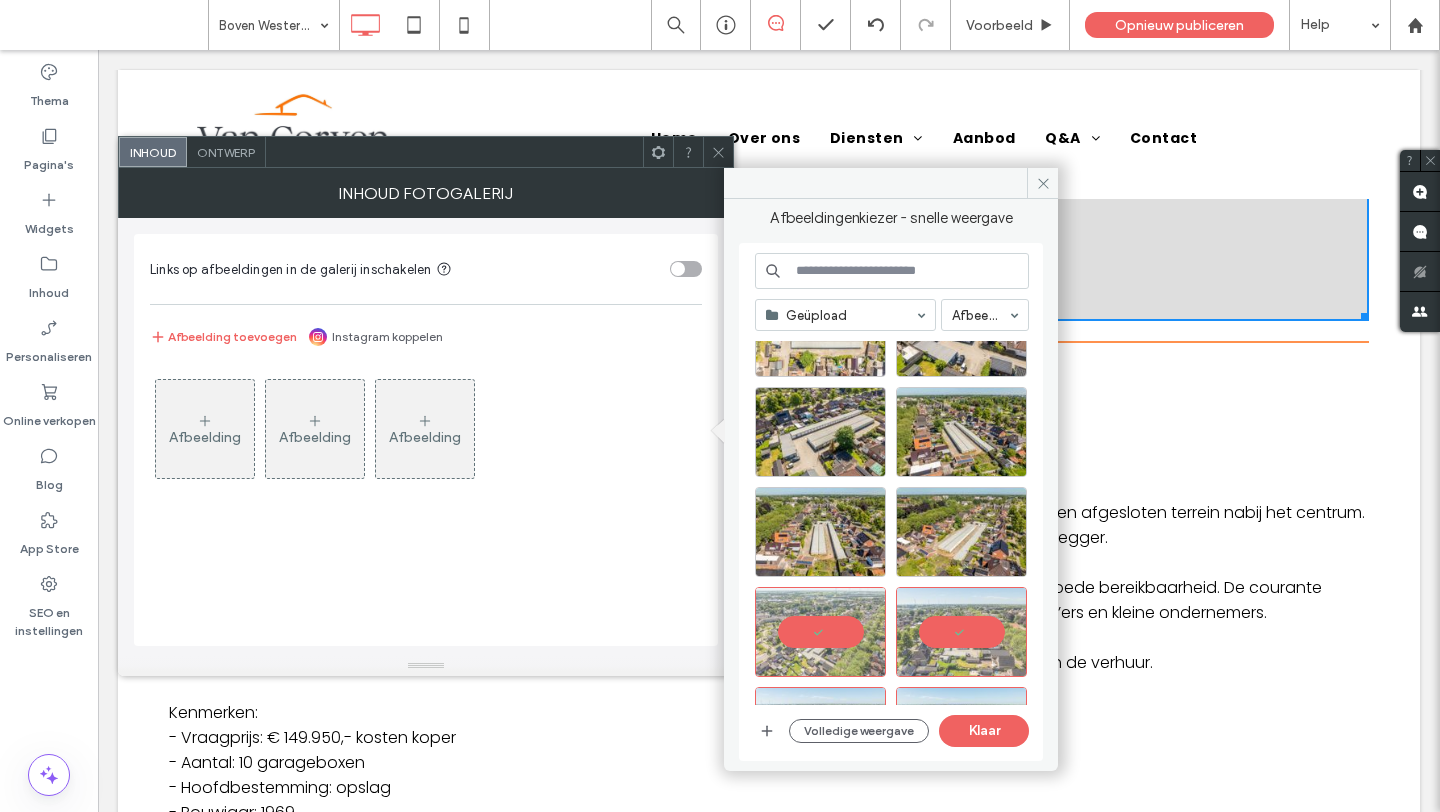 scroll, scrollTop: 116, scrollLeft: 0, axis: vertical 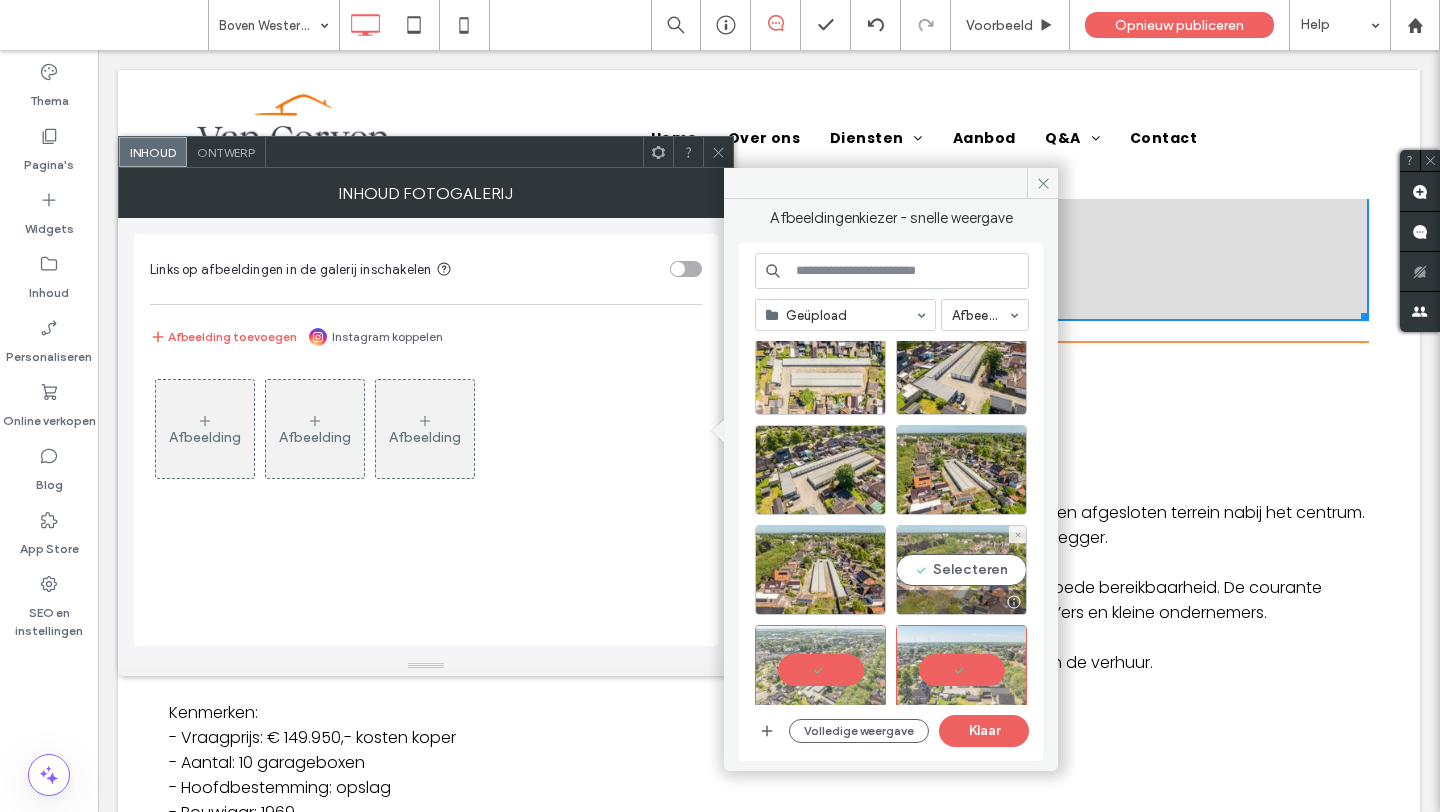 click on "Selecteren" at bounding box center [961, 570] 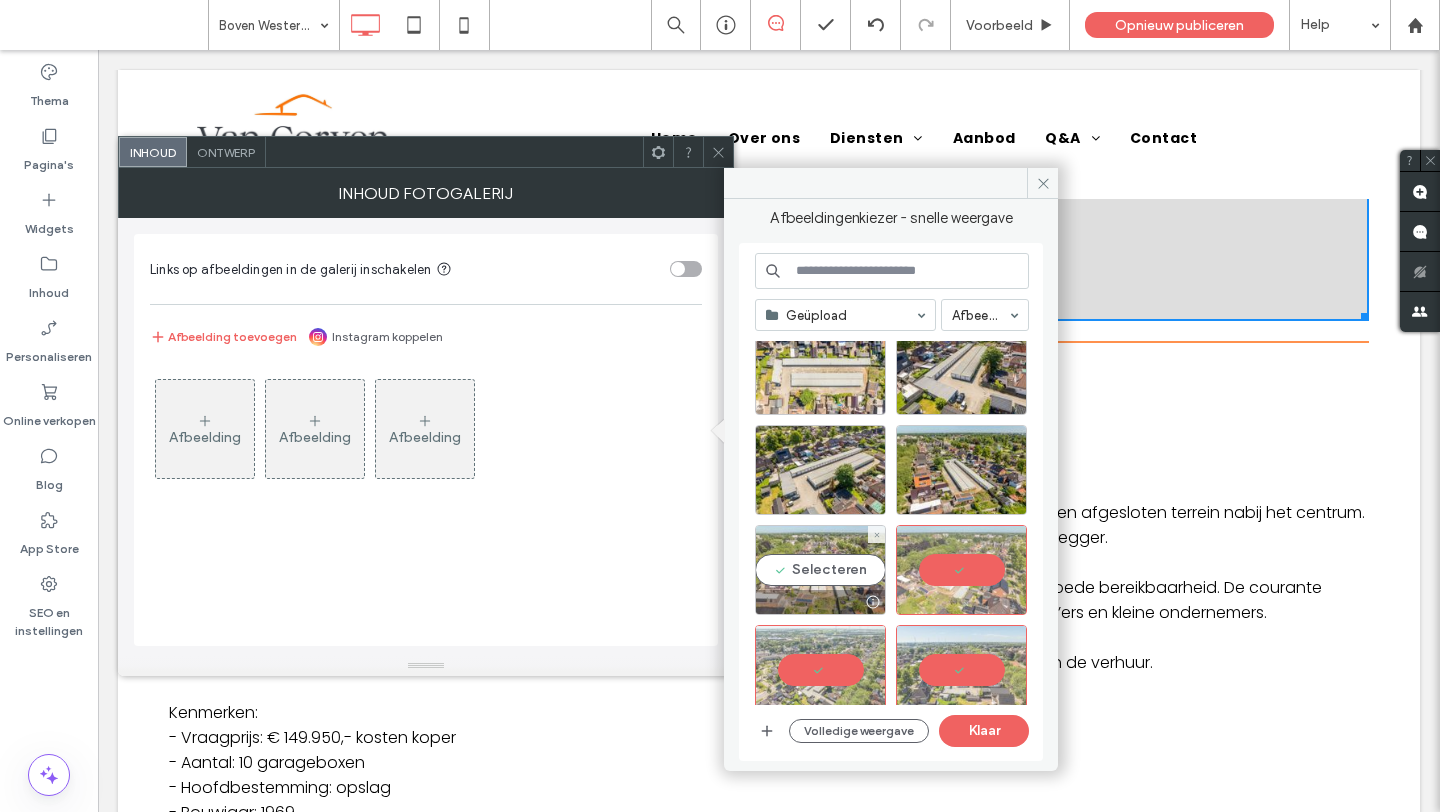 click on "Selecteren" at bounding box center [820, 570] 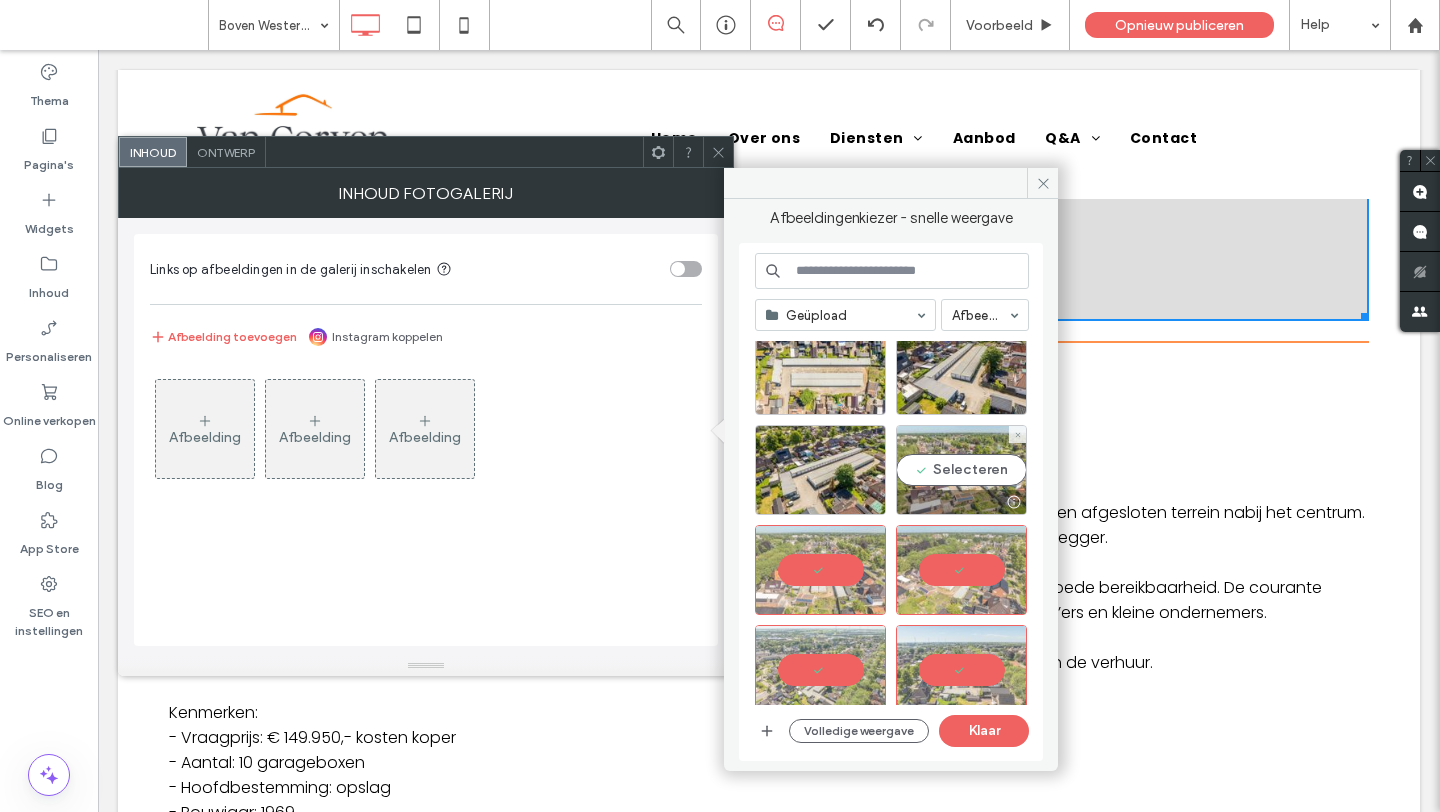 click on "Selecteren" at bounding box center (961, 470) 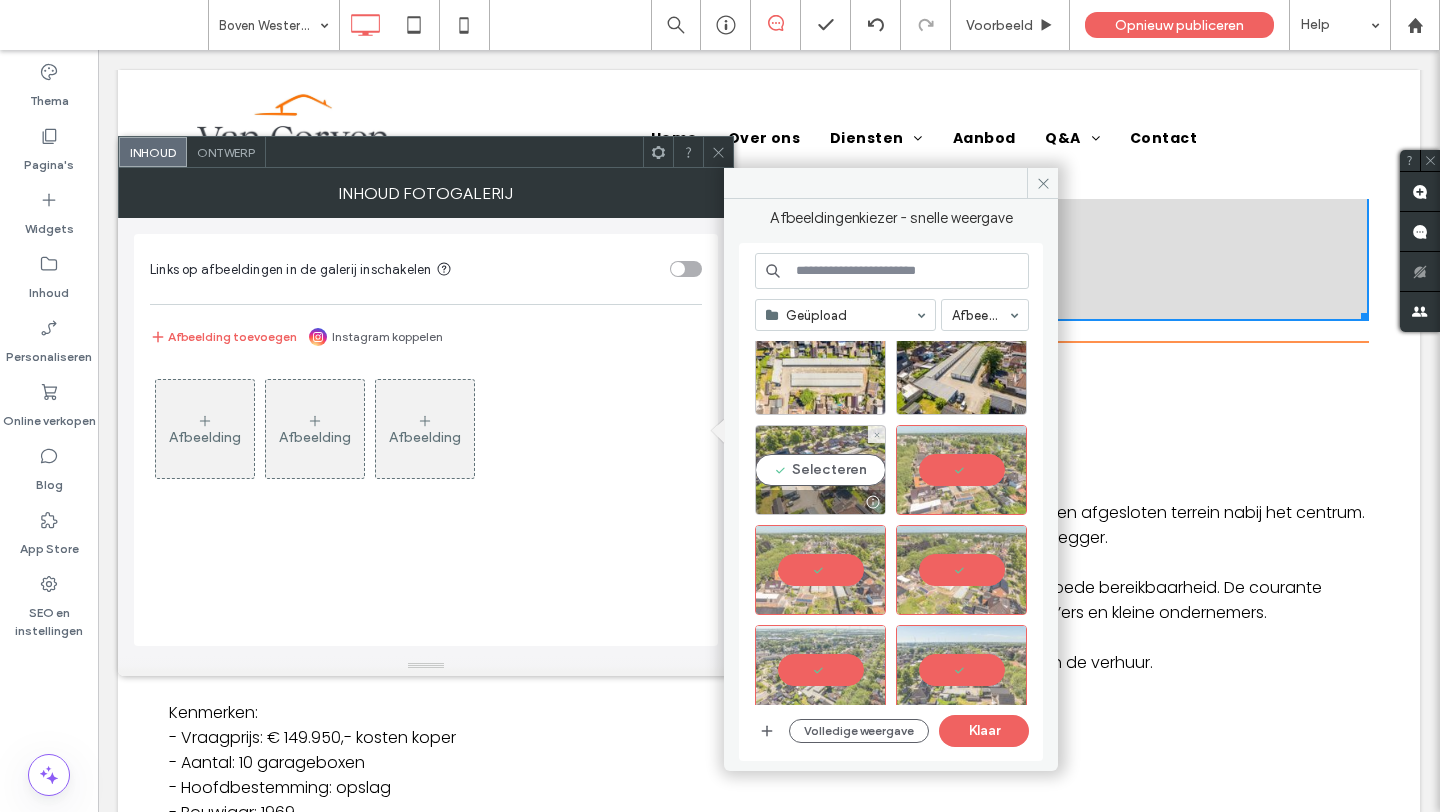 click on "Selecteren" at bounding box center (820, 470) 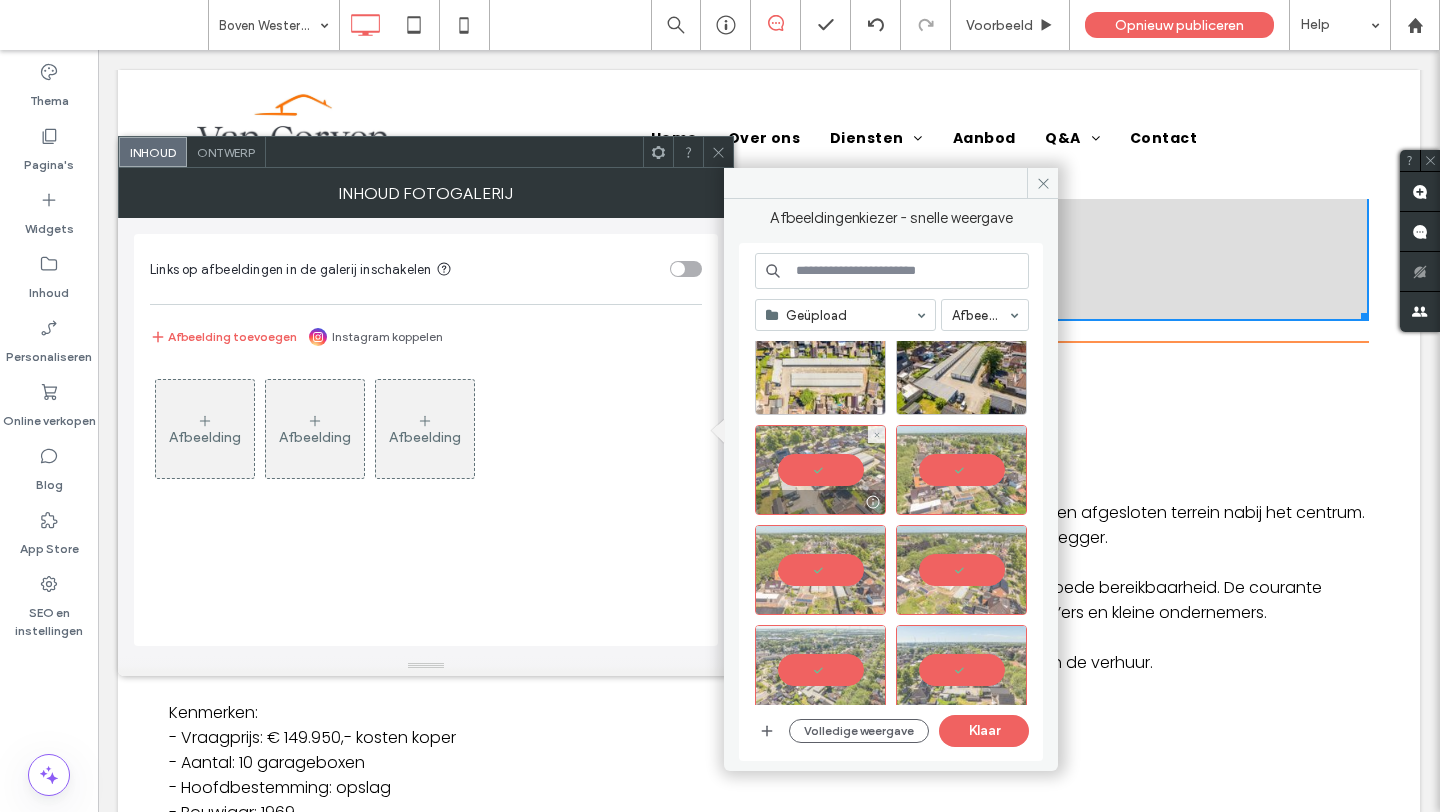 scroll, scrollTop: 0, scrollLeft: 0, axis: both 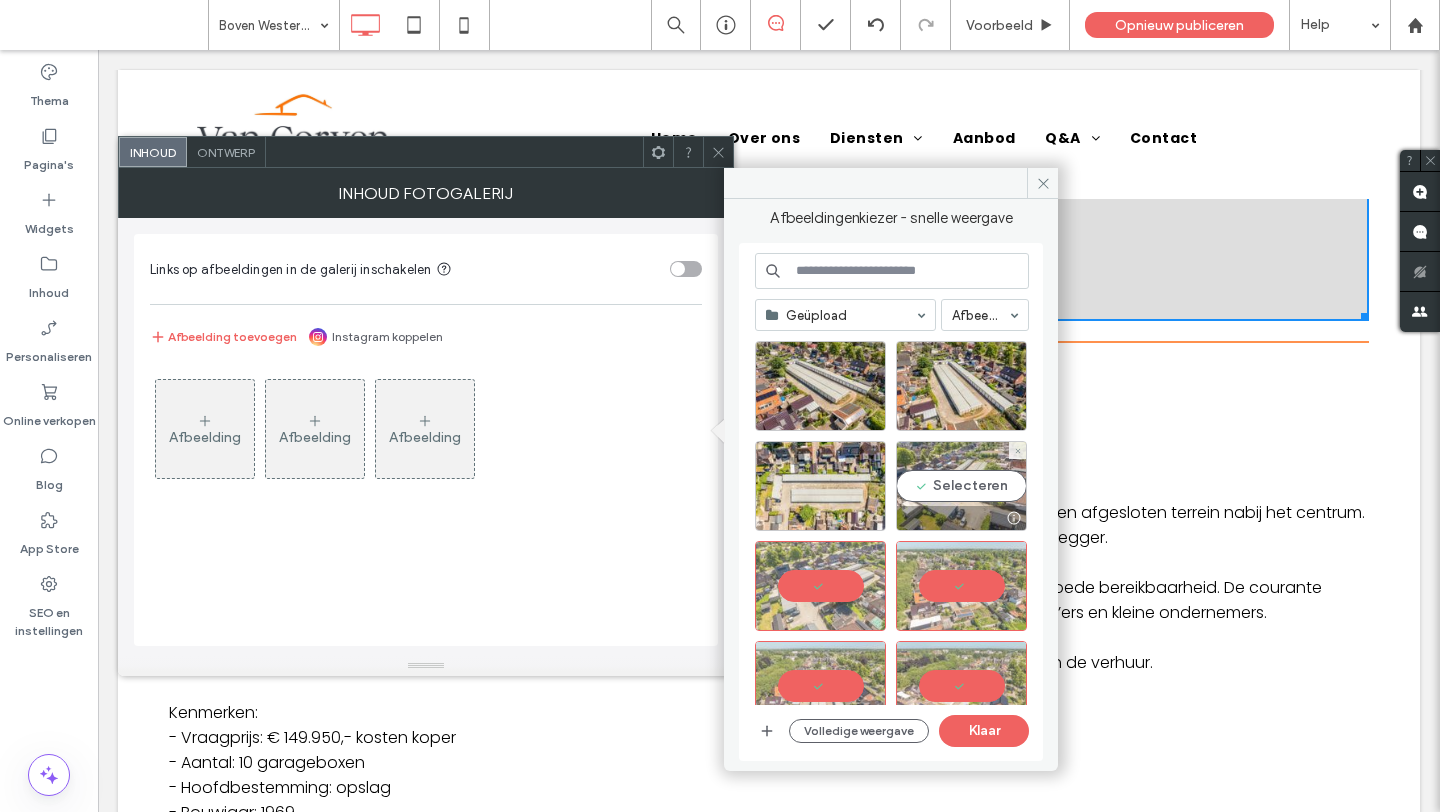 click on "Selecteren" at bounding box center [961, 486] 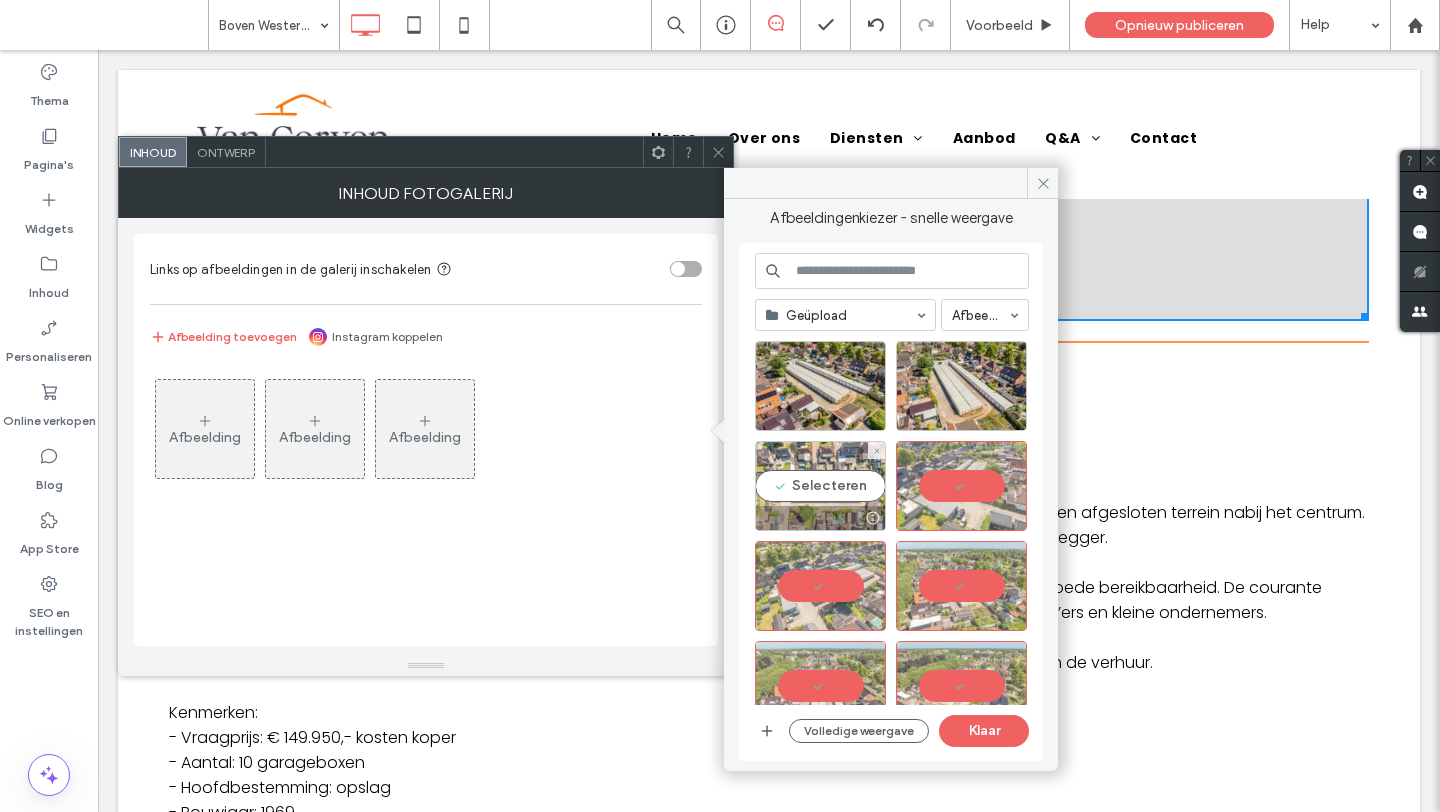 click on "Selecteren" at bounding box center [820, 486] 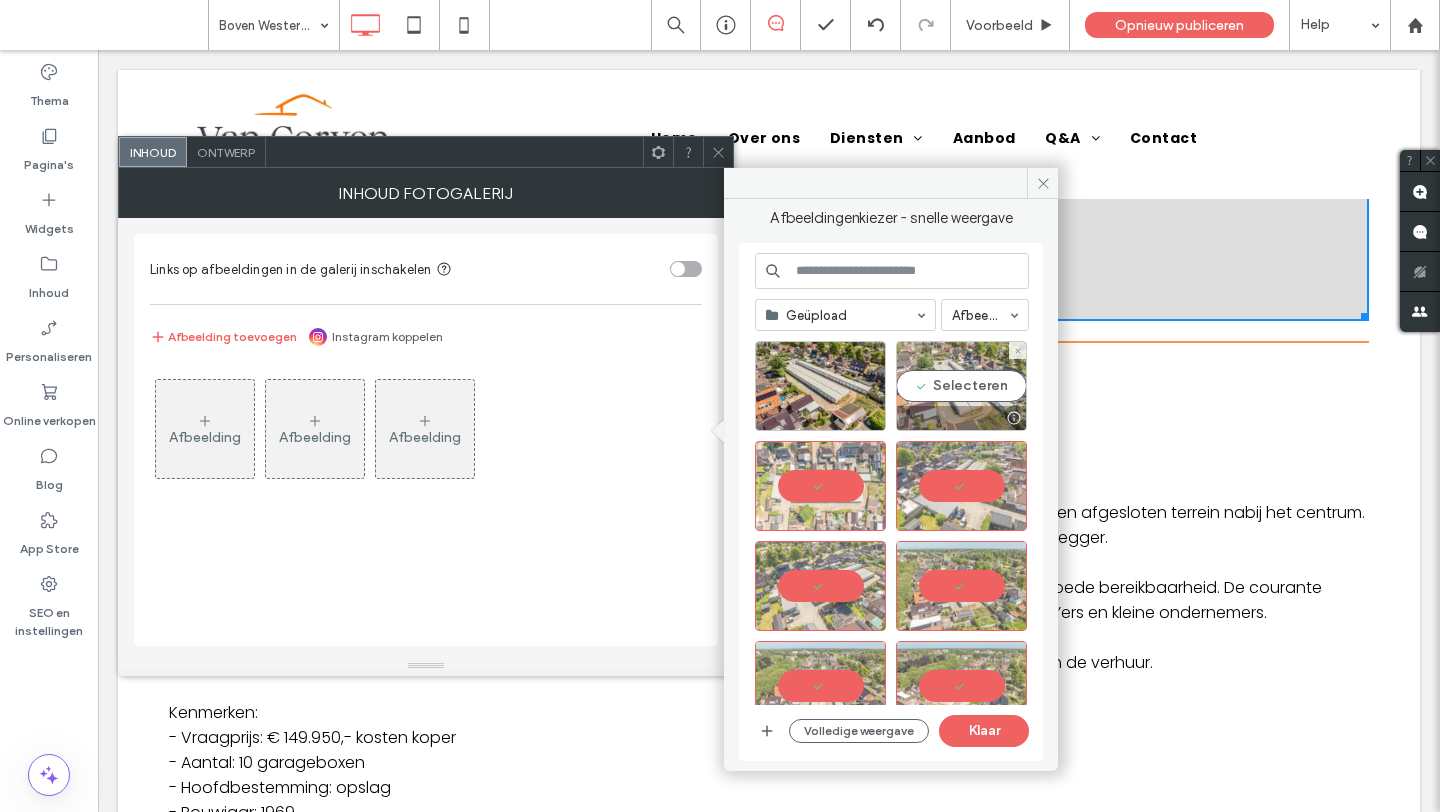 click on "Selecteren" at bounding box center [961, 386] 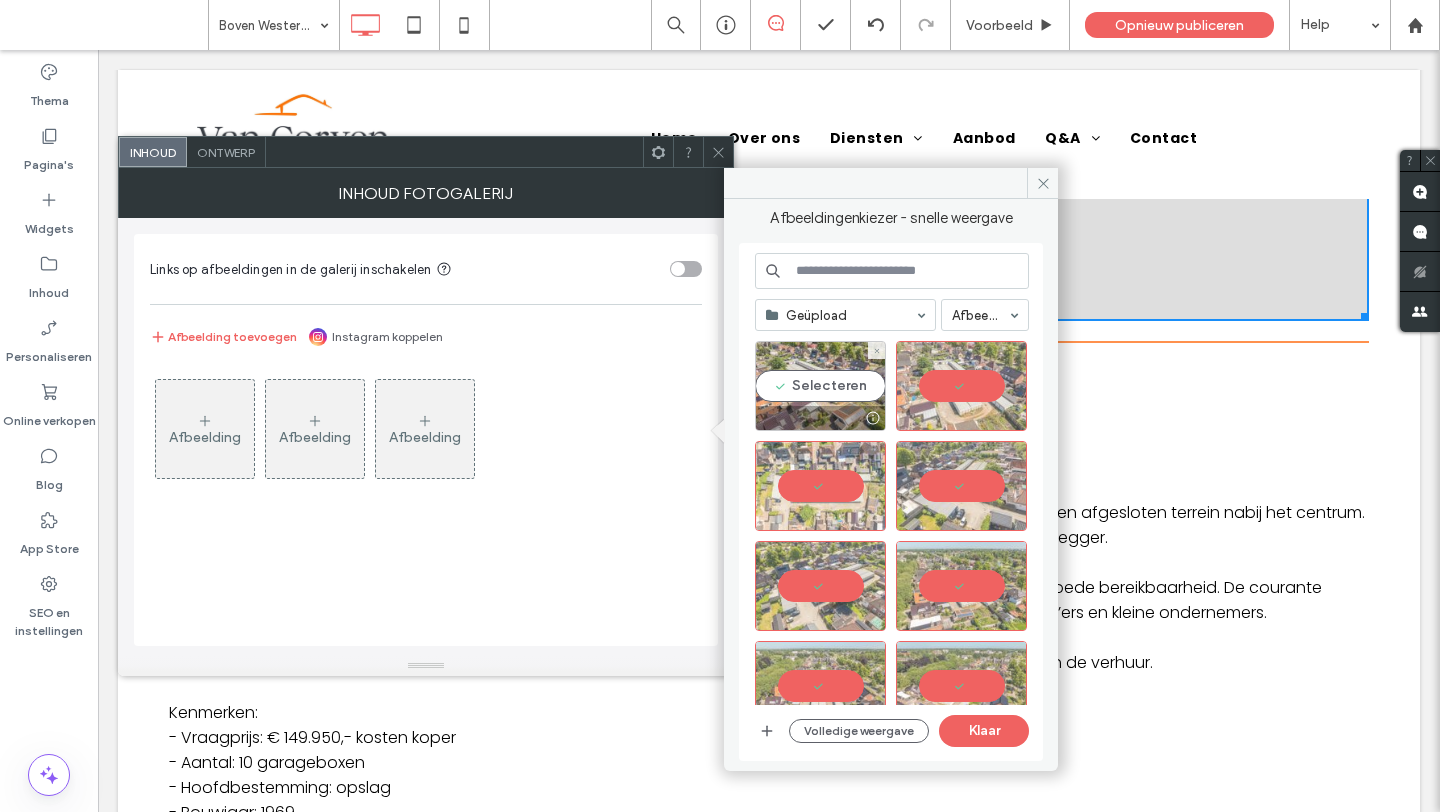click on "Selecteren" at bounding box center [820, 386] 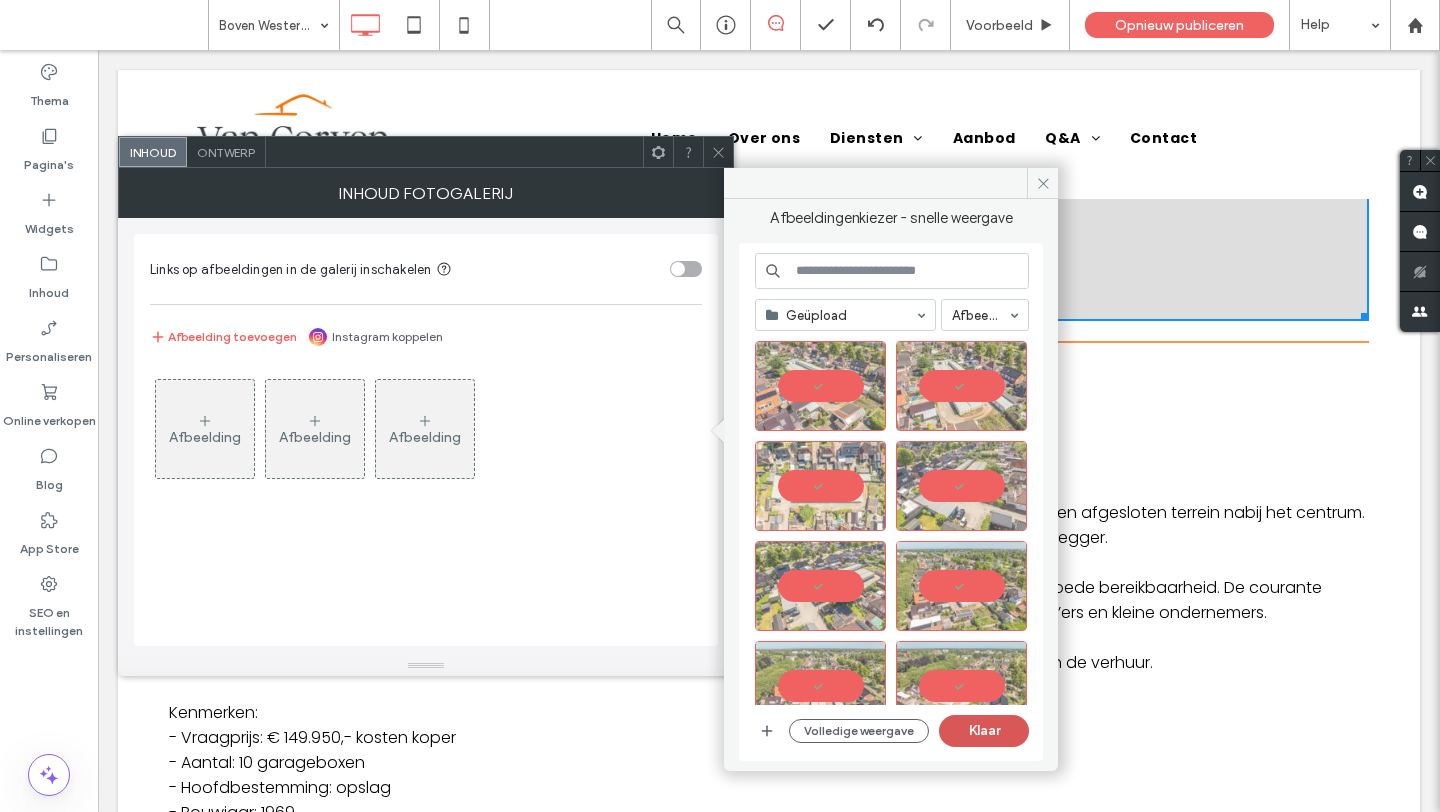 click on "Klaar" at bounding box center (984, 731) 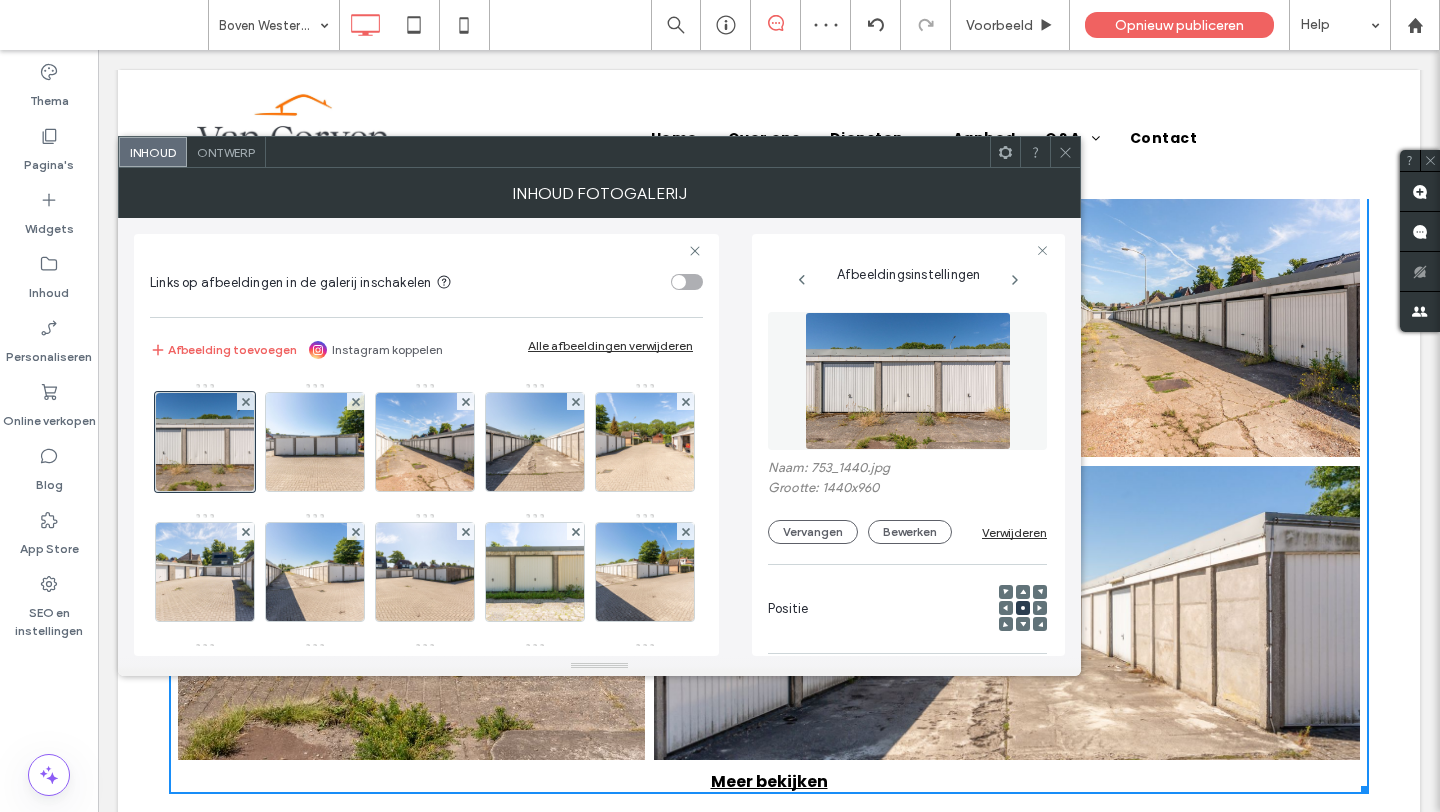 click 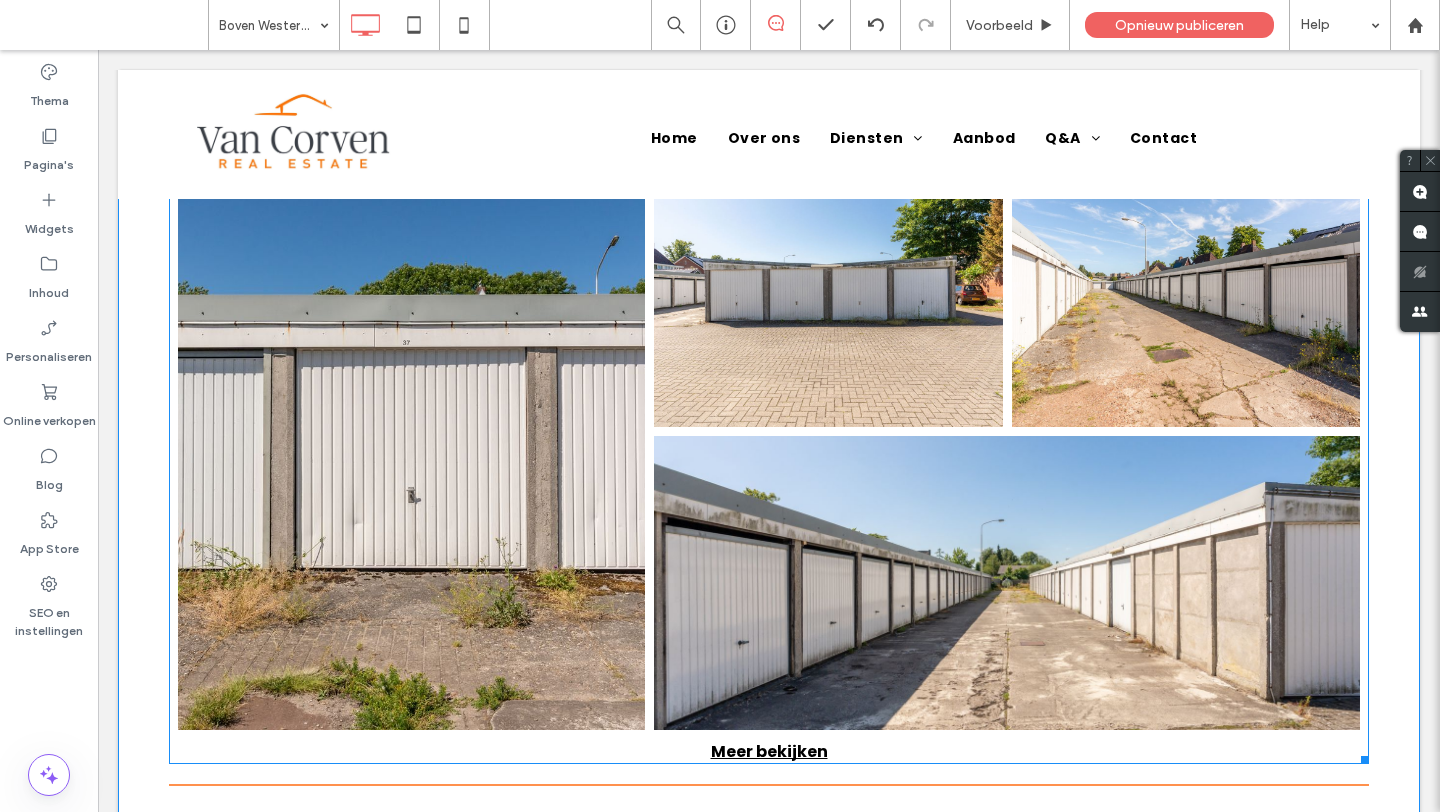 scroll, scrollTop: 577, scrollLeft: 0, axis: vertical 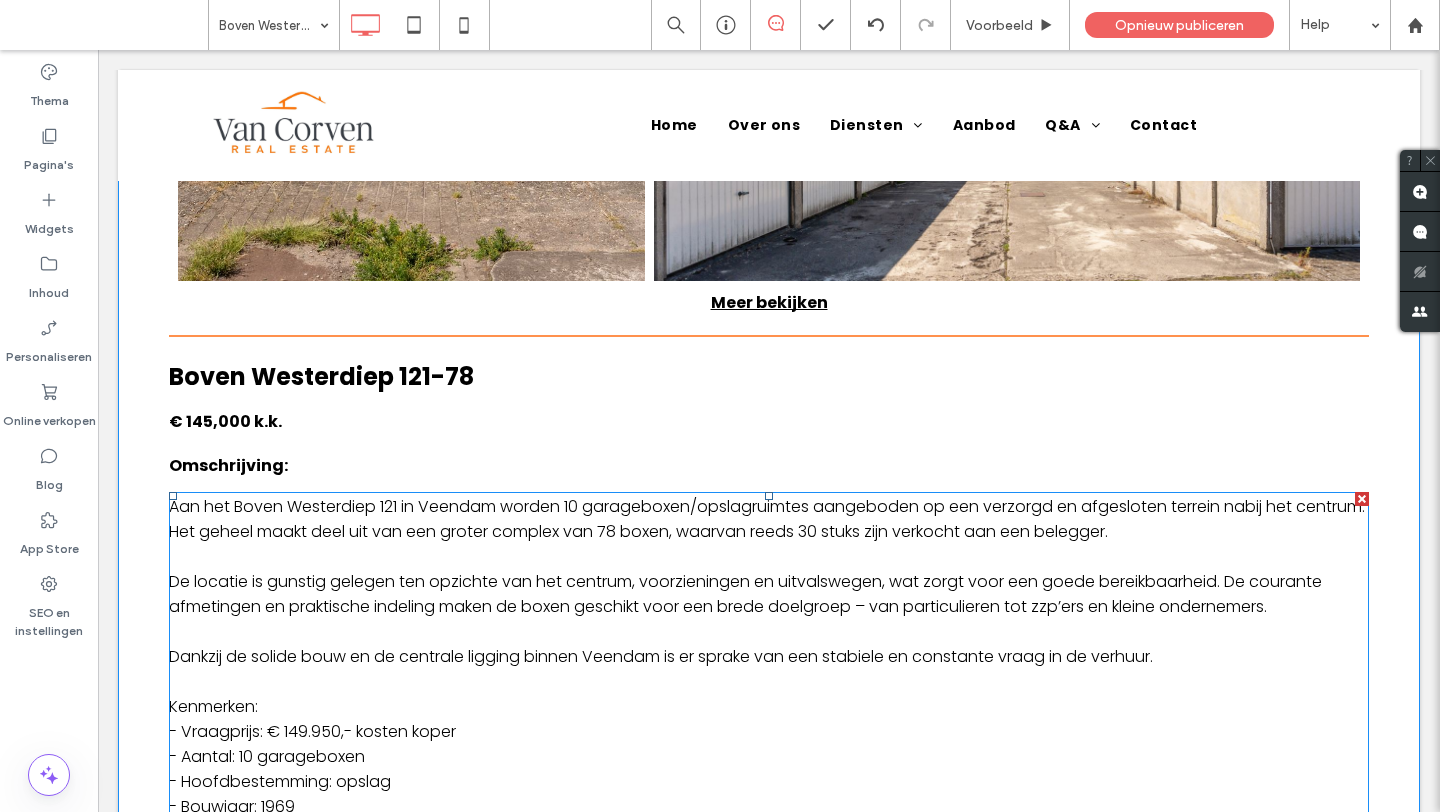 click on "De locatie is gunstig gelegen ten opzichte van het centrum, voorzieningen en uitvalswegen, wat zorgt voor een goede bereikbaarheid. De courante afmetingen en praktische indeling maken de boxen geschikt voor een brede doelgroep – van particulieren tot zzp’ers en kleine ondernemers." at bounding box center (745, 594) 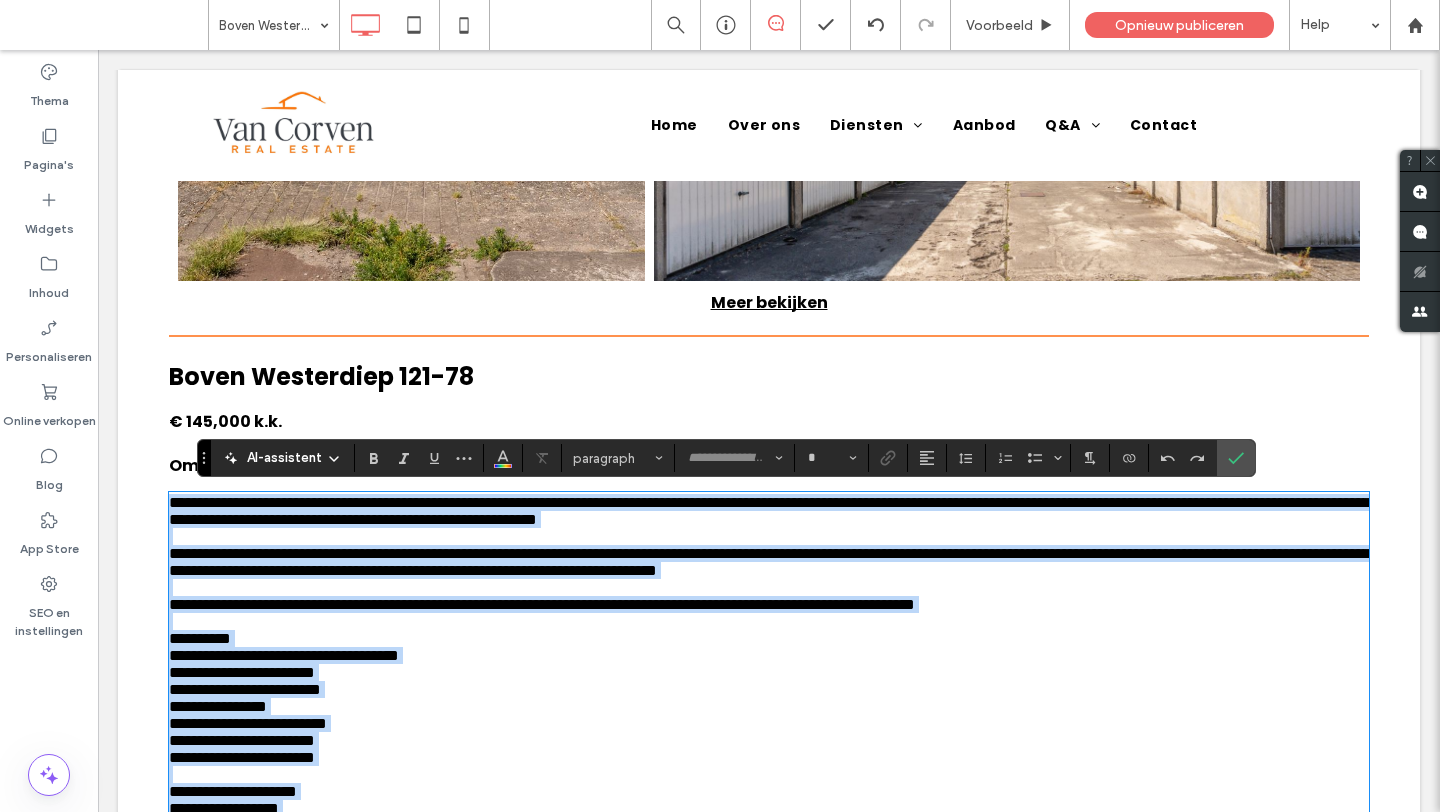 type on "*******" 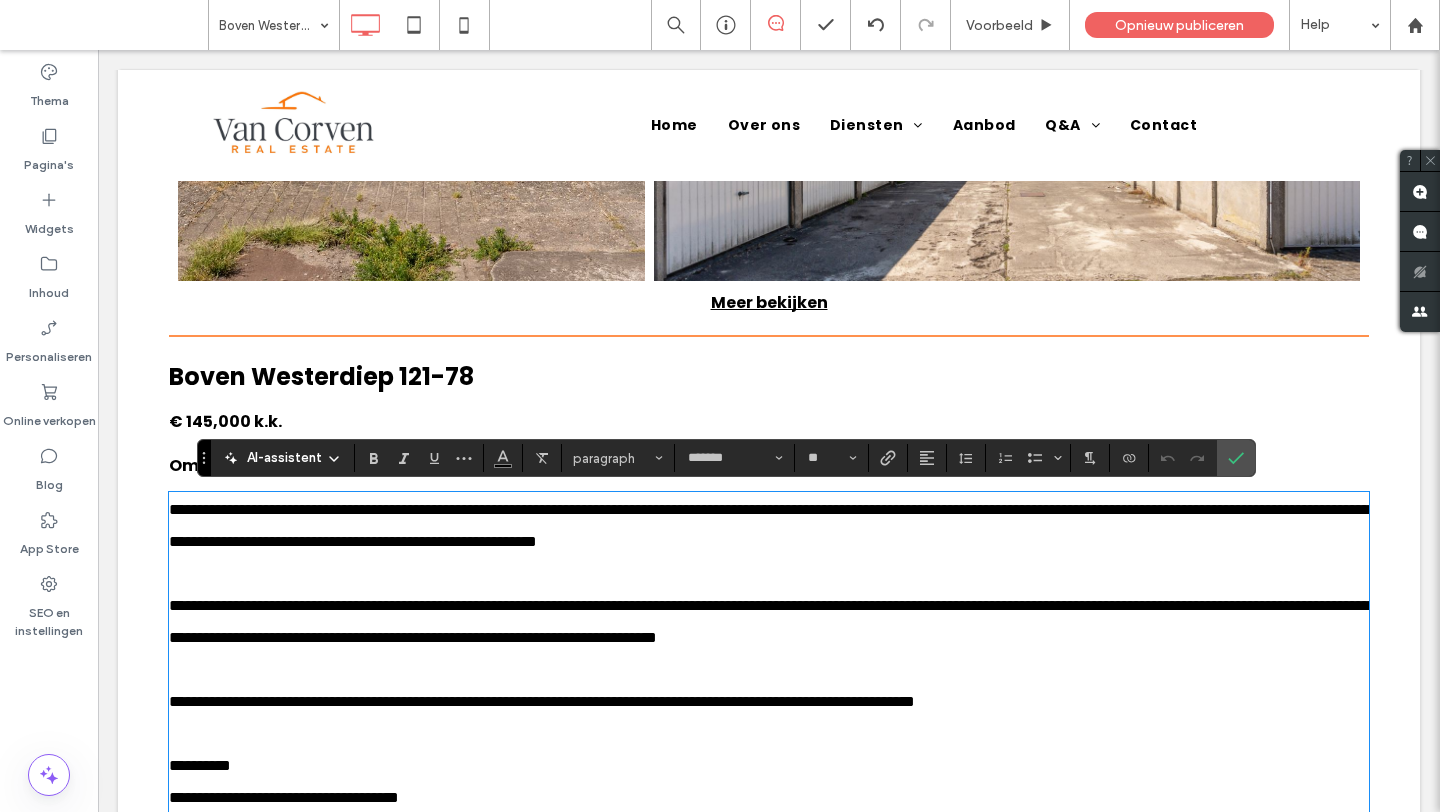 scroll, scrollTop: 1867, scrollLeft: 0, axis: vertical 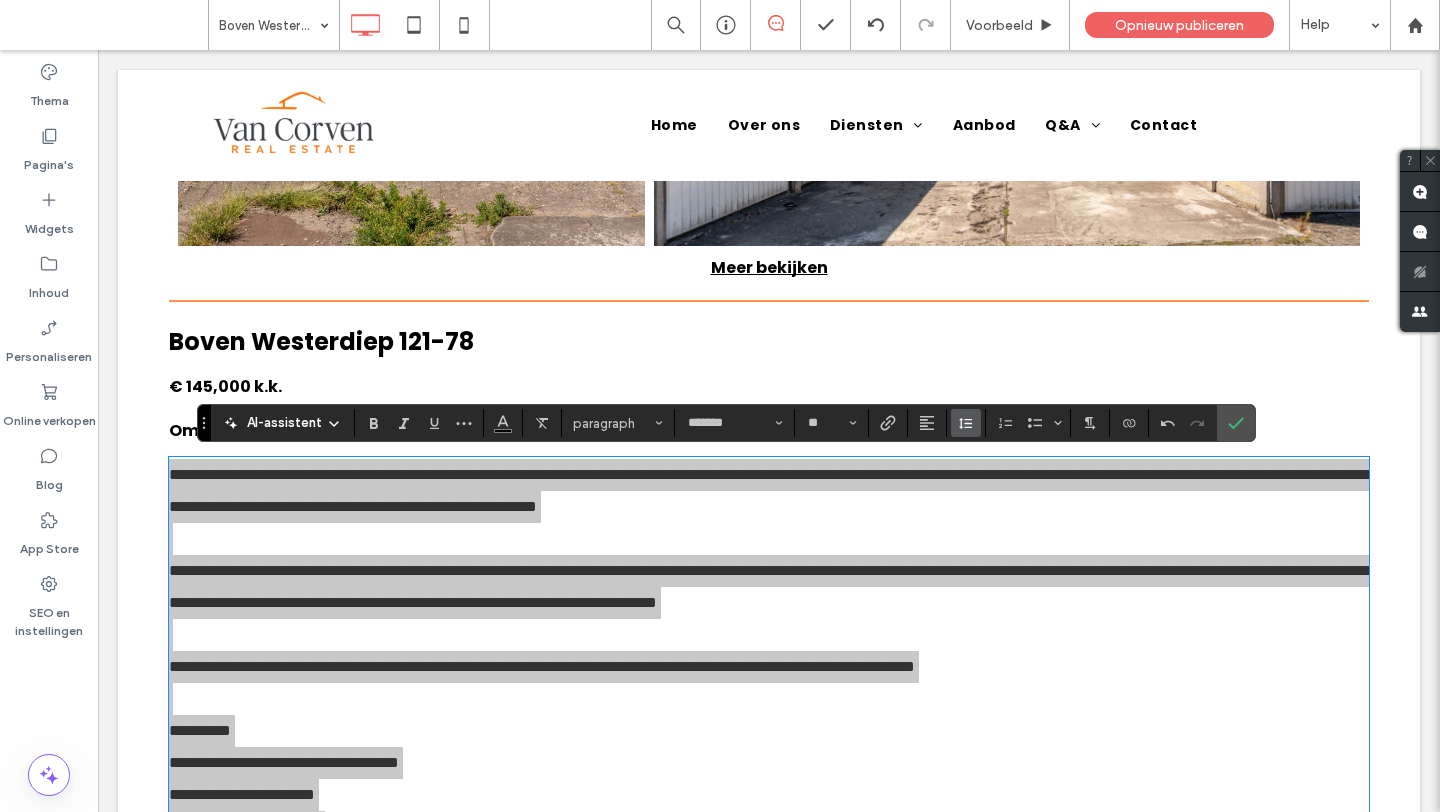 click 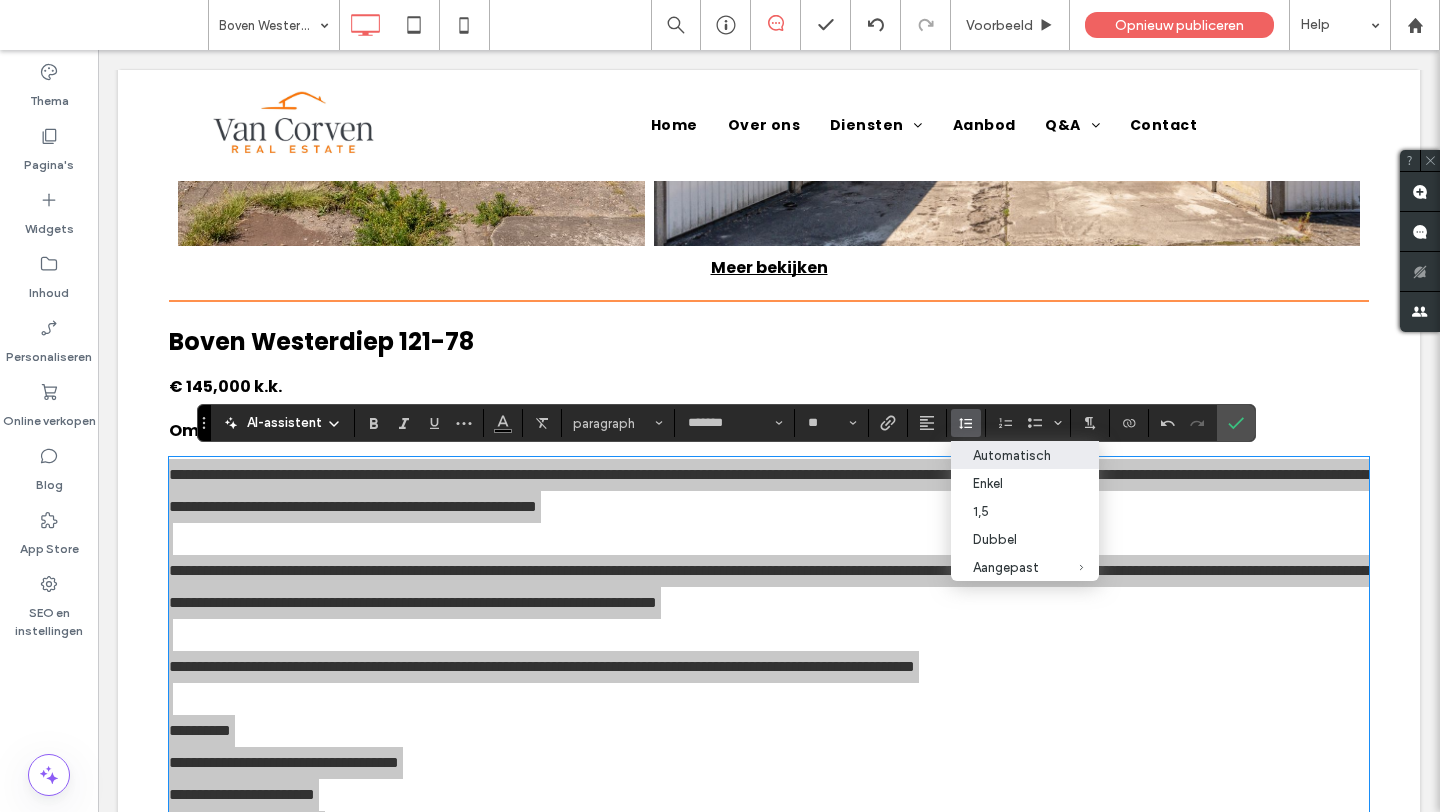 click on "Automatisch" at bounding box center (1013, 455) 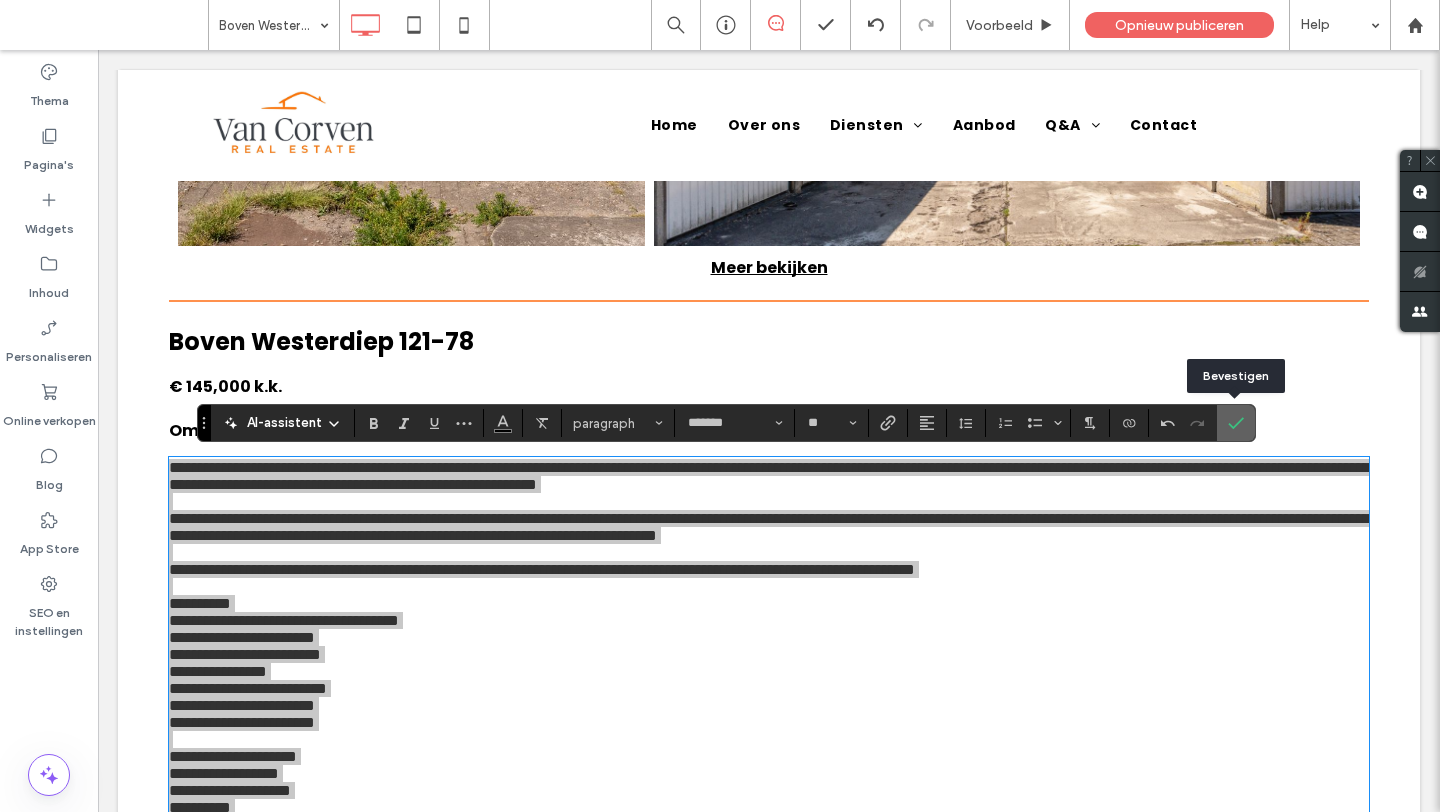 click 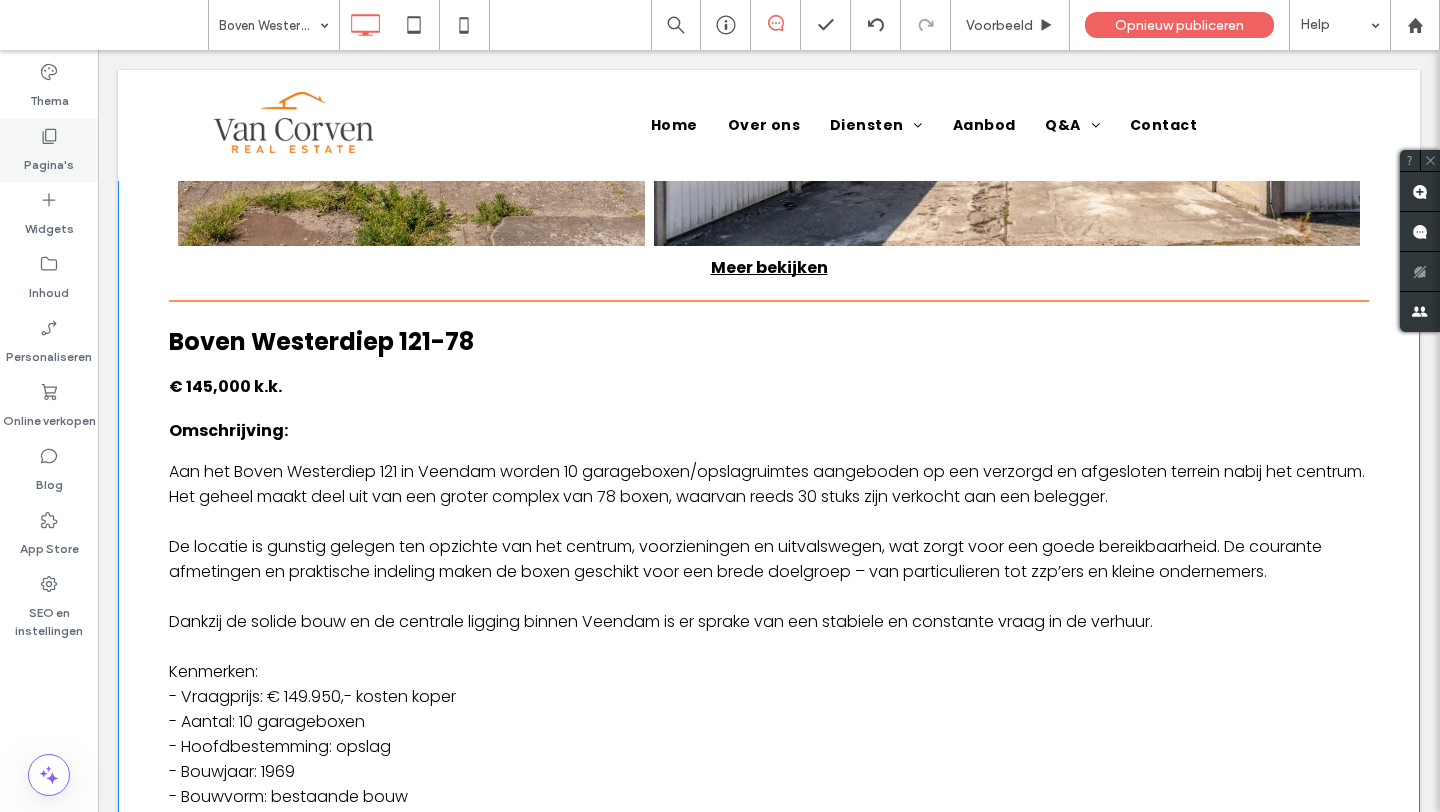 click on "Pagina's" at bounding box center [49, 150] 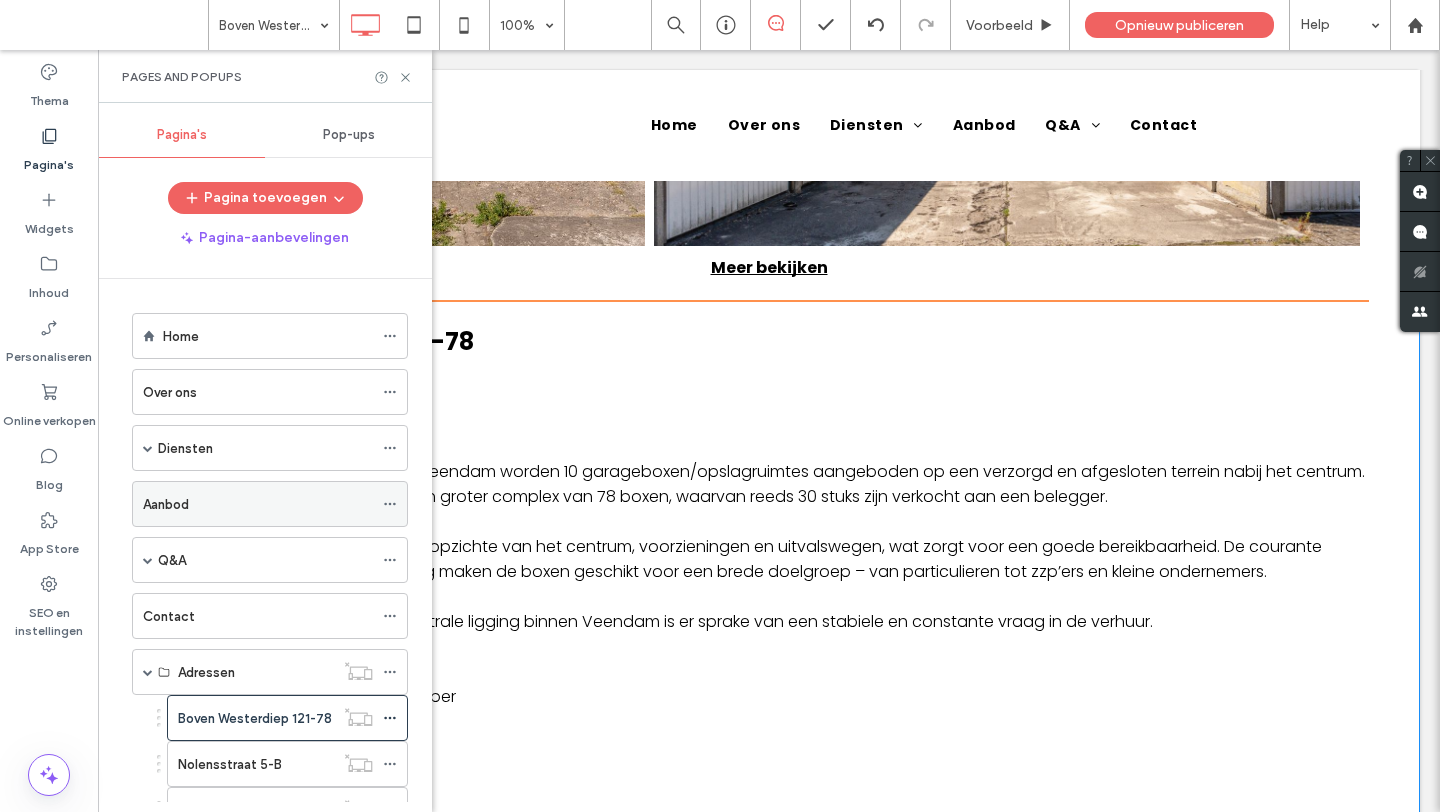 click on "Aanbod" at bounding box center [258, 504] 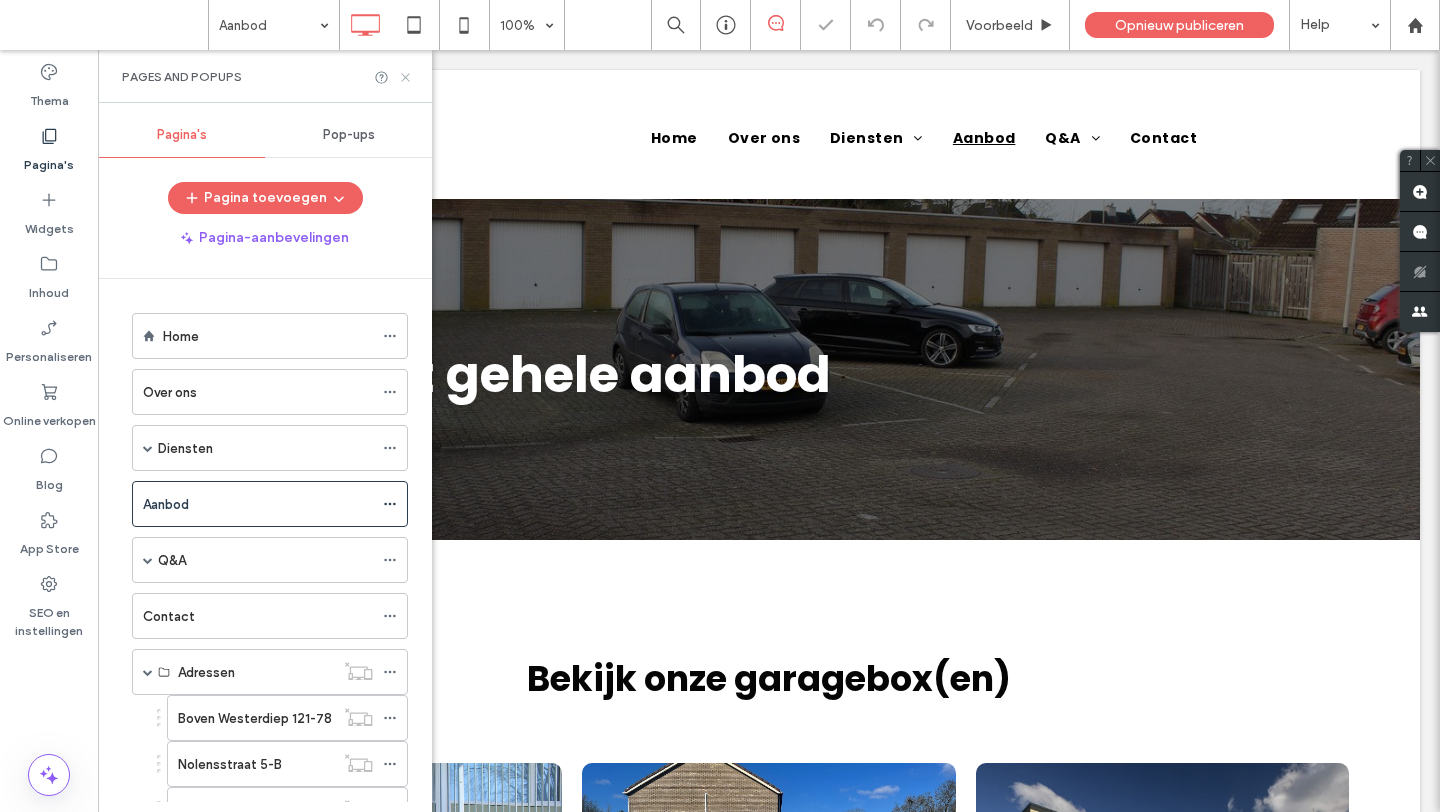 click 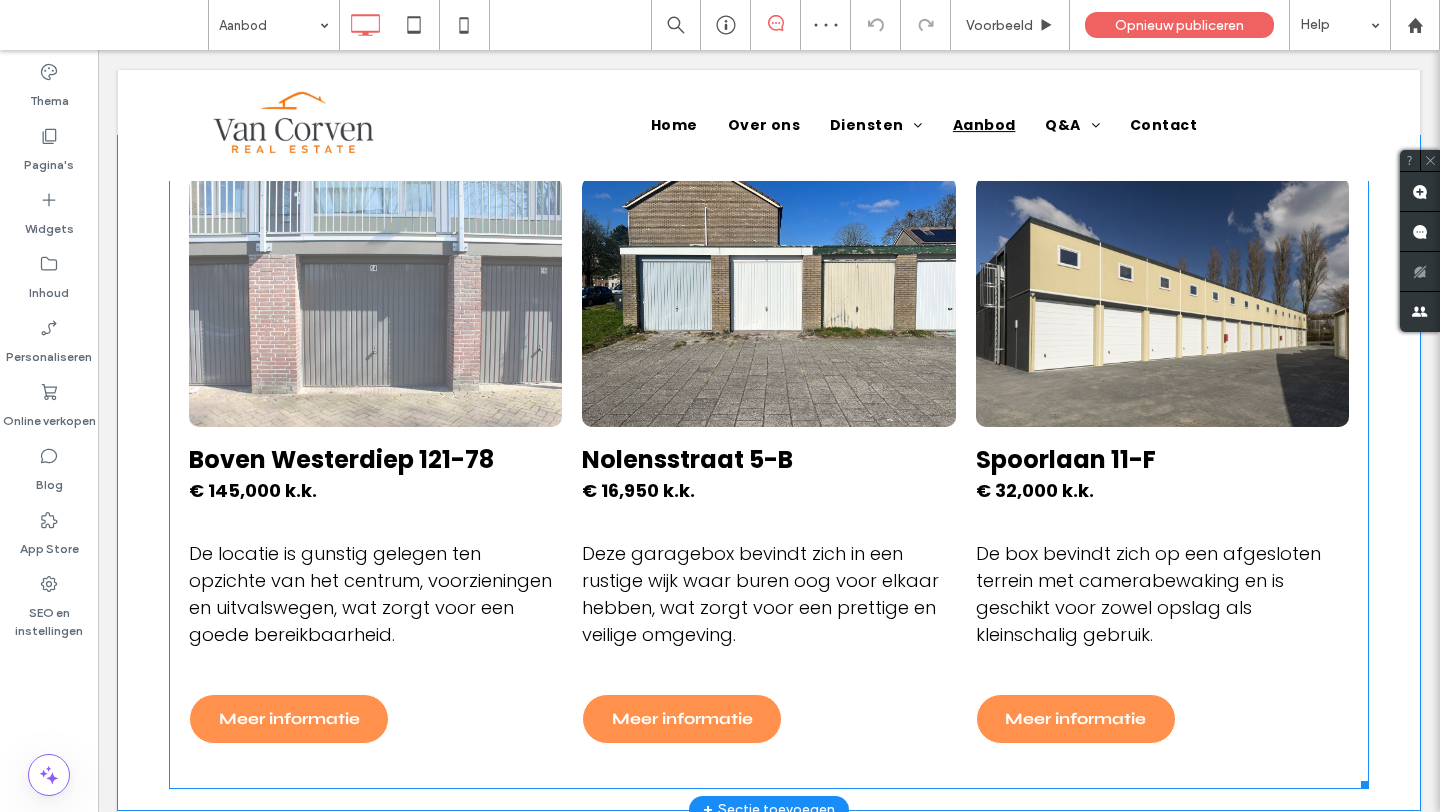 scroll, scrollTop: 610, scrollLeft: 0, axis: vertical 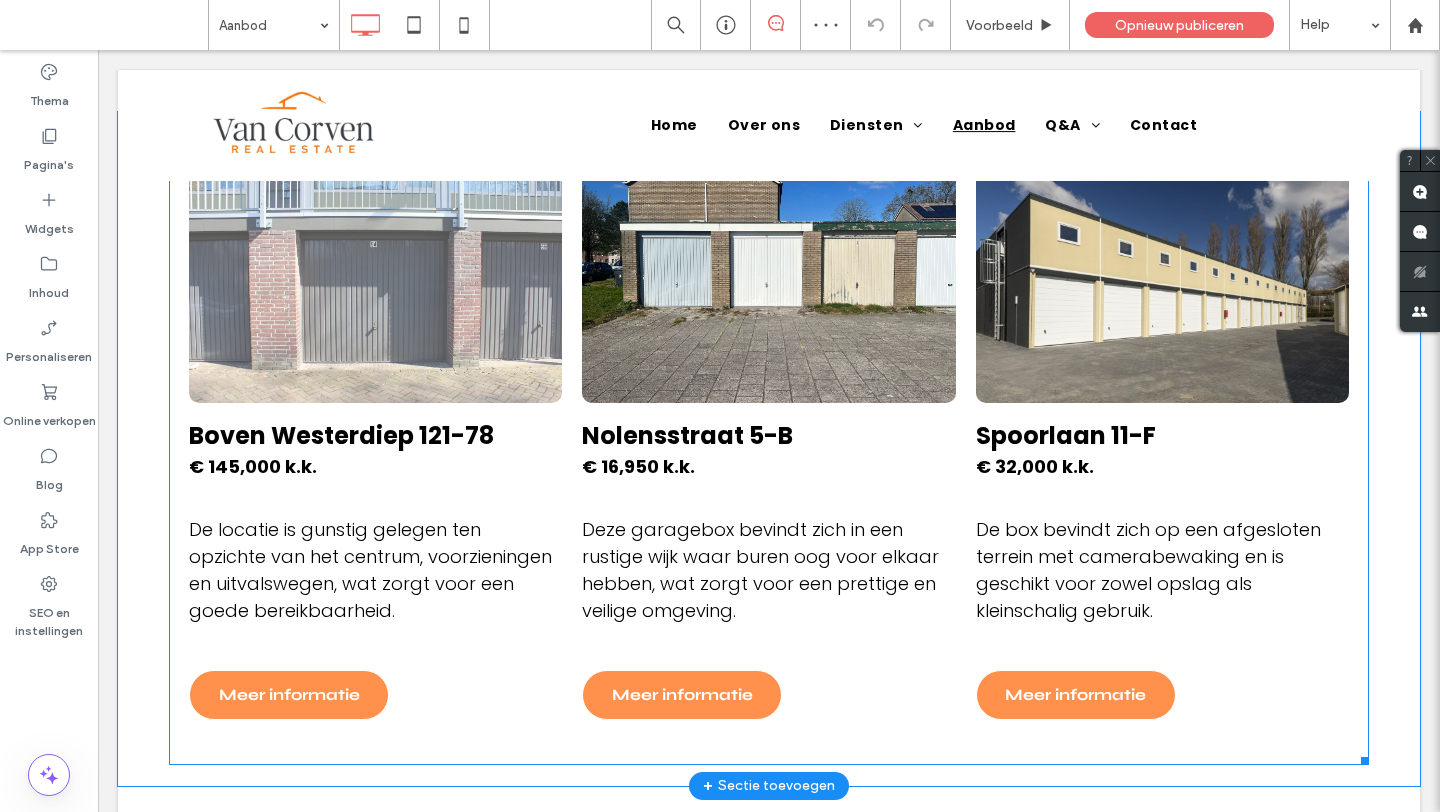 click at bounding box center [375, 278] 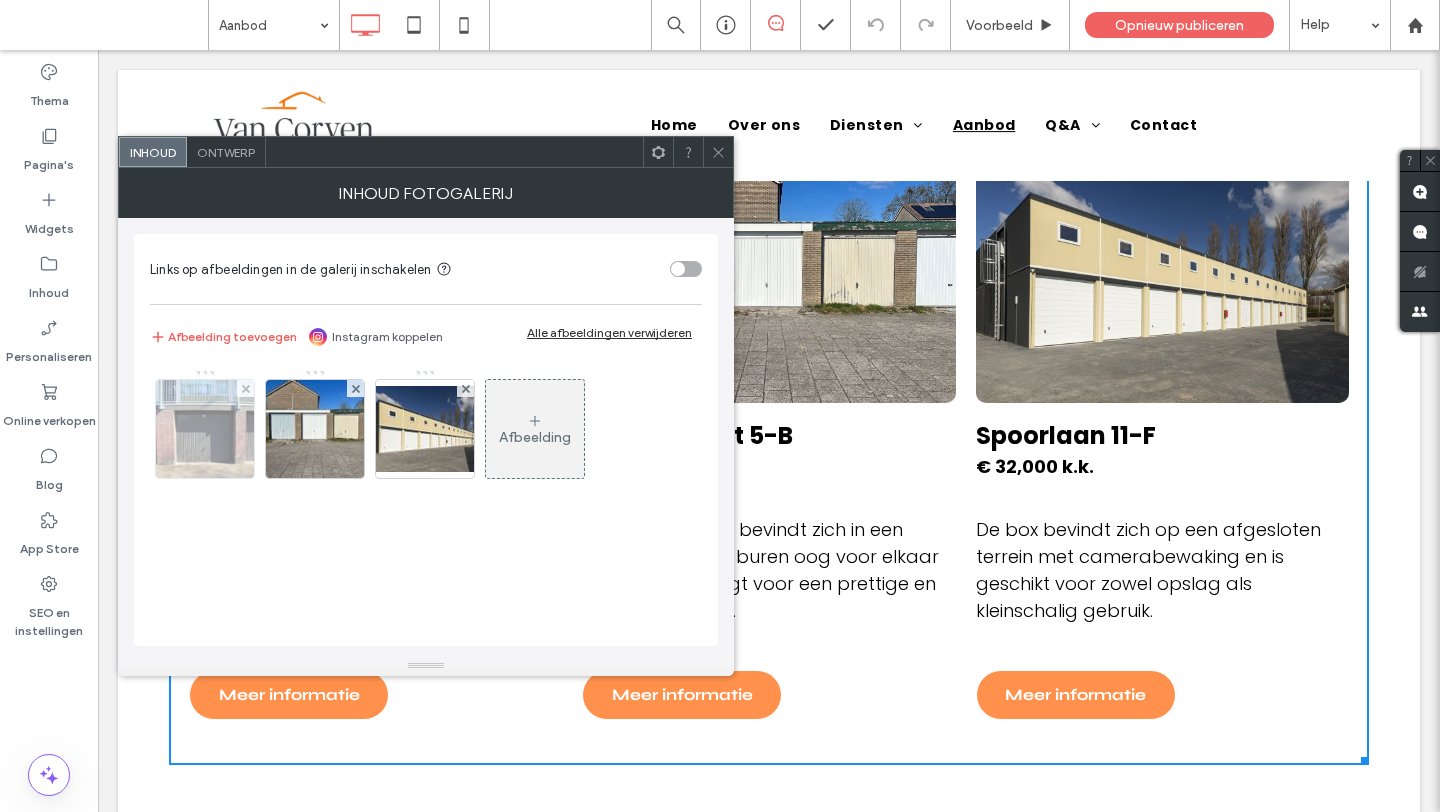 click at bounding box center [205, 429] 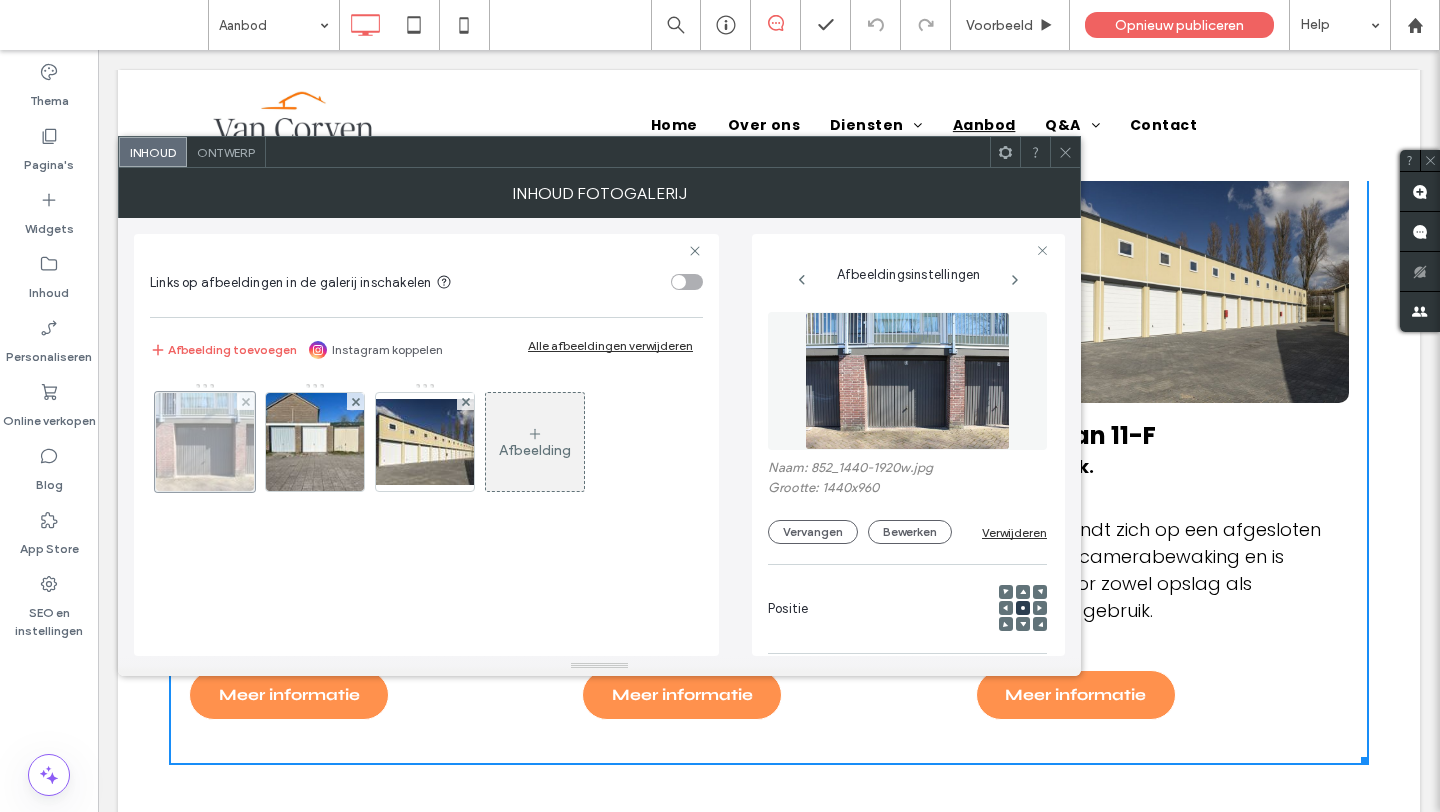 scroll, scrollTop: 0, scrollLeft: 11, axis: horizontal 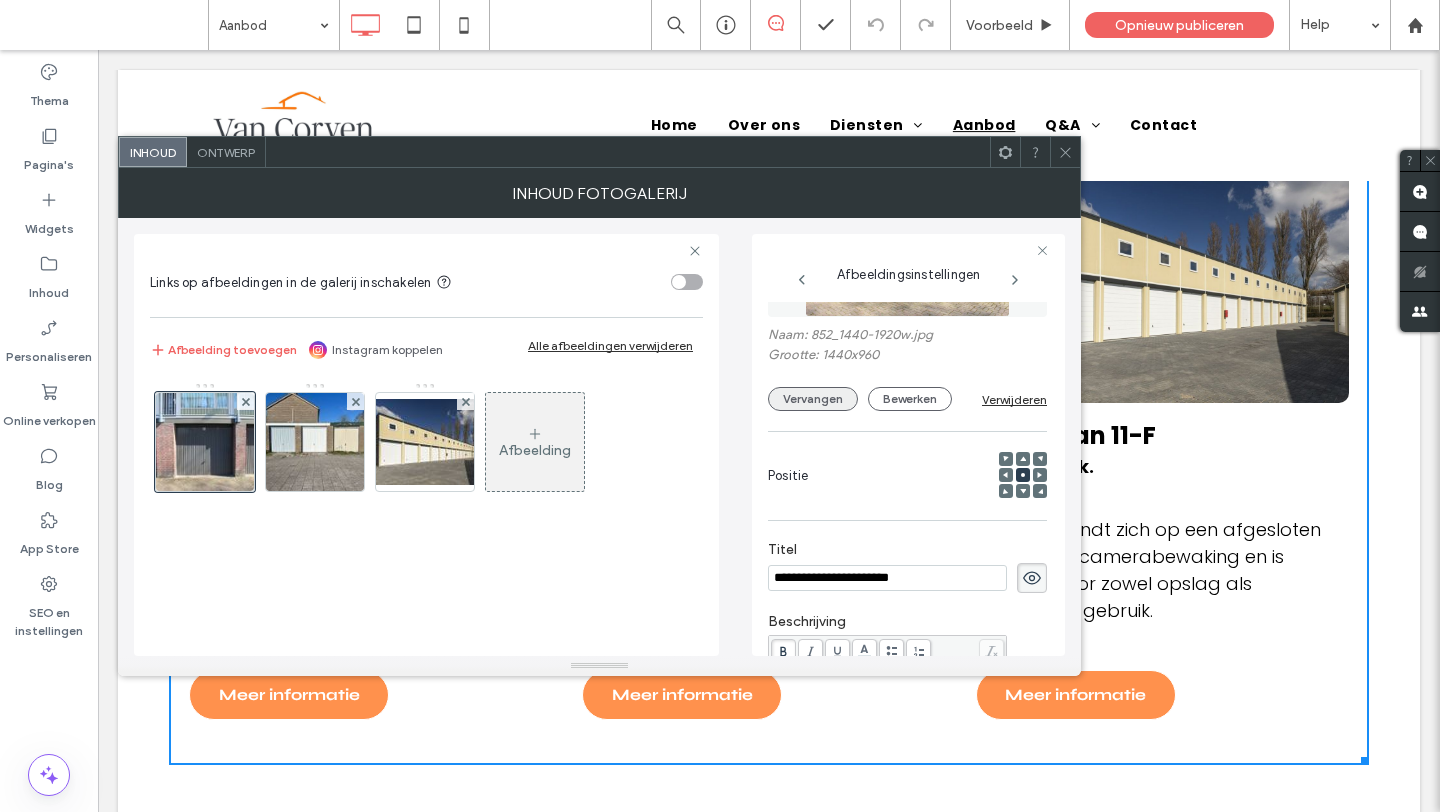click on "Vervangen" at bounding box center [813, 399] 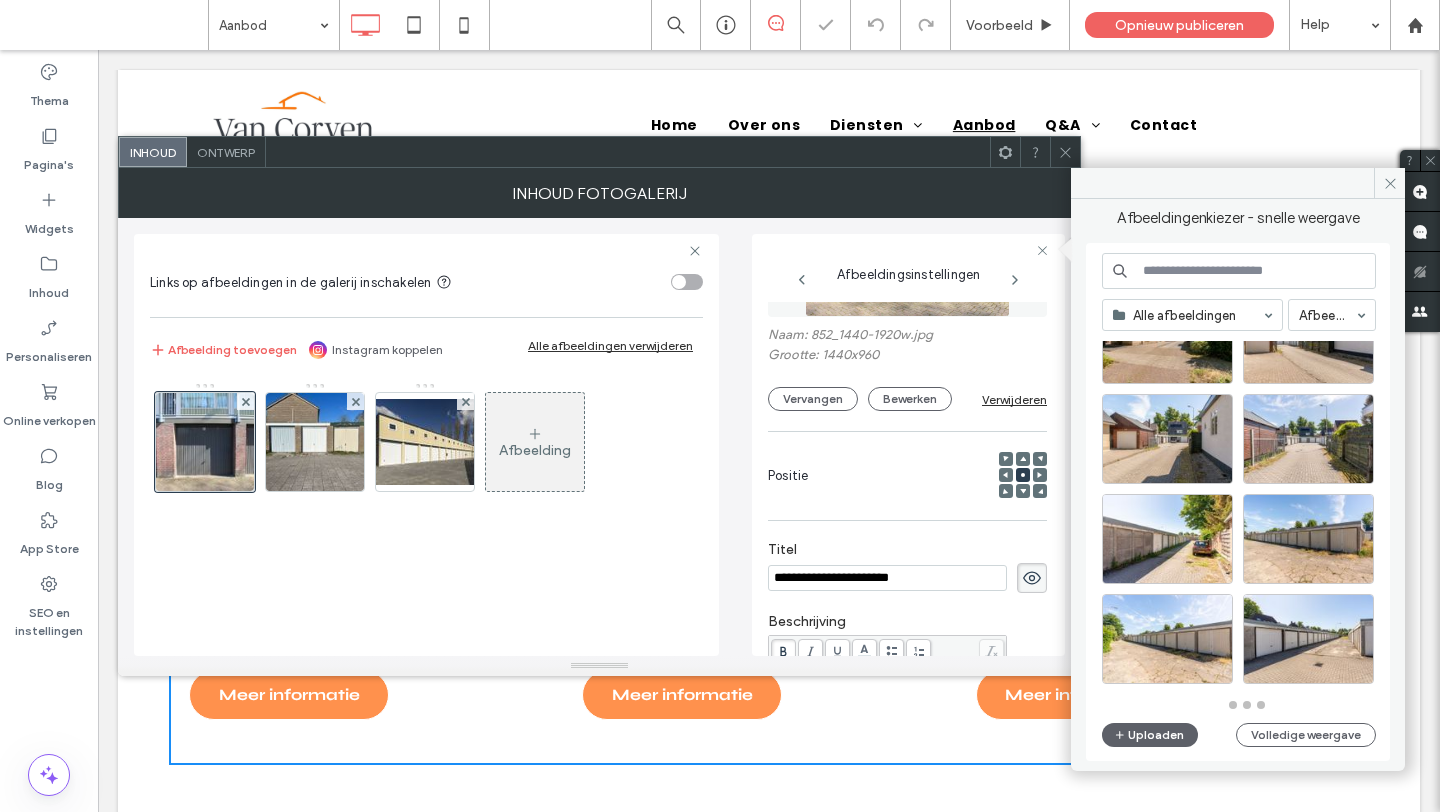 scroll, scrollTop: 877, scrollLeft: 0, axis: vertical 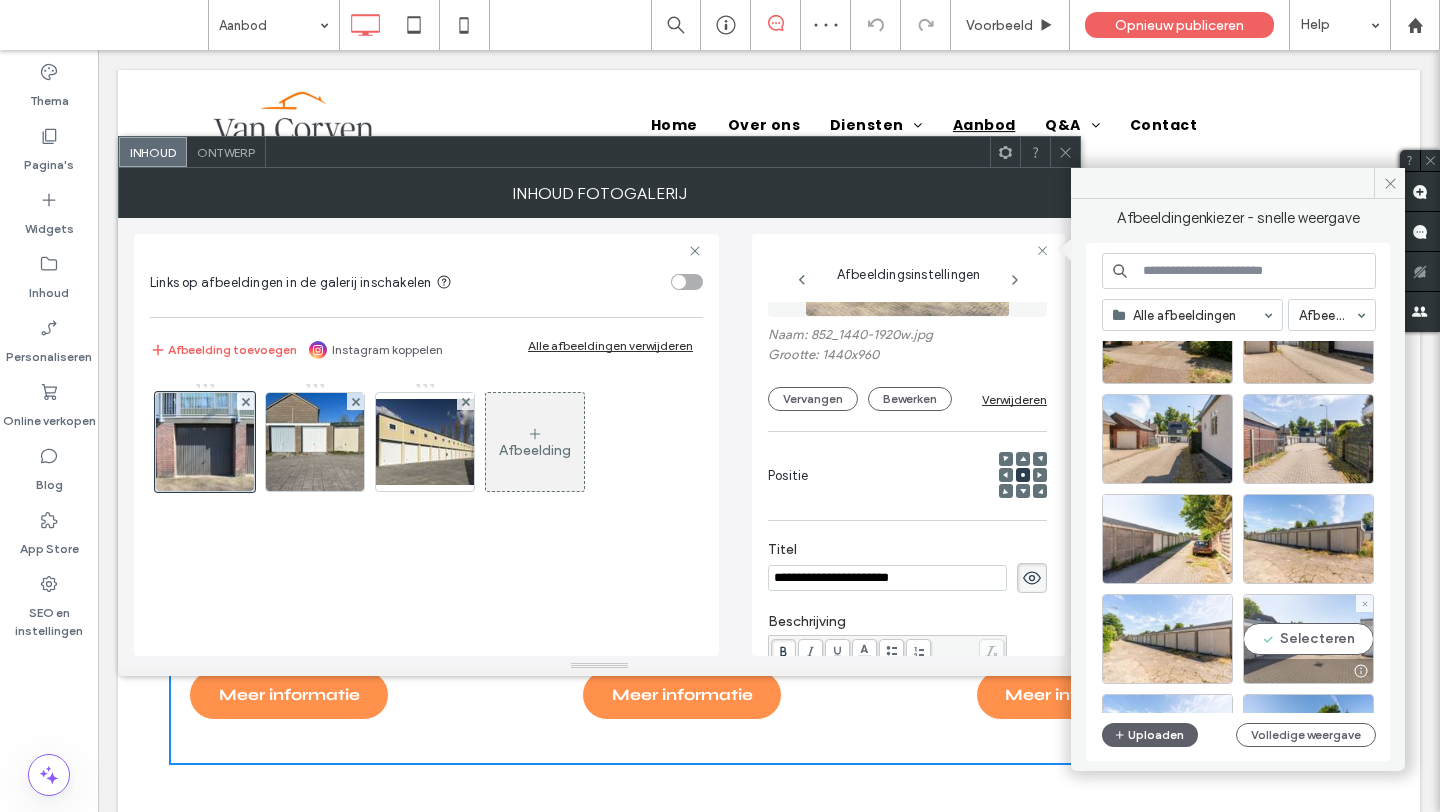 click on "Selecteren" at bounding box center (1308, 639) 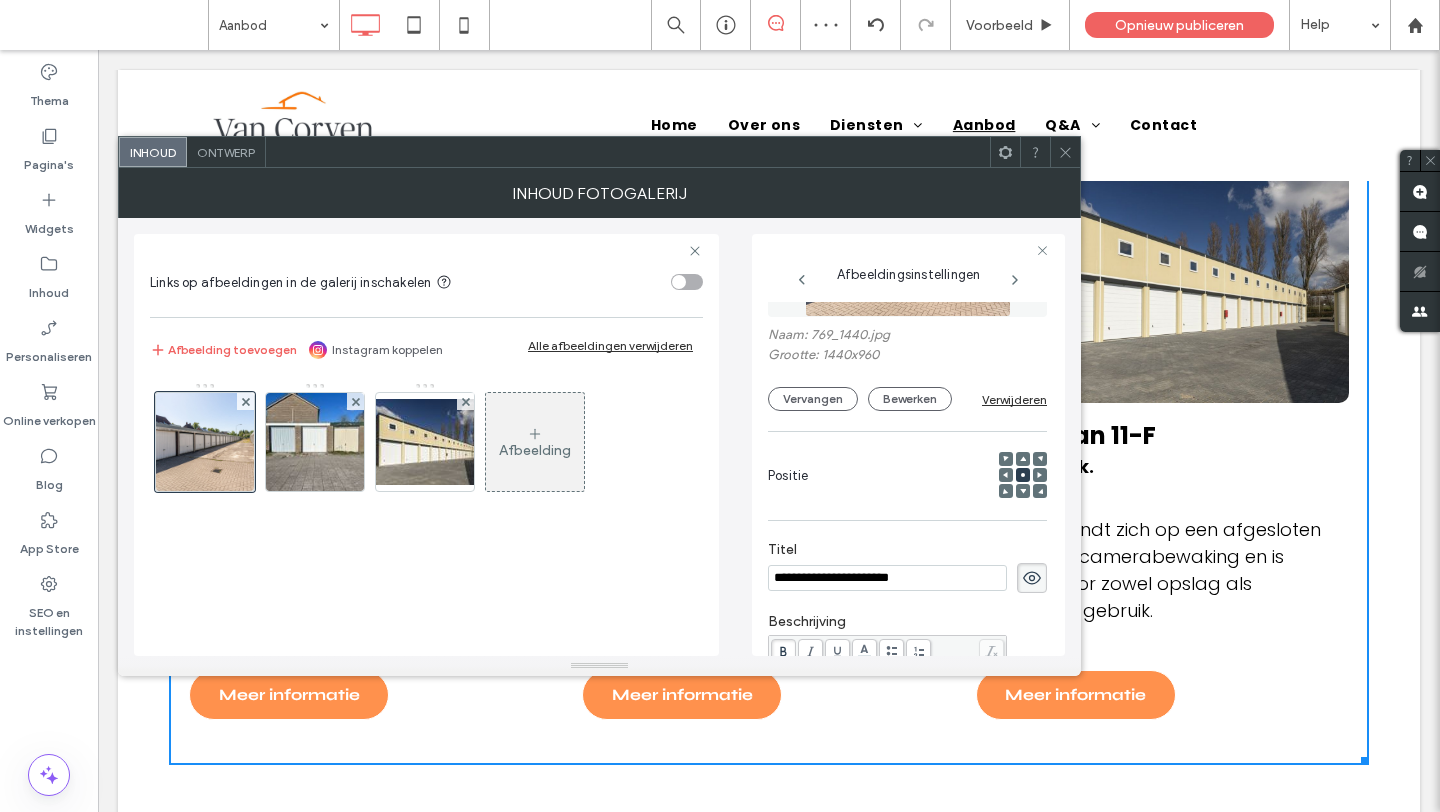 click 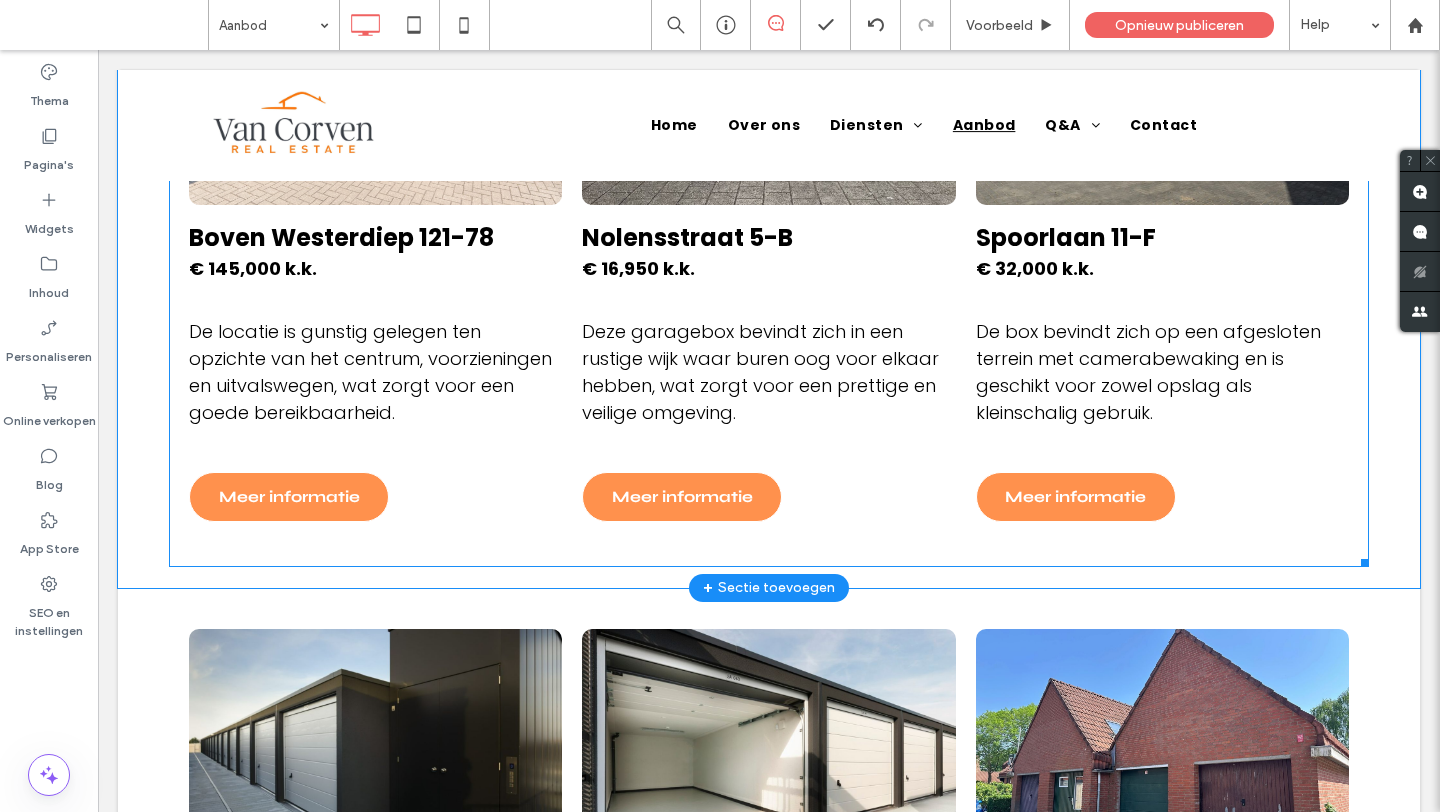 scroll, scrollTop: 818, scrollLeft: 0, axis: vertical 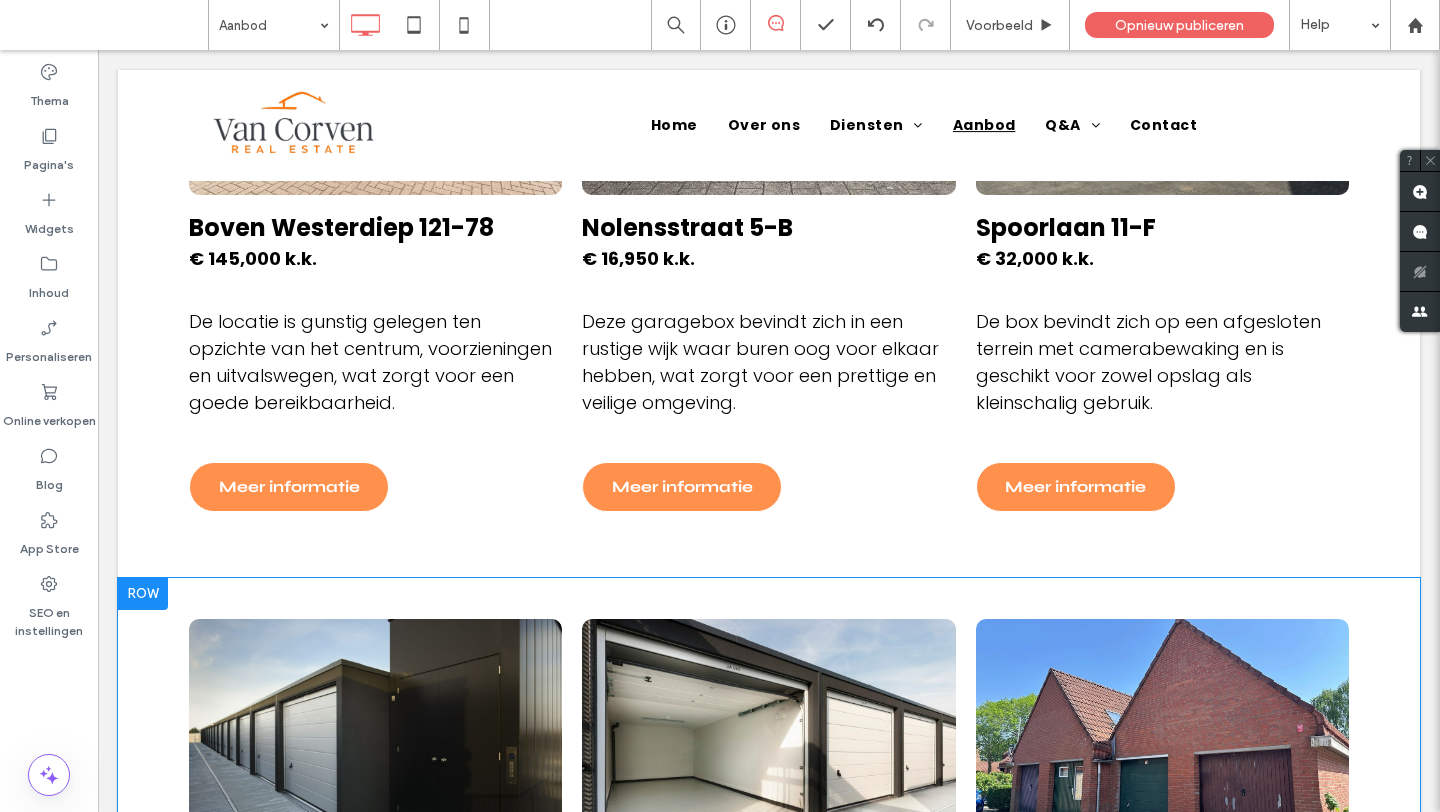 click at bounding box center [143, 594] 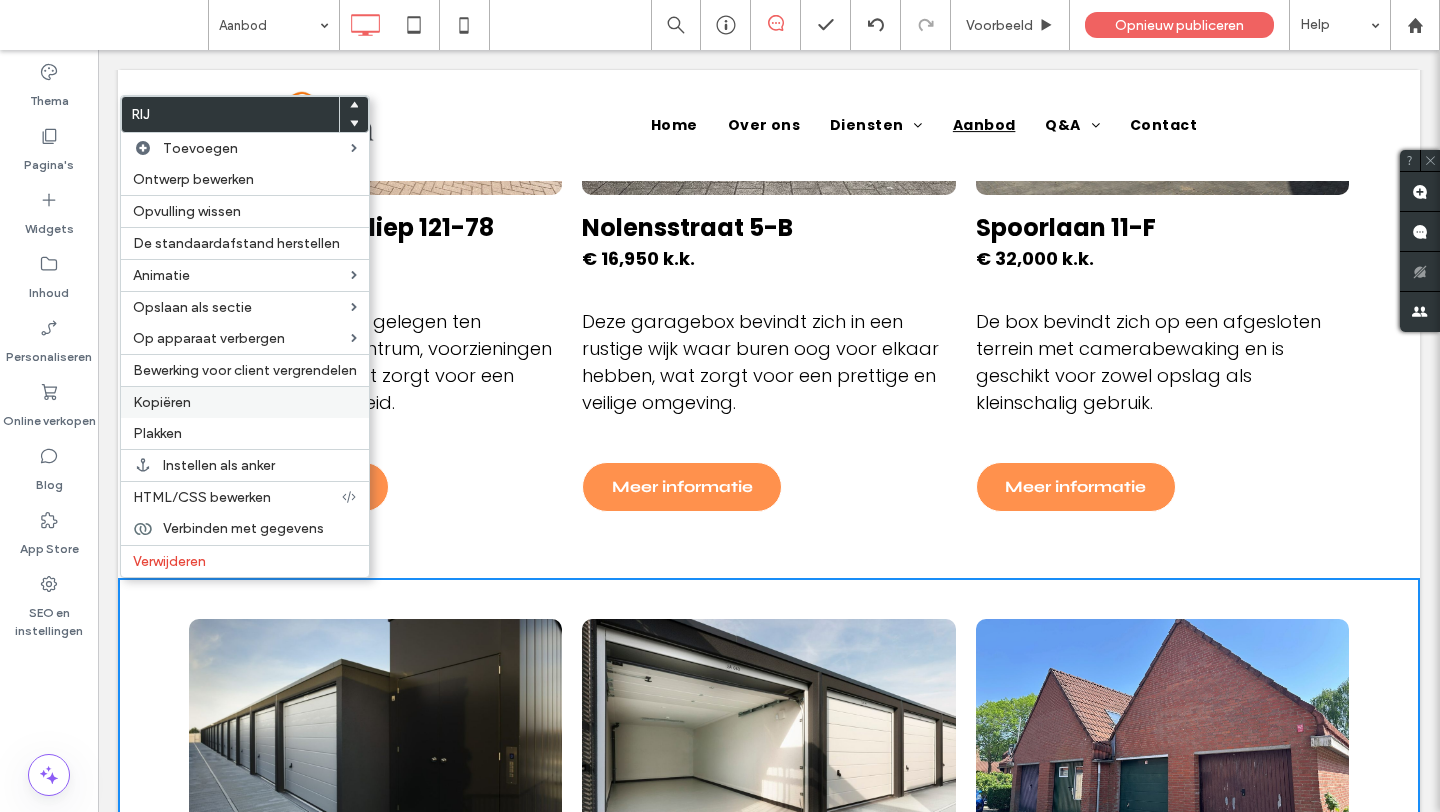 click on "Kopiëren" at bounding box center [245, 402] 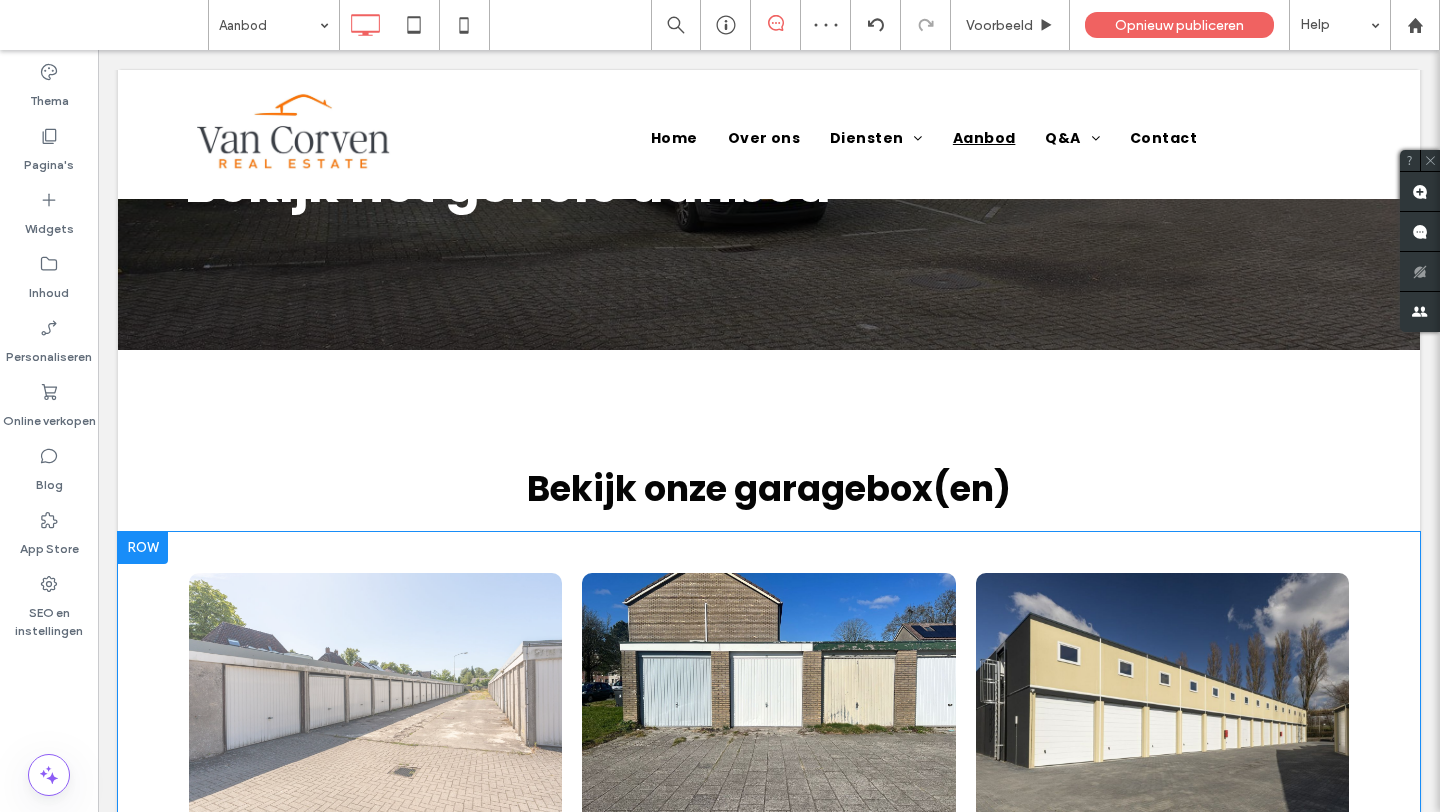 scroll, scrollTop: 275, scrollLeft: 0, axis: vertical 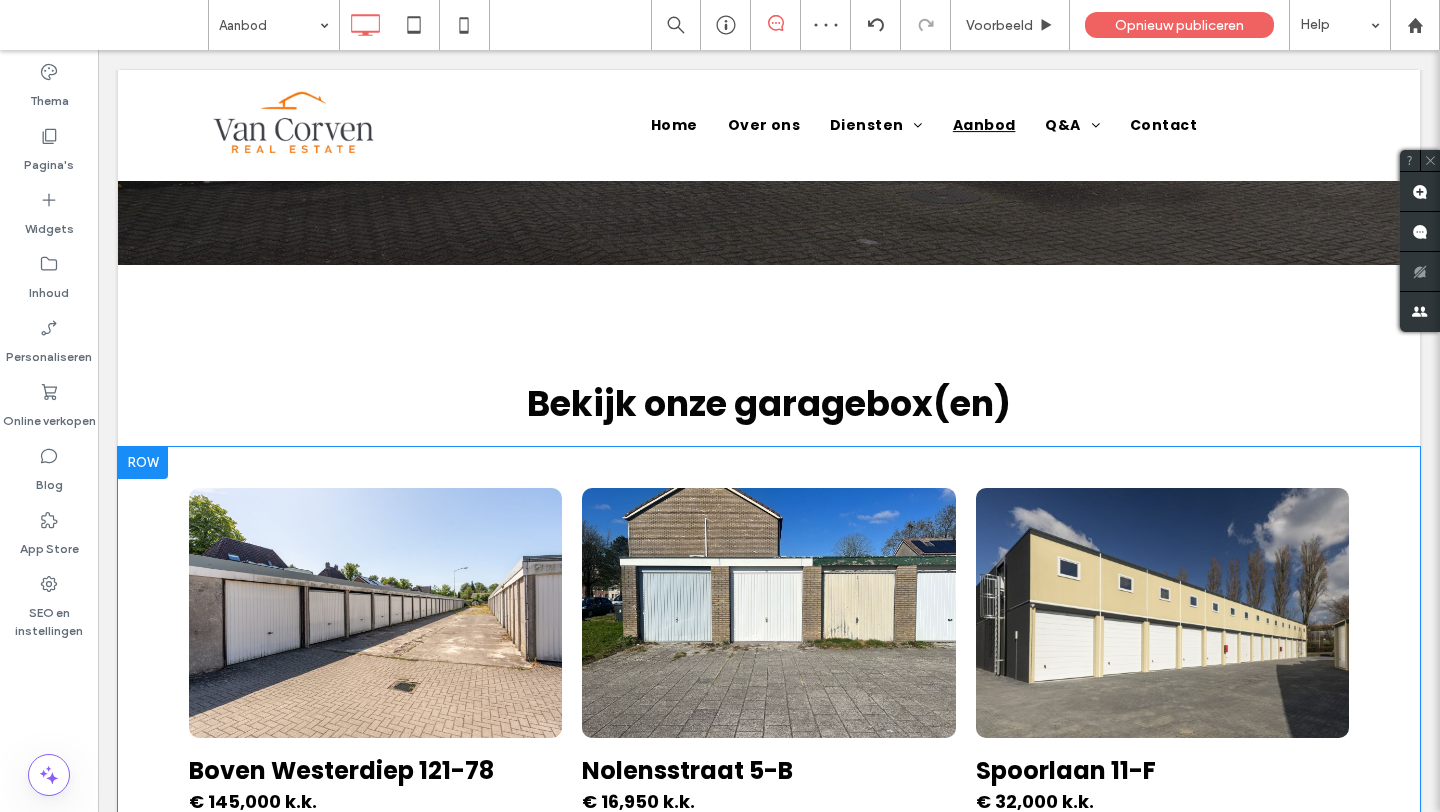 click at bounding box center (143, 463) 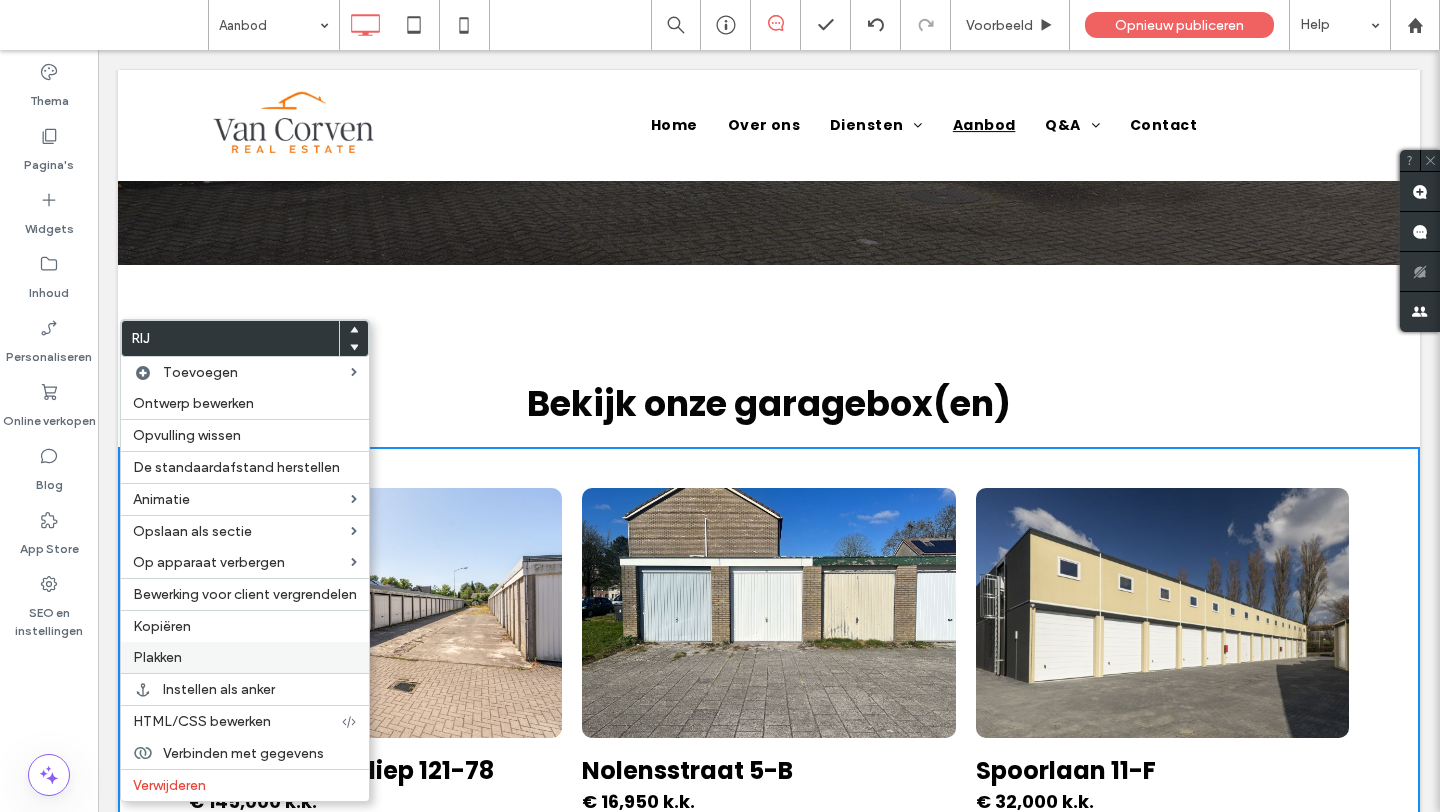 click on "Plakken" at bounding box center (245, 657) 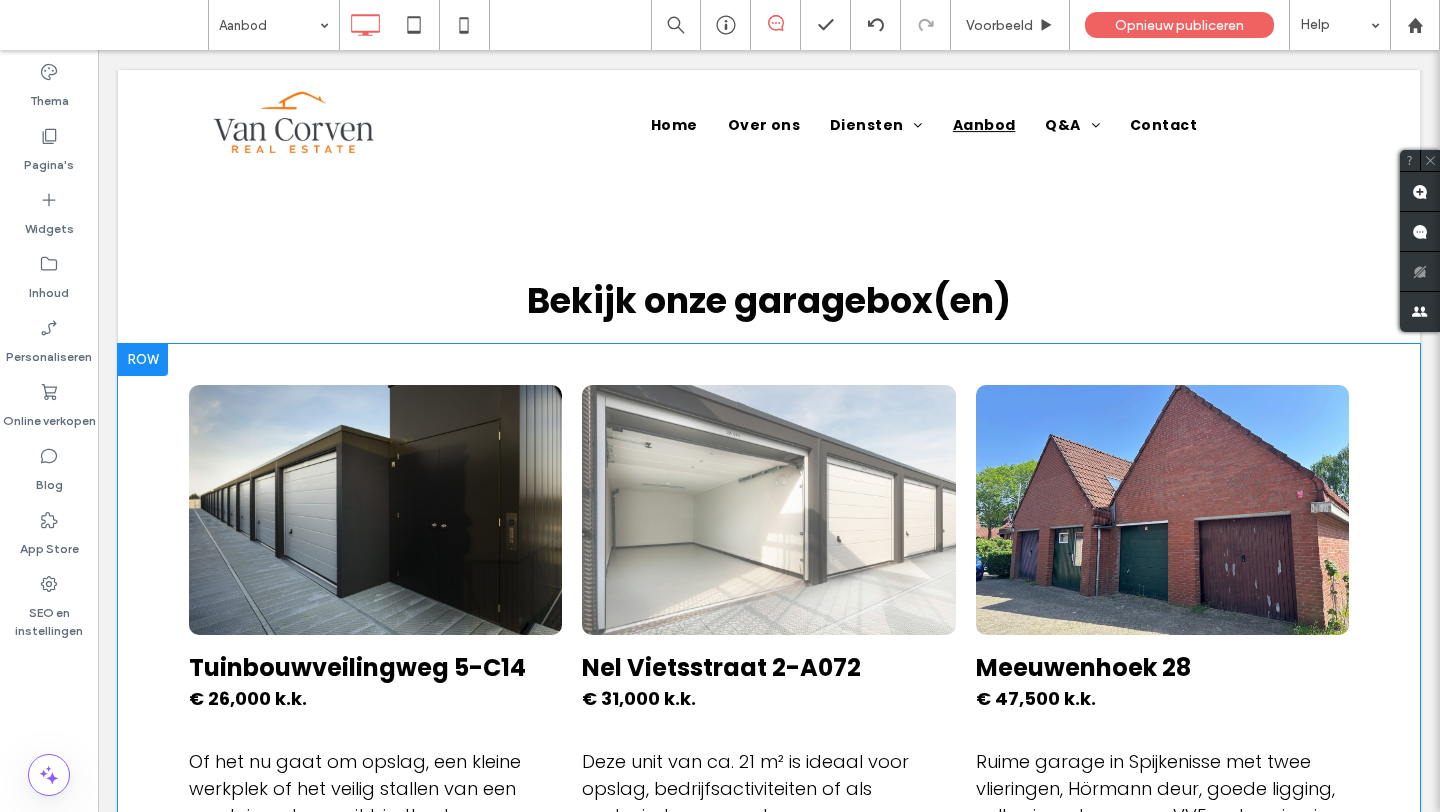 scroll, scrollTop: 377, scrollLeft: 0, axis: vertical 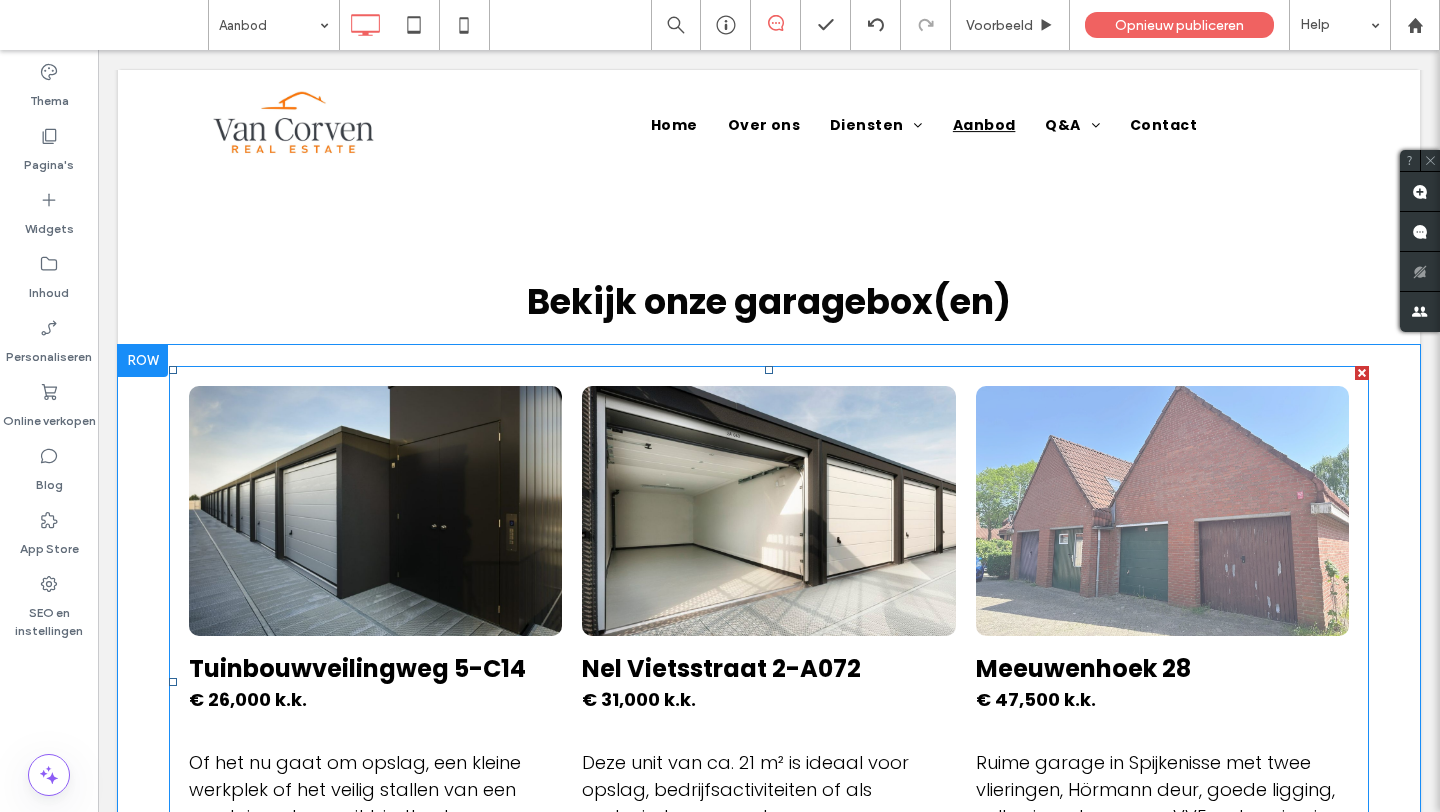 click at bounding box center (1162, 511) 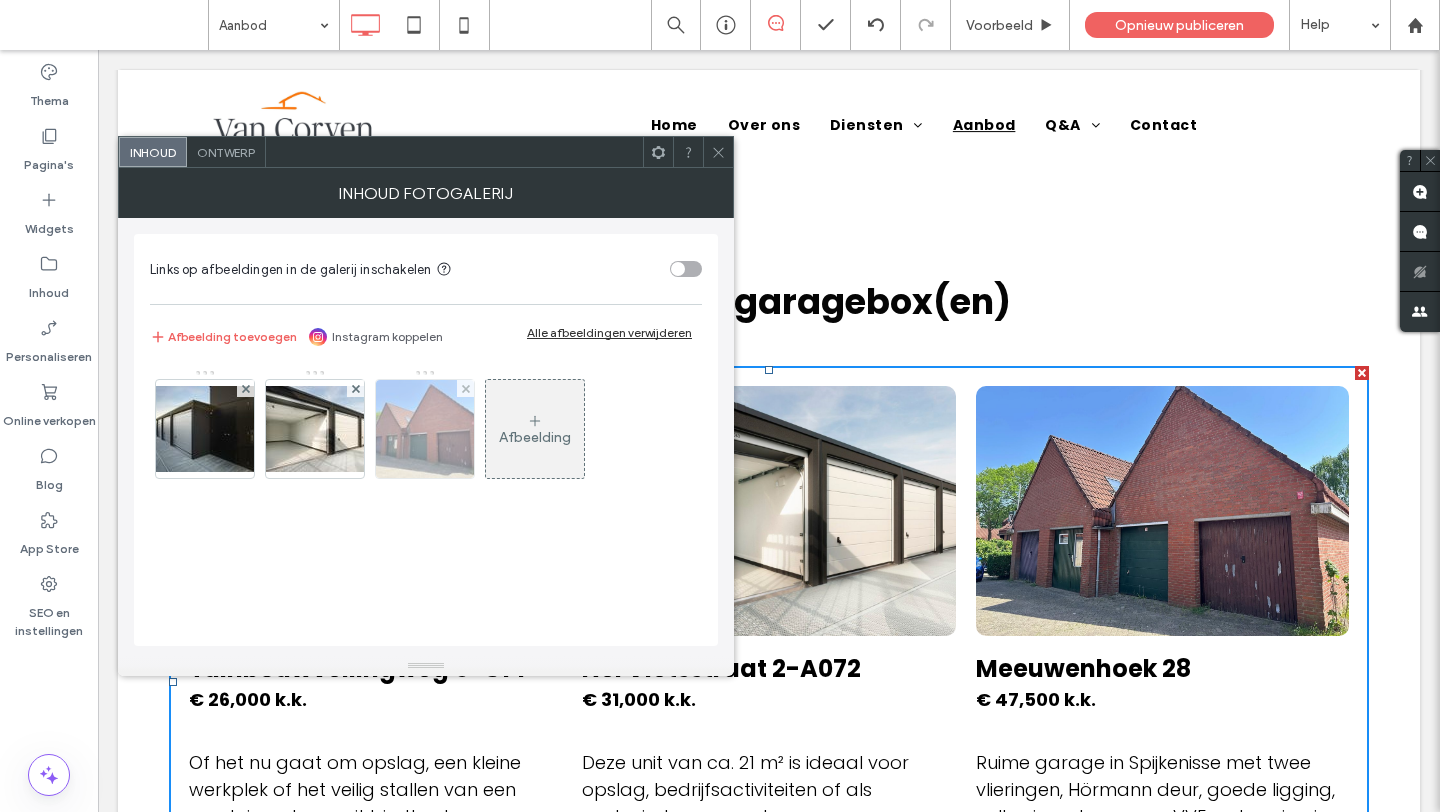 click at bounding box center (425, 429) 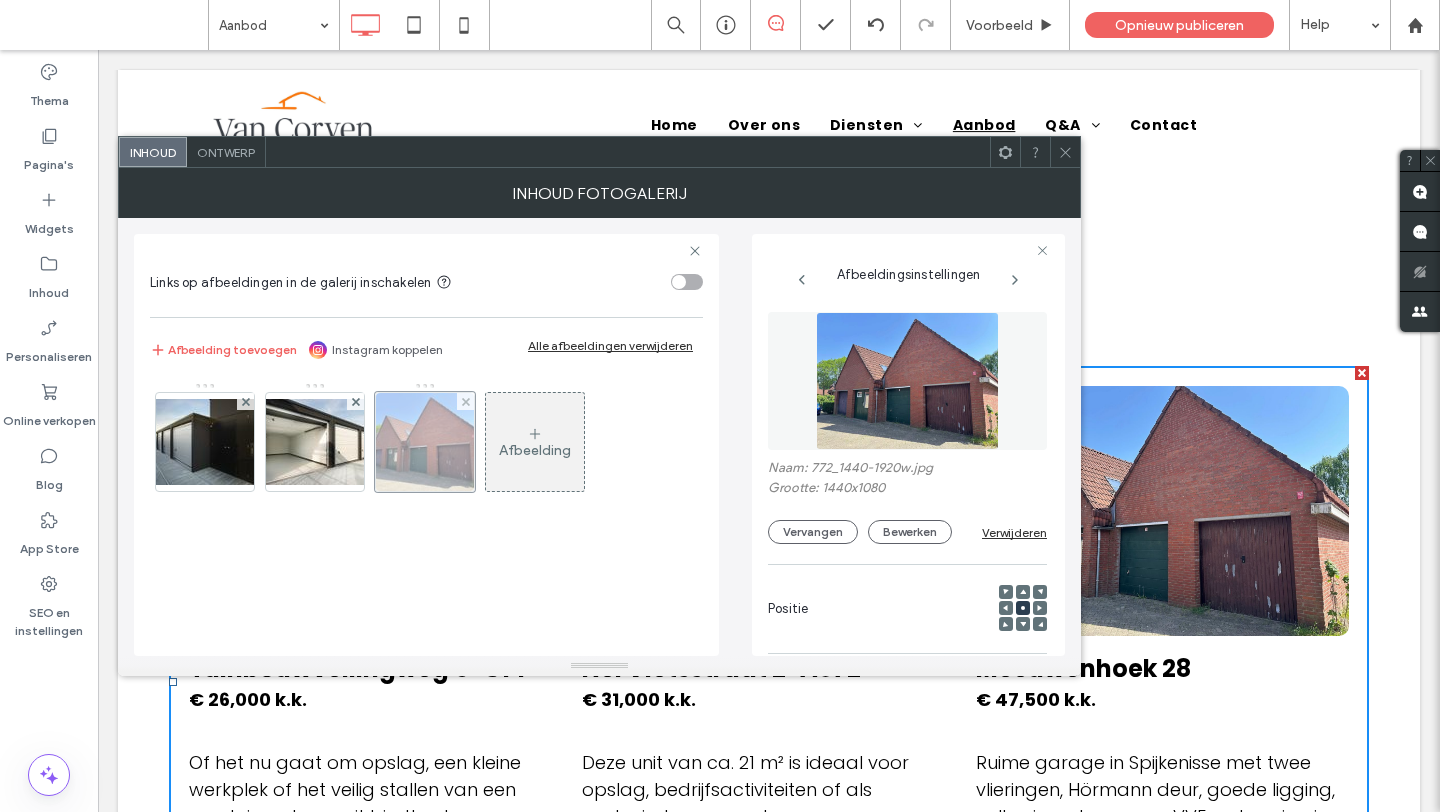scroll, scrollTop: 0, scrollLeft: 51, axis: horizontal 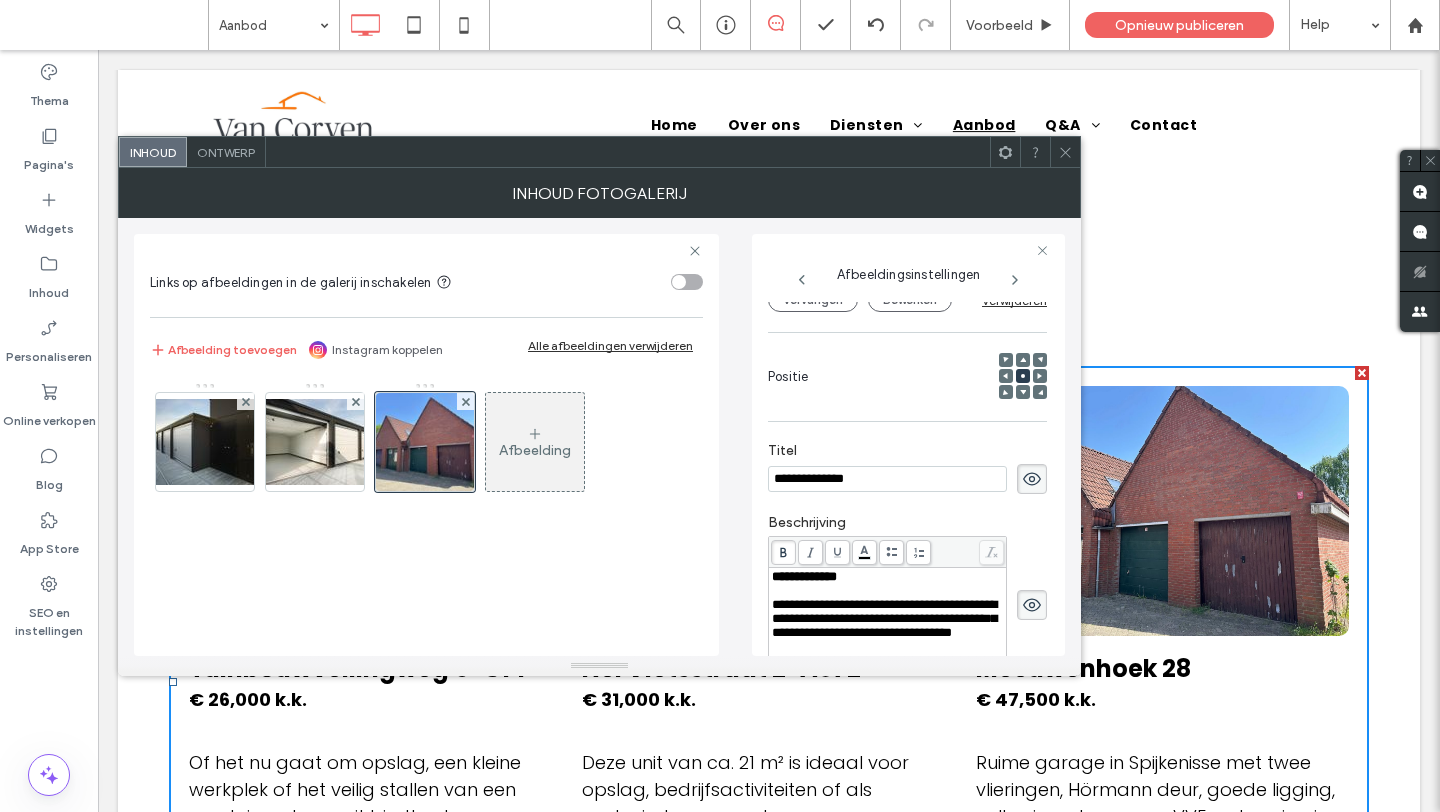 click on "**********" at bounding box center (887, 479) 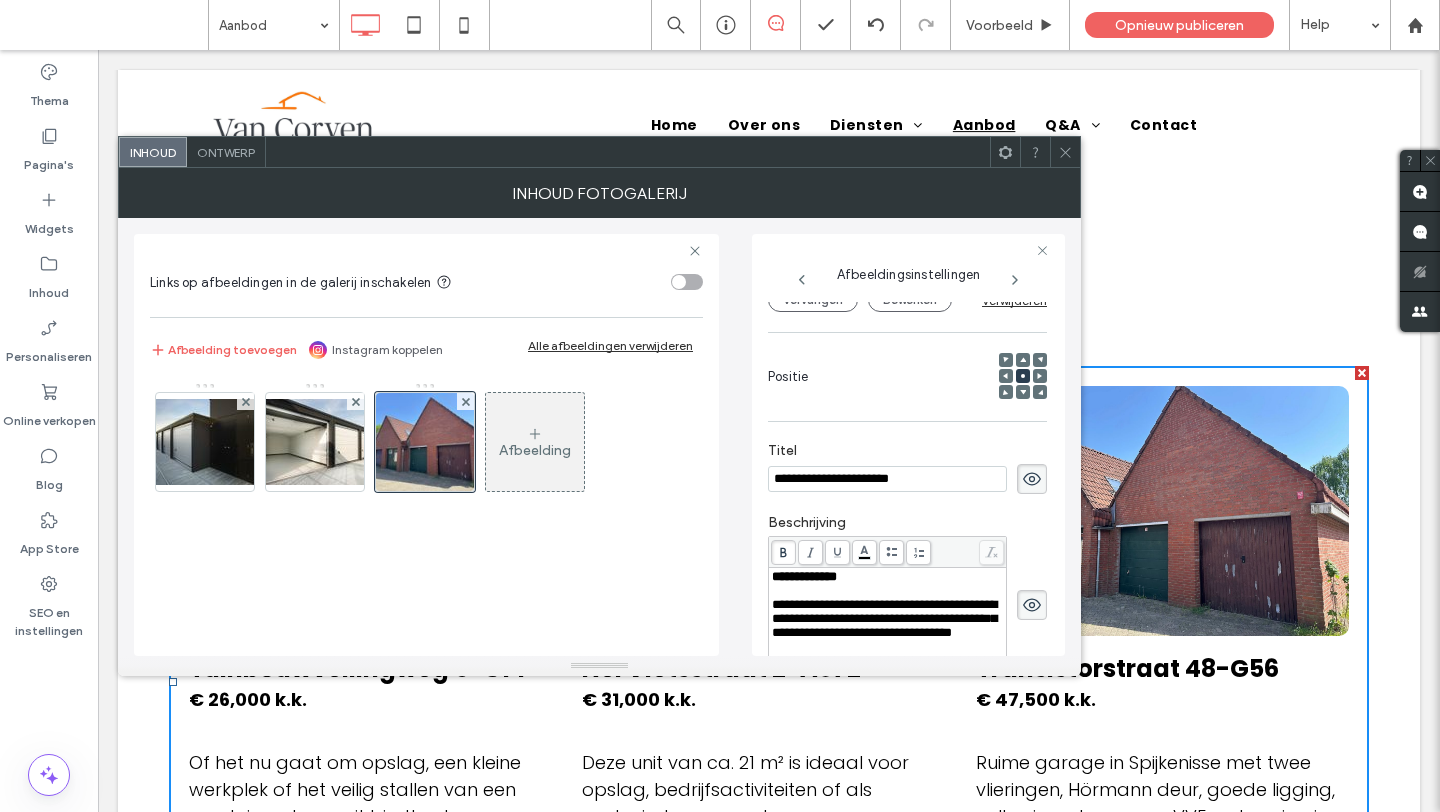 type on "**********" 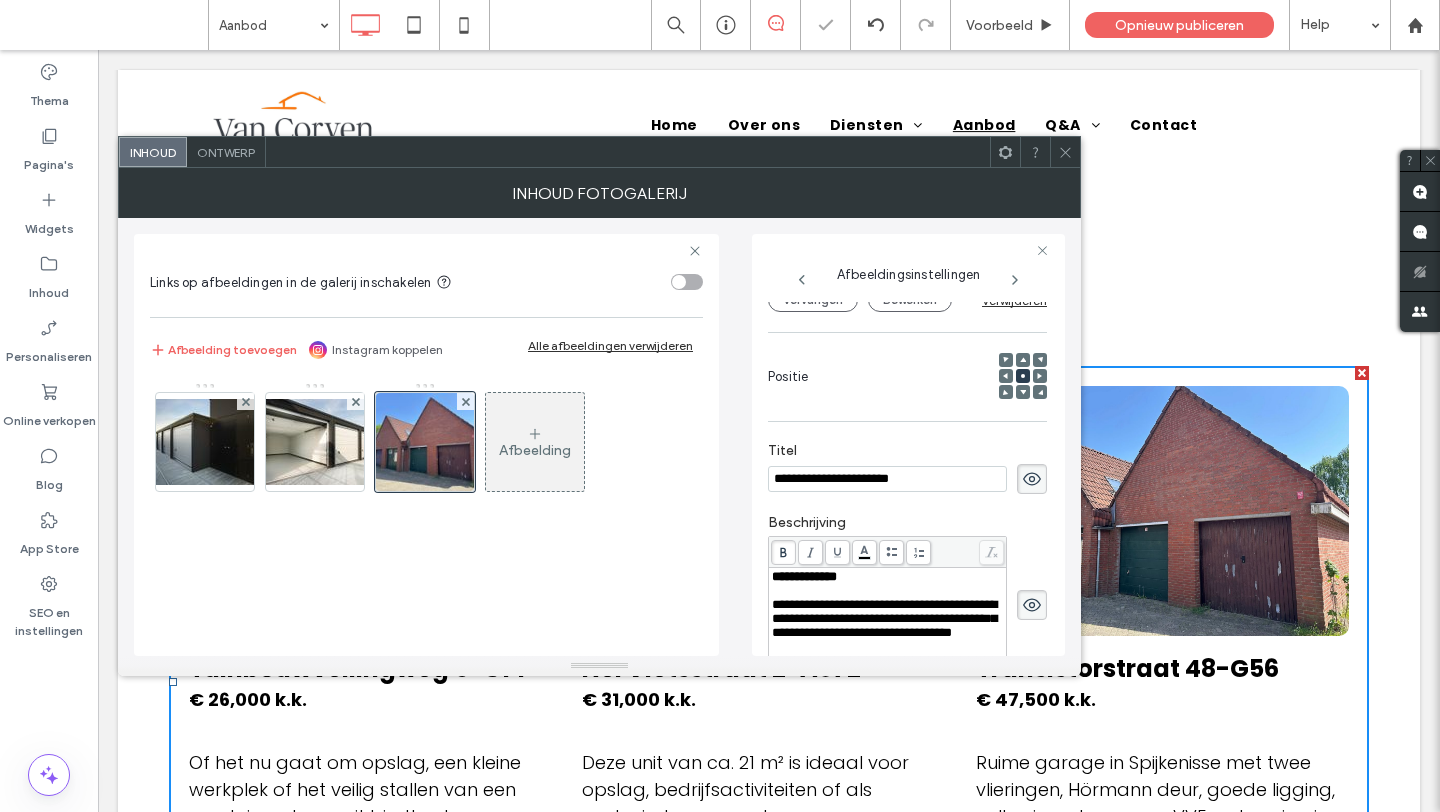 click on "**********" at bounding box center (804, 576) 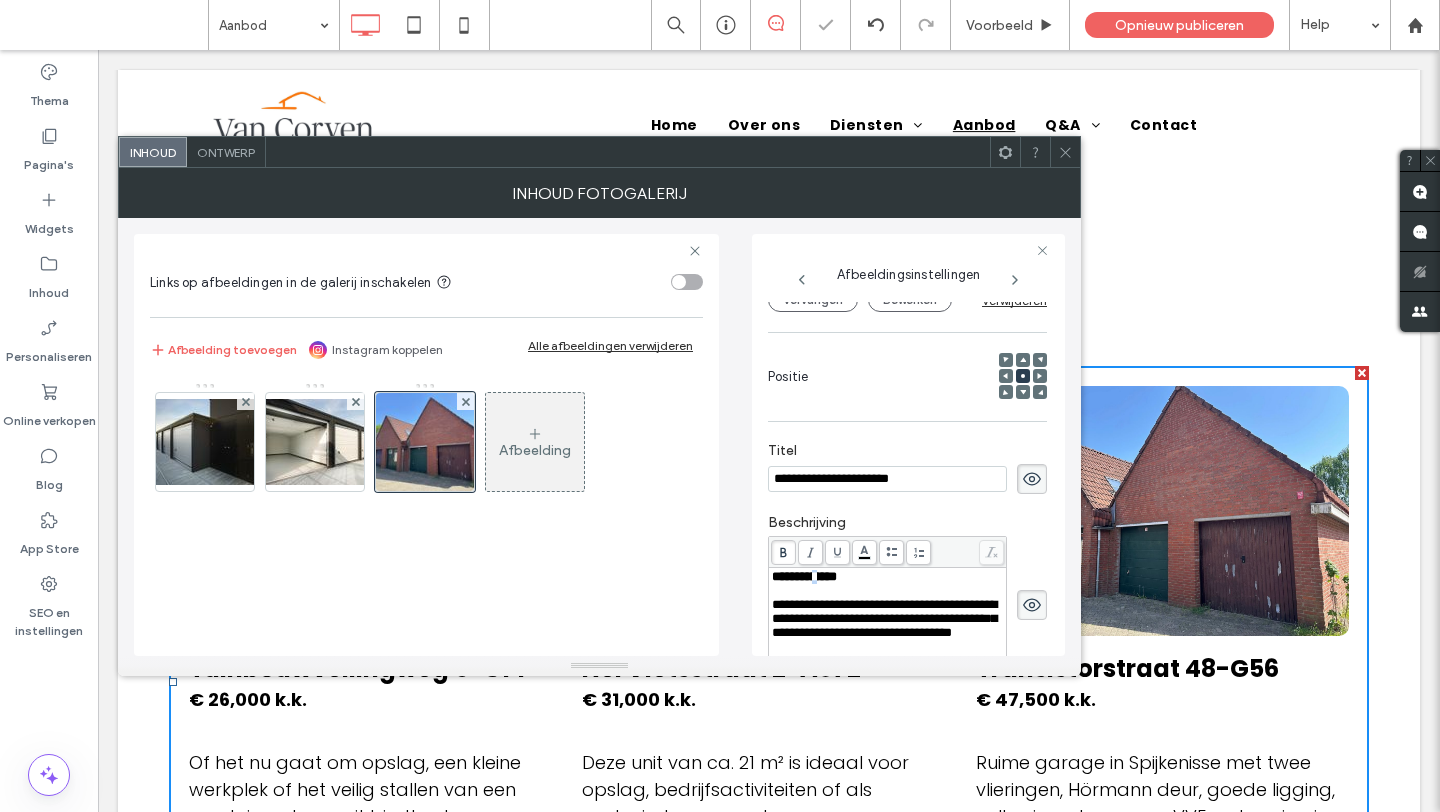 click on "**********" at bounding box center (804, 576) 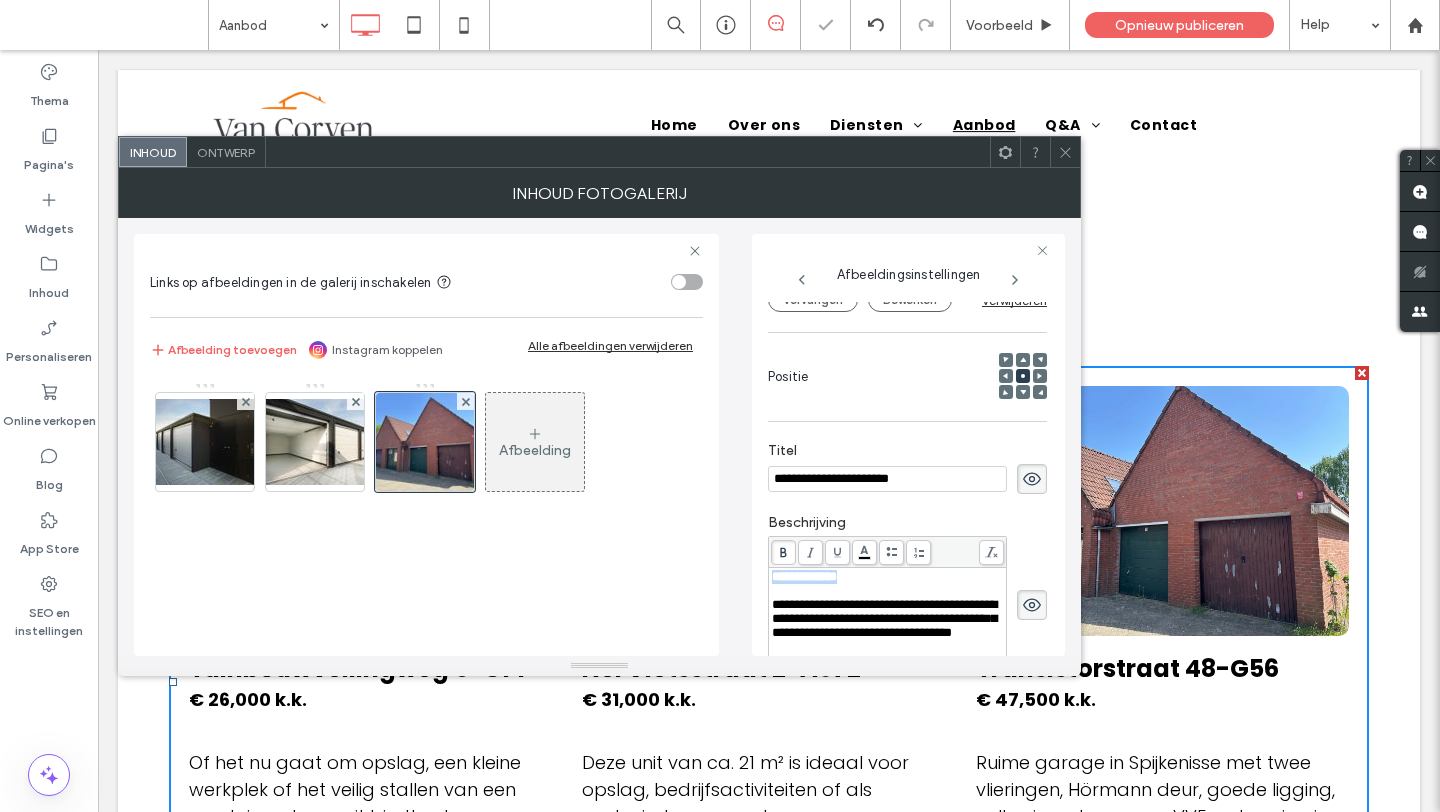 click on "**********" at bounding box center [804, 576] 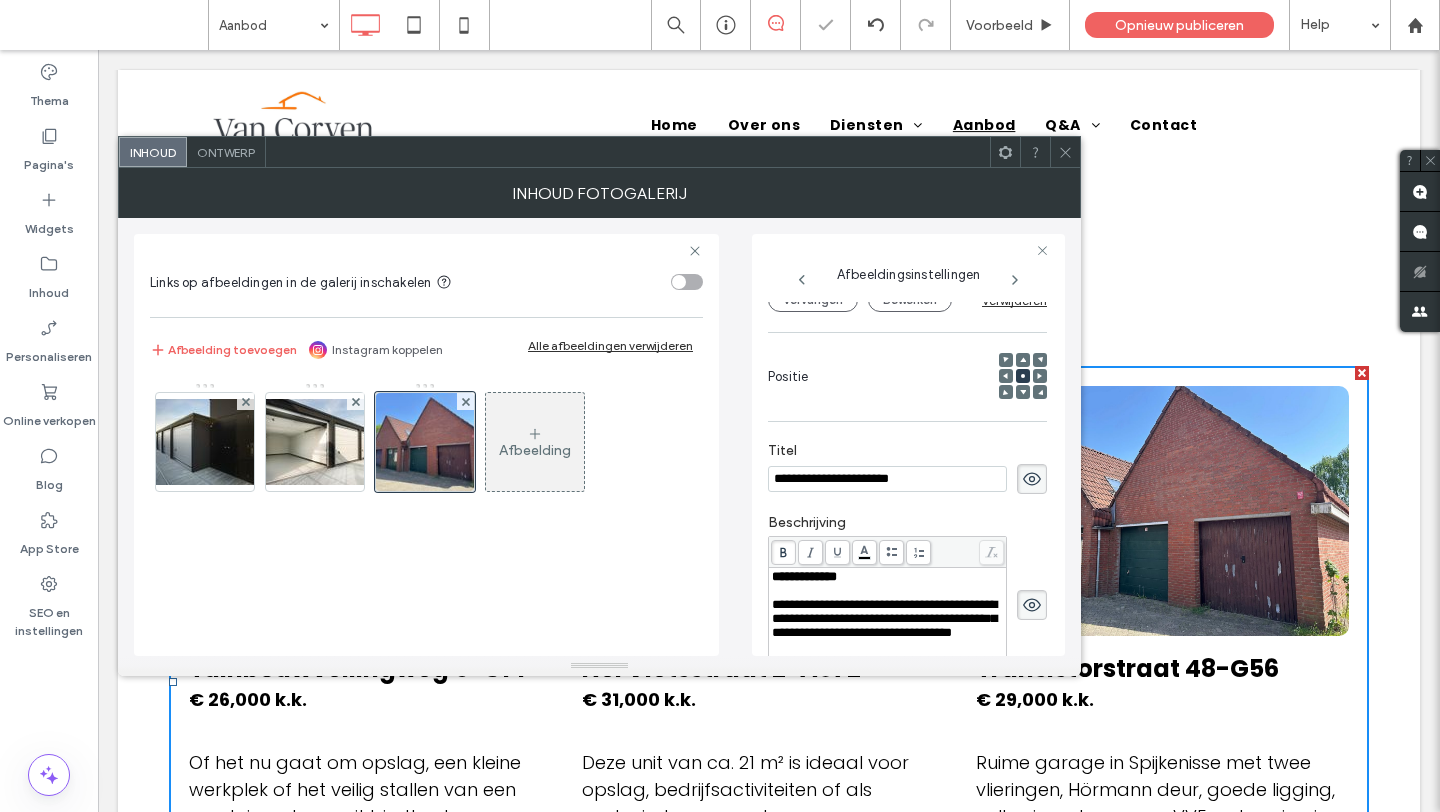 click on "**********" at bounding box center [908, 445] 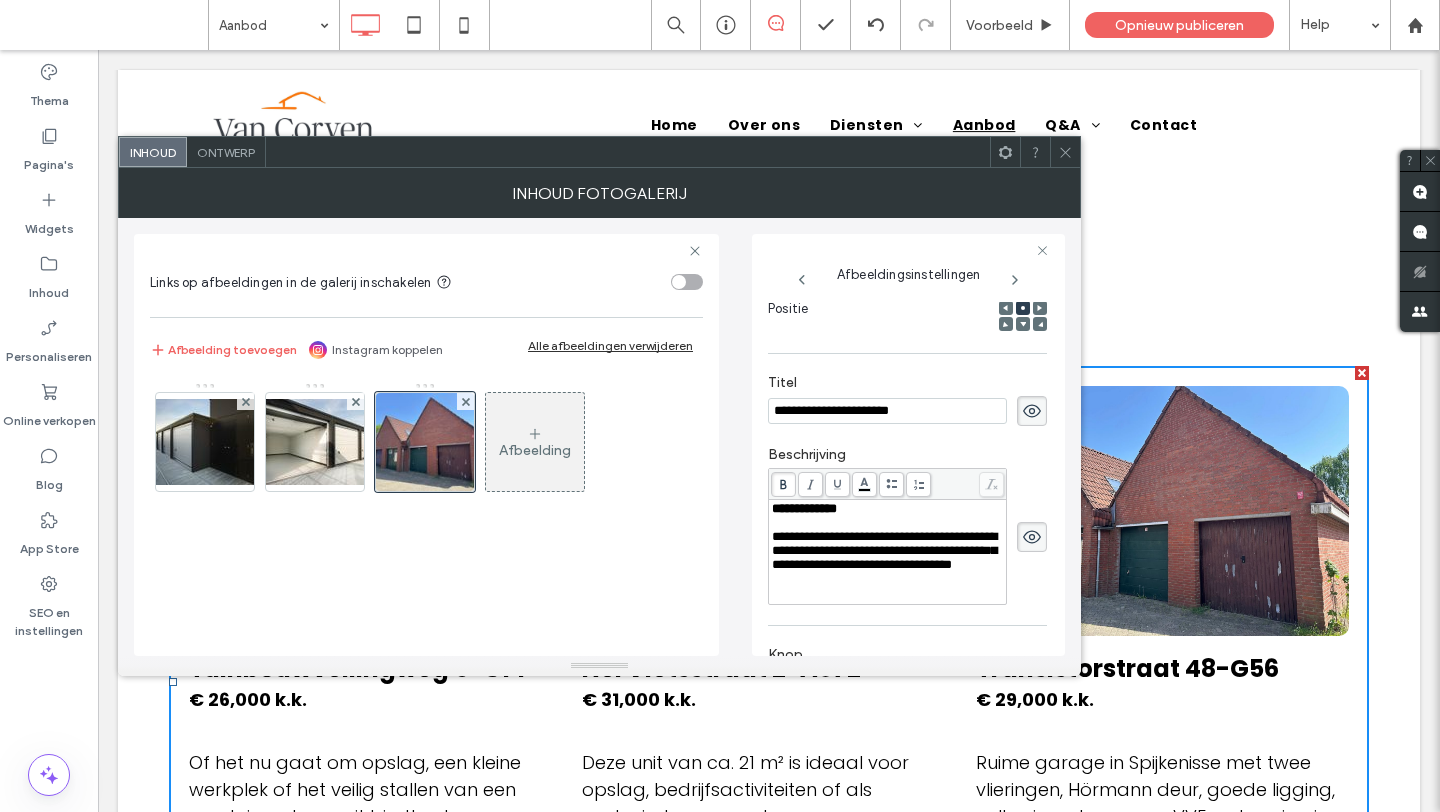scroll, scrollTop: 301, scrollLeft: 0, axis: vertical 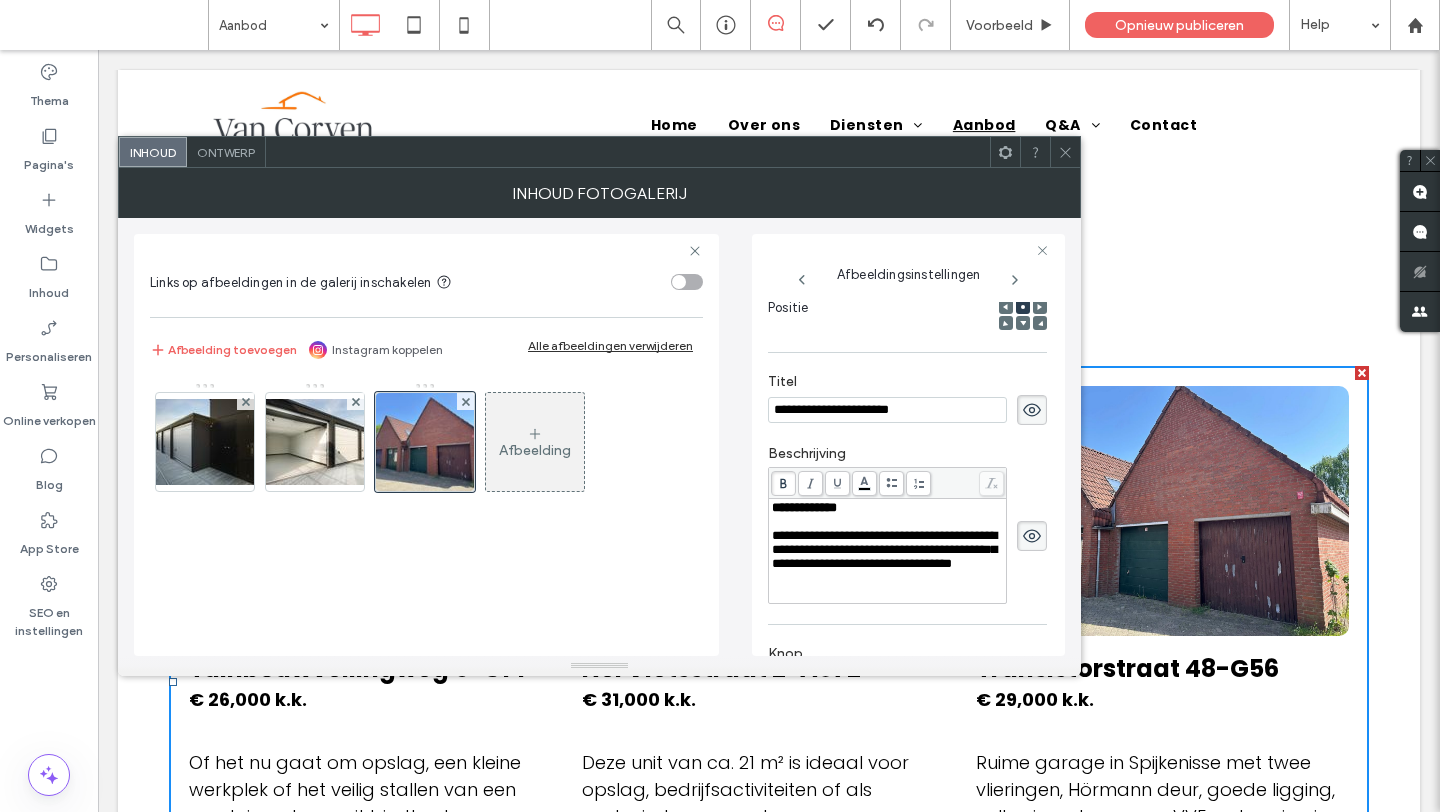 click on "**********" at bounding box center [884, 549] 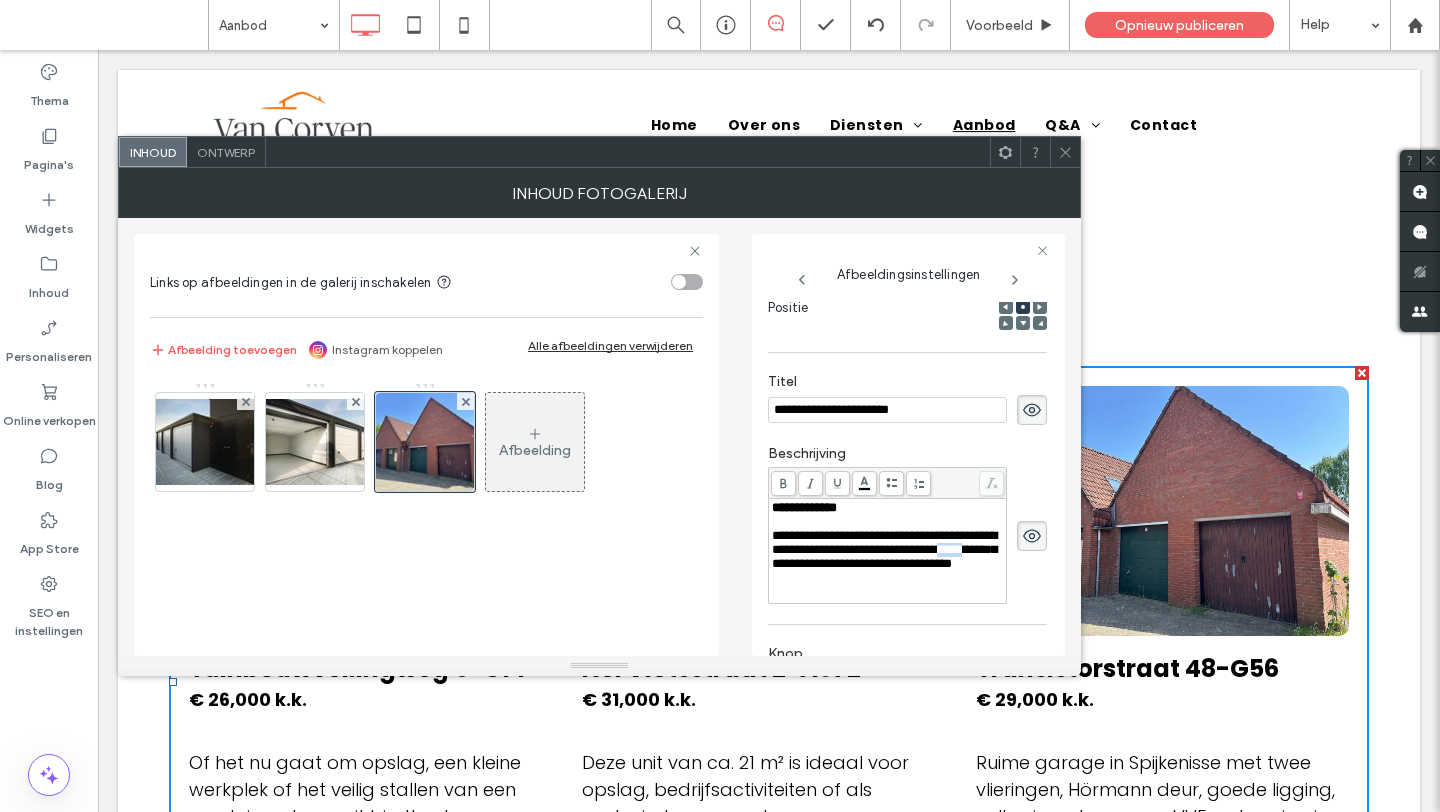 click on "**********" at bounding box center (884, 549) 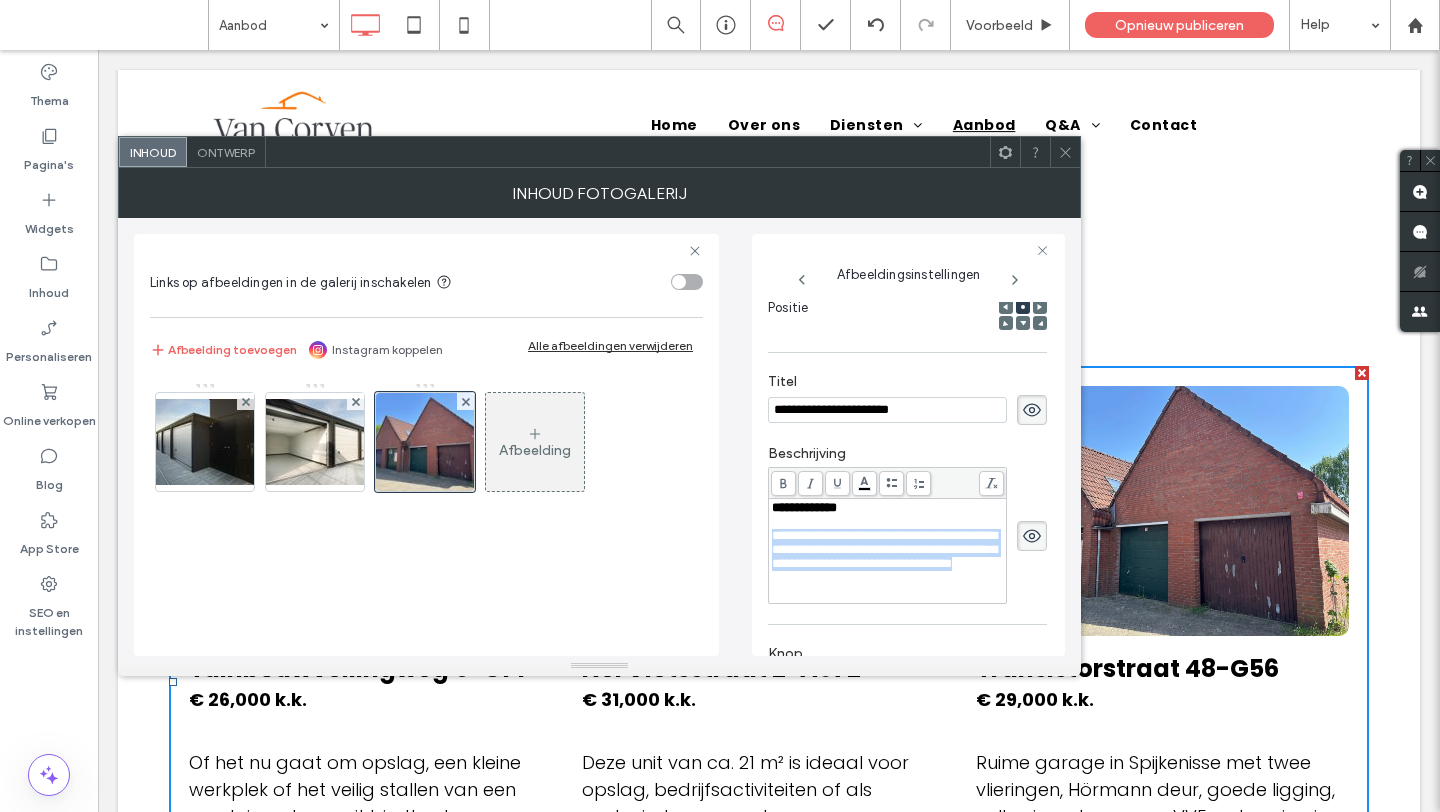 click on "**********" at bounding box center (884, 549) 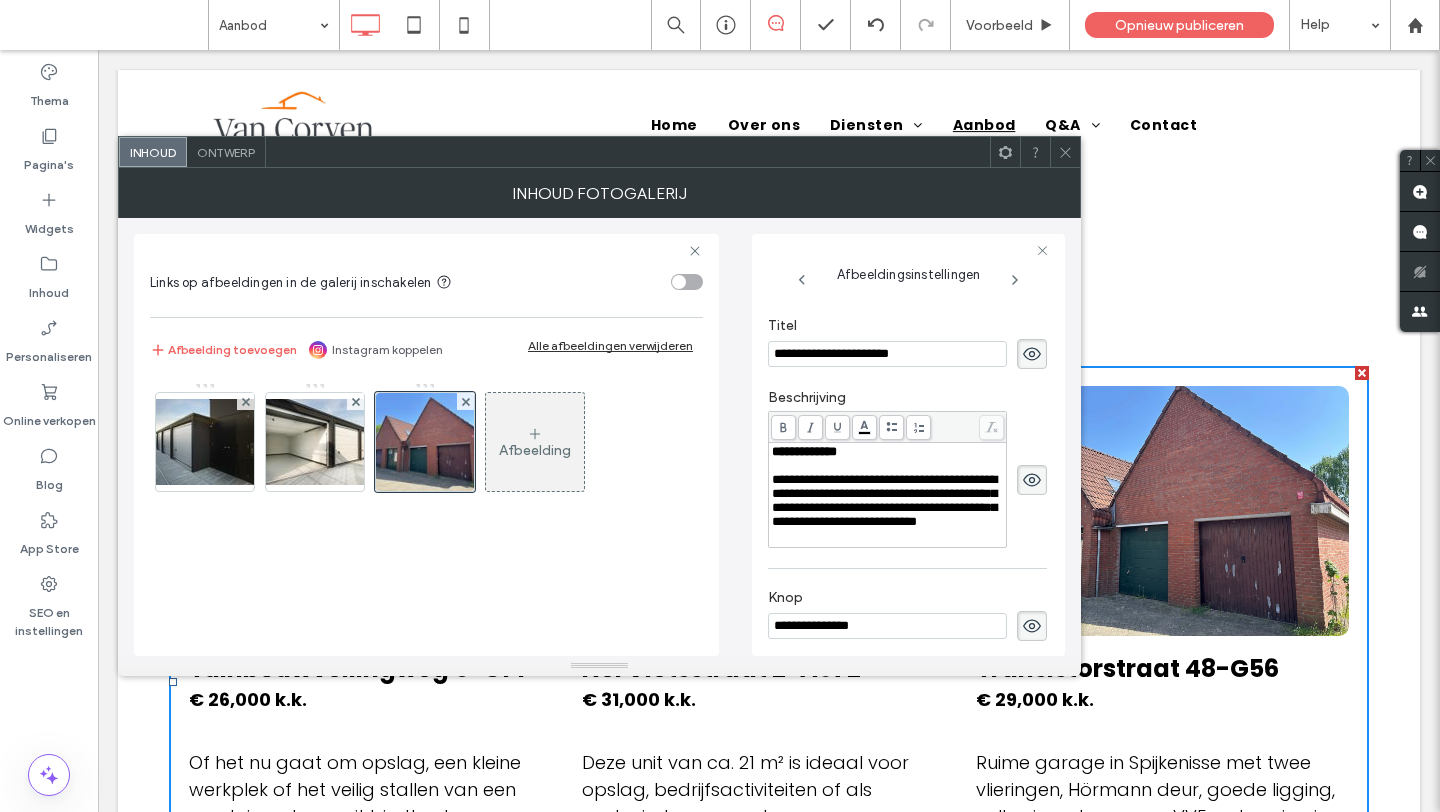 scroll, scrollTop: 355, scrollLeft: 0, axis: vertical 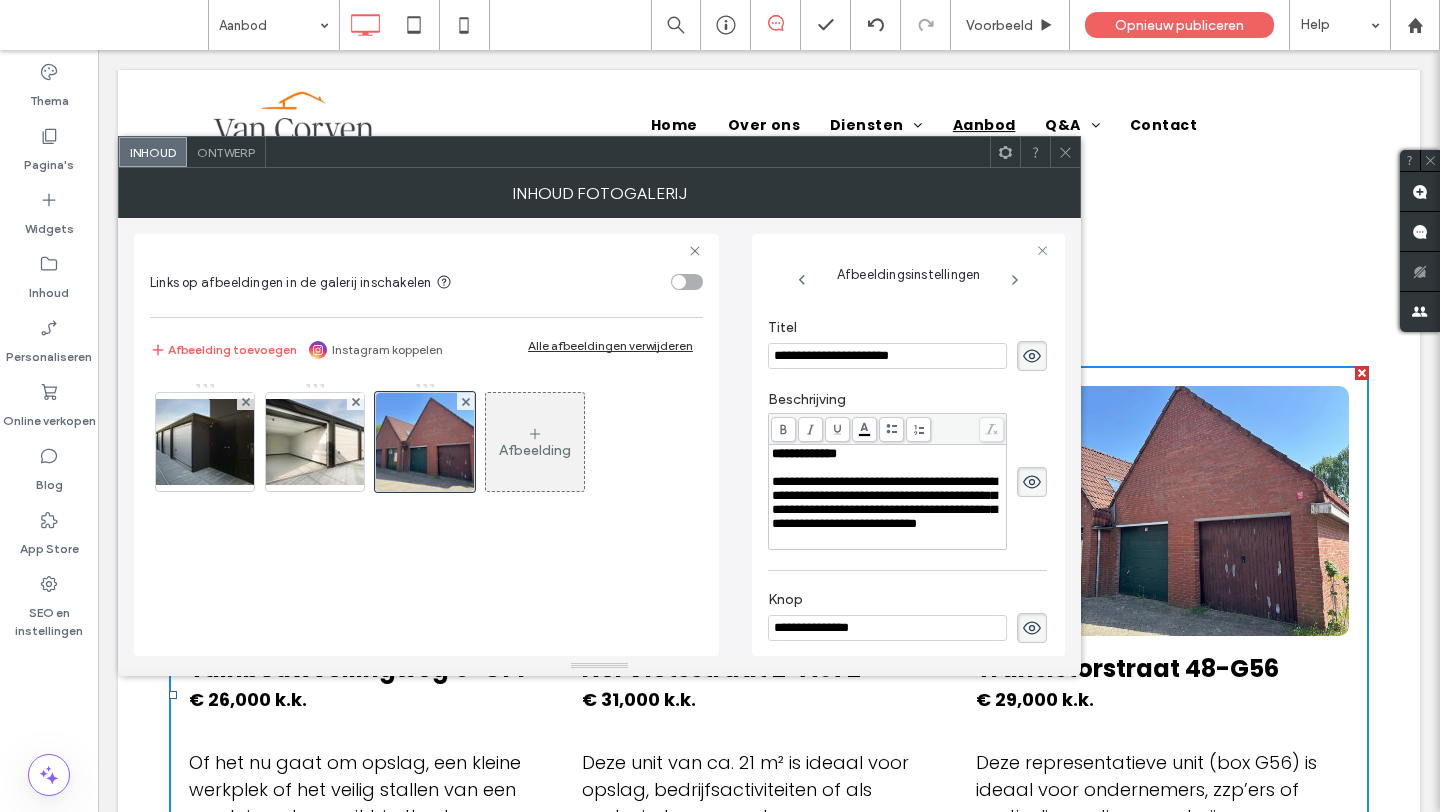 click on "**********" at bounding box center (908, 445) 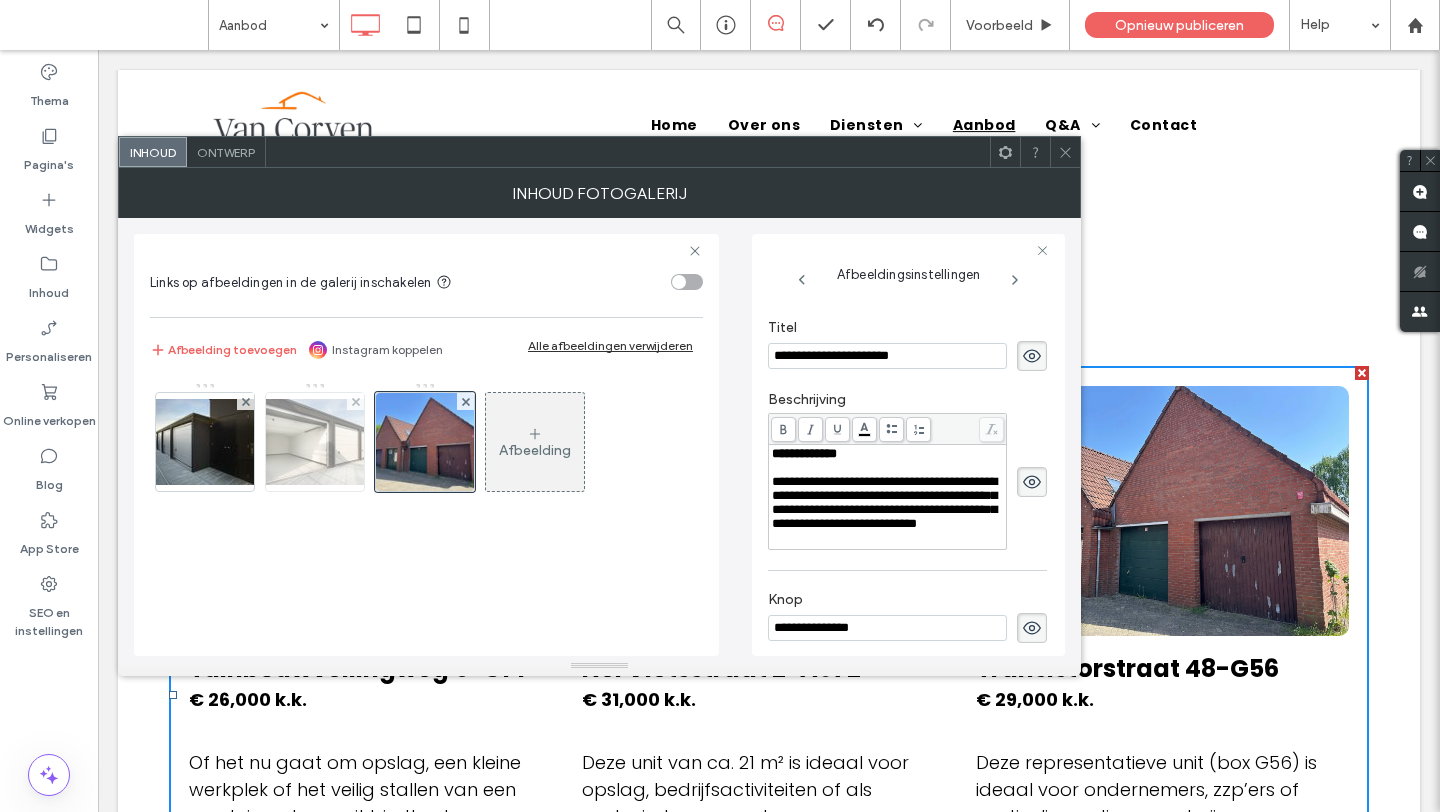 click at bounding box center [315, 442] 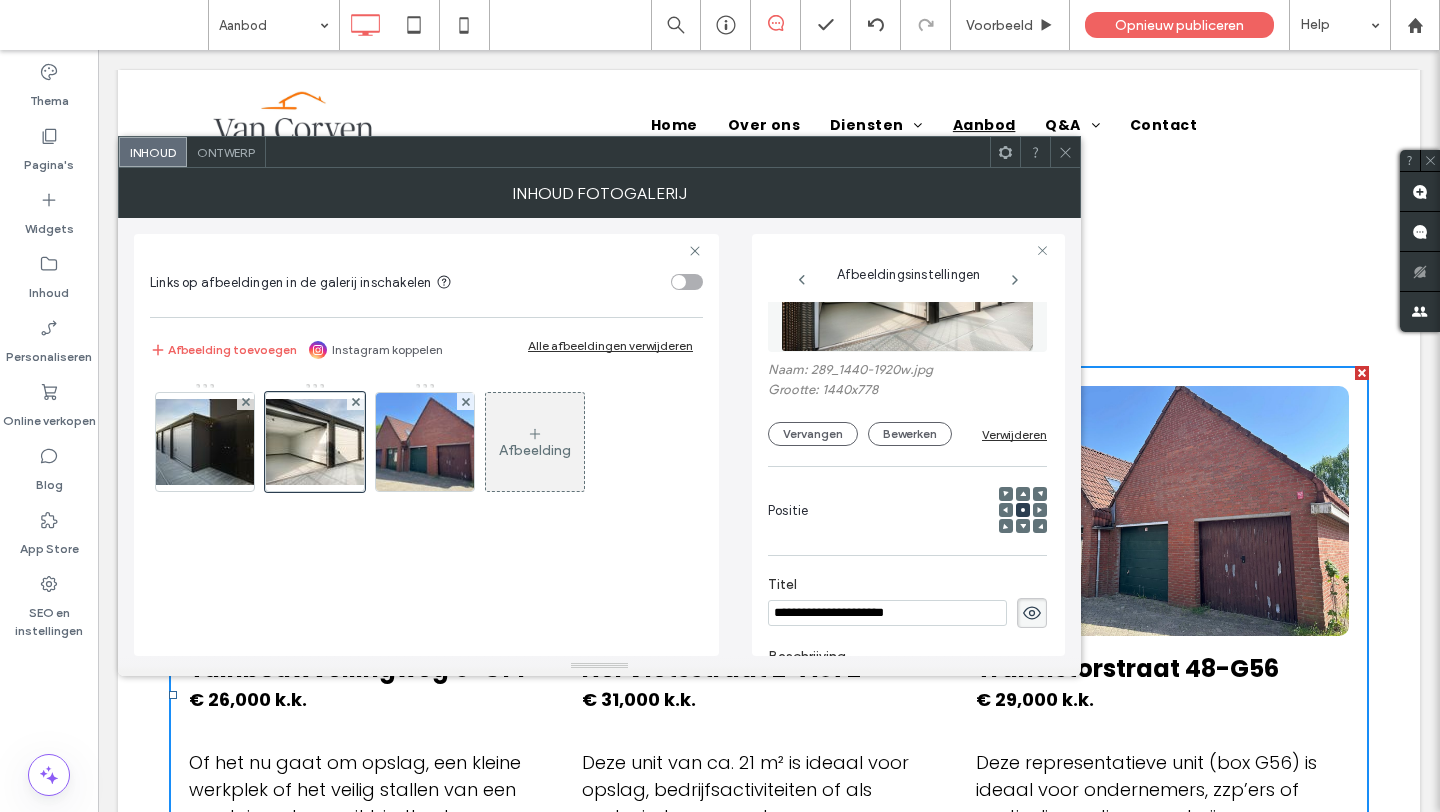 scroll, scrollTop: 73, scrollLeft: 0, axis: vertical 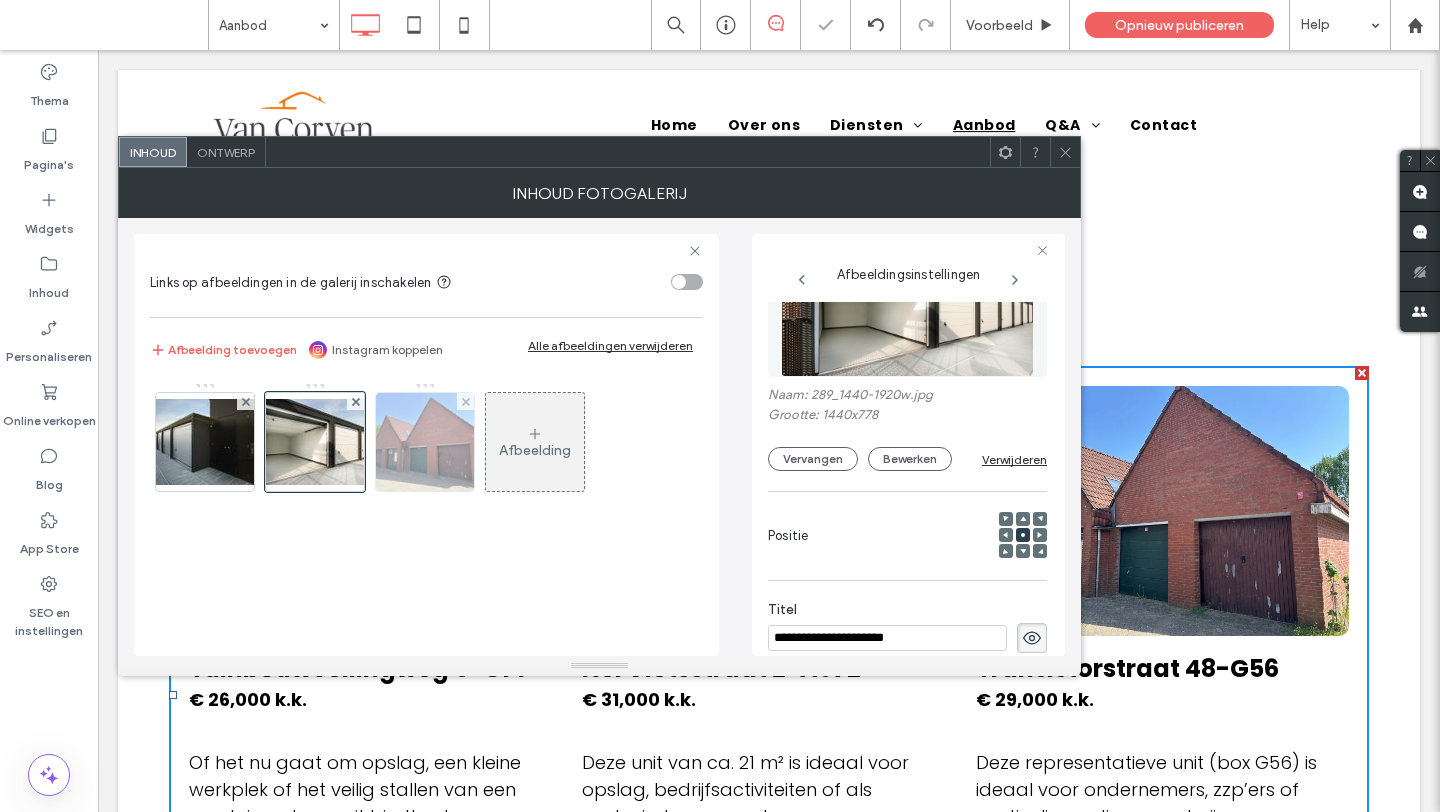 click at bounding box center [425, 442] 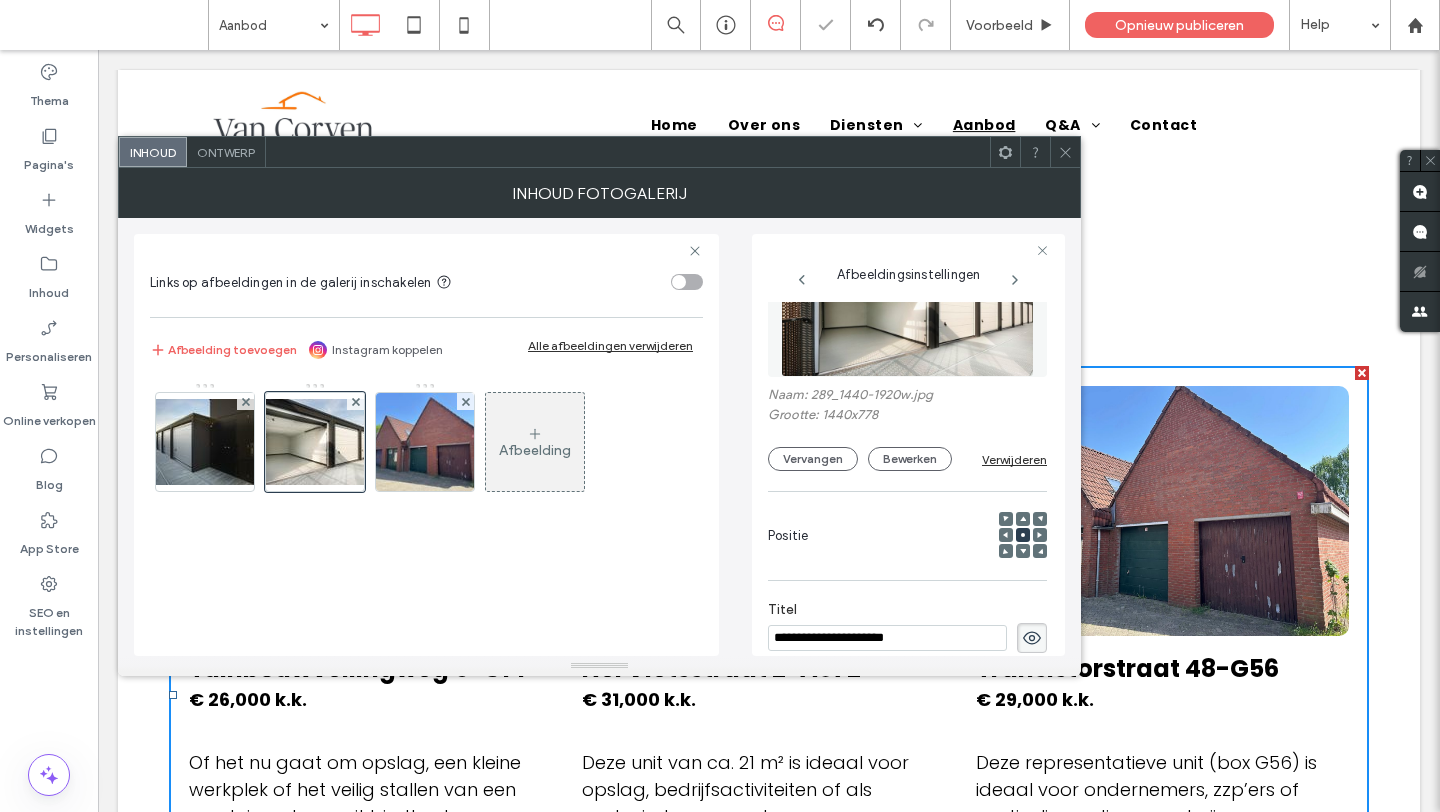 scroll, scrollTop: 80, scrollLeft: 0, axis: vertical 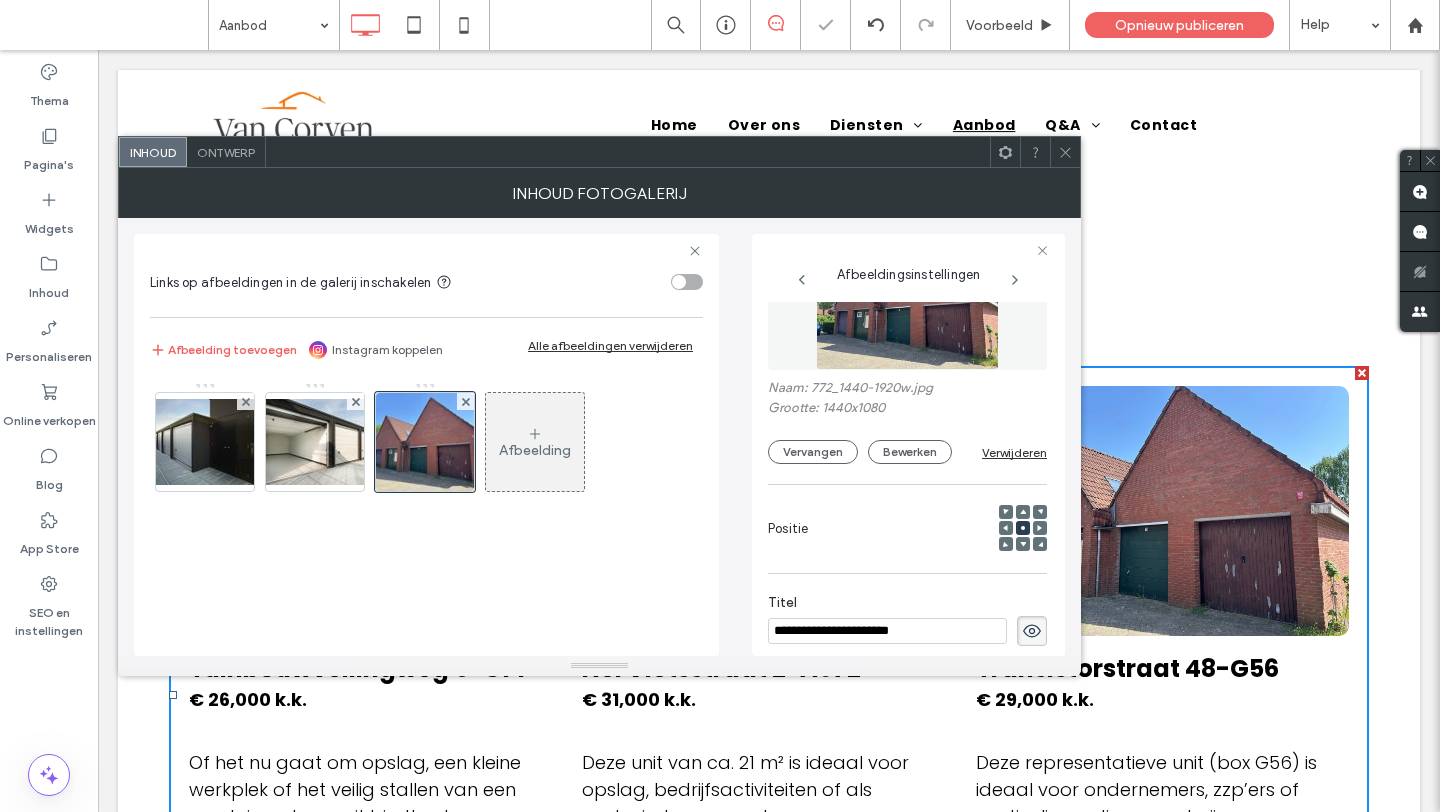 click on "Naam: 772_1440-1920w.jpg Grootte: 1440x1080 Vervangen Bewerken Verwijderen" at bounding box center (907, 348) 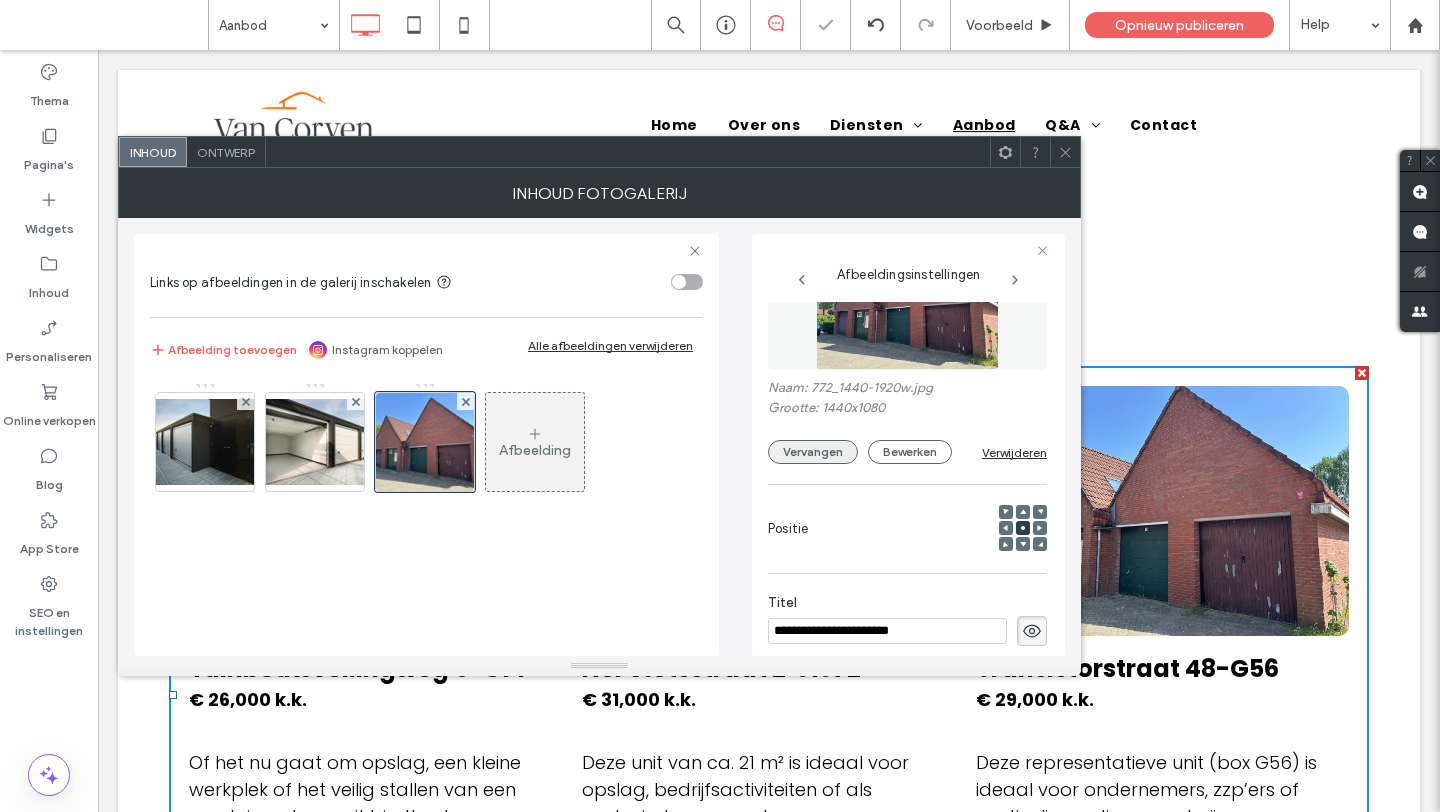 click on "Vervangen" at bounding box center [813, 452] 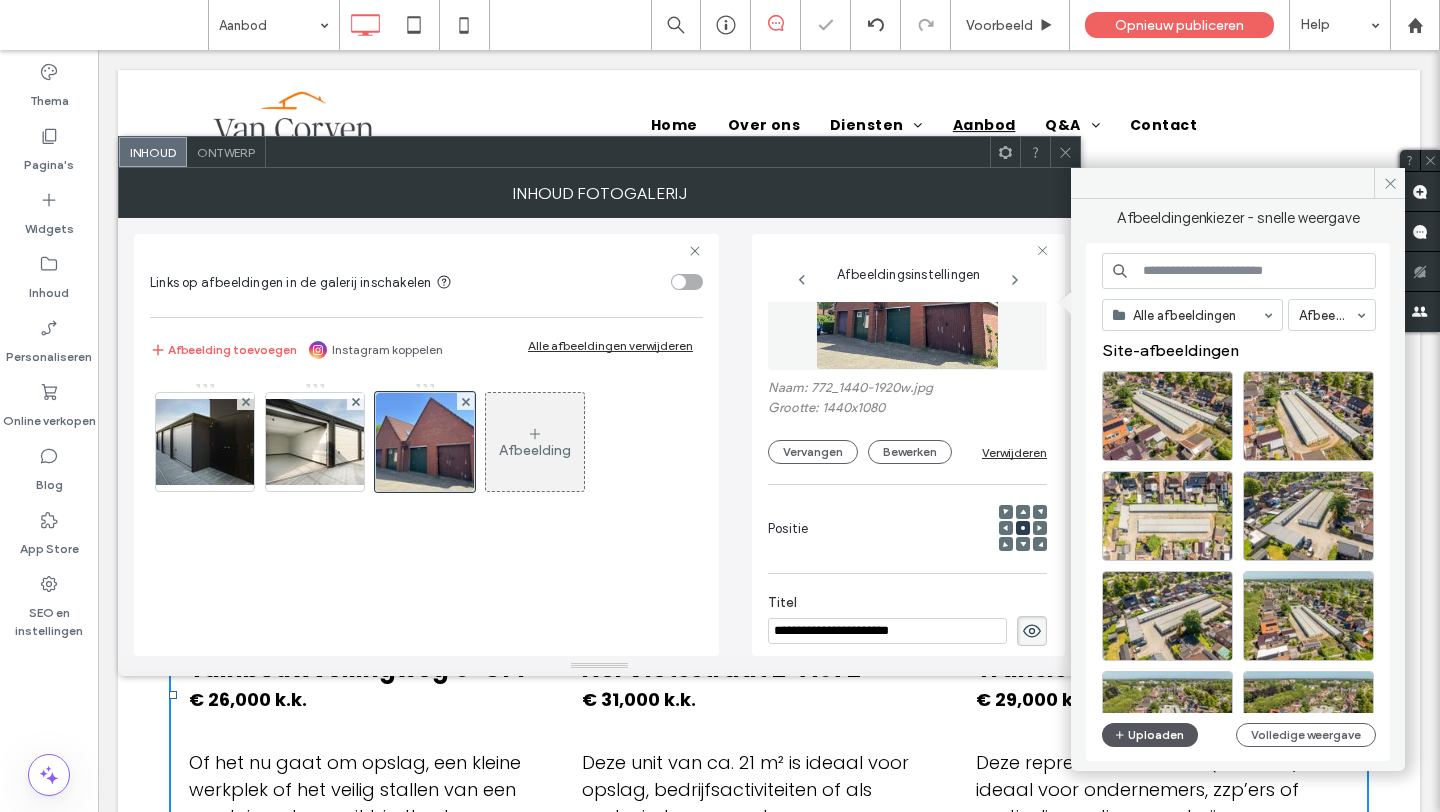 click on "Uploaden" at bounding box center (1150, 735) 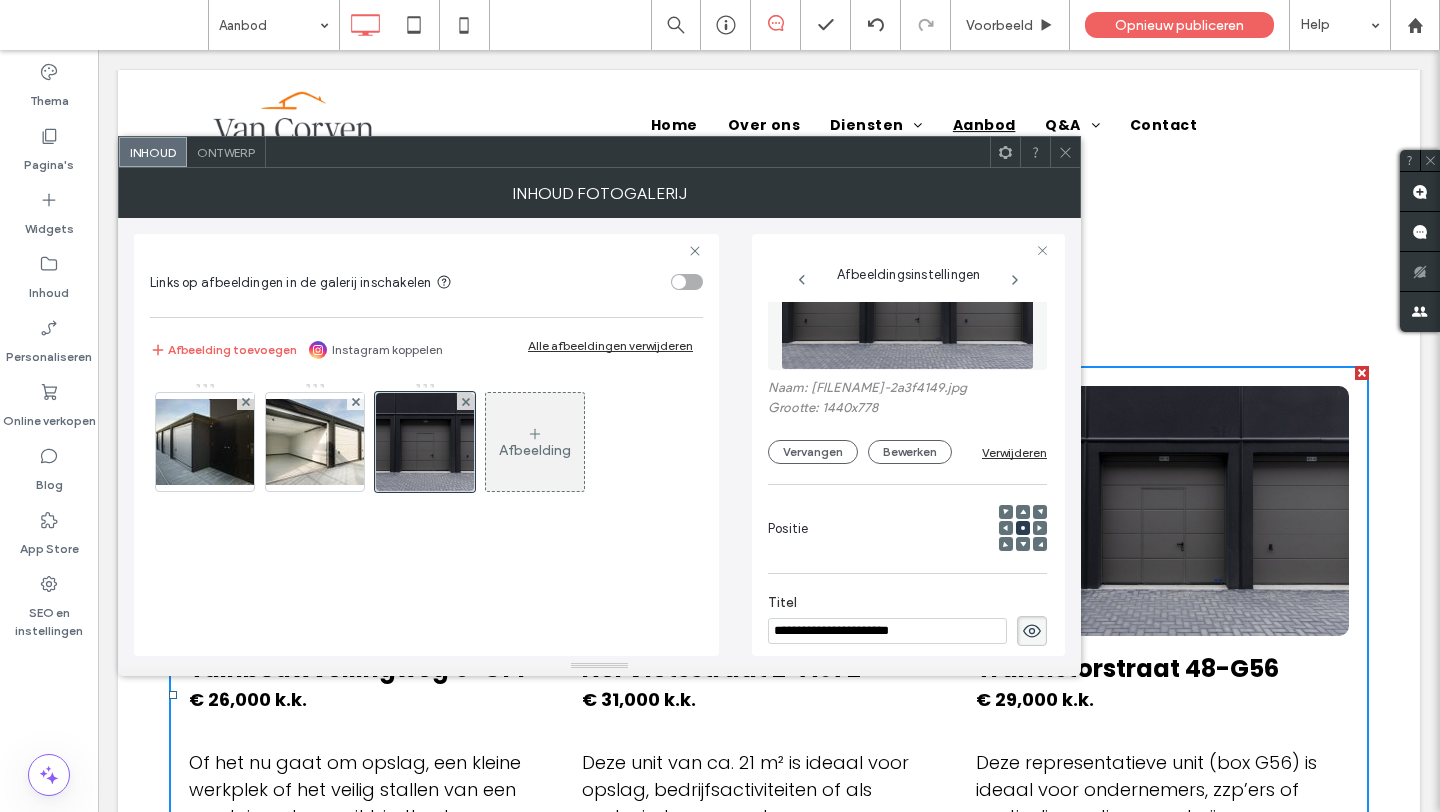 click at bounding box center (1065, 152) 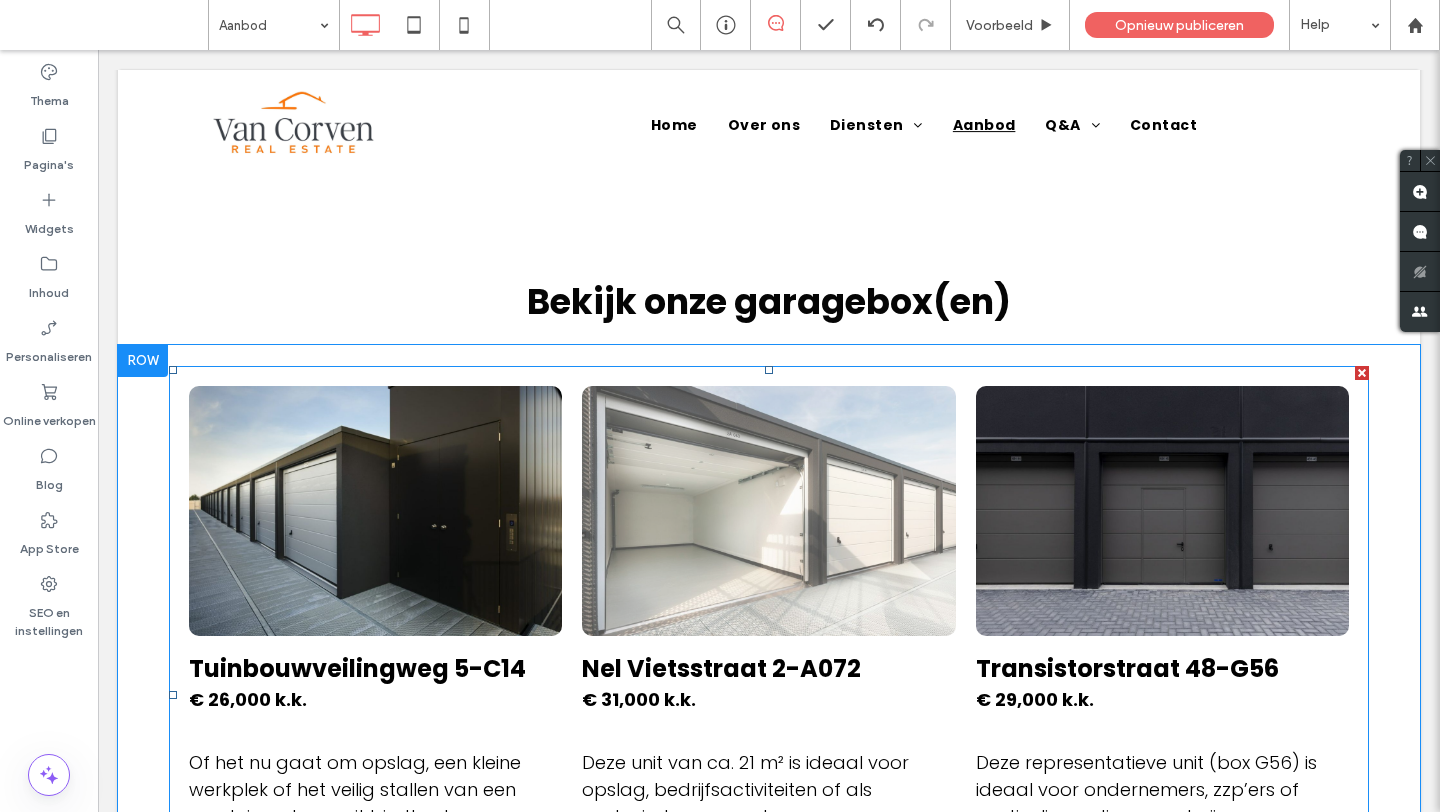 click at bounding box center [768, 511] 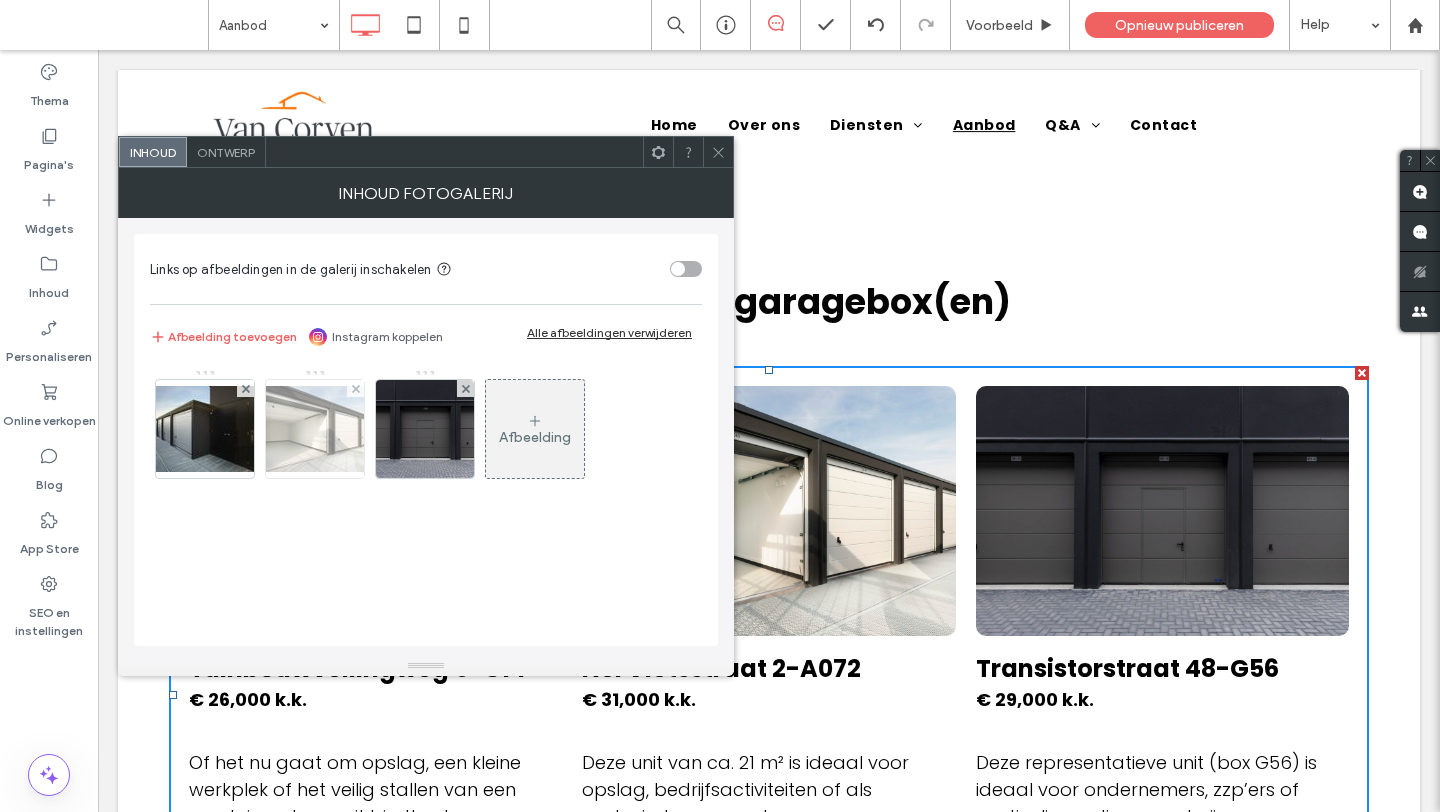 click at bounding box center [315, 429] 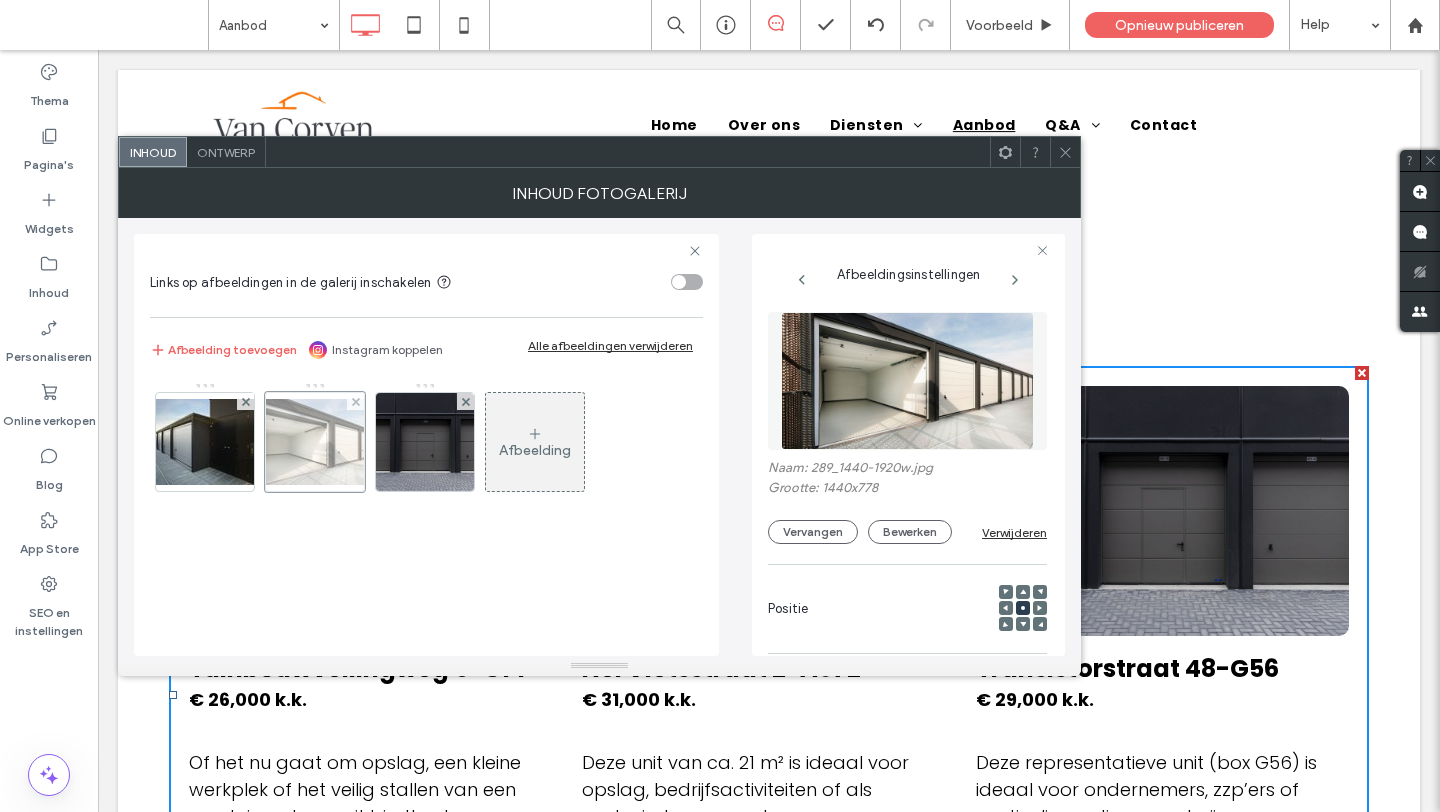 scroll, scrollTop: 0, scrollLeft: 37, axis: horizontal 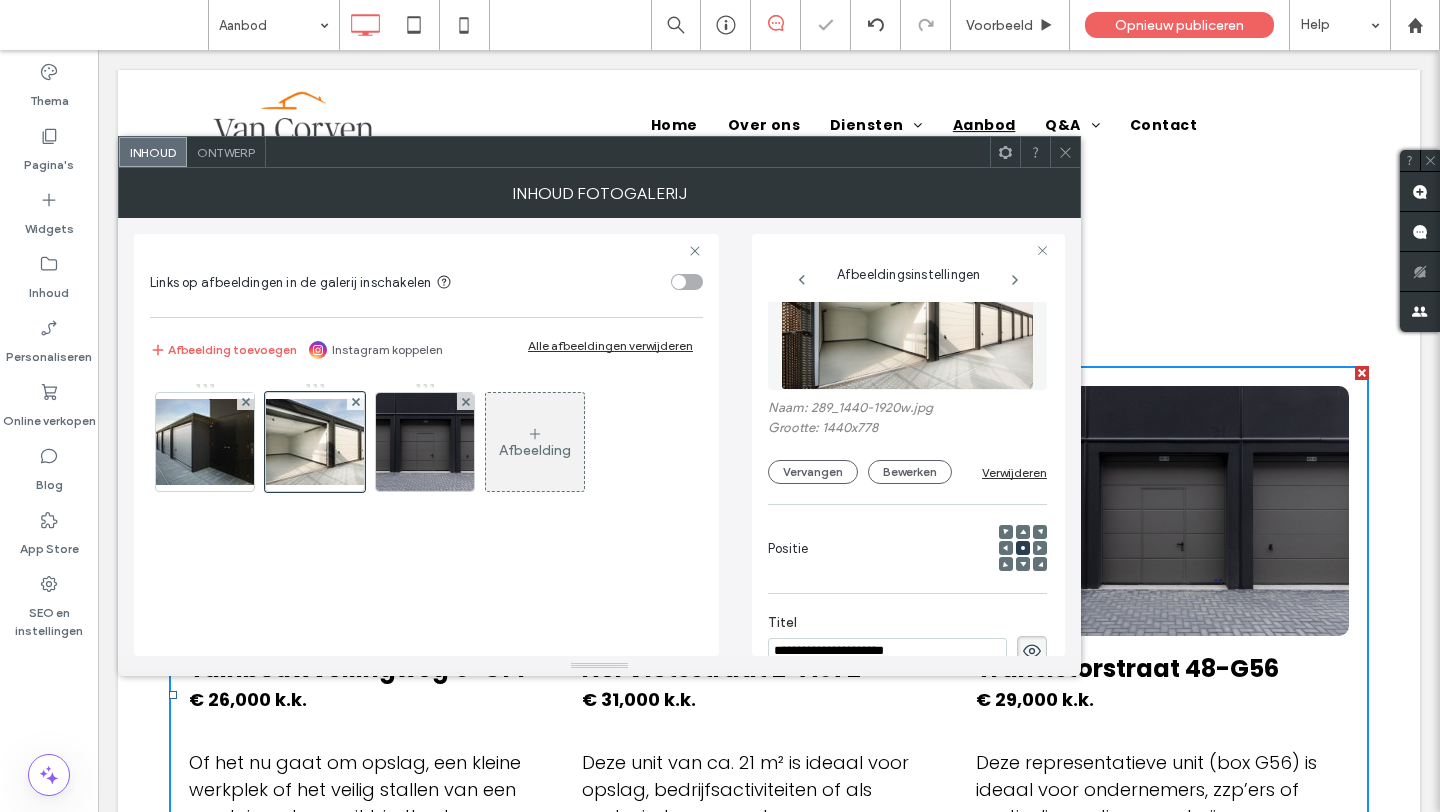 click on "Verwijderen" at bounding box center (1014, 472) 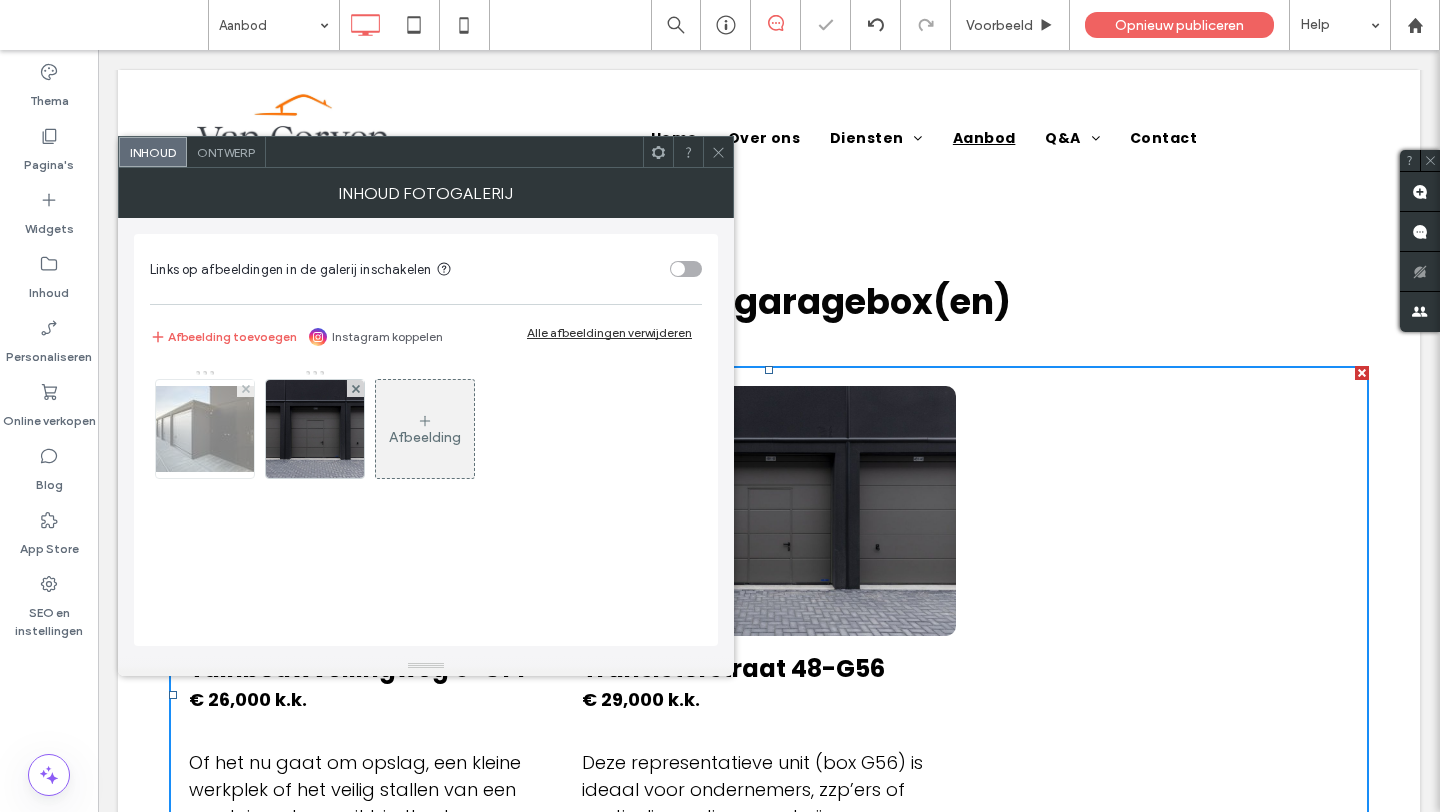 click at bounding box center (205, 429) 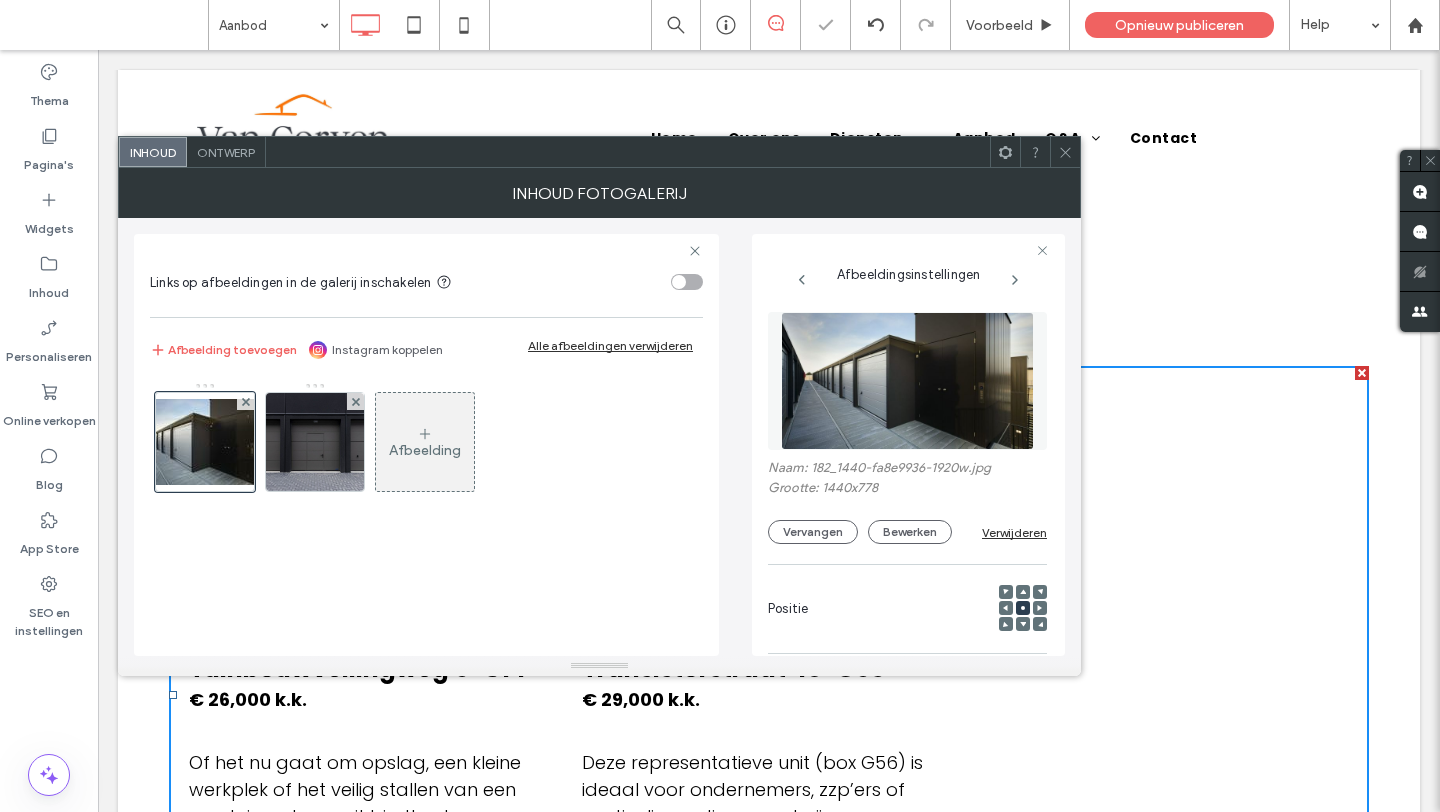 scroll, scrollTop: 0, scrollLeft: 18, axis: horizontal 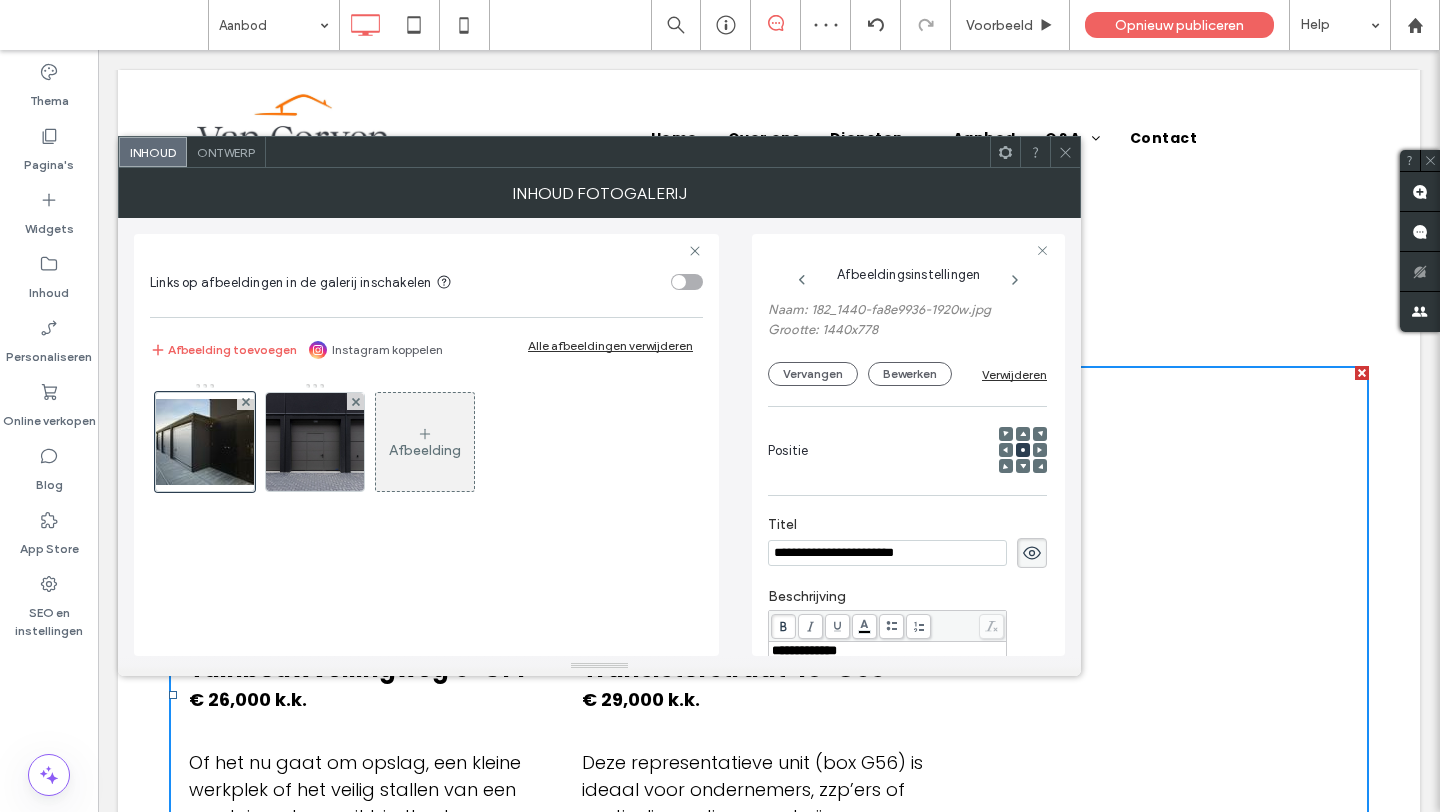 click on "Verwijderen" at bounding box center (1014, 374) 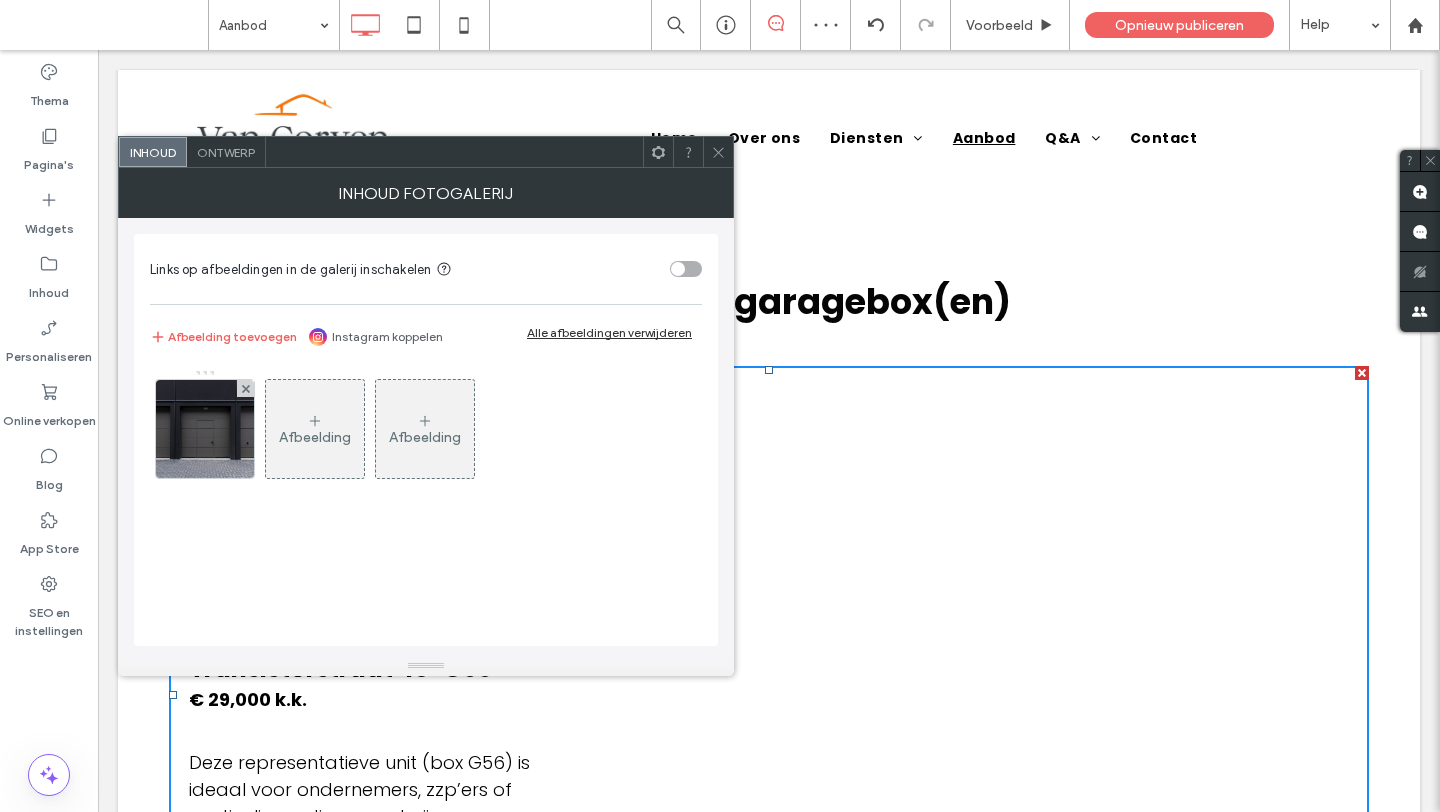 click at bounding box center [718, 152] 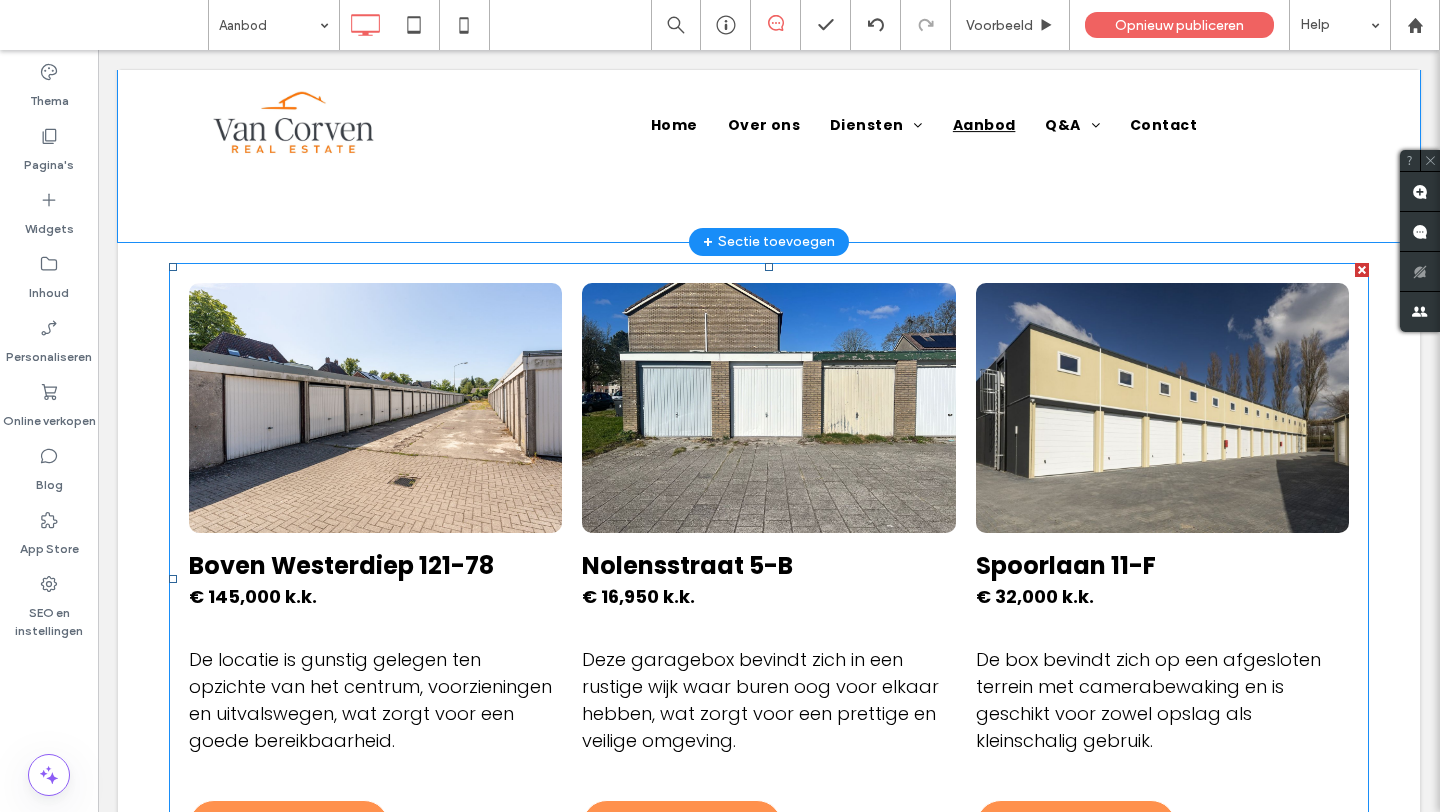 scroll, scrollTop: 1275, scrollLeft: 0, axis: vertical 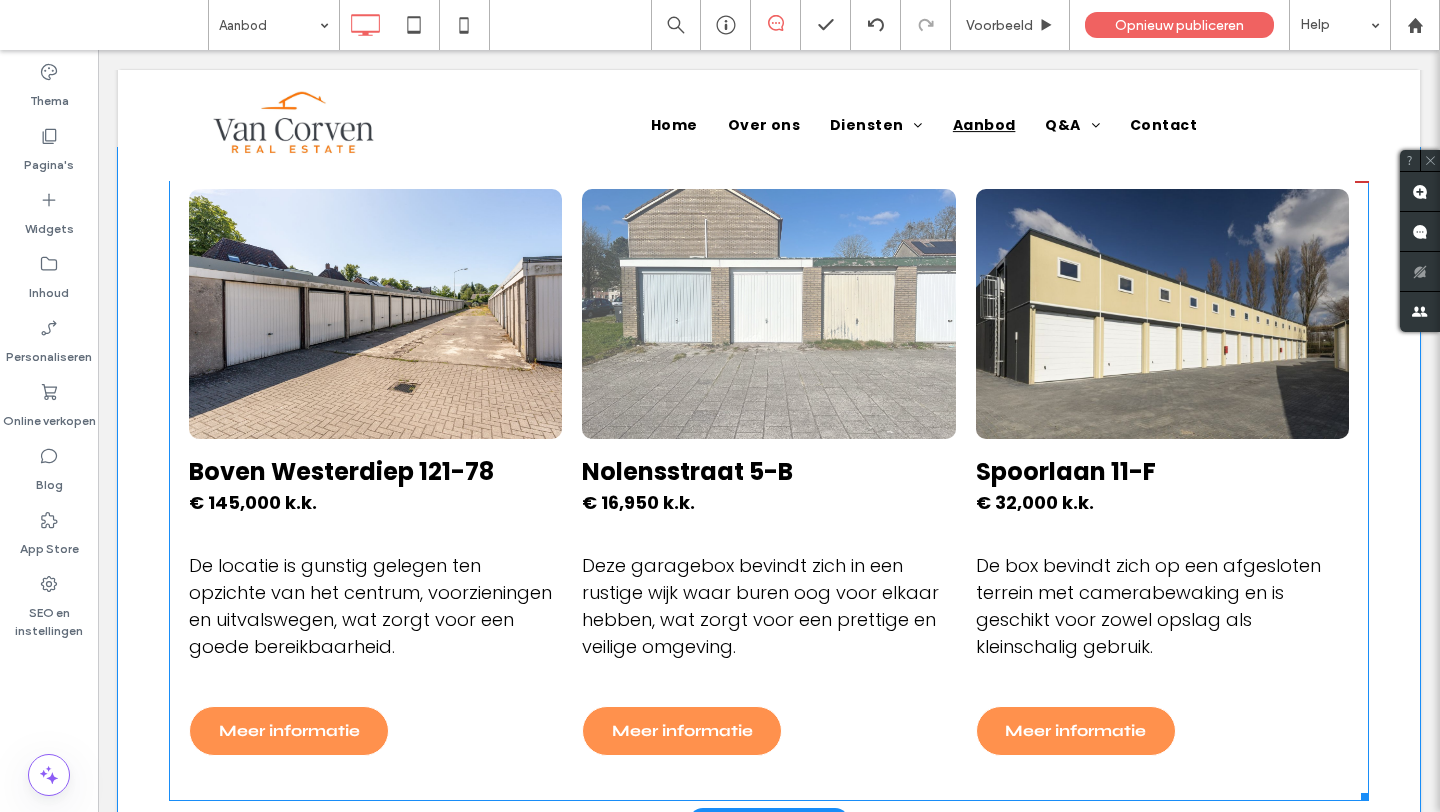 click on "Nolensstraat 5-B
€ 16,950 k.k. Deze garagebox bevindt zich in een rustige wijk waar buren oog voor elkaar hebben, wat zorgt voor een prettige en veilige omgeving.
Meer informatie" at bounding box center (768, 610) 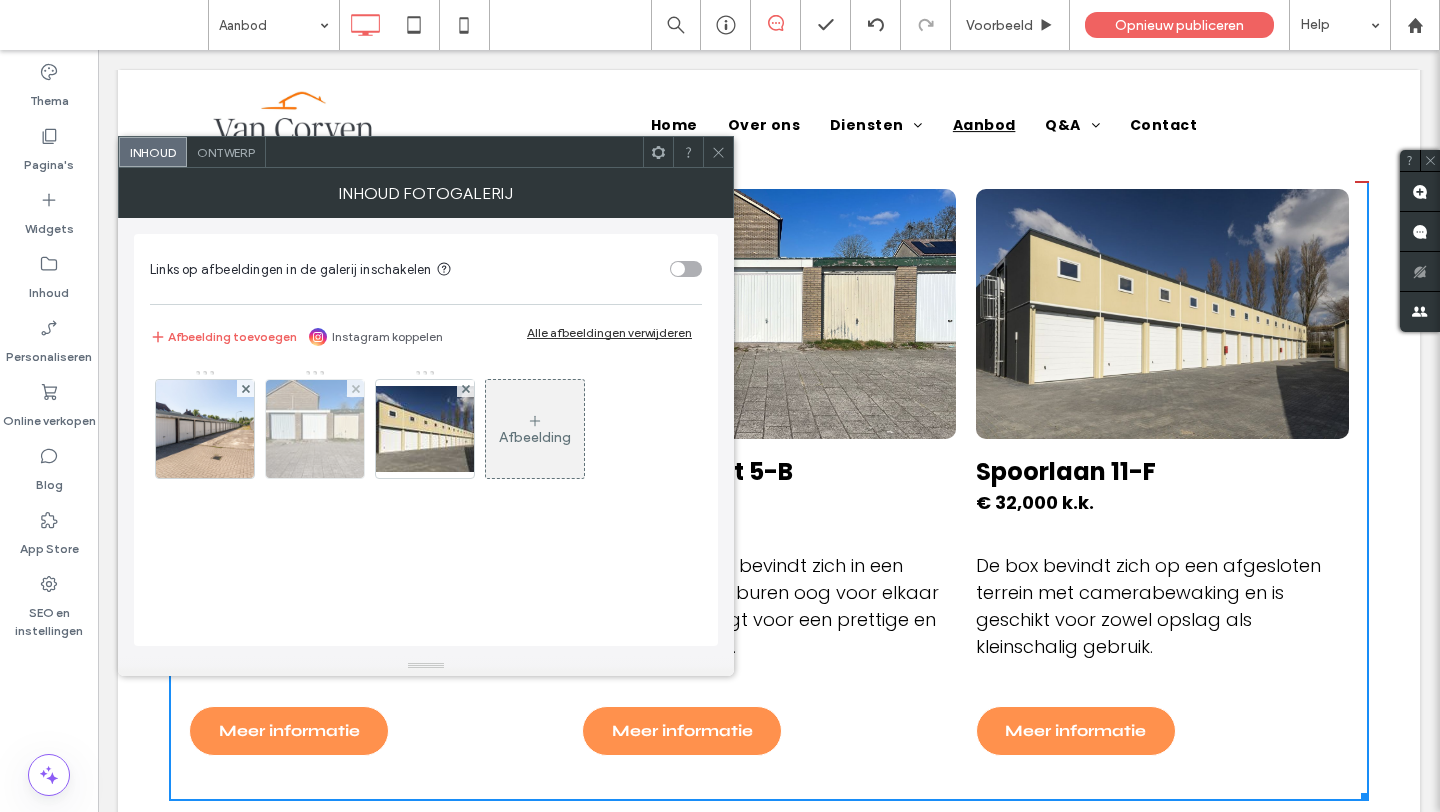 click at bounding box center (315, 429) 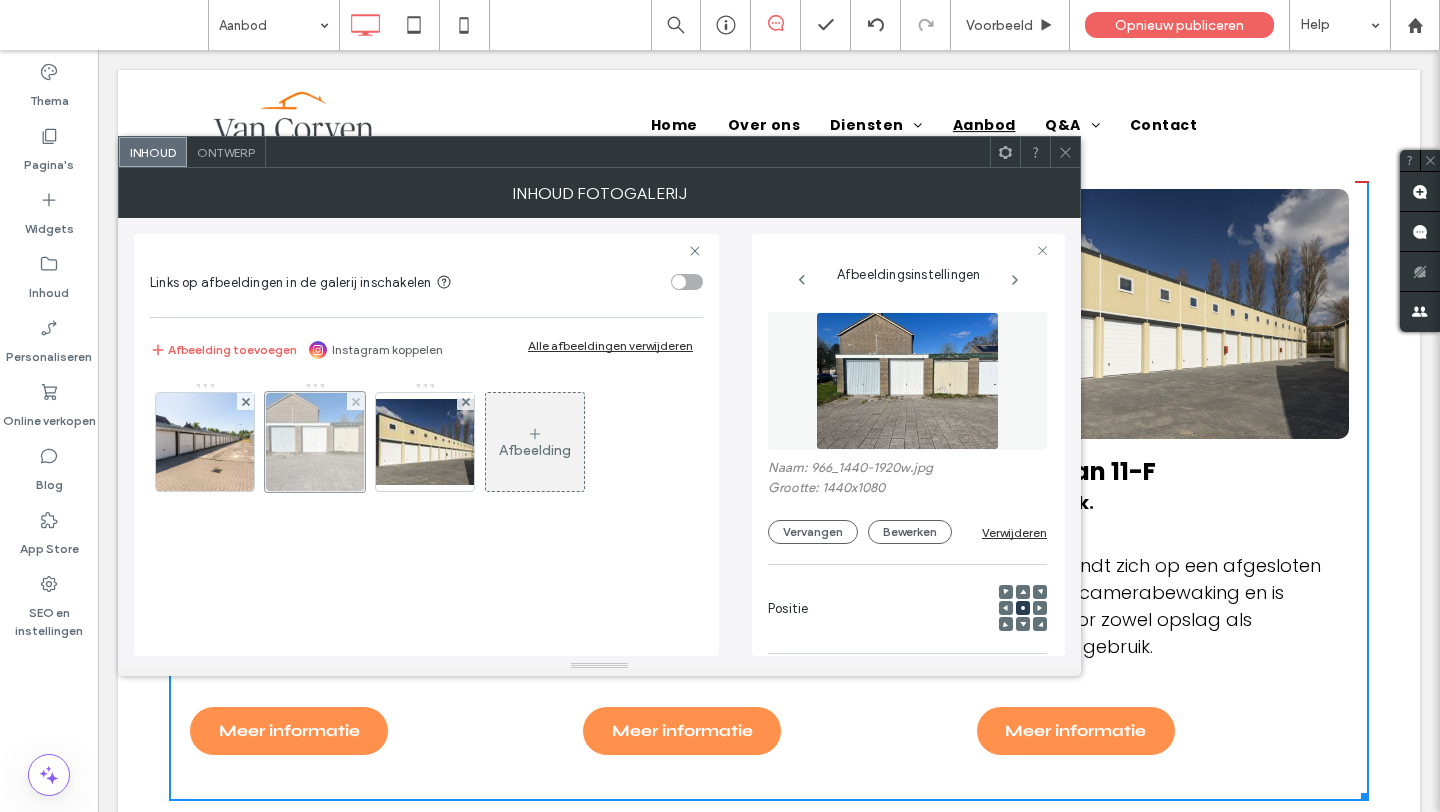 scroll, scrollTop: 0, scrollLeft: 2, axis: horizontal 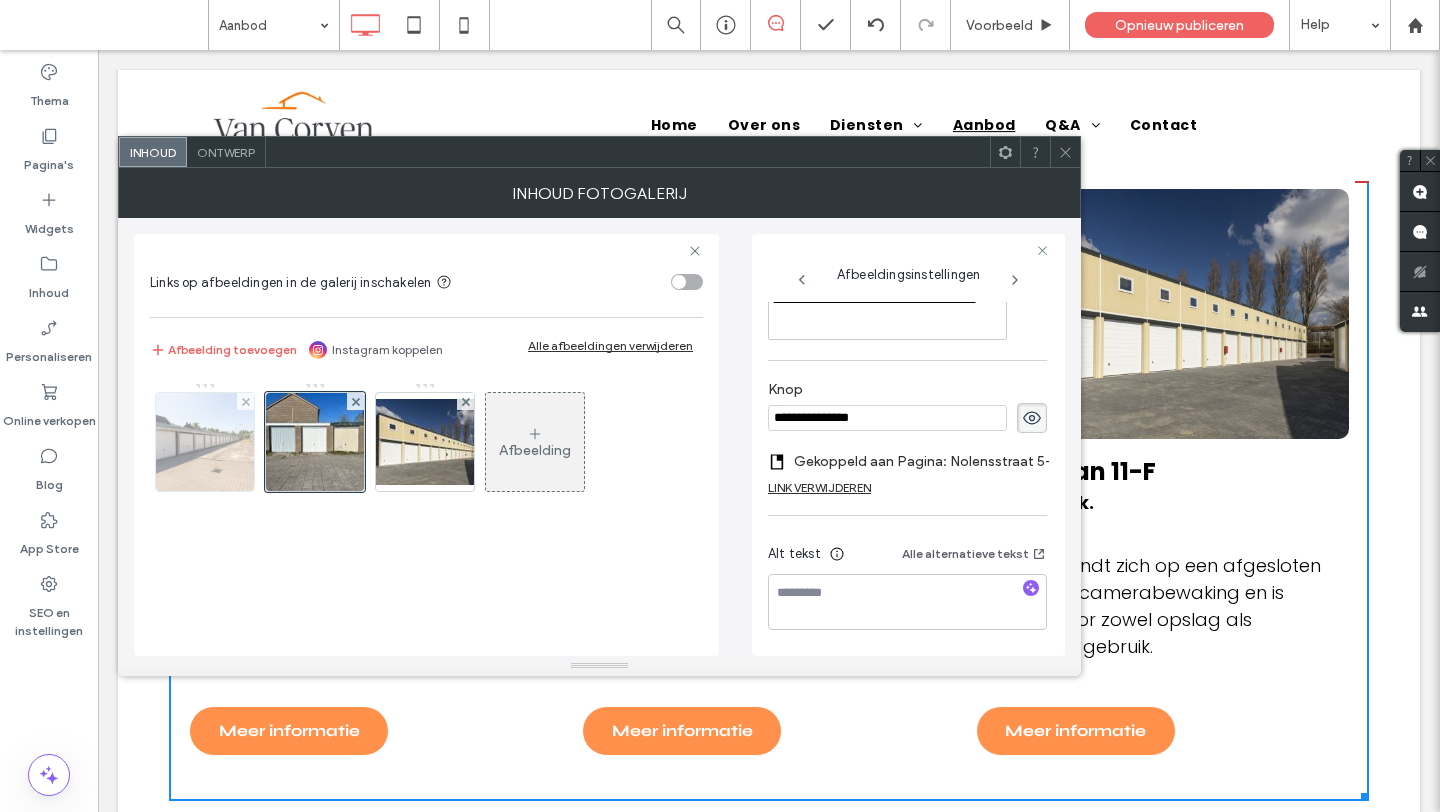 click at bounding box center (205, 442) 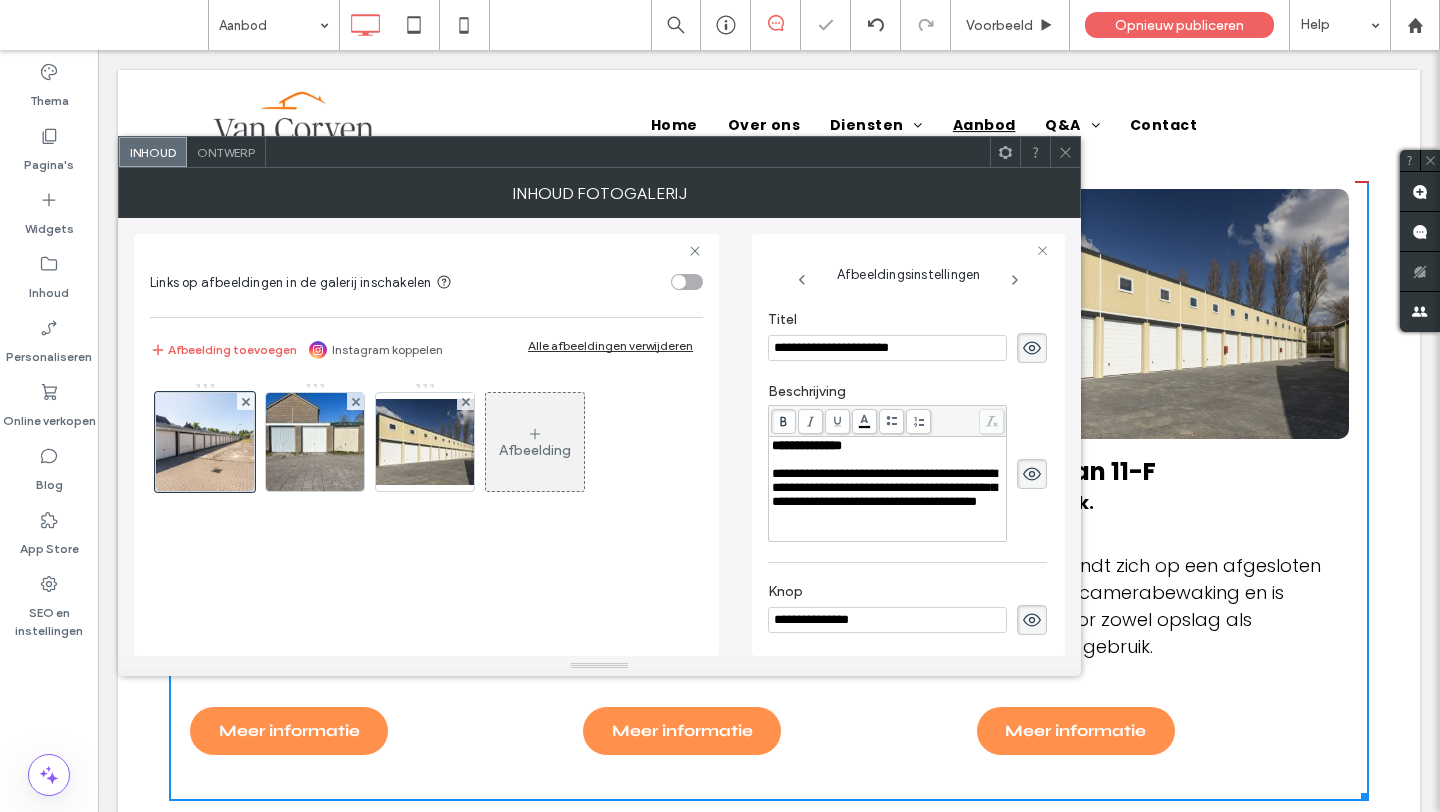 scroll, scrollTop: 636, scrollLeft: 0, axis: vertical 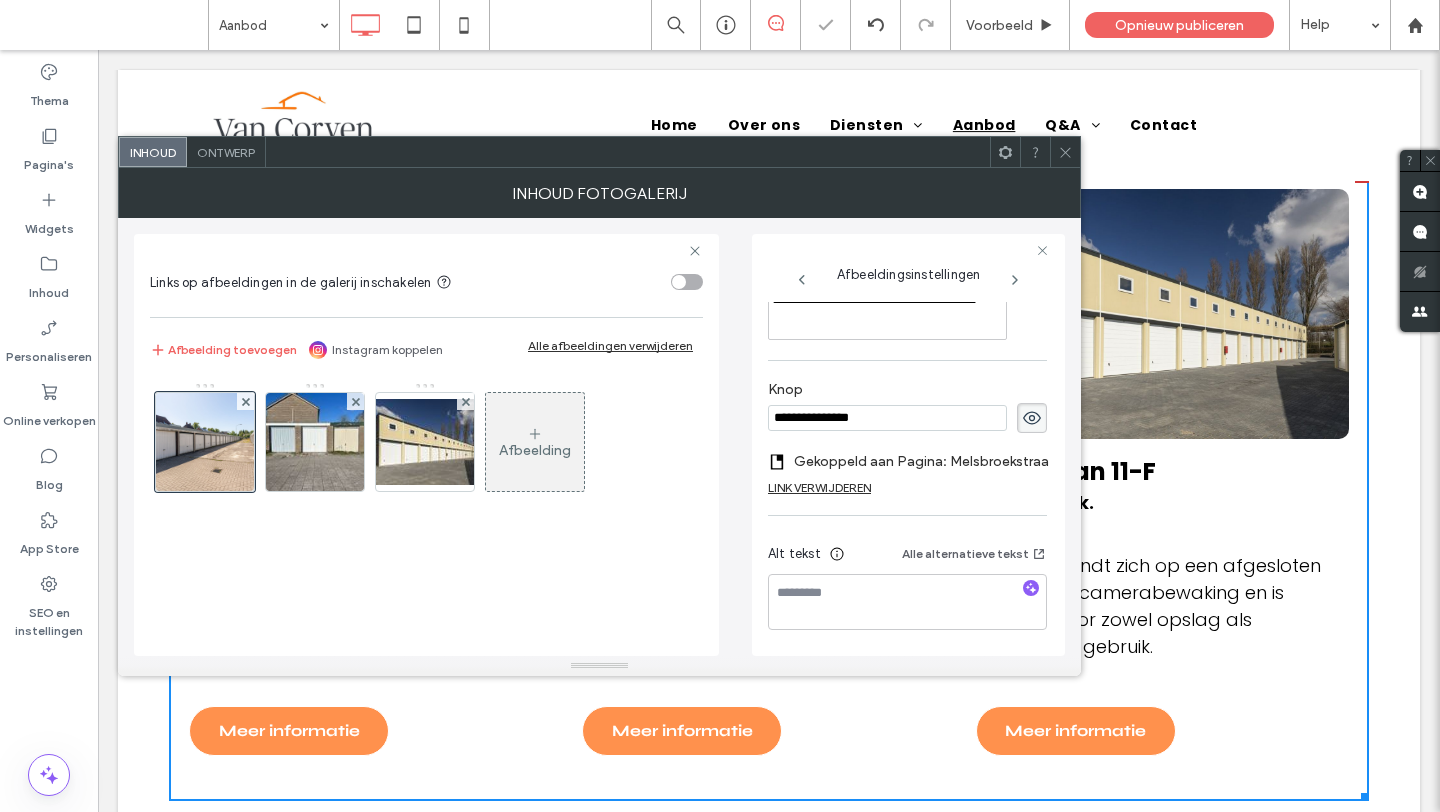 click on "Gekoppeld aan Pagina: Melsbroekstraat 54" at bounding box center [933, 461] 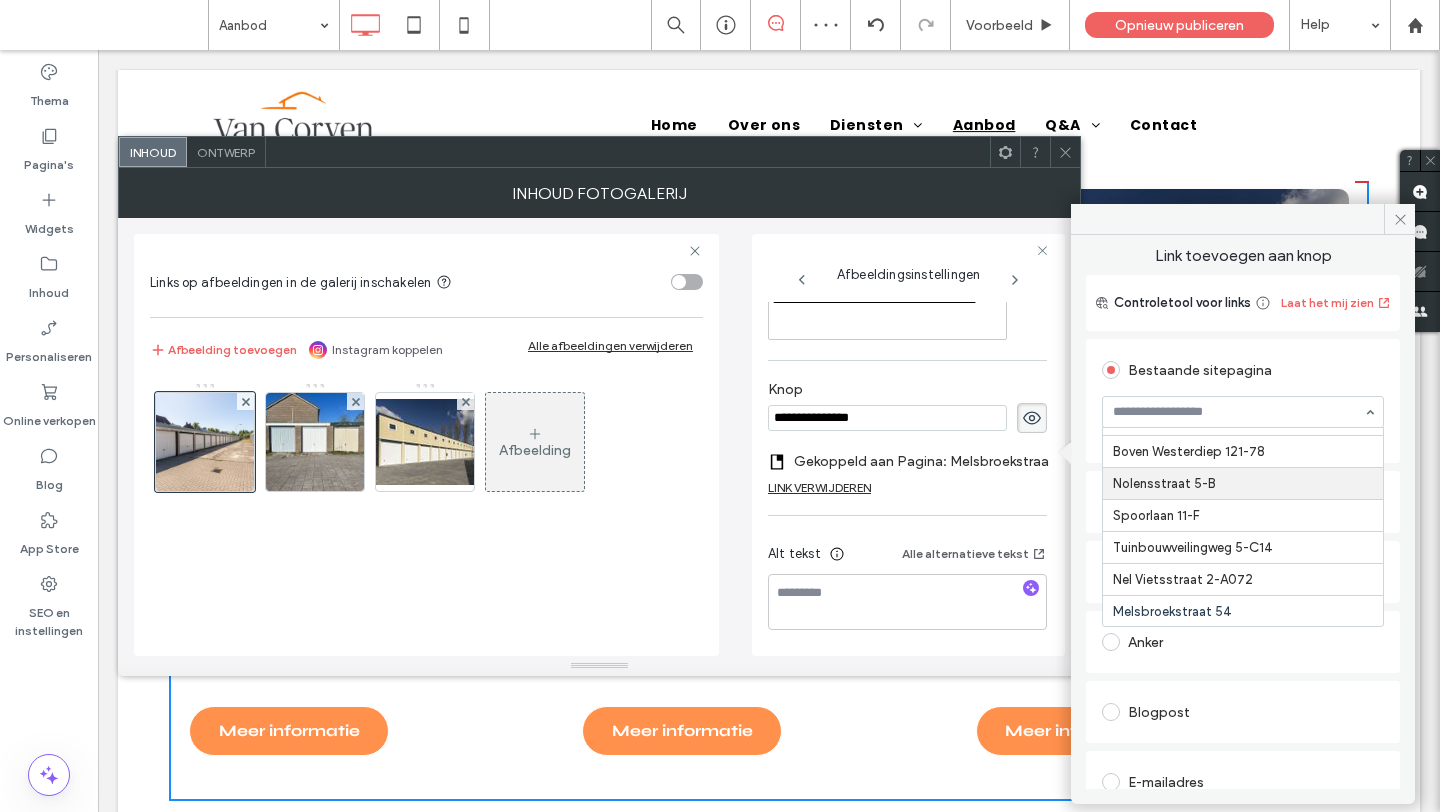 scroll, scrollTop: 251, scrollLeft: 0, axis: vertical 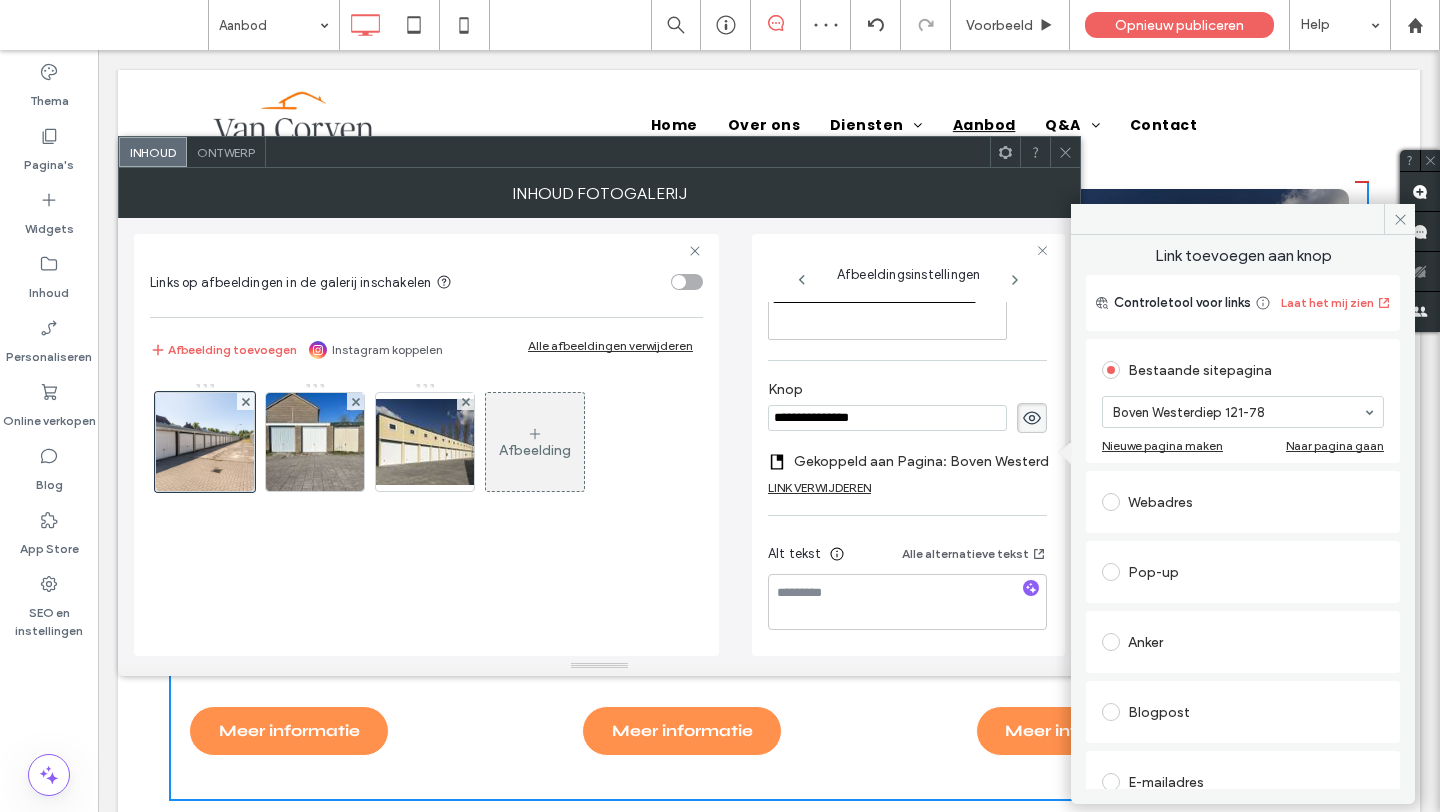 click on "**********" at bounding box center [907, 195] 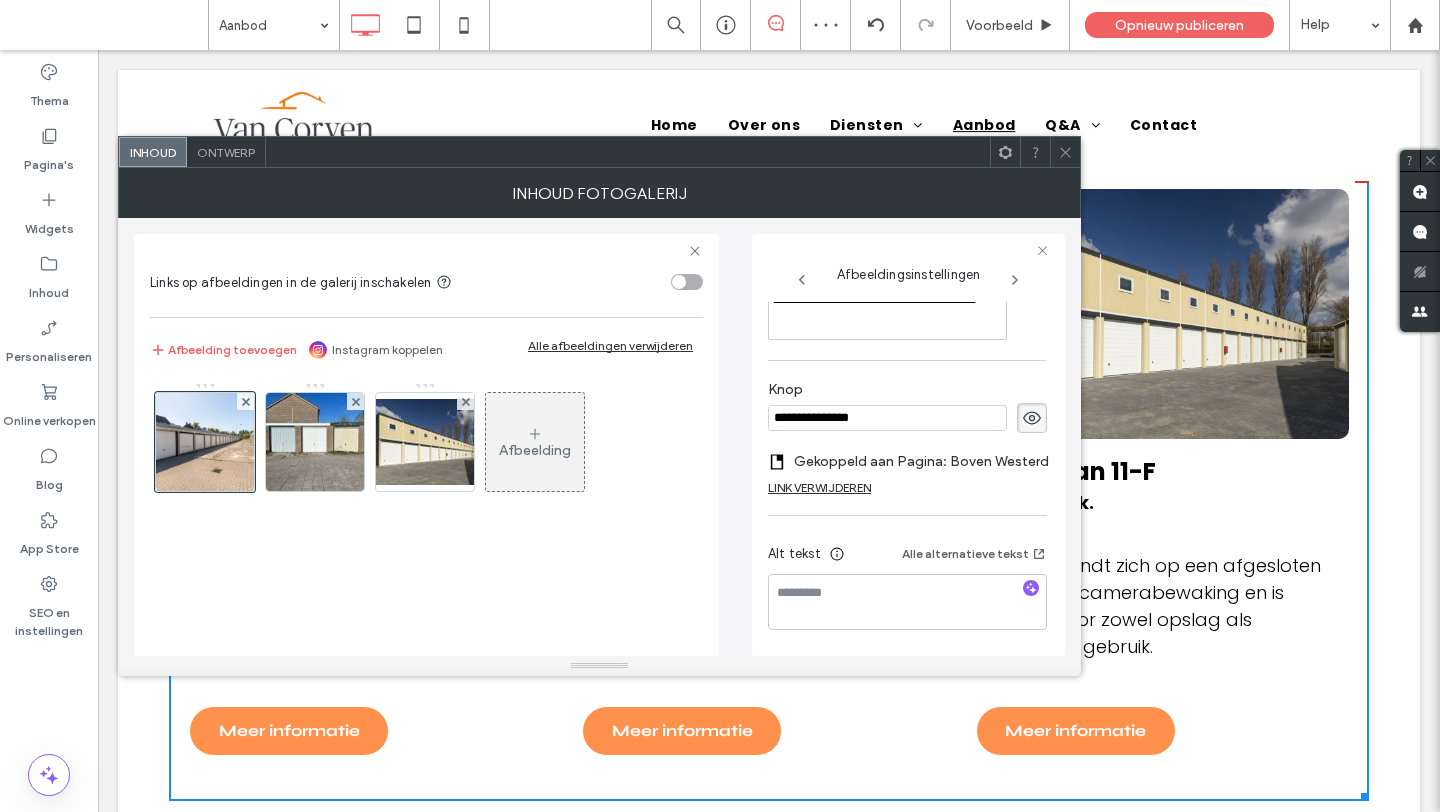 click at bounding box center (1065, 152) 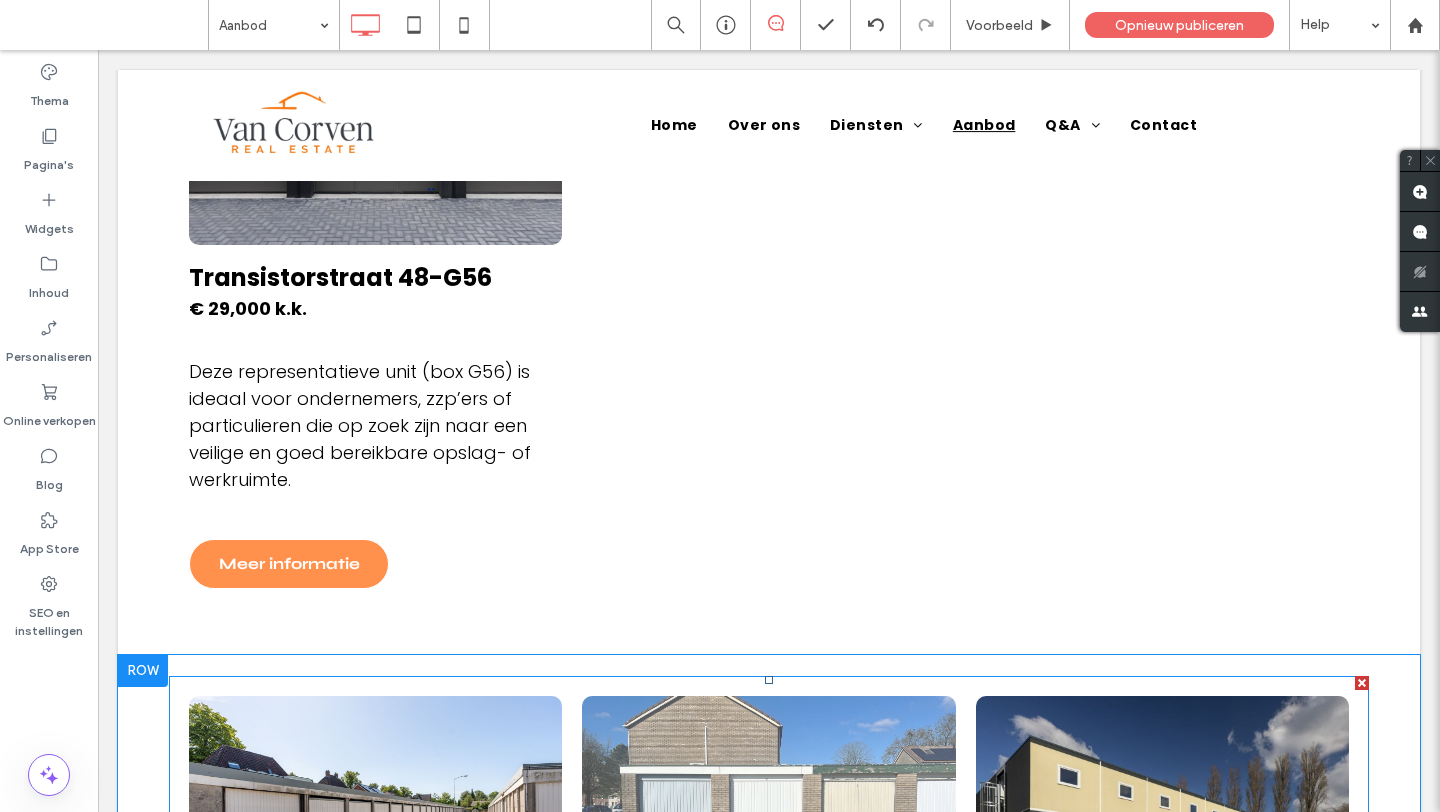 scroll, scrollTop: 715, scrollLeft: 0, axis: vertical 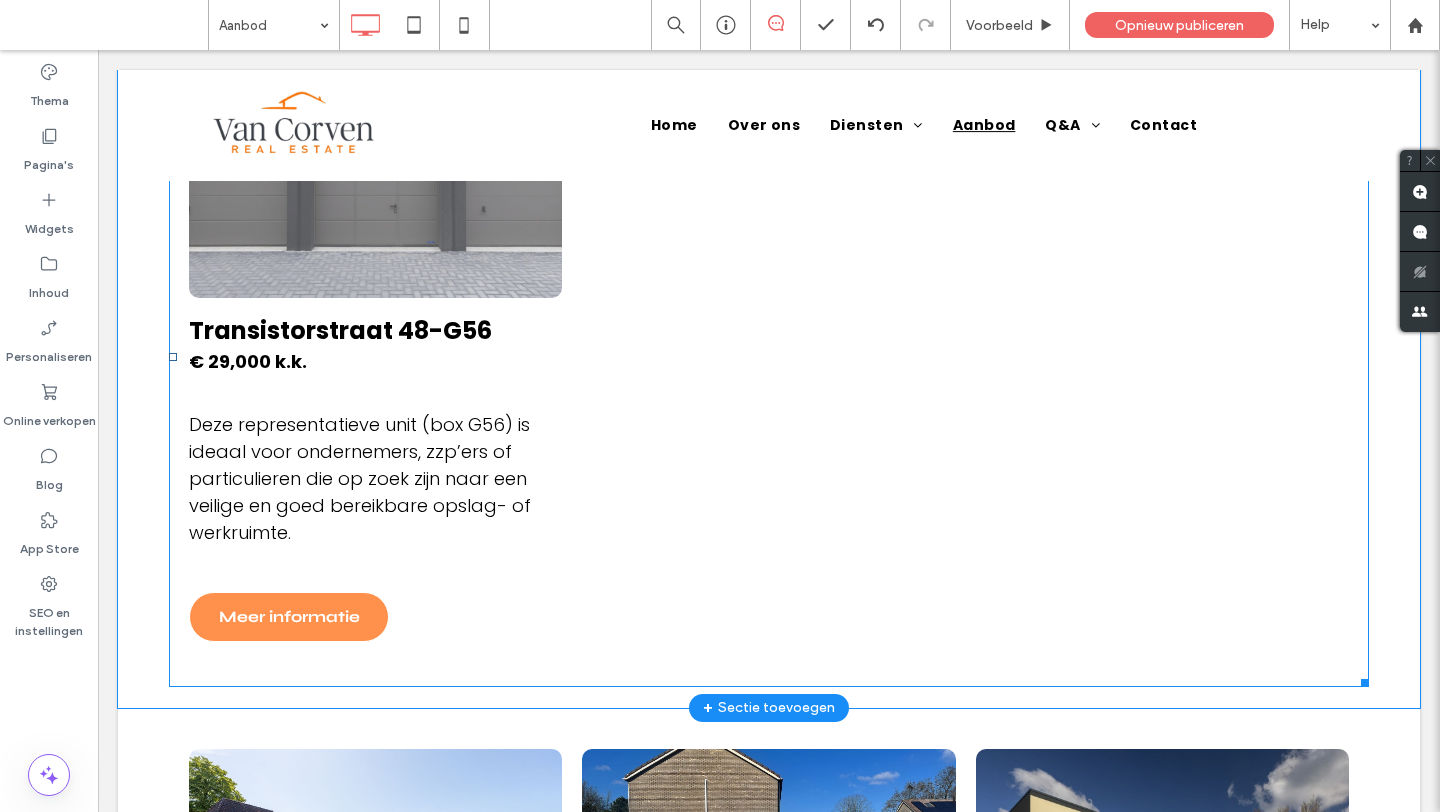 click on "Deze representatieve unit (box G56) is ideaal voor ondernemers, zzp’ers of particulieren die op zoek zijn naar een veilige en goed bereikbare opslag- of werkruimte." at bounding box center (375, 478) 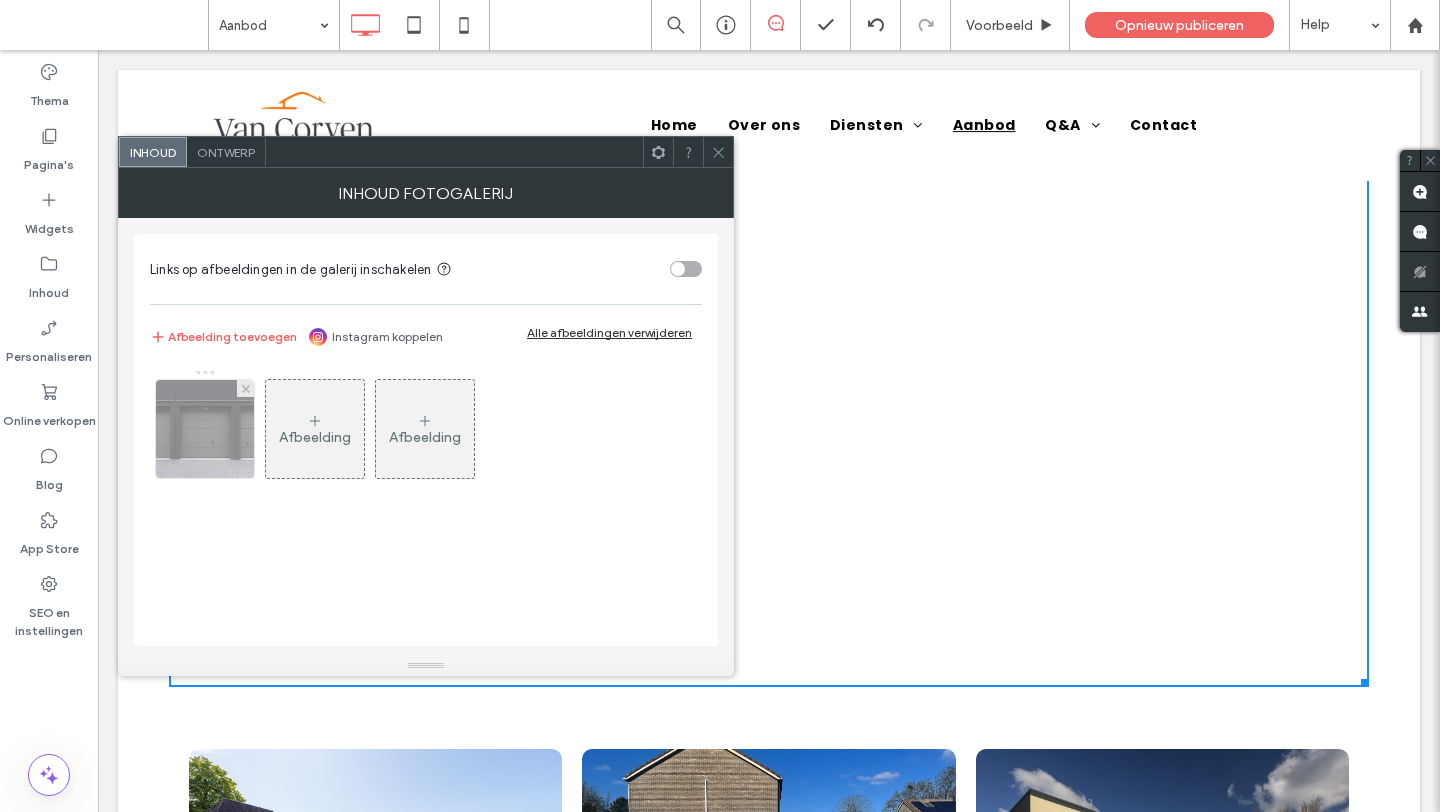 click at bounding box center (204, 429) 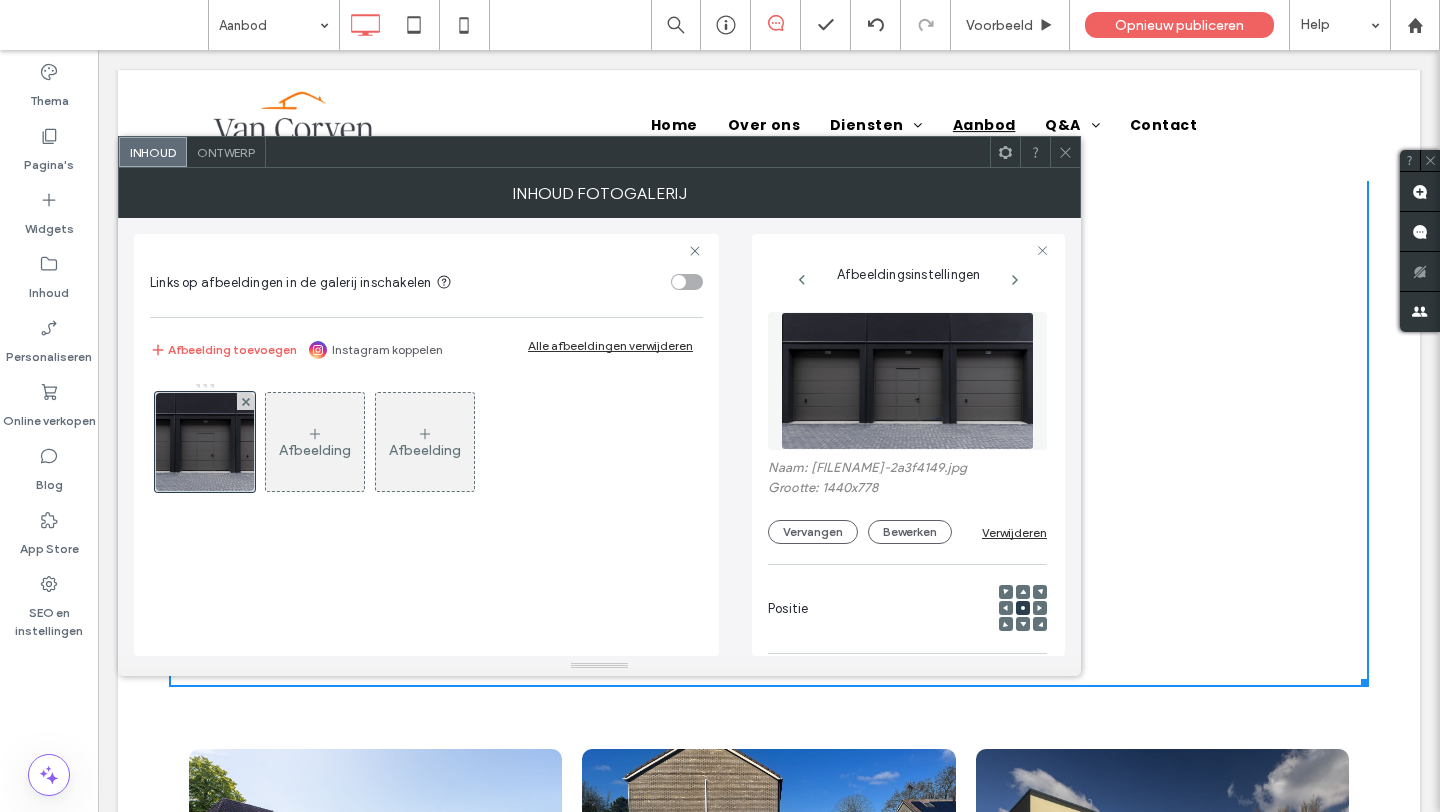 scroll, scrollTop: 0, scrollLeft: 0, axis: both 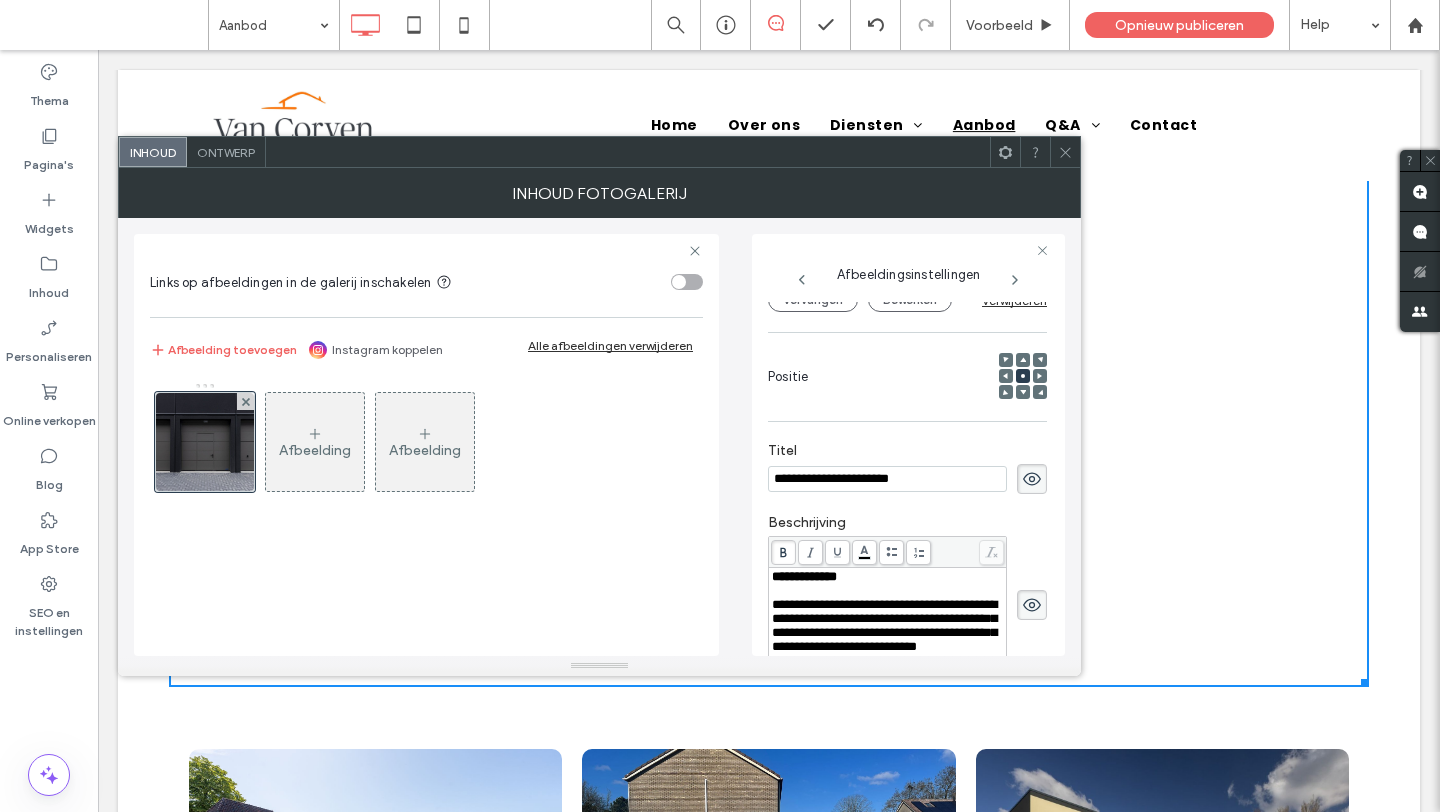 click on "**********" at bounding box center (887, 479) 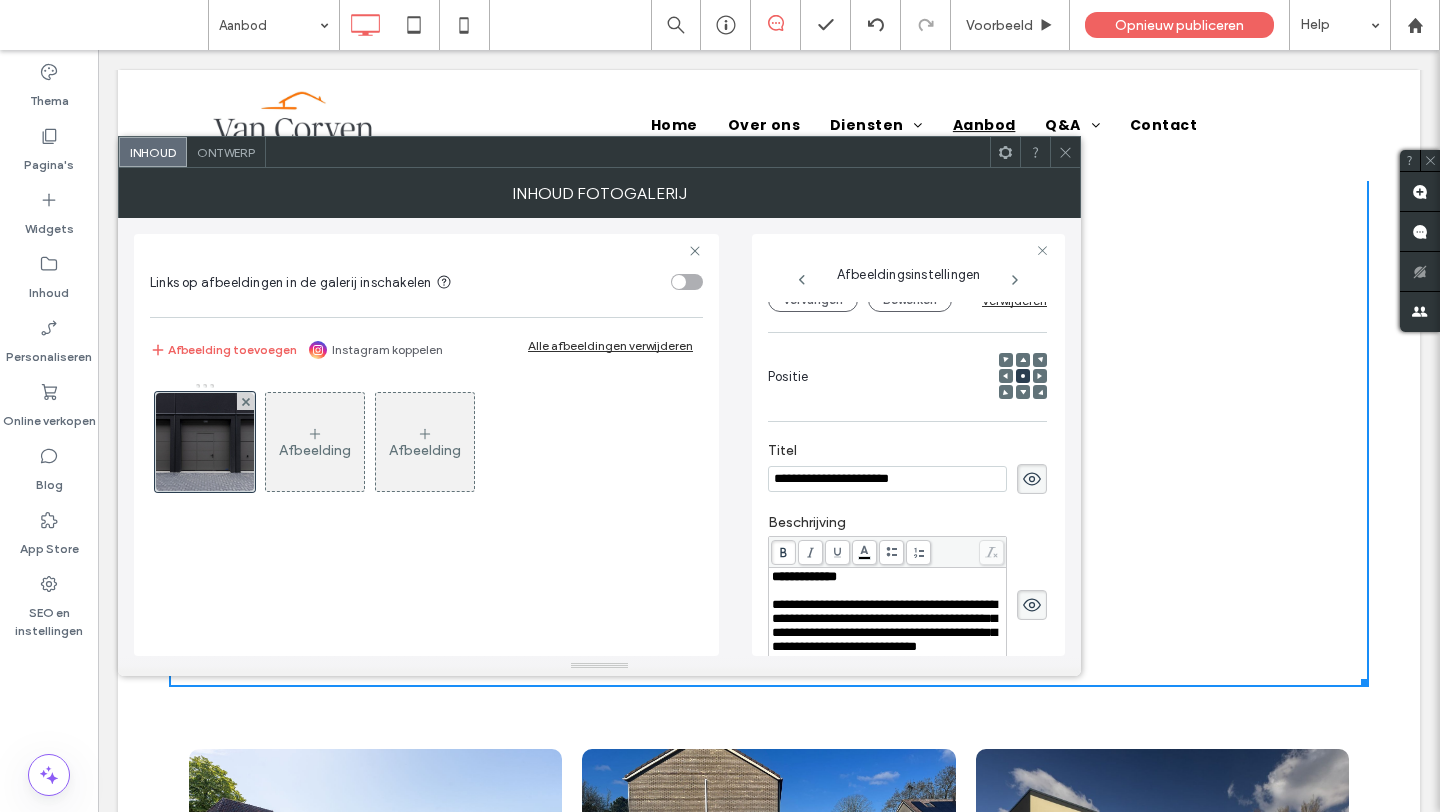 click on "**********" at bounding box center [887, 479] 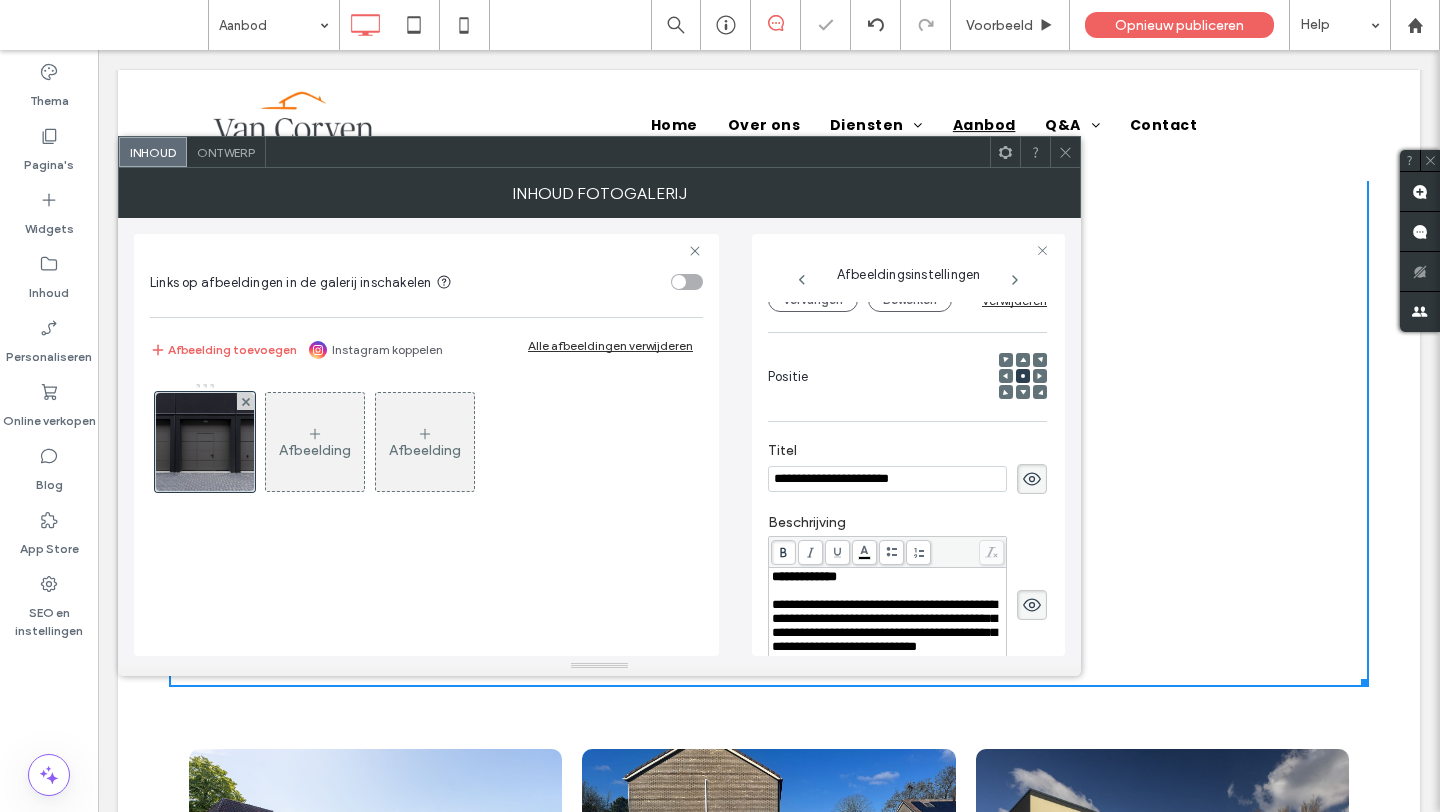 click at bounding box center [1065, 152] 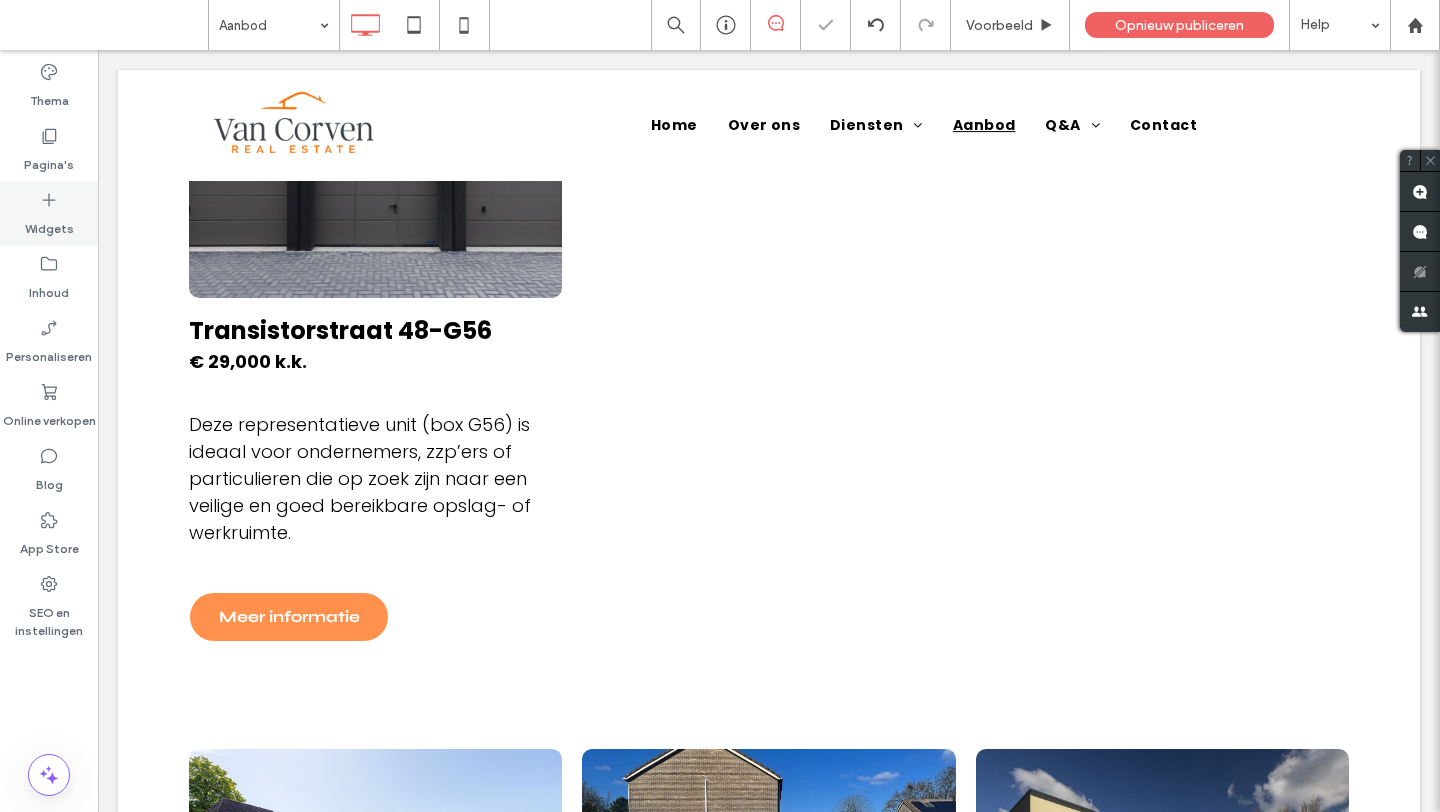 click on "Widgets" at bounding box center [49, 214] 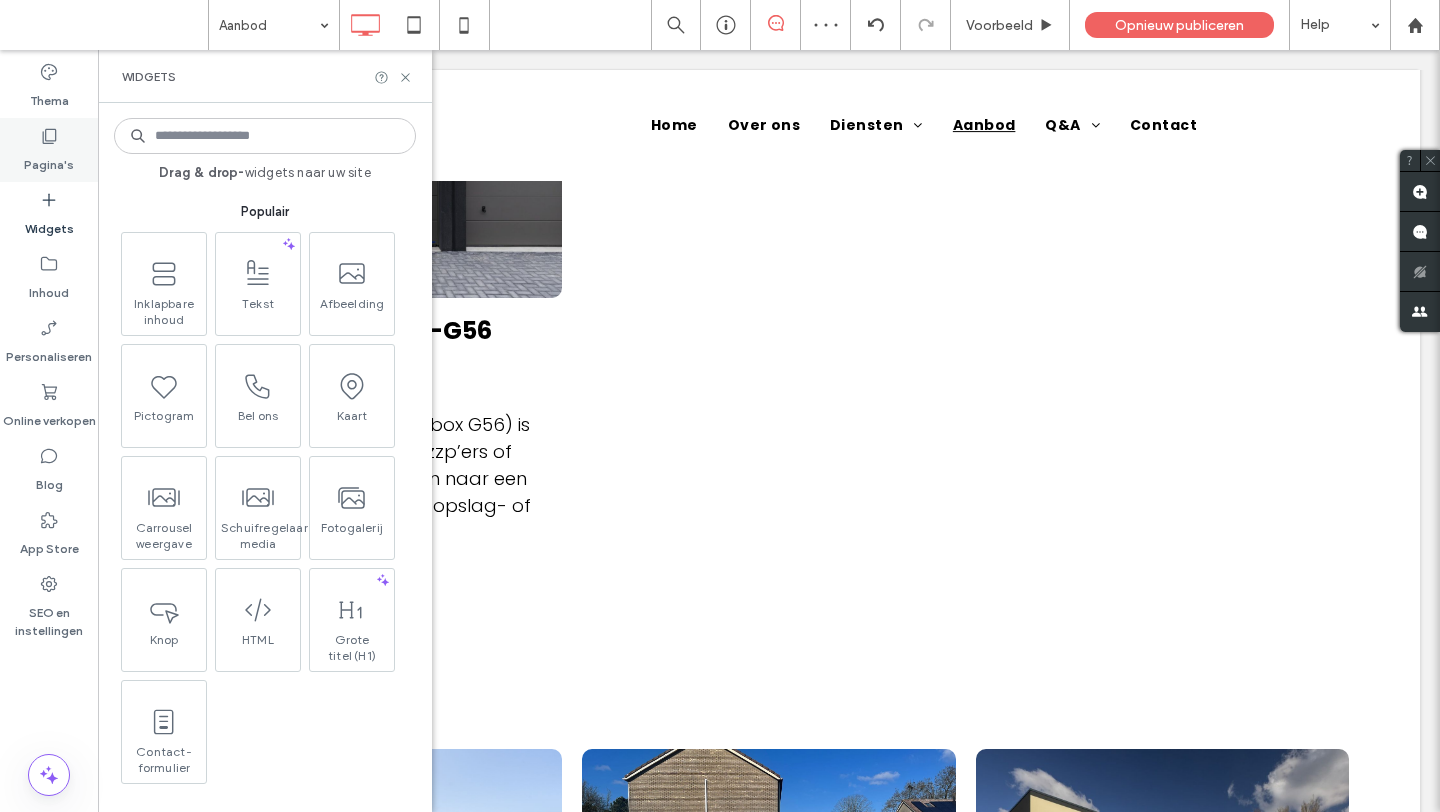 click on "Pagina's" at bounding box center [49, 160] 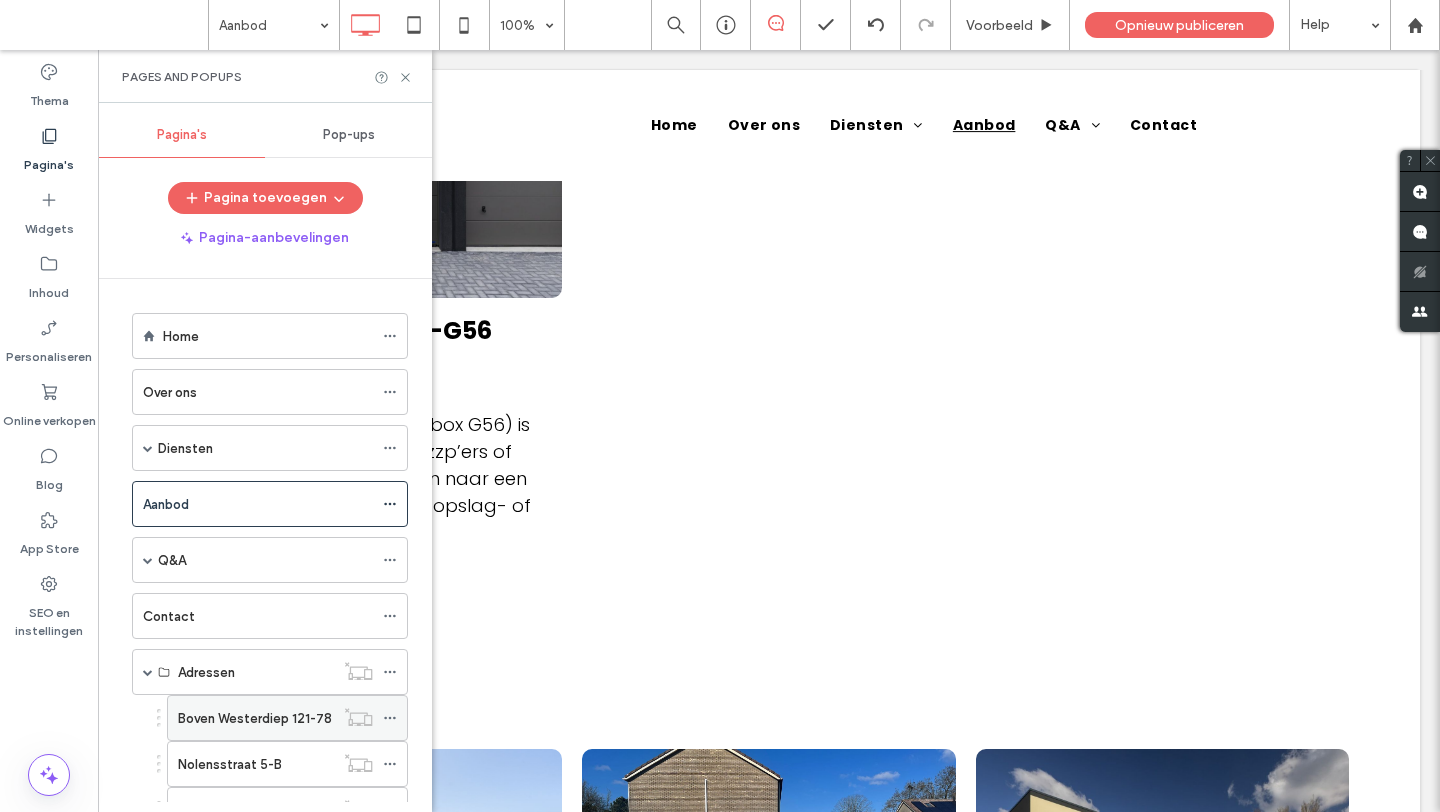 click 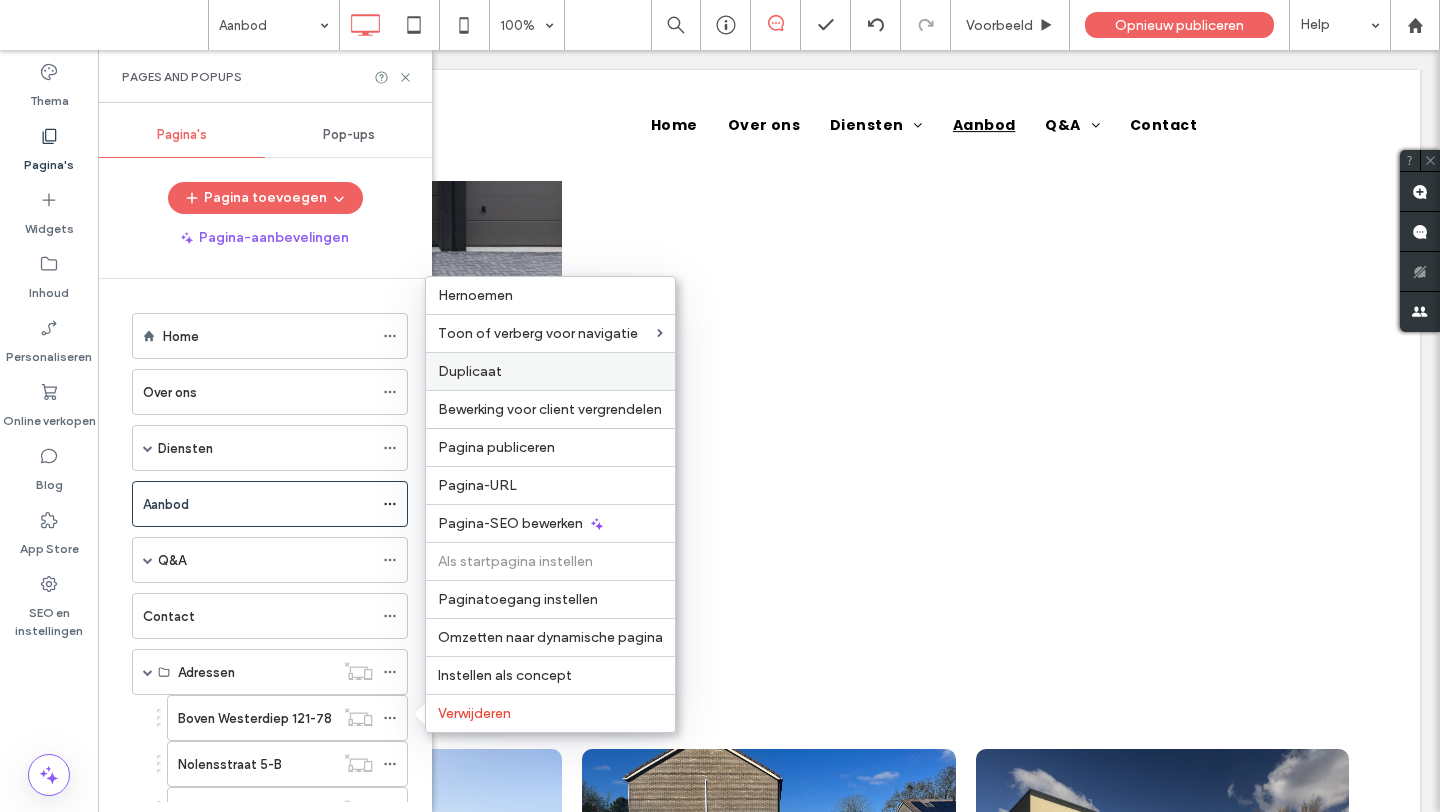 click on "Duplicaat" at bounding box center (550, 371) 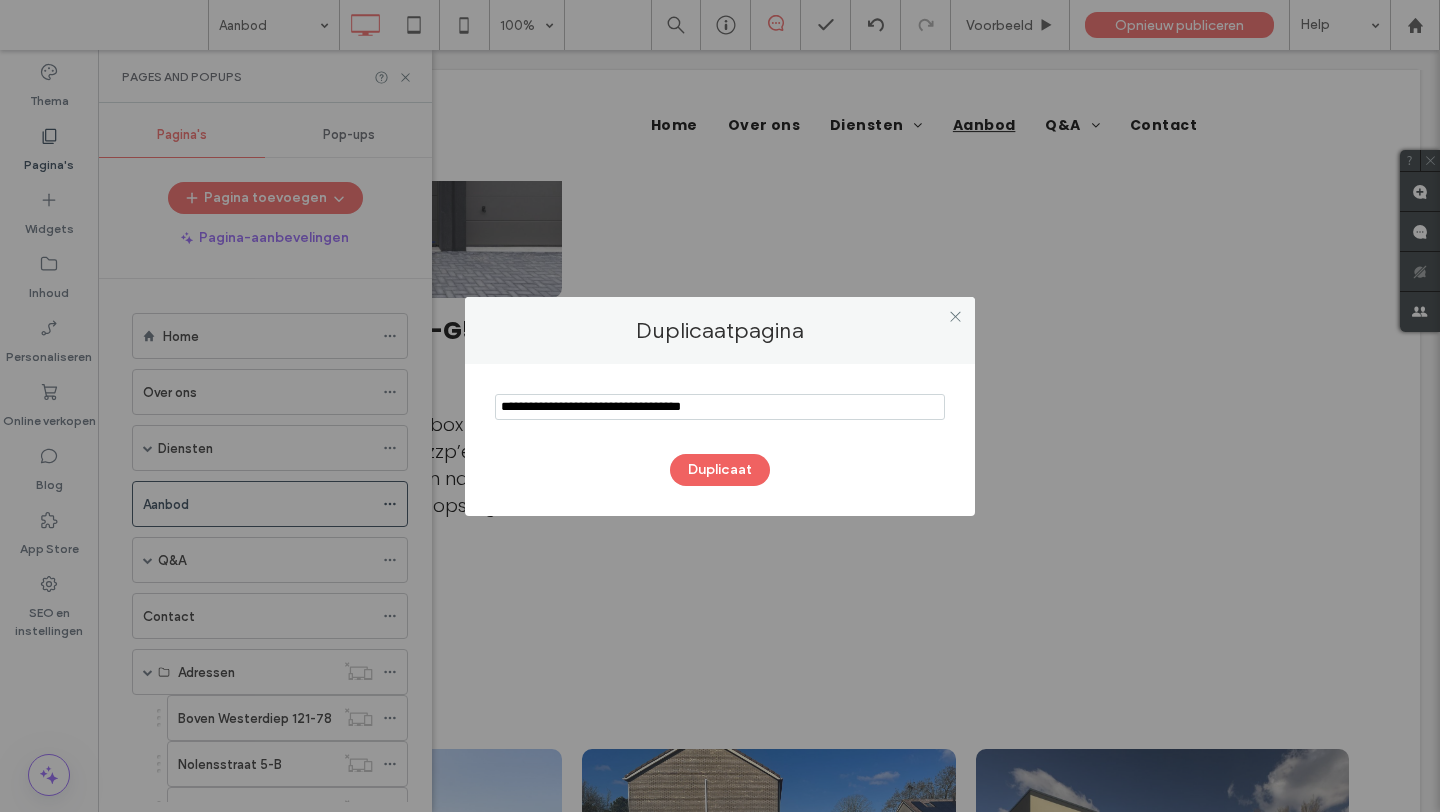 click at bounding box center [720, 407] 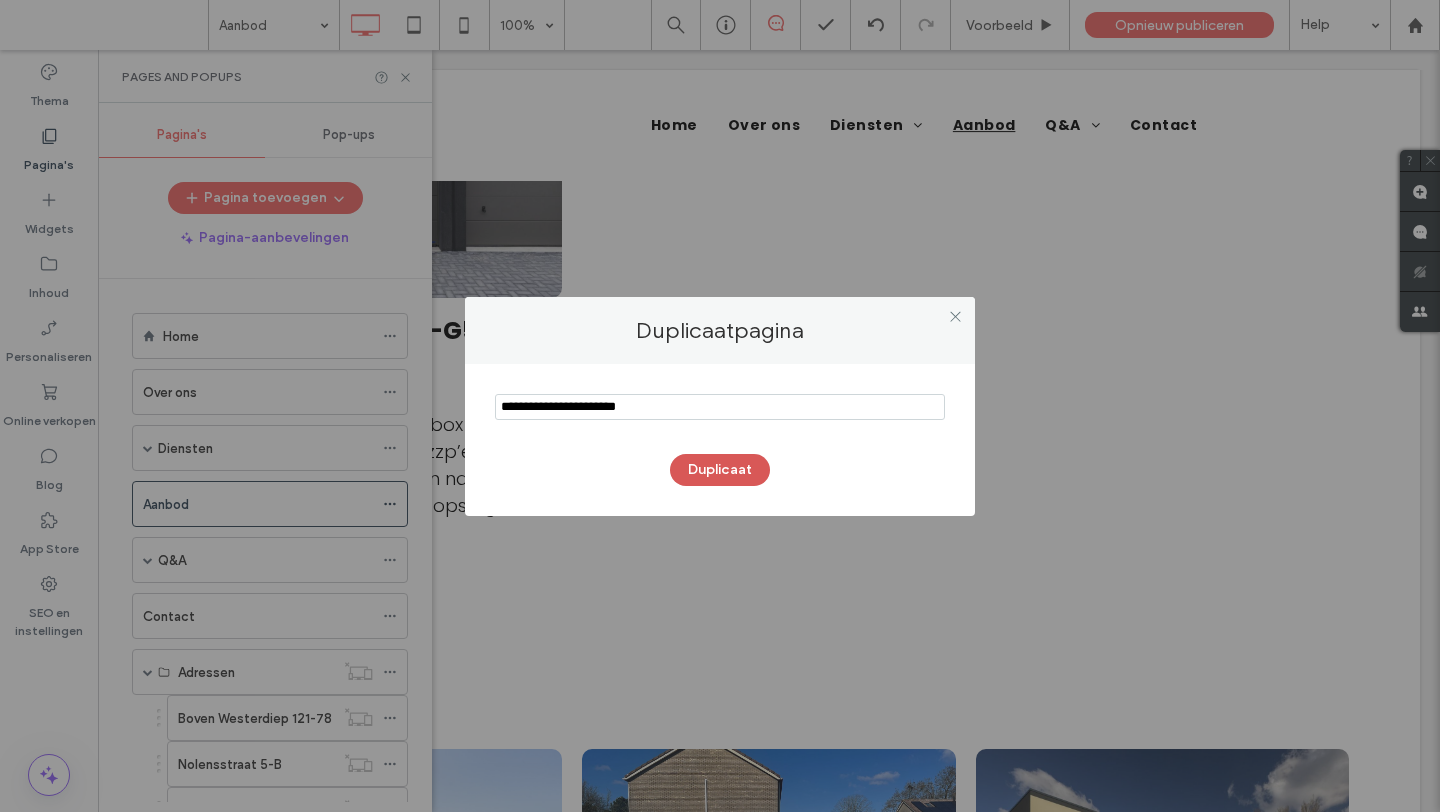 type on "**********" 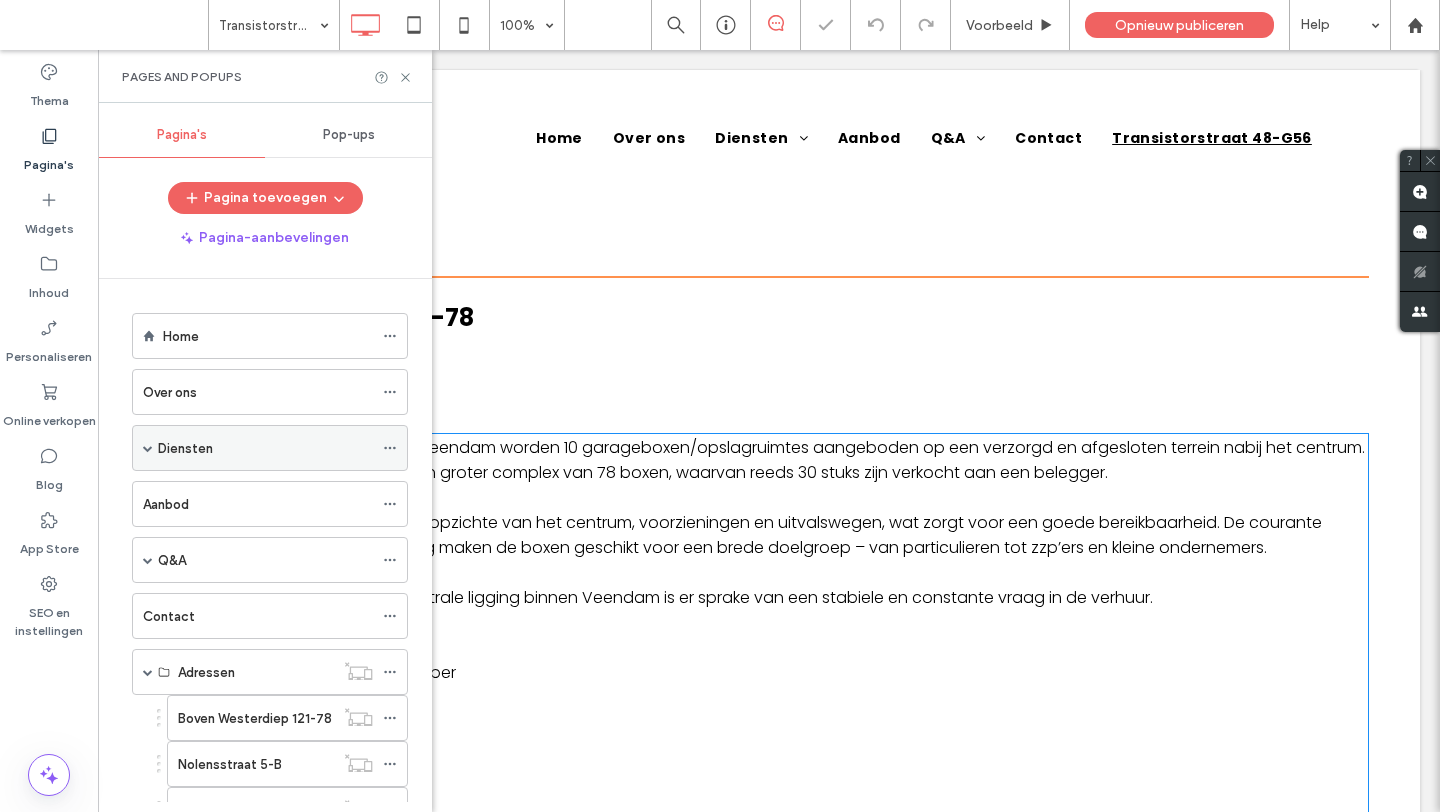 scroll, scrollTop: 0, scrollLeft: 0, axis: both 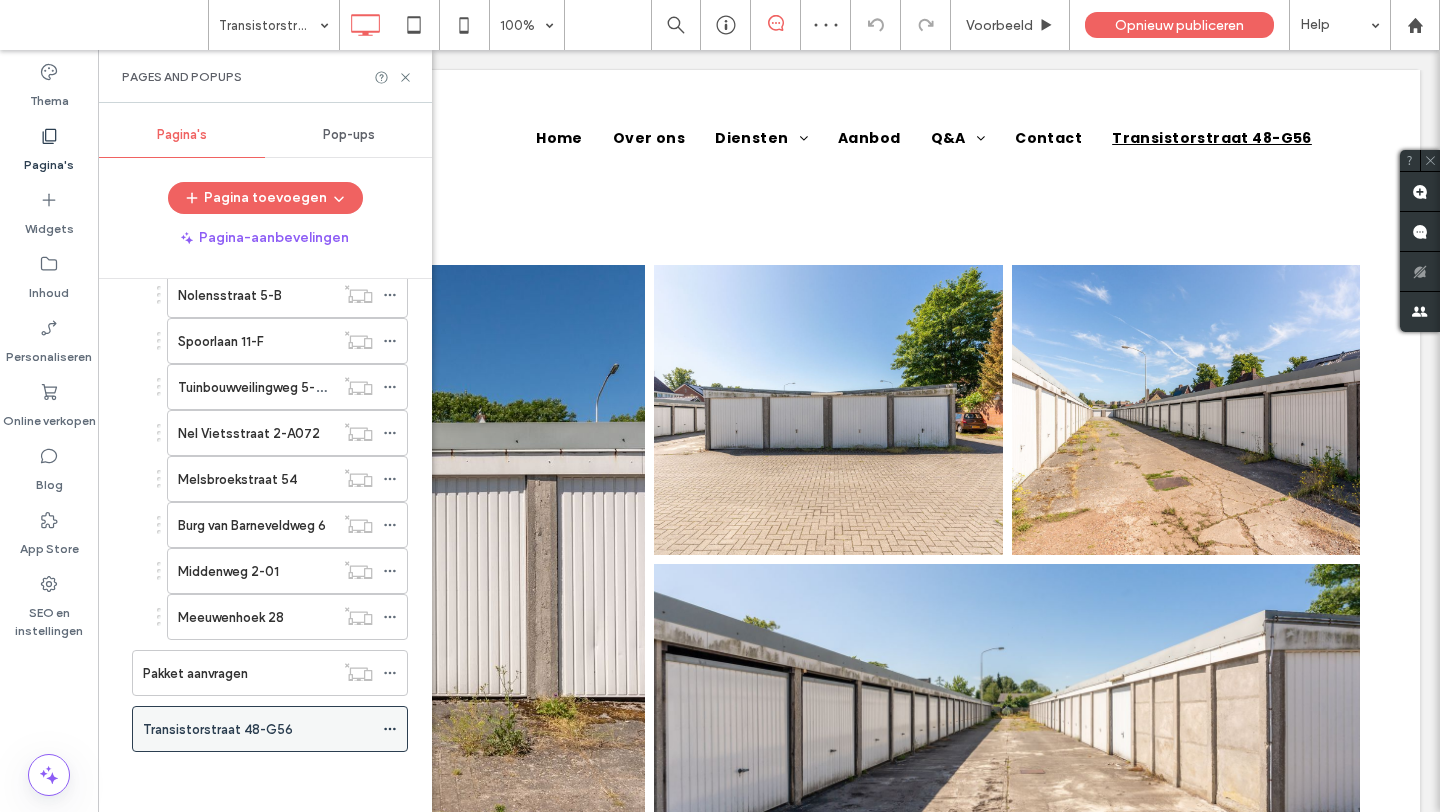 click 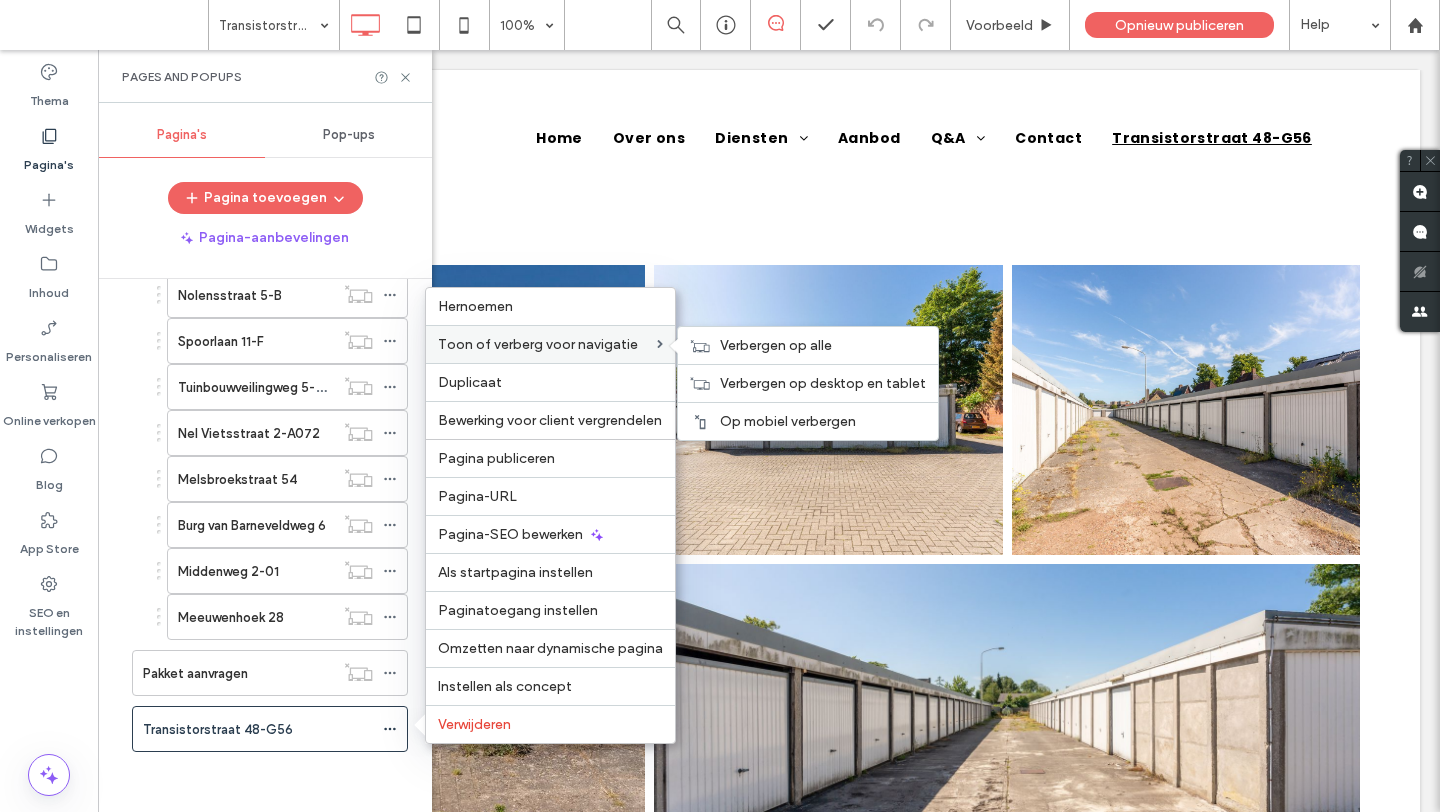 click on "Toon of verberg voor navigatie" at bounding box center (538, 344) 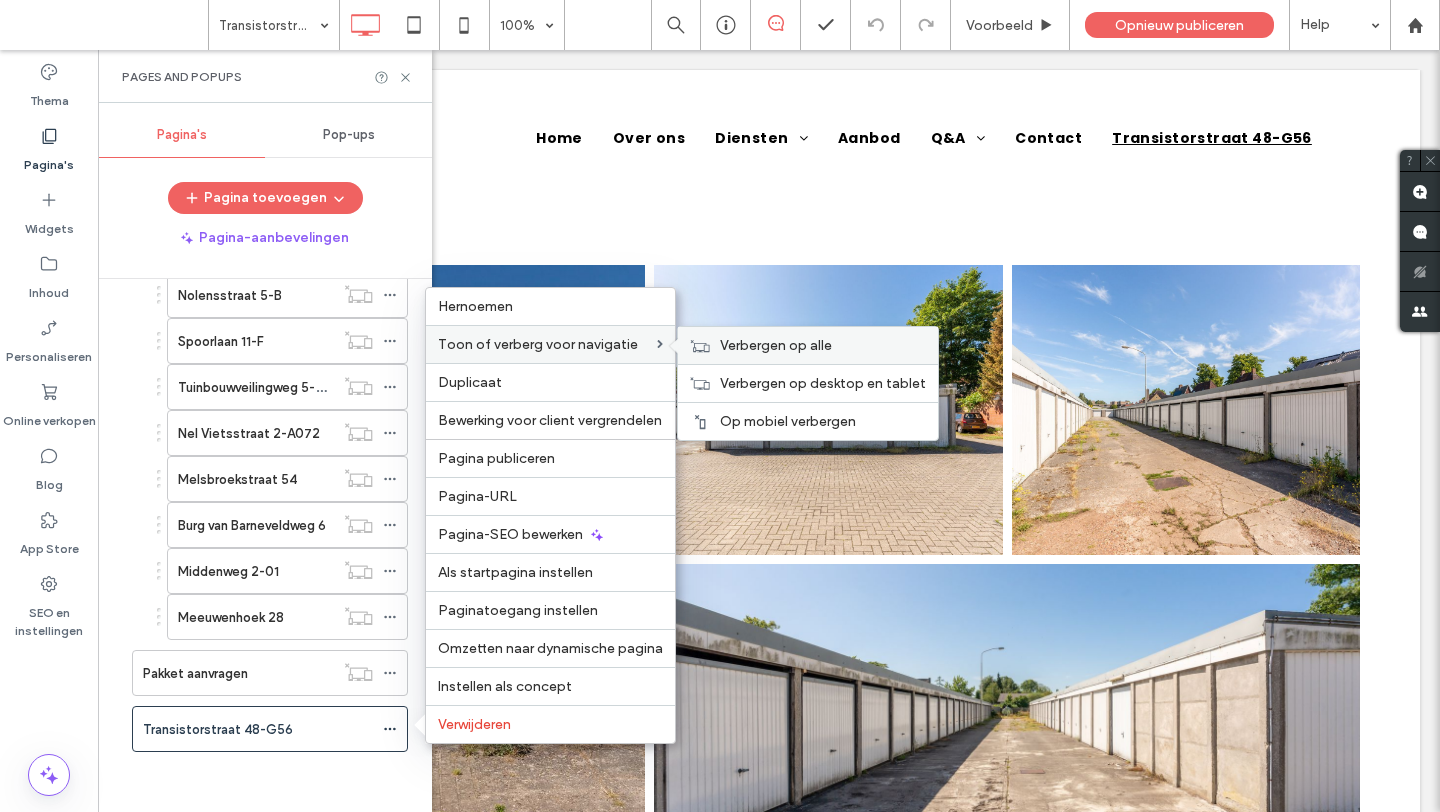 click on "Verbergen op alle" at bounding box center (776, 345) 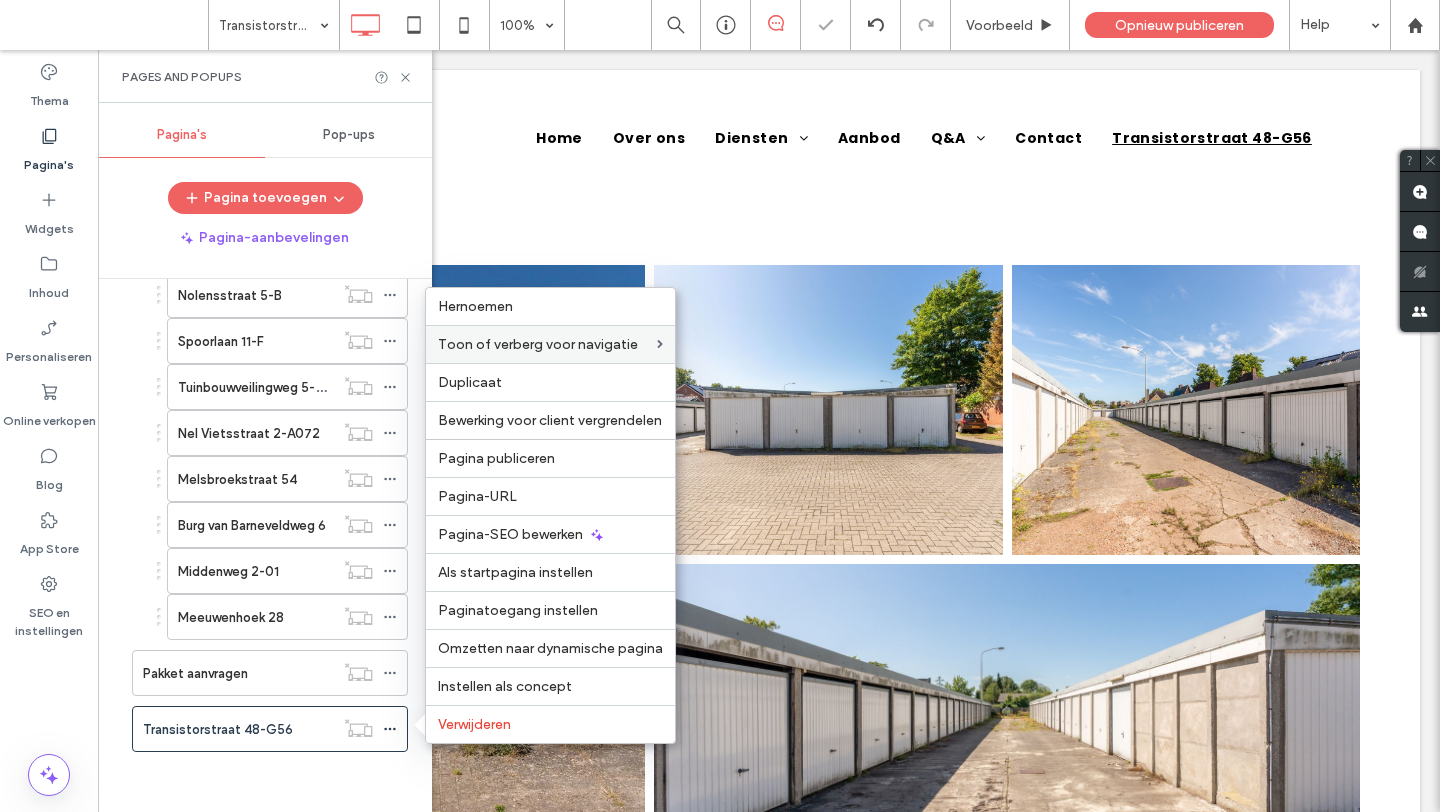 click on "Home Over ons Diensten Verkoopbegeleiding Aankoopbegeleiding Verhuurbeheer Aanbod Q&A Kopen Verkopen Huren Verhuurbeheer Contact Adressen Boven Westerdiep 121-78 Nolensstraat 5-B Spoorlaan 11-F Tuinbouwveilingweg 5-C14 Nel Vietsstraat 2-A072 Melsbroekstraat 54 Burg van Barneveldweg 6 Middenweg 2-01 Meeuwenhoek 28 Pakket aanvragen Transistorstraat 48-G56" at bounding box center [257, 298] 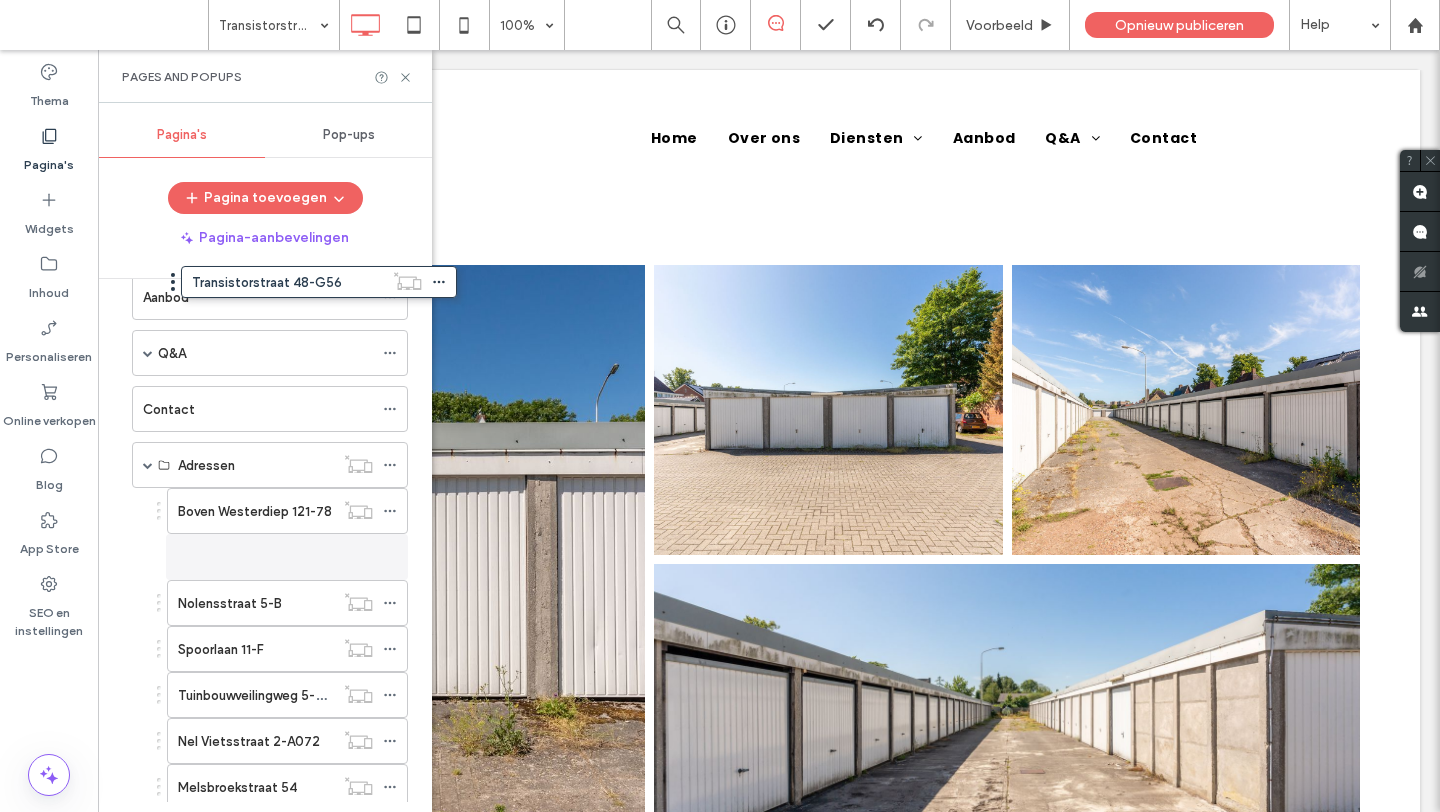 scroll, scrollTop: 187, scrollLeft: 0, axis: vertical 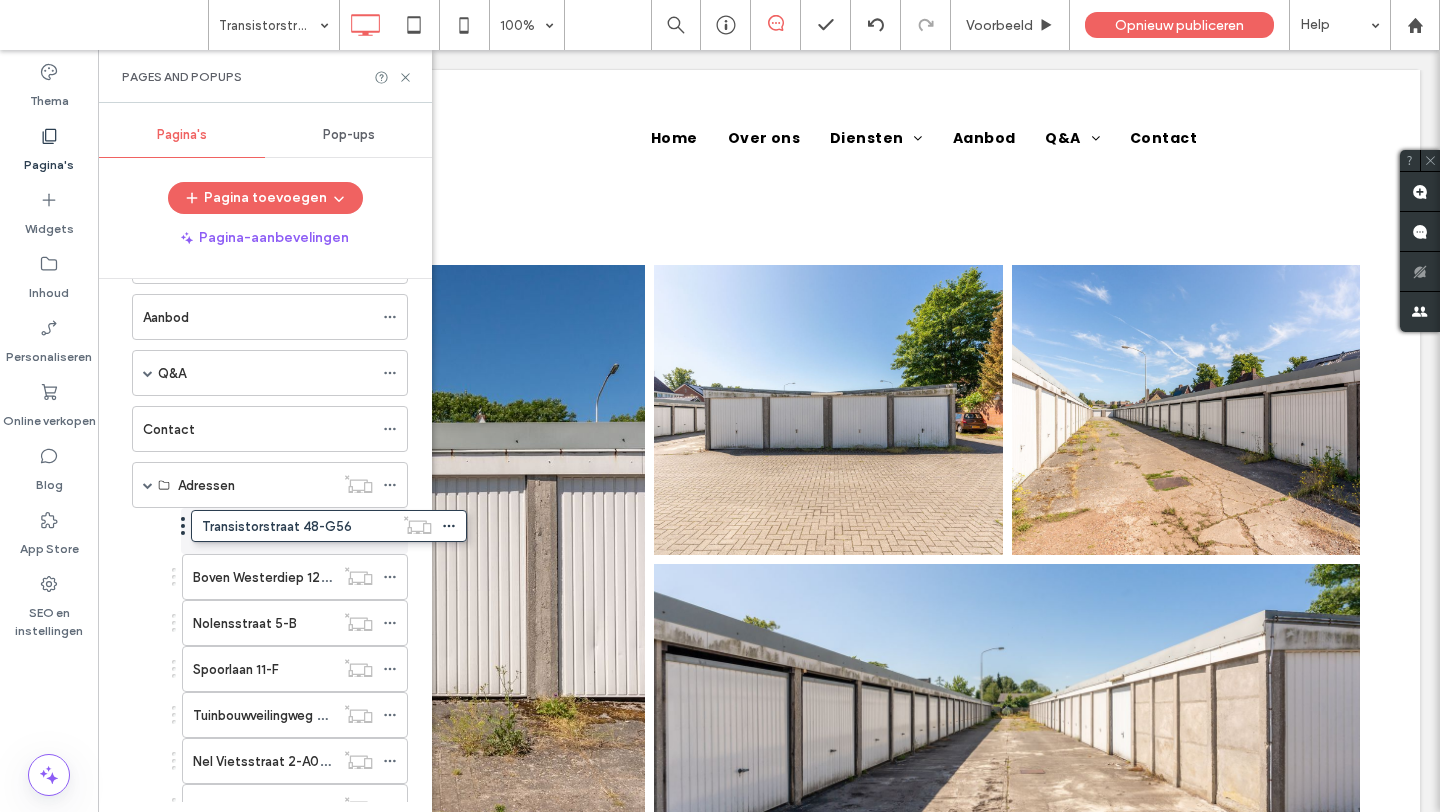 drag, startPoint x: 124, startPoint y: 791, endPoint x: 183, endPoint y: 533, distance: 264.66016 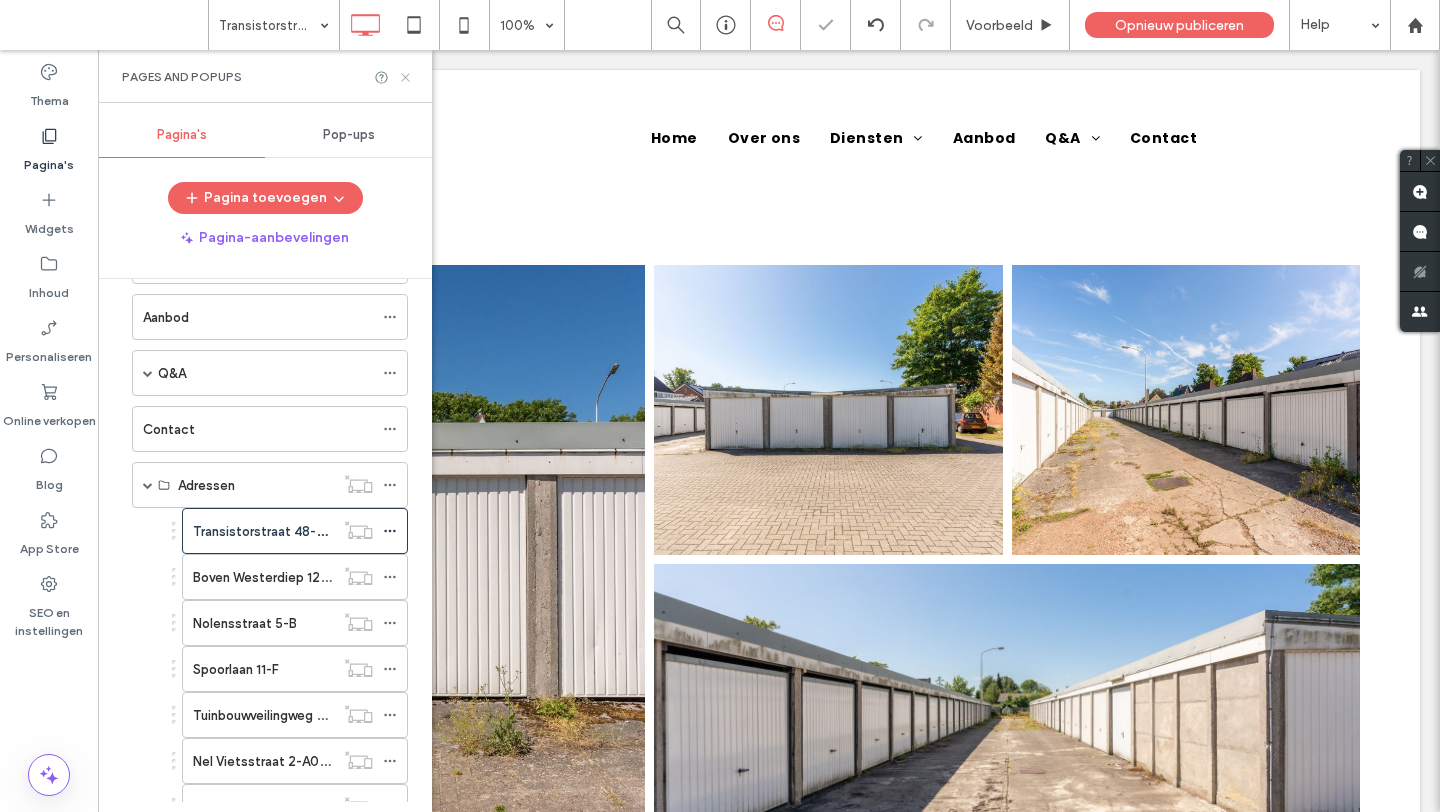 click 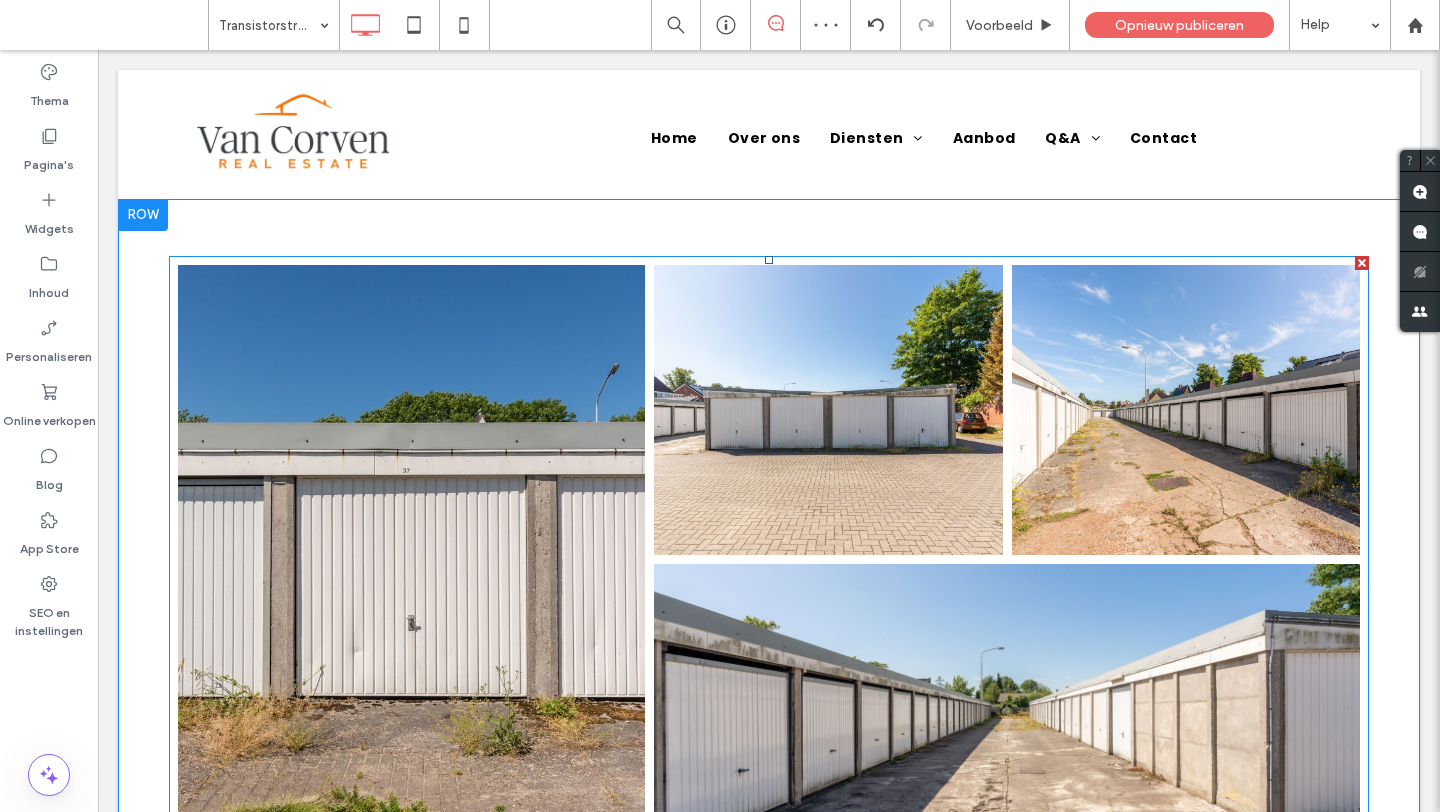 click at bounding box center [411, 561] 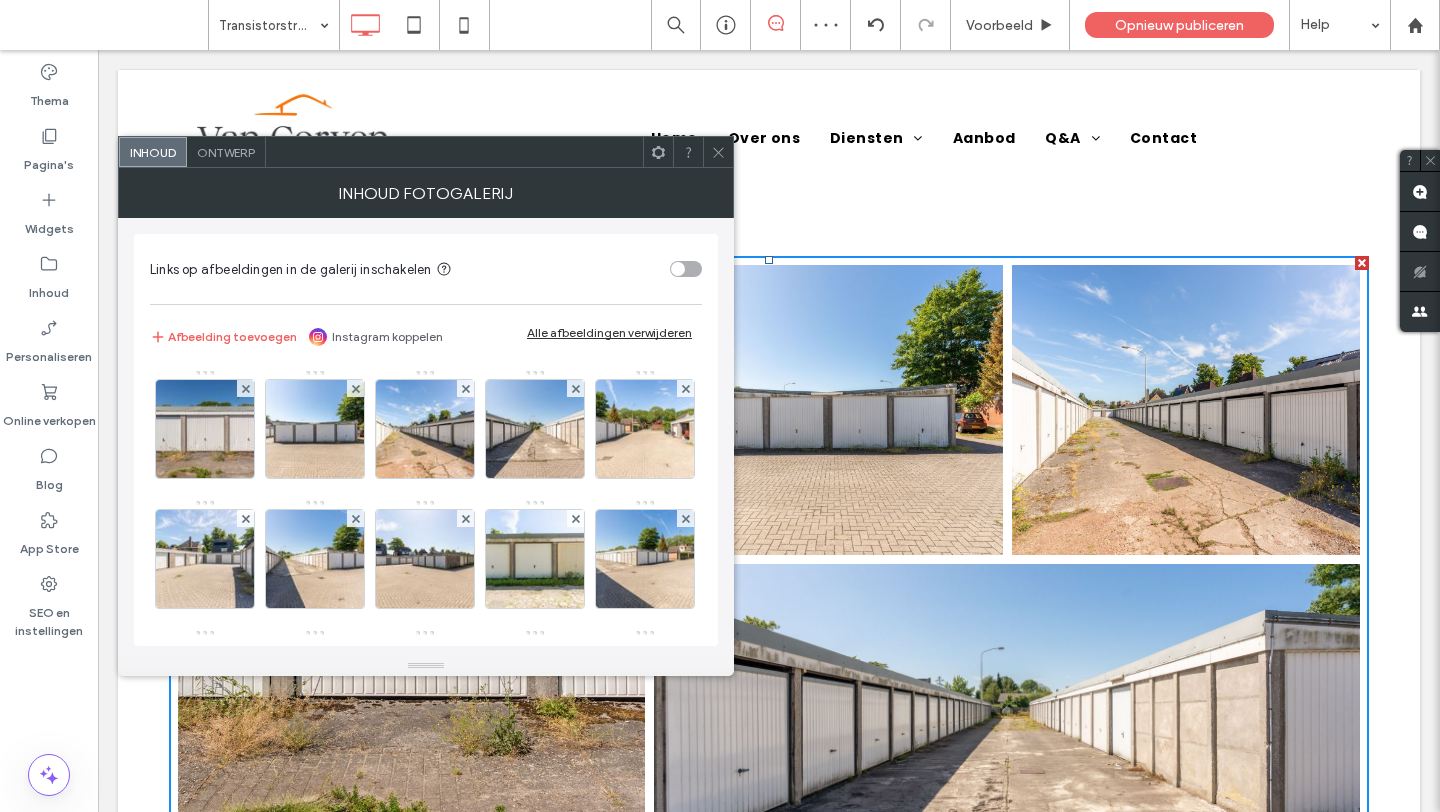 click on "Afbeelding toevoegen Instagram koppelen Alle afbeeldingen verwijderen" at bounding box center [426, 337] 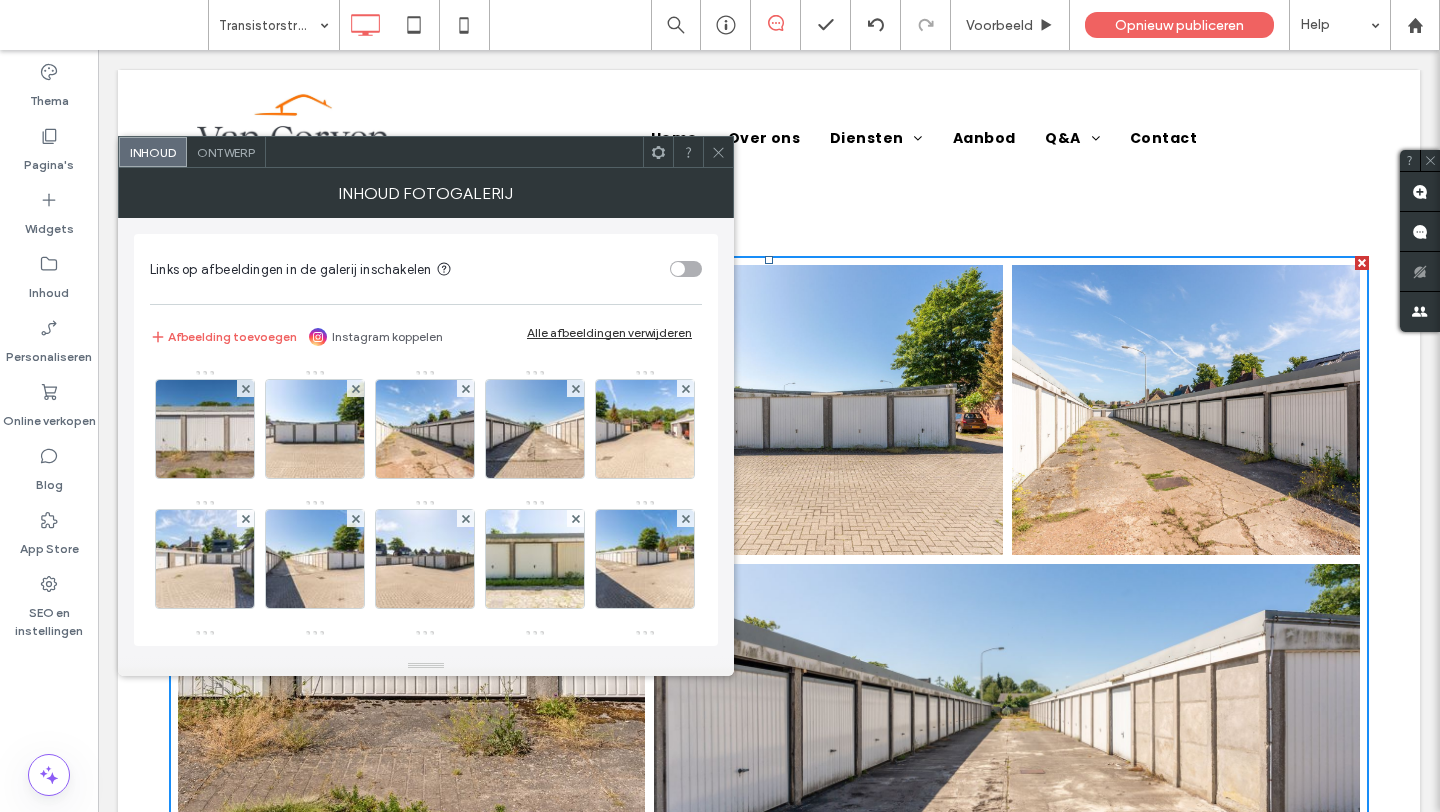 click on "Afbeelding toevoegen Instagram koppelen Alle afbeeldingen verwijderen" at bounding box center (426, 337) 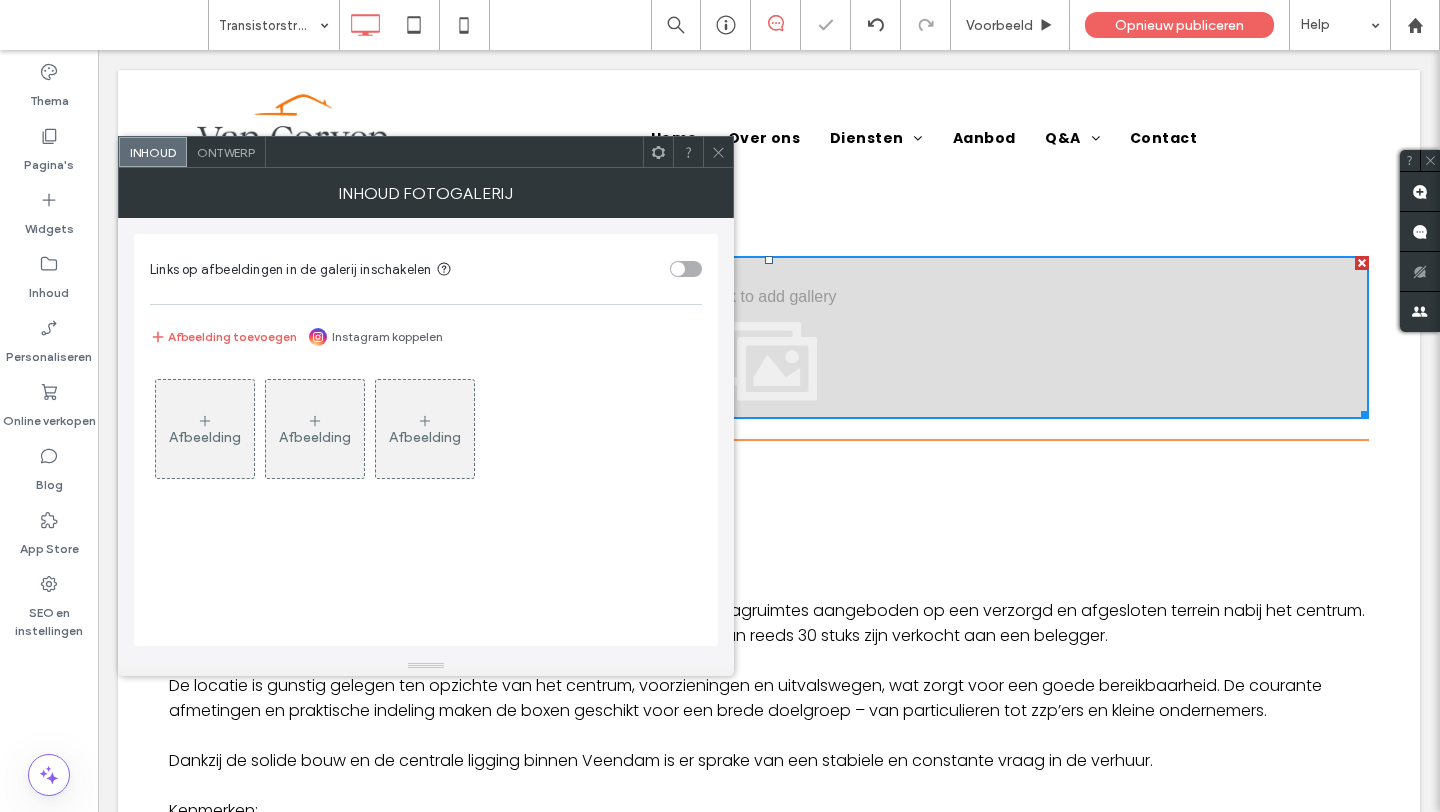 click on "Afbeelding" at bounding box center (205, 437) 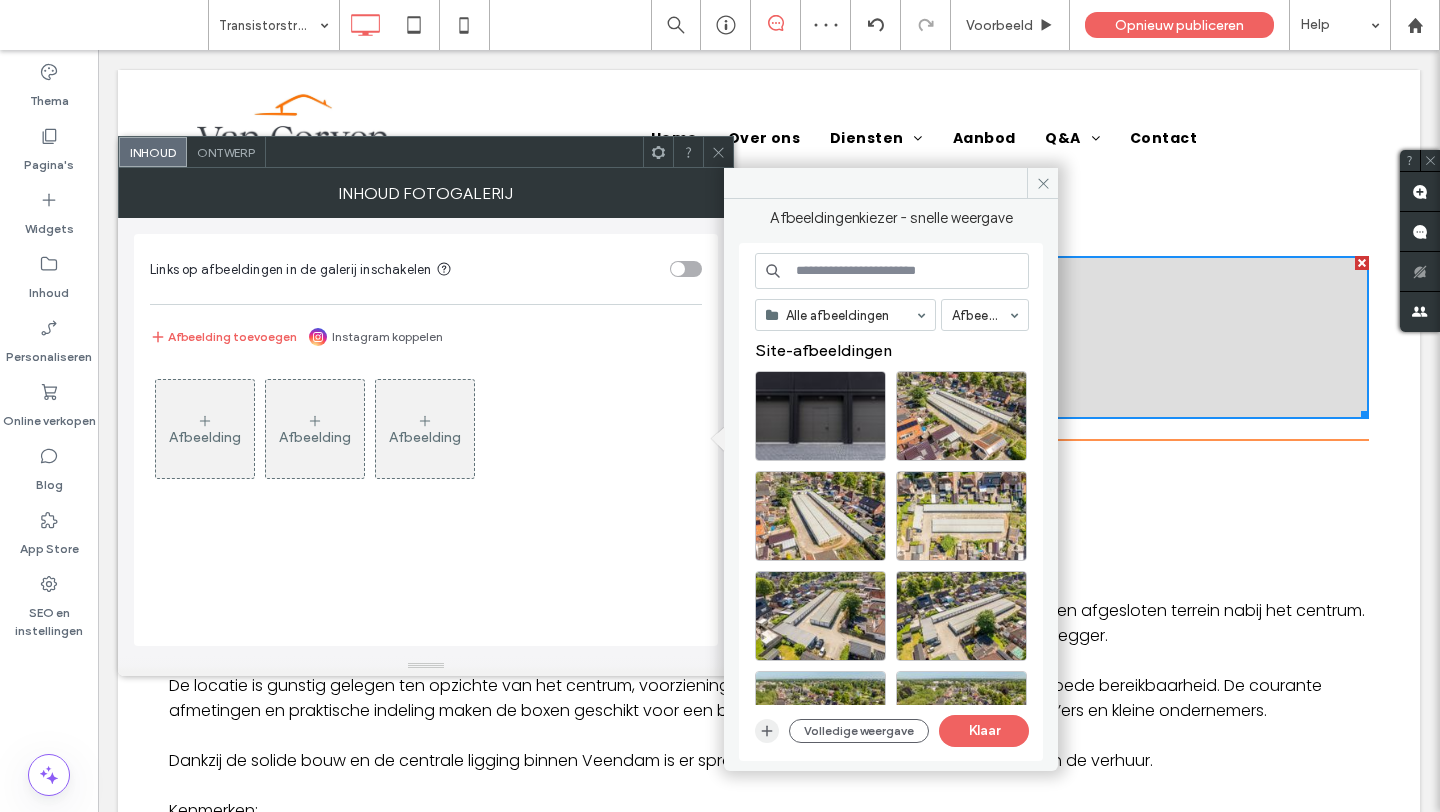click 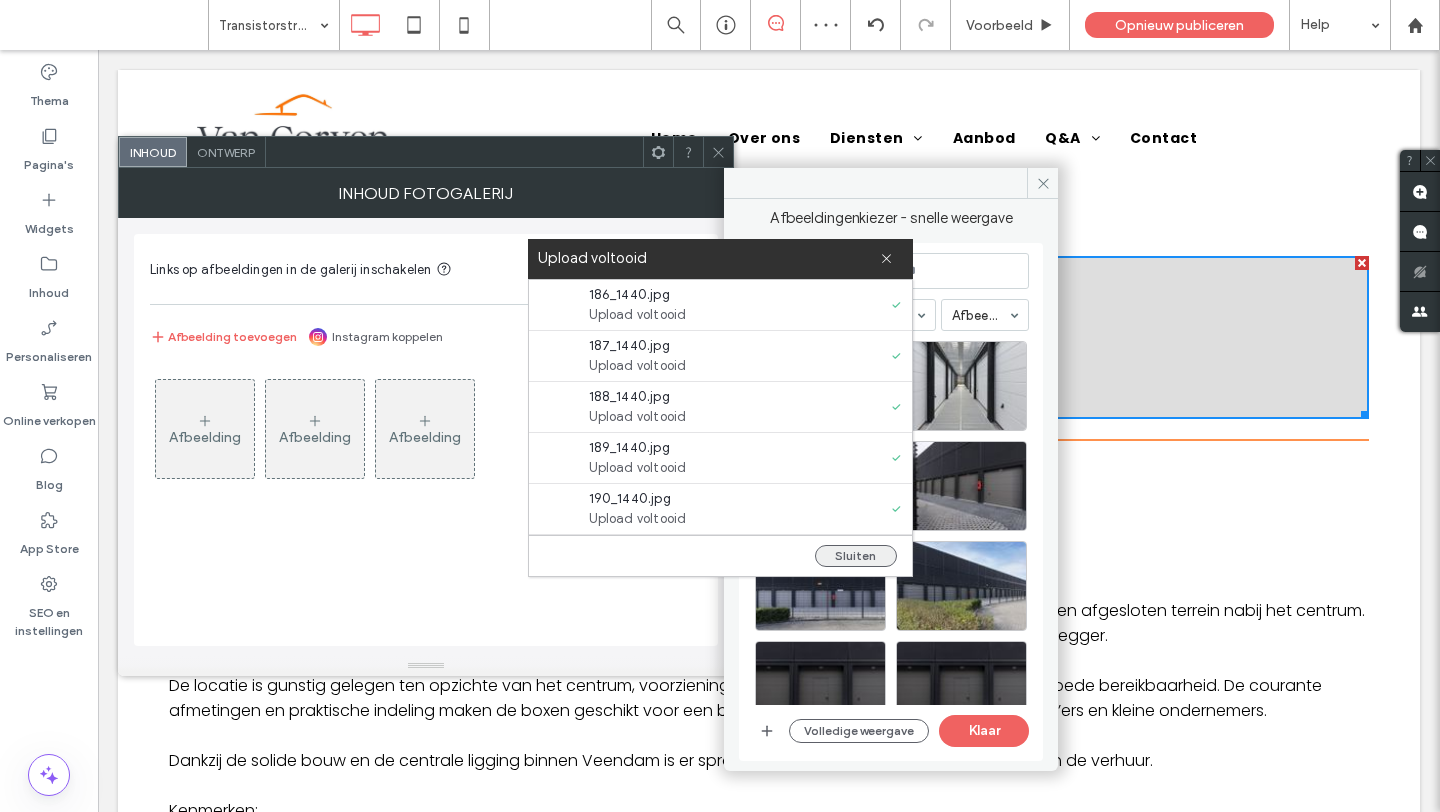 click on "Sluiten" at bounding box center (856, 556) 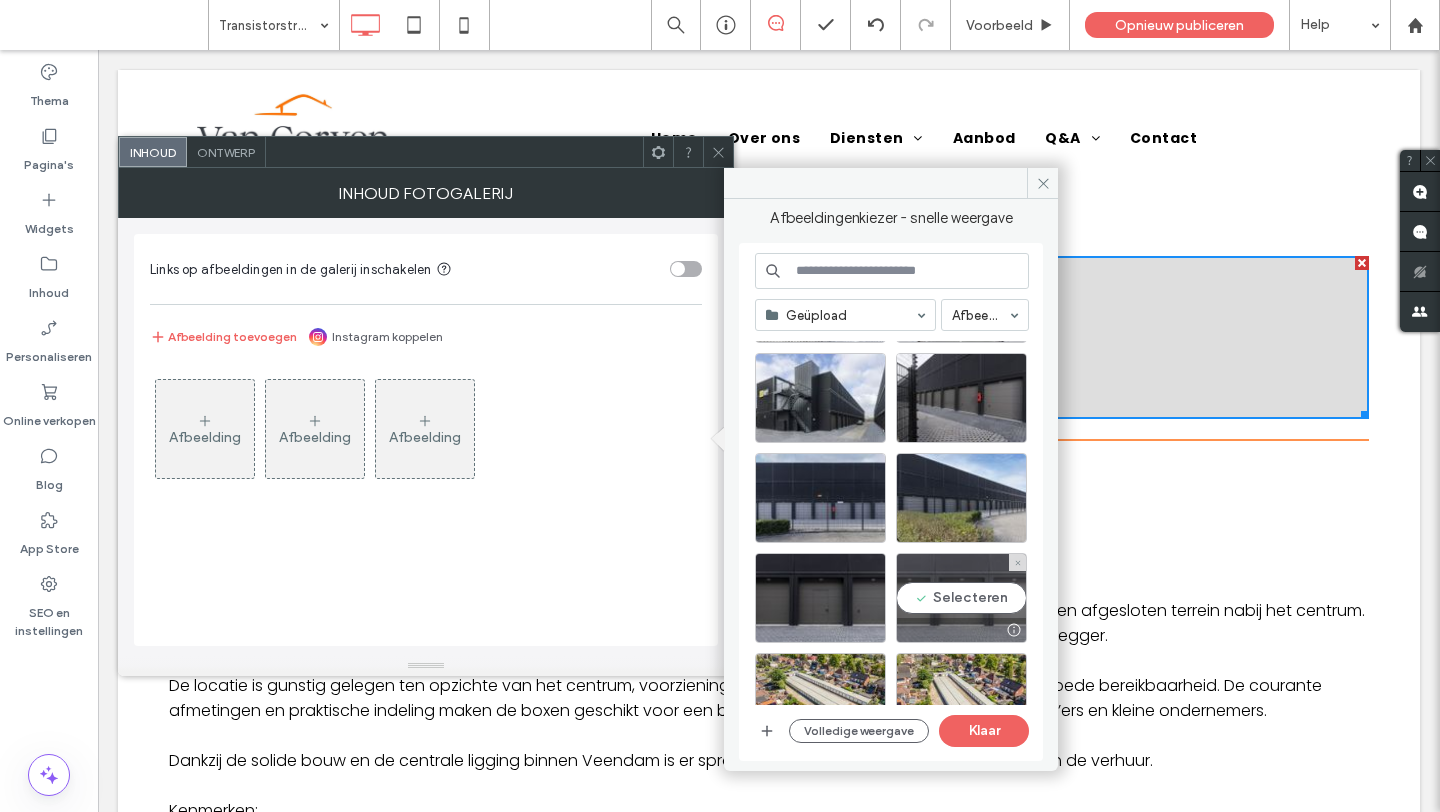 scroll, scrollTop: 103, scrollLeft: 0, axis: vertical 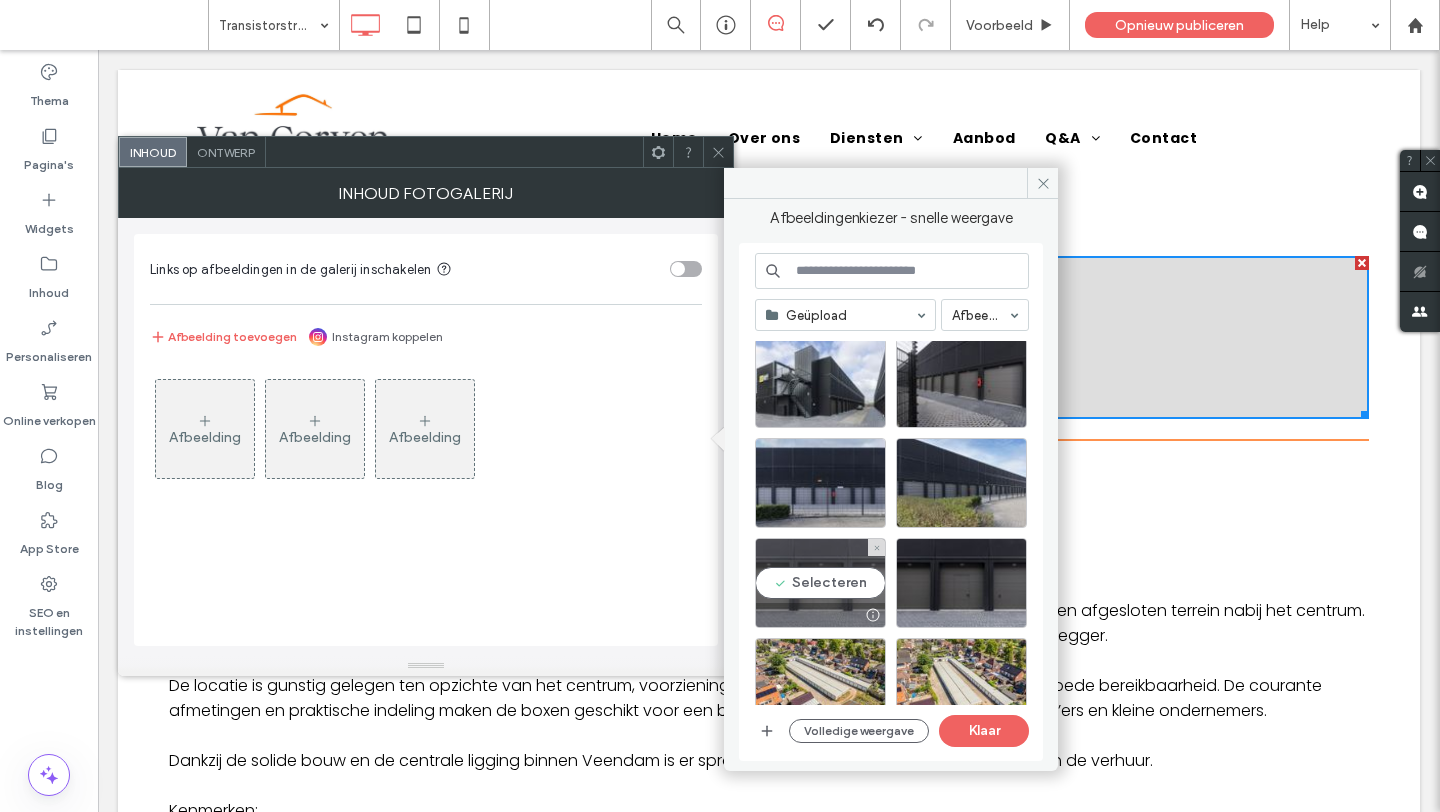 click on "Selecteren" at bounding box center [820, 583] 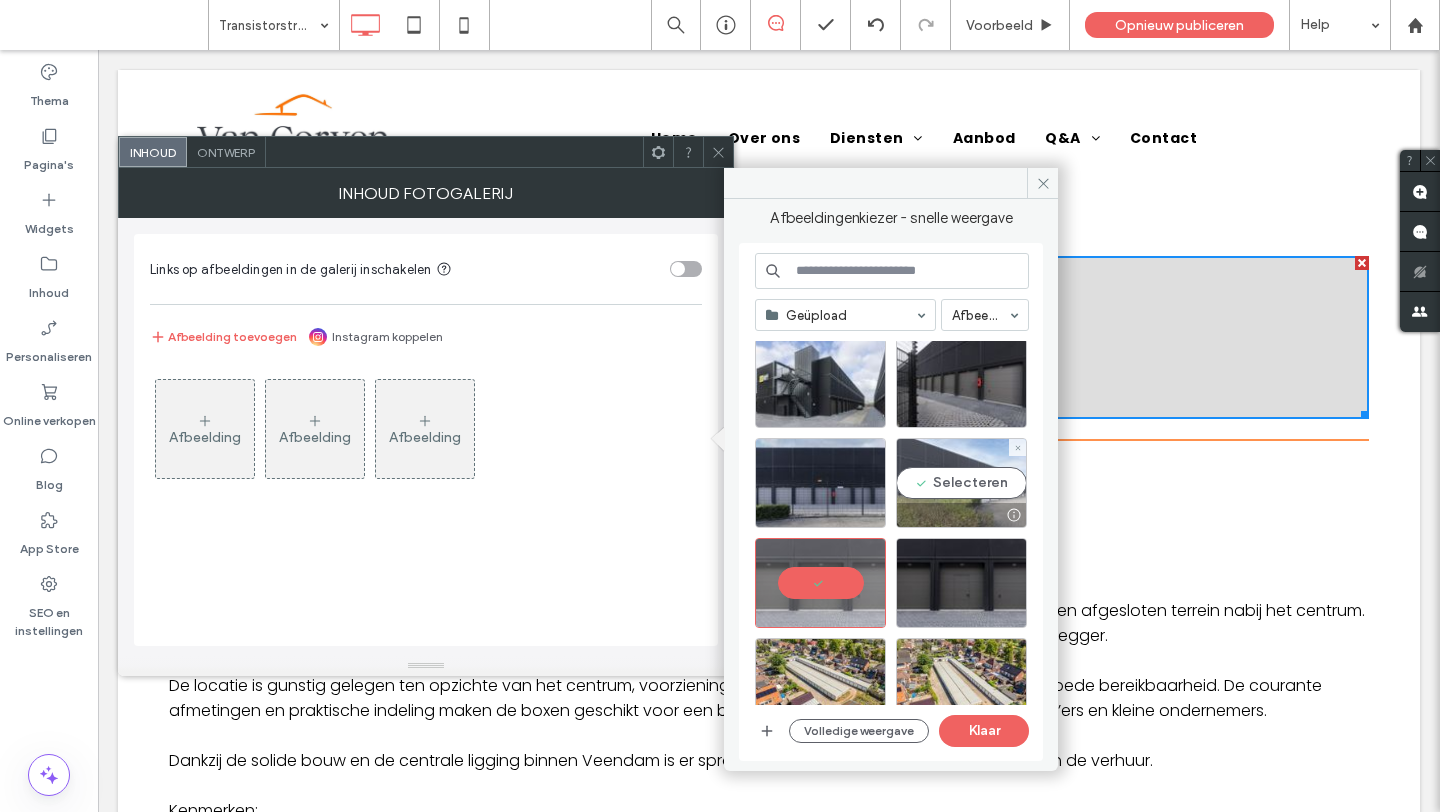click on "Selecteren" at bounding box center (961, 483) 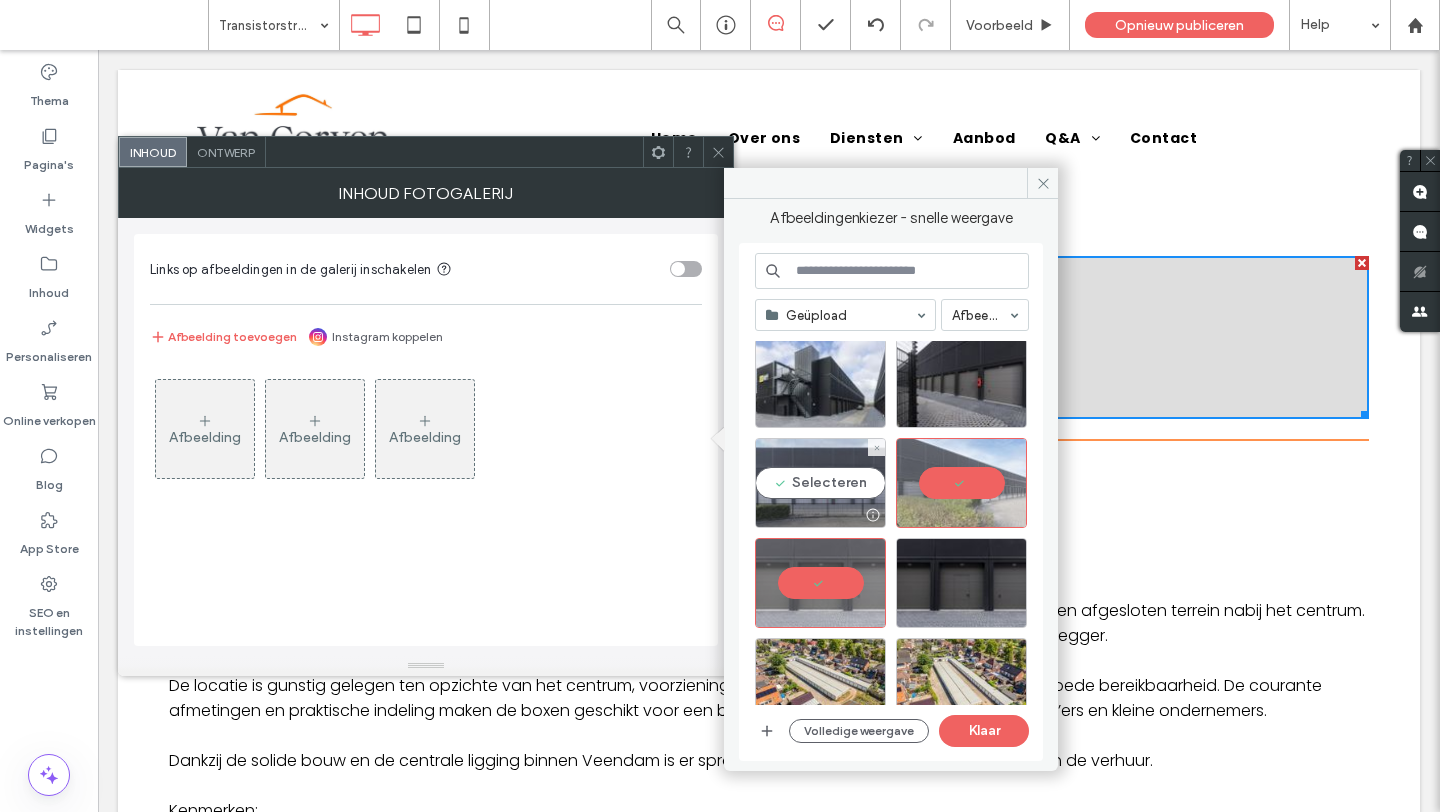 click on "Selecteren" at bounding box center [820, 483] 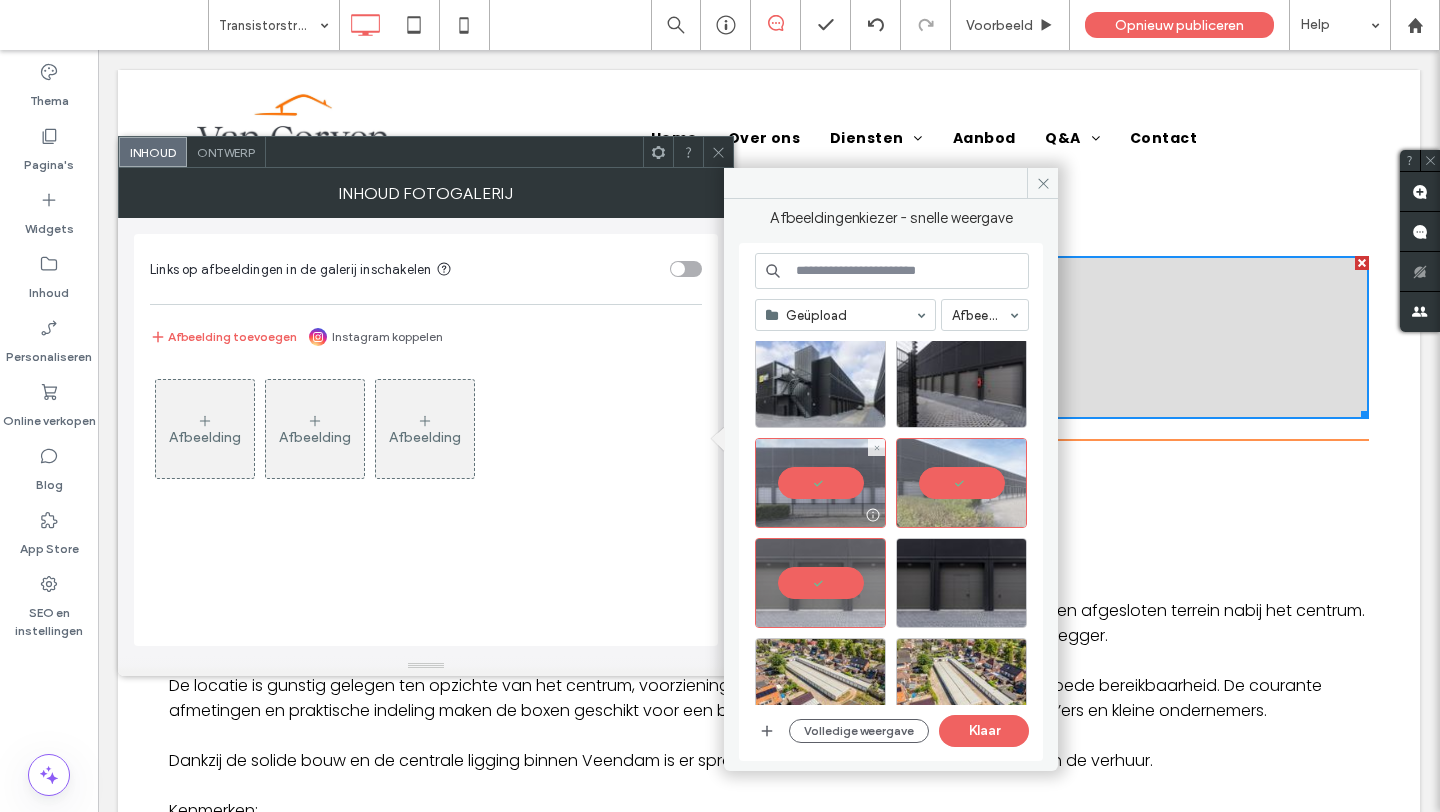 scroll, scrollTop: 0, scrollLeft: 0, axis: both 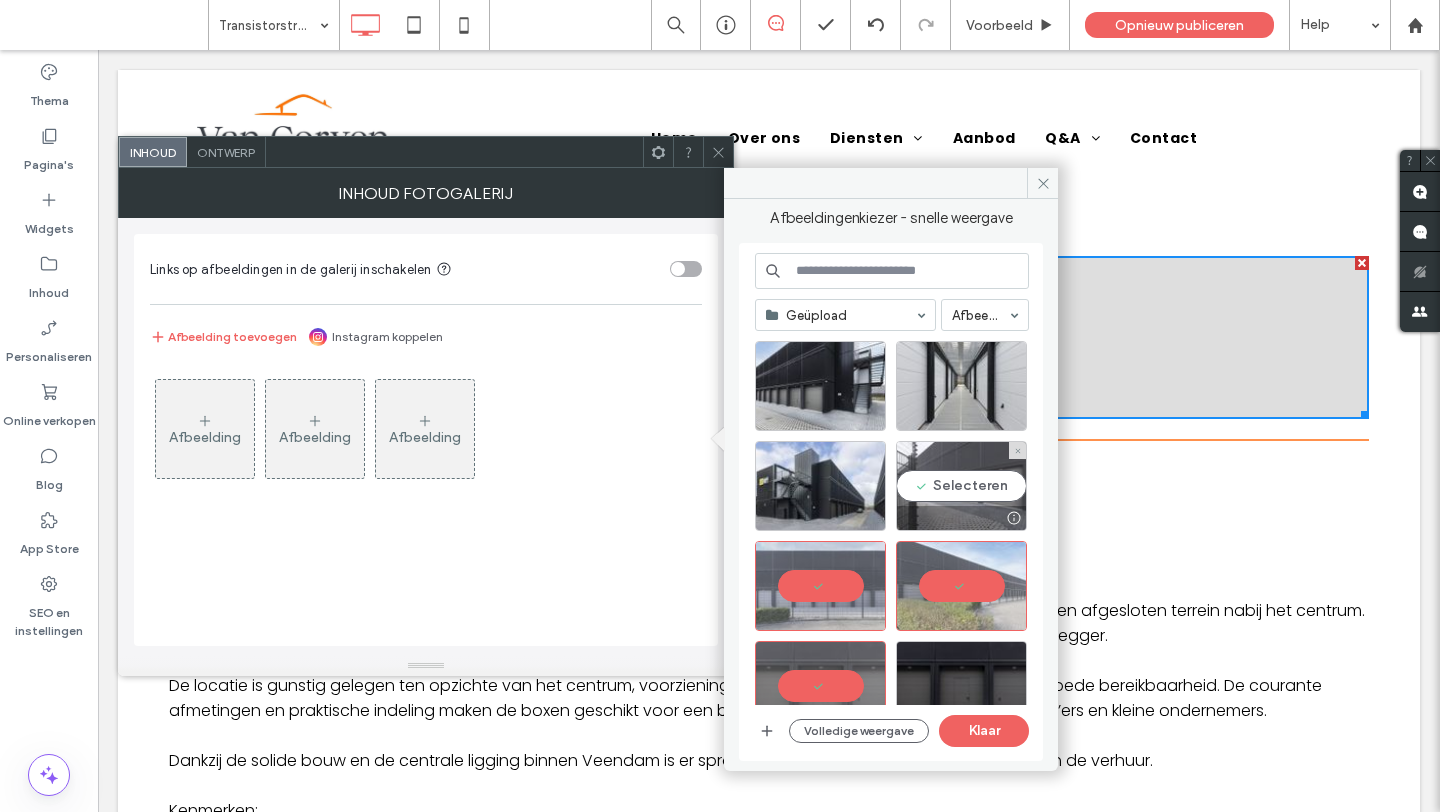 click on "Selecteren" at bounding box center (961, 486) 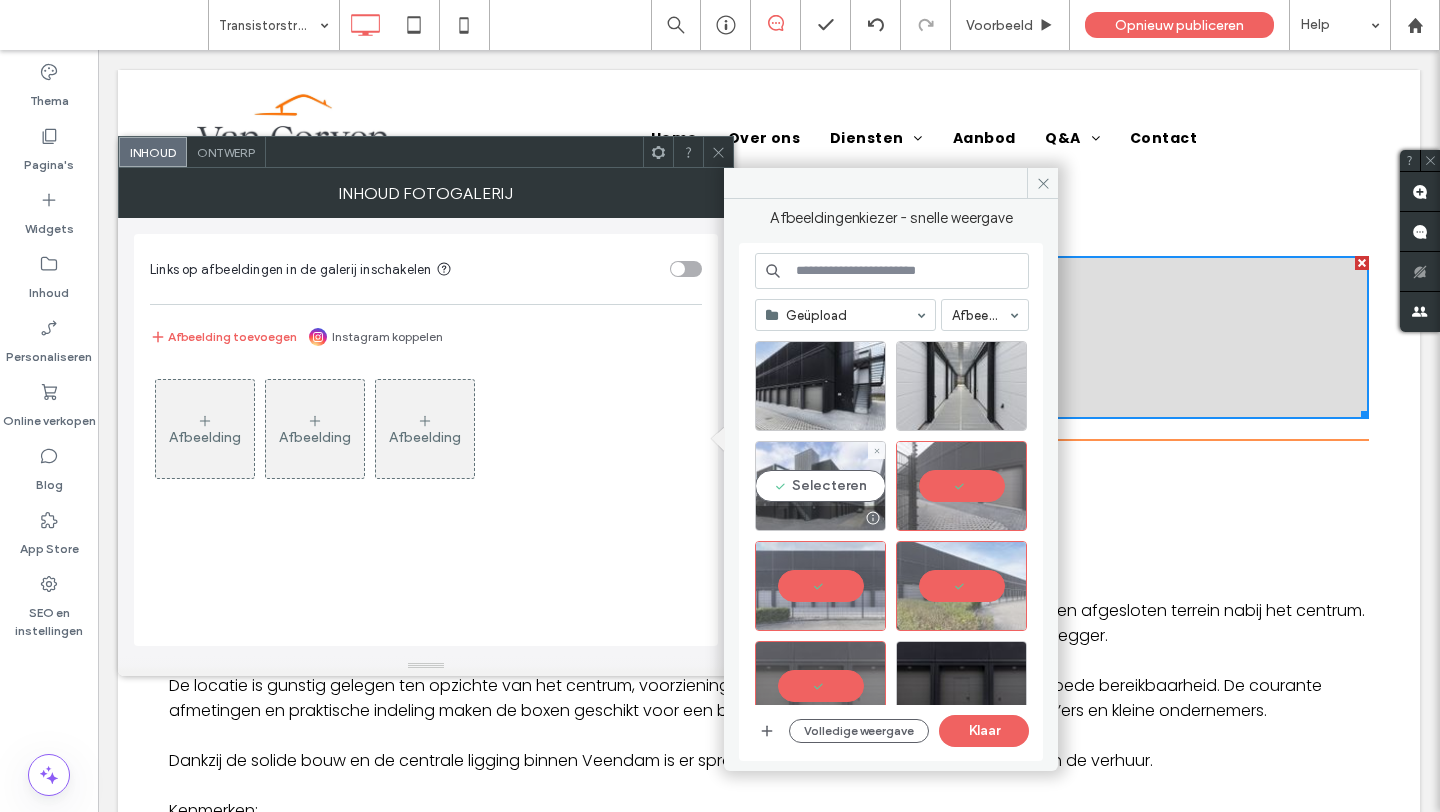 click at bounding box center (820, 518) 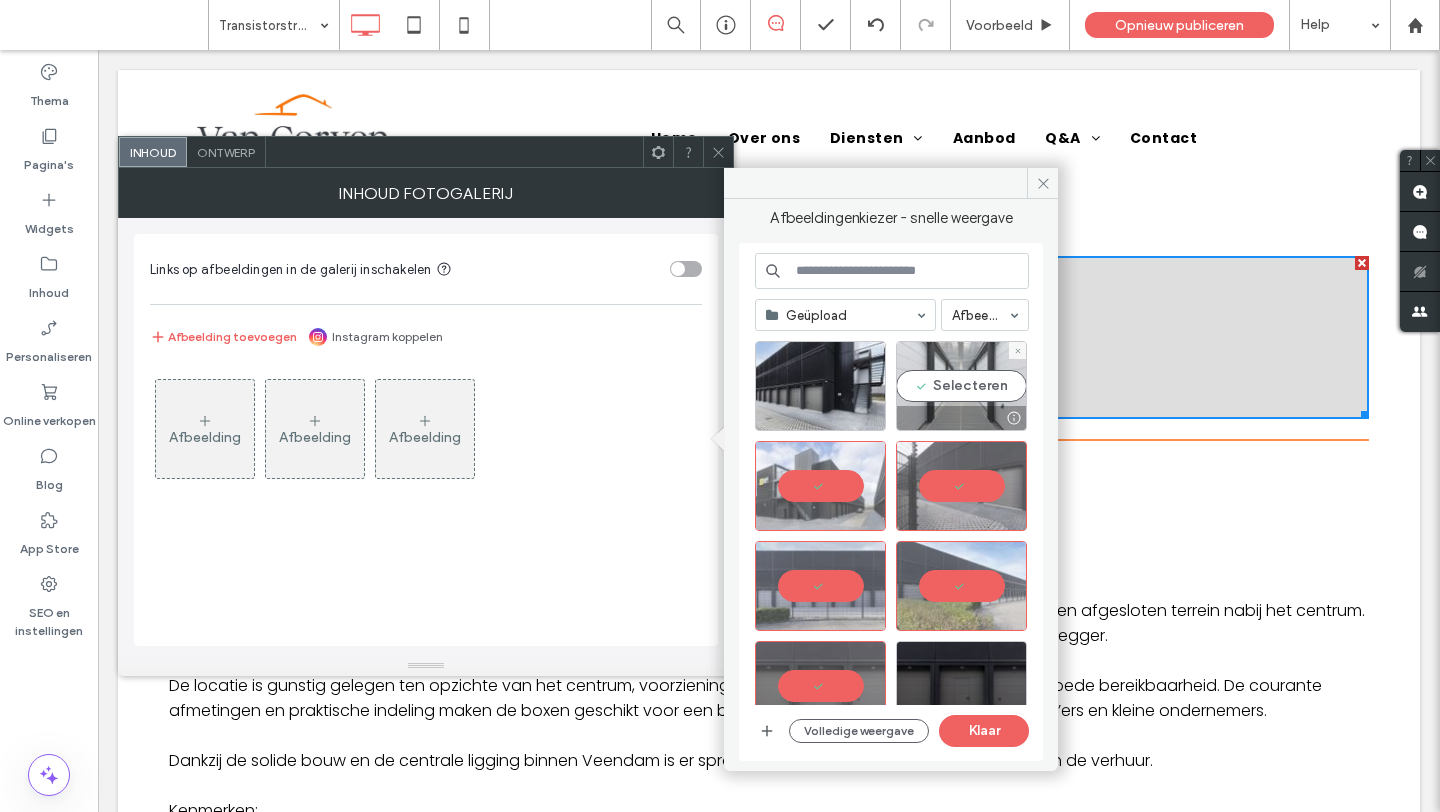 click at bounding box center (961, 418) 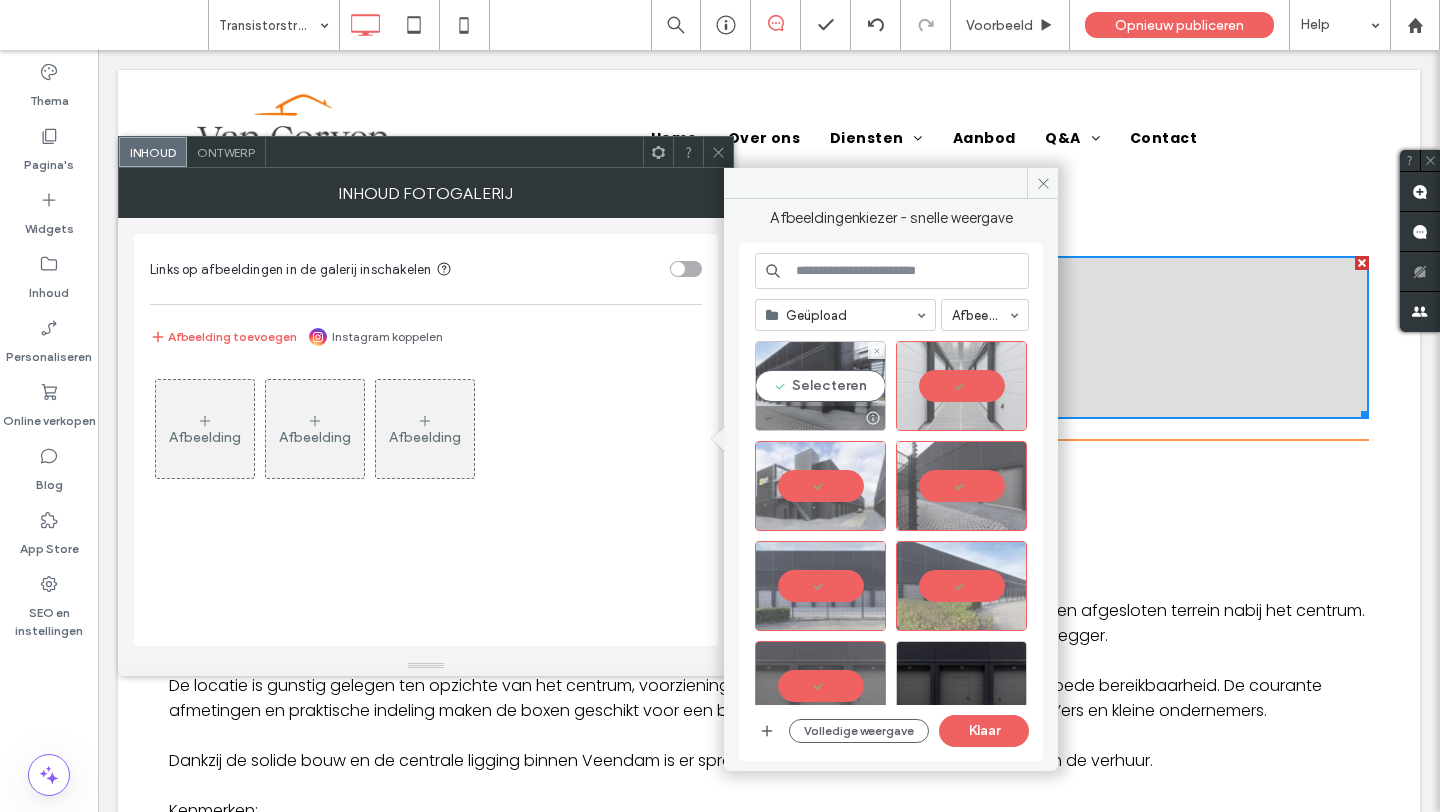 click at bounding box center (820, 418) 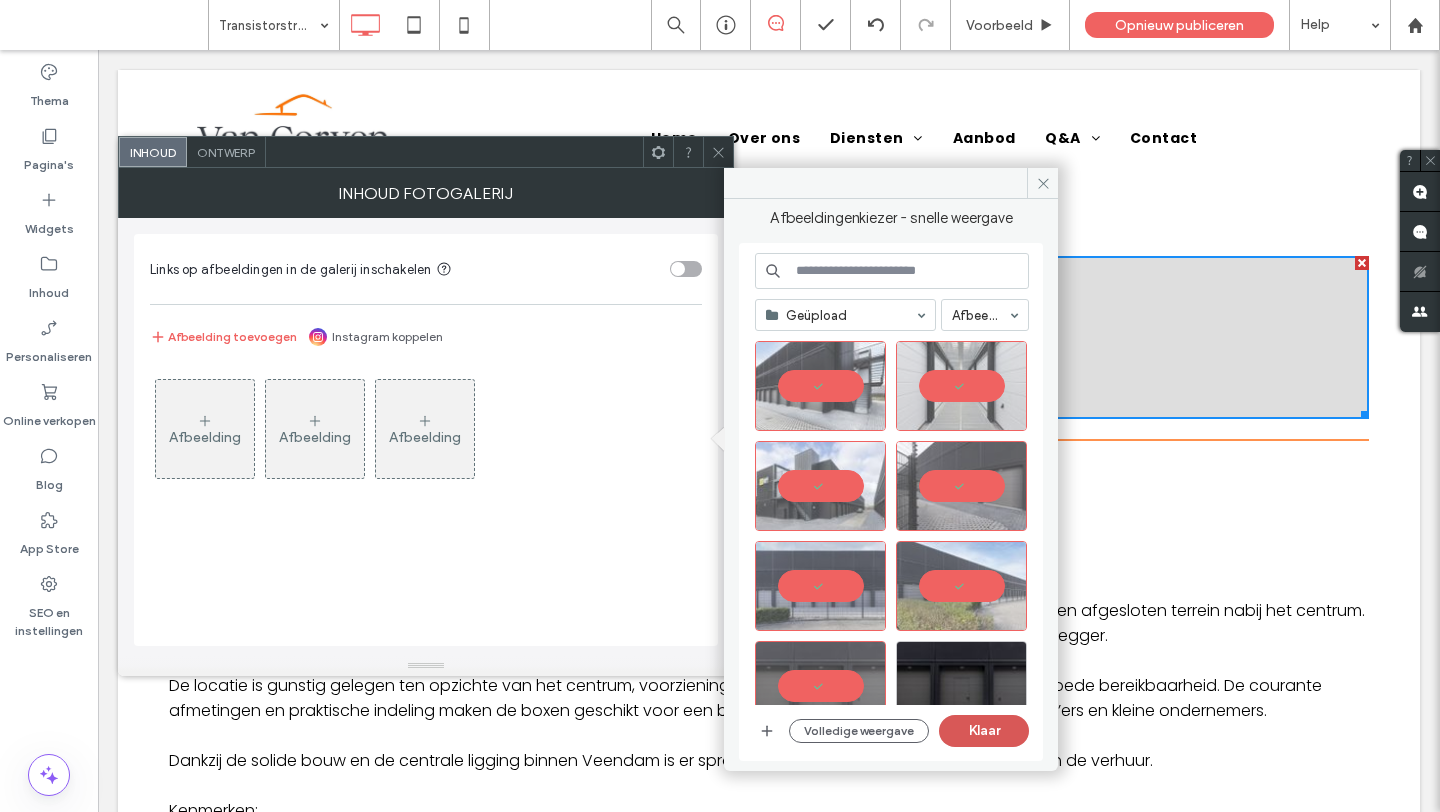 click on "Klaar" at bounding box center [984, 731] 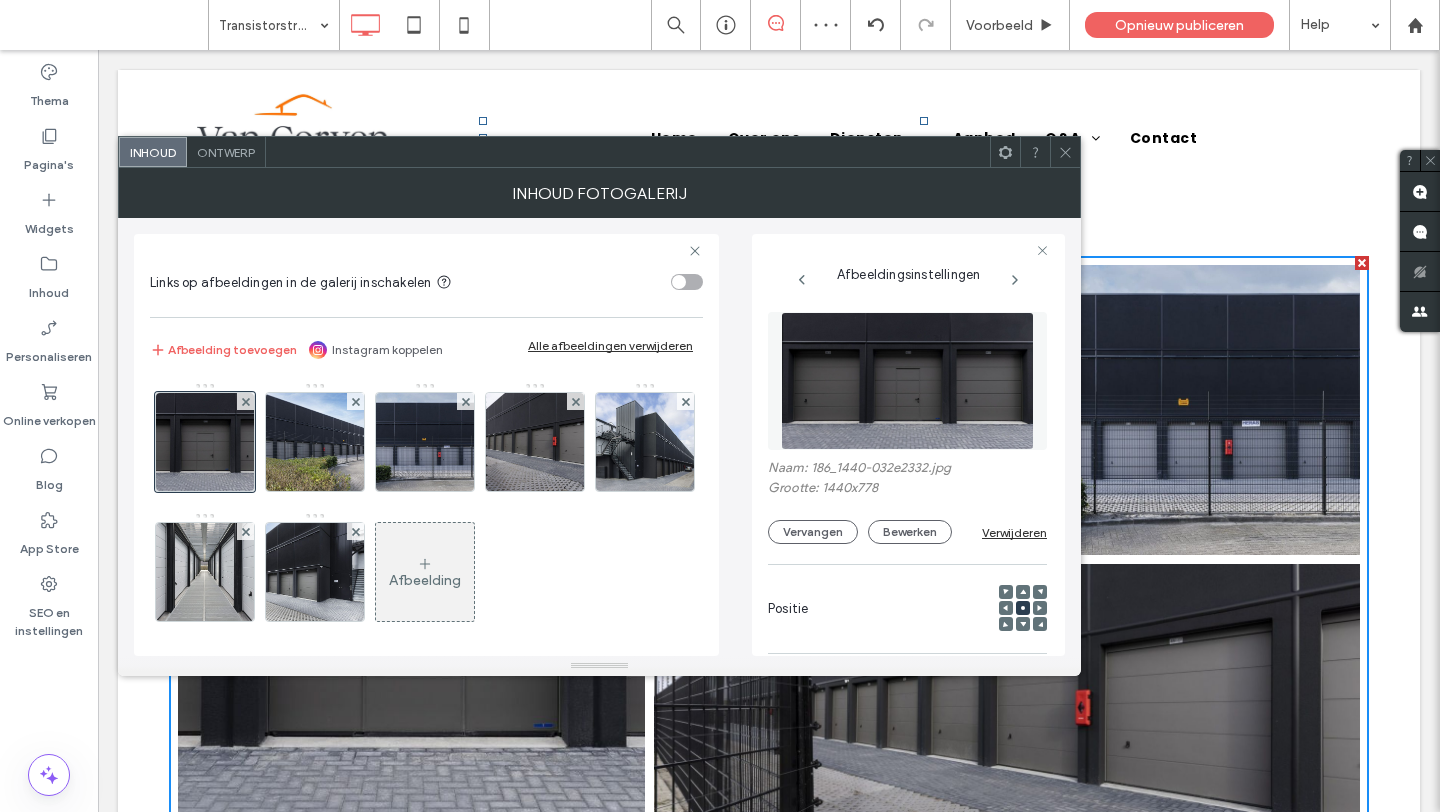 click at bounding box center (1065, 152) 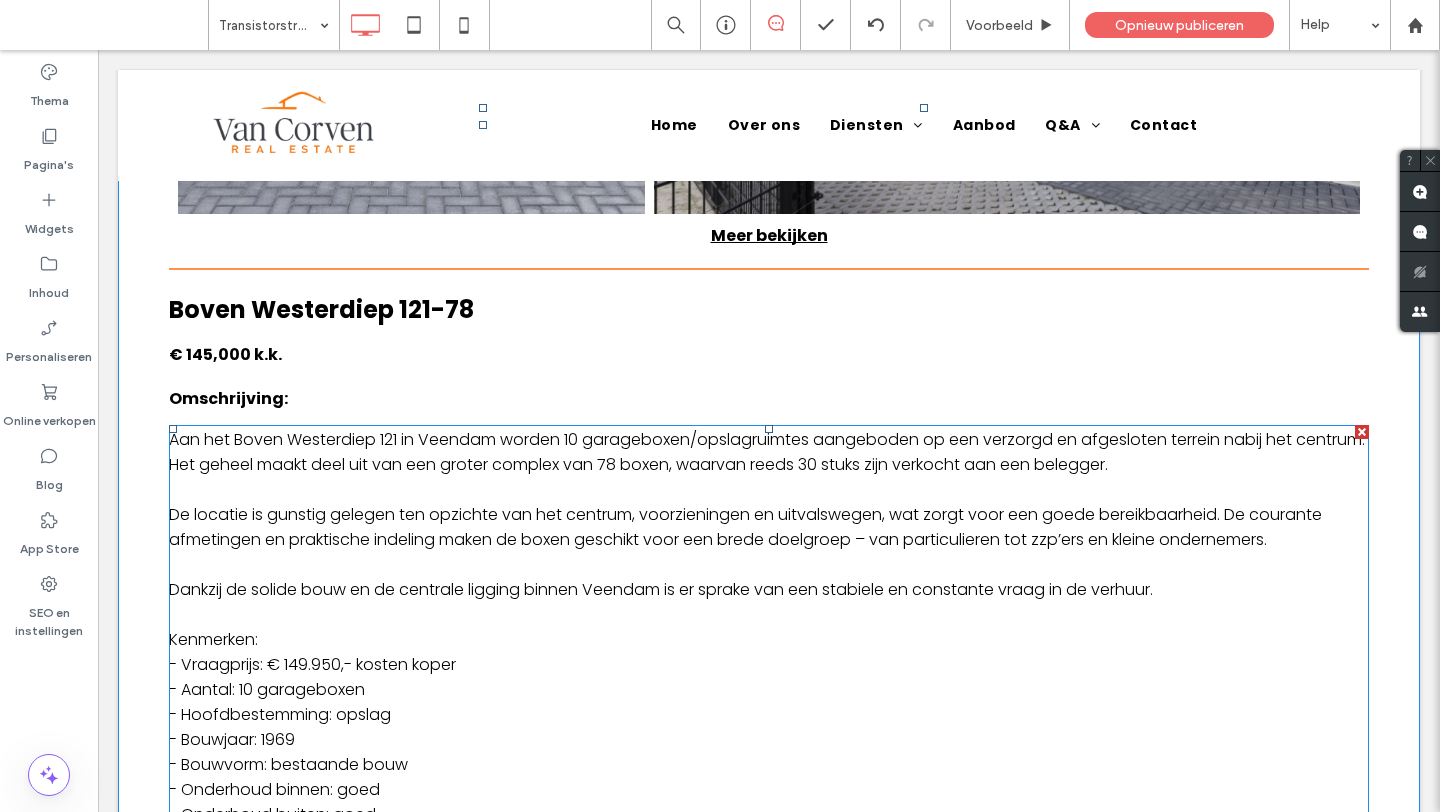 scroll, scrollTop: 624, scrollLeft: 0, axis: vertical 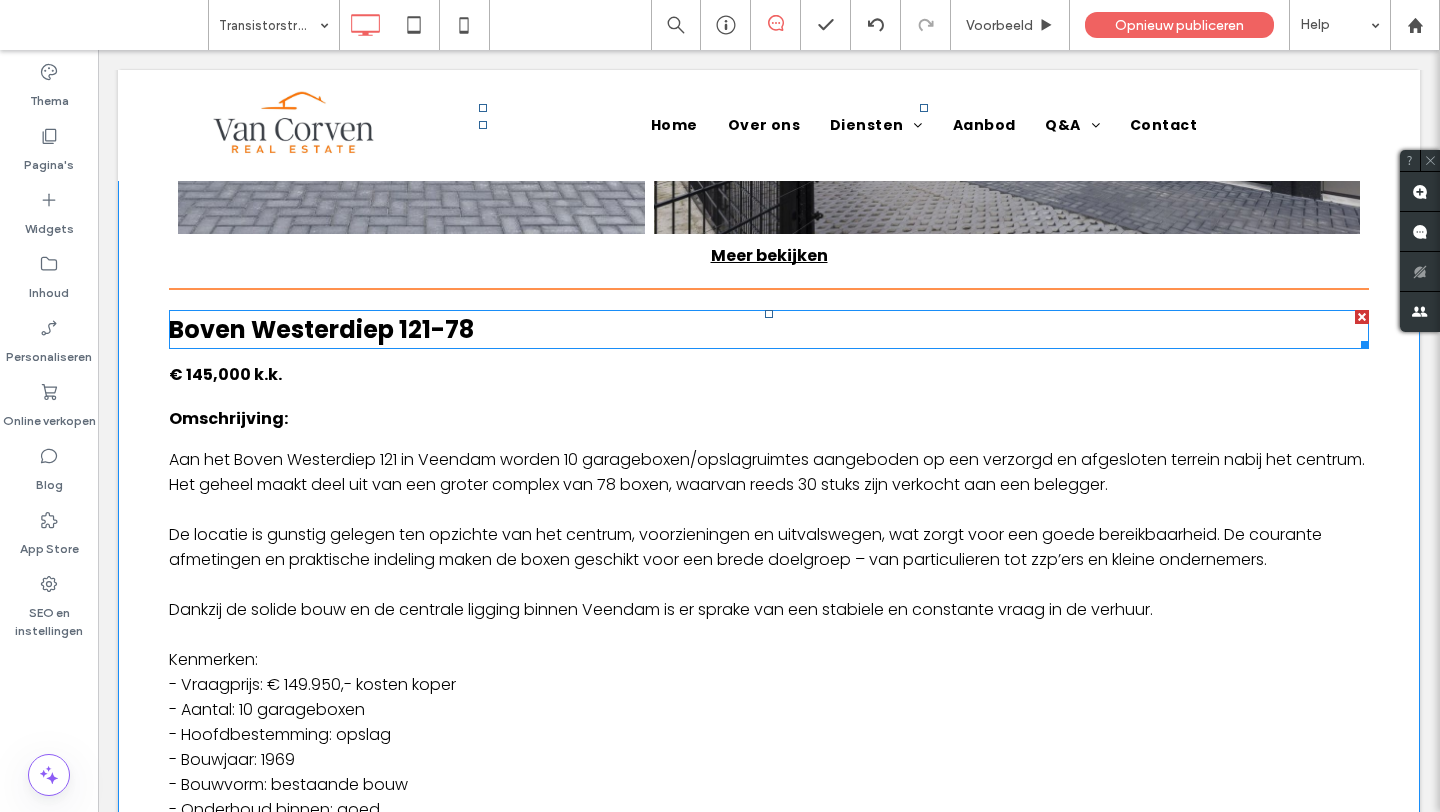 click on "Boven Westerdiep 121-78" at bounding box center [321, 329] 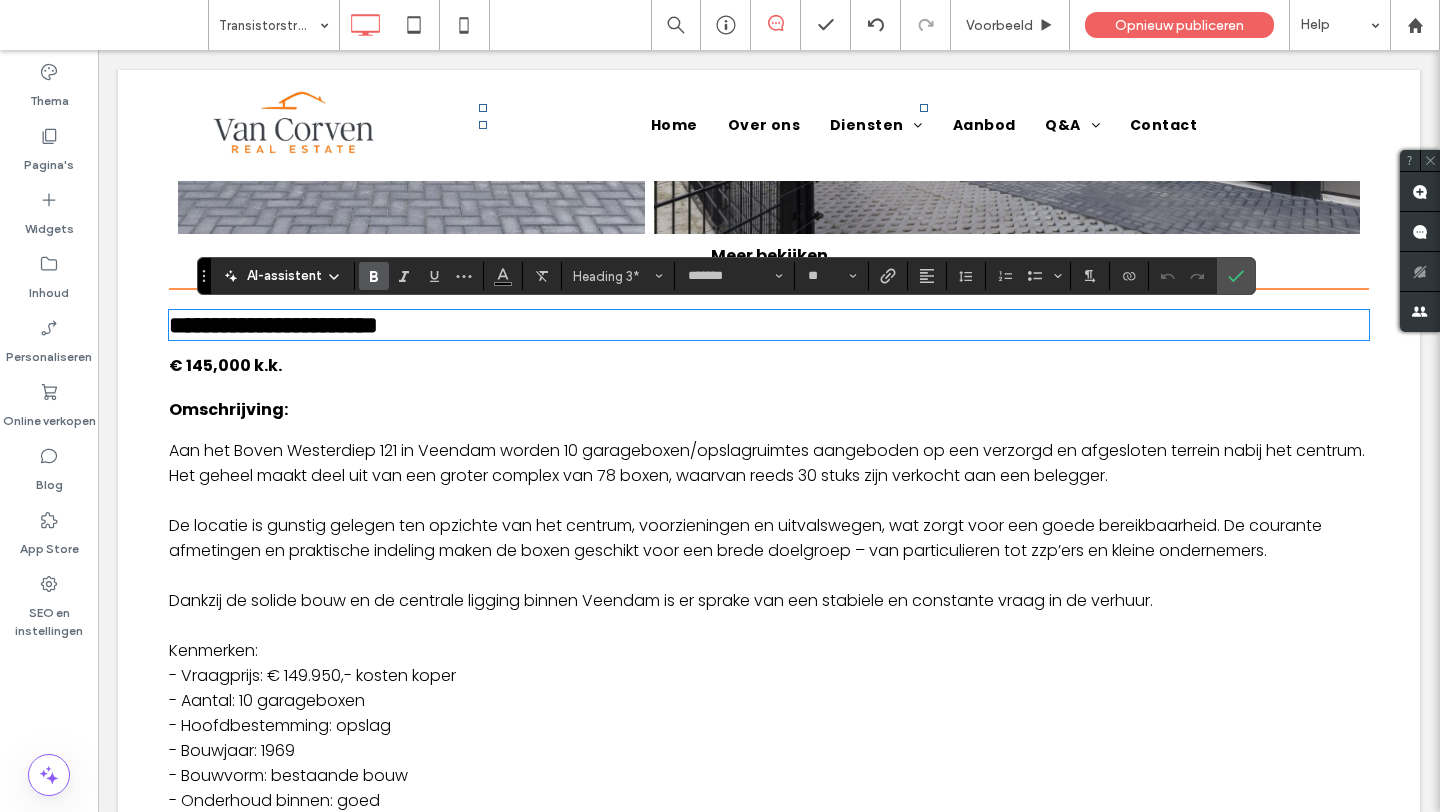 click at bounding box center (769, 290) 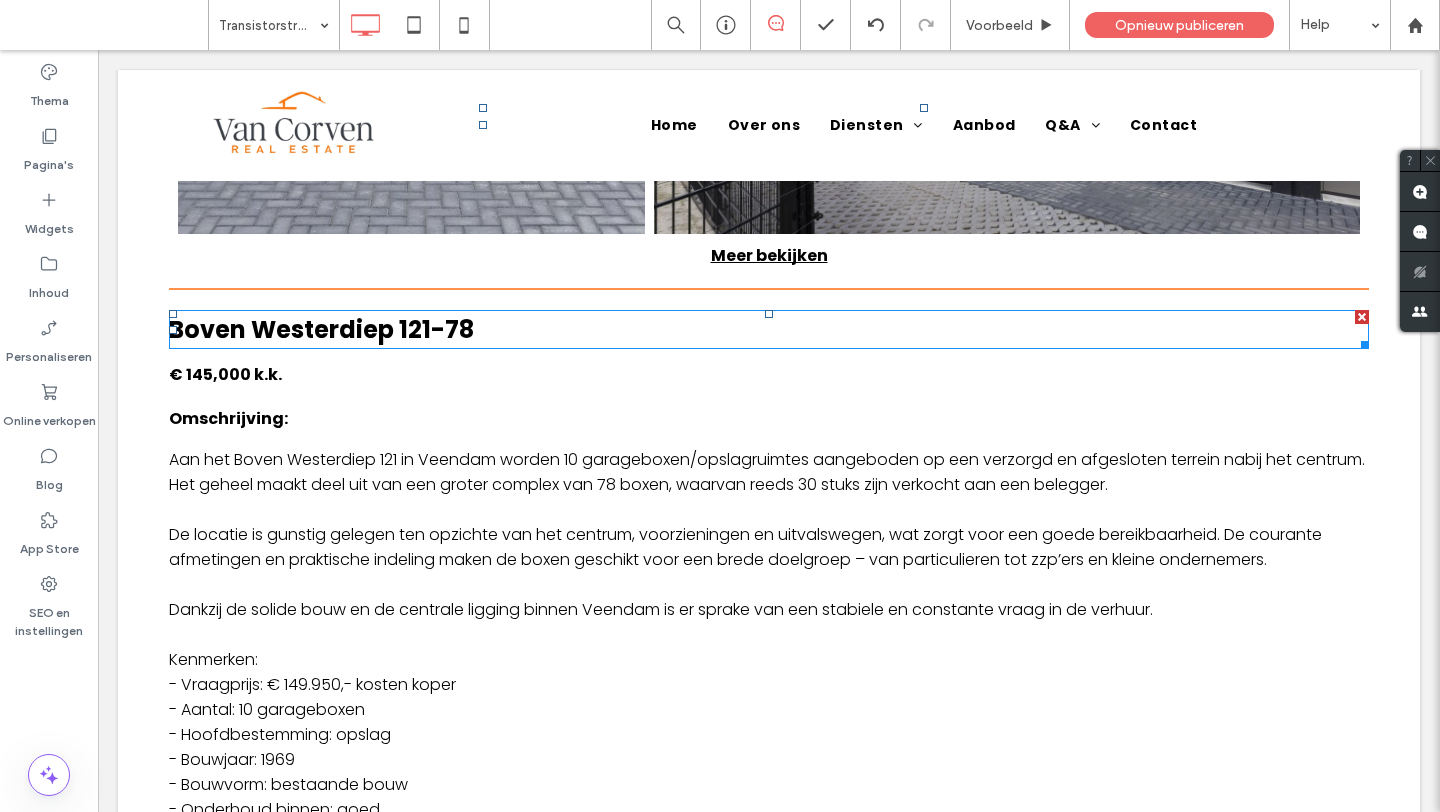 click on "Boven Westerdiep 121-78" at bounding box center (769, 329) 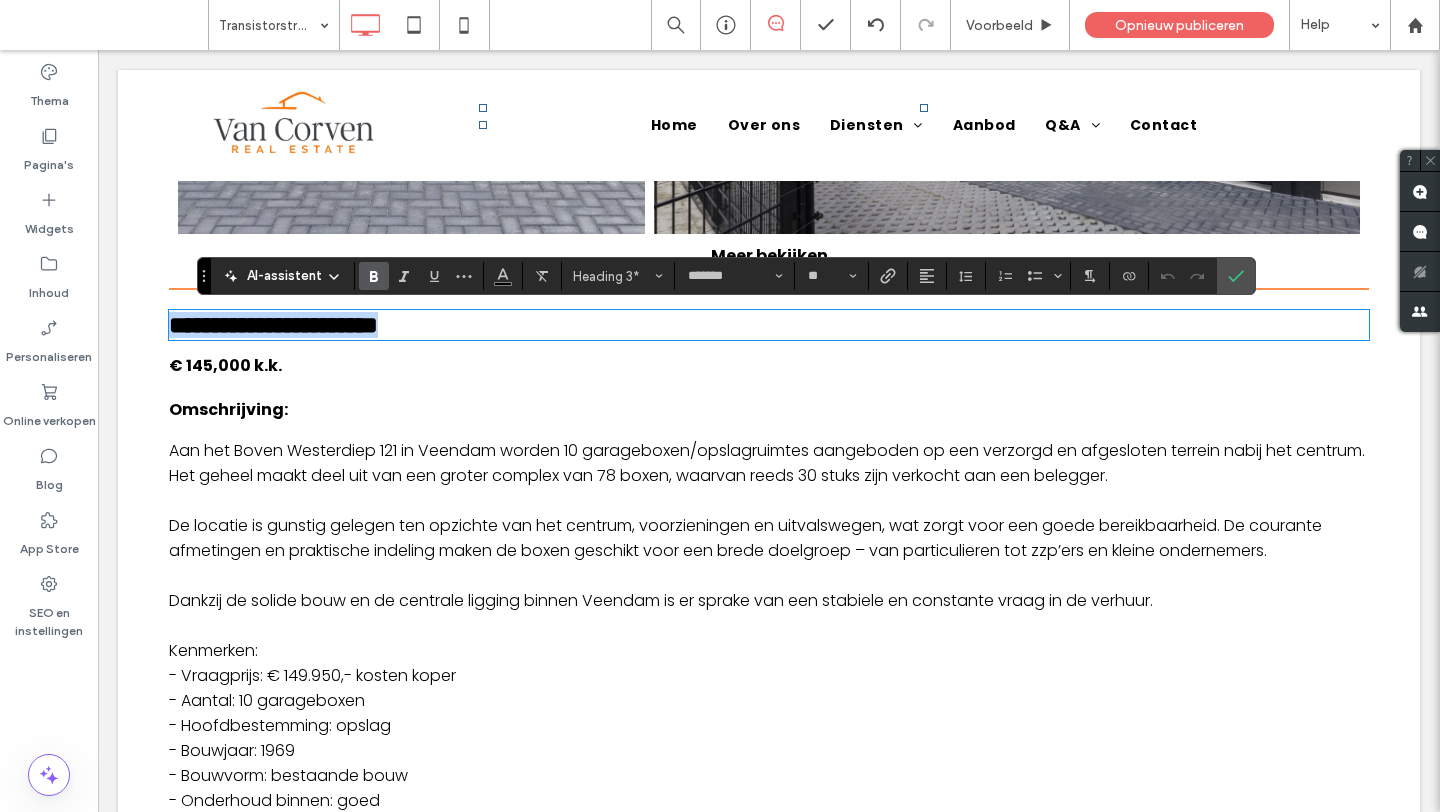 click on "**********" at bounding box center (769, 325) 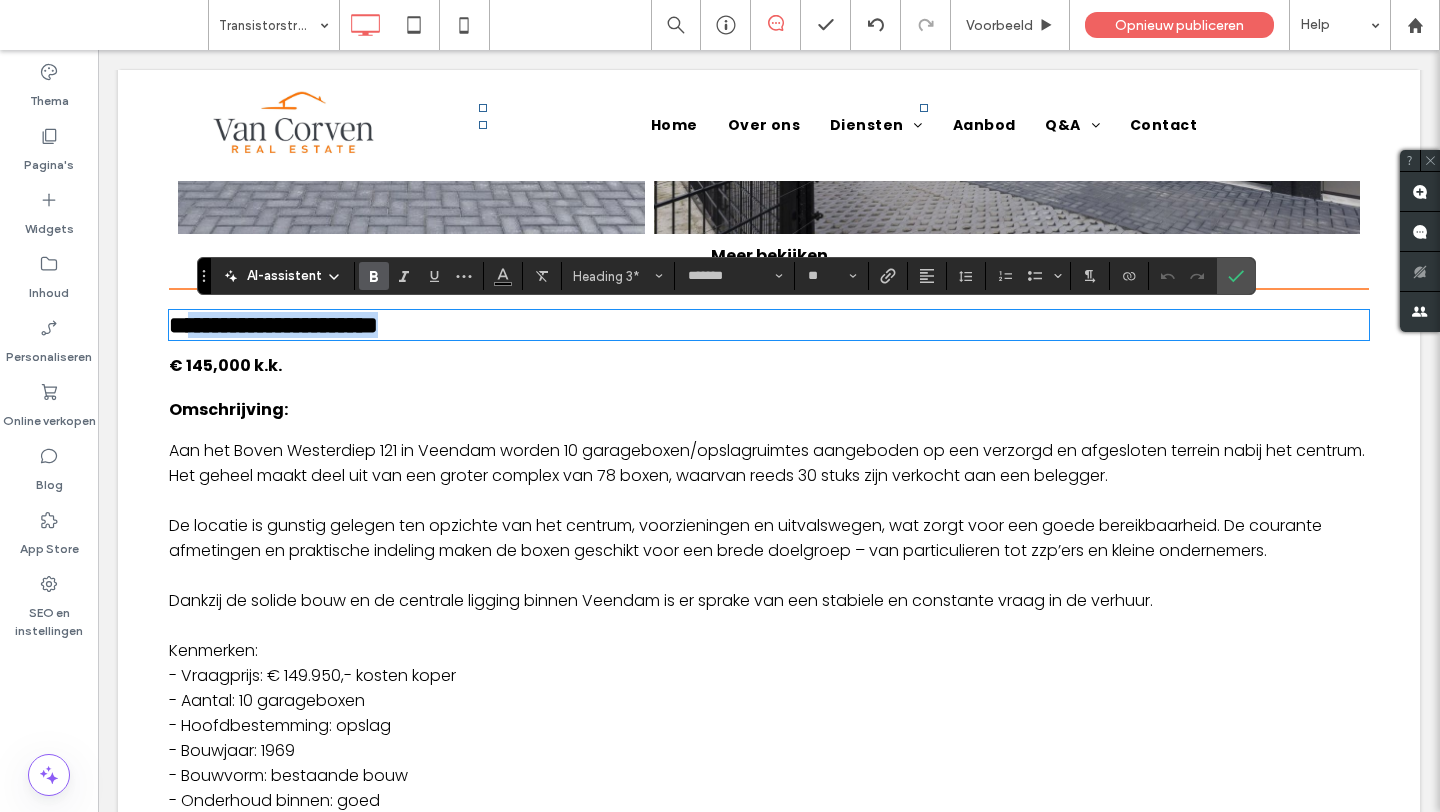 drag, startPoint x: 503, startPoint y: 333, endPoint x: 200, endPoint y: 337, distance: 303.0264 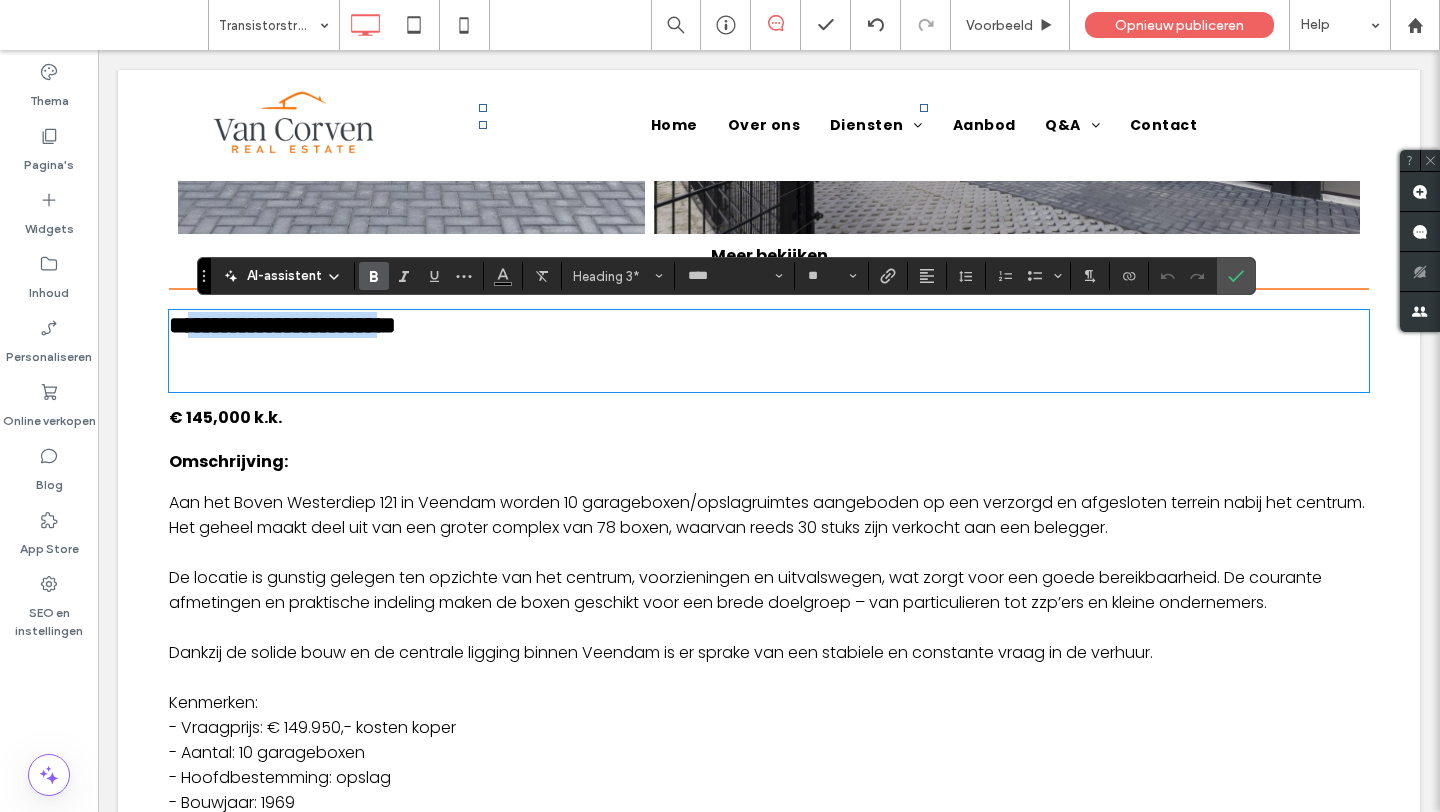 scroll, scrollTop: 0, scrollLeft: 0, axis: both 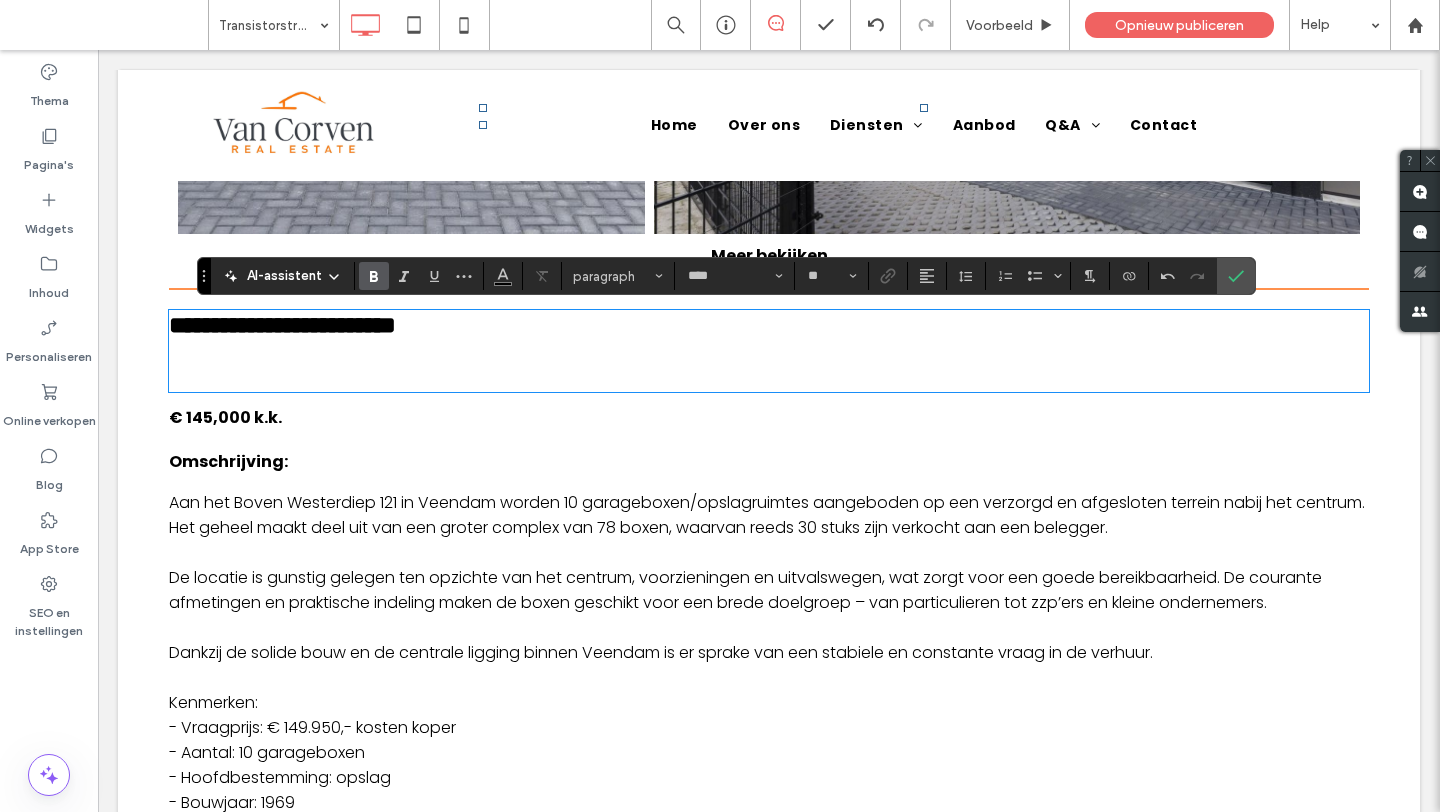 type on "*******" 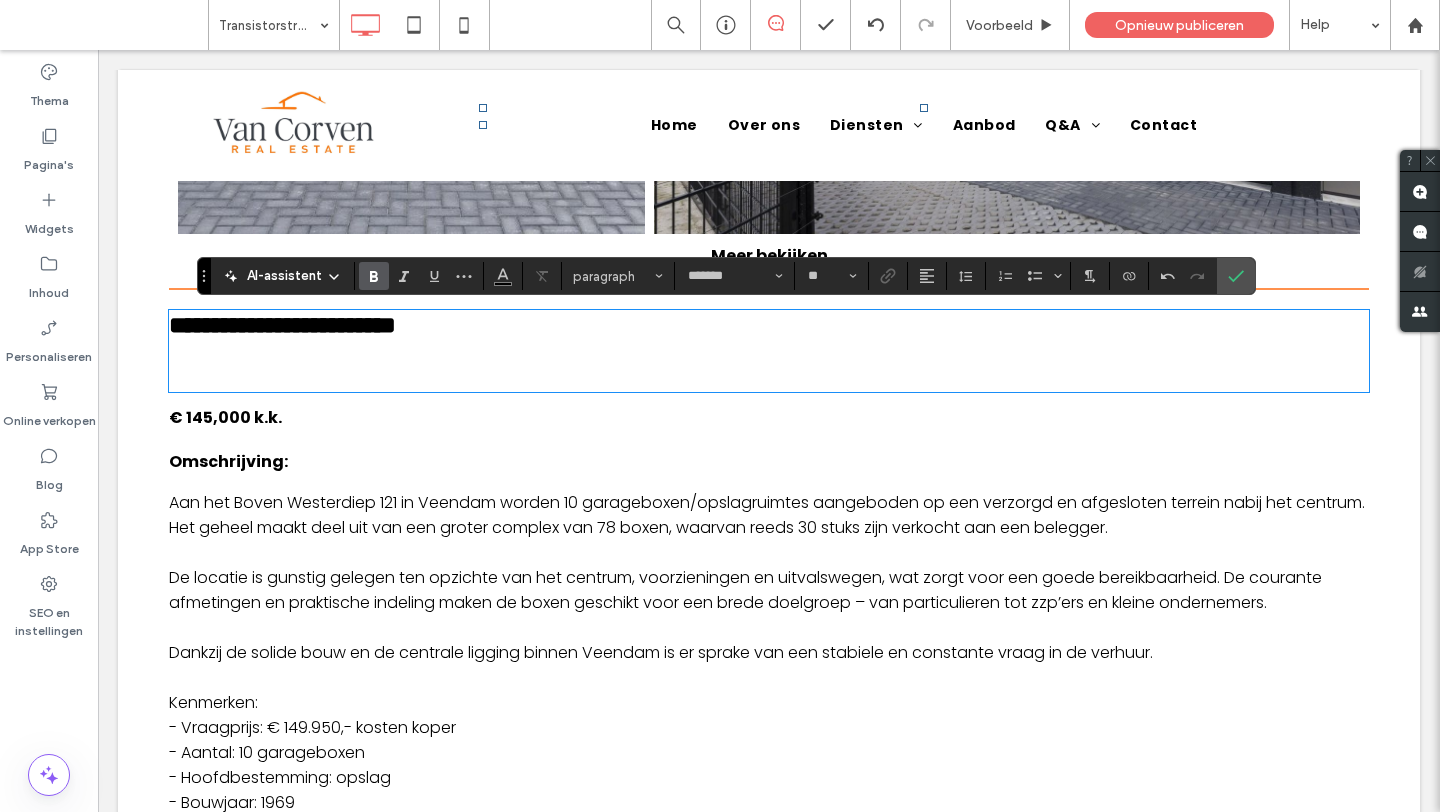 click on "**********" at bounding box center [282, 325] 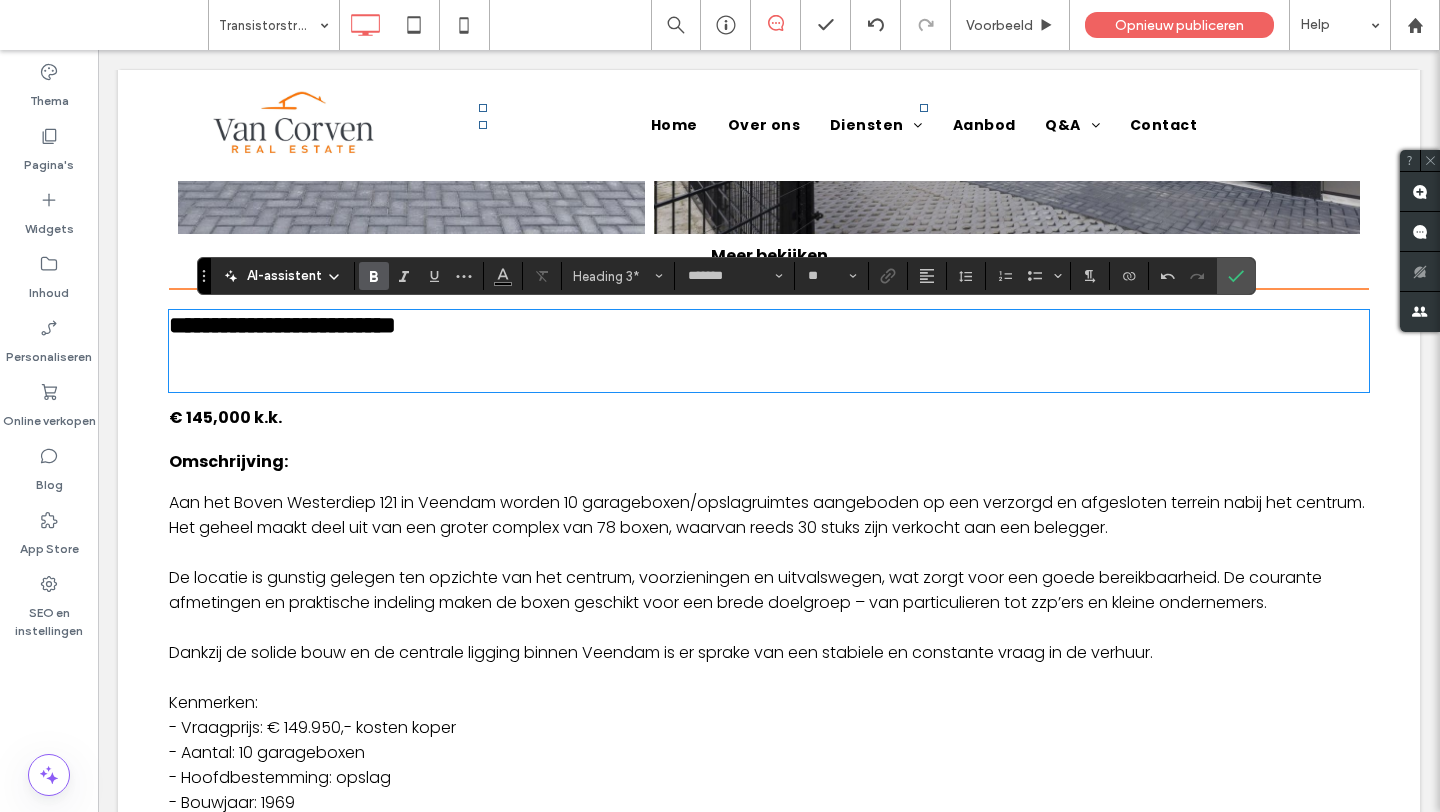 type 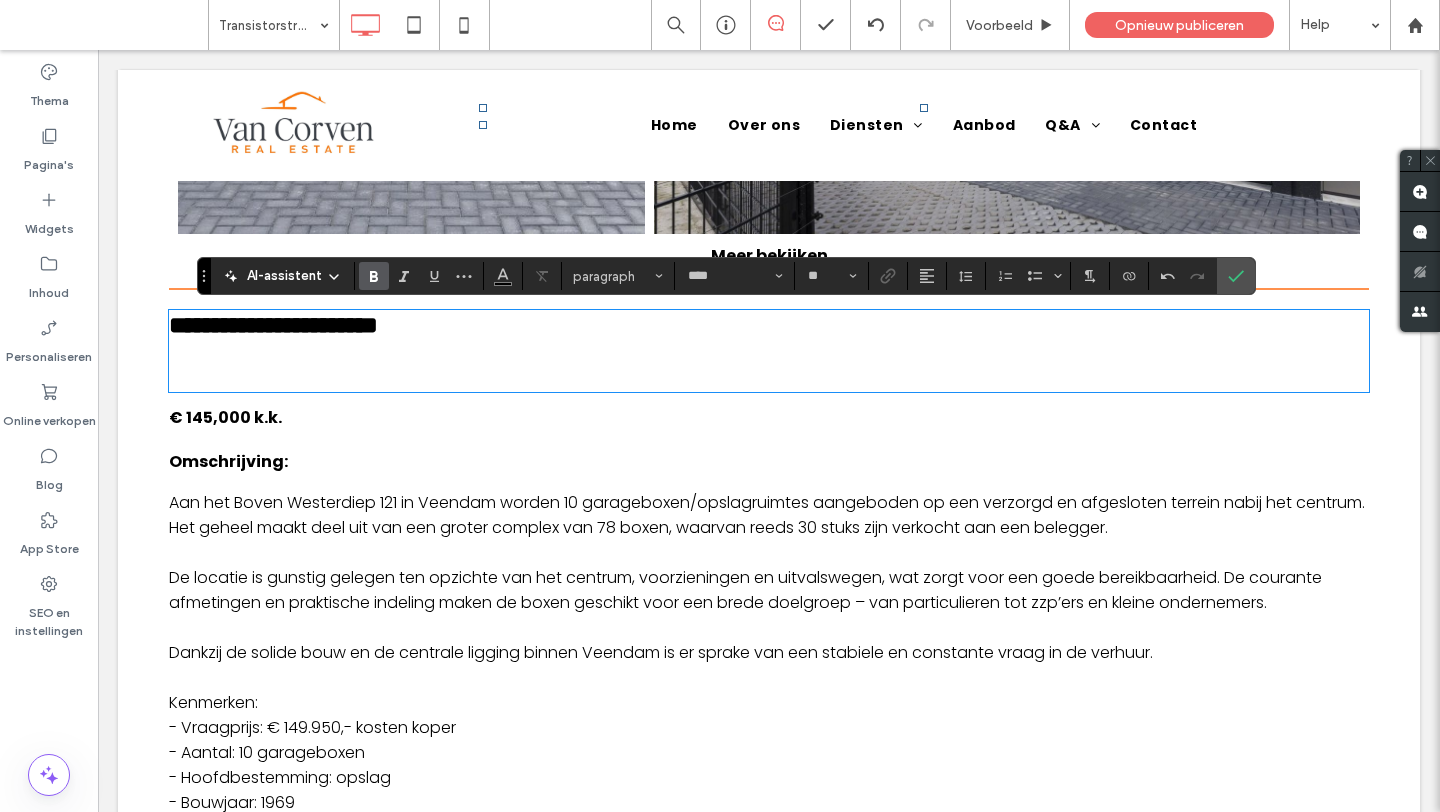 click at bounding box center (769, 377) 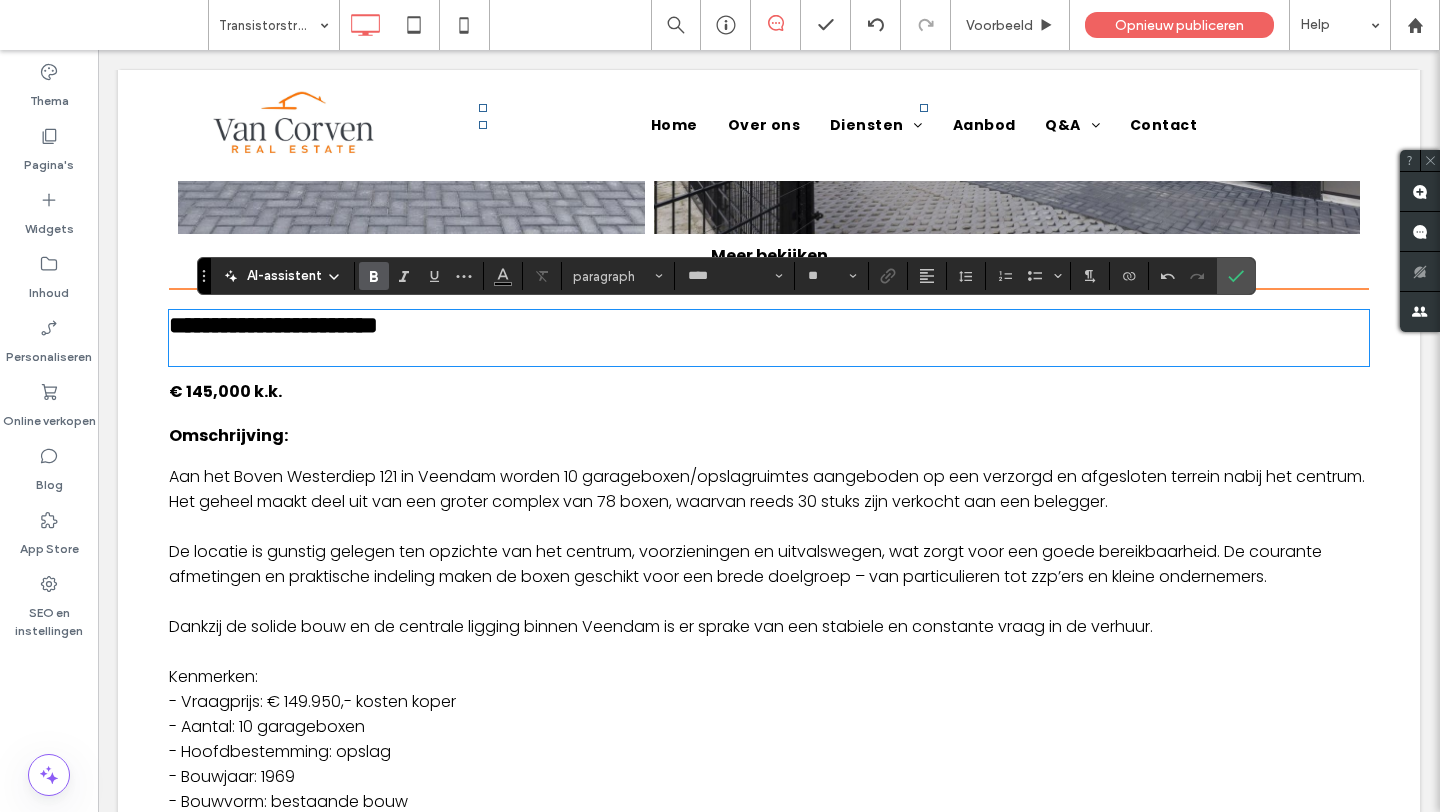 type on "*******" 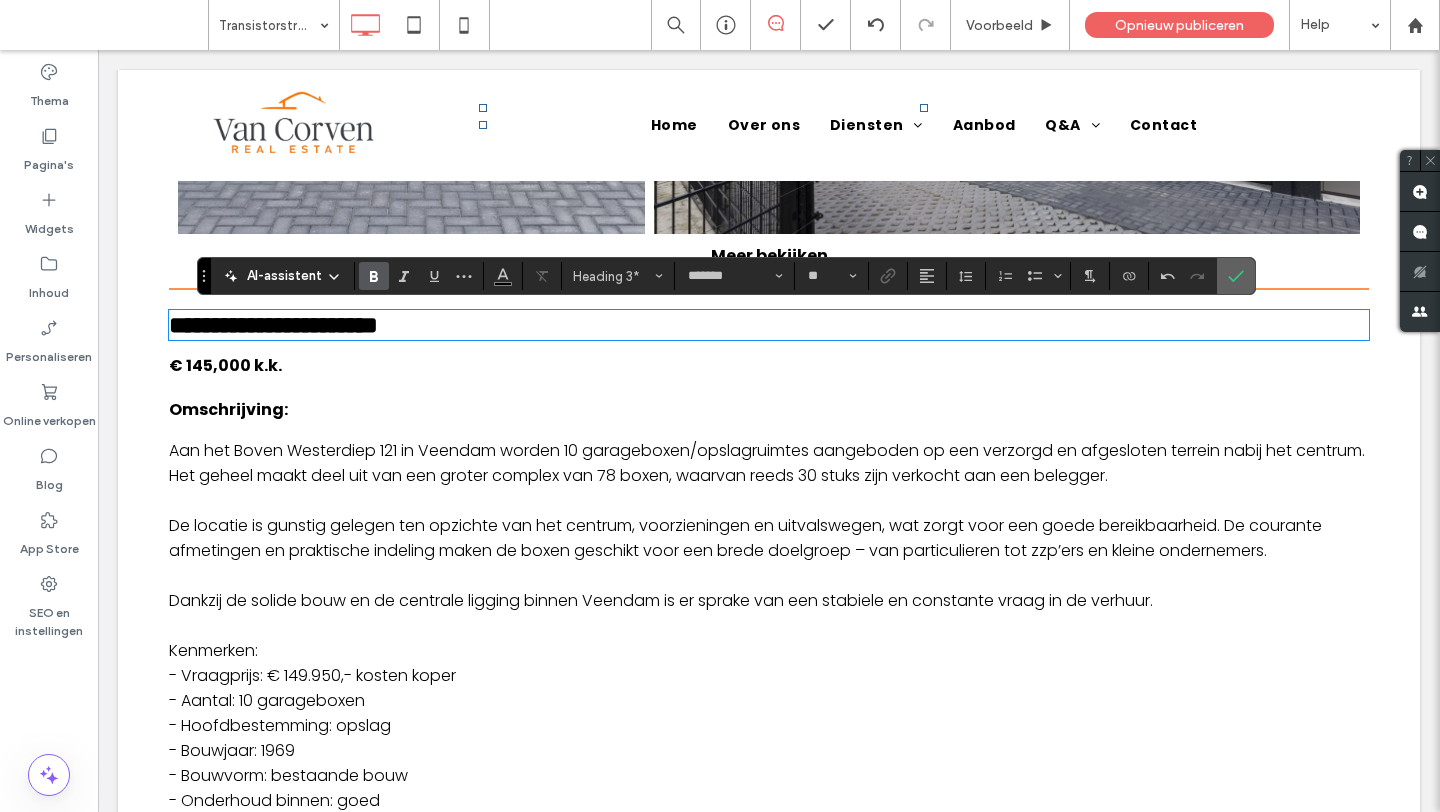 click 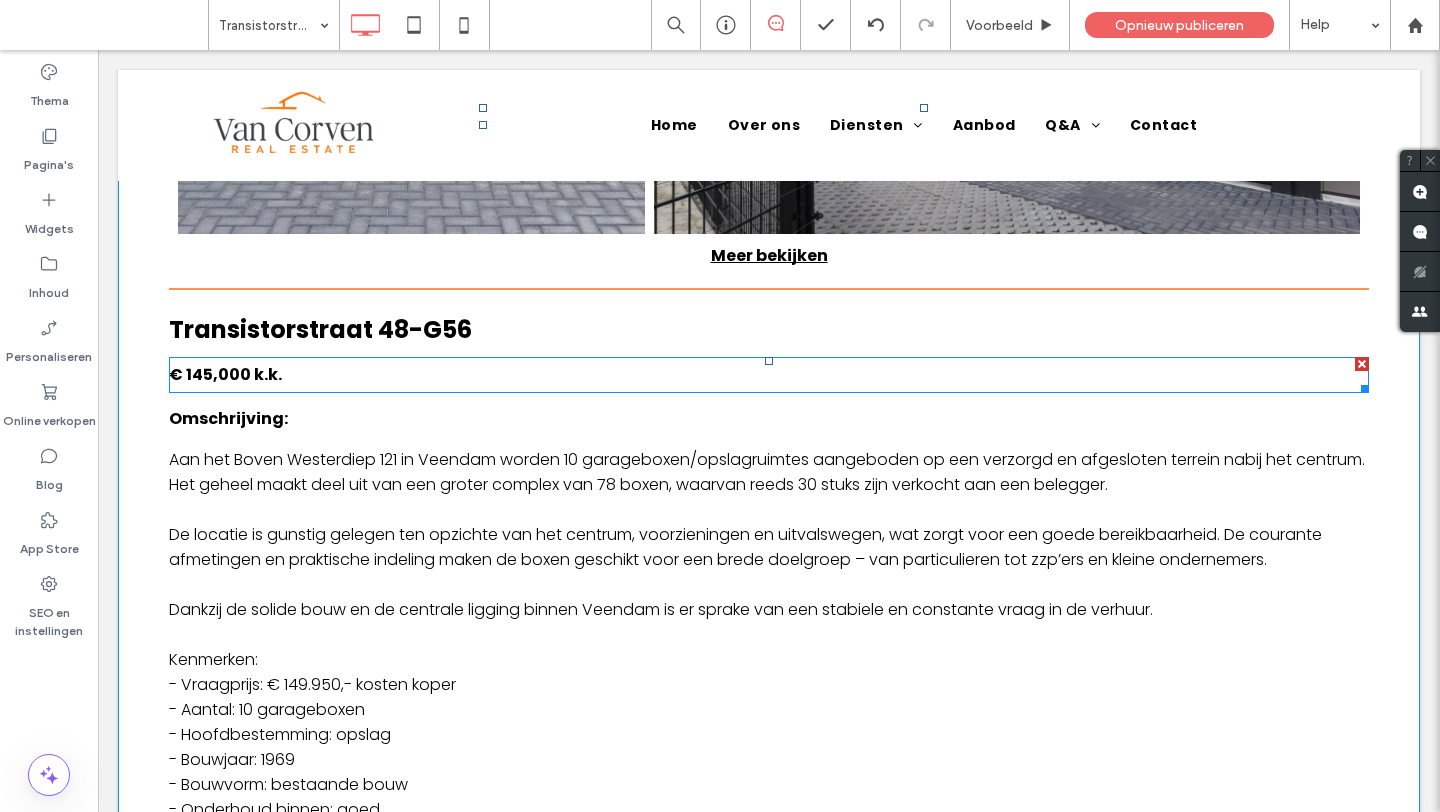 click on "€ 145,000 k.k." at bounding box center (769, 375) 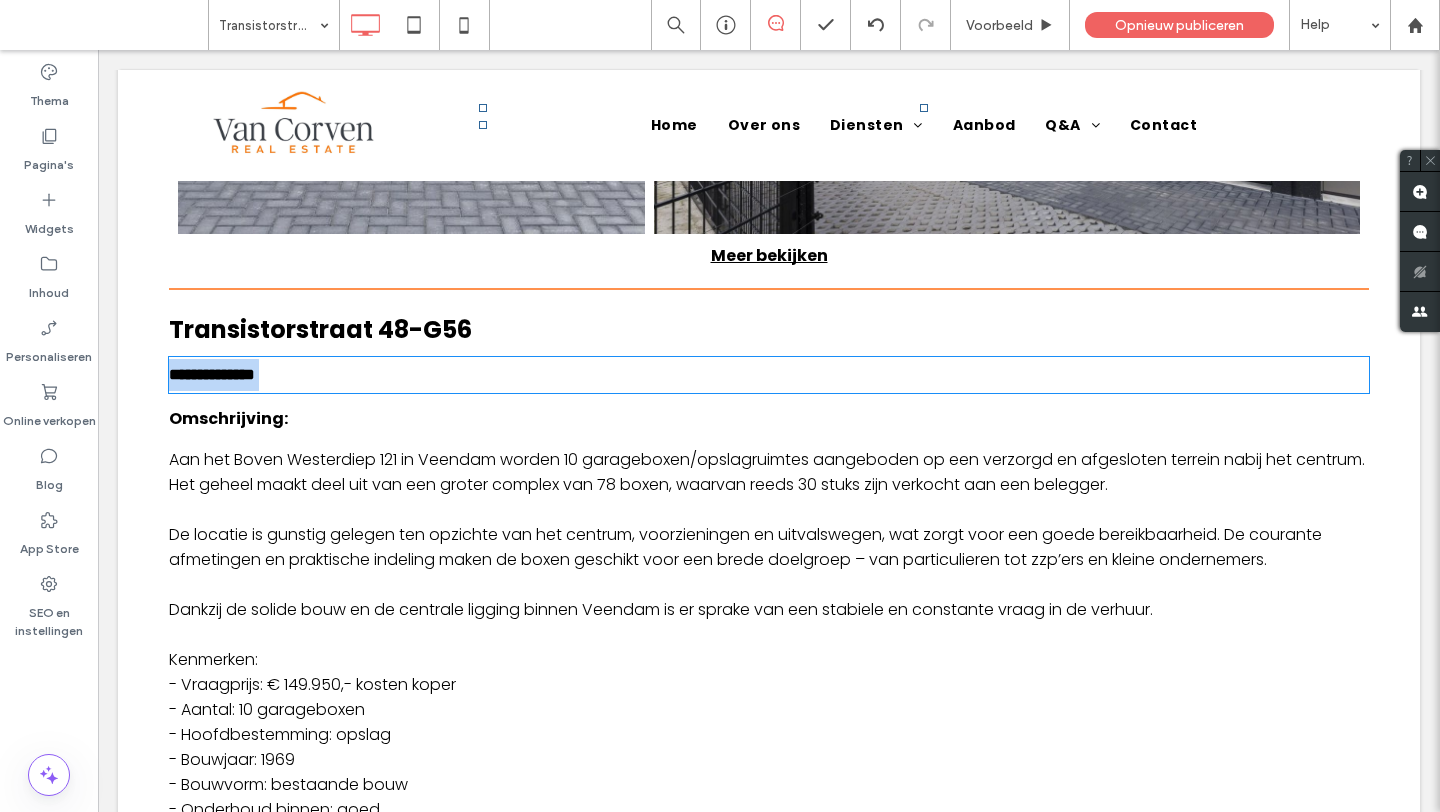 type on "*******" 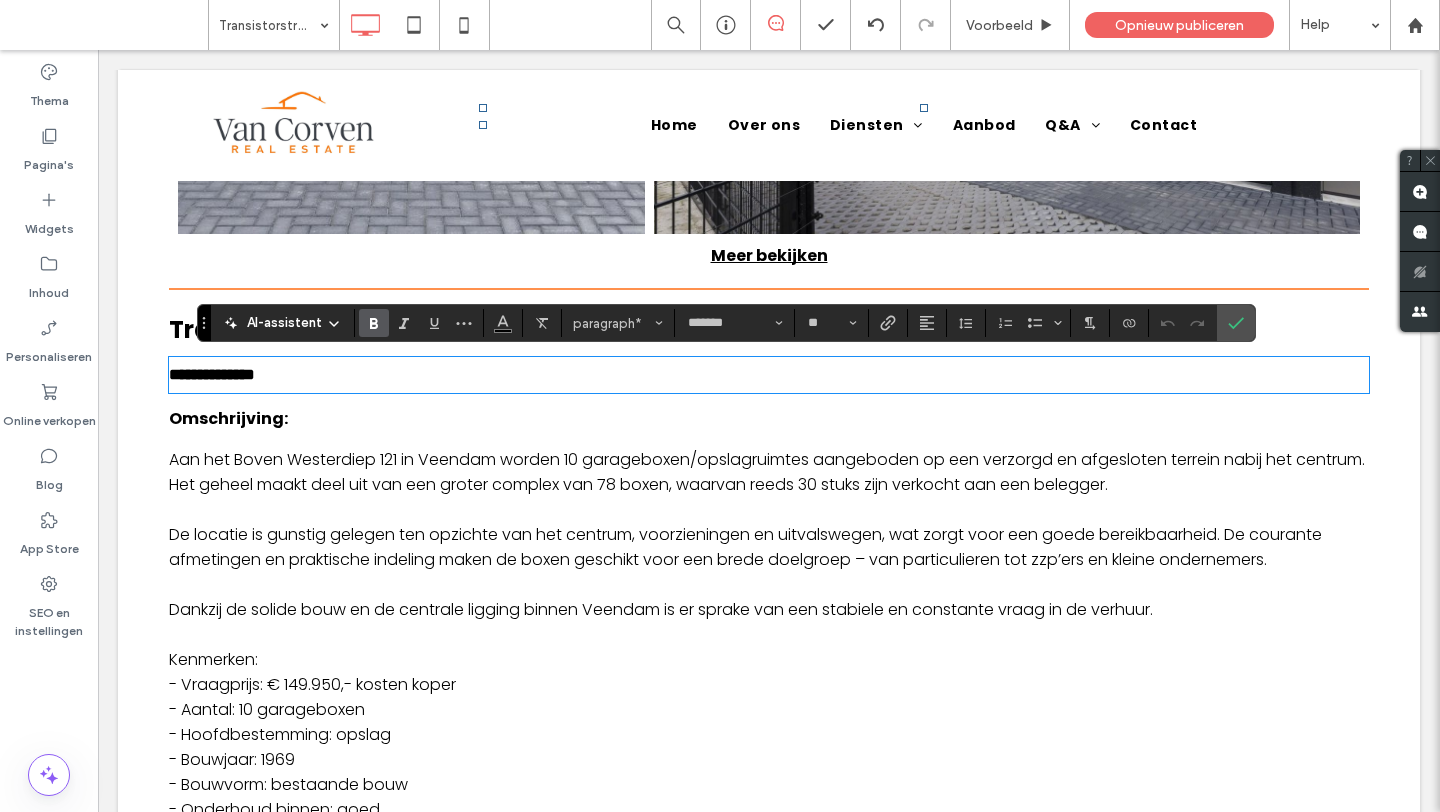 scroll, scrollTop: 0, scrollLeft: 0, axis: both 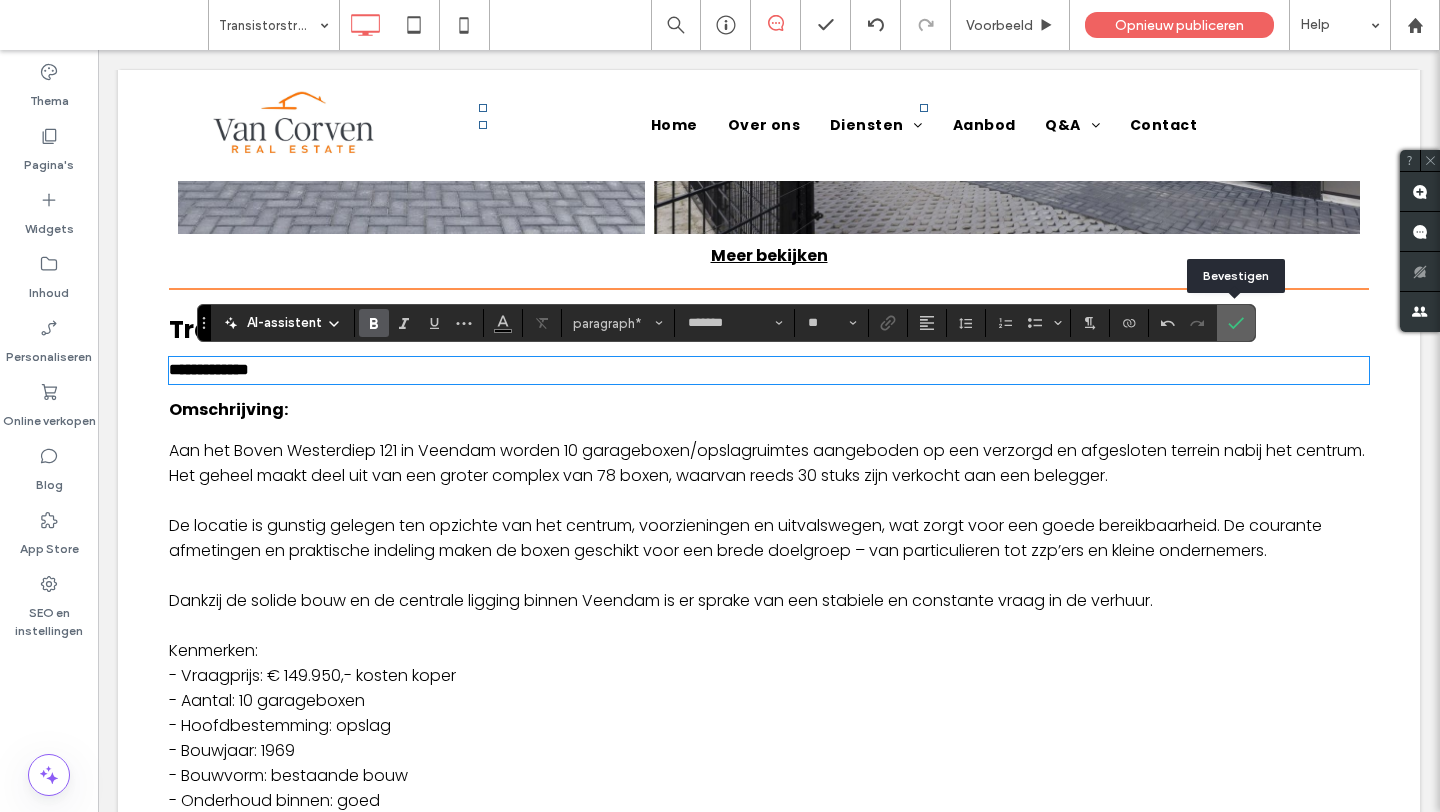 click at bounding box center [1236, 323] 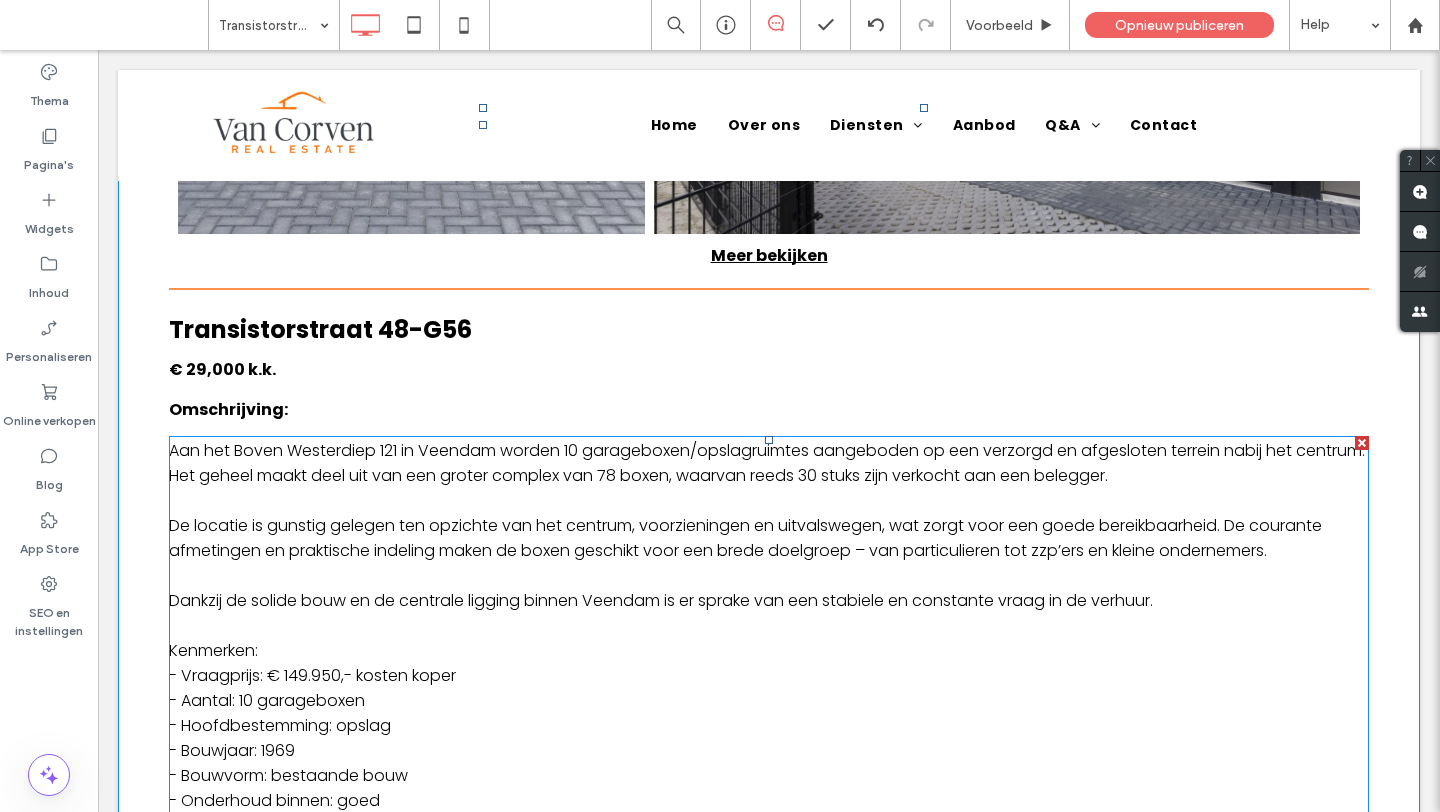 click on "De locatie is gunstig gelegen ten opzichte van het centrum, voorzieningen en uitvalswegen, wat zorgt voor een goede bereikbaarheid. De courante afmetingen en praktische indeling maken de boxen geschikt voor een brede doelgroep – van particulieren tot zzp’ers en kleine ondernemers." at bounding box center [745, 538] 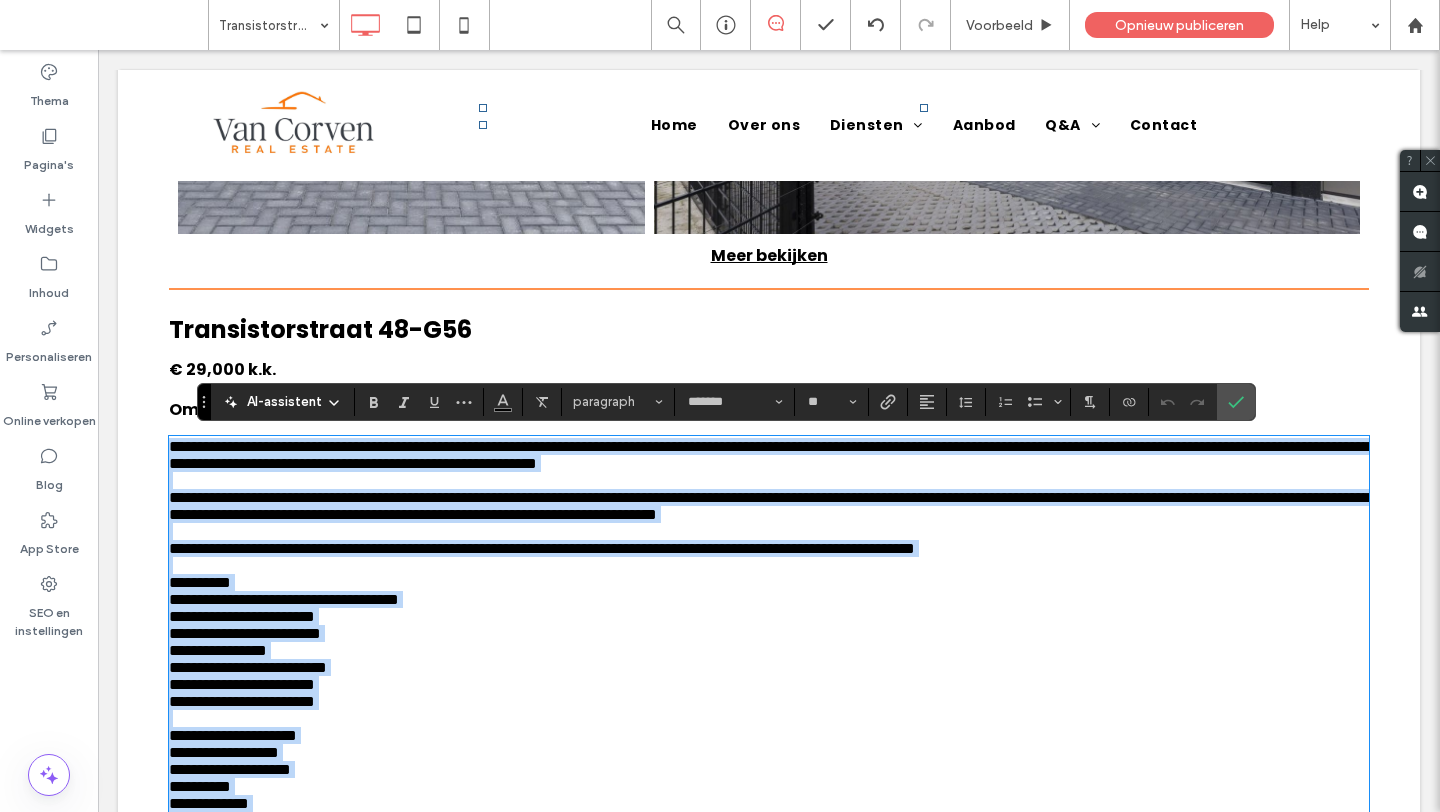 type on "*******" 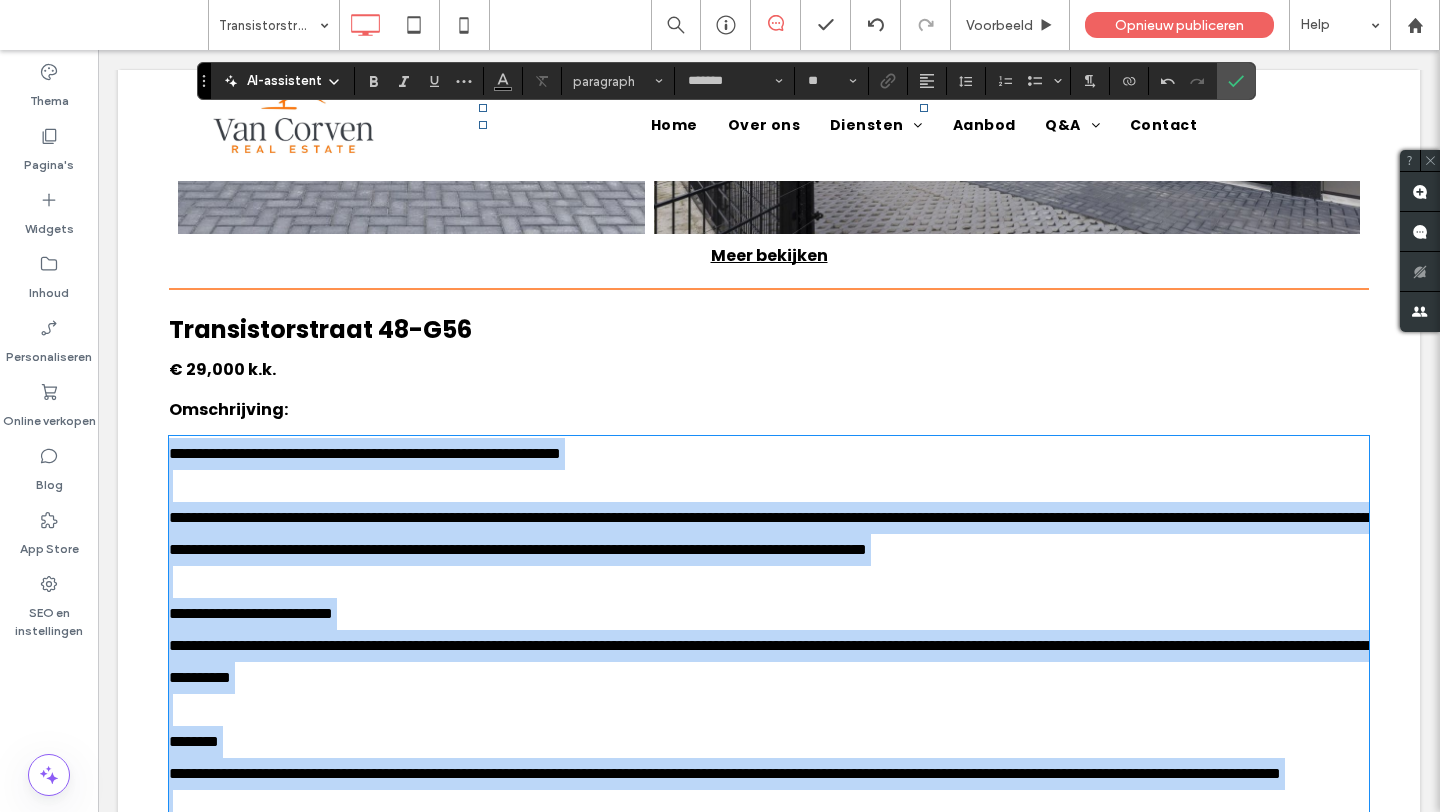 scroll, scrollTop: 1629, scrollLeft: 0, axis: vertical 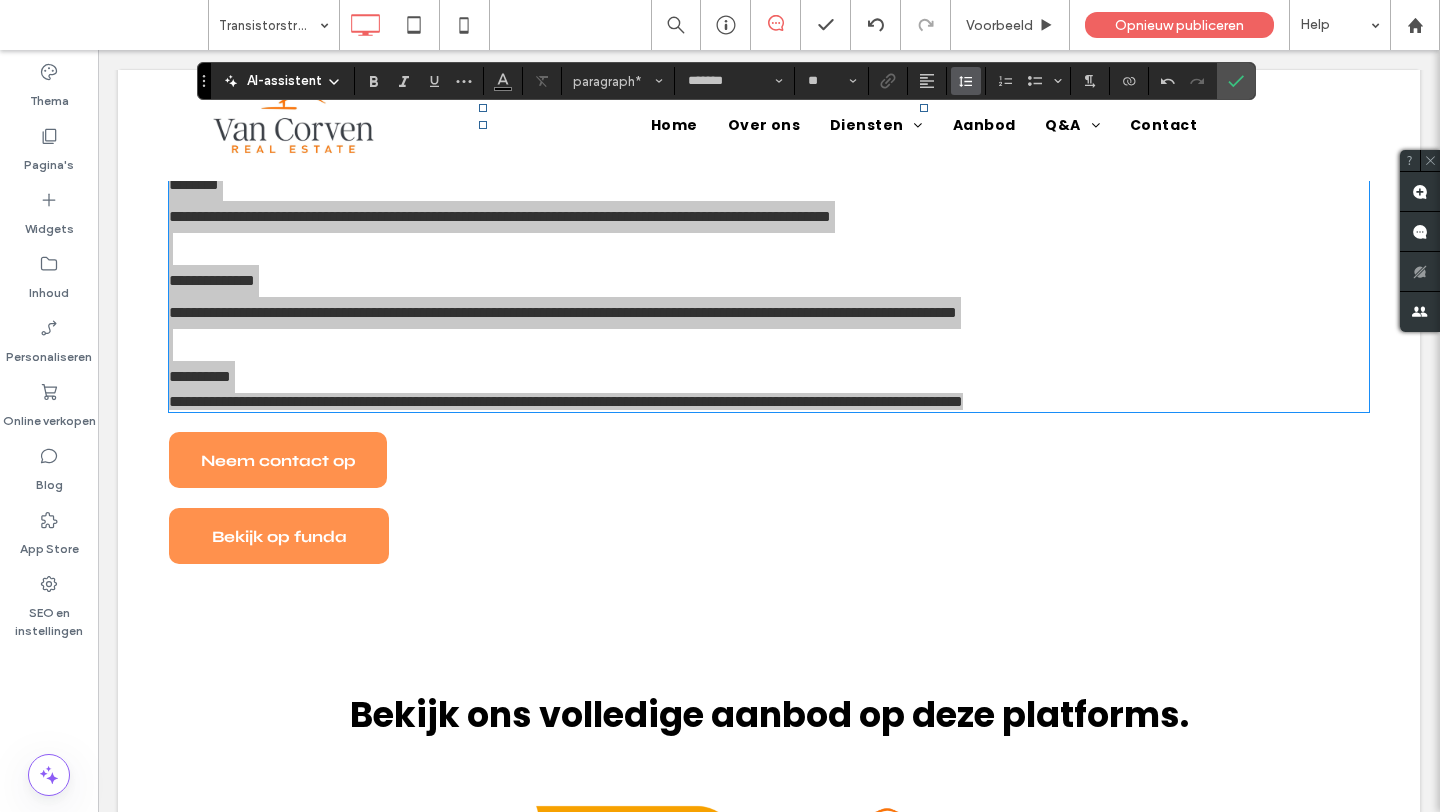 click 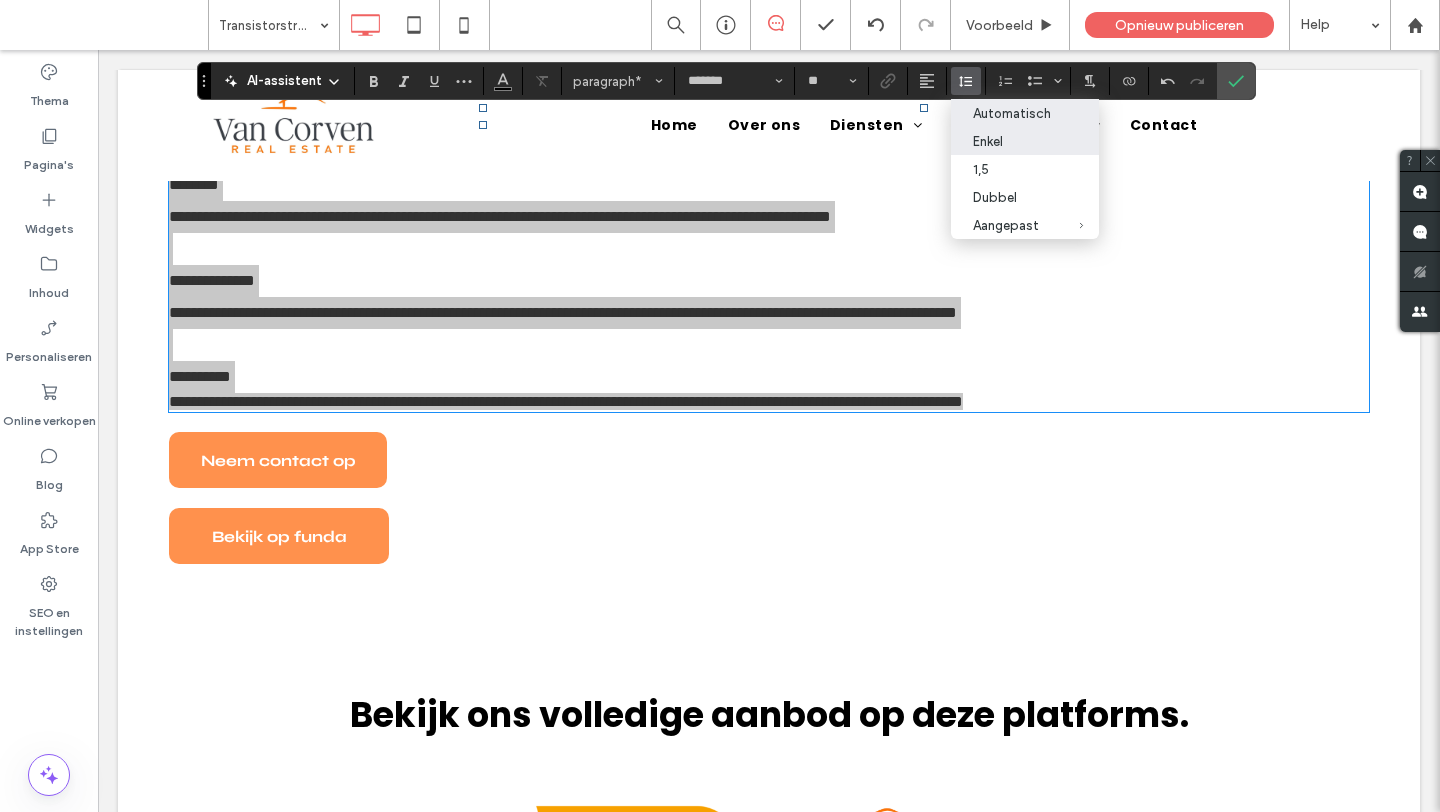 click on "Automatisch" at bounding box center (1013, 113) 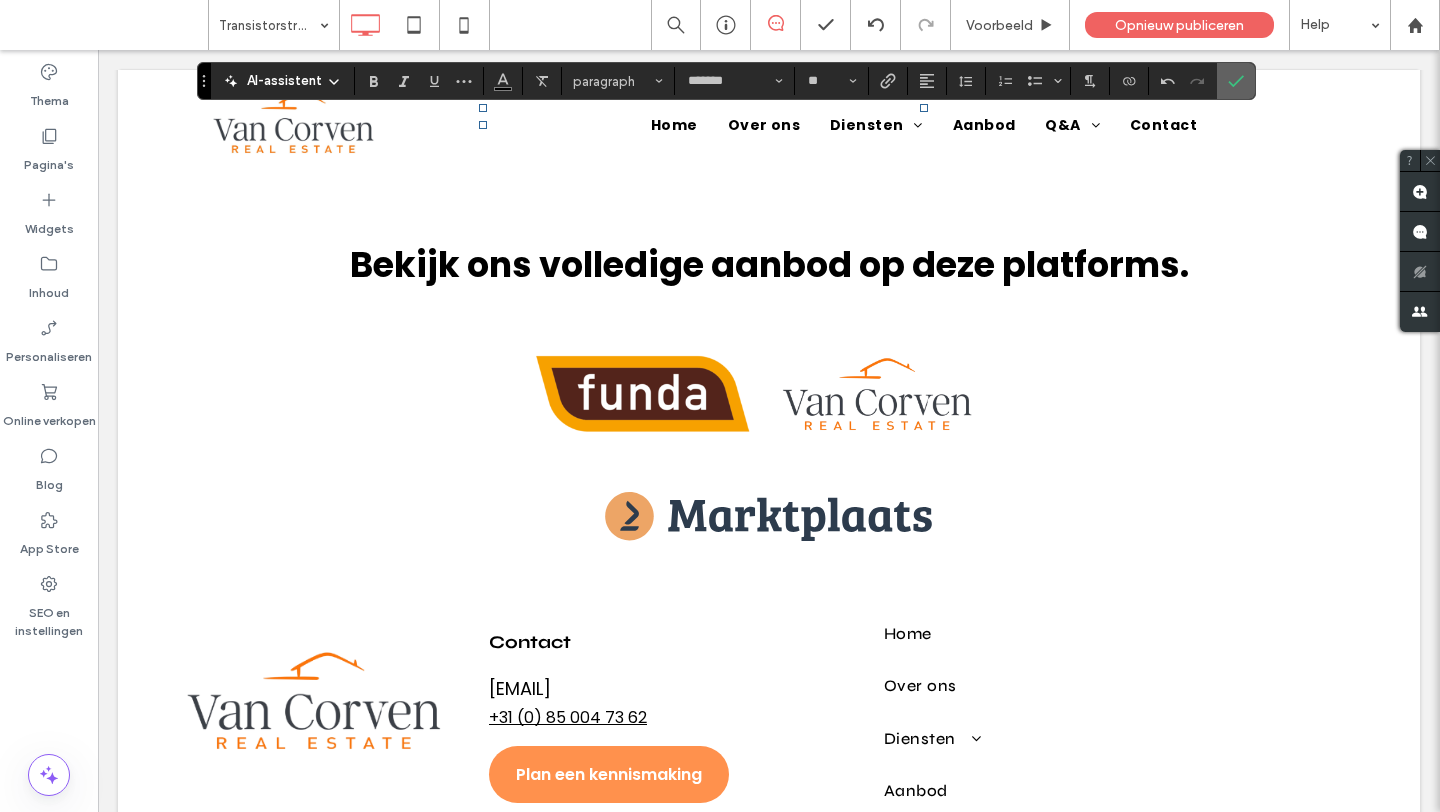 click at bounding box center (1236, 81) 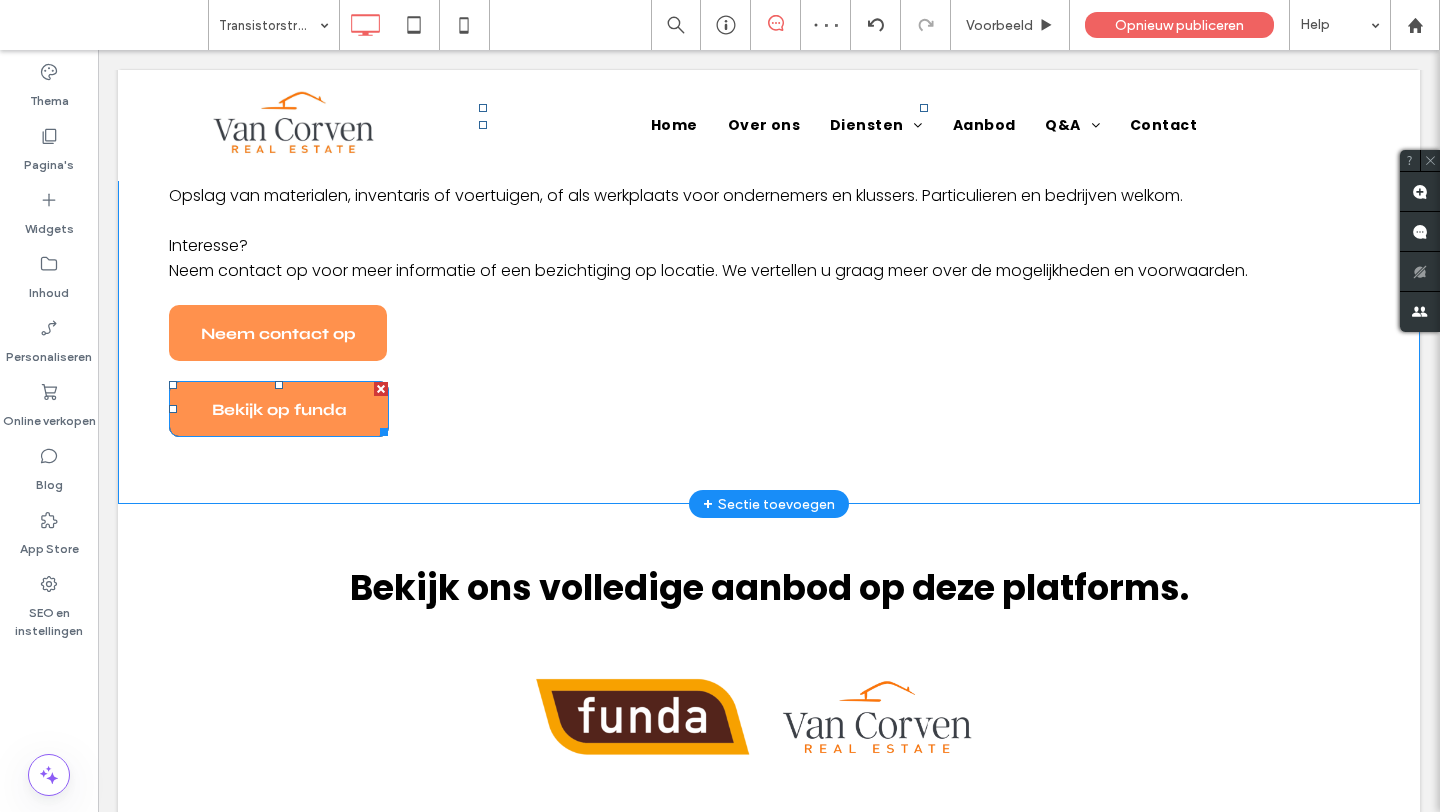 click on "Bekijk op funda" at bounding box center (279, 409) 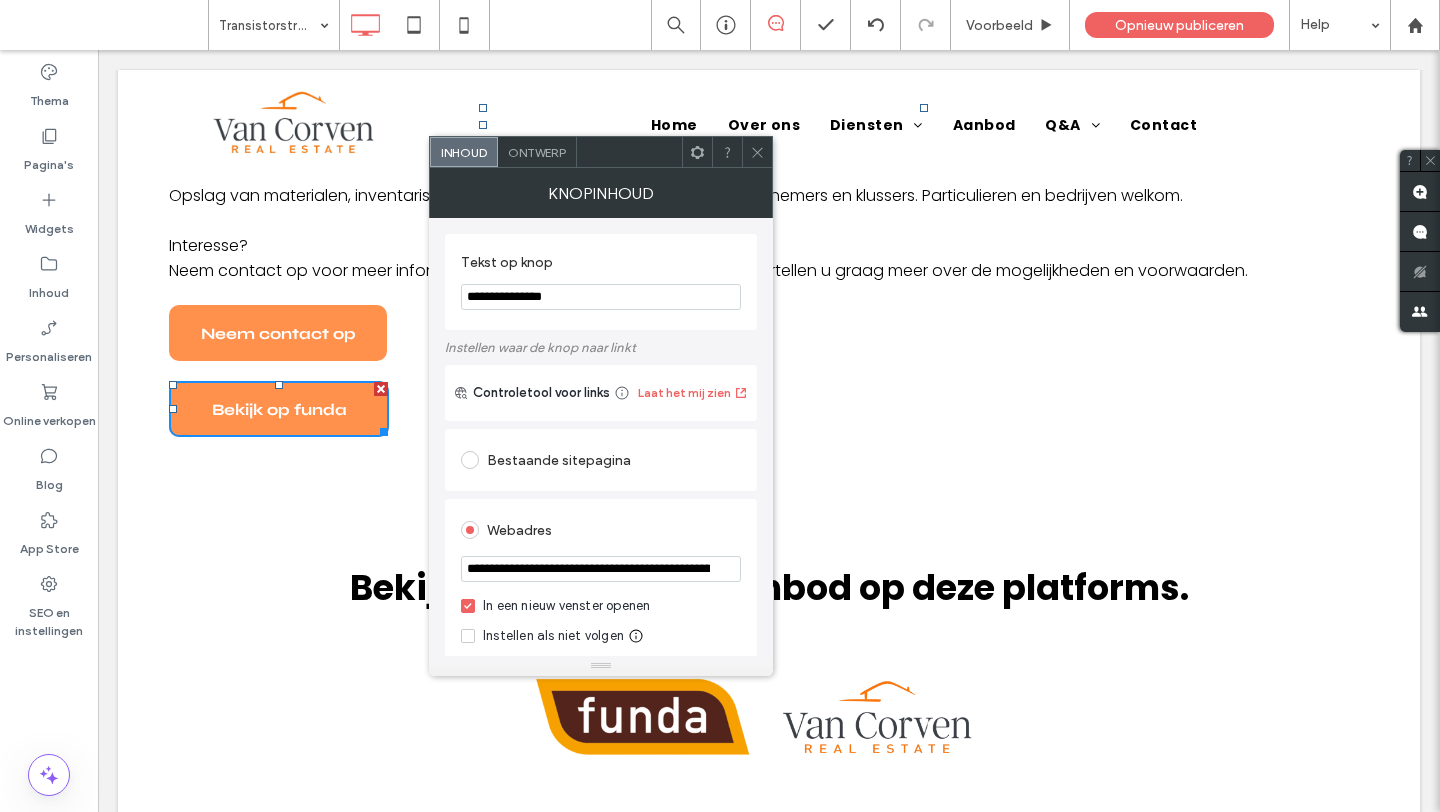 click on "**********" at bounding box center (601, 569) 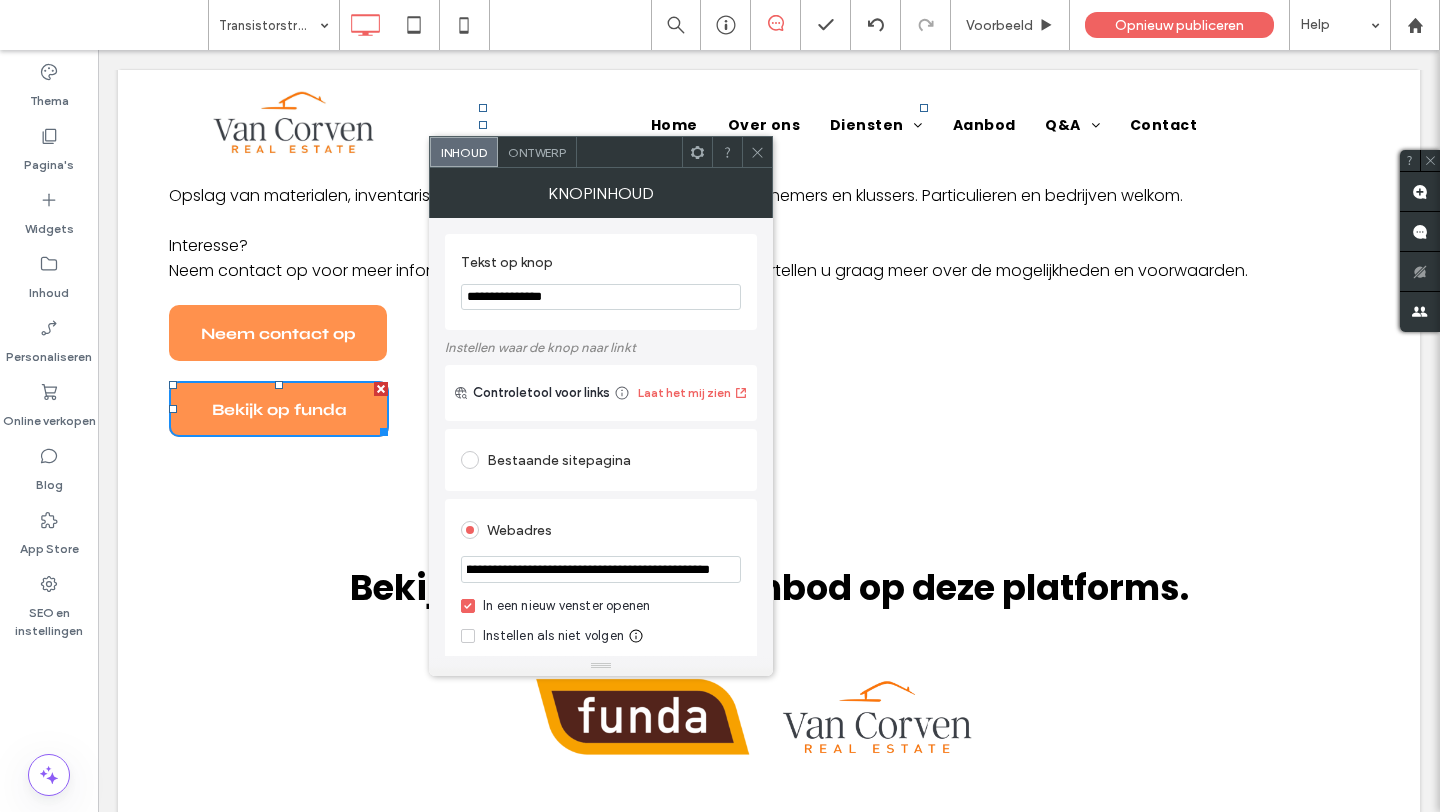 type on "**********" 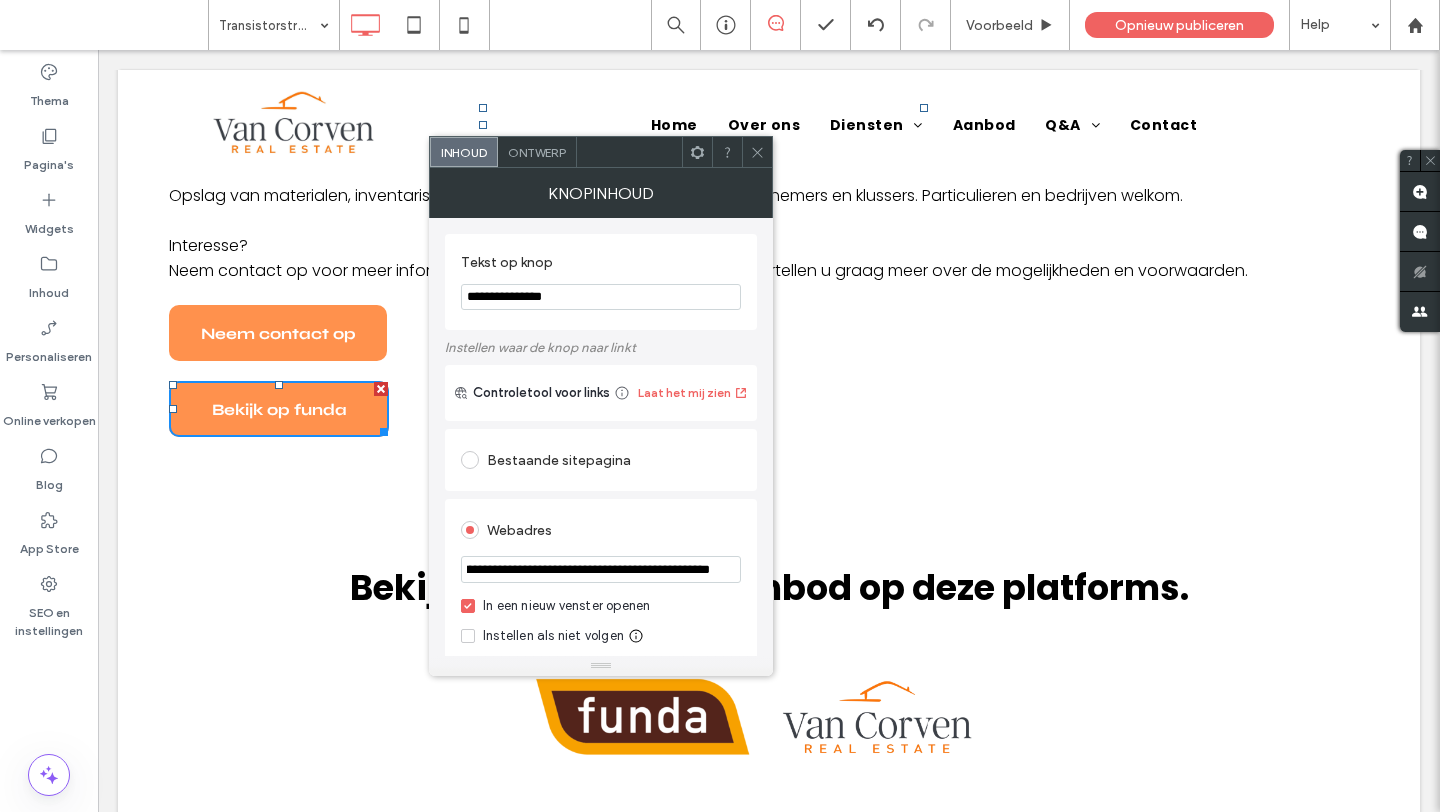 click on "**********" at bounding box center (601, 790) 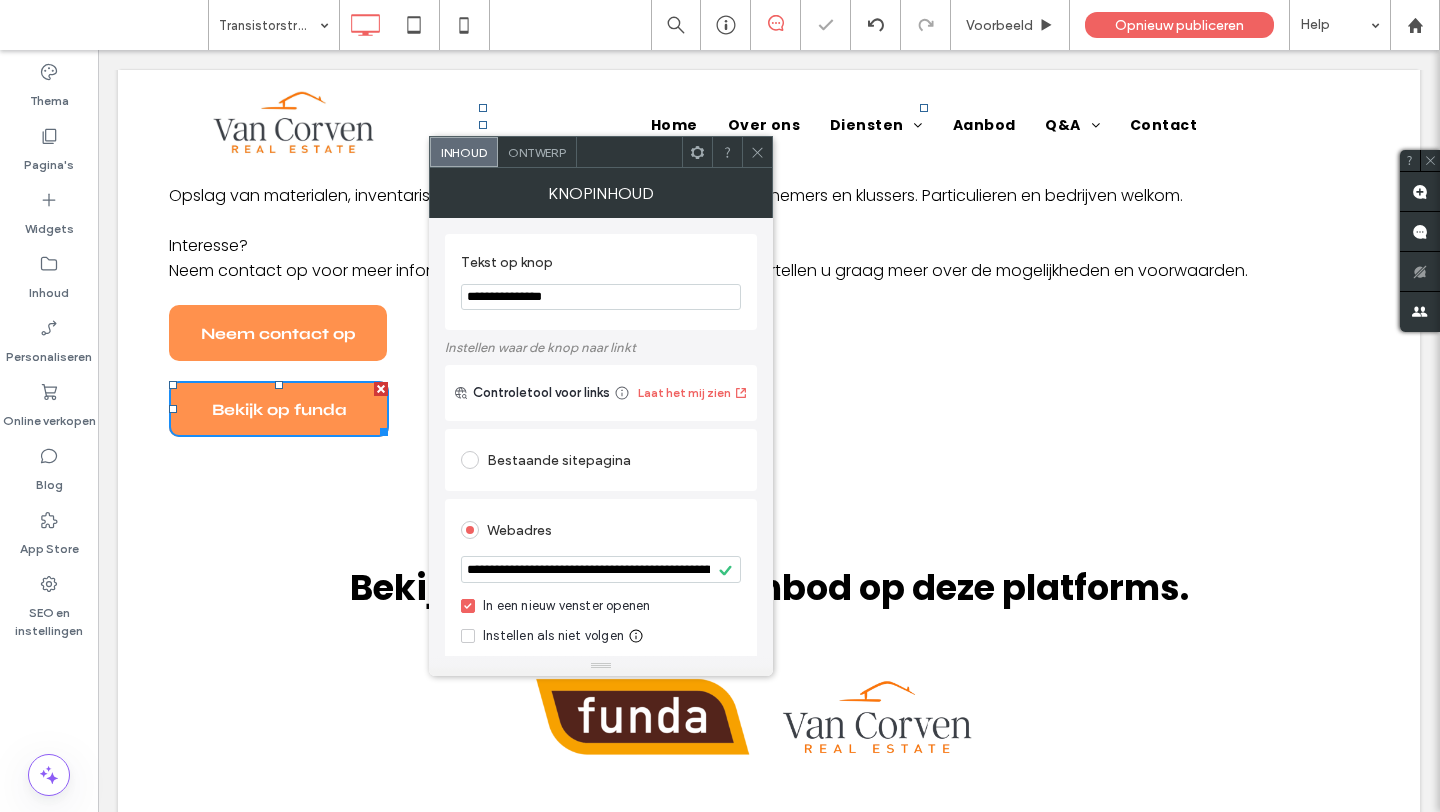 click 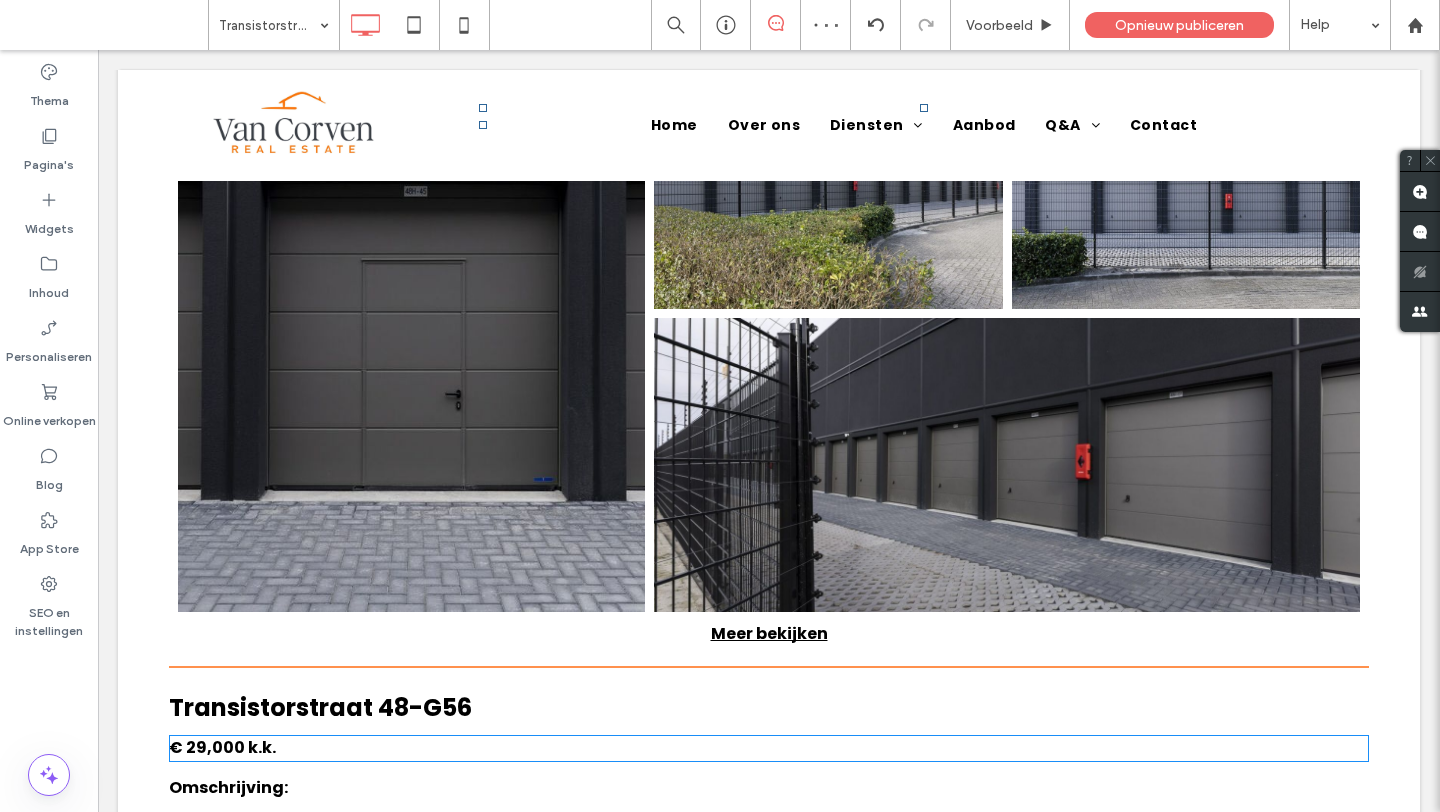 scroll, scrollTop: 726, scrollLeft: 0, axis: vertical 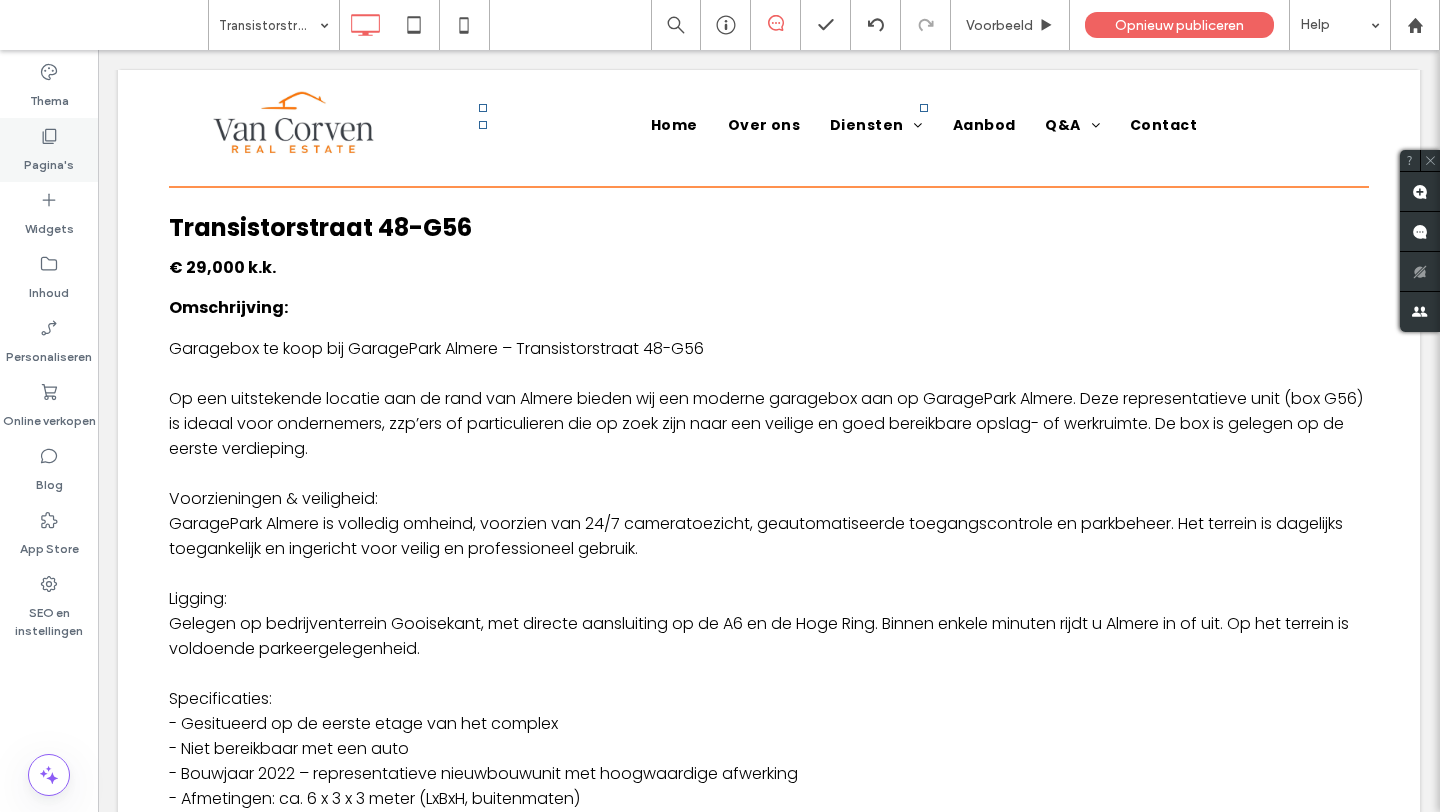 click on "Pagina's" at bounding box center [49, 150] 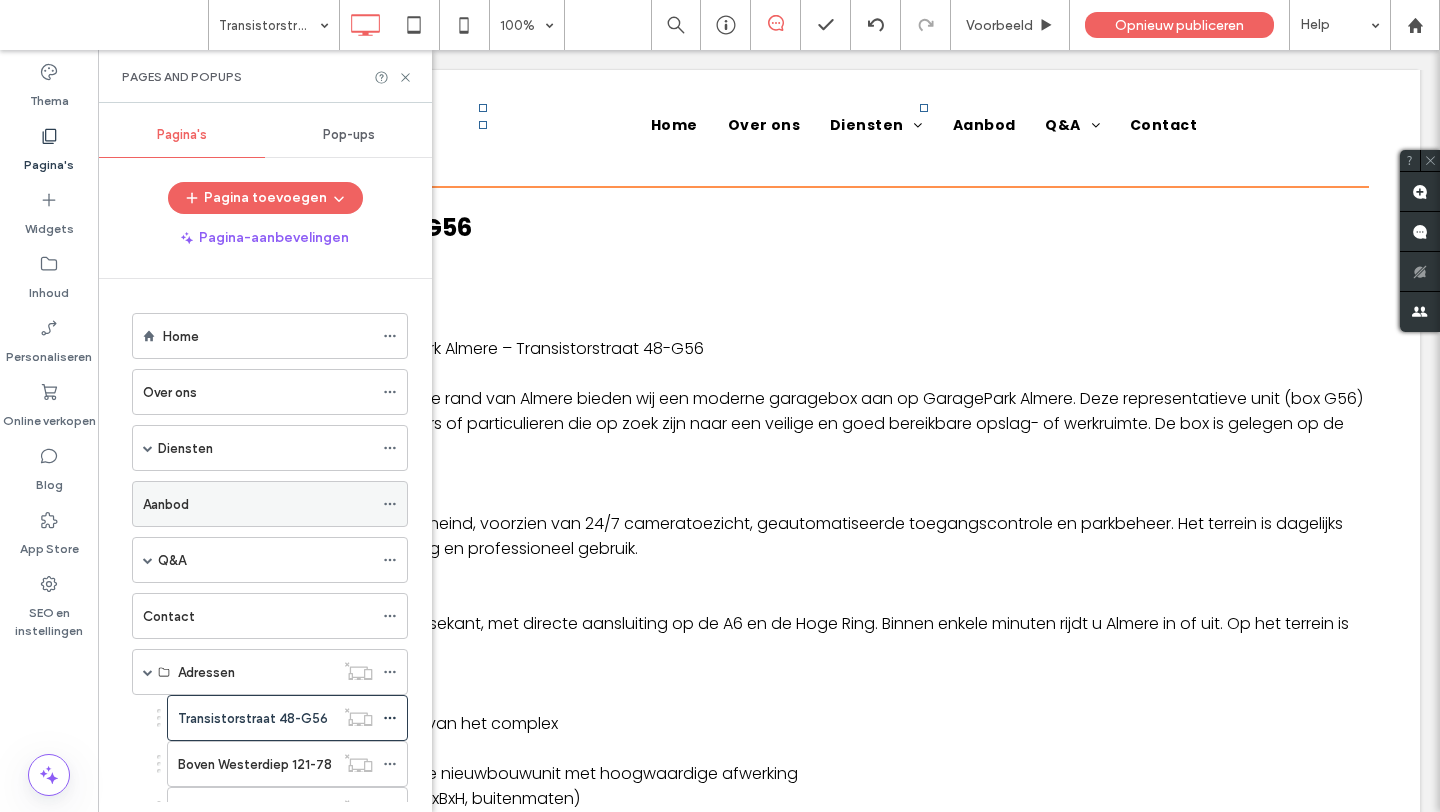 click on "Aanbod" at bounding box center [258, 504] 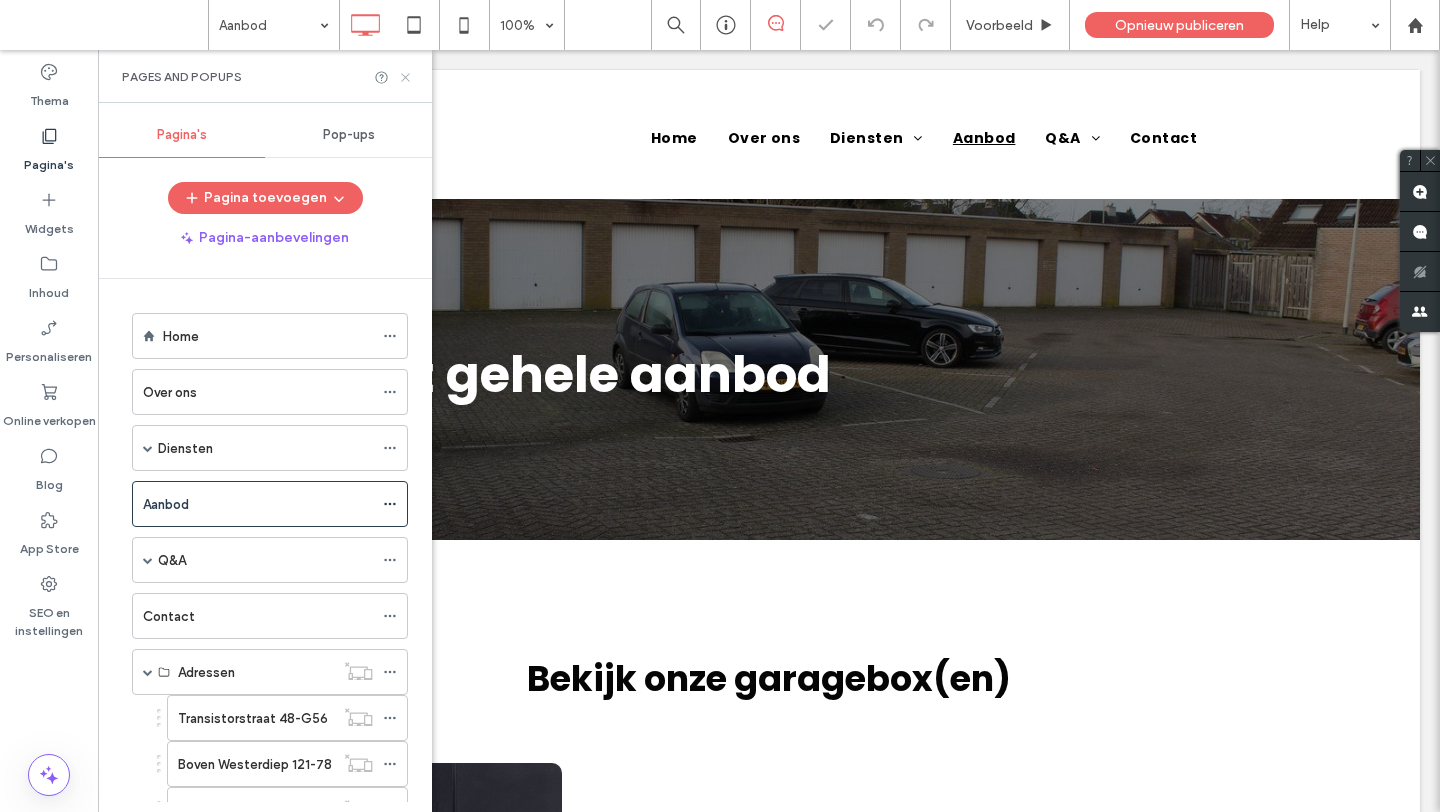 click 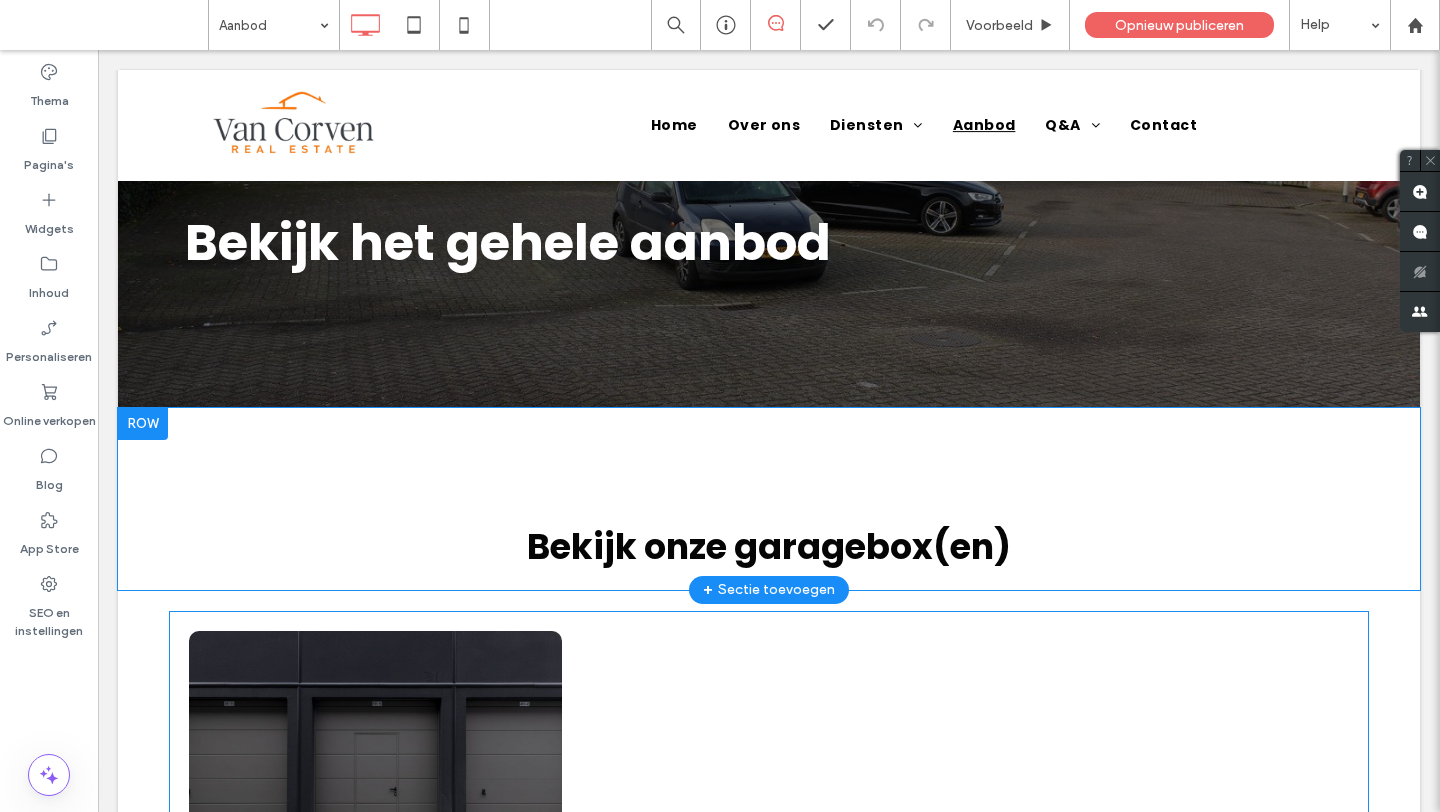 scroll, scrollTop: 580, scrollLeft: 0, axis: vertical 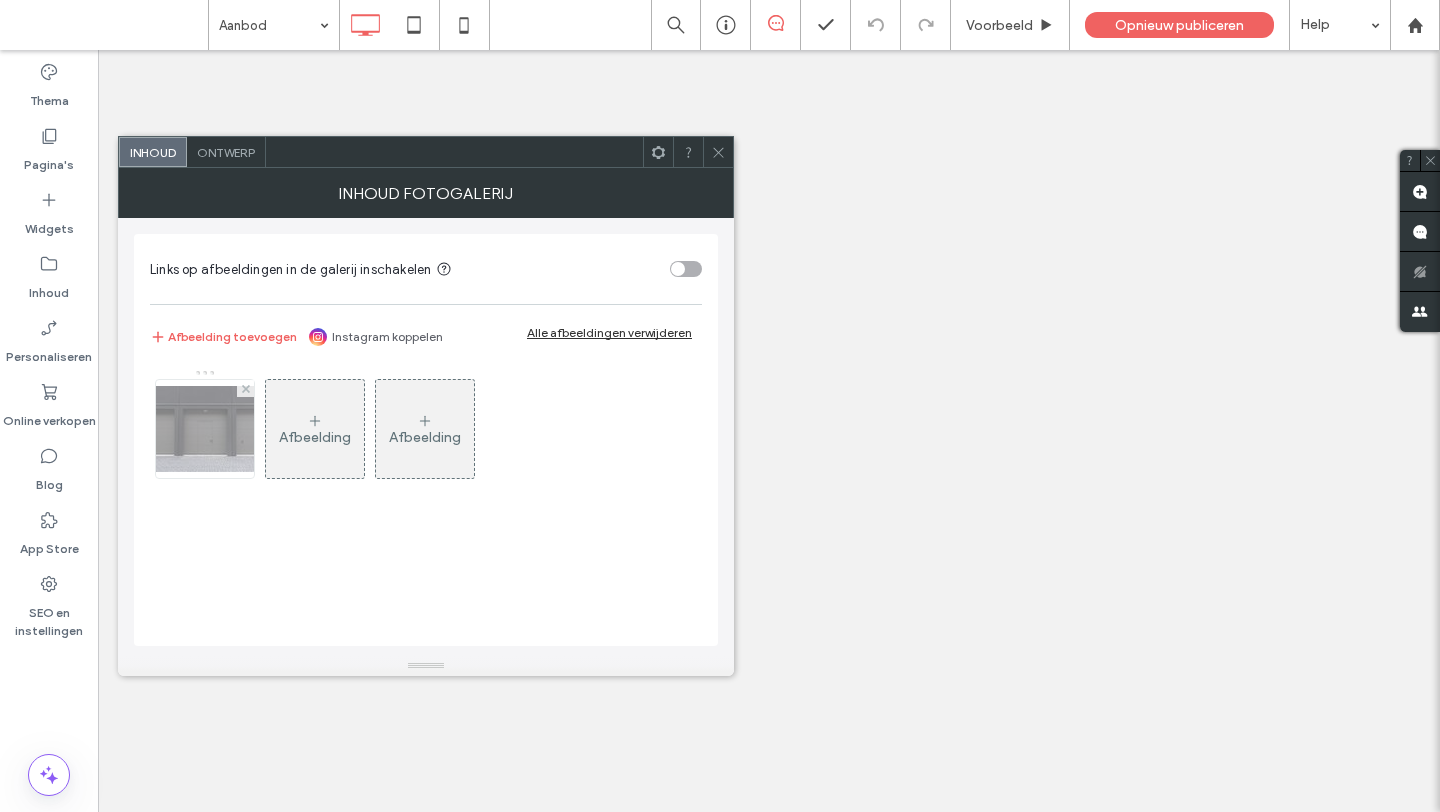 click at bounding box center (205, 429) 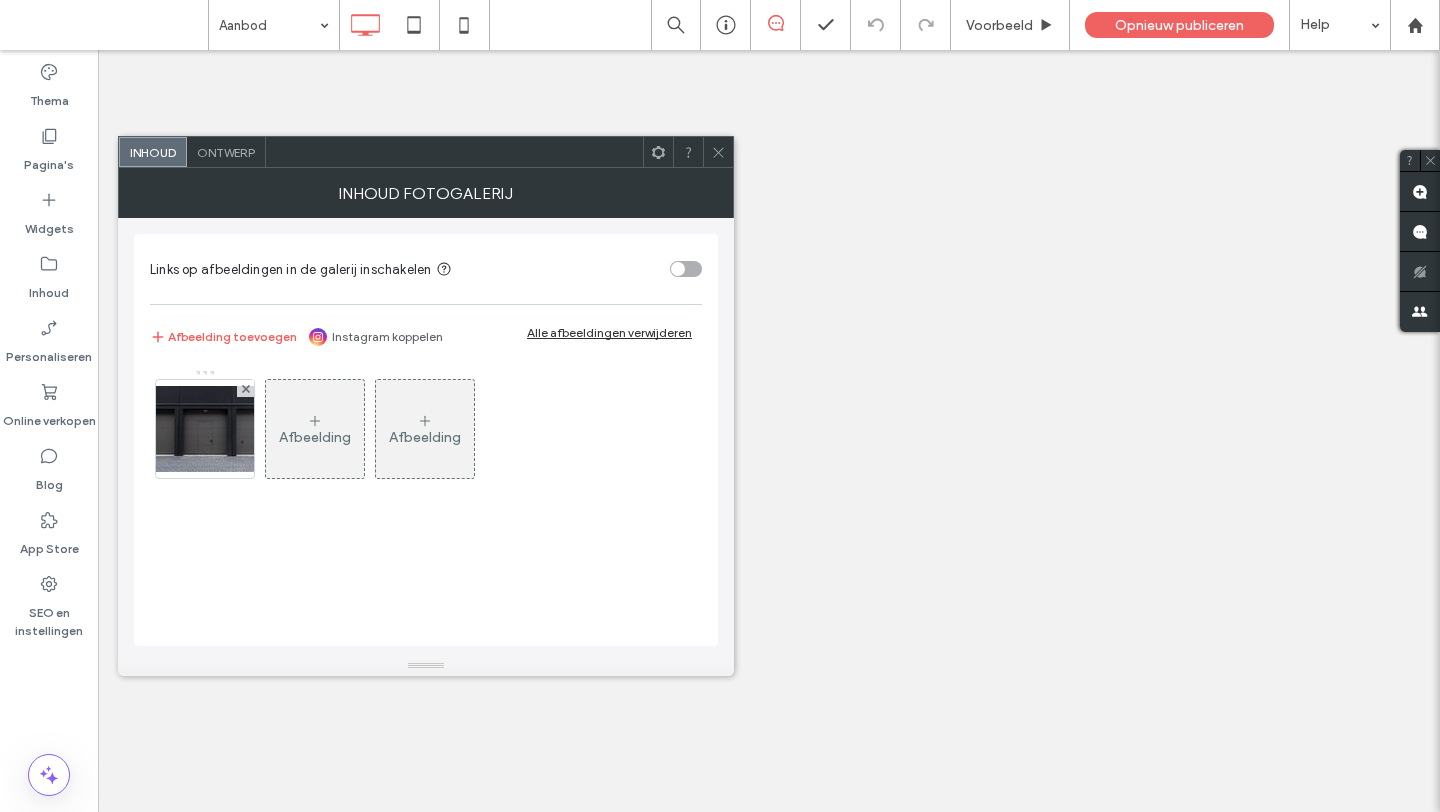 scroll, scrollTop: 0, scrollLeft: 0, axis: both 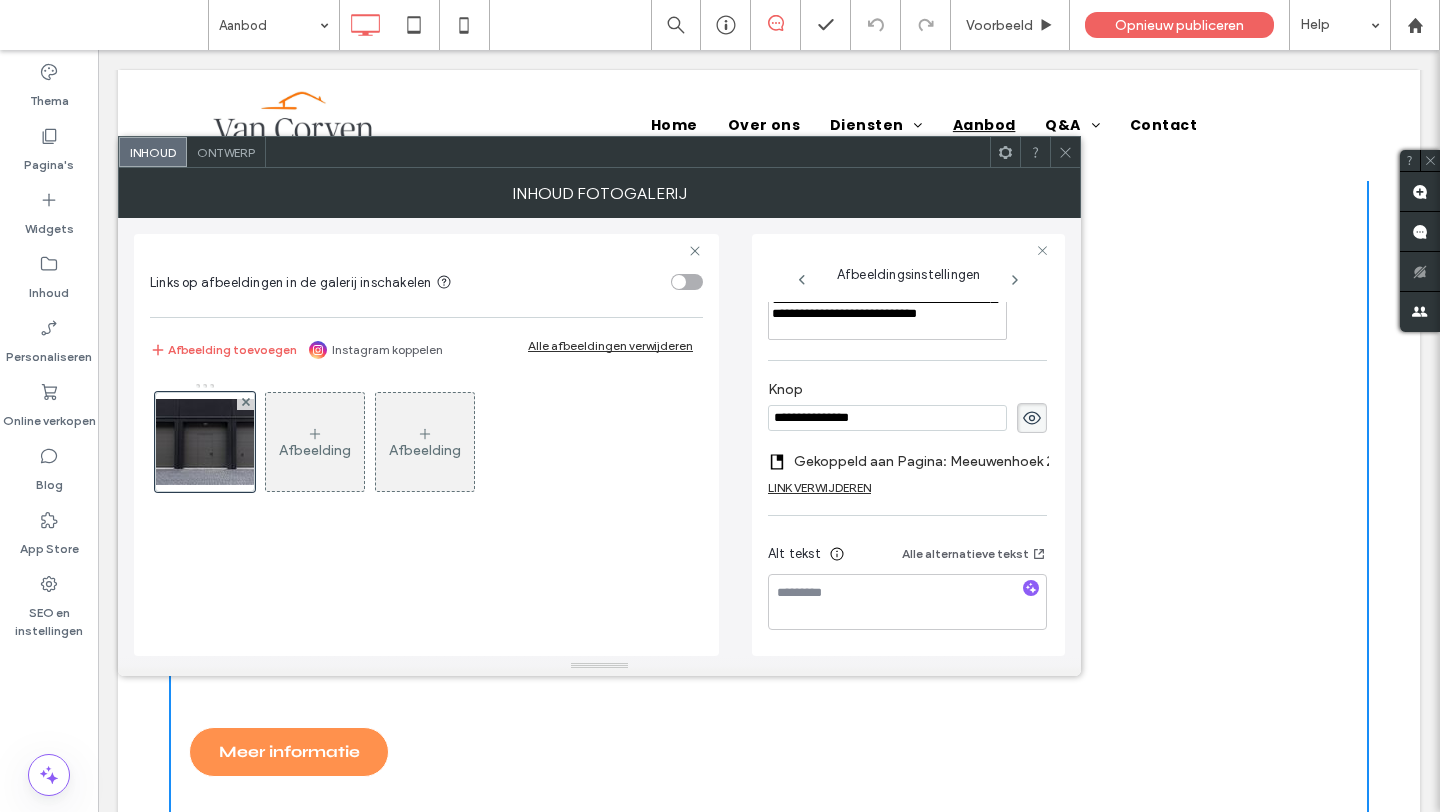 click on "Gekoppeld aan Pagina: Meeuwenhoek 28" at bounding box center [928, 461] 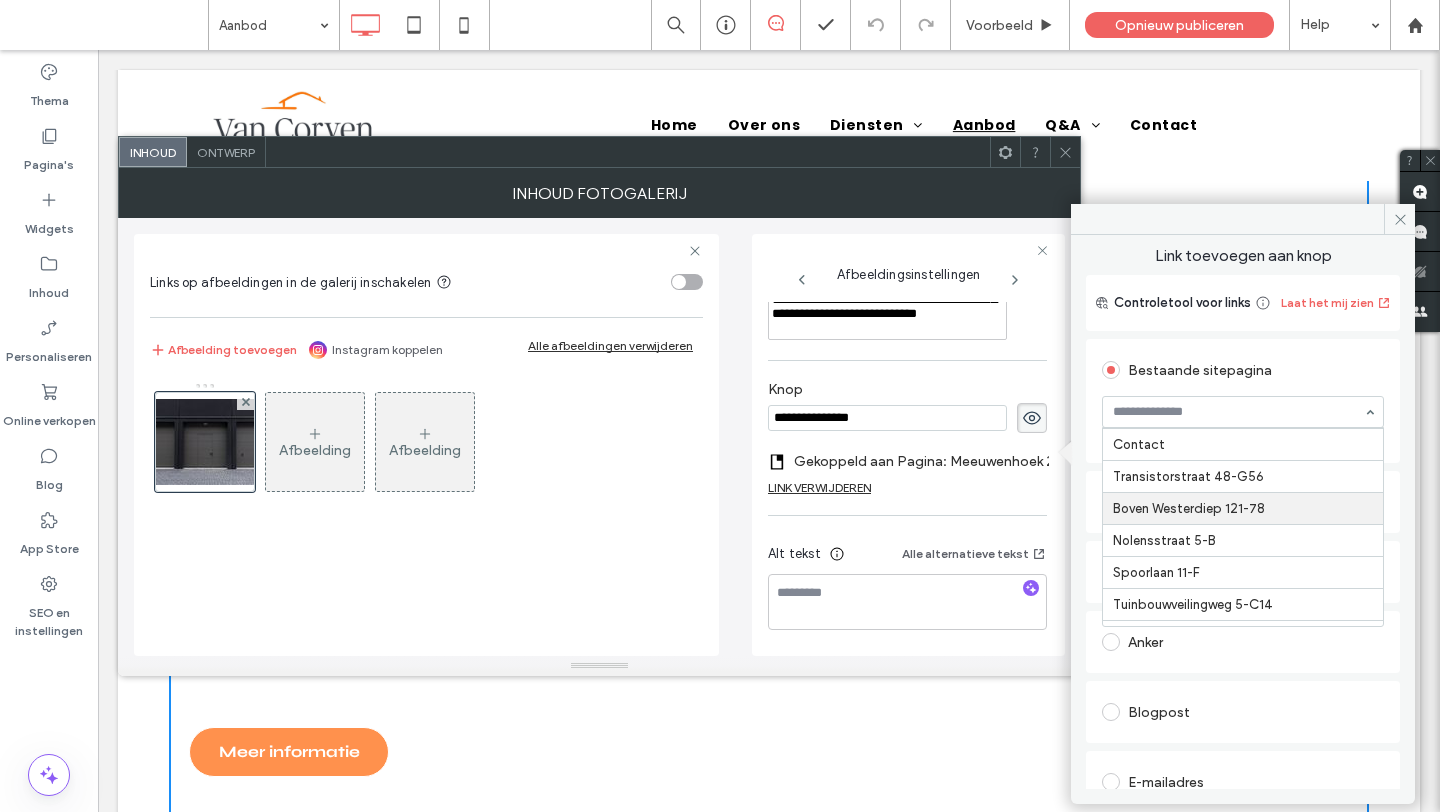 scroll, scrollTop: 250, scrollLeft: 0, axis: vertical 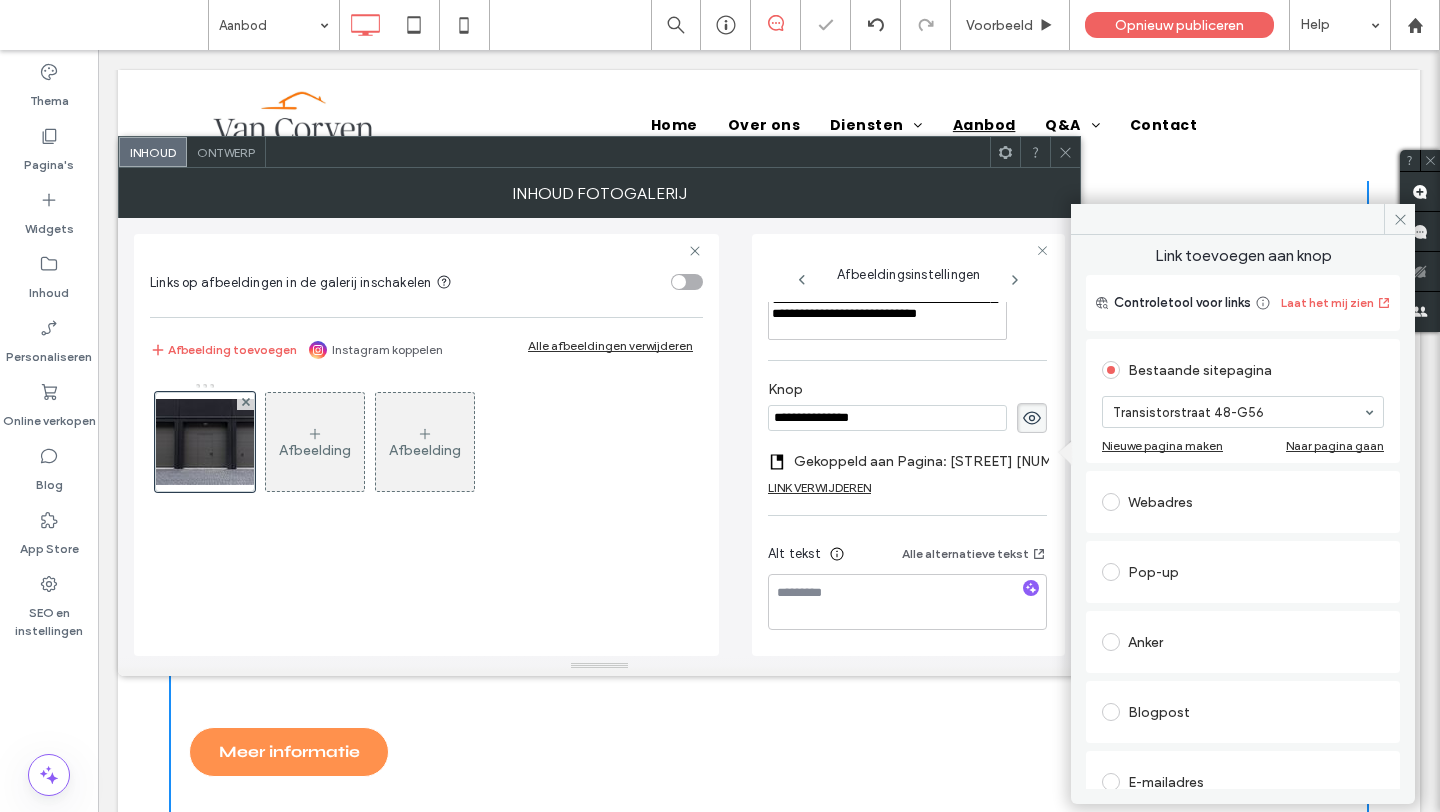 click 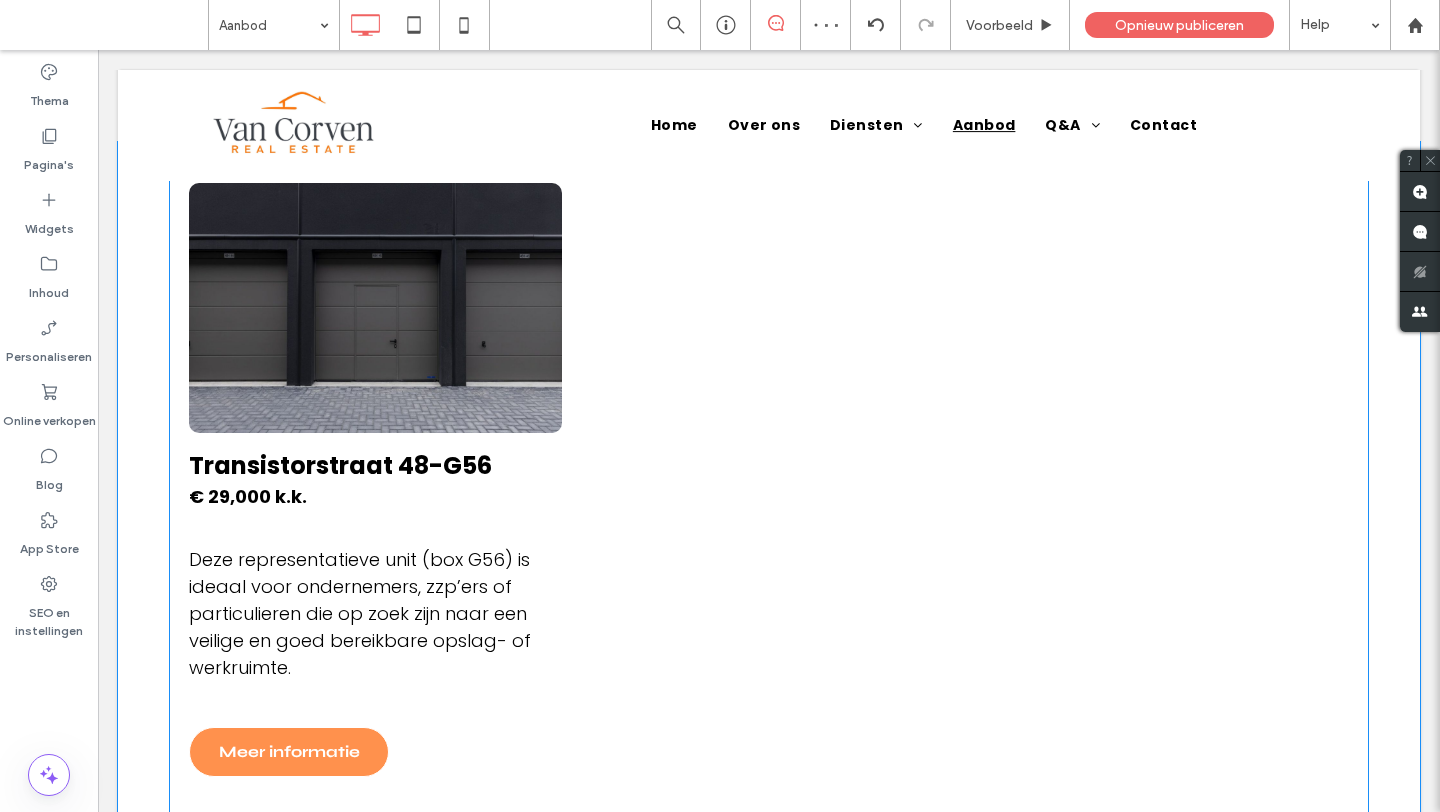 scroll, scrollTop: 1235, scrollLeft: 0, axis: vertical 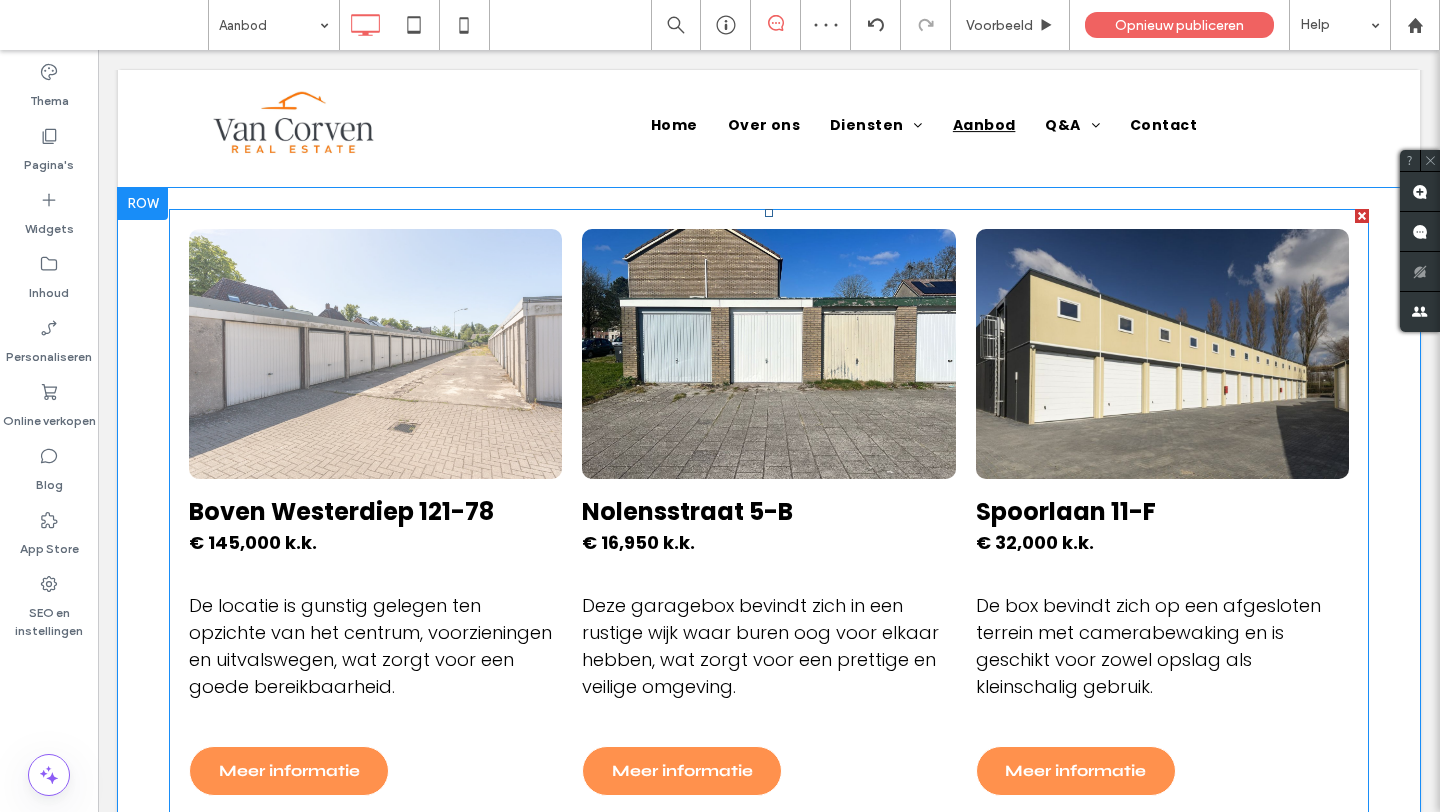 click at bounding box center [375, 354] 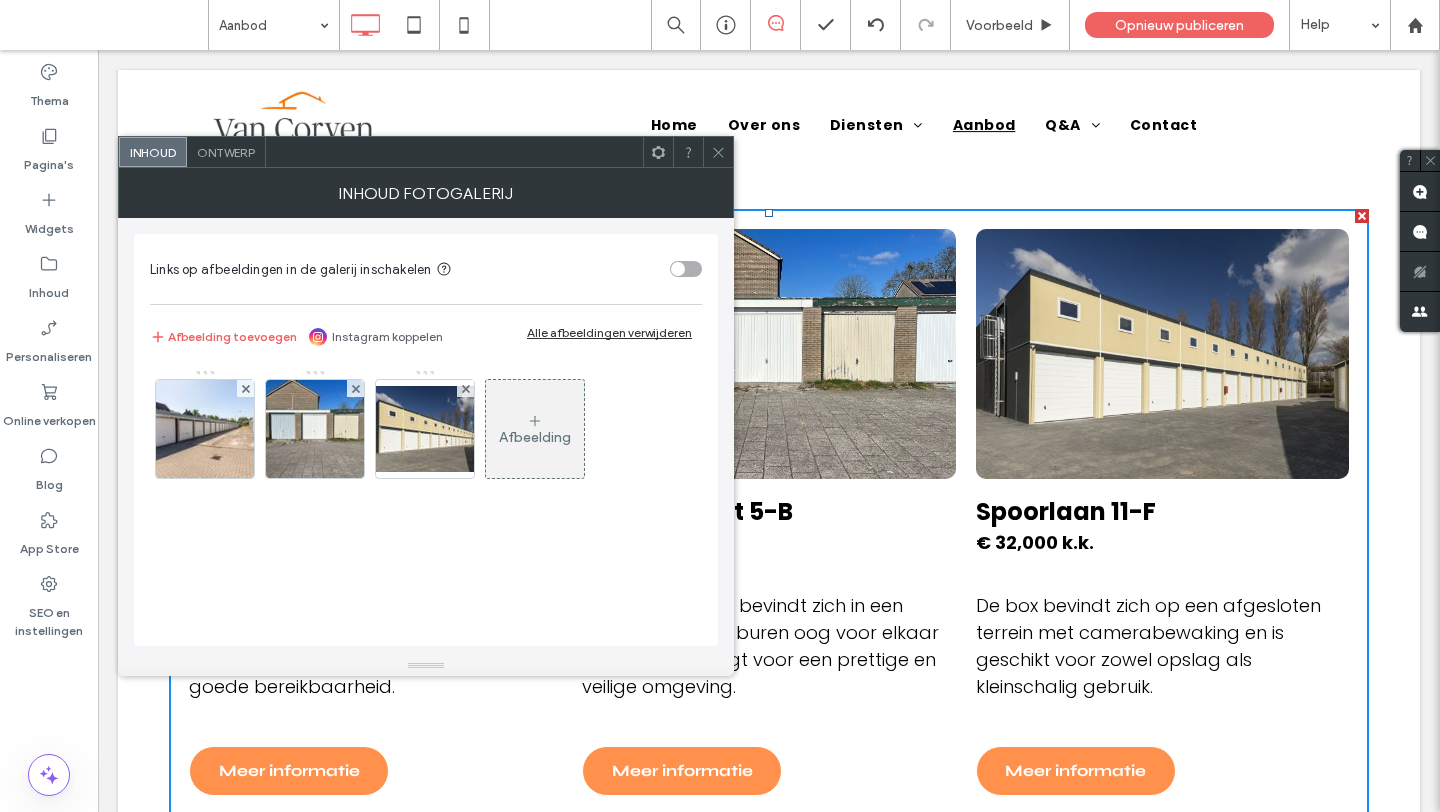 click 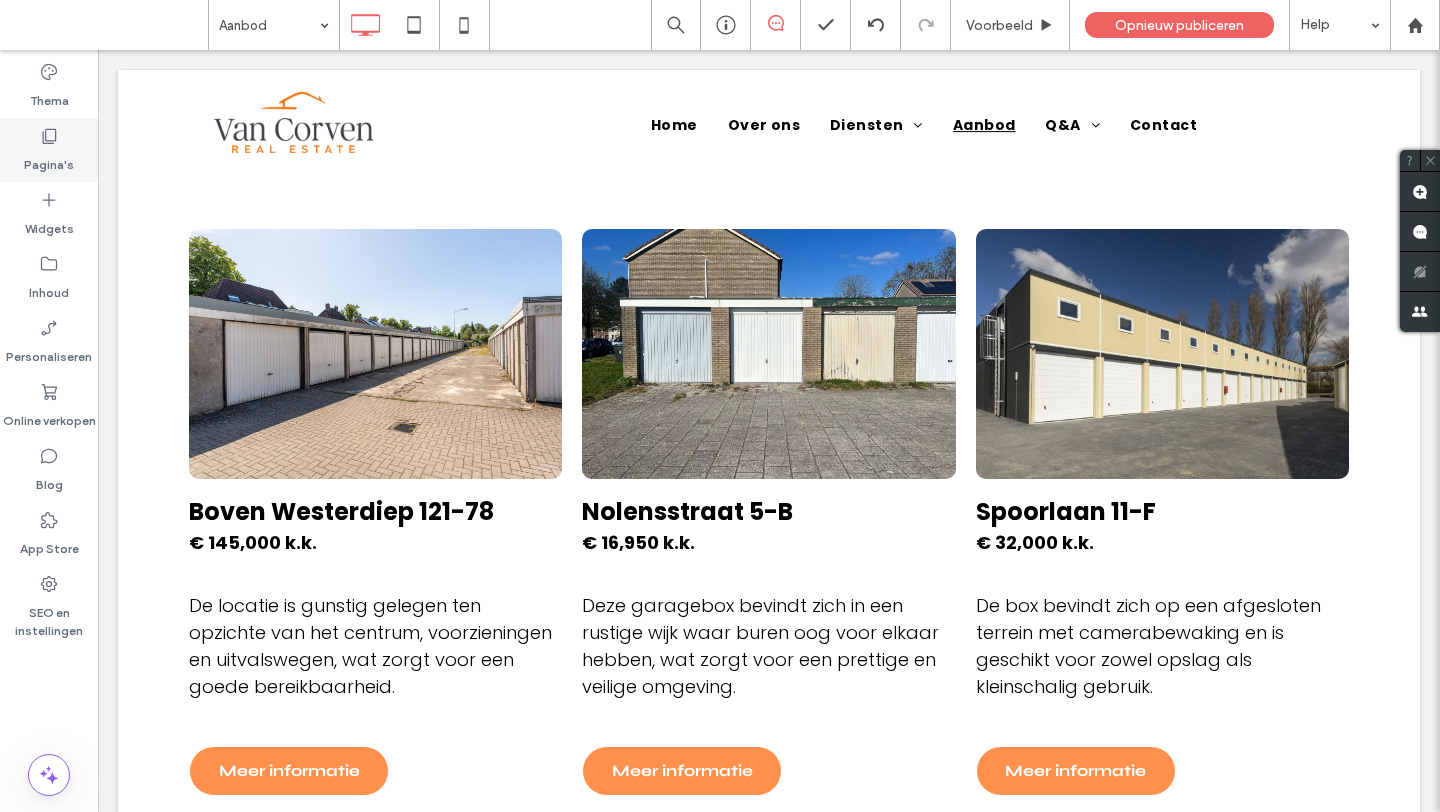 click on "Pagina's" at bounding box center (49, 160) 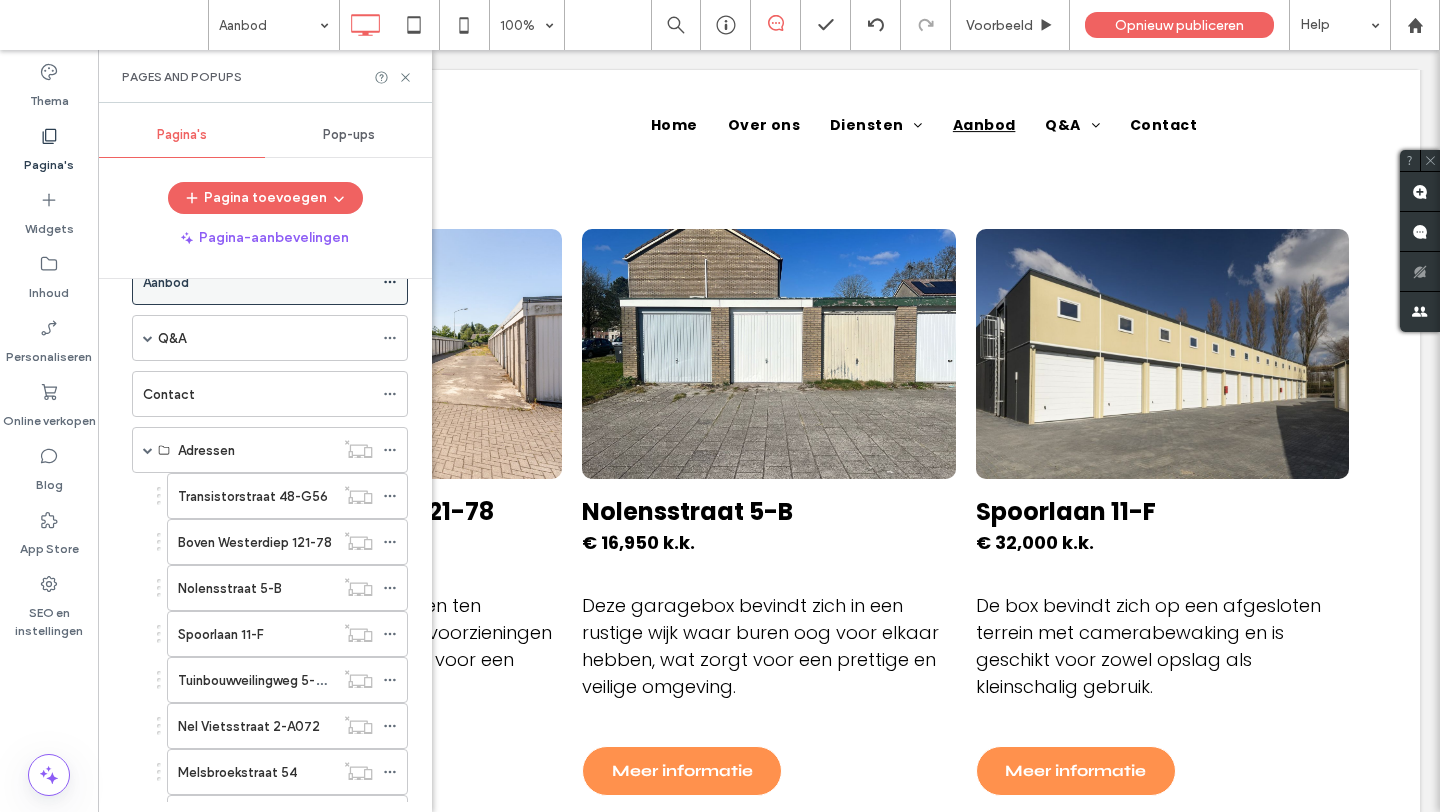 scroll, scrollTop: 222, scrollLeft: 0, axis: vertical 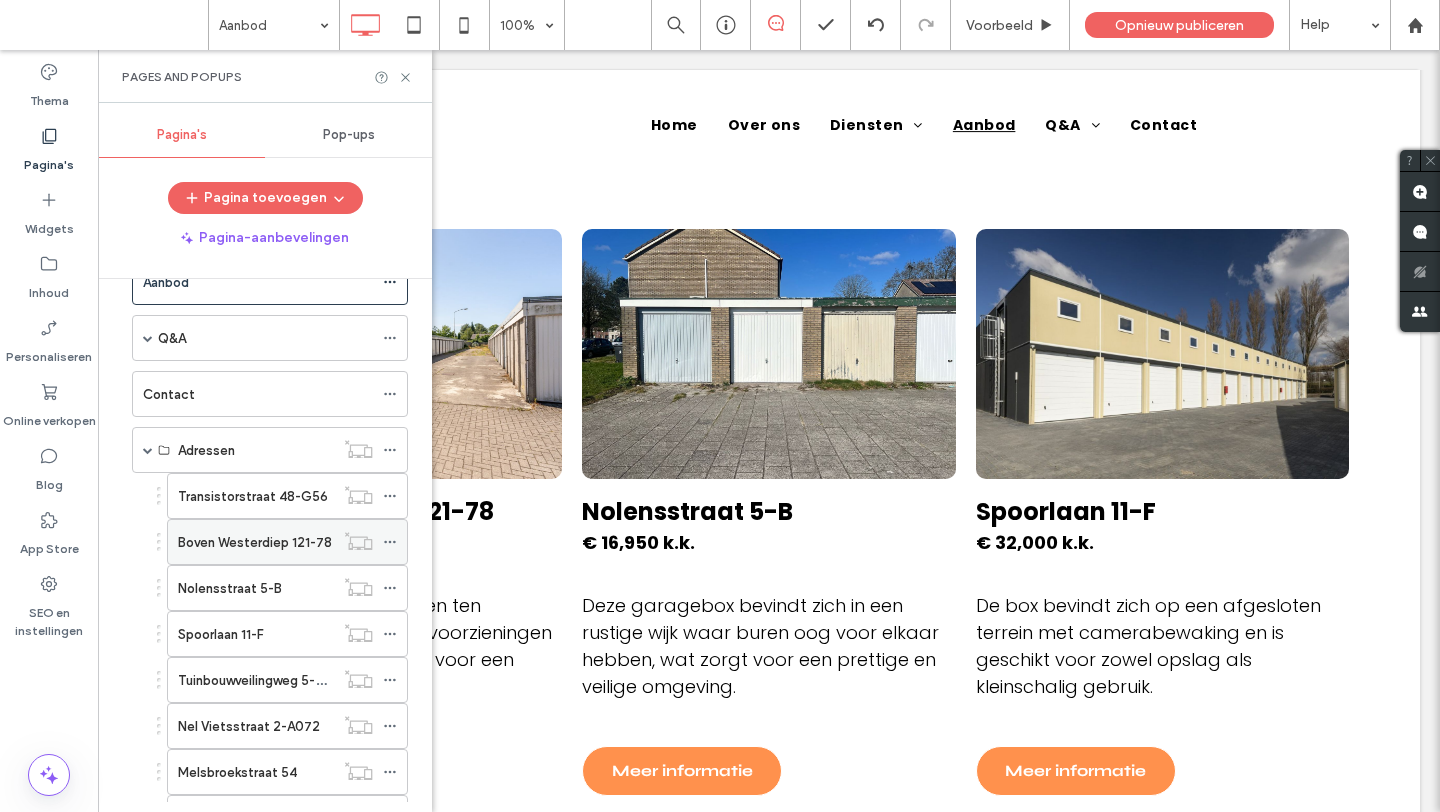 click on "Boven Westerdiep 121-78" at bounding box center (255, 542) 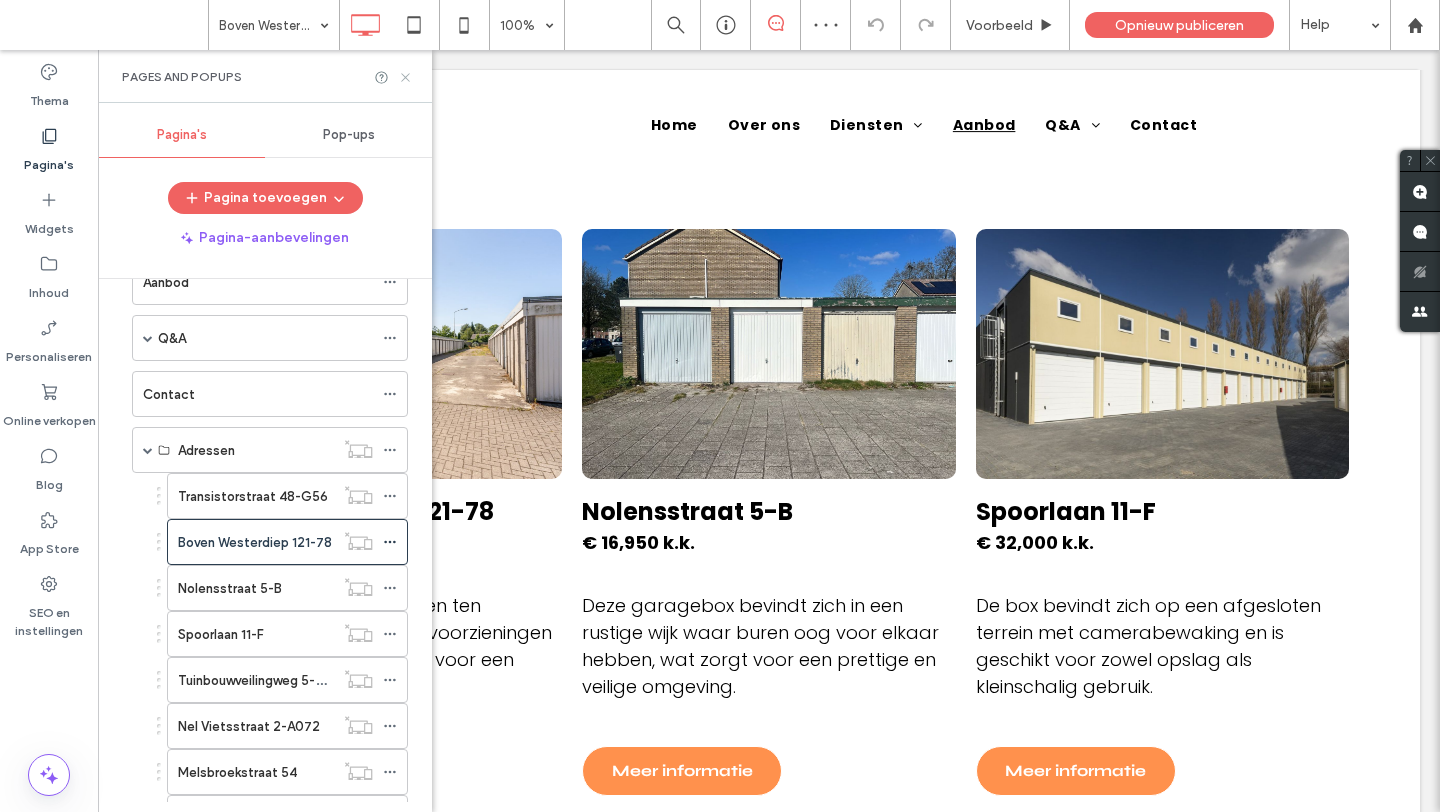 click 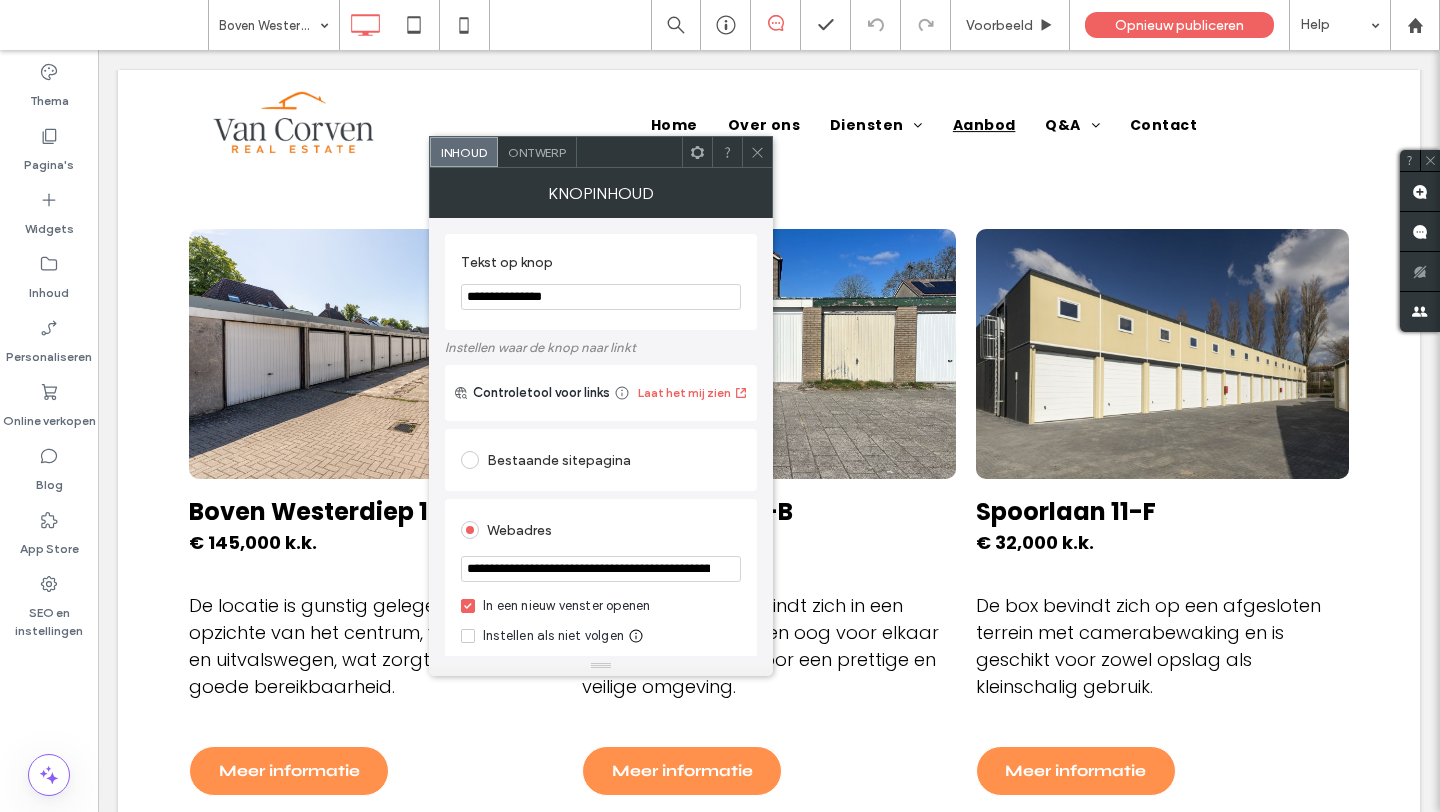 click on "**********" at bounding box center (601, 569) 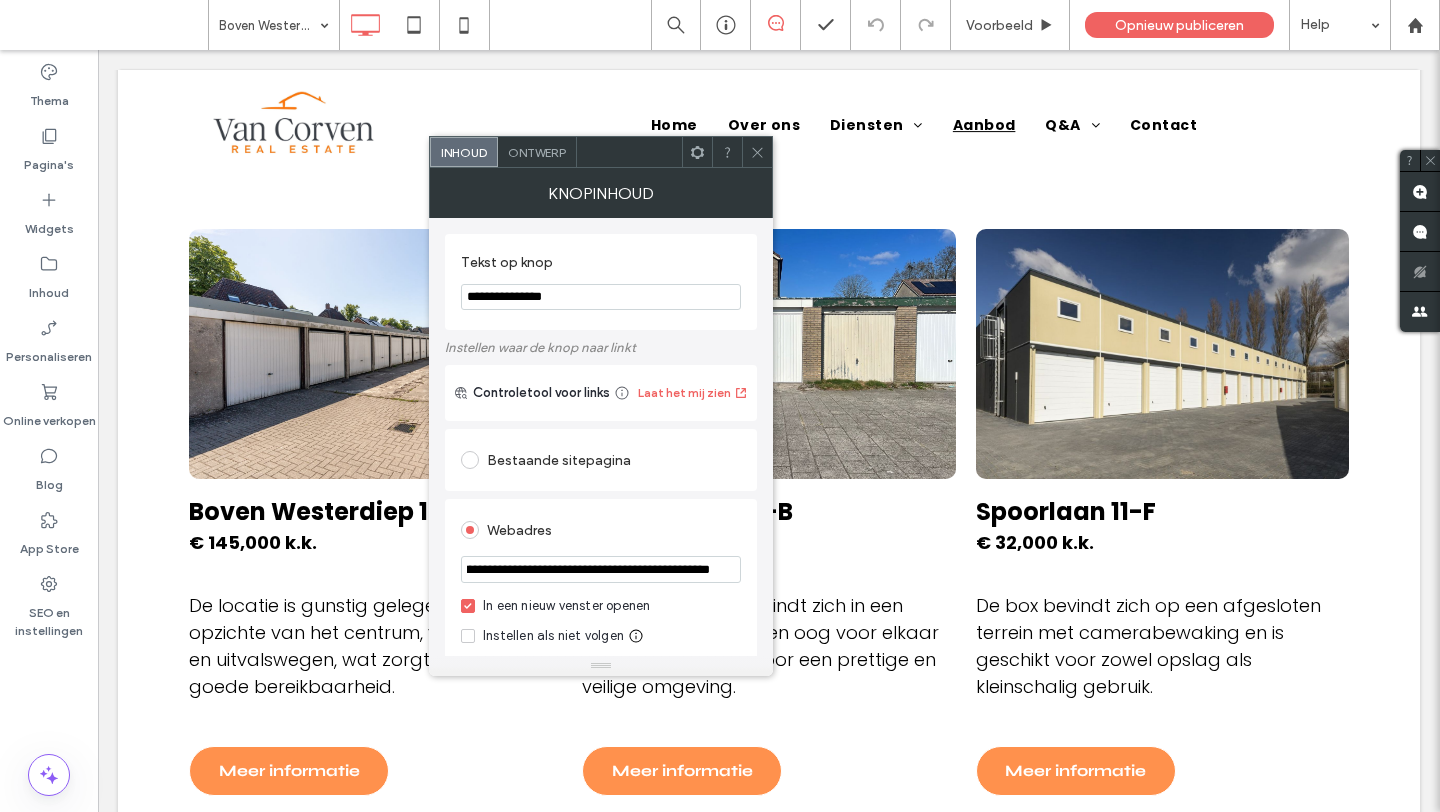 type on "**********" 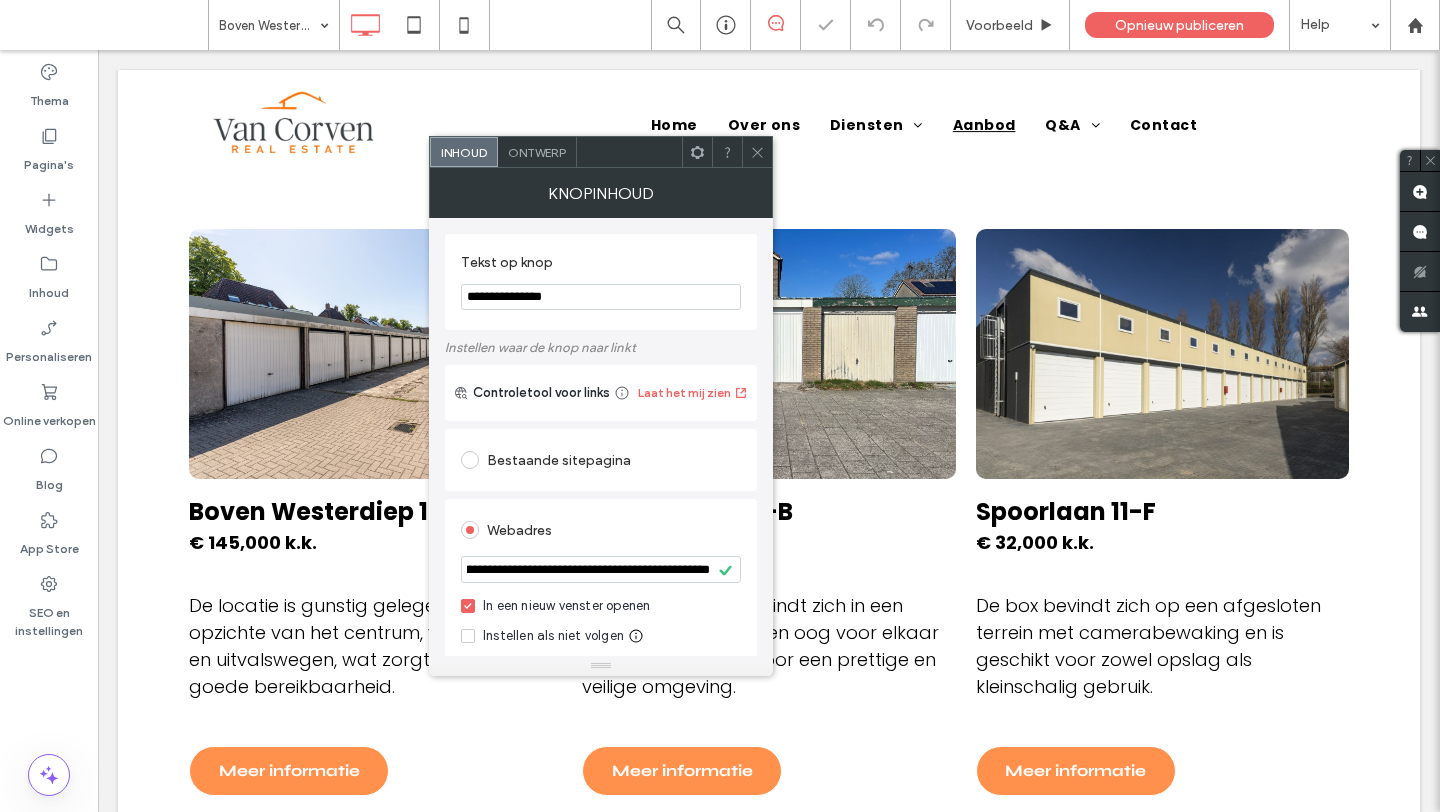 scroll, scrollTop: 0, scrollLeft: 0, axis: both 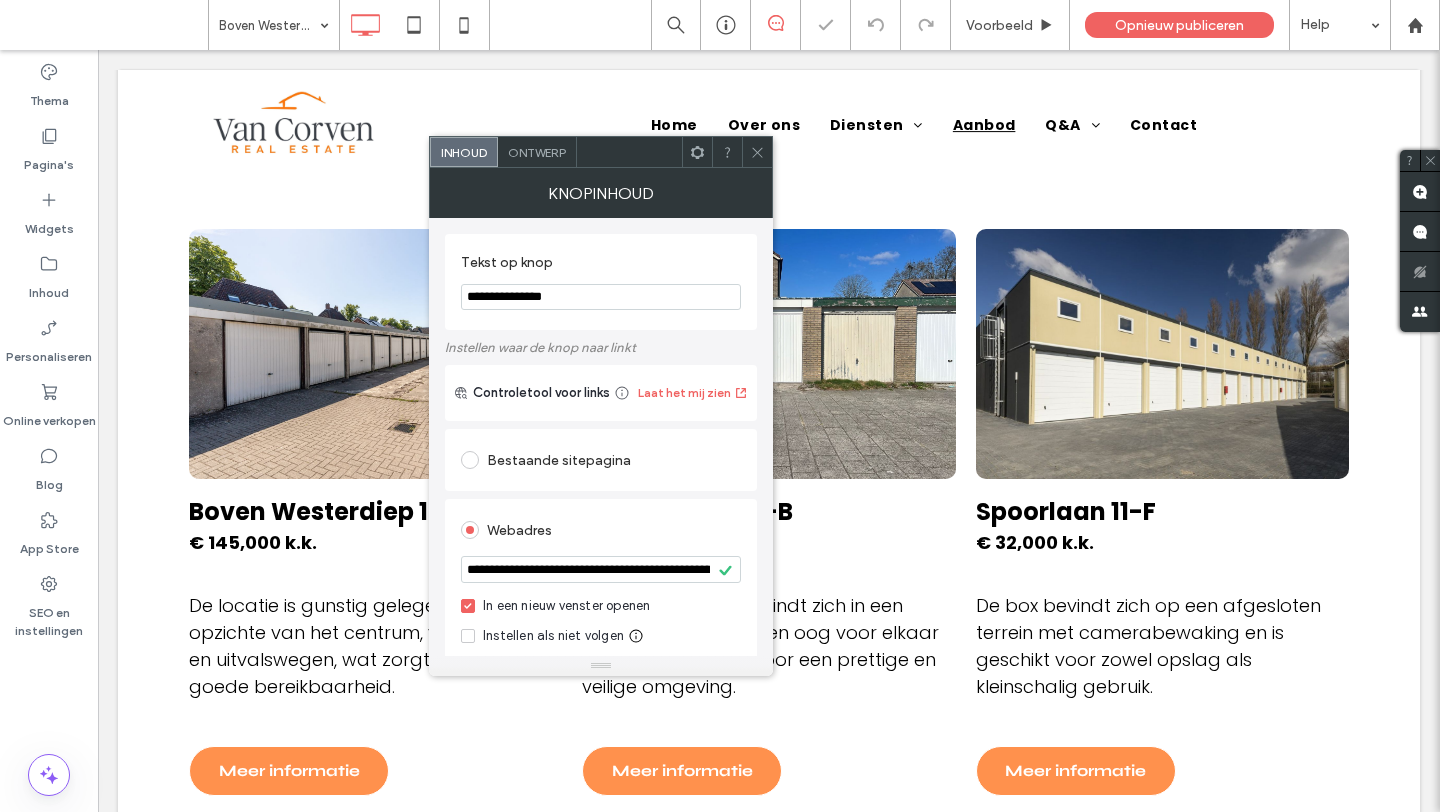 click on "**********" at bounding box center [601, 617] 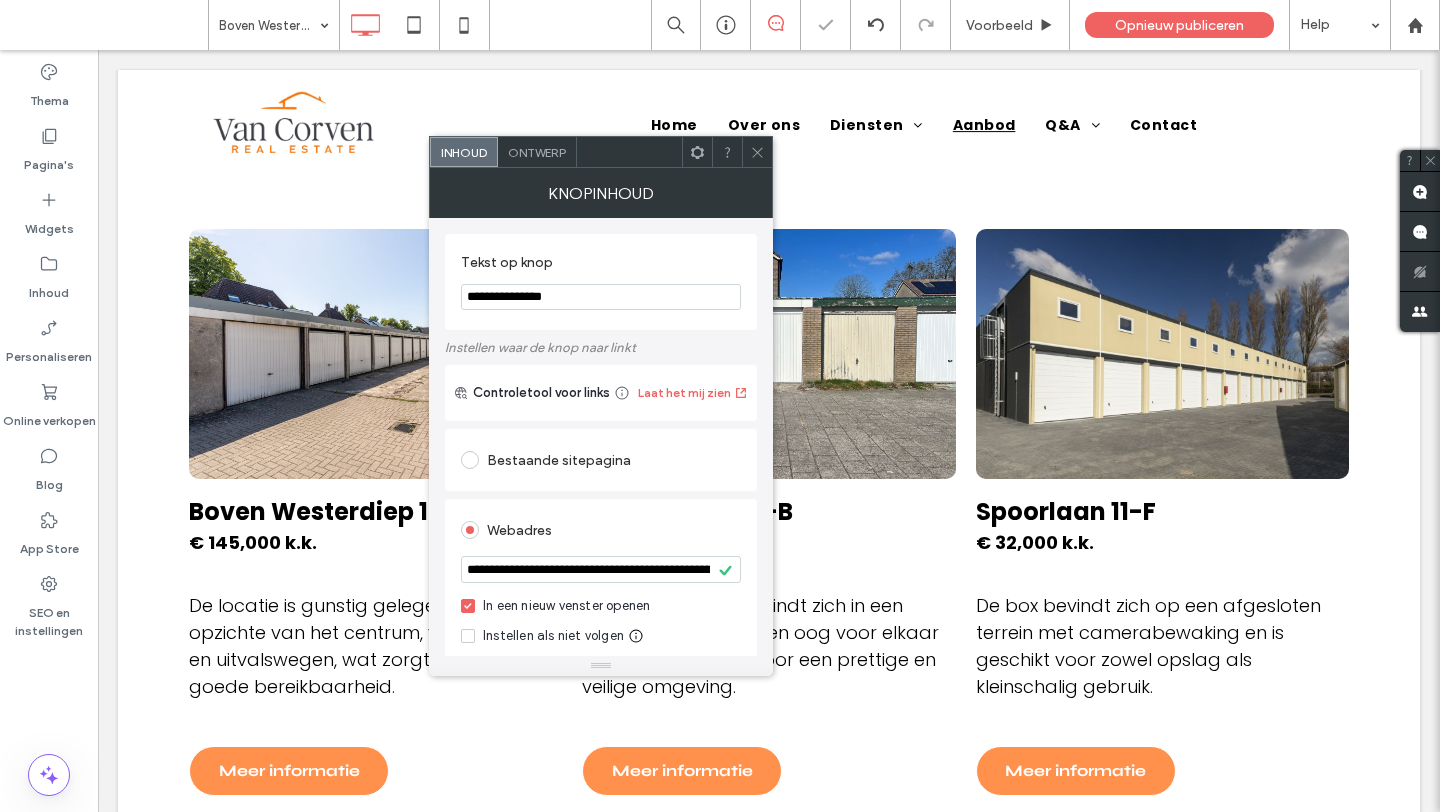 click at bounding box center (757, 152) 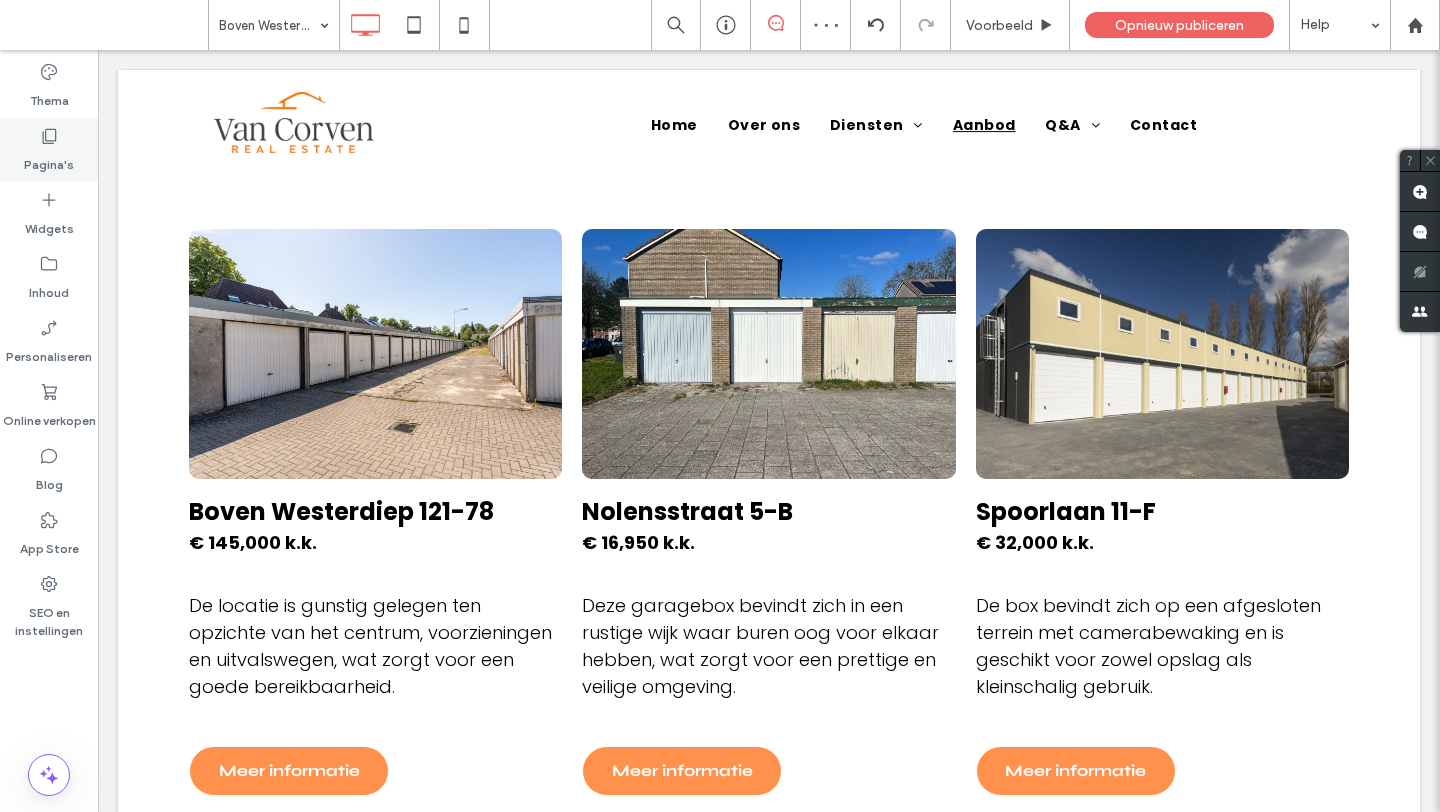 click on "Pagina's" at bounding box center (49, 160) 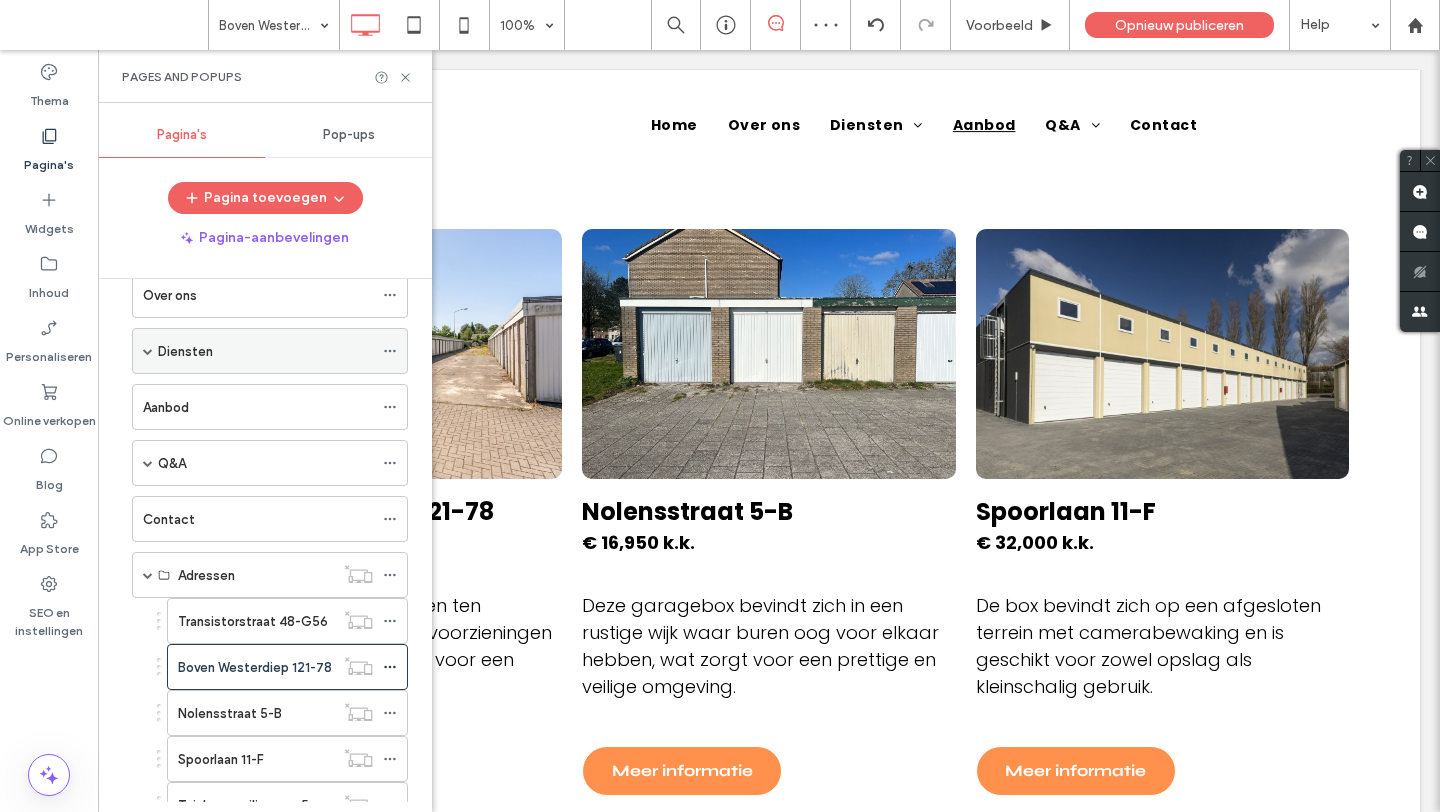 scroll, scrollTop: 147, scrollLeft: 0, axis: vertical 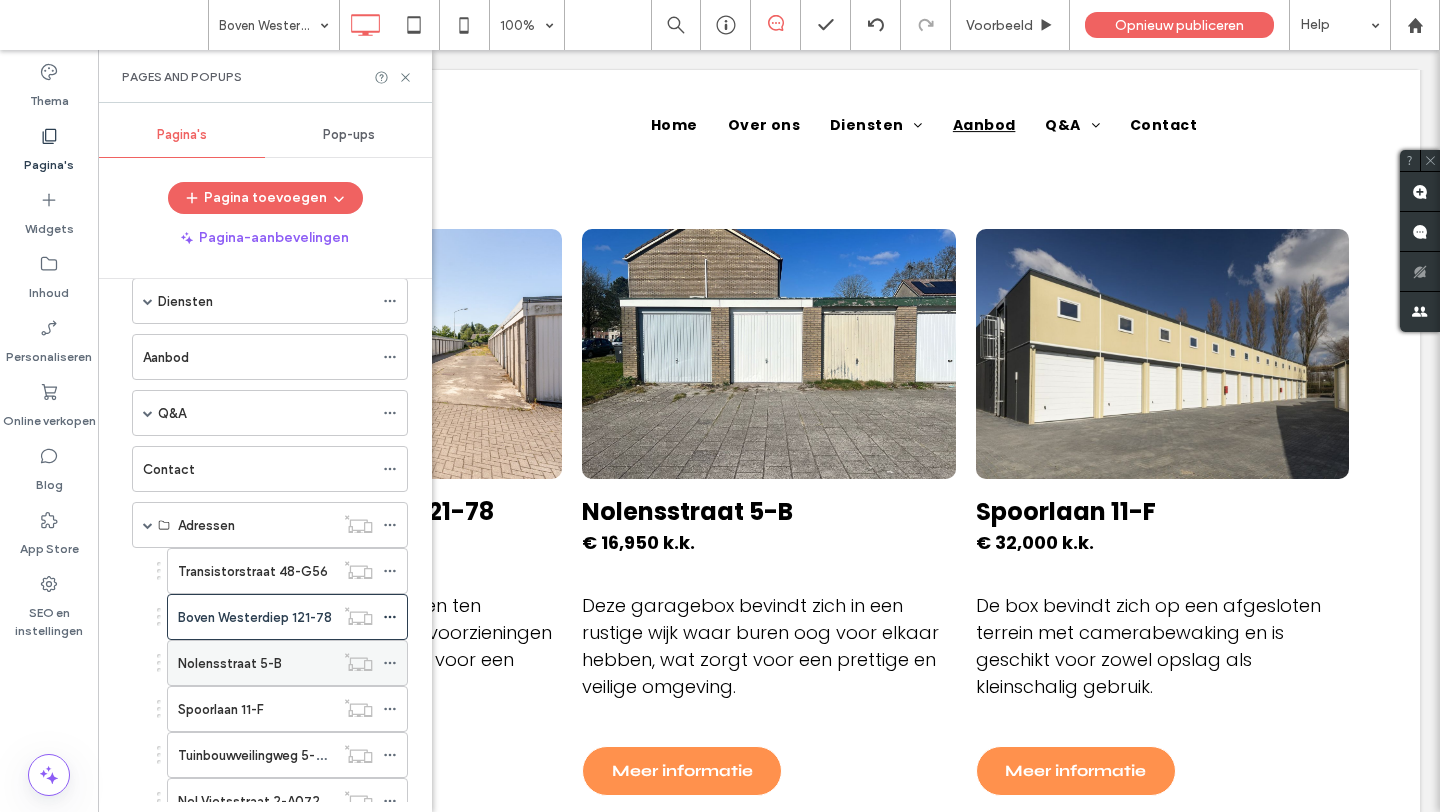click on "Nolensstraat 5-B" at bounding box center (230, 663) 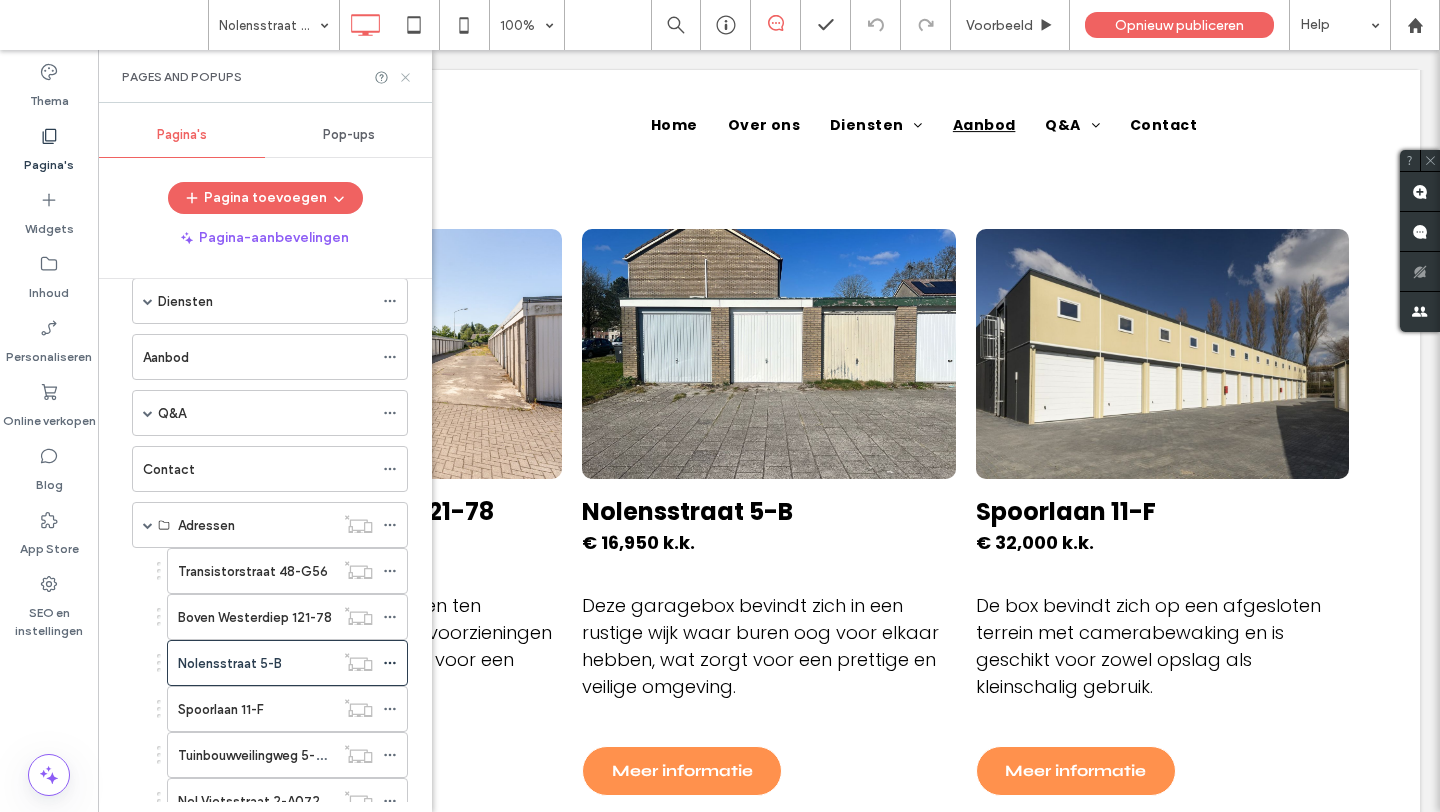 click 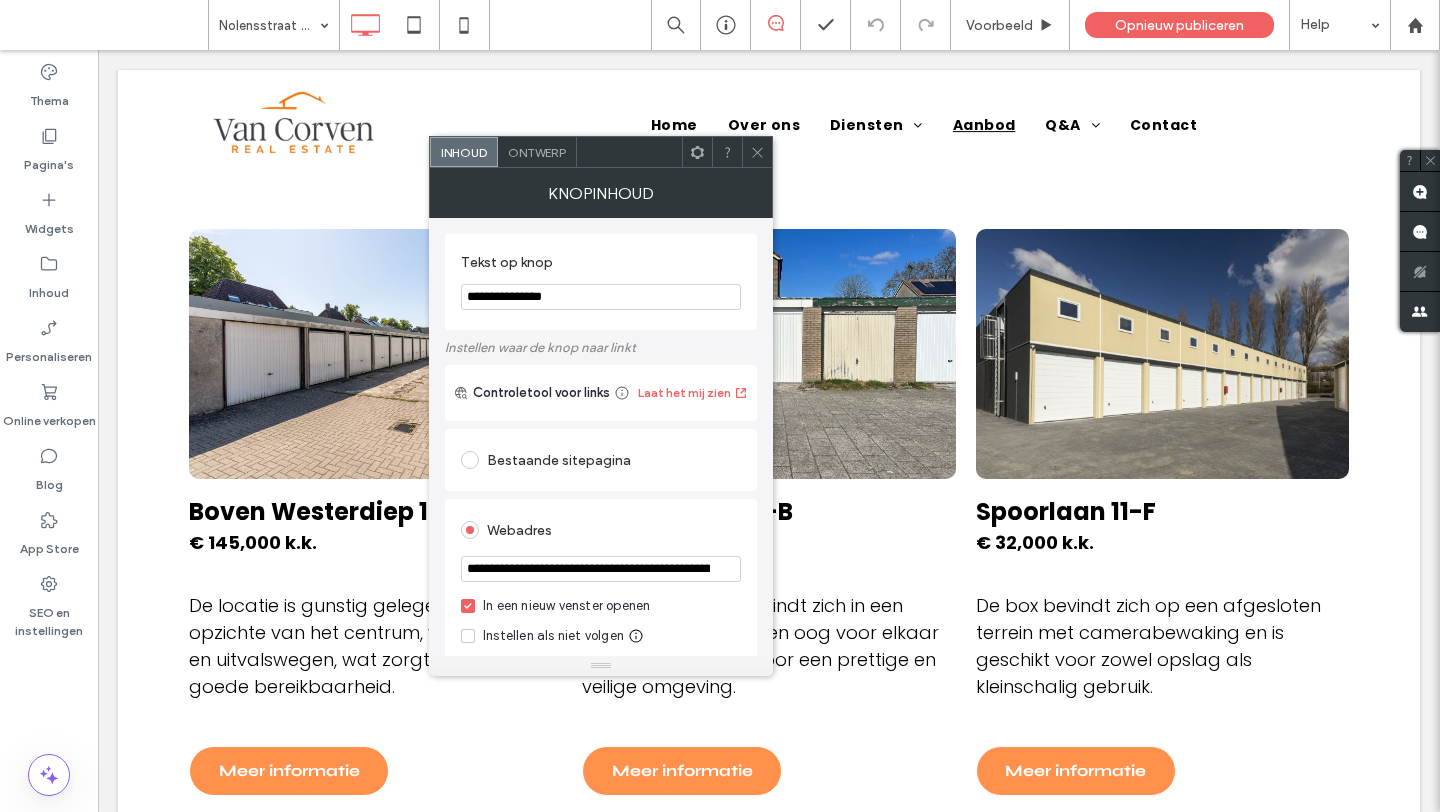 click on "**********" at bounding box center (601, 569) 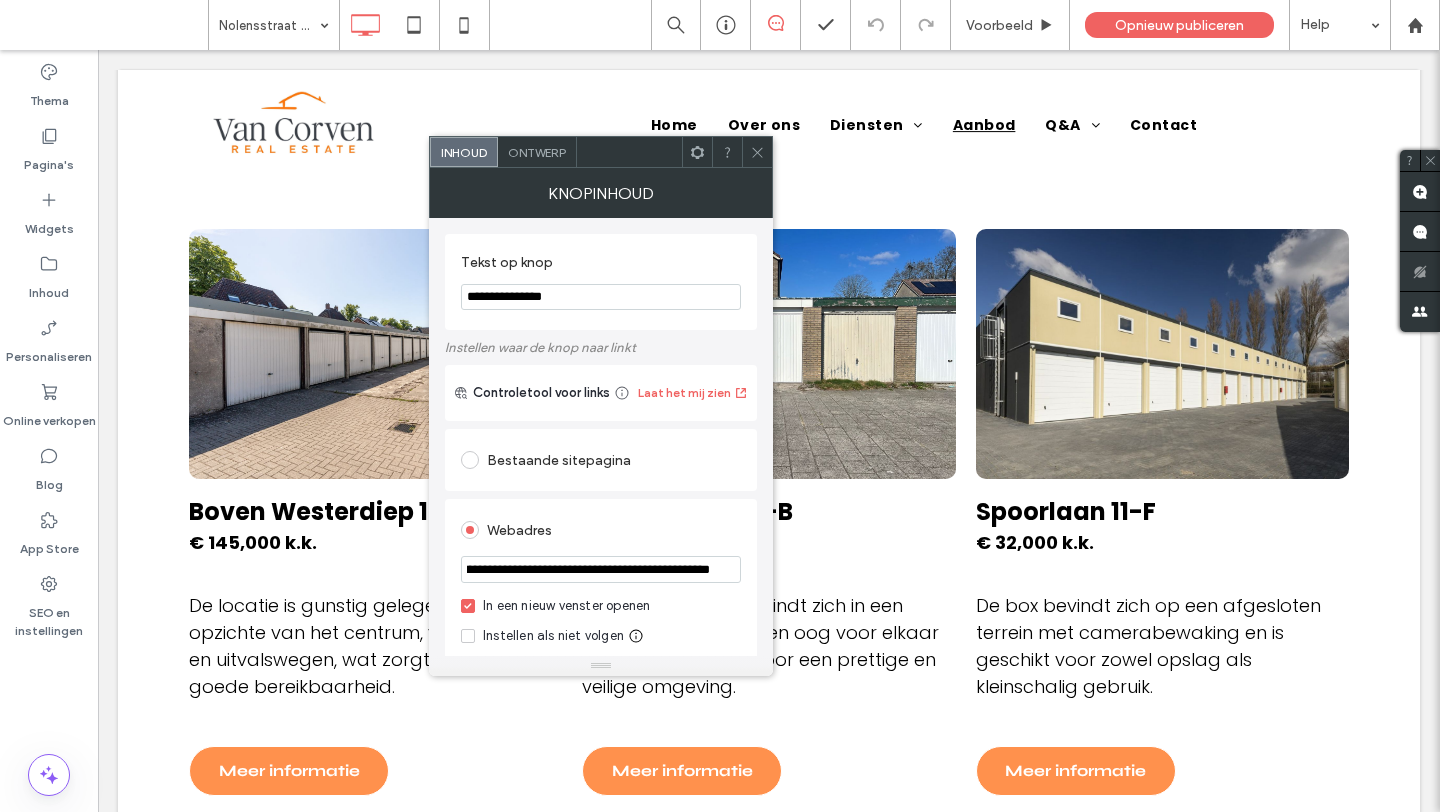 click on "**********" at bounding box center (601, 790) 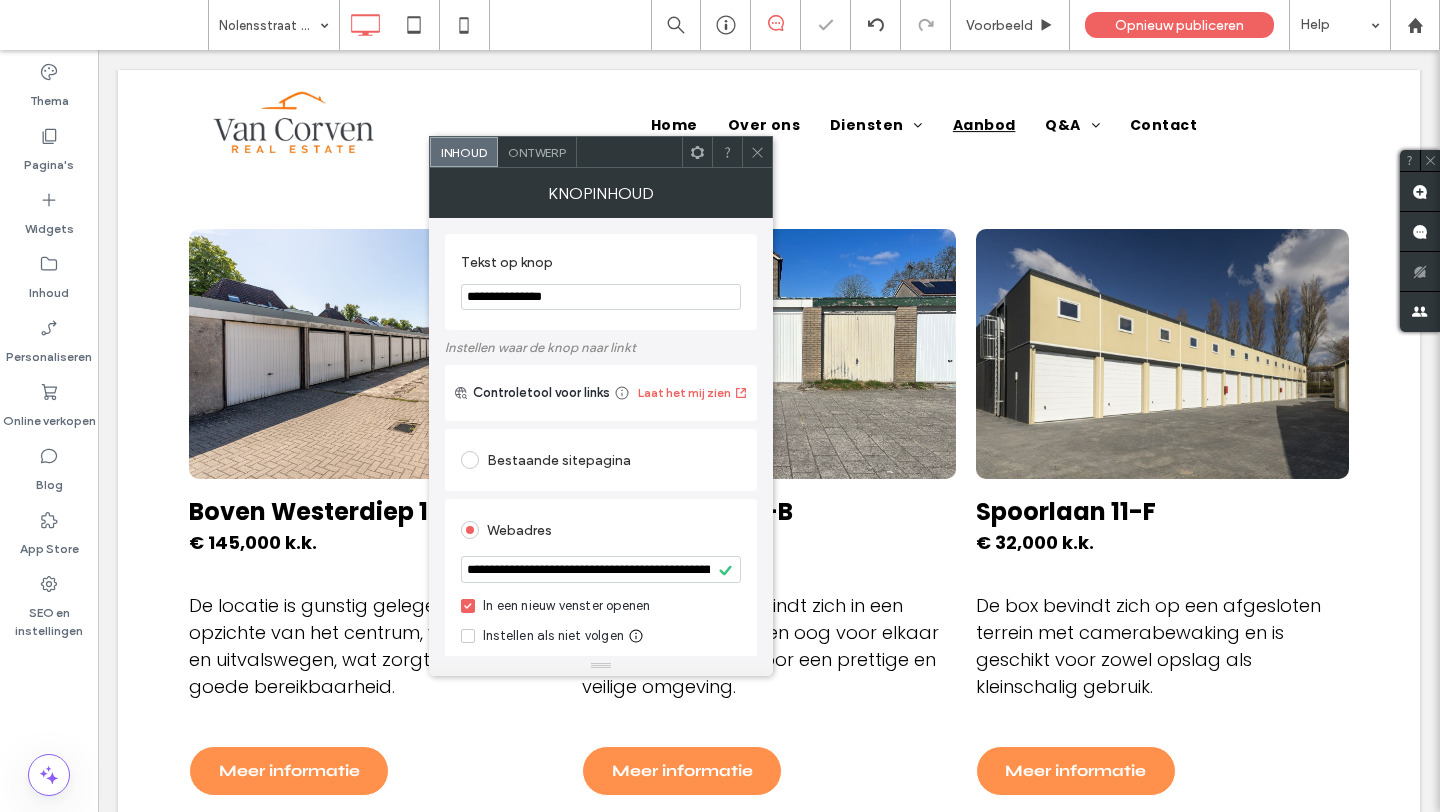 click 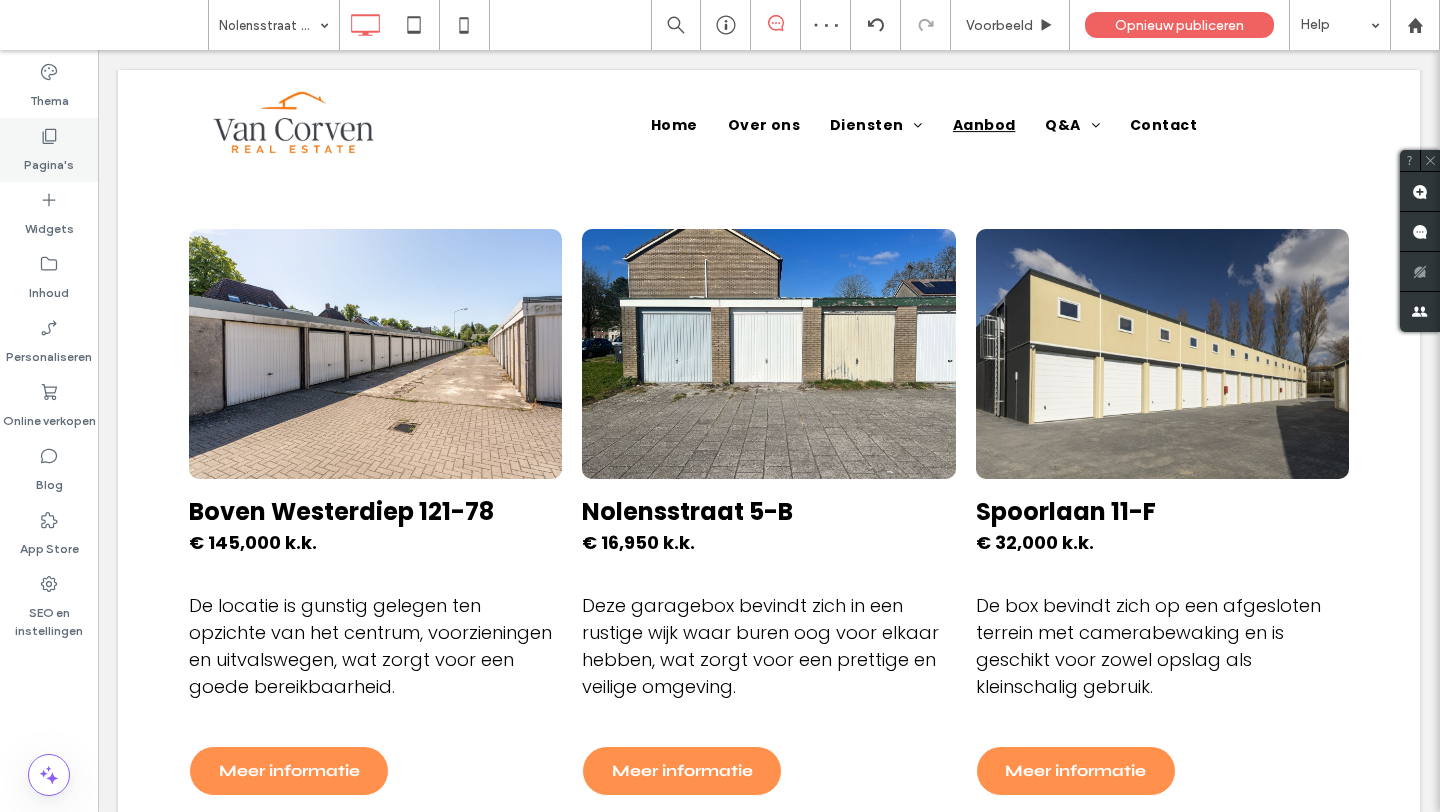 click on "Pagina's" at bounding box center [49, 150] 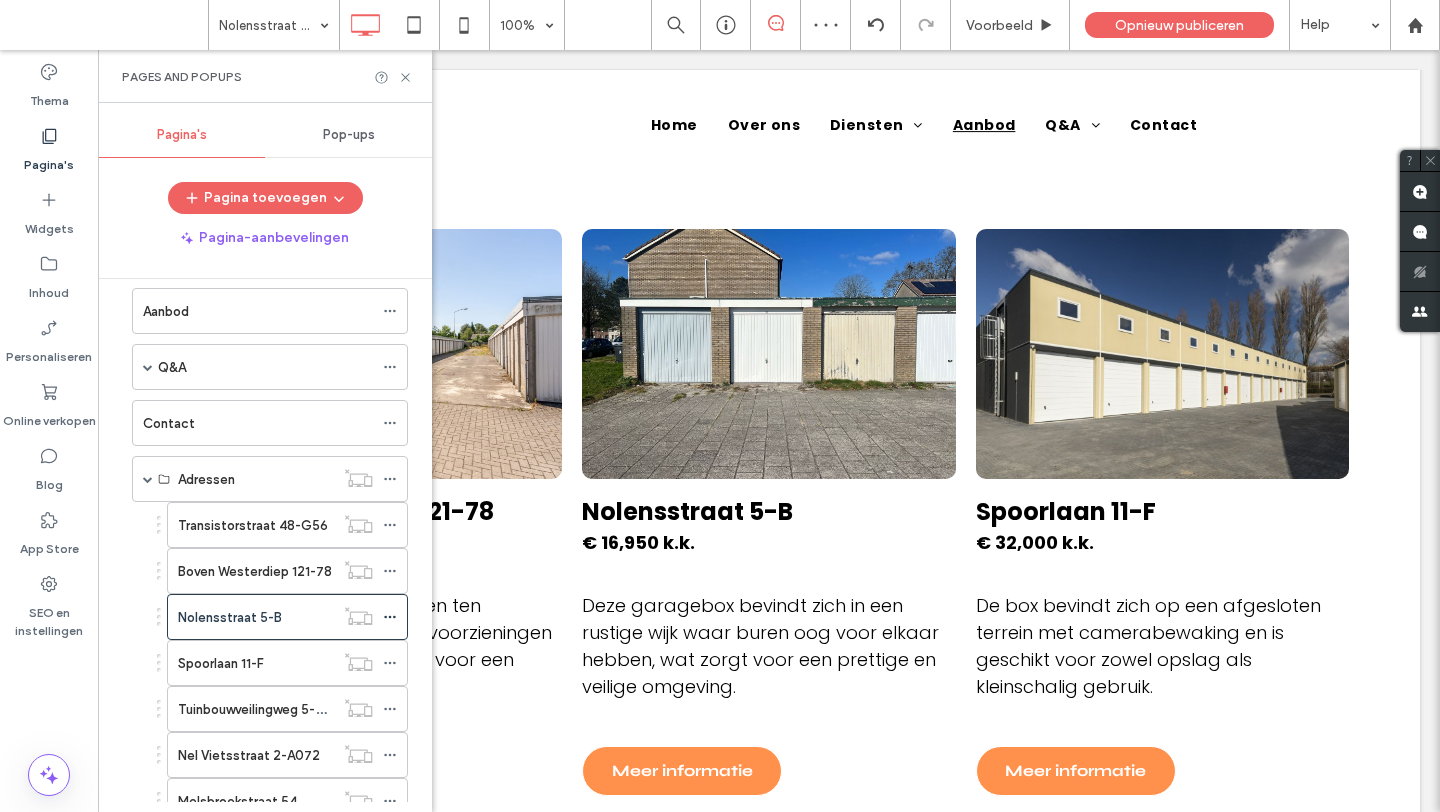 scroll, scrollTop: 192, scrollLeft: 0, axis: vertical 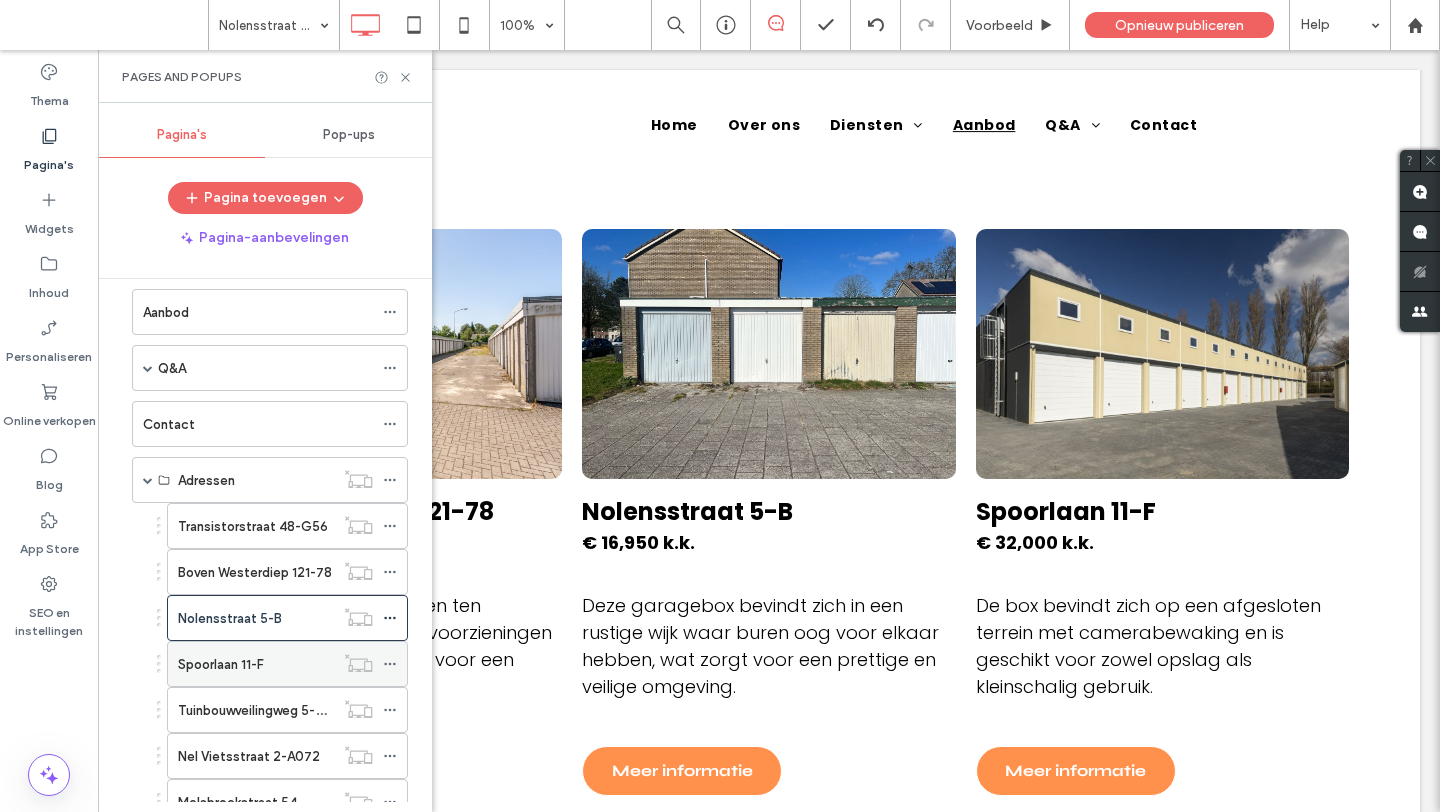 click on "Spoorlaan 11-F" at bounding box center [221, 664] 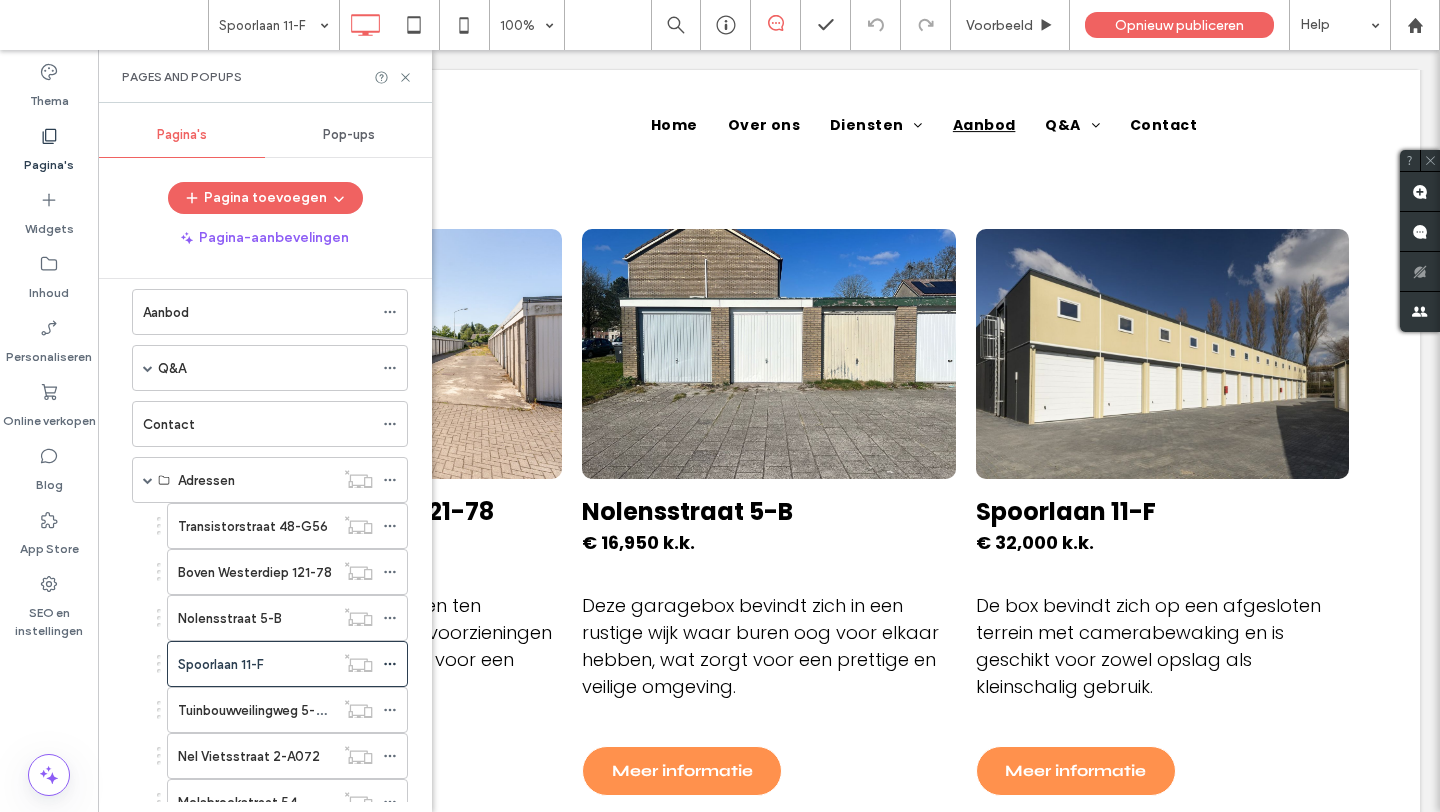 click on "Pages and Popups" at bounding box center (265, 76) 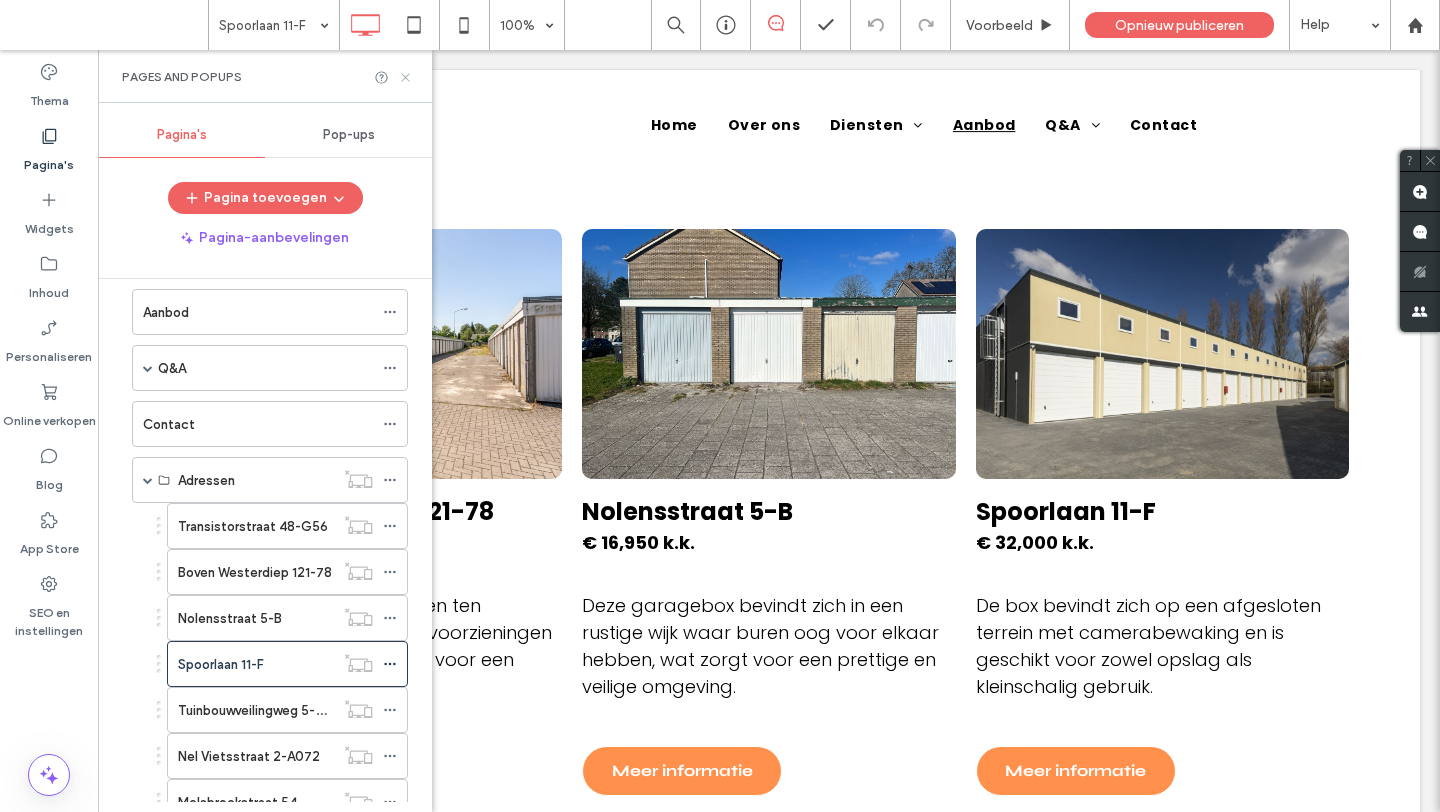 click 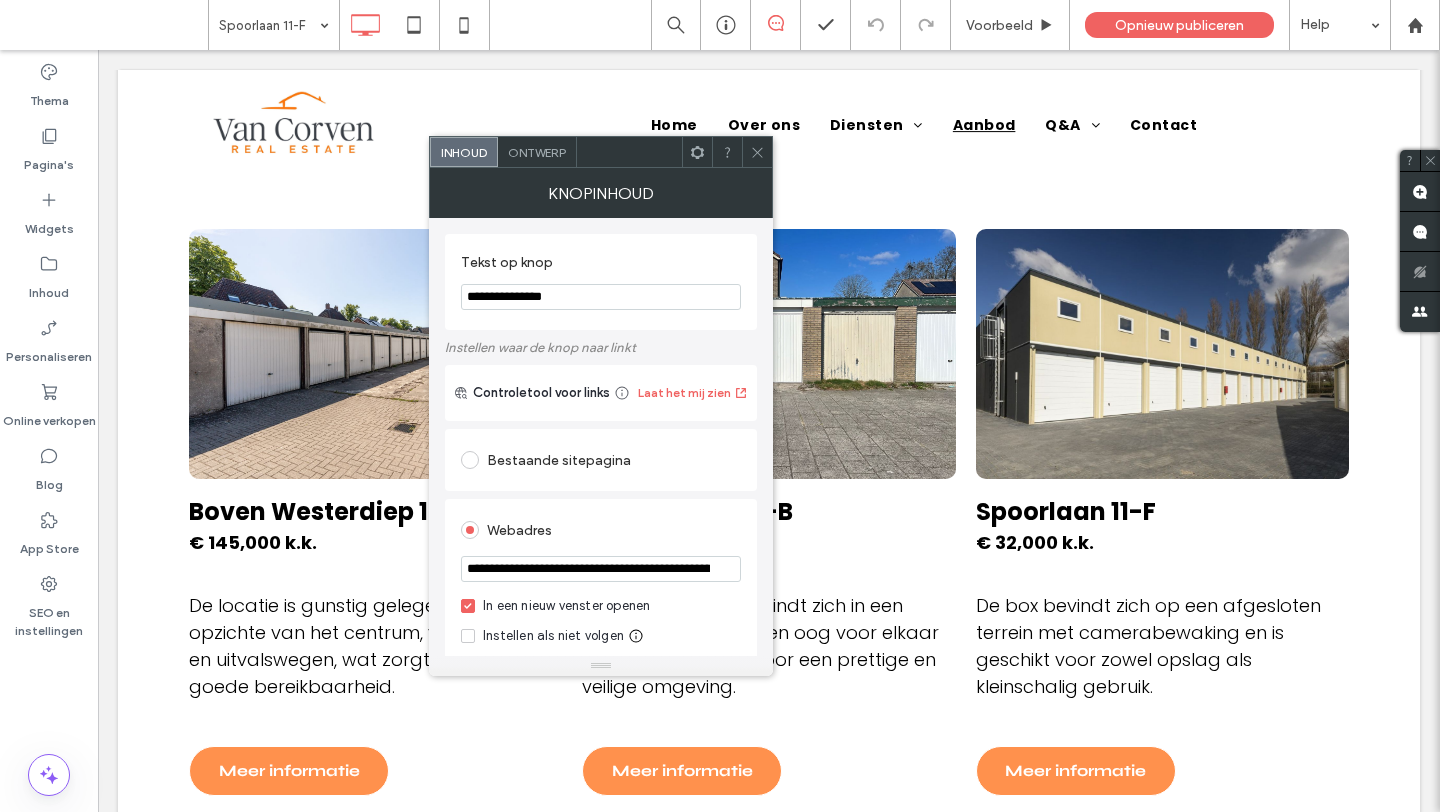 click on "**********" at bounding box center (601, 569) 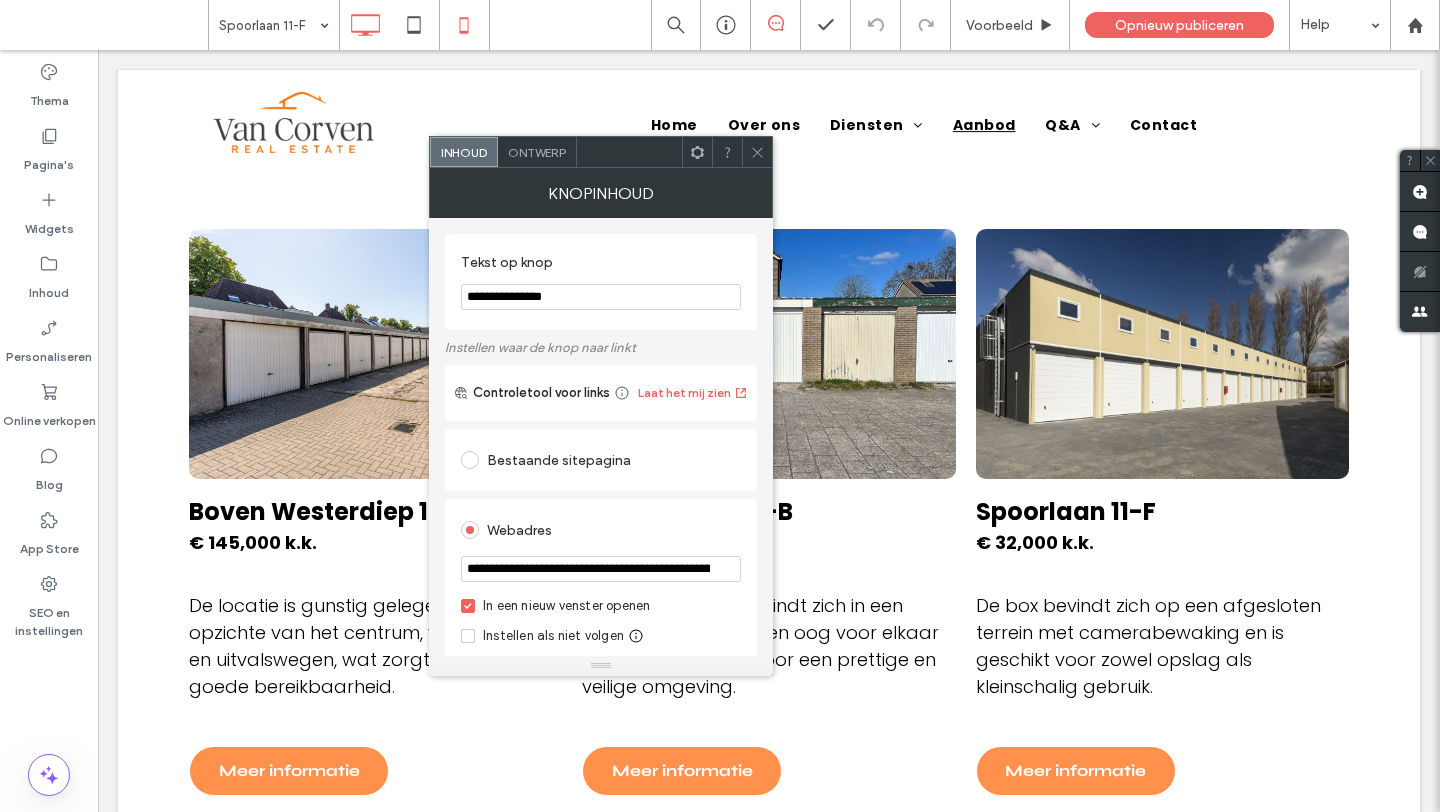 scroll, scrollTop: 0, scrollLeft: 340, axis: horizontal 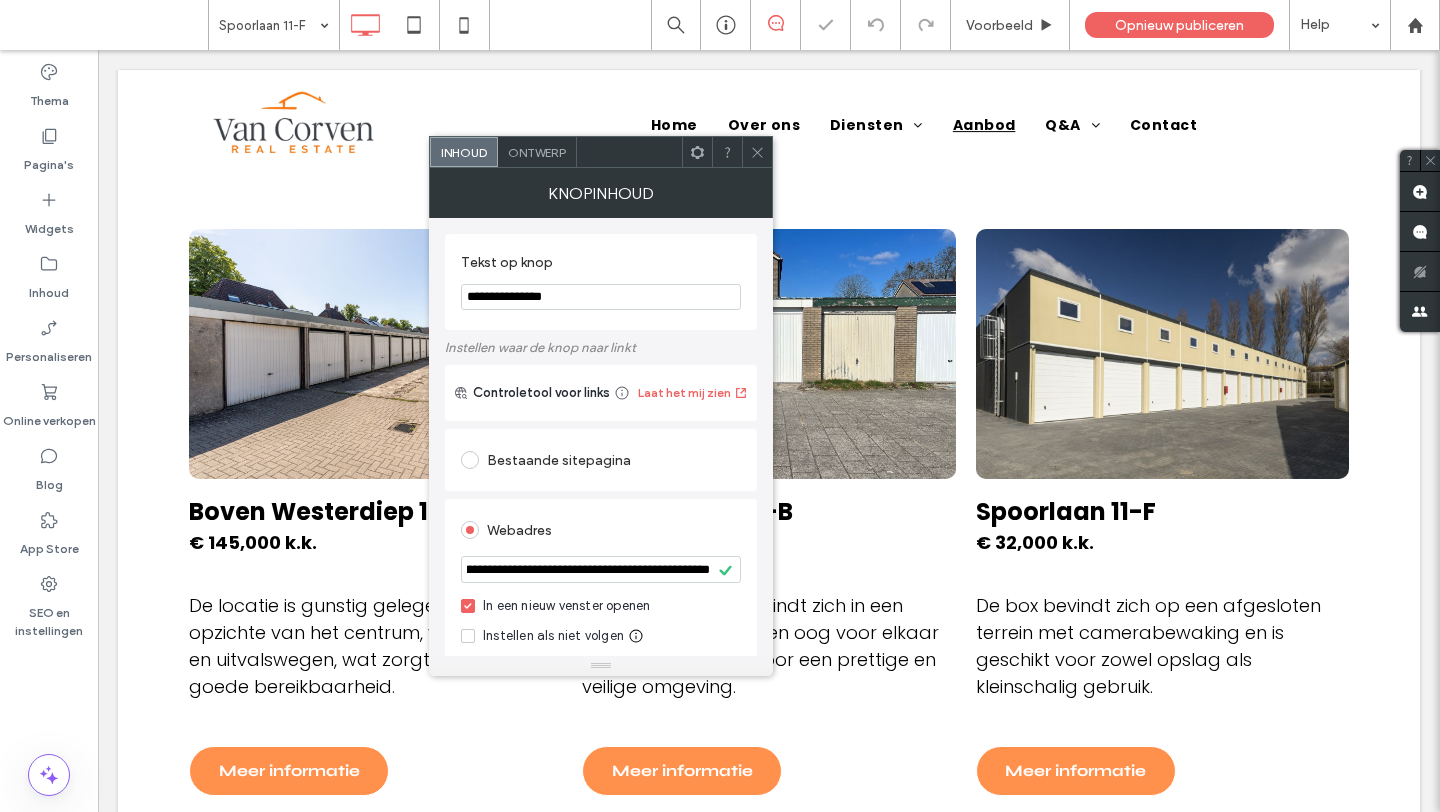 click on "**********" at bounding box center (601, 790) 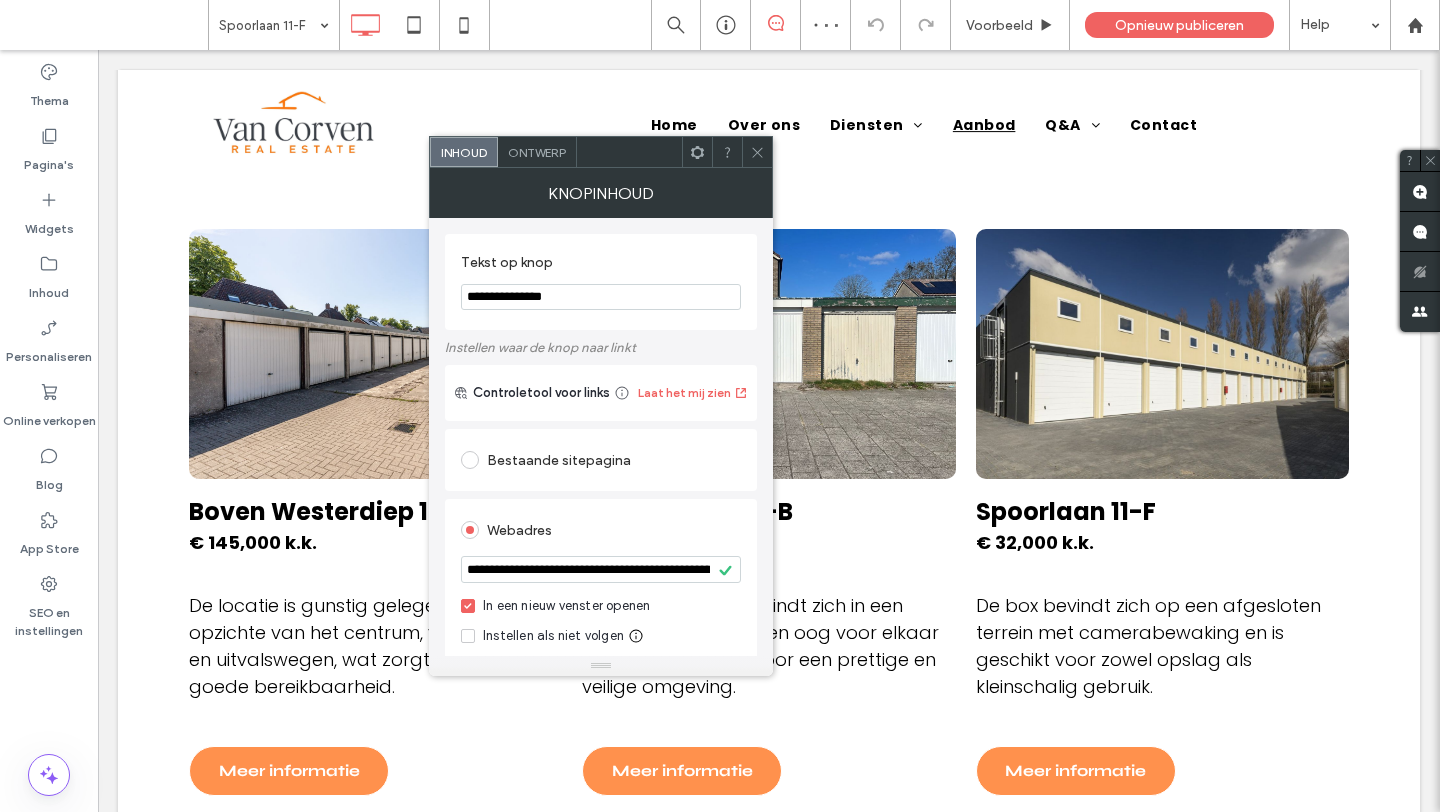 click 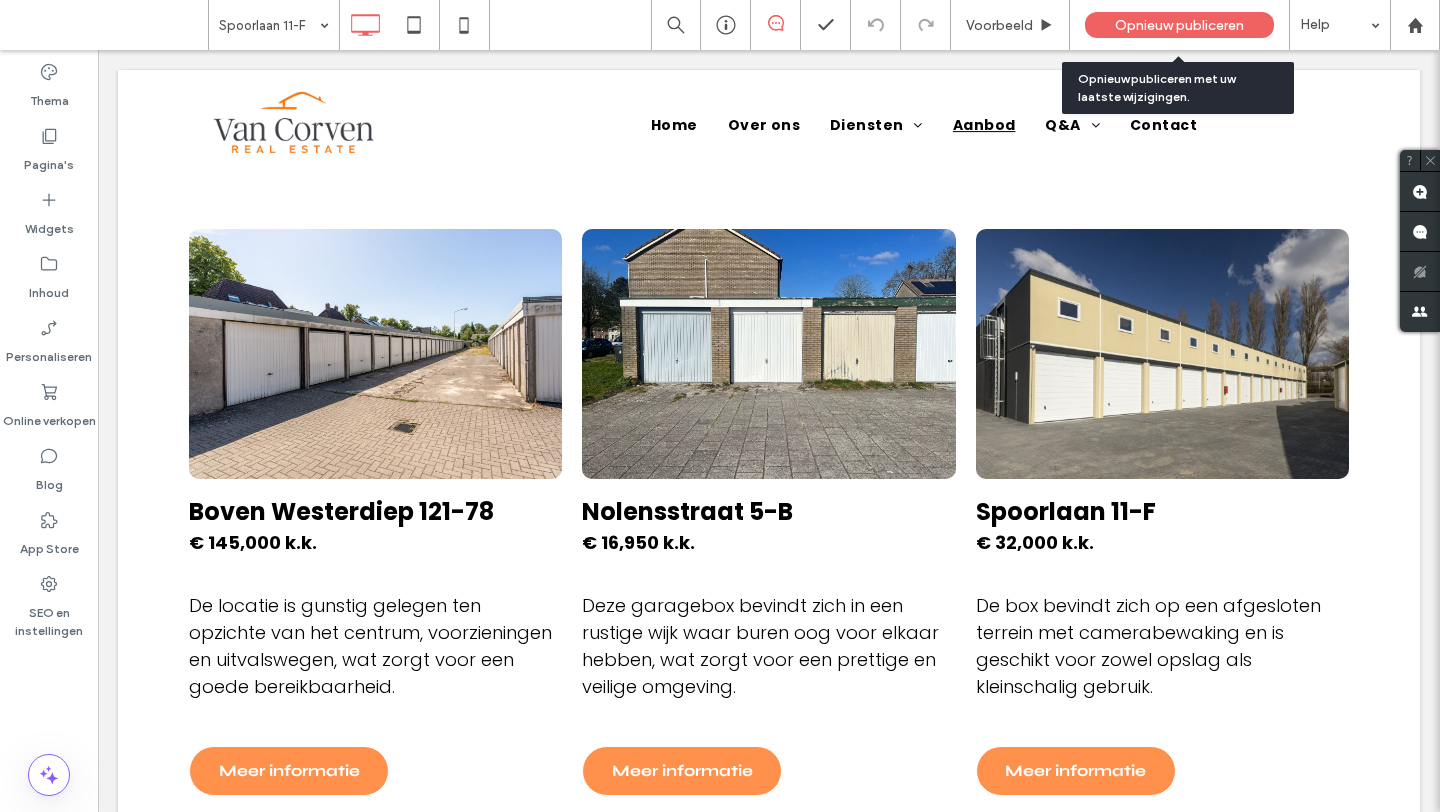 click on "Opnieuw publiceren" at bounding box center (1179, 25) 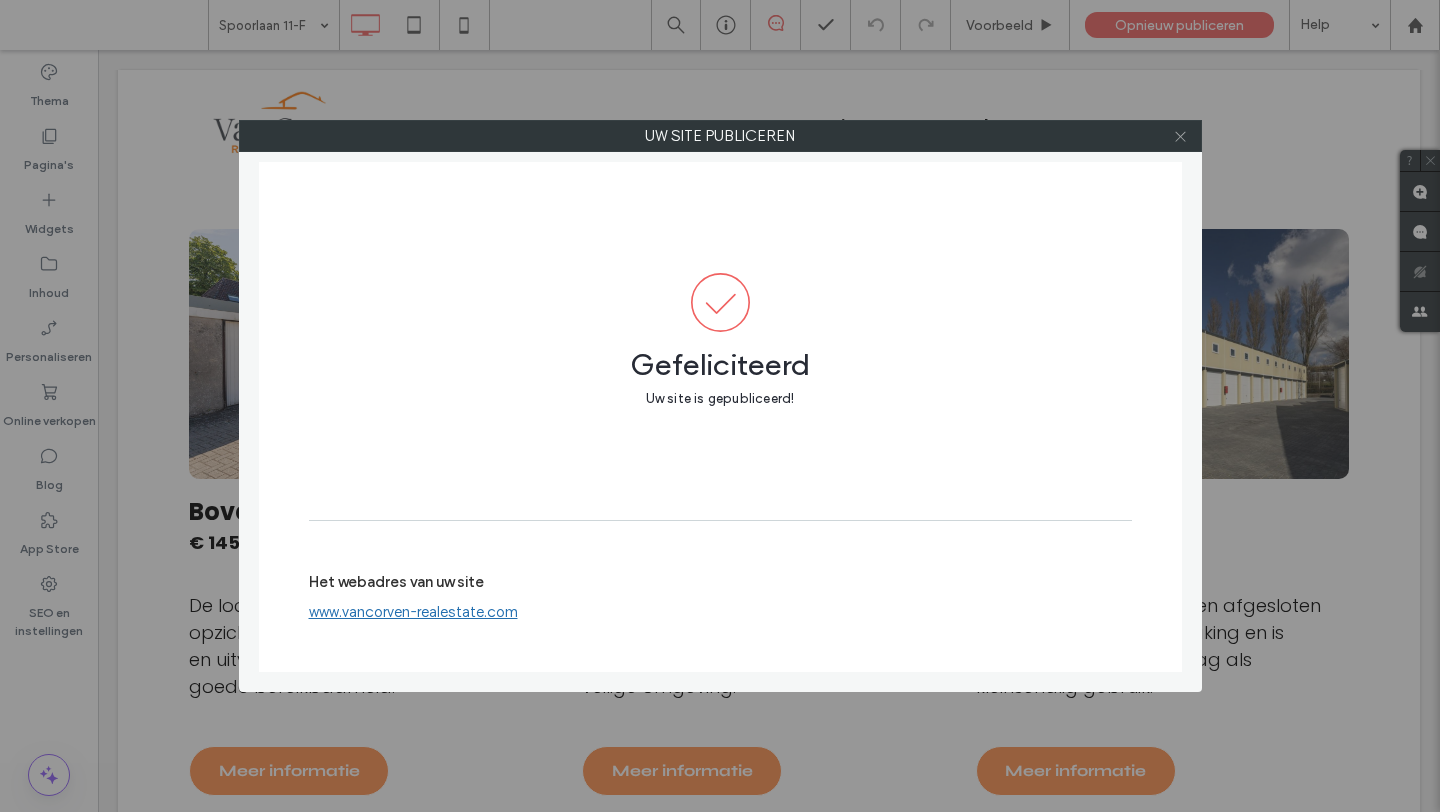 click 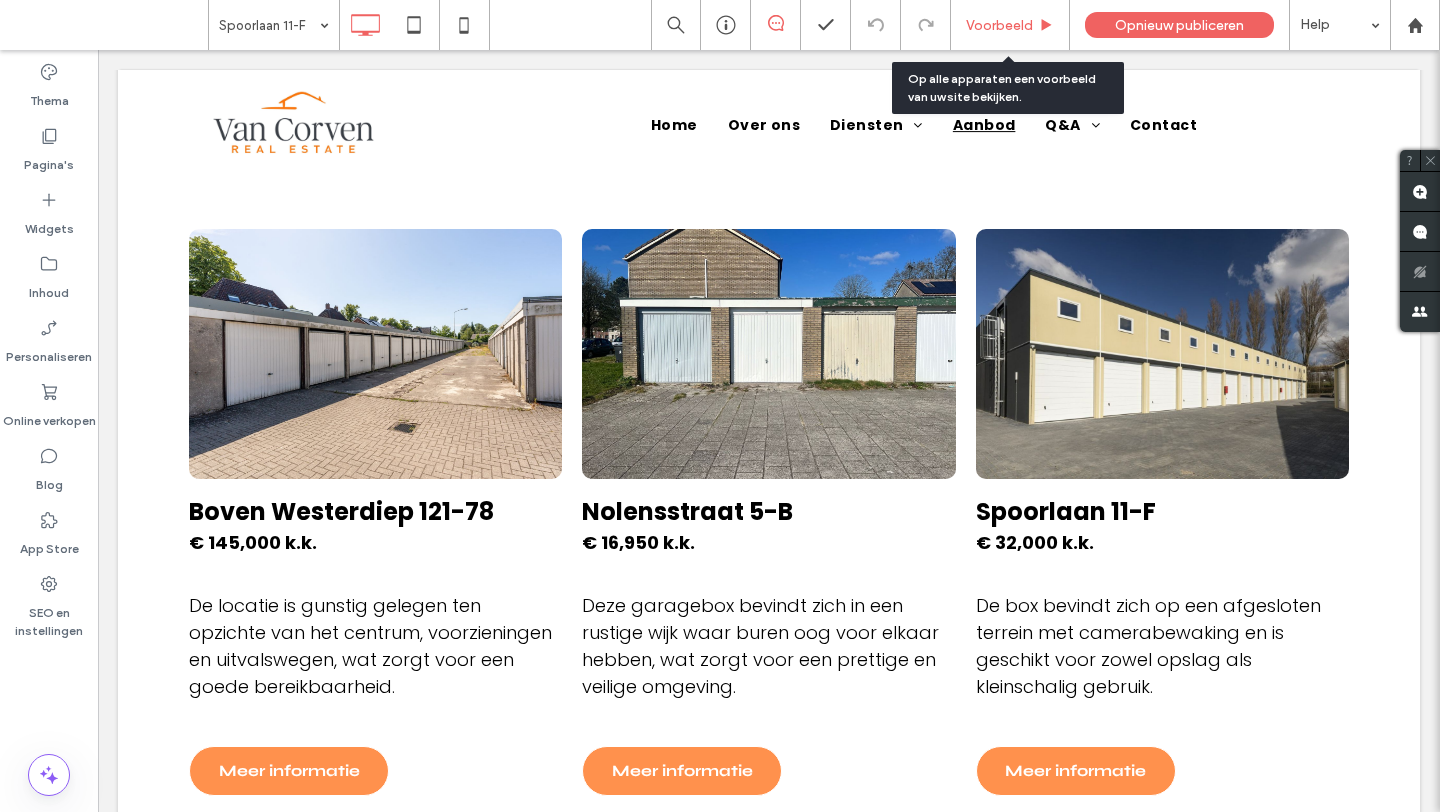 click on "Voorbeeld" at bounding box center [999, 25] 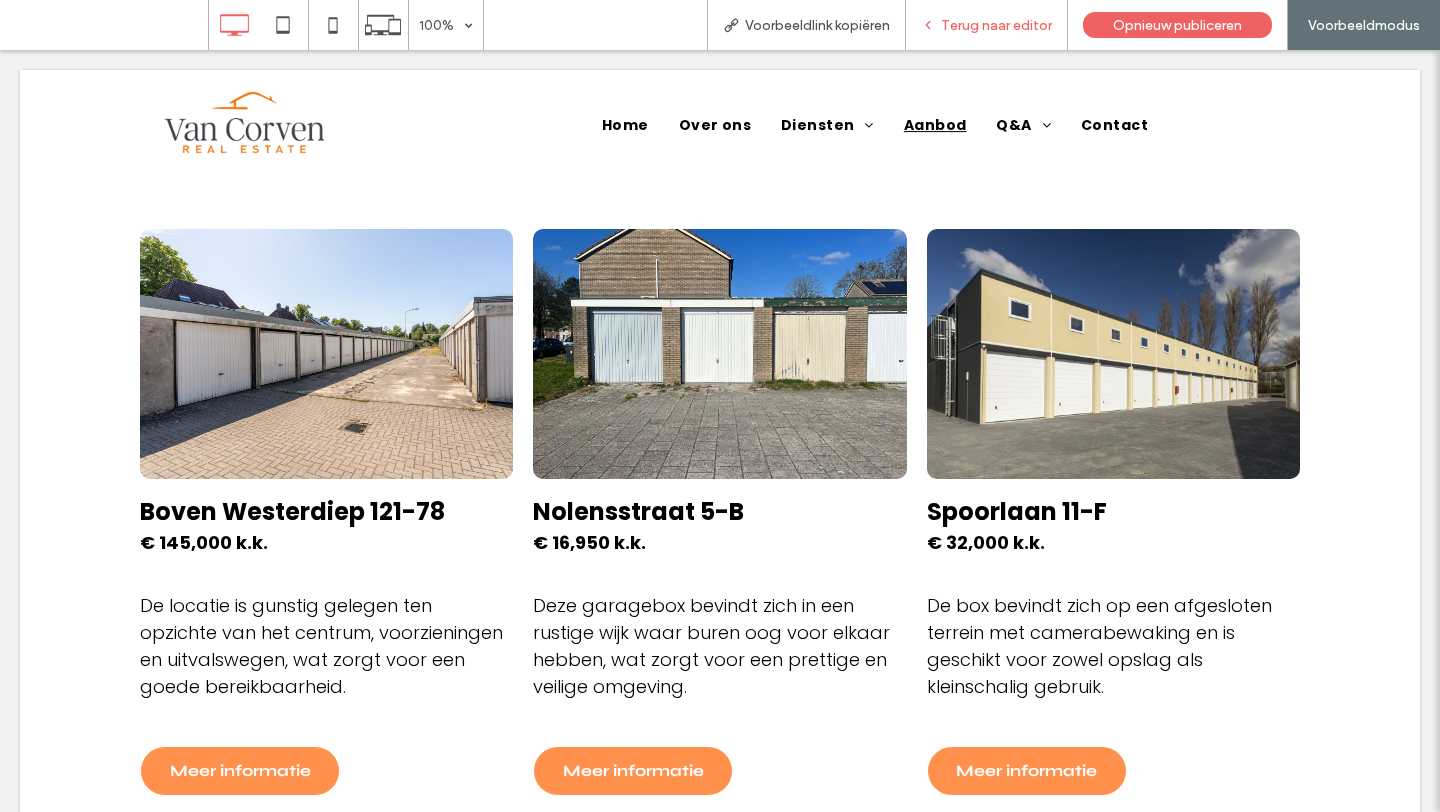 click on "Terug naar editor" at bounding box center [996, 25] 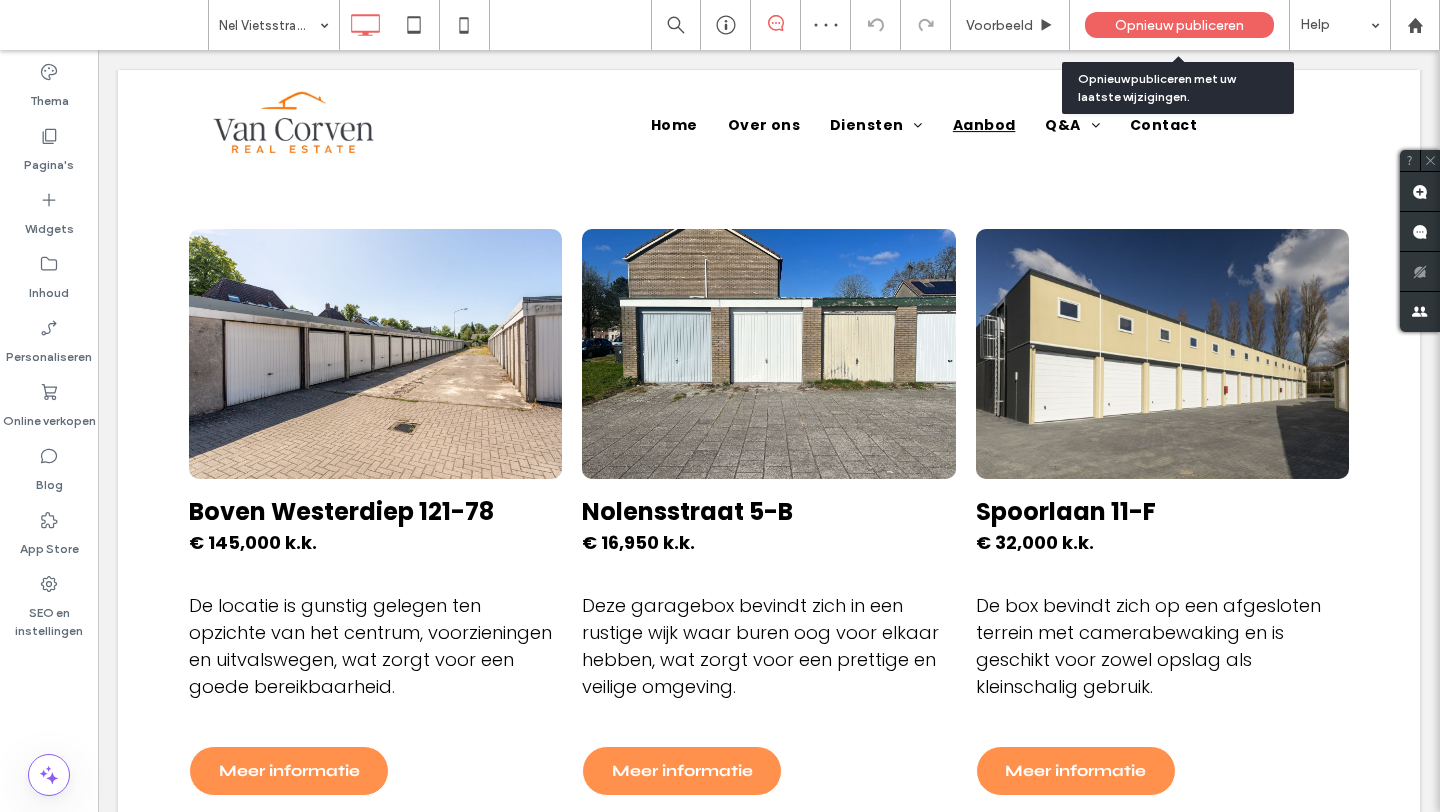 click on "Opnieuw publiceren" at bounding box center (1179, 25) 